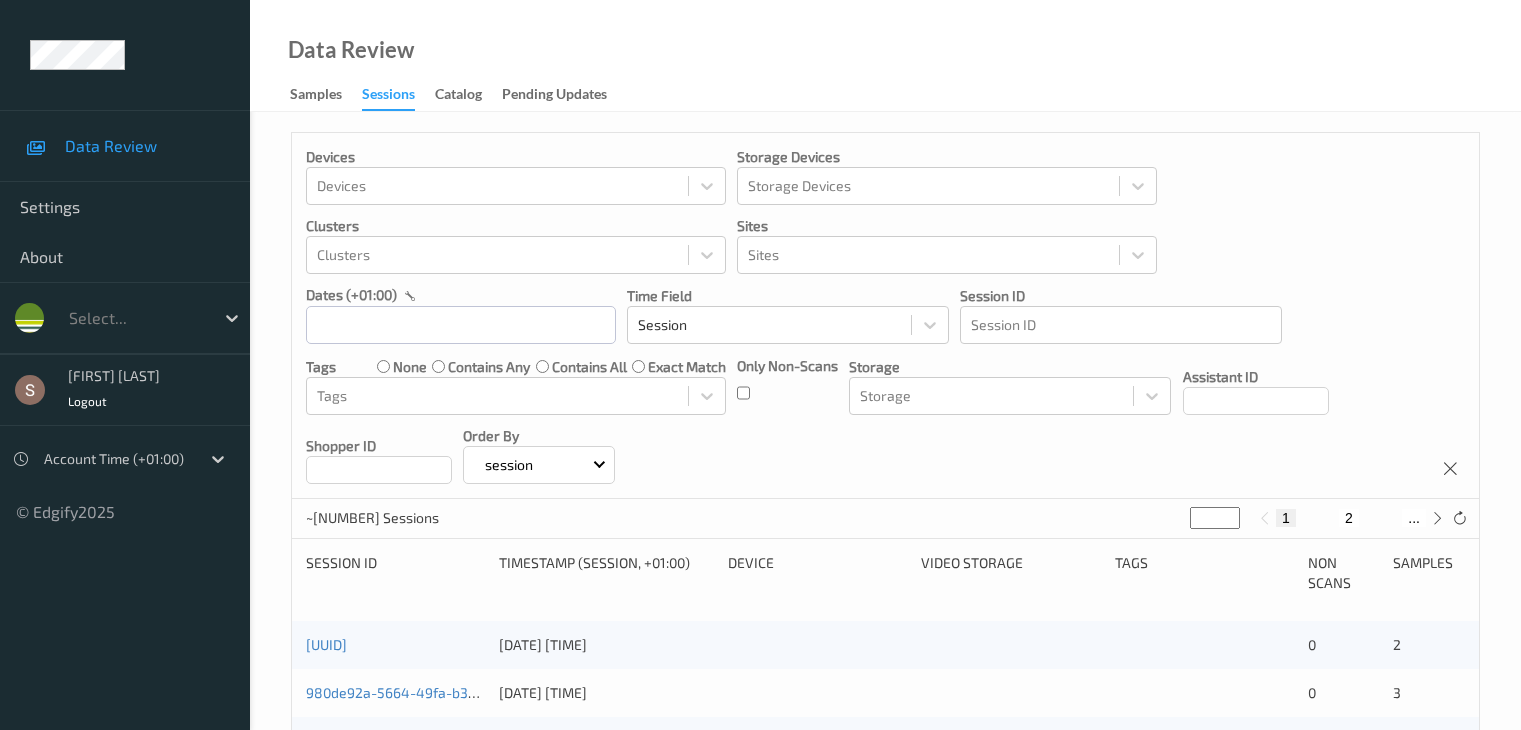 scroll, scrollTop: 0, scrollLeft: 0, axis: both 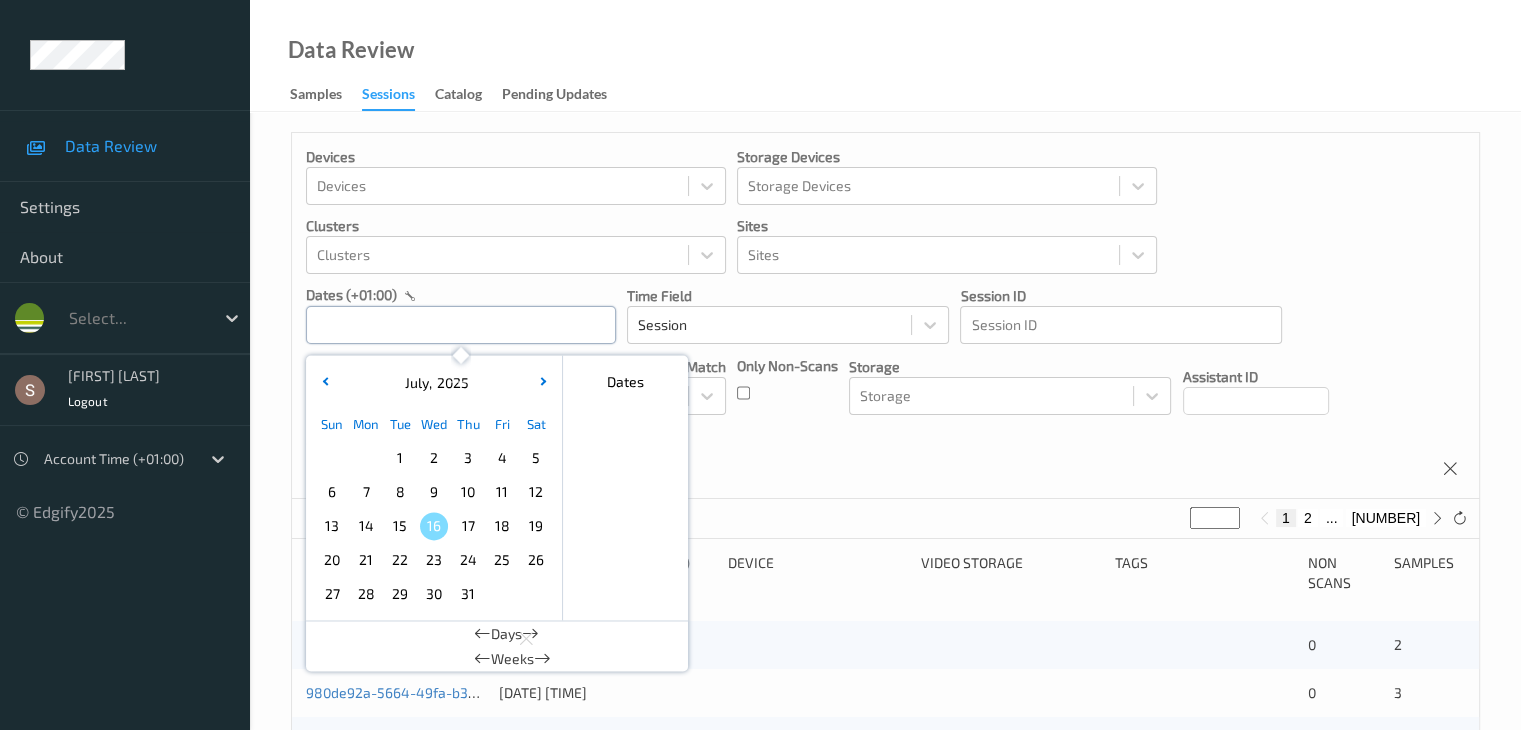 click at bounding box center (461, 325) 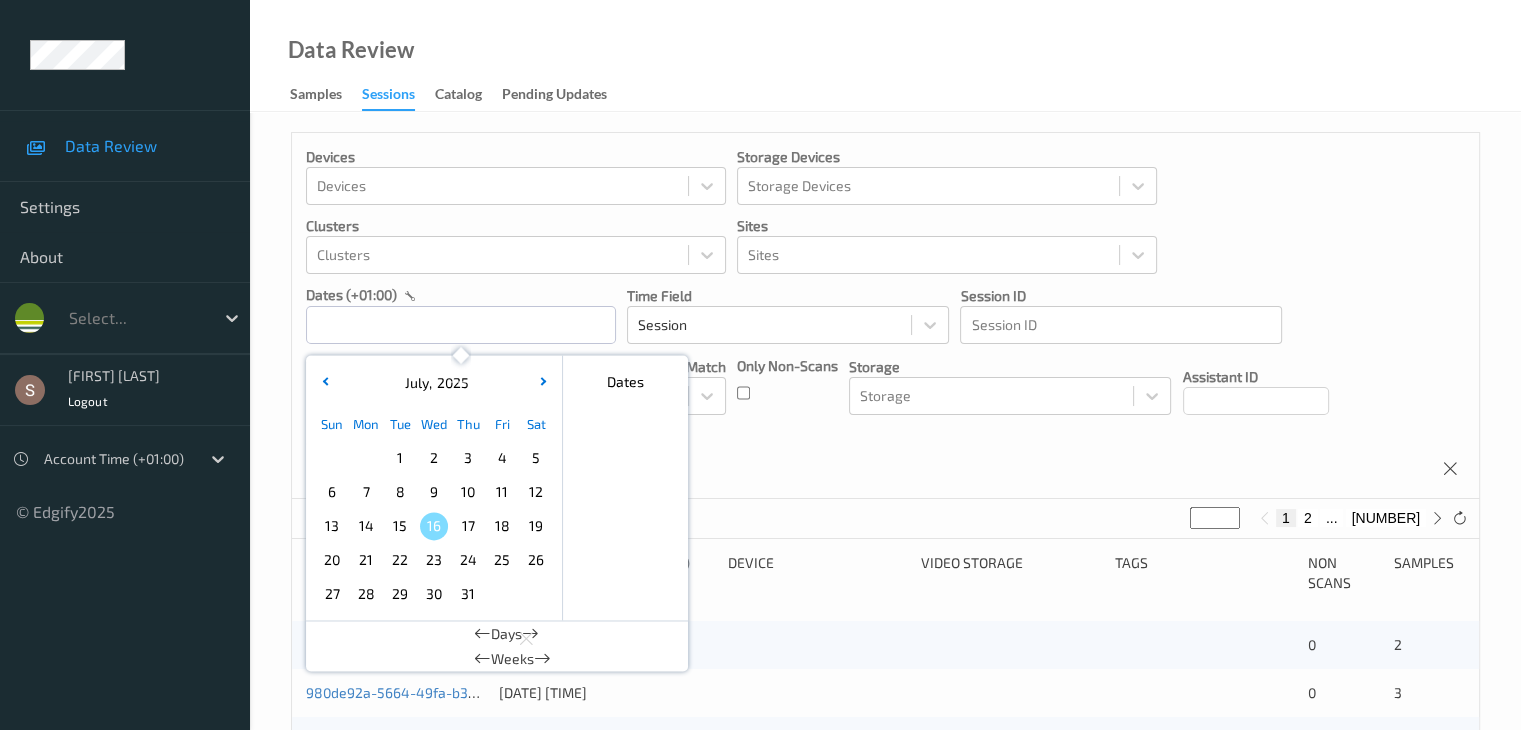 click on "8" at bounding box center [400, 492] 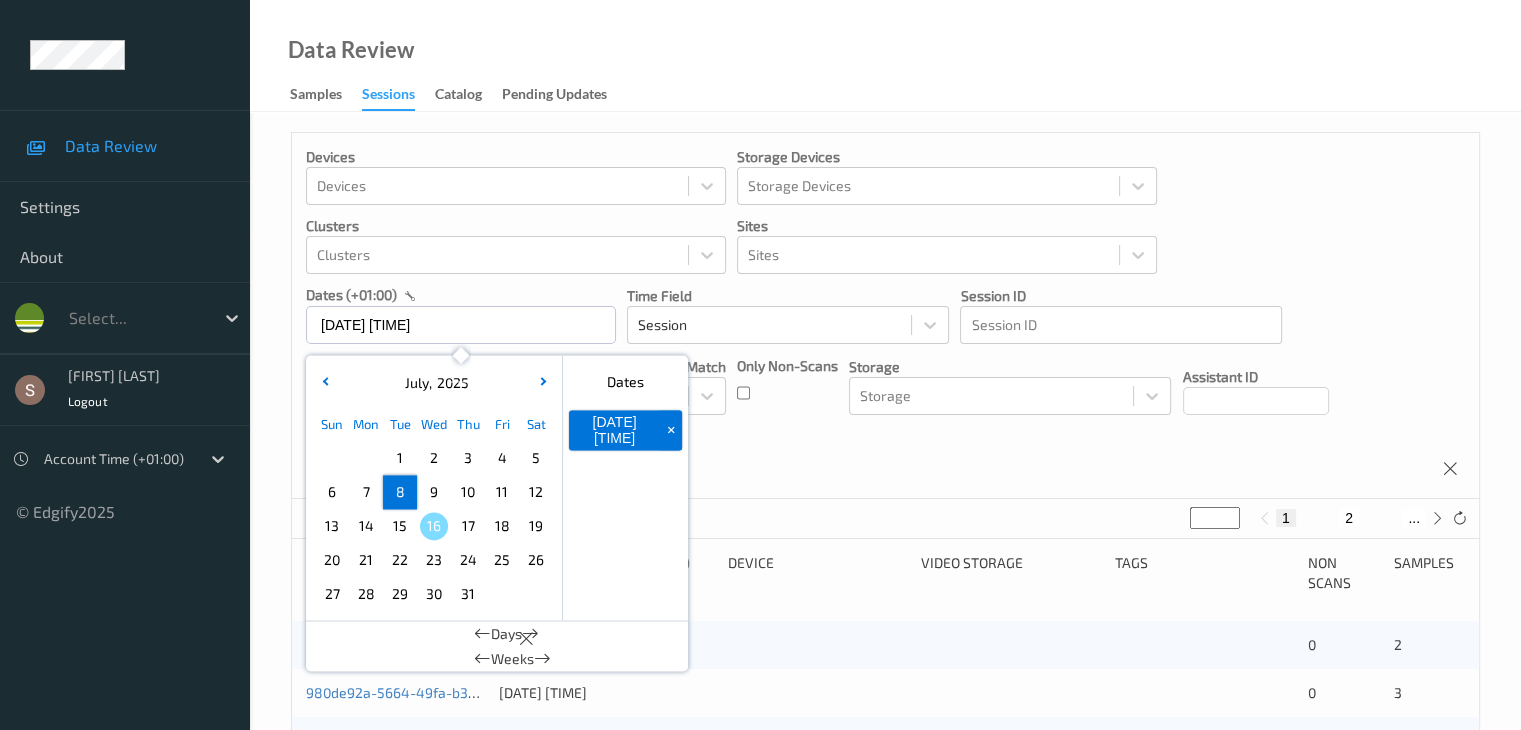 click on "8" at bounding box center [400, 492] 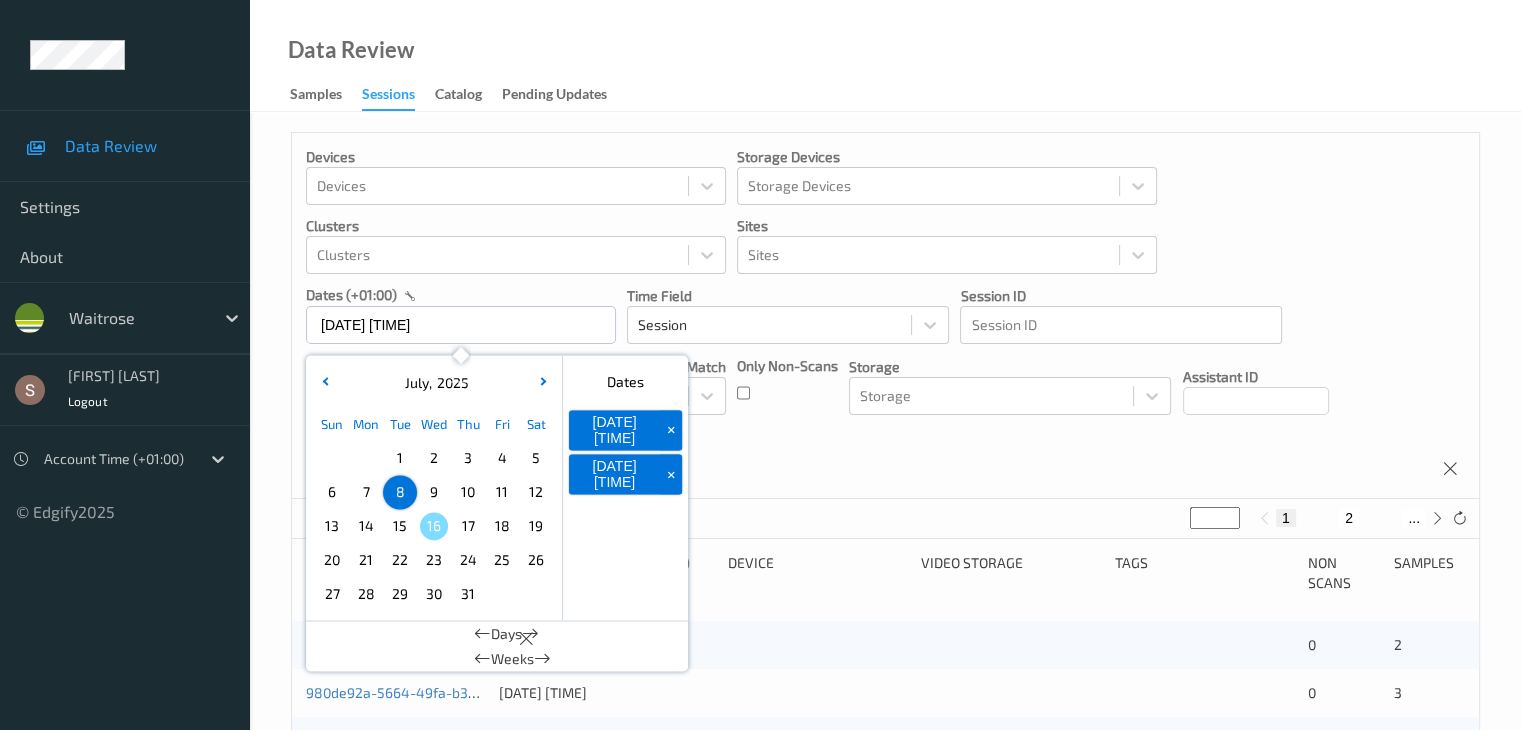 type on "08/07/2025 00:00 -> 08/07/2025 23:59" 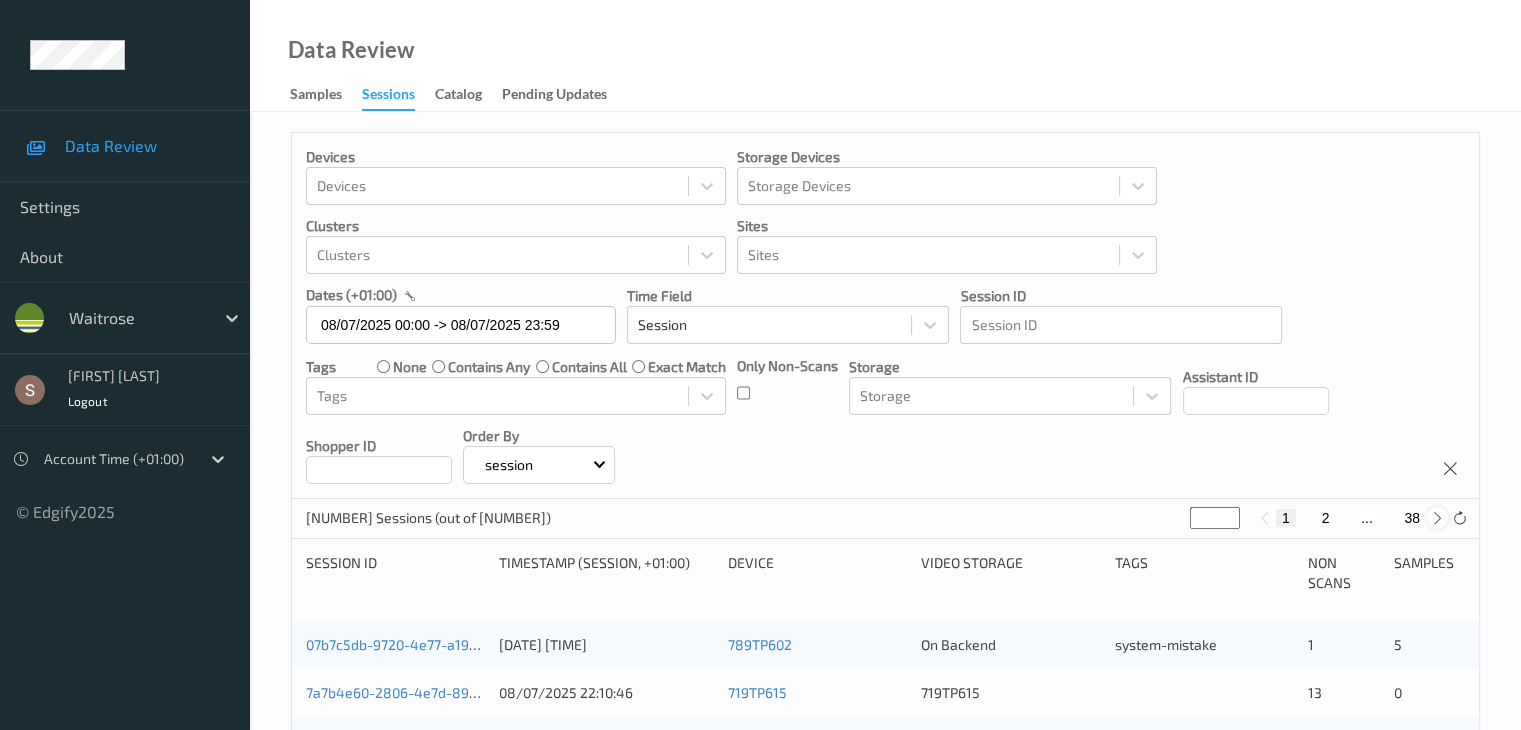 click at bounding box center (1437, 518) 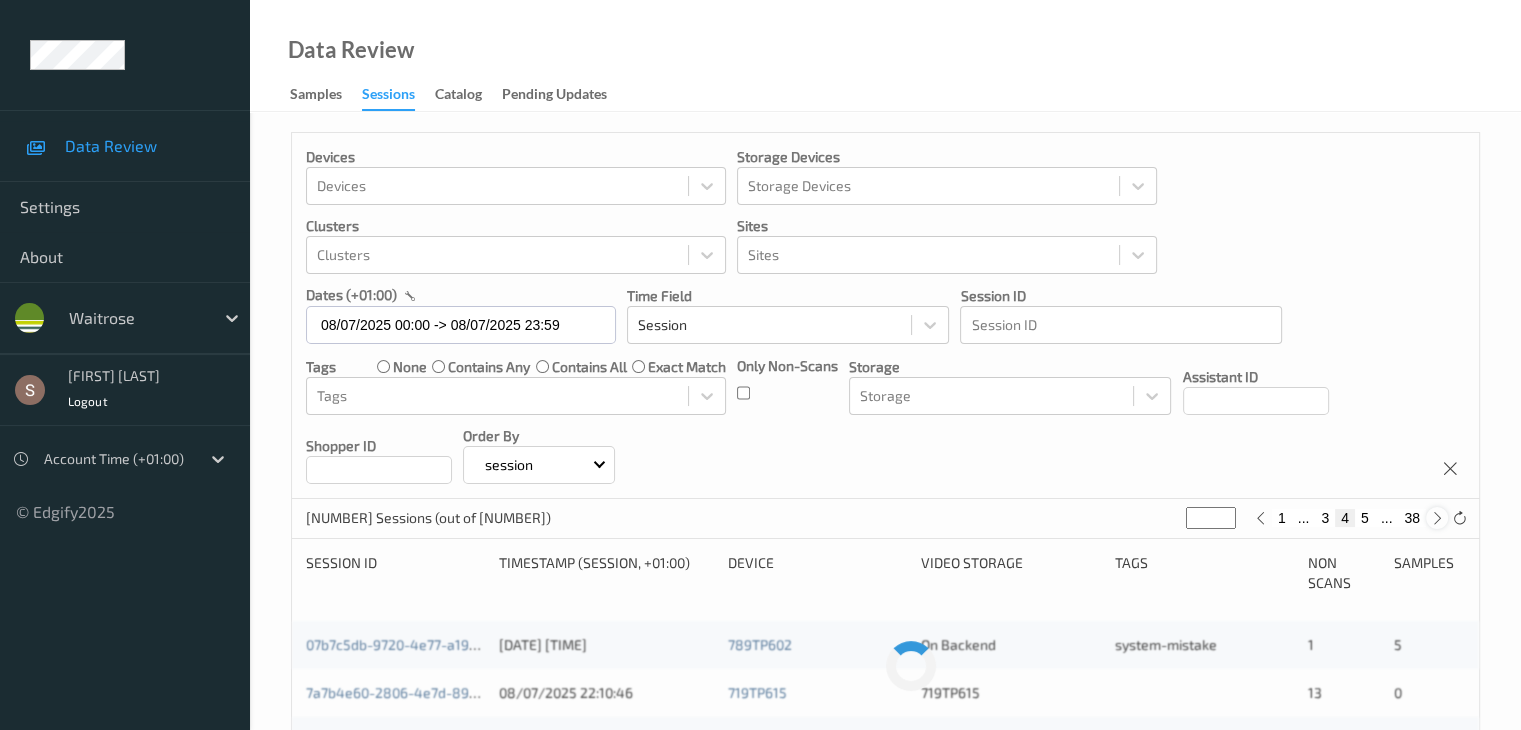 type on "*" 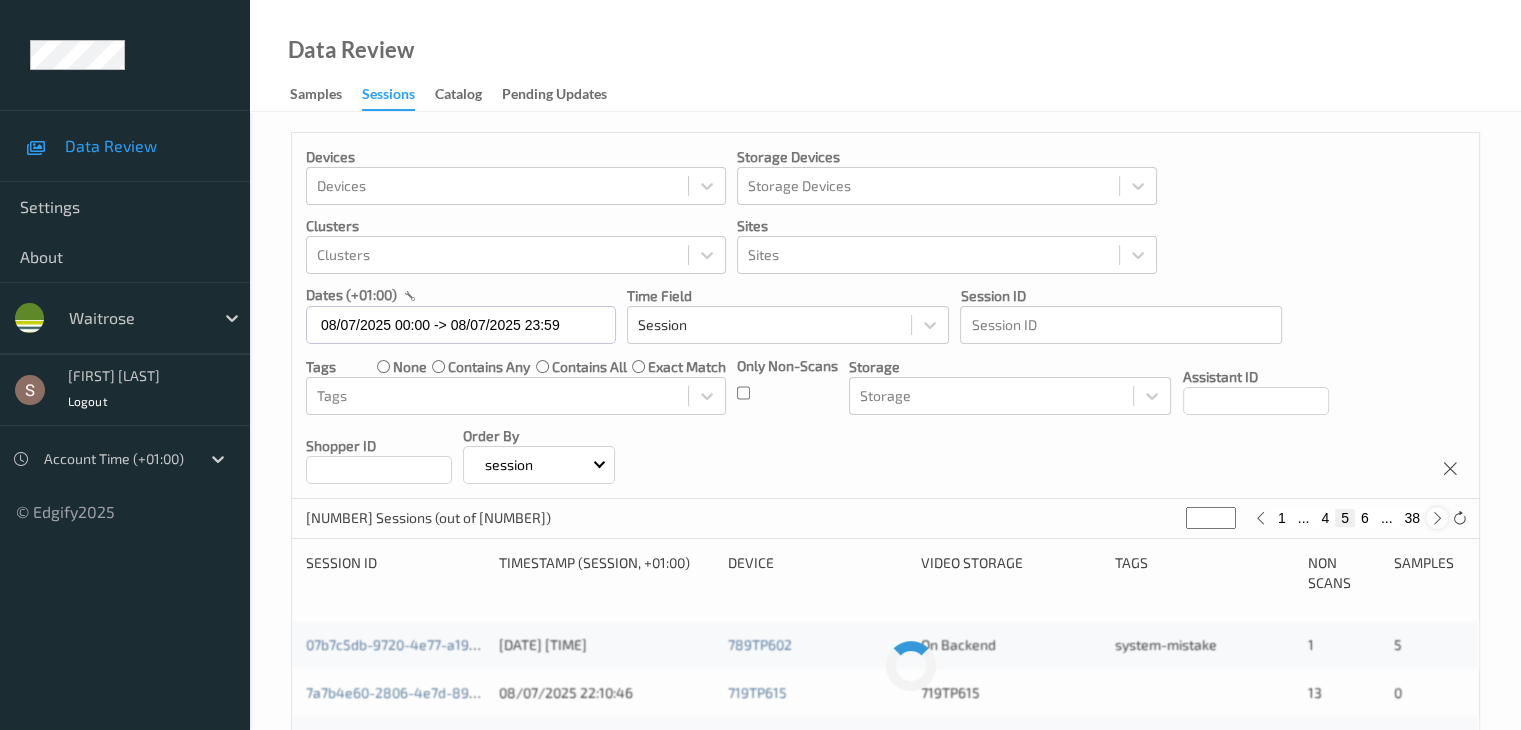 type on "*" 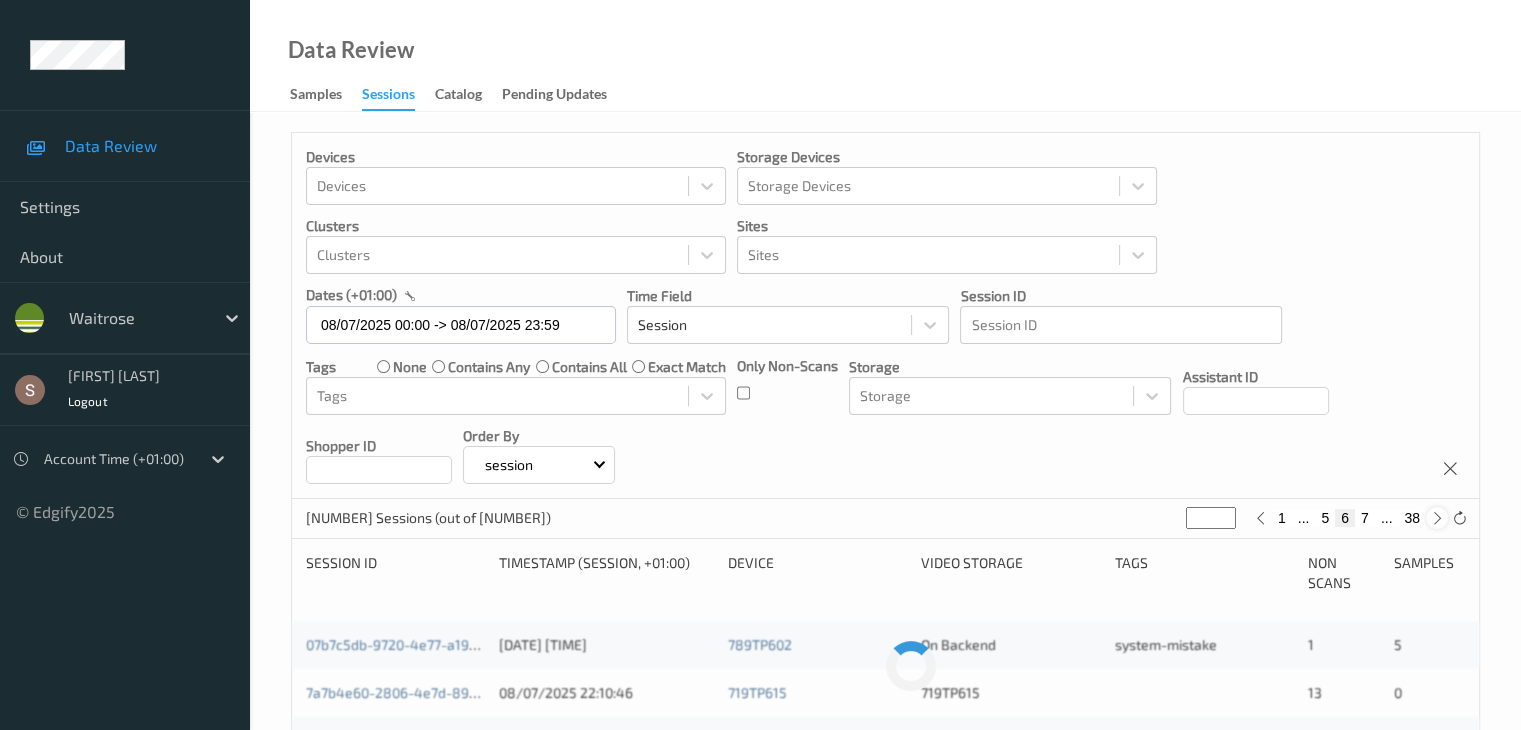 click at bounding box center (1437, 518) 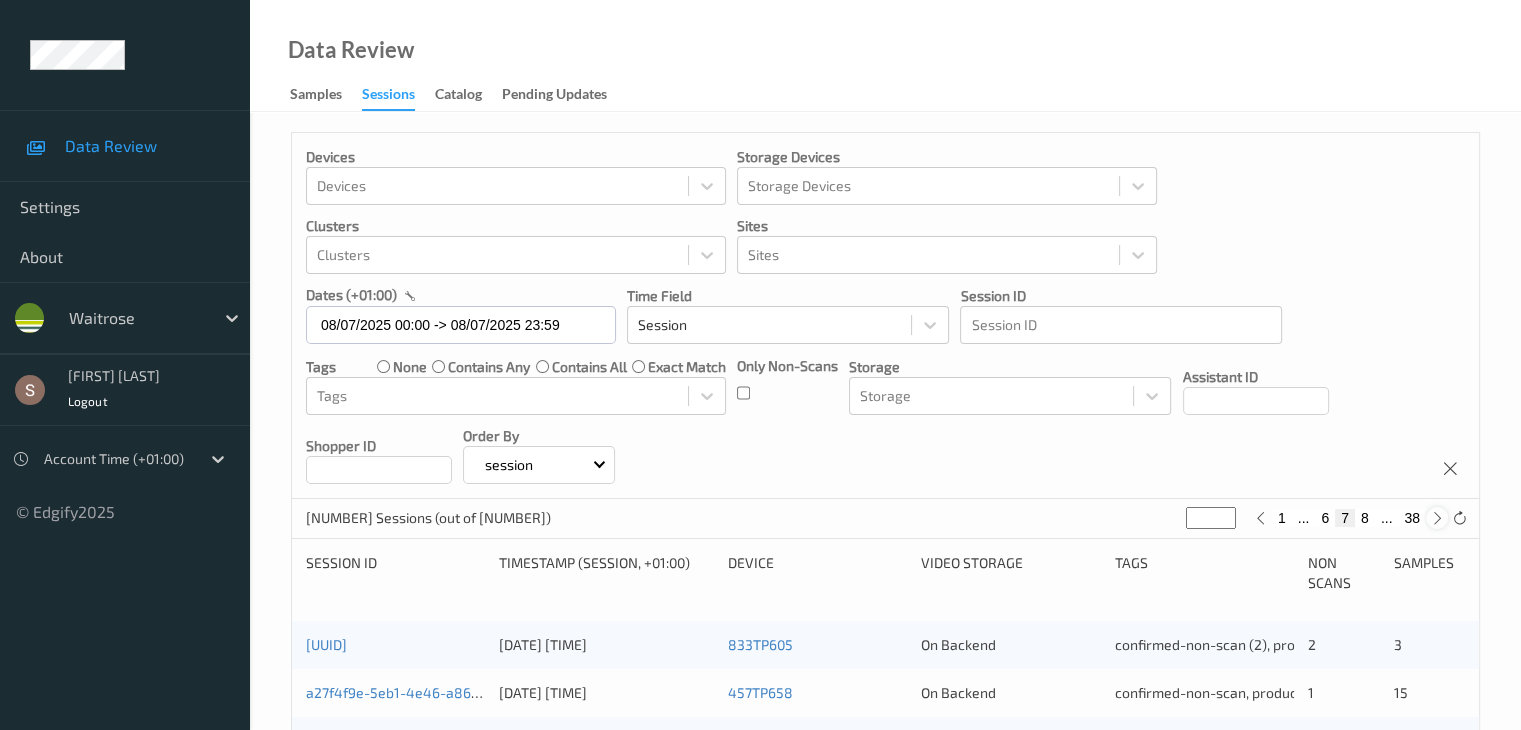 click at bounding box center (1437, 518) 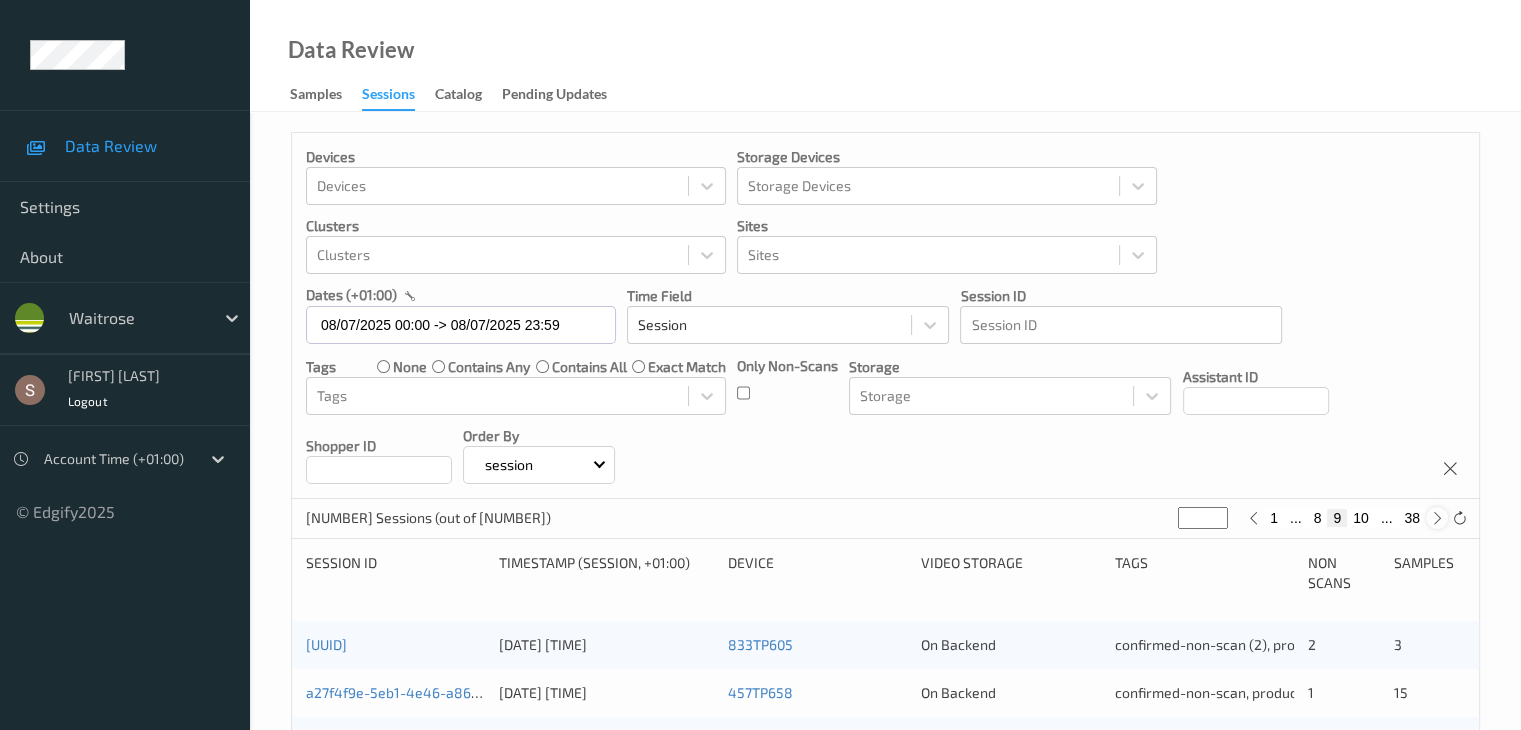 click at bounding box center (1437, 518) 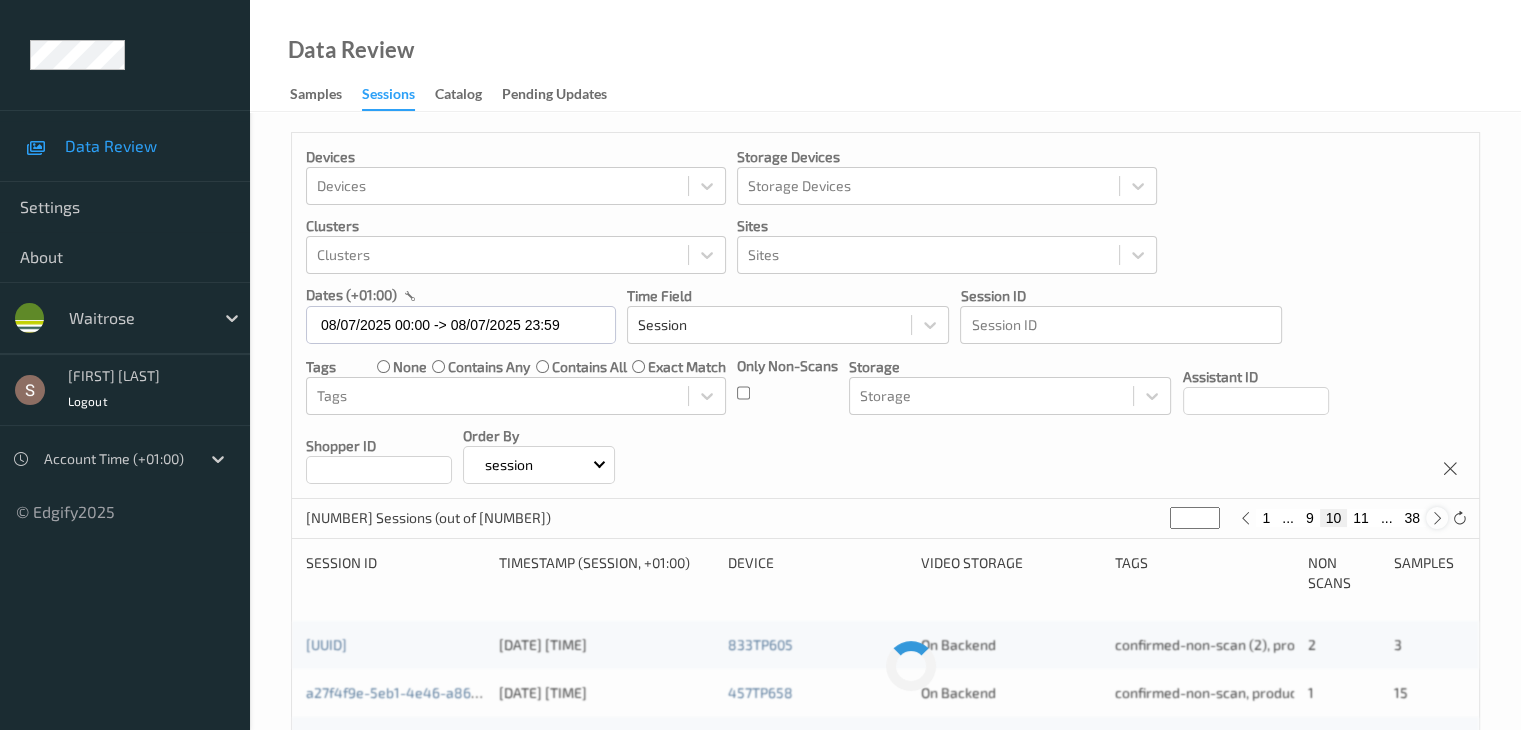 click at bounding box center (1437, 518) 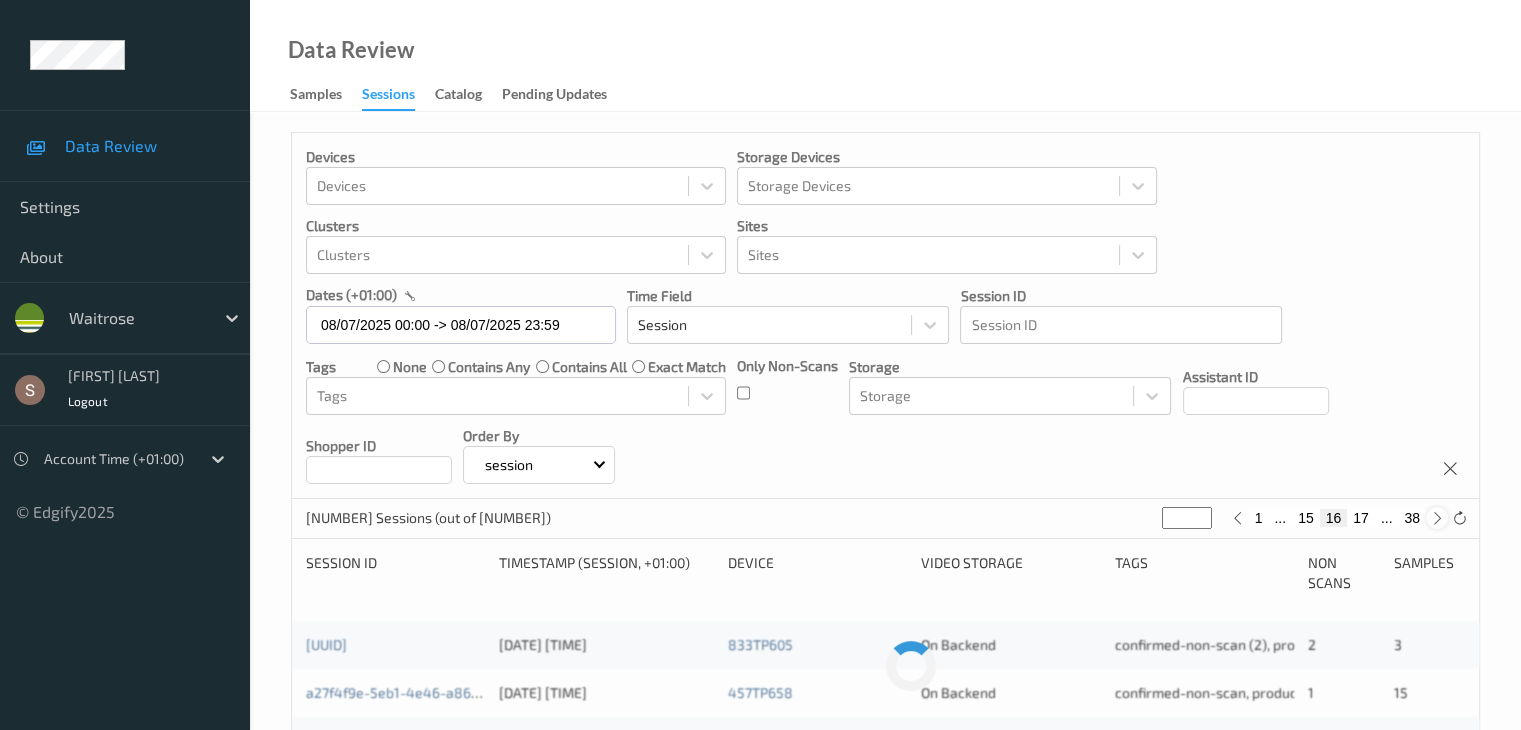 type on "**" 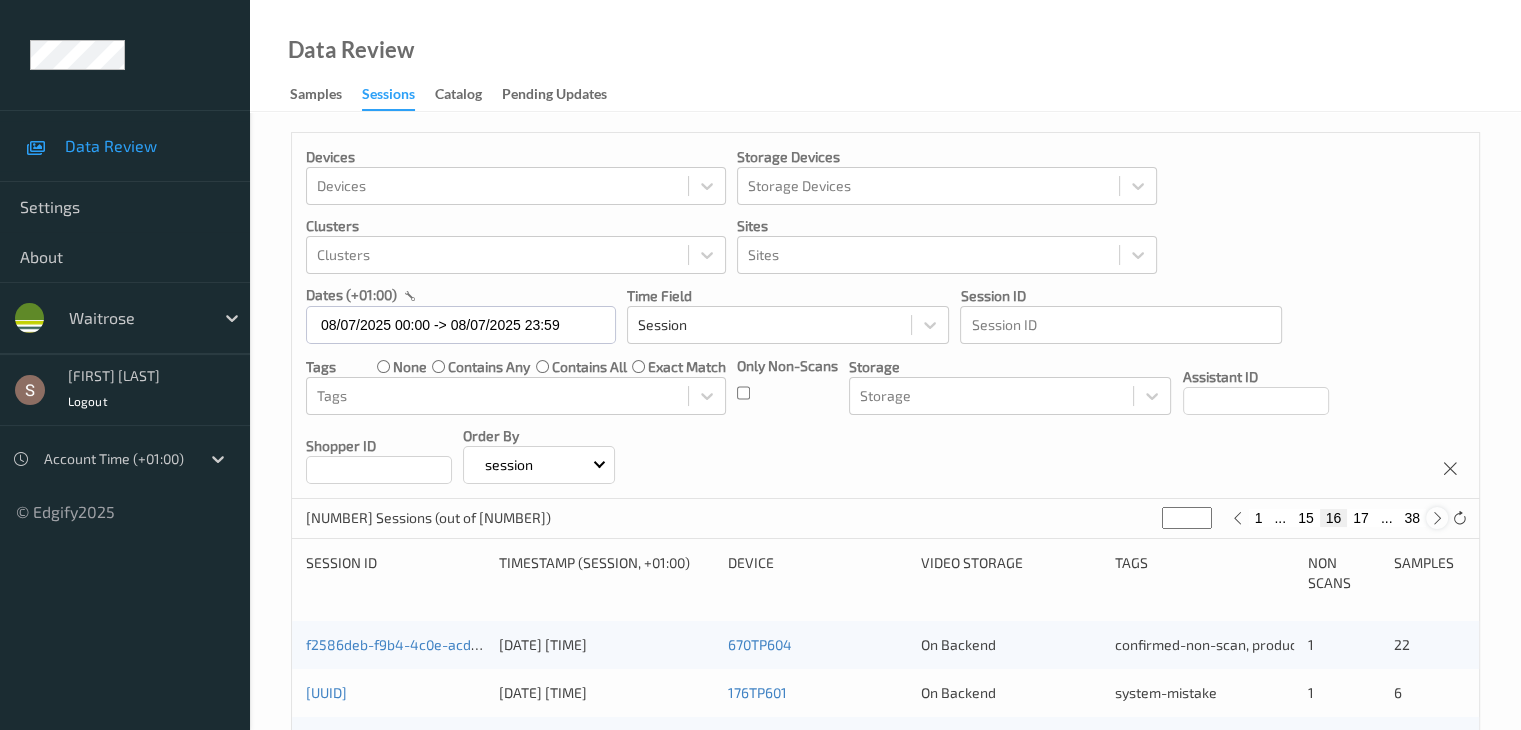 click at bounding box center [1437, 518] 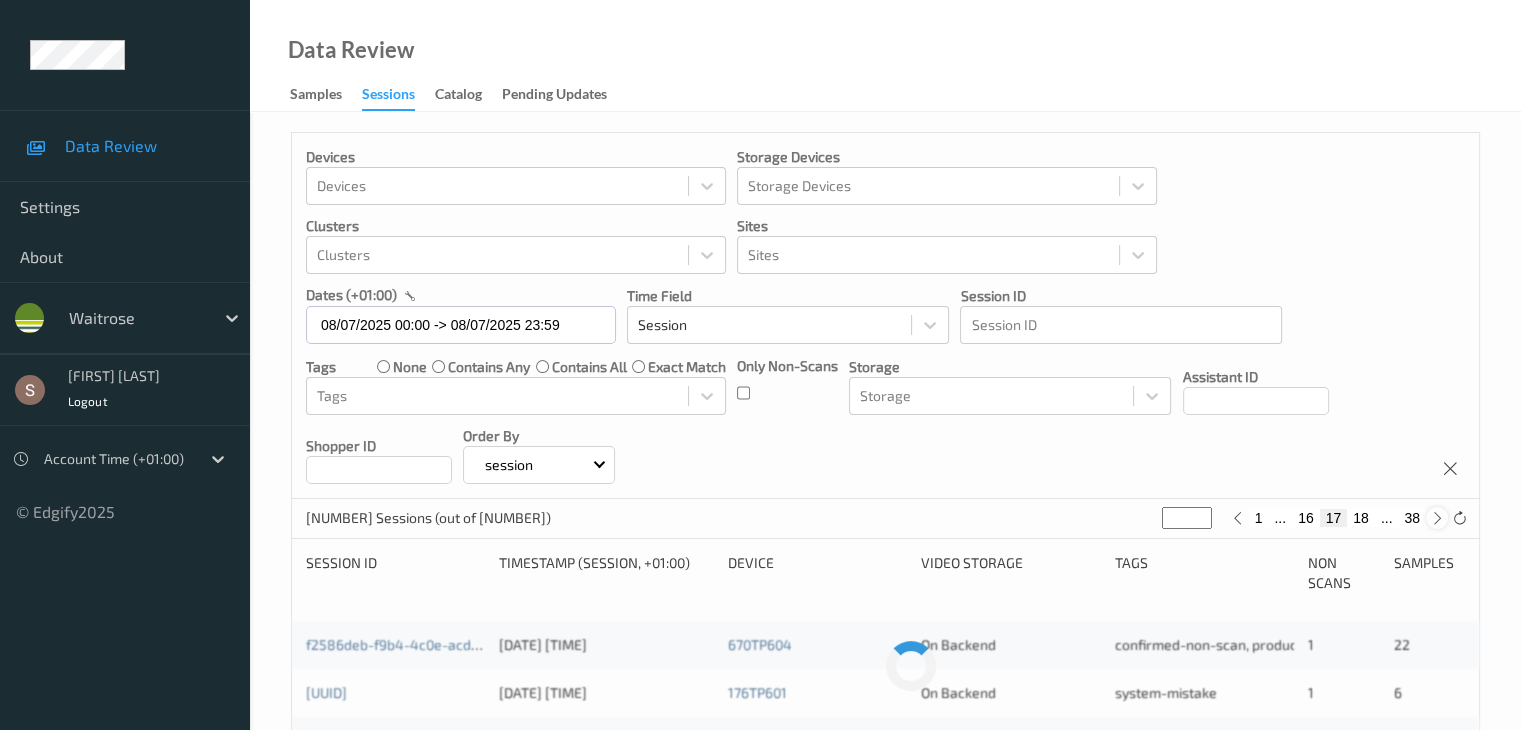 click at bounding box center [1437, 518] 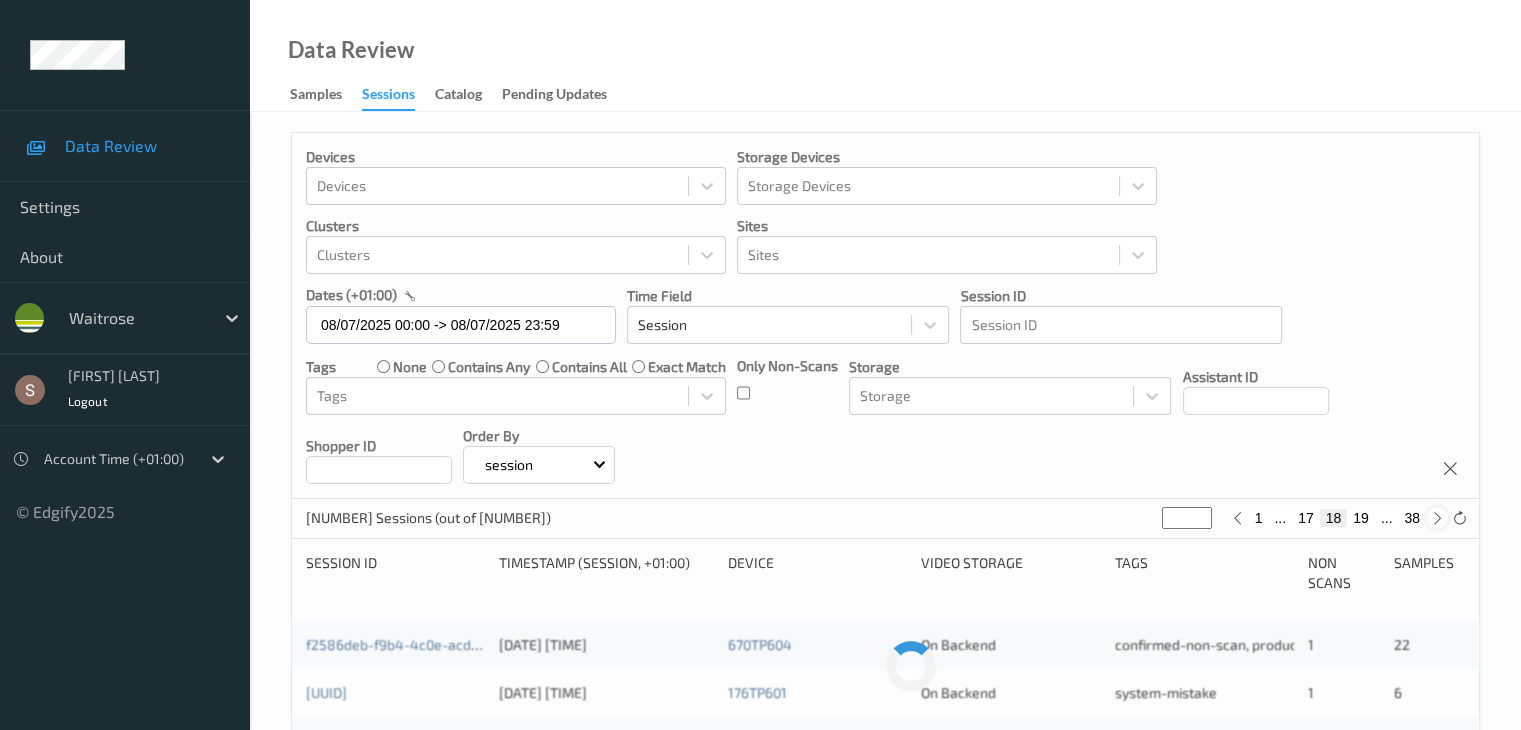 click at bounding box center [1437, 518] 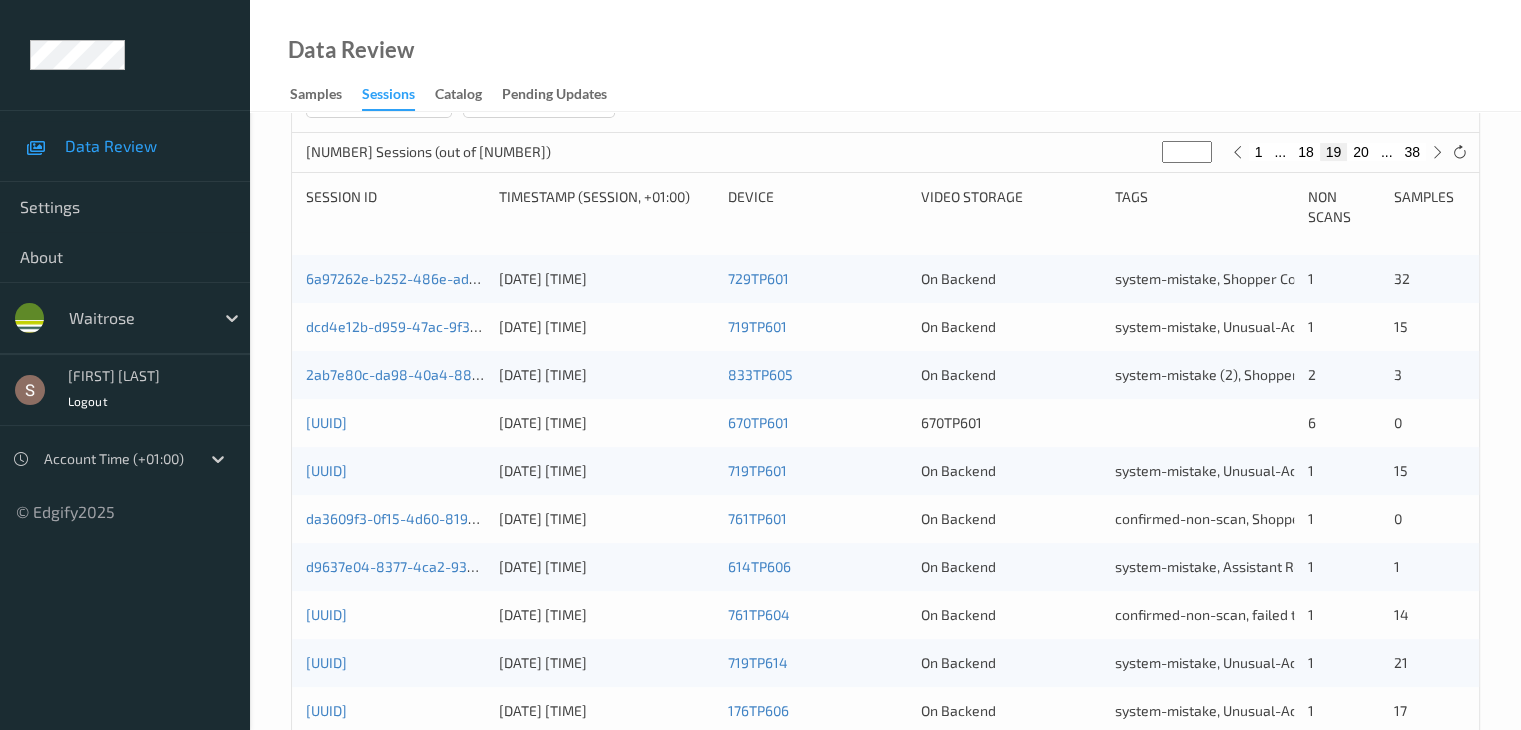 scroll, scrollTop: 332, scrollLeft: 0, axis: vertical 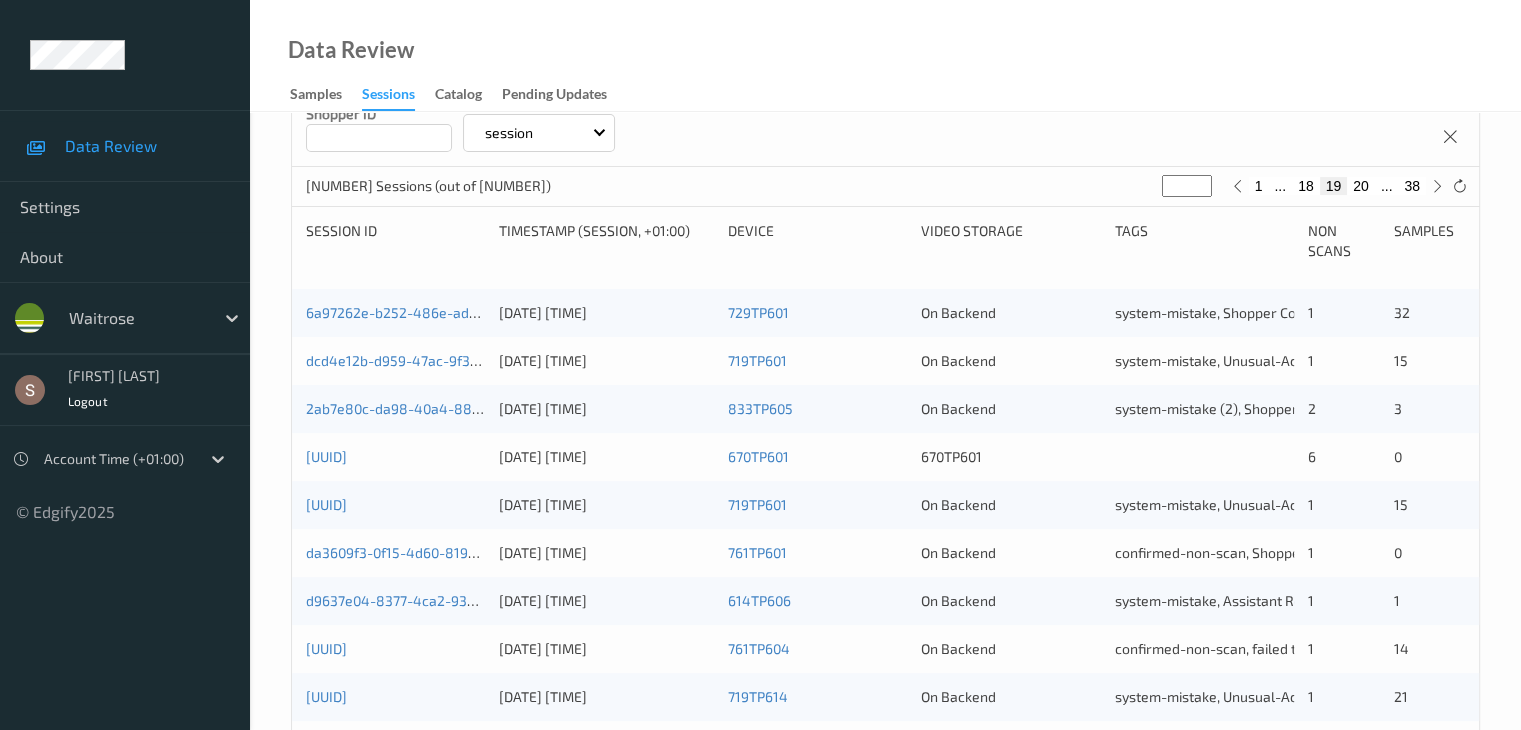 click on "19" at bounding box center [1334, 186] 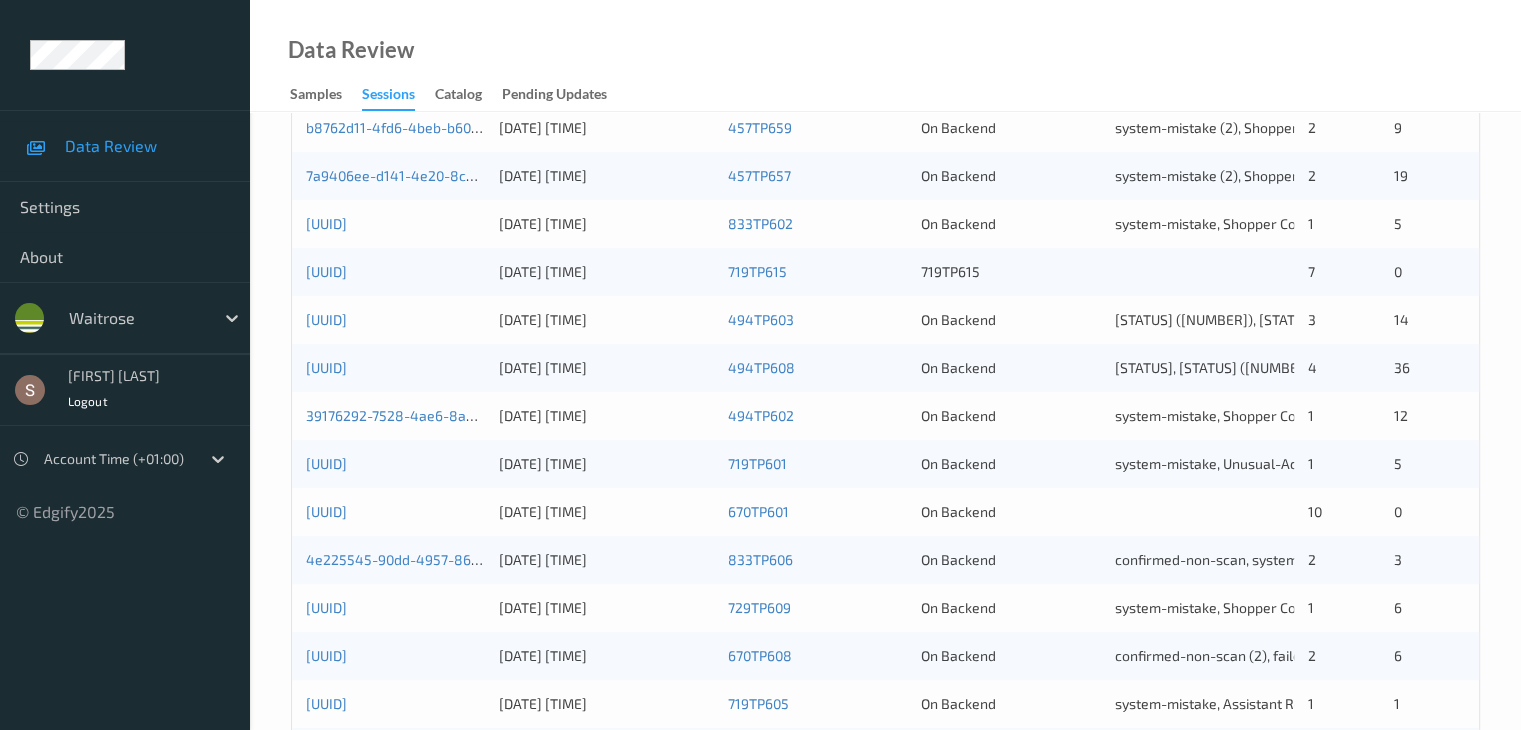 scroll, scrollTop: 332, scrollLeft: 0, axis: vertical 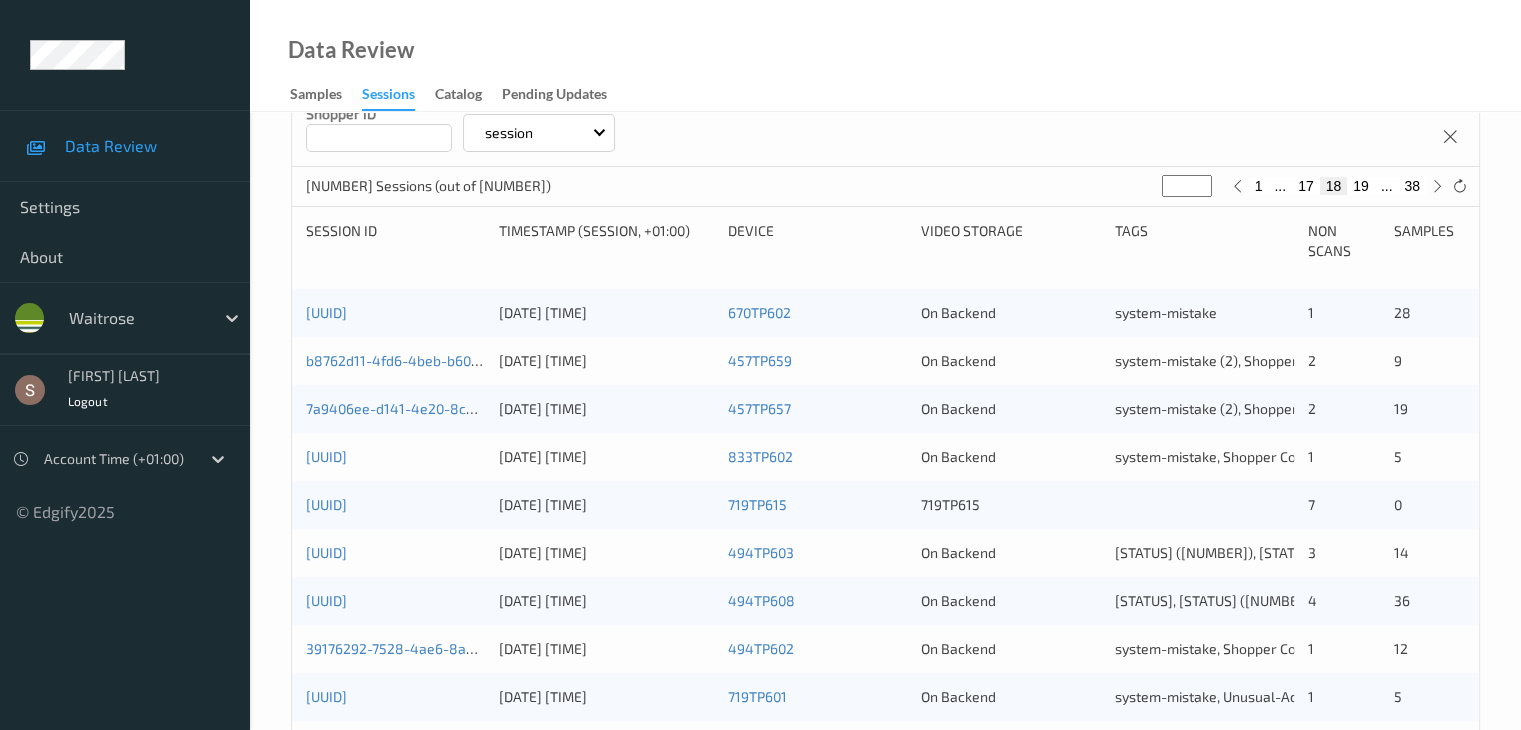 click on "19" at bounding box center [1361, 186] 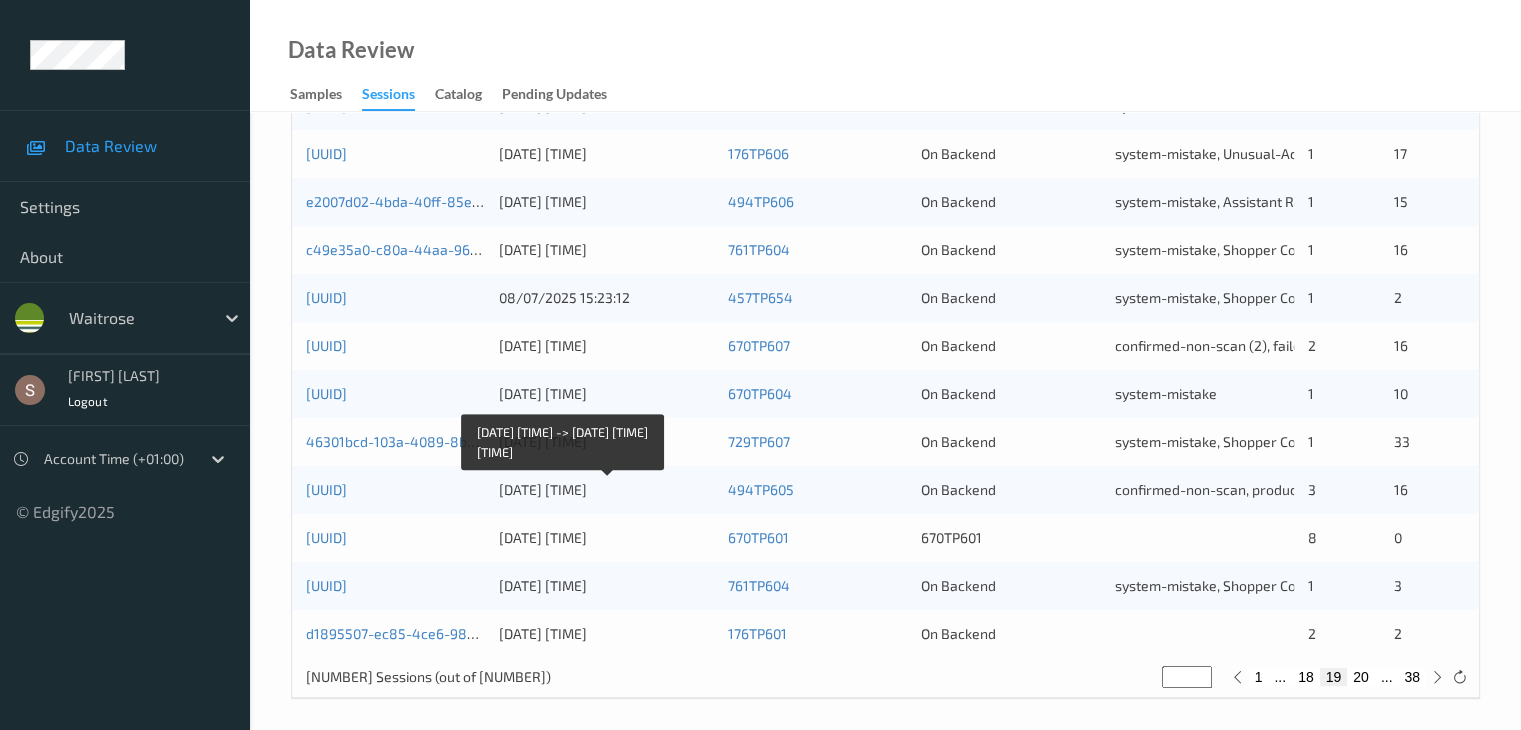 scroll, scrollTop: 932, scrollLeft: 0, axis: vertical 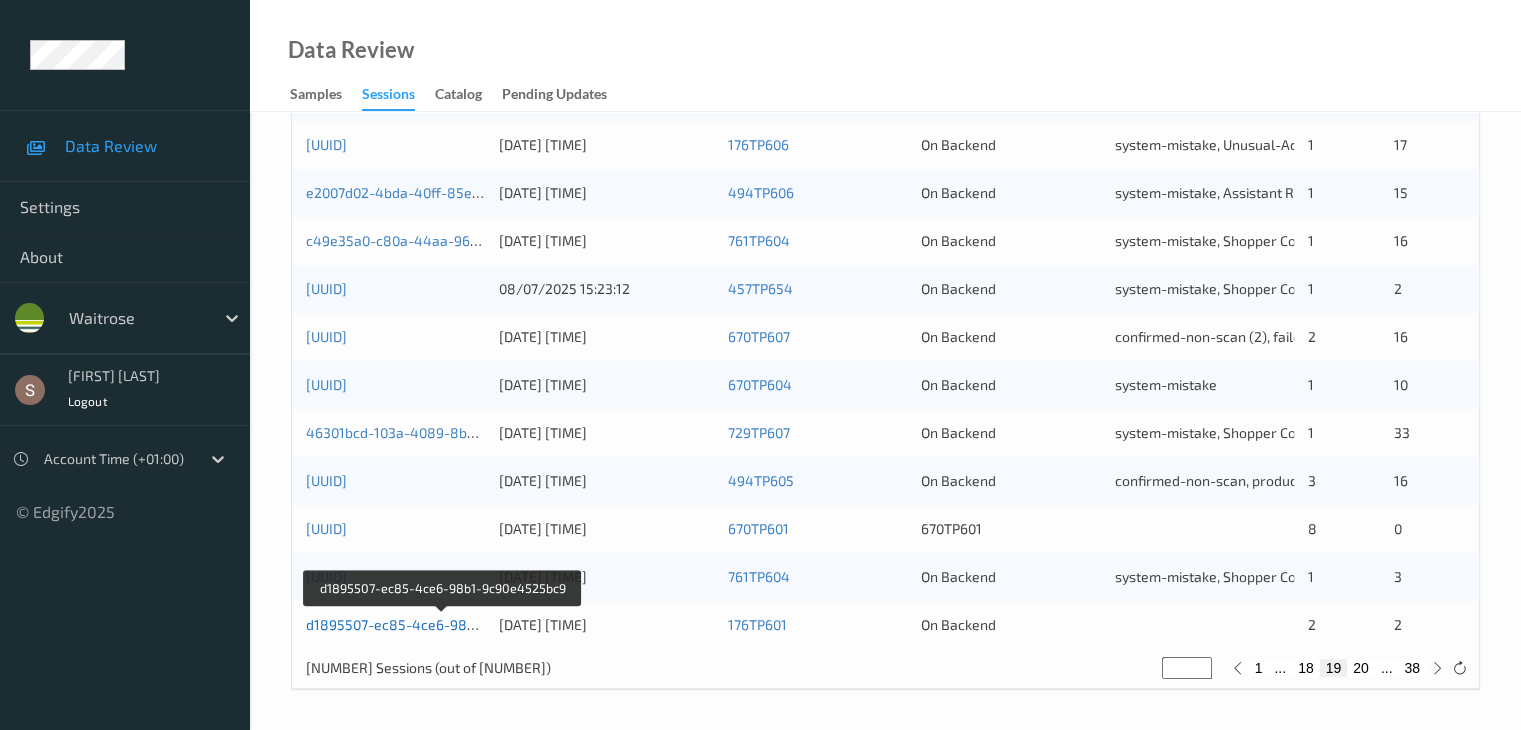 click on "d1895507-ec85-4ce6-98b1-9c90e4525bc9" at bounding box center (444, 624) 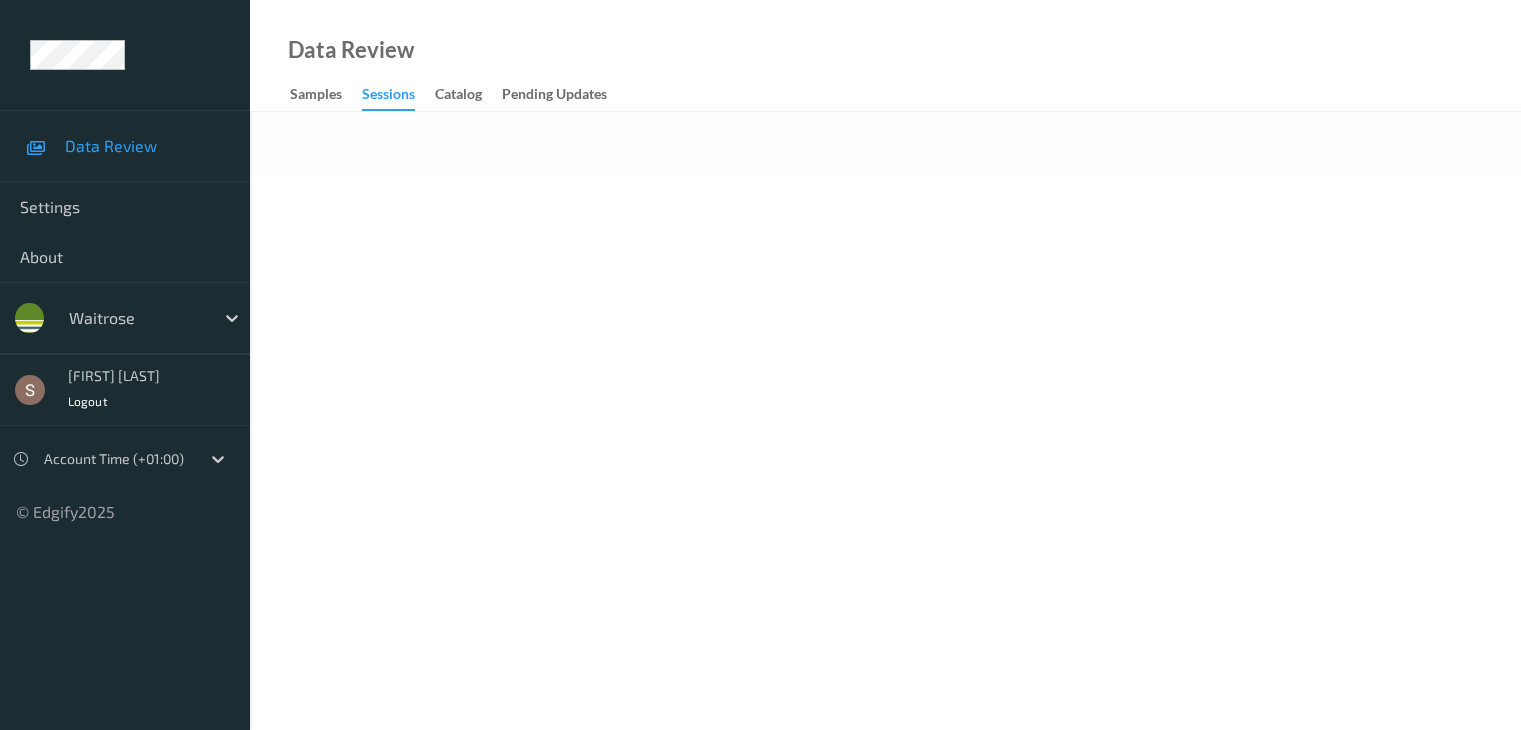 scroll, scrollTop: 0, scrollLeft: 0, axis: both 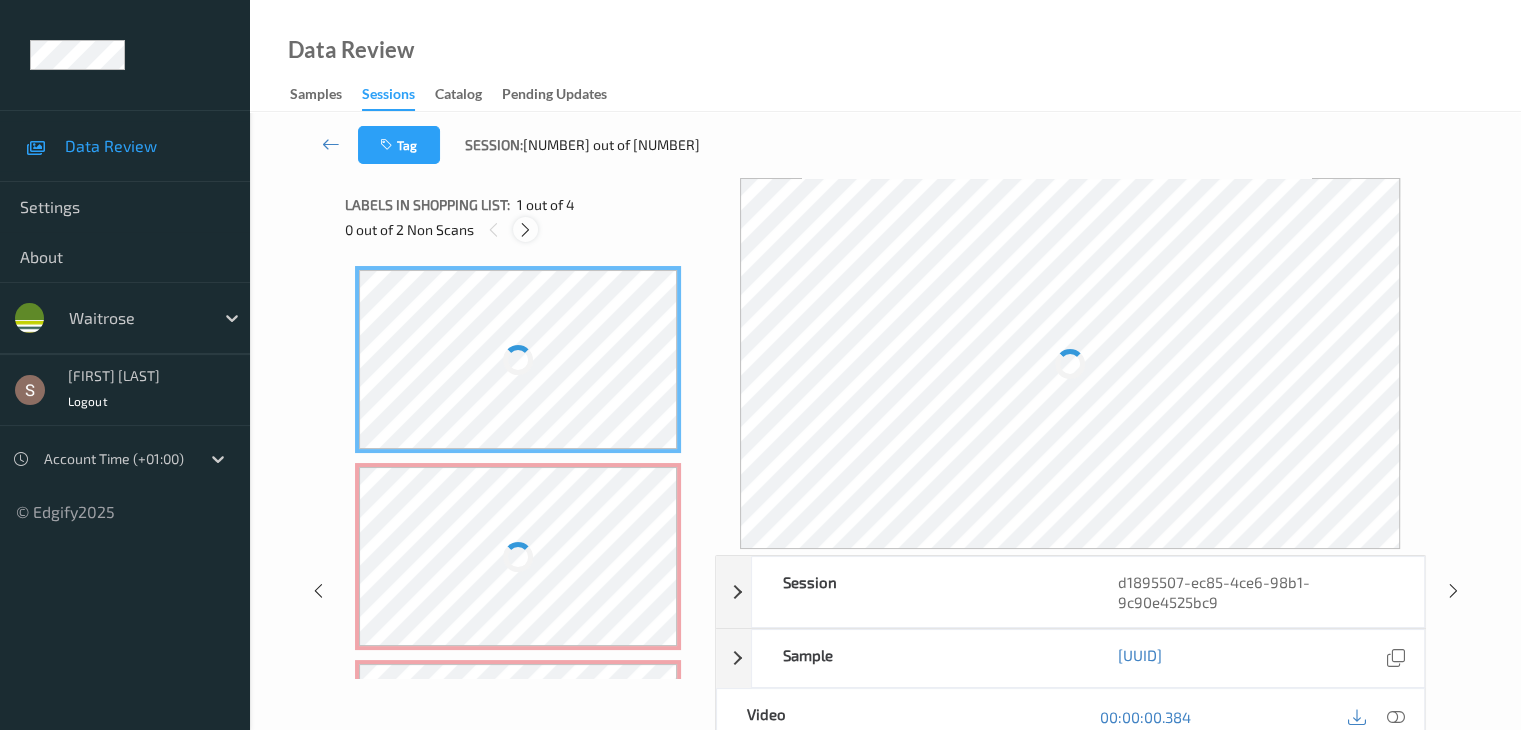 click at bounding box center (525, 230) 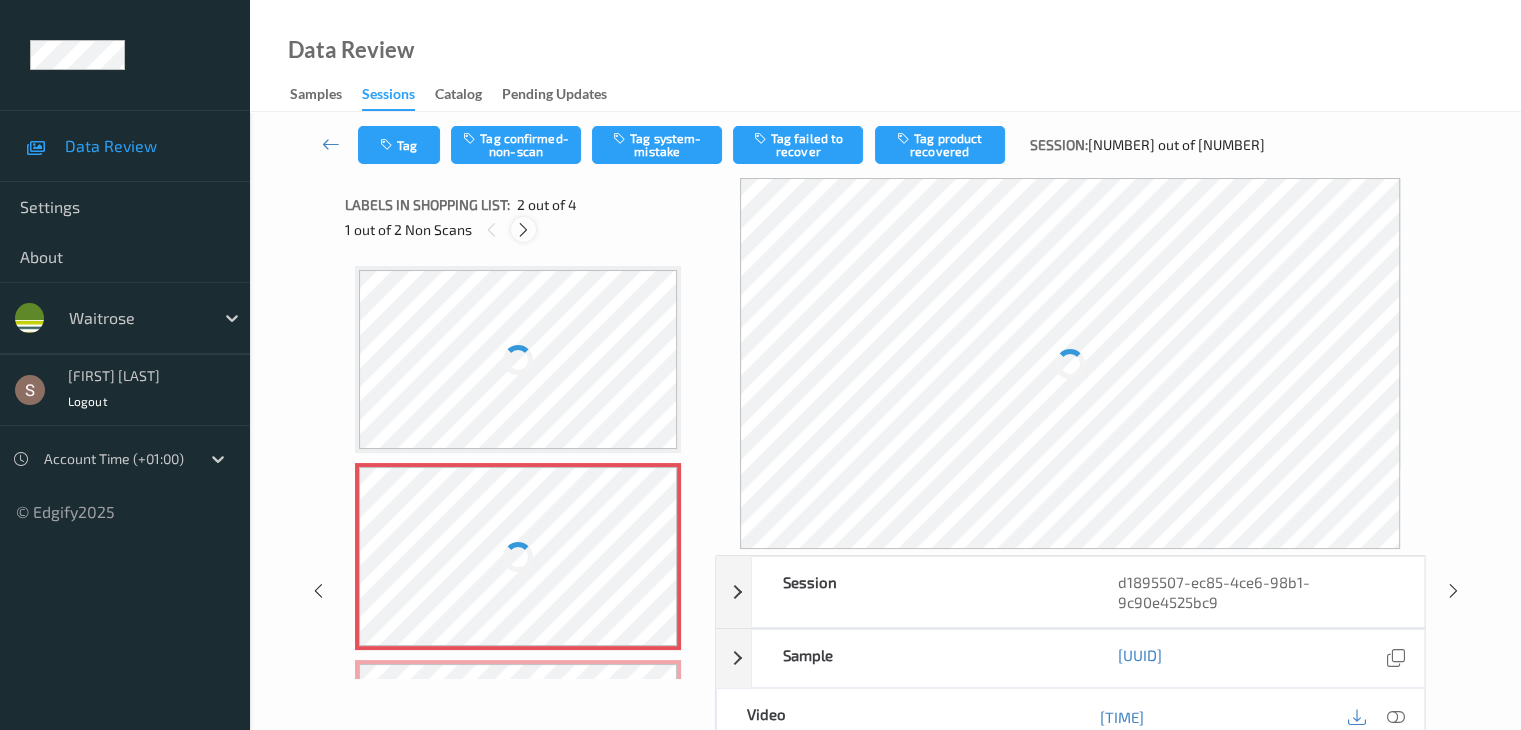 scroll, scrollTop: 10, scrollLeft: 0, axis: vertical 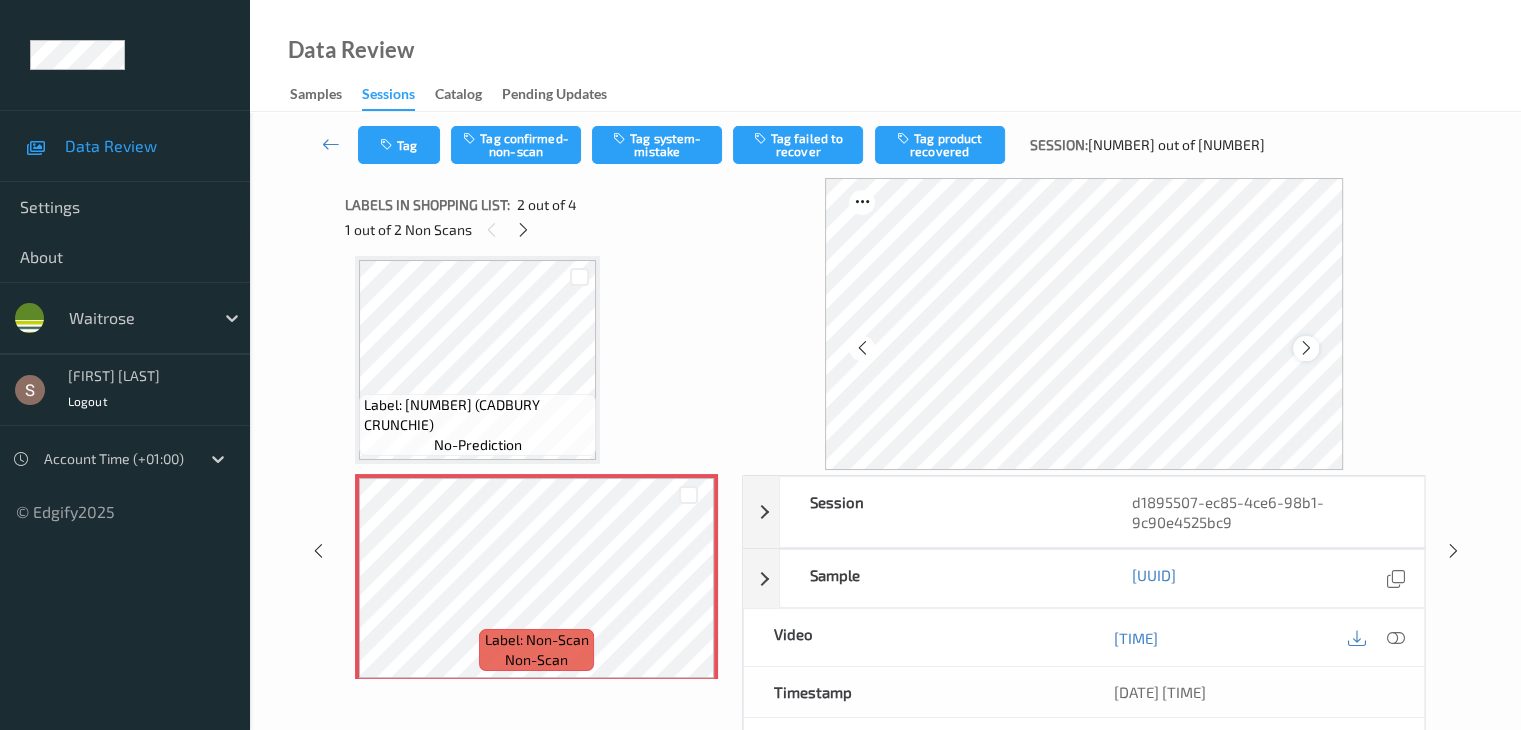 click at bounding box center [1306, 348] 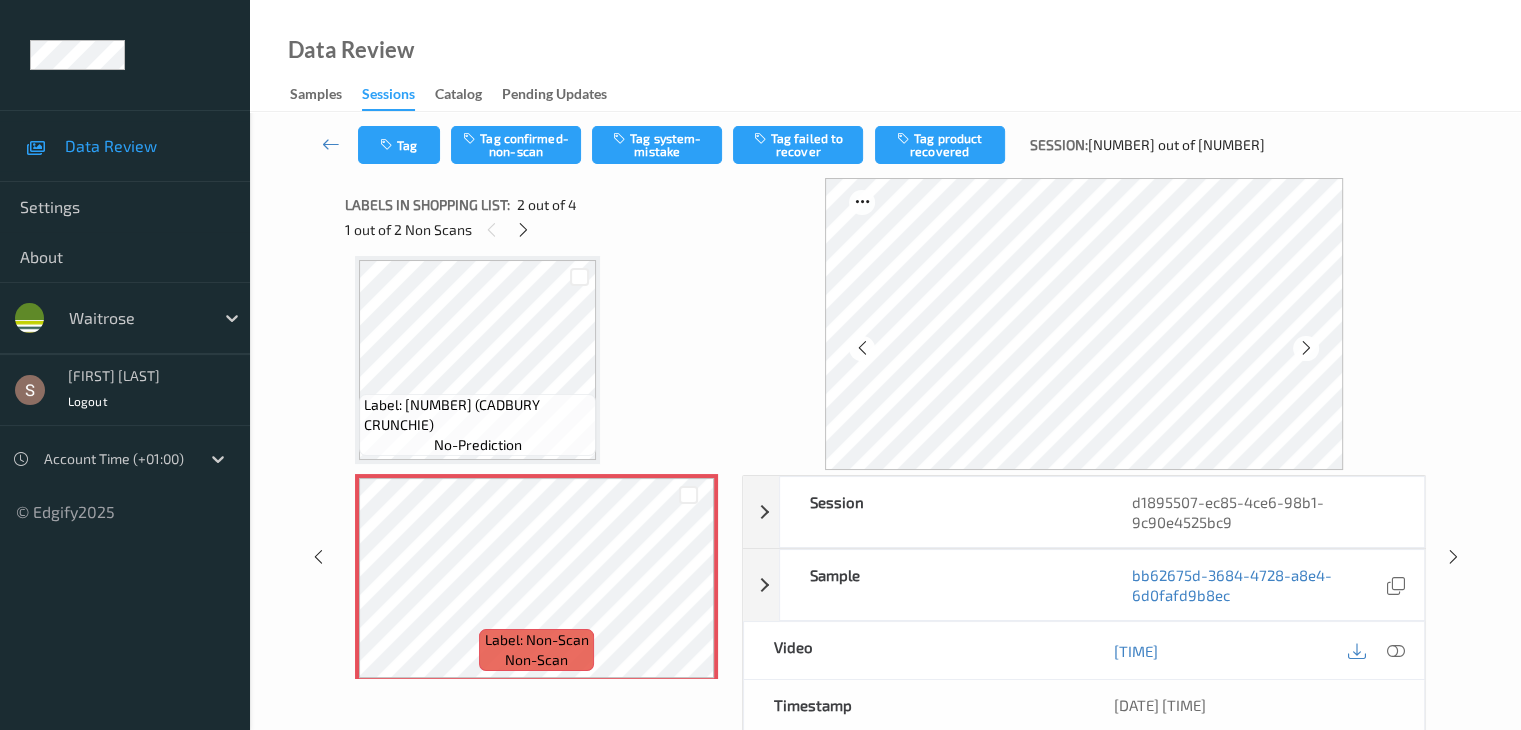 click at bounding box center (1306, 348) 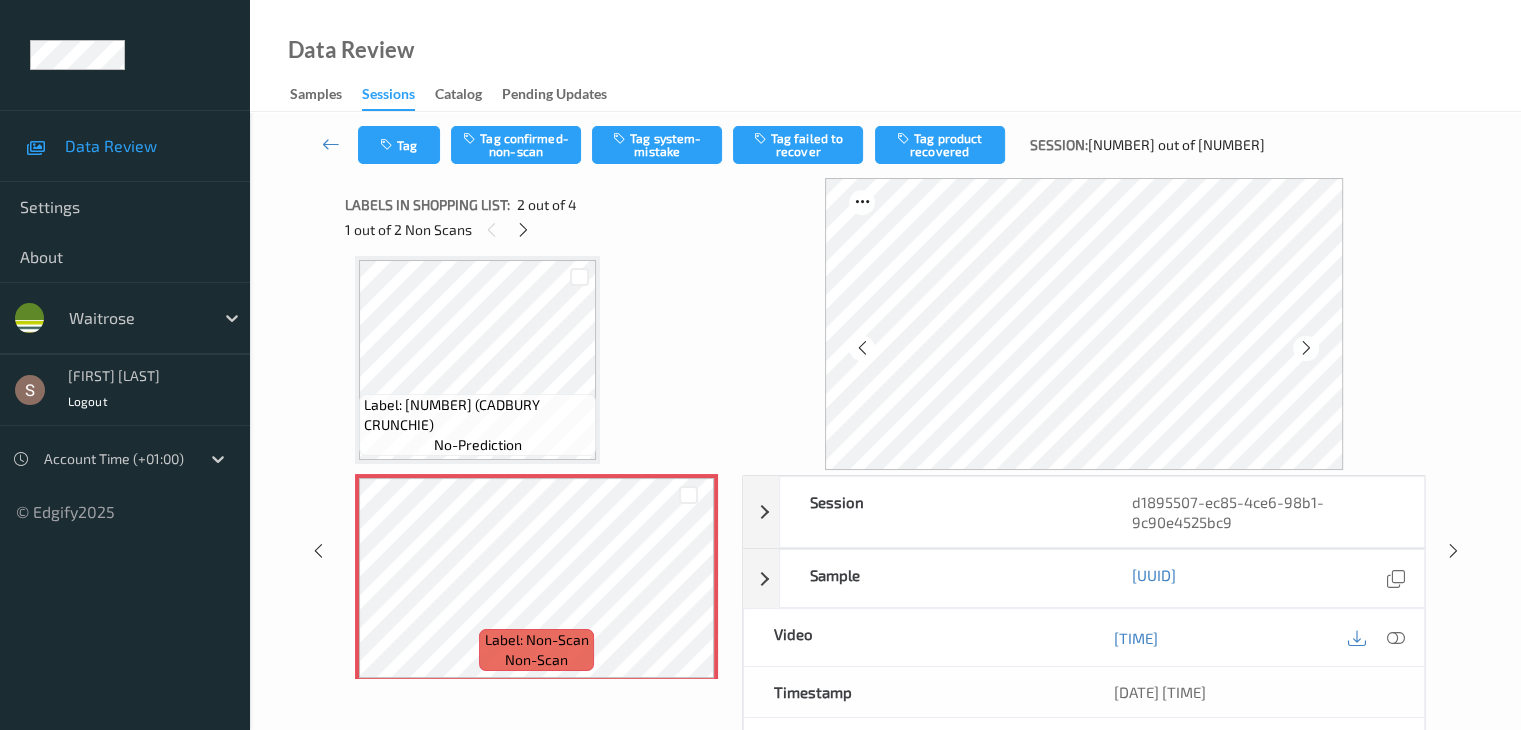 click at bounding box center [1306, 348] 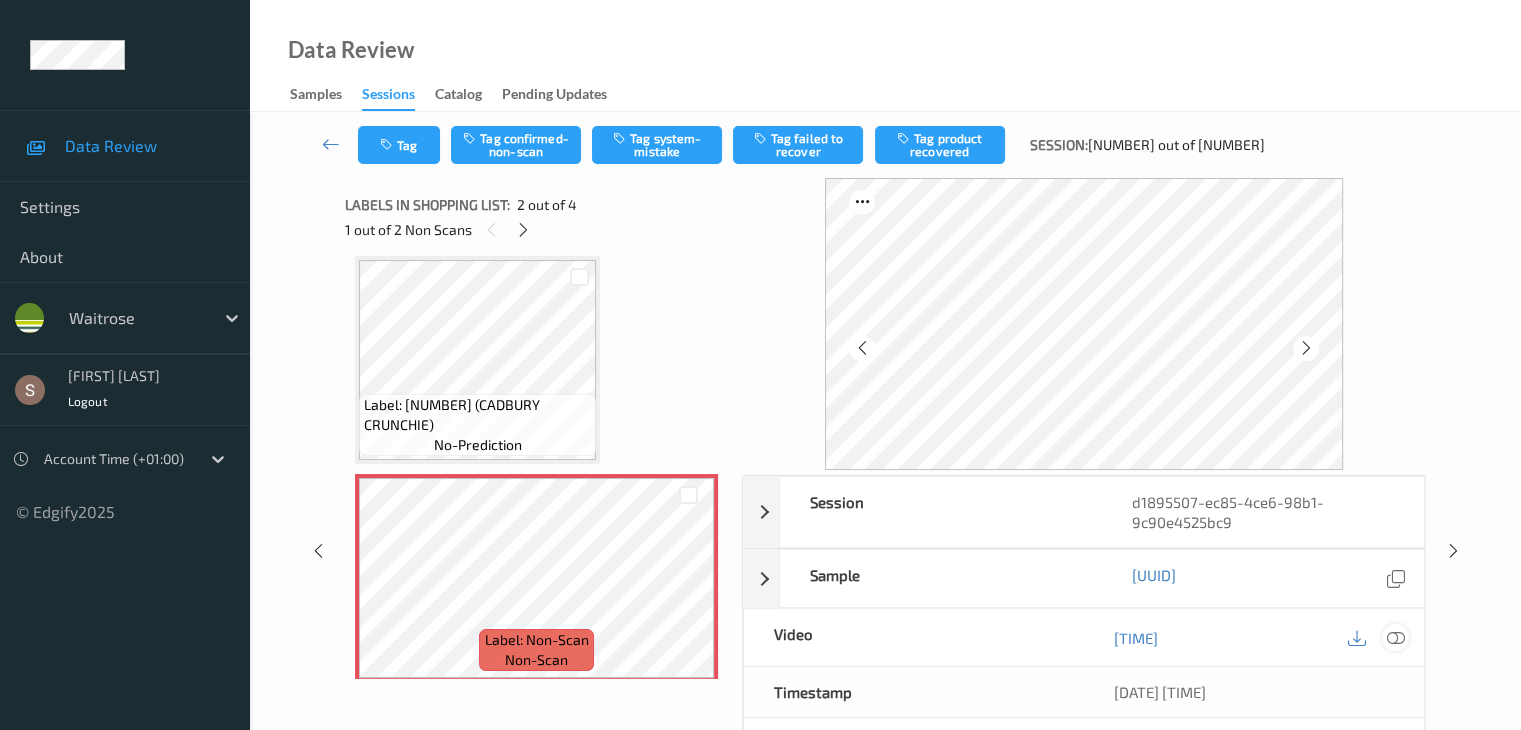 click at bounding box center [1395, 638] 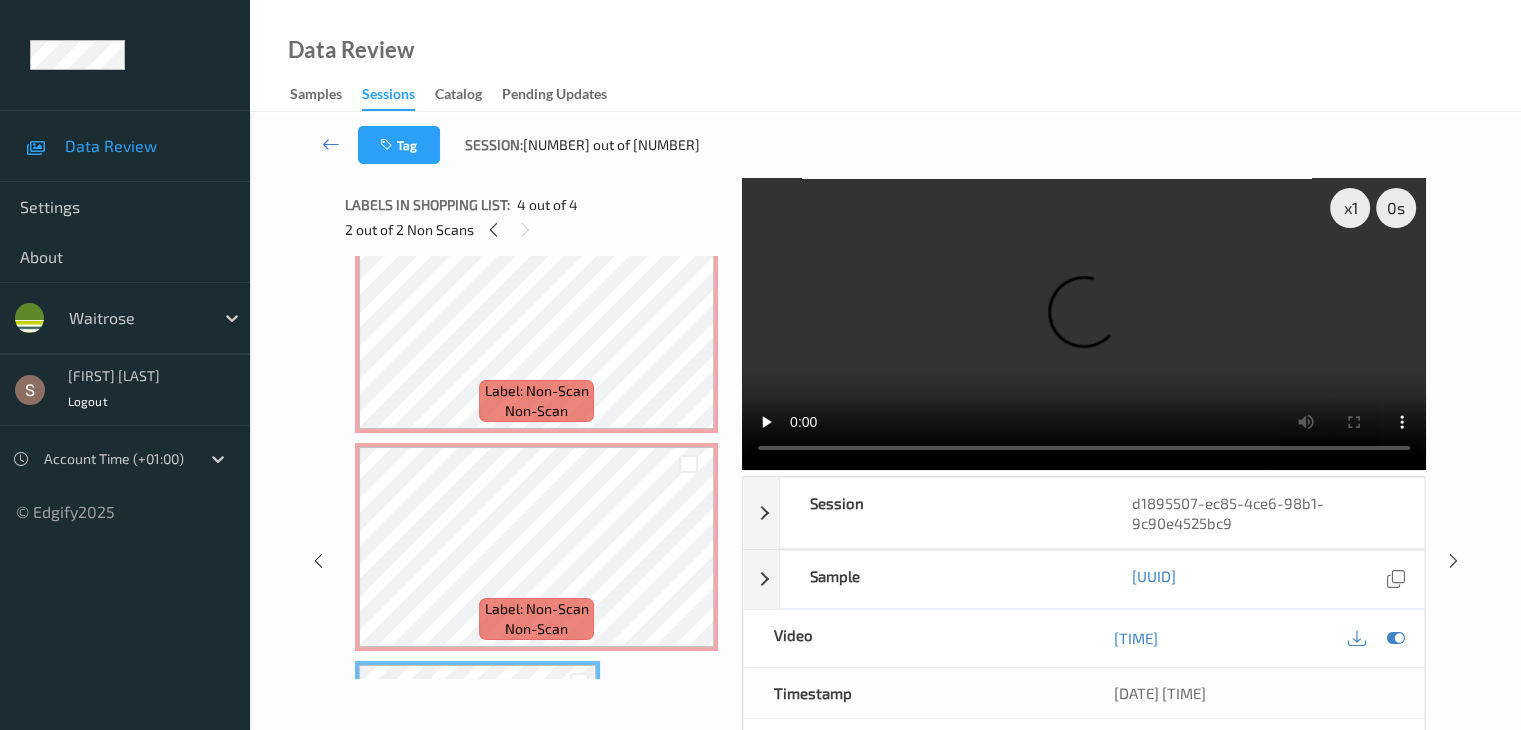 scroll, scrollTop: 159, scrollLeft: 0, axis: vertical 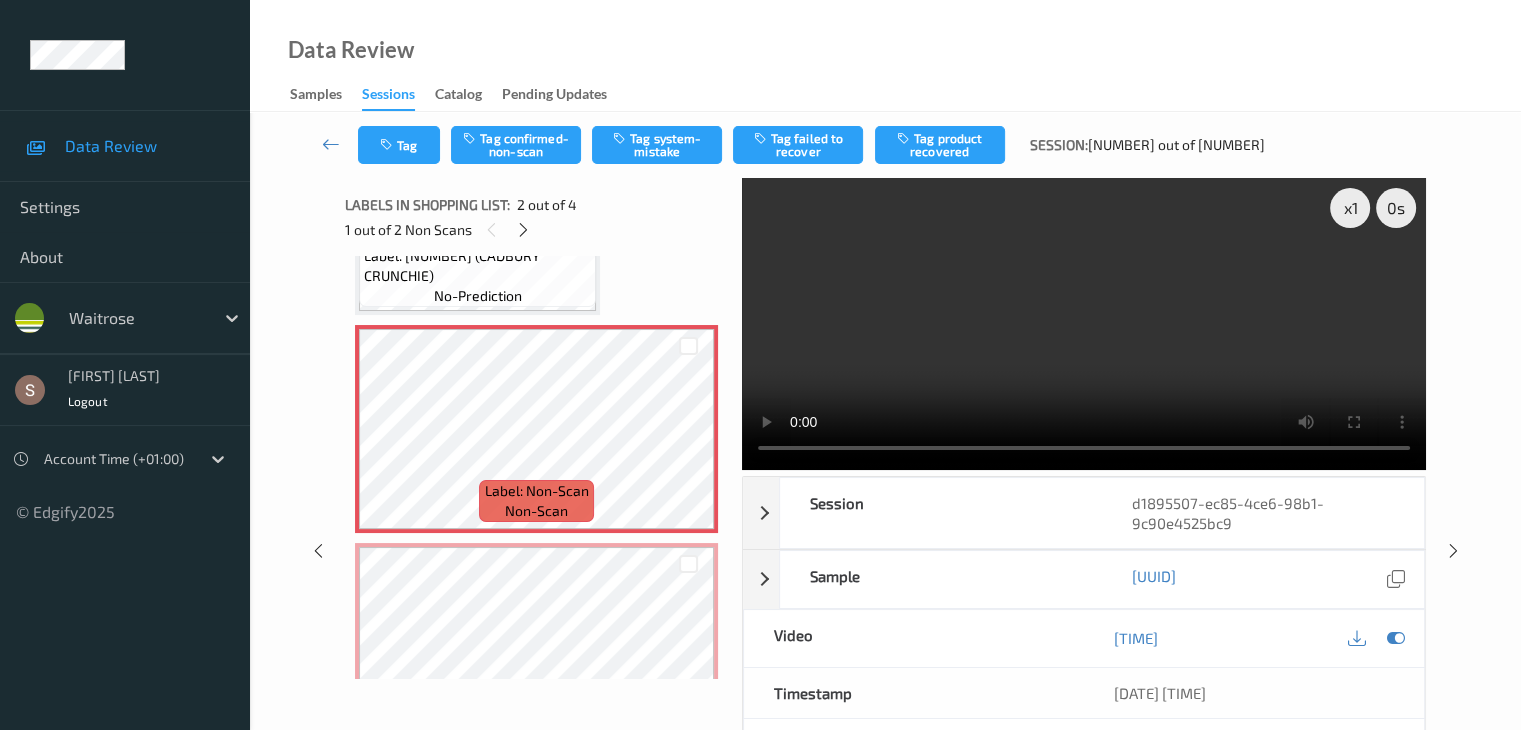 click at bounding box center [1084, 324] 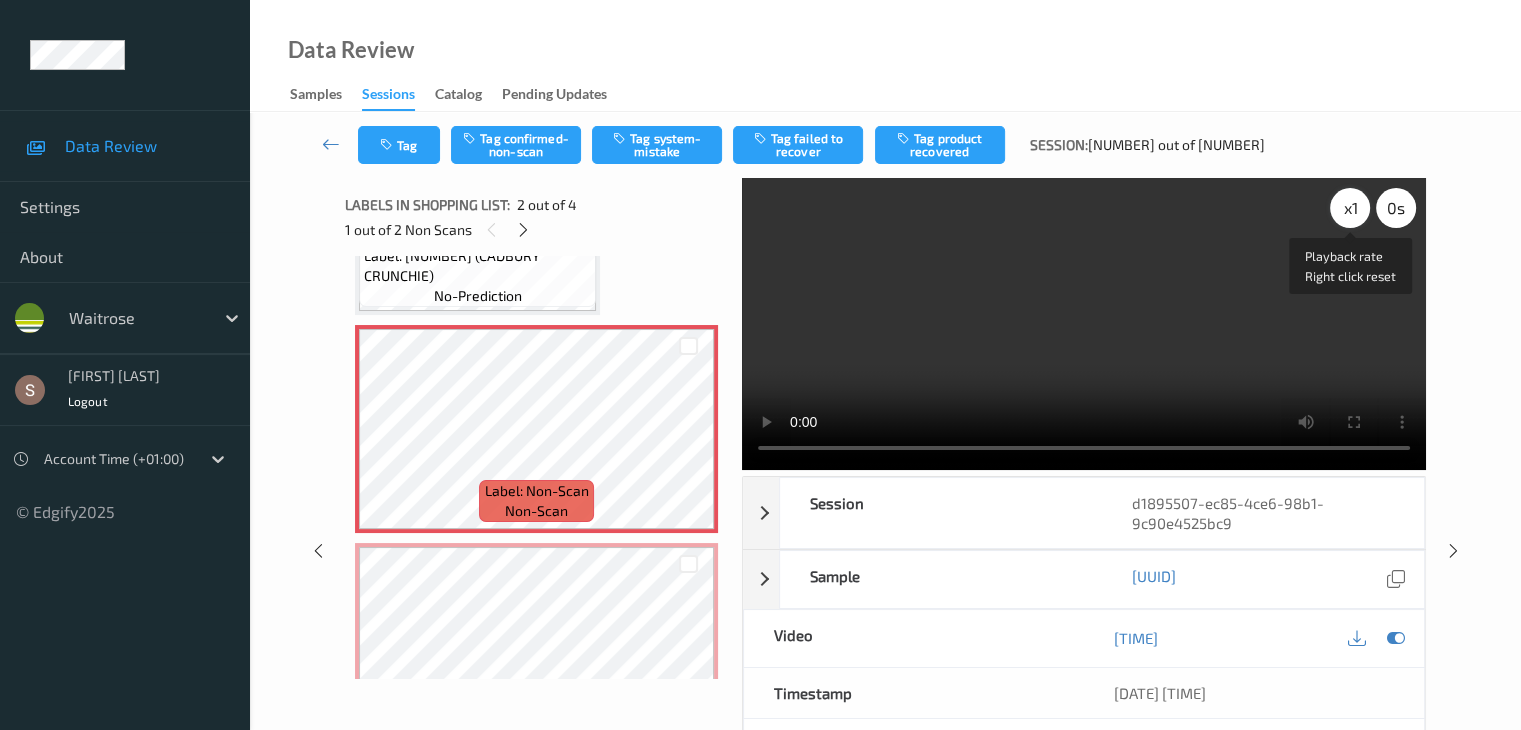 click on "x 1" at bounding box center [1350, 208] 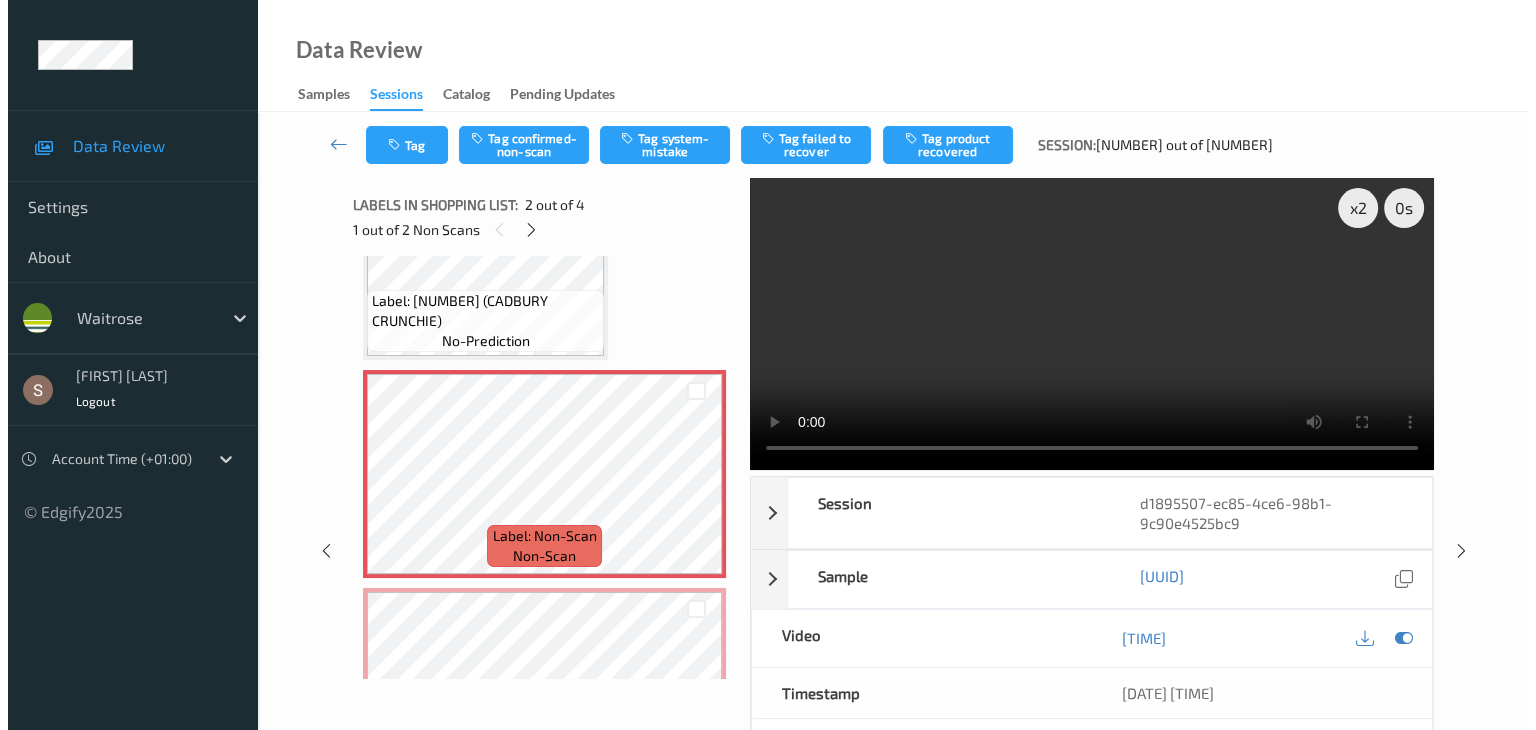 scroll, scrollTop: 59, scrollLeft: 0, axis: vertical 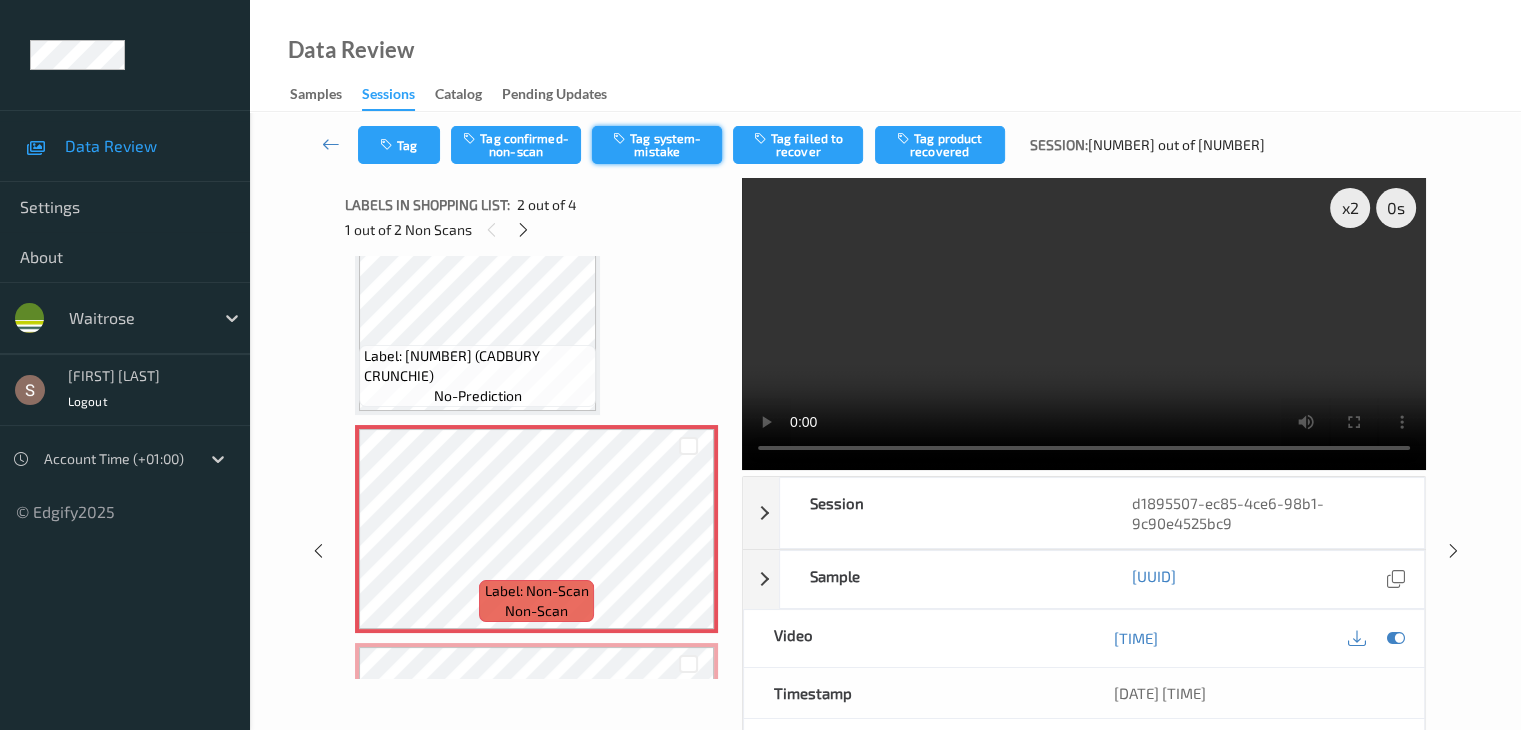 click on "Tag   system-mistake" at bounding box center [657, 145] 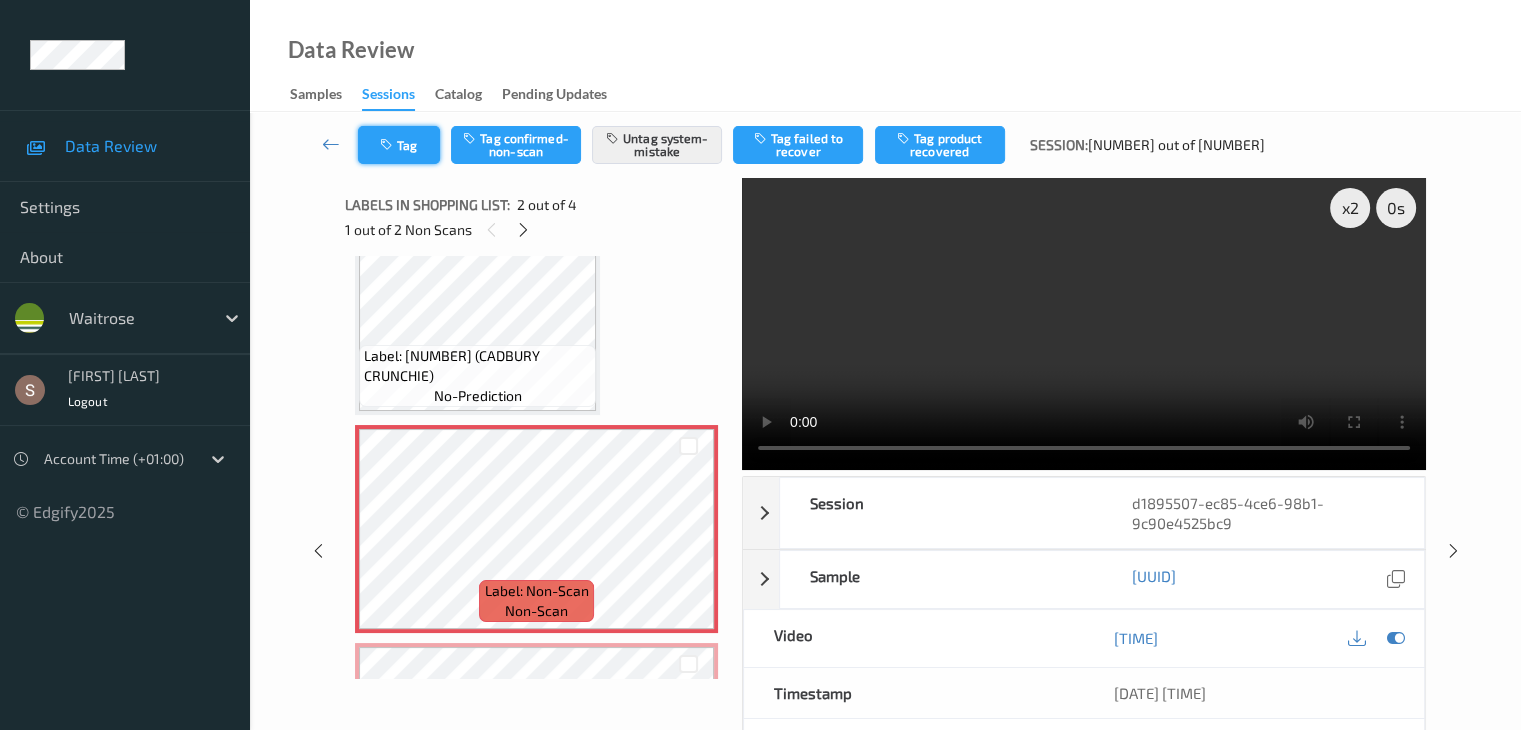 click on "Tag" at bounding box center [399, 145] 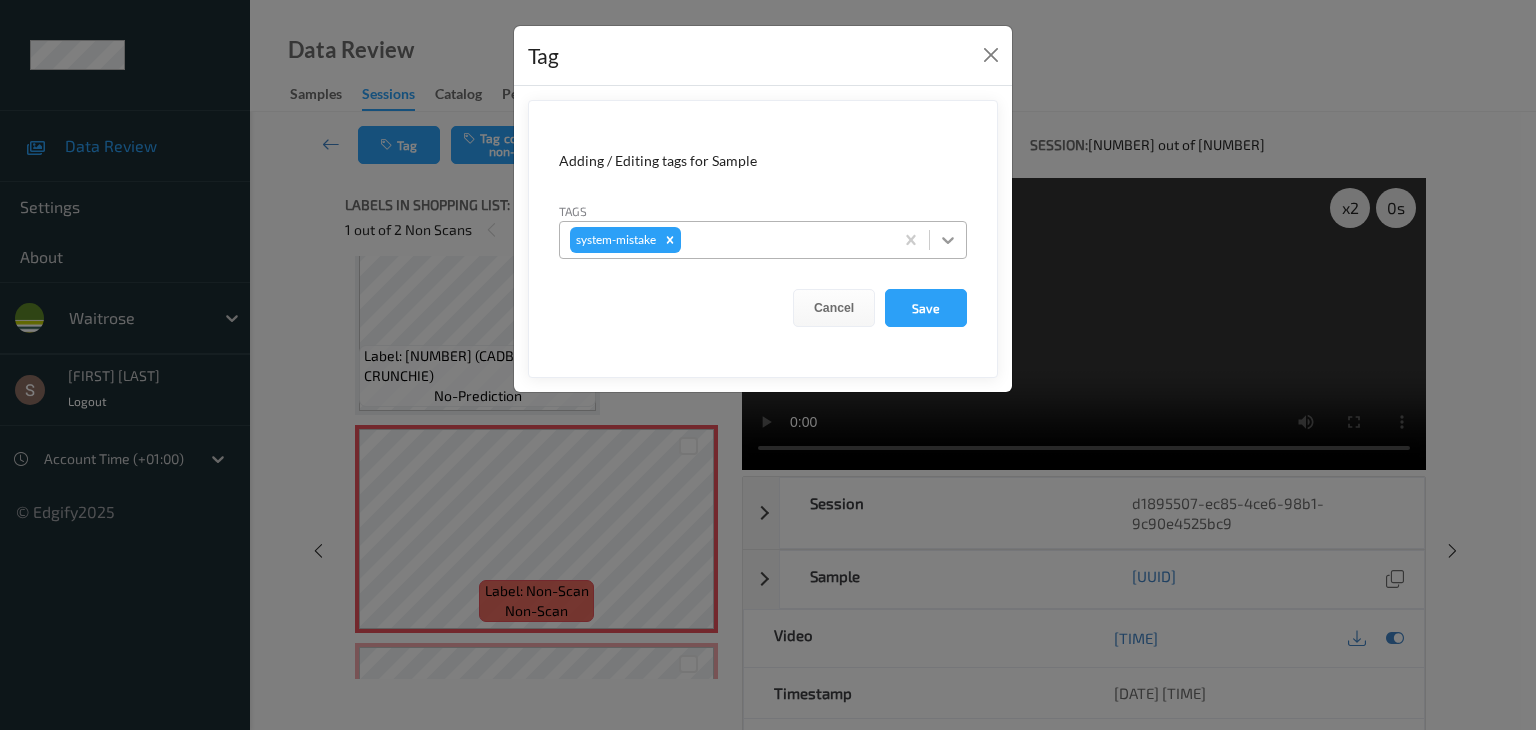 click 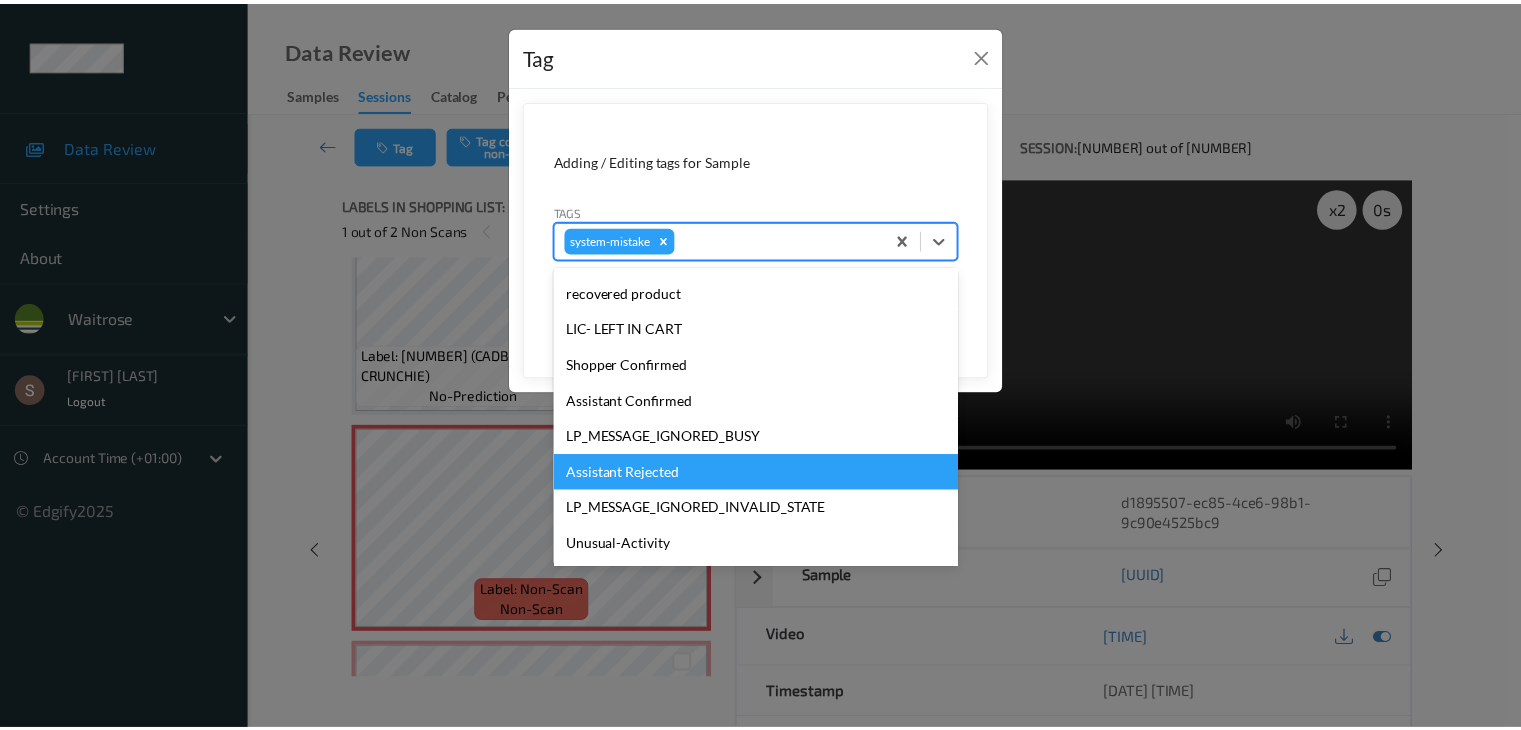 scroll, scrollTop: 356, scrollLeft: 0, axis: vertical 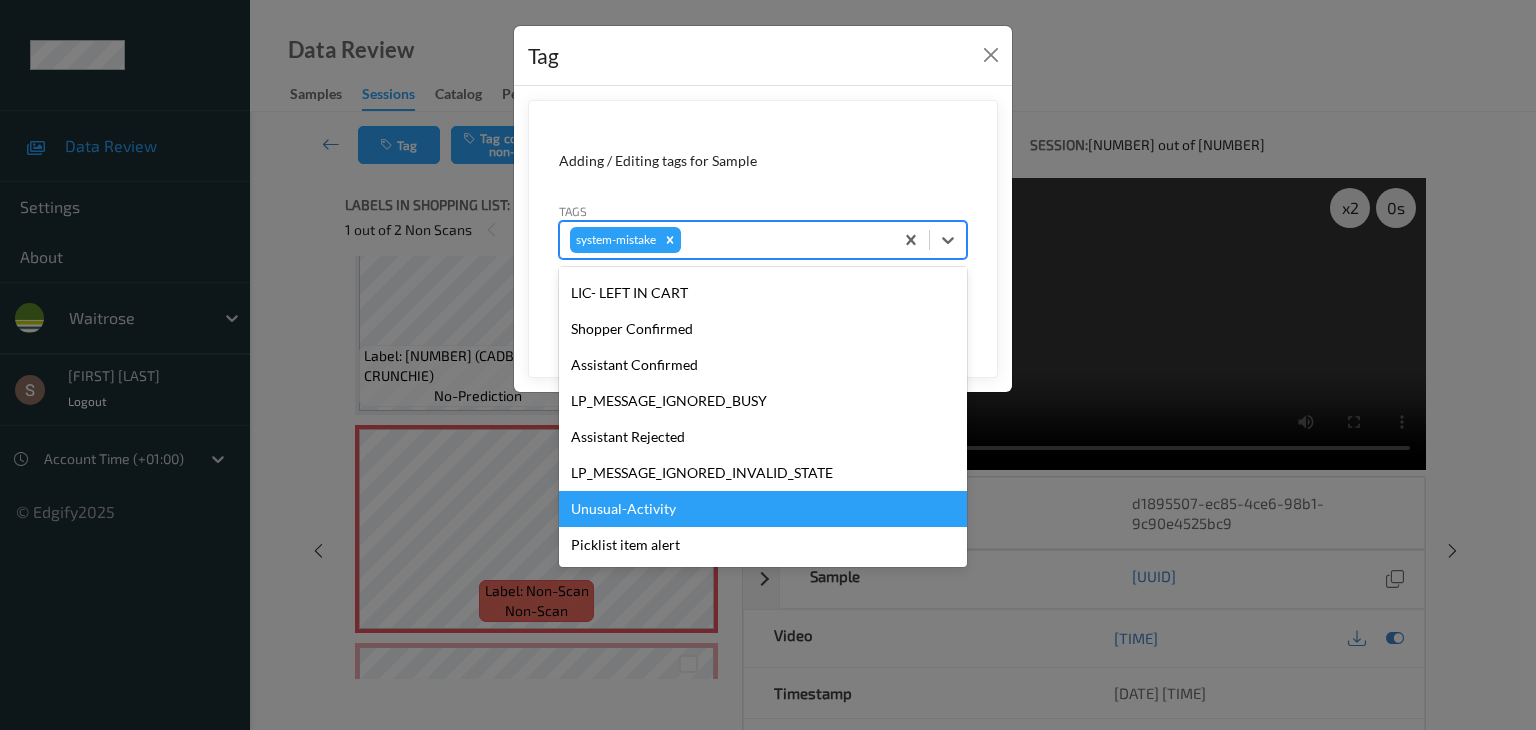 click on "Unusual-Activity" at bounding box center (763, 509) 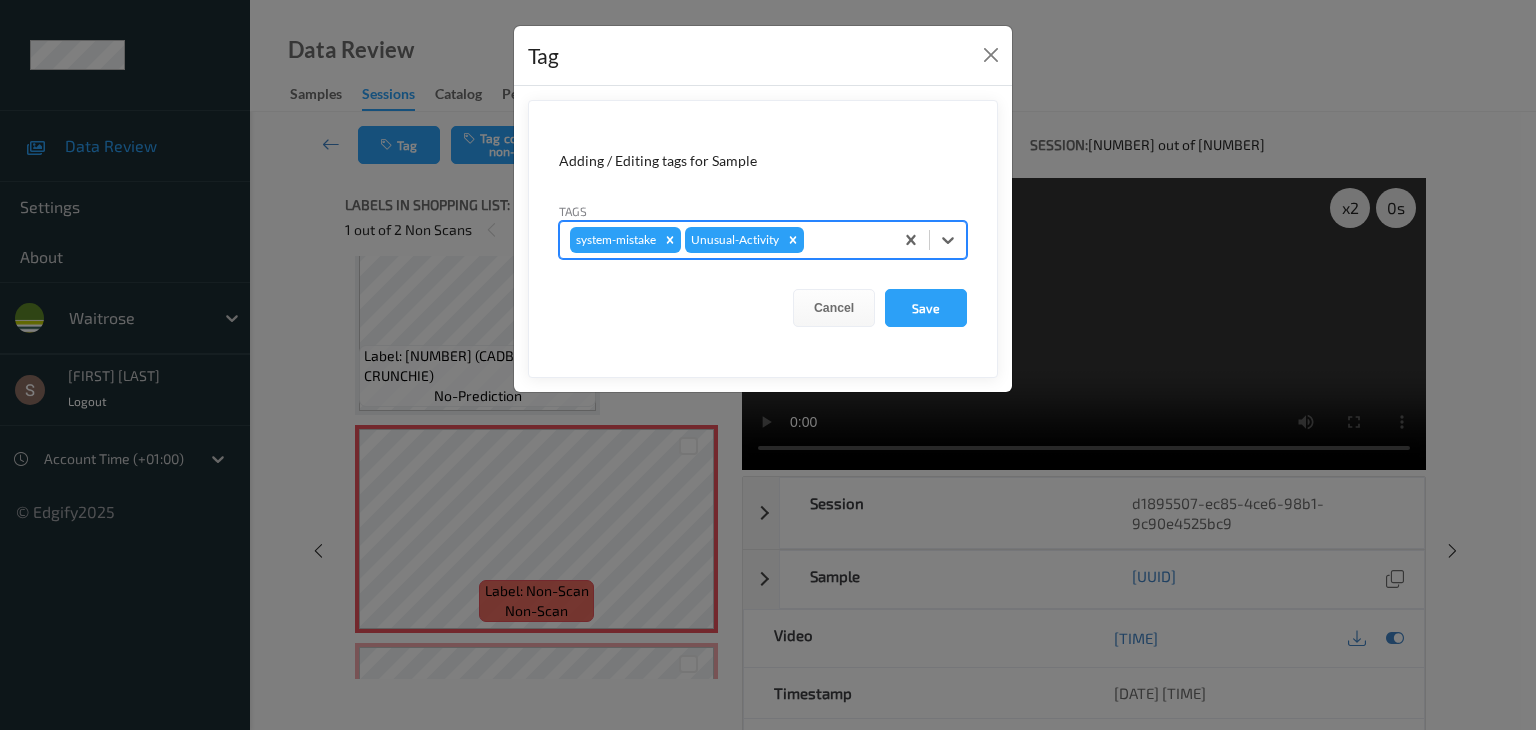 click on "Adding / Editing tags for Sample   Tags option Unusual-Activity, selected.   Select is focused ,type to refine list, press Down to open the menu,  press left to focus selected values system-mistake Unusual-Activity Cancel Save" at bounding box center [763, 239] 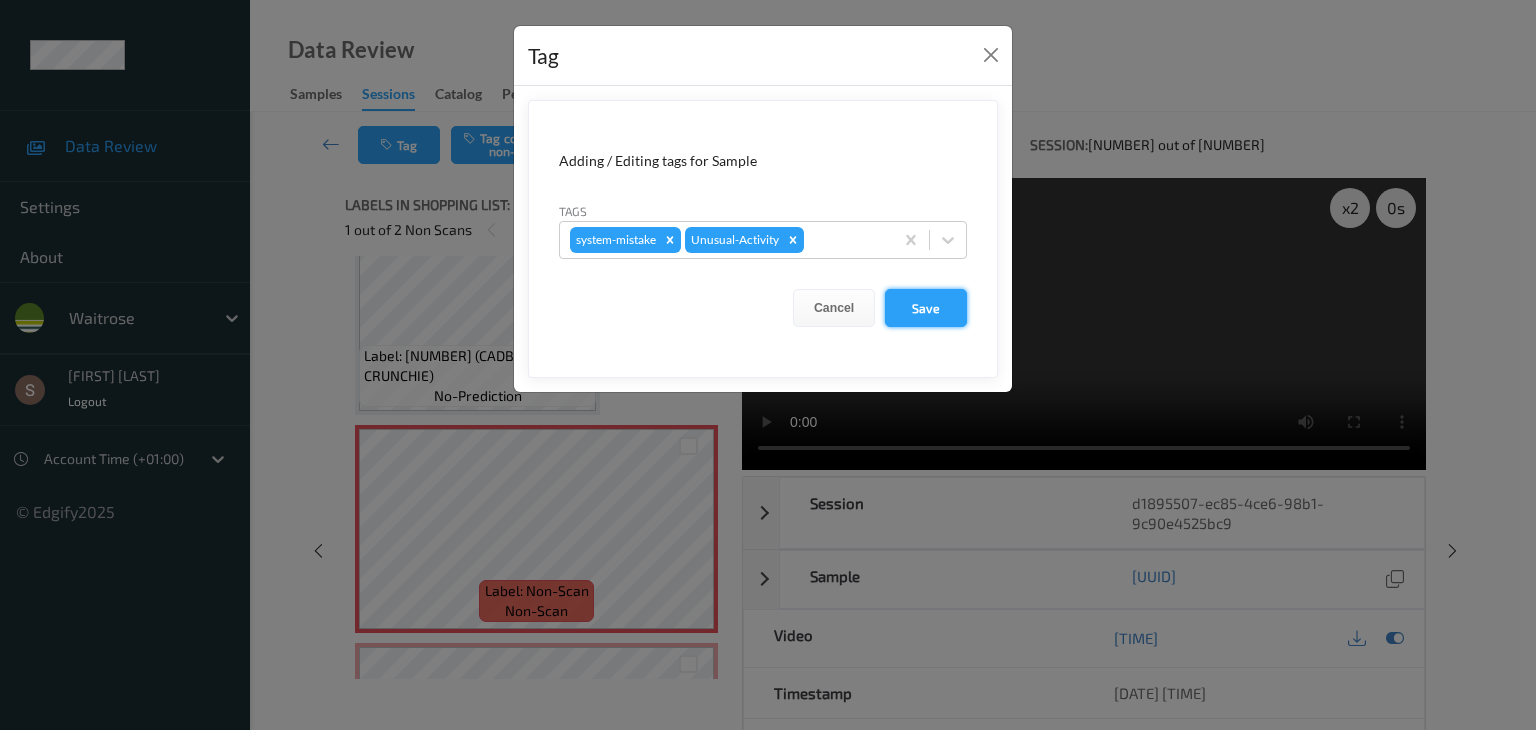 click on "Save" at bounding box center (926, 308) 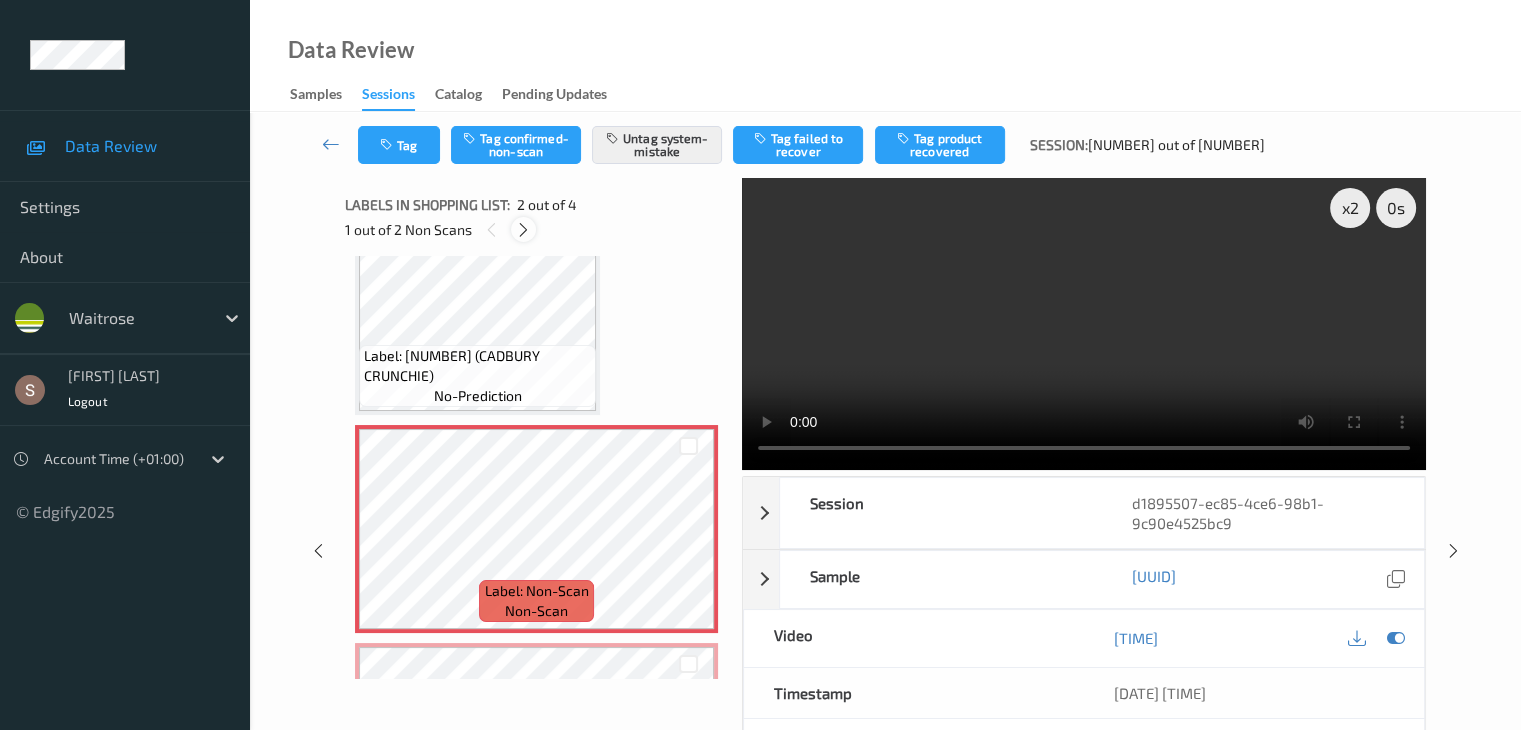 click at bounding box center [523, 230] 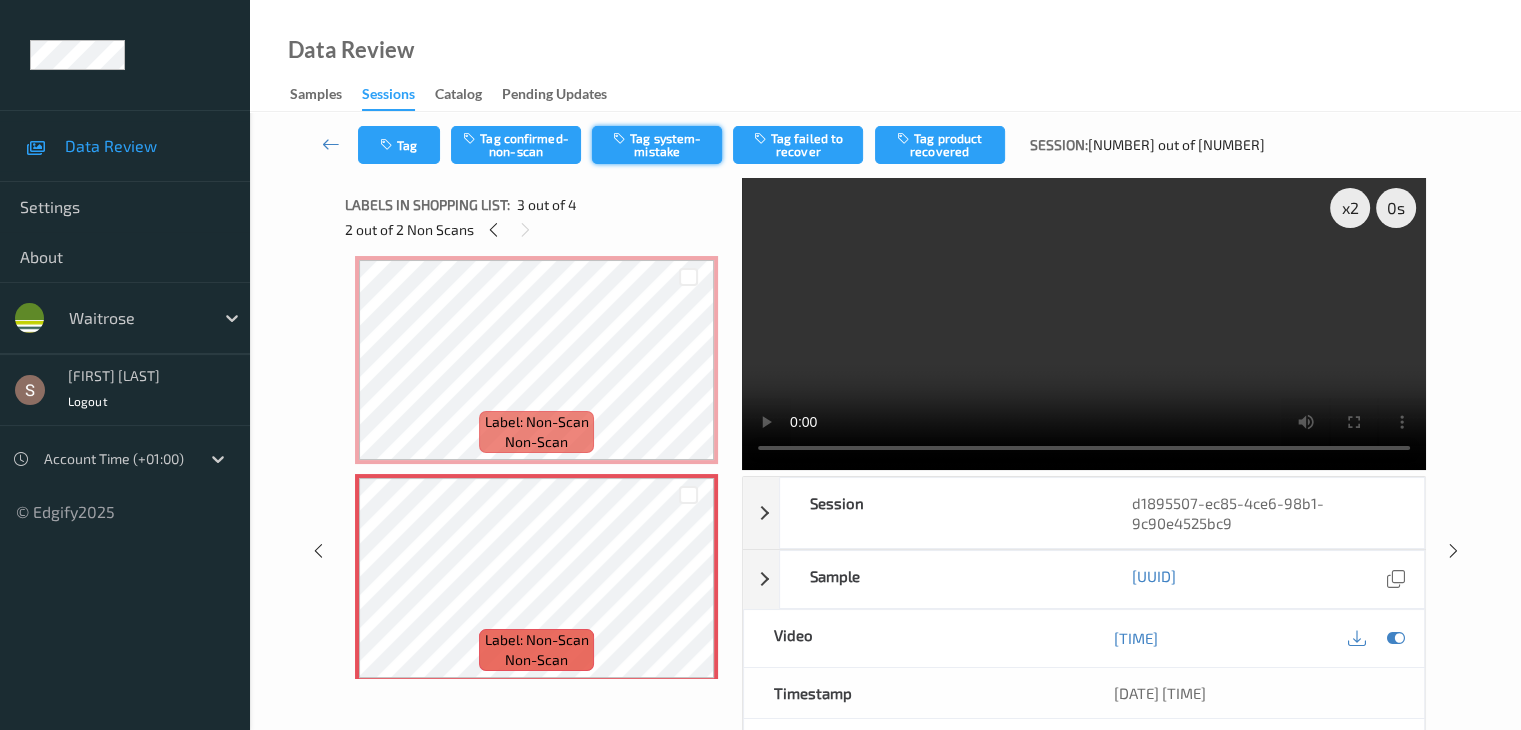 click on "Tag   system-mistake" at bounding box center [657, 145] 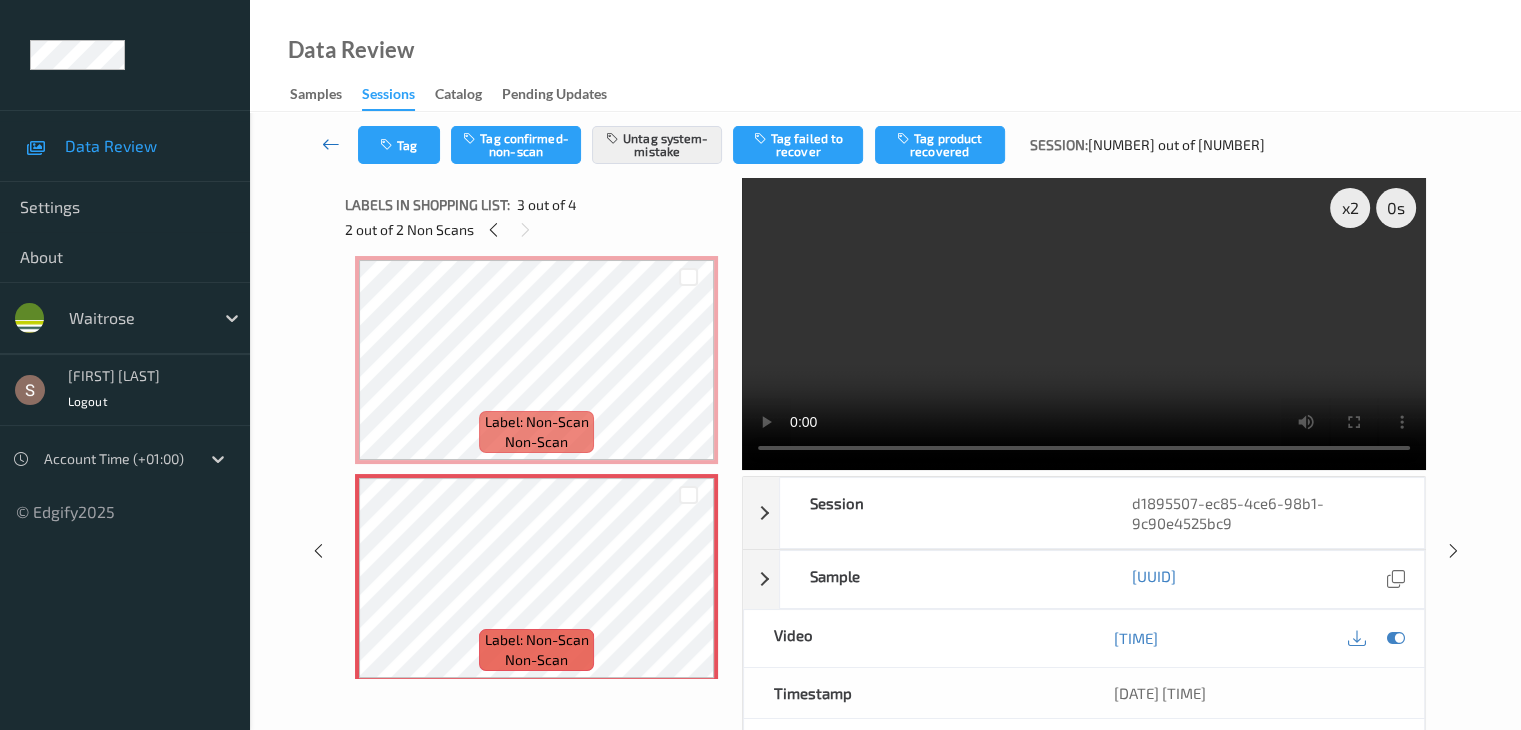 click at bounding box center [331, 144] 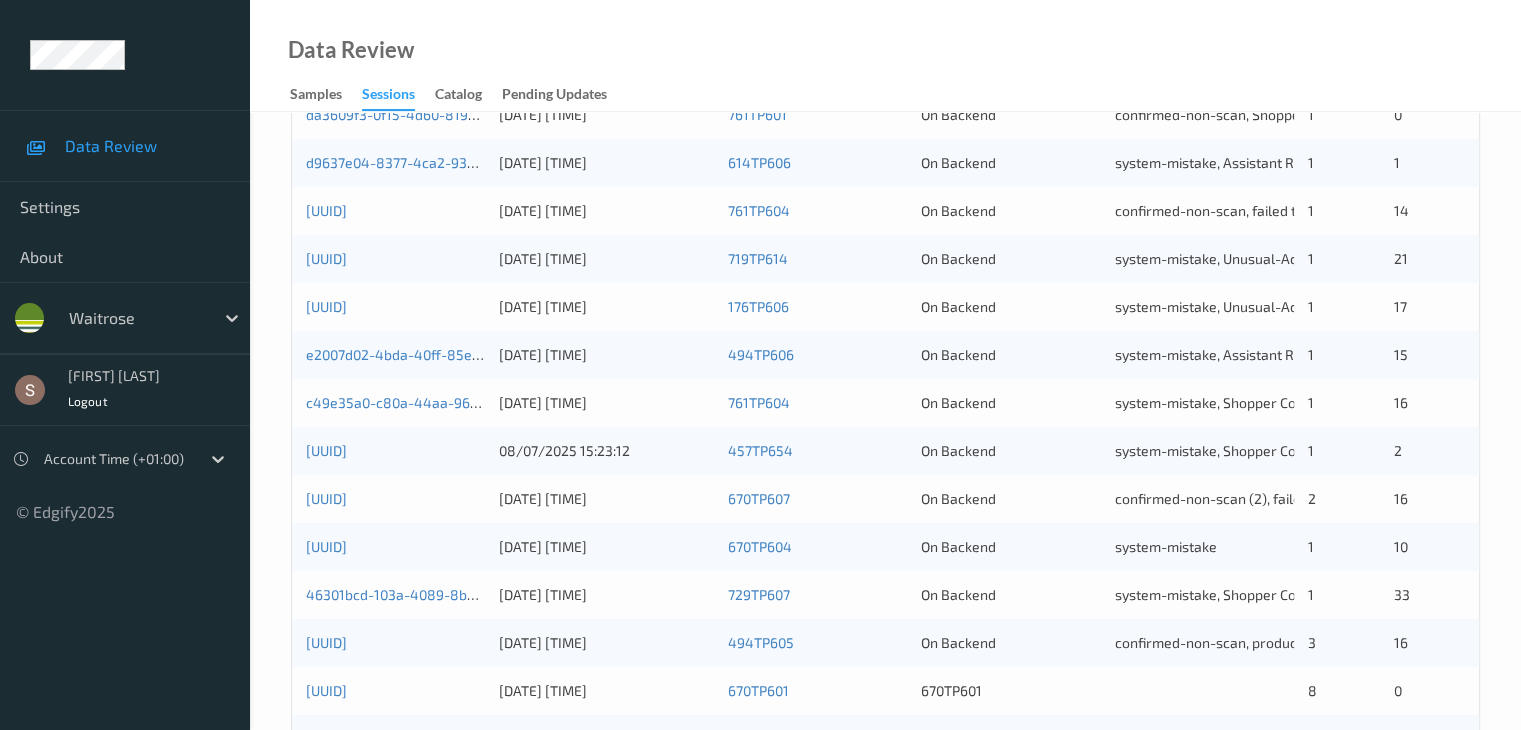 scroll, scrollTop: 932, scrollLeft: 0, axis: vertical 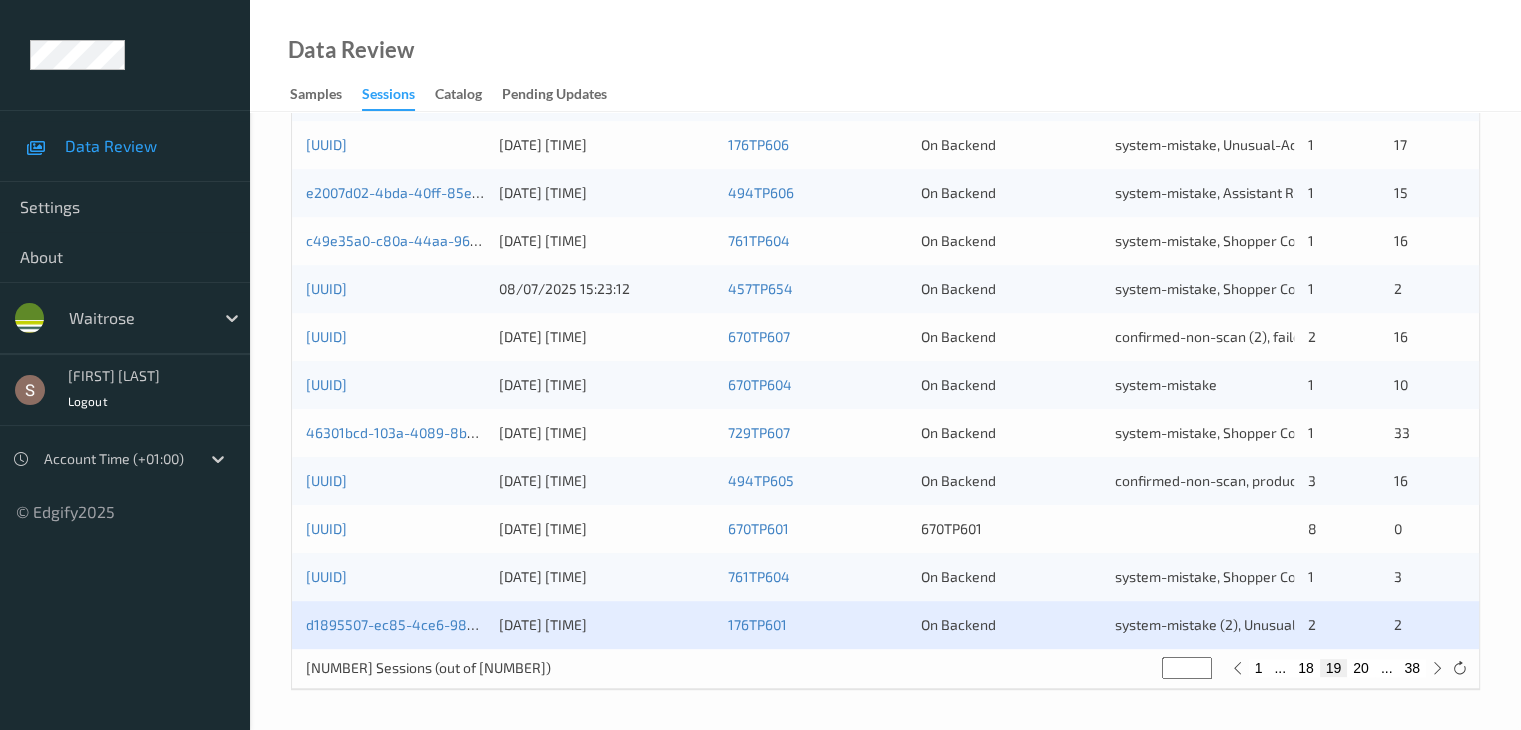 click on "20" at bounding box center [1361, 668] 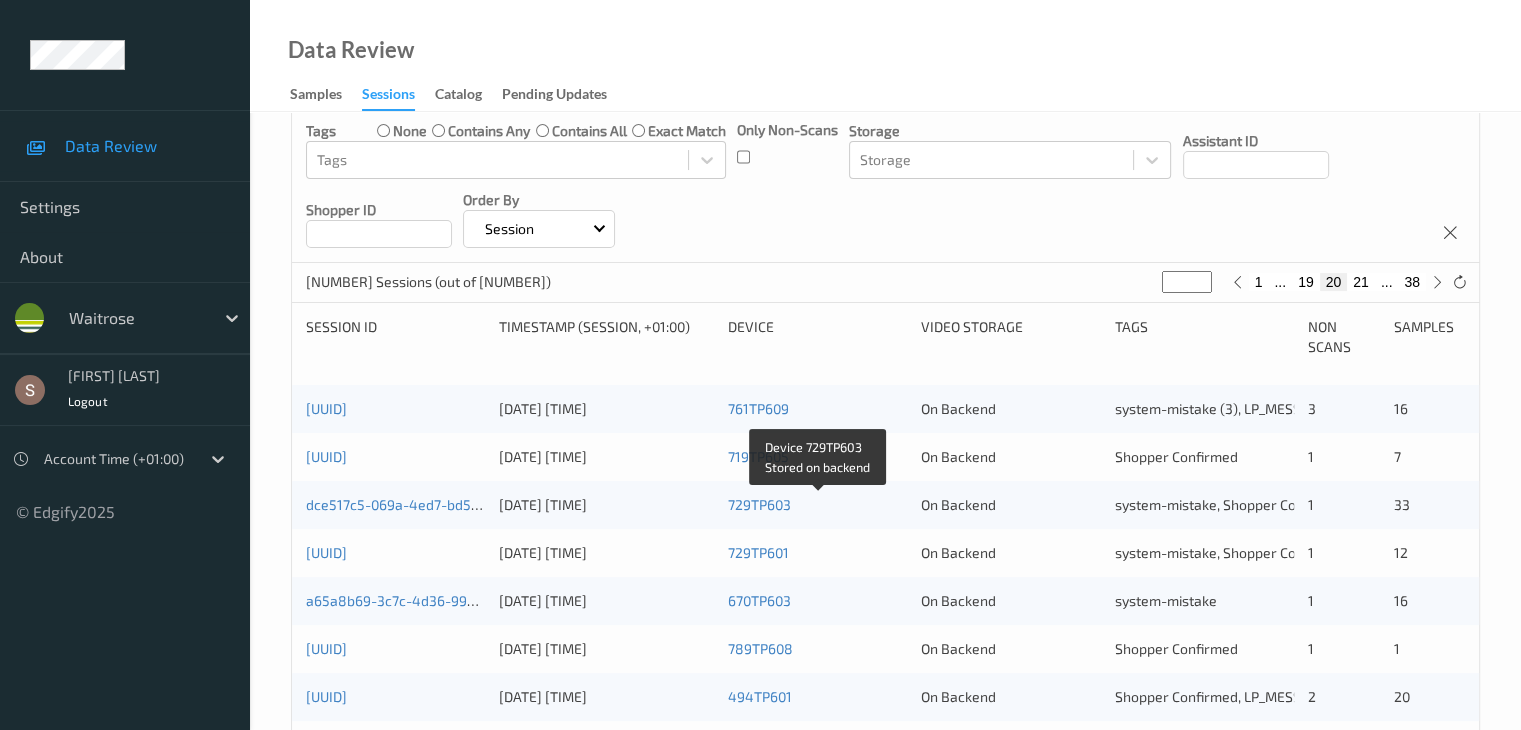 scroll, scrollTop: 300, scrollLeft: 0, axis: vertical 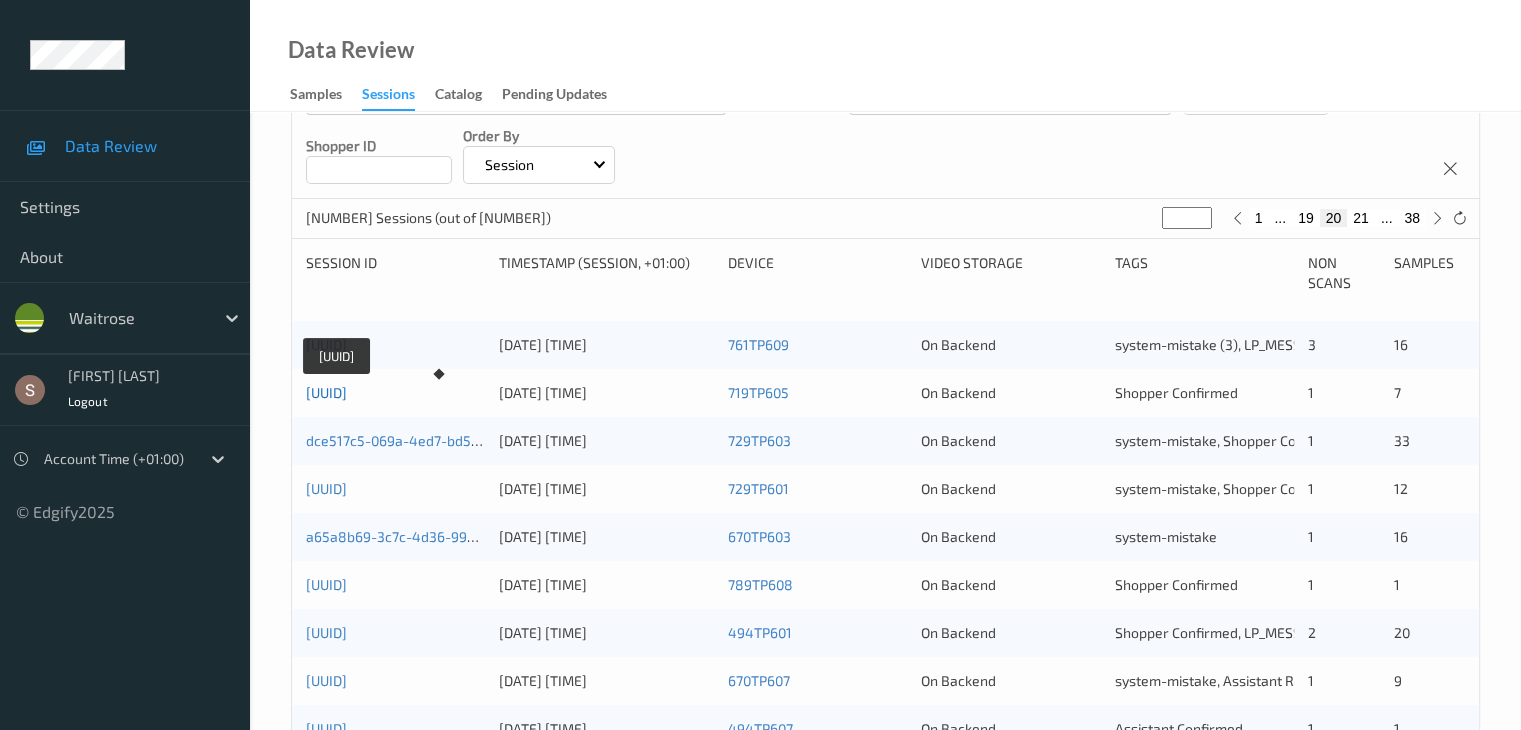 click on "[UUID]" at bounding box center (326, 392) 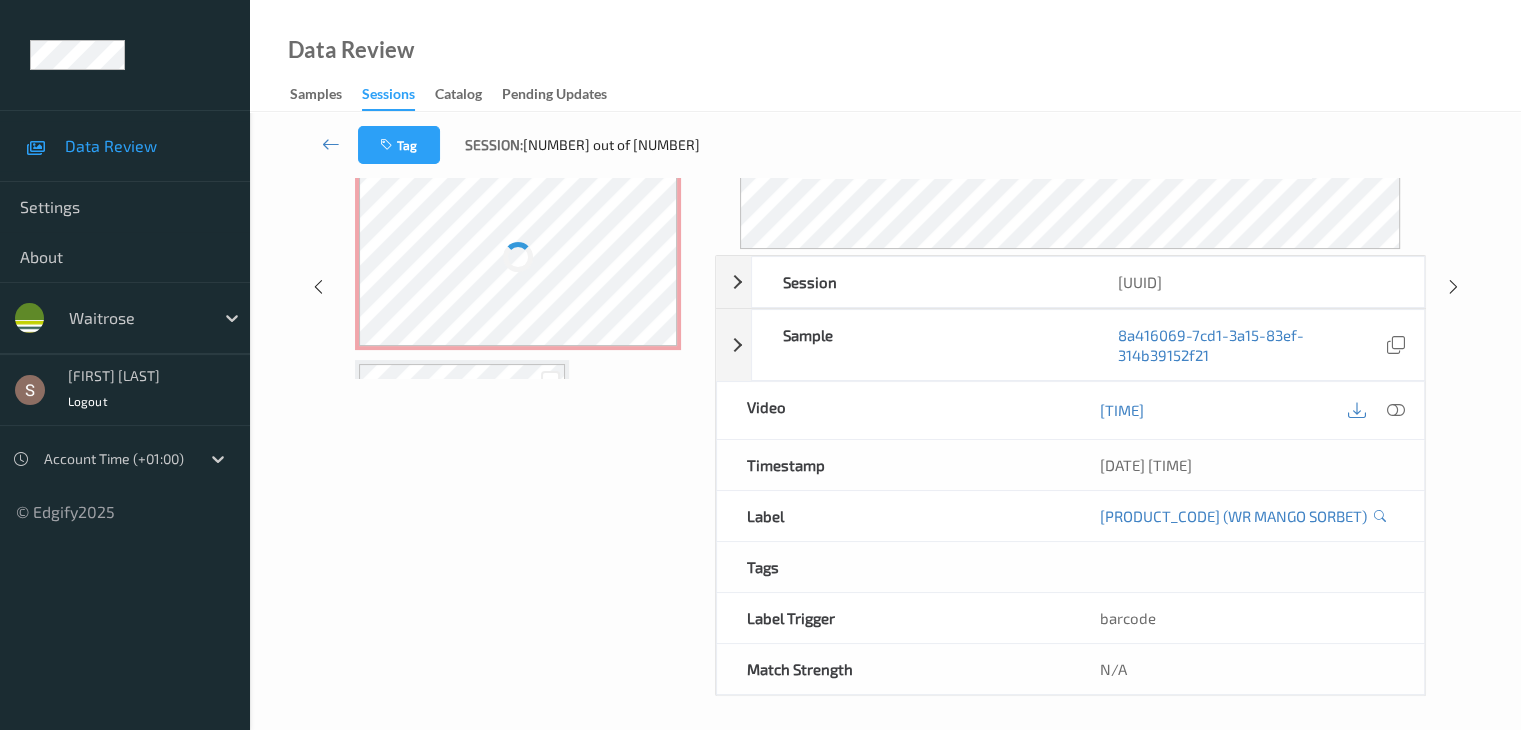 scroll, scrollTop: 0, scrollLeft: 0, axis: both 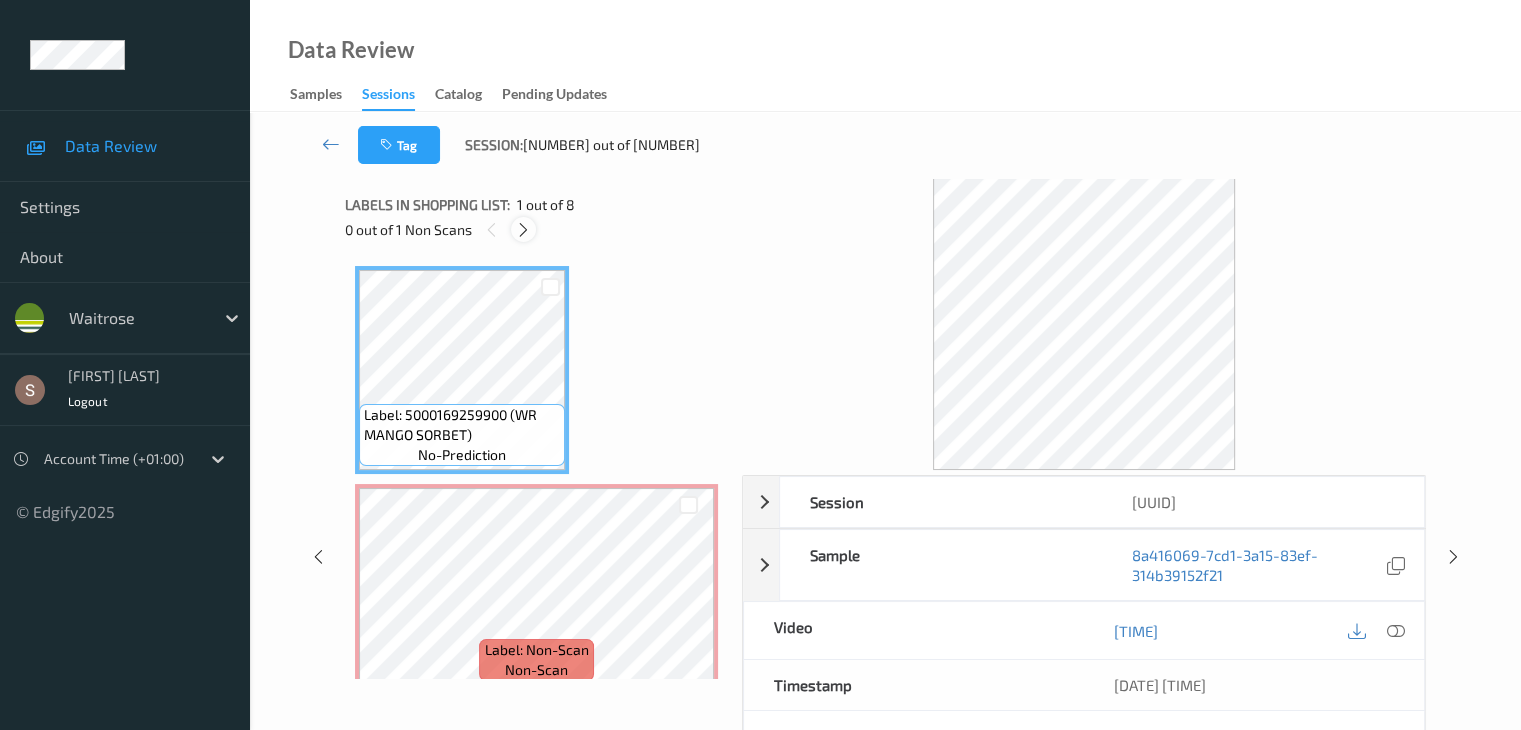 click at bounding box center [523, 230] 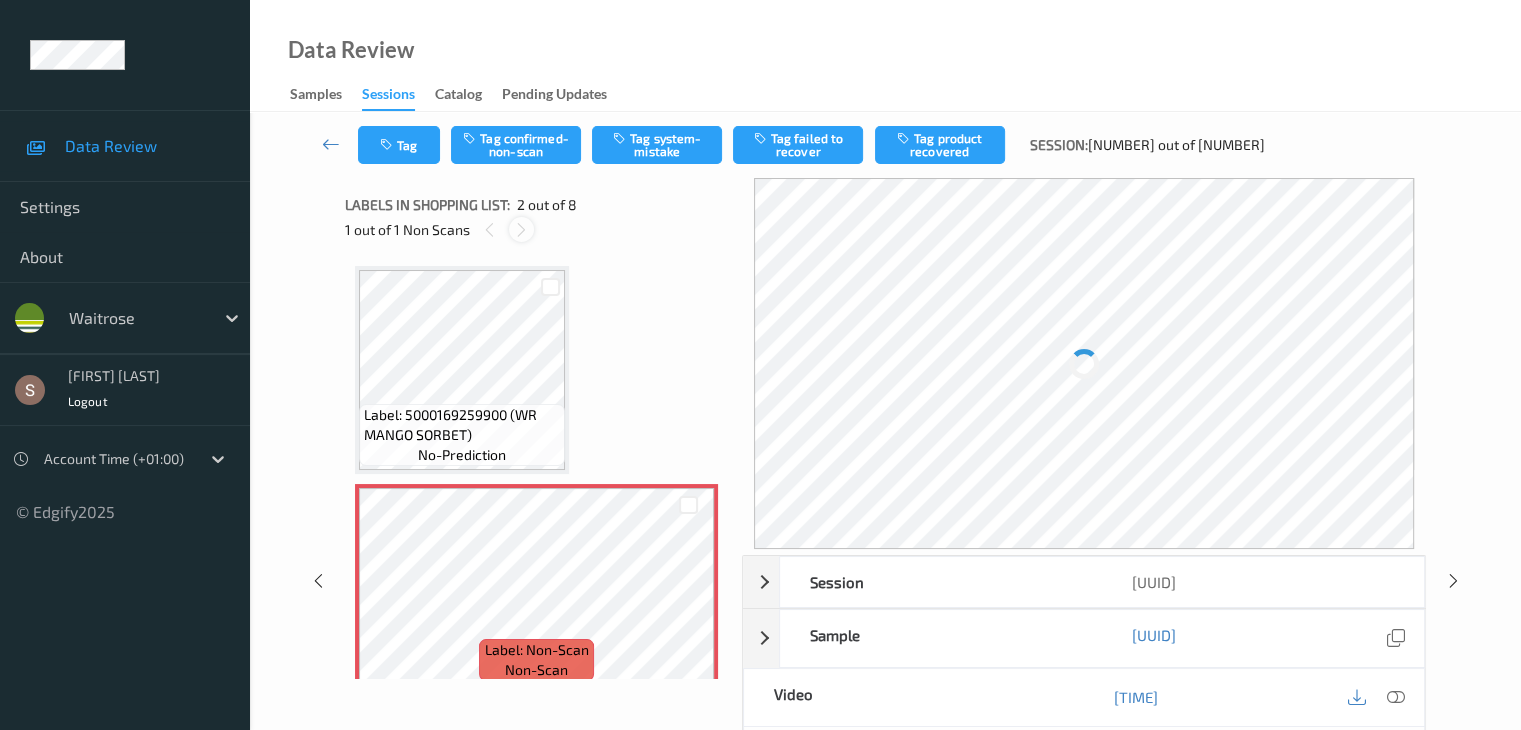 scroll, scrollTop: 10, scrollLeft: 0, axis: vertical 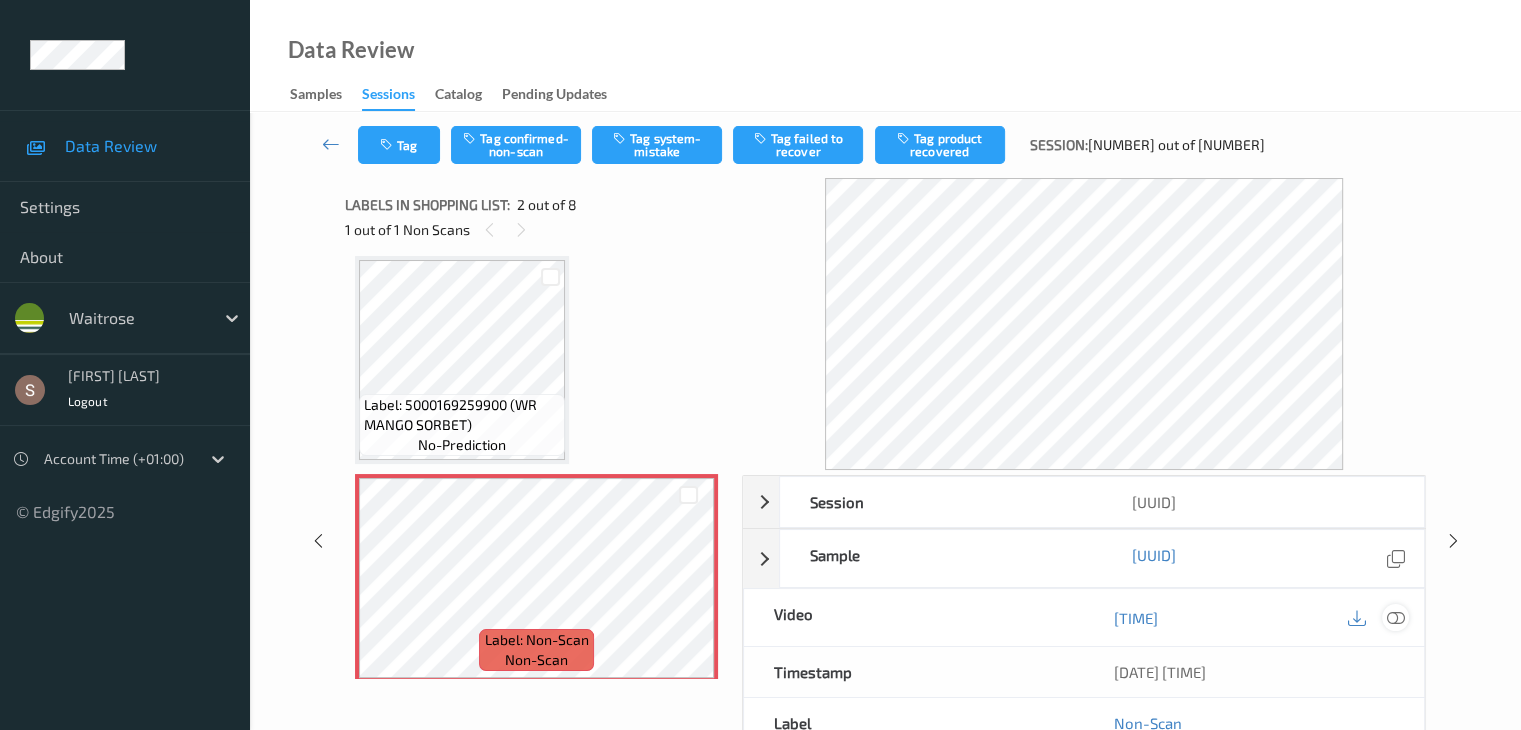 click at bounding box center (1395, 618) 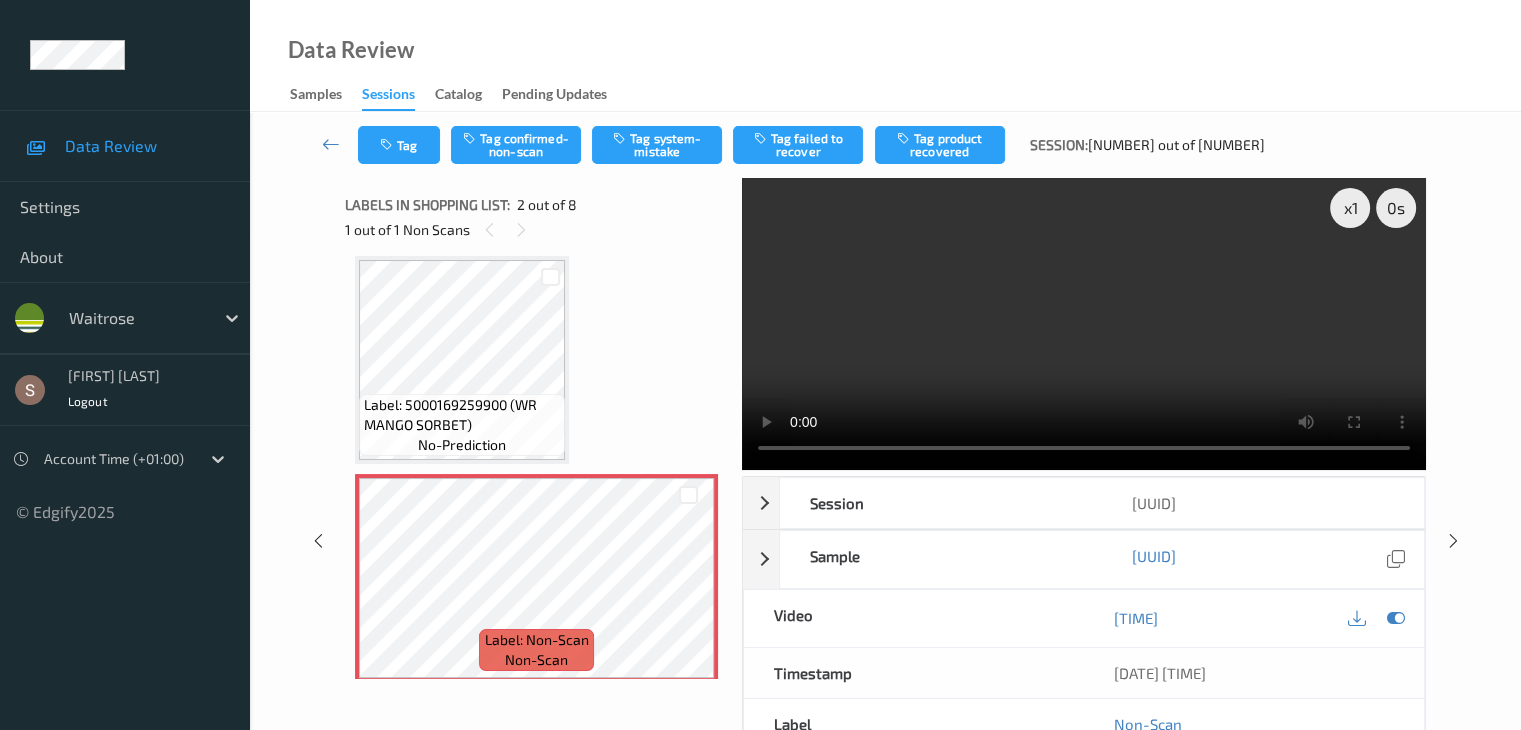 click at bounding box center [1084, 324] 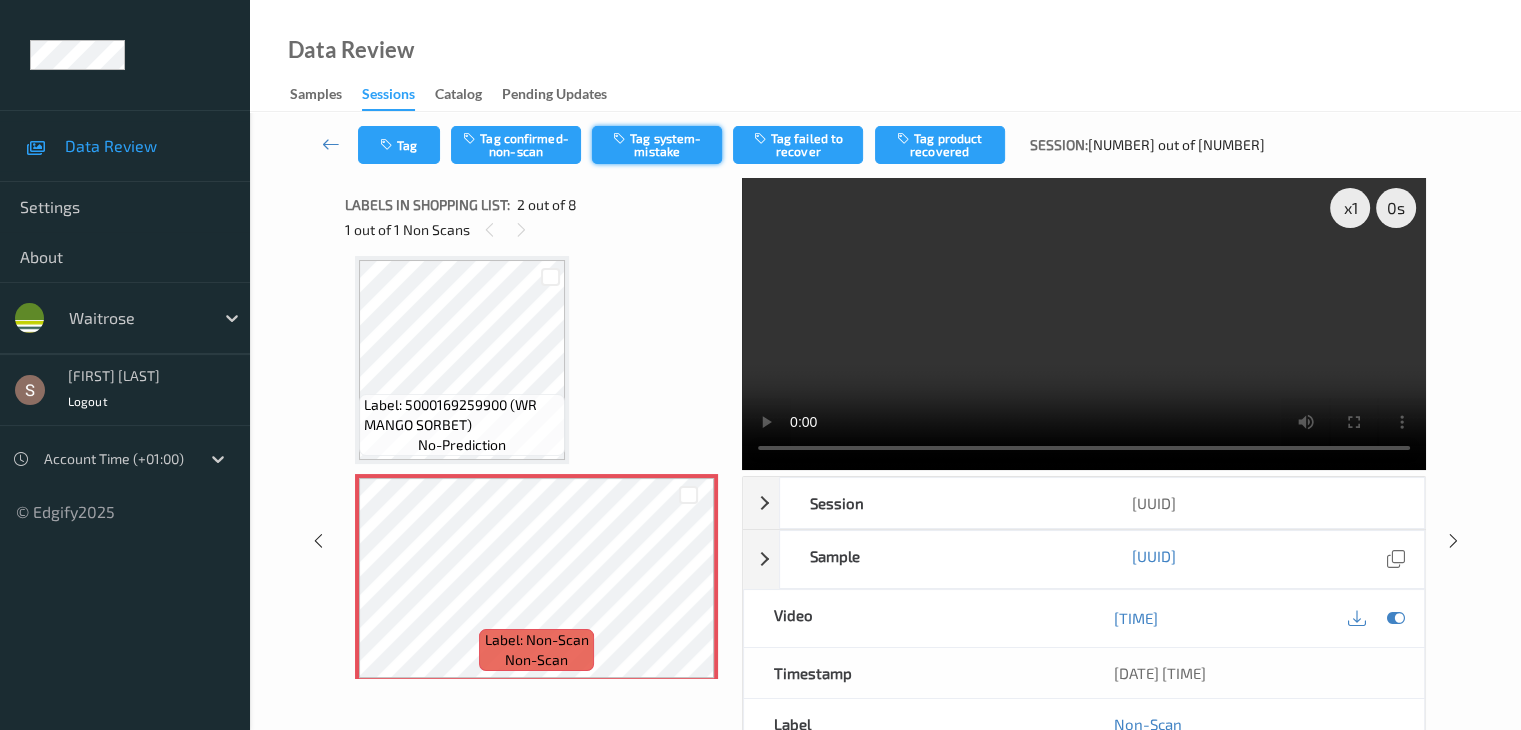 click on "Tag   system-mistake" at bounding box center (657, 145) 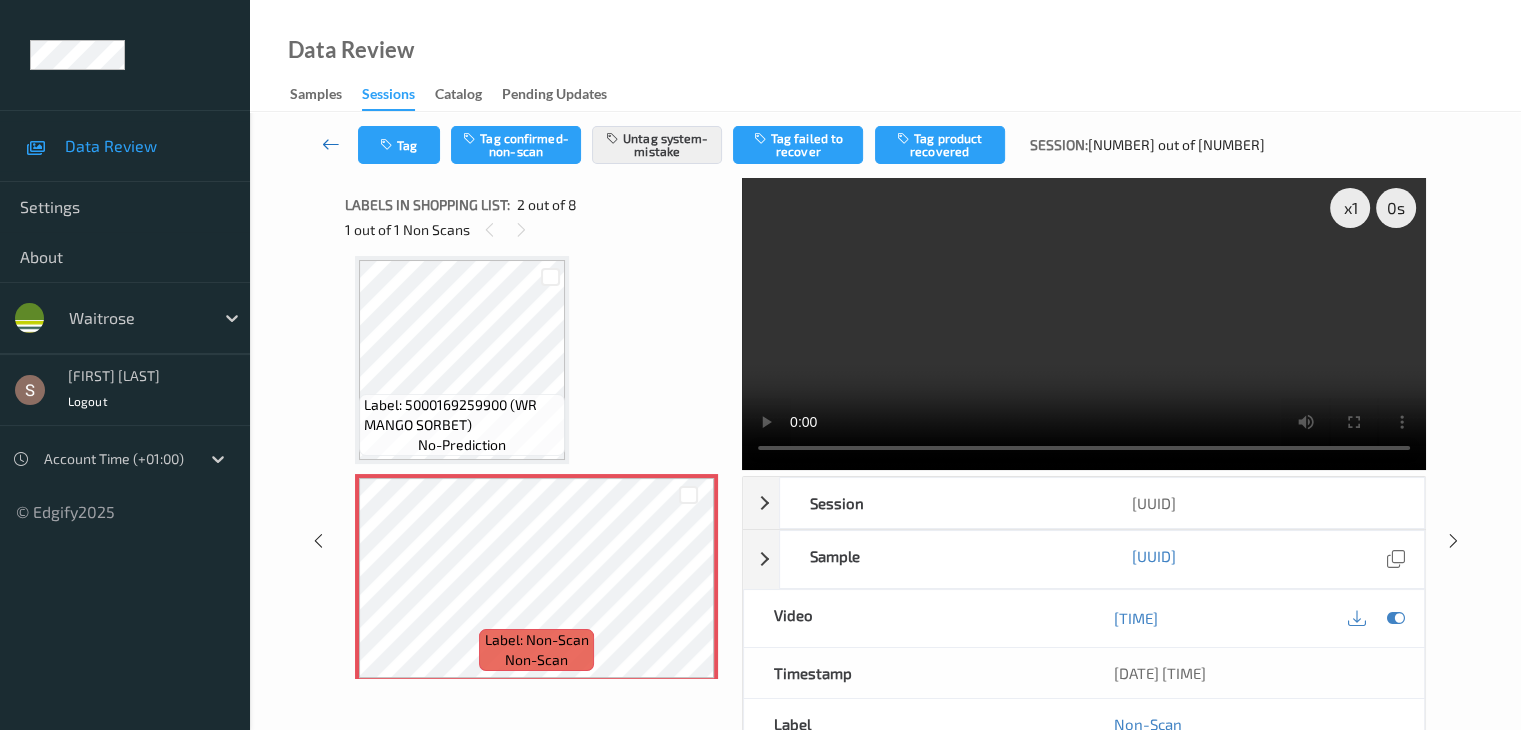 click at bounding box center [331, 144] 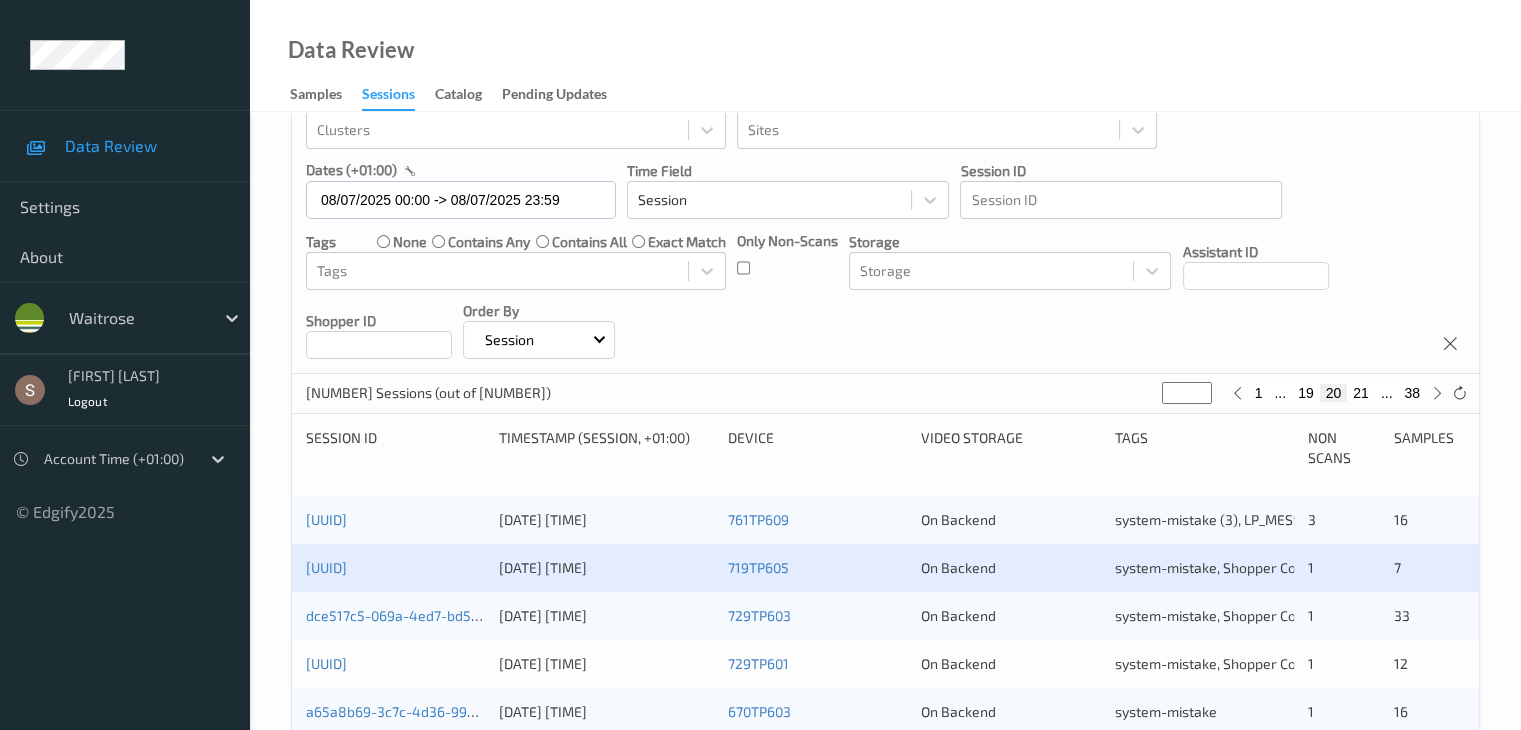 scroll, scrollTop: 300, scrollLeft: 0, axis: vertical 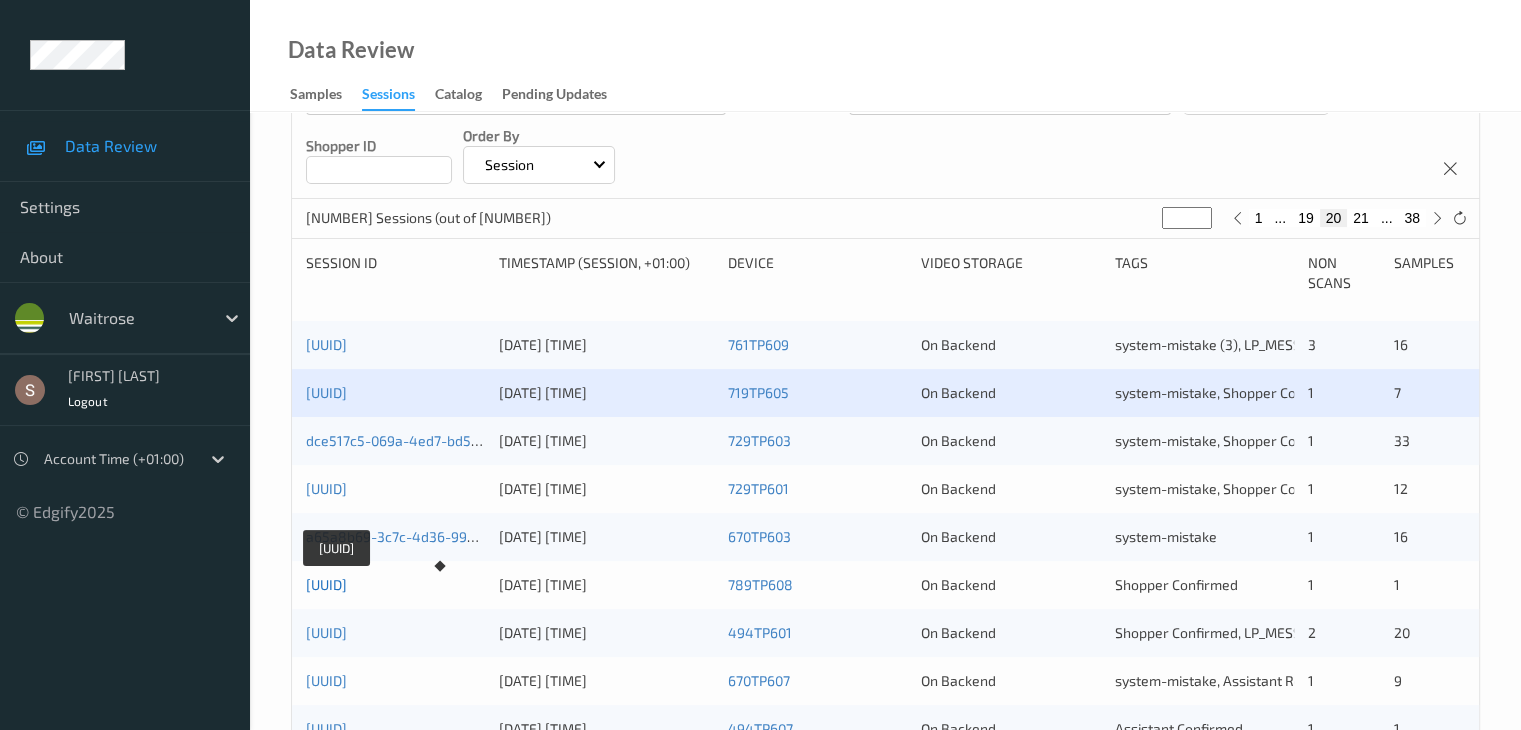click on "[UUID]" at bounding box center [326, 584] 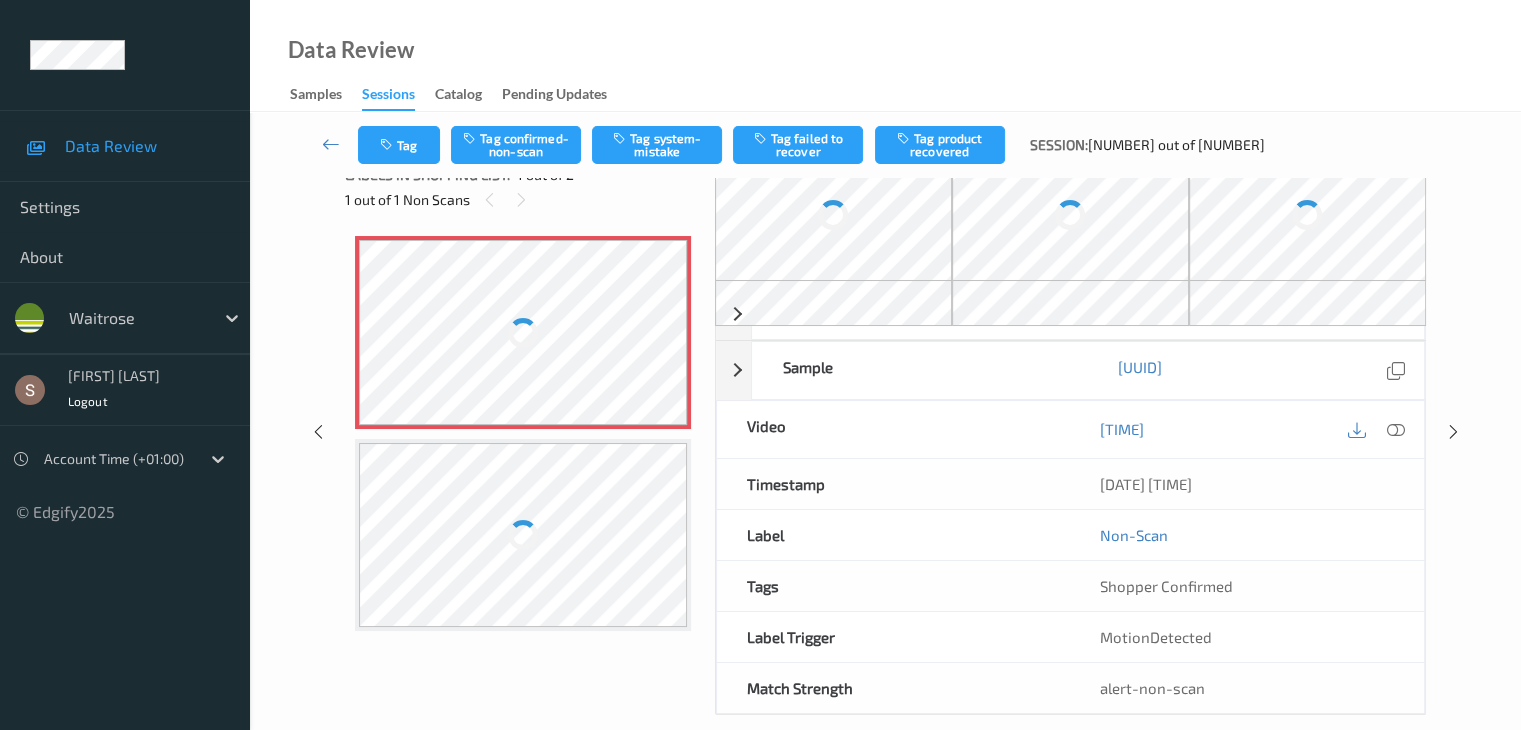 scroll, scrollTop: 0, scrollLeft: 0, axis: both 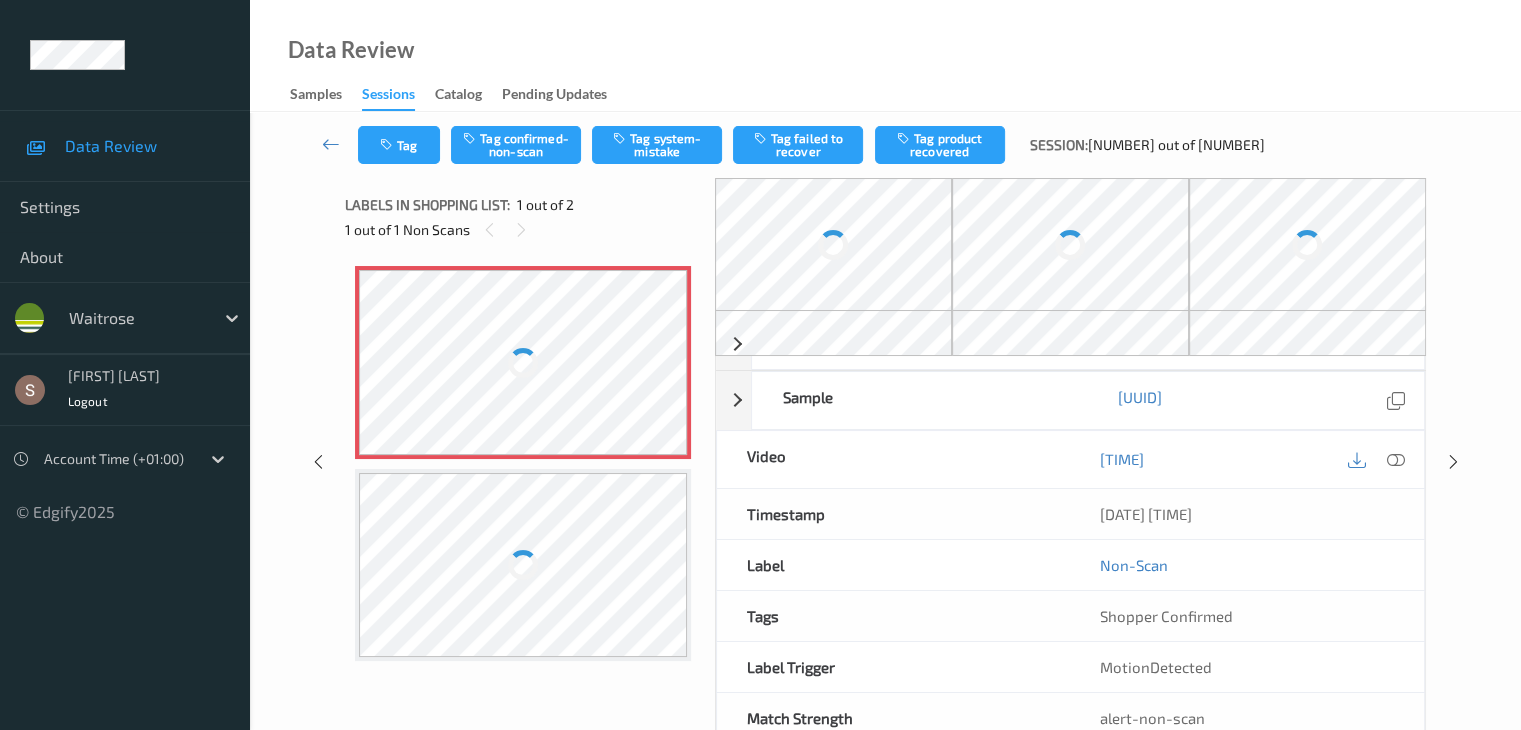 click at bounding box center (523, 362) 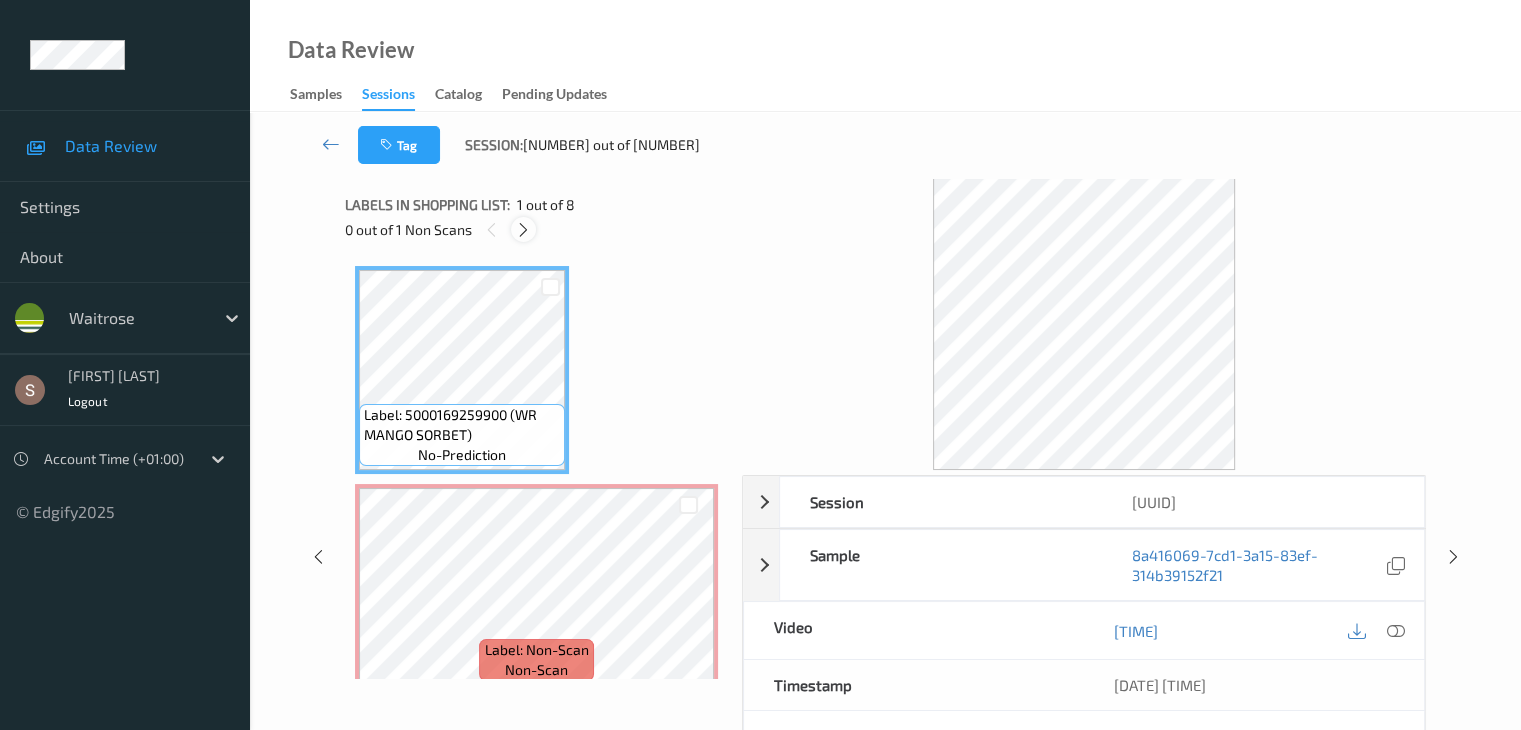 click at bounding box center [523, 230] 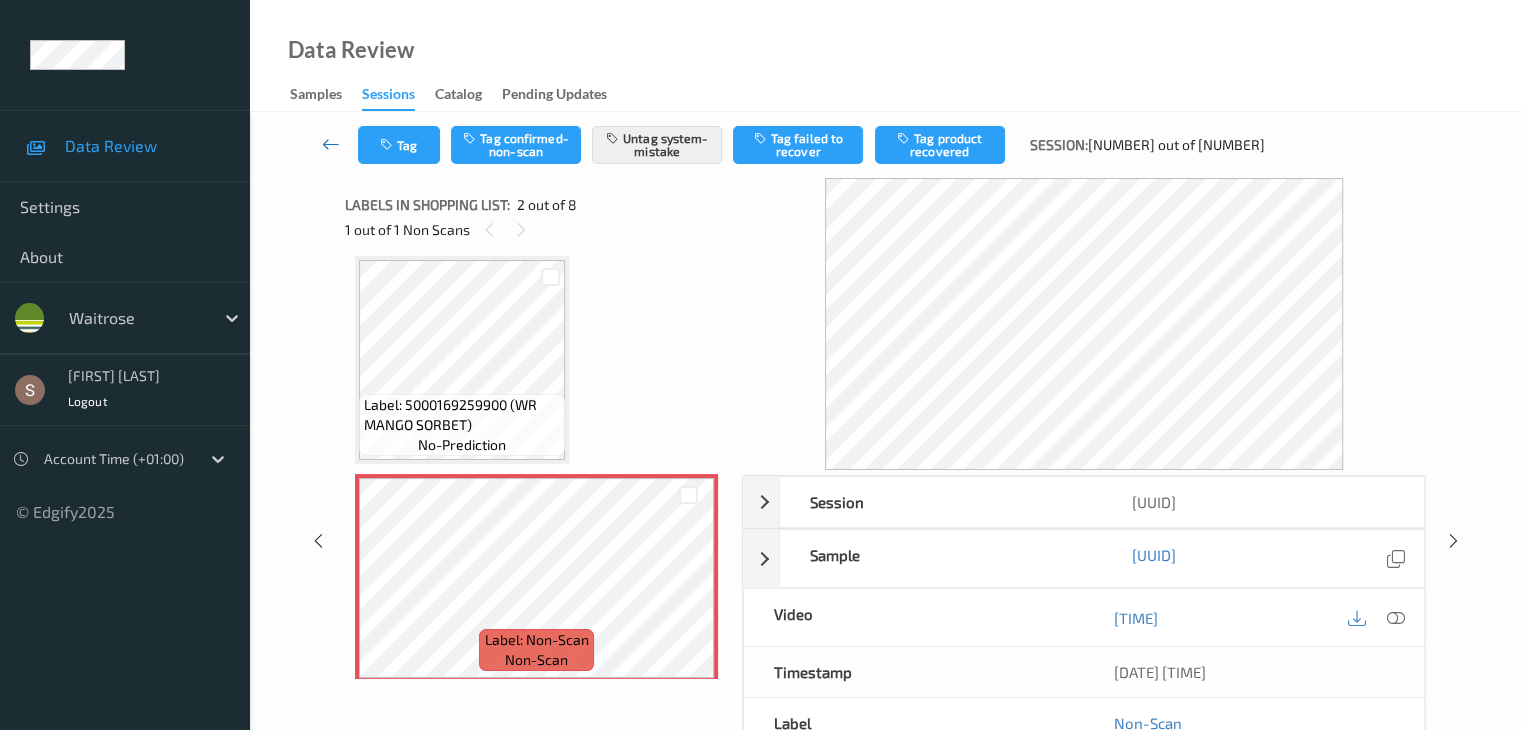 click at bounding box center [331, 144] 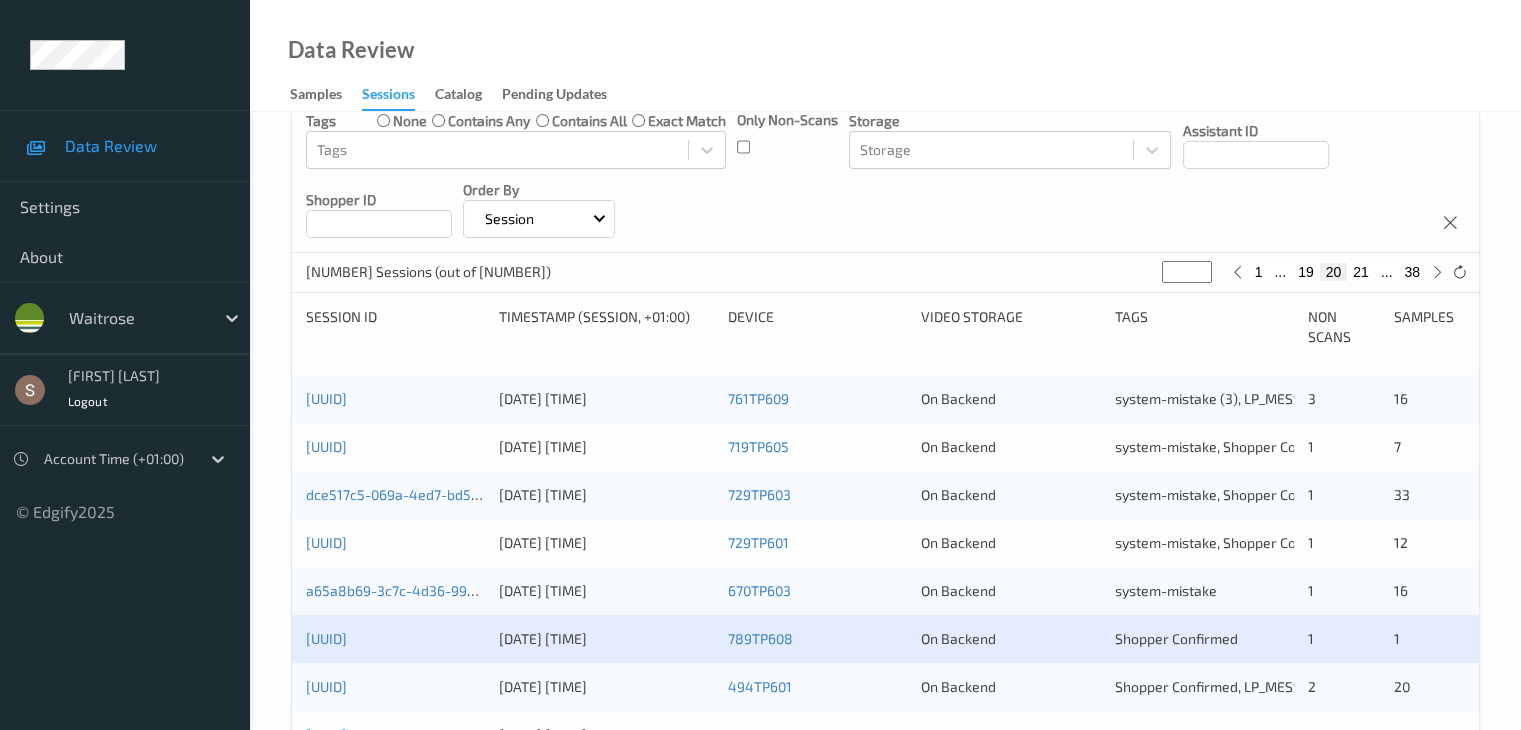 scroll, scrollTop: 300, scrollLeft: 0, axis: vertical 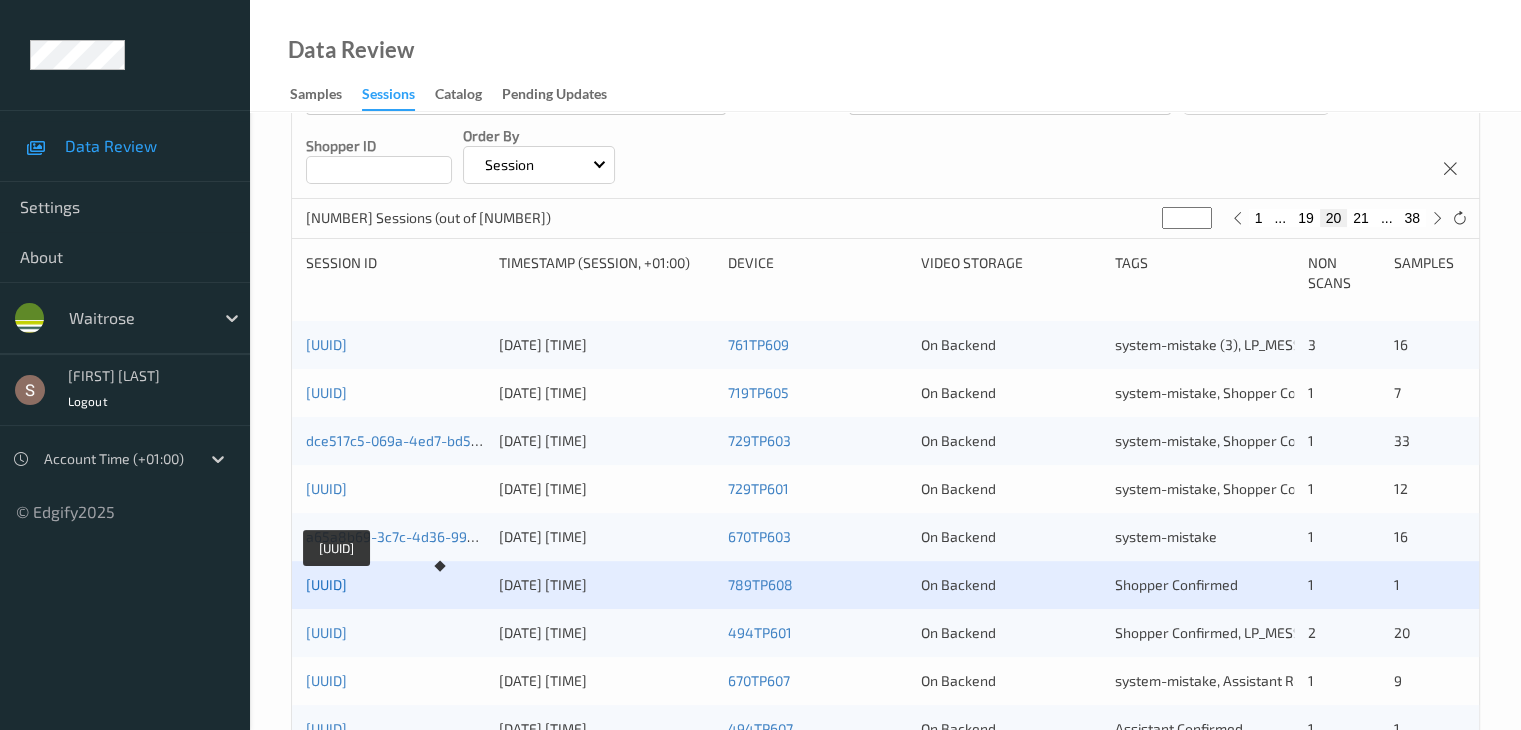 click on "[UUID]" at bounding box center [326, 584] 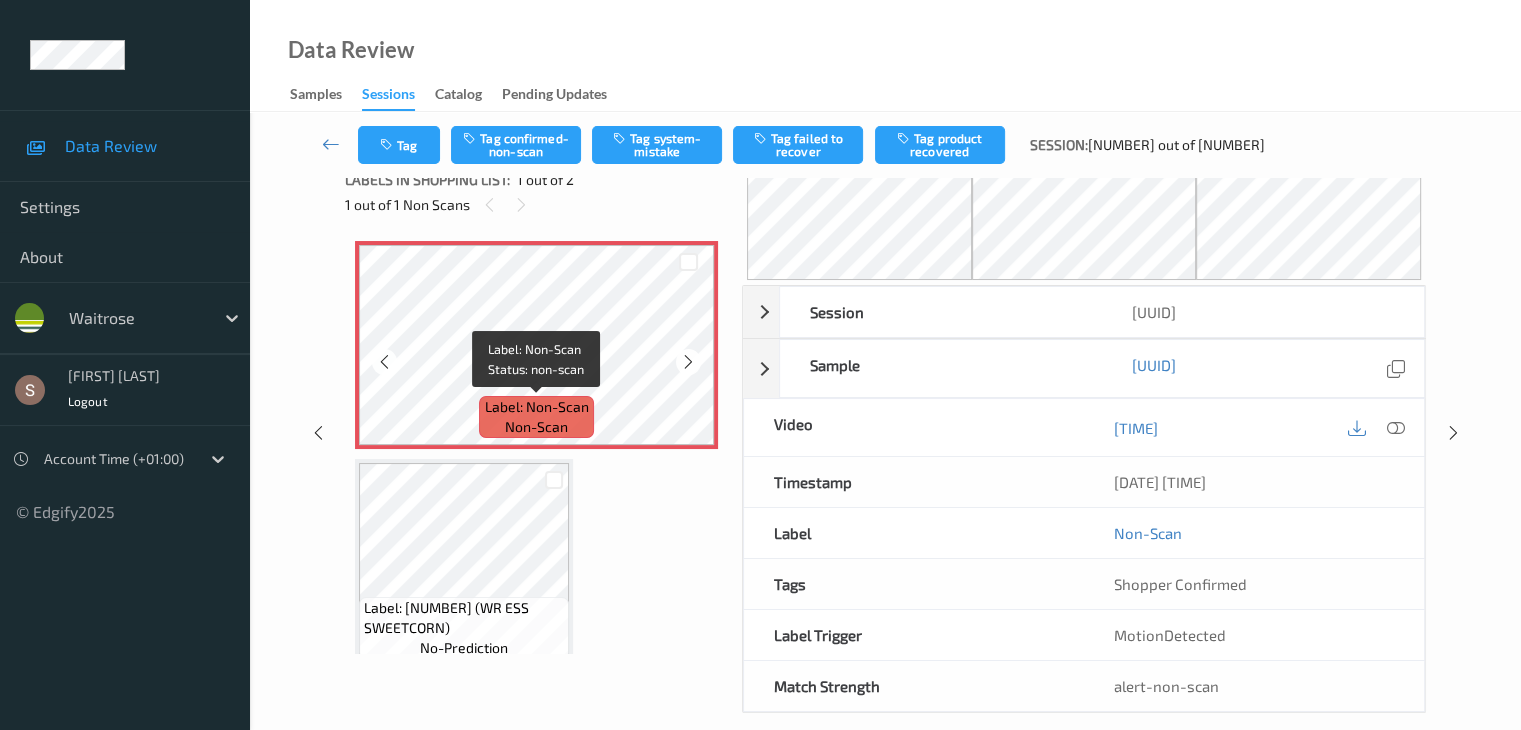 scroll, scrollTop: 0, scrollLeft: 0, axis: both 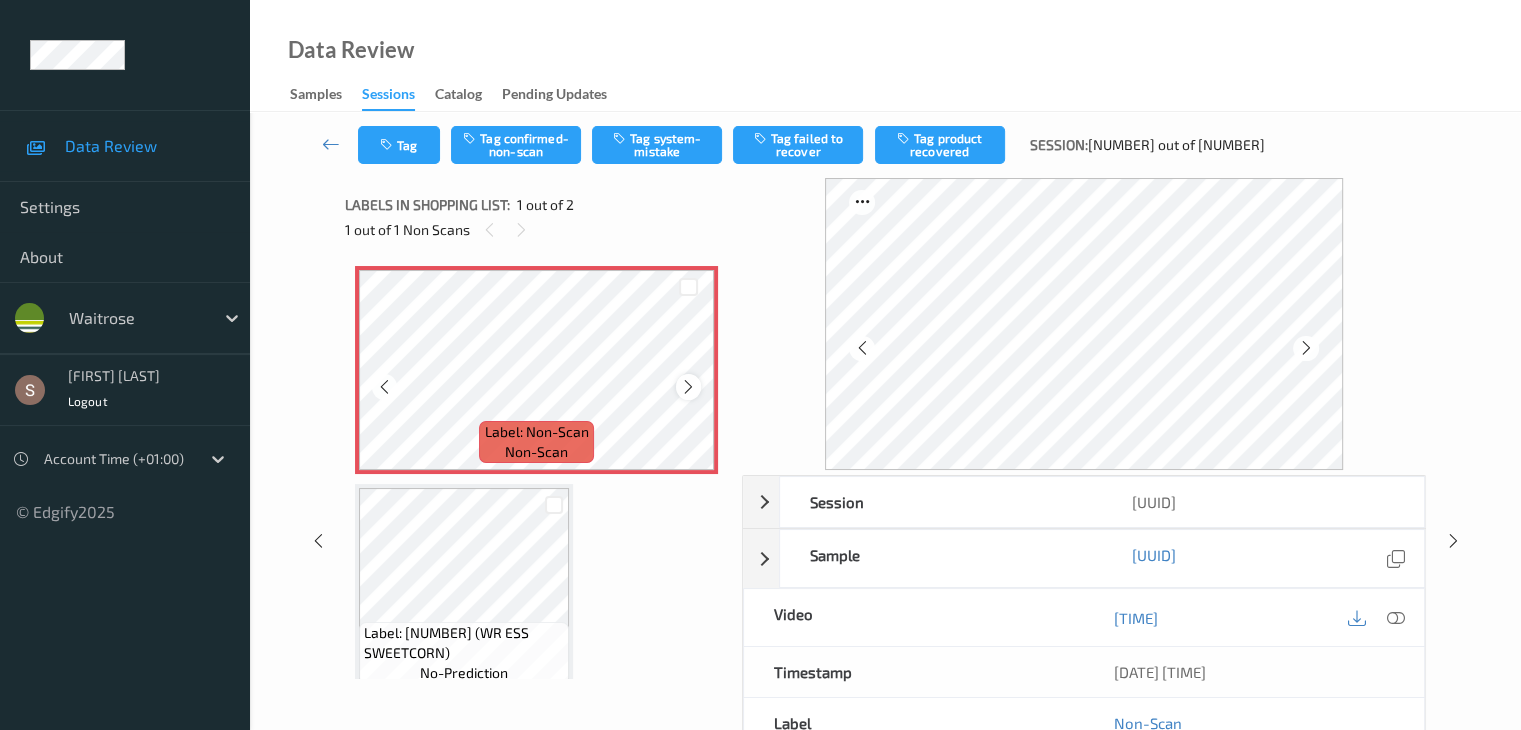 click at bounding box center (688, 387) 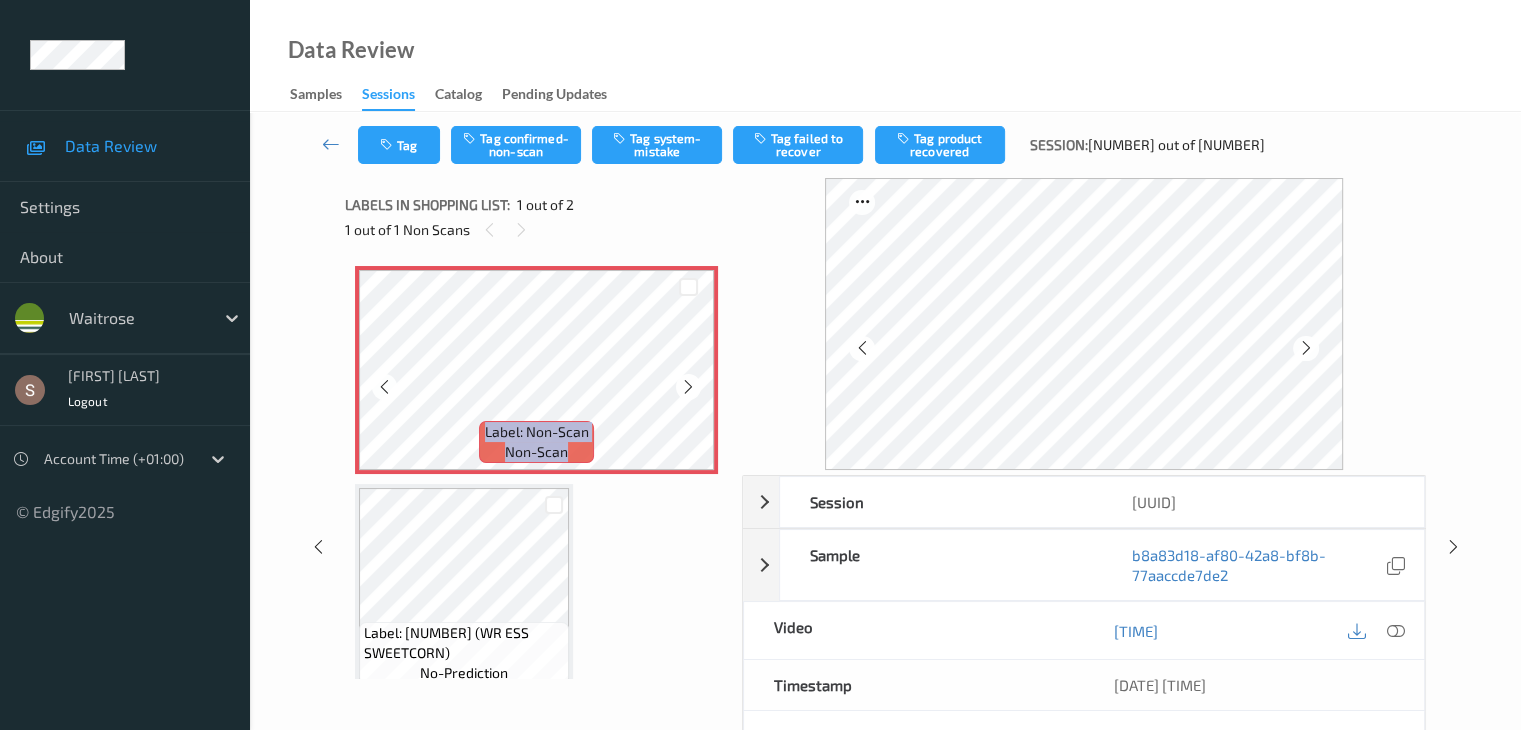 click at bounding box center (688, 387) 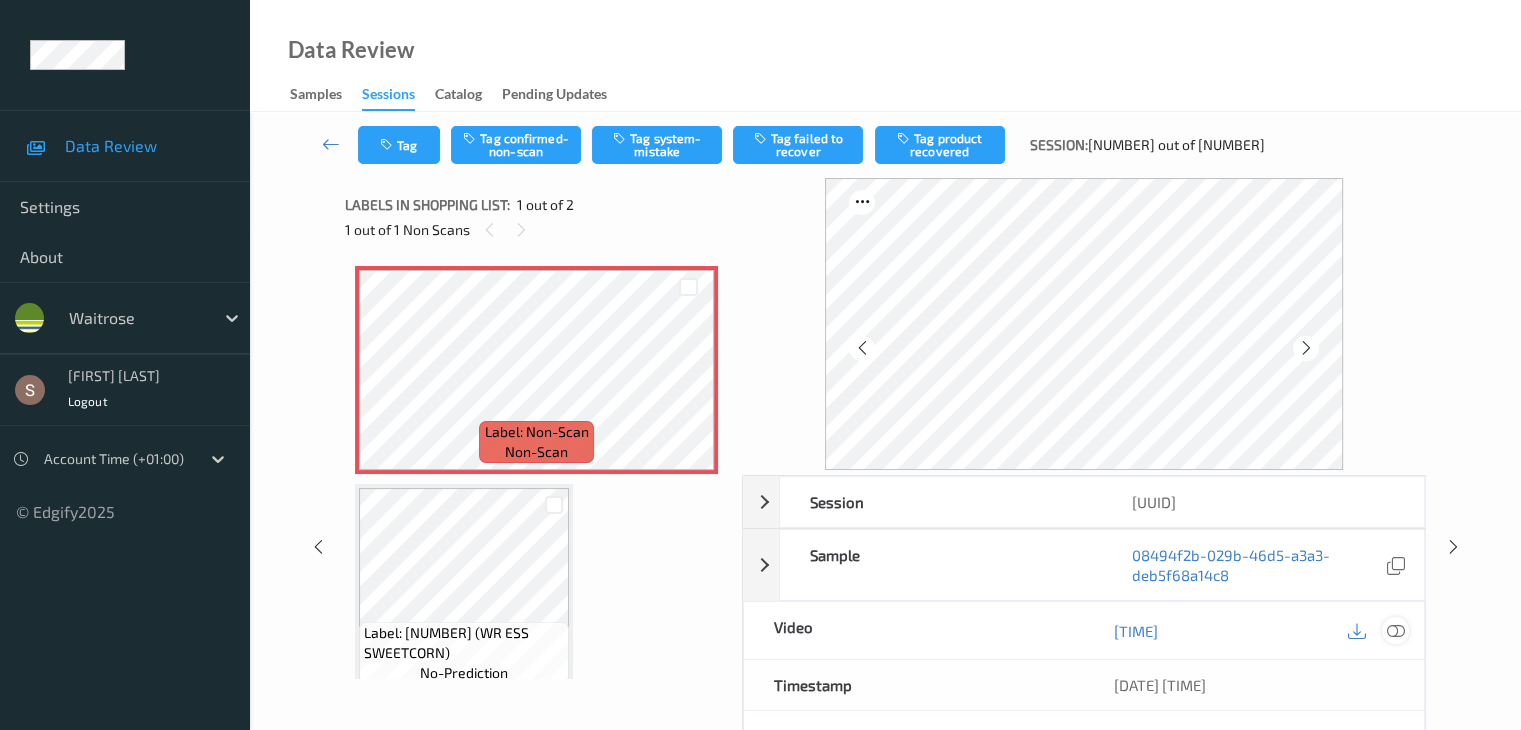 click at bounding box center (1395, 631) 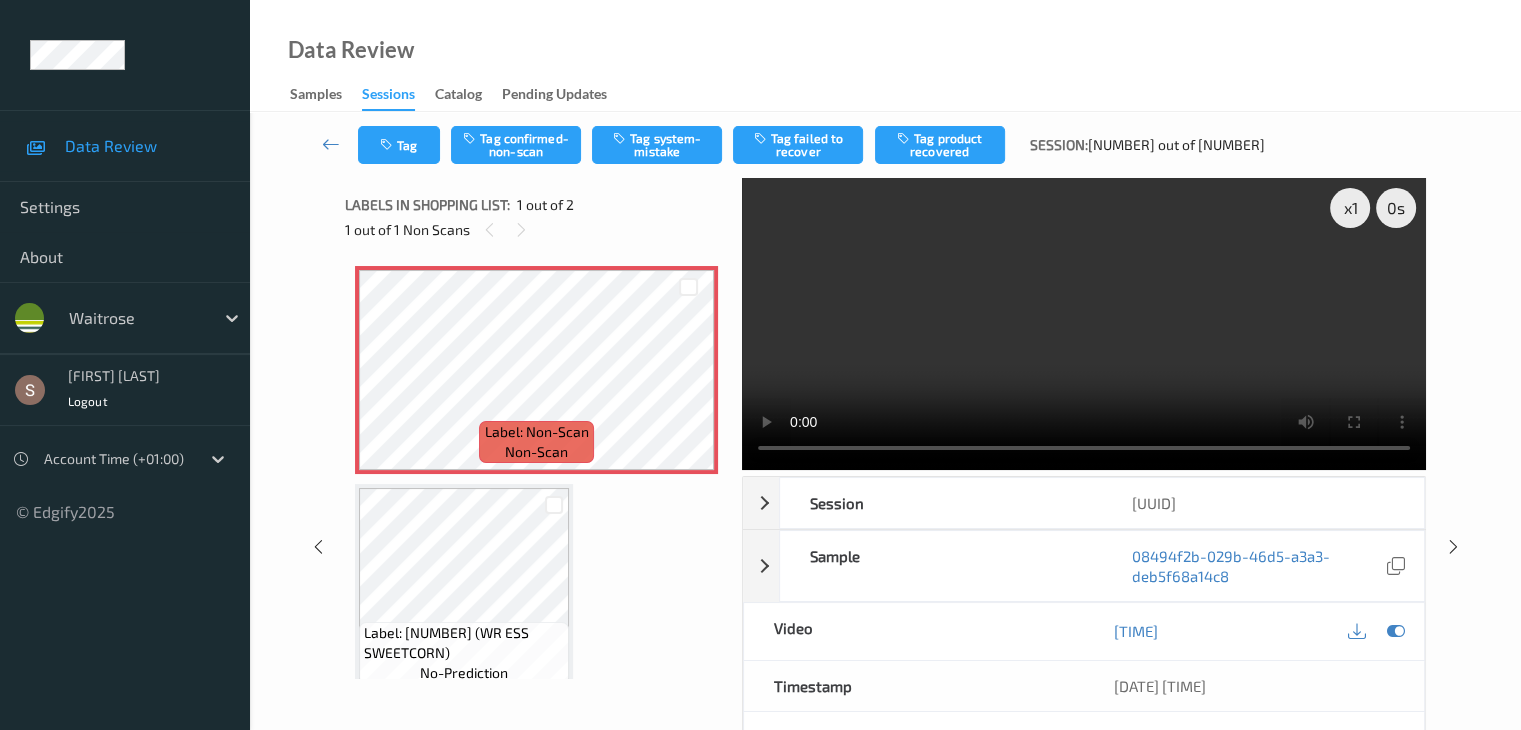 click at bounding box center [1084, 324] 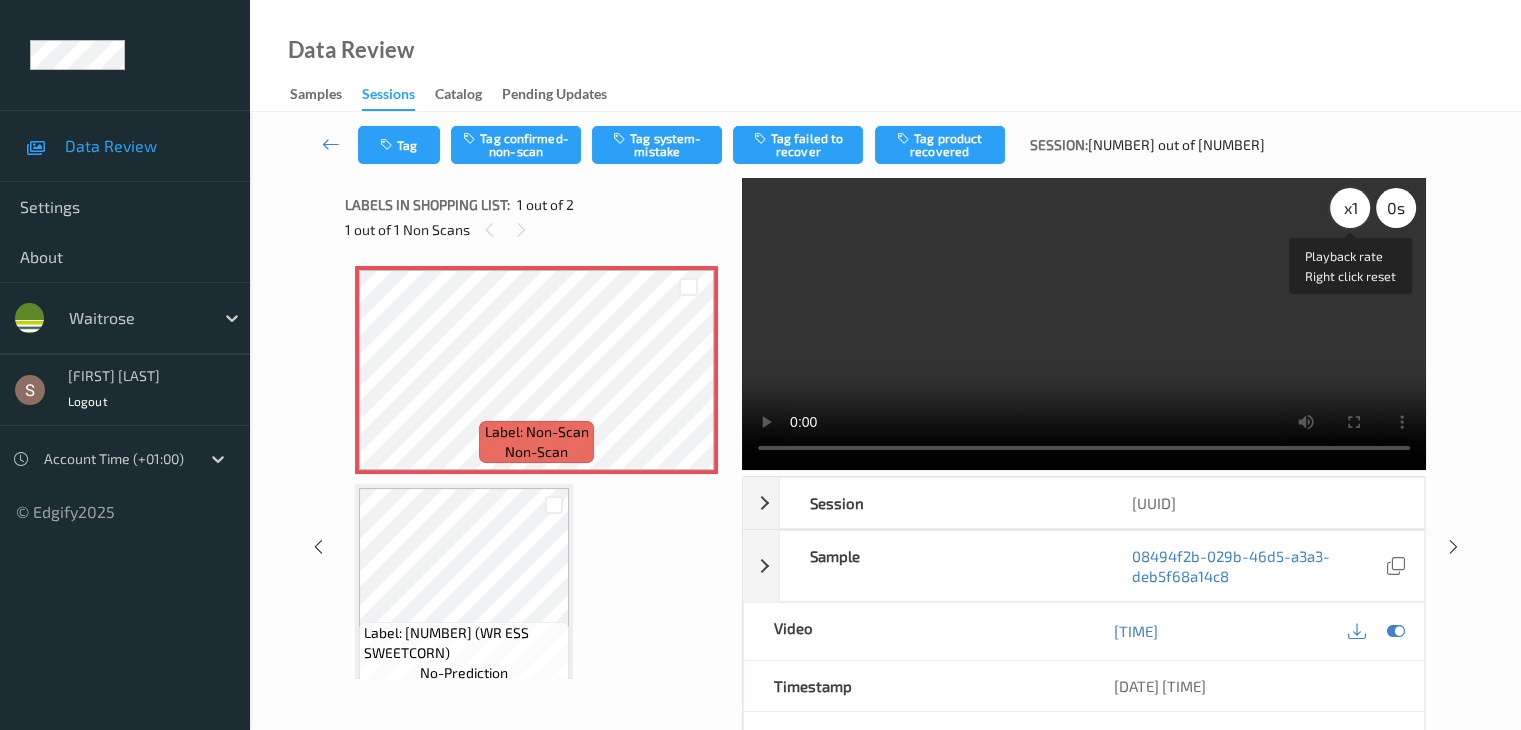 click on "x 1" at bounding box center (1350, 208) 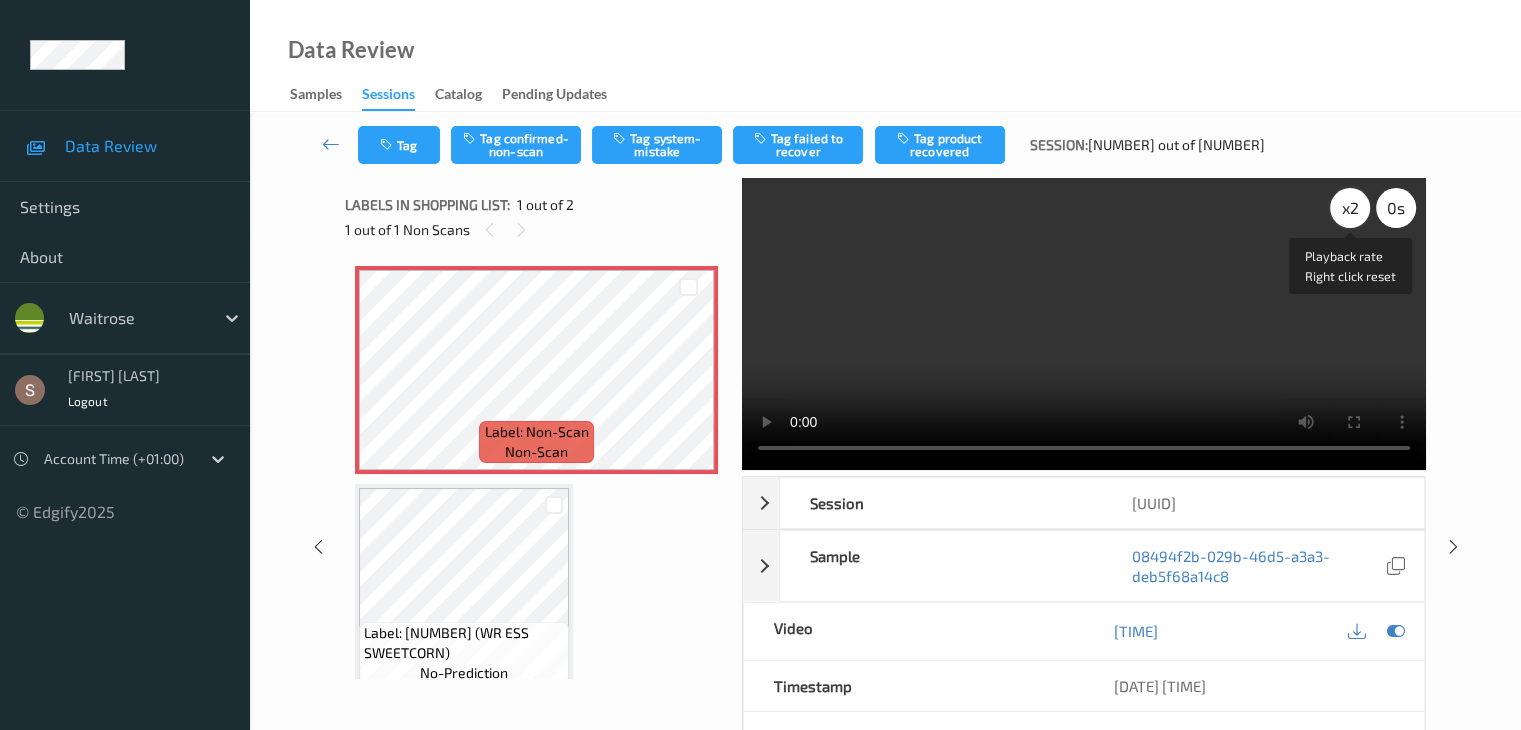 click on "x 2" at bounding box center (1350, 208) 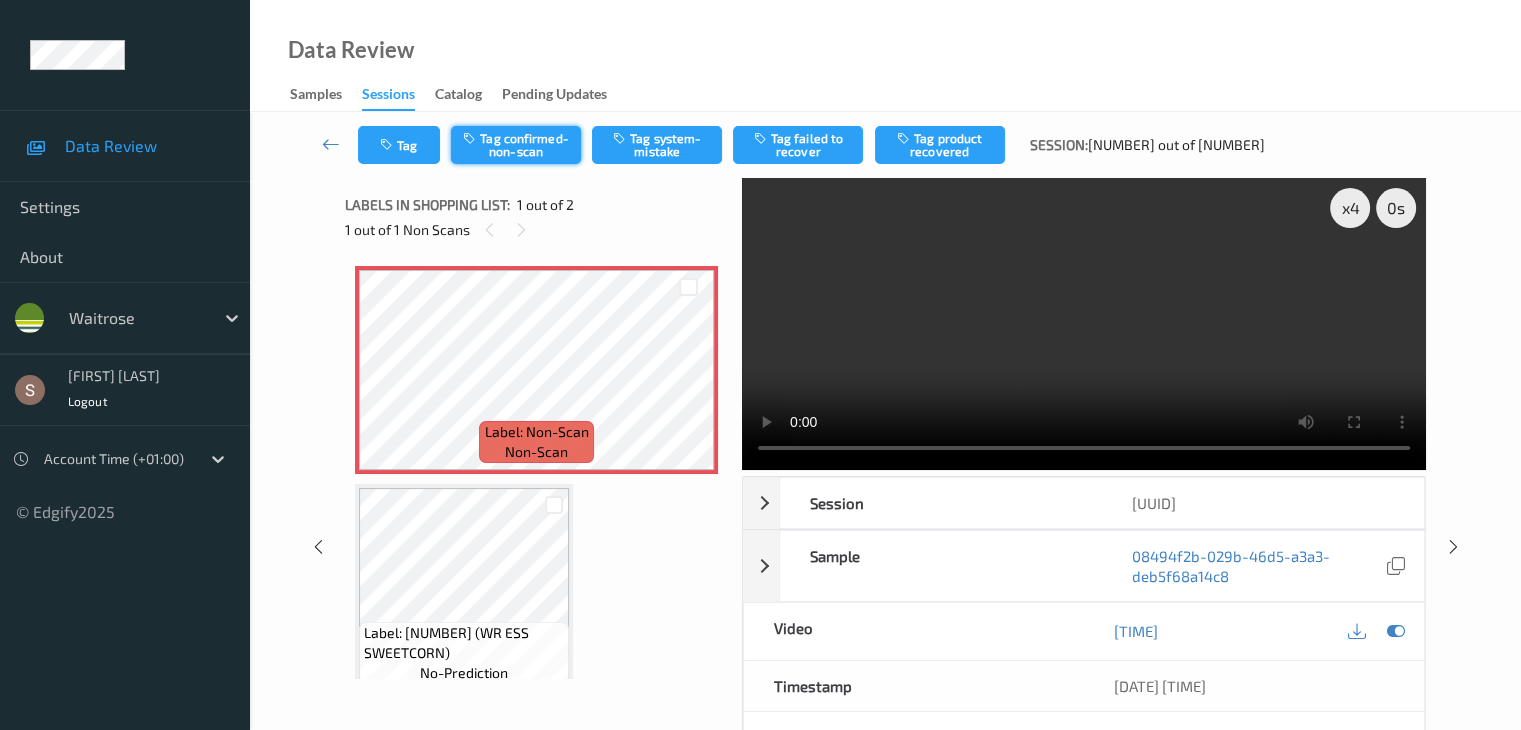 click on "Tag   confirmed-non-scan" at bounding box center (516, 145) 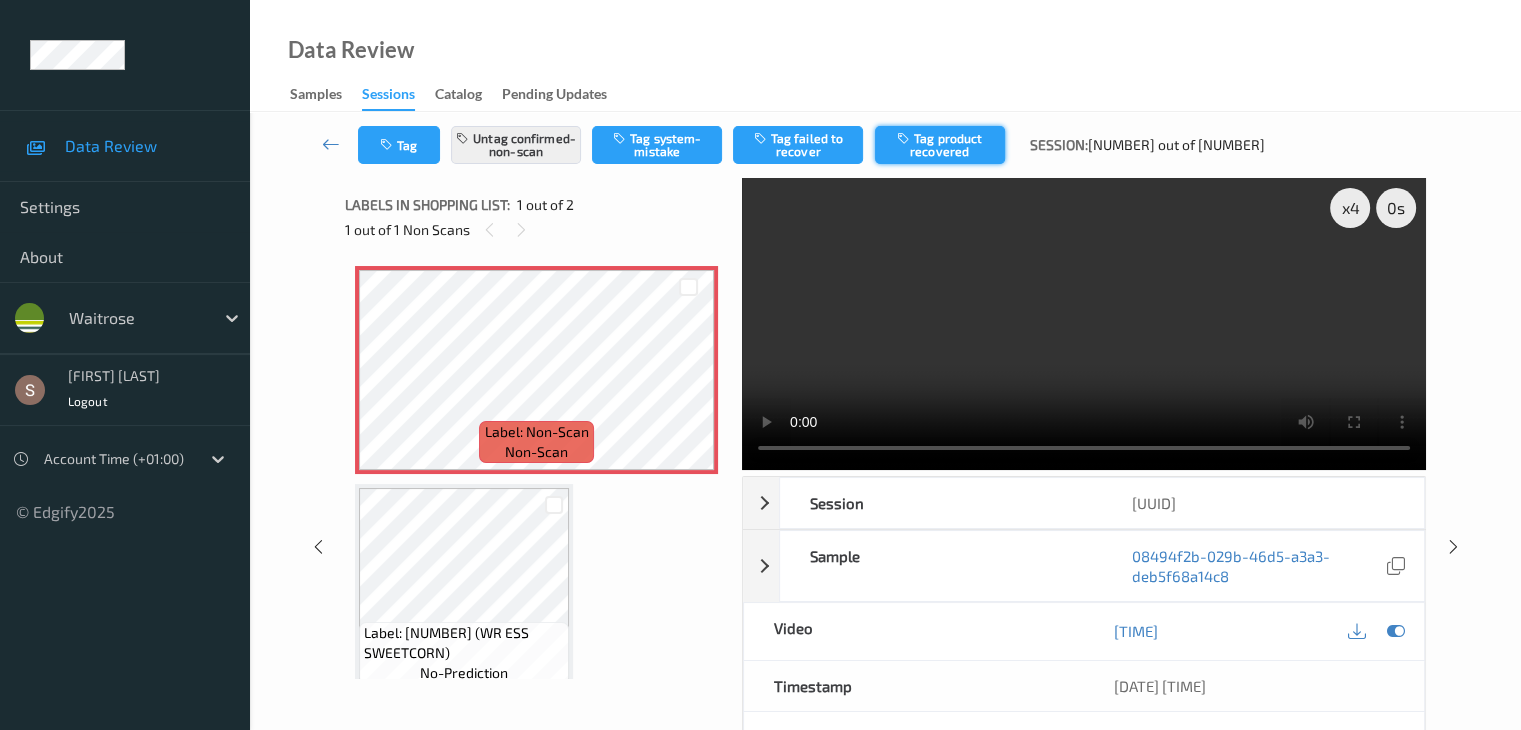click on "Tag   product recovered" at bounding box center (940, 145) 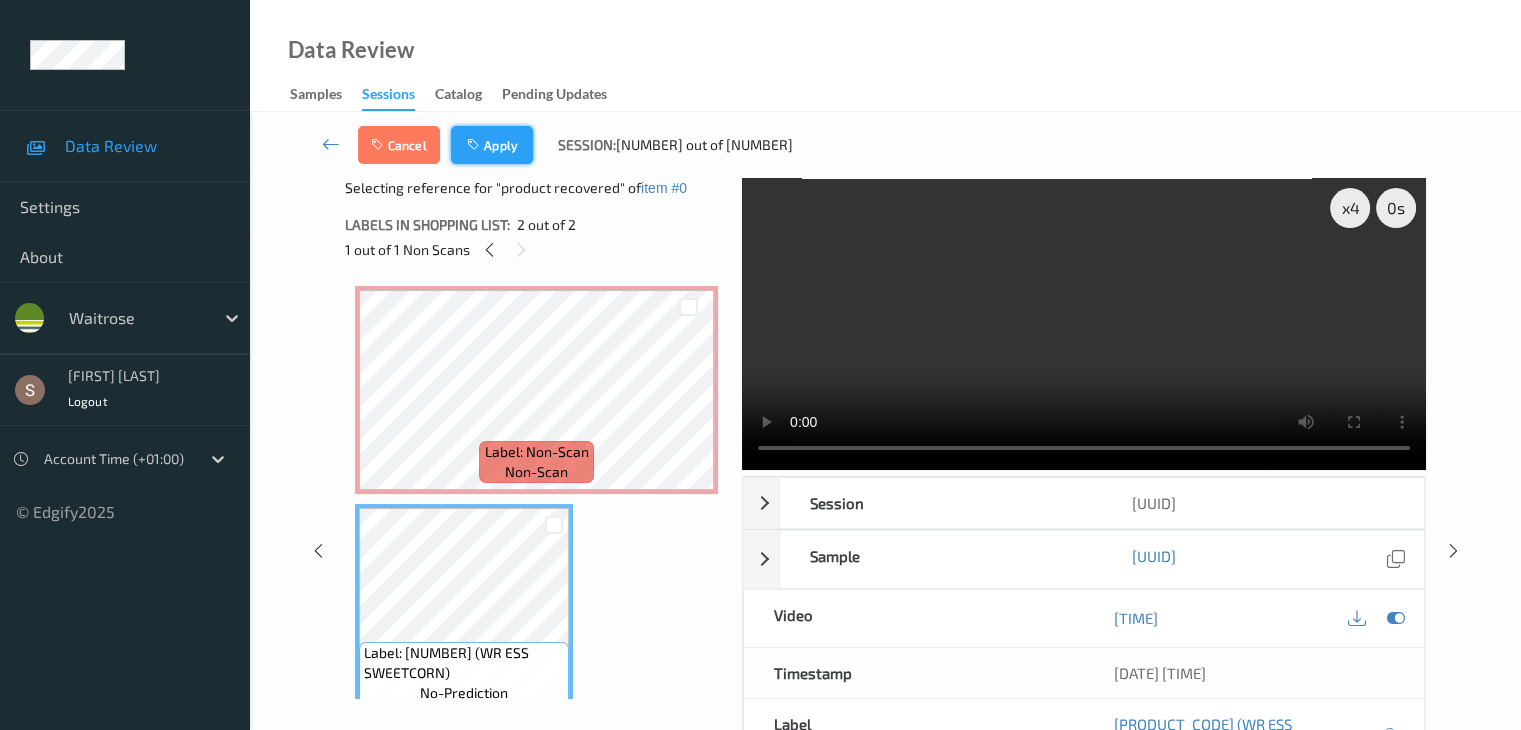 click on "Apply" at bounding box center [492, 145] 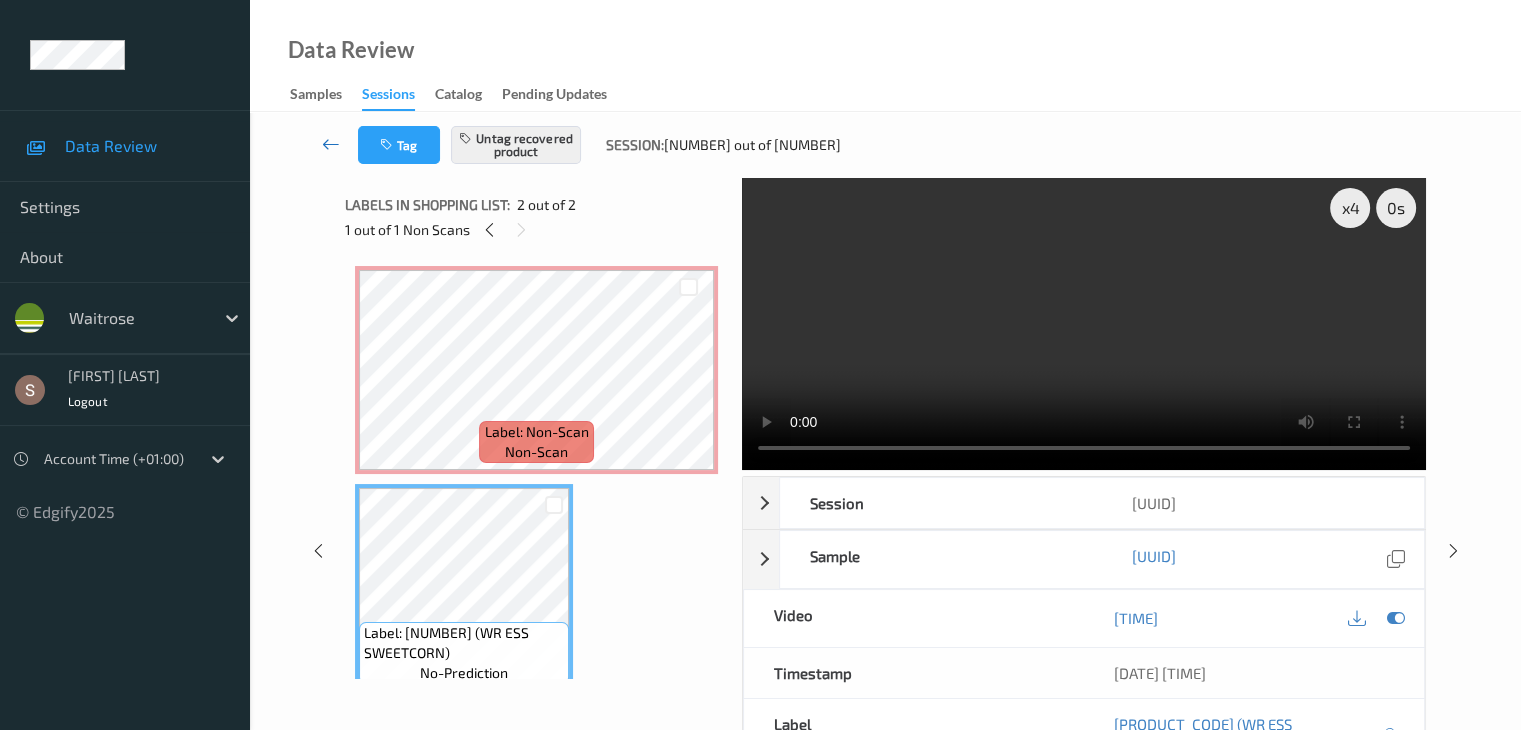 click at bounding box center (331, 144) 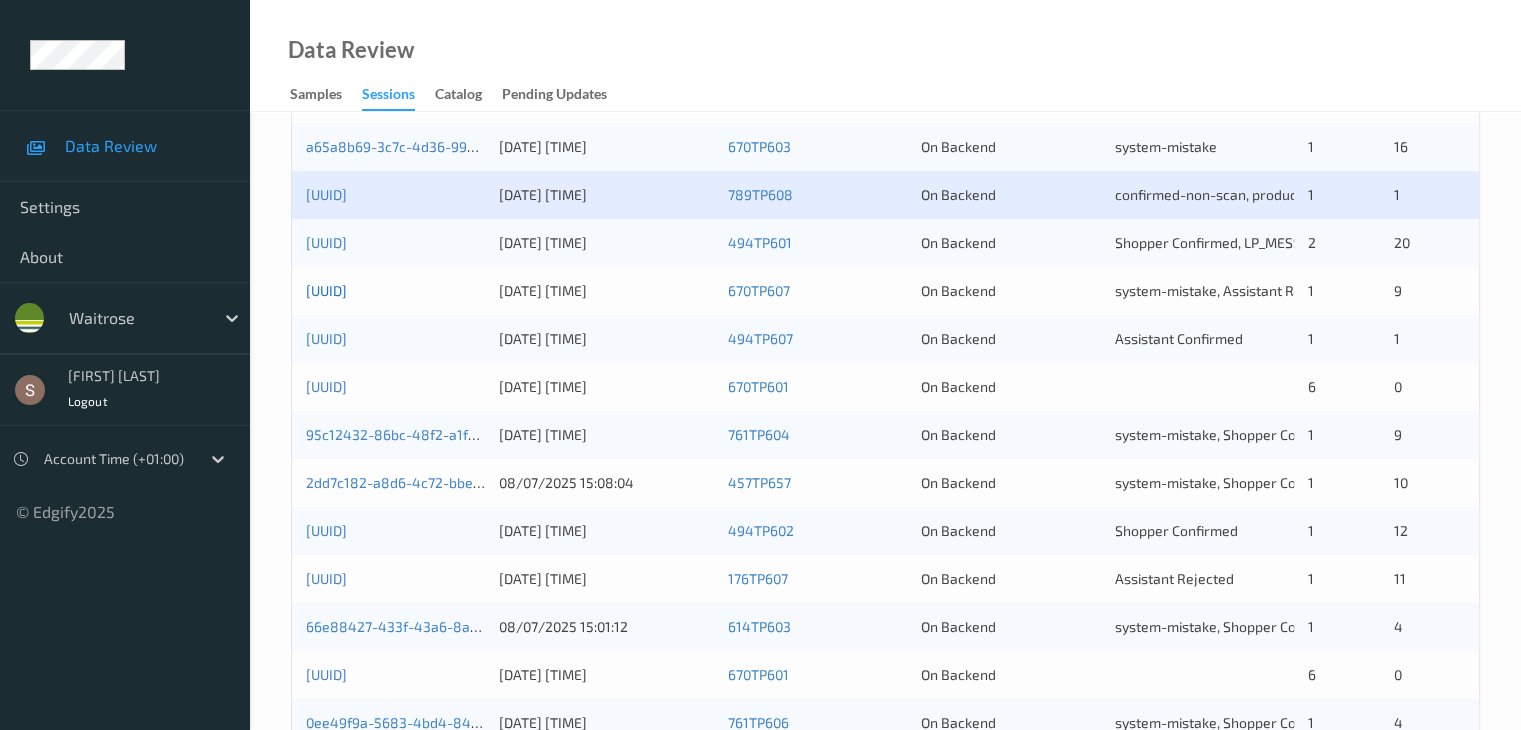 scroll, scrollTop: 632, scrollLeft: 0, axis: vertical 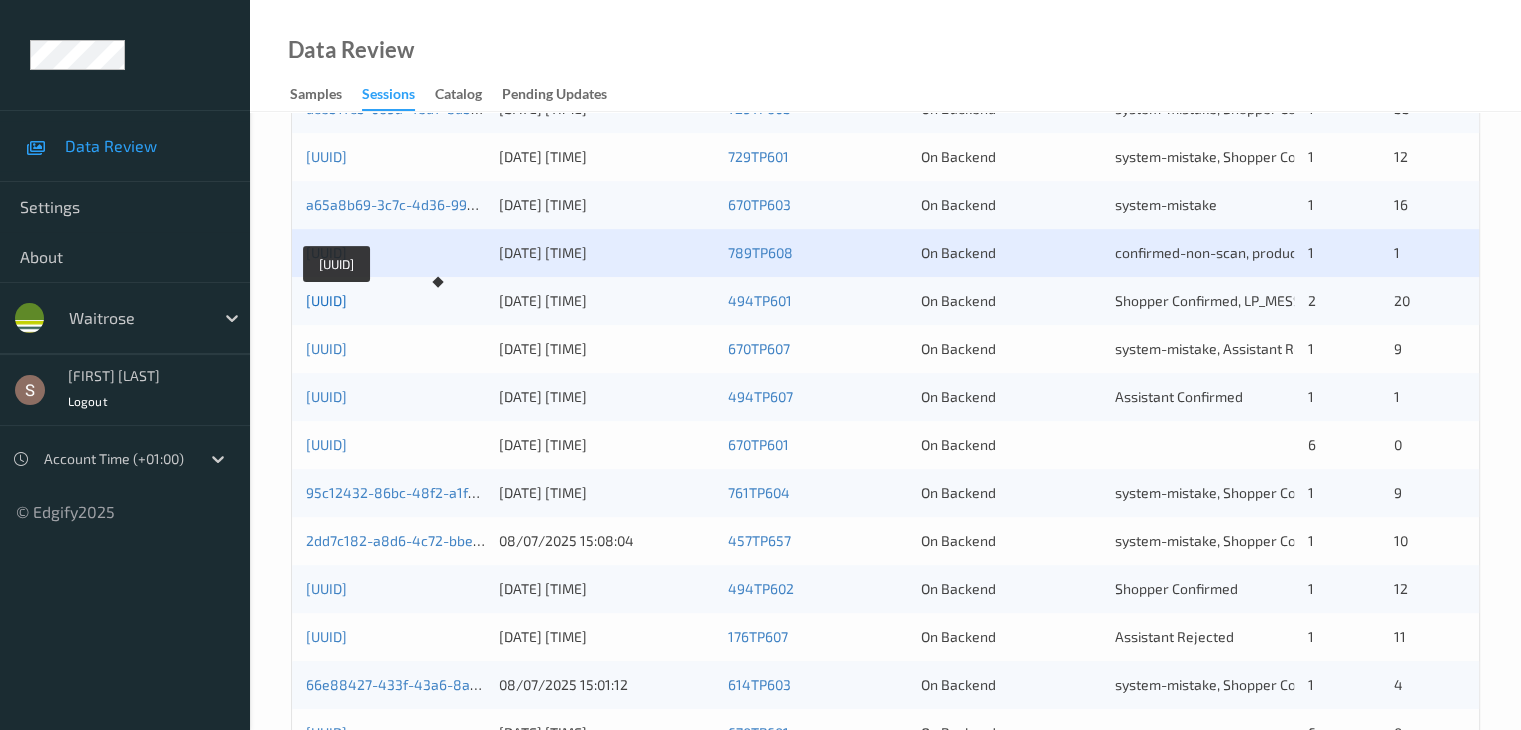 click on "[UUID]" at bounding box center [326, 300] 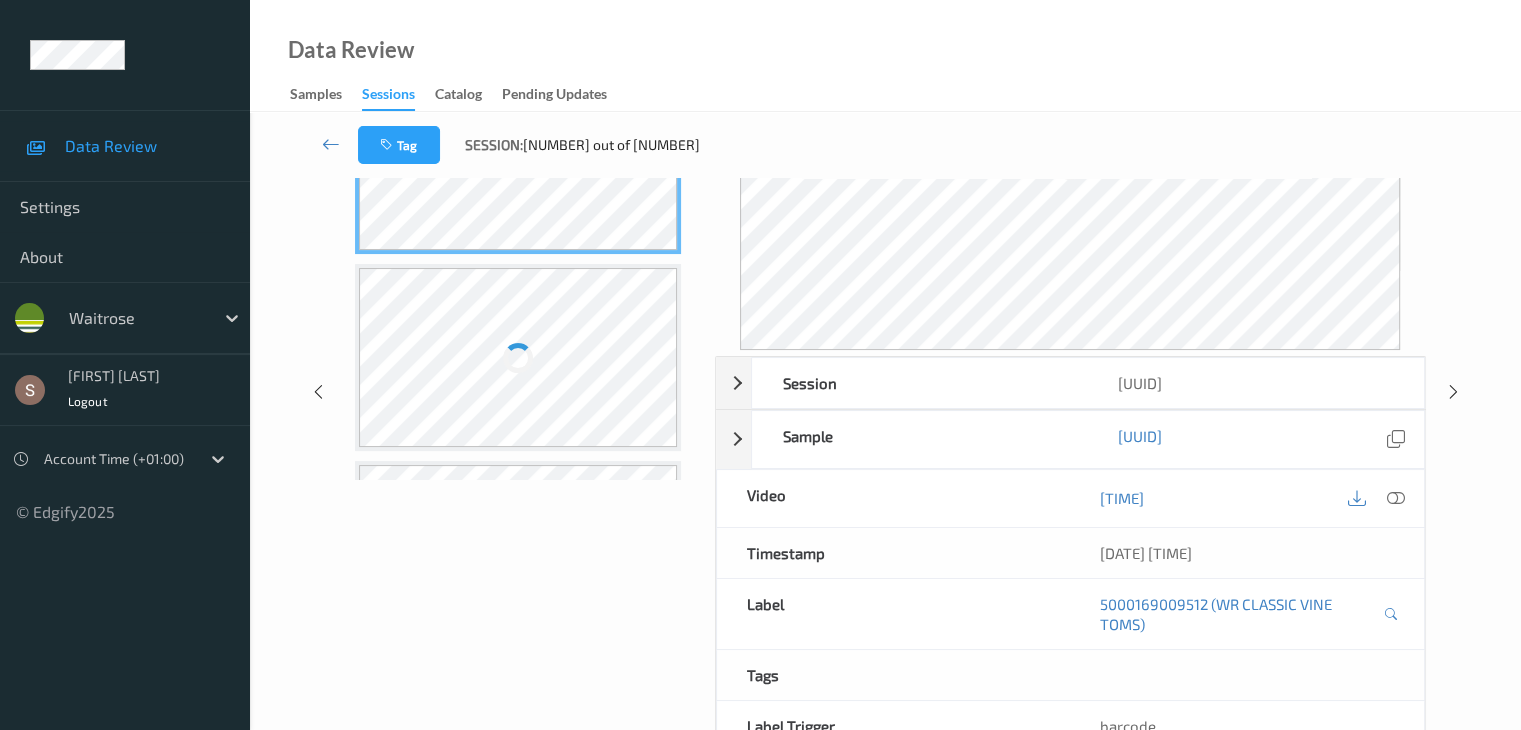 scroll, scrollTop: 0, scrollLeft: 0, axis: both 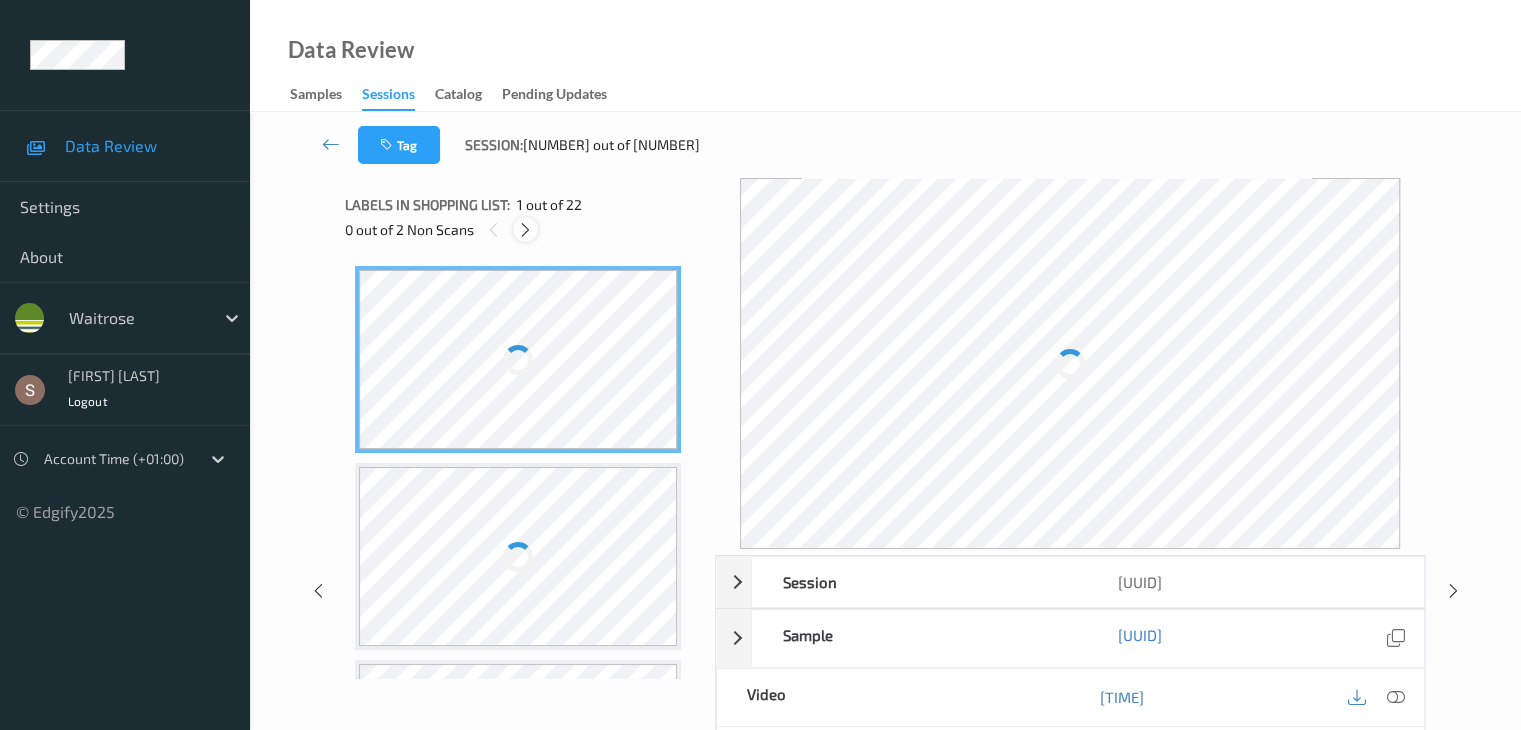 click at bounding box center (525, 230) 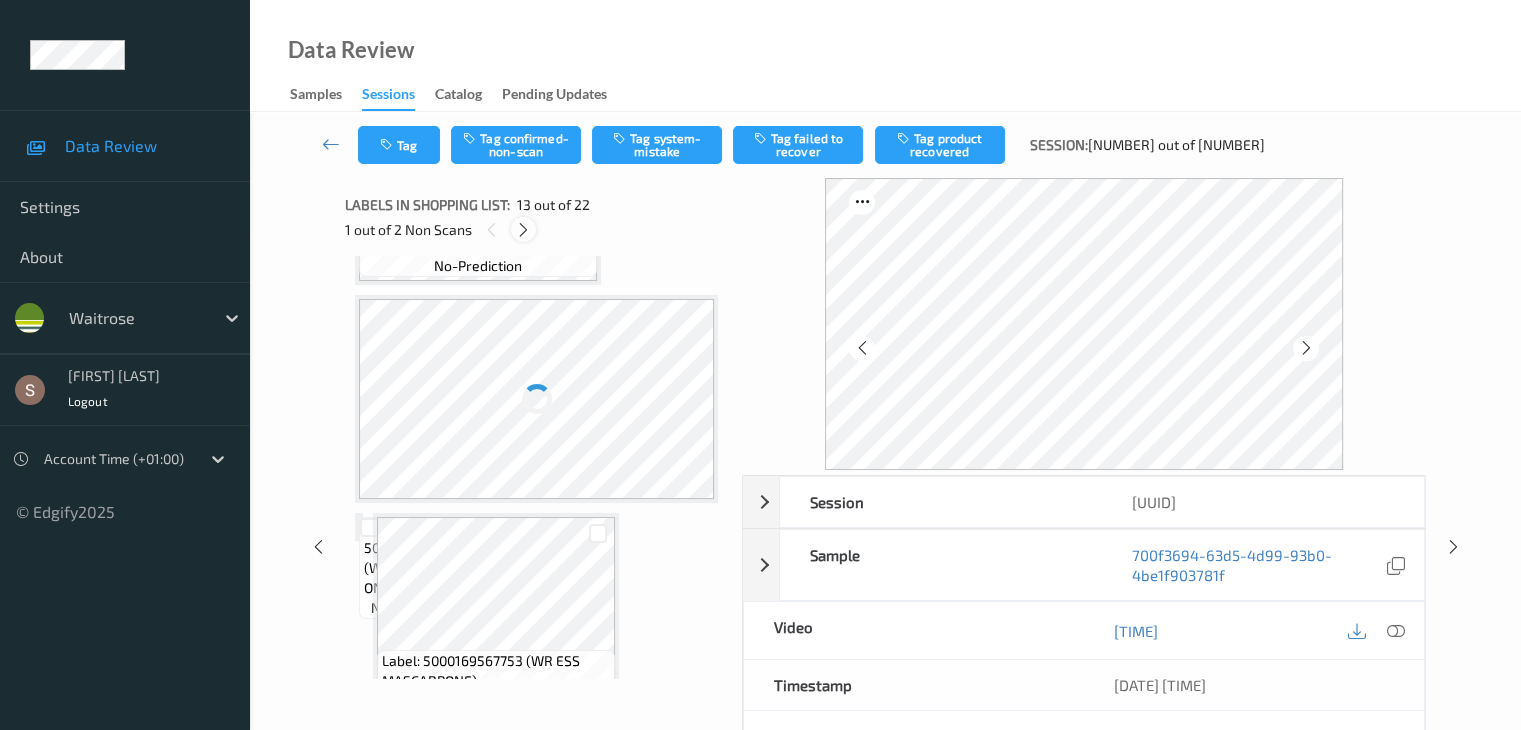 scroll, scrollTop: 2407, scrollLeft: 0, axis: vertical 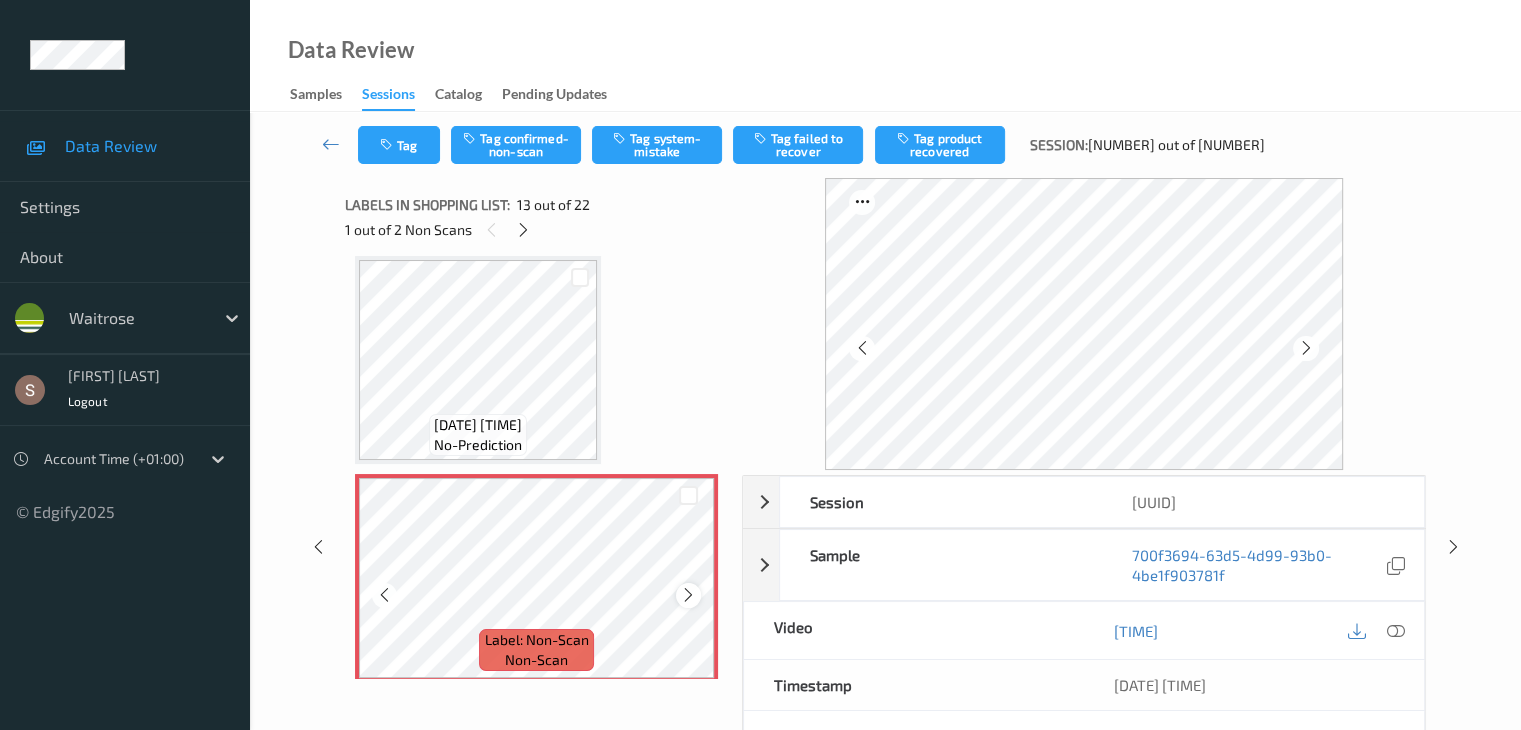 click at bounding box center (688, 595) 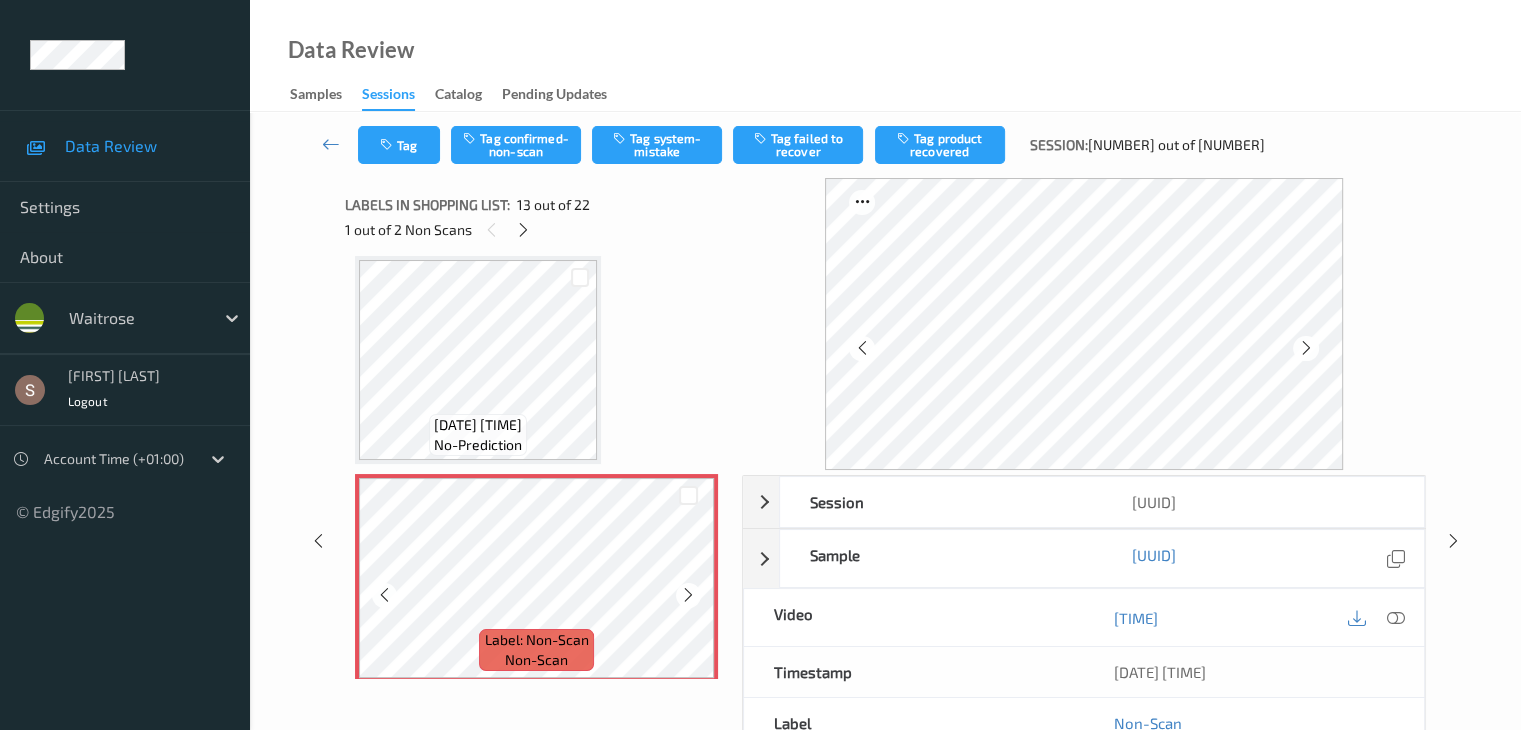 click at bounding box center (688, 595) 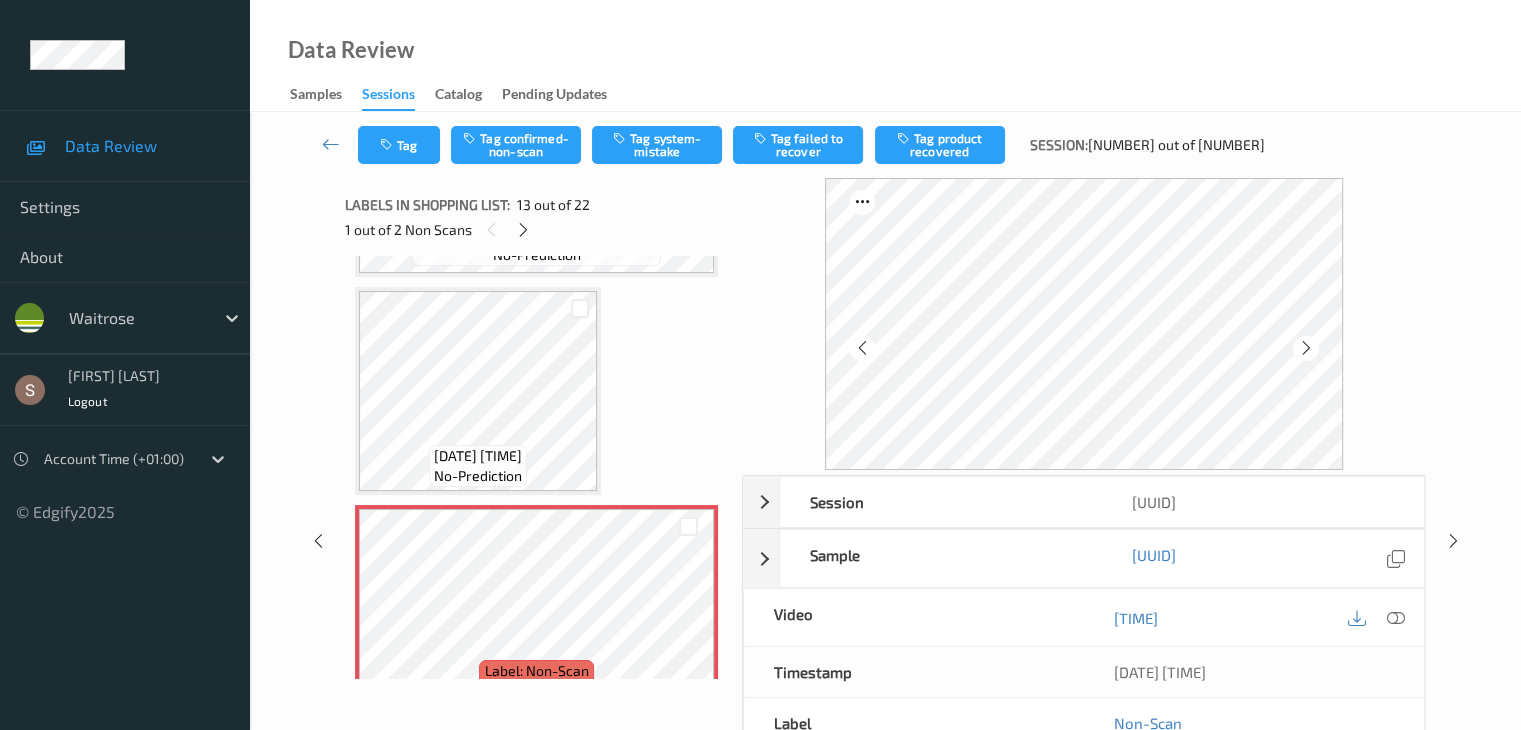 scroll, scrollTop: 2307, scrollLeft: 0, axis: vertical 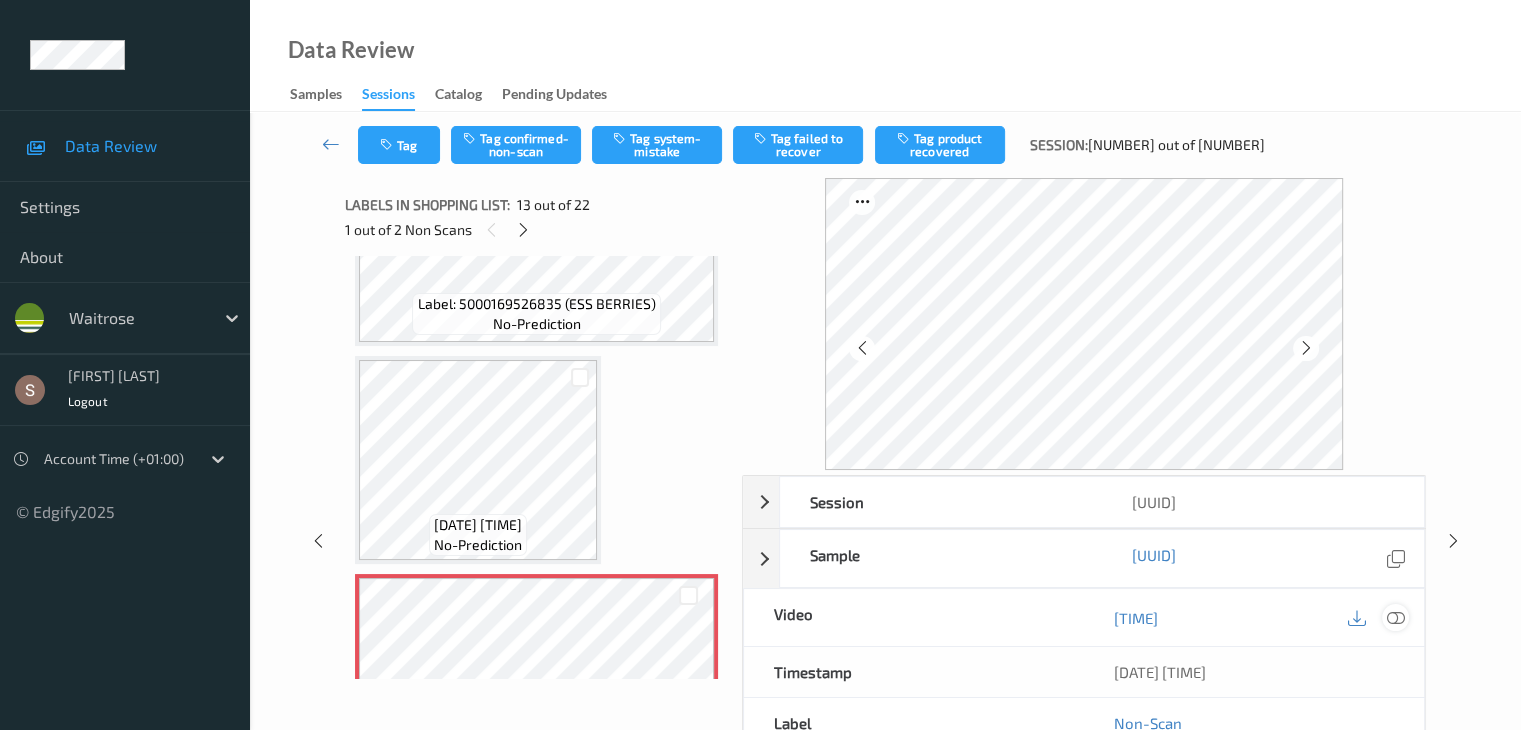 click at bounding box center (1395, 618) 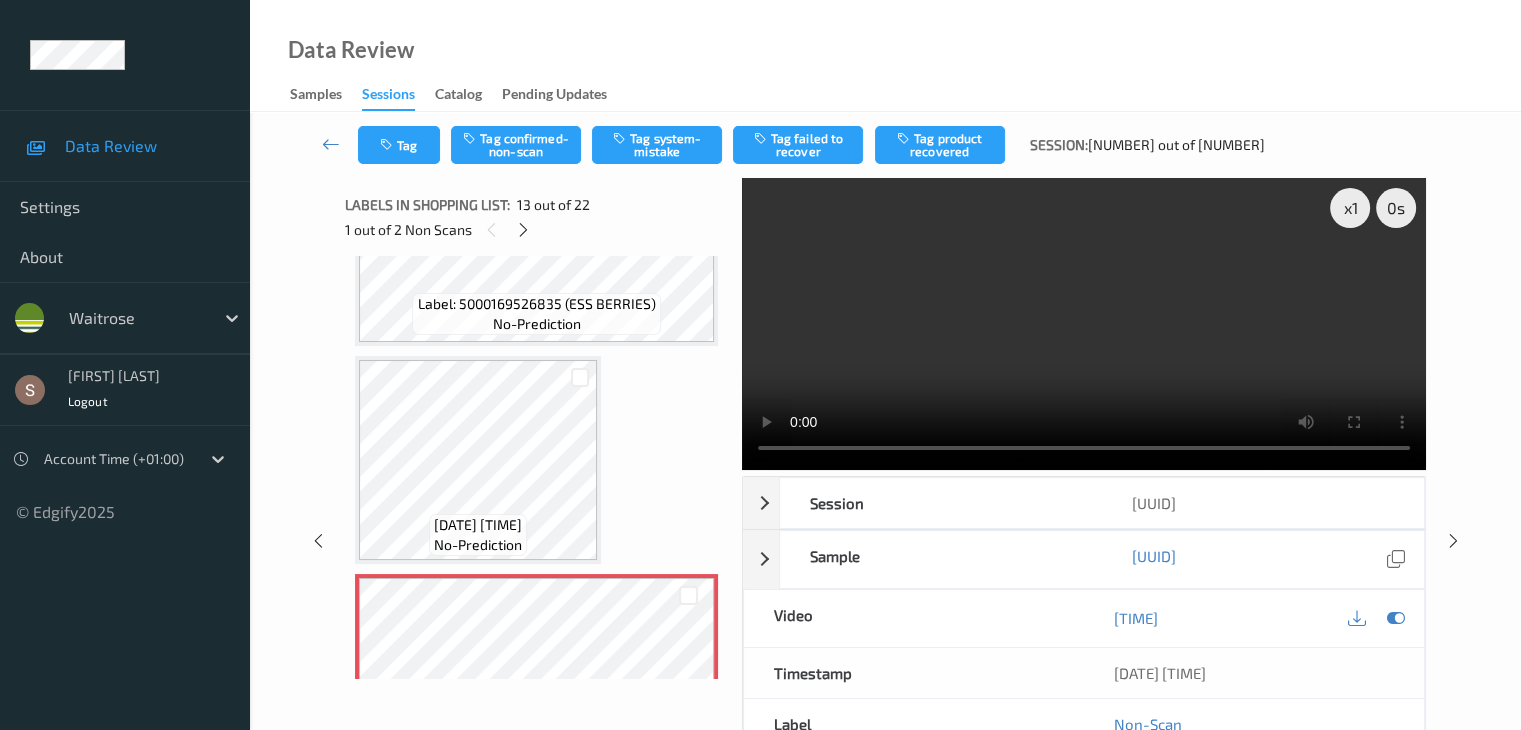 click at bounding box center [1084, 324] 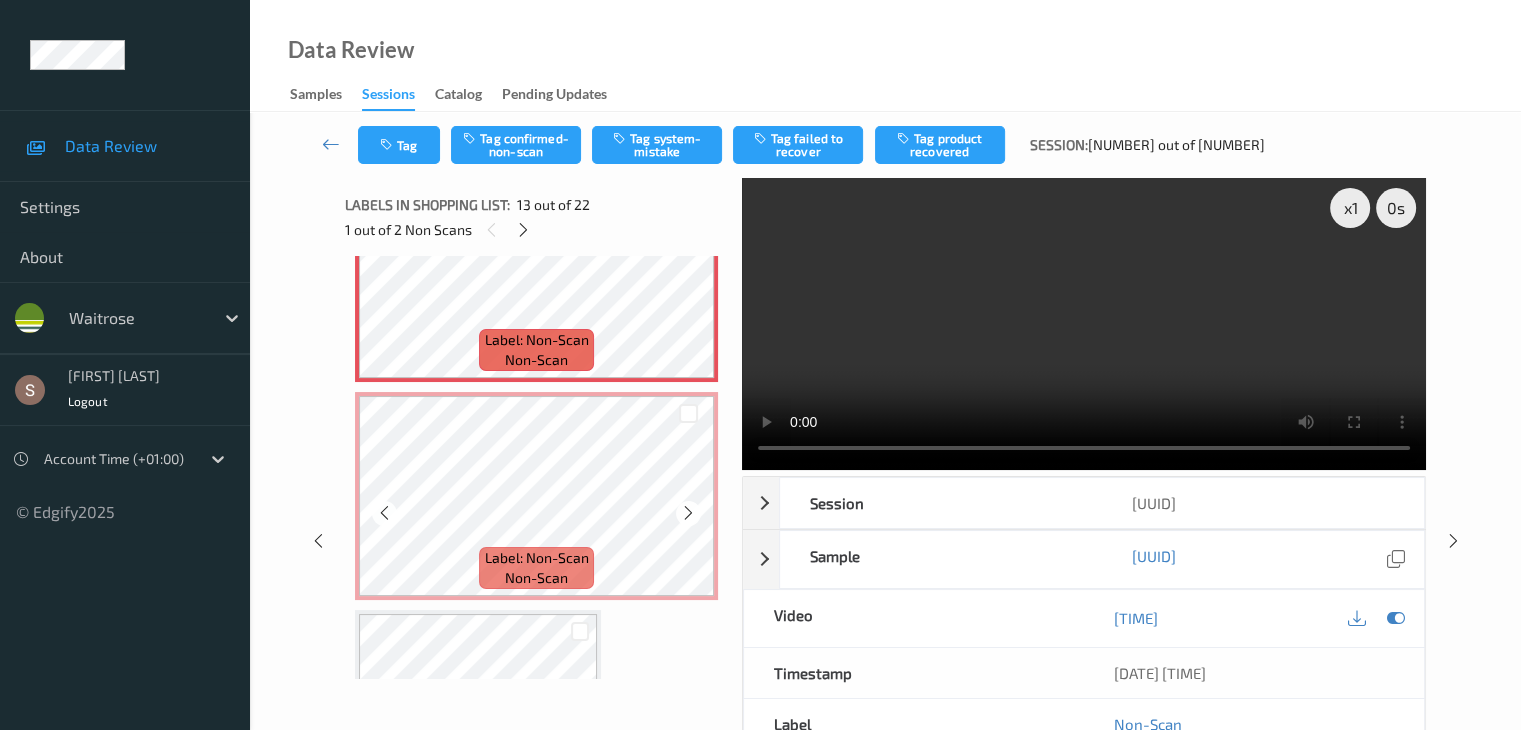 scroll, scrollTop: 2607, scrollLeft: 0, axis: vertical 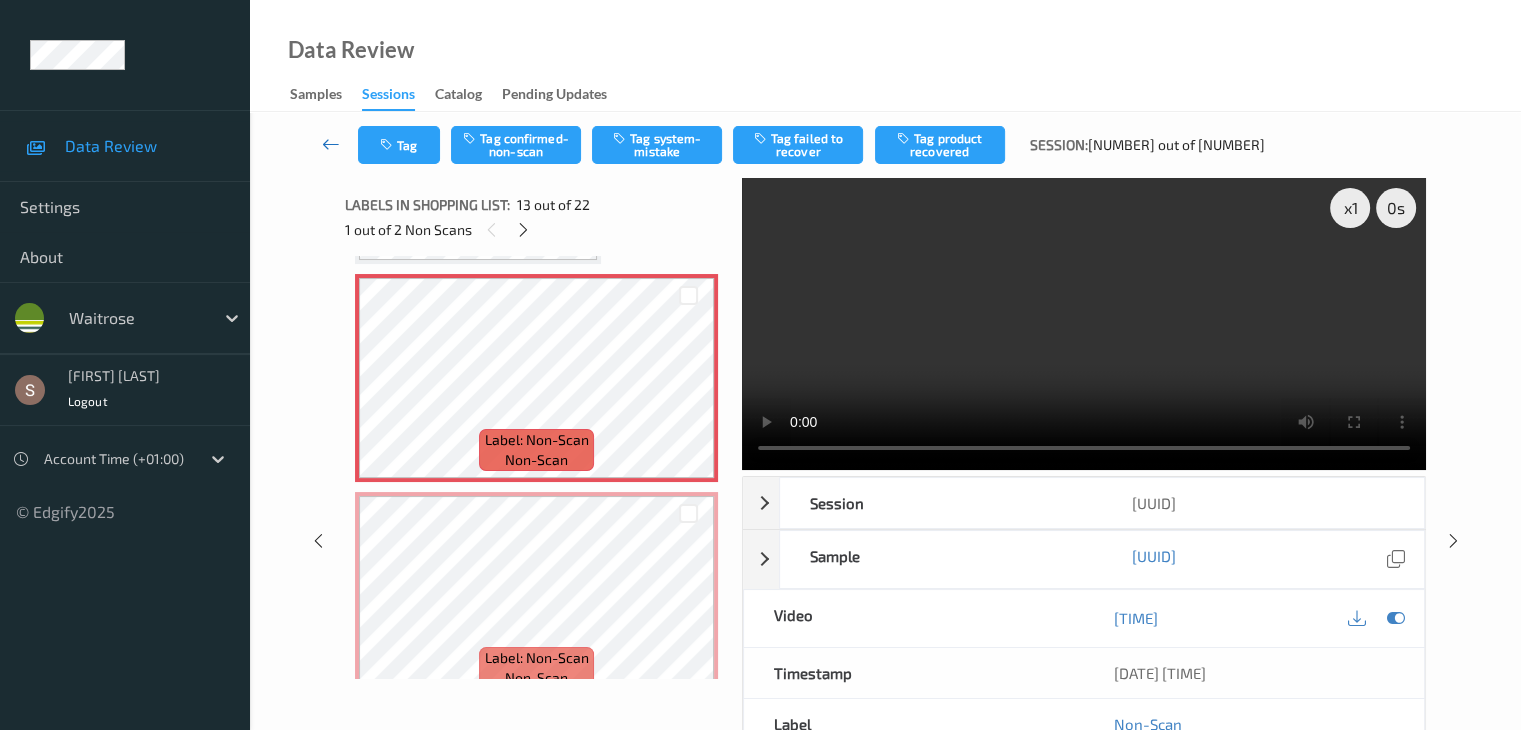 click at bounding box center (331, 144) 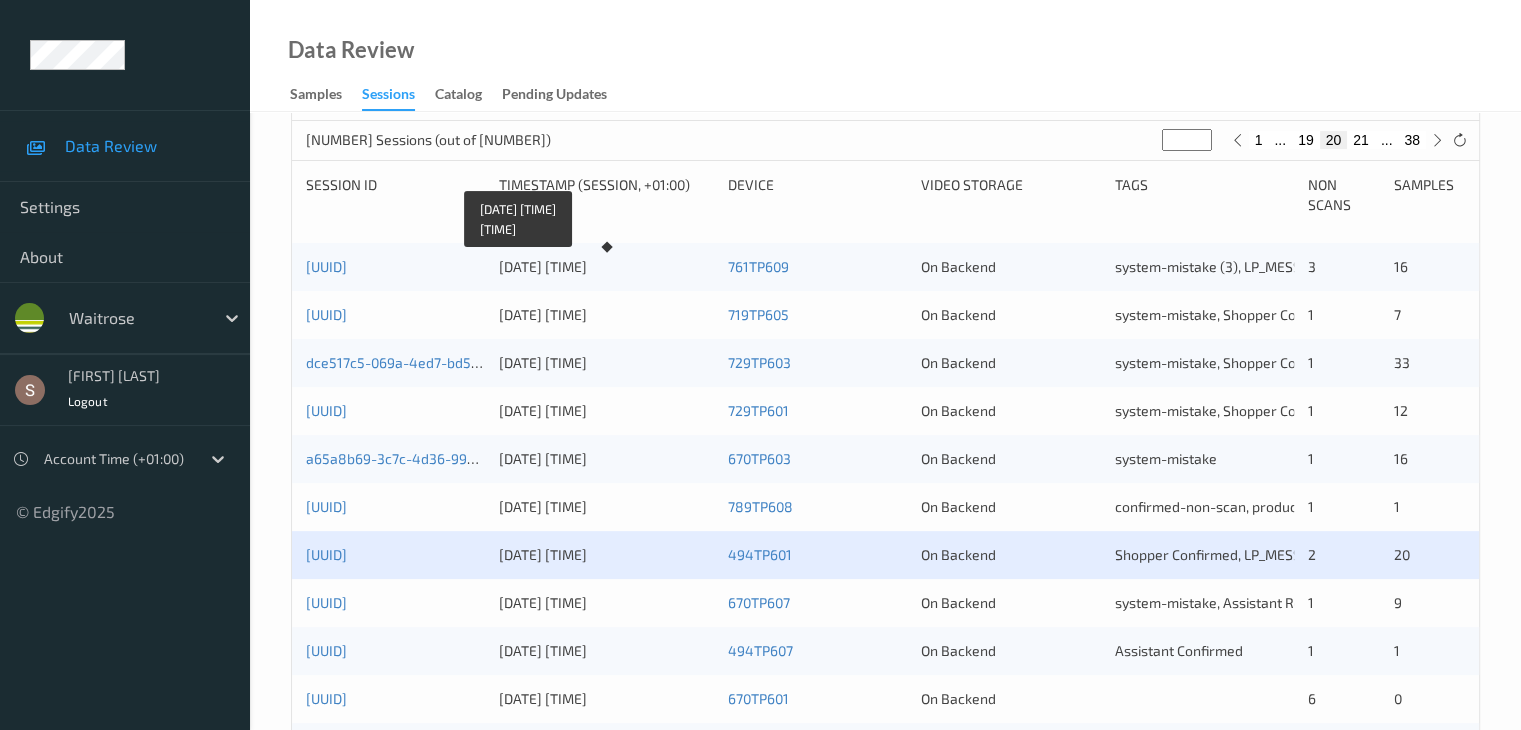 scroll, scrollTop: 500, scrollLeft: 0, axis: vertical 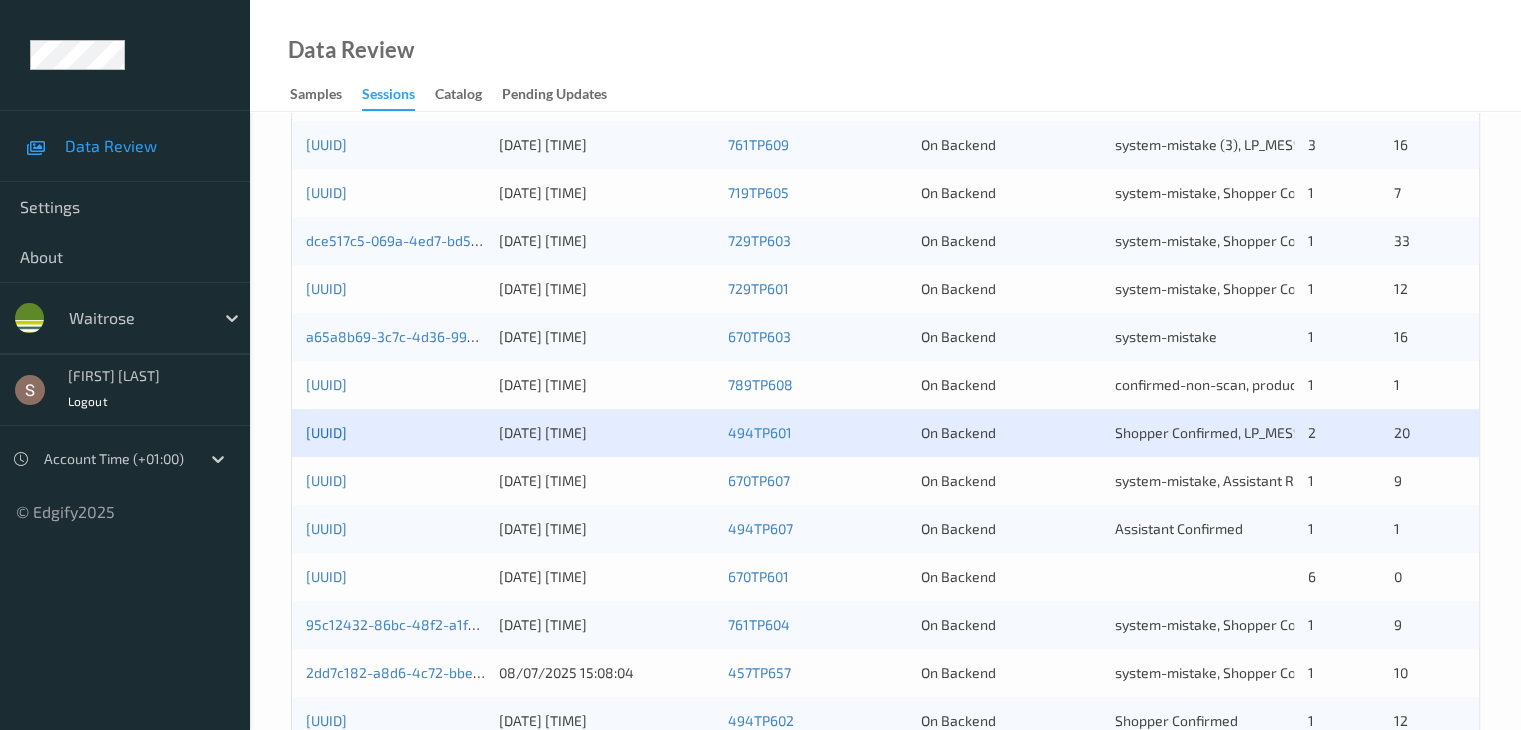 click on "[UUID]" at bounding box center (326, 432) 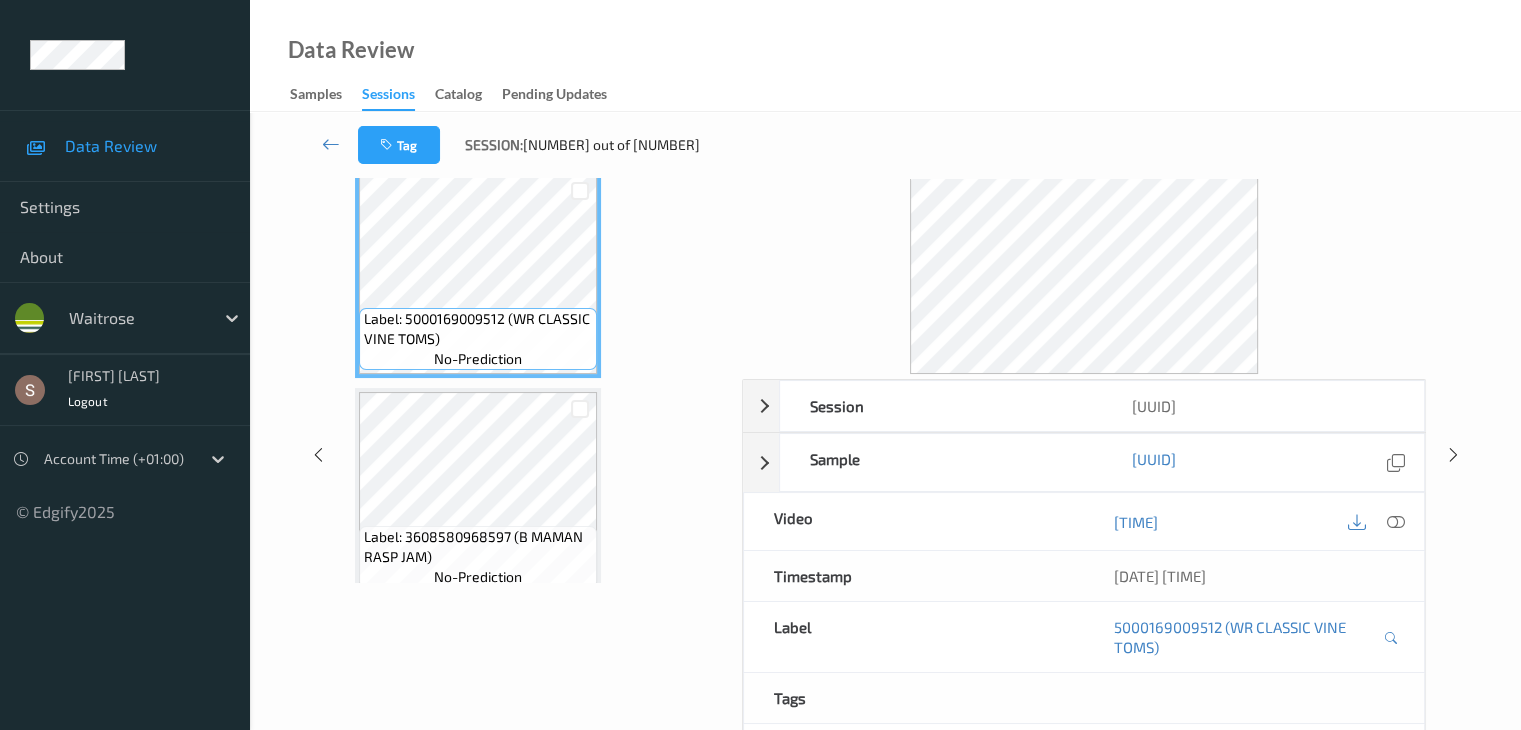 scroll, scrollTop: 0, scrollLeft: 0, axis: both 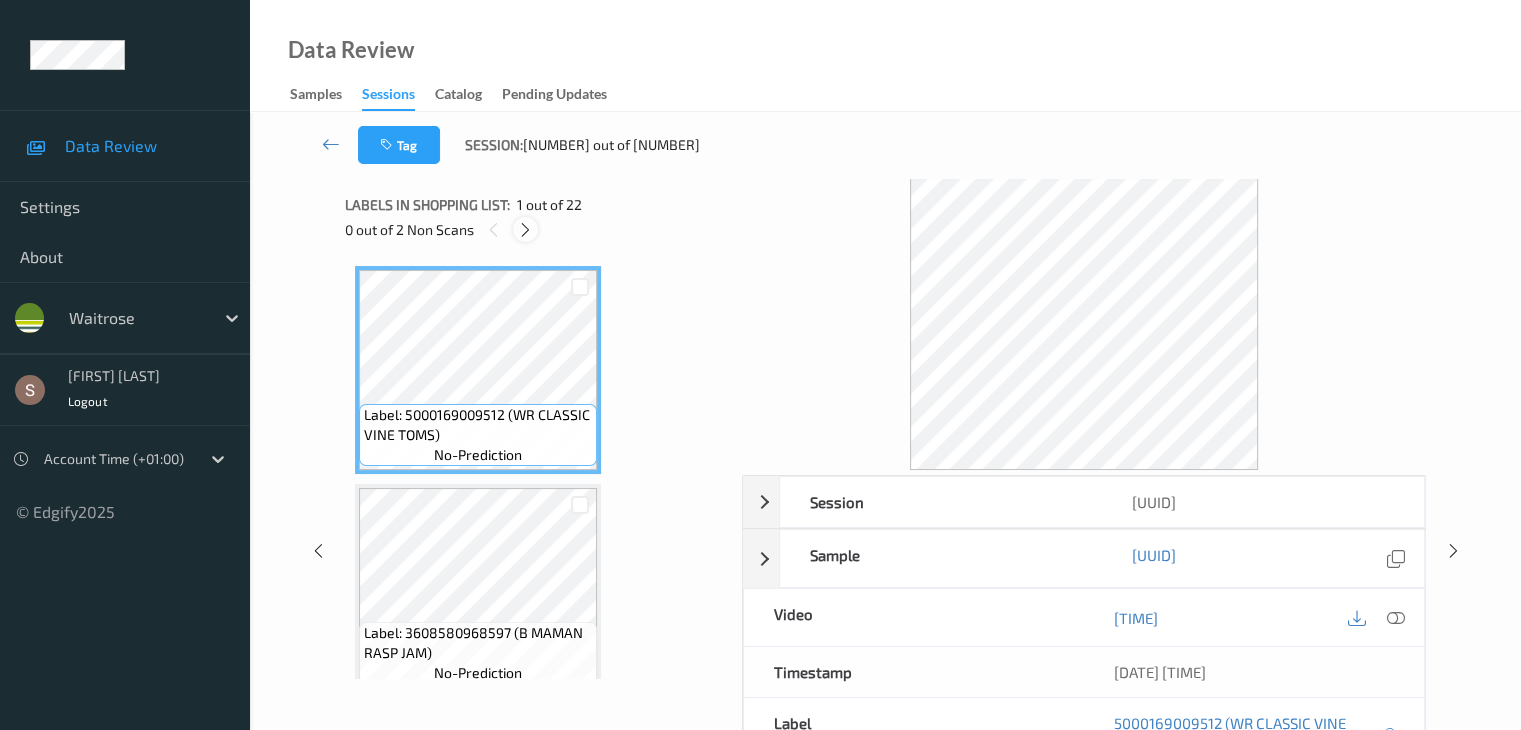 click at bounding box center (525, 230) 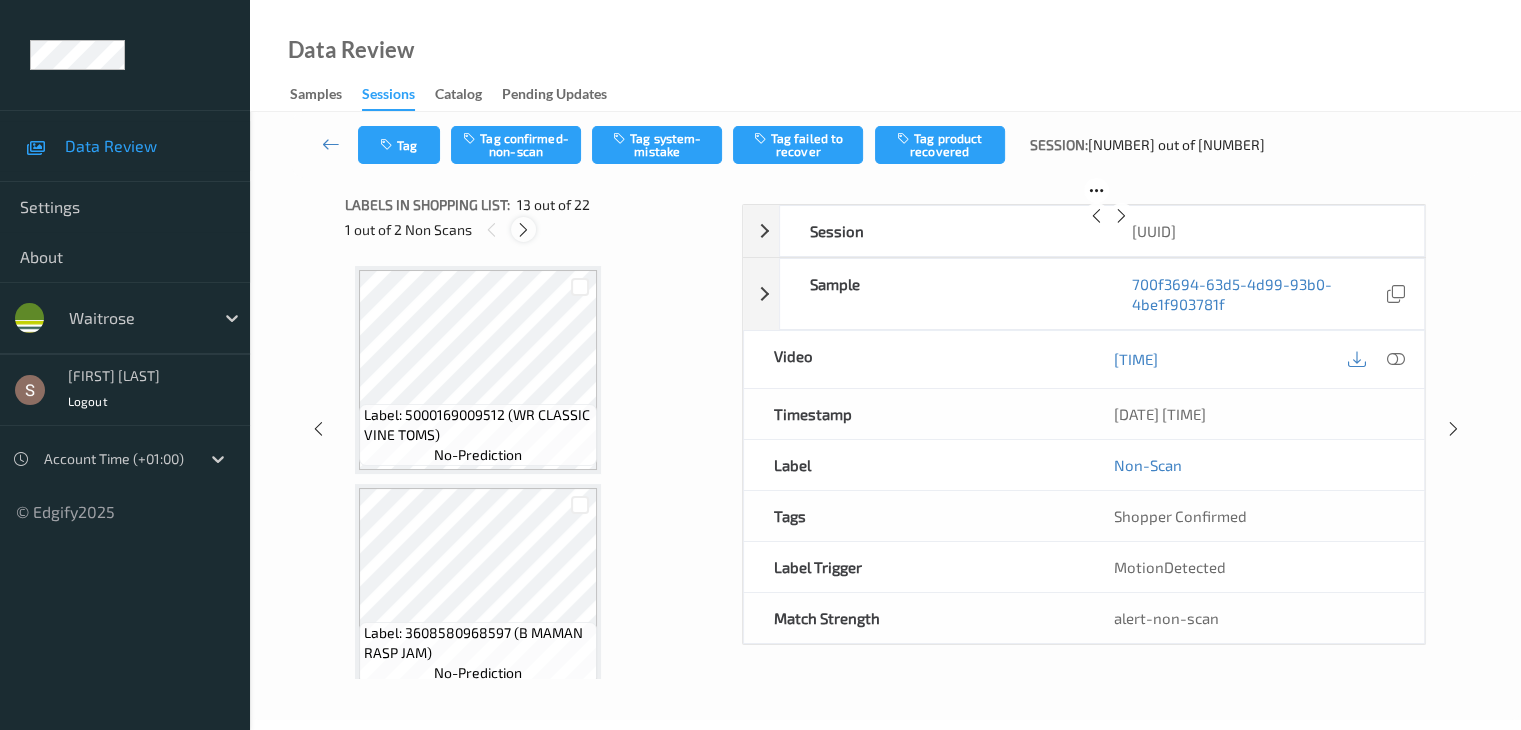 scroll, scrollTop: 2407, scrollLeft: 0, axis: vertical 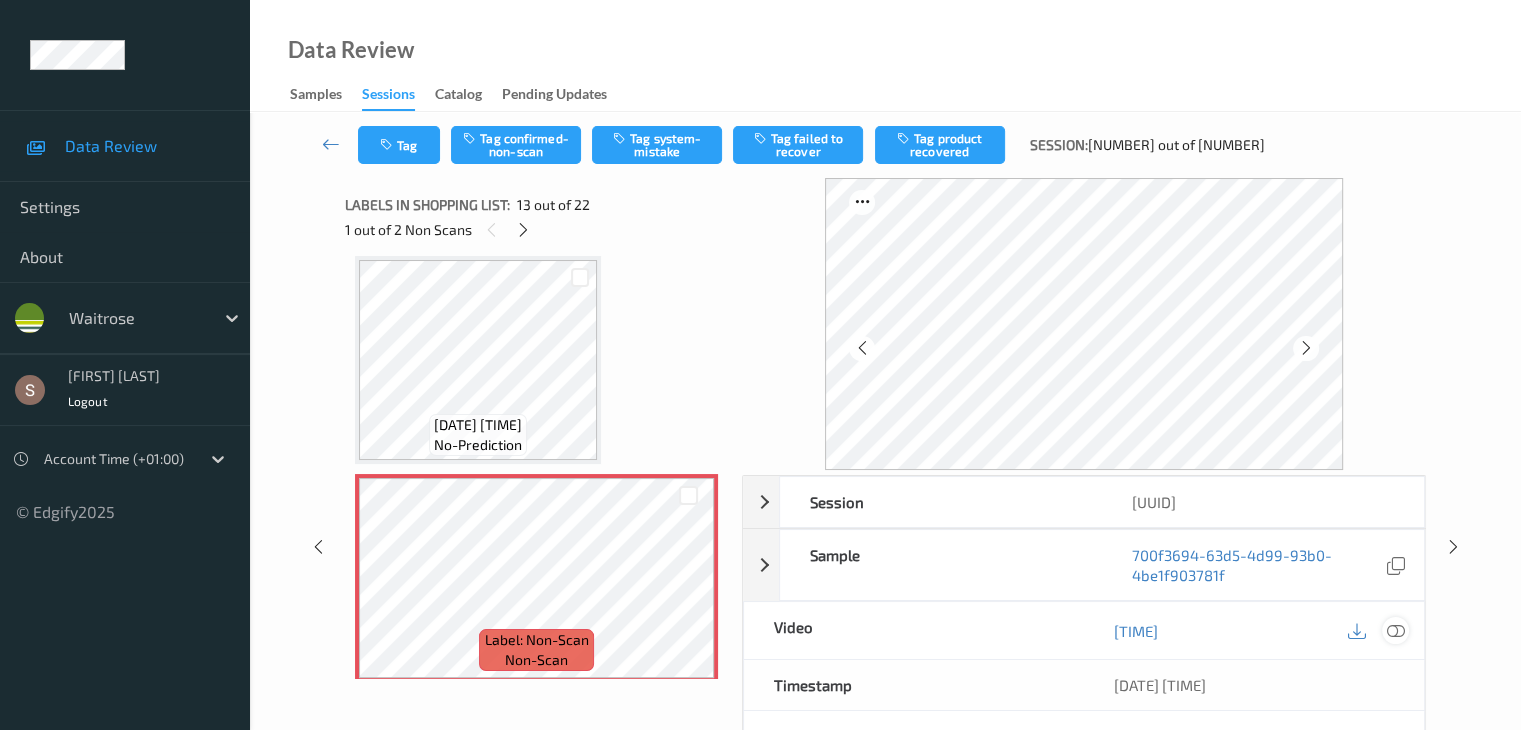click at bounding box center (1395, 631) 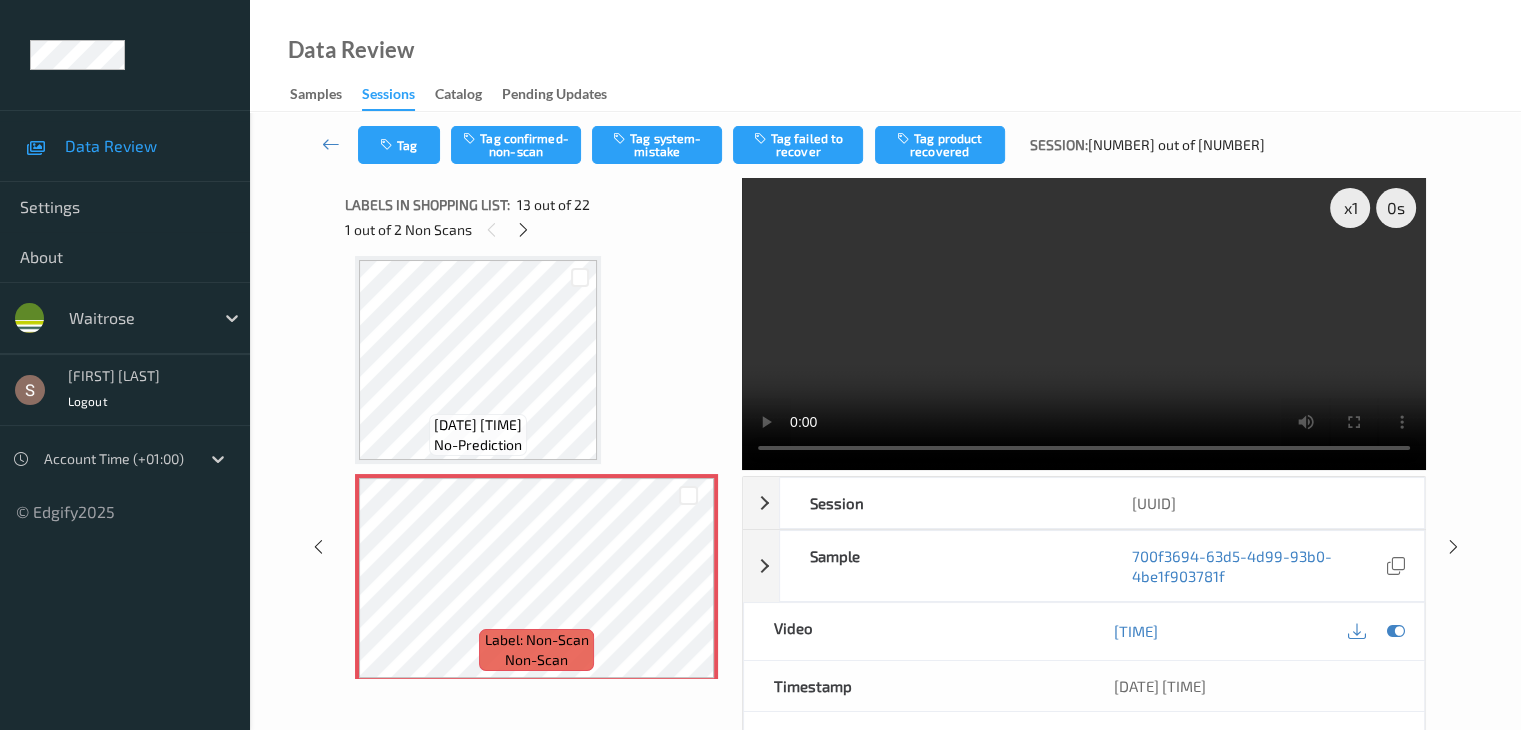 click at bounding box center [1084, 324] 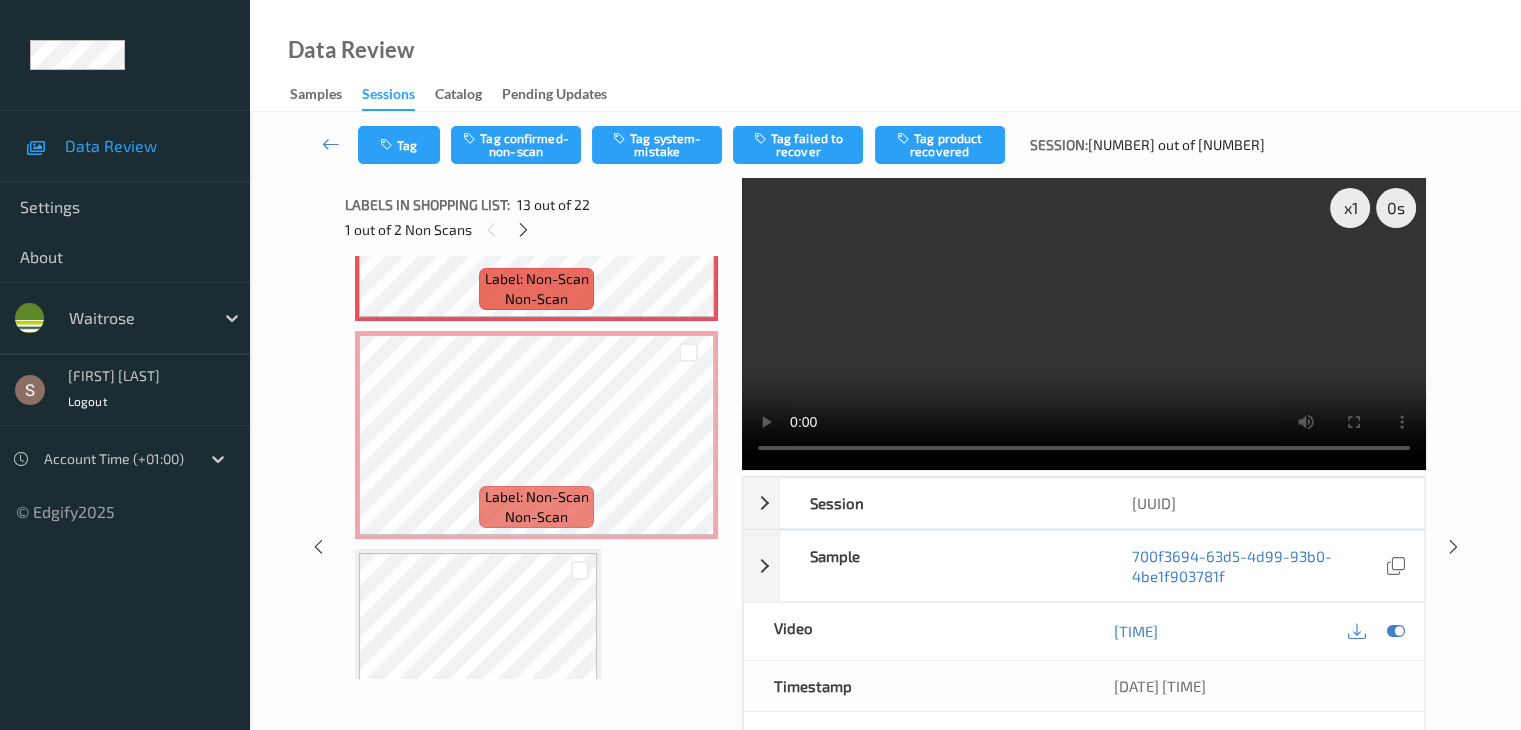 scroll, scrollTop: 2682, scrollLeft: 0, axis: vertical 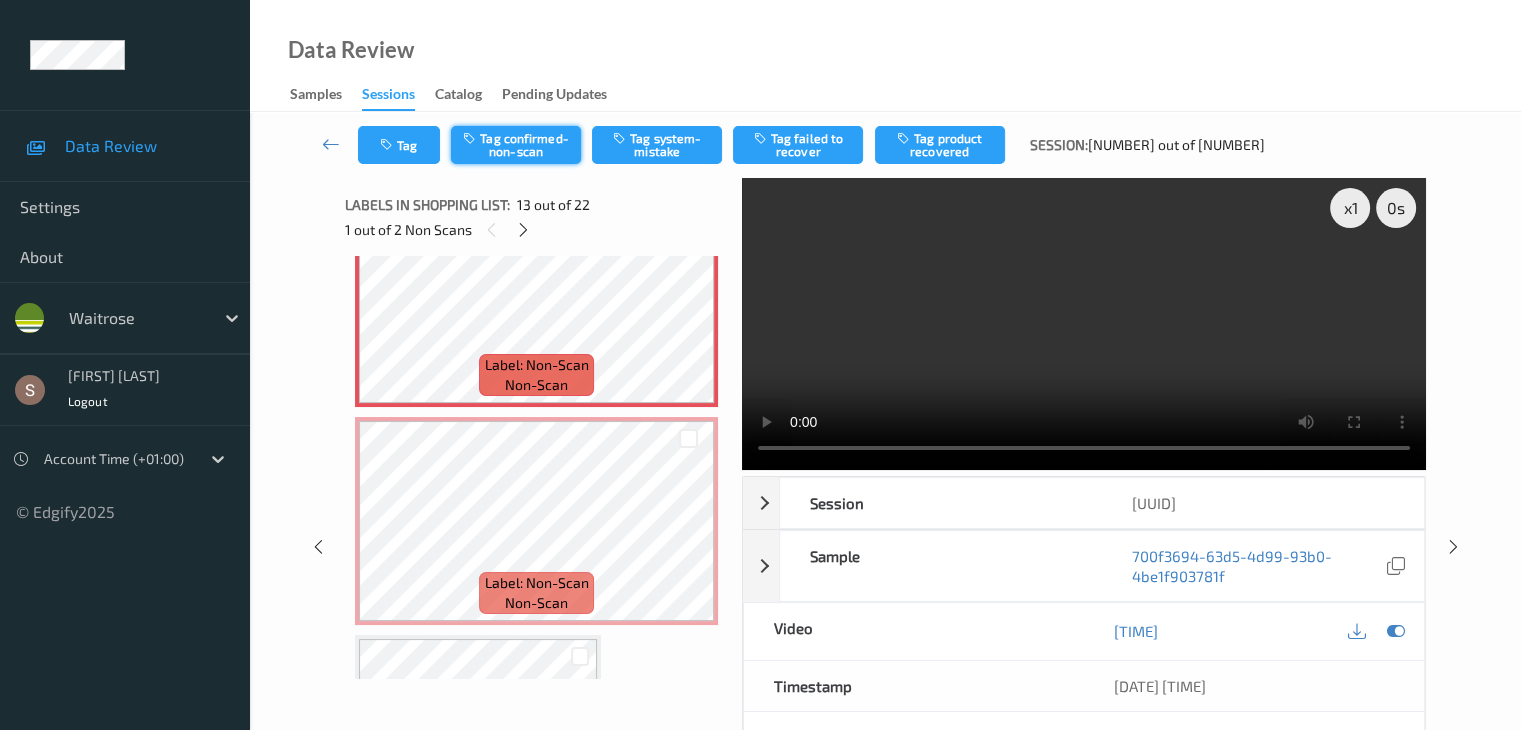 click on "Tag   confirmed-non-scan" at bounding box center (516, 145) 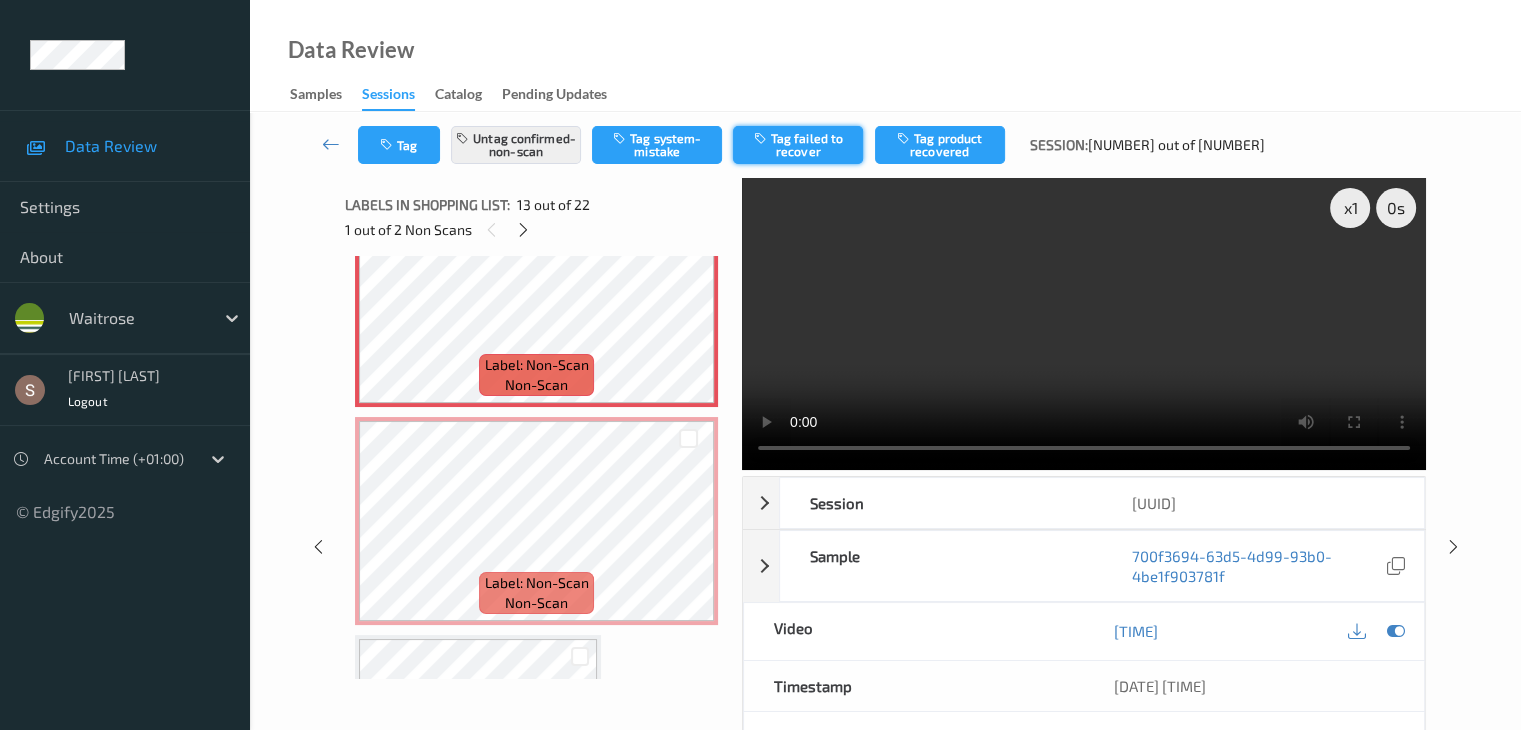click on "Tag   failed to recover" at bounding box center (798, 145) 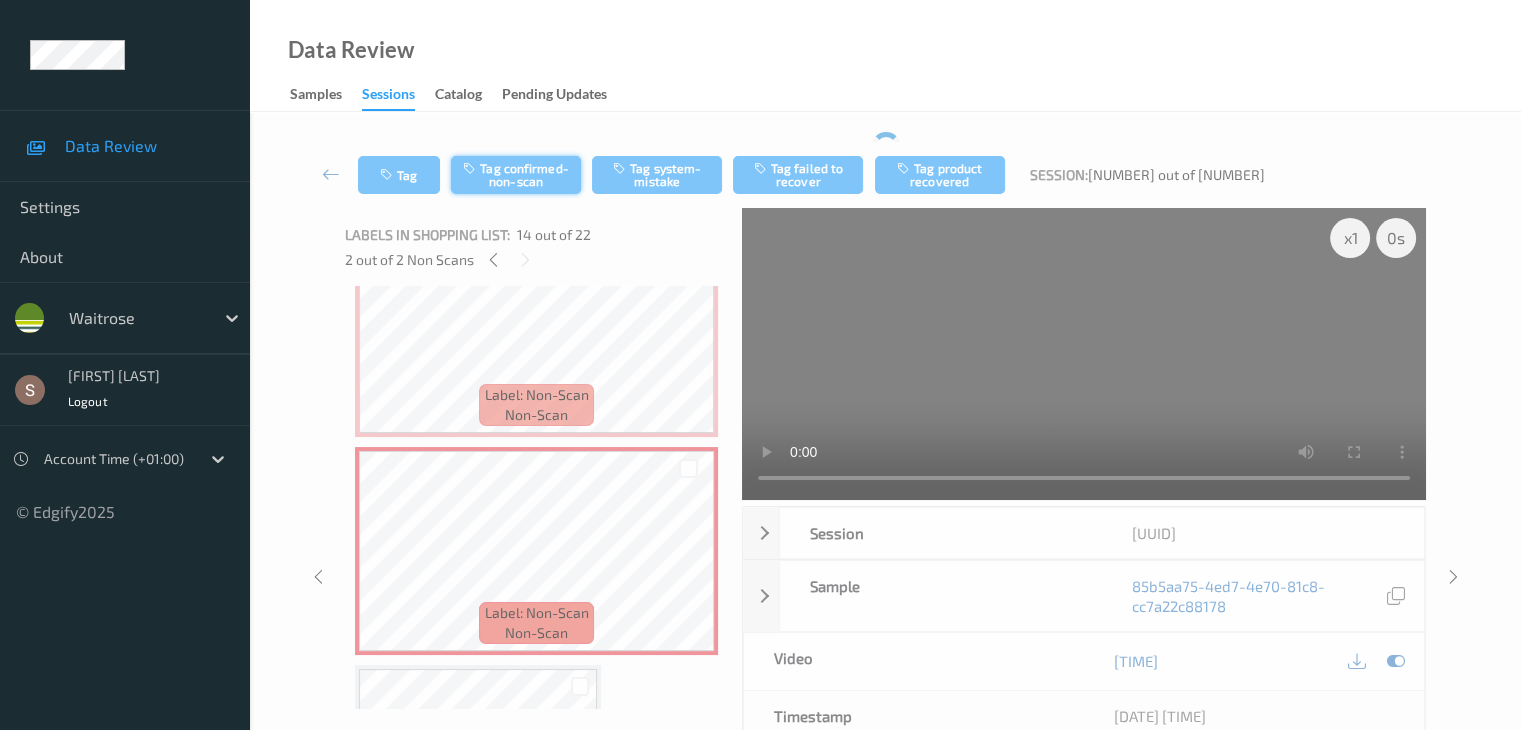 click on "Tag   confirmed-non-scan" at bounding box center (516, 175) 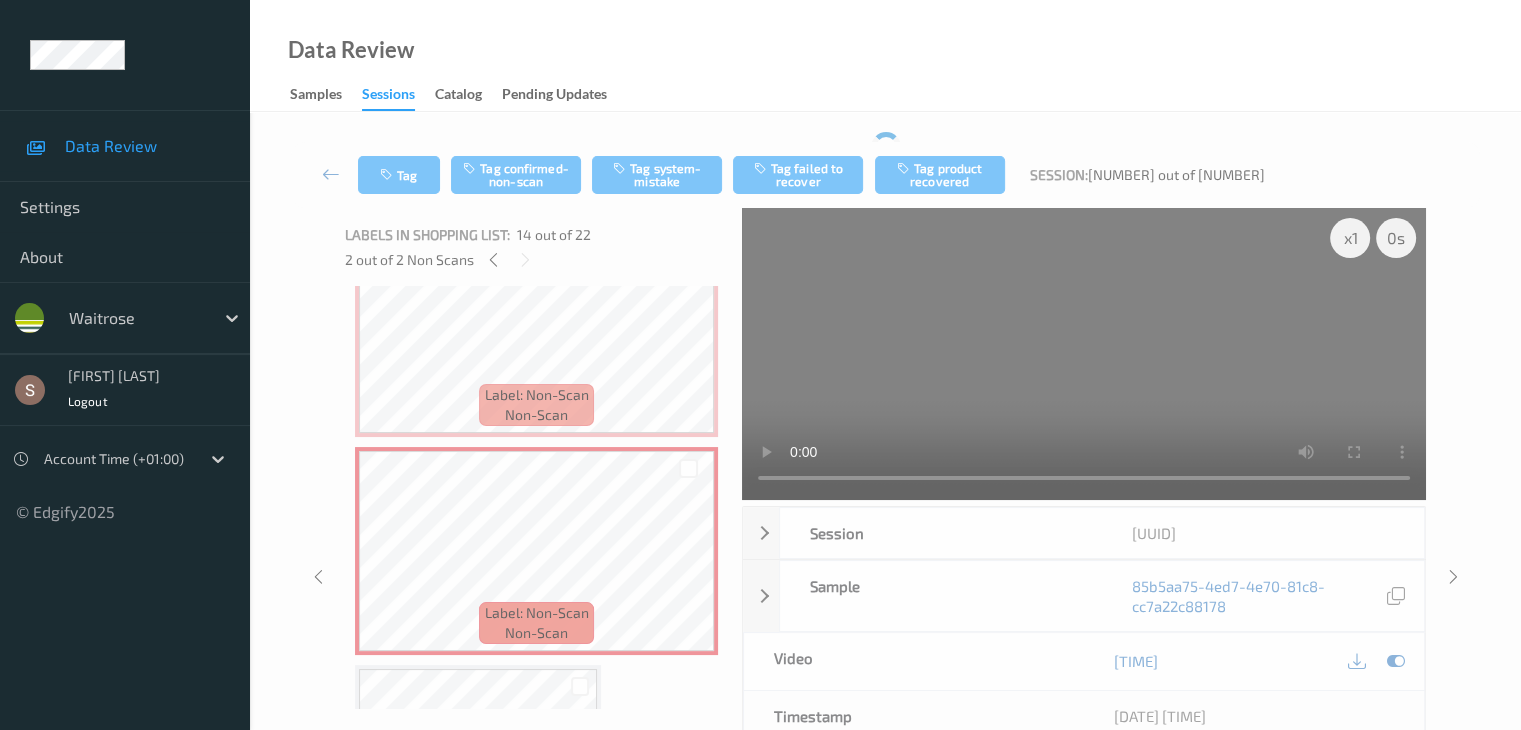 click on "Tag Tag confirmed-non-scan Tag system-mistake Tag failed to recover Tag product recovered Session: [NUMBER] out of [NUMBER]" at bounding box center [885, 175] 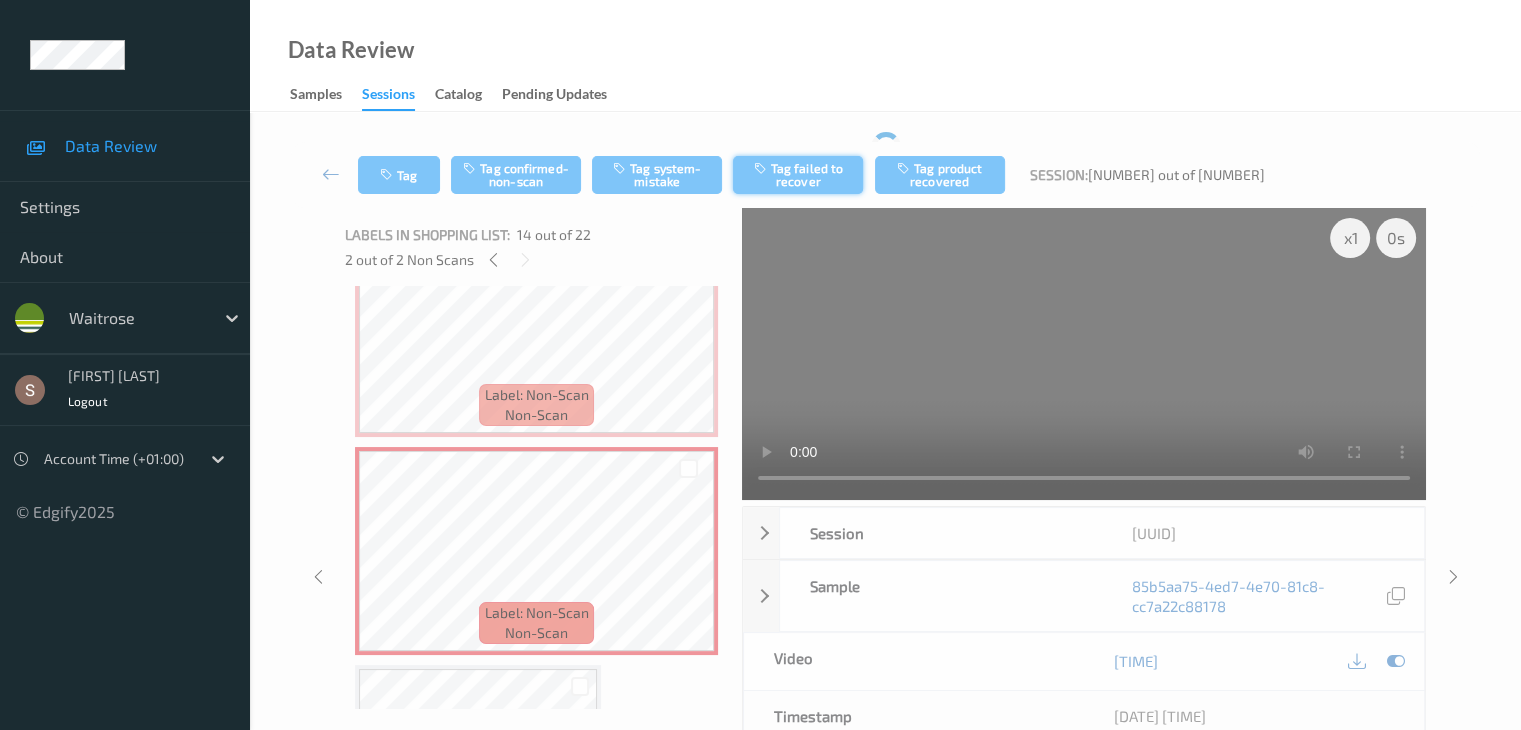 click on "Tag   failed to recover" at bounding box center [798, 175] 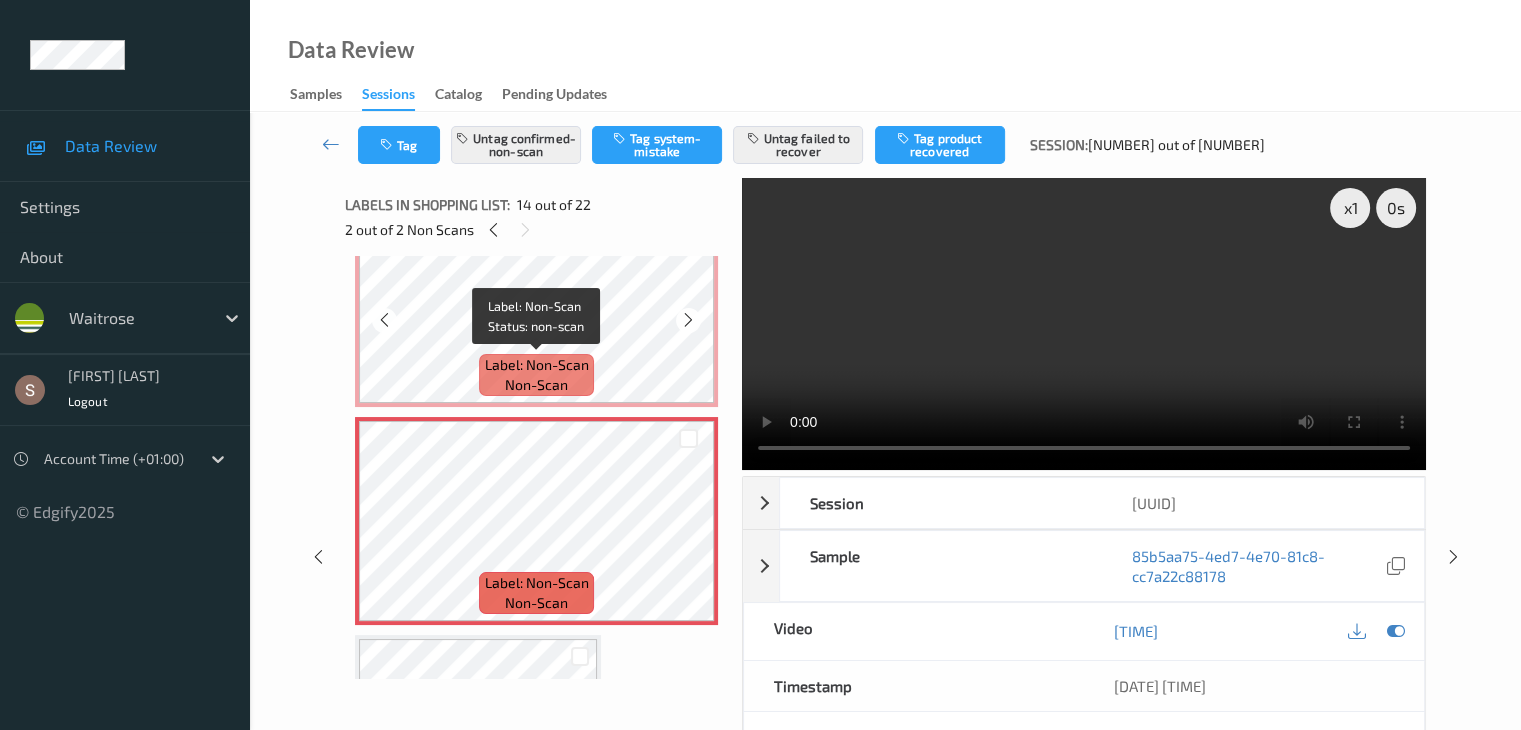 click on "Label: Non-Scan" at bounding box center [537, 365] 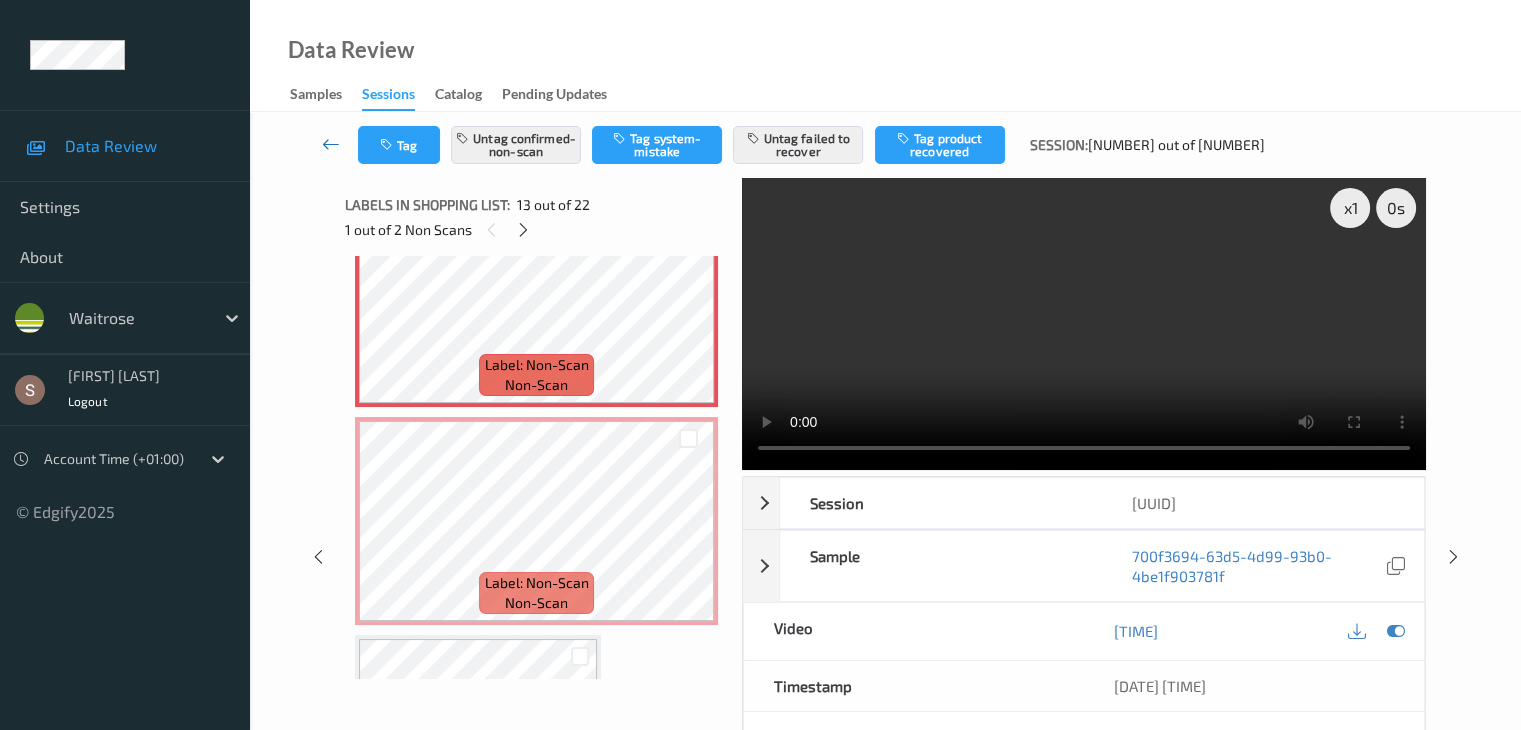 click at bounding box center (331, 144) 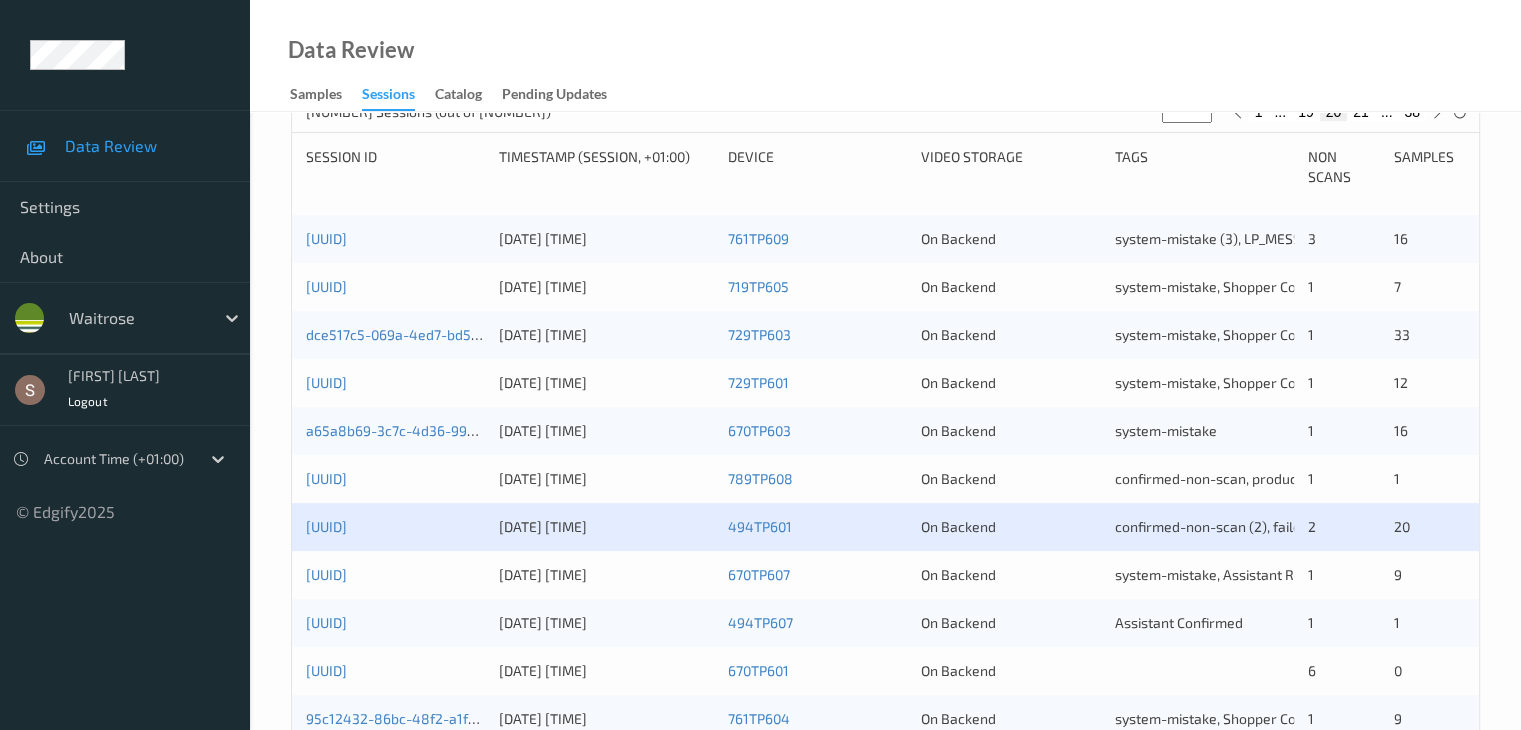 scroll, scrollTop: 600, scrollLeft: 0, axis: vertical 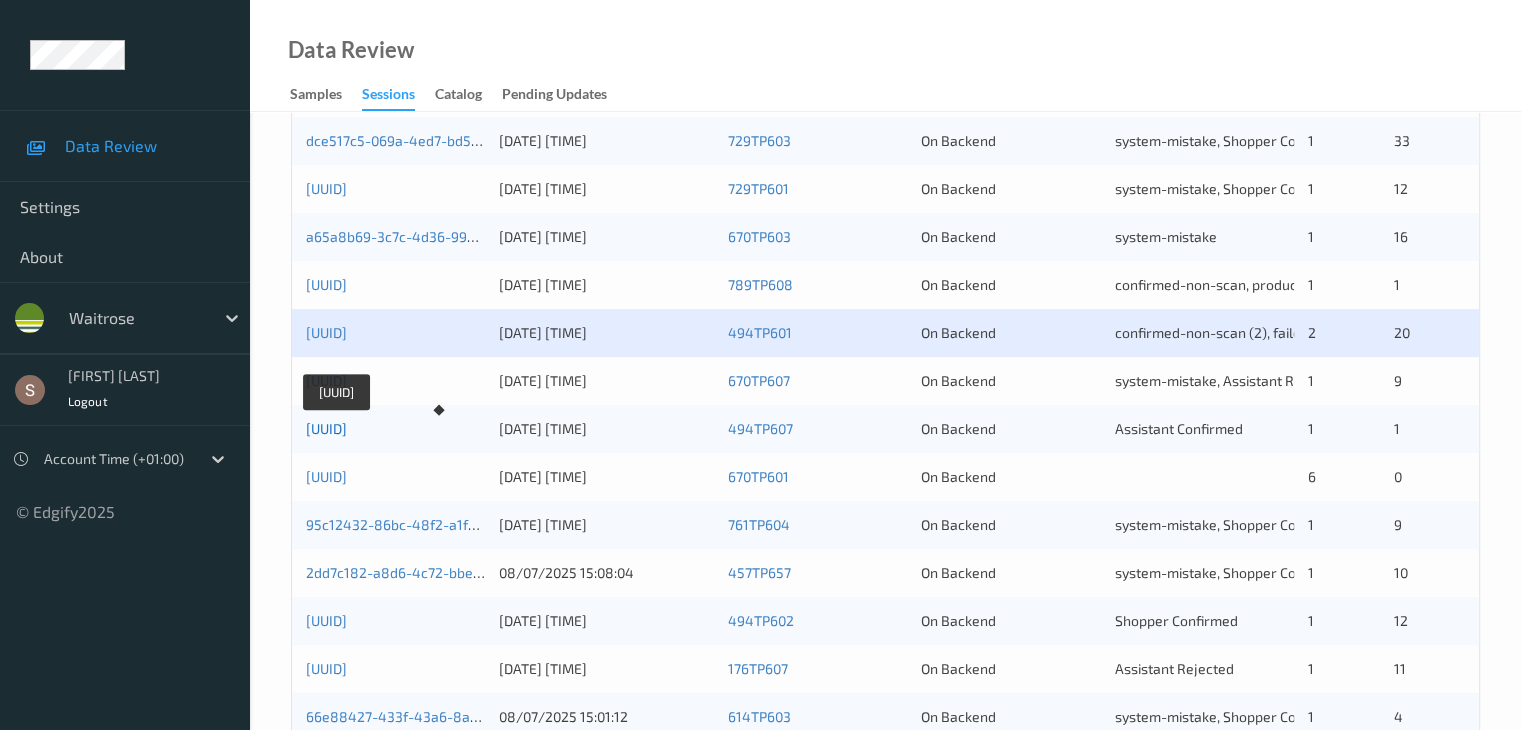 click on "[UUID]" at bounding box center (326, 428) 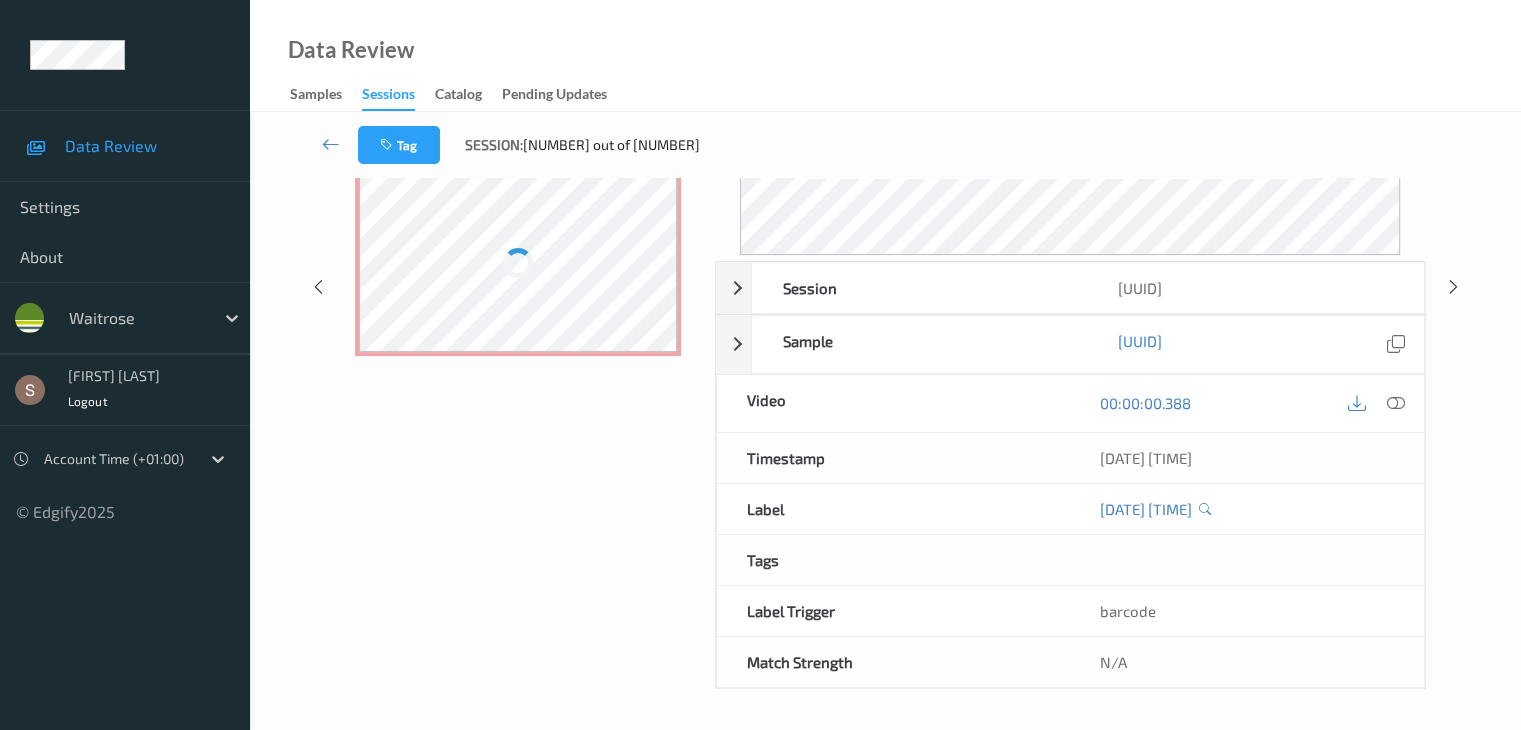 scroll, scrollTop: 0, scrollLeft: 0, axis: both 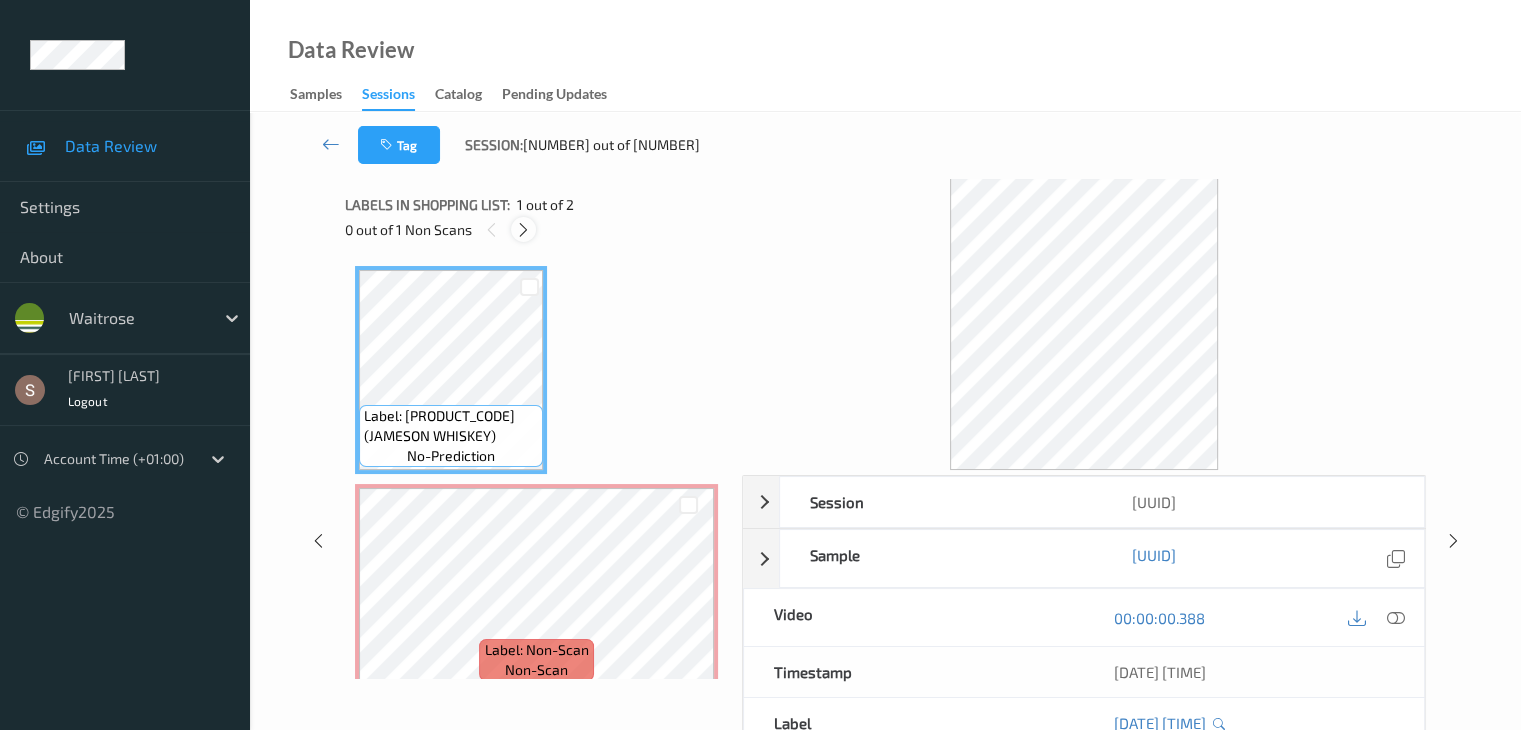 click at bounding box center [523, 229] 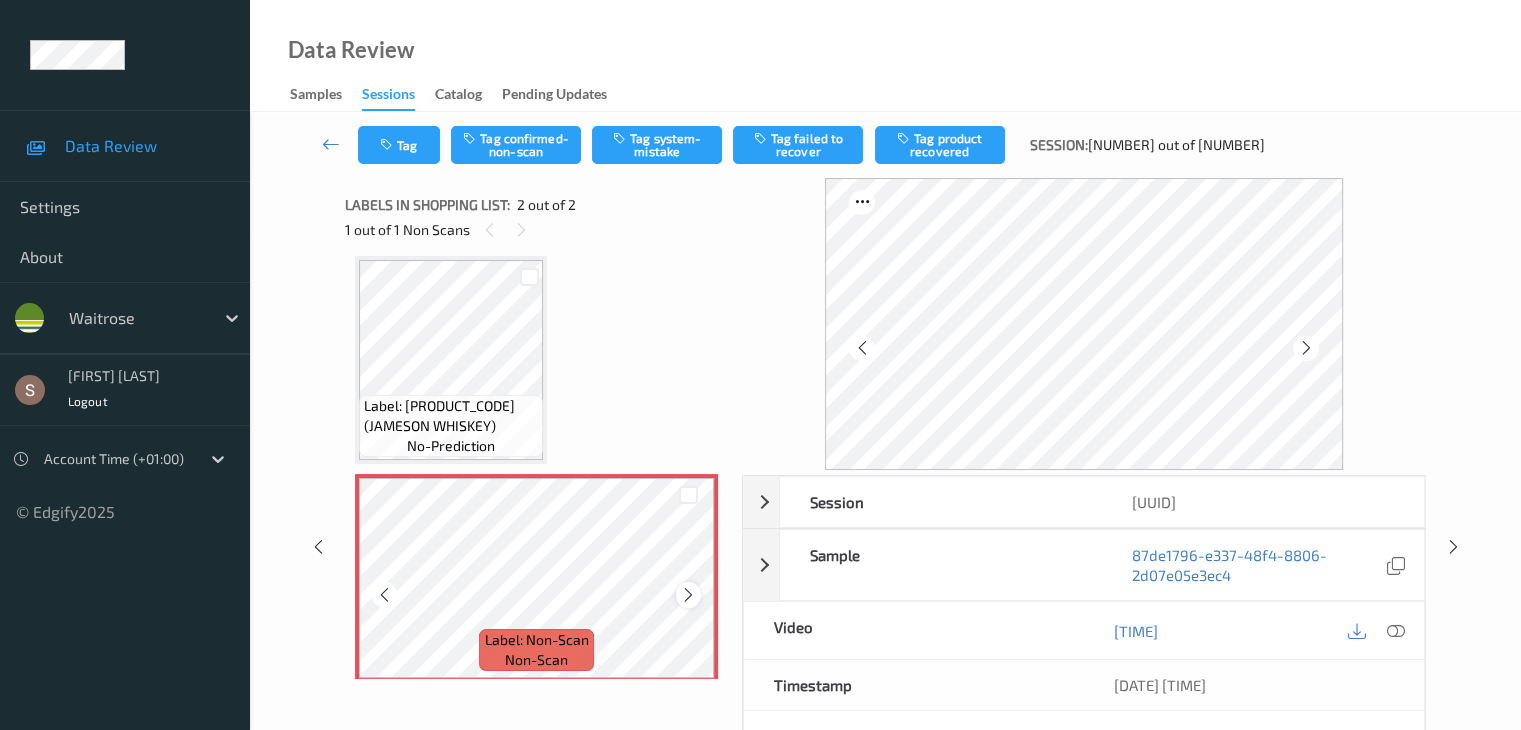 click at bounding box center [688, 595] 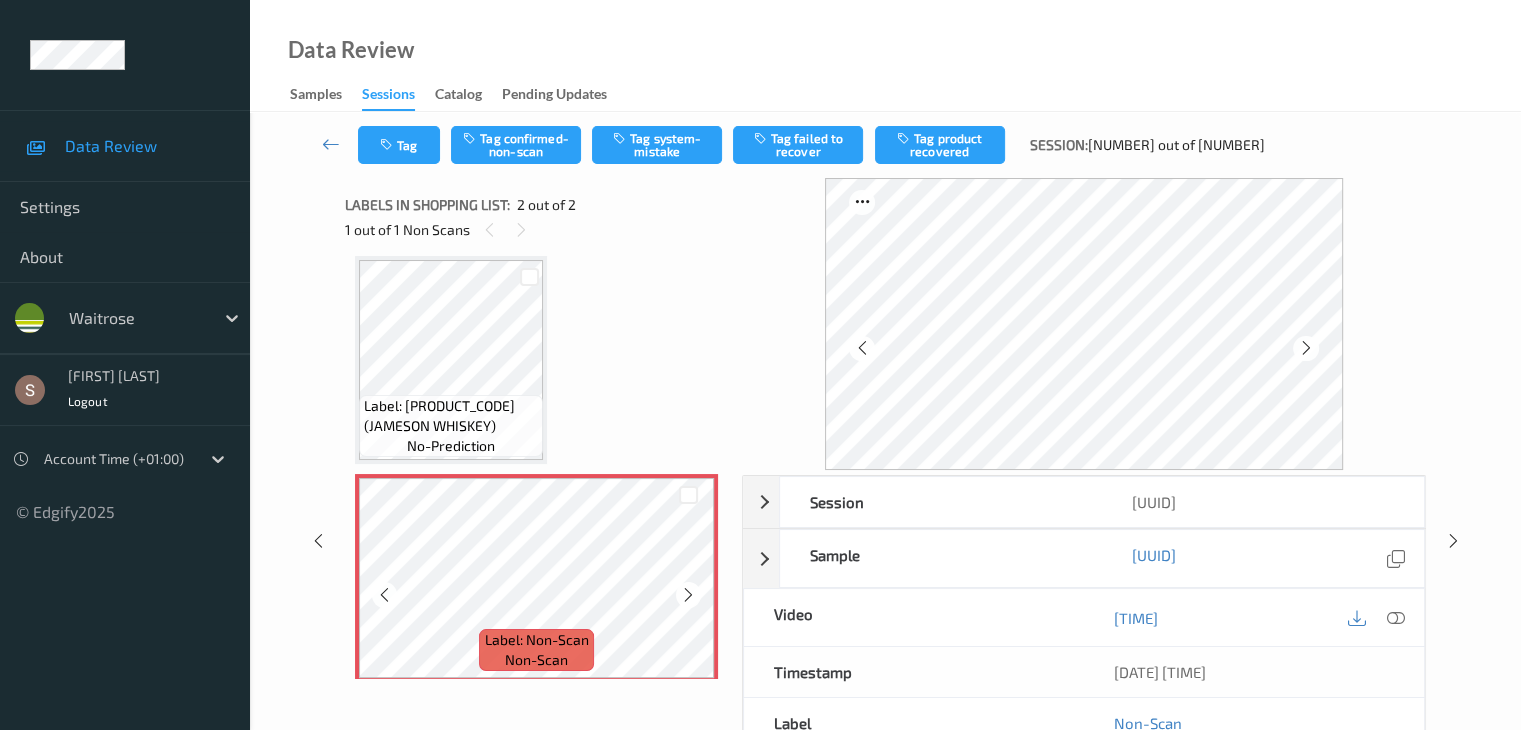 click at bounding box center (688, 595) 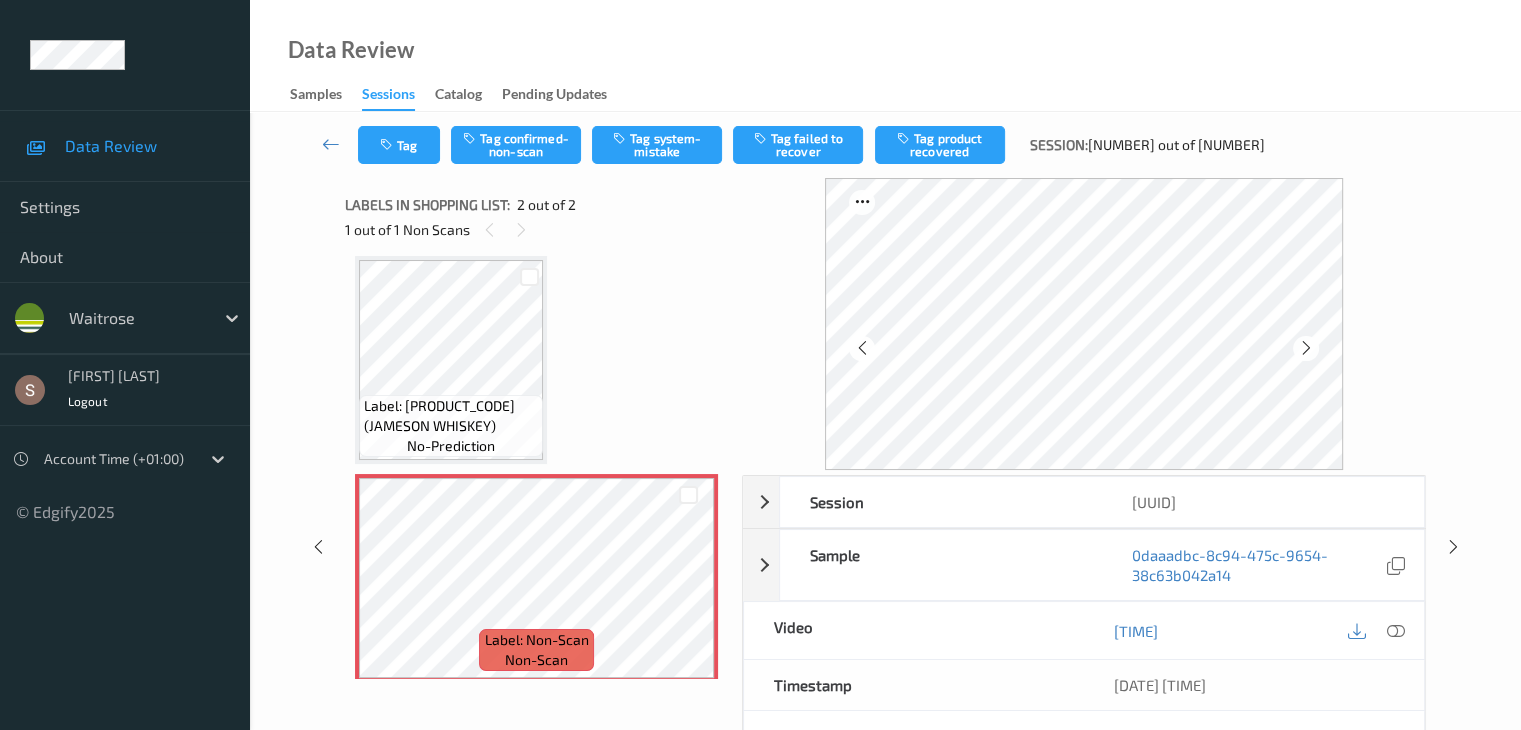 click on "Tag Tag confirmed-non-scan Tag system-mistake Tag failed to recover Tag product recovered Session: [NUMBER] out of [NUMBER]" at bounding box center (885, 145) 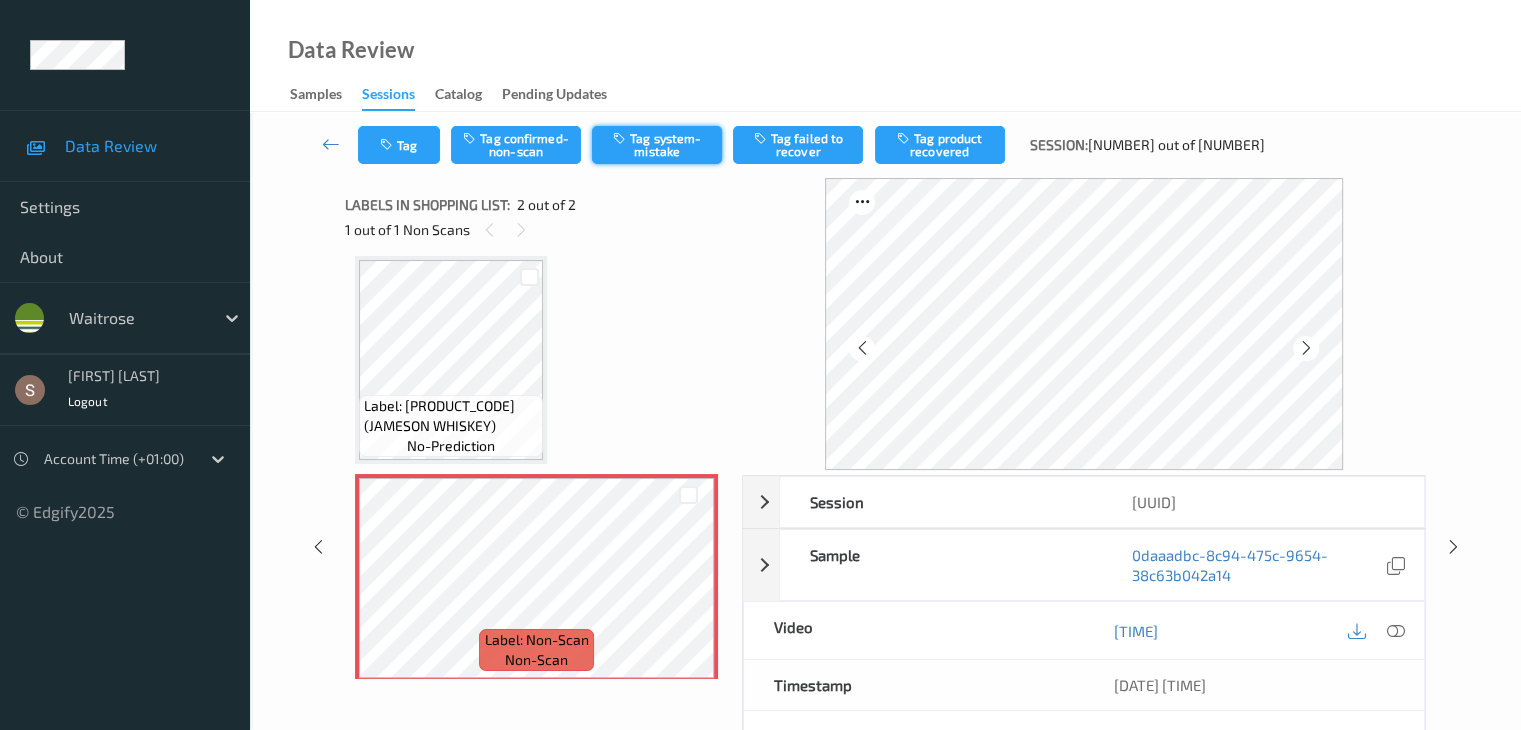 click on "Tag   system-mistake" at bounding box center [657, 145] 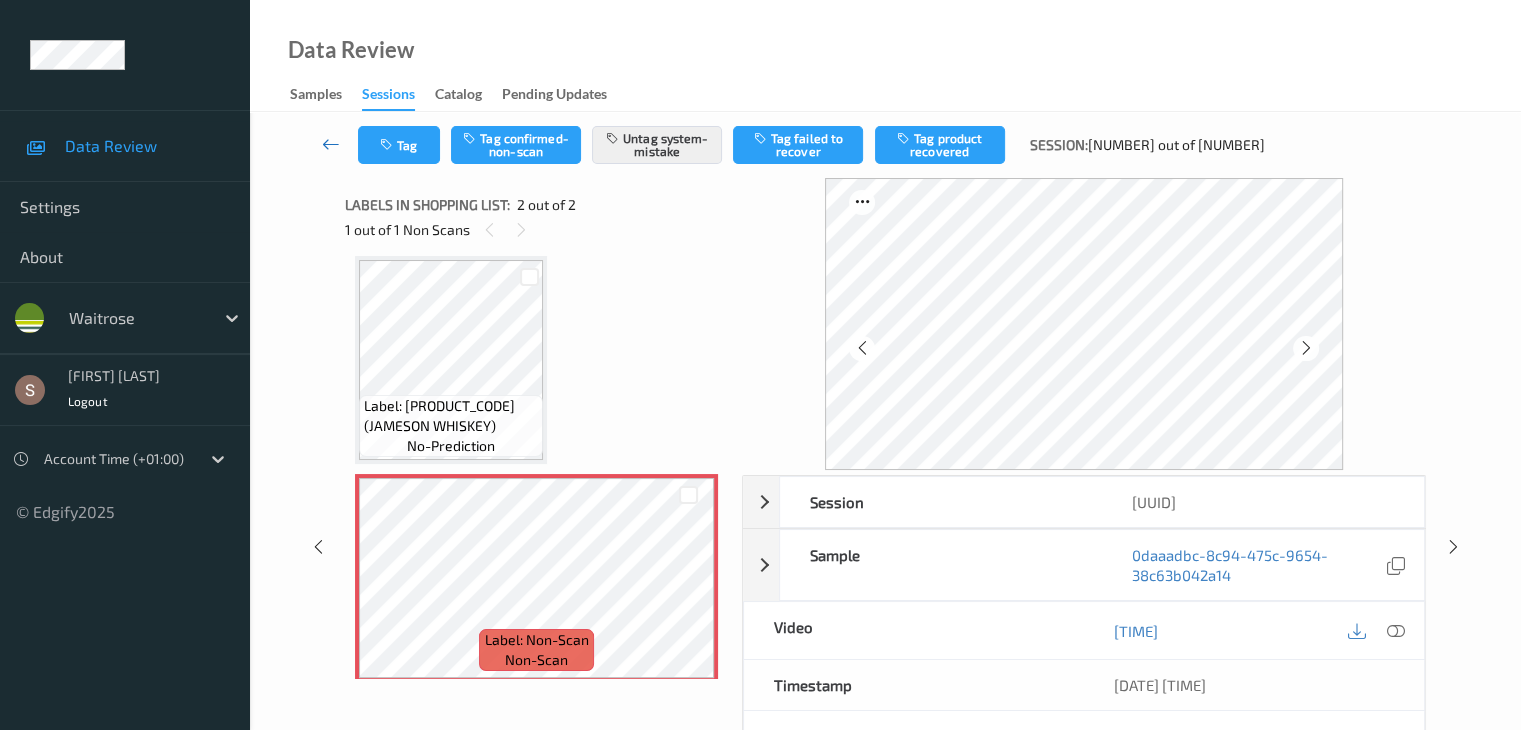 click at bounding box center [331, 144] 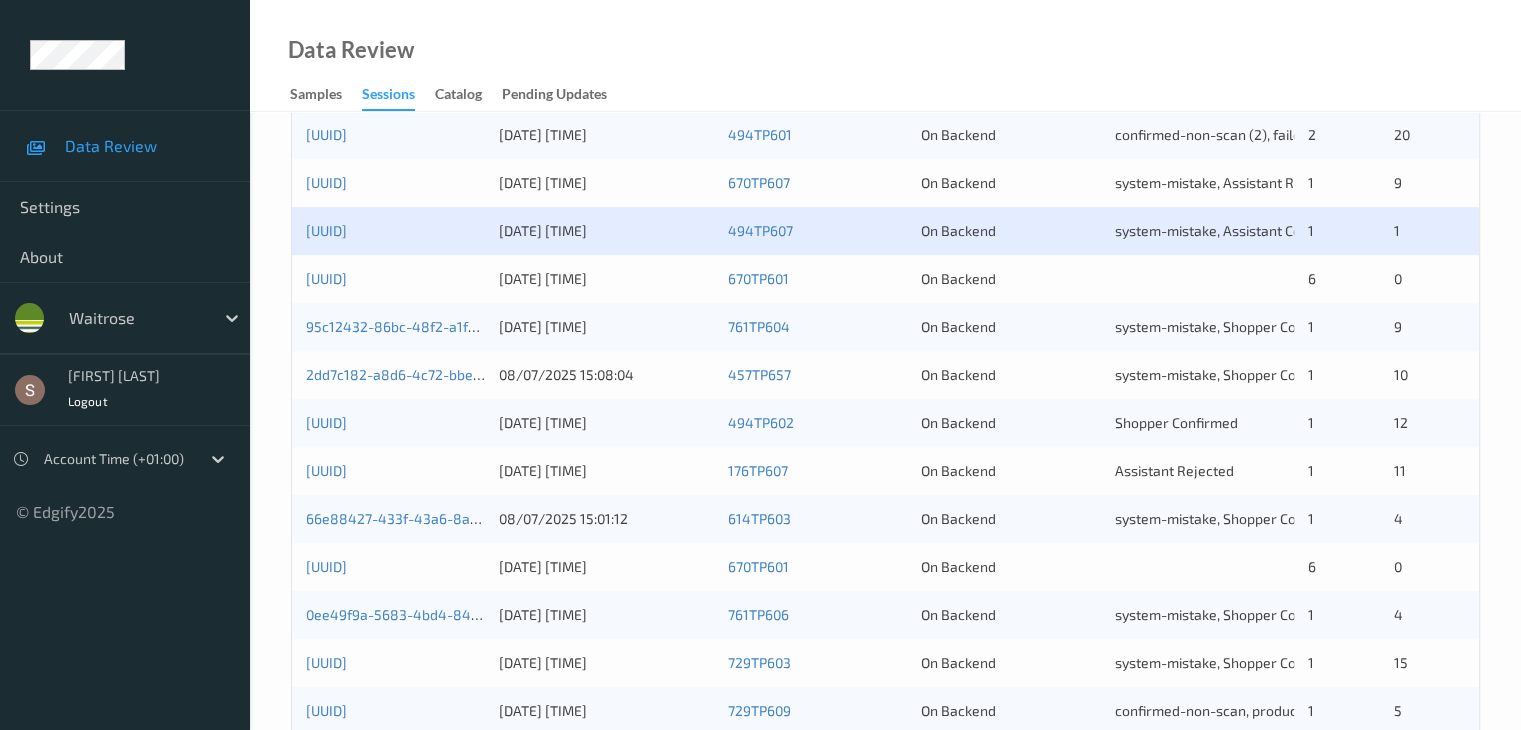 scroll, scrollTop: 800, scrollLeft: 0, axis: vertical 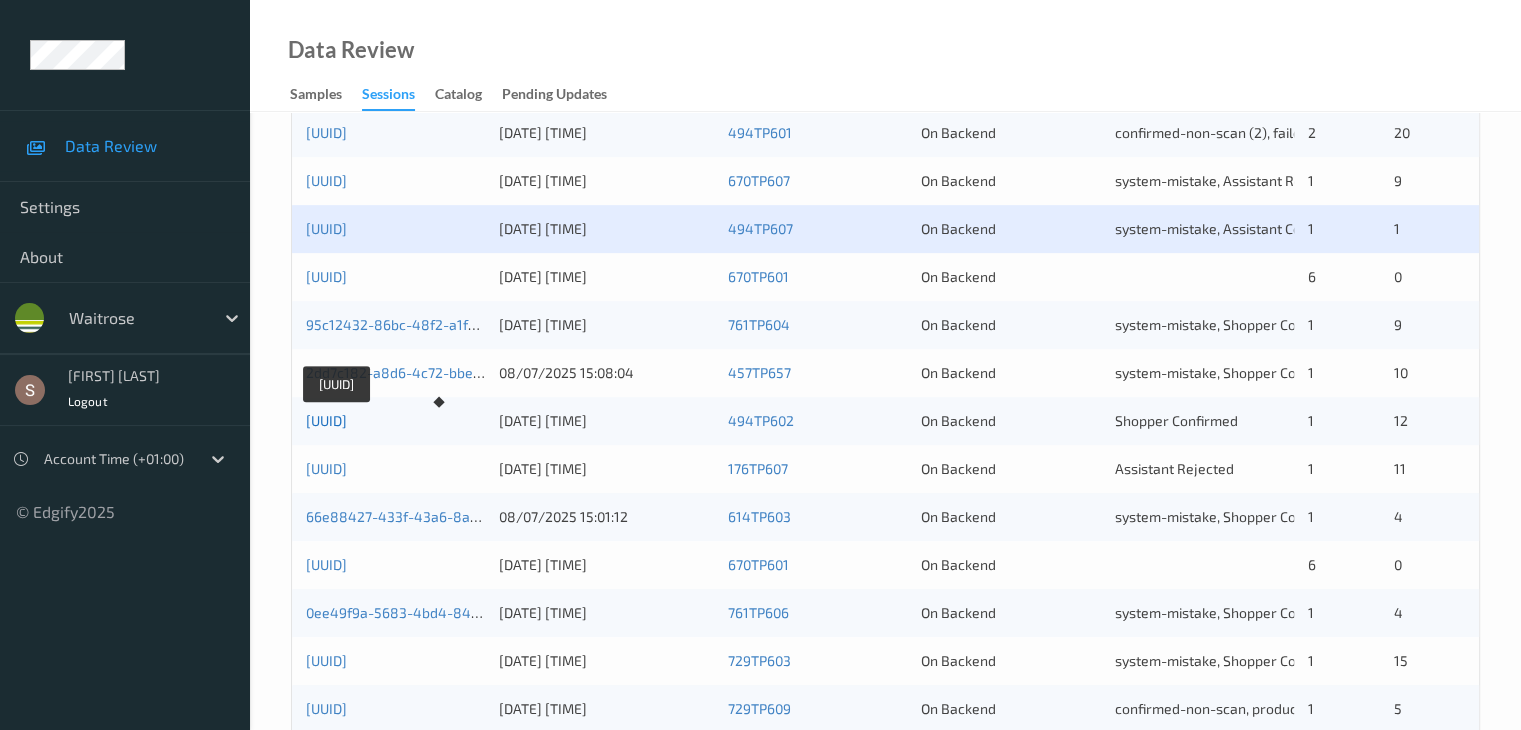 click on "[UUID]" at bounding box center (326, 420) 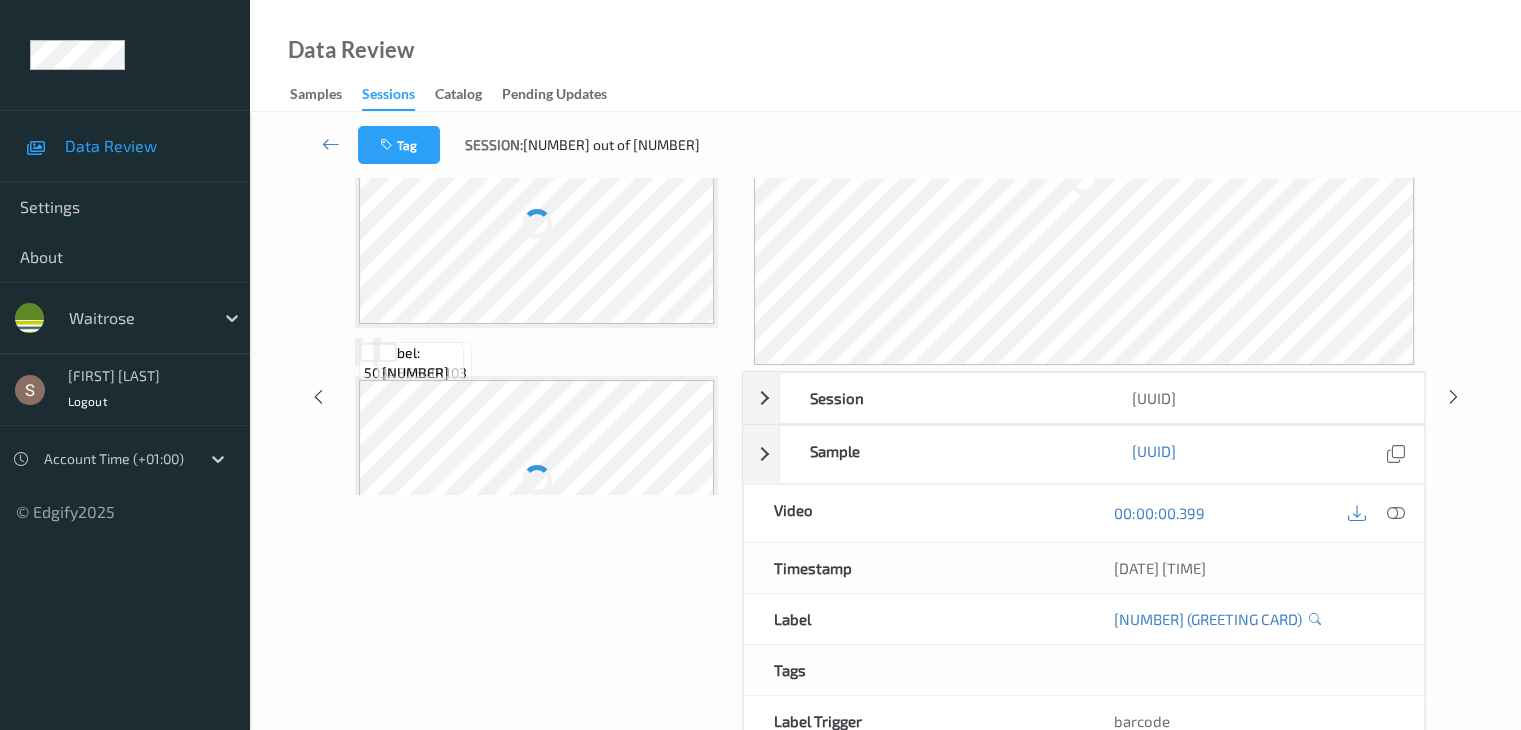 scroll, scrollTop: 0, scrollLeft: 0, axis: both 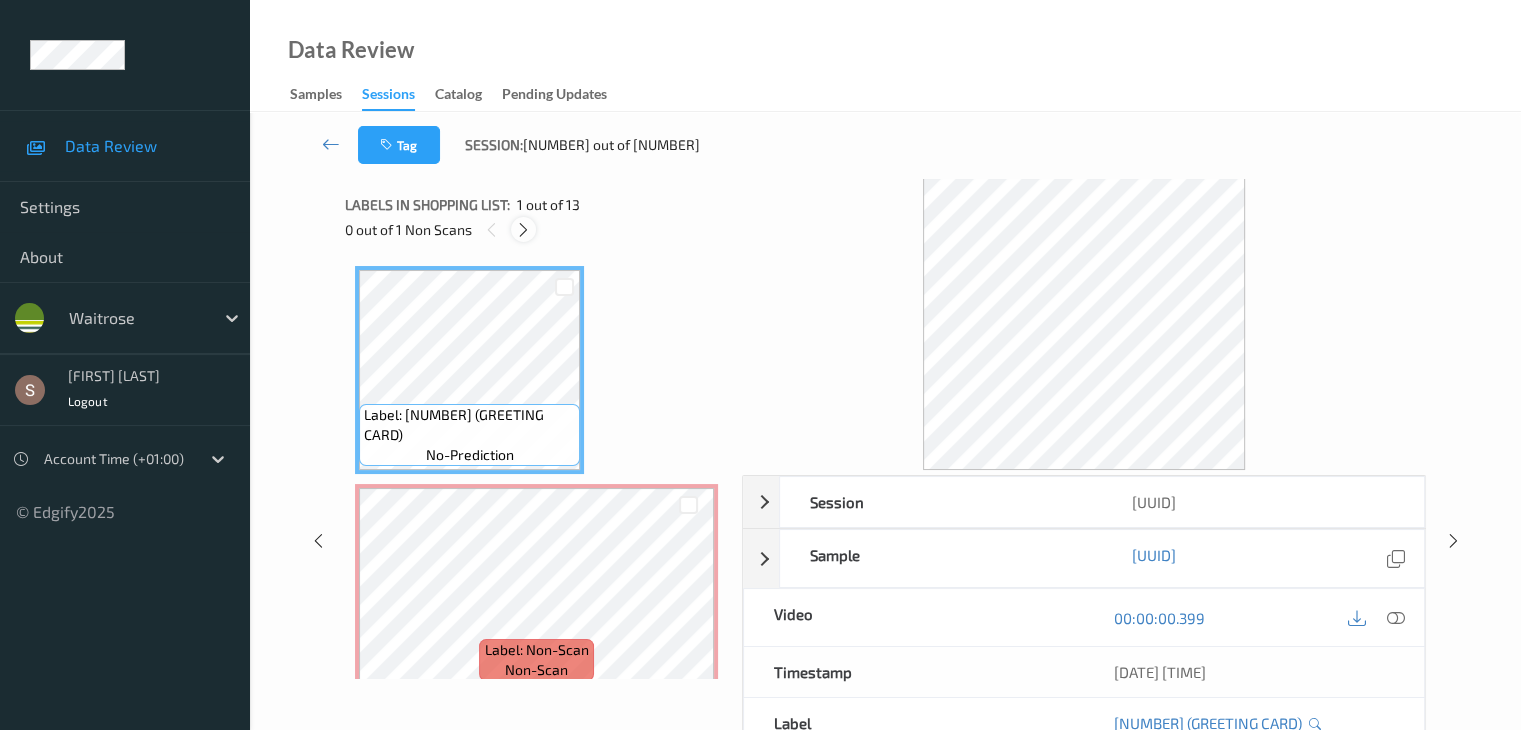click at bounding box center [523, 229] 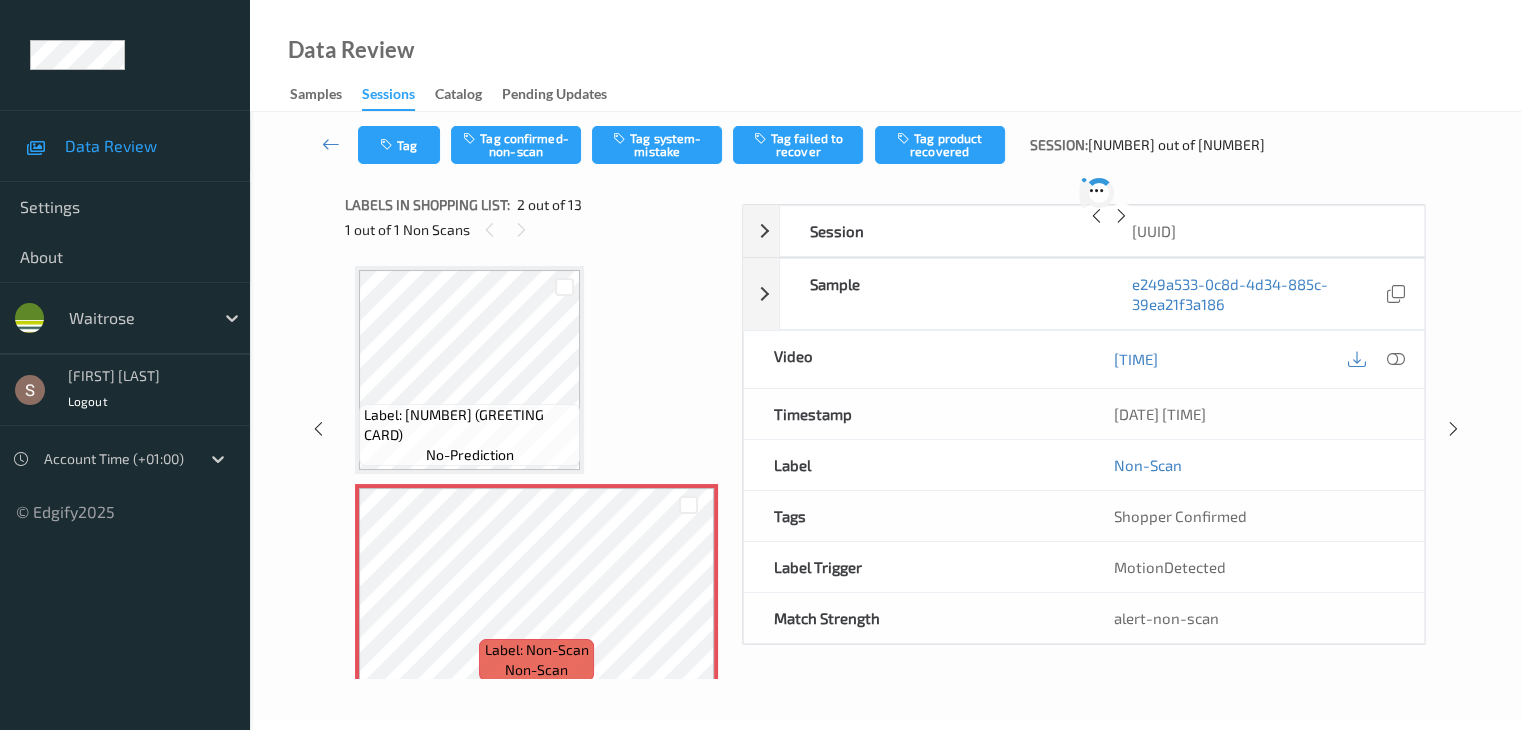 scroll, scrollTop: 10, scrollLeft: 0, axis: vertical 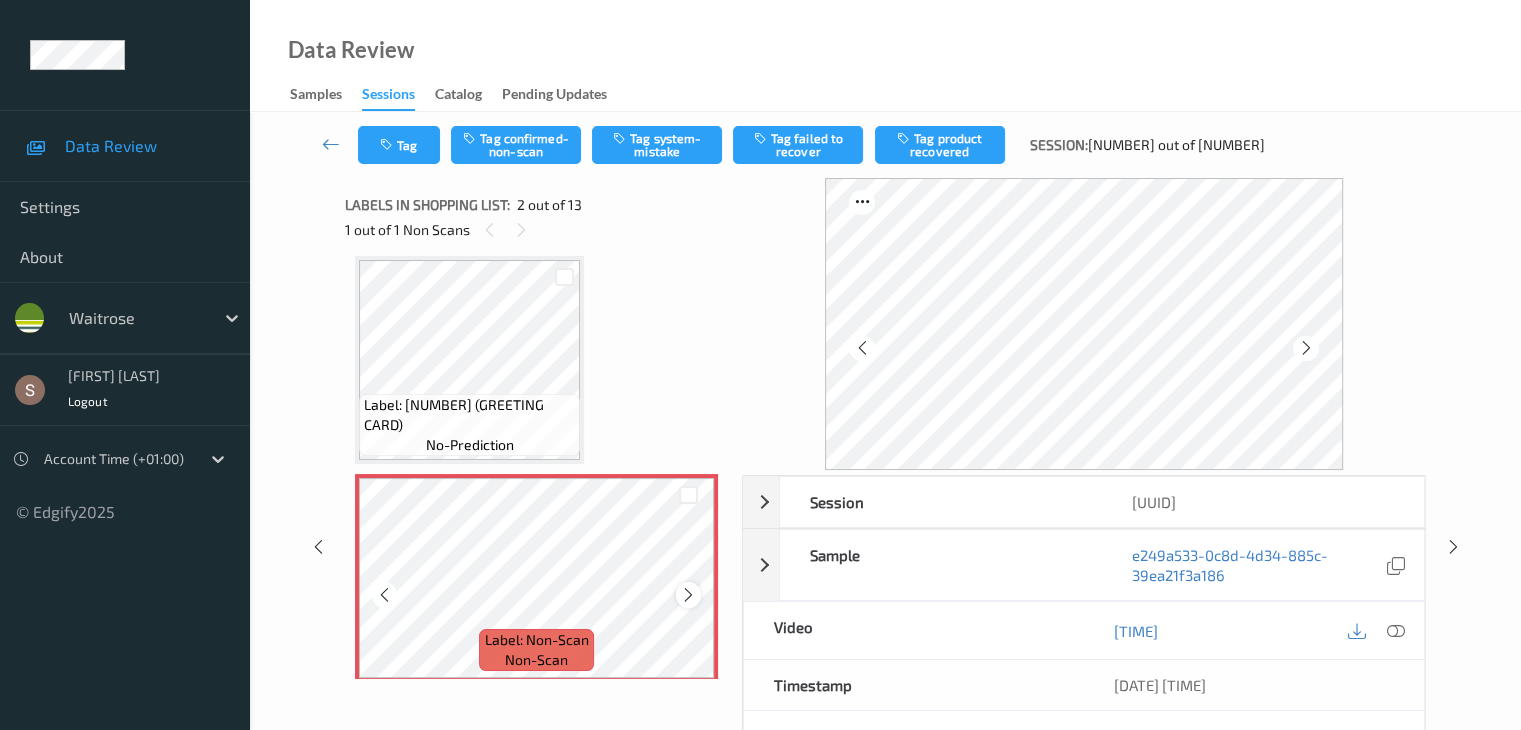 click at bounding box center (688, 595) 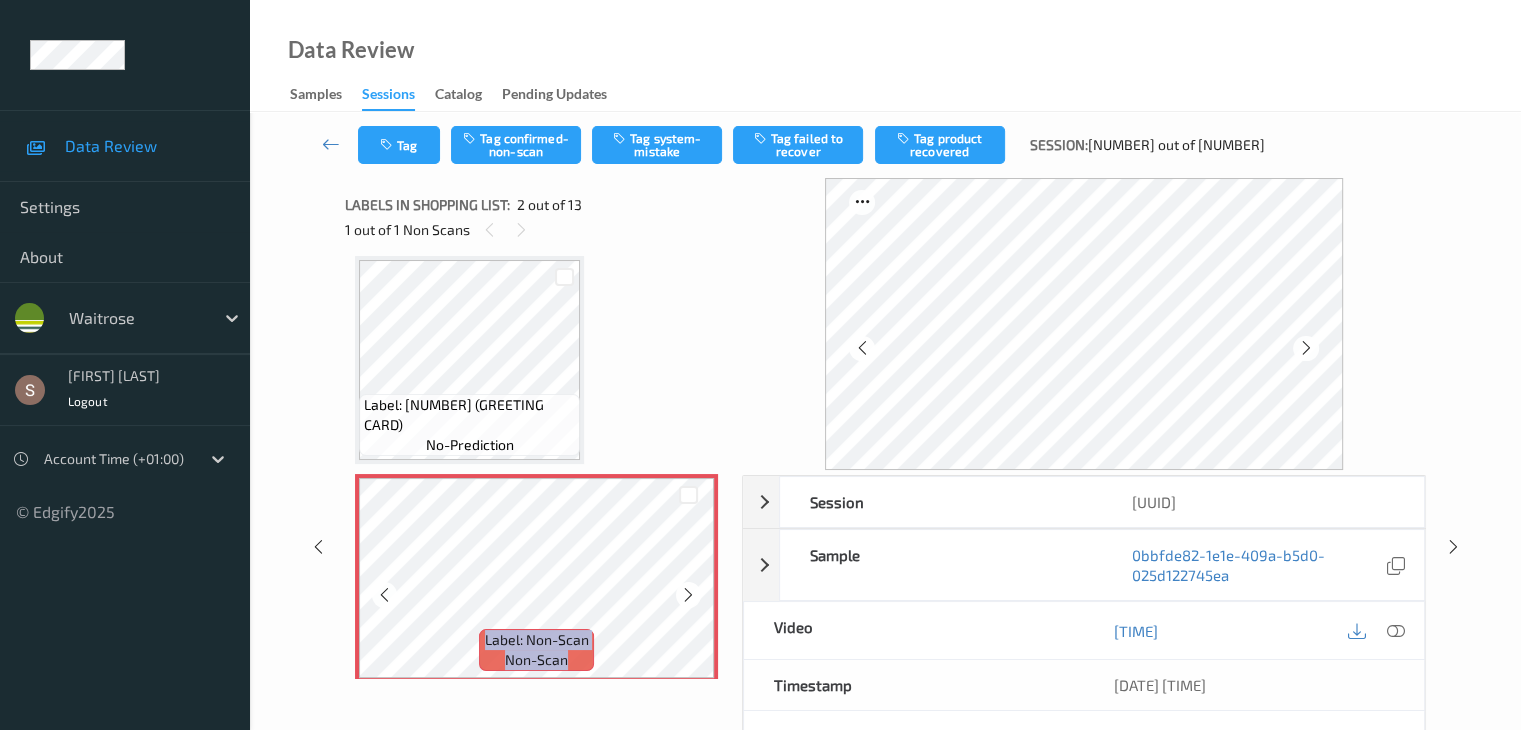 click at bounding box center [688, 595] 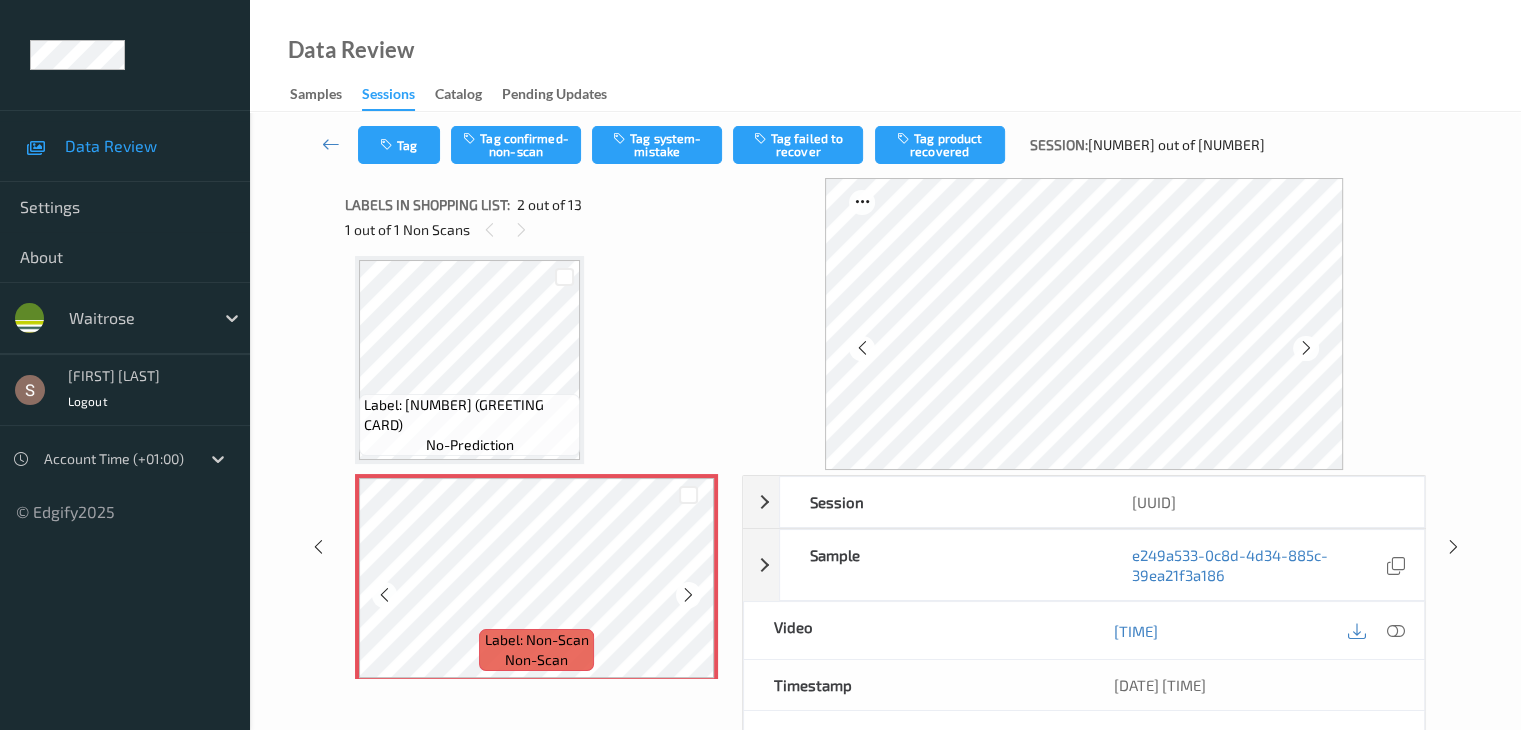 click at bounding box center (688, 595) 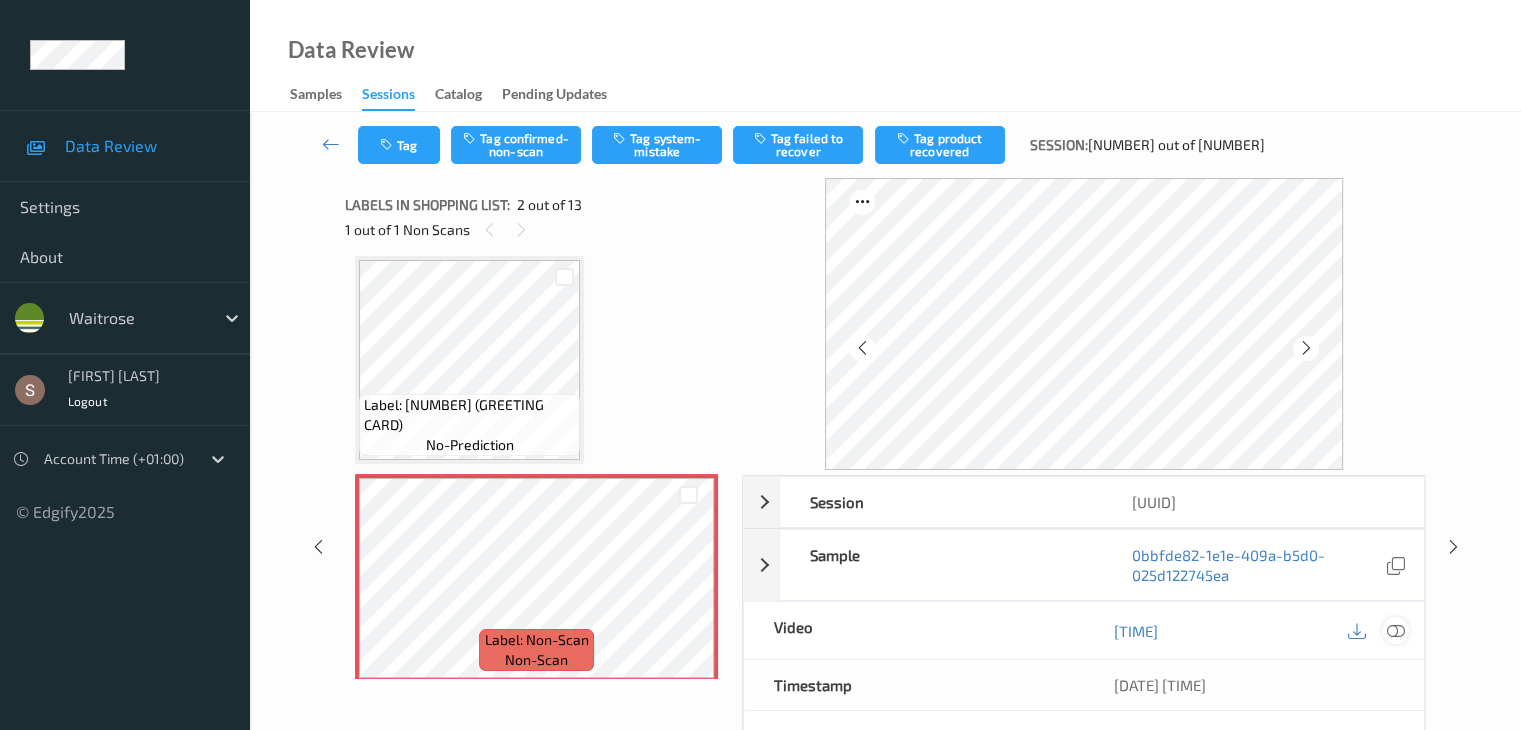click at bounding box center (1395, 631) 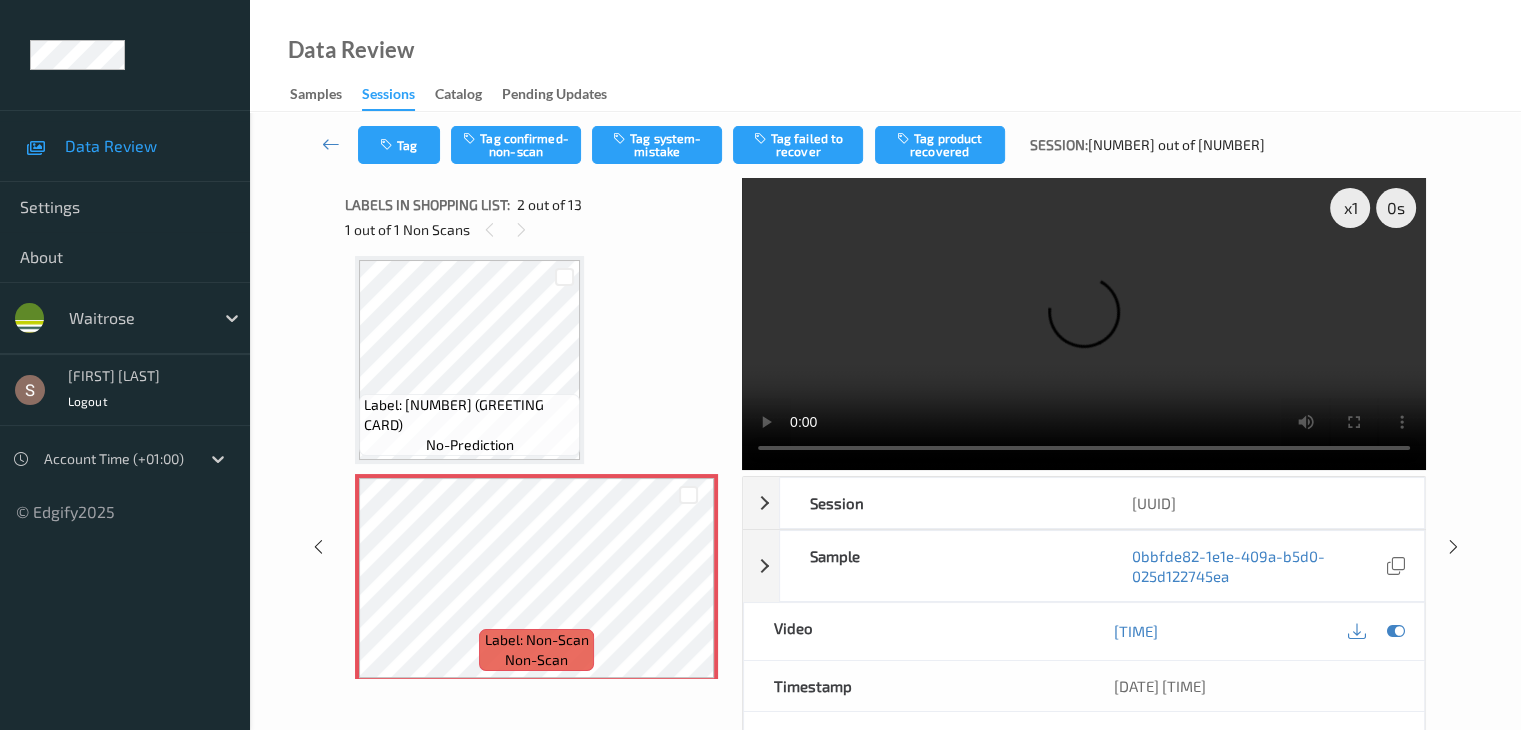 click at bounding box center (1084, 324) 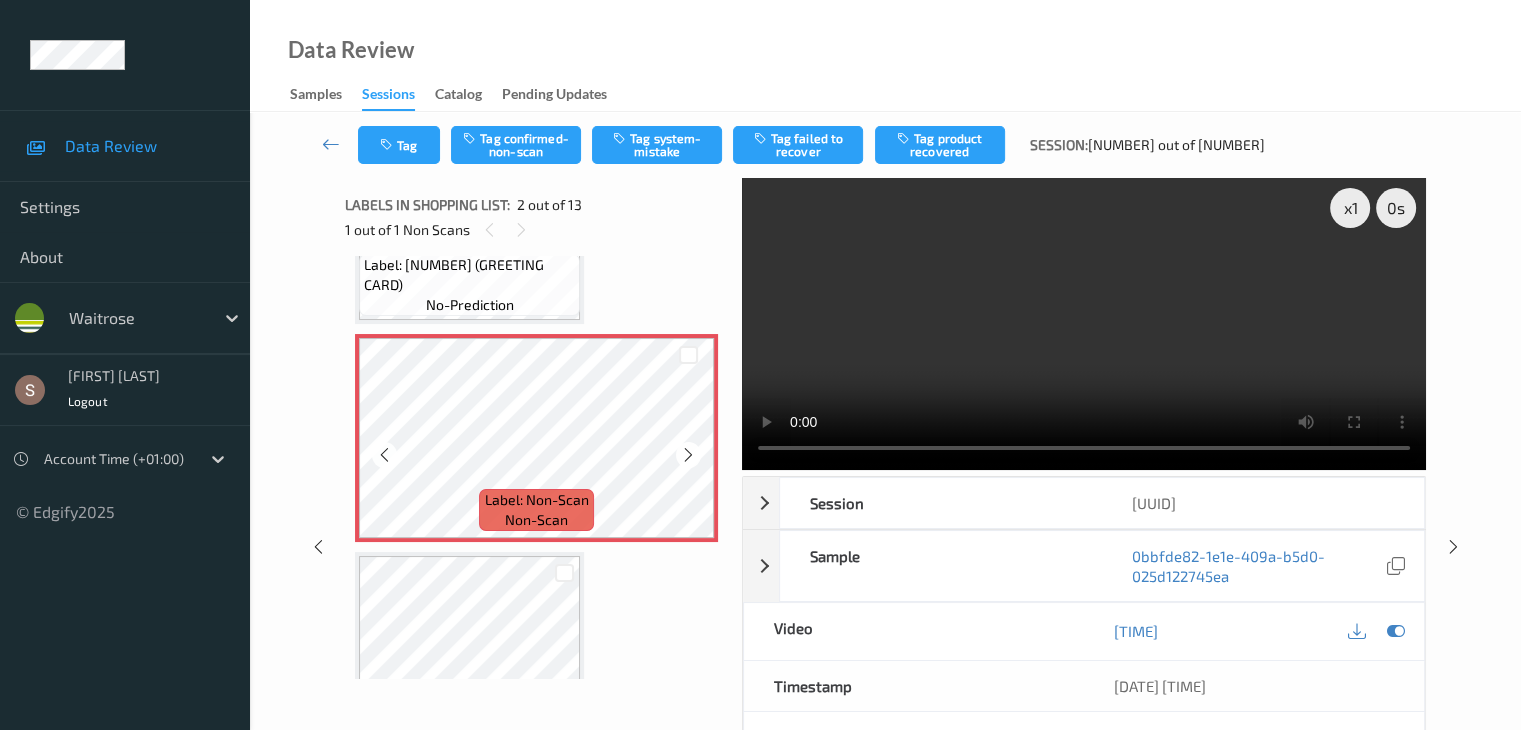scroll, scrollTop: 210, scrollLeft: 0, axis: vertical 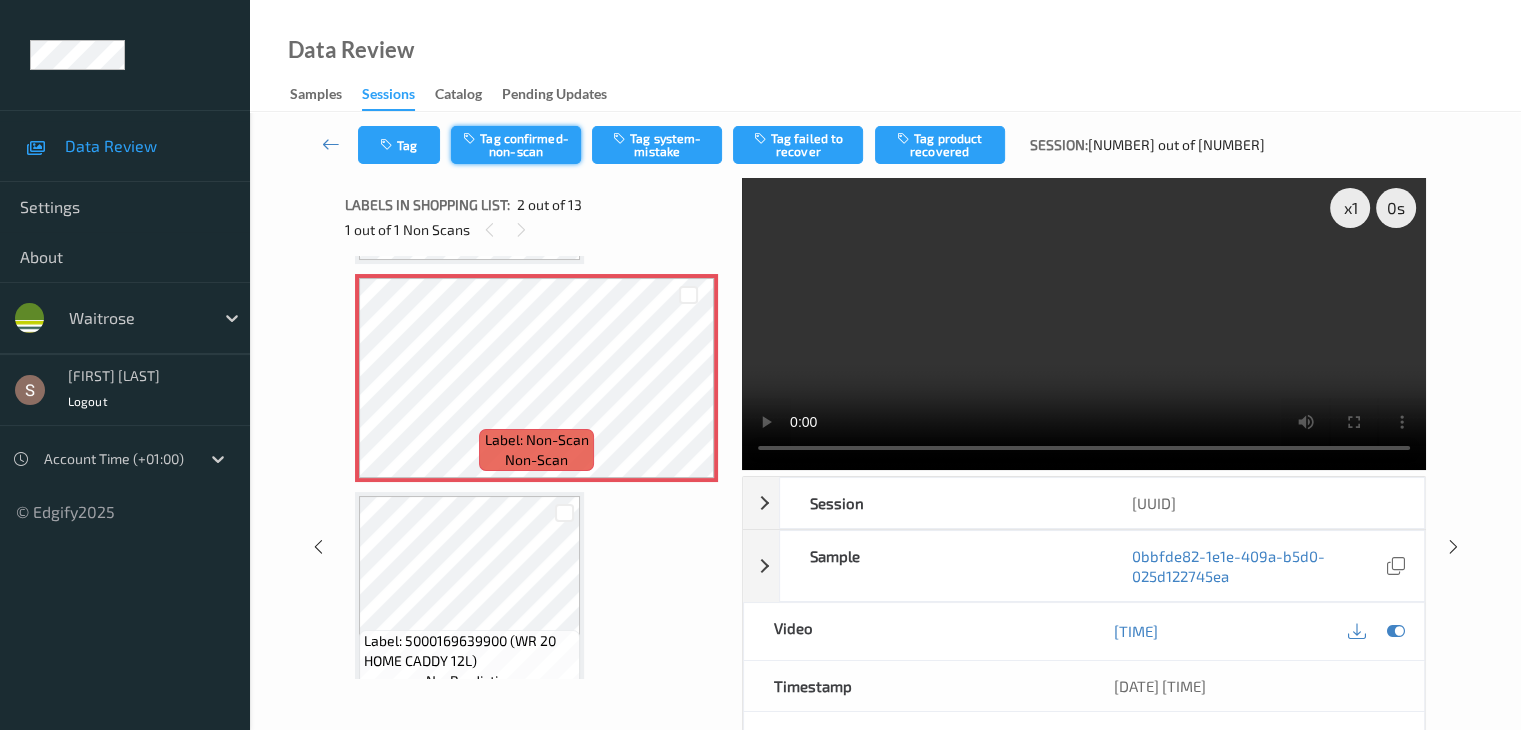 click on "Tag   confirmed-non-scan" at bounding box center [516, 145] 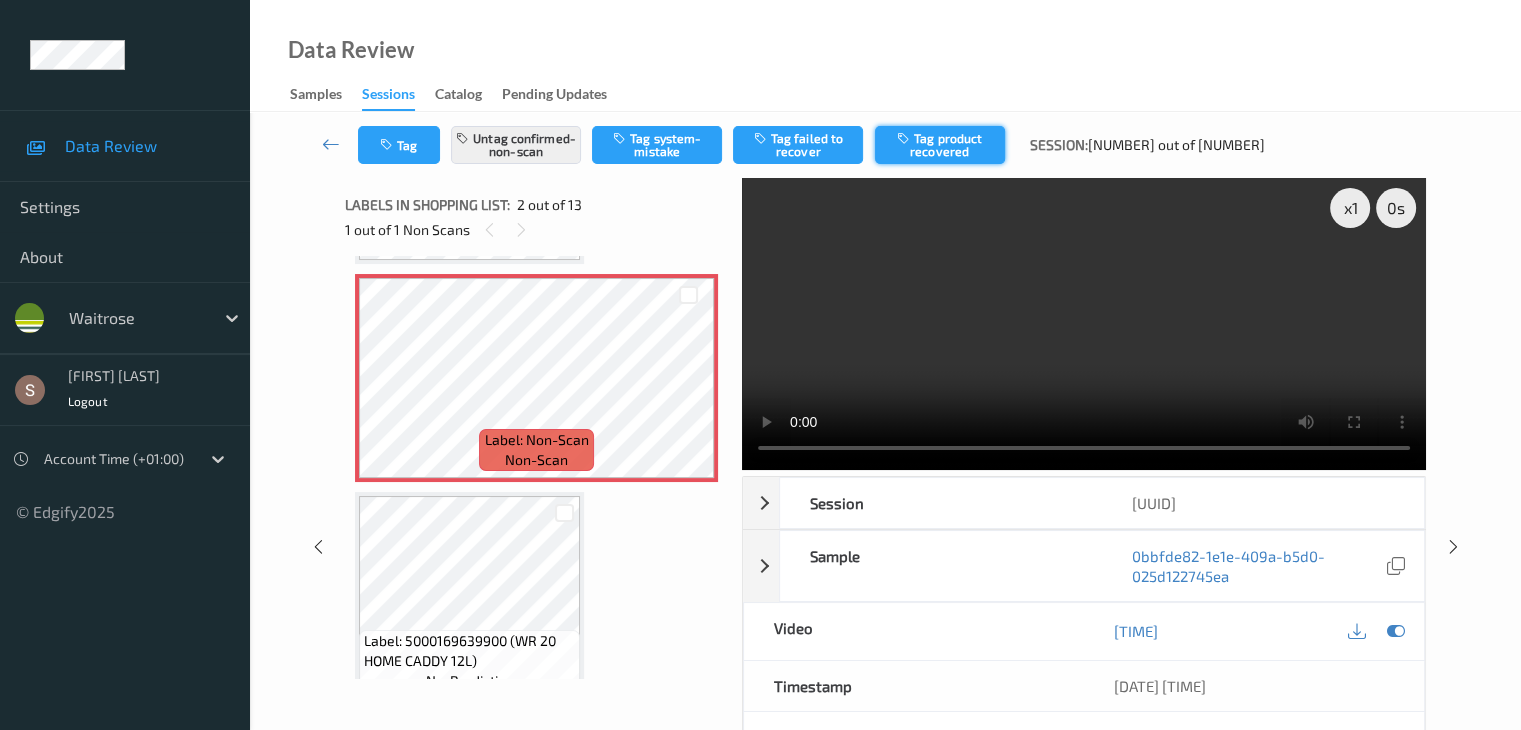 click on "Tag   product recovered" at bounding box center (940, 145) 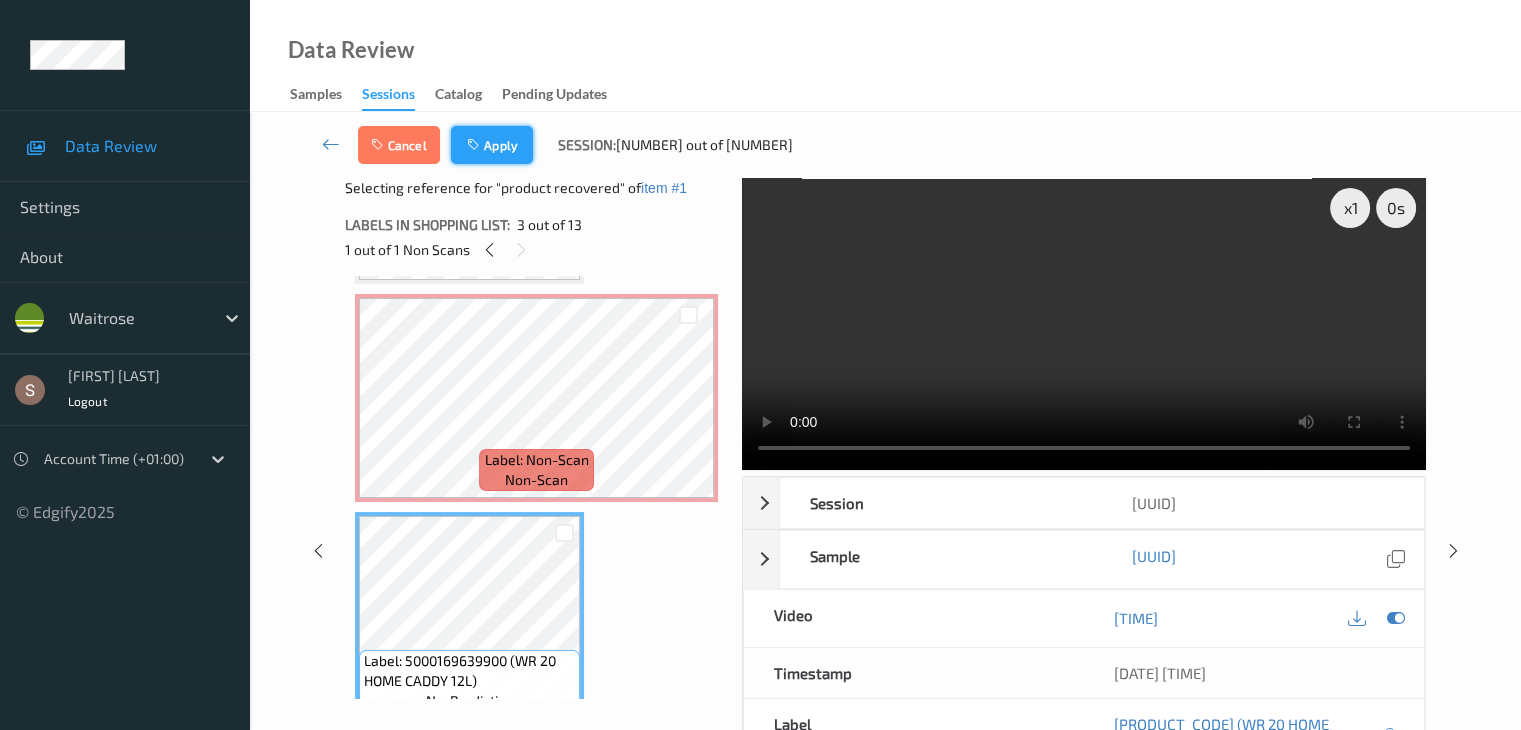 click on "Apply" at bounding box center [492, 145] 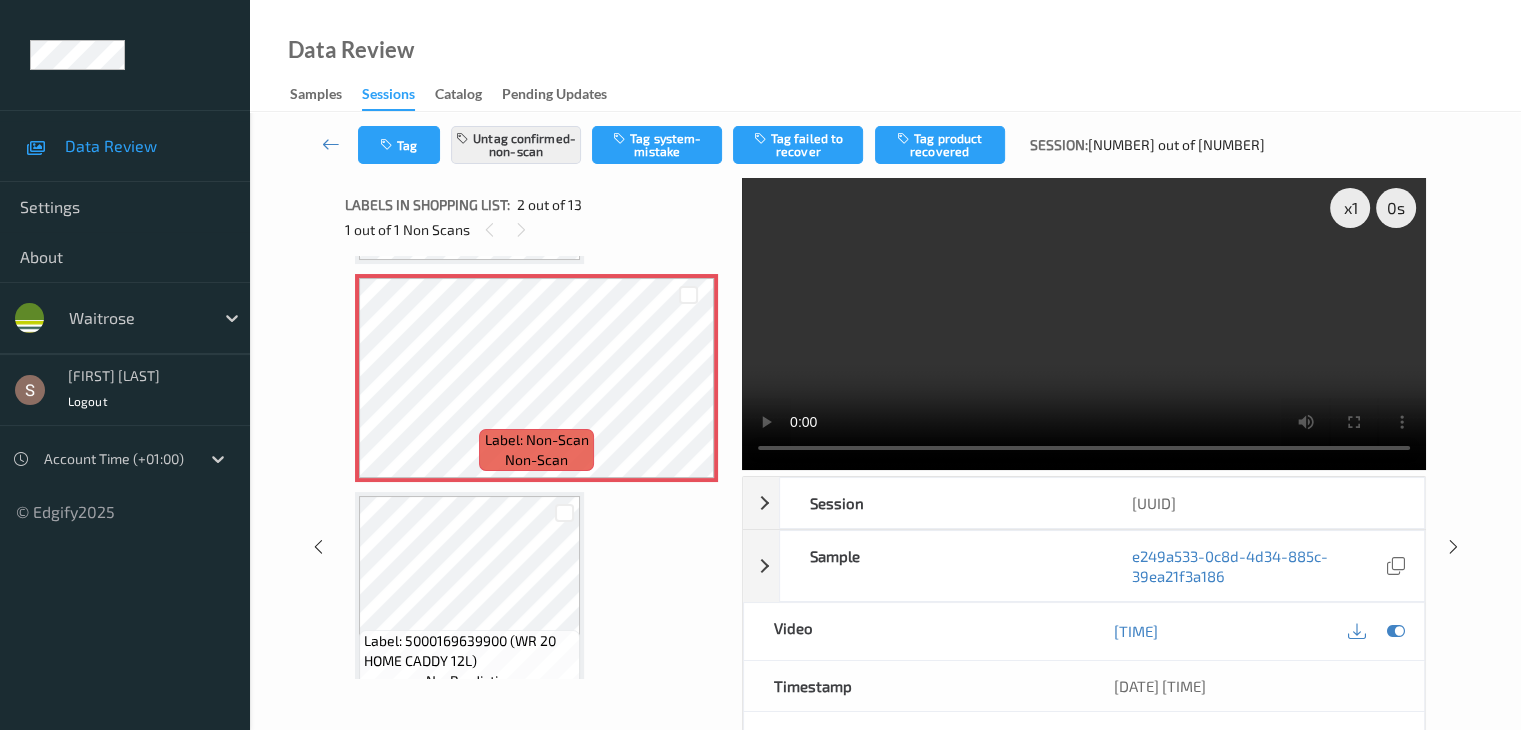 scroll, scrollTop: 10, scrollLeft: 0, axis: vertical 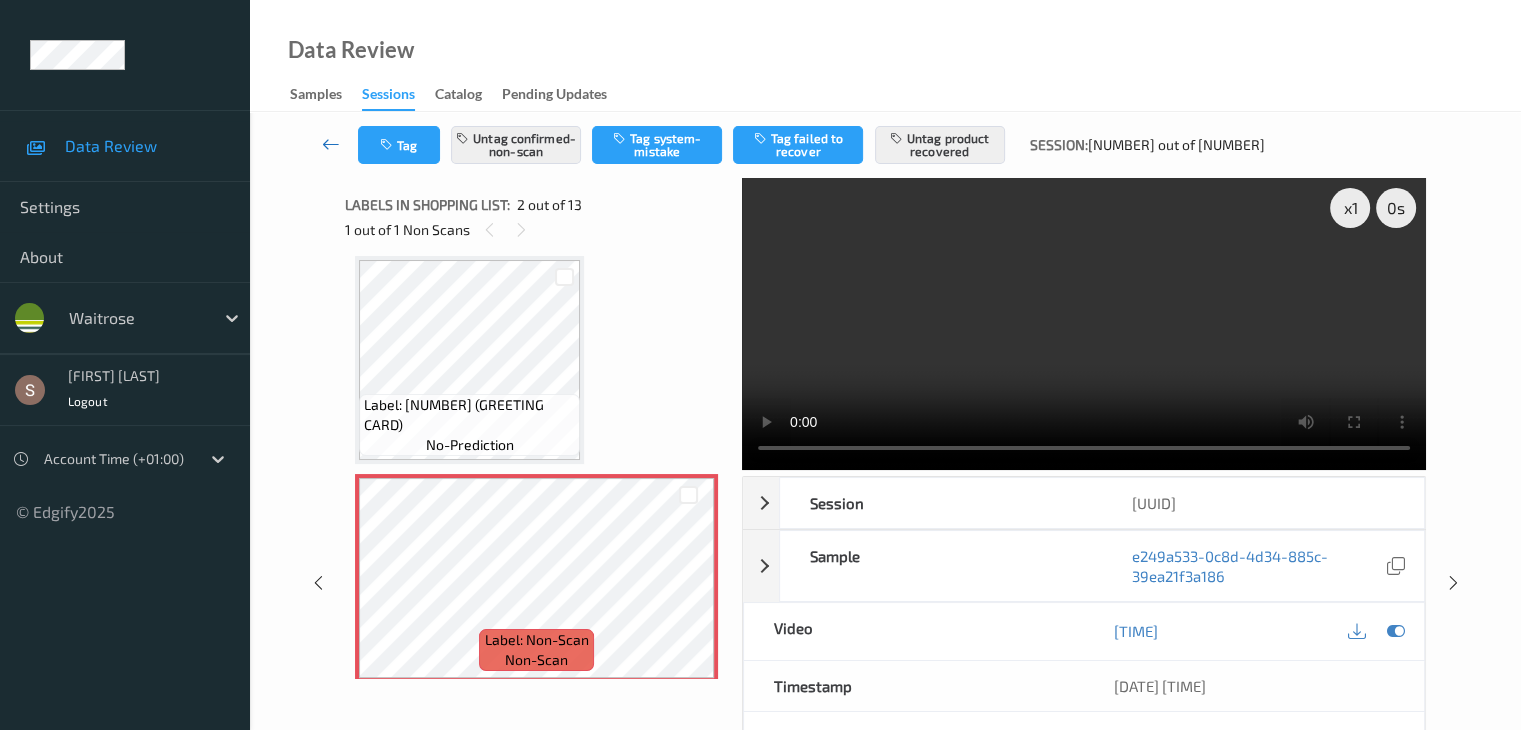 click at bounding box center [331, 144] 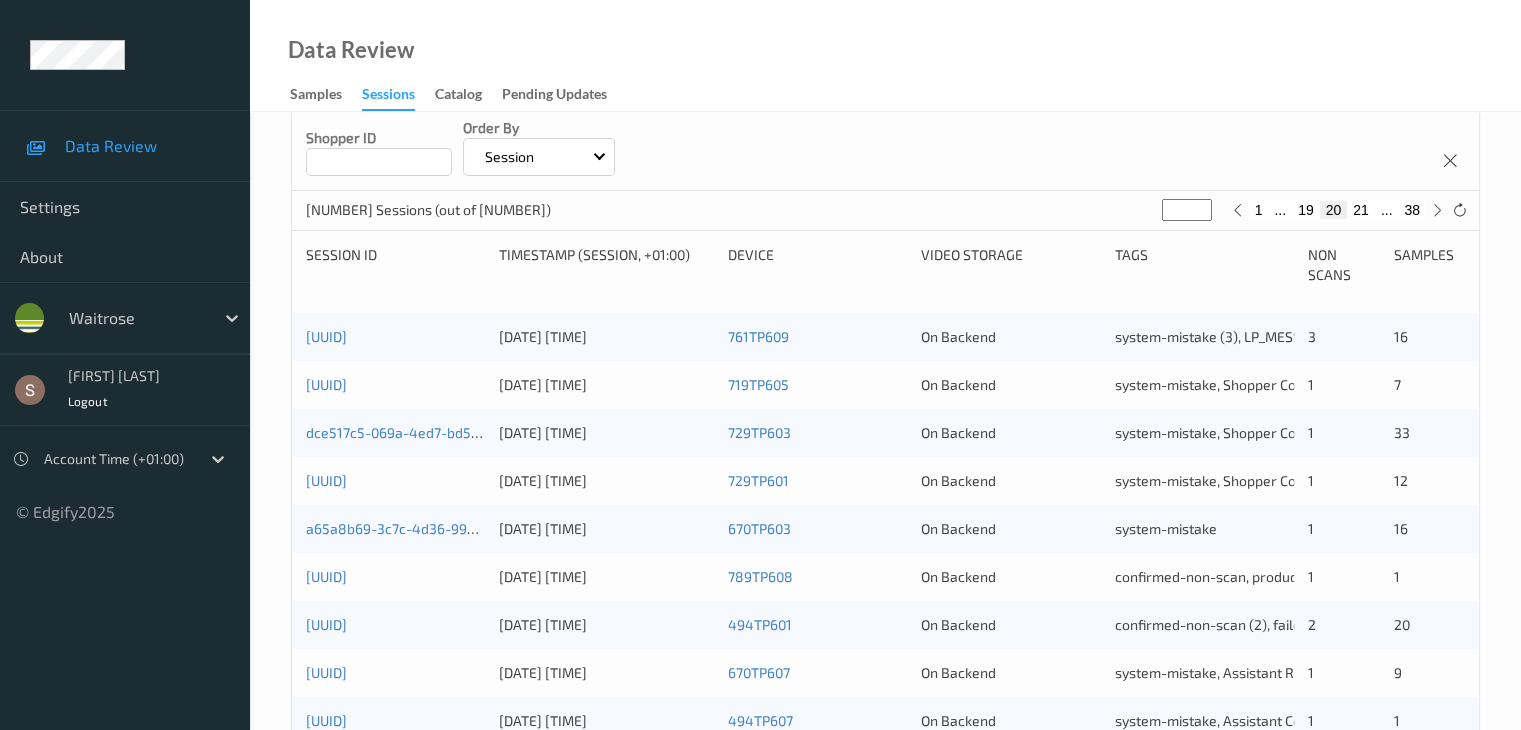 scroll, scrollTop: 300, scrollLeft: 0, axis: vertical 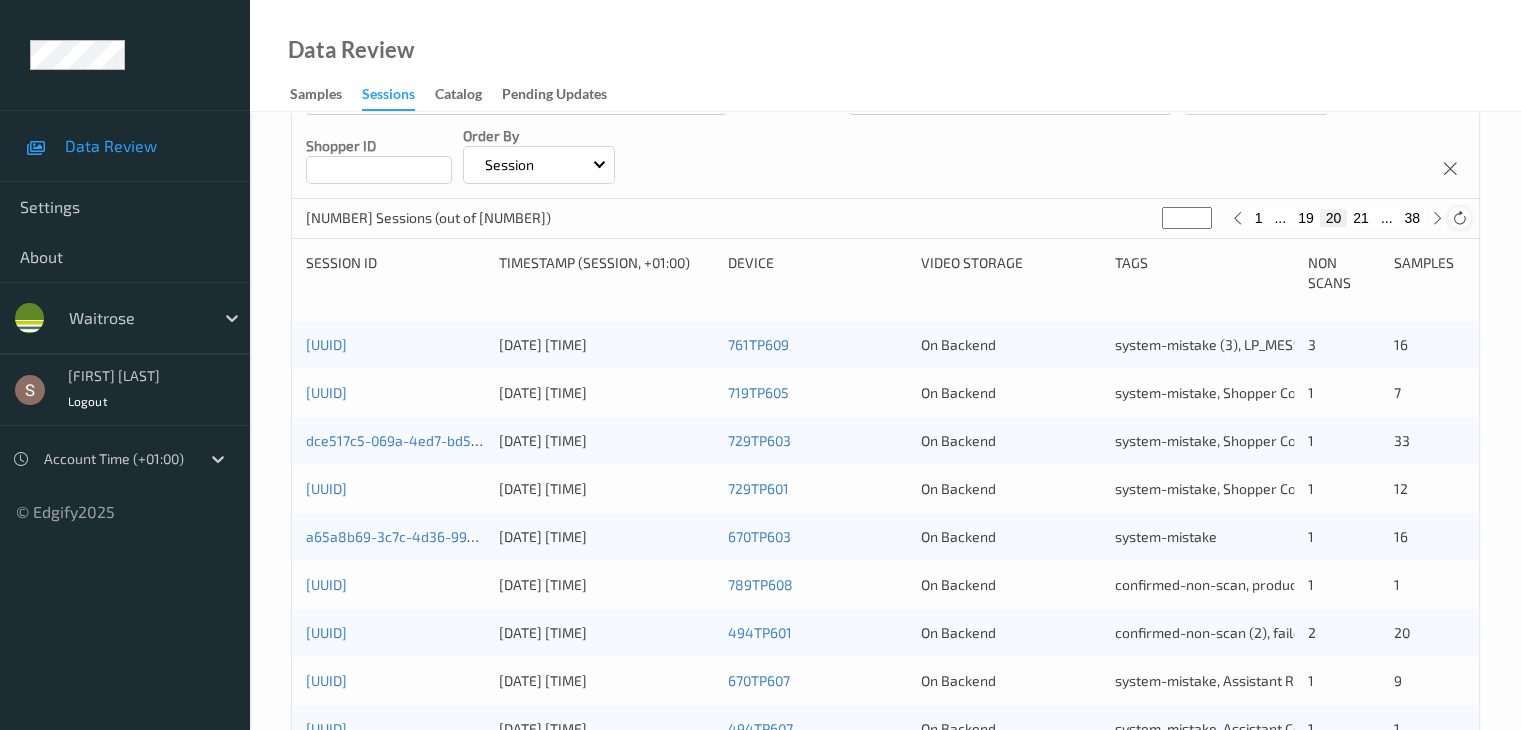 click at bounding box center [1459, 218] 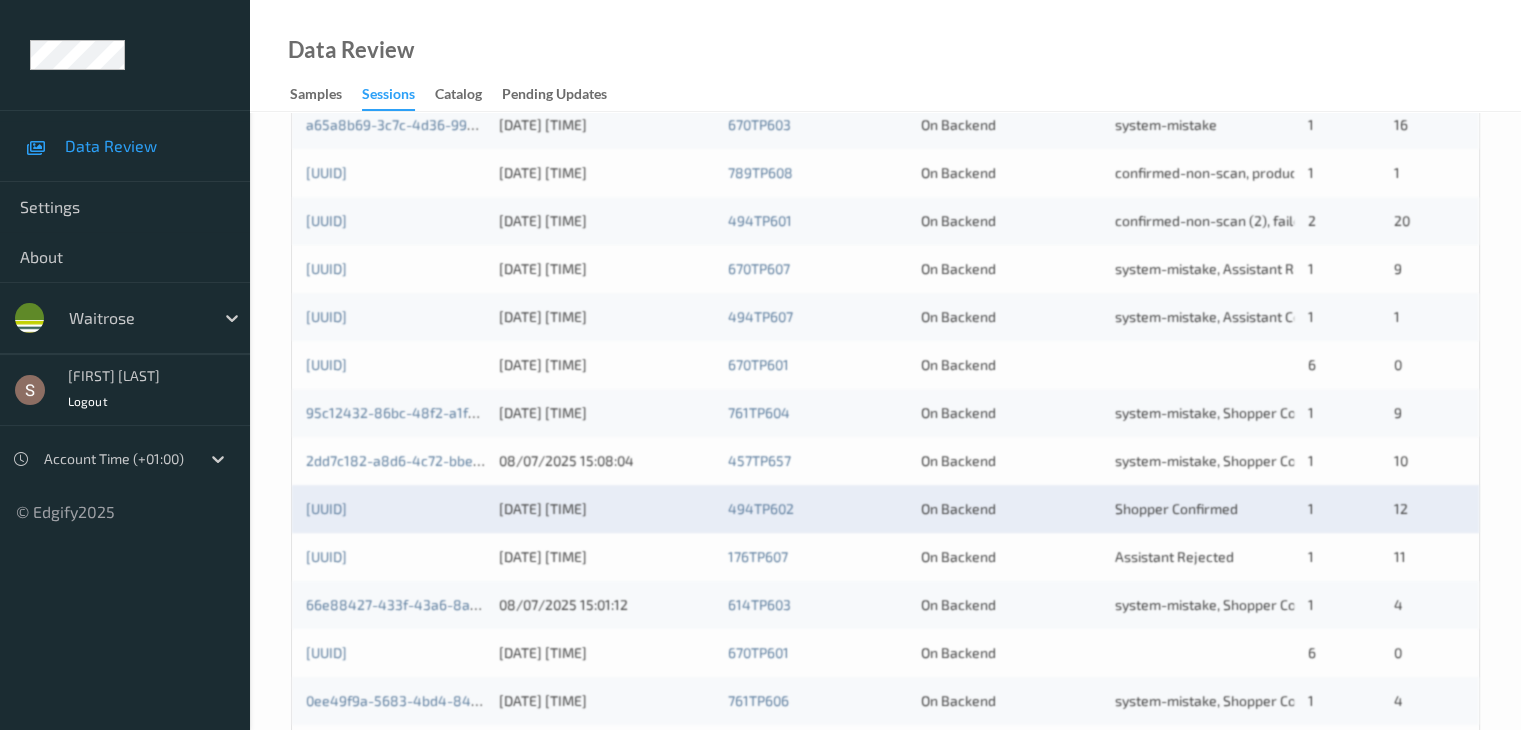 scroll, scrollTop: 800, scrollLeft: 0, axis: vertical 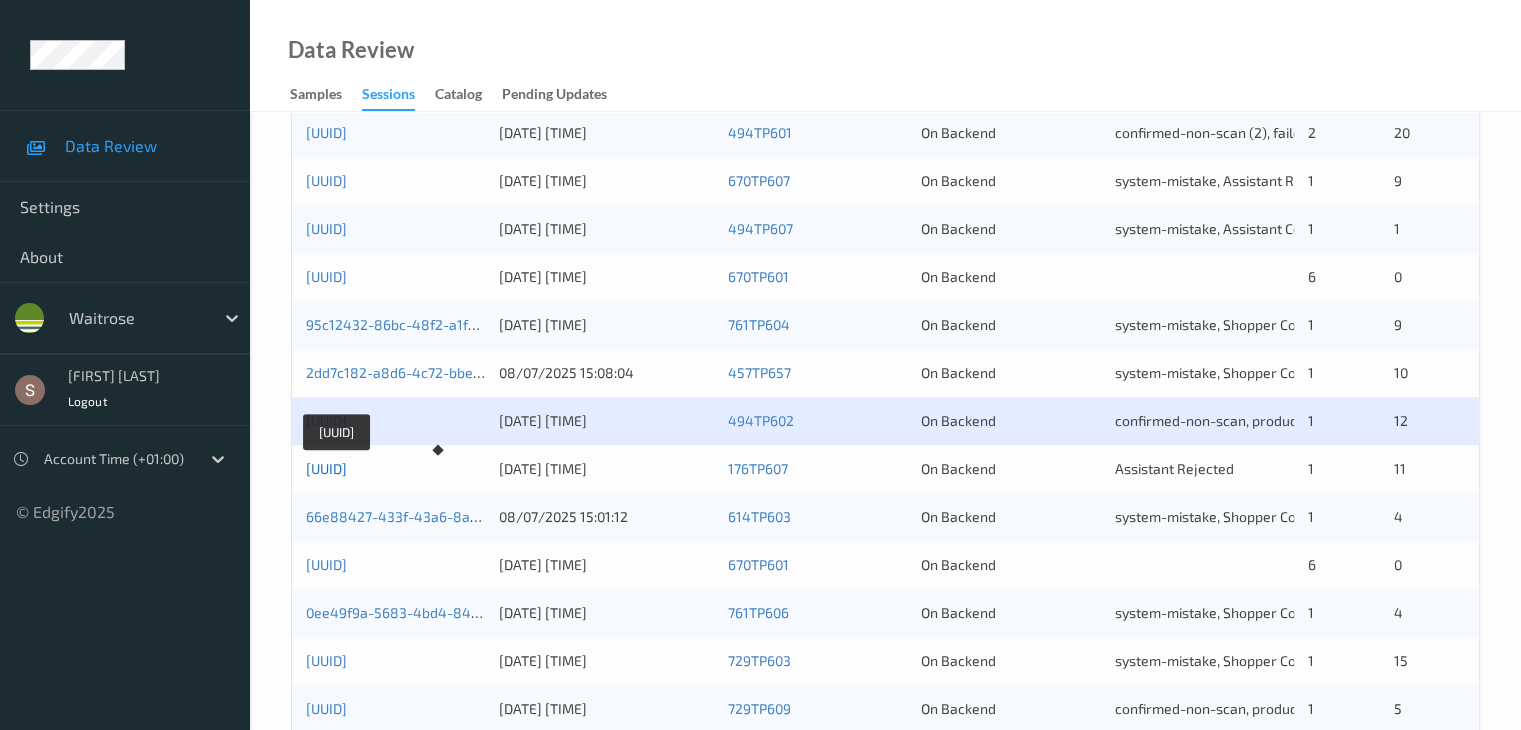 click on "[UUID]" at bounding box center [326, 468] 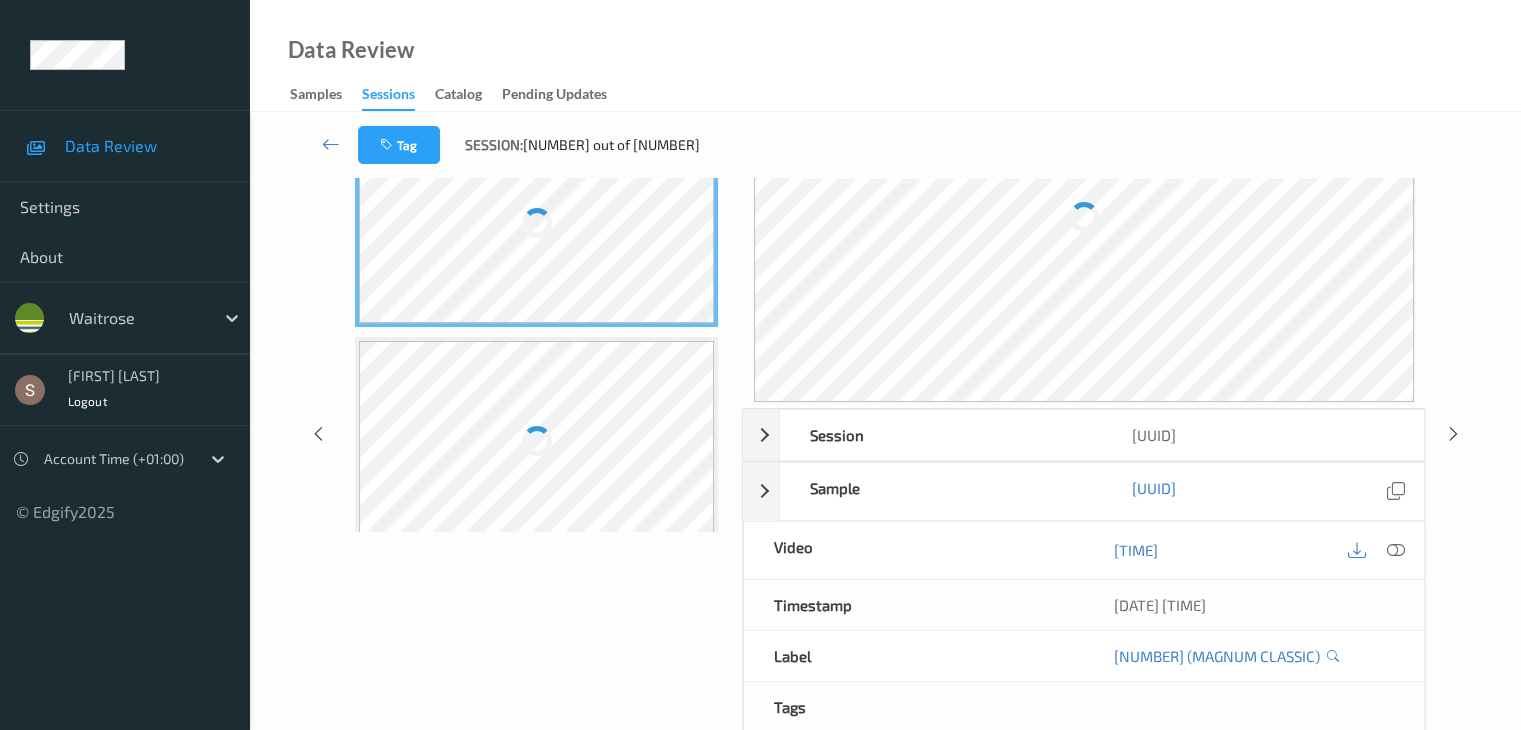 scroll, scrollTop: 0, scrollLeft: 0, axis: both 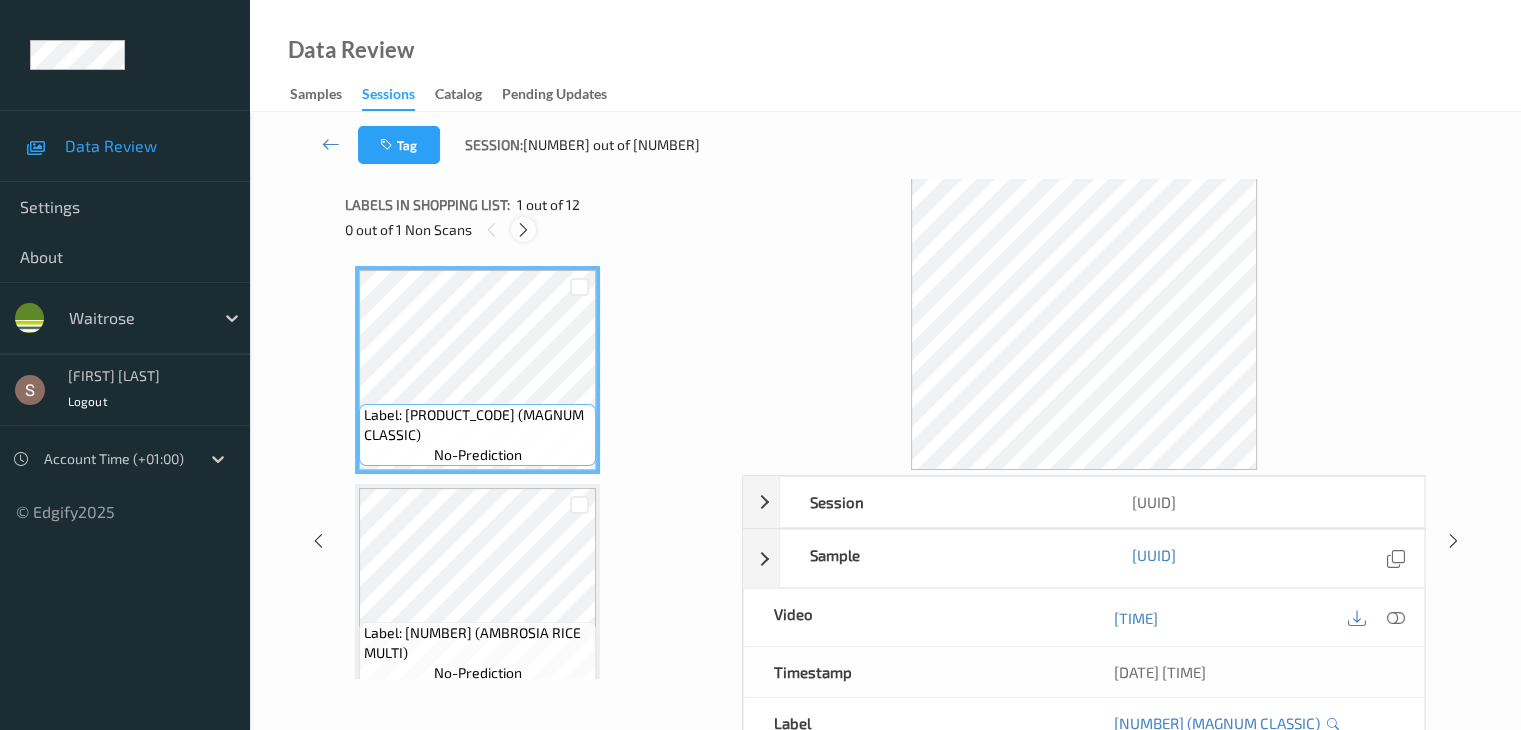 click at bounding box center (523, 229) 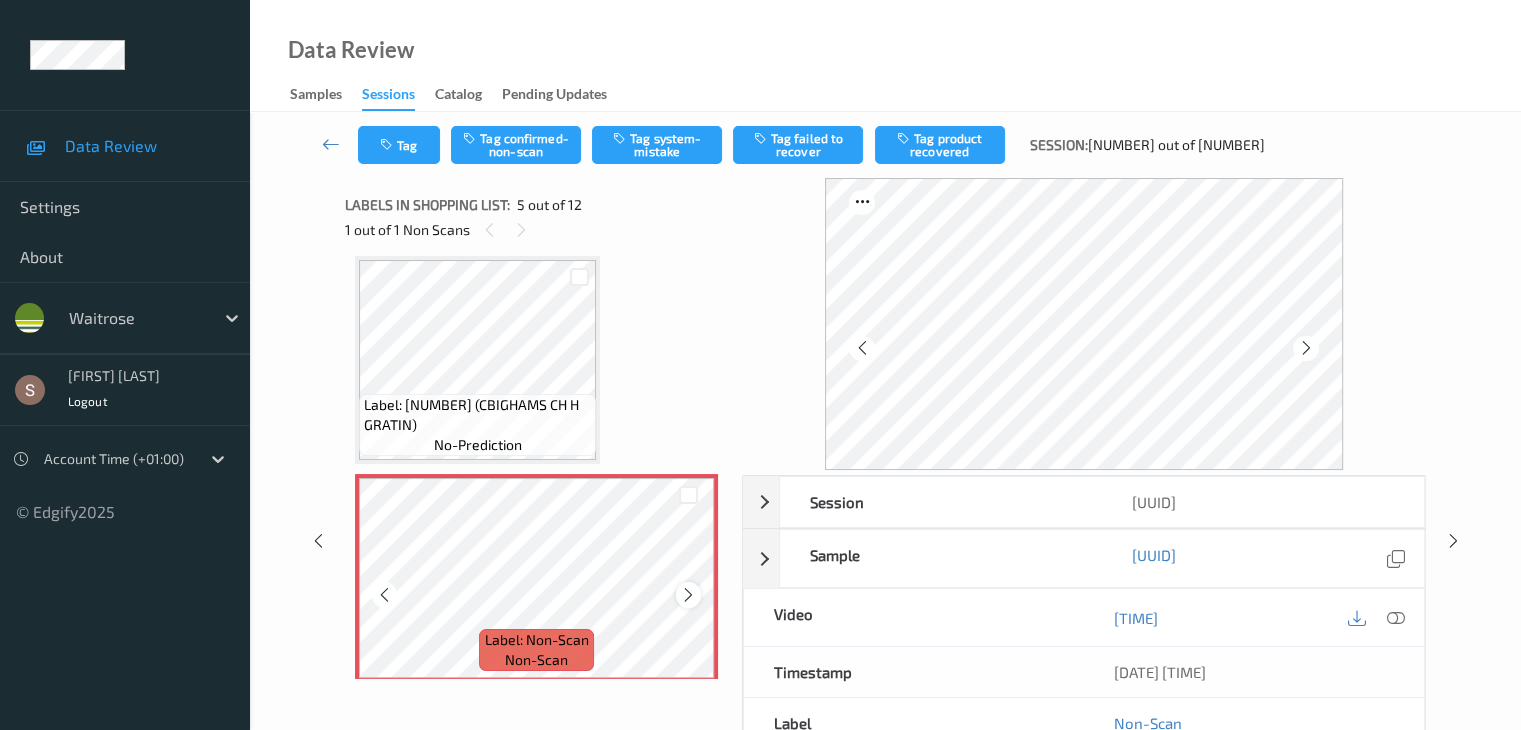click on "Label: Non-Scan non-scan" at bounding box center (536, 578) 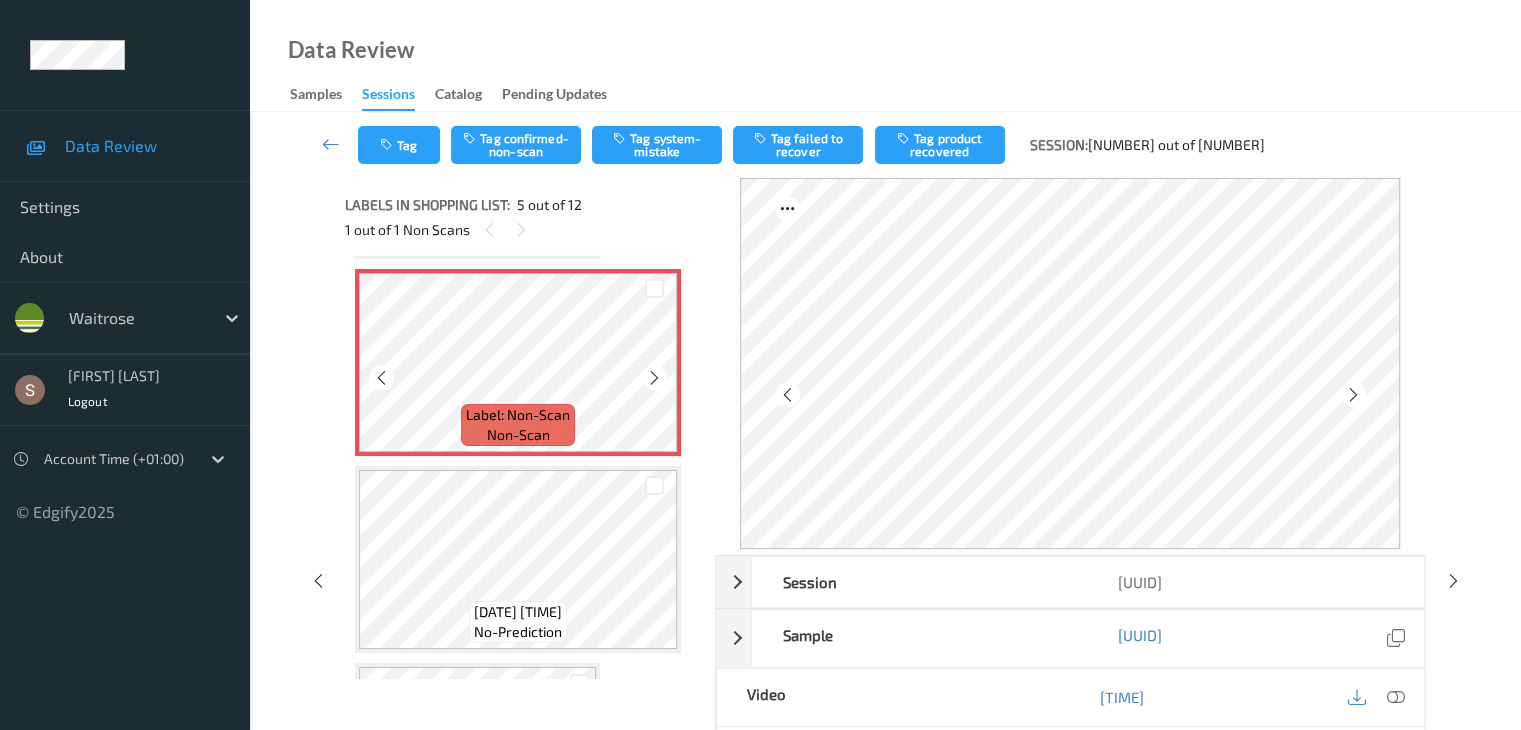 scroll, scrollTop: 964, scrollLeft: 0, axis: vertical 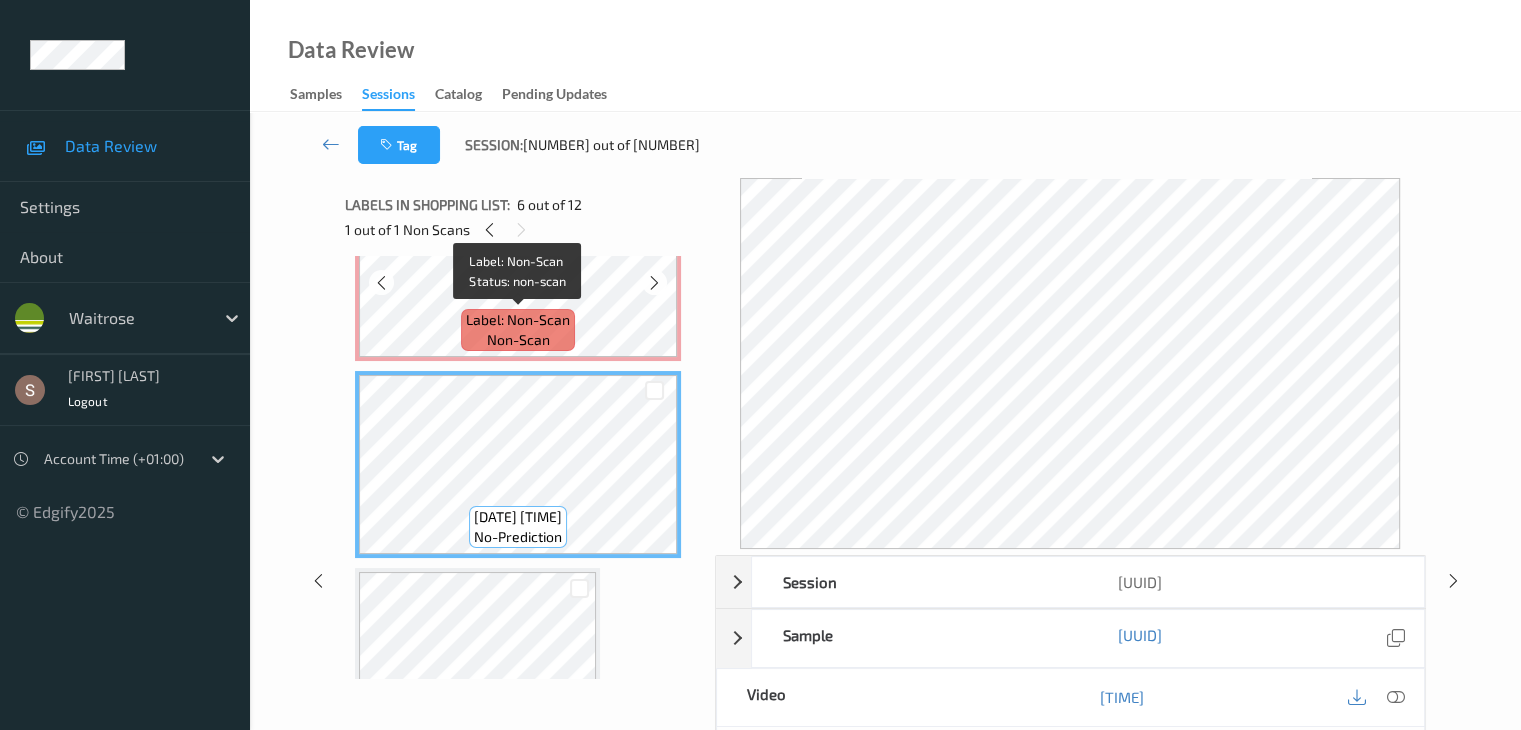 click on "Label: Non-Scan" at bounding box center [518, 320] 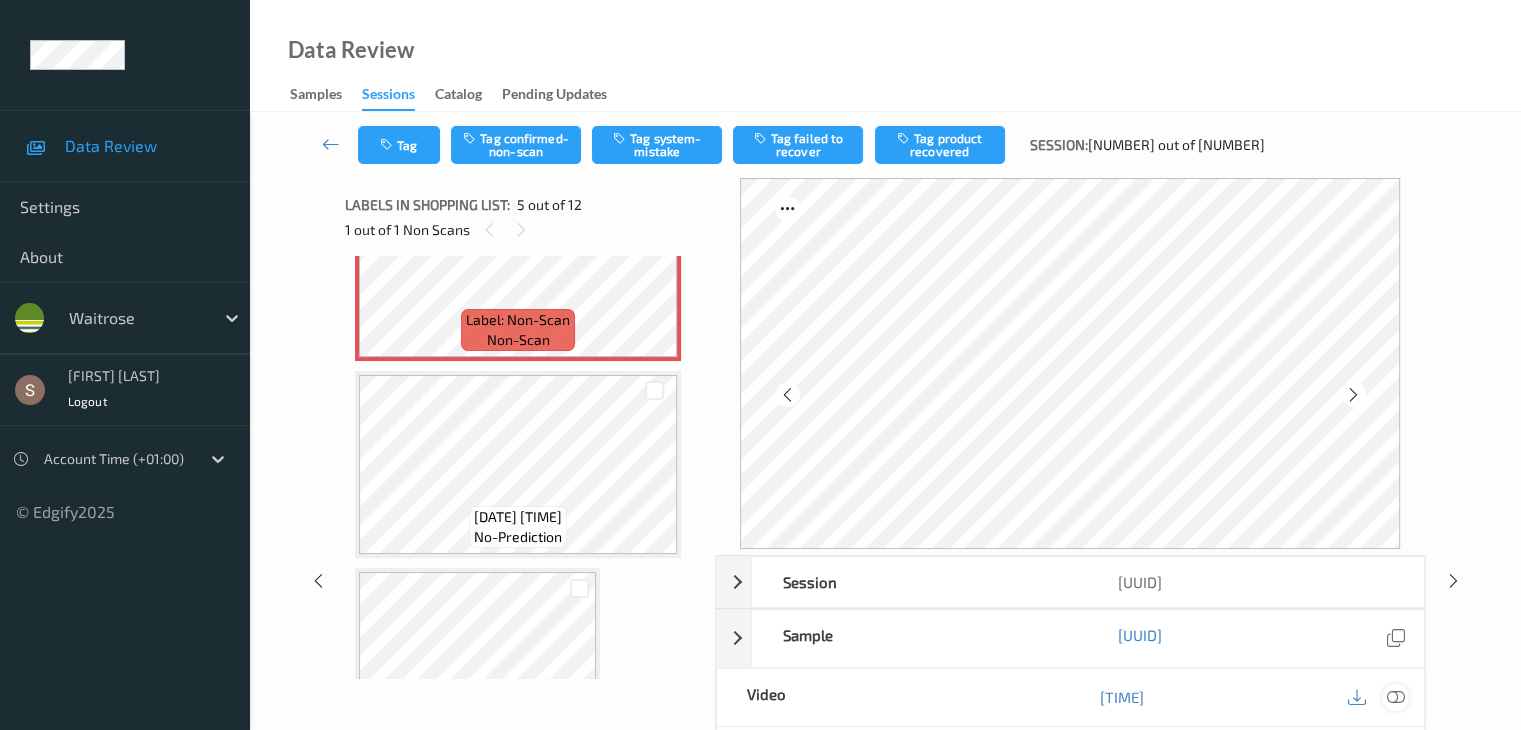 click at bounding box center [1395, 697] 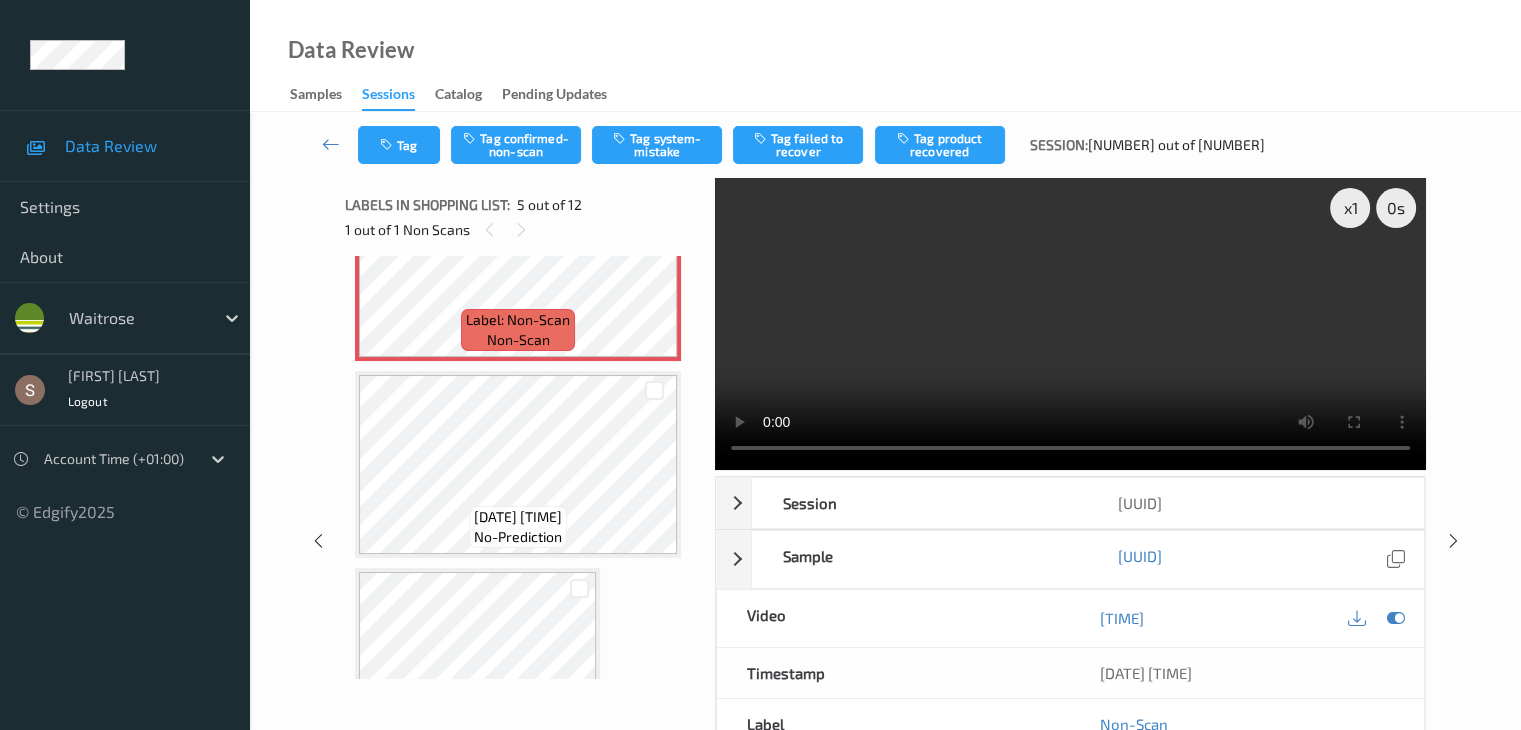 click at bounding box center (1070, 324) 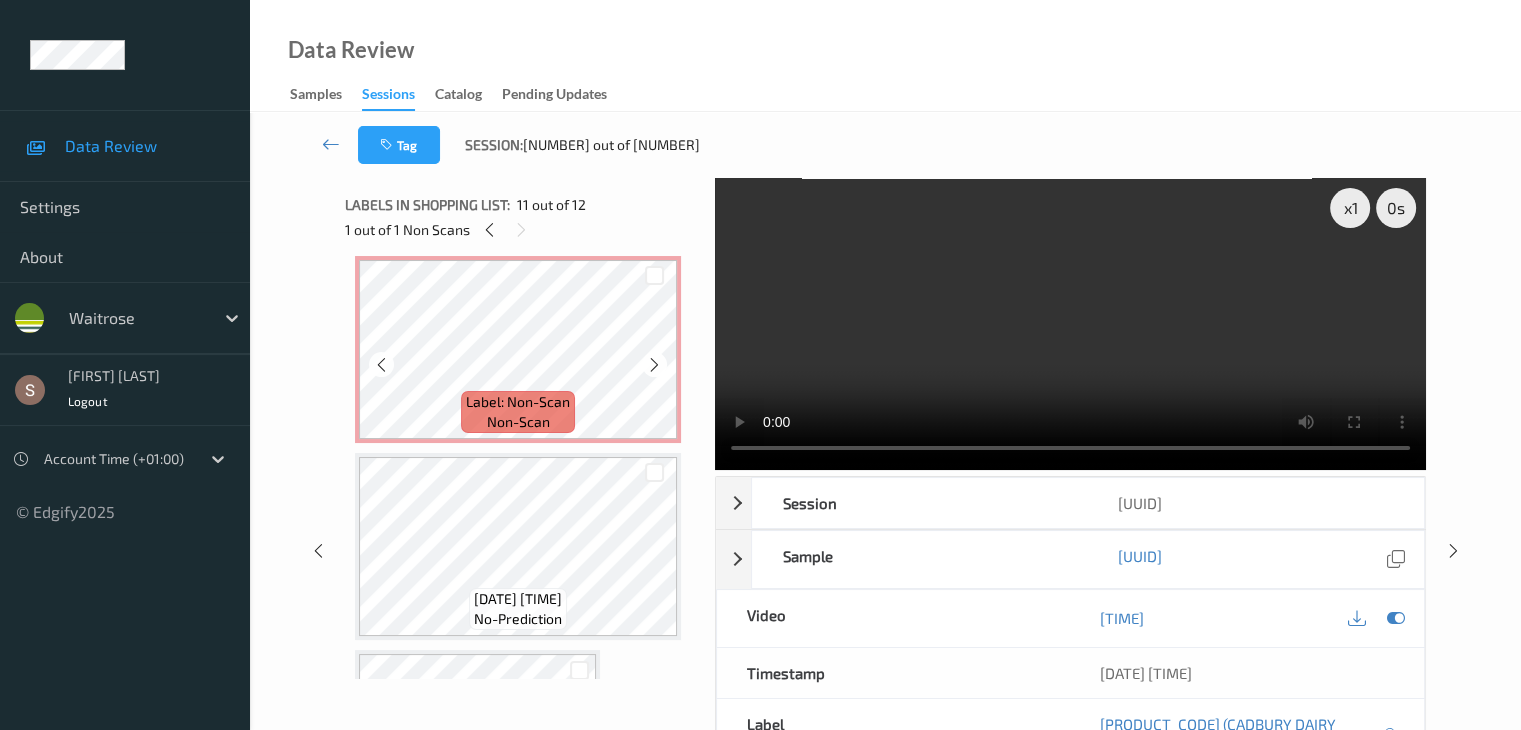 scroll, scrollTop: 770, scrollLeft: 0, axis: vertical 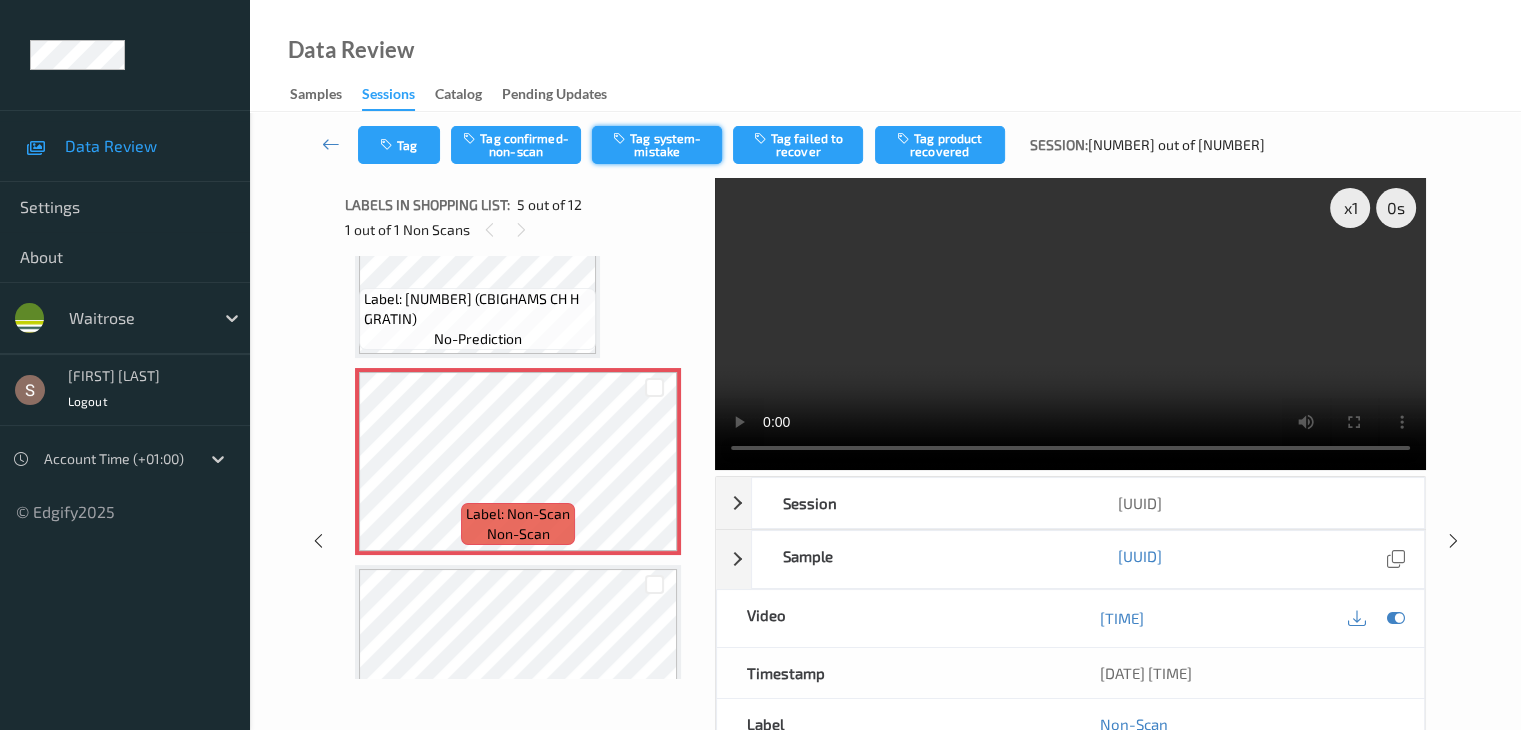 click on "Tag   system-mistake" at bounding box center (657, 145) 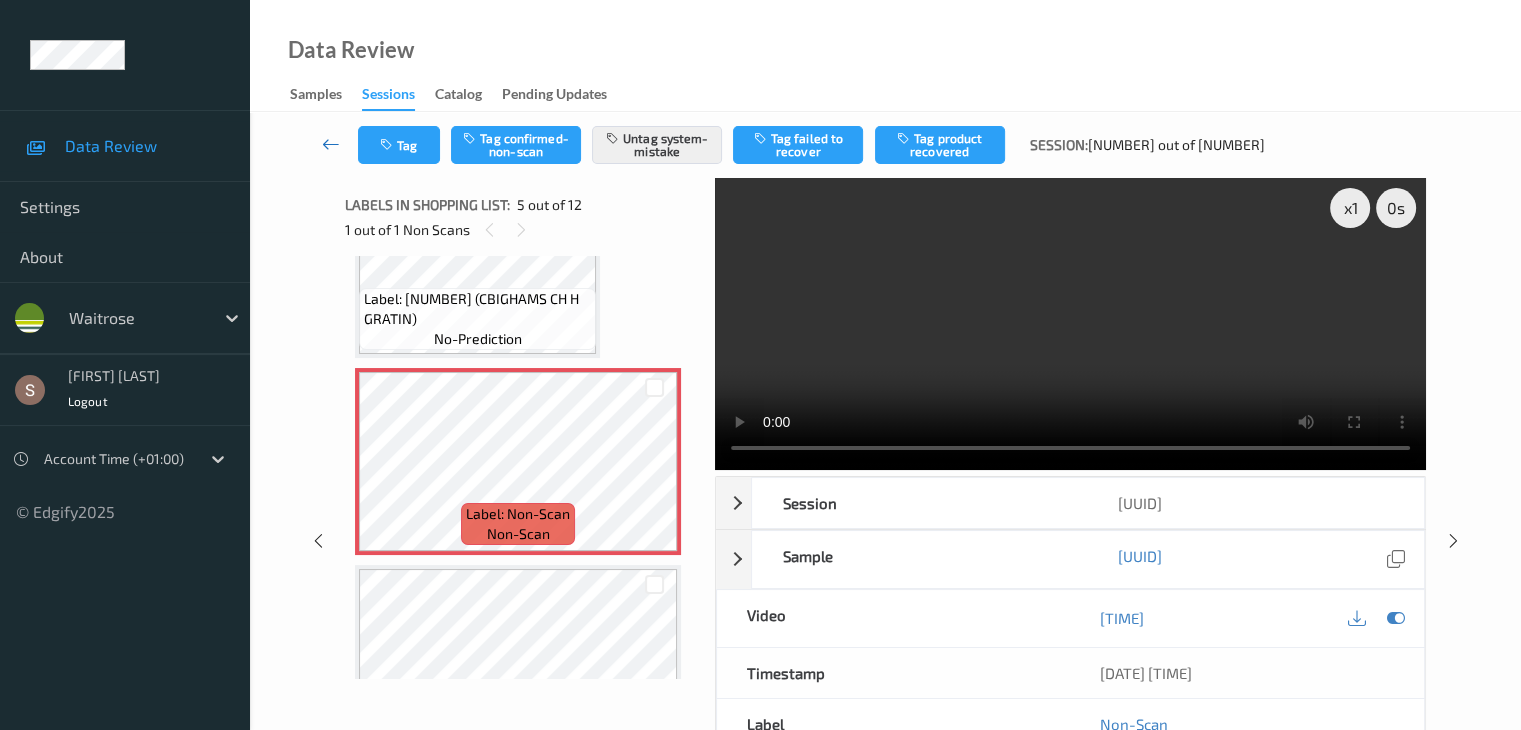 click at bounding box center (331, 144) 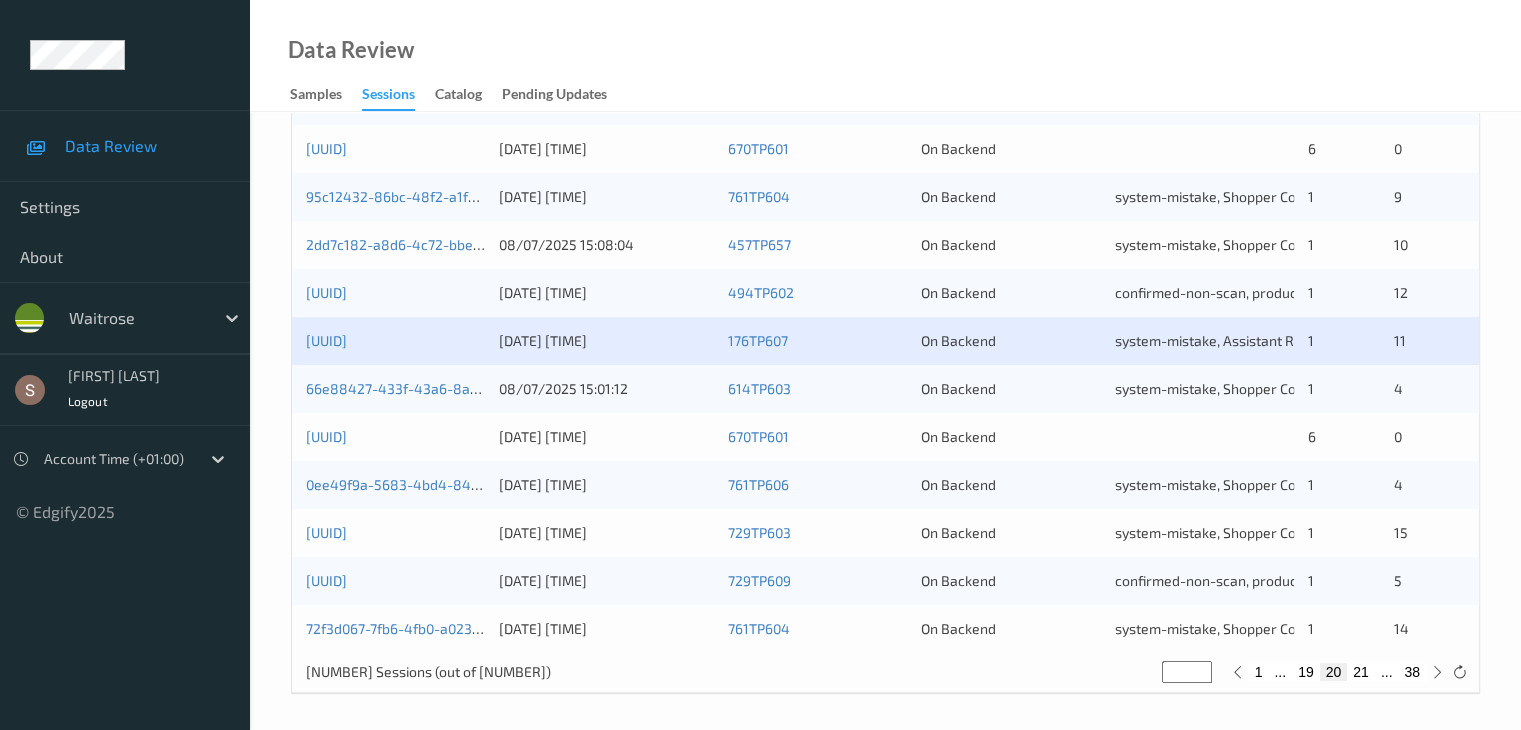 scroll, scrollTop: 932, scrollLeft: 0, axis: vertical 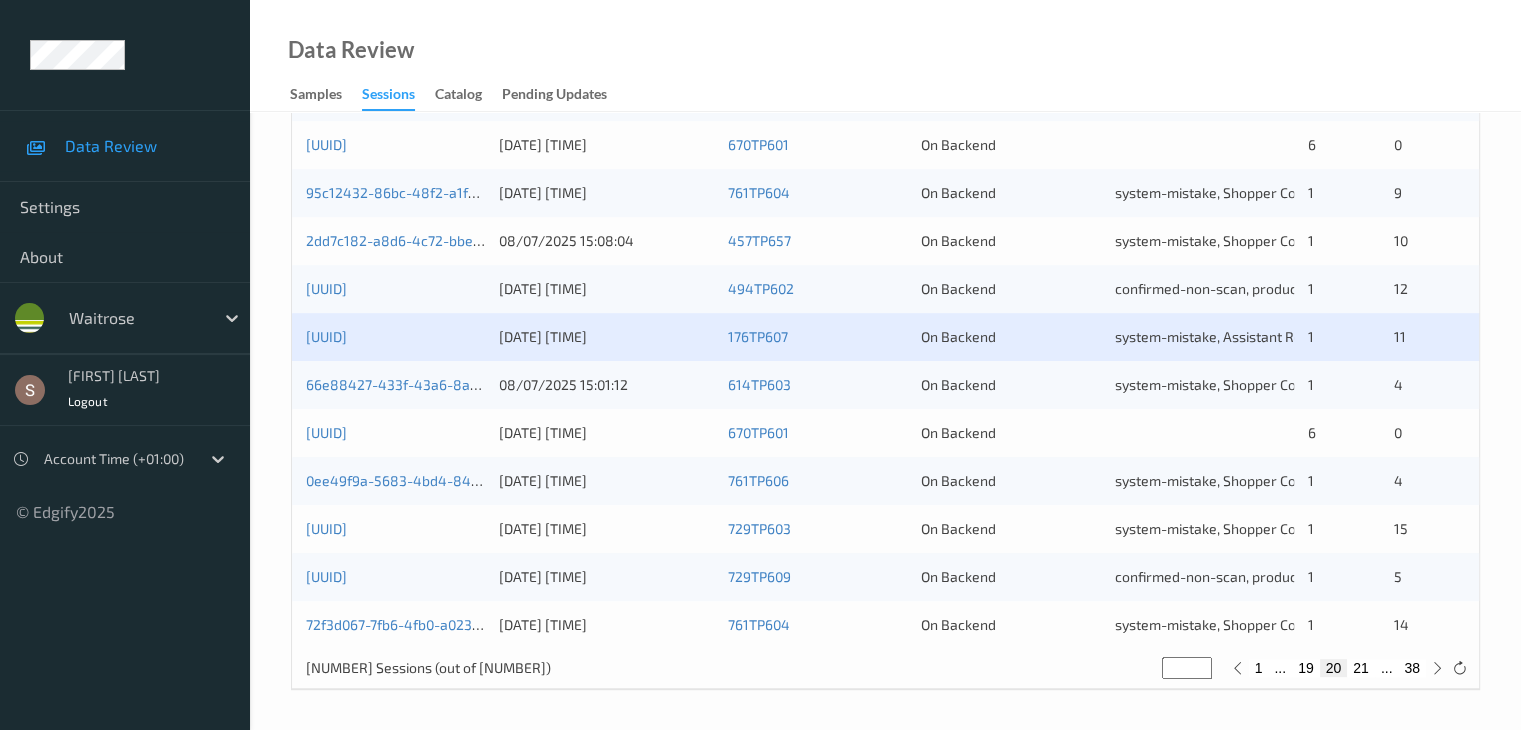 click on "21" at bounding box center [1361, 668] 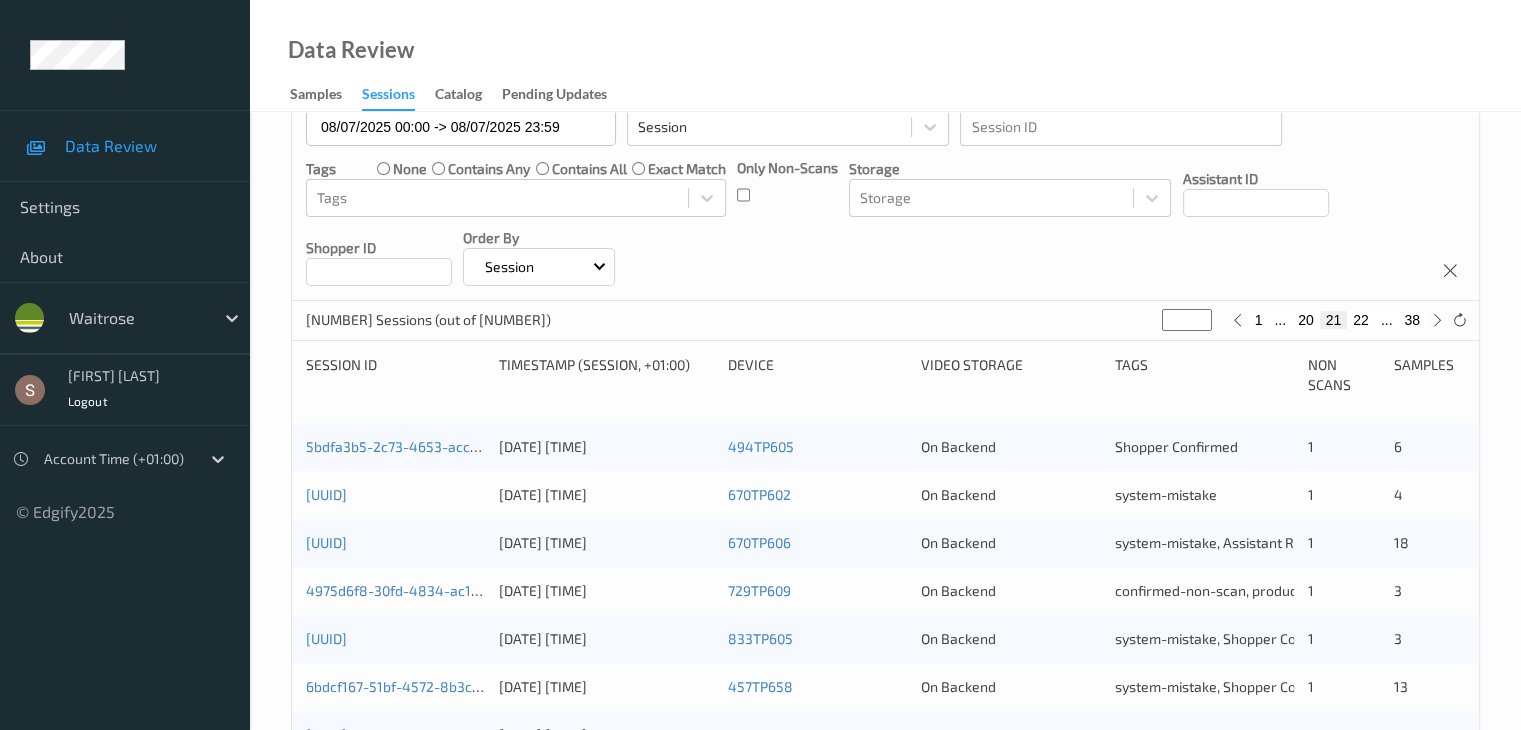 scroll, scrollTop: 200, scrollLeft: 0, axis: vertical 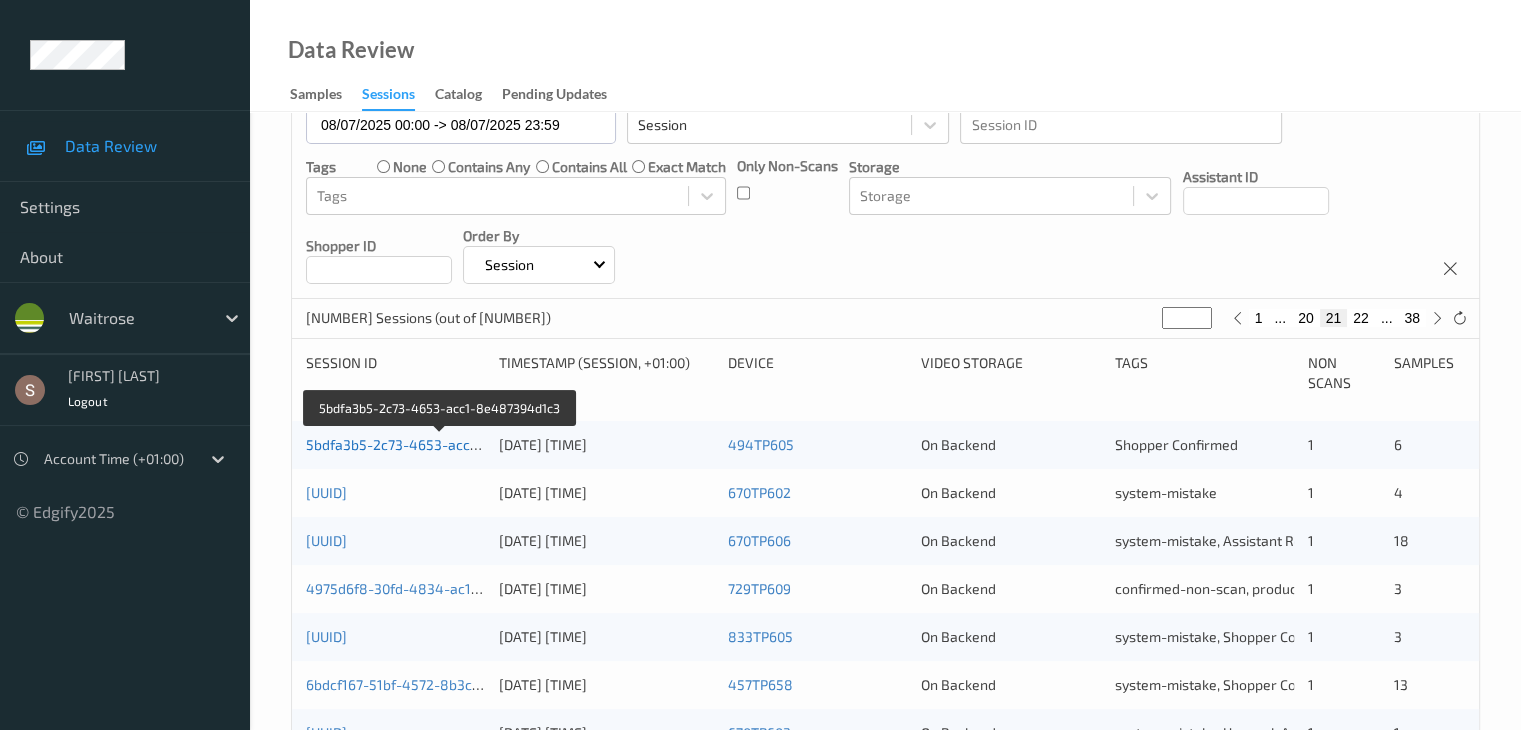 click on "5bdfa3b5-2c73-4653-acc1-8e487394d1c3" at bounding box center (442, 444) 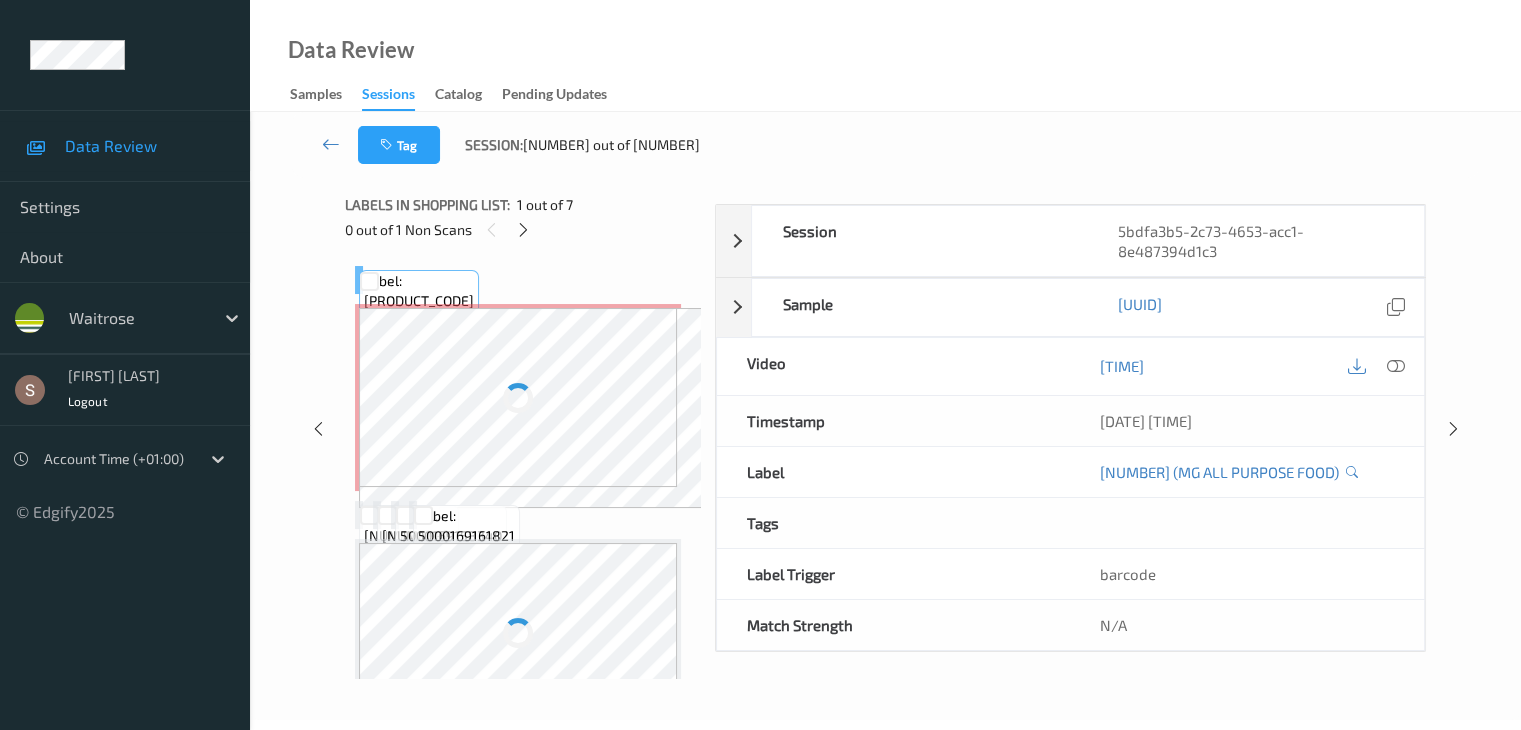 scroll, scrollTop: 0, scrollLeft: 0, axis: both 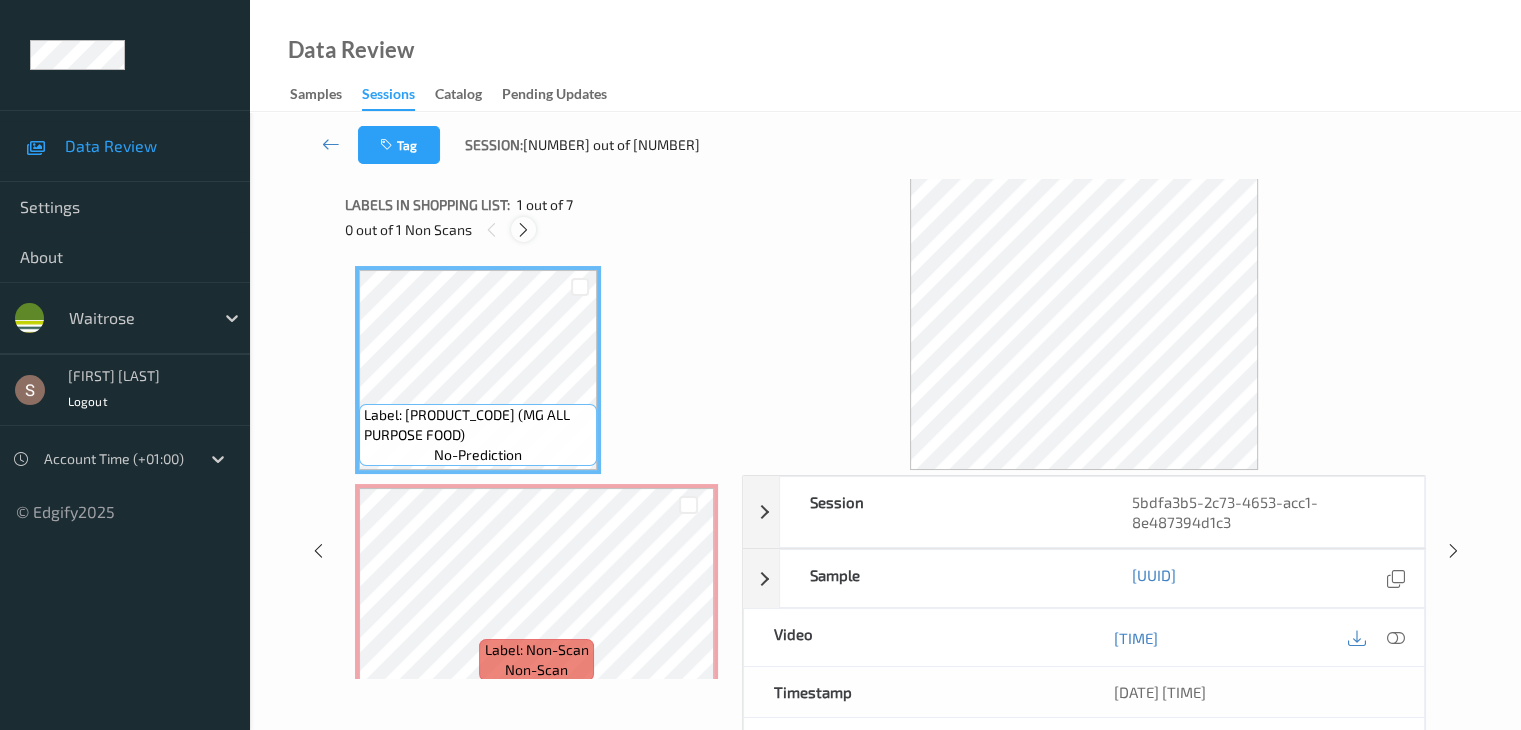 click at bounding box center (523, 230) 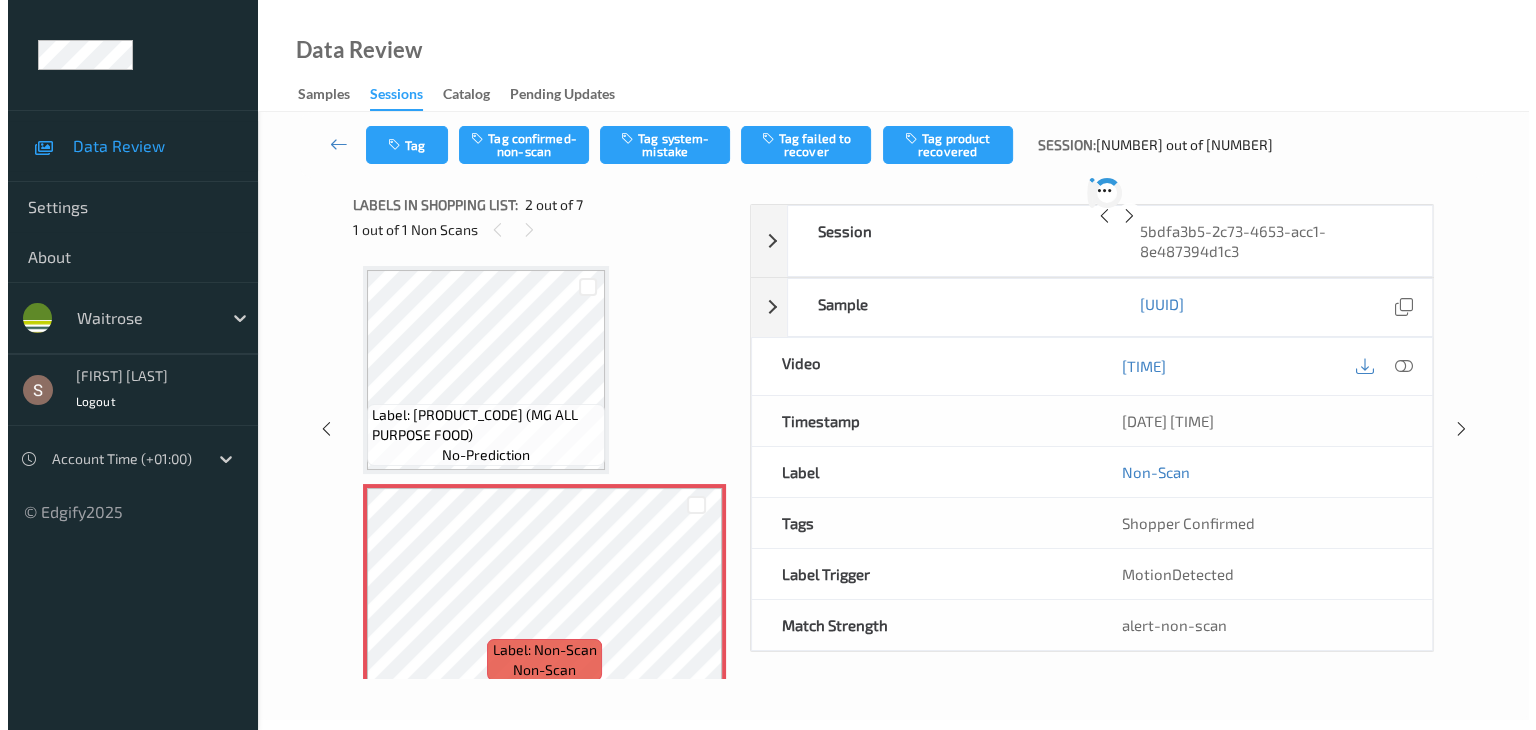 scroll, scrollTop: 10, scrollLeft: 0, axis: vertical 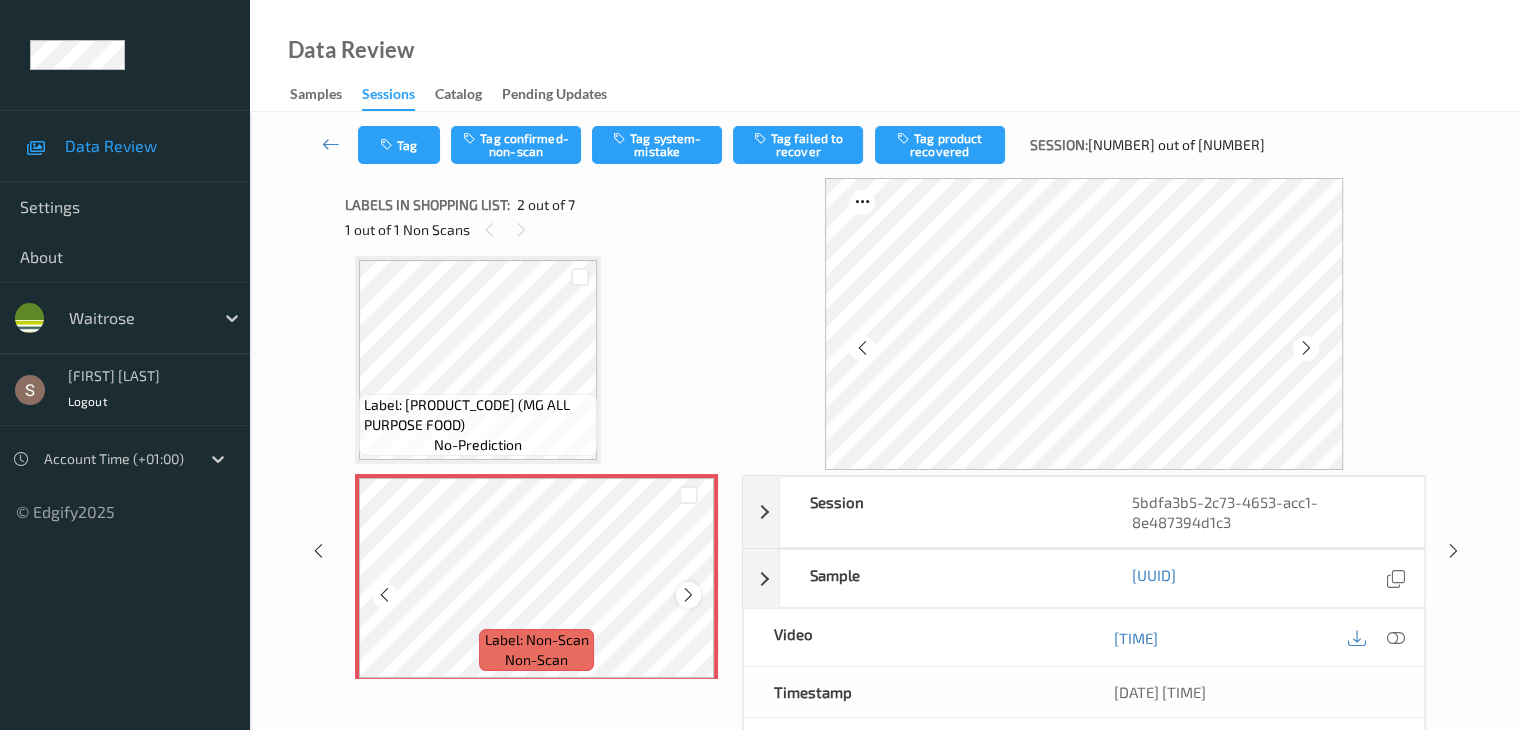 click at bounding box center (688, 595) 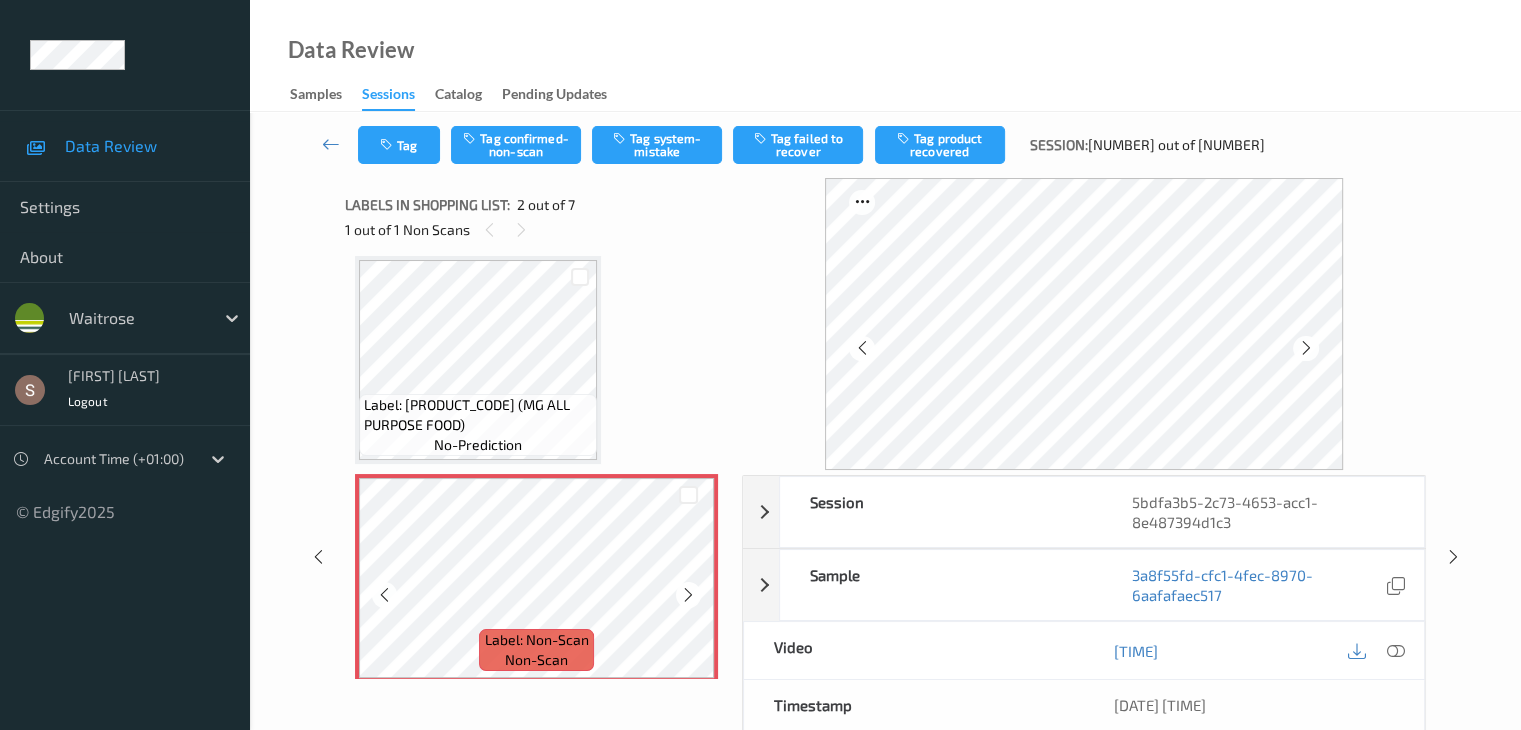 click at bounding box center (688, 595) 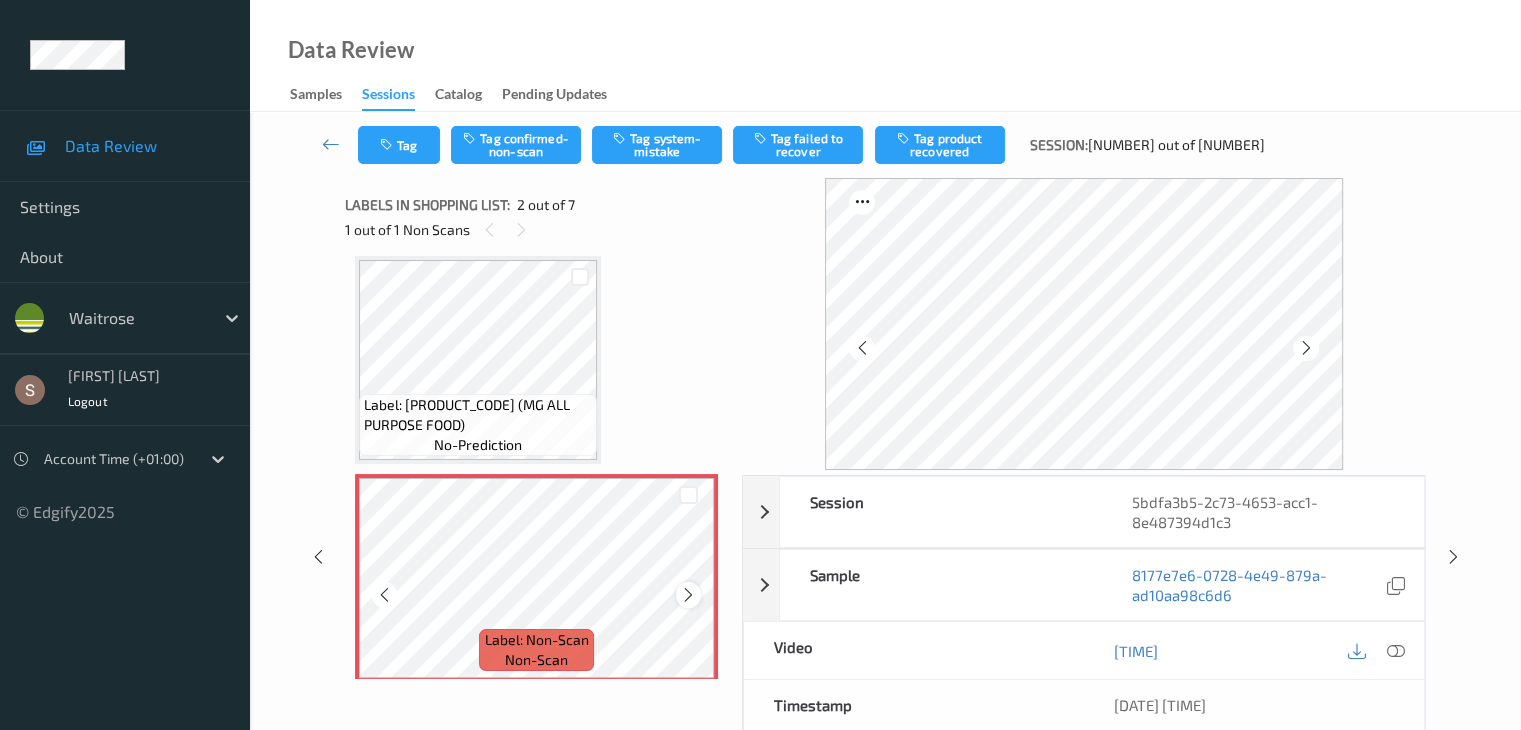 click at bounding box center (688, 595) 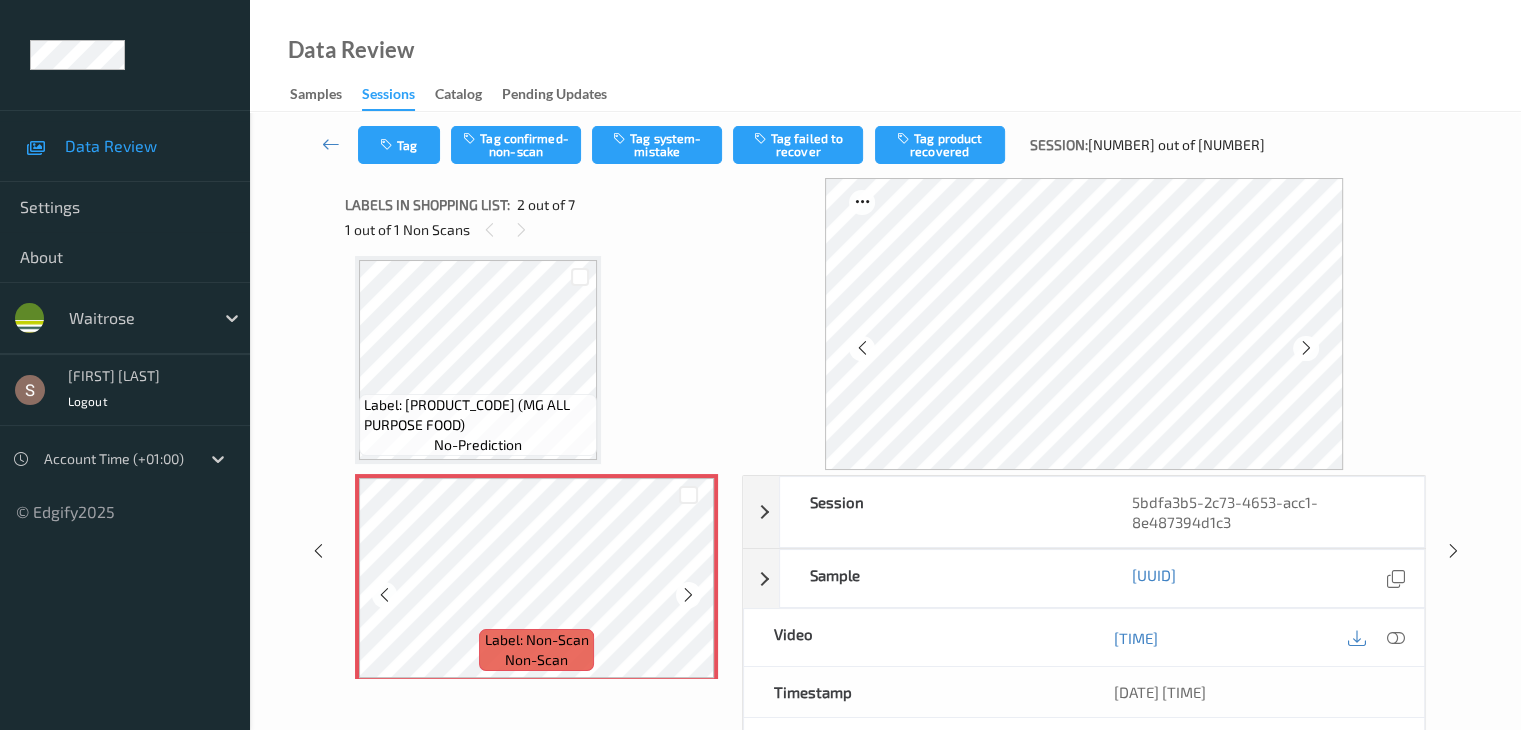 click at bounding box center (688, 595) 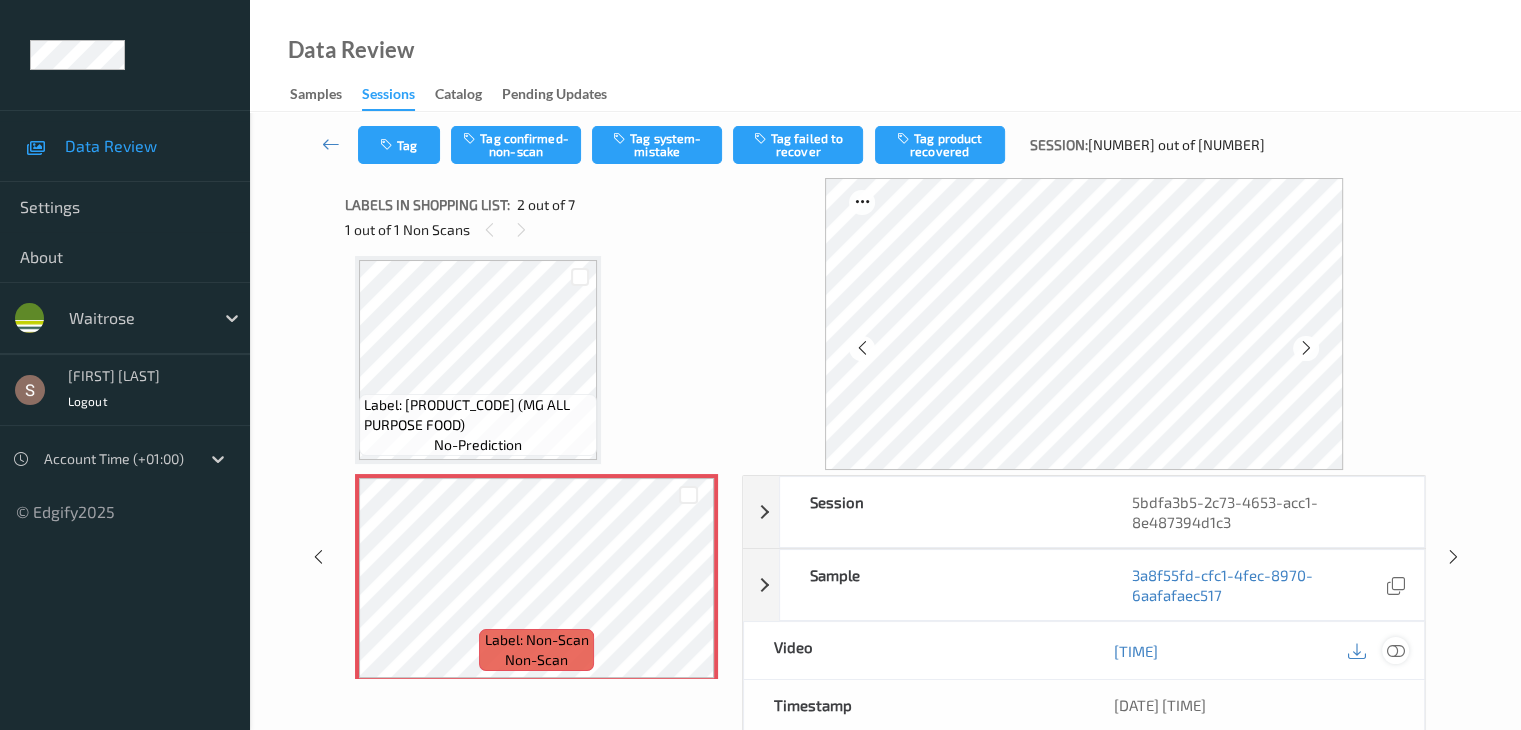 click at bounding box center (1395, 651) 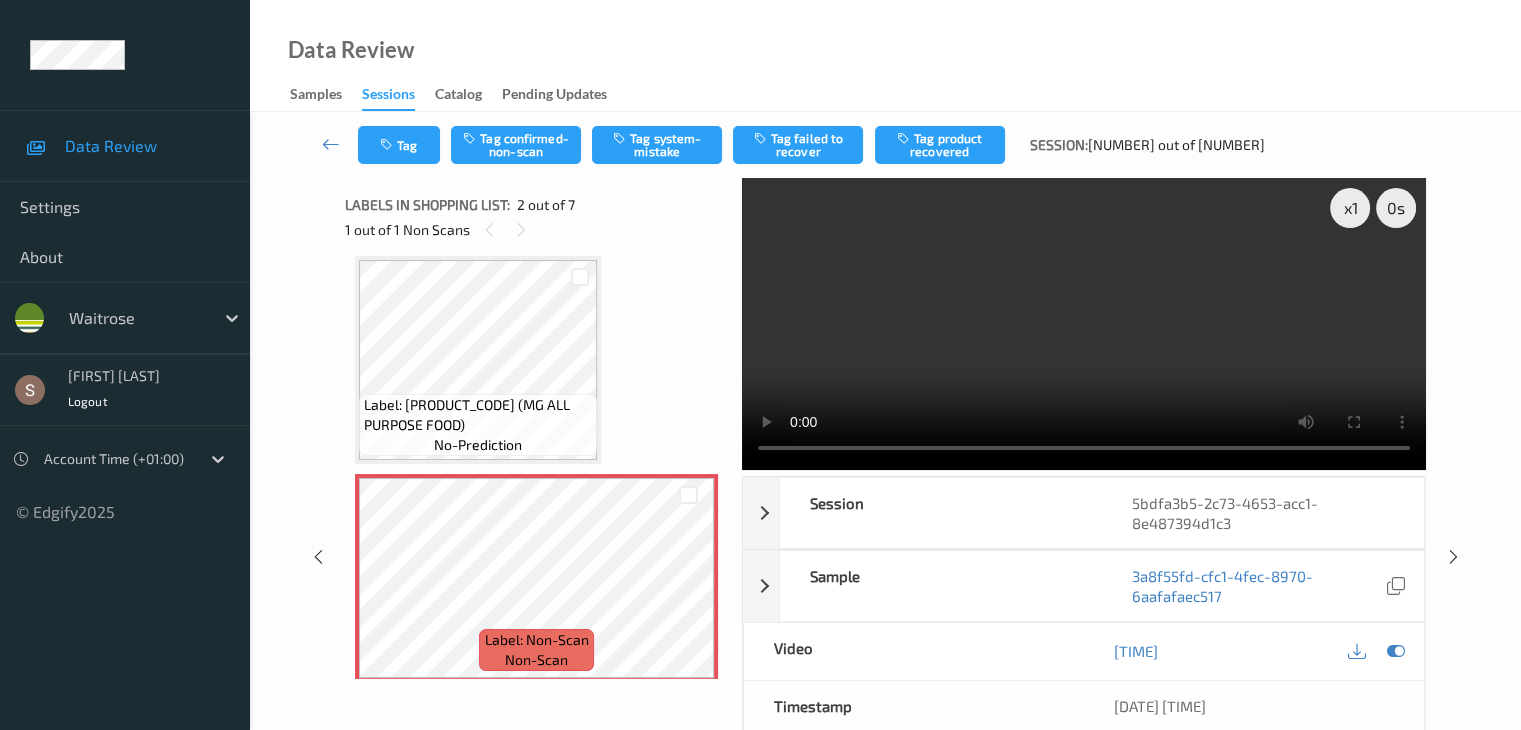 click at bounding box center (1084, 324) 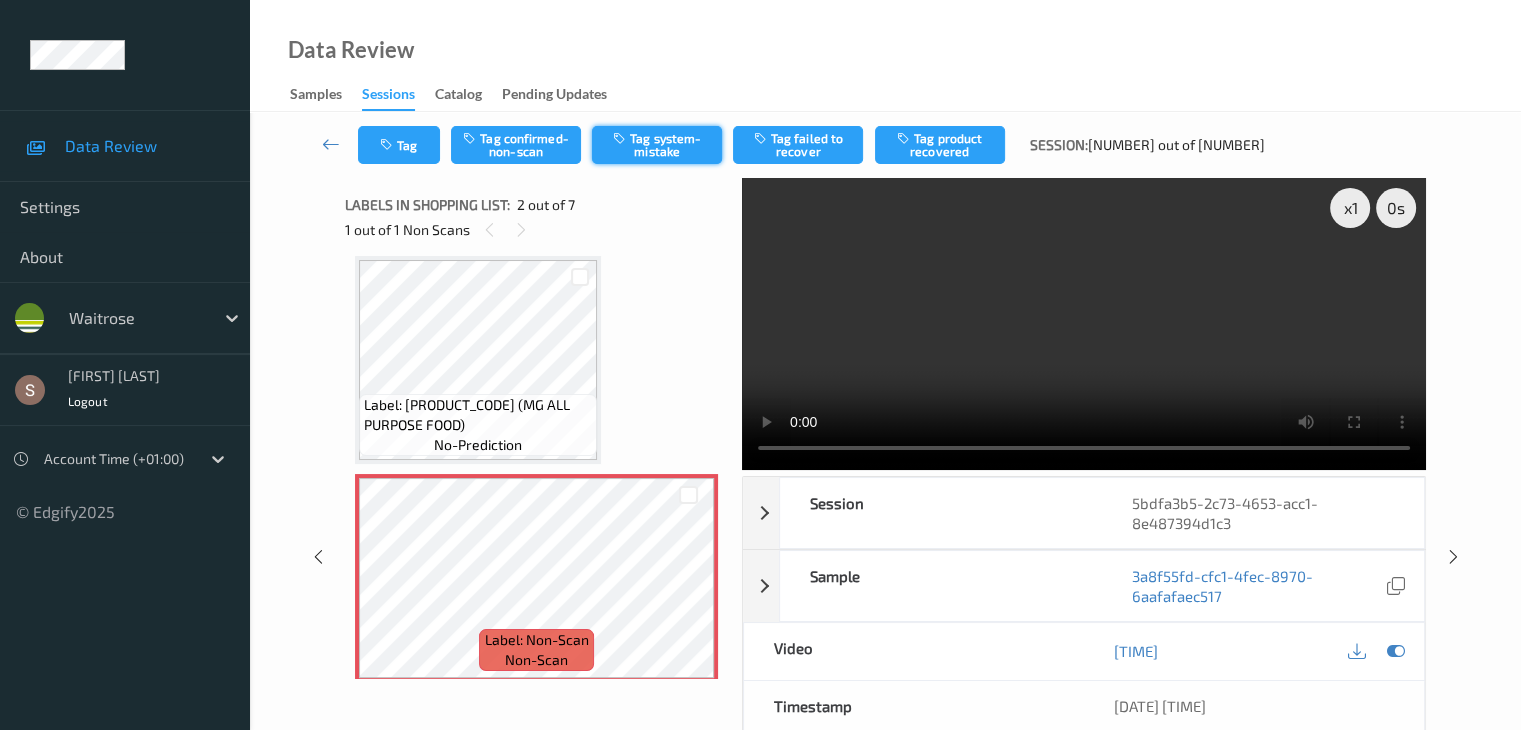 click on "Tag   system-mistake" at bounding box center [657, 145] 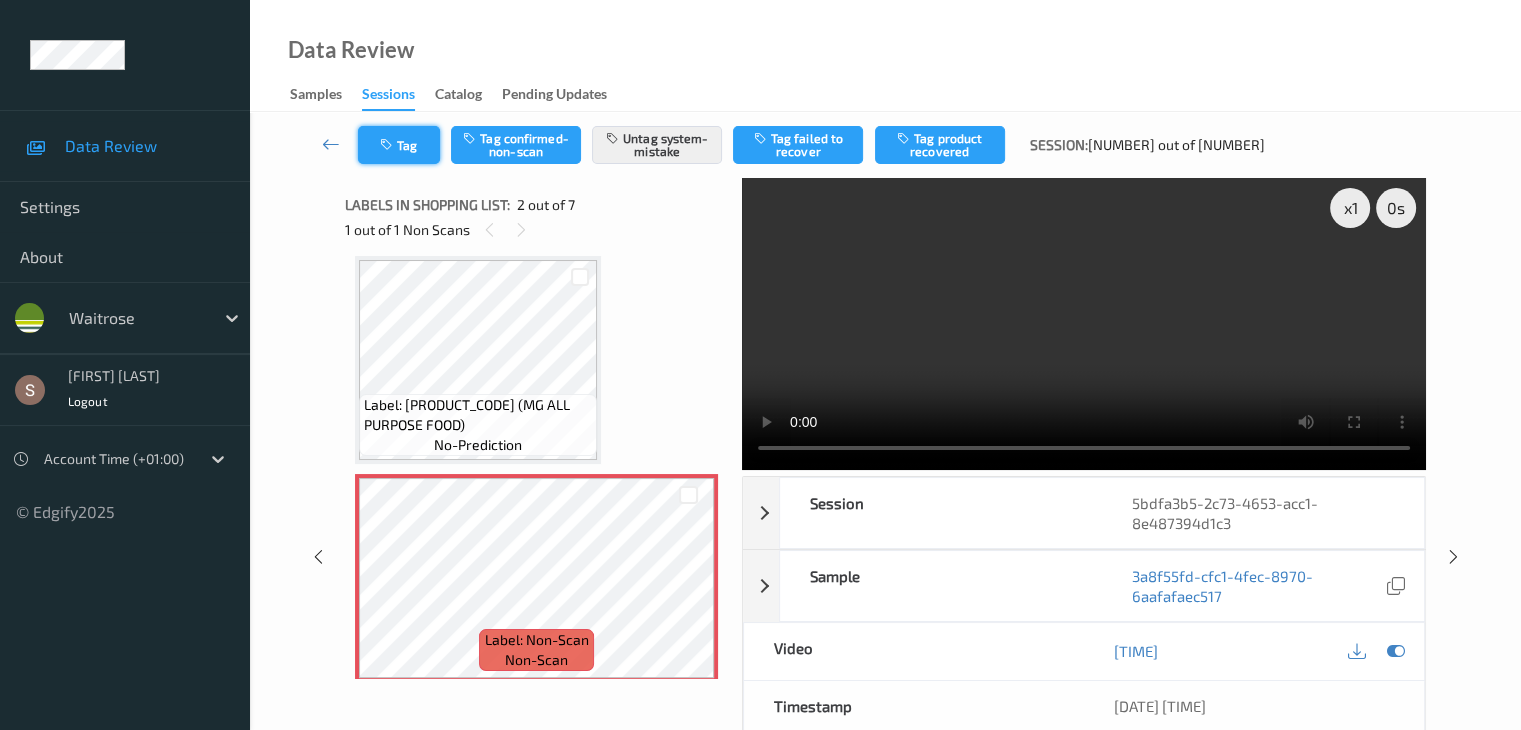 click on "Tag" at bounding box center [399, 145] 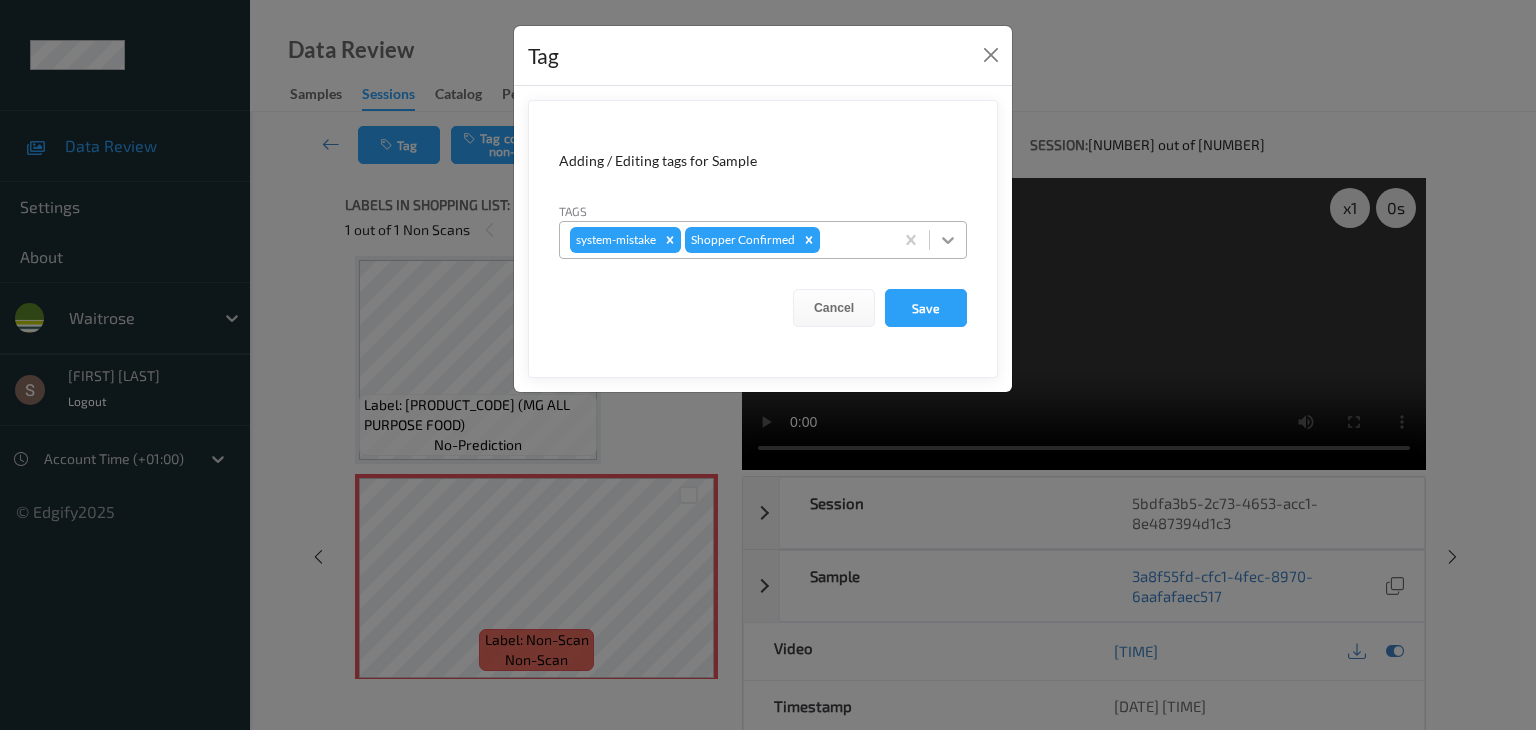 click 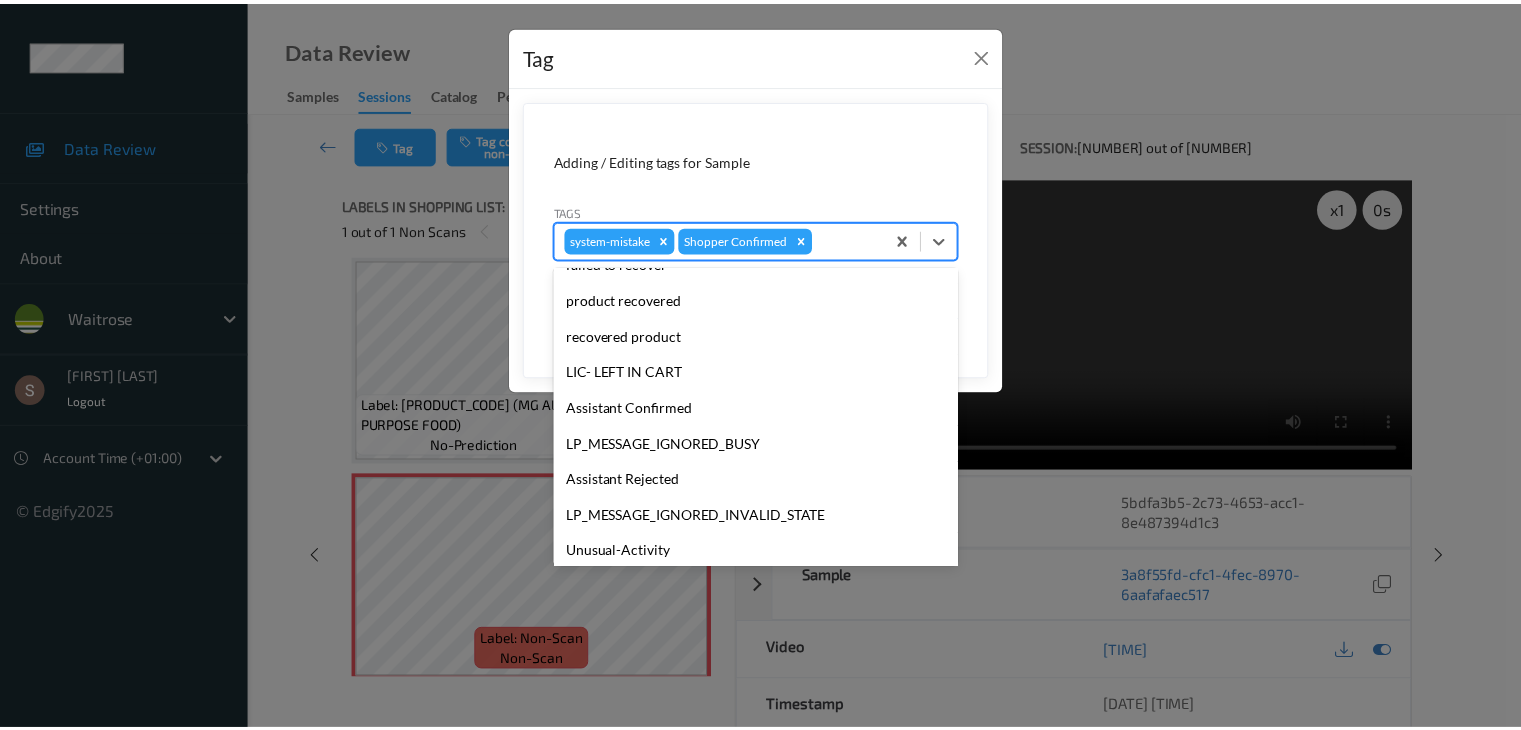 scroll, scrollTop: 320, scrollLeft: 0, axis: vertical 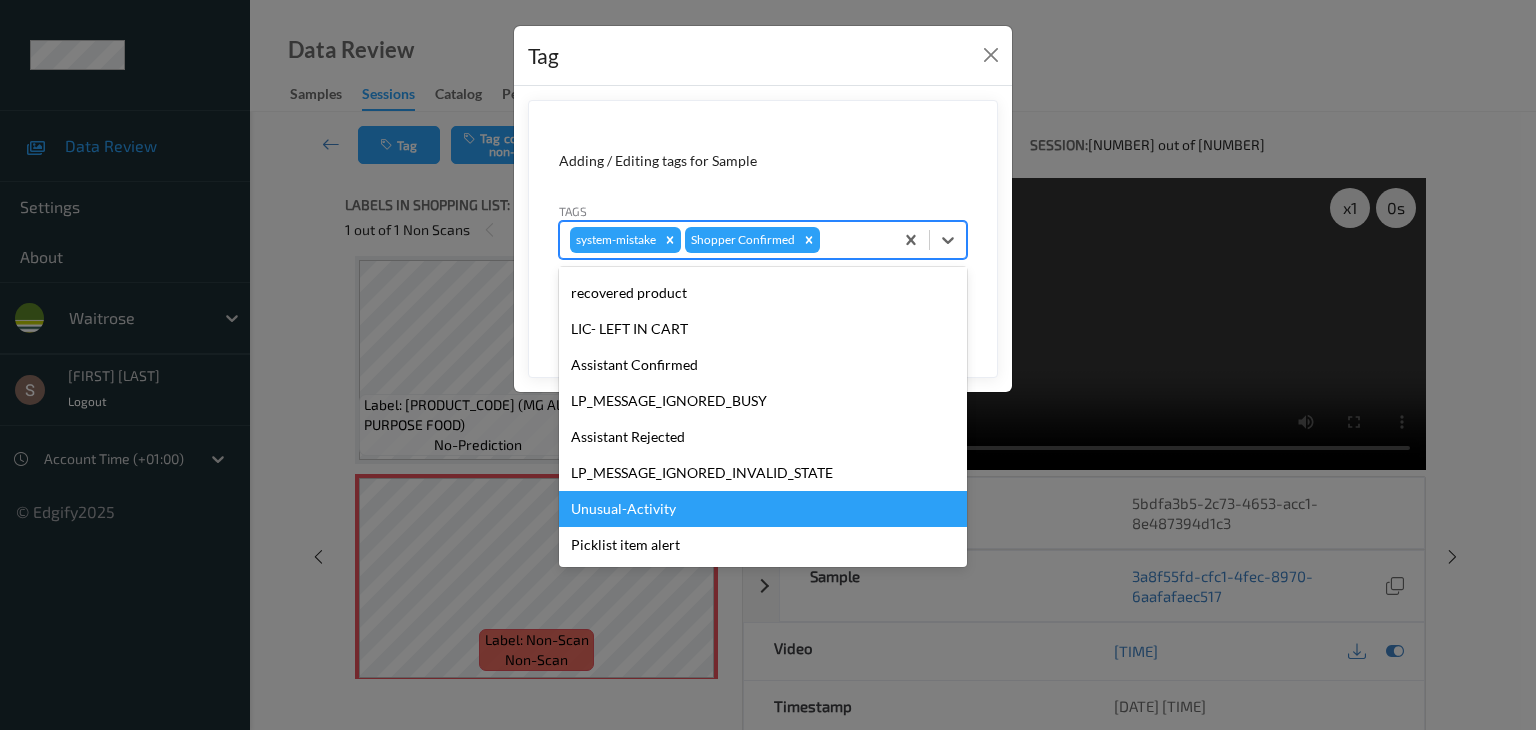 click on "Unusual-Activity" at bounding box center [763, 509] 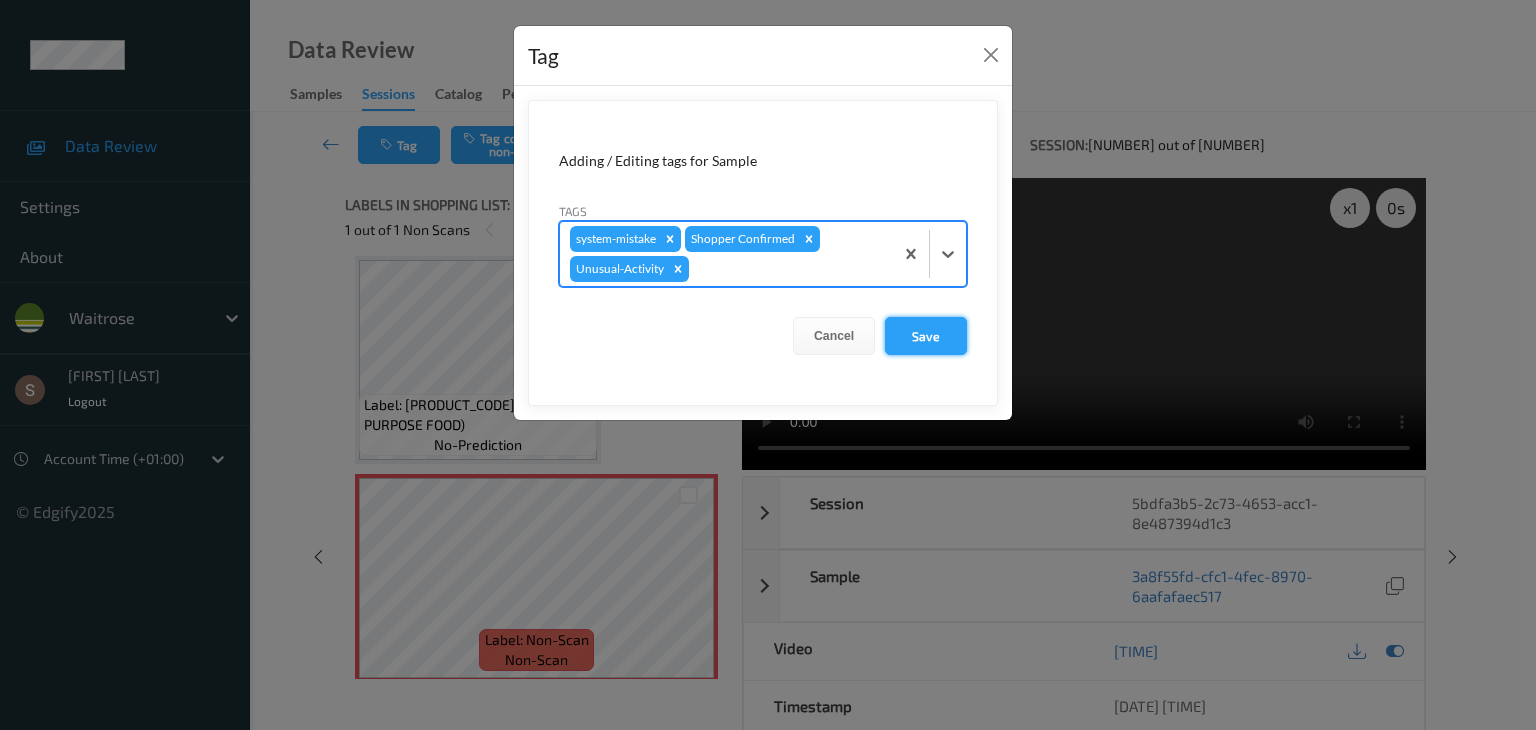 click on "Save" at bounding box center (926, 336) 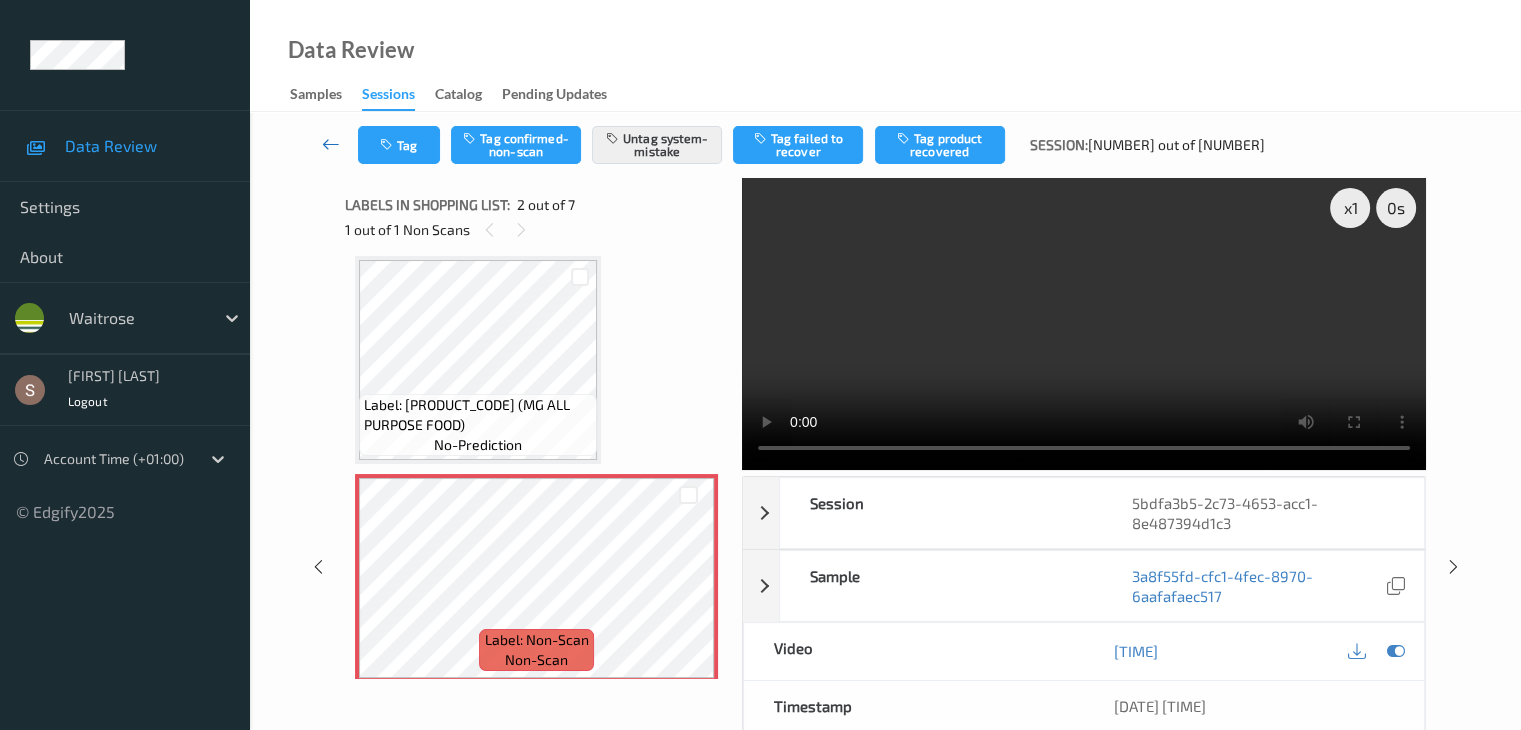 click at bounding box center [331, 144] 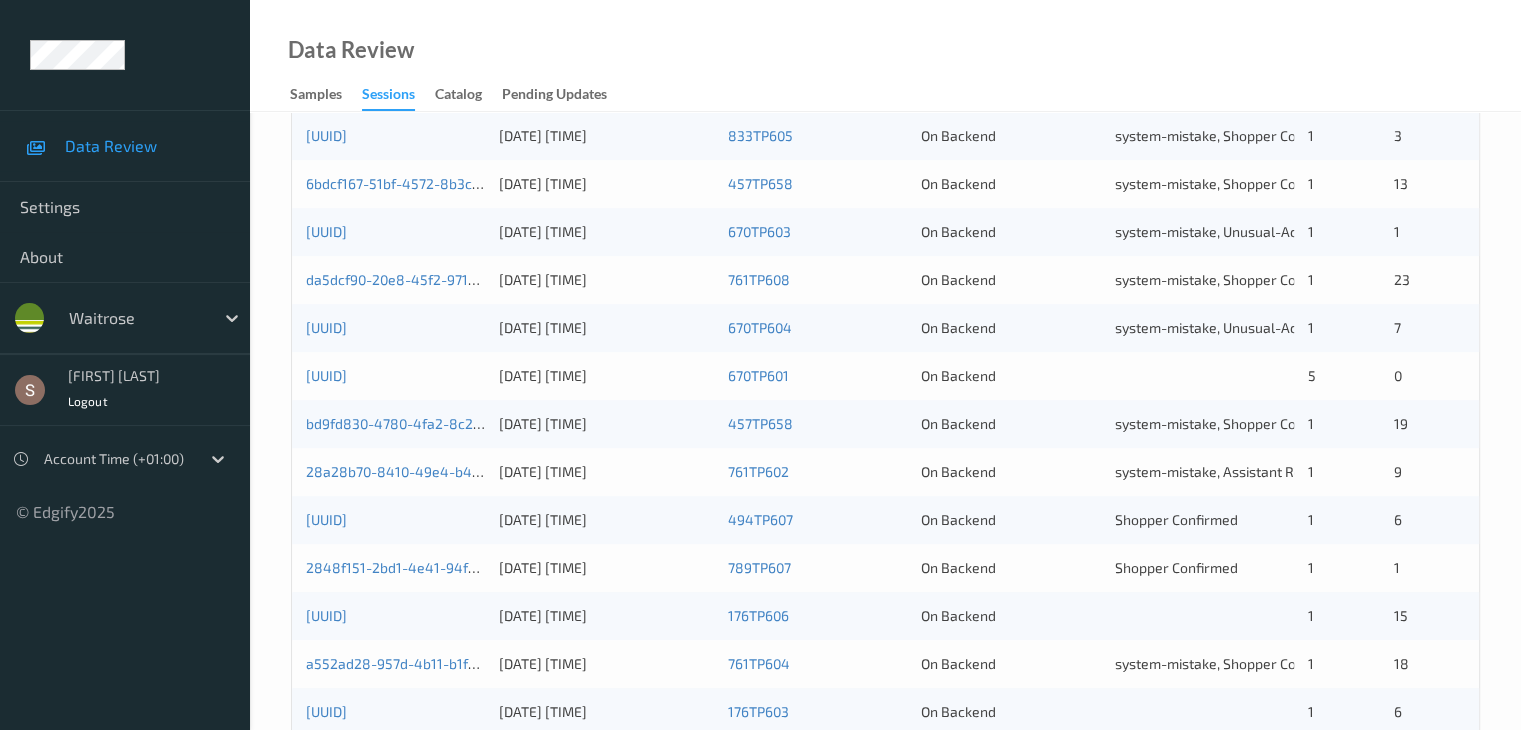 scroll, scrollTop: 800, scrollLeft: 0, axis: vertical 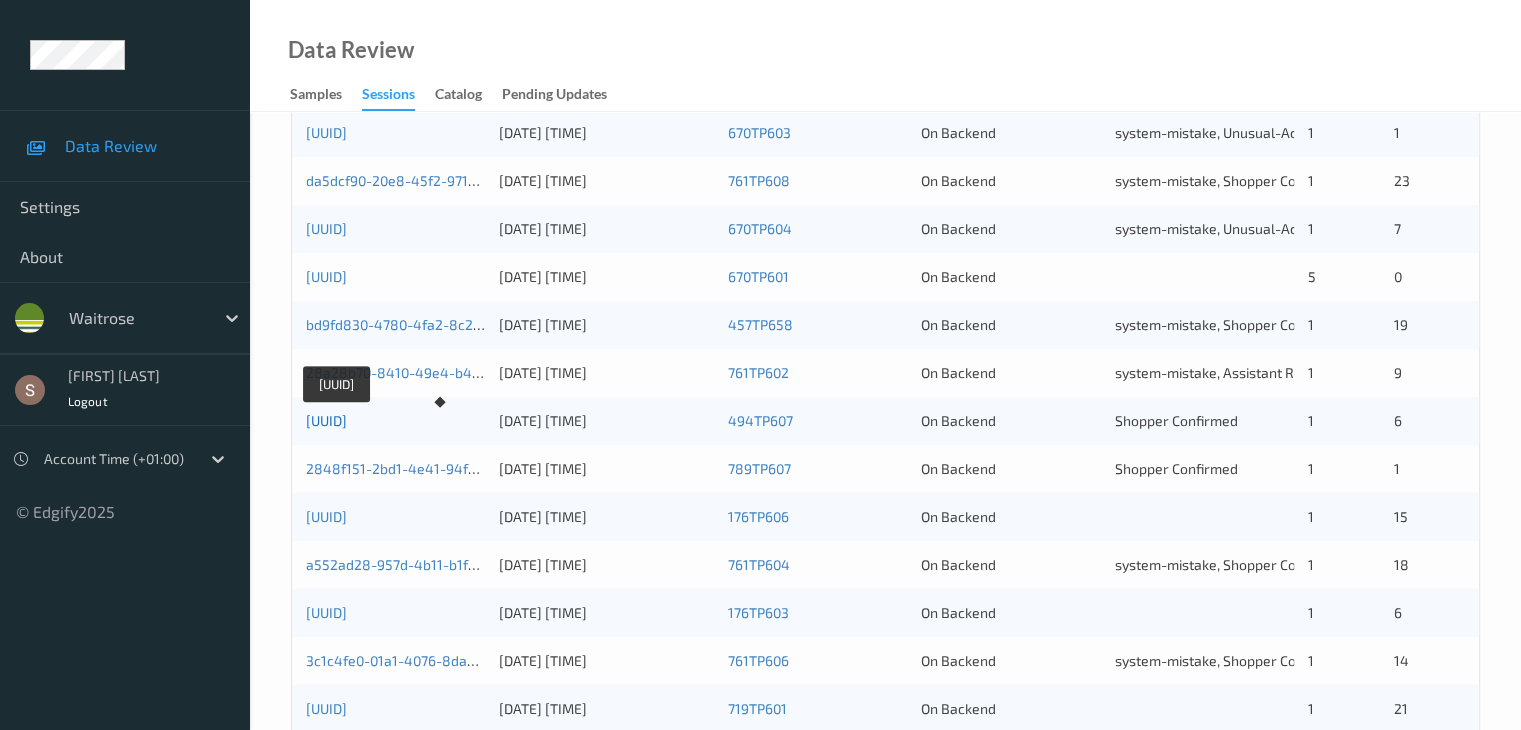 click on "[UUID]" at bounding box center (326, 420) 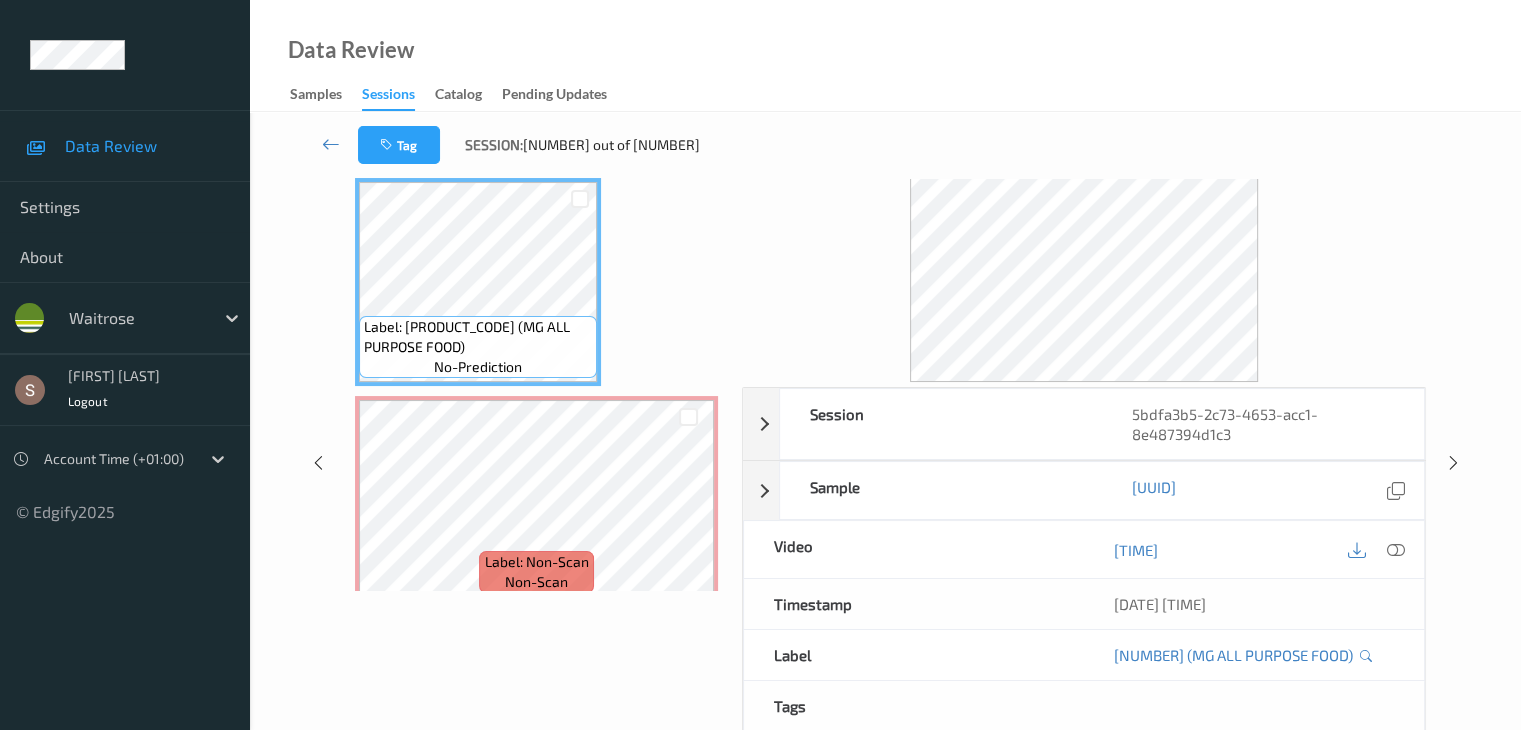 scroll, scrollTop: 0, scrollLeft: 0, axis: both 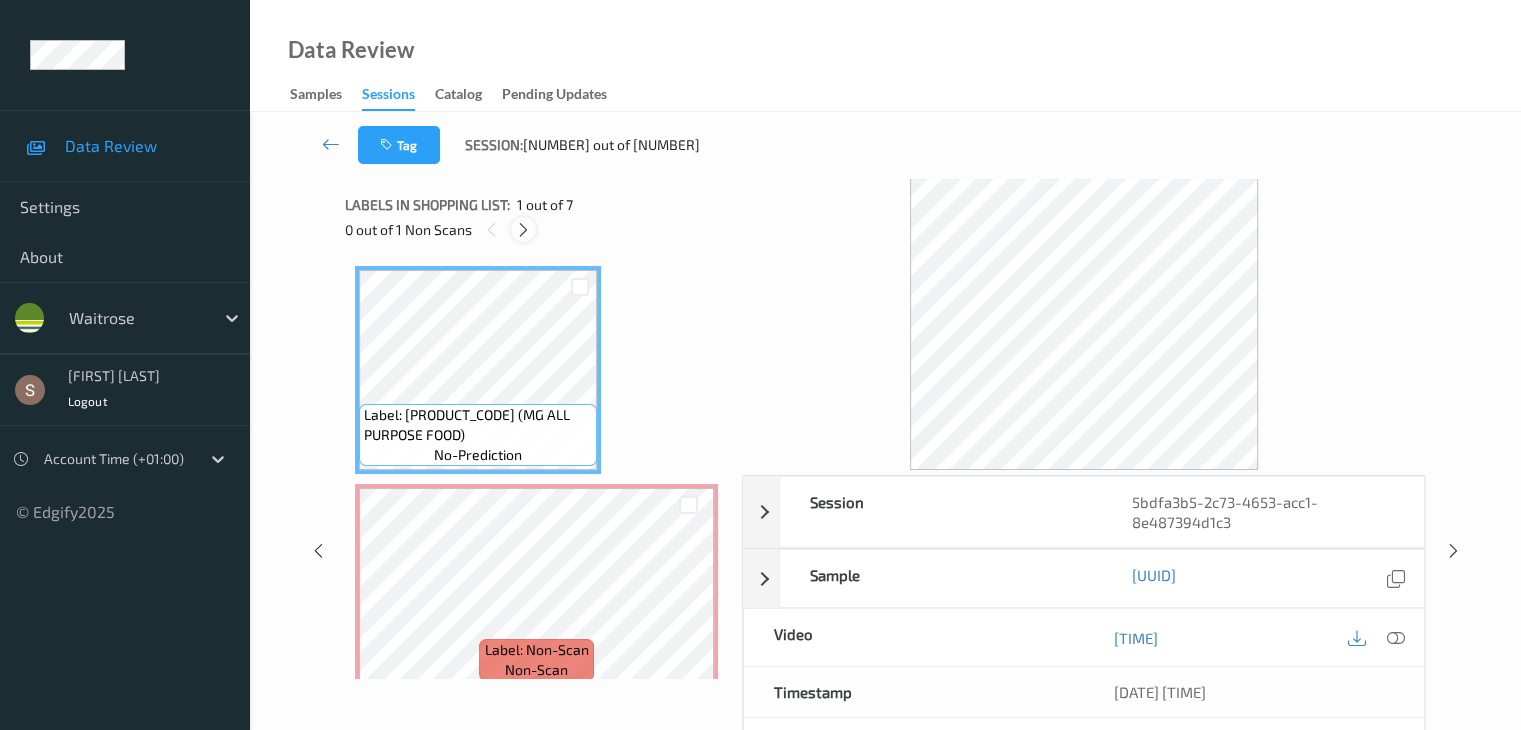 click at bounding box center (523, 230) 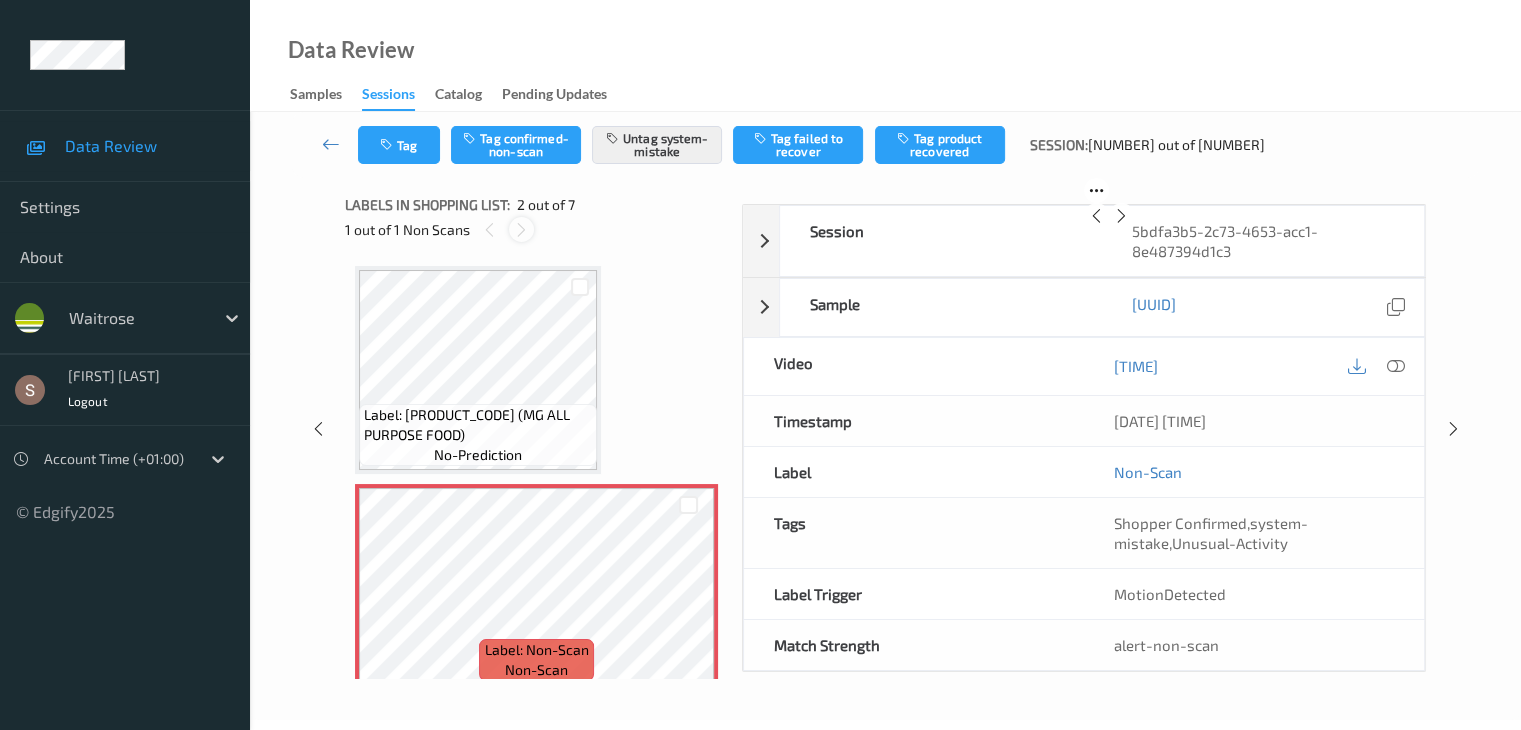 scroll, scrollTop: 10, scrollLeft: 0, axis: vertical 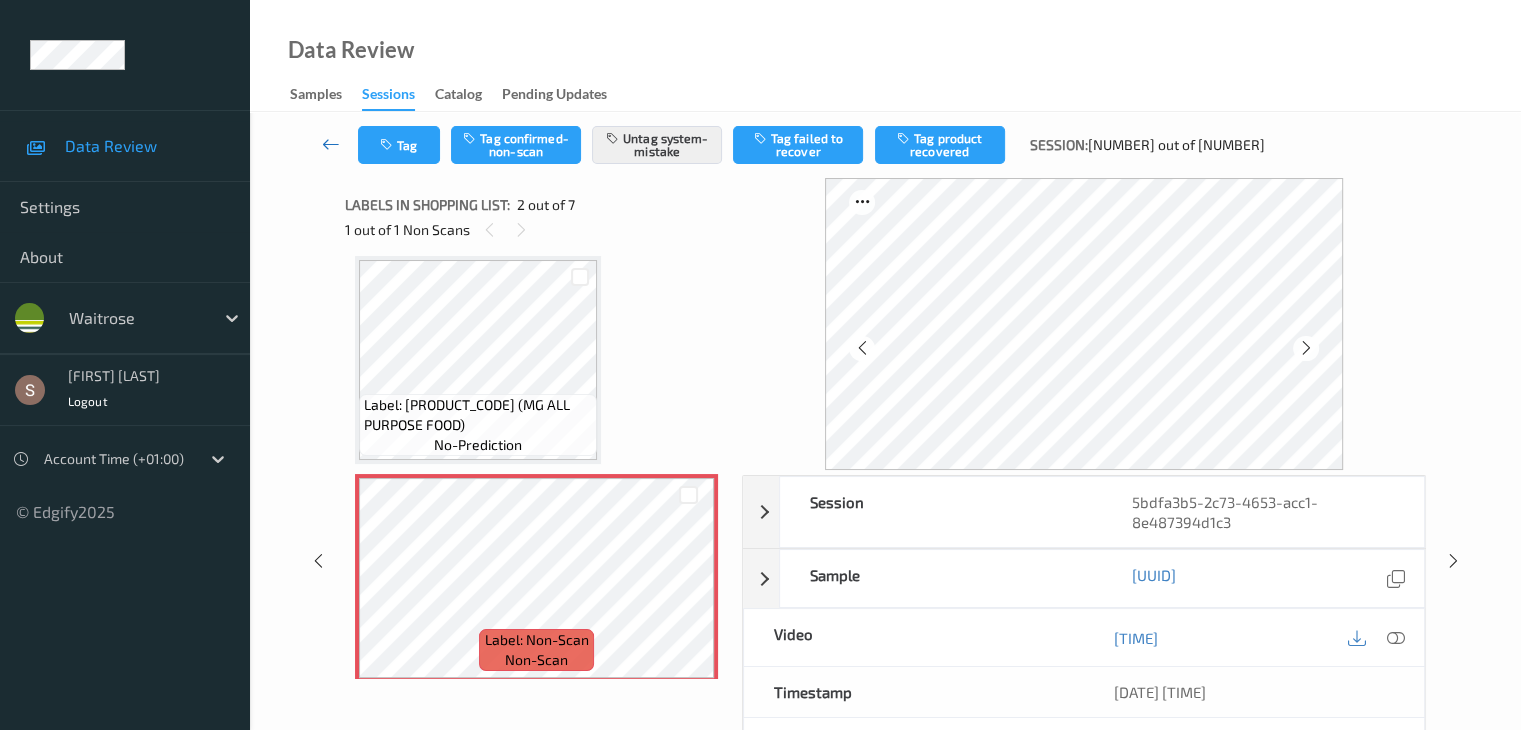 click at bounding box center (331, 144) 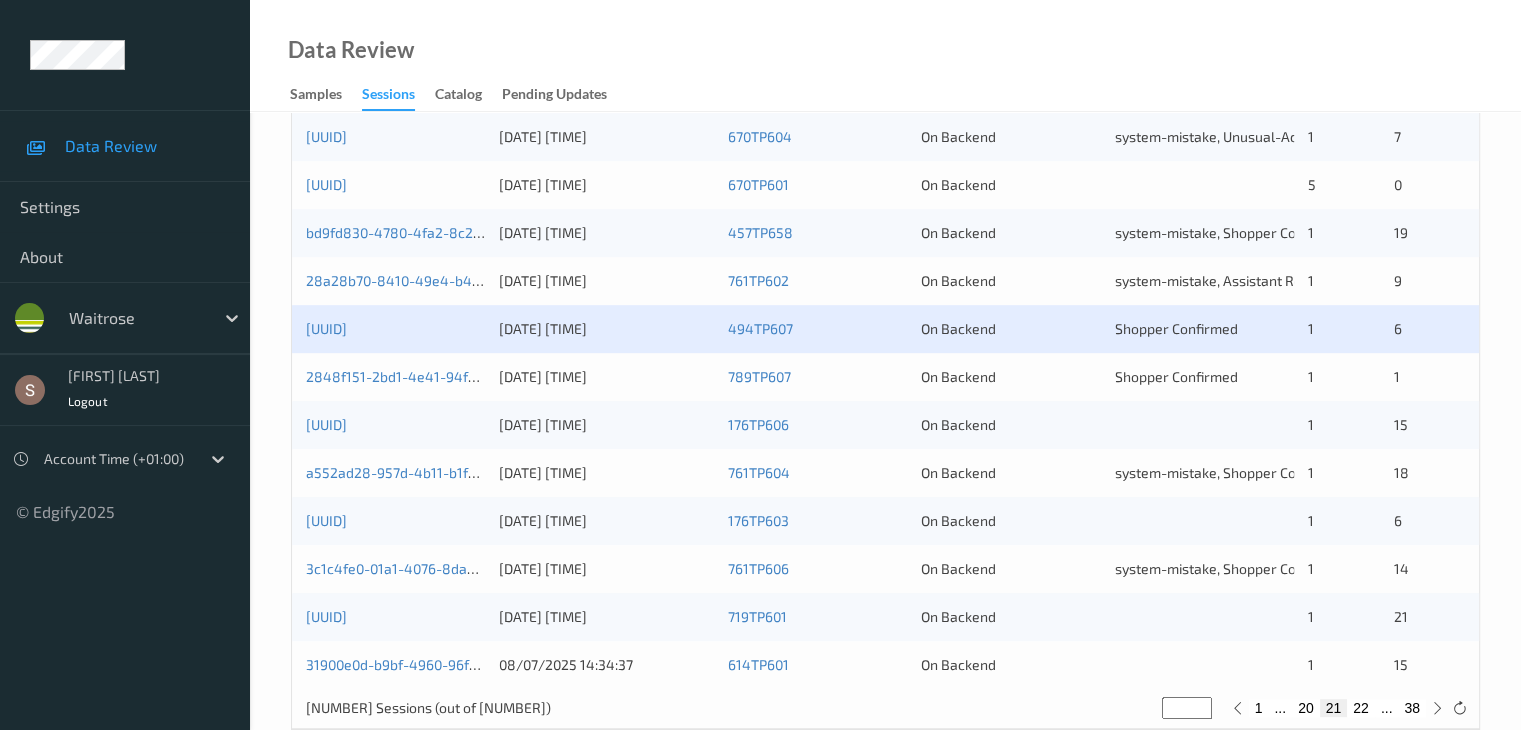 scroll, scrollTop: 900, scrollLeft: 0, axis: vertical 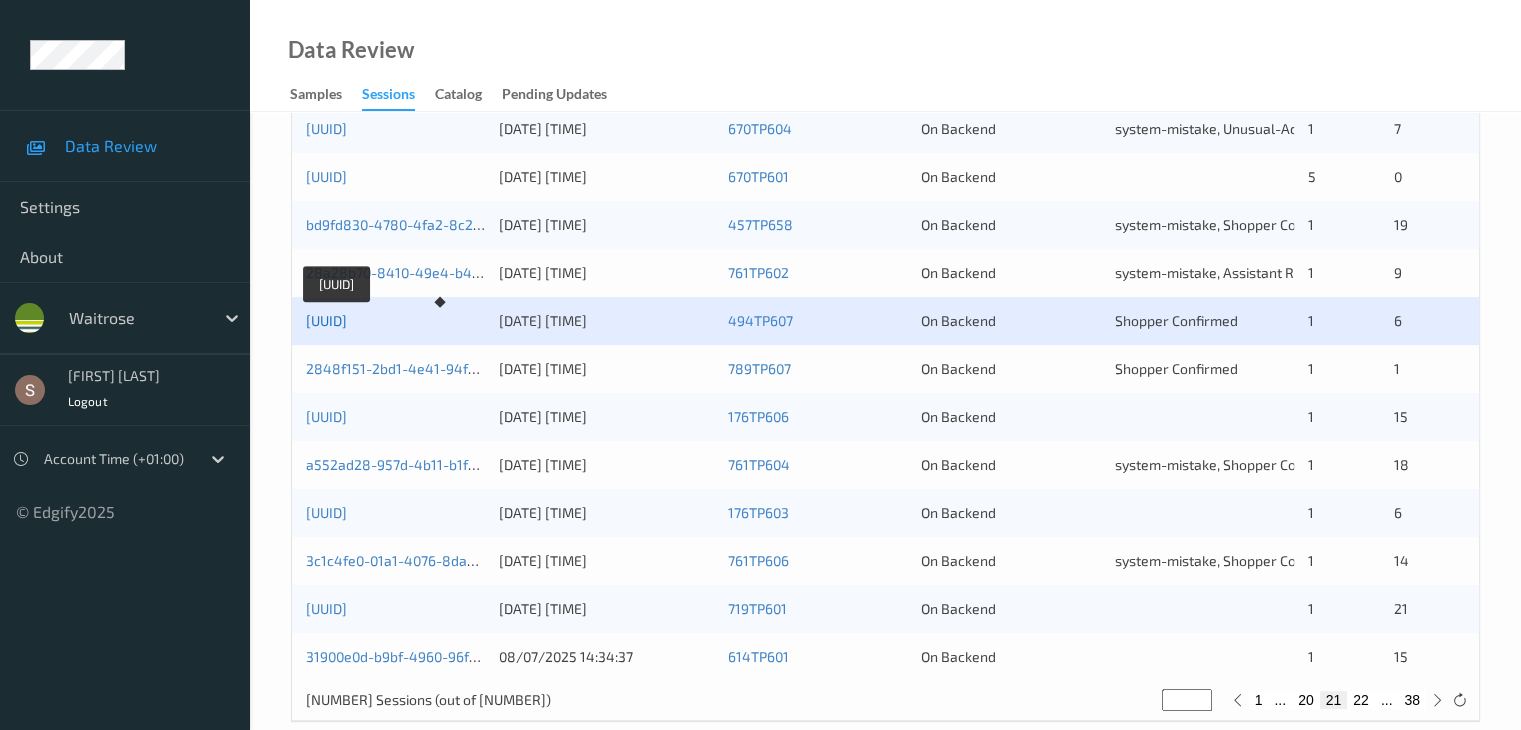 click on "[UUID]" at bounding box center [326, 320] 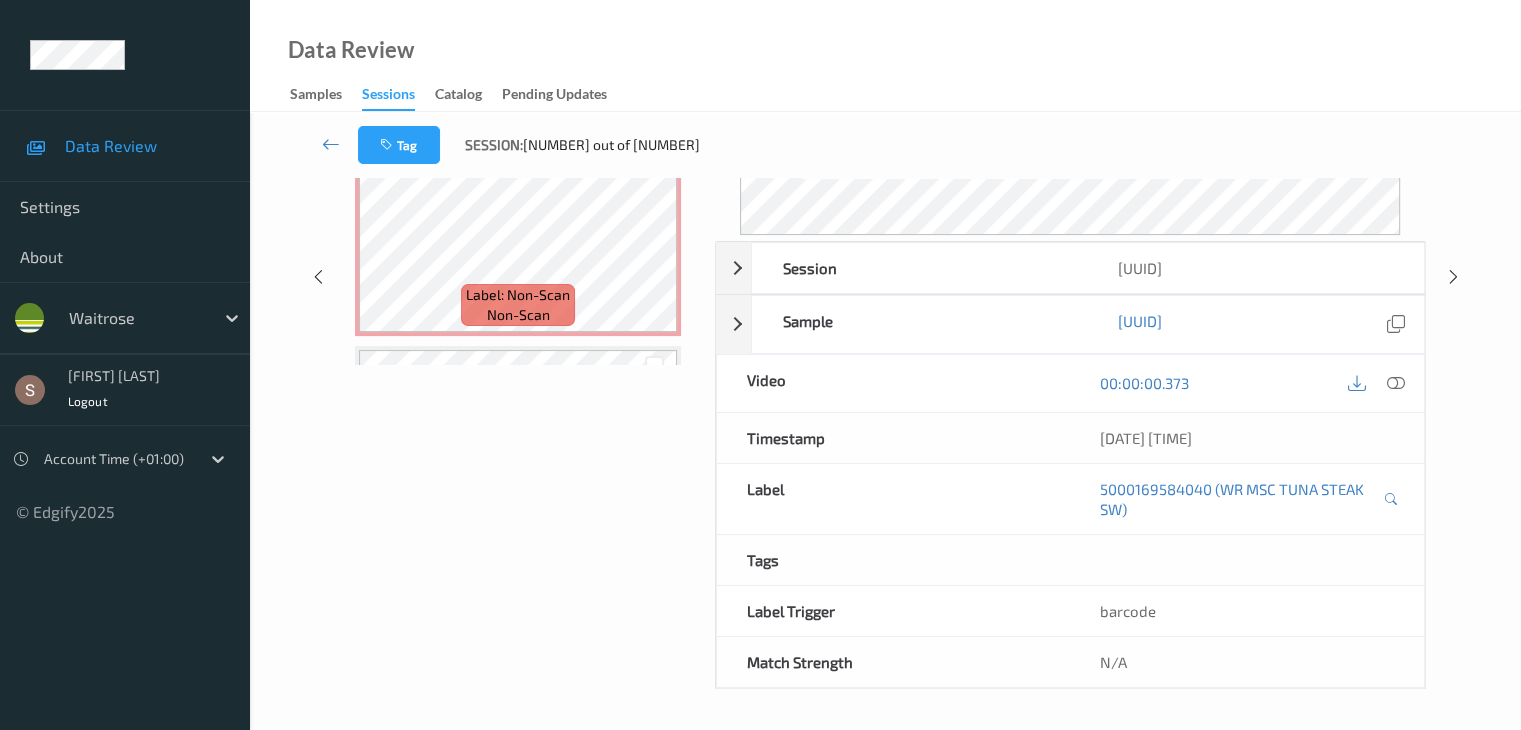 scroll, scrollTop: 0, scrollLeft: 0, axis: both 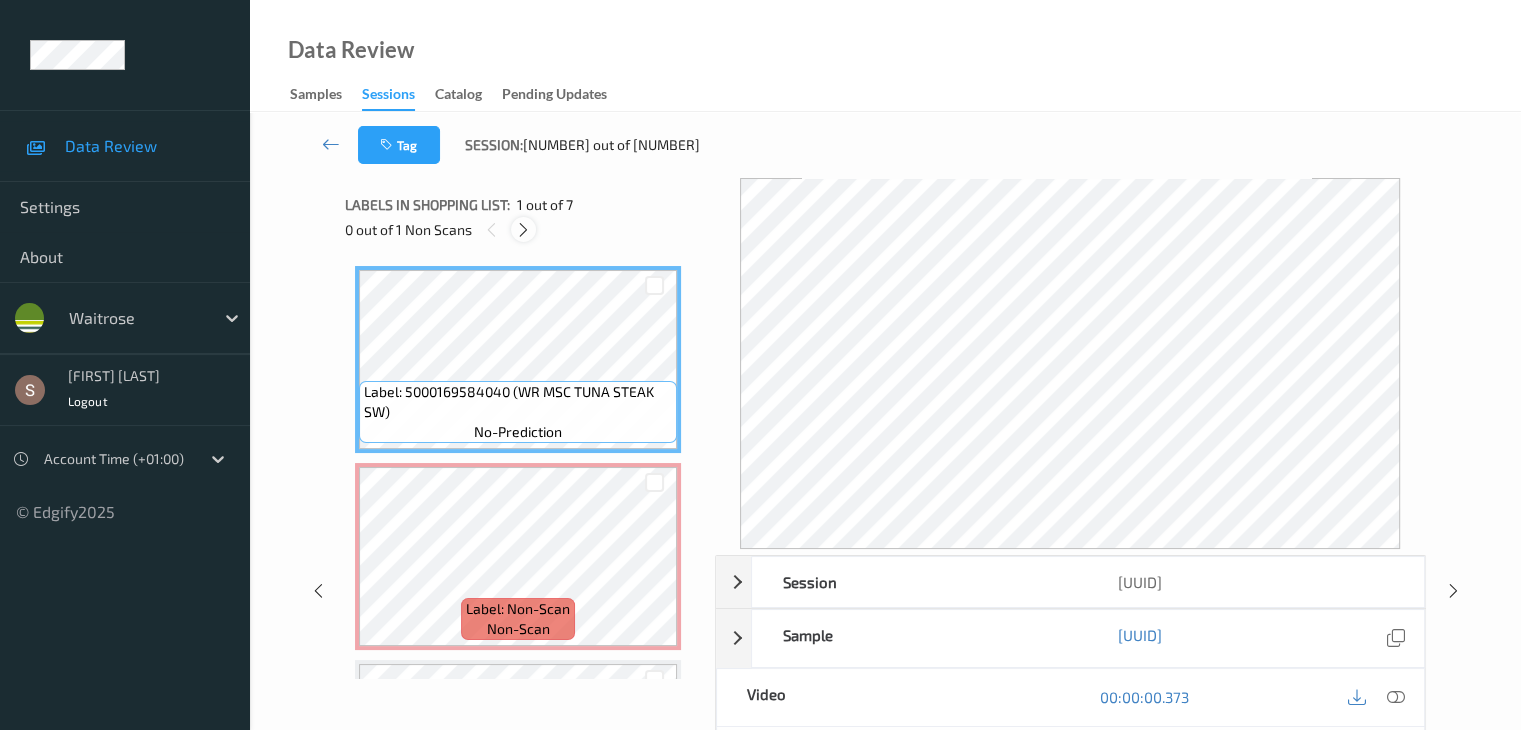 click at bounding box center (523, 230) 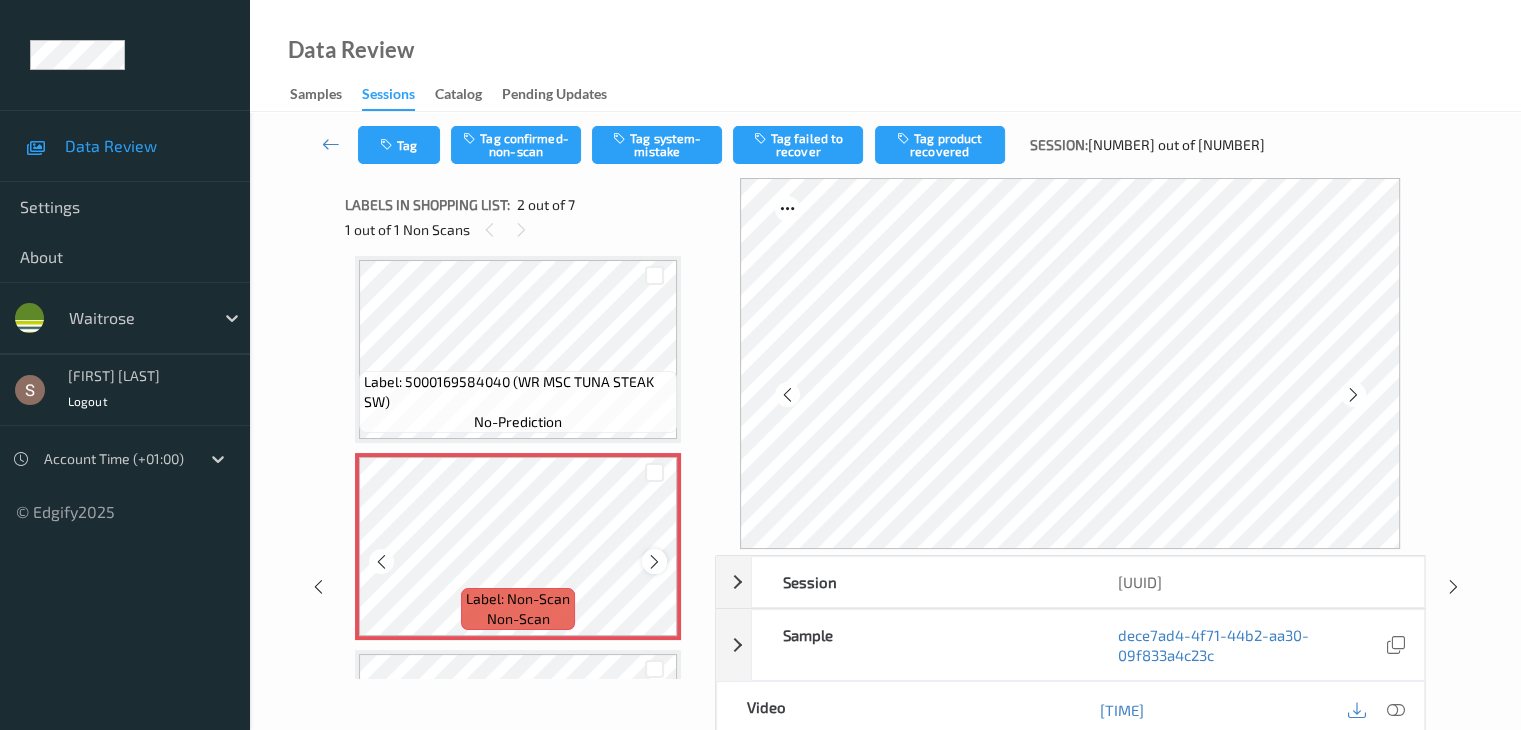 click at bounding box center (654, 562) 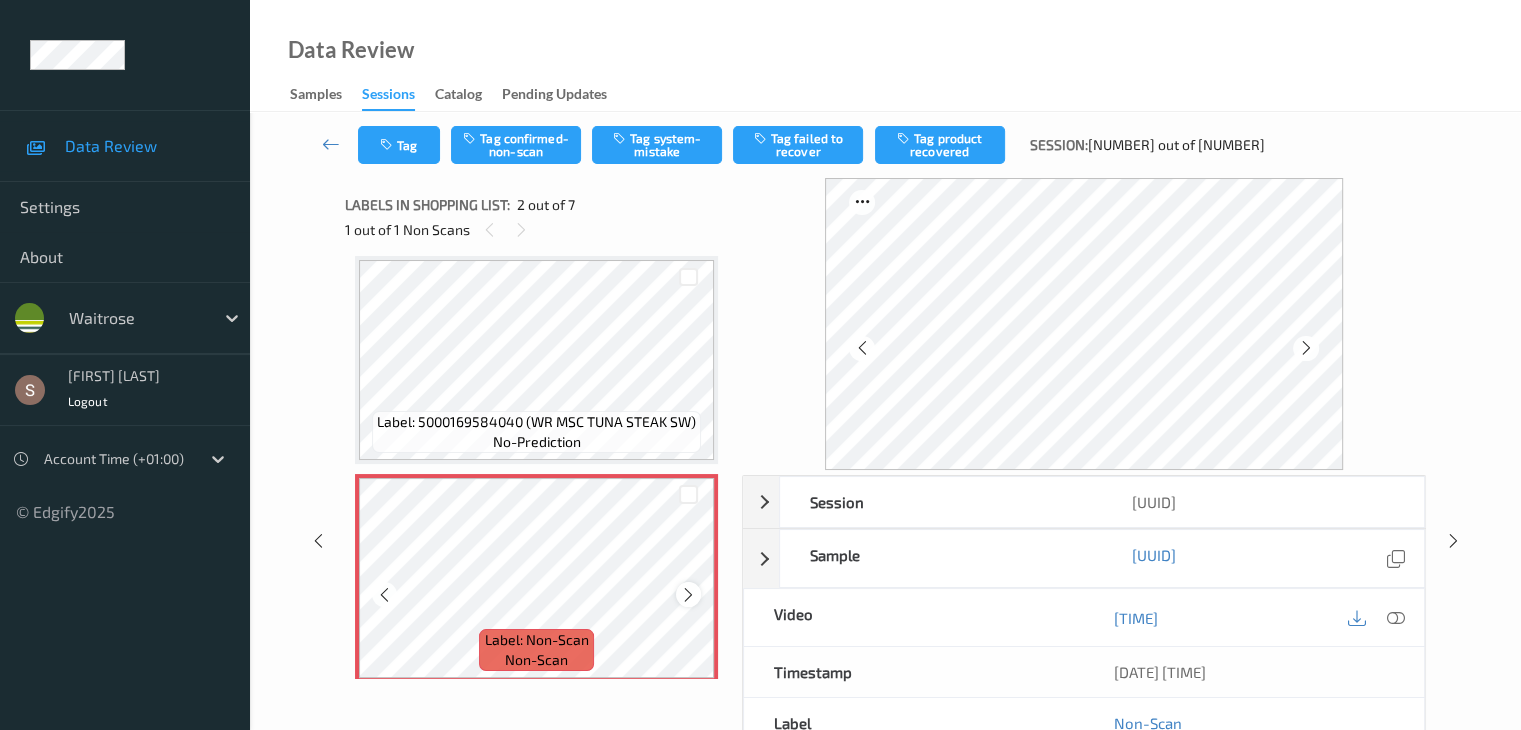 click at bounding box center (688, 595) 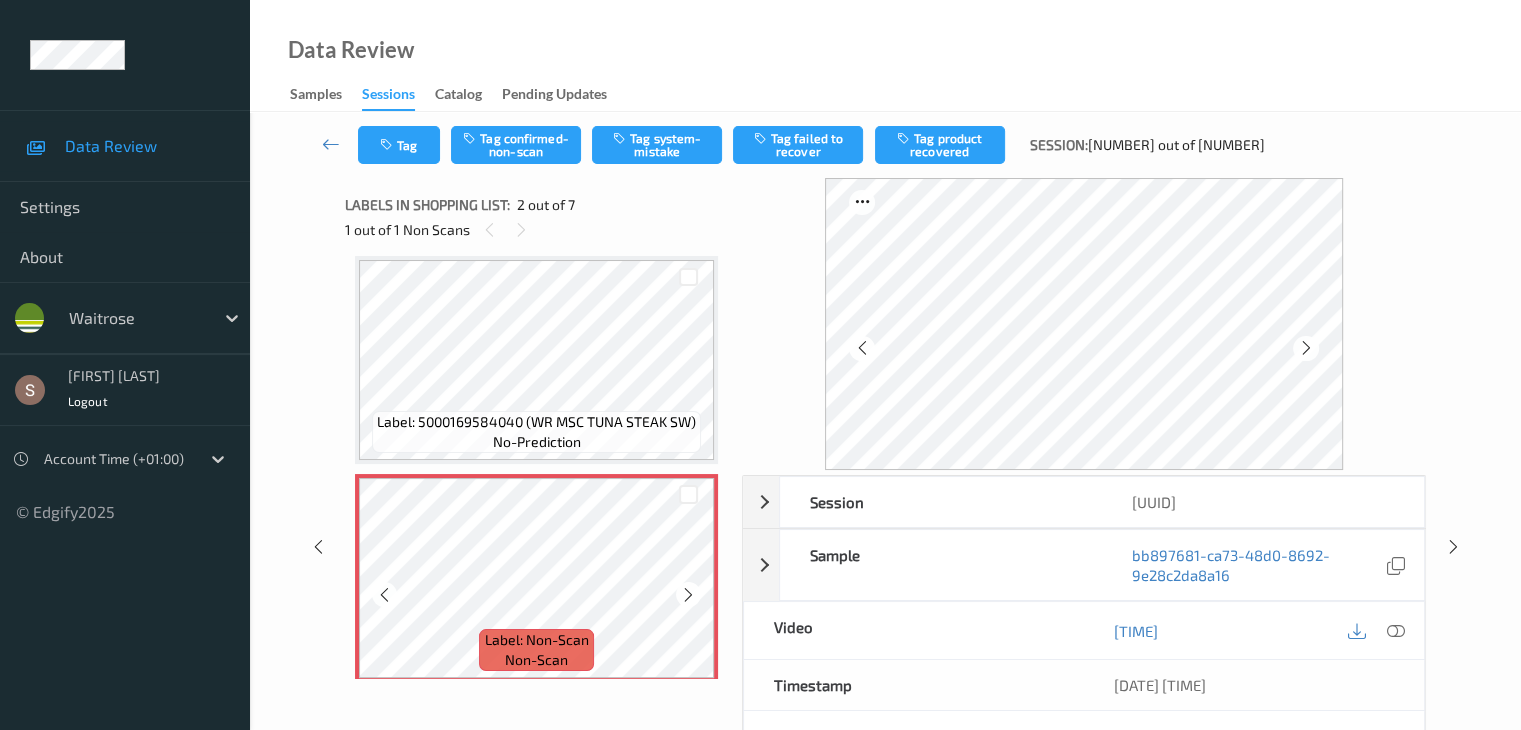click at bounding box center (688, 595) 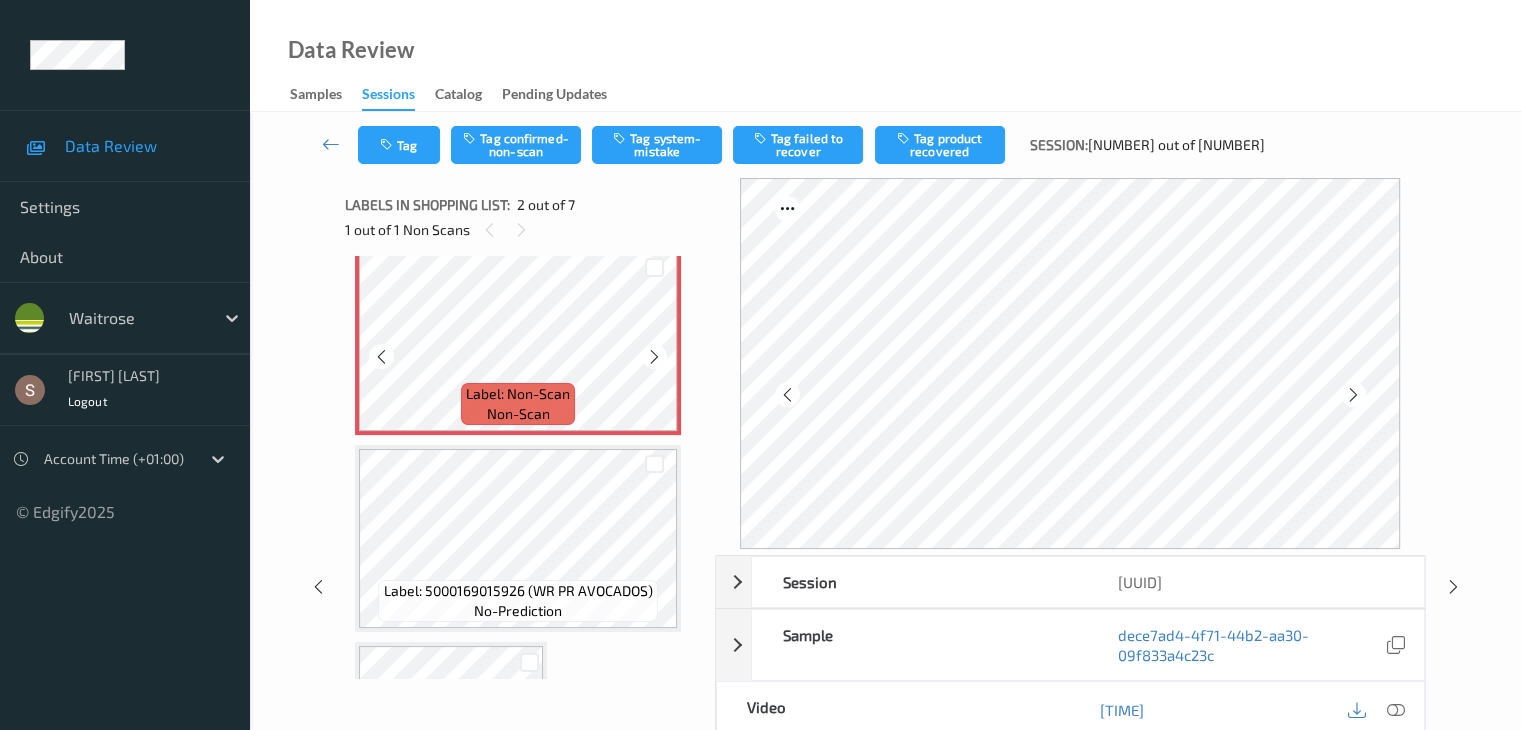 scroll, scrollTop: 310, scrollLeft: 0, axis: vertical 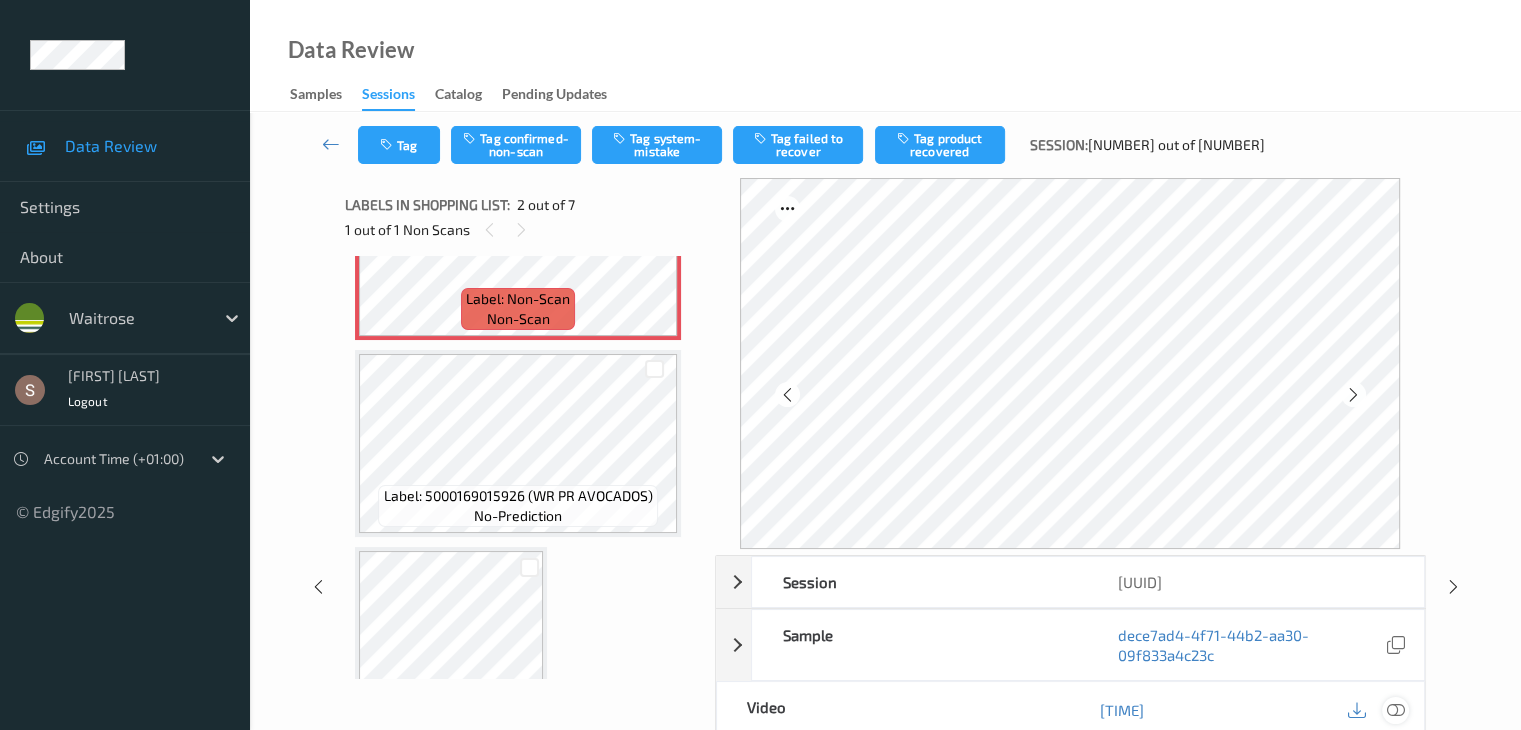 click at bounding box center (1395, 710) 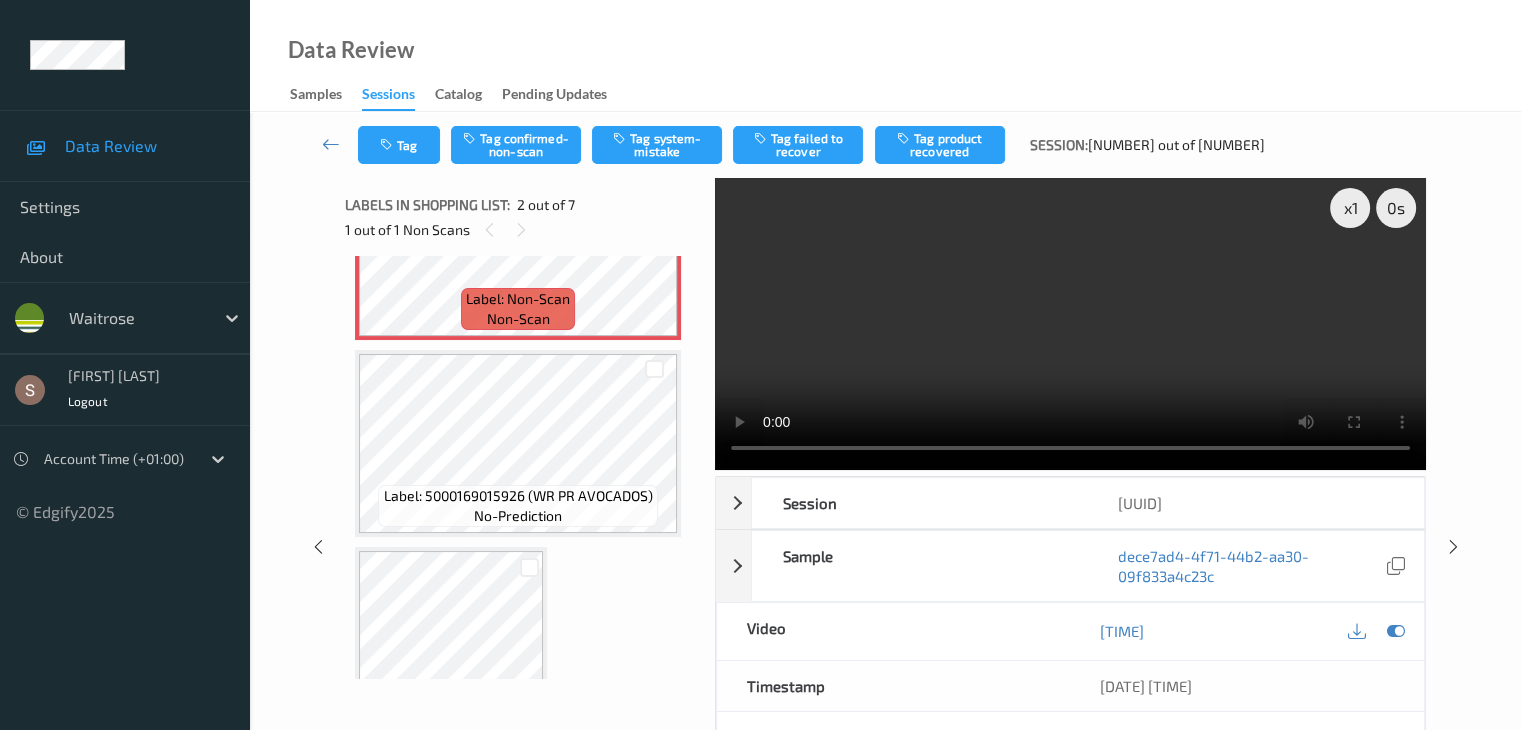 click at bounding box center [1070, 324] 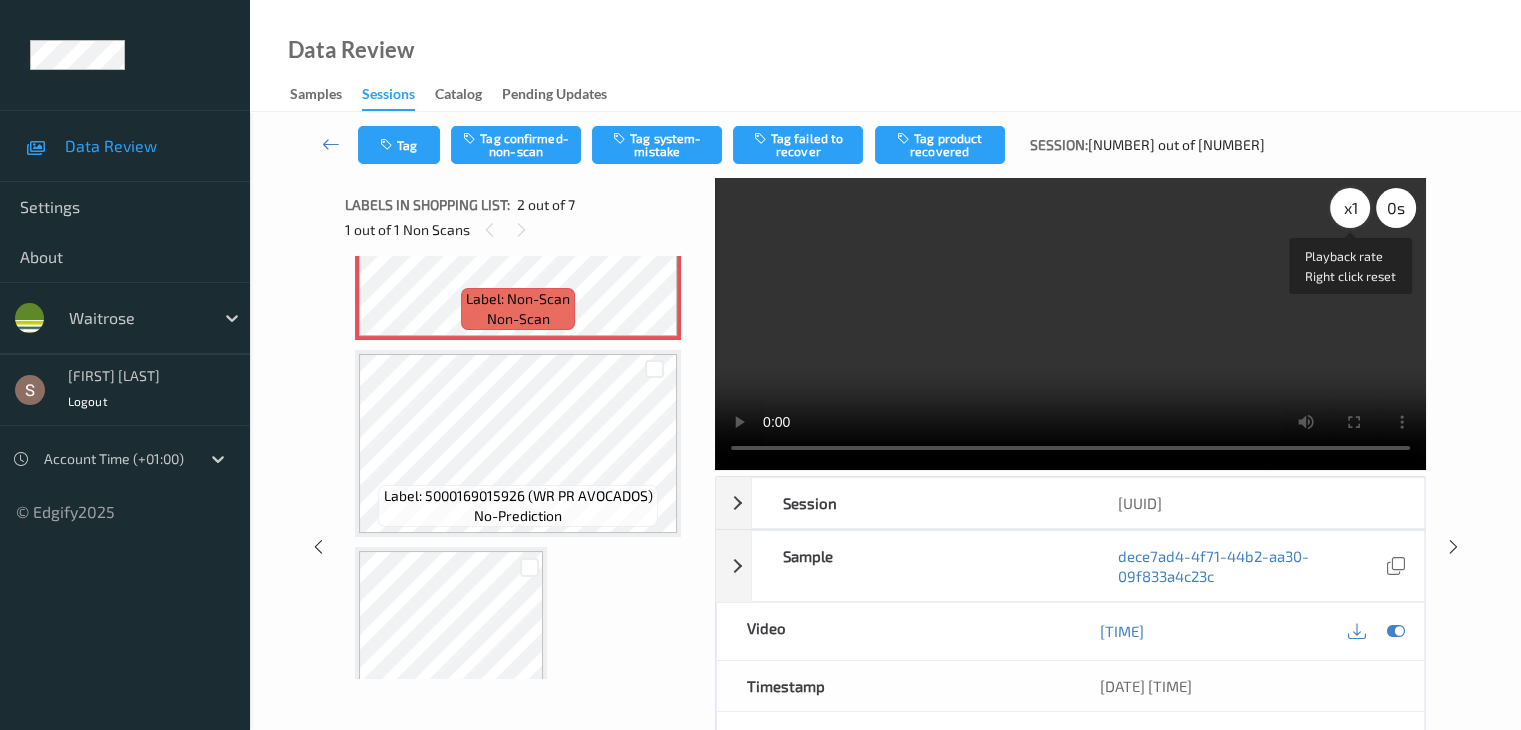 click on "x 1" at bounding box center (1350, 208) 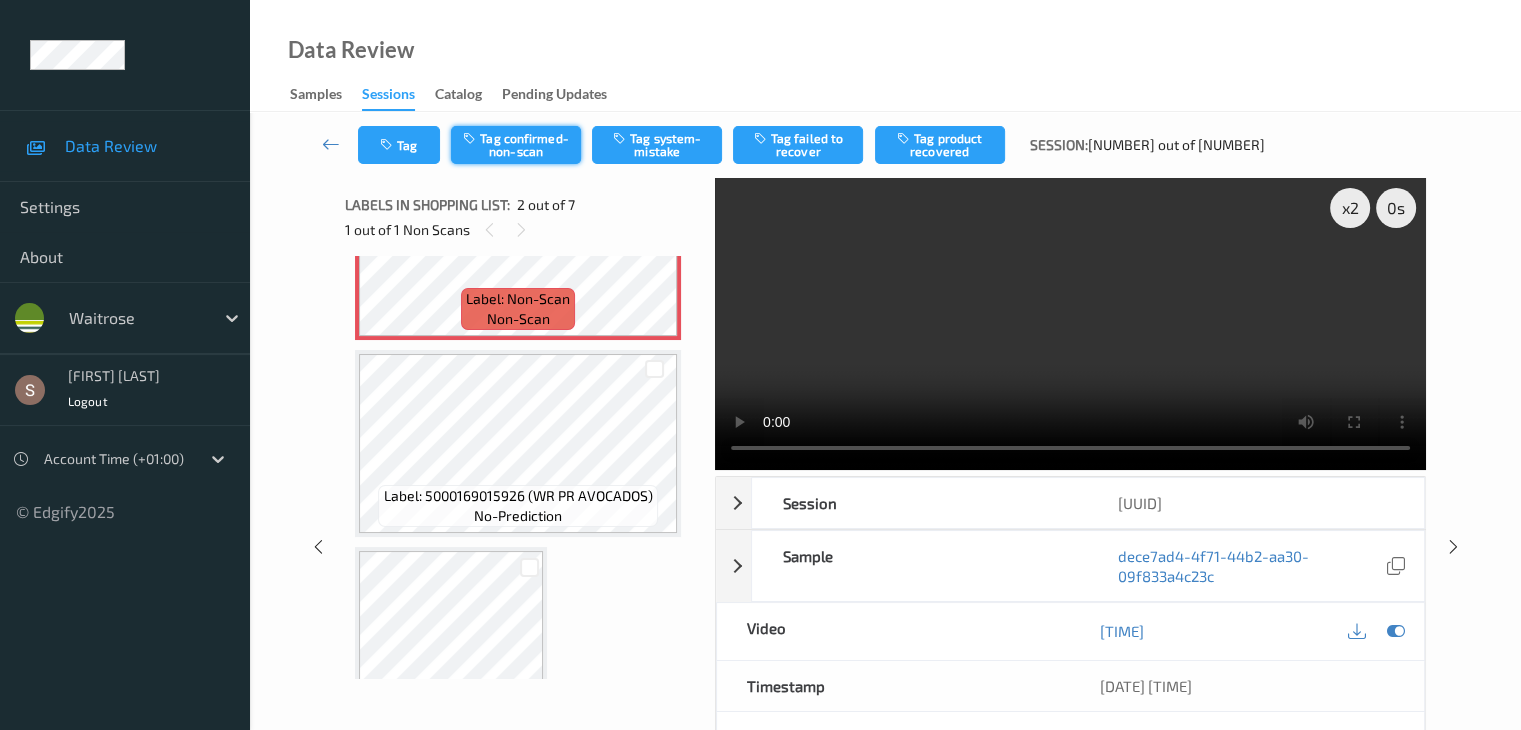 click on "Tag   confirmed-non-scan" at bounding box center (516, 145) 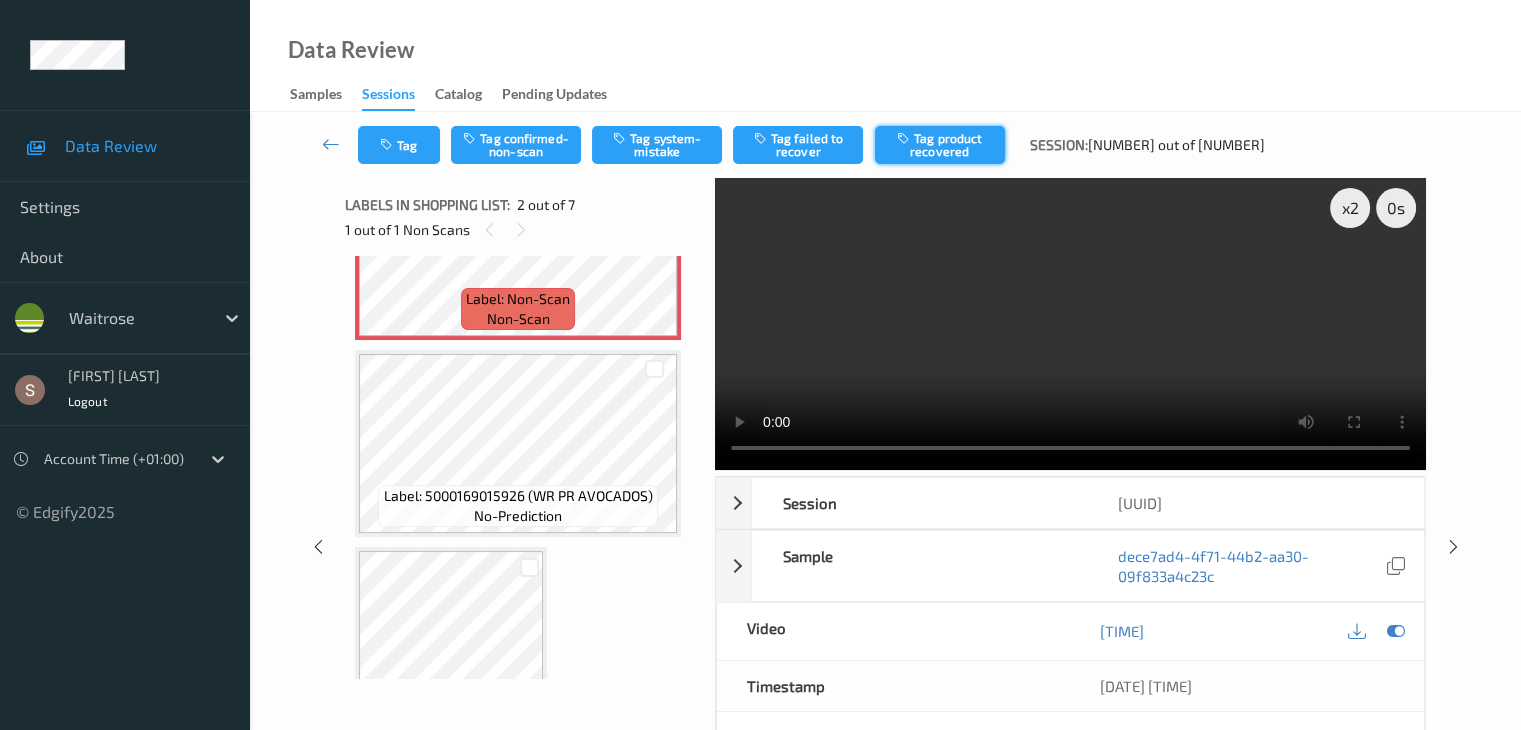 click at bounding box center [905, 138] 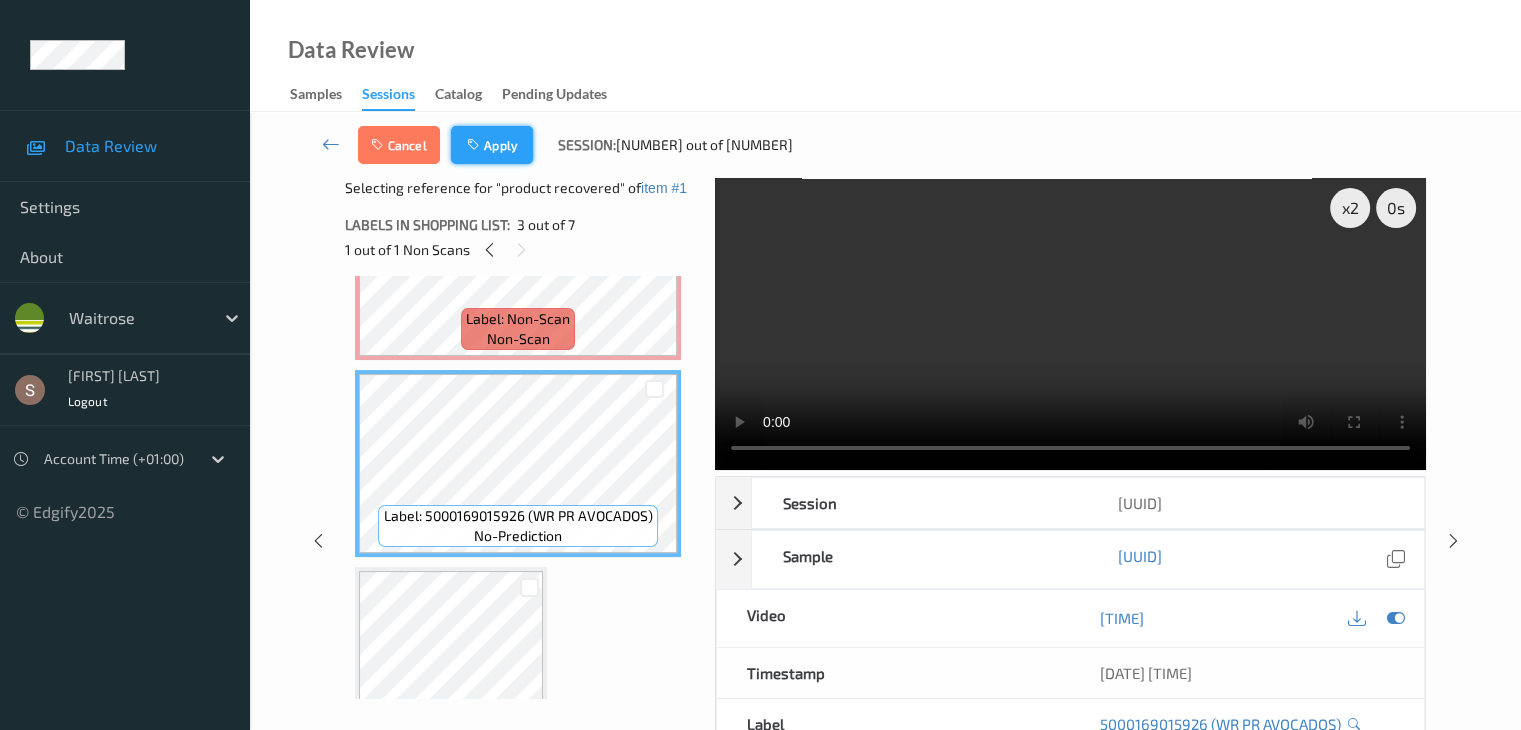click on "Apply" at bounding box center (492, 145) 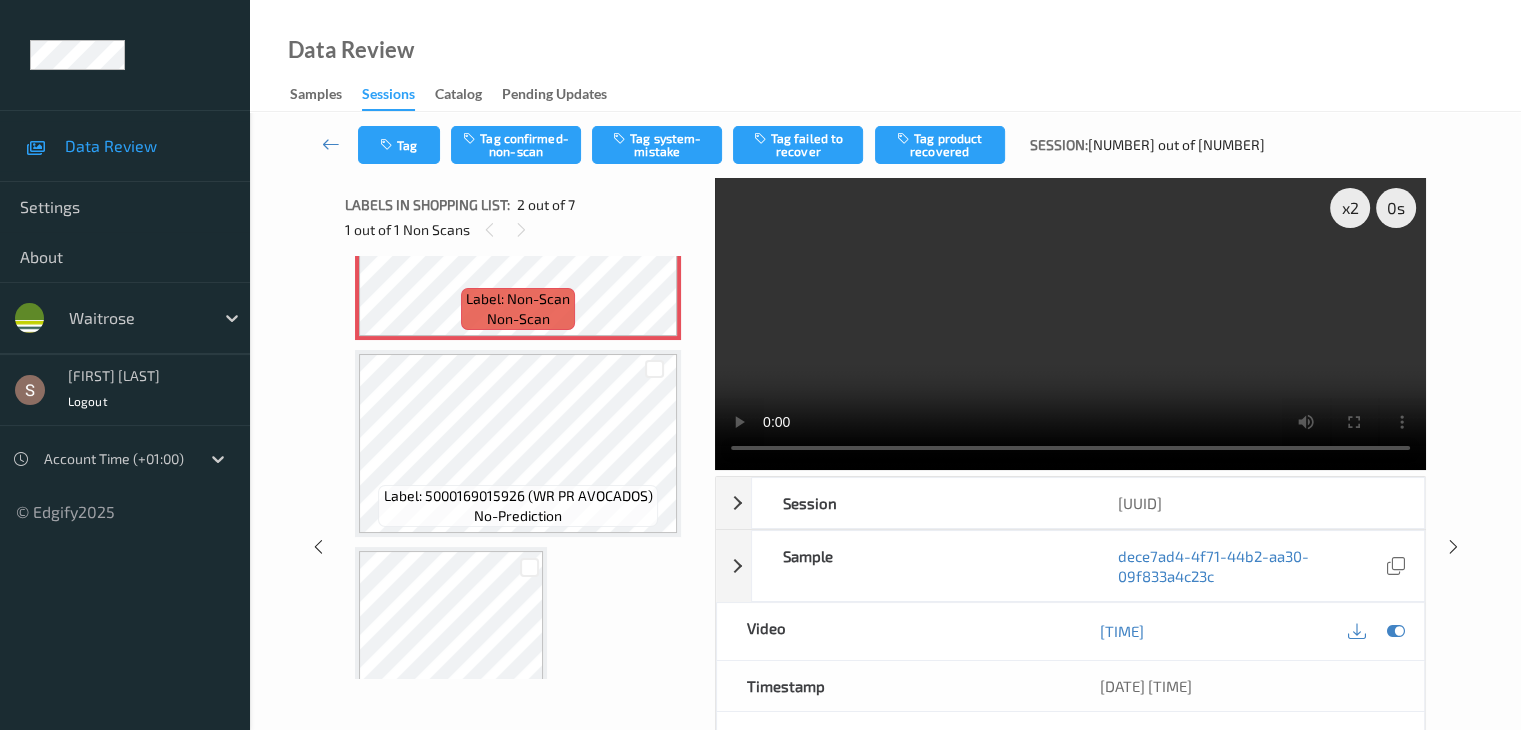 scroll, scrollTop: 10, scrollLeft: 0, axis: vertical 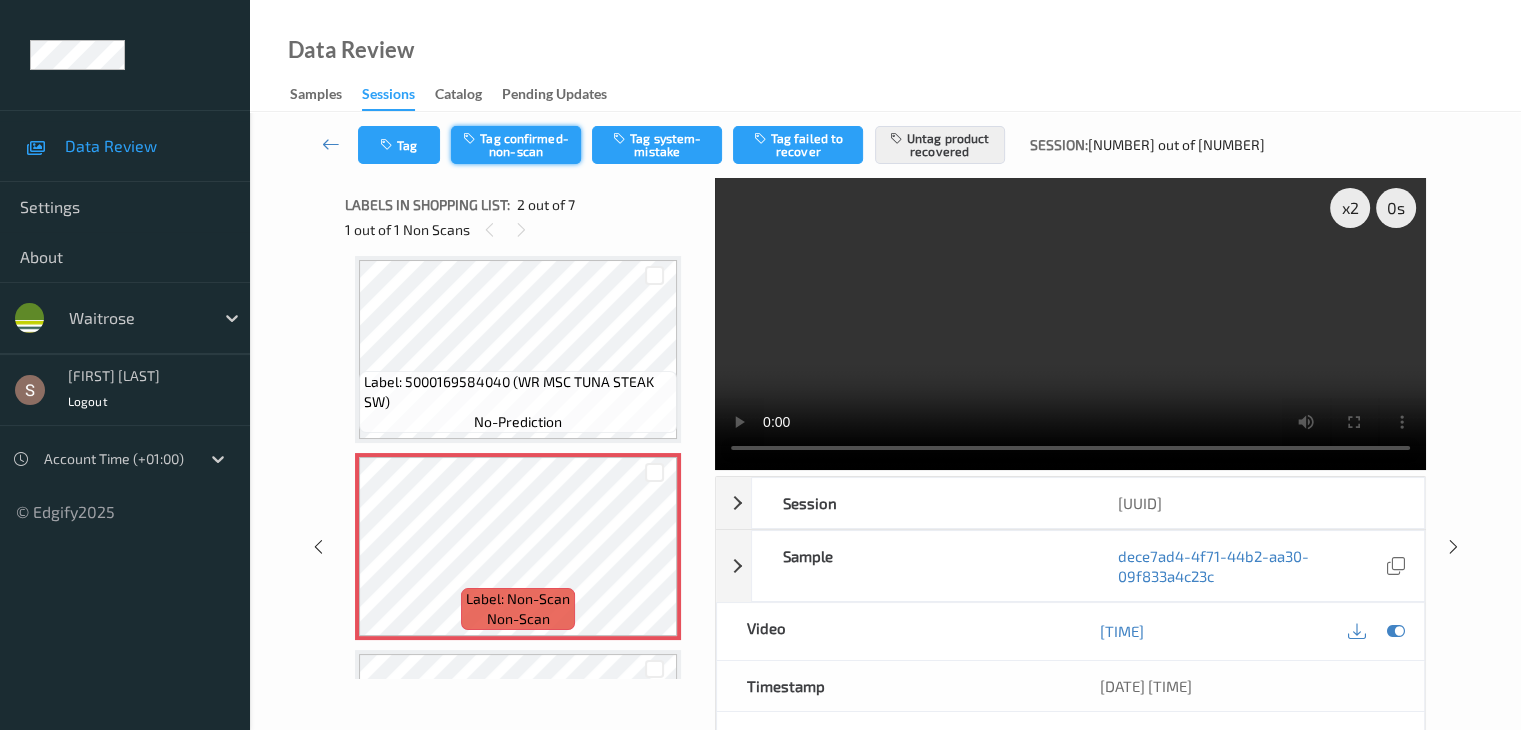 click on "Tag   confirmed-non-scan" at bounding box center [516, 145] 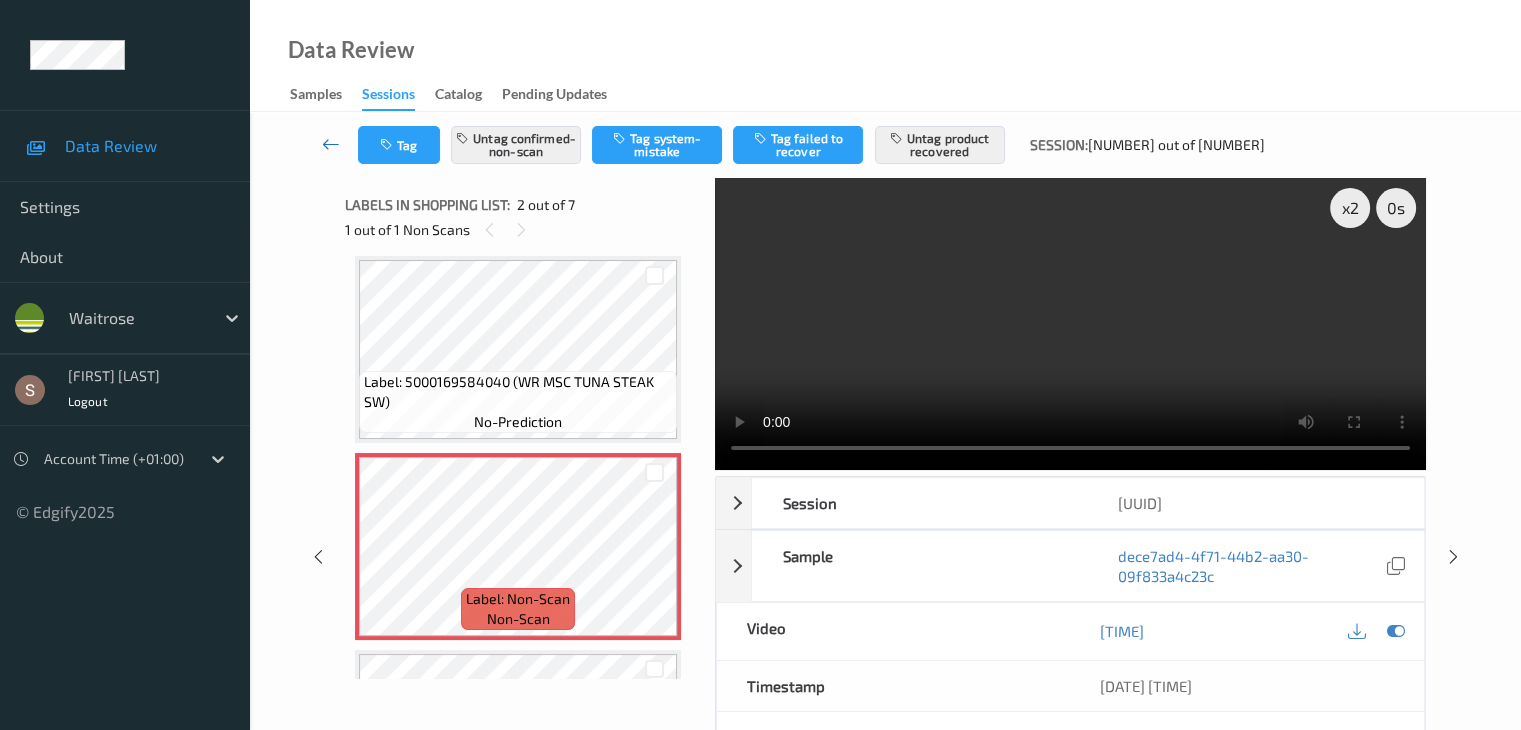 click at bounding box center (331, 144) 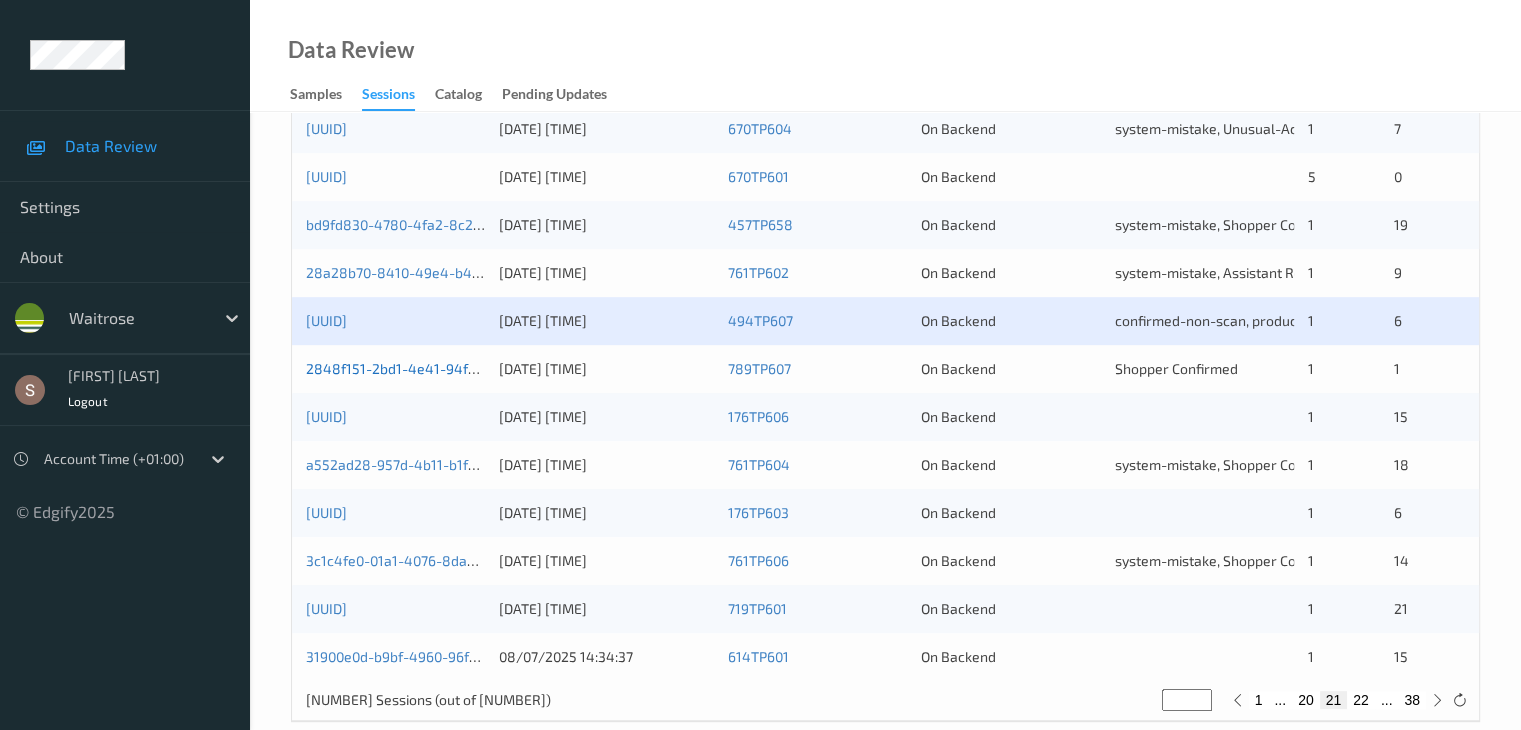 scroll, scrollTop: 932, scrollLeft: 0, axis: vertical 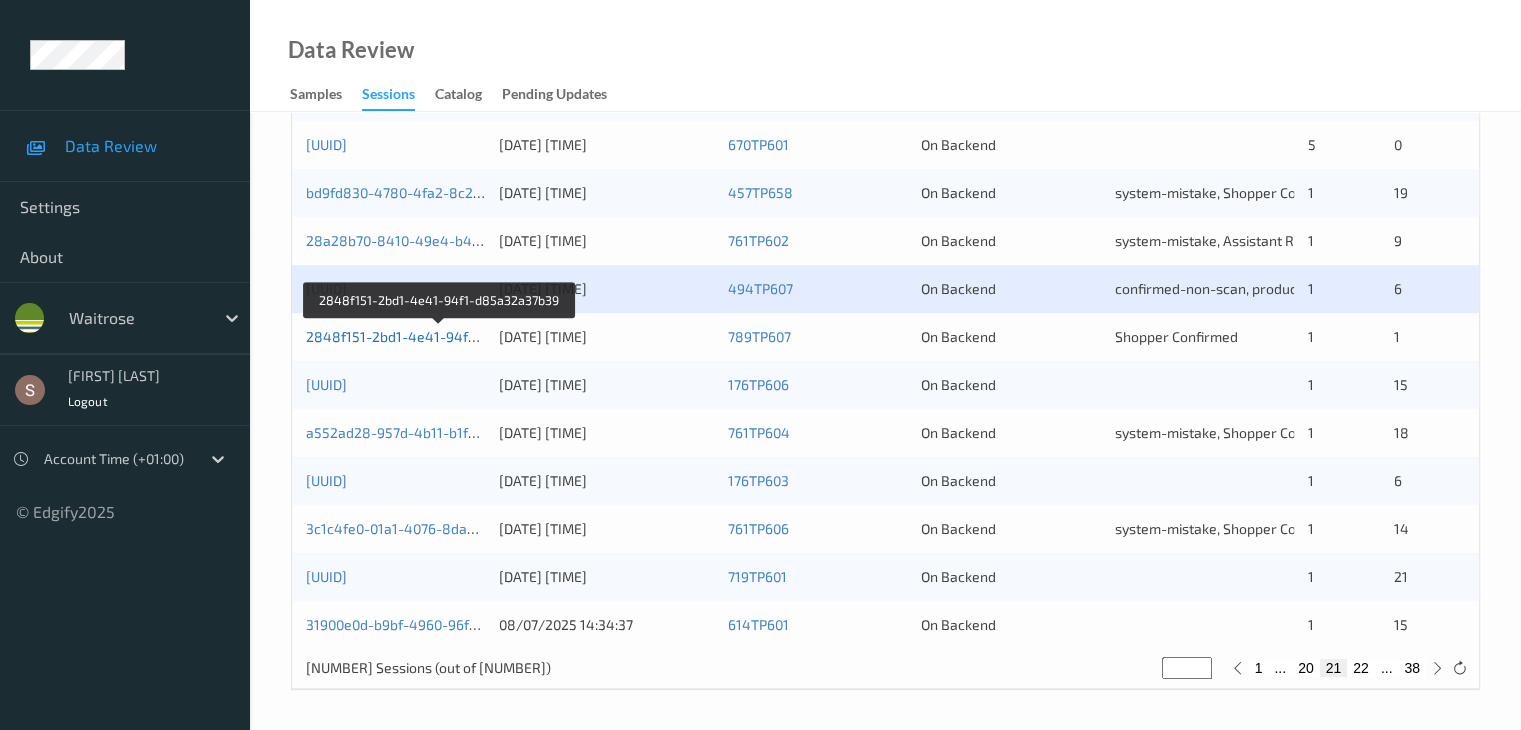 click on "2848f151-2bd1-4e41-94f1-d85a32a37b39" at bounding box center [441, 336] 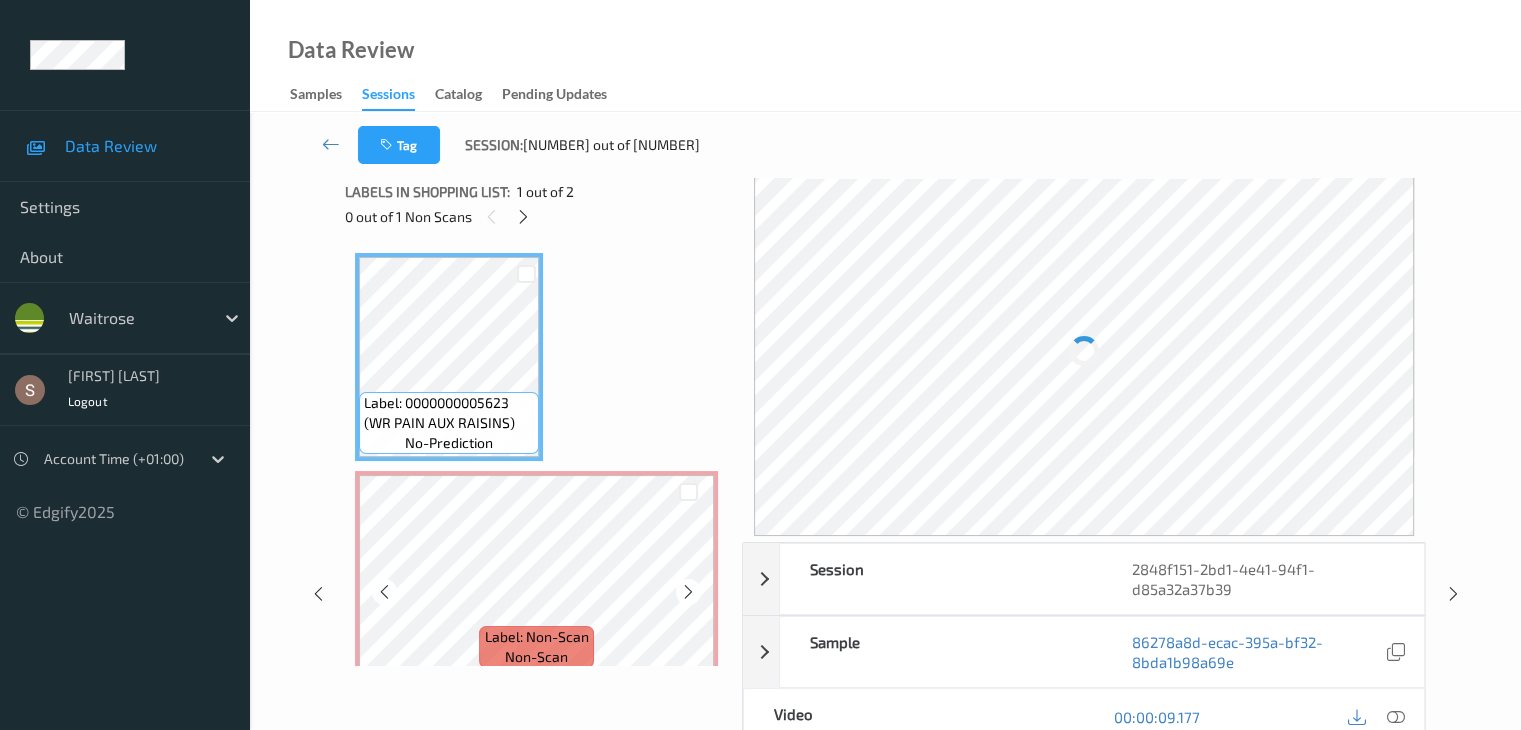 scroll, scrollTop: 0, scrollLeft: 0, axis: both 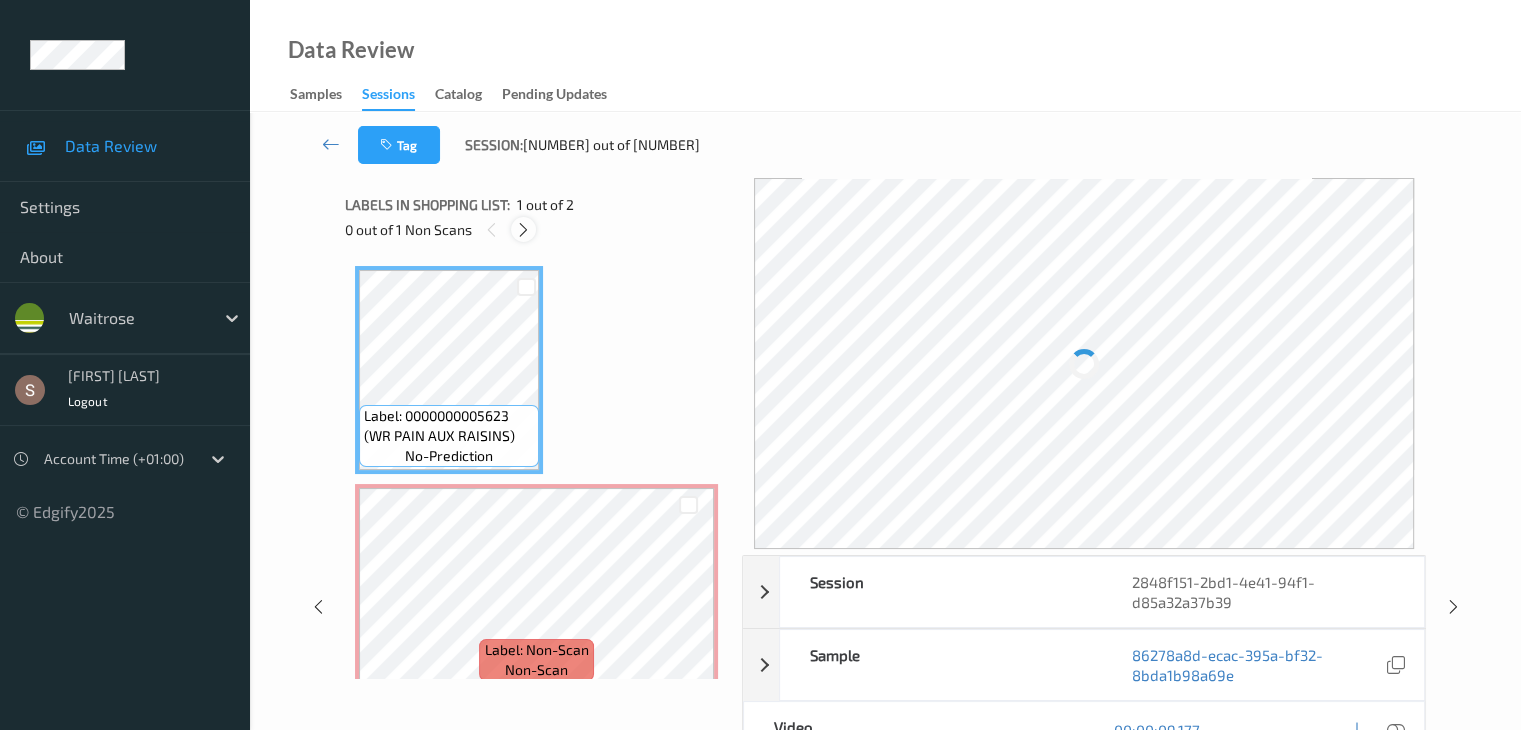click at bounding box center (523, 230) 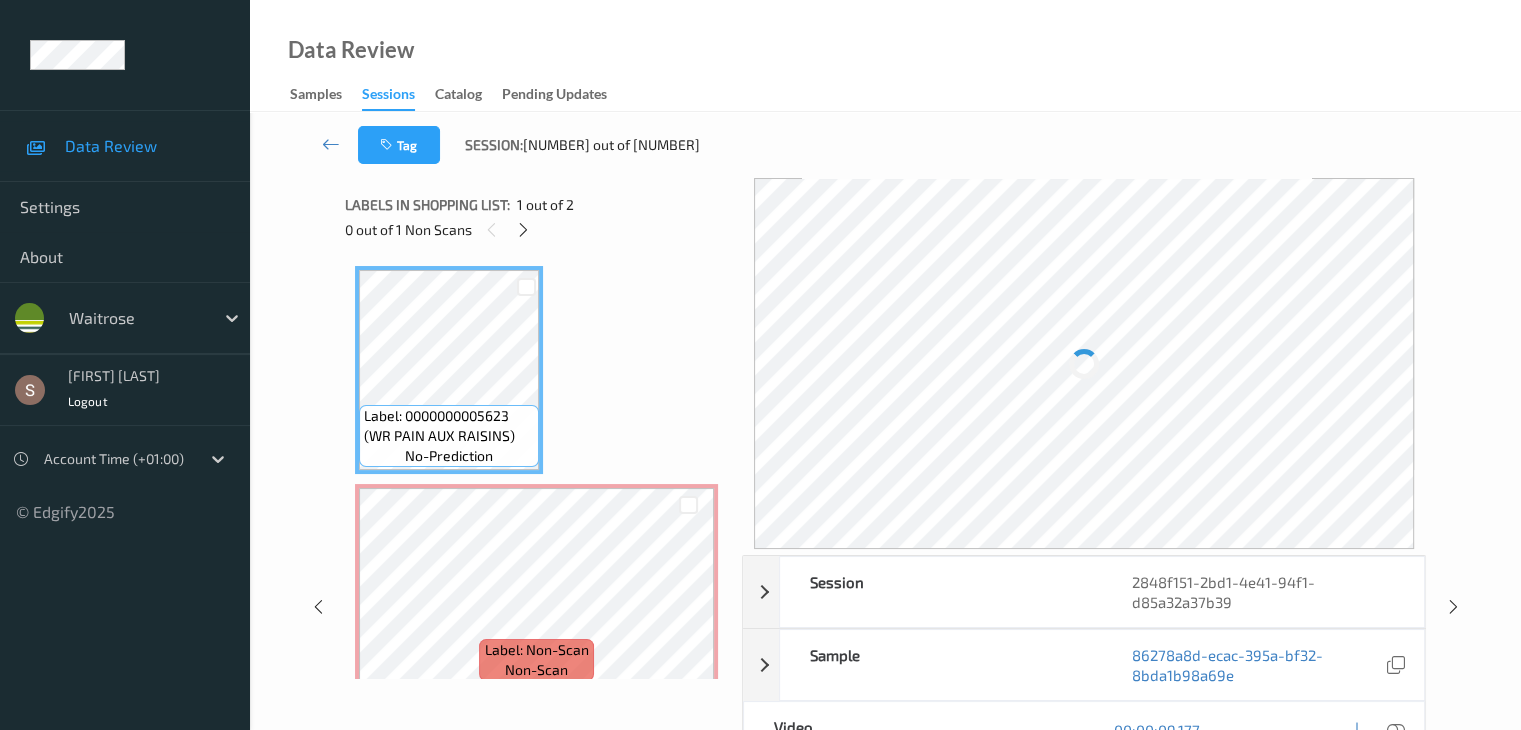 scroll, scrollTop: 10, scrollLeft: 0, axis: vertical 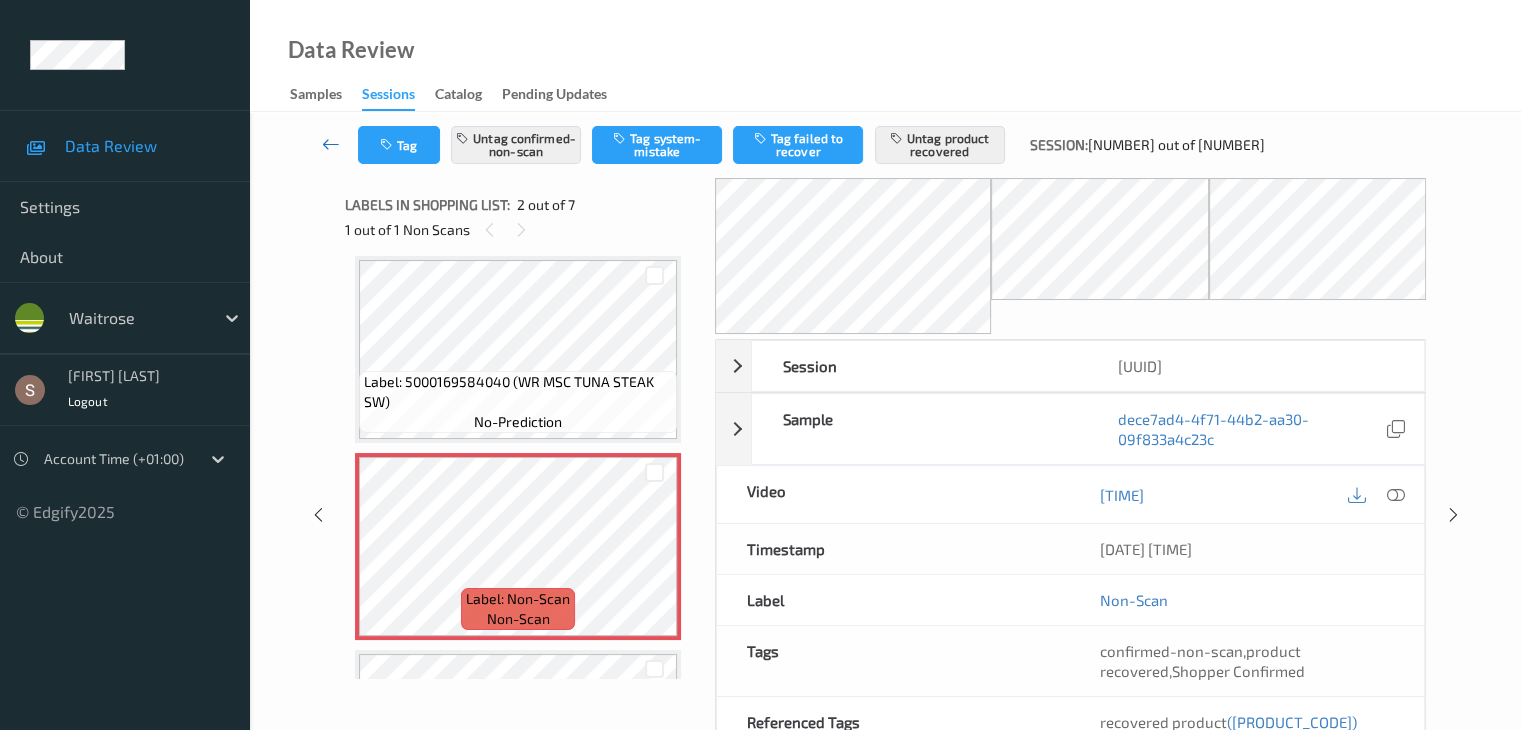 click at bounding box center [331, 144] 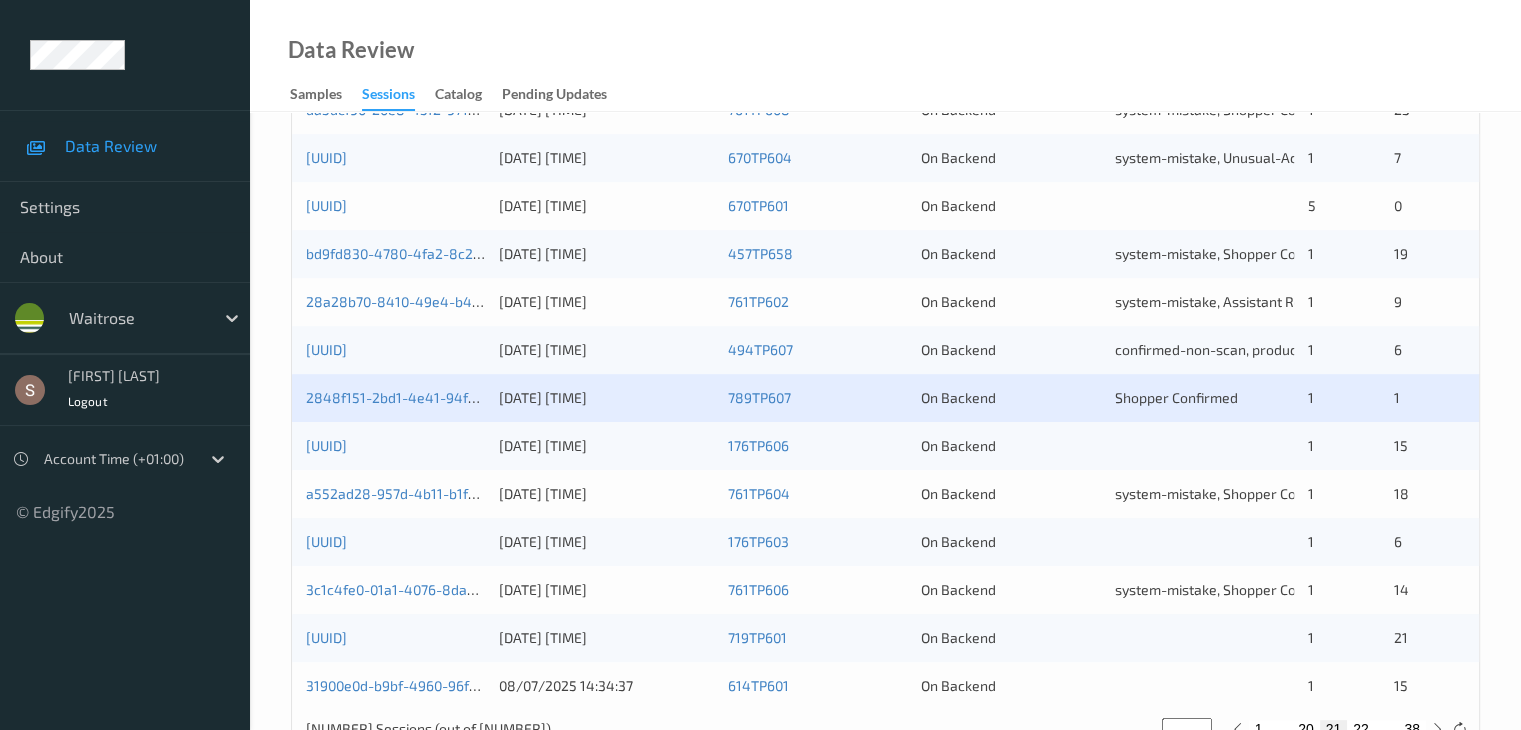 scroll, scrollTop: 900, scrollLeft: 0, axis: vertical 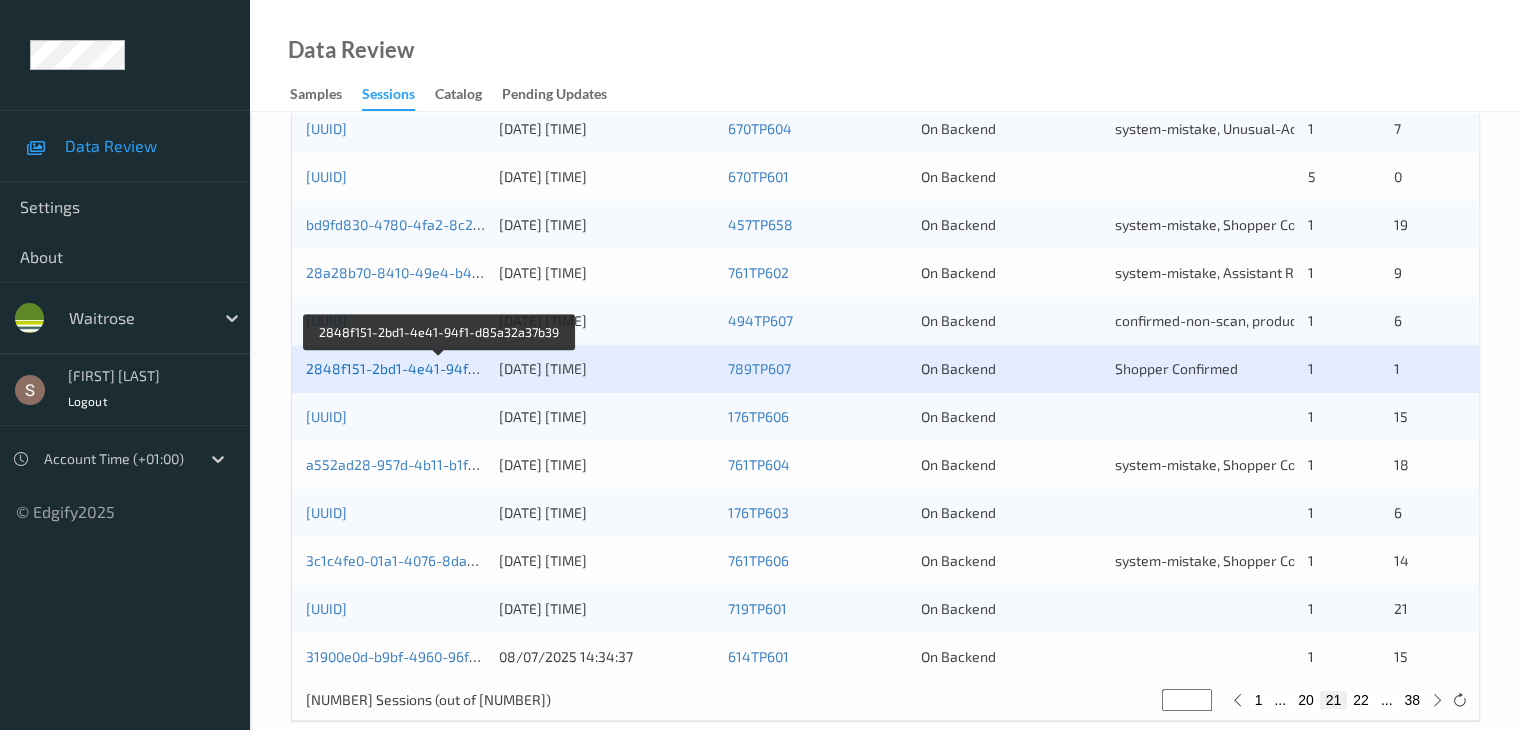 click on "2848f151-2bd1-4e41-94f1-d85a32a37b39" at bounding box center (441, 368) 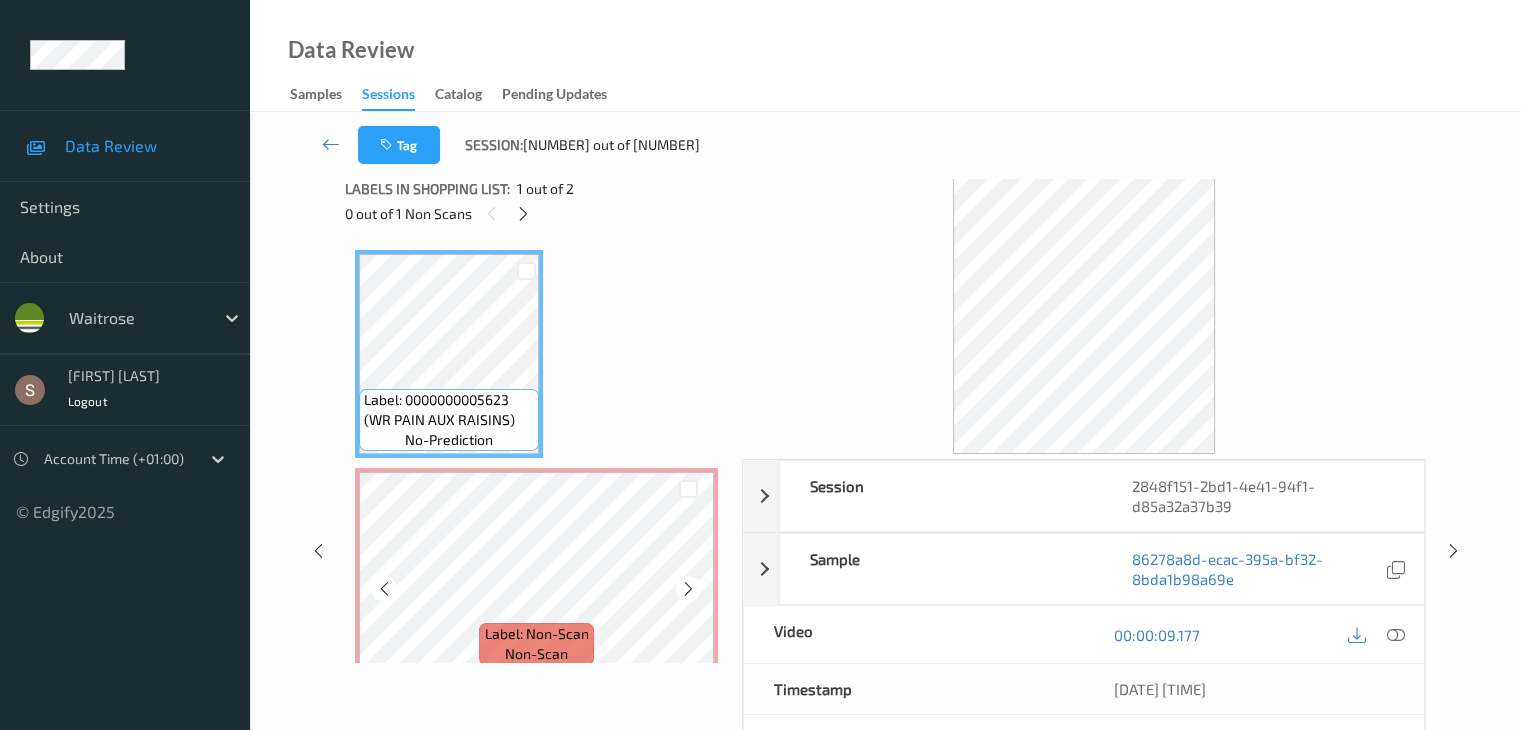 scroll, scrollTop: 0, scrollLeft: 0, axis: both 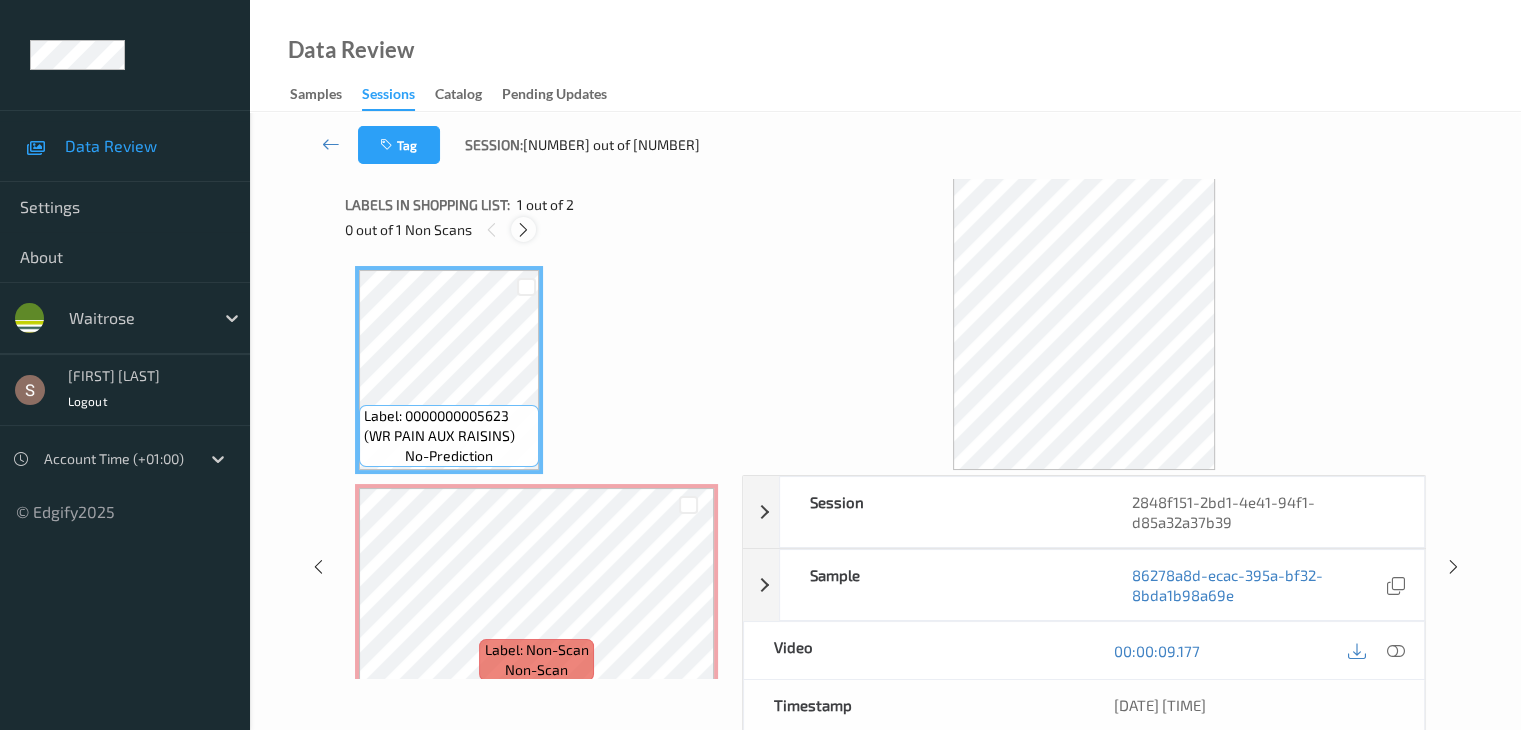 click at bounding box center [523, 230] 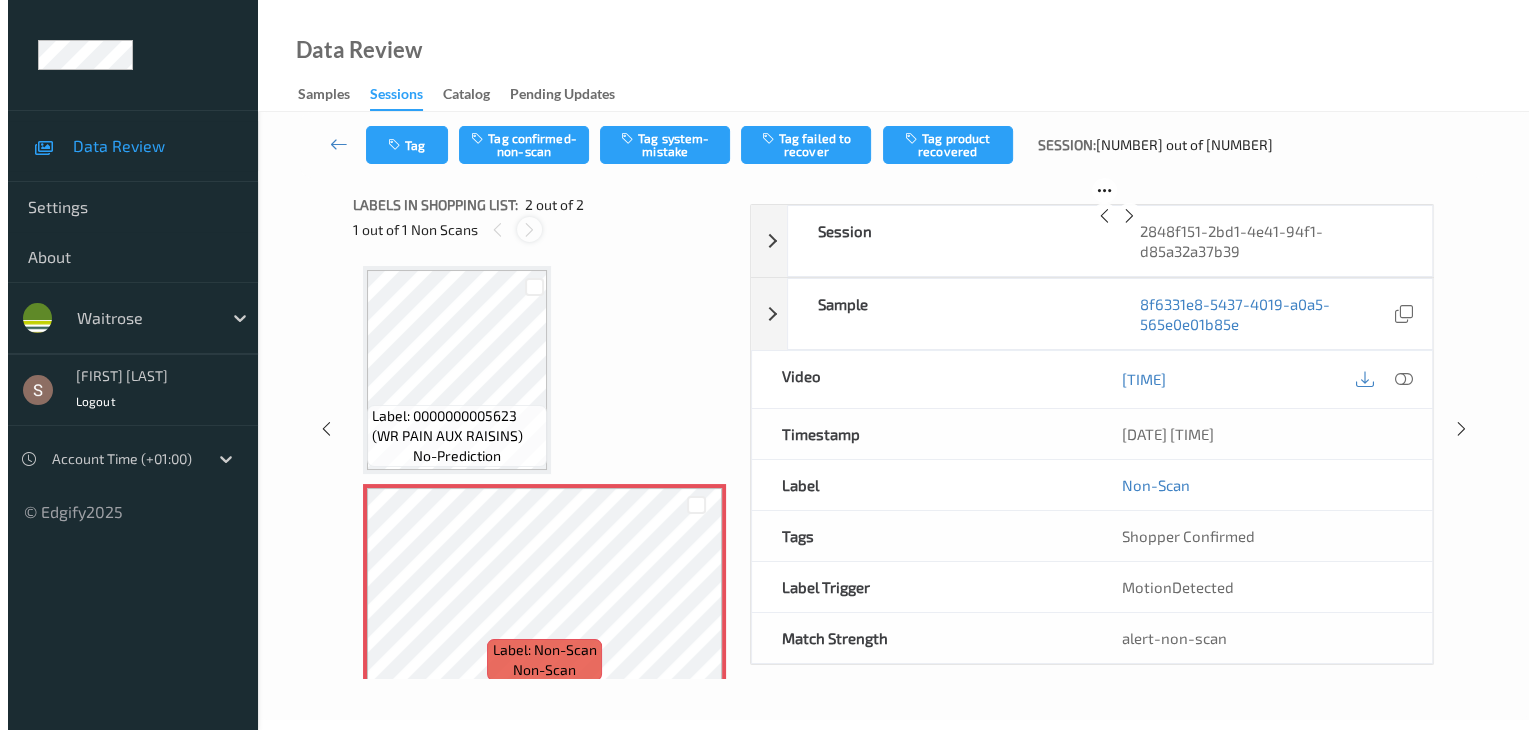 scroll, scrollTop: 10, scrollLeft: 0, axis: vertical 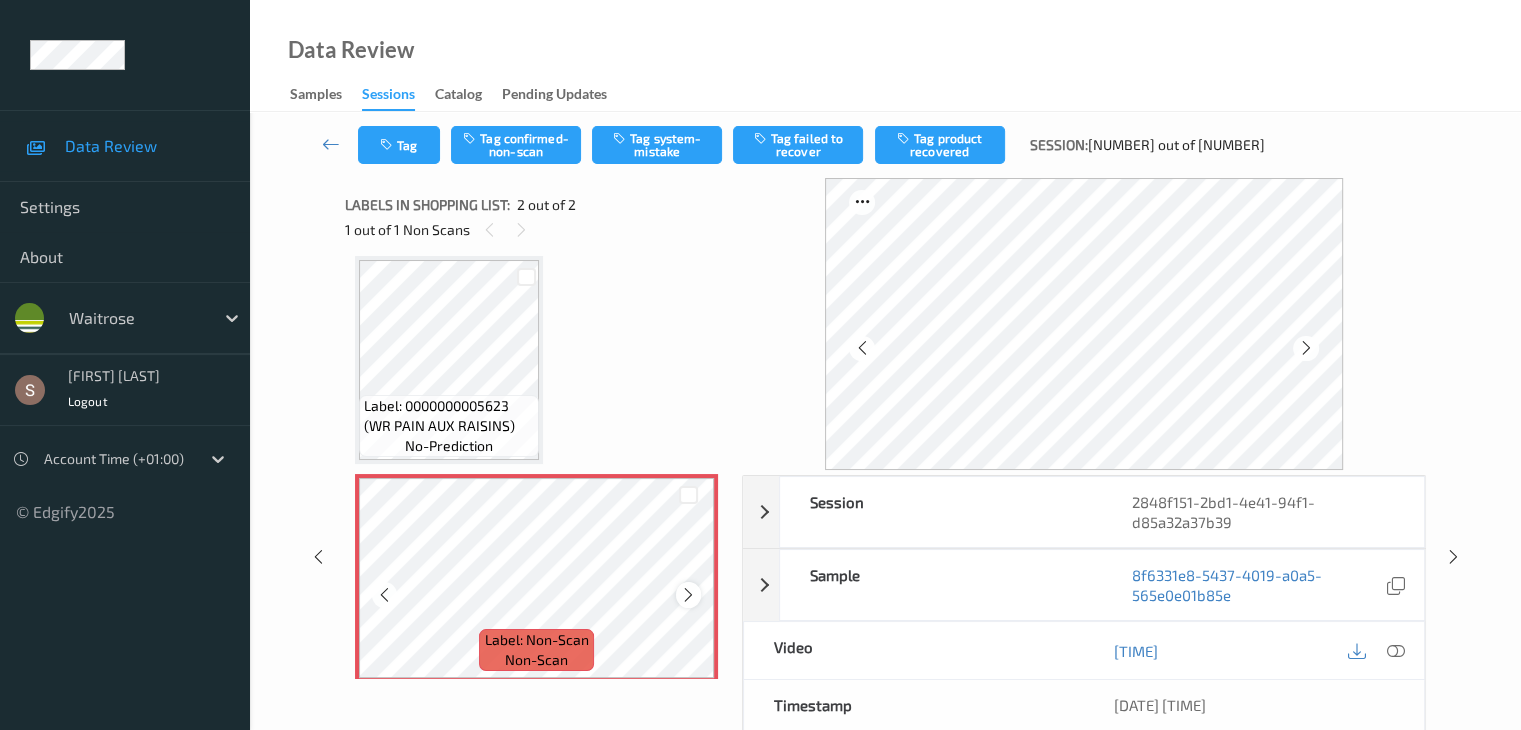 click at bounding box center (688, 595) 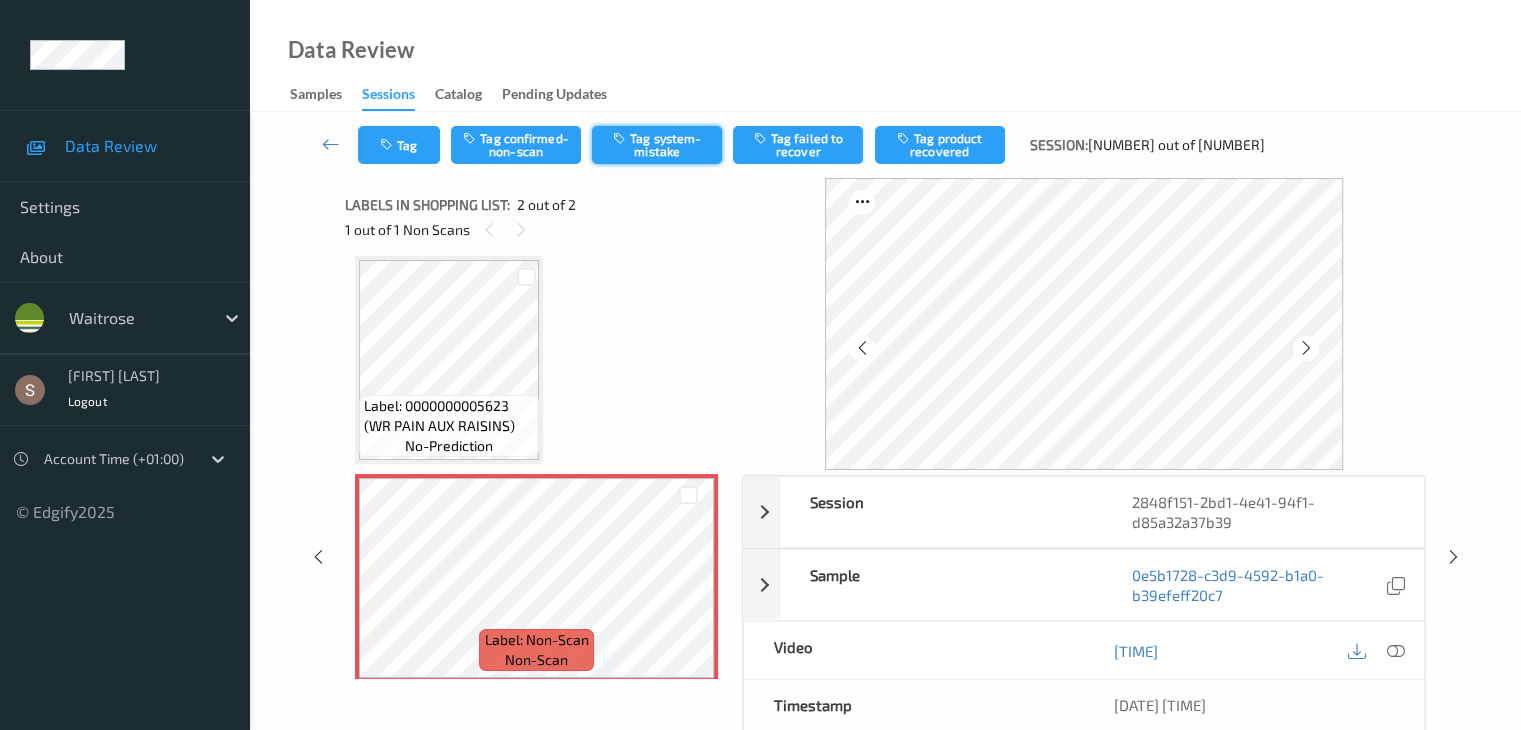 click on "Tag   system-mistake" at bounding box center (657, 145) 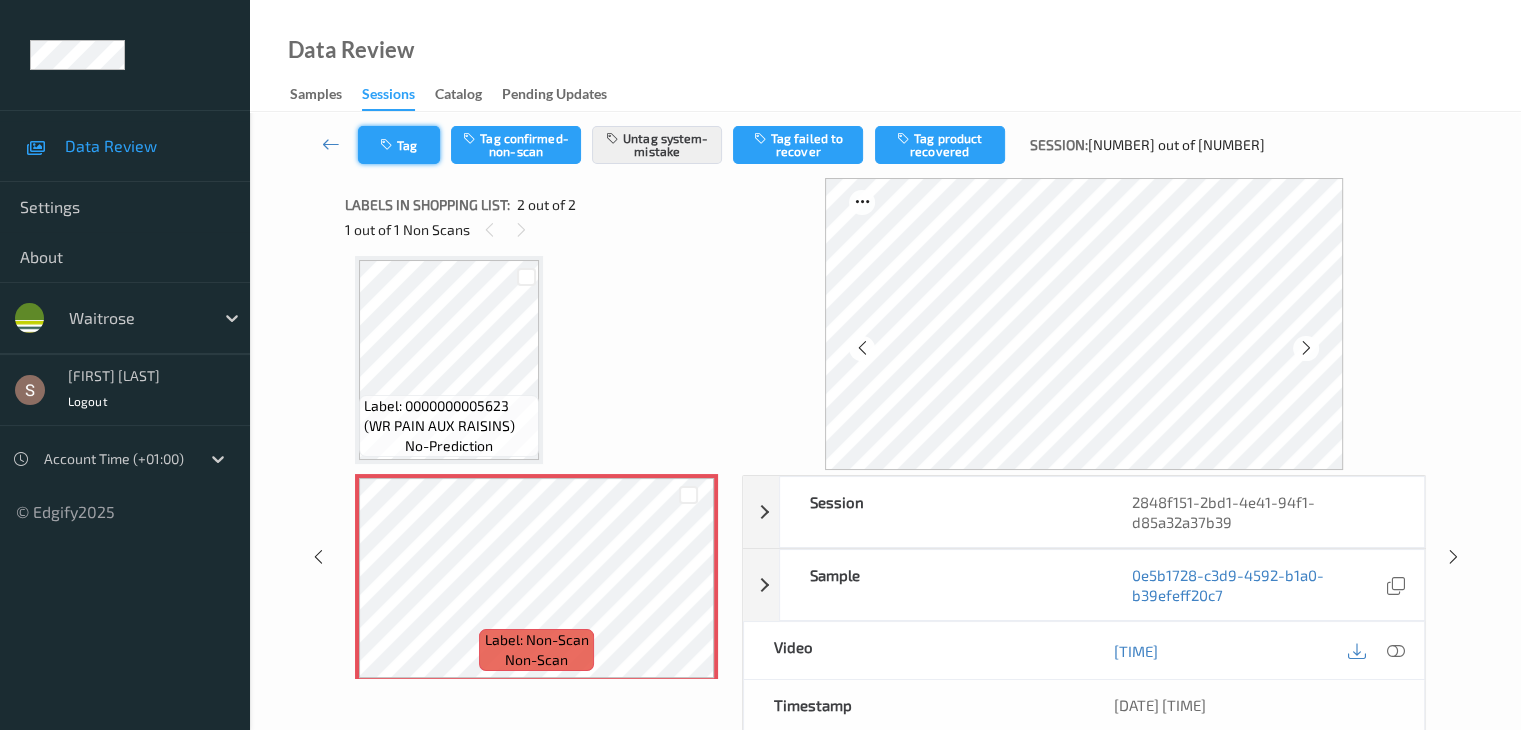 click on "Tag" at bounding box center (399, 145) 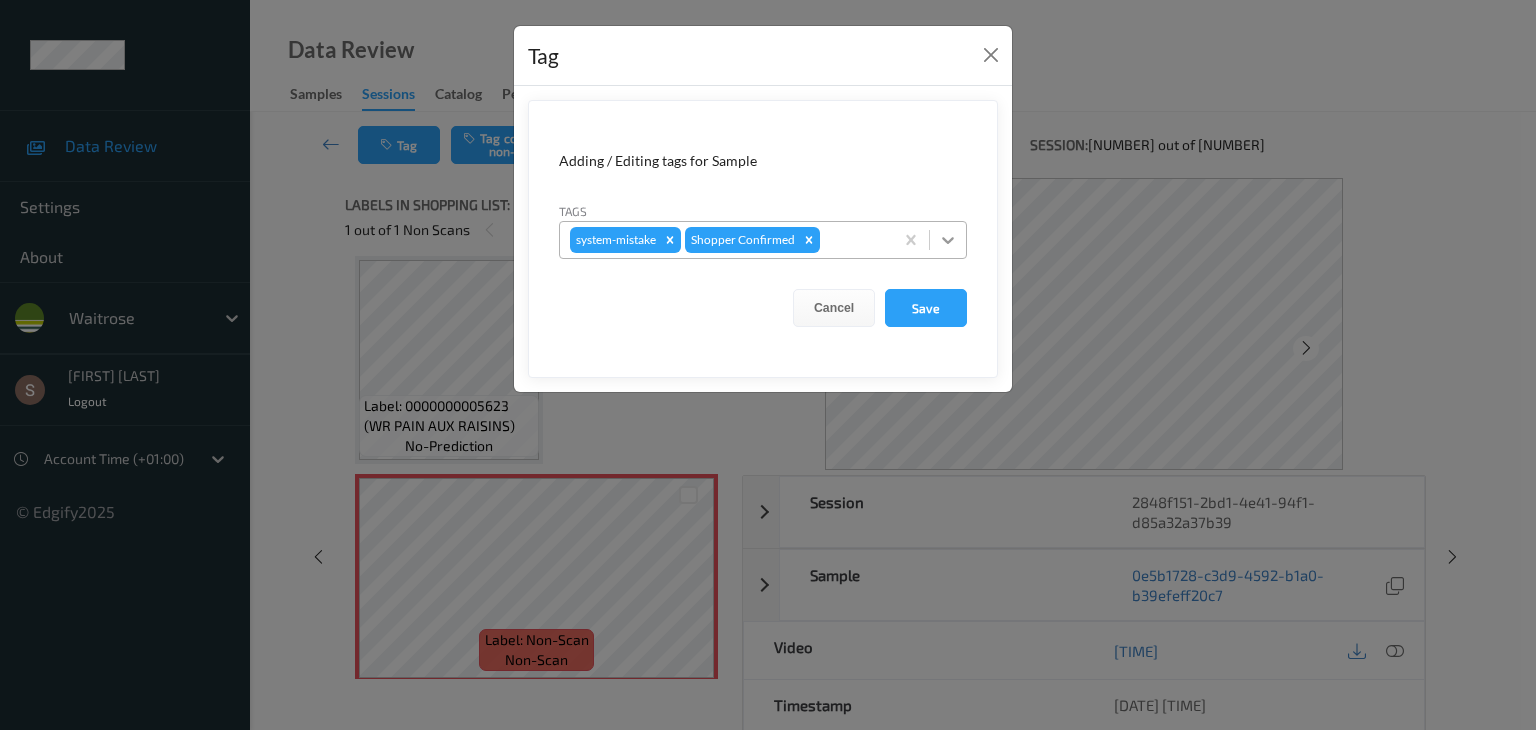 click 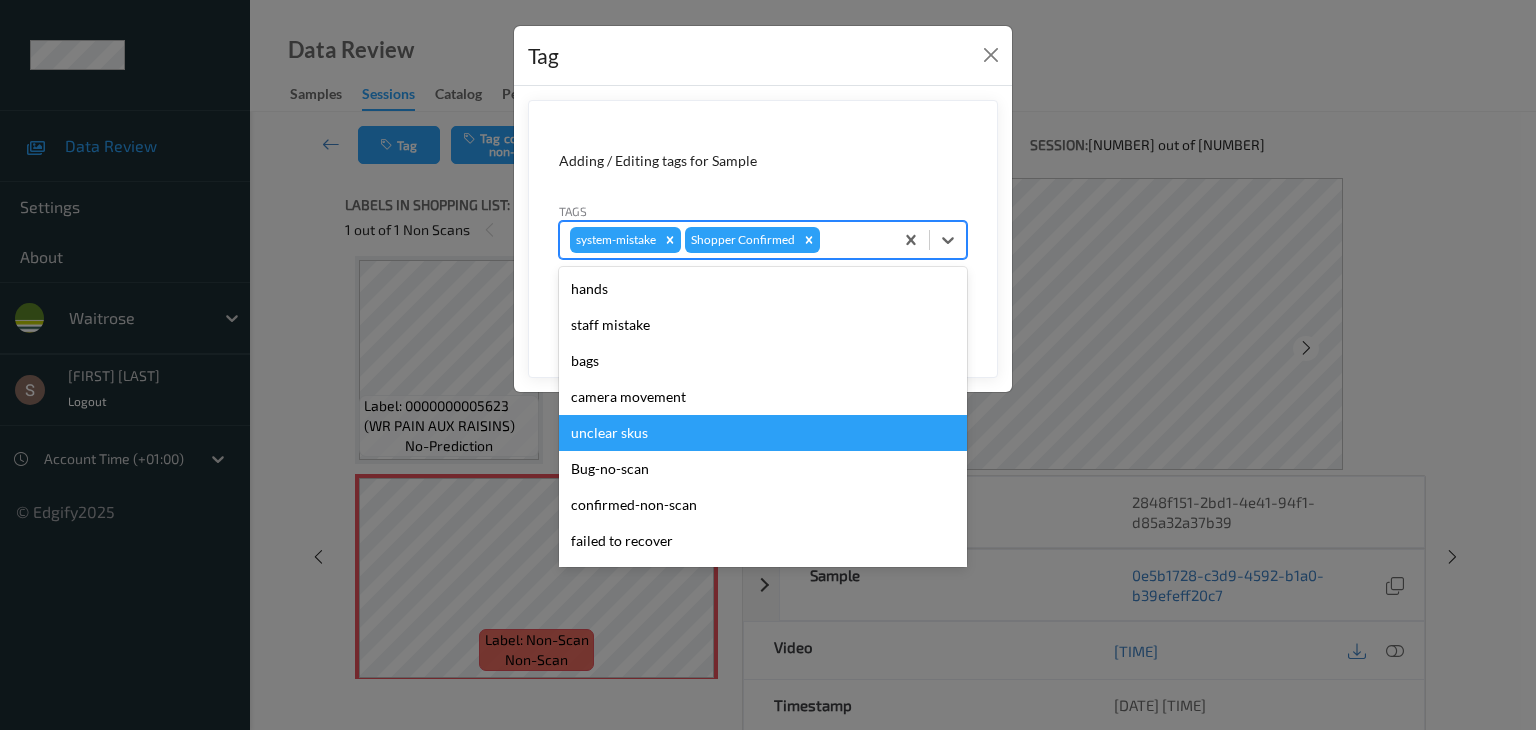 scroll, scrollTop: 320, scrollLeft: 0, axis: vertical 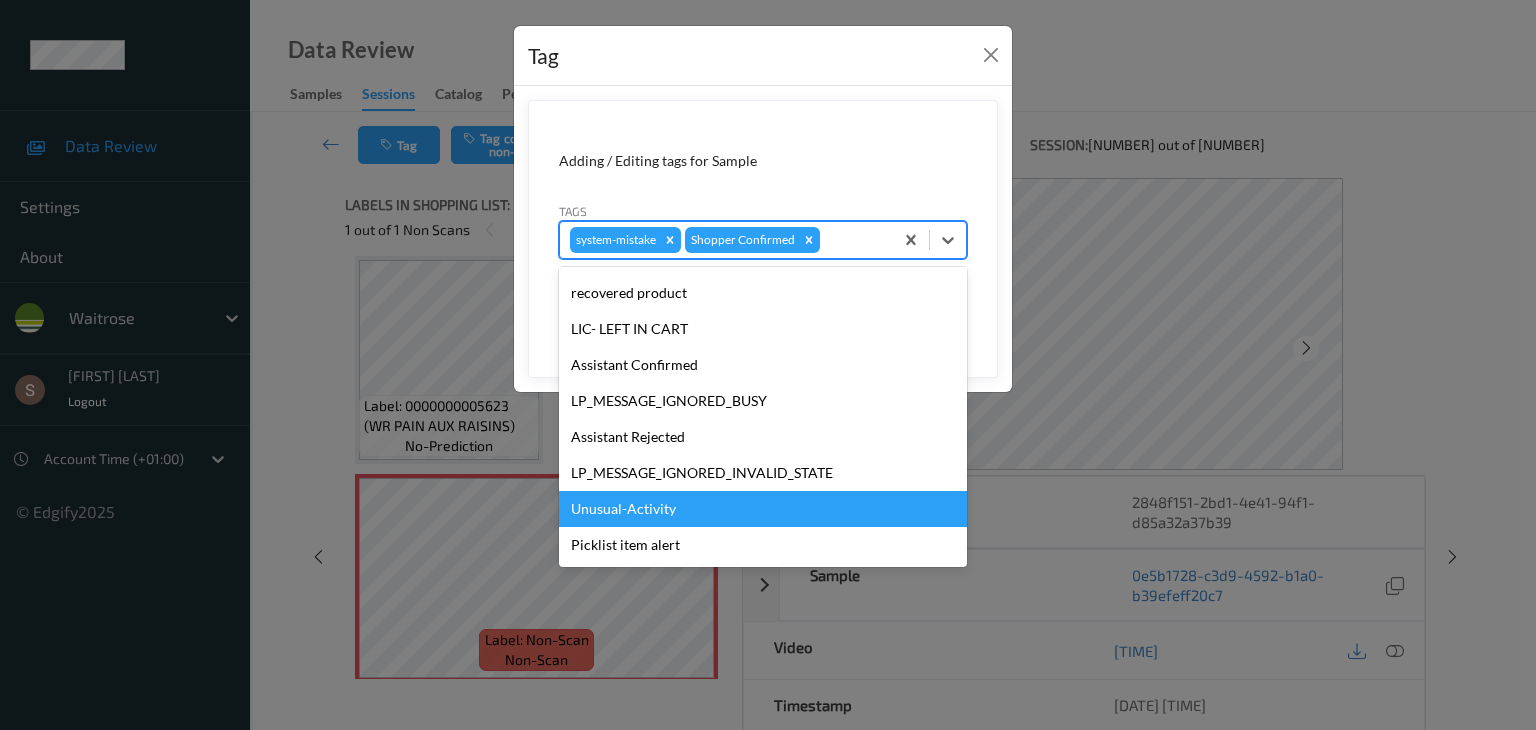 click on "Unusual-Activity" at bounding box center (763, 509) 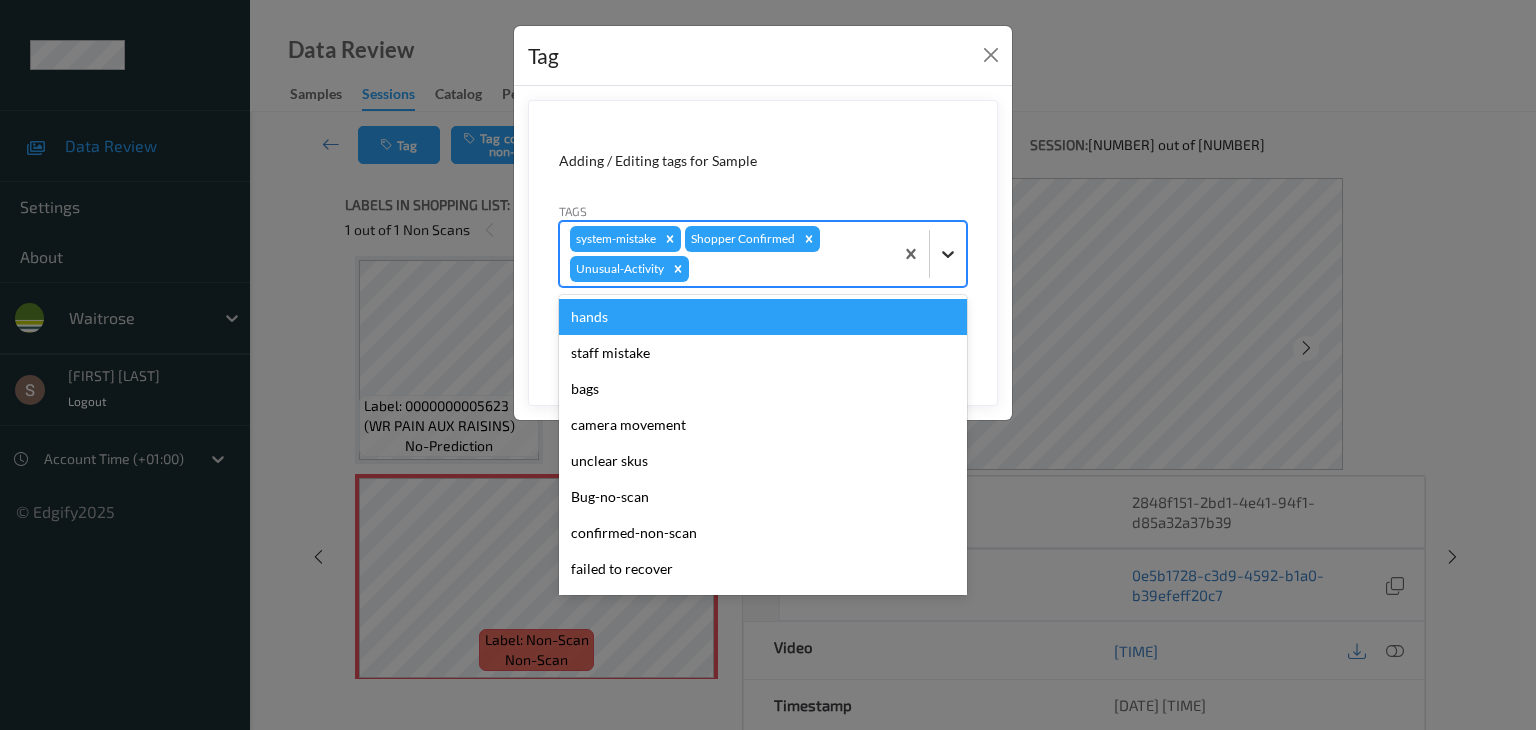 click at bounding box center (948, 254) 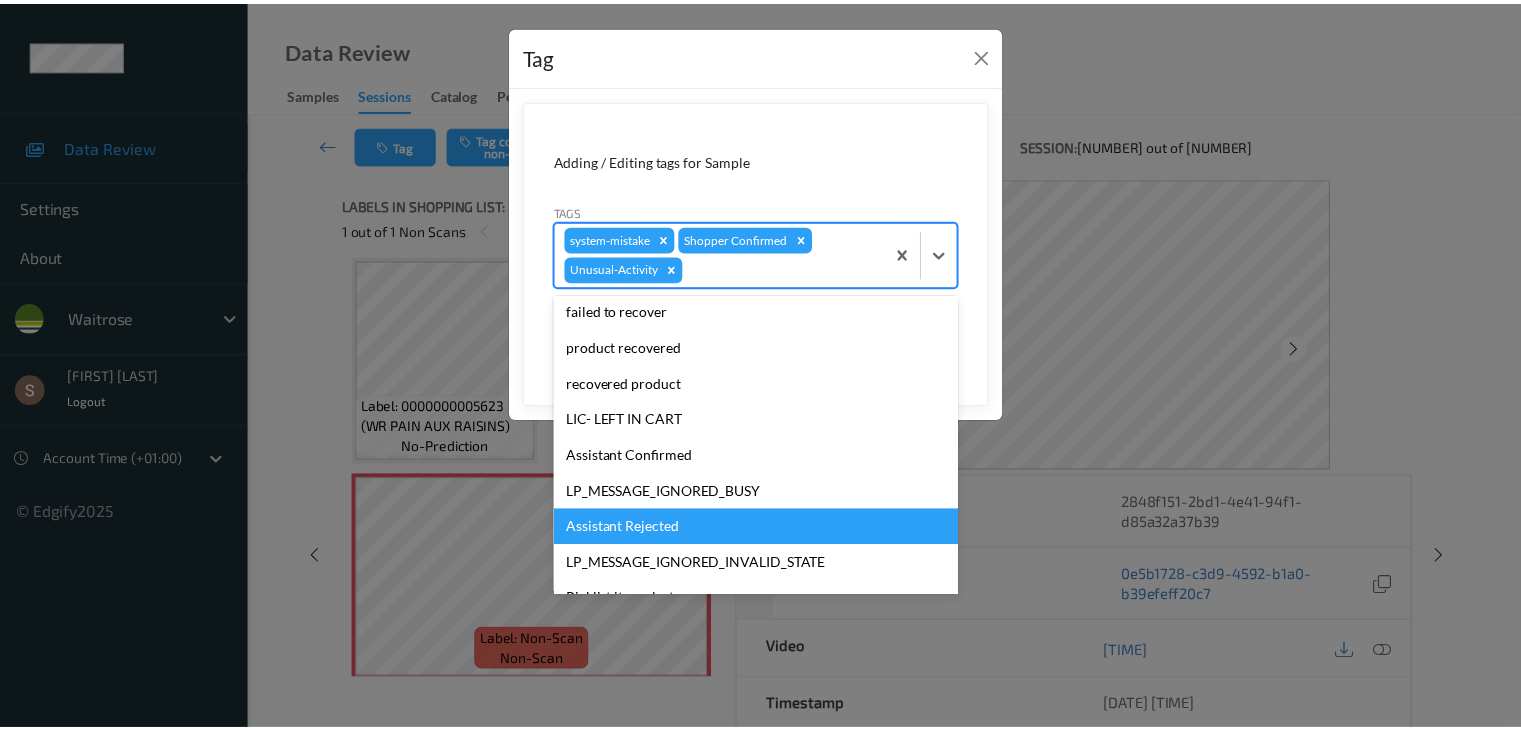 scroll, scrollTop: 284, scrollLeft: 0, axis: vertical 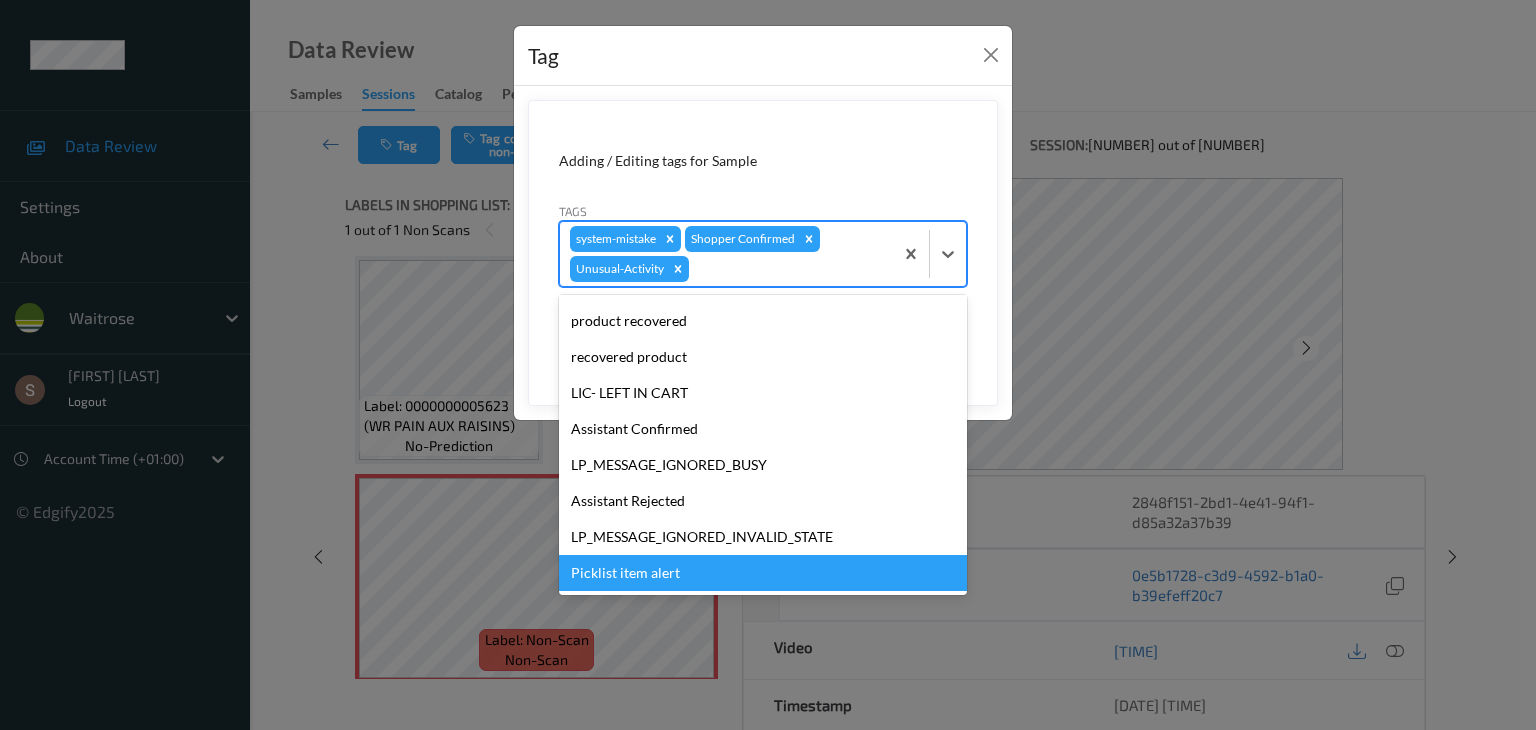 click on "Picklist item alert" at bounding box center (763, 573) 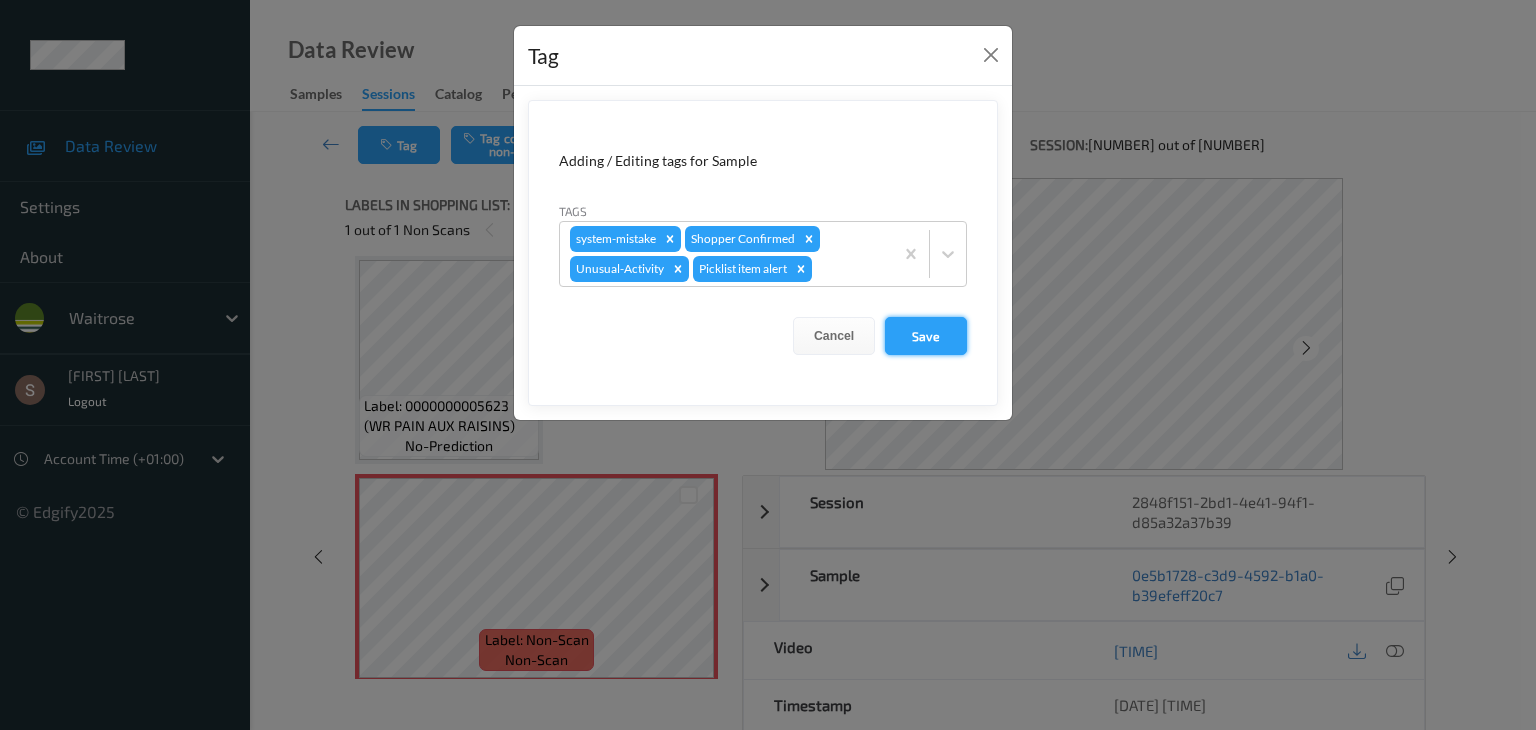 click on "Save" at bounding box center (926, 336) 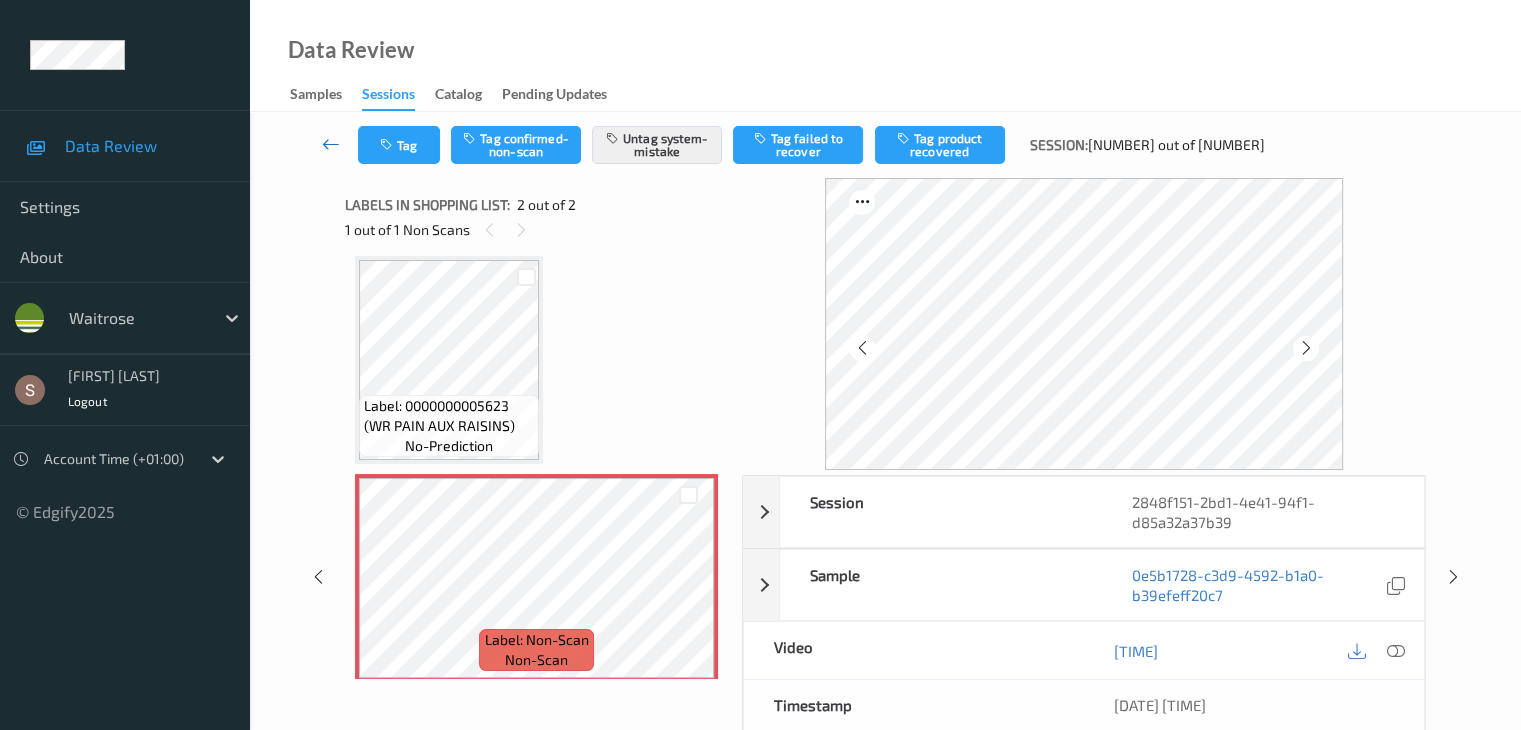 click at bounding box center [331, 144] 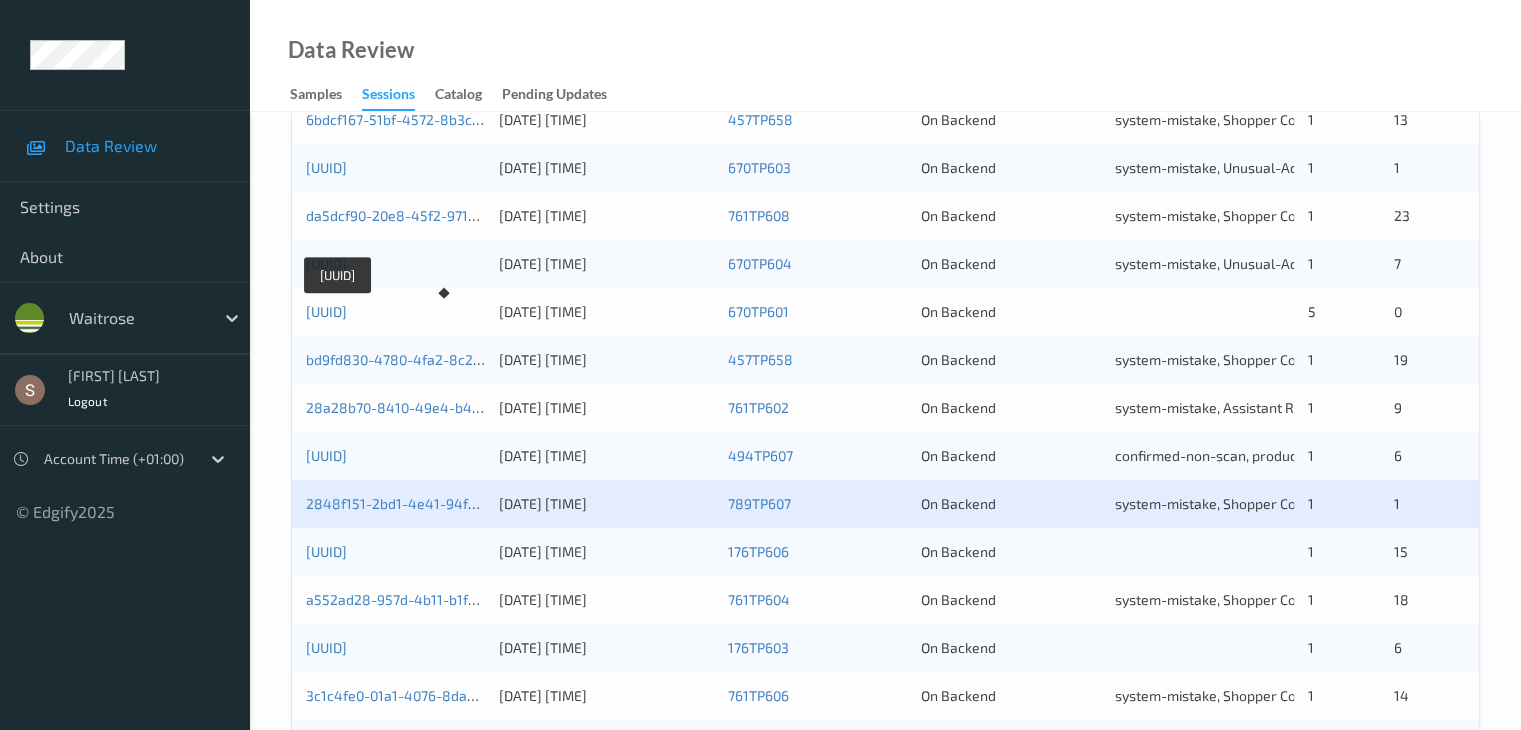 scroll, scrollTop: 800, scrollLeft: 0, axis: vertical 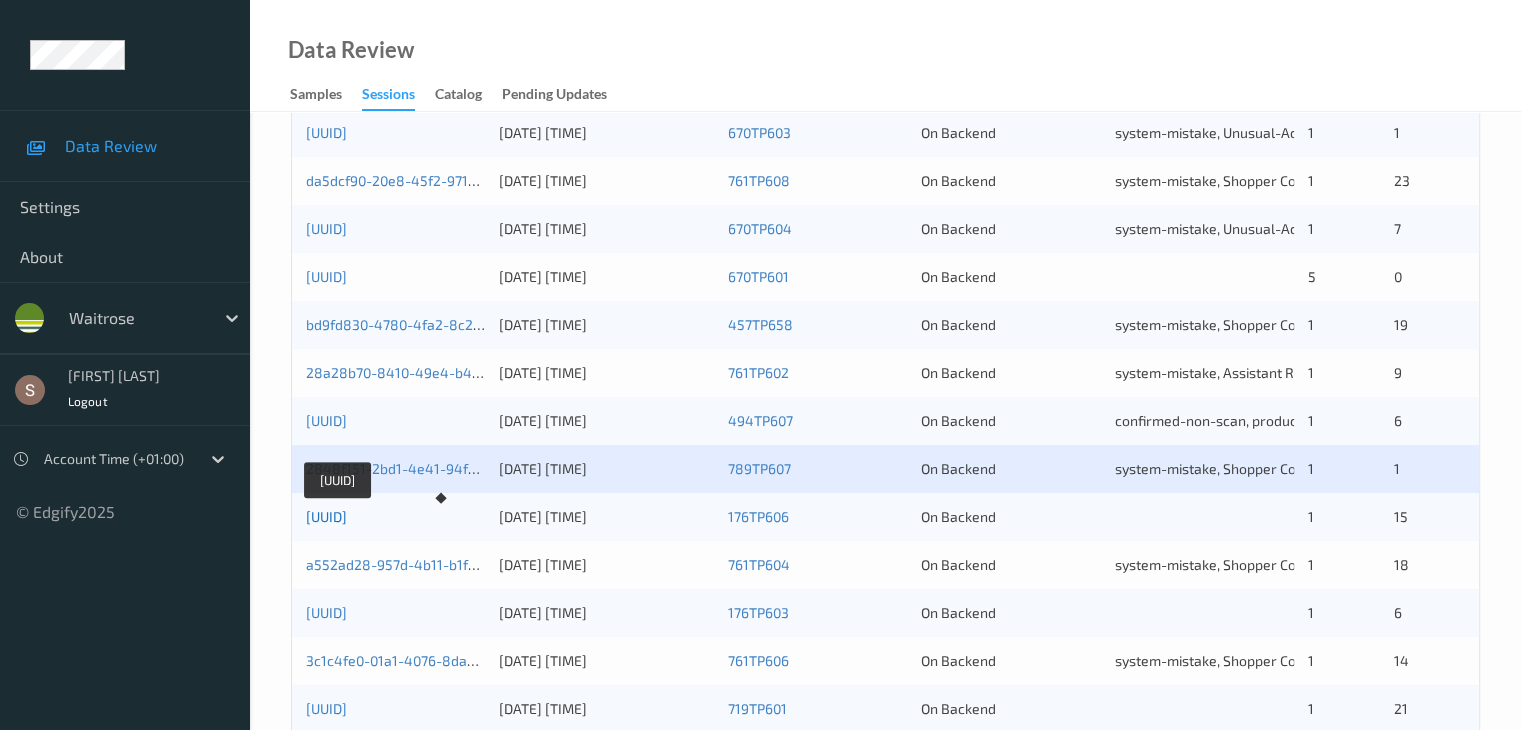 click on "[UUID]" at bounding box center [326, 516] 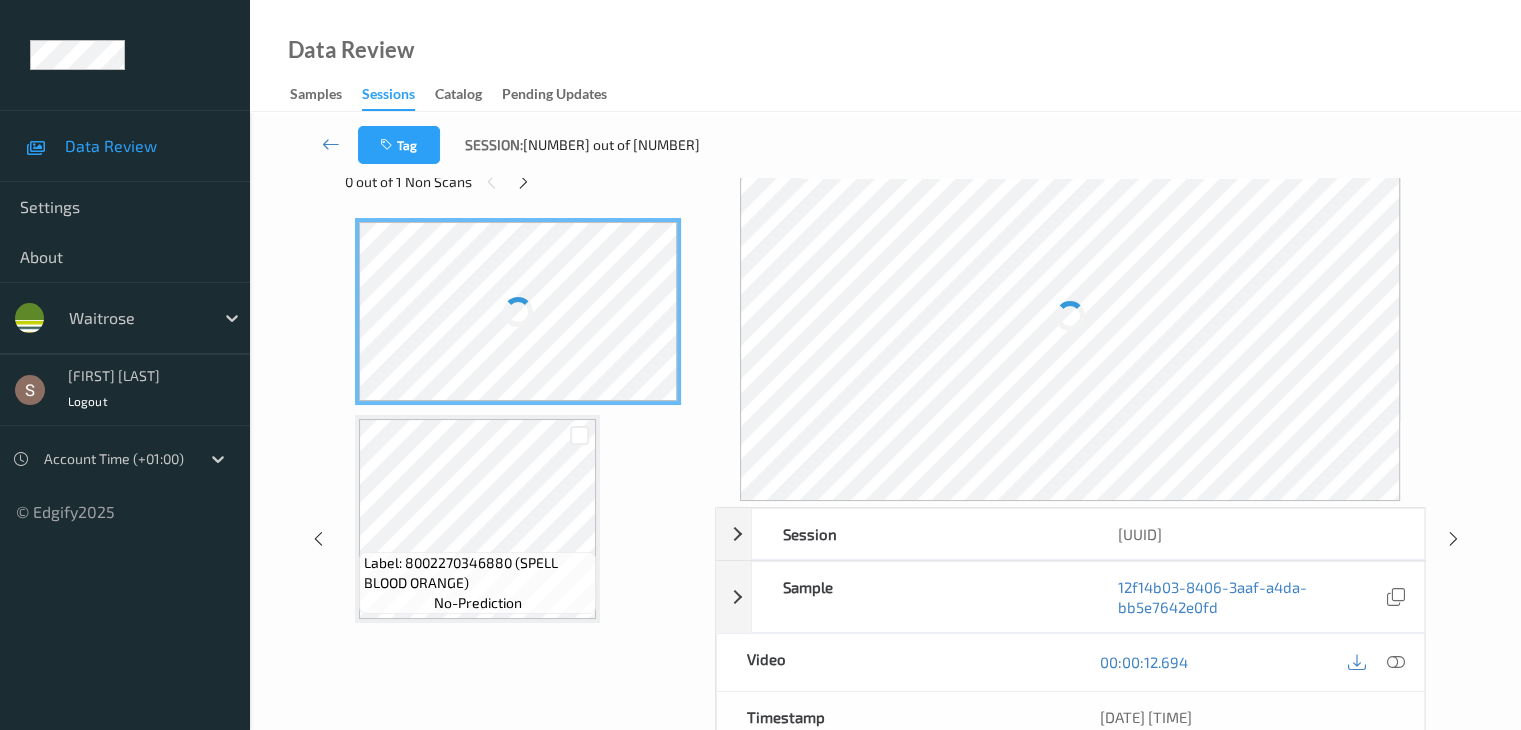 scroll, scrollTop: 0, scrollLeft: 0, axis: both 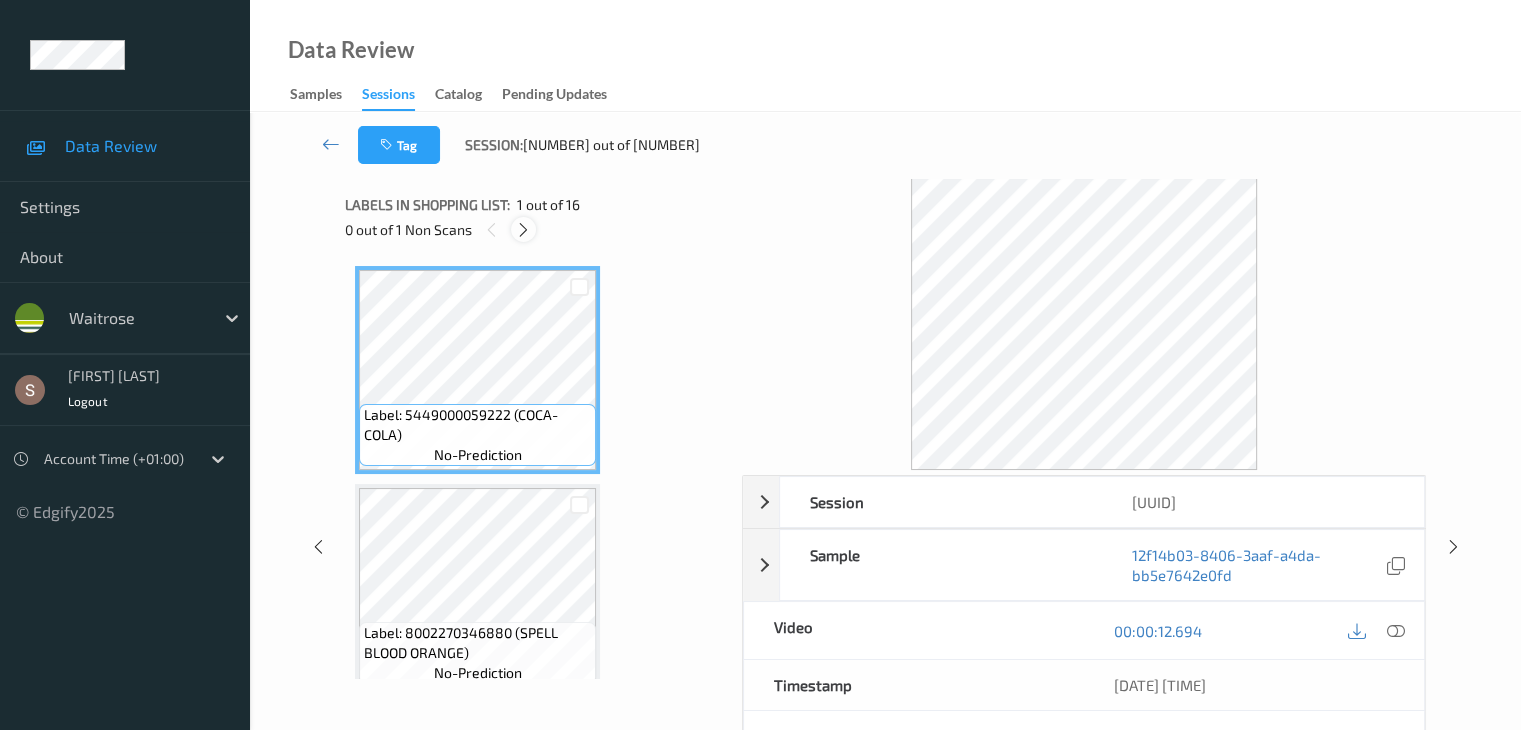 click at bounding box center [523, 230] 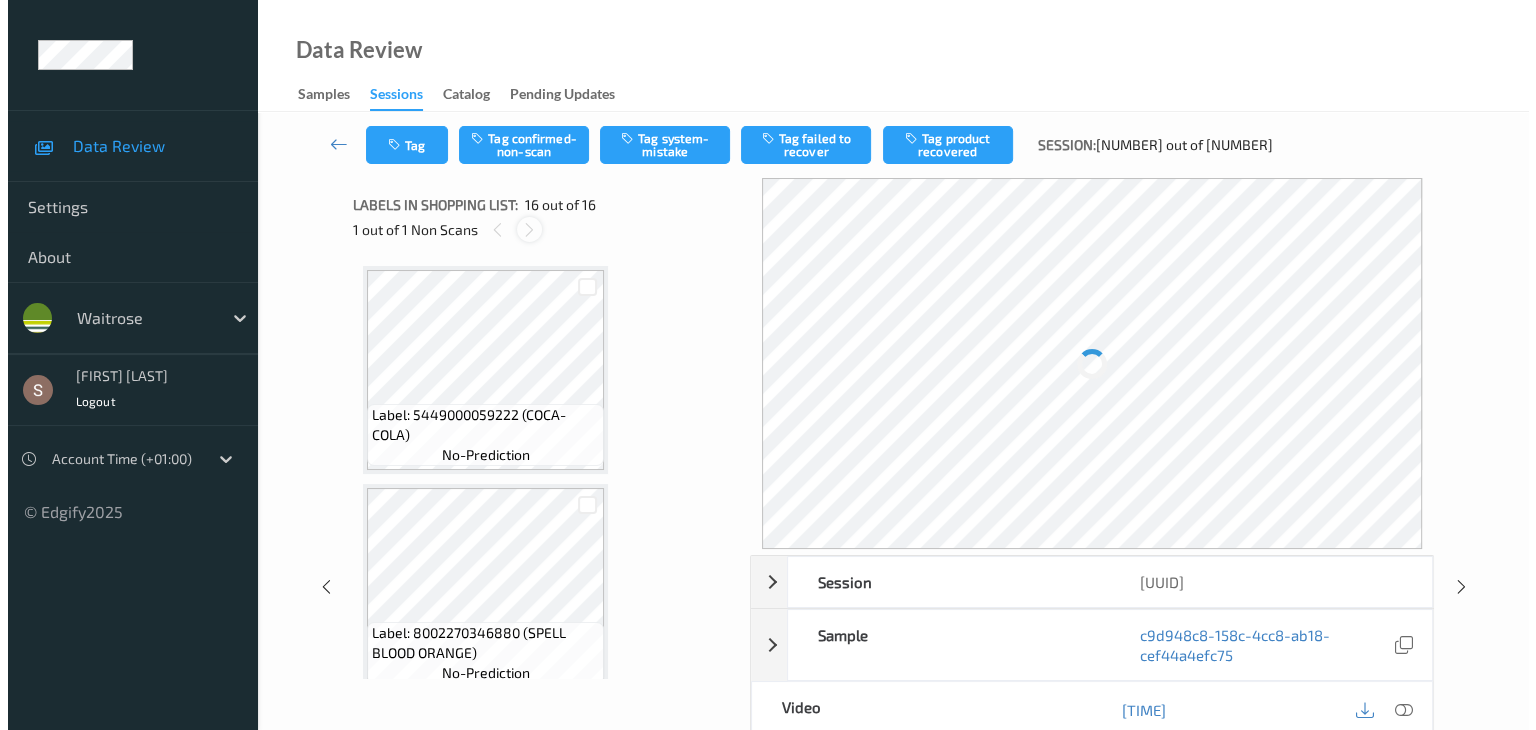 scroll, scrollTop: 3062, scrollLeft: 0, axis: vertical 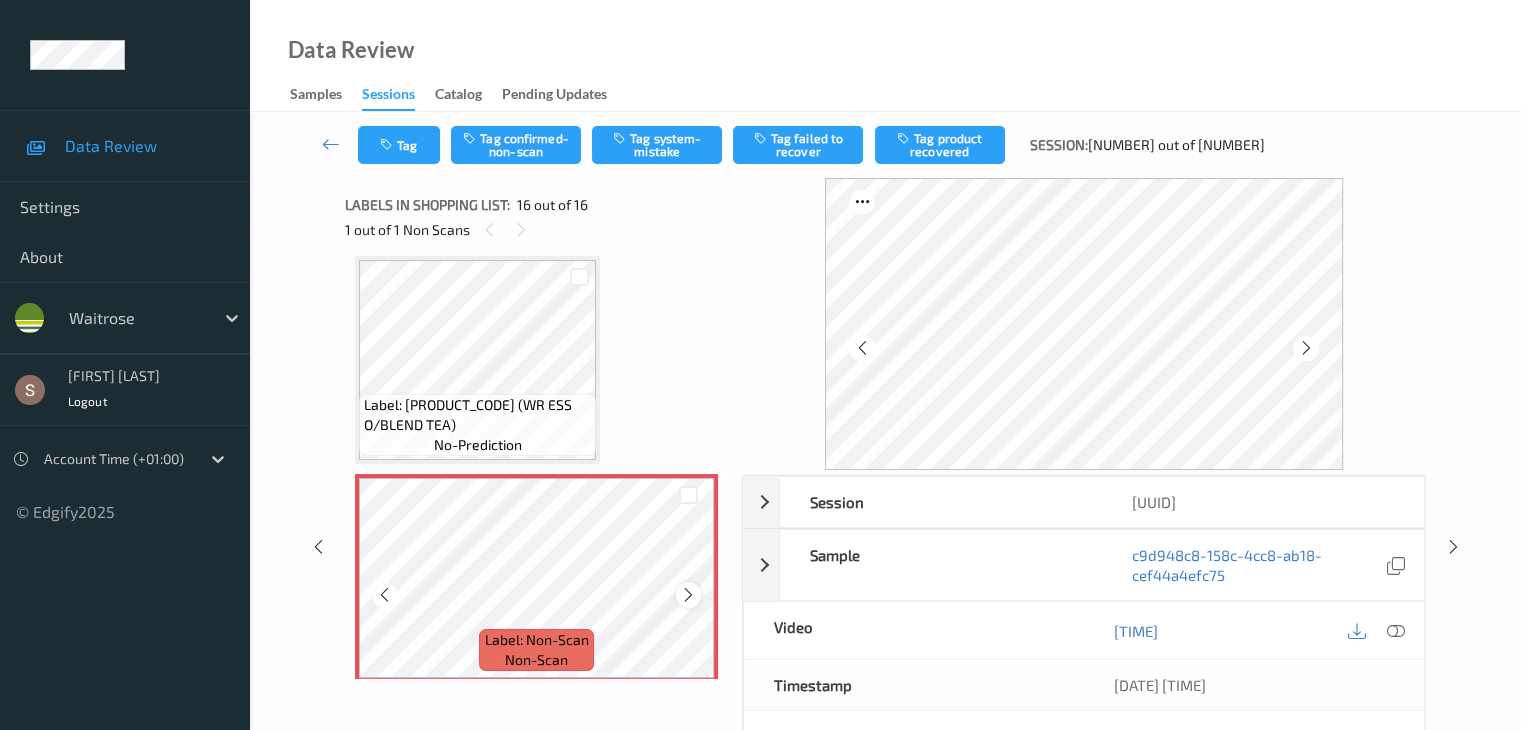 click at bounding box center [688, 595] 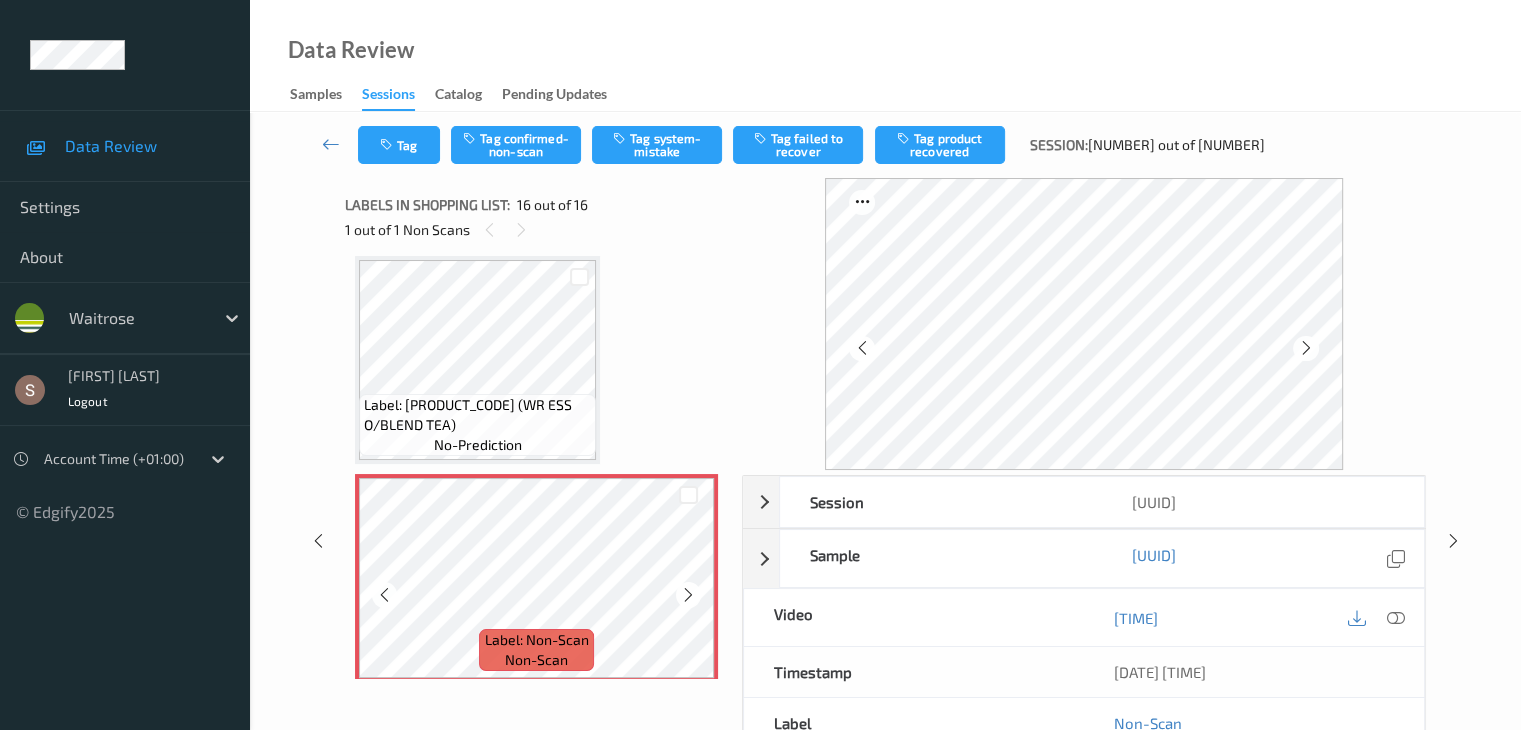 click at bounding box center [688, 595] 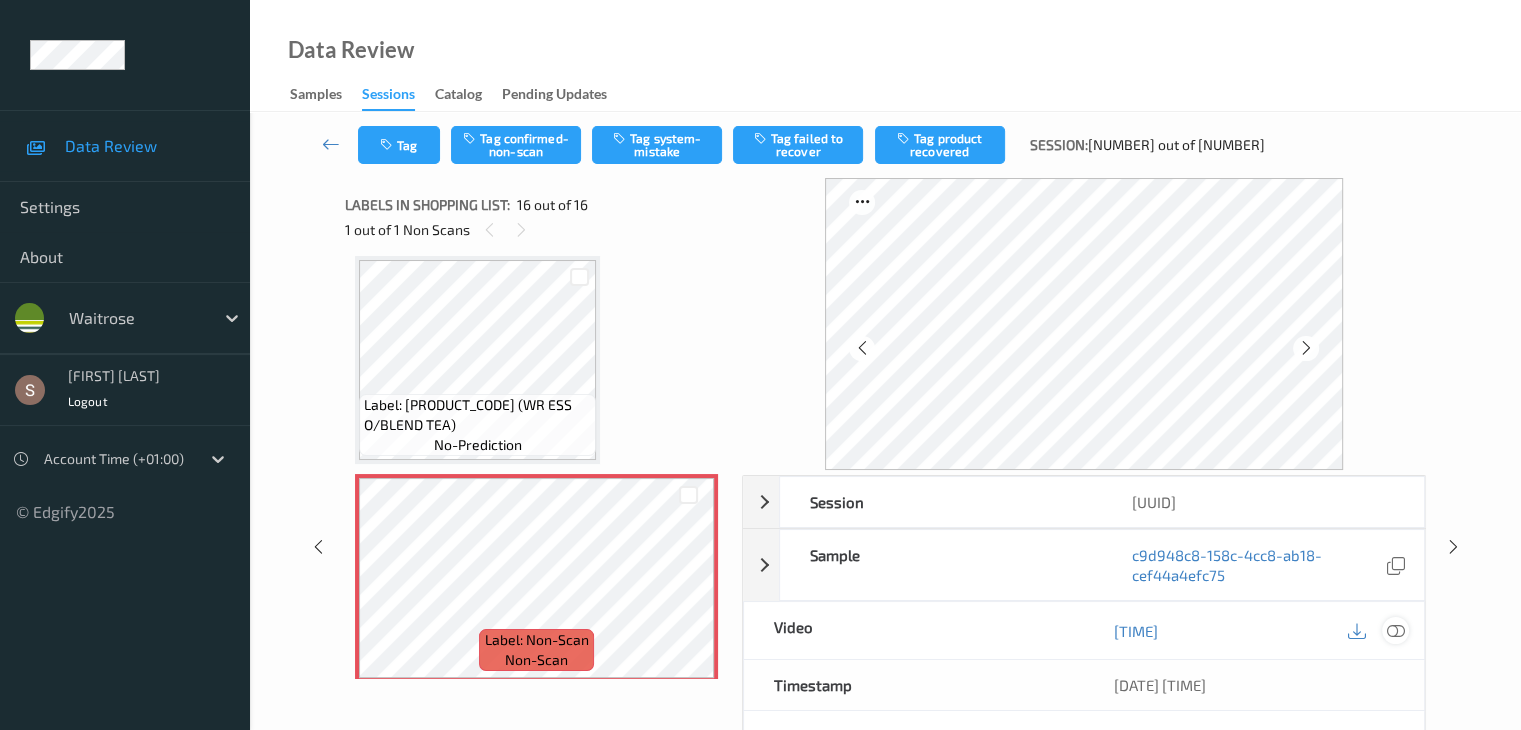 click at bounding box center [1395, 631] 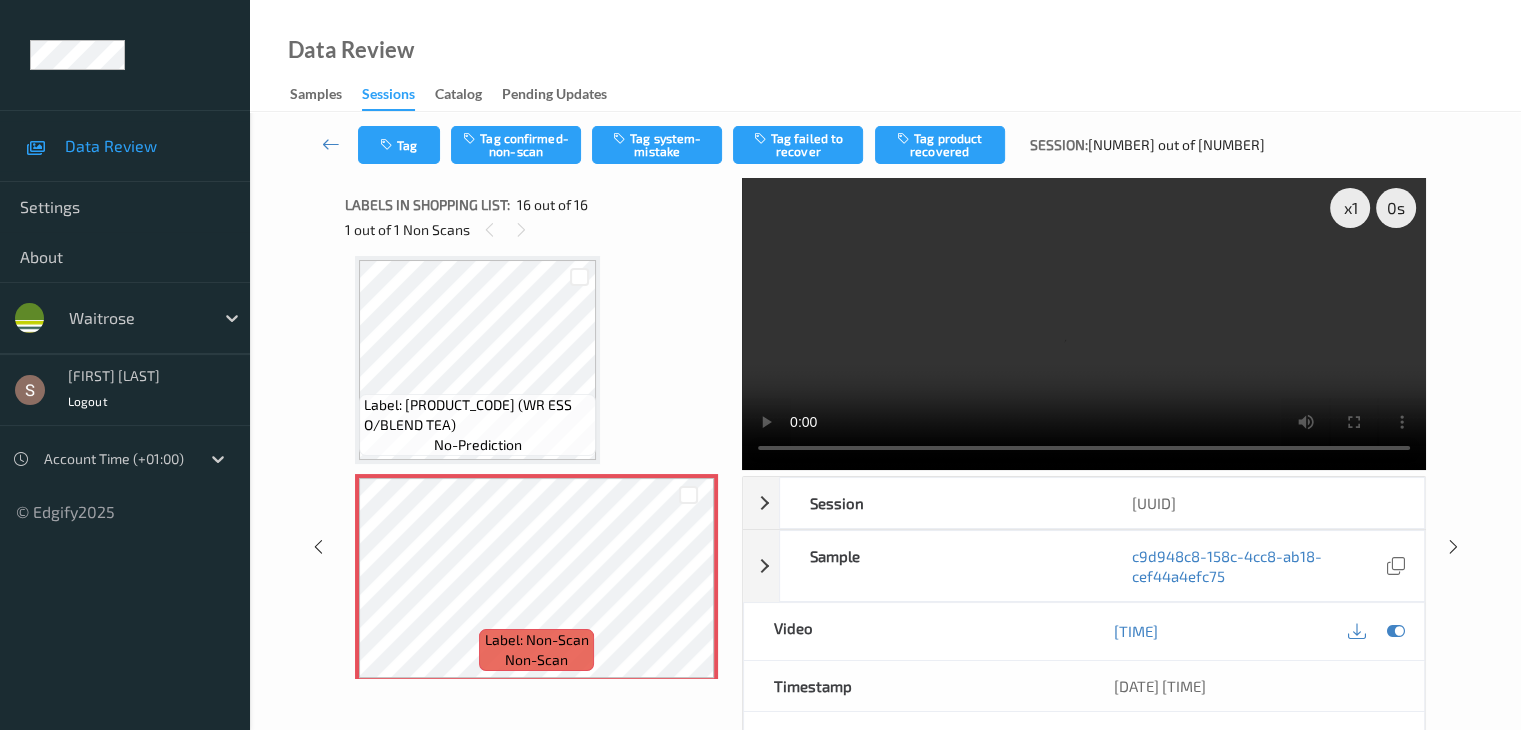 click at bounding box center [1084, 324] 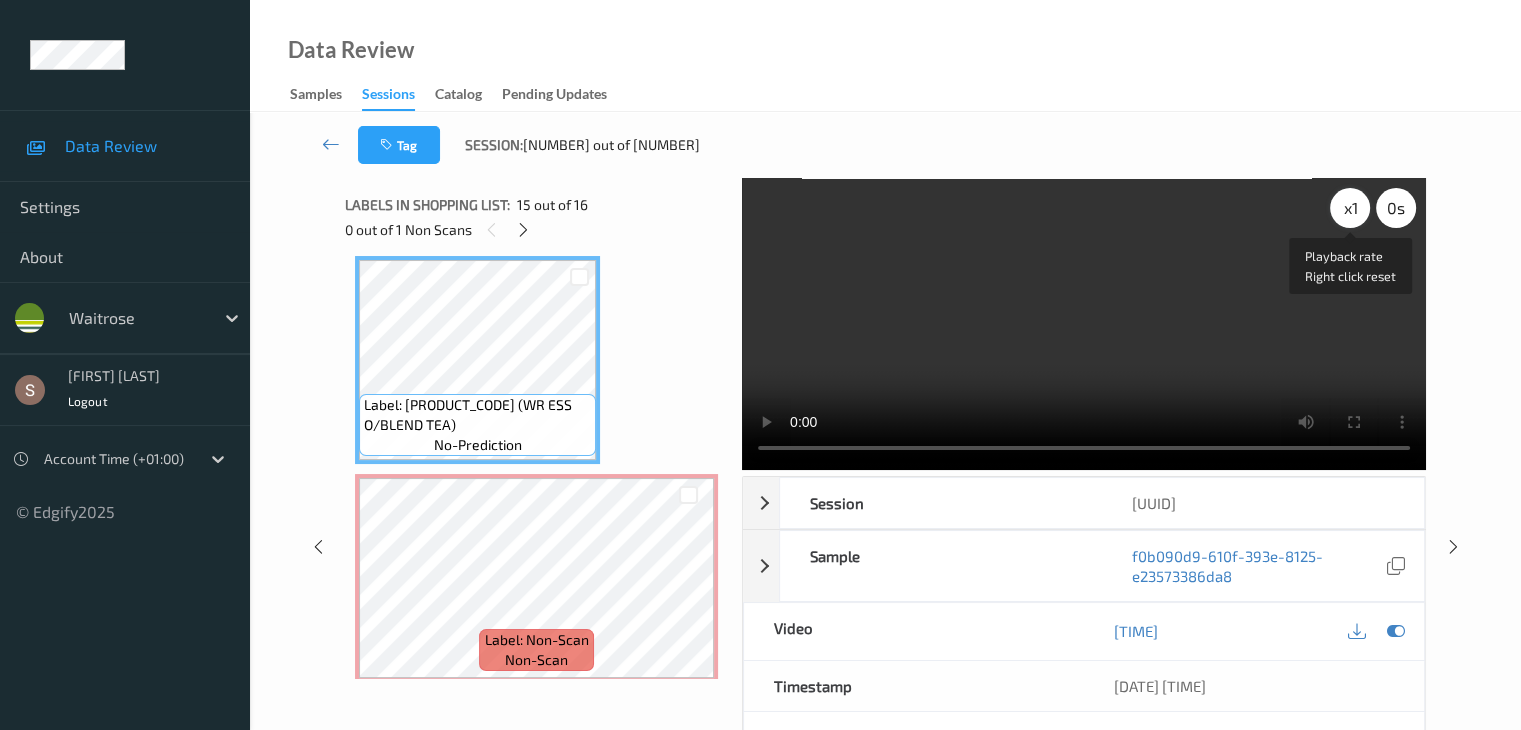 click on "x 1" at bounding box center [1350, 208] 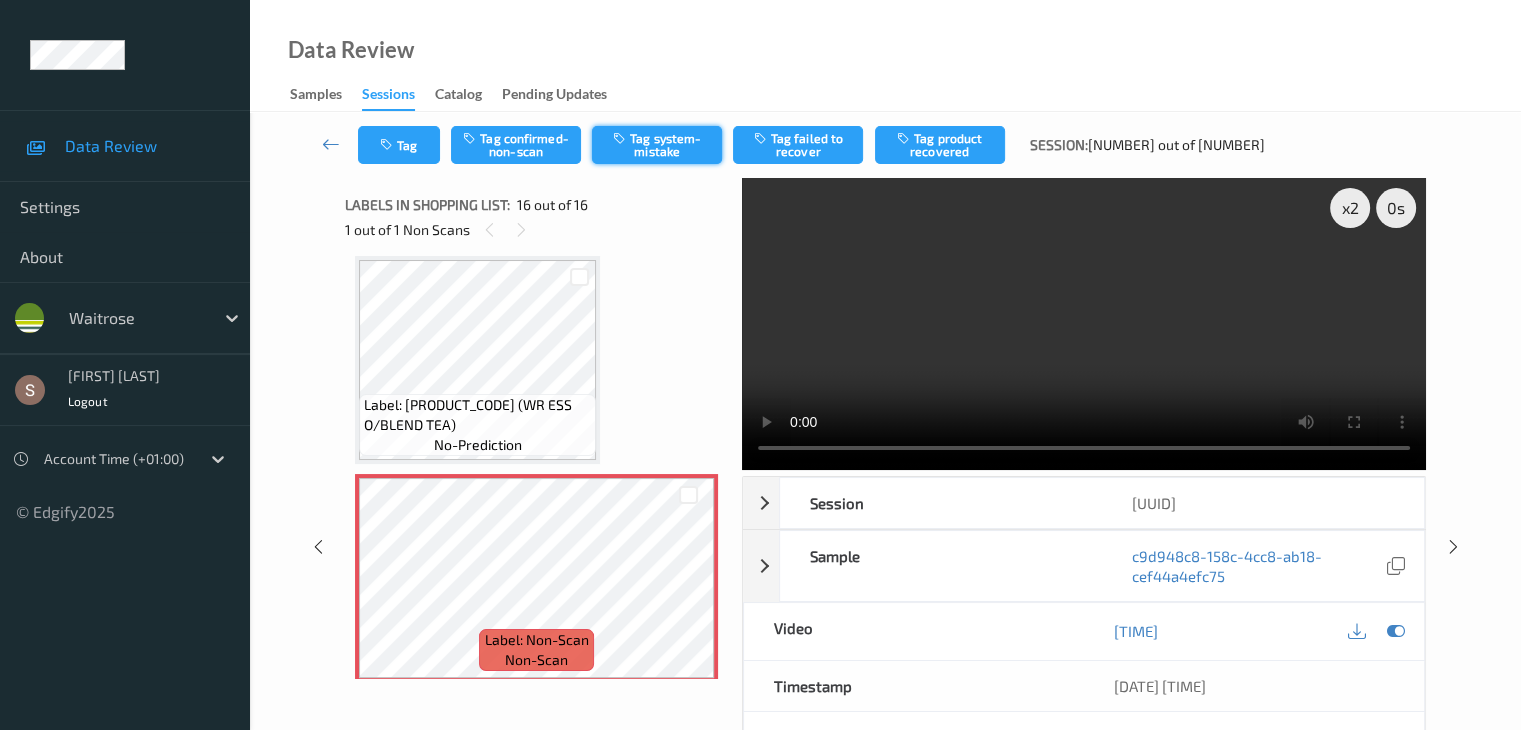 click on "Tag   system-mistake" at bounding box center [657, 145] 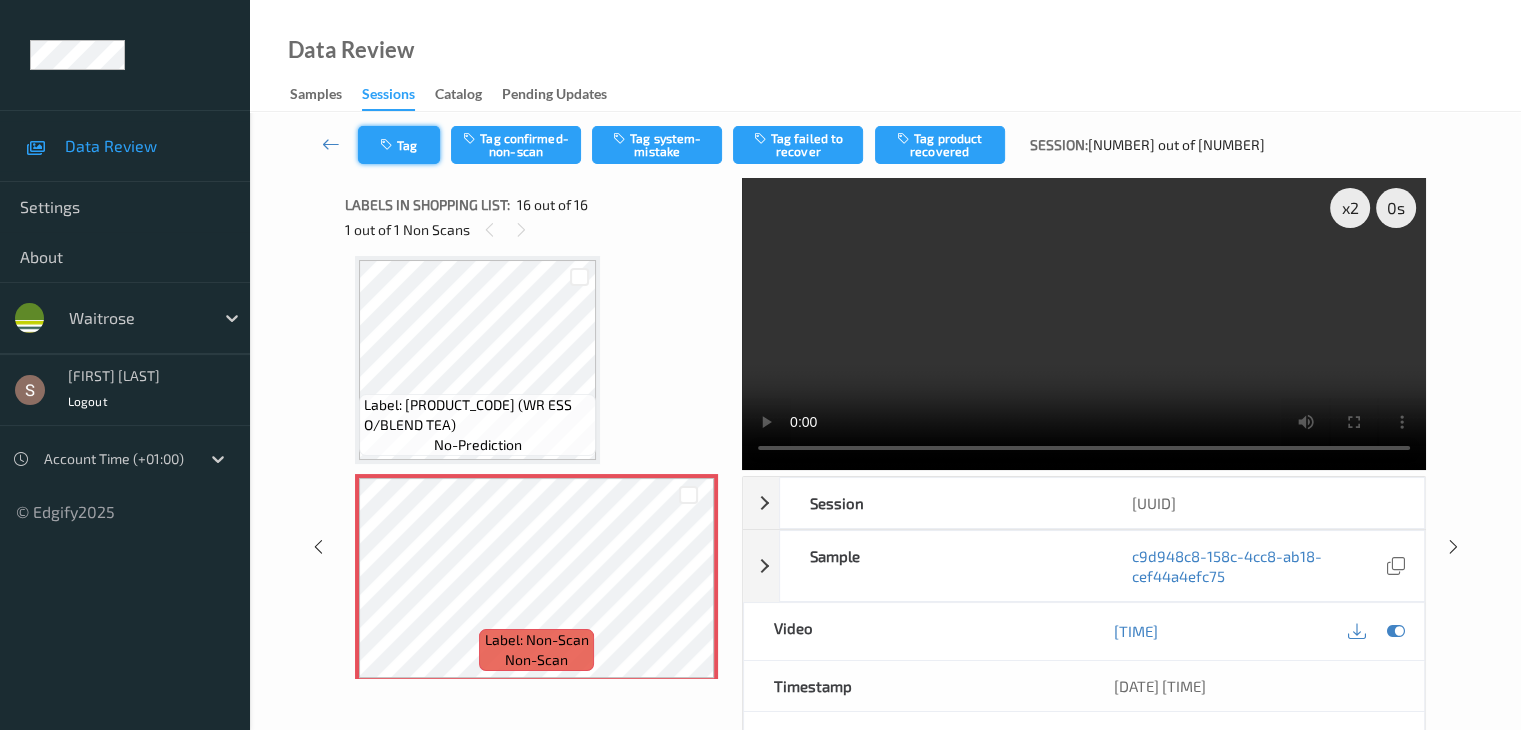 click at bounding box center [388, 145] 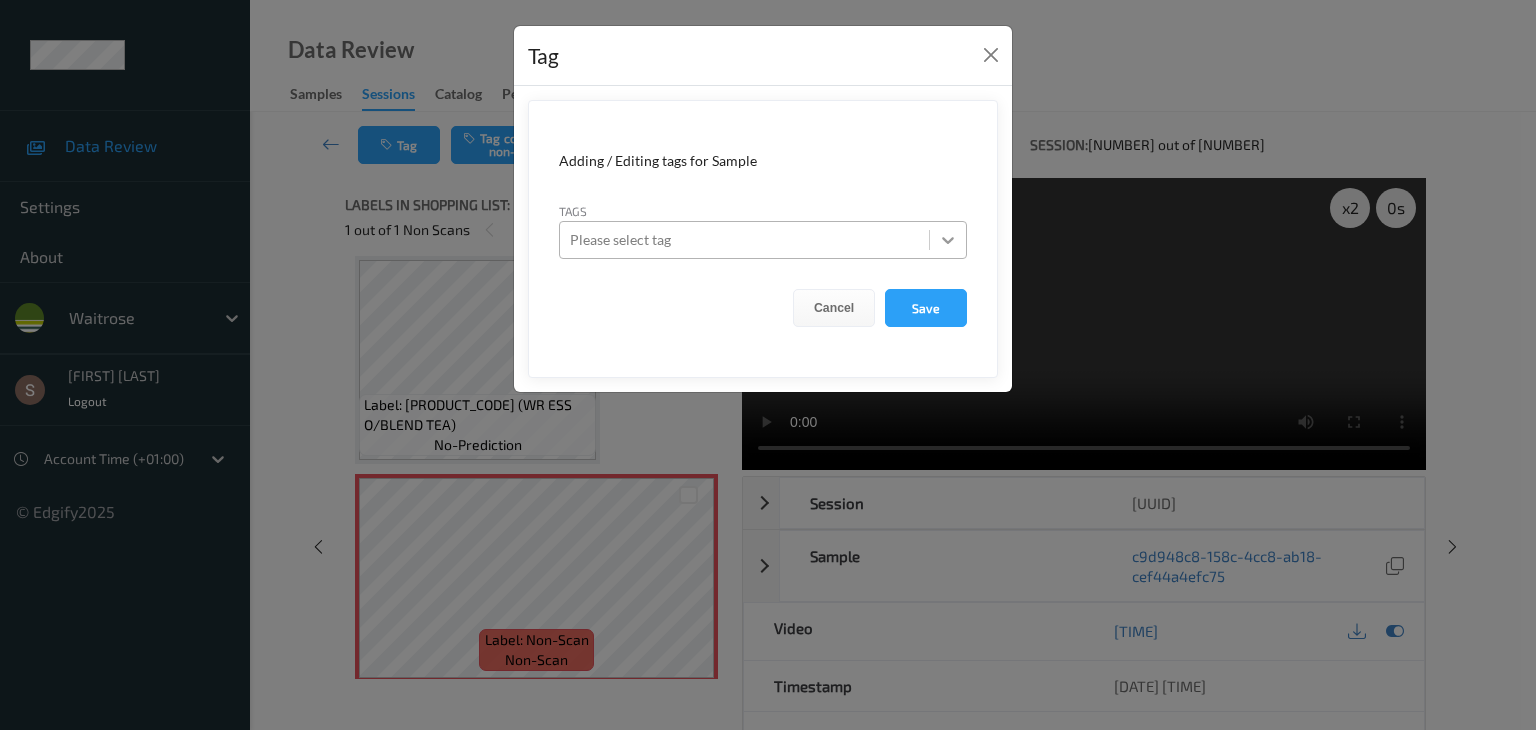 click 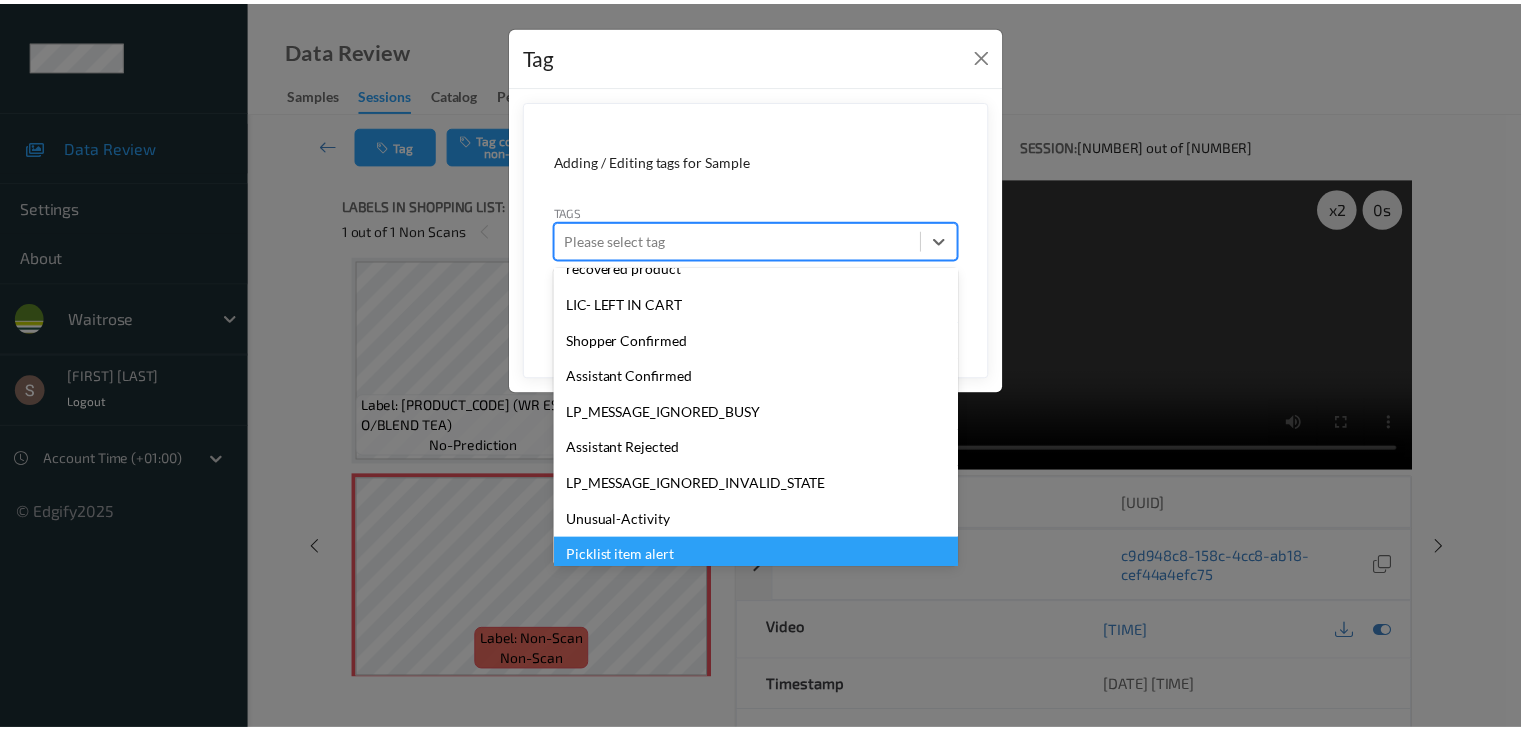 scroll, scrollTop: 392, scrollLeft: 0, axis: vertical 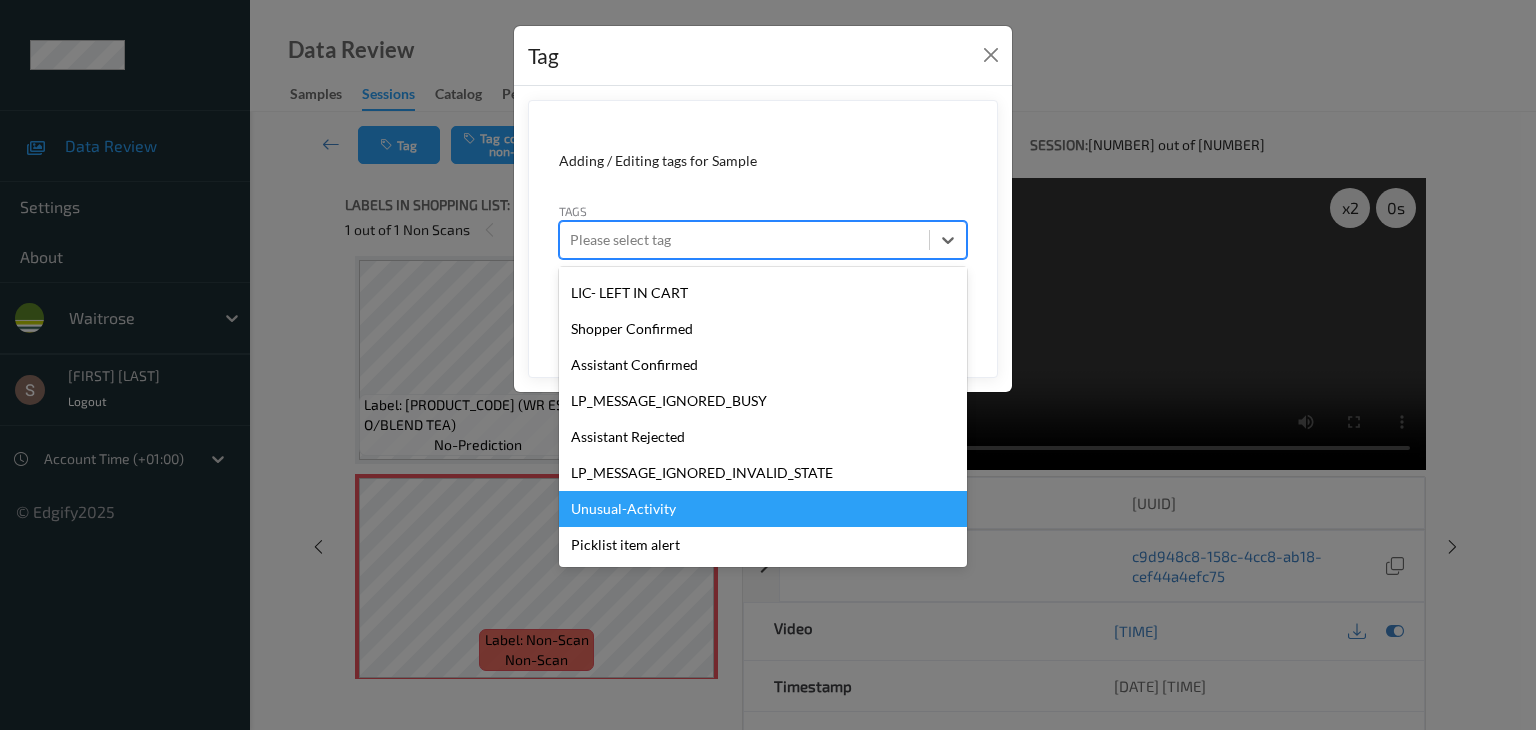 click on "Unusual-Activity" at bounding box center [763, 509] 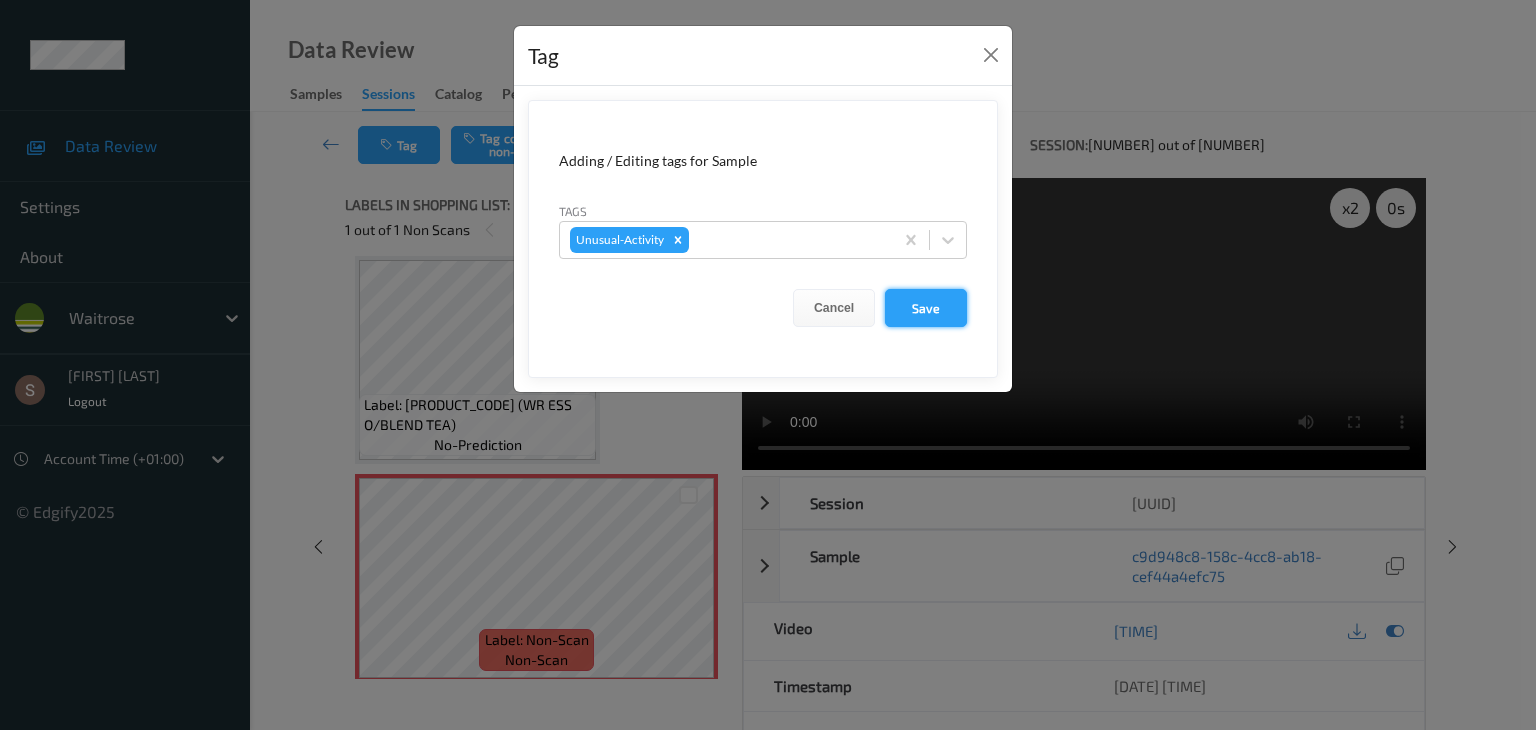 click on "Save" at bounding box center (926, 308) 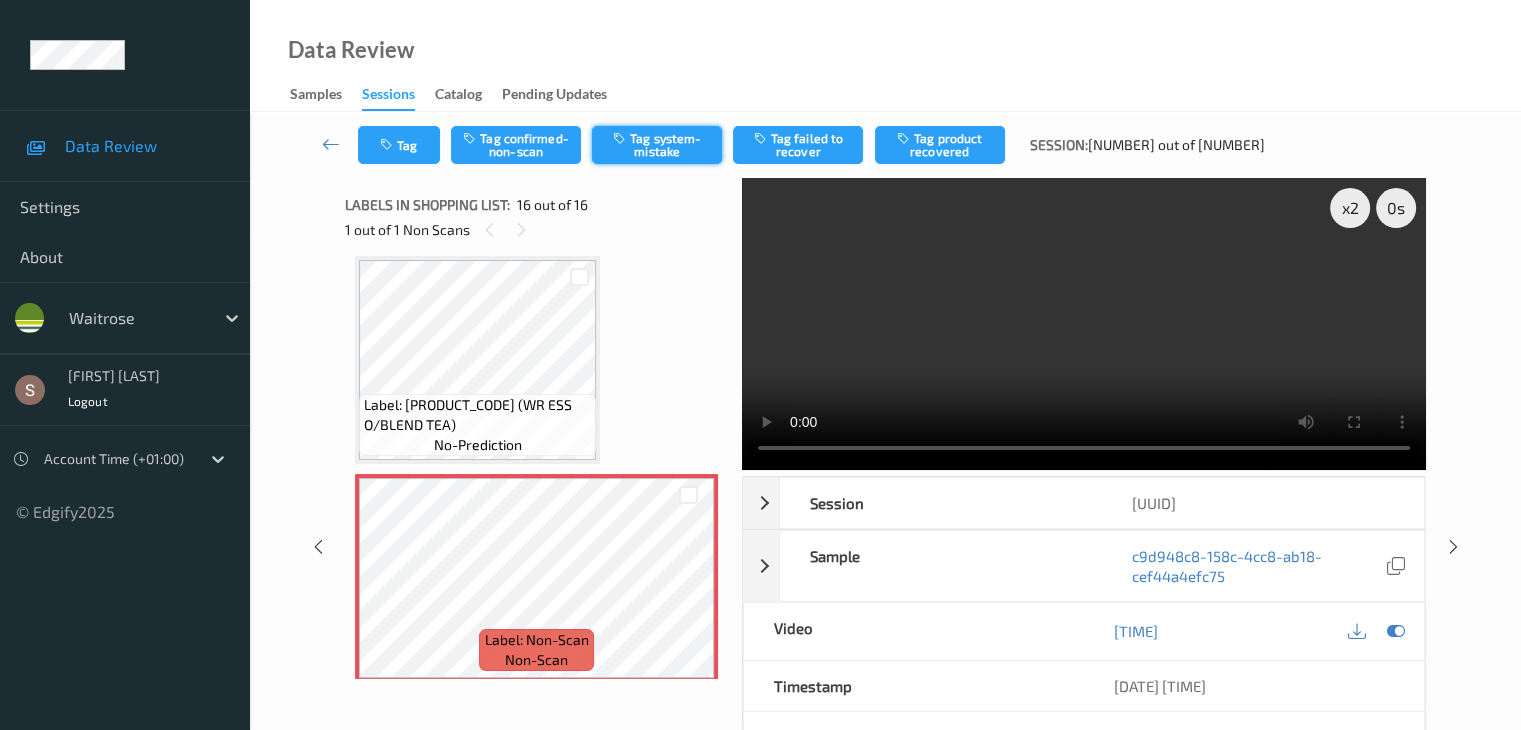 click at bounding box center (621, 138) 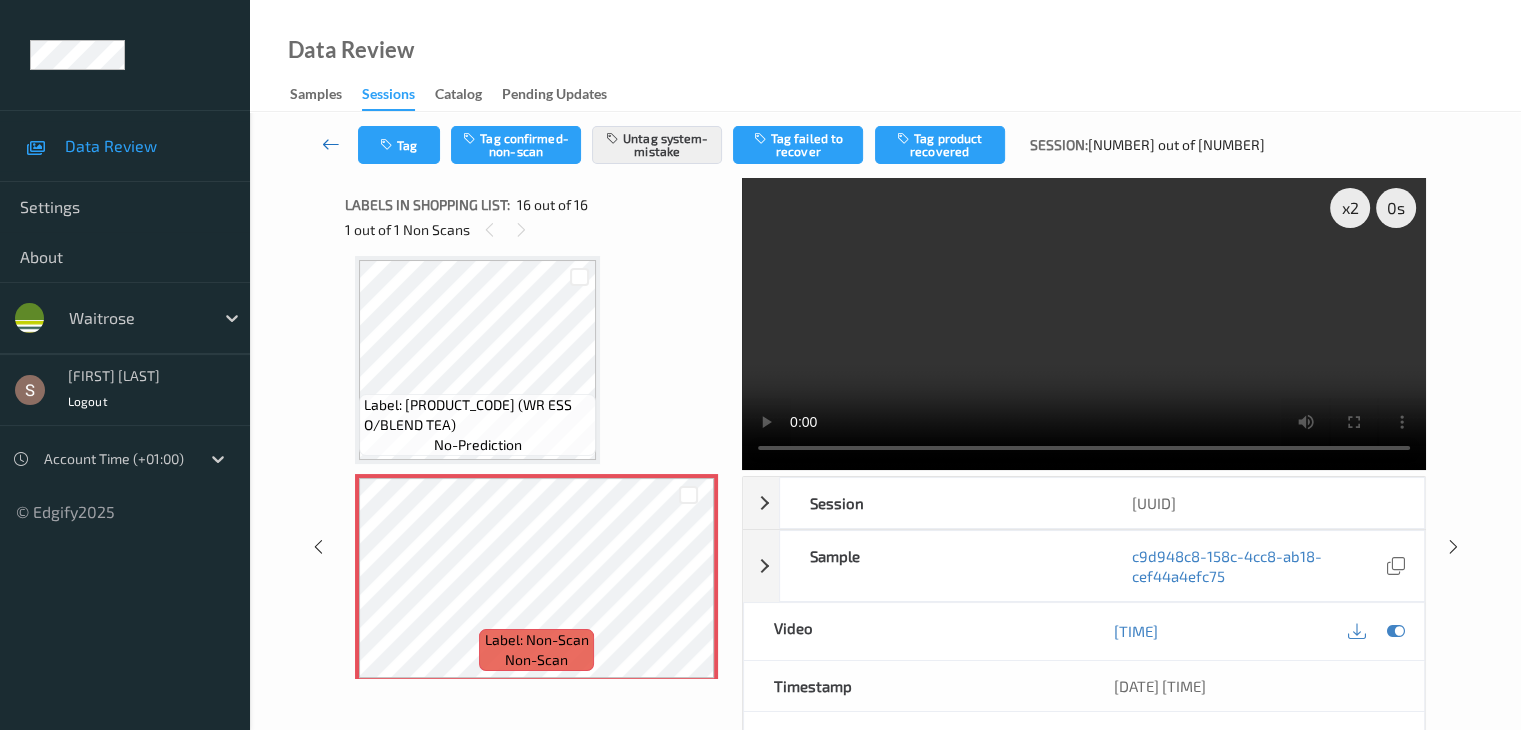 click at bounding box center (331, 144) 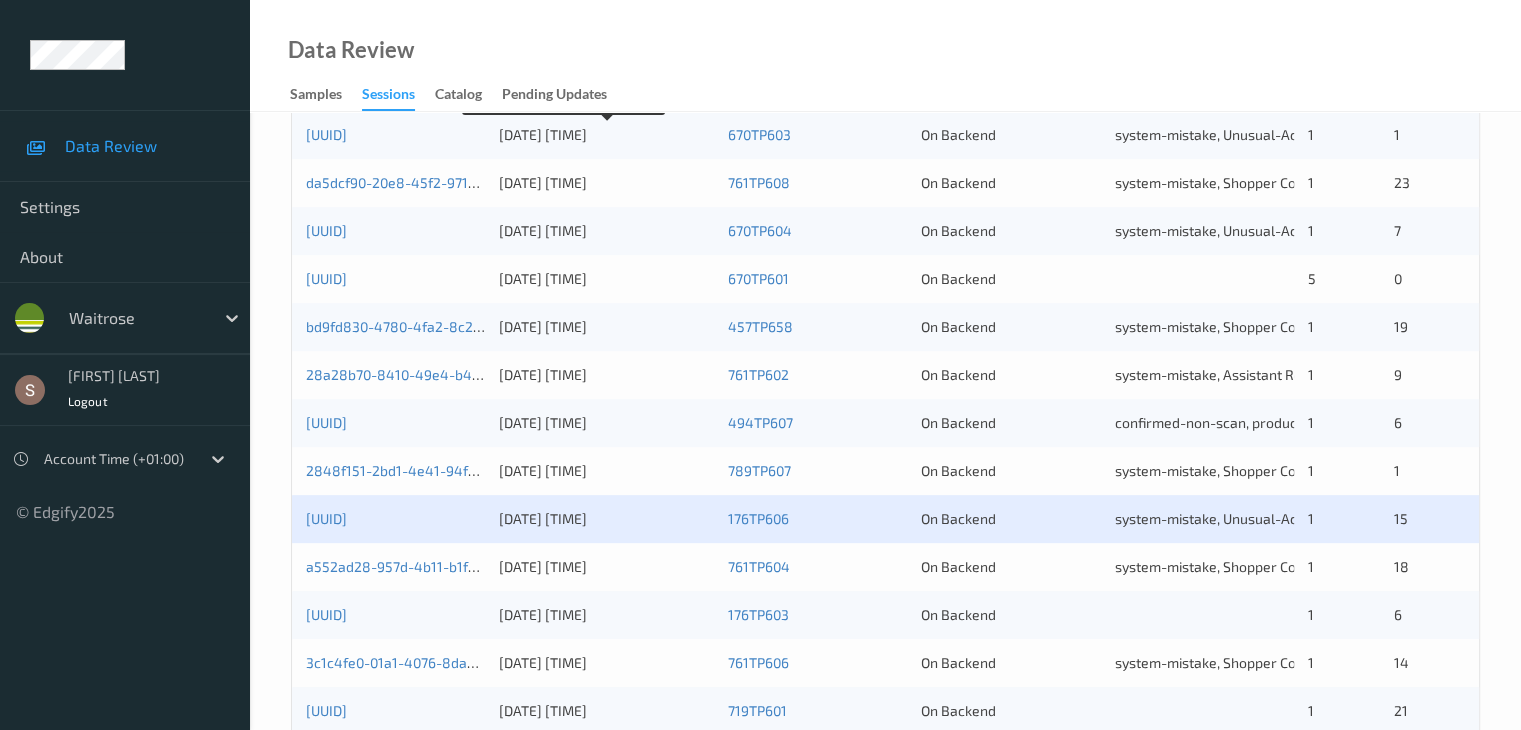 scroll, scrollTop: 900, scrollLeft: 0, axis: vertical 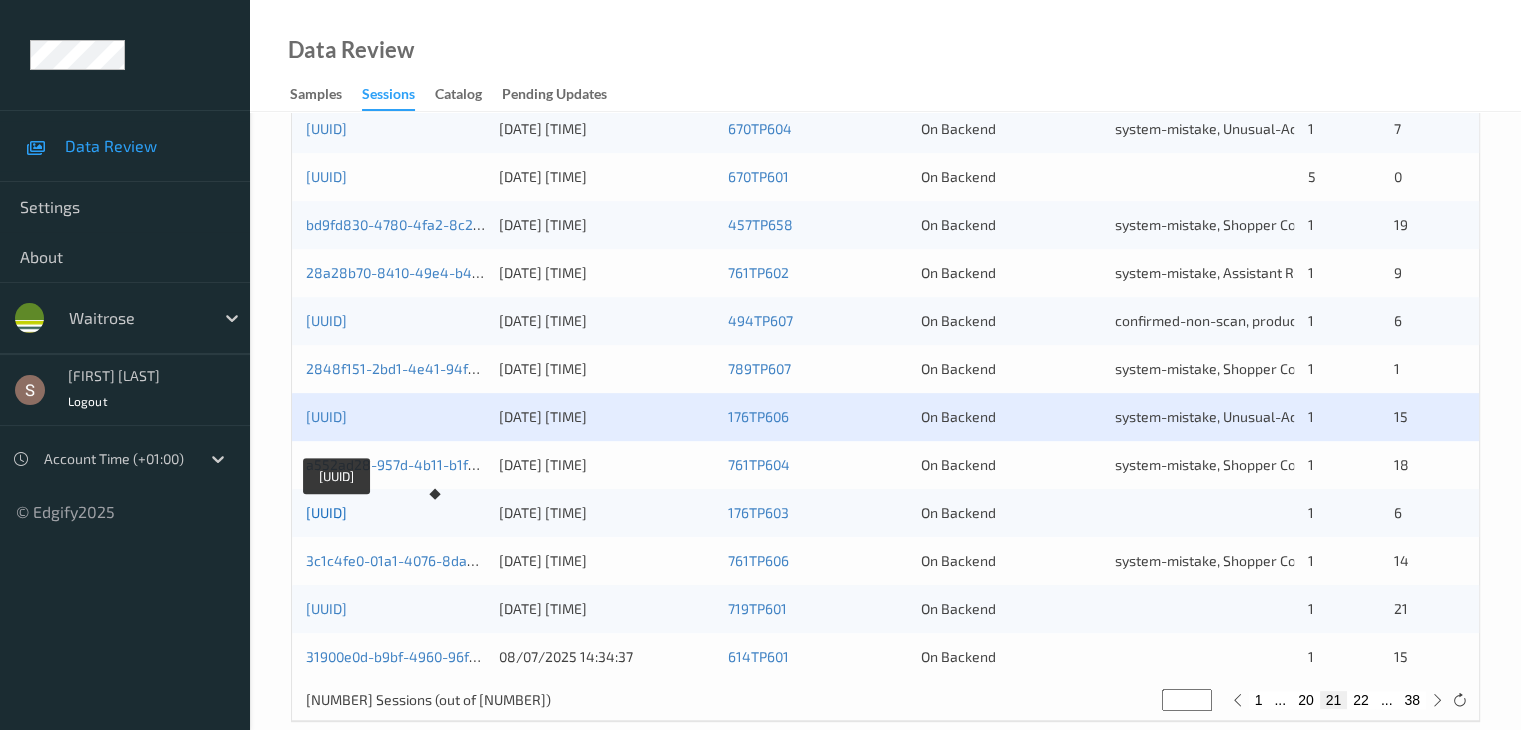 click on "[UUID]" at bounding box center [326, 512] 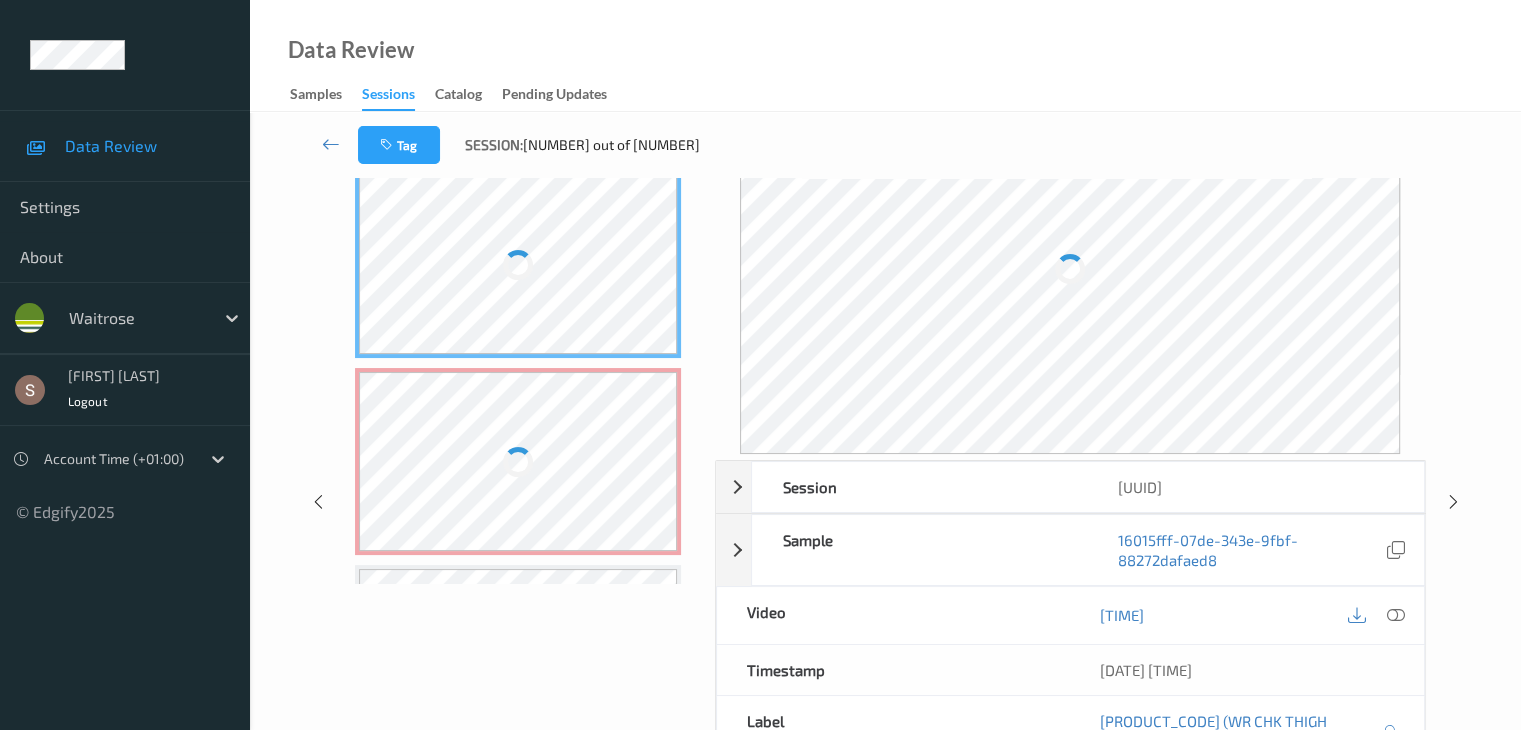 scroll, scrollTop: 0, scrollLeft: 0, axis: both 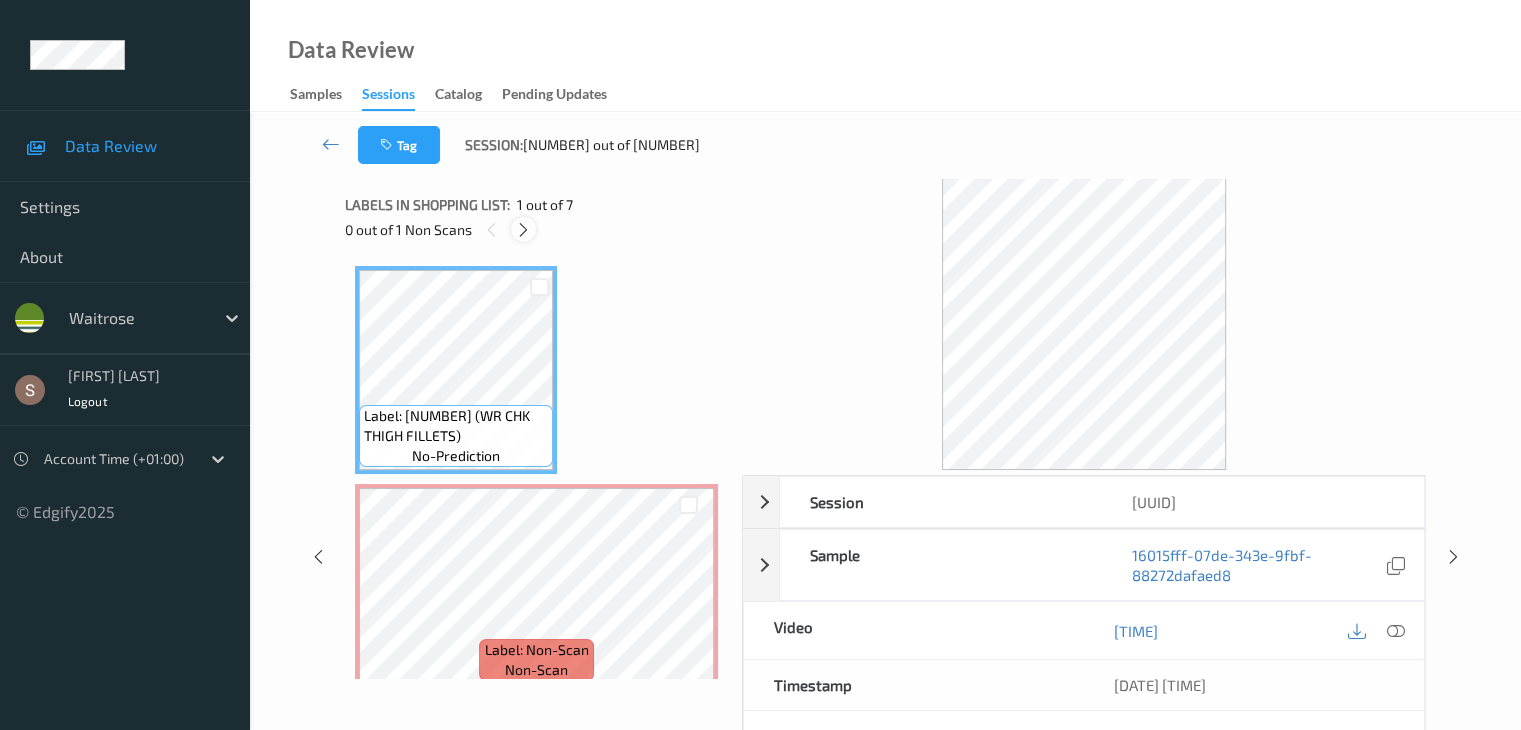 click at bounding box center [523, 230] 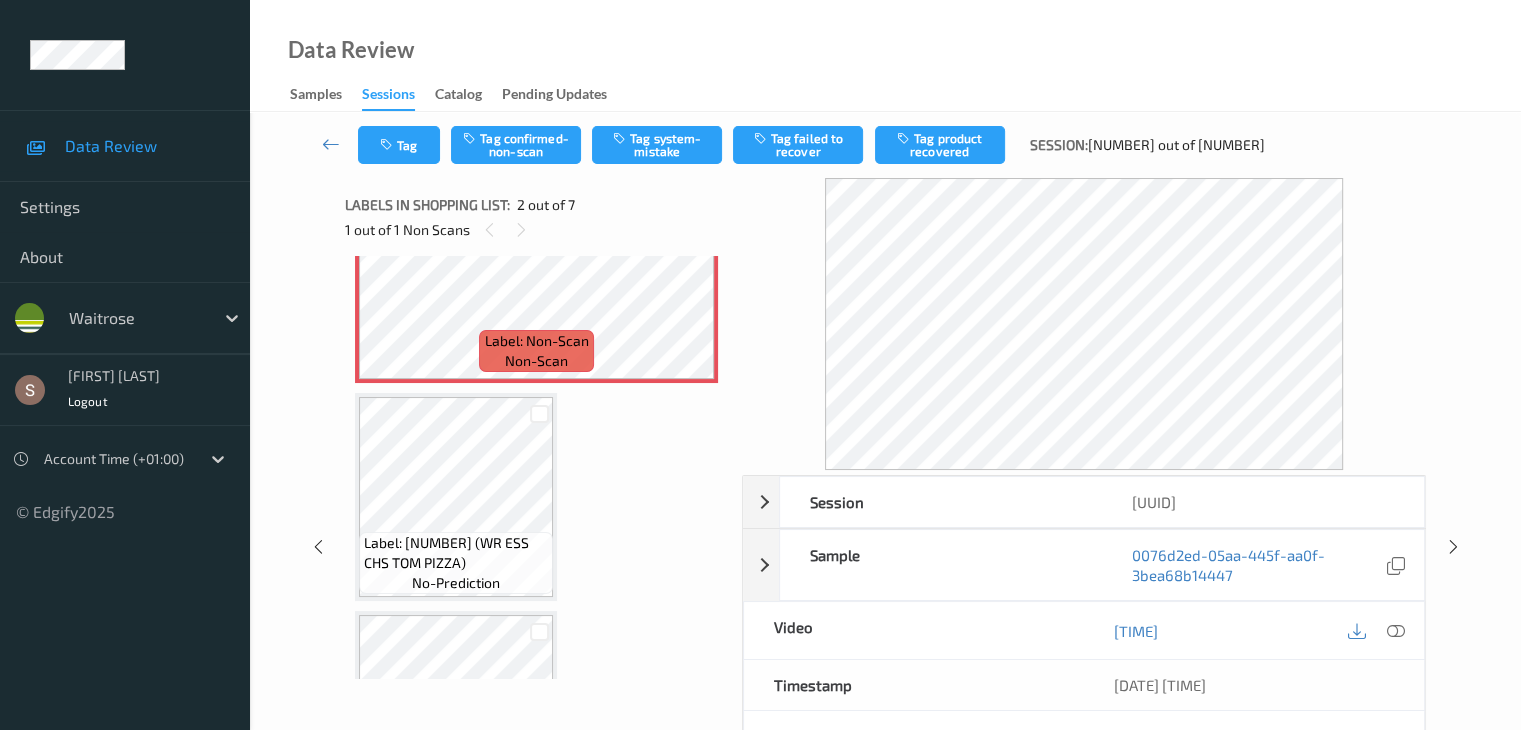 scroll, scrollTop: 310, scrollLeft: 0, axis: vertical 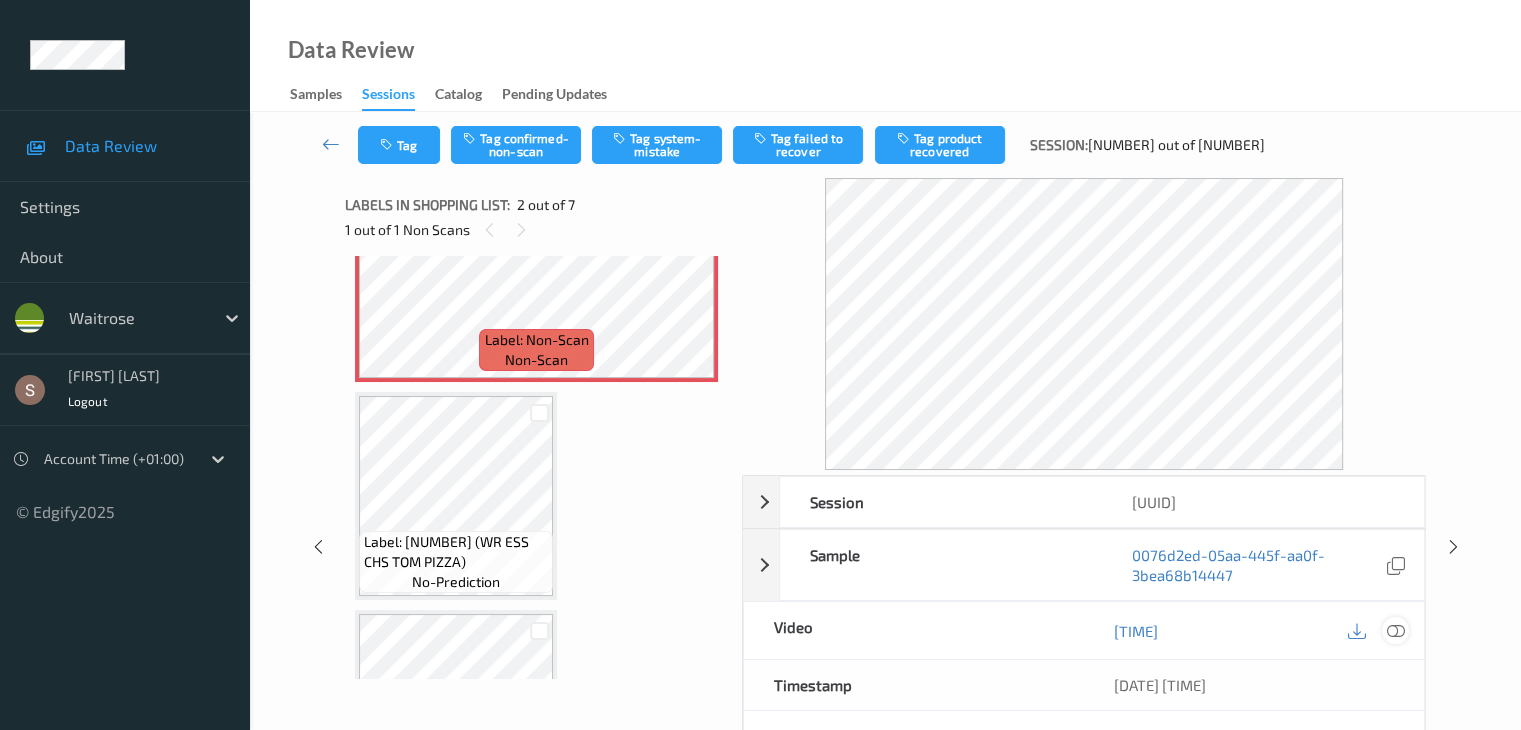 click at bounding box center [1395, 631] 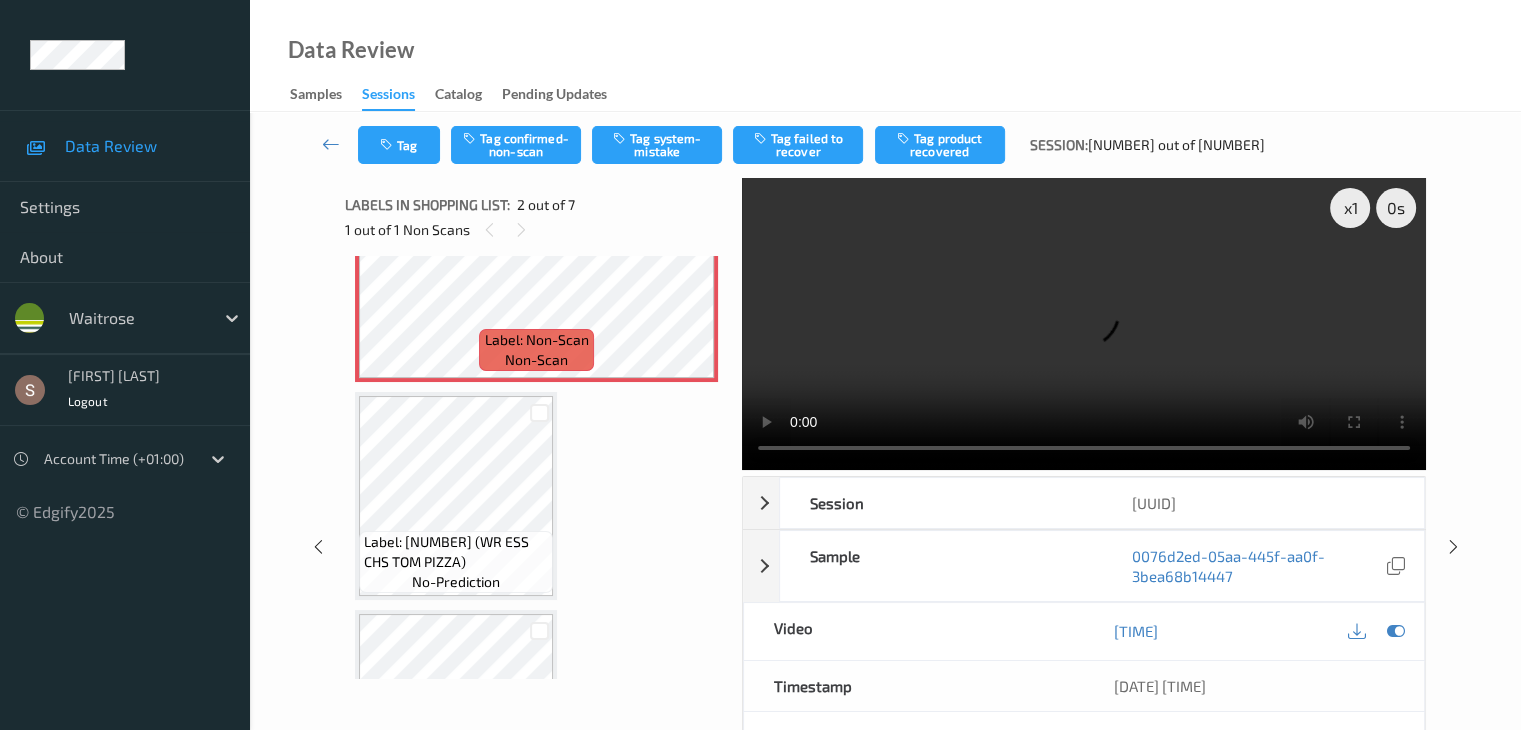 click at bounding box center (1084, 324) 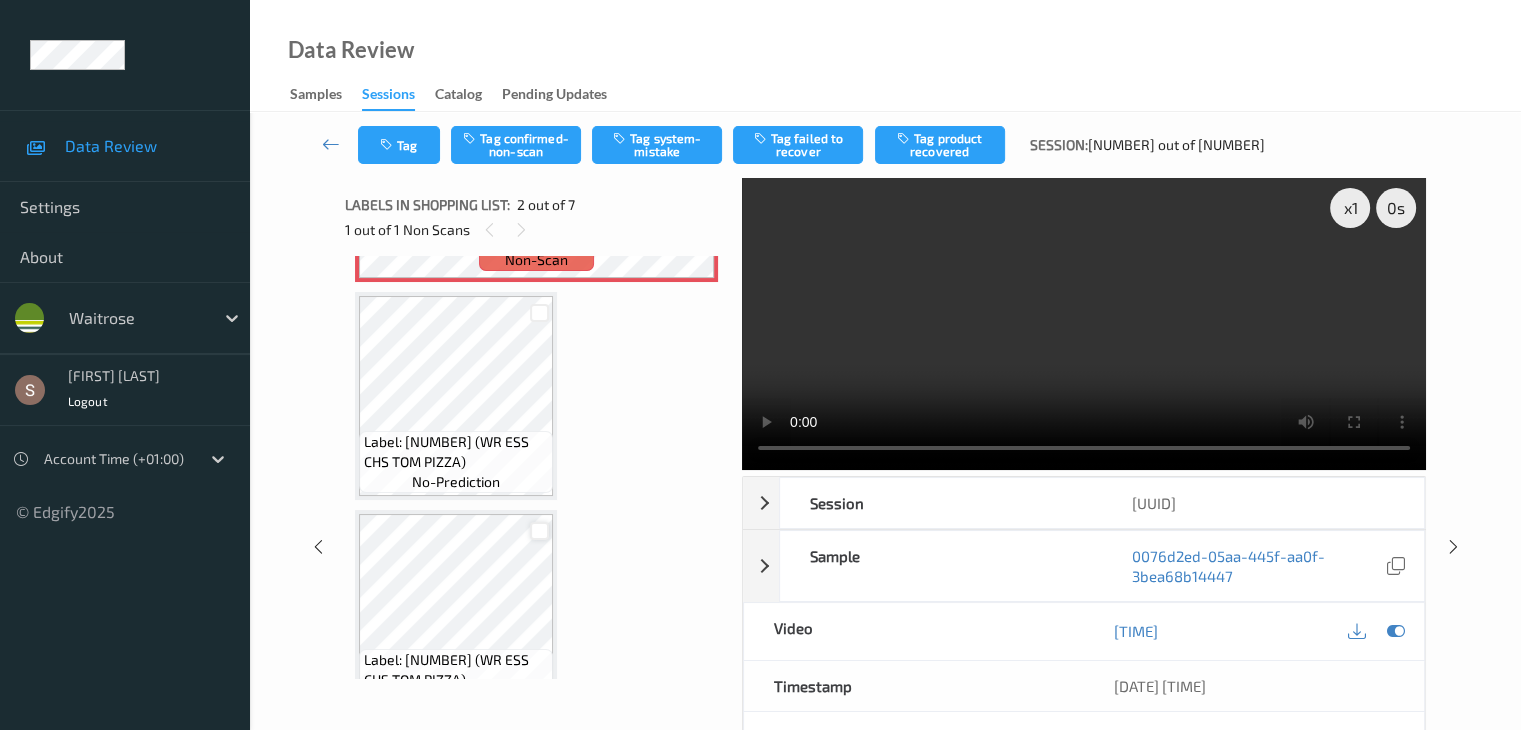 scroll, scrollTop: 510, scrollLeft: 0, axis: vertical 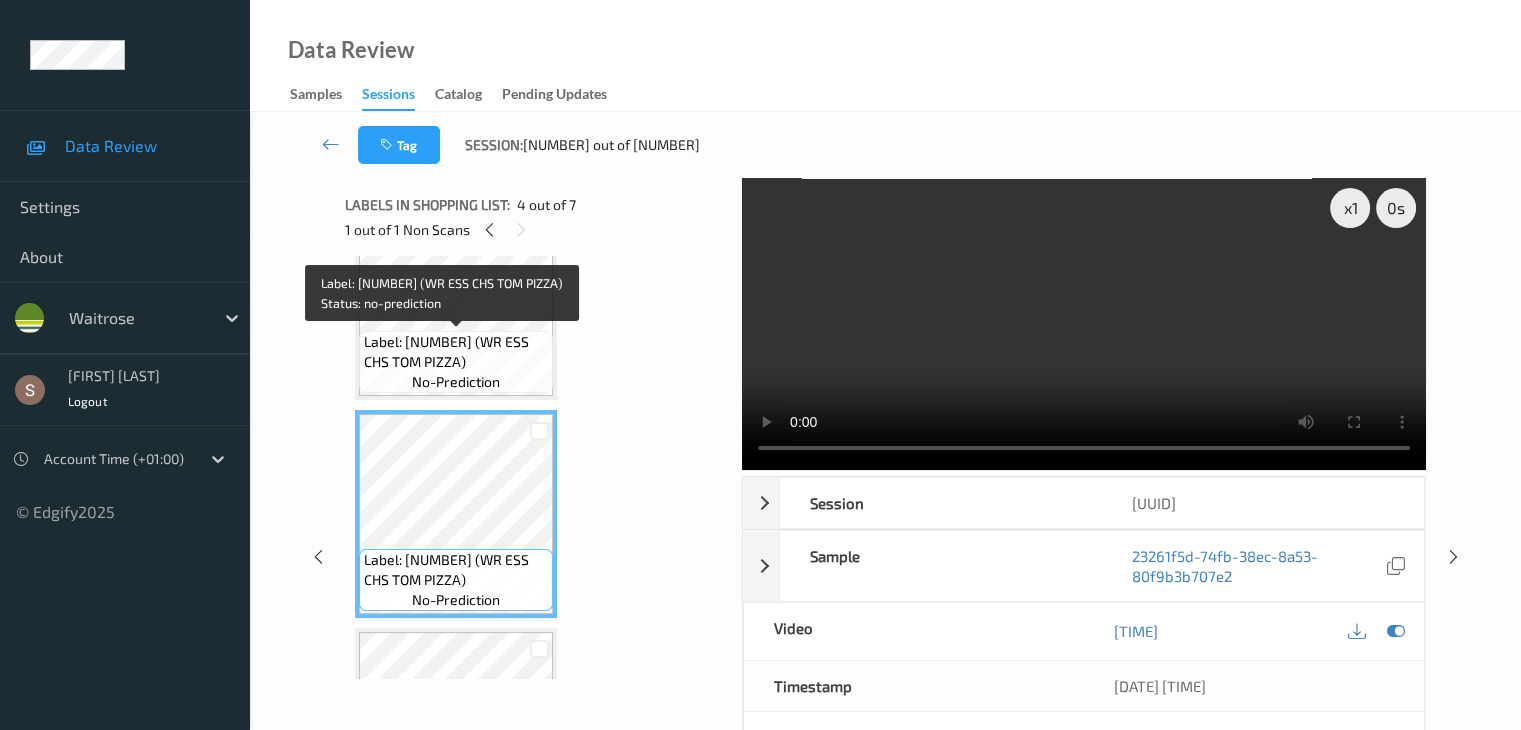 click on "Label: [NUMBER] (WR ESS CHS TOM PIZZA)" at bounding box center [456, 352] 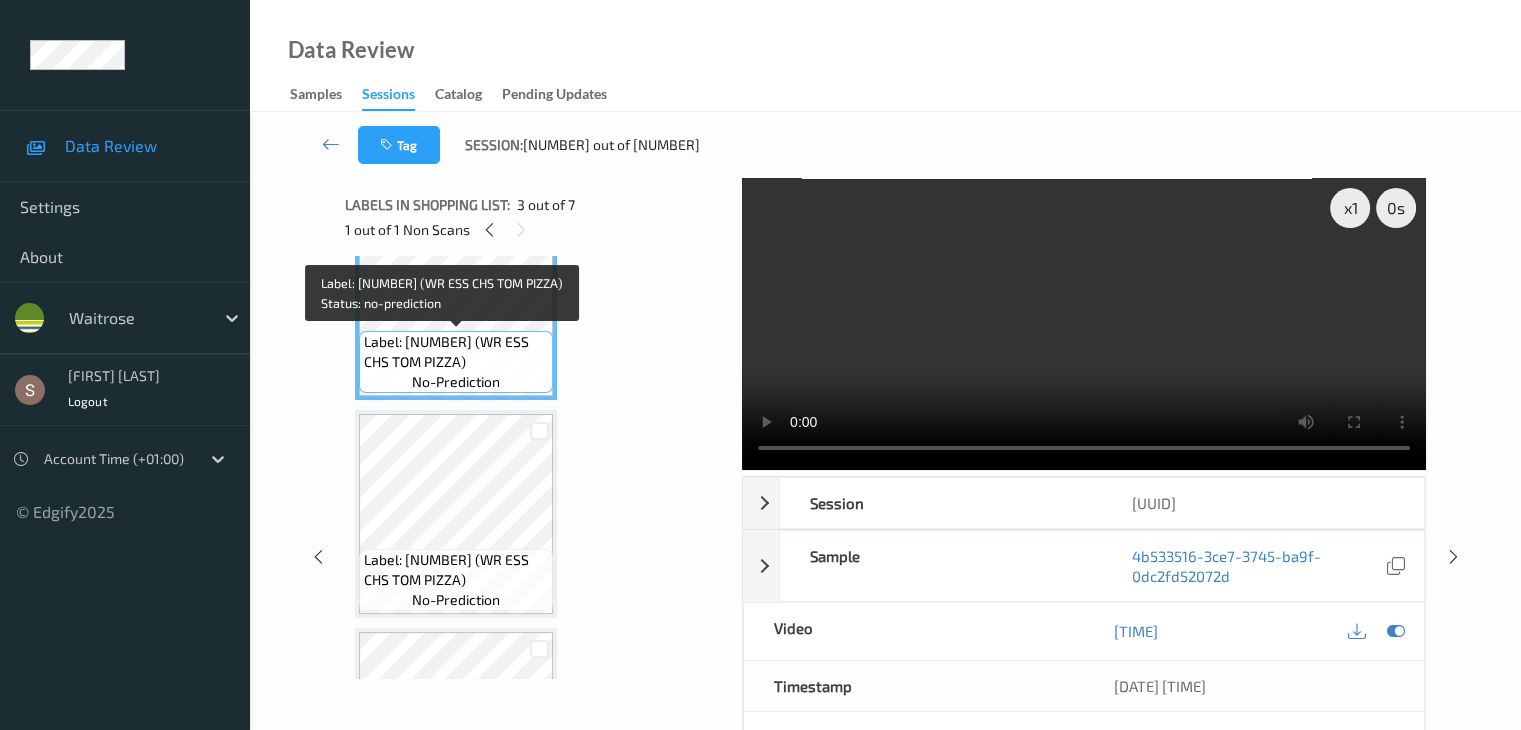 scroll, scrollTop: 410, scrollLeft: 0, axis: vertical 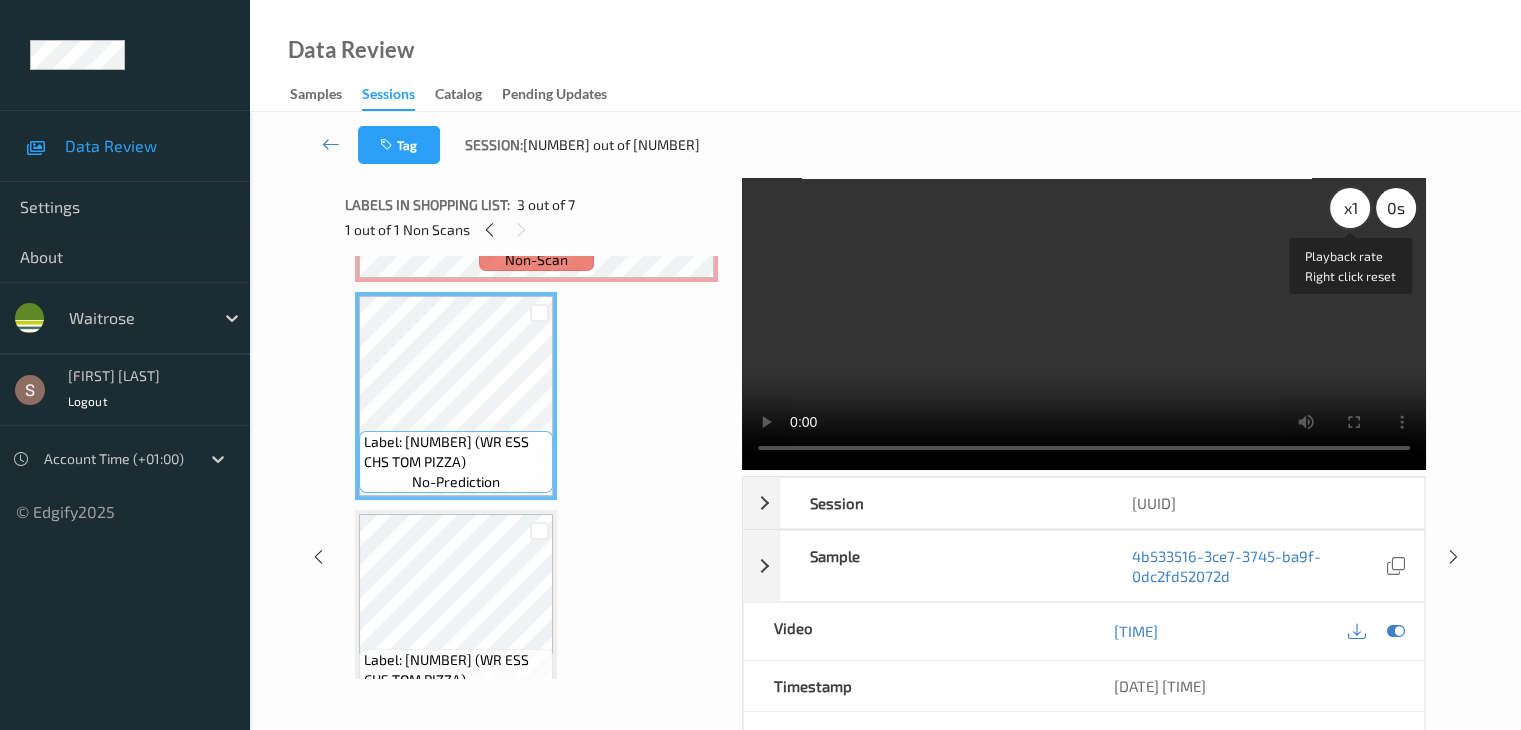 click on "x 1" at bounding box center [1350, 208] 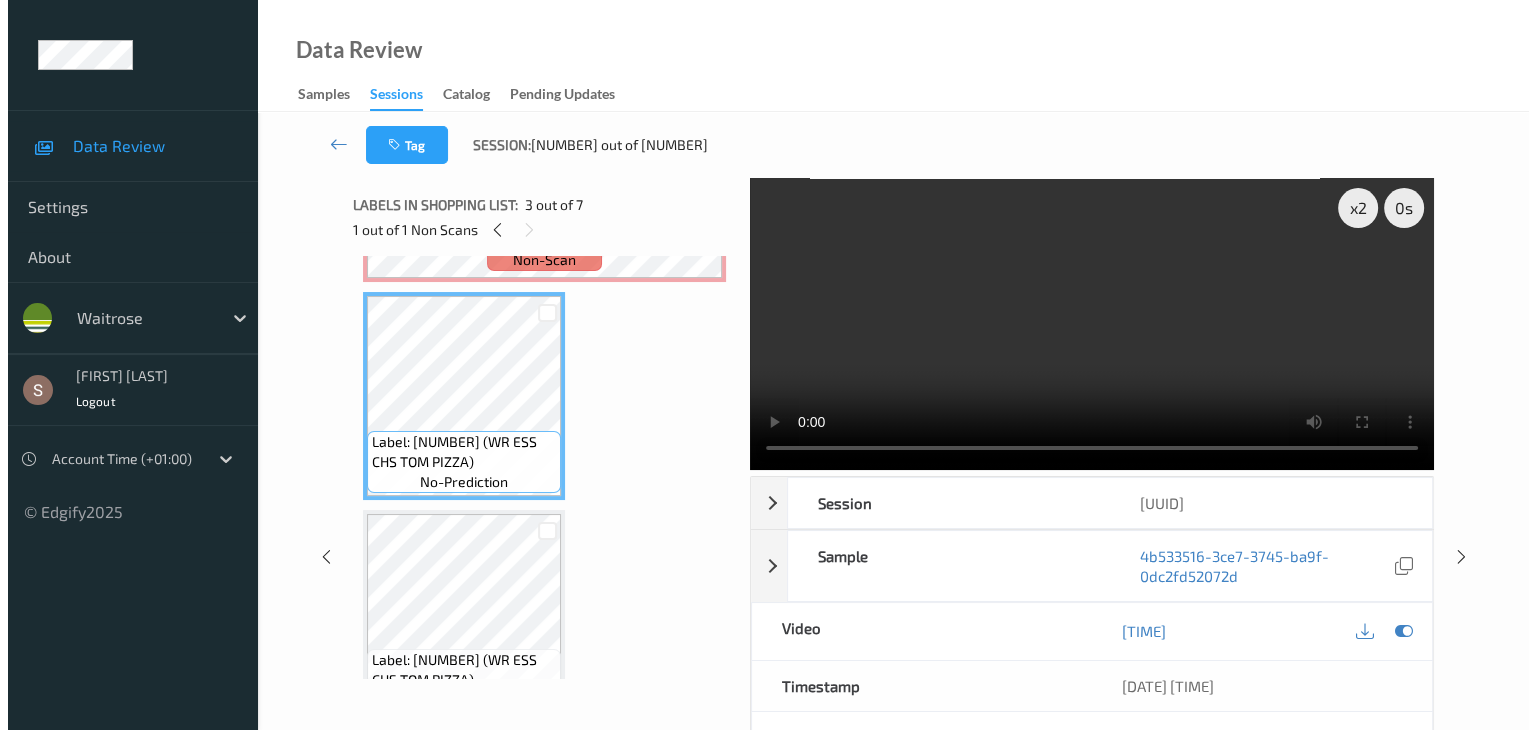 scroll, scrollTop: 210, scrollLeft: 0, axis: vertical 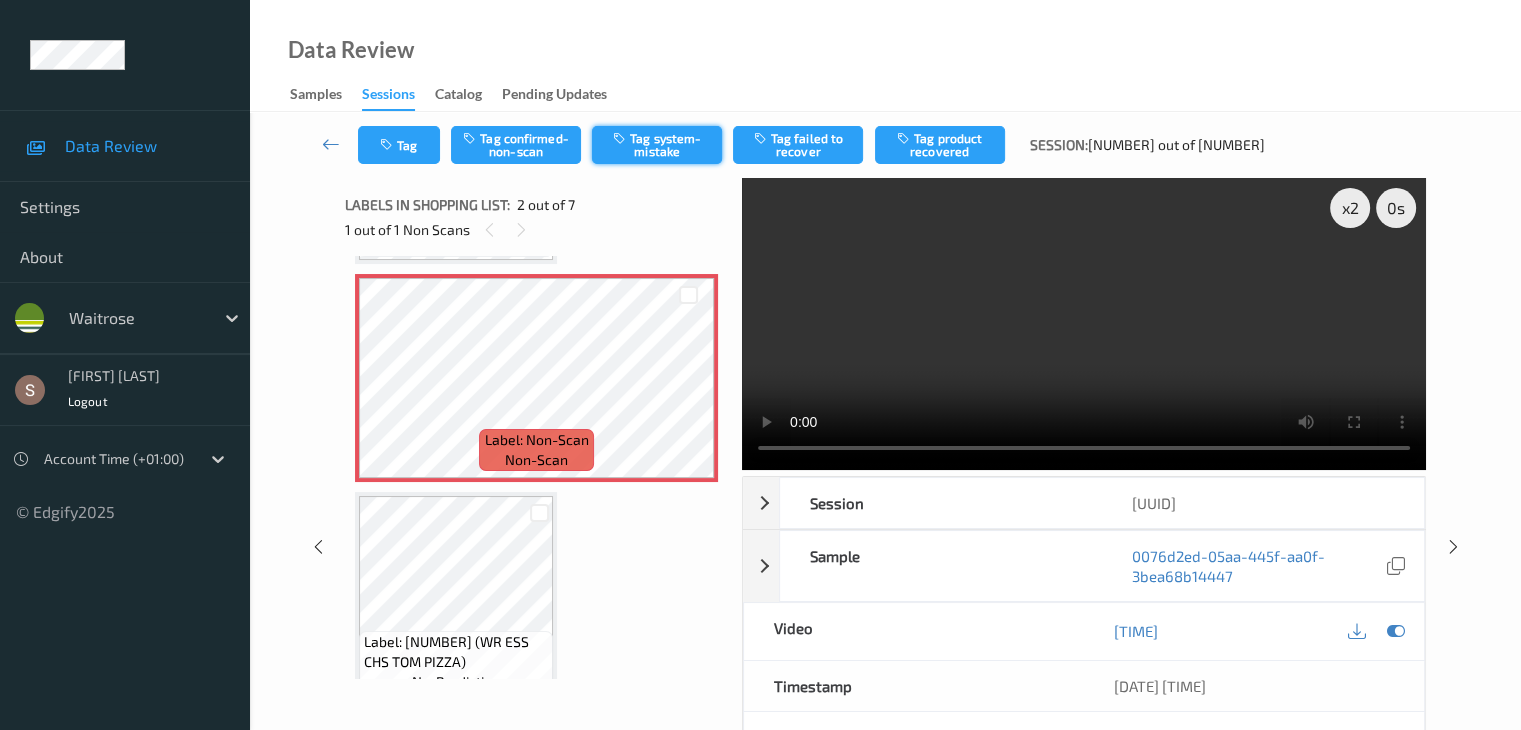 click on "Tag   system-mistake" at bounding box center [657, 145] 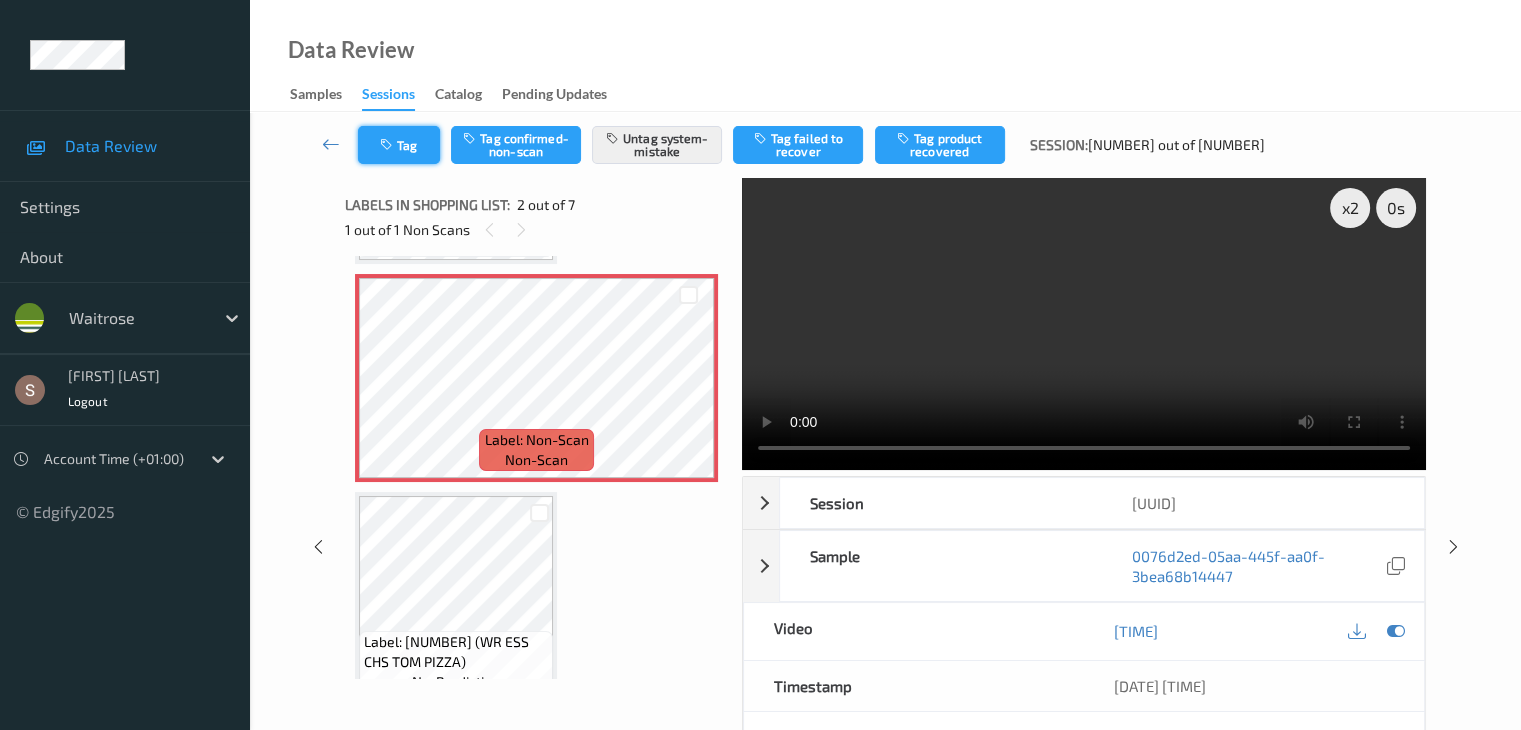 click on "Tag" at bounding box center (399, 145) 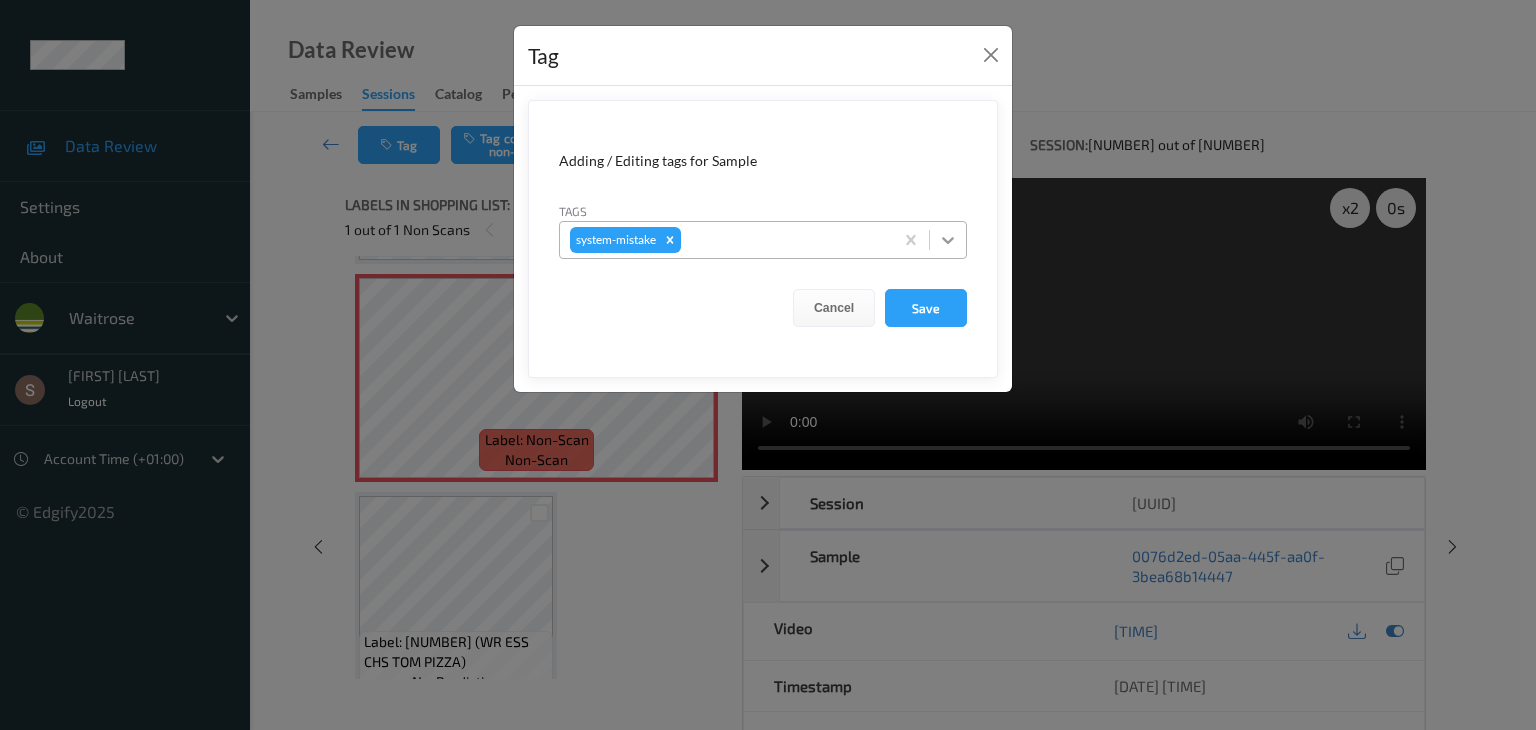 click 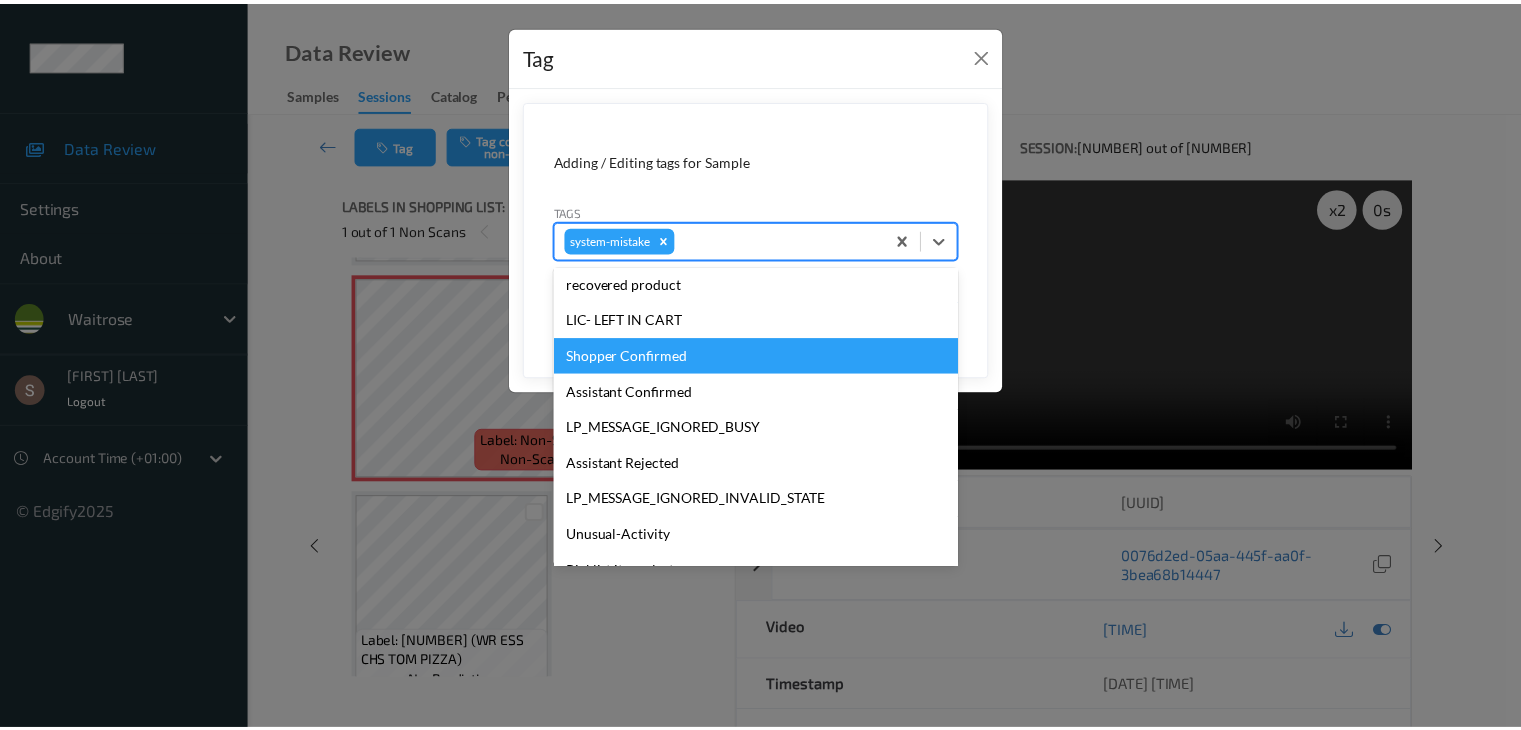 scroll, scrollTop: 356, scrollLeft: 0, axis: vertical 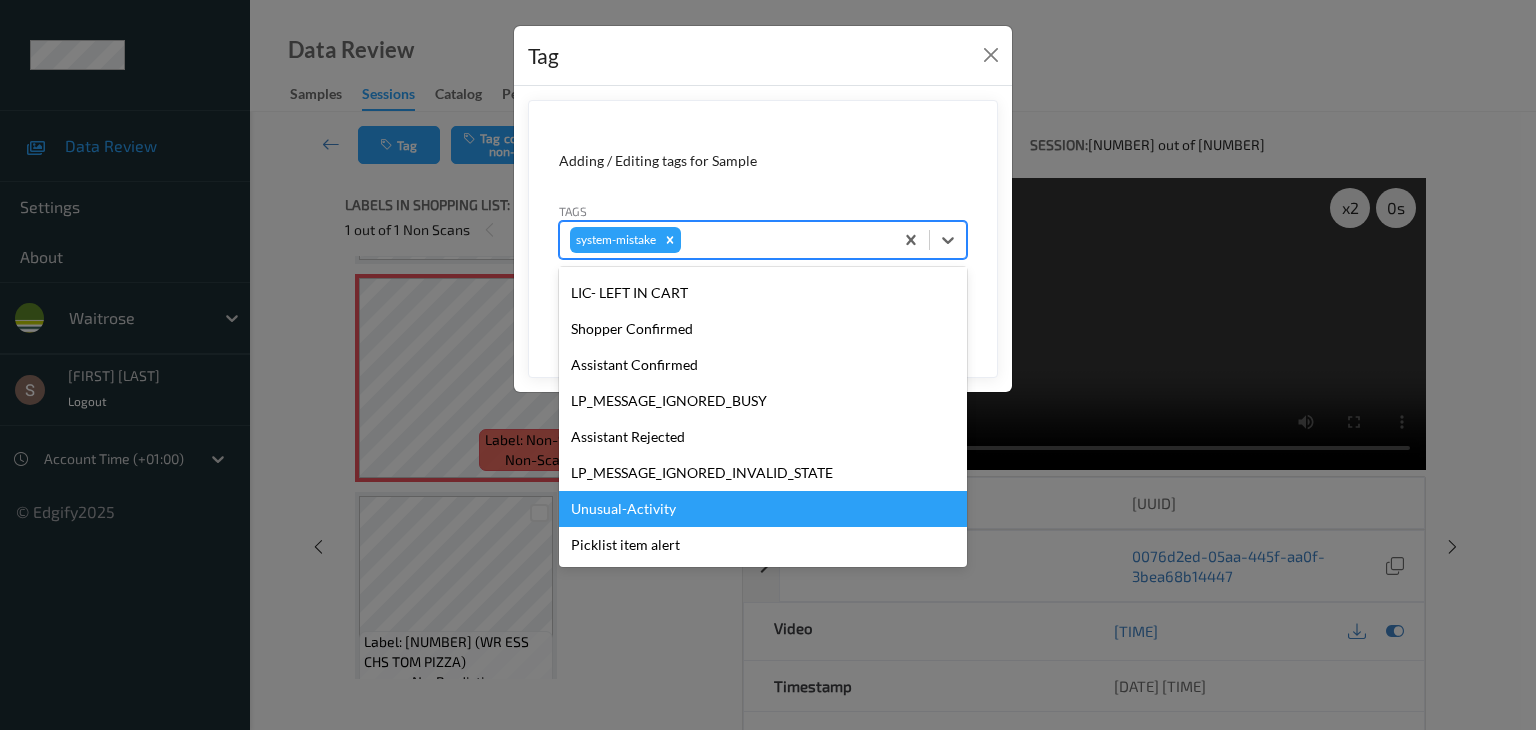 click on "Unusual-Activity" at bounding box center [763, 509] 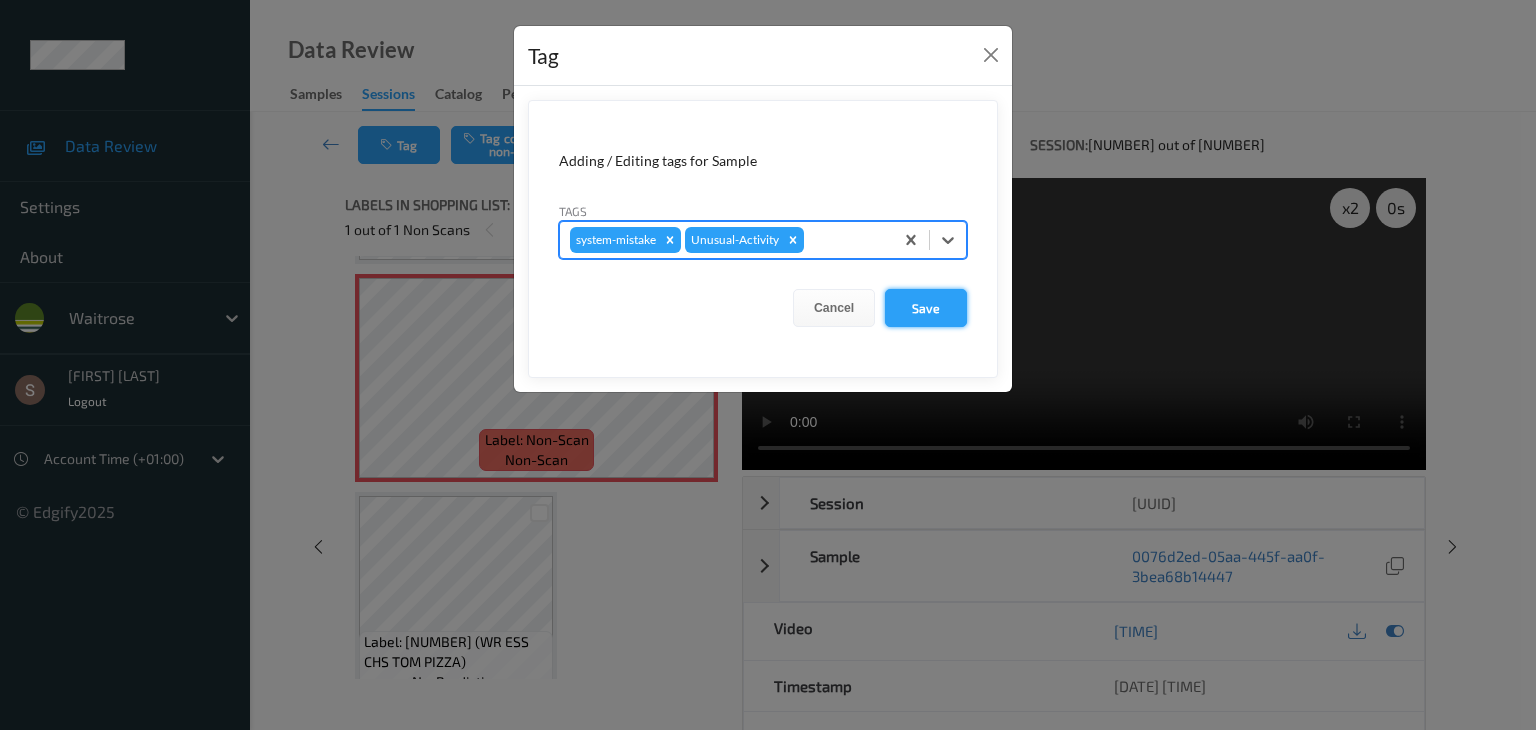 click on "Save" at bounding box center (926, 308) 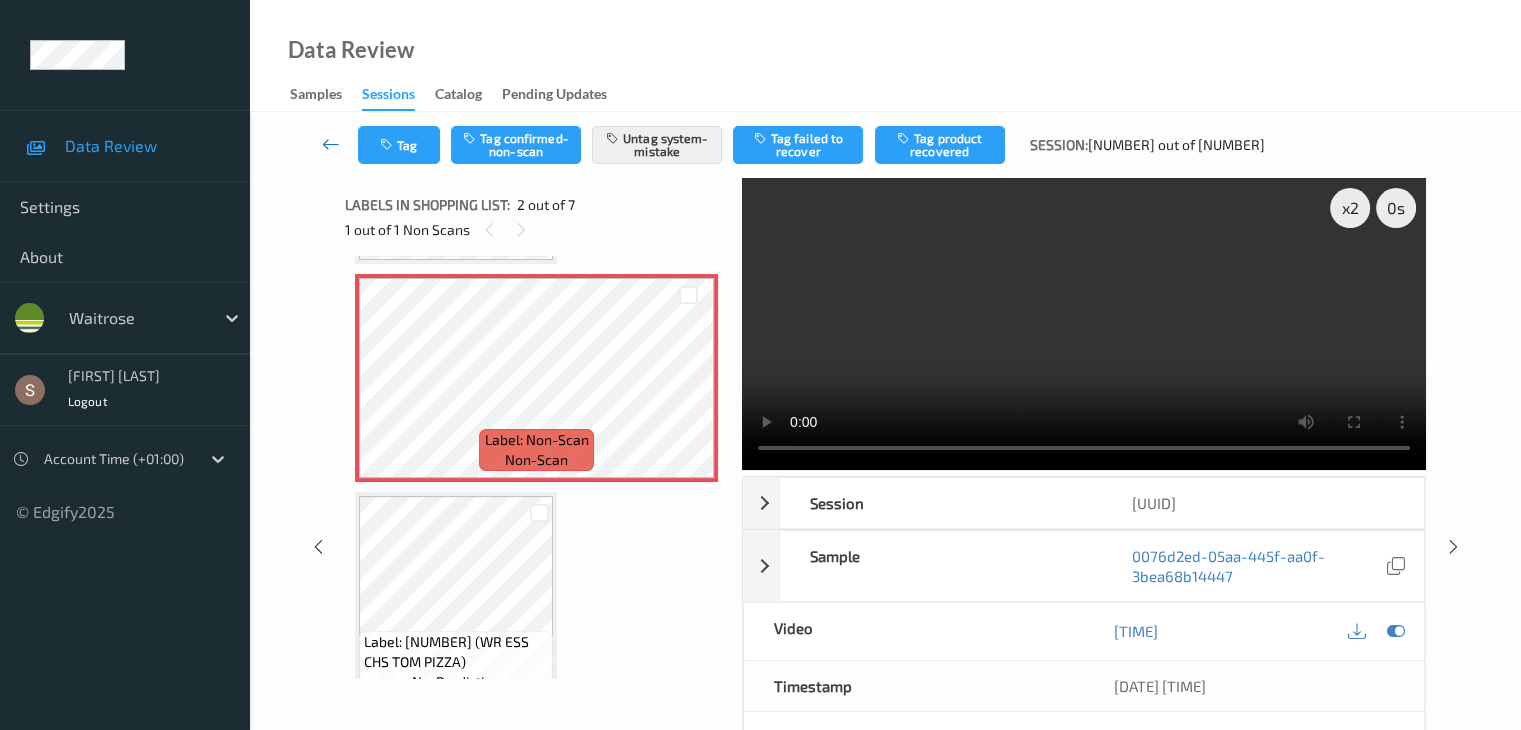 click at bounding box center (331, 144) 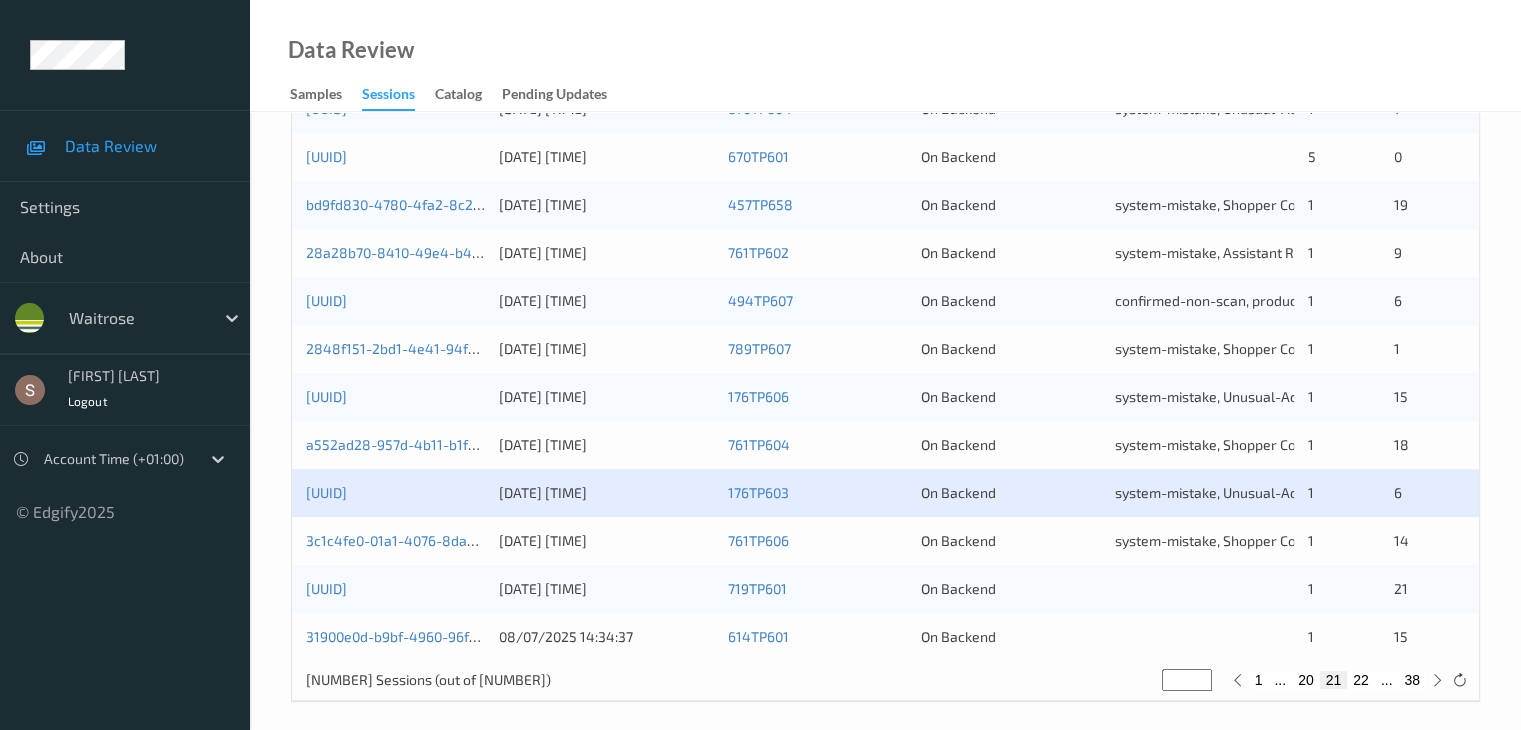 scroll, scrollTop: 932, scrollLeft: 0, axis: vertical 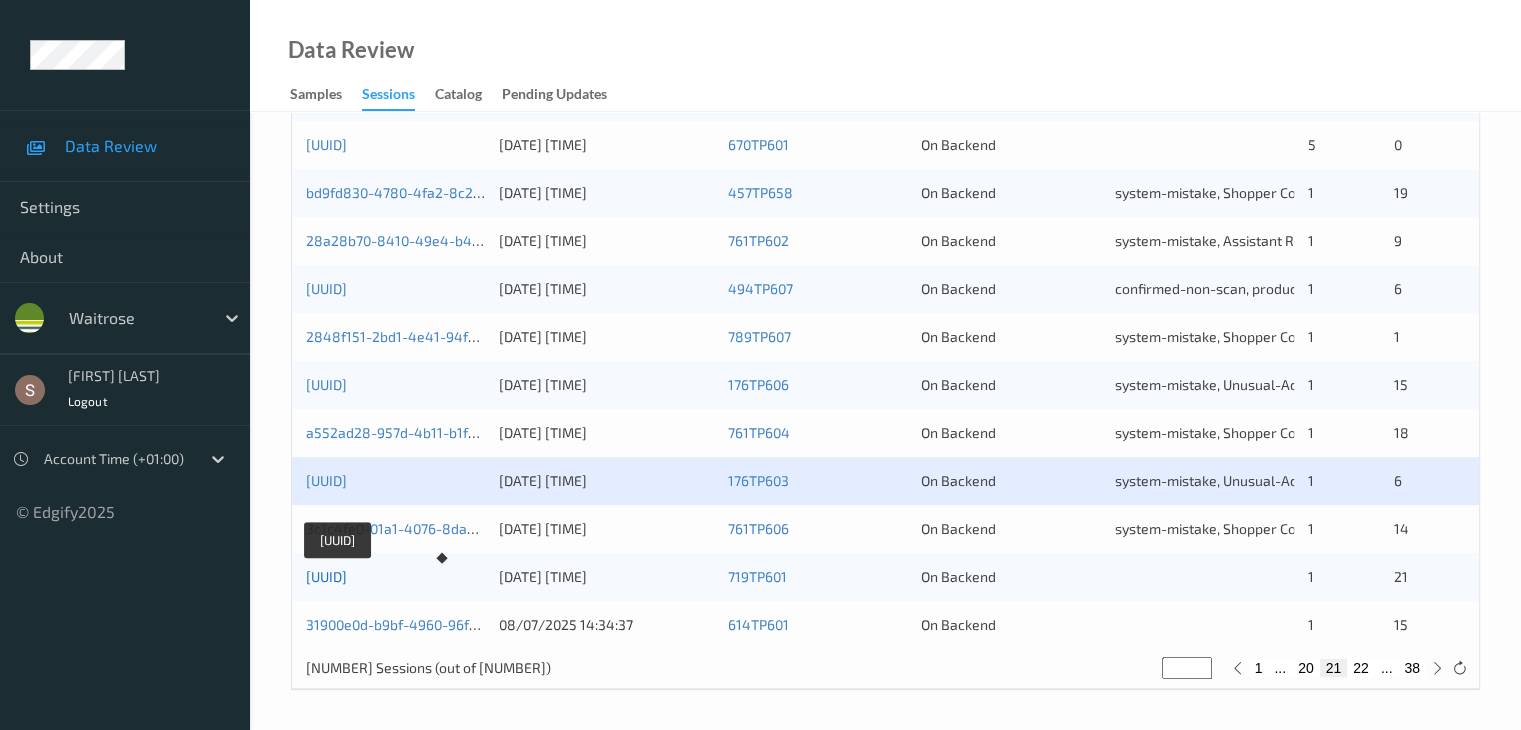 click on "[UUID]" at bounding box center (326, 576) 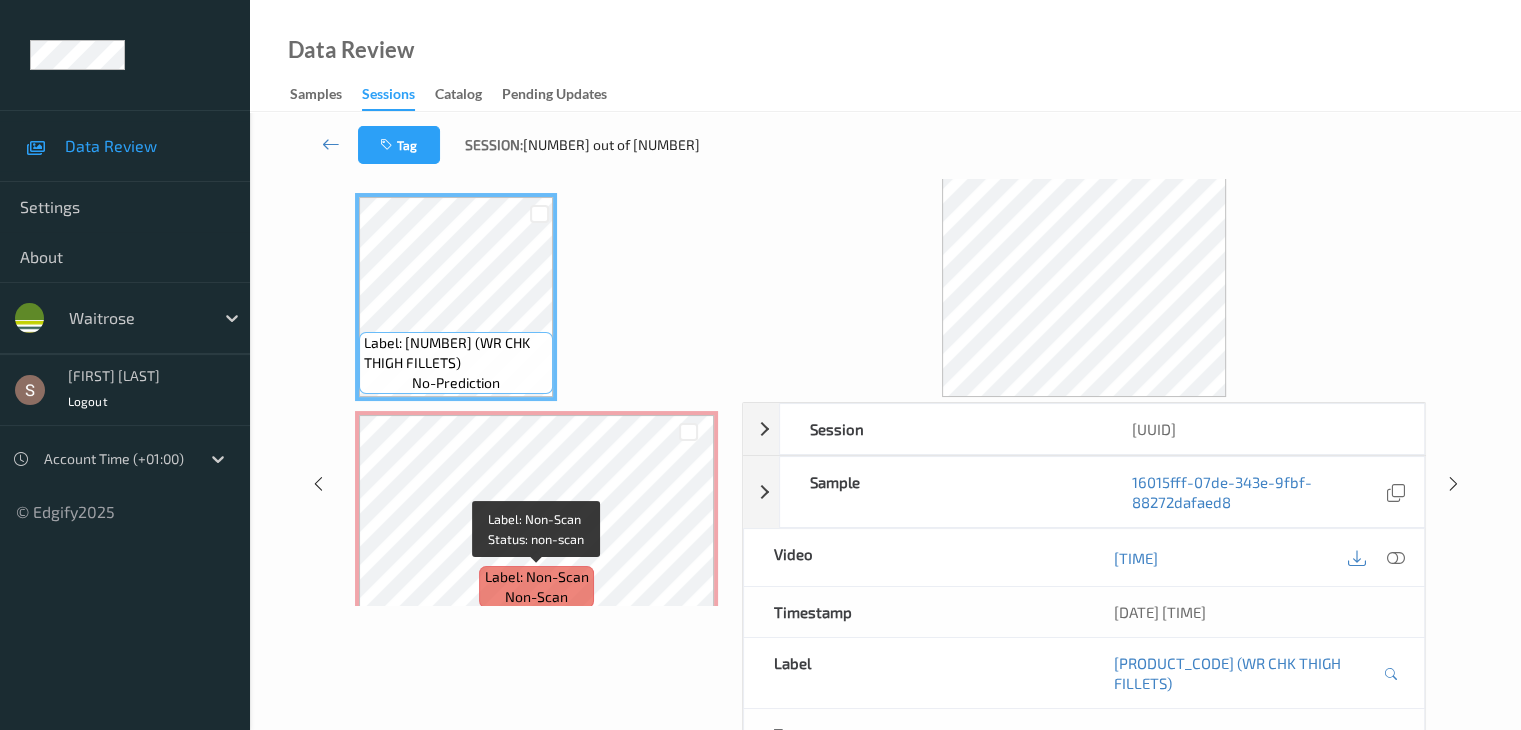 scroll, scrollTop: 0, scrollLeft: 0, axis: both 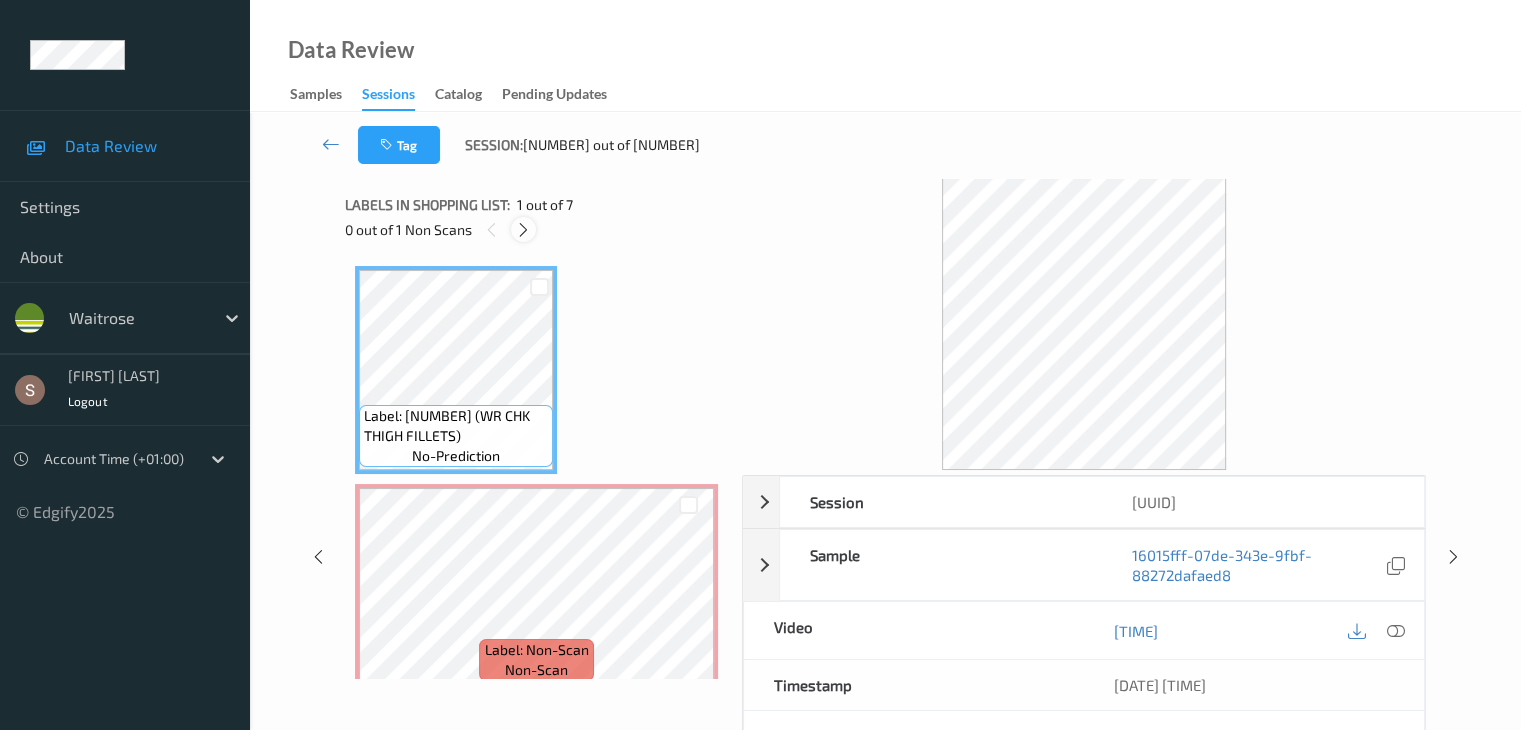 click at bounding box center [523, 229] 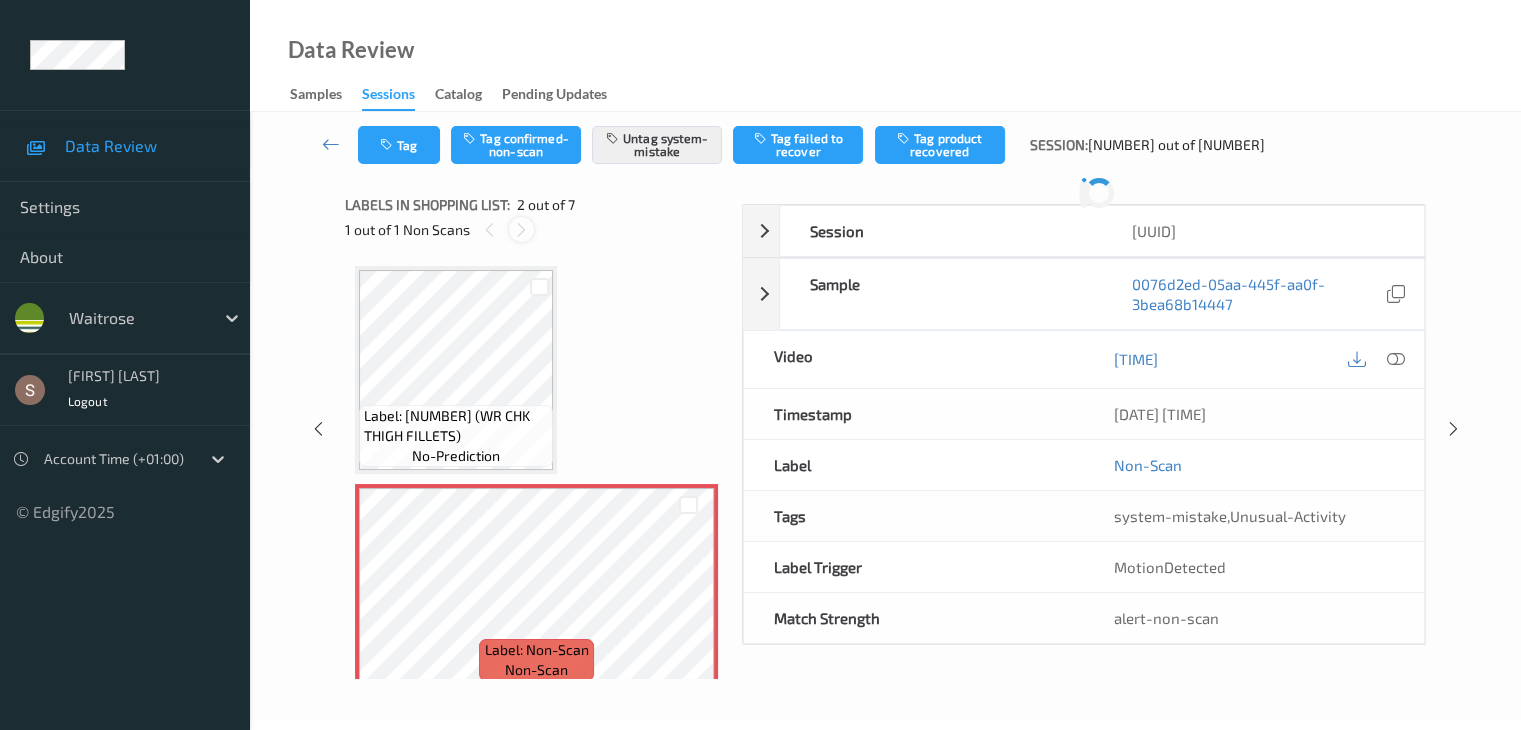 scroll, scrollTop: 10, scrollLeft: 0, axis: vertical 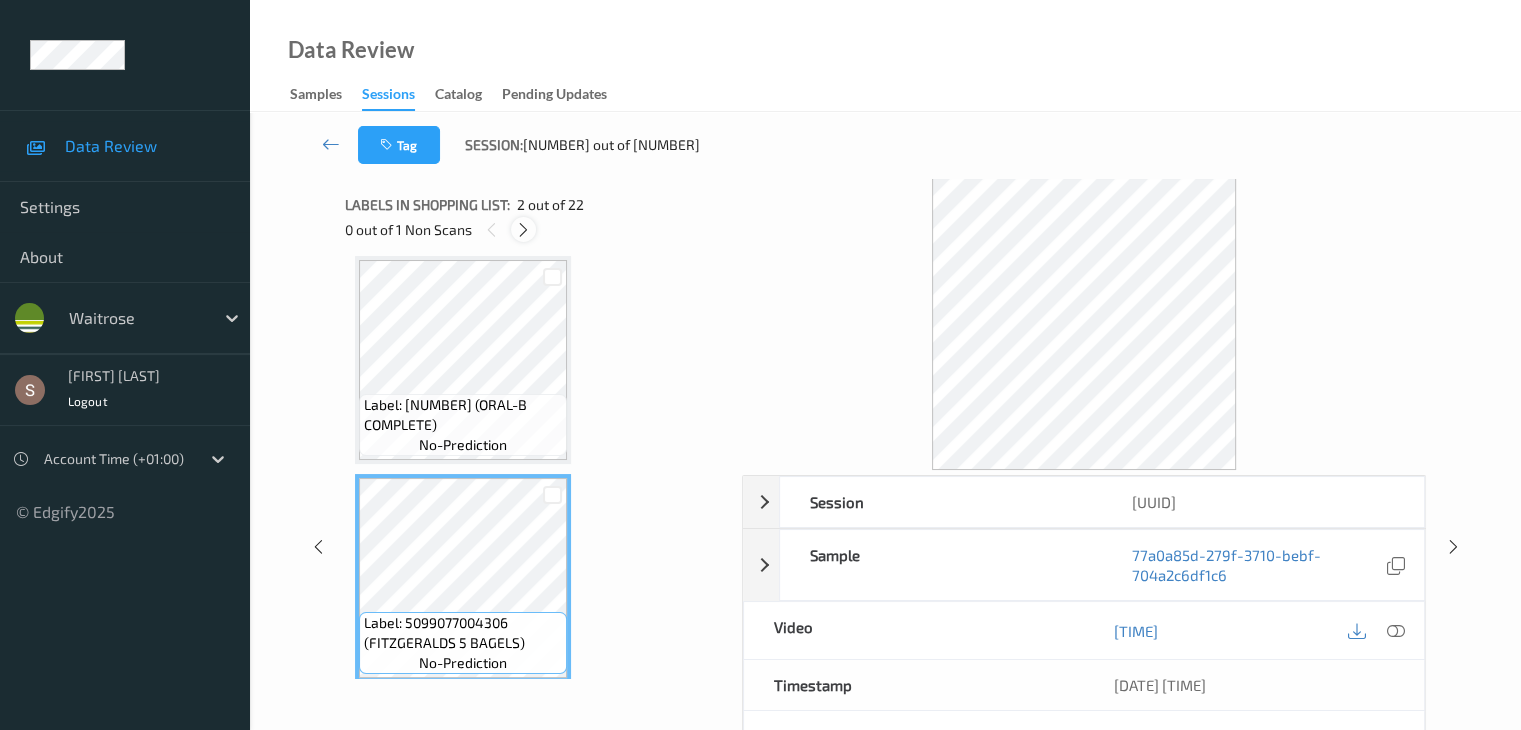 click at bounding box center [523, 230] 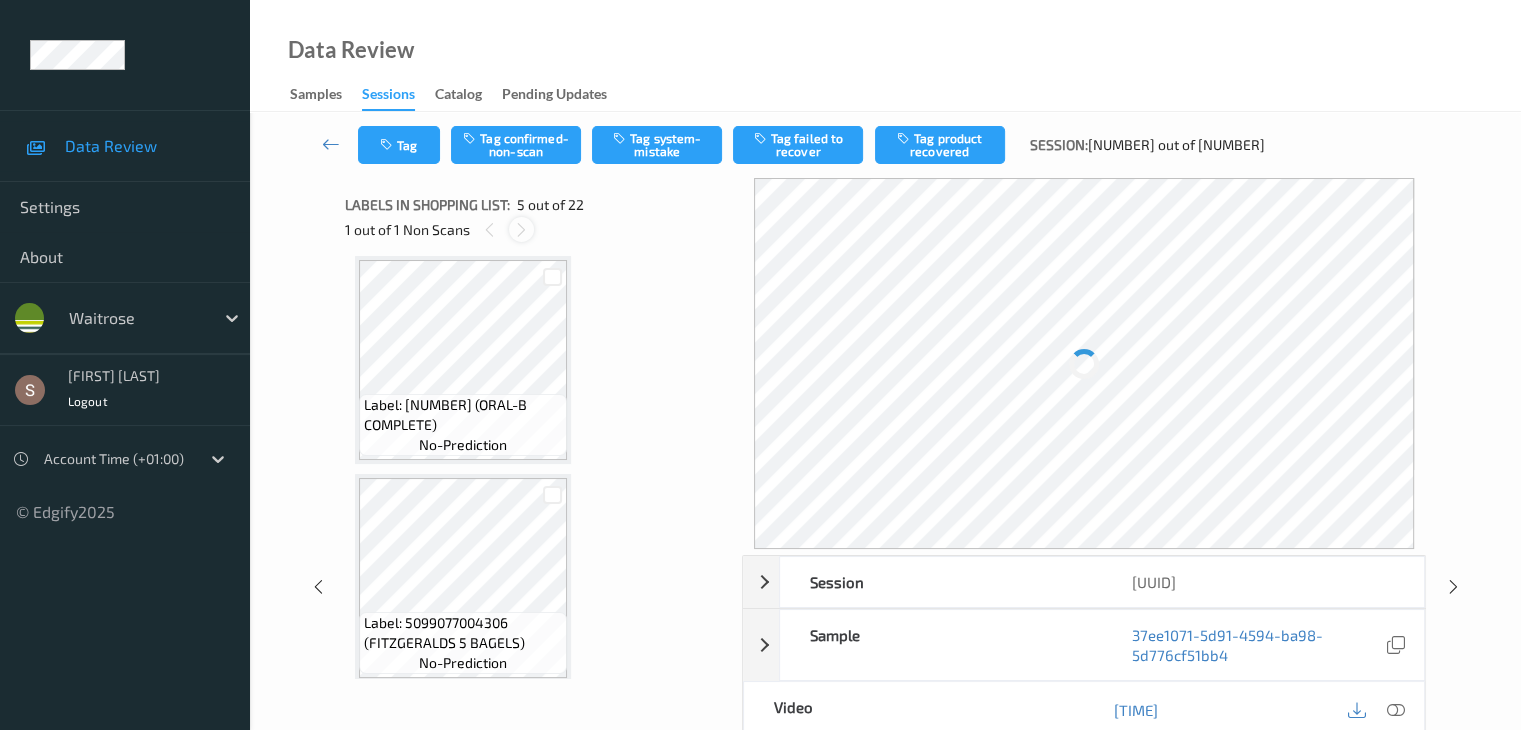 scroll, scrollTop: 664, scrollLeft: 0, axis: vertical 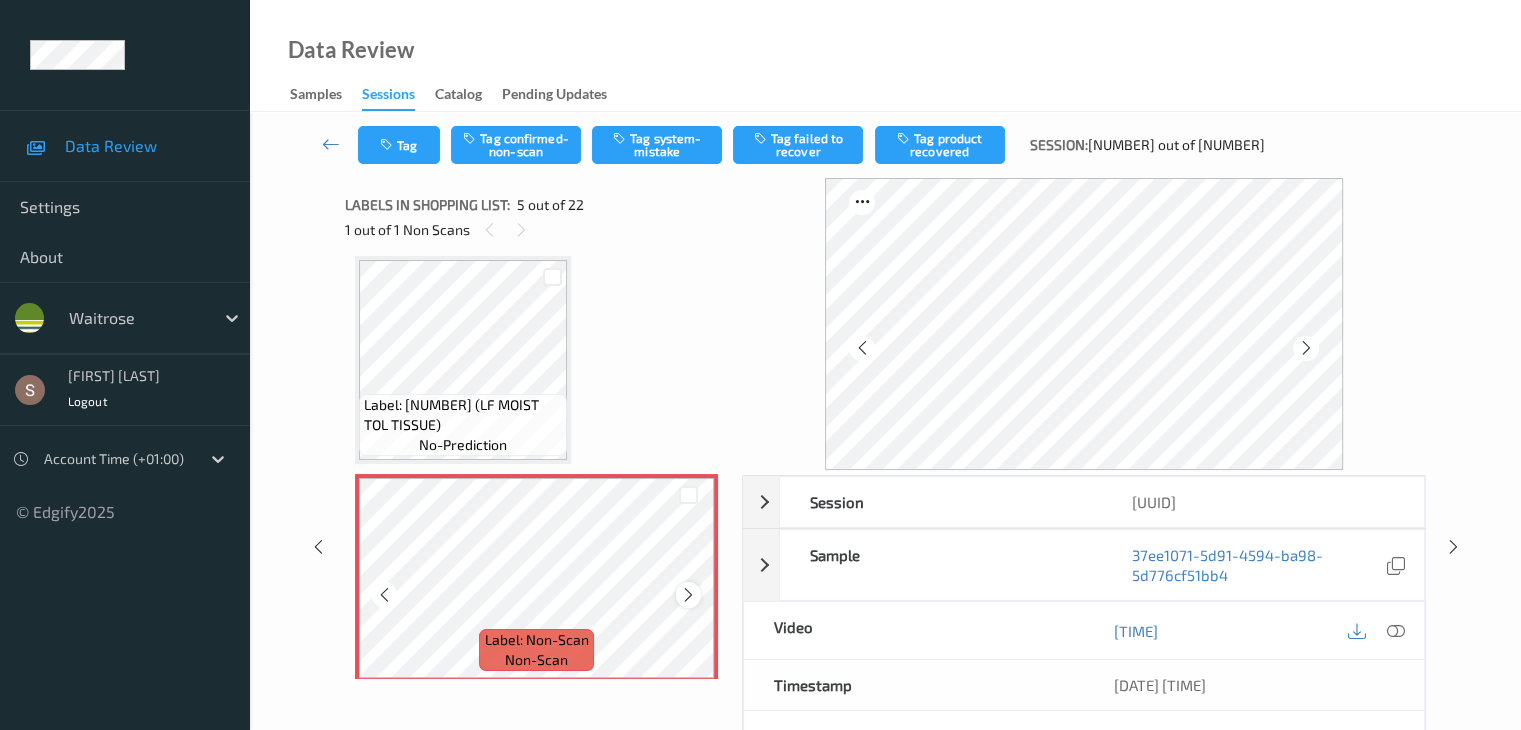 click at bounding box center (688, 595) 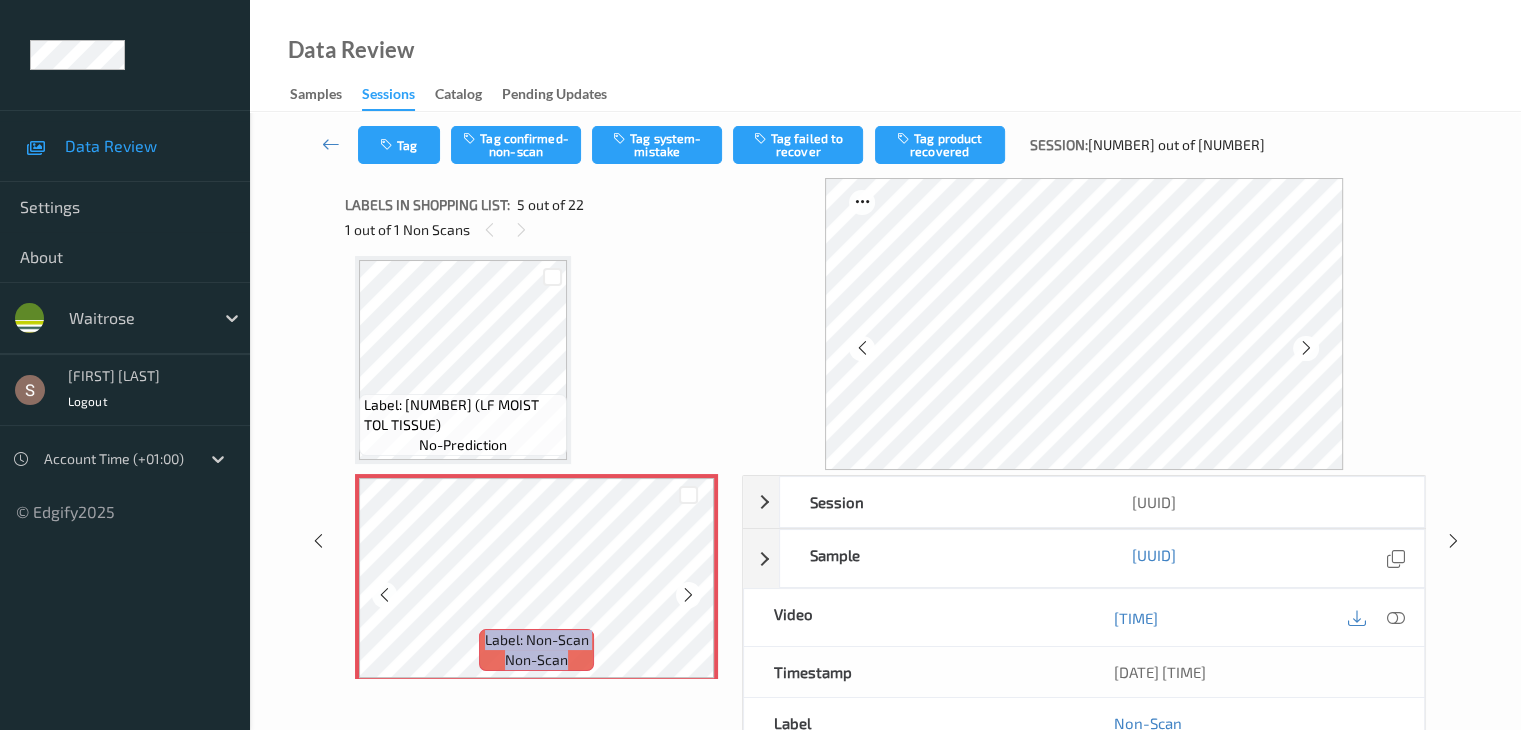 click at bounding box center (688, 595) 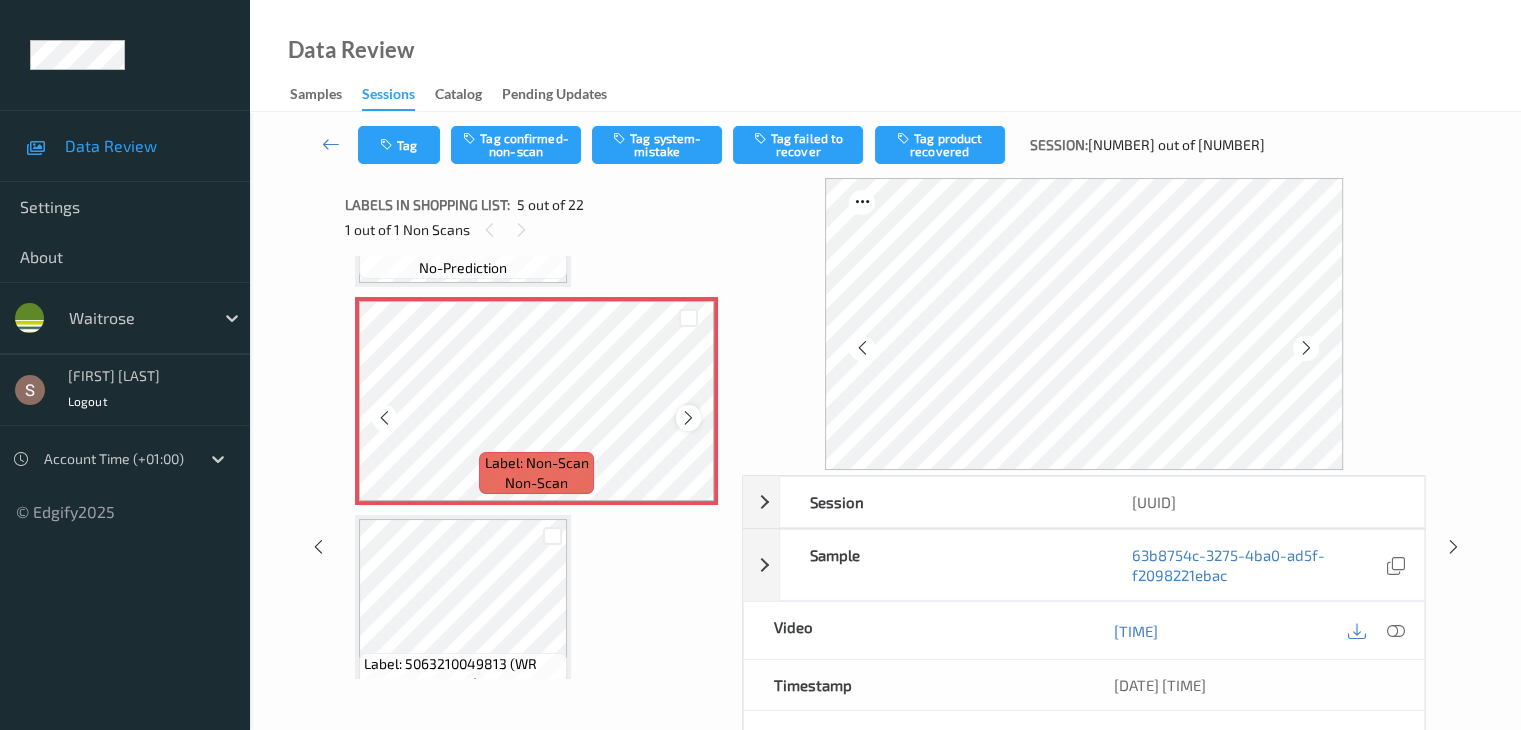 scroll, scrollTop: 864, scrollLeft: 0, axis: vertical 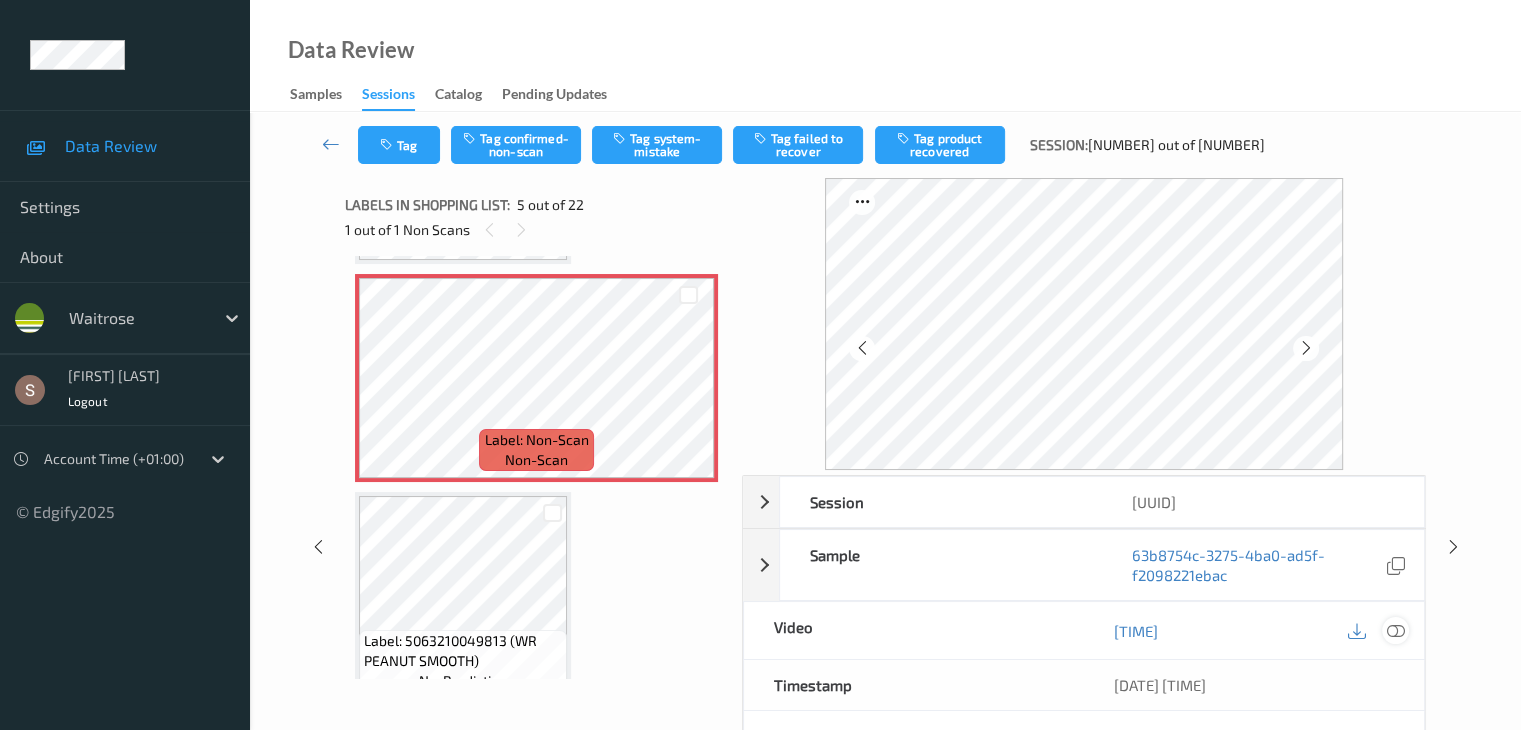 click at bounding box center (1395, 631) 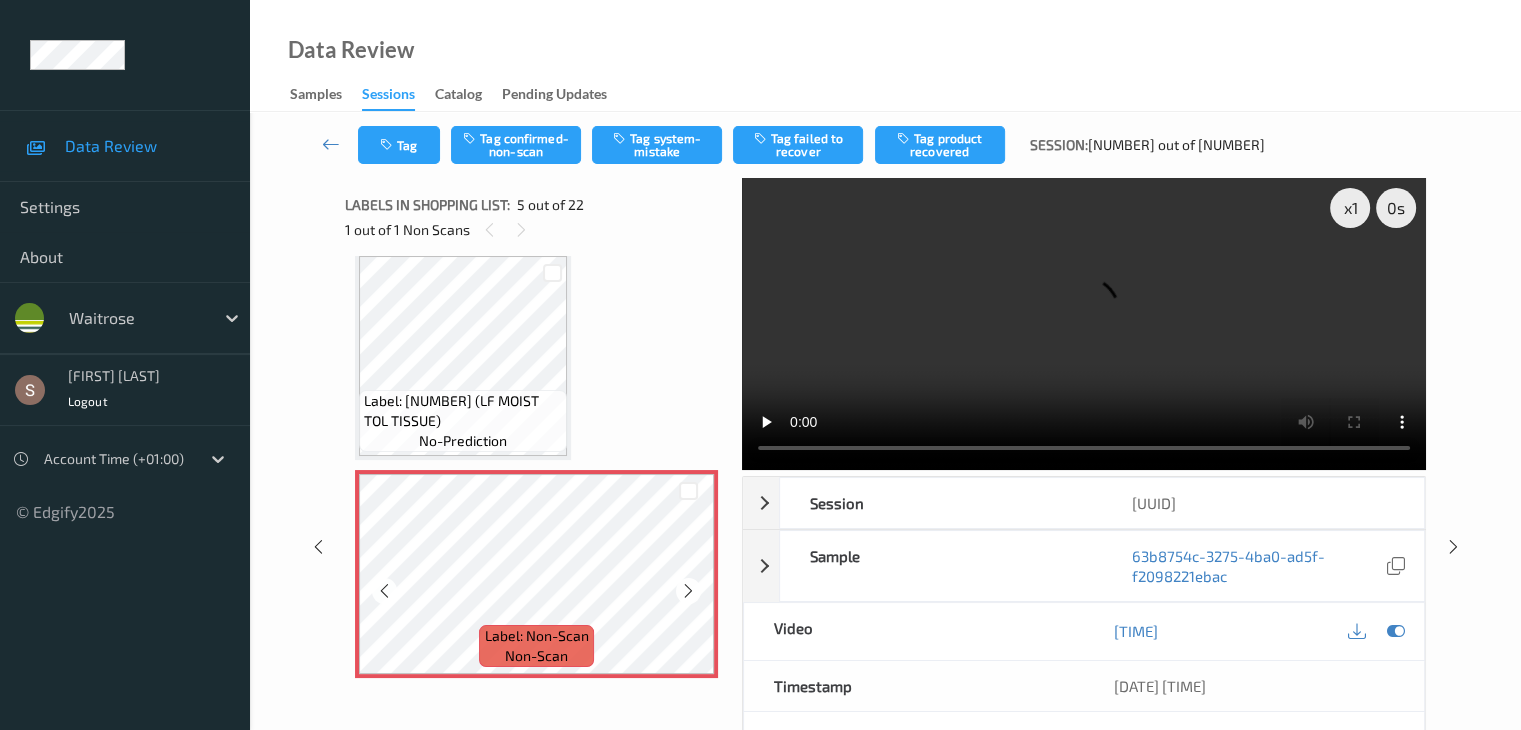 scroll, scrollTop: 664, scrollLeft: 0, axis: vertical 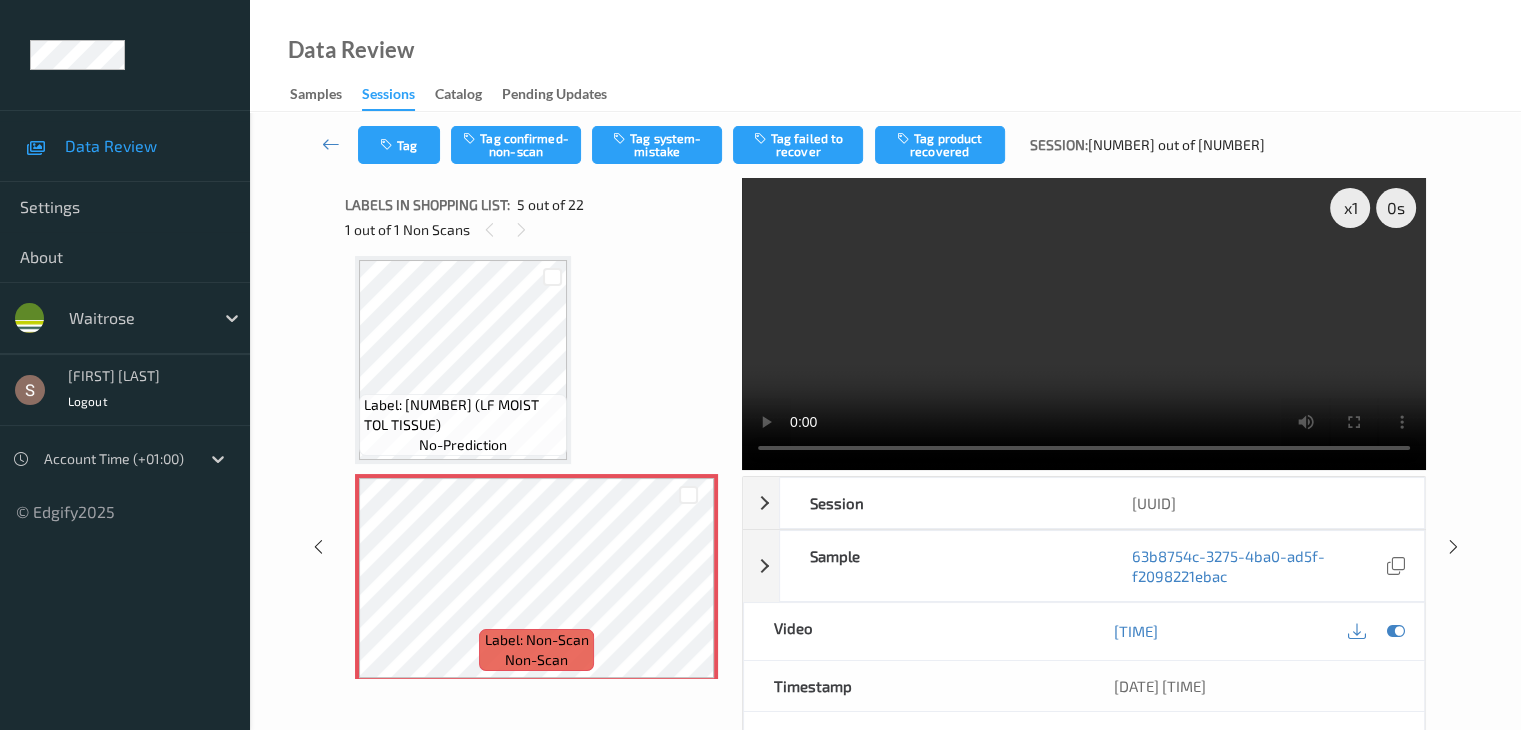 click at bounding box center [1084, 324] 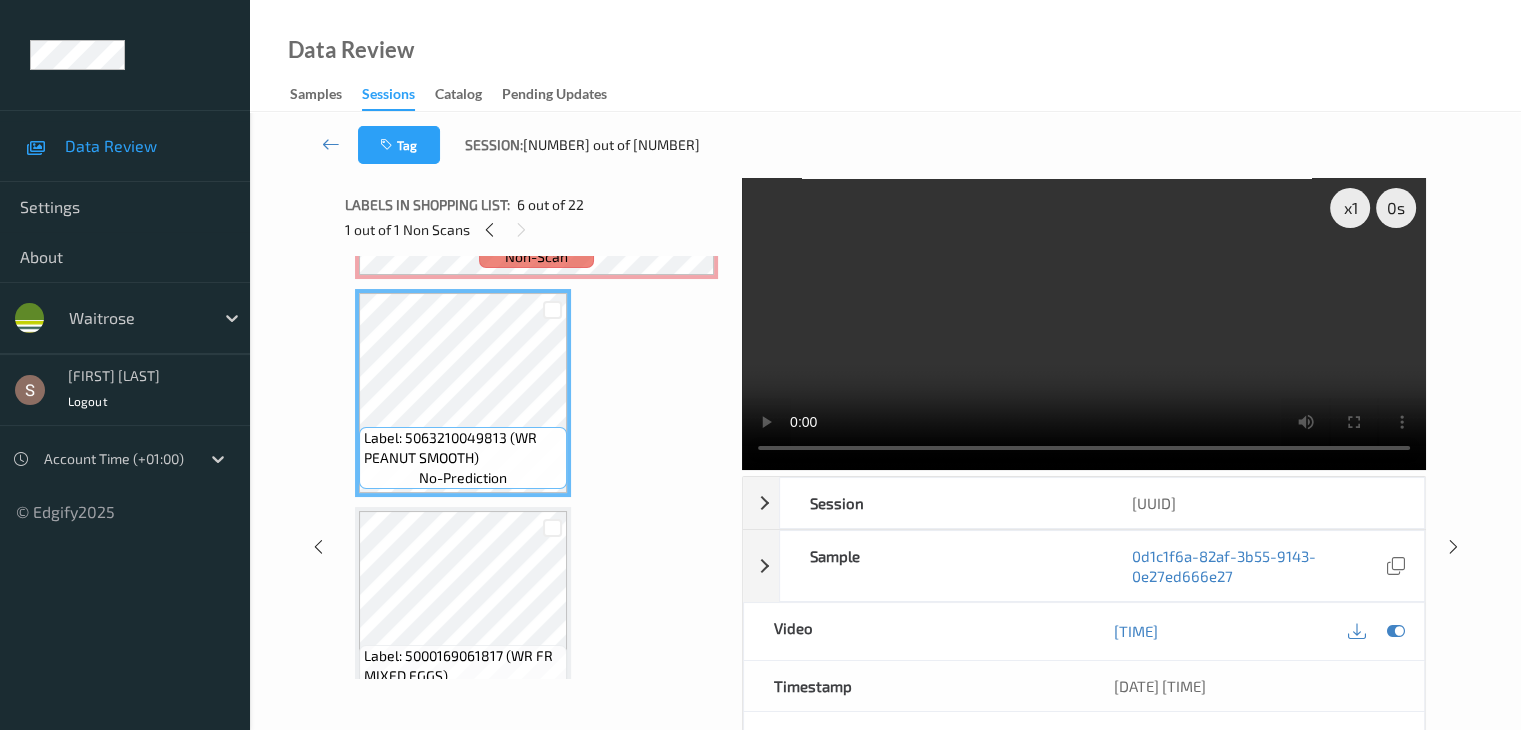 scroll, scrollTop: 964, scrollLeft: 0, axis: vertical 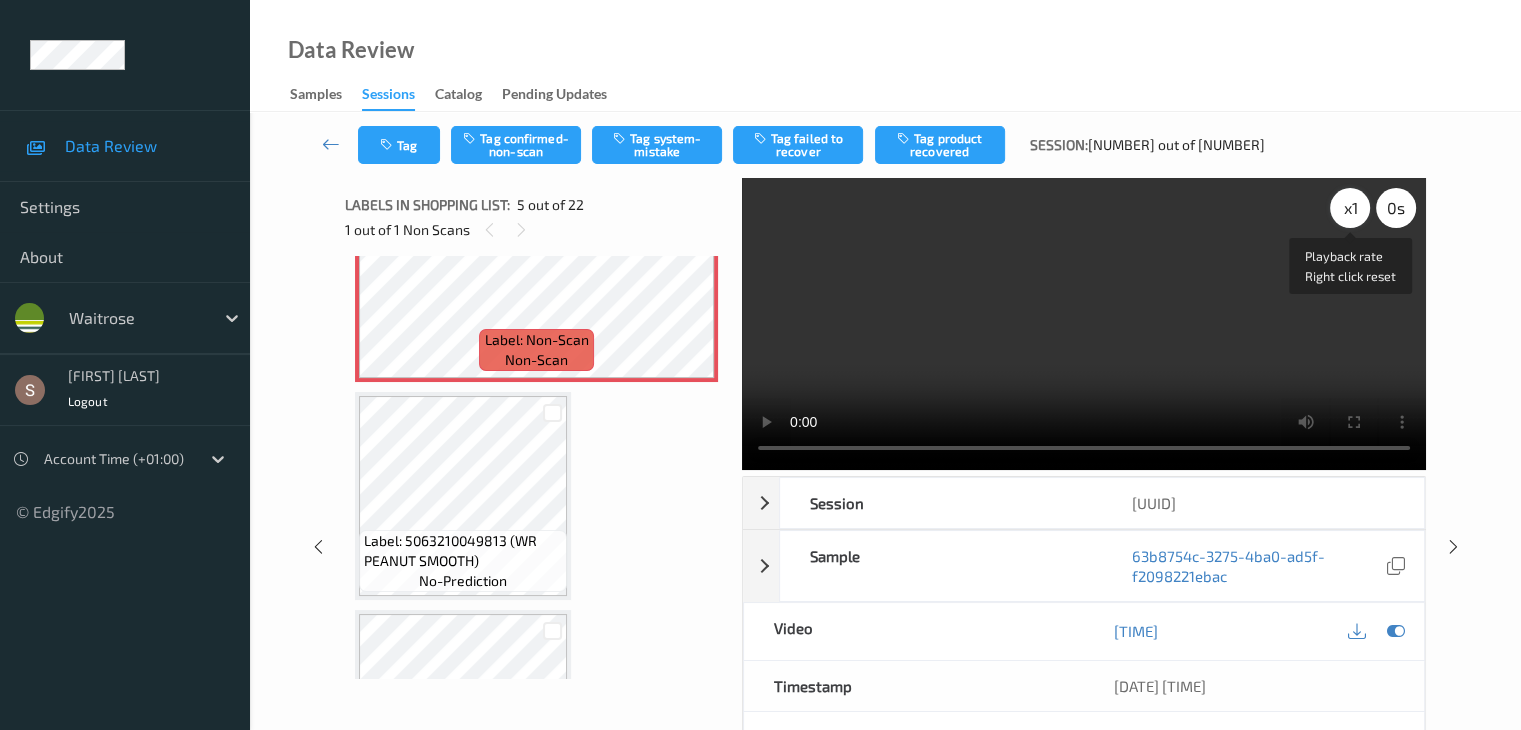 click on "x 1" at bounding box center (1350, 208) 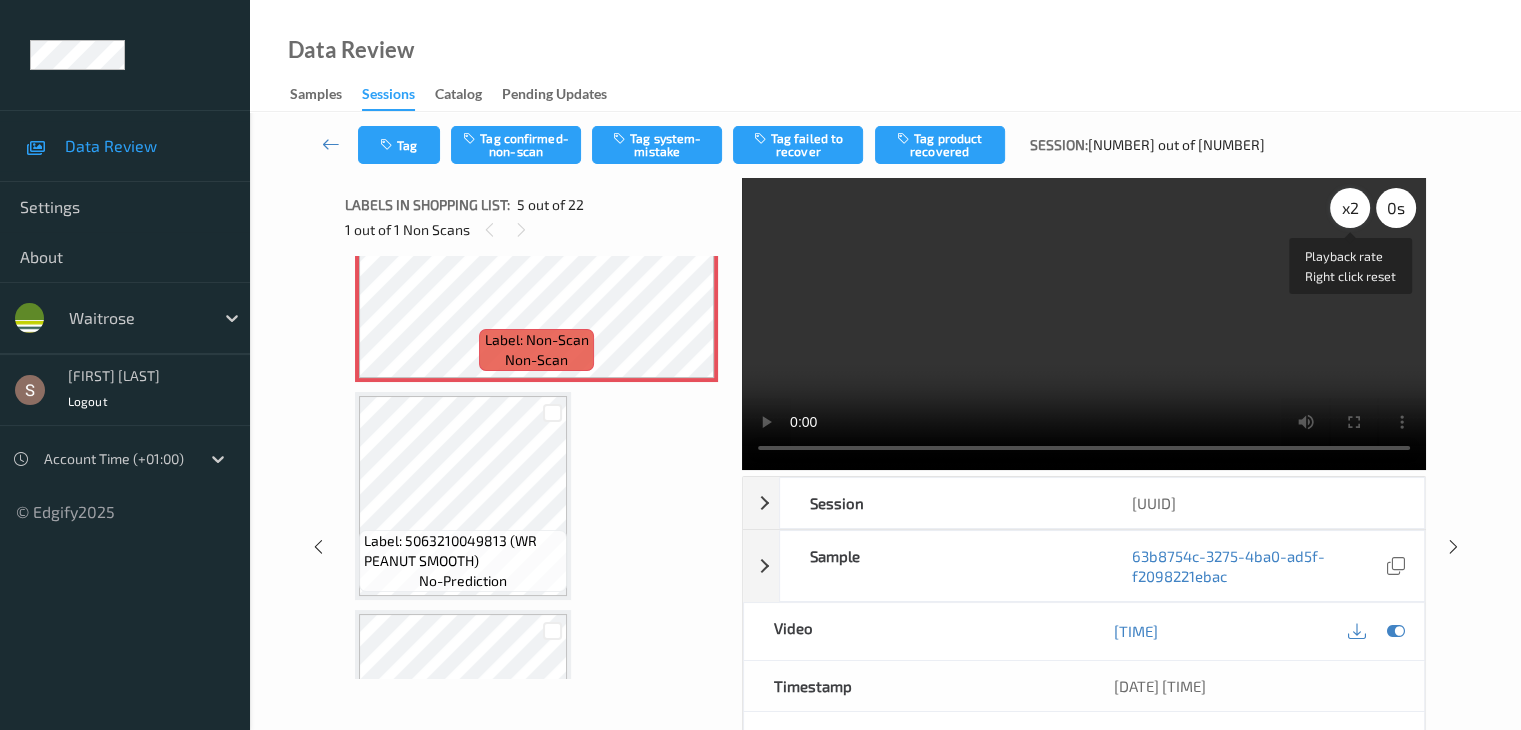 click on "x 2" at bounding box center (1350, 208) 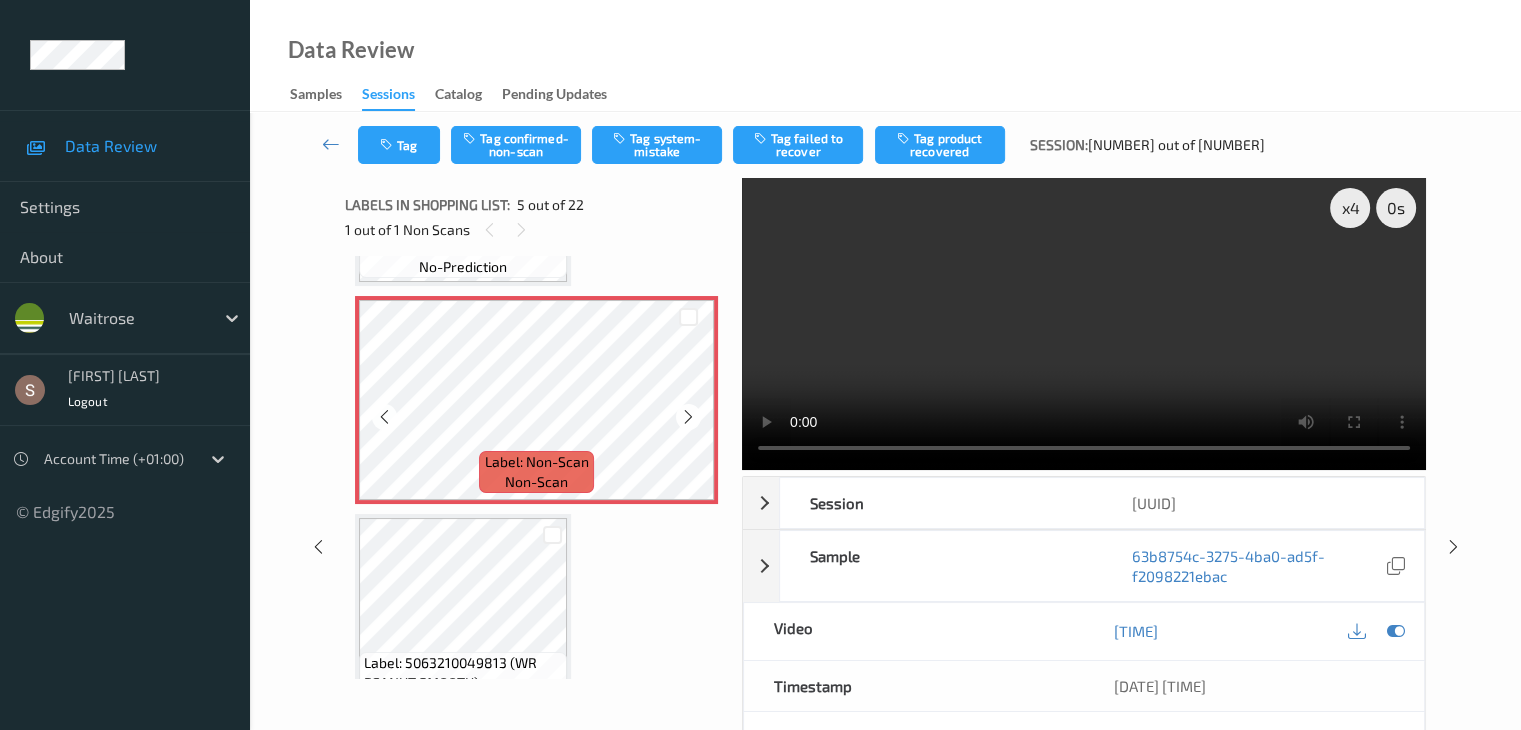scroll, scrollTop: 883, scrollLeft: 0, axis: vertical 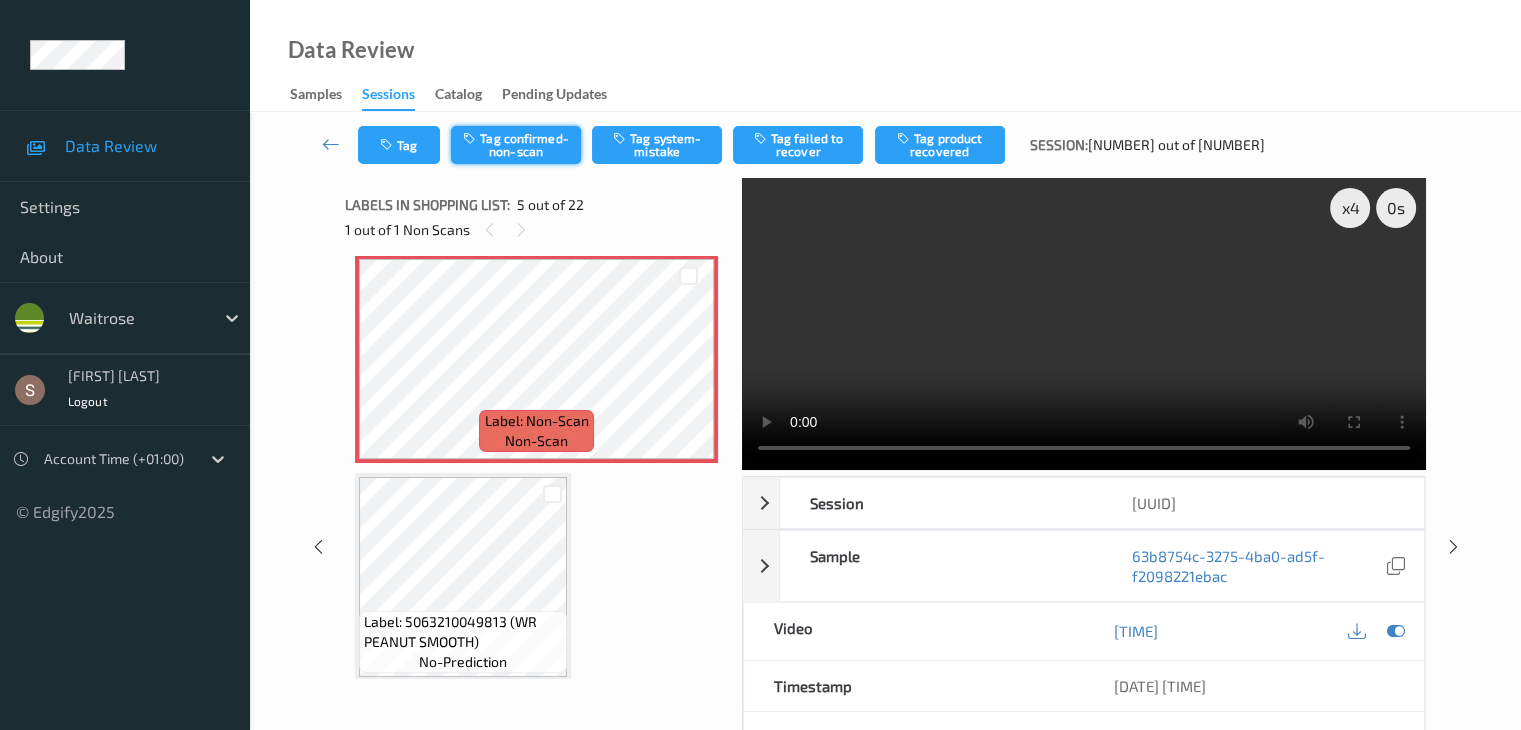 click on "Tag   confirmed-non-scan" at bounding box center (516, 145) 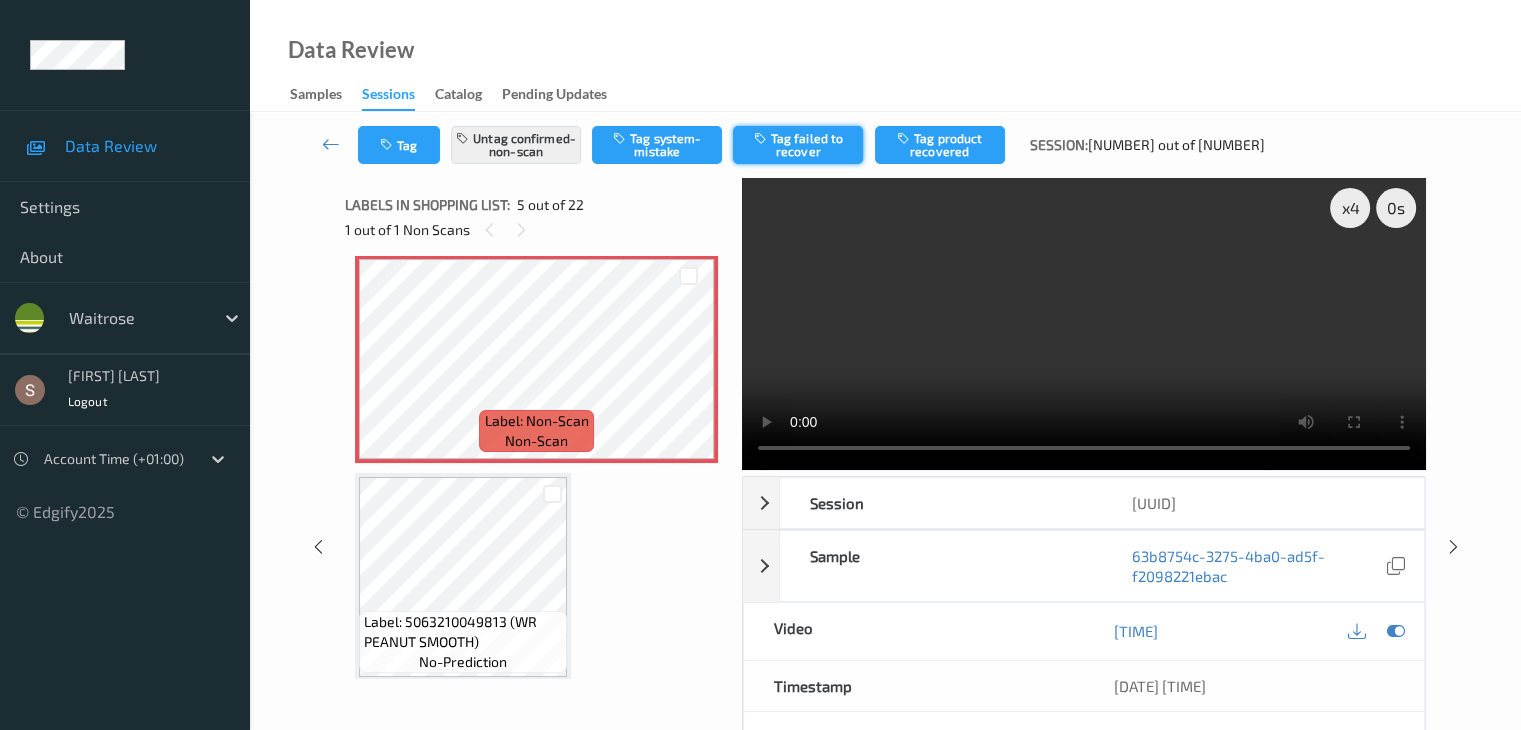click on "Tag   failed to recover" at bounding box center [798, 145] 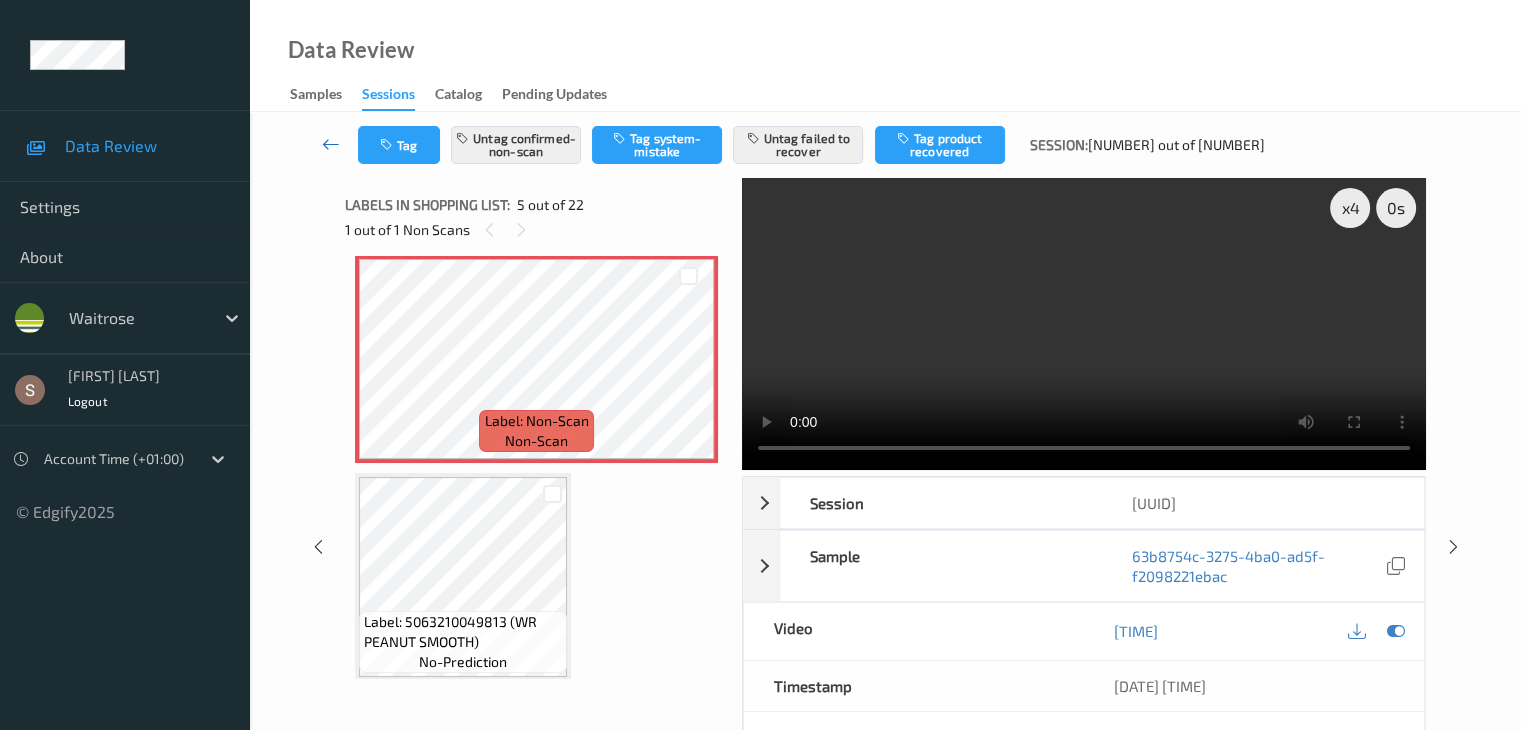 click at bounding box center [331, 144] 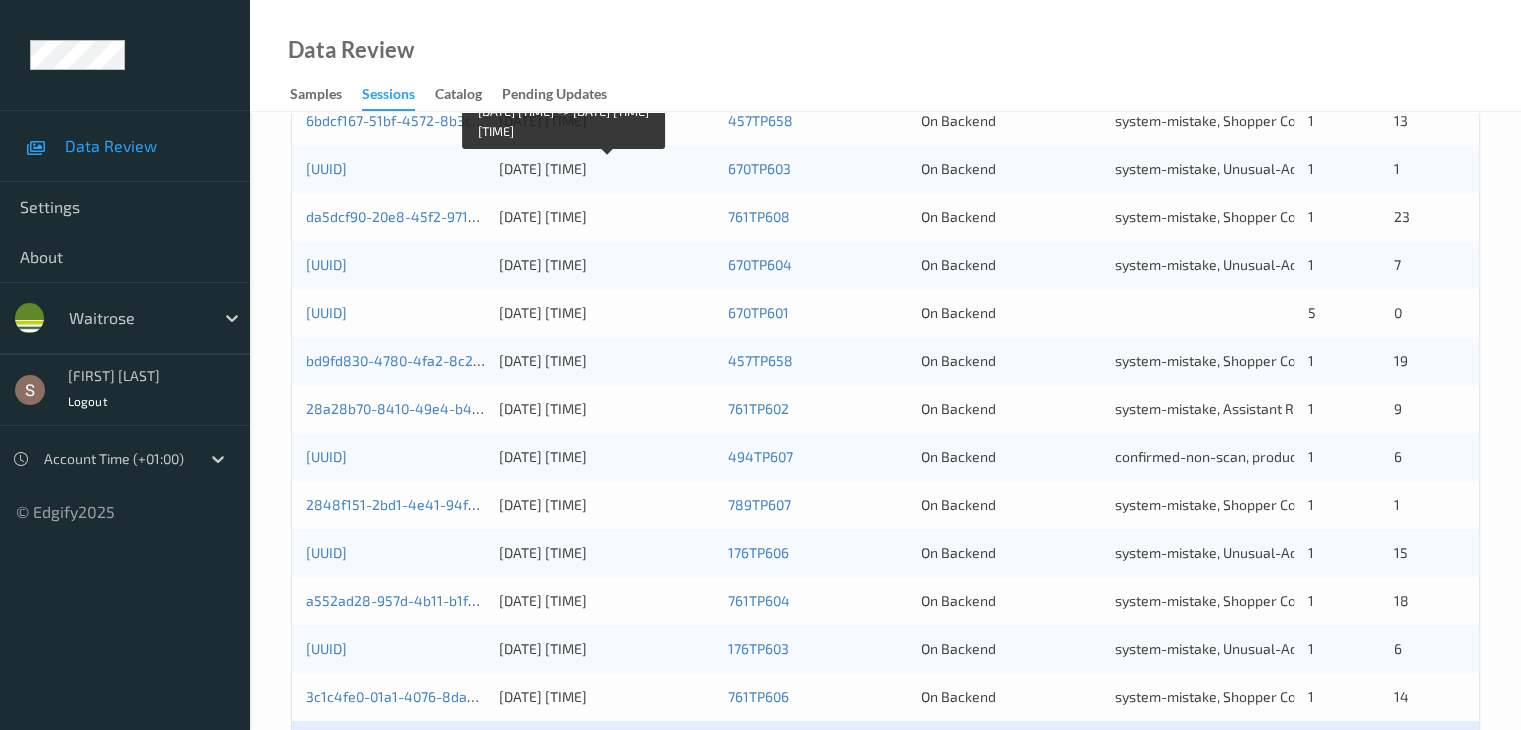 scroll, scrollTop: 932, scrollLeft: 0, axis: vertical 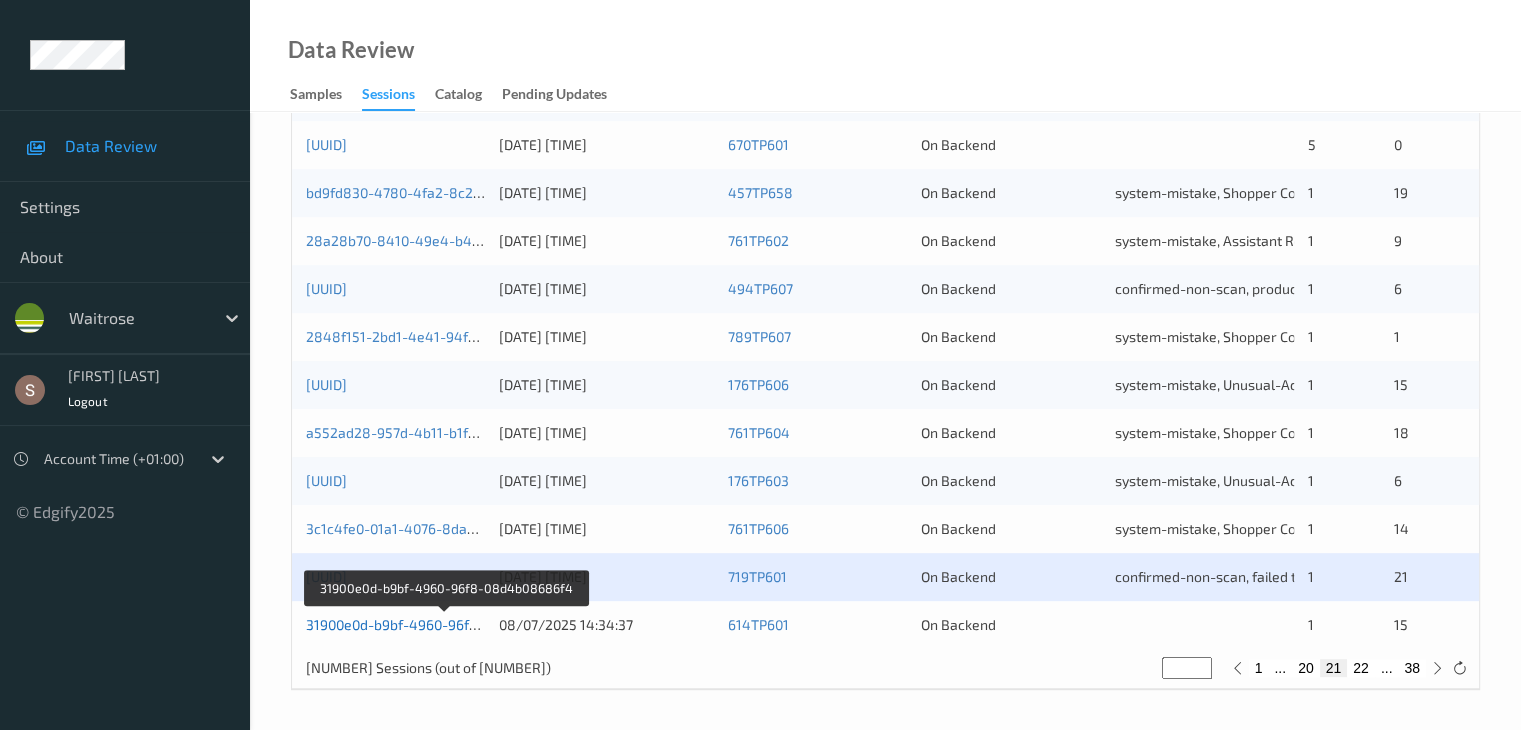 click on "31900e0d-b9bf-4960-96f8-08d4b08686f4" at bounding box center [444, 624] 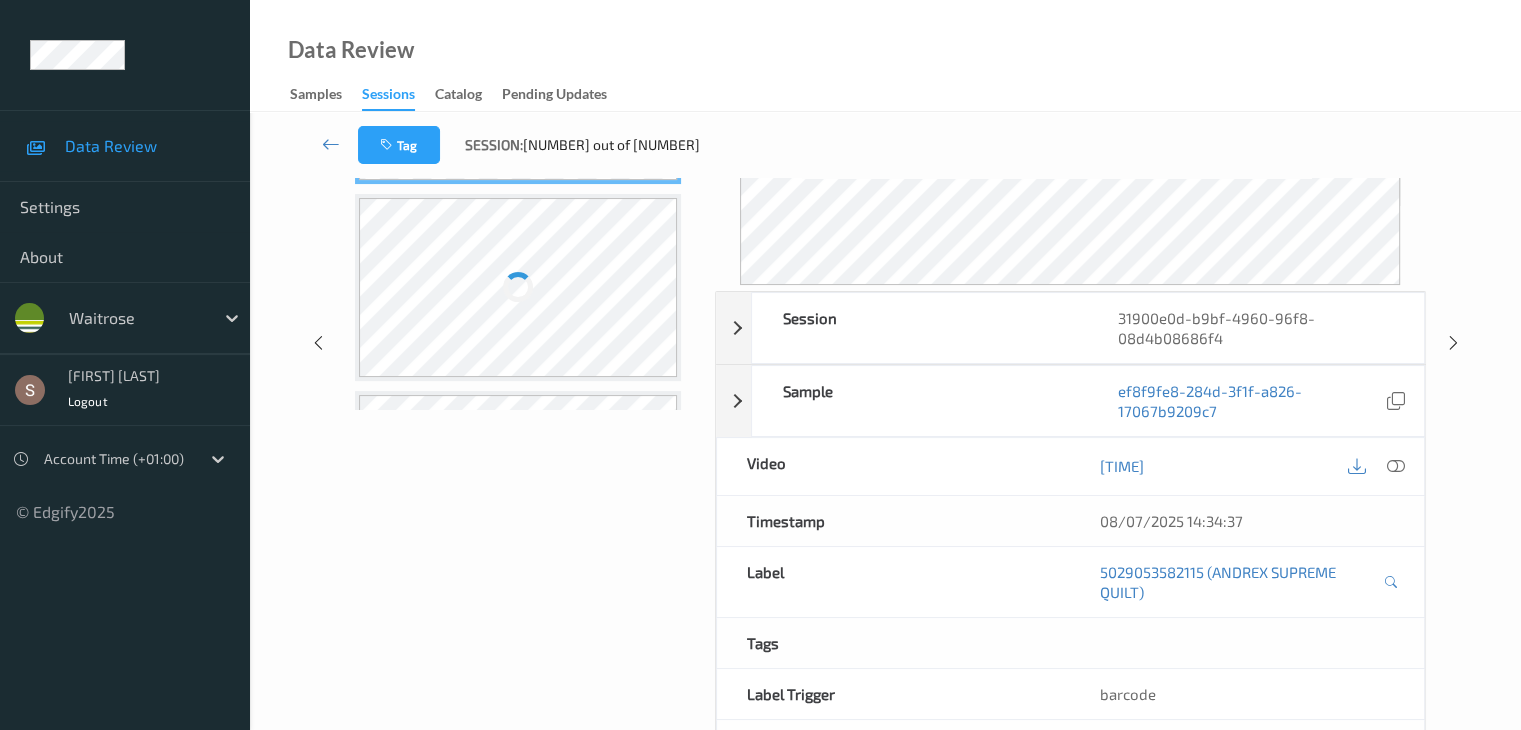 scroll, scrollTop: 0, scrollLeft: 0, axis: both 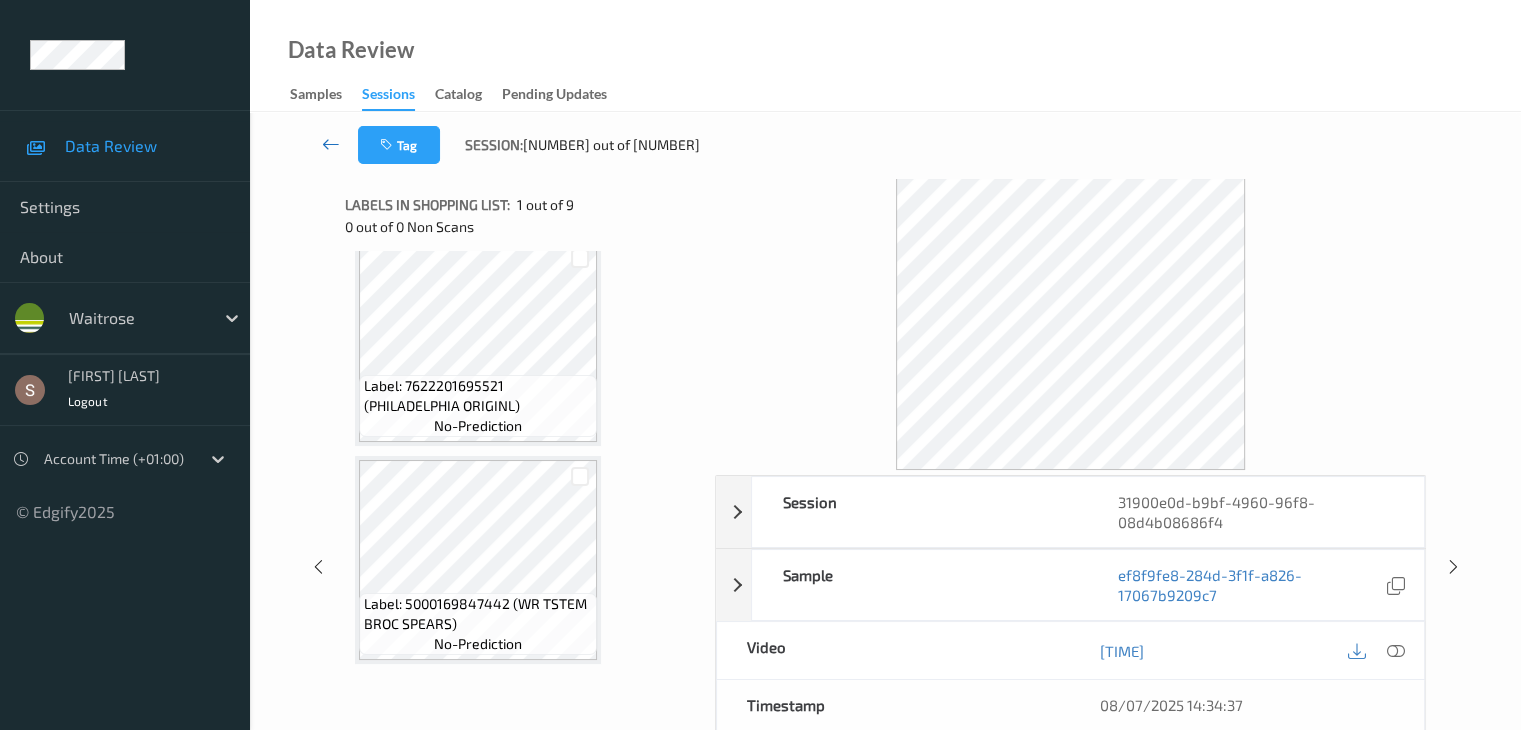 click at bounding box center (331, 144) 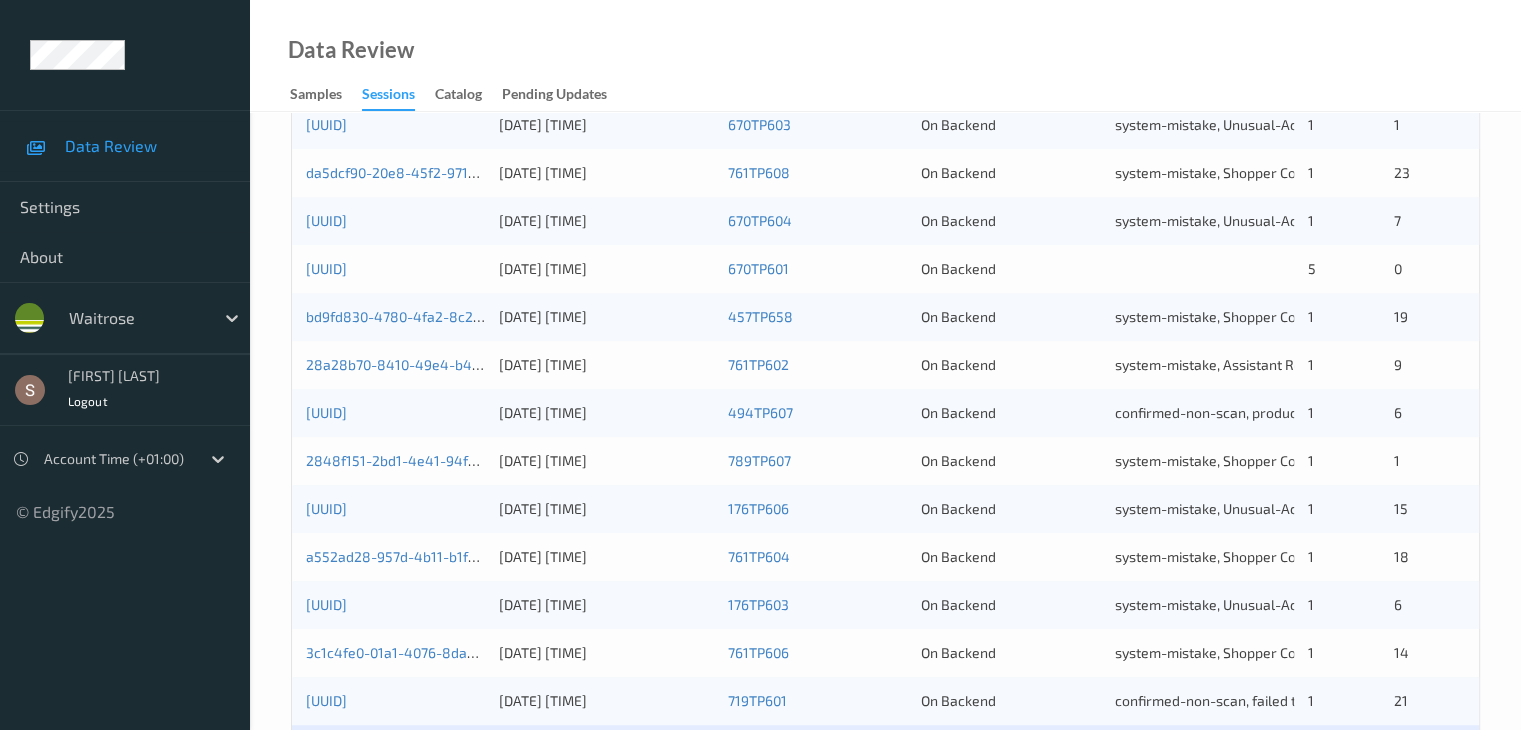 scroll, scrollTop: 932, scrollLeft: 0, axis: vertical 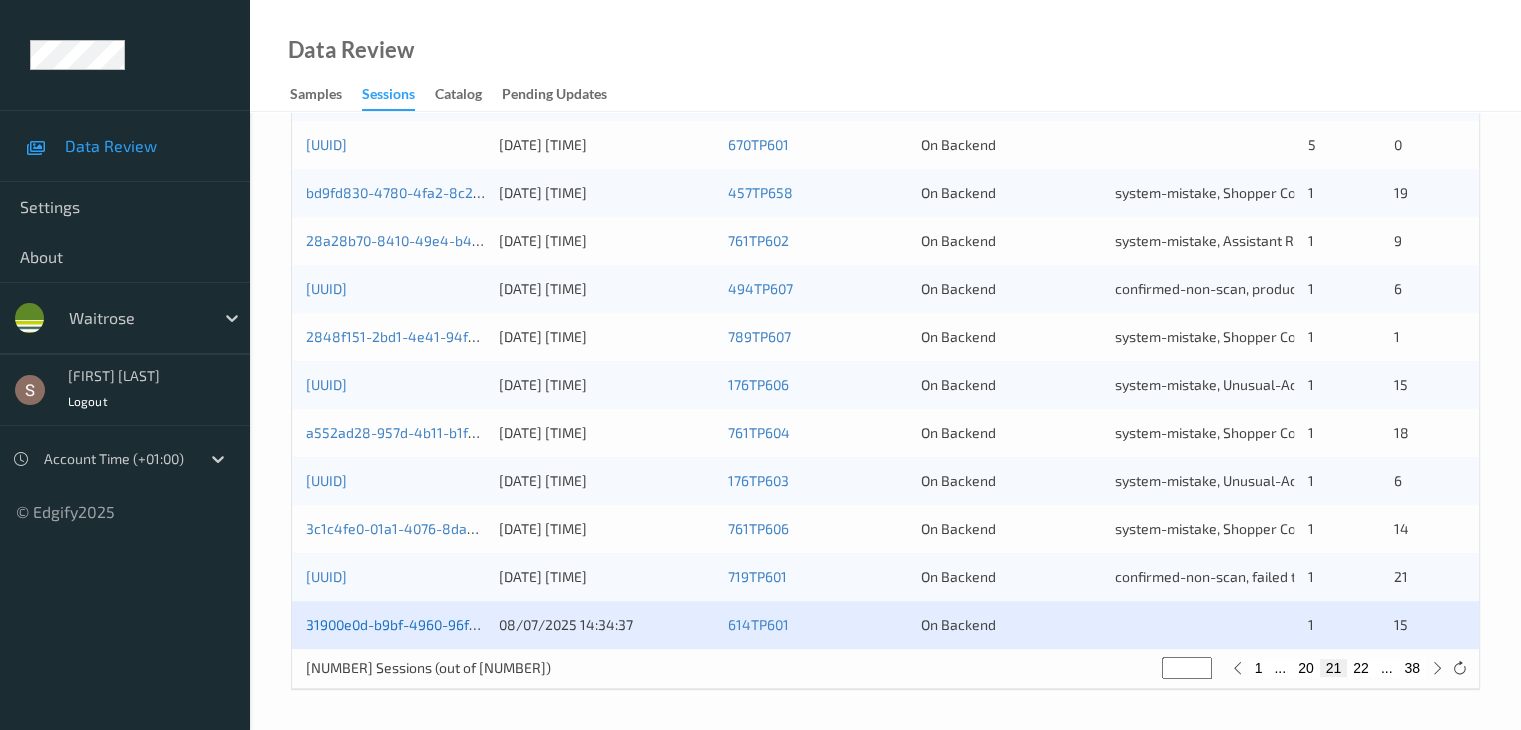 click on "31900e0d-b9bf-4960-96f8-08d4b08686f4" at bounding box center (444, 624) 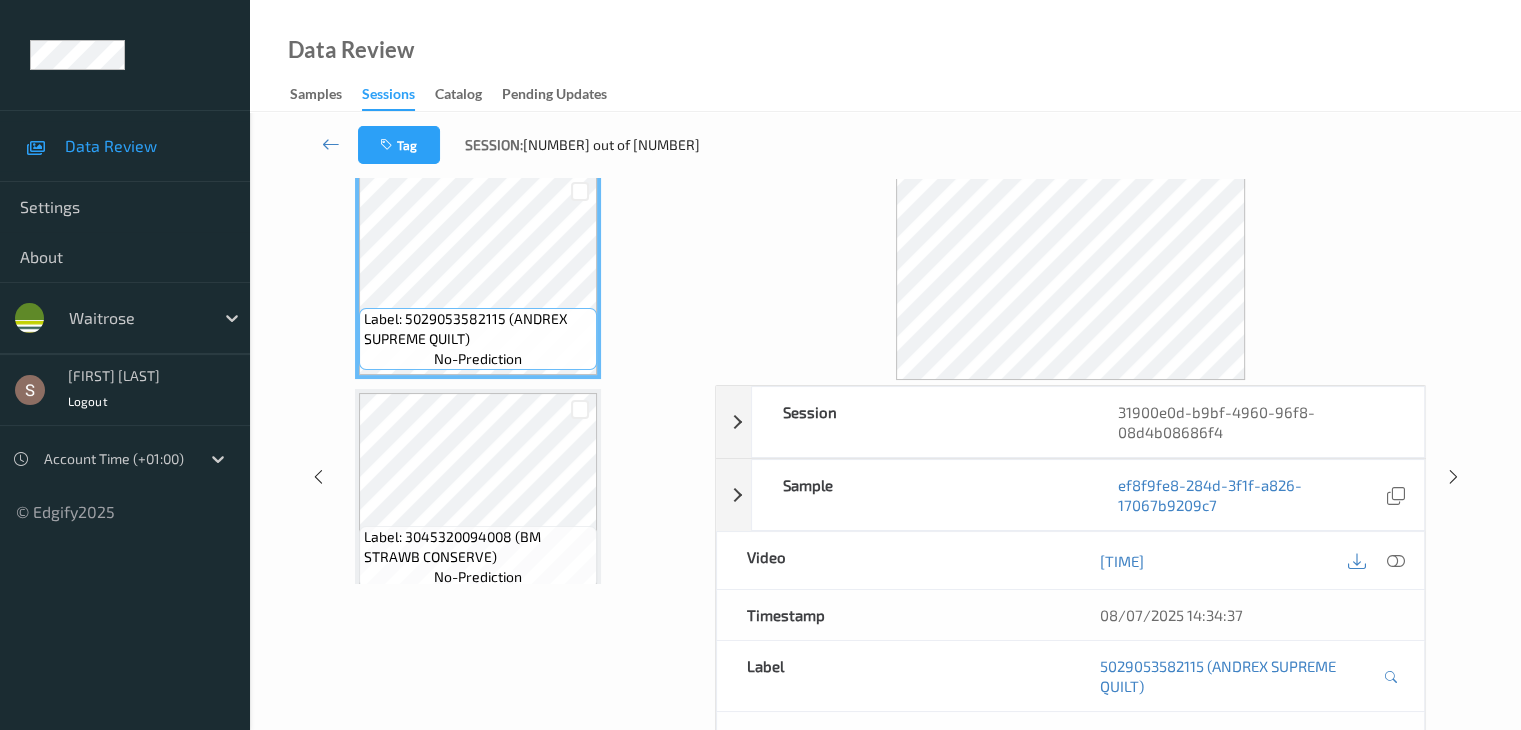 scroll, scrollTop: 0, scrollLeft: 0, axis: both 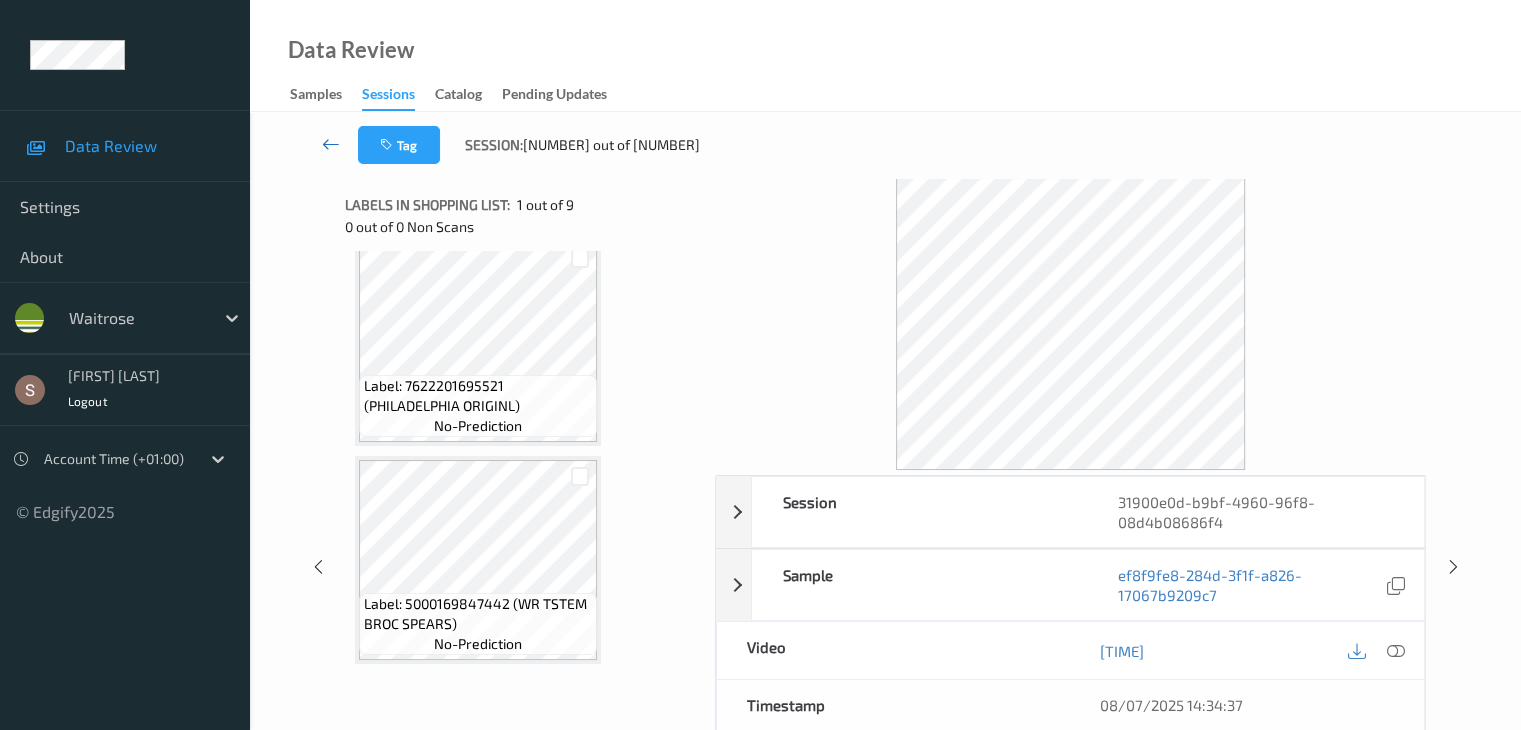 click at bounding box center [331, 144] 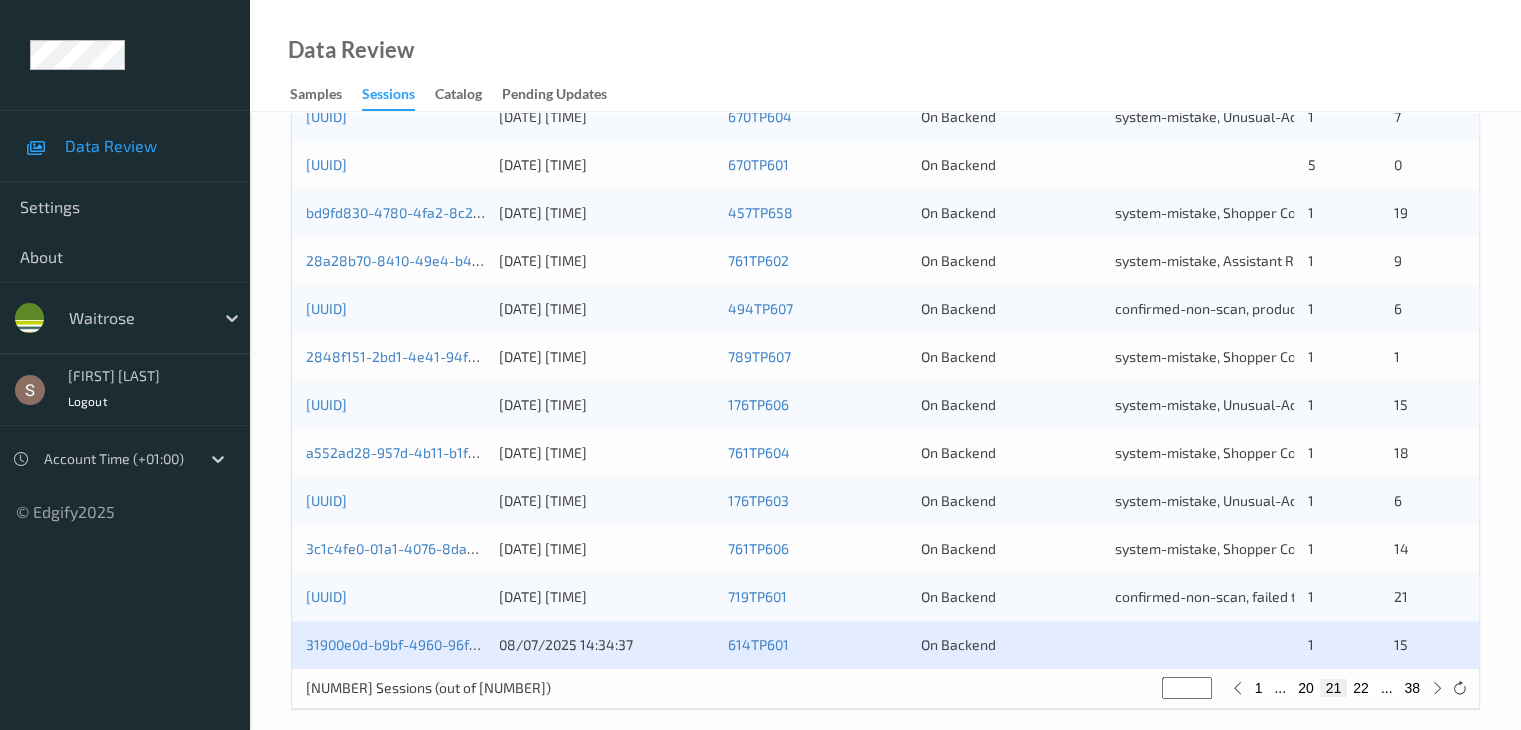 scroll, scrollTop: 932, scrollLeft: 0, axis: vertical 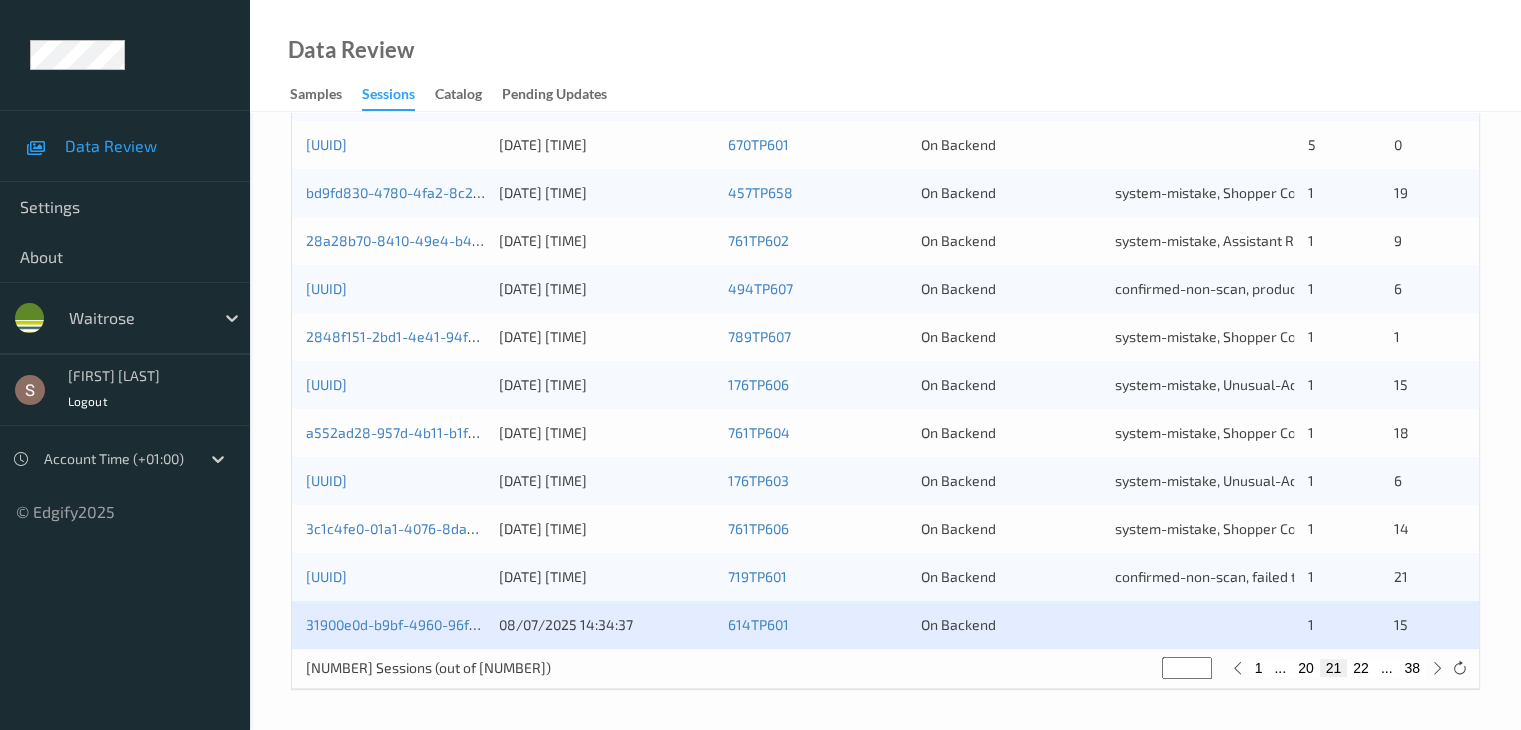 click on "22" at bounding box center [1361, 668] 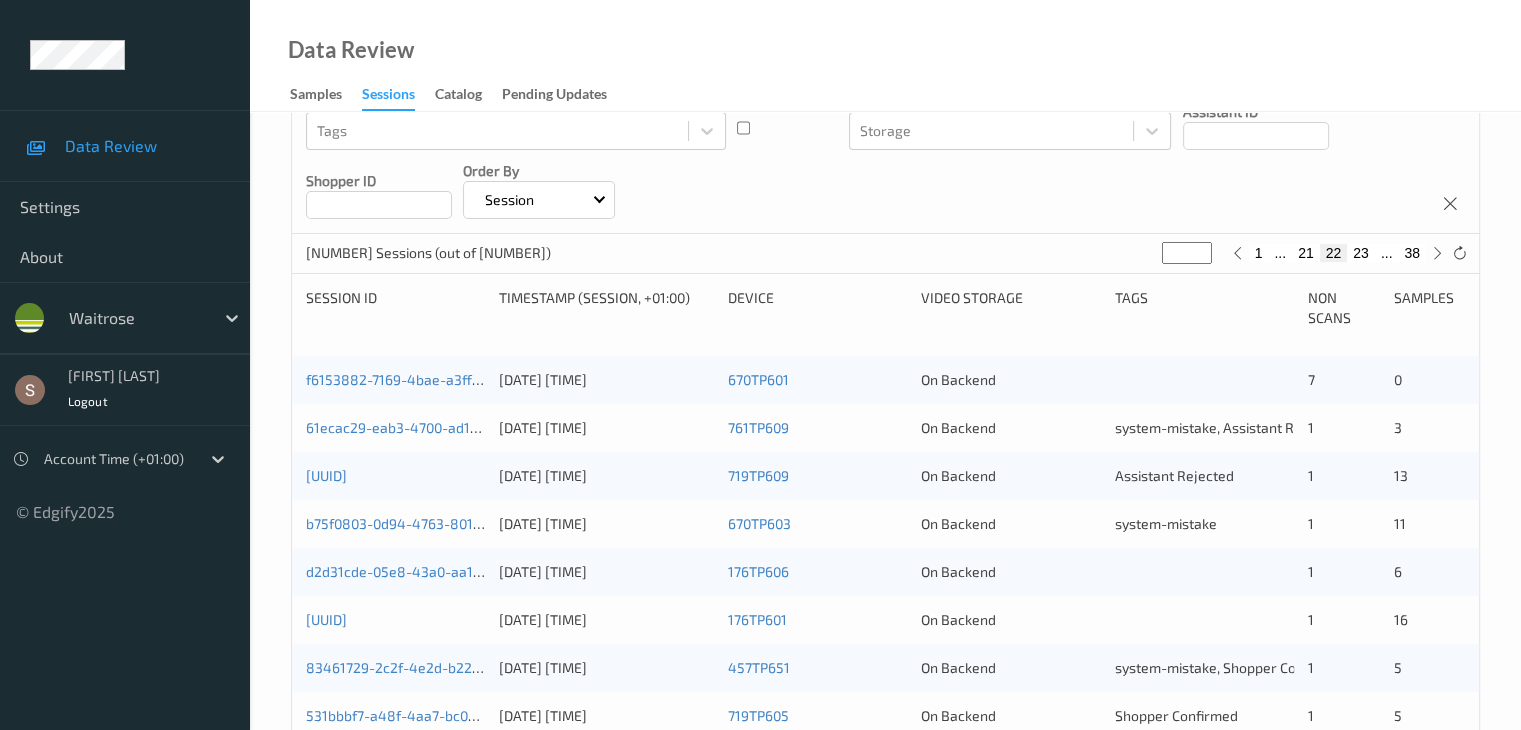 scroll, scrollTop: 300, scrollLeft: 0, axis: vertical 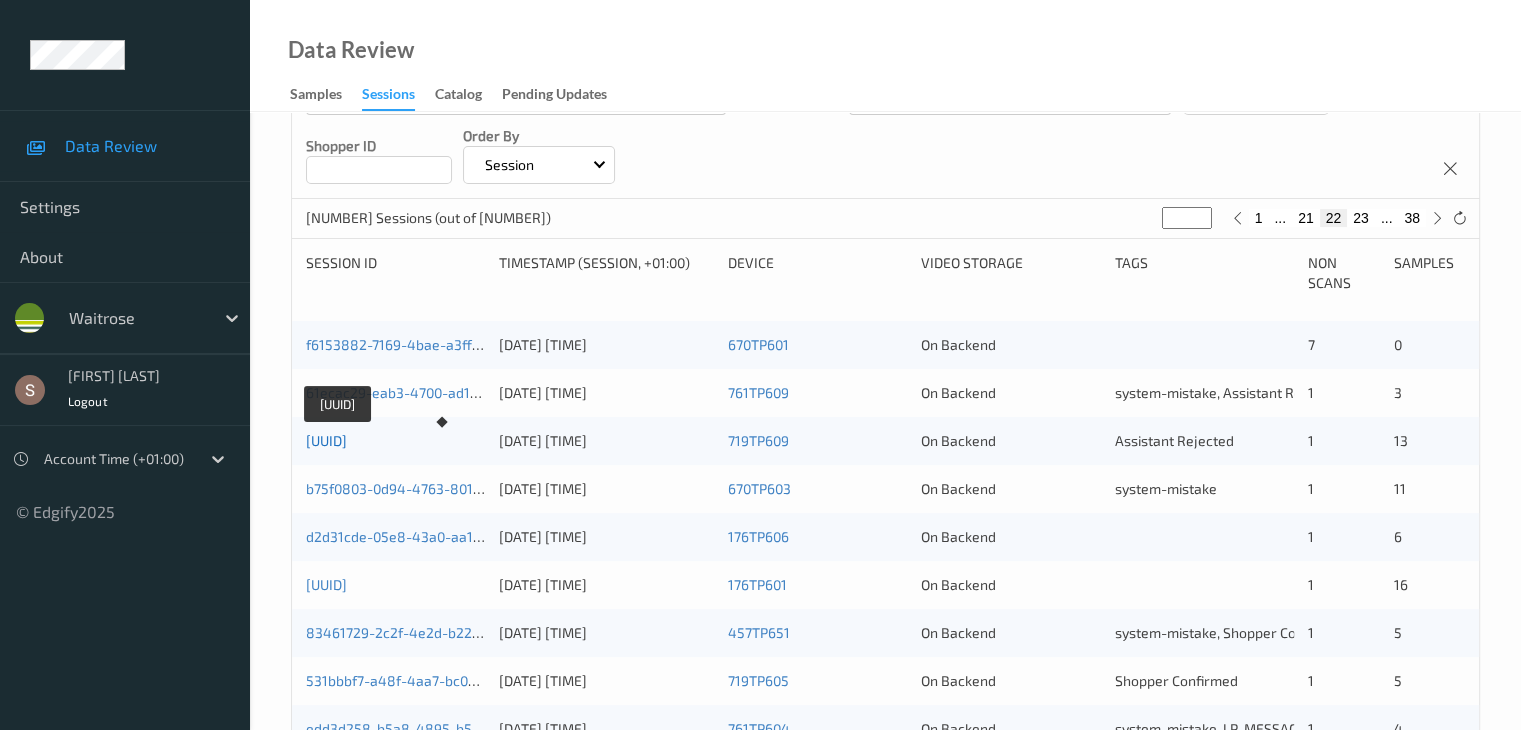 click on "[UUID]" at bounding box center (326, 440) 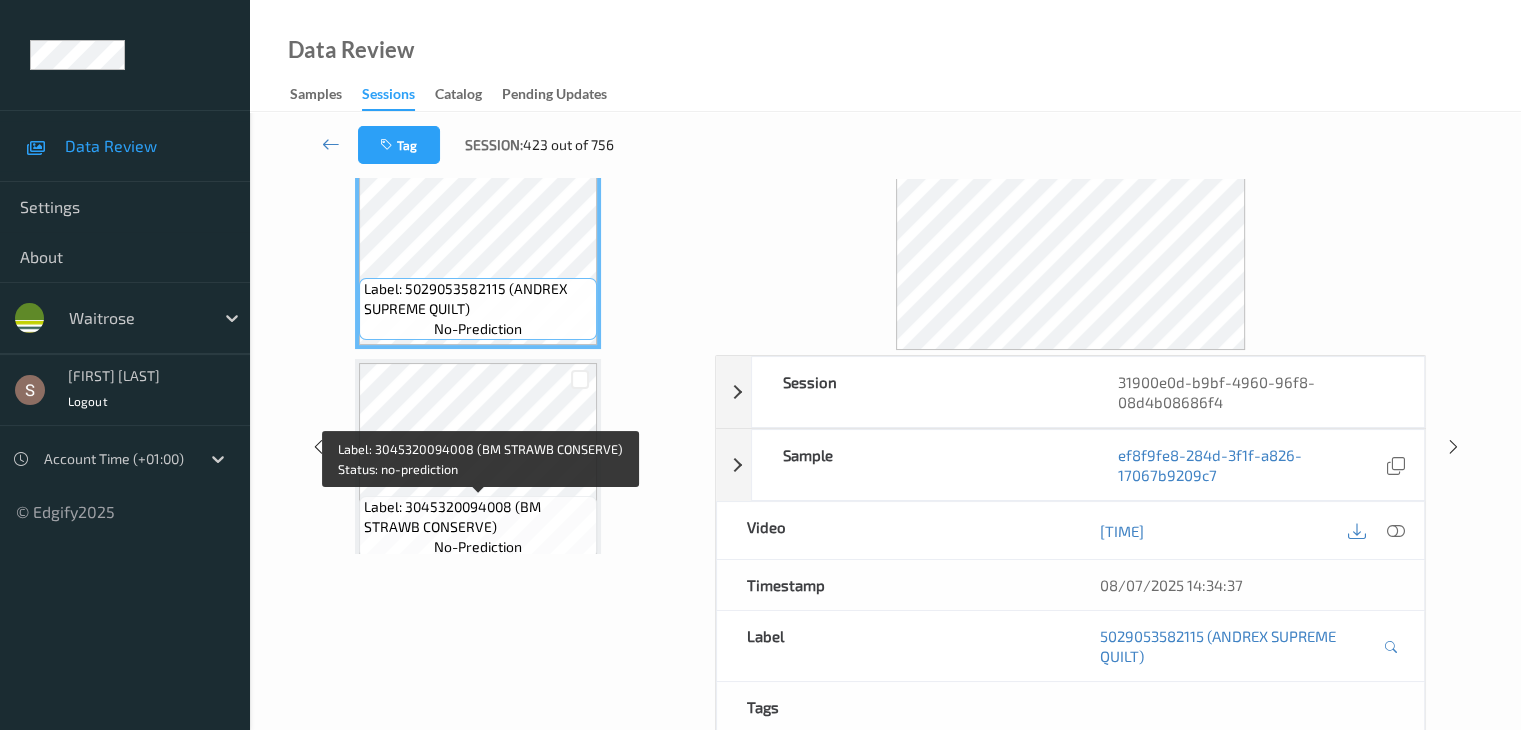 scroll, scrollTop: 0, scrollLeft: 0, axis: both 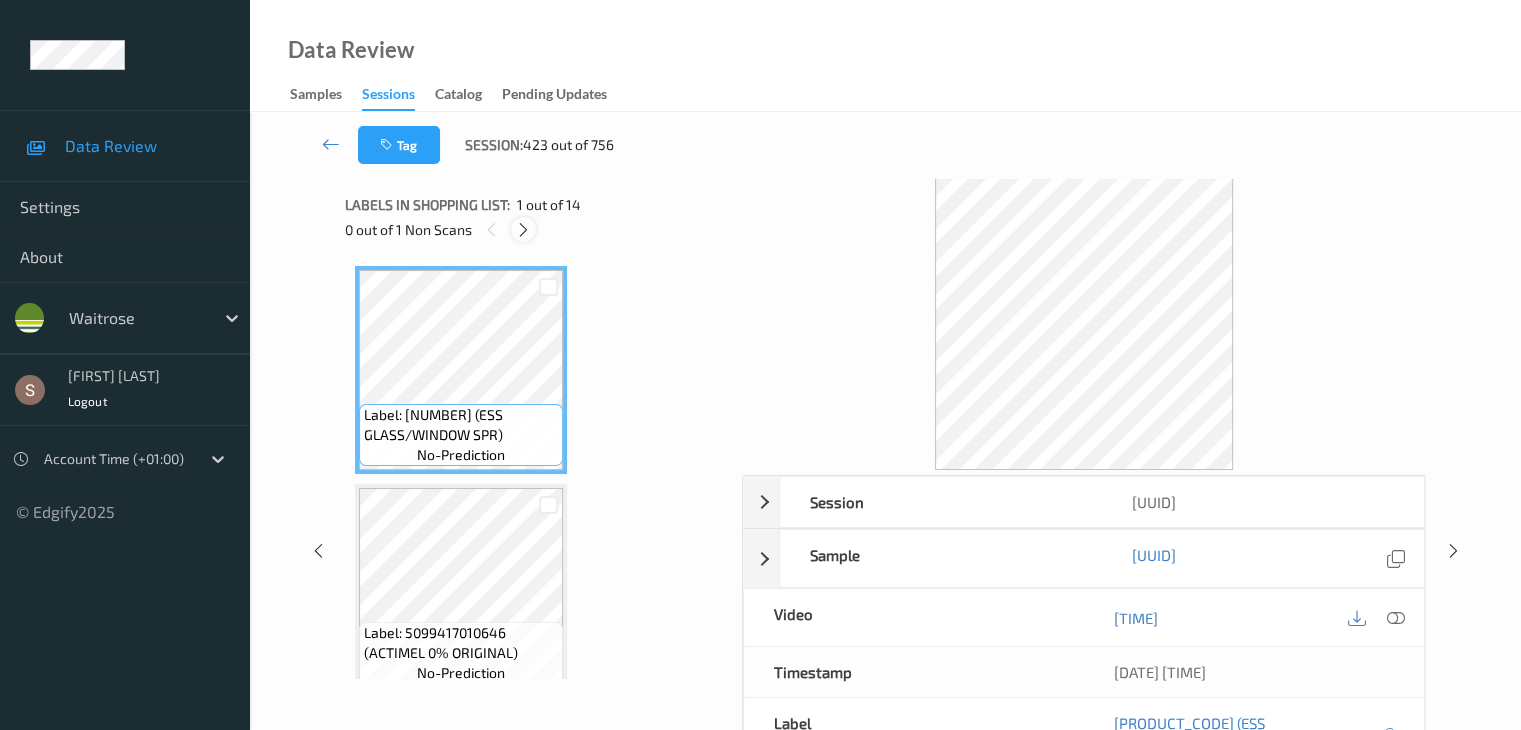 click at bounding box center [523, 230] 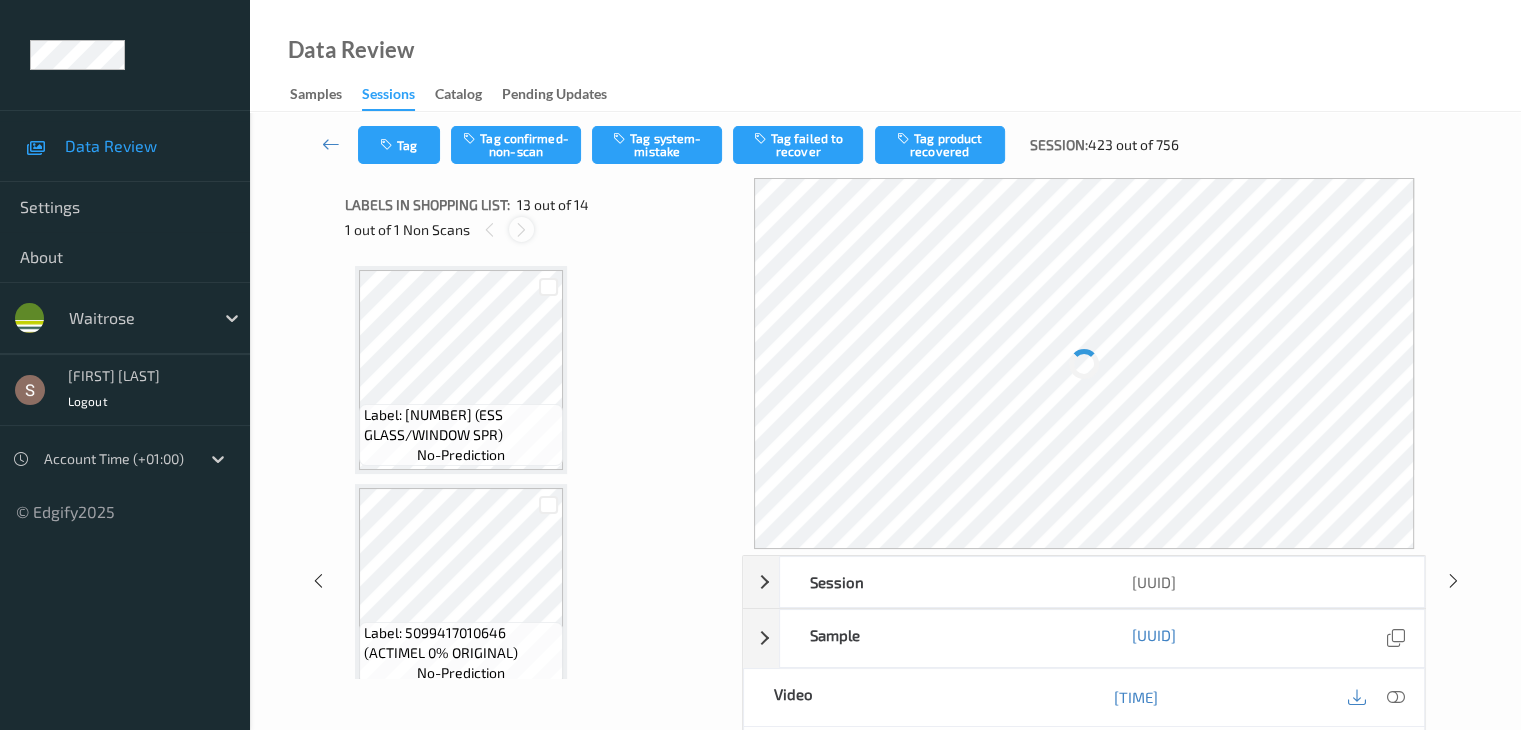 scroll, scrollTop: 2408, scrollLeft: 0, axis: vertical 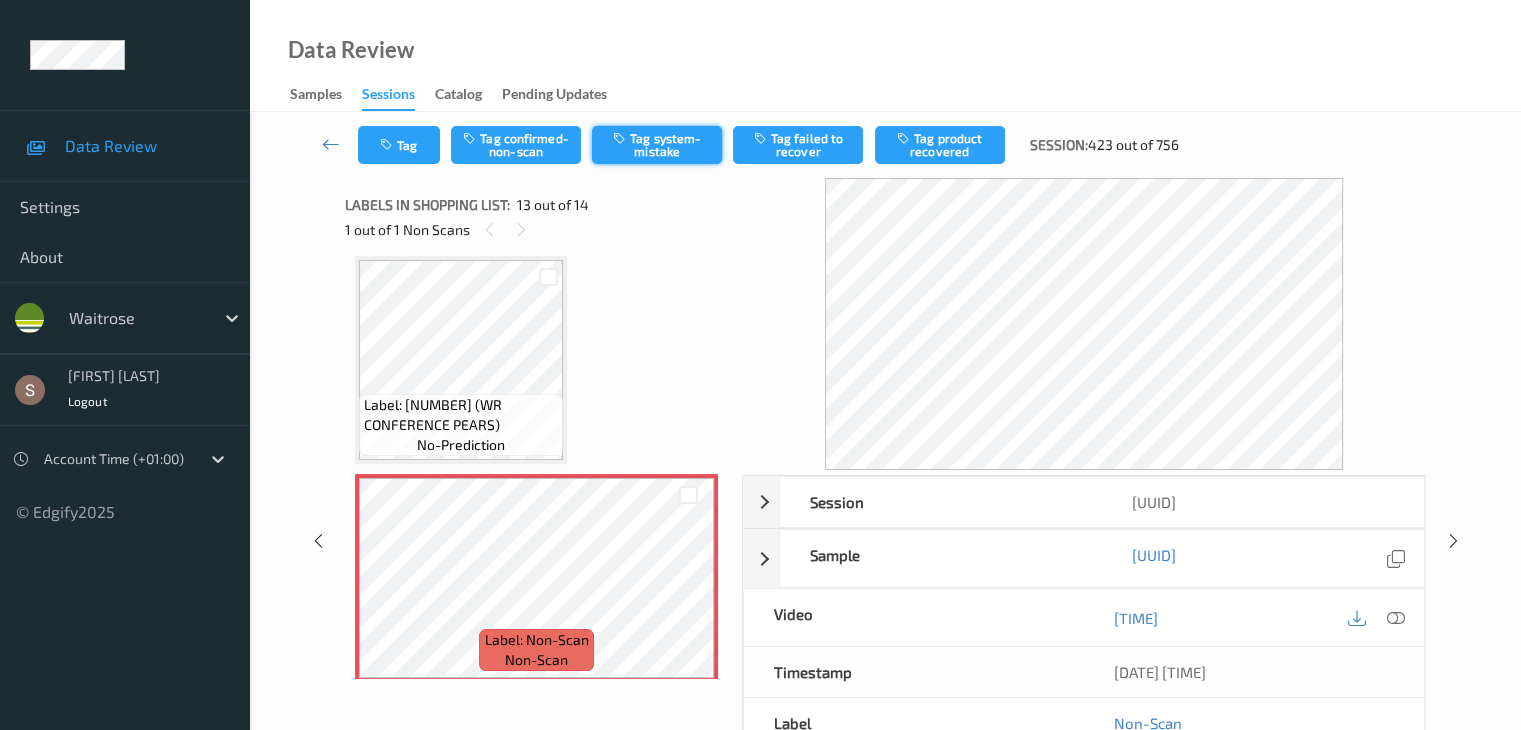click on "Tag   system-mistake" at bounding box center [657, 145] 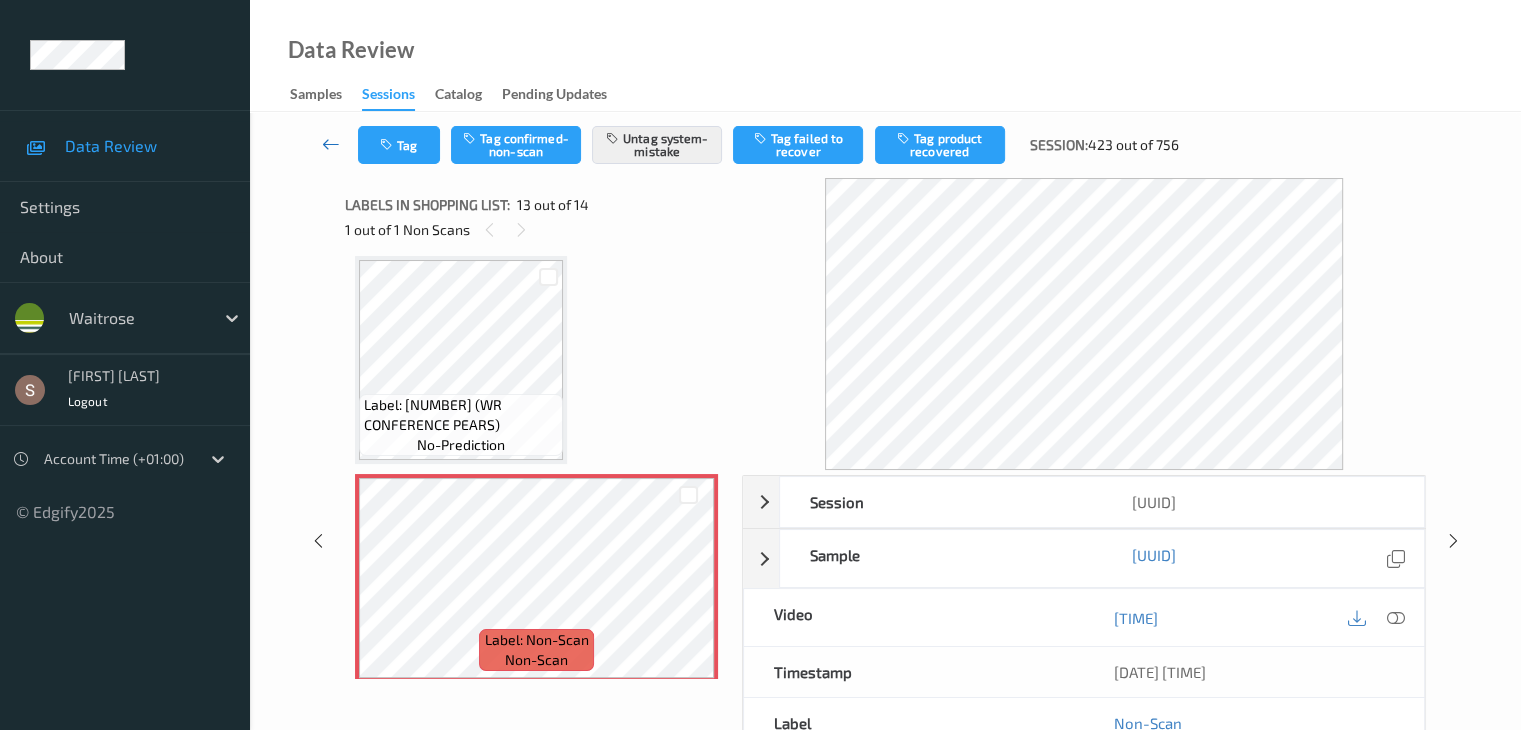 click at bounding box center (331, 144) 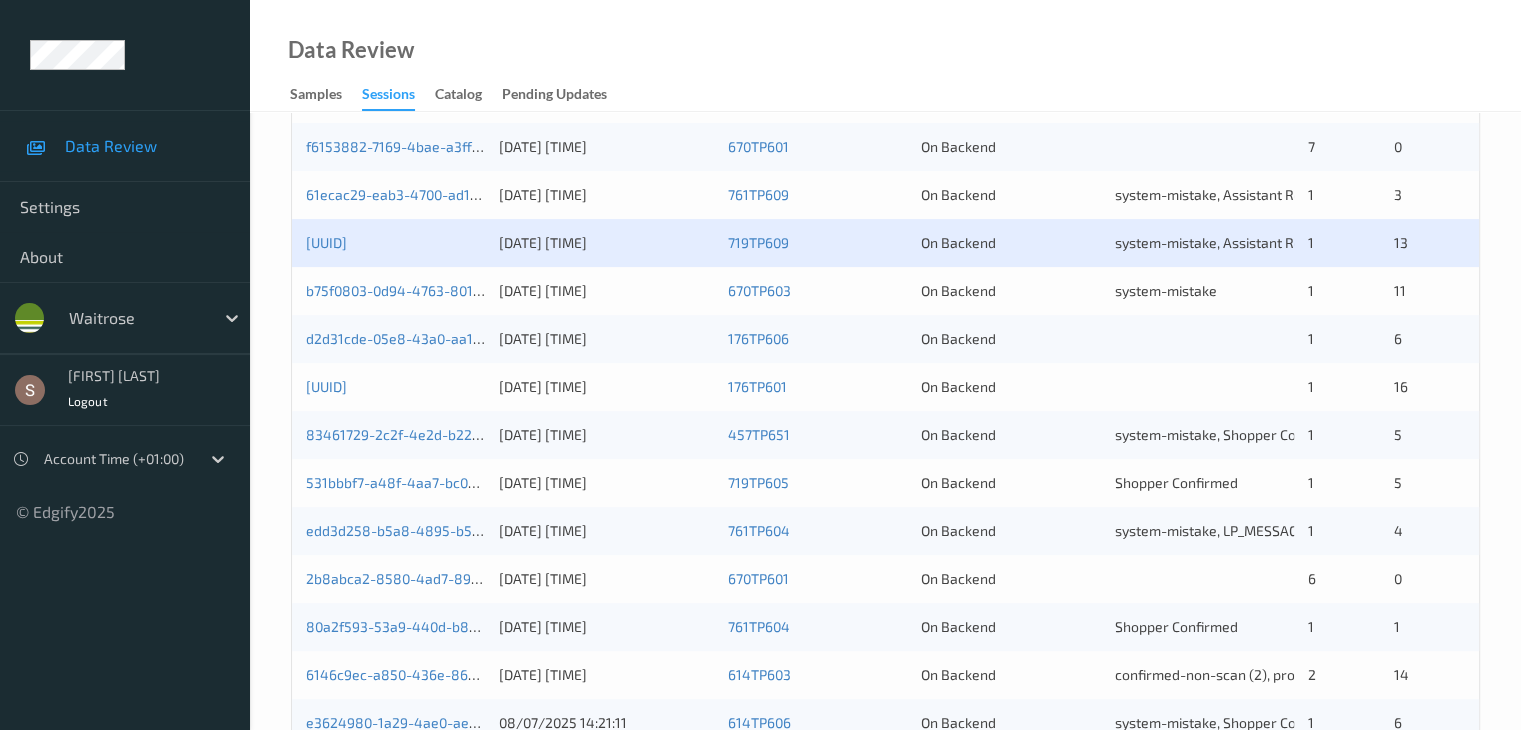 scroll, scrollTop: 500, scrollLeft: 0, axis: vertical 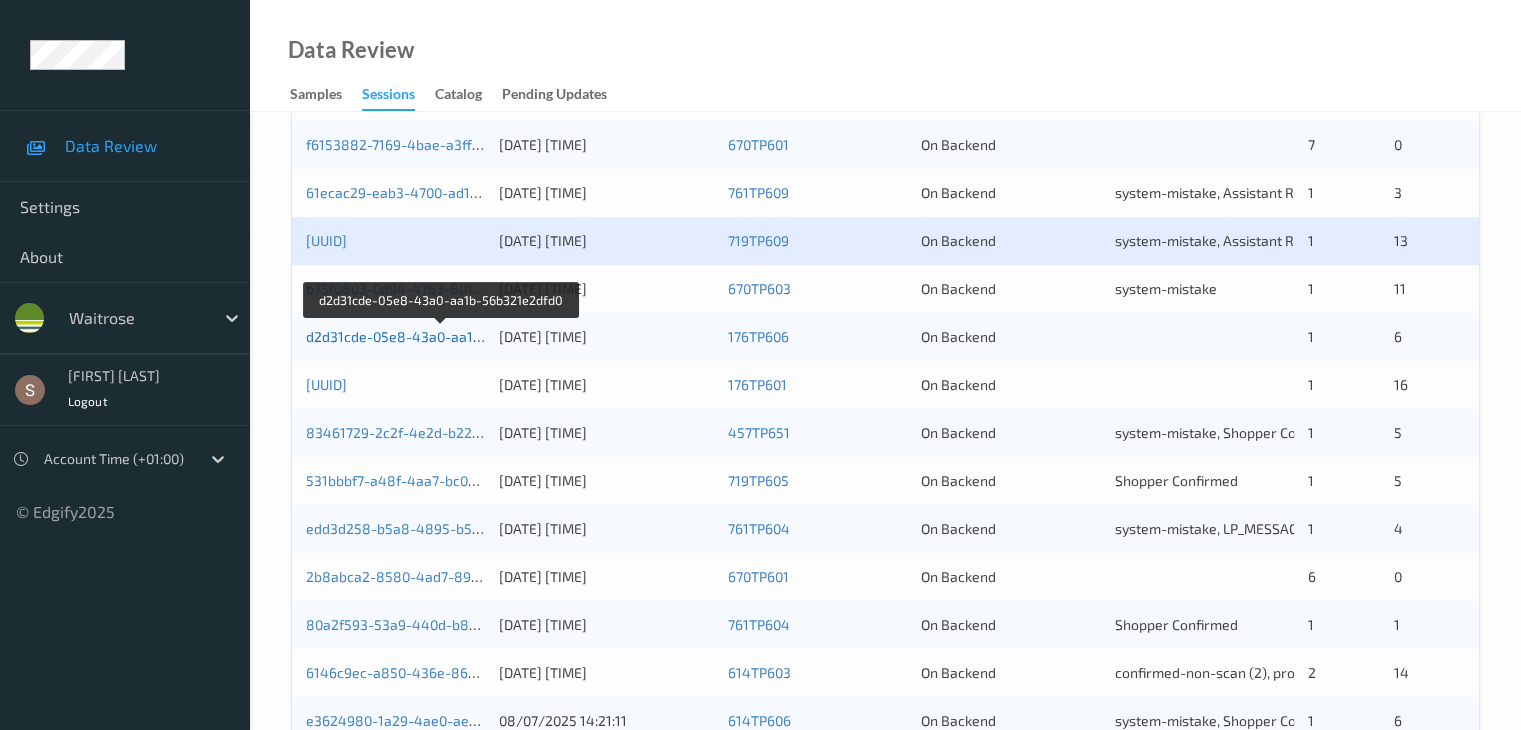 click on "d2d31cde-05e8-43a0-aa1b-56b321e2dfd0" at bounding box center [442, 336] 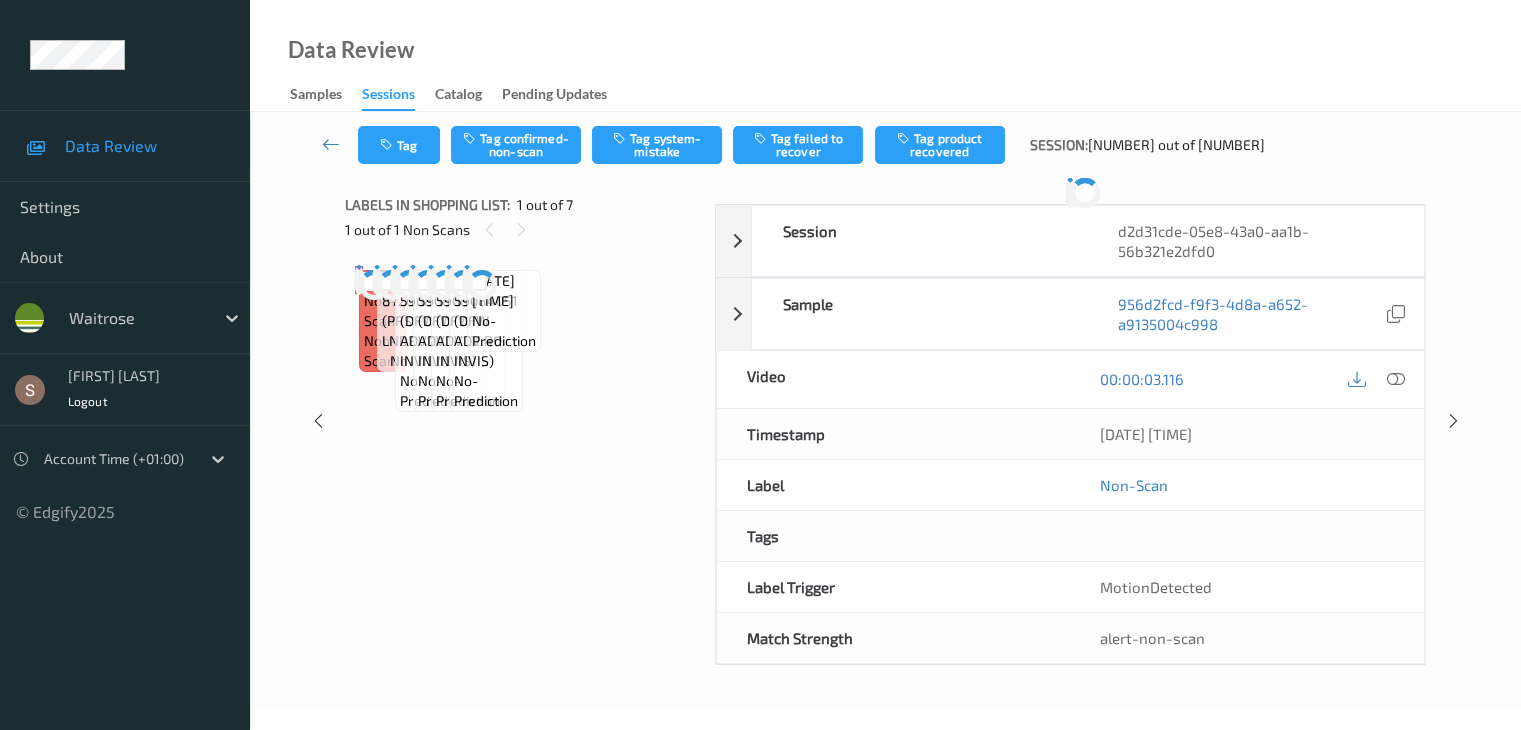 scroll, scrollTop: 0, scrollLeft: 0, axis: both 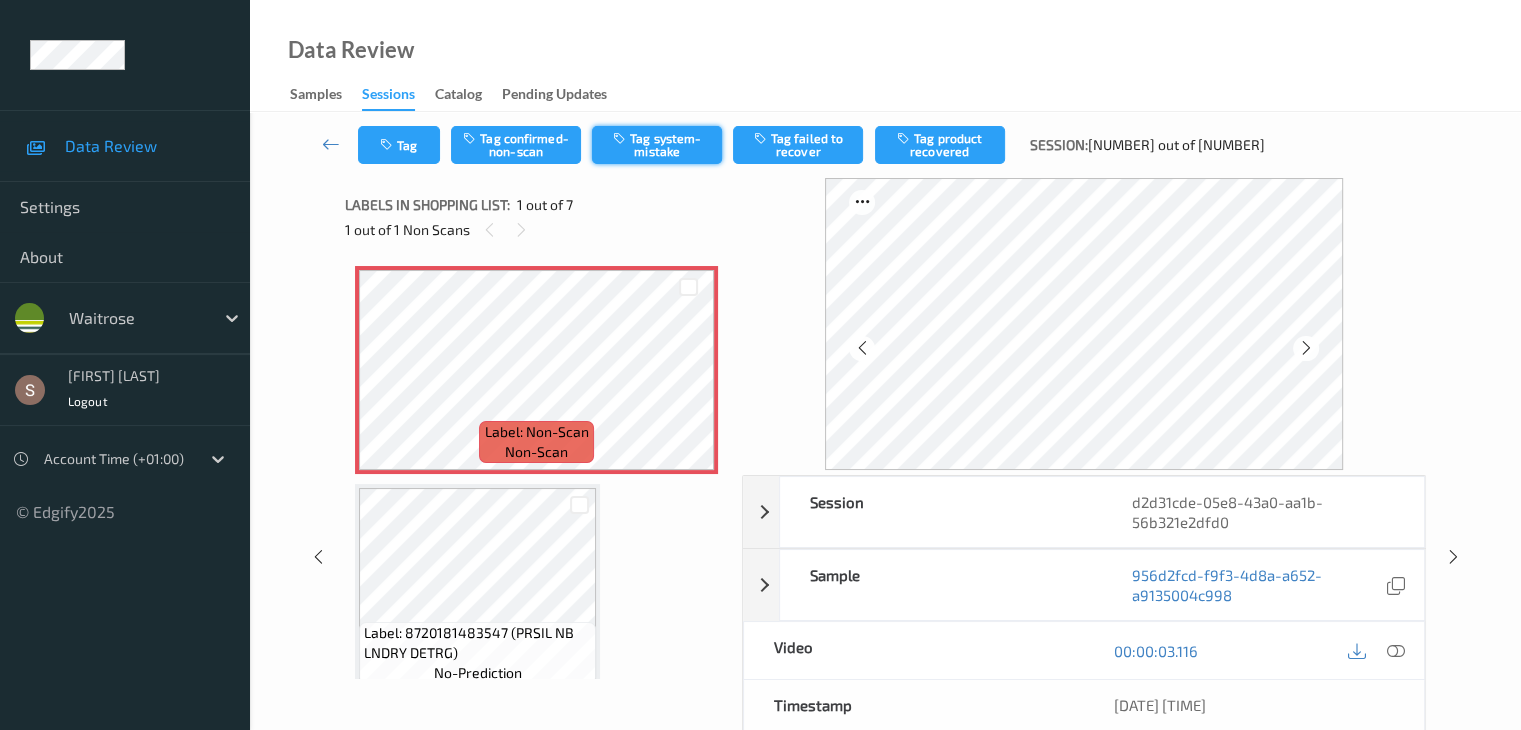 click on "Tag   system-mistake" at bounding box center [657, 145] 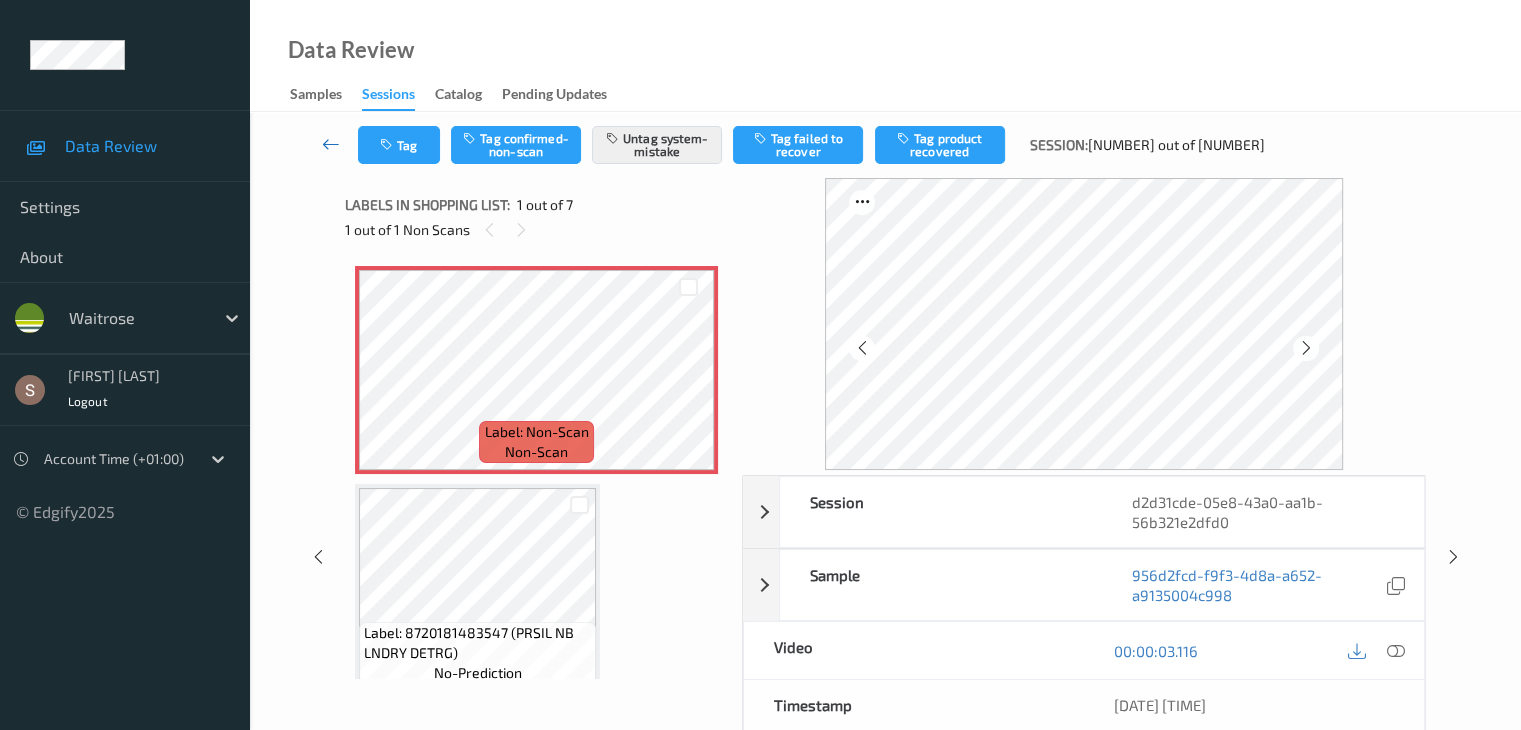 click at bounding box center (331, 144) 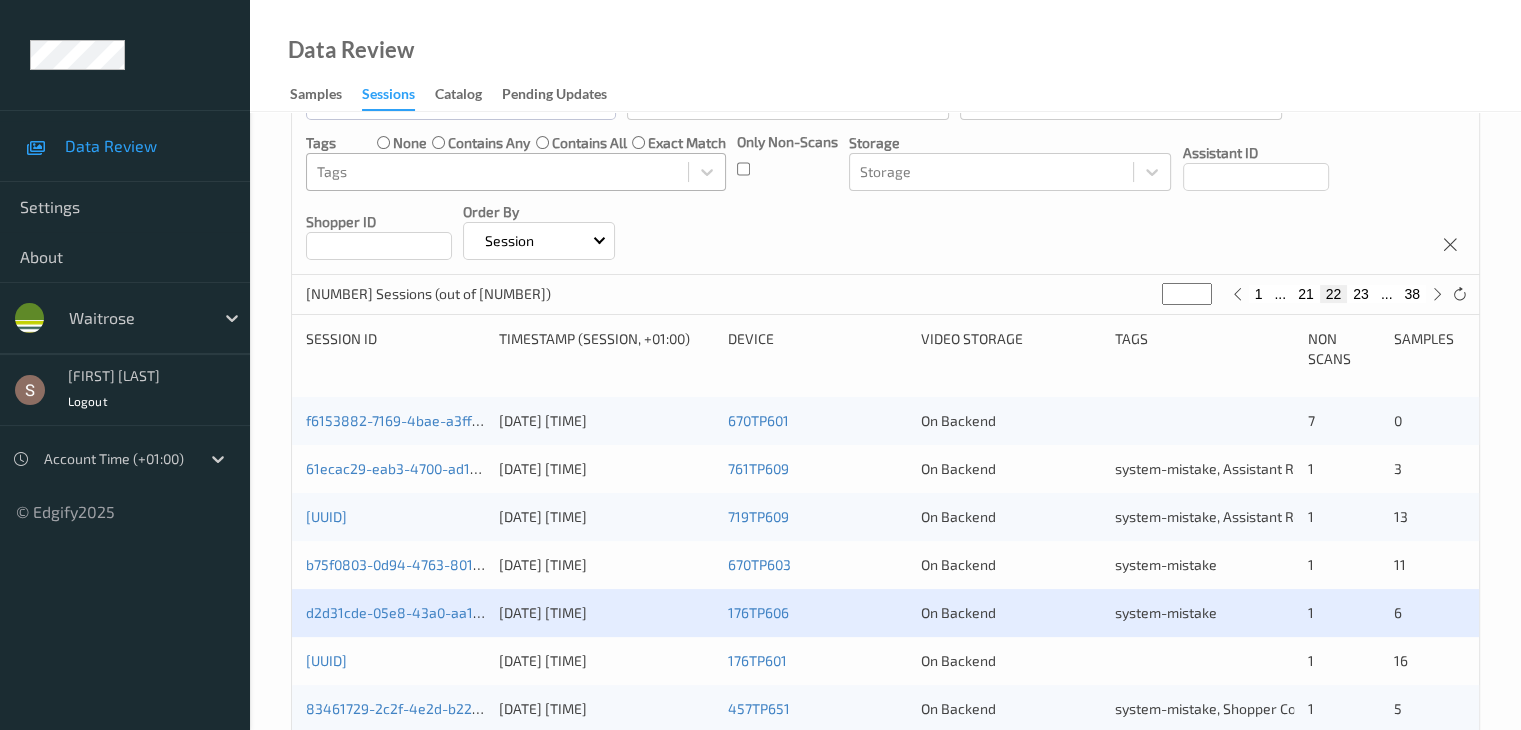 scroll, scrollTop: 500, scrollLeft: 0, axis: vertical 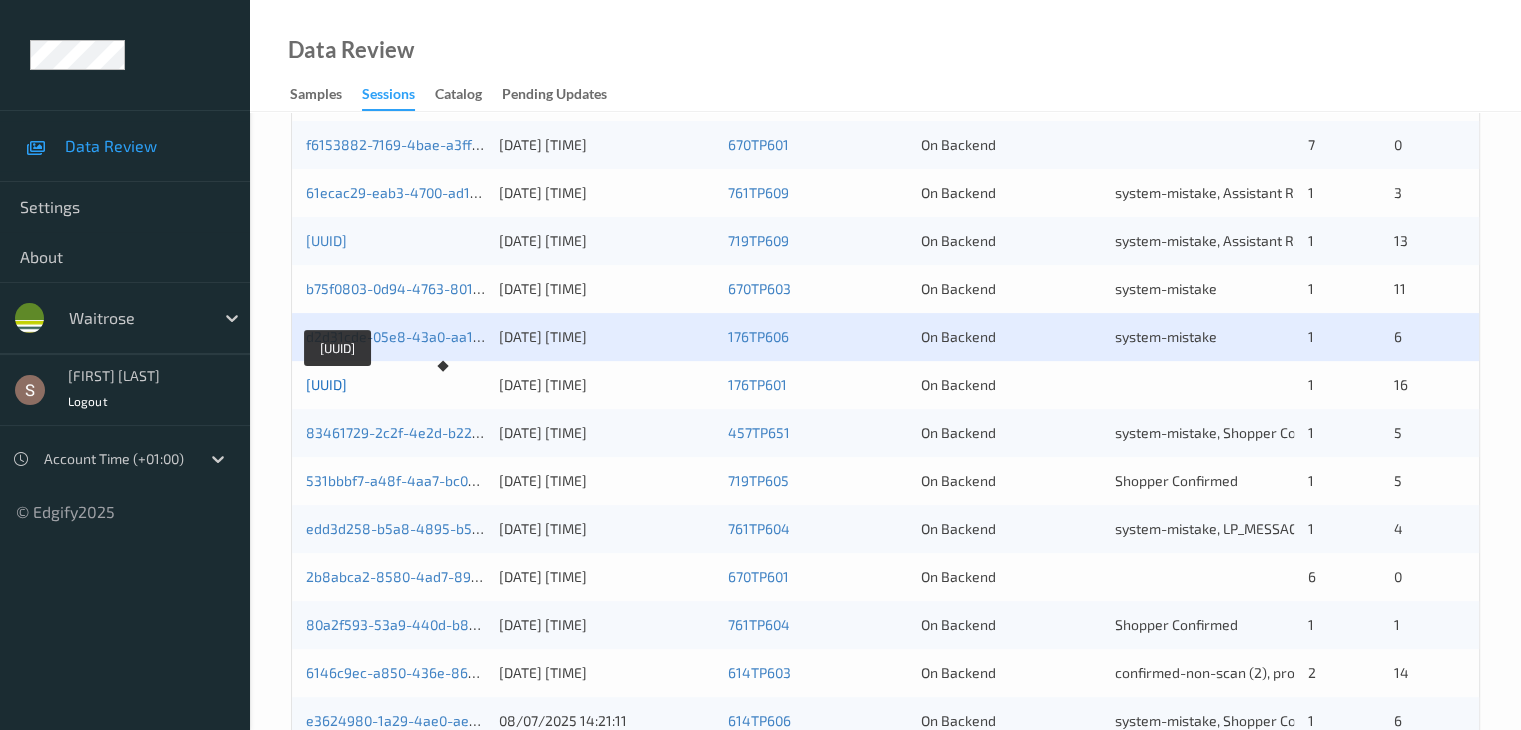 click on "[UUID]" at bounding box center [326, 384] 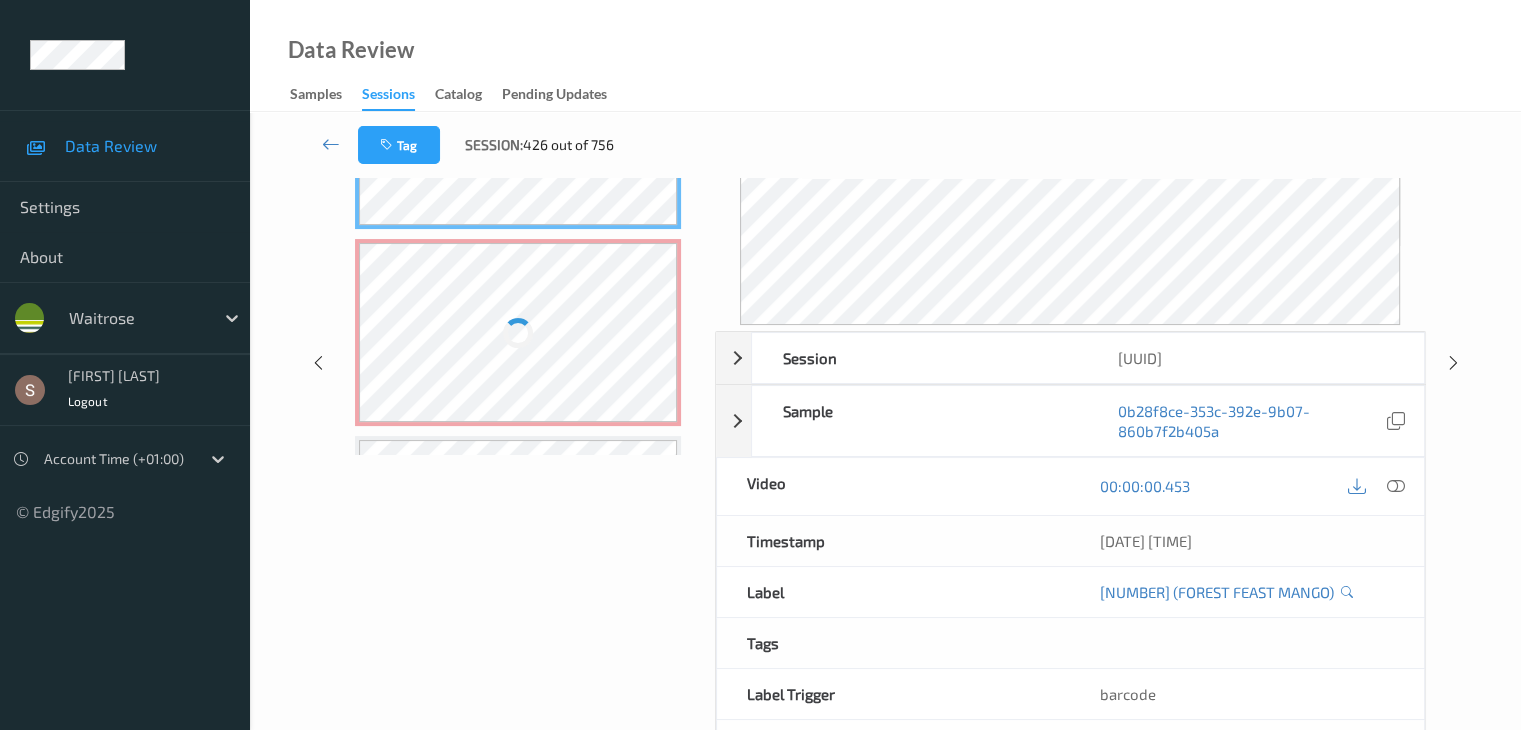 scroll, scrollTop: 44, scrollLeft: 0, axis: vertical 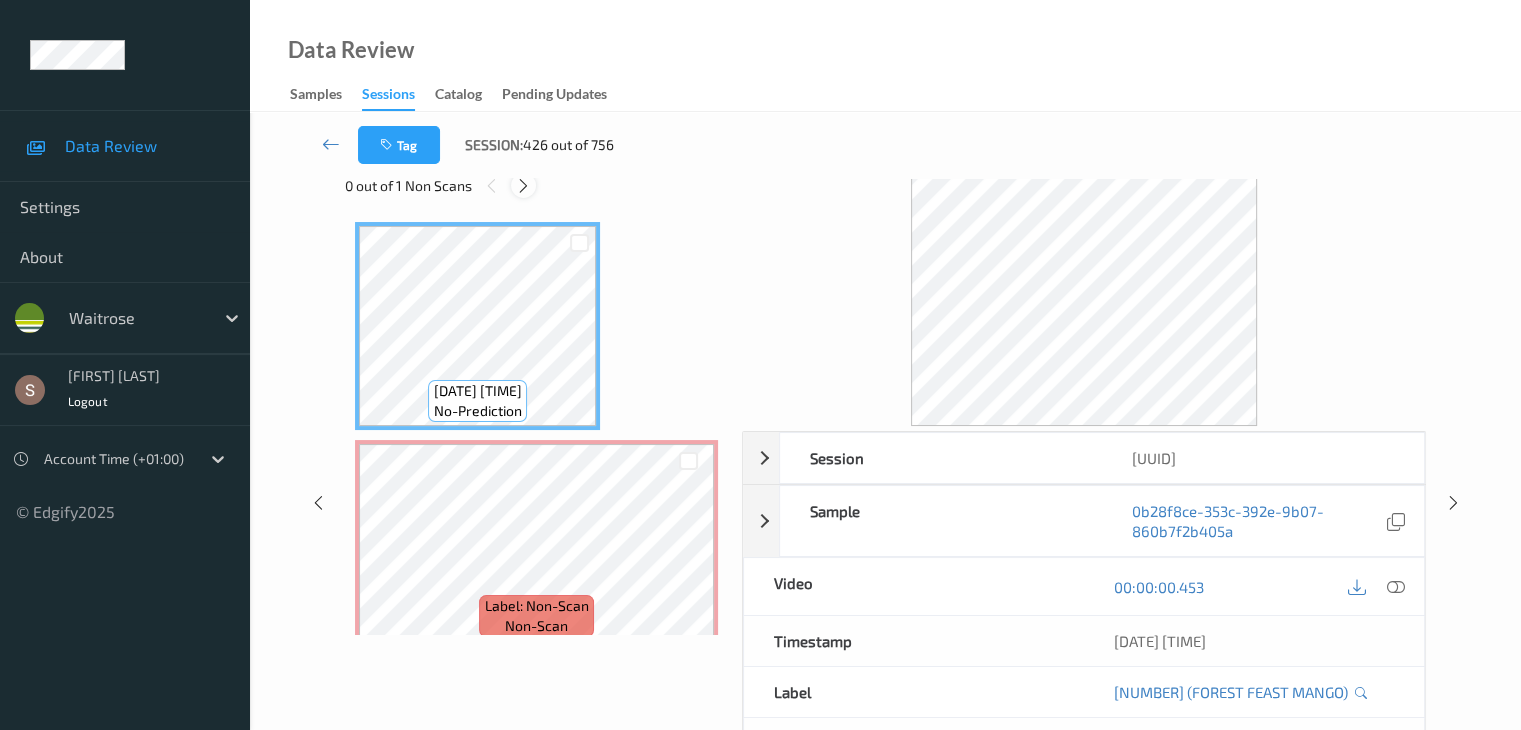 click at bounding box center (523, 186) 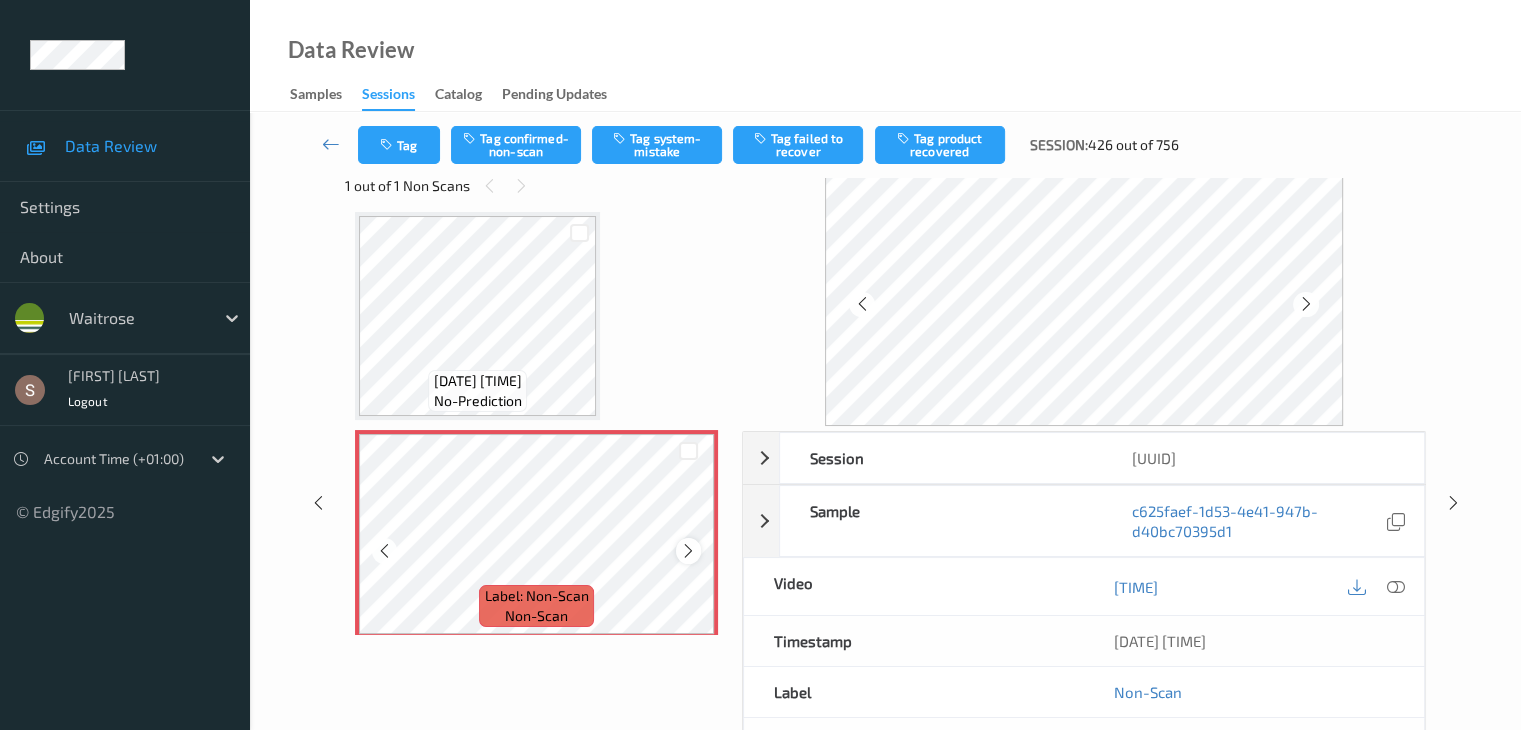 click at bounding box center [688, 551] 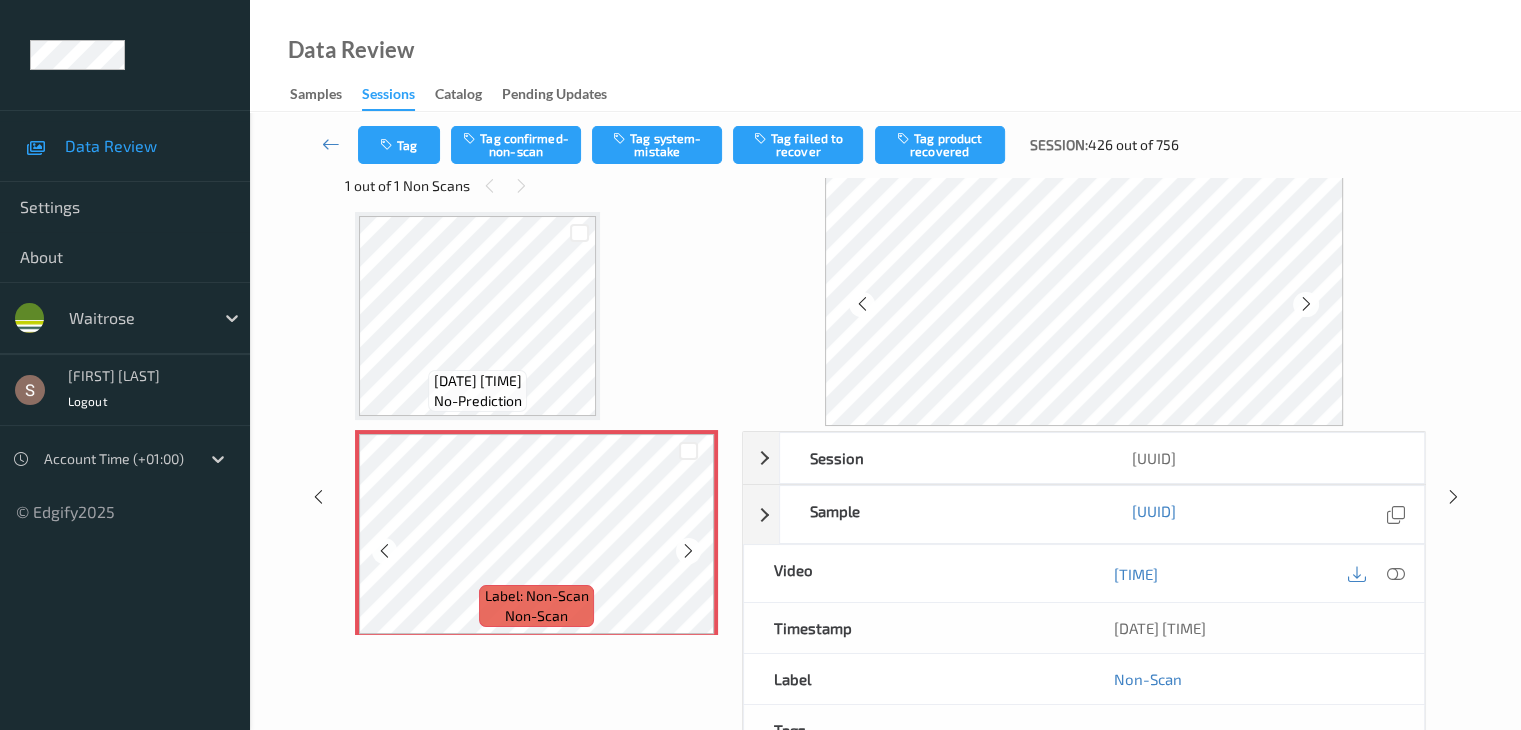 click at bounding box center (688, 551) 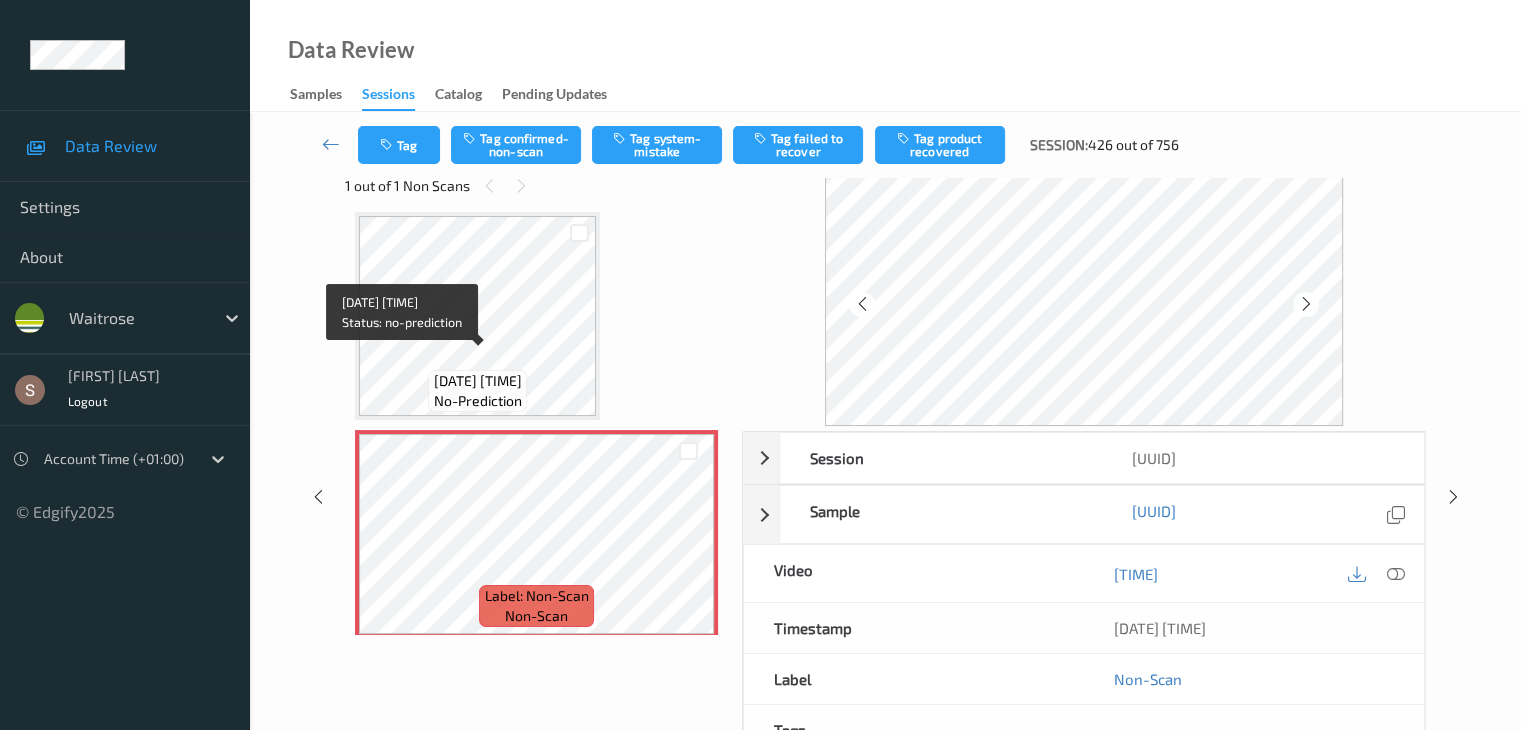 click on "[DATE] [TIME]" at bounding box center [478, 381] 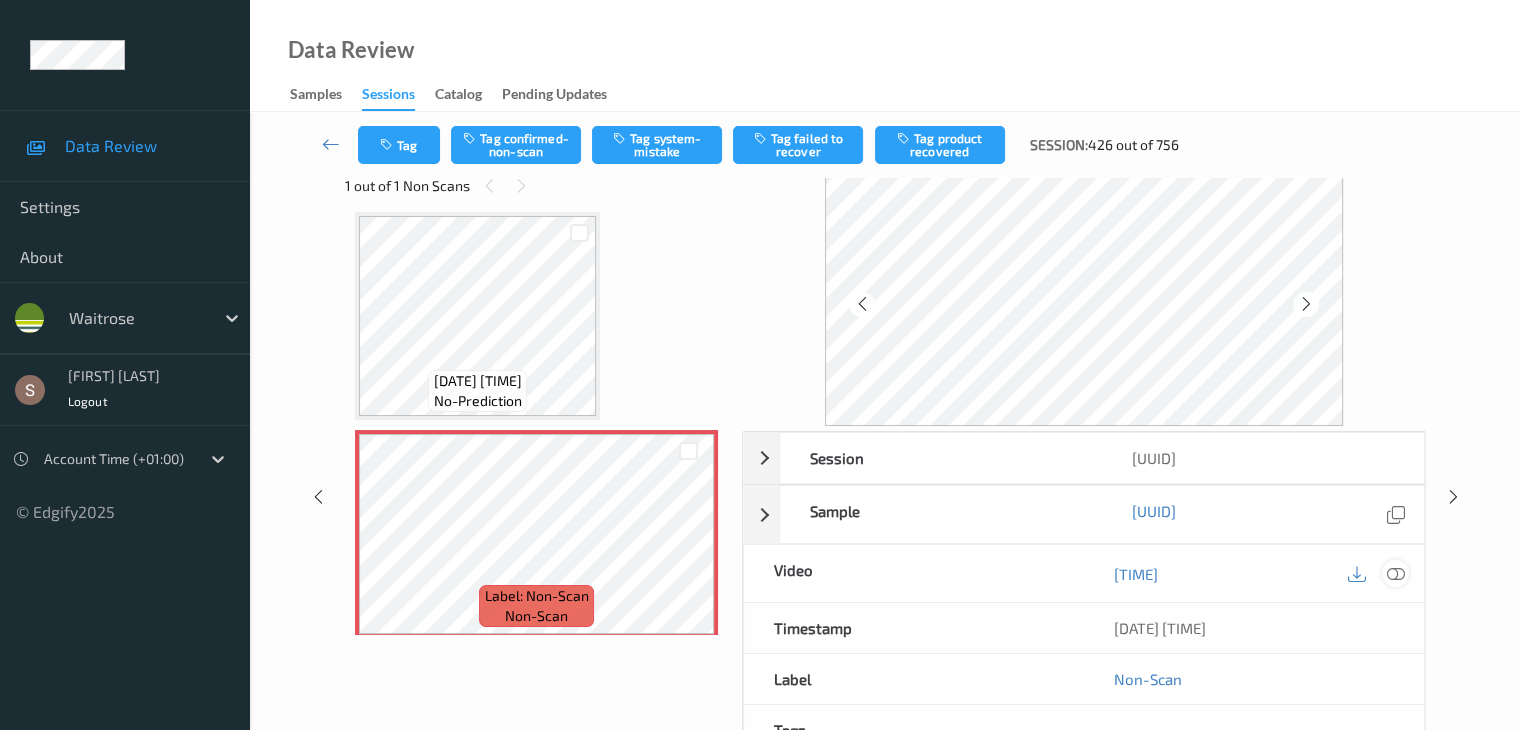 click at bounding box center [1395, 574] 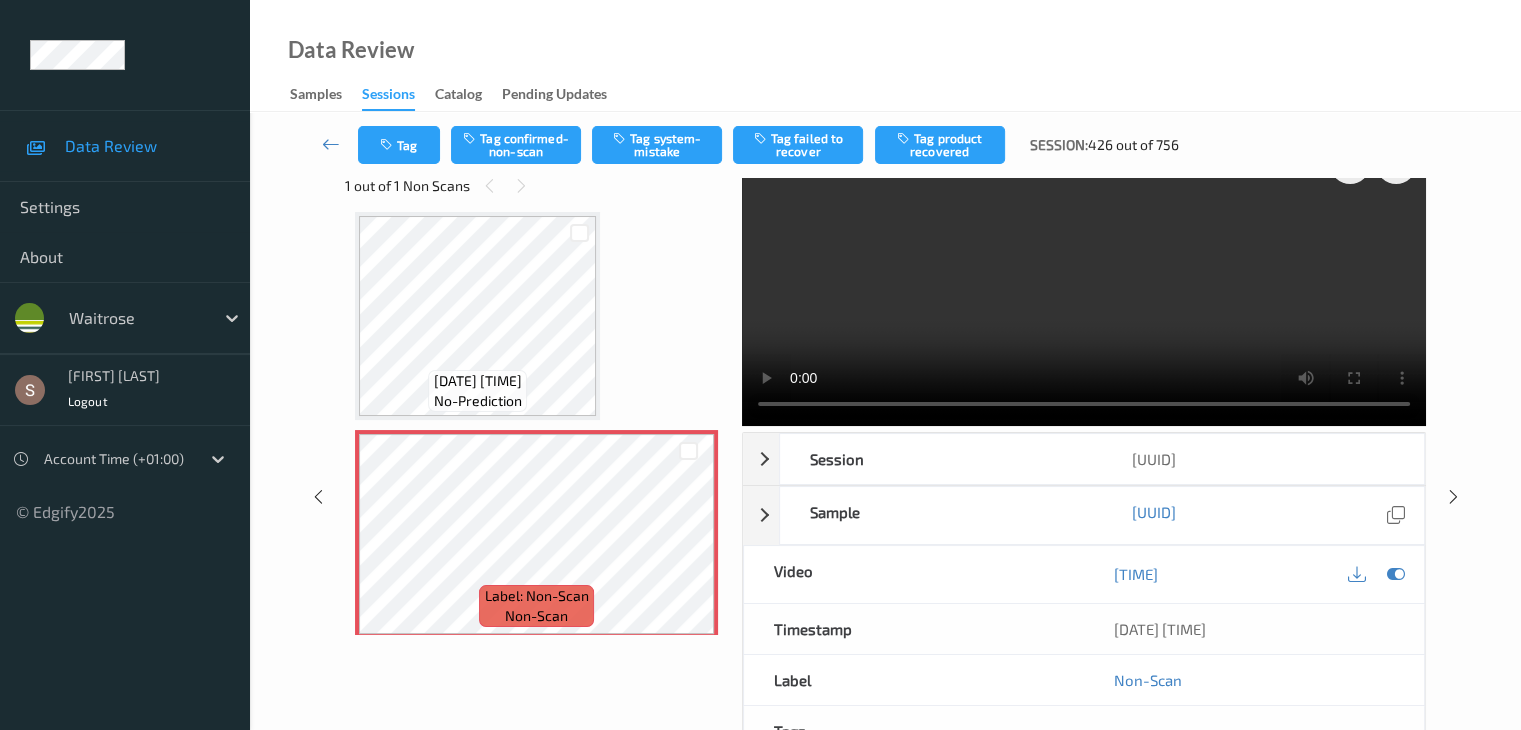 click at bounding box center [1084, 280] 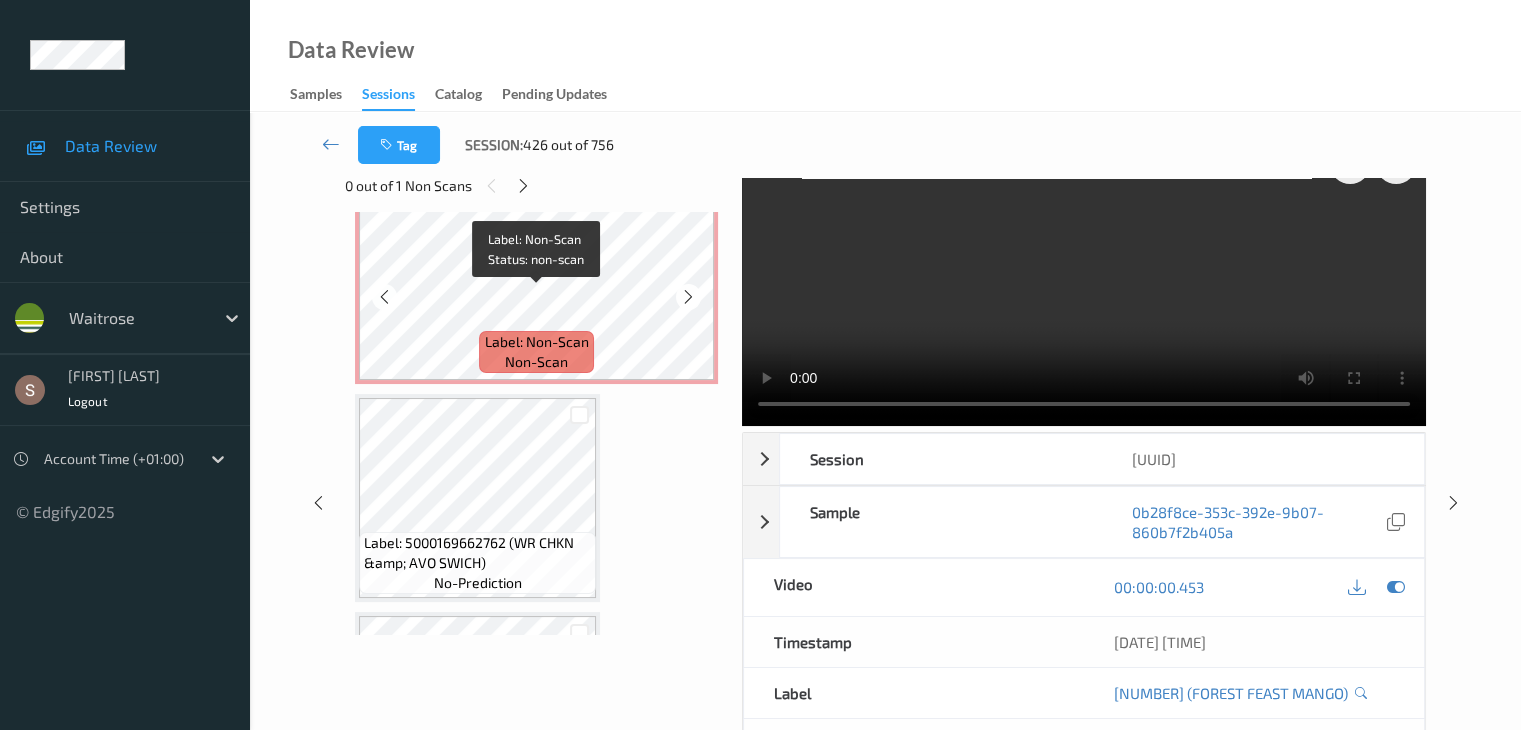 scroll, scrollTop: 310, scrollLeft: 0, axis: vertical 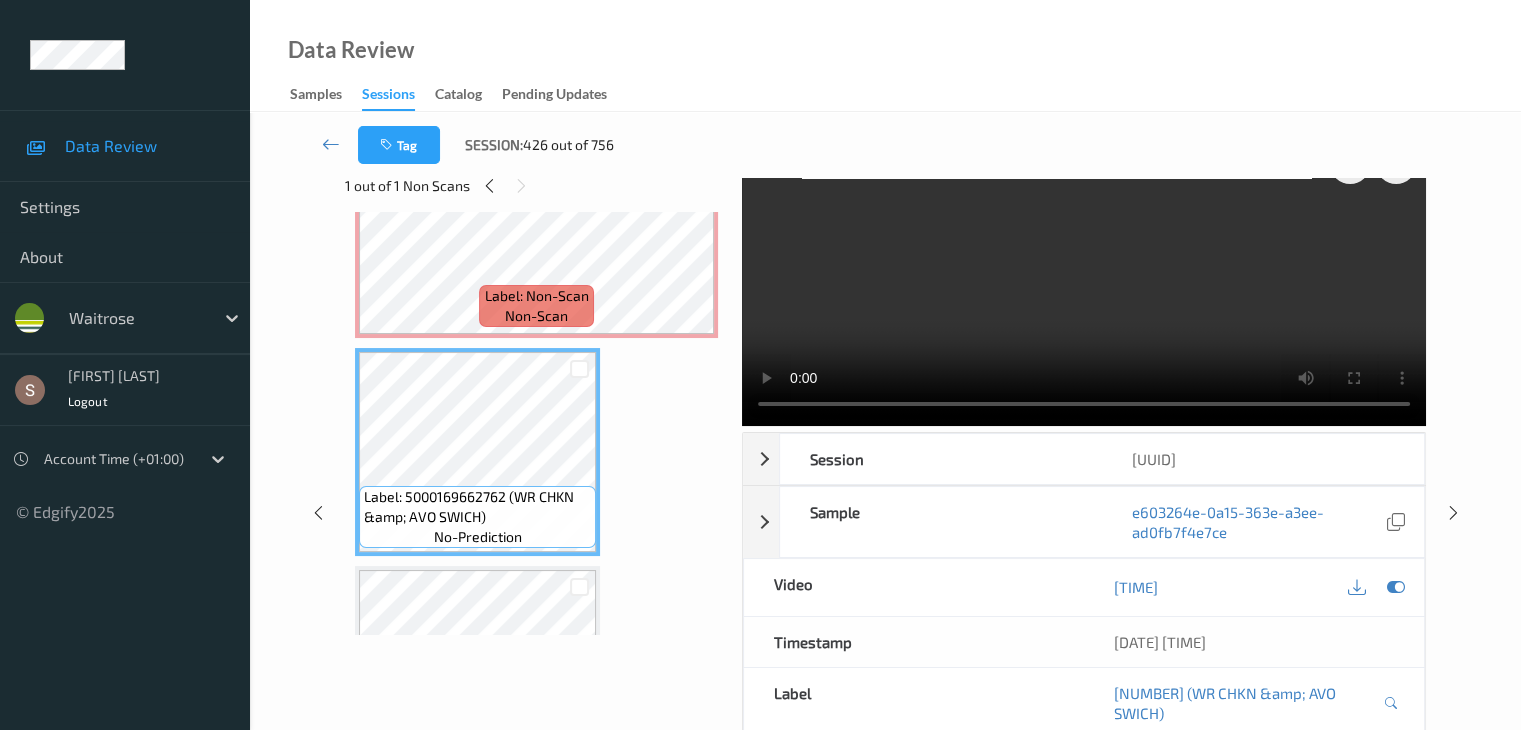 click at bounding box center (1084, 280) 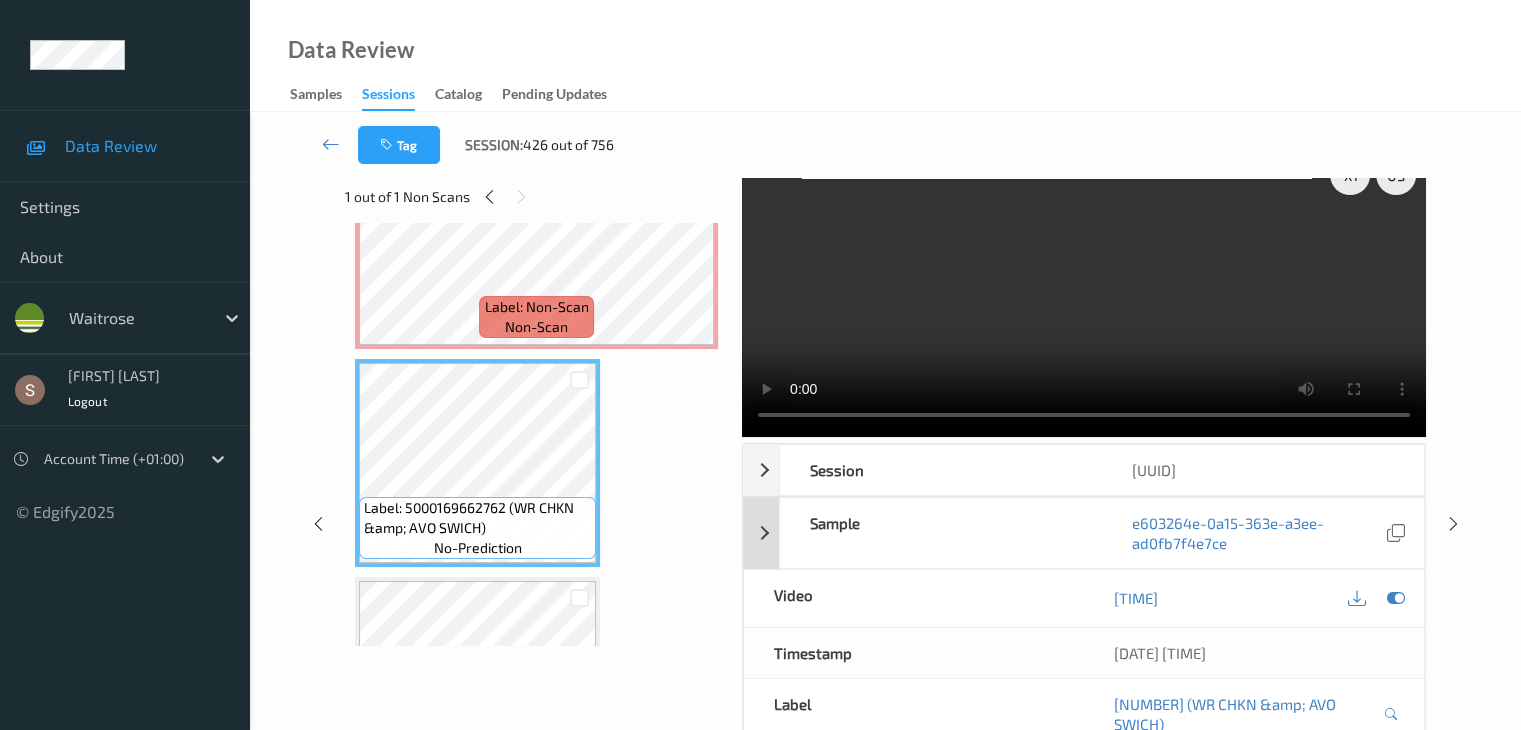 scroll, scrollTop: 0, scrollLeft: 0, axis: both 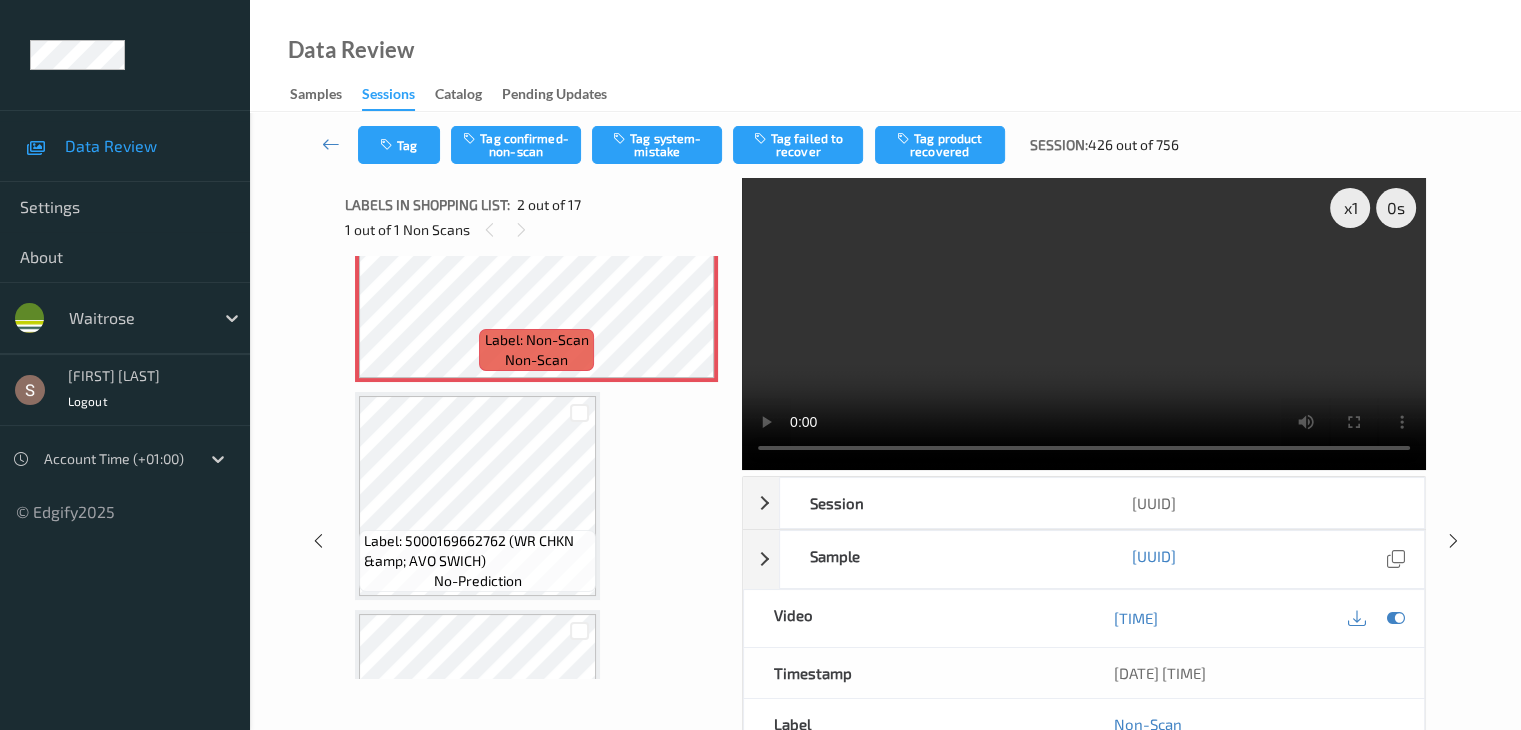 click at bounding box center [1084, 324] 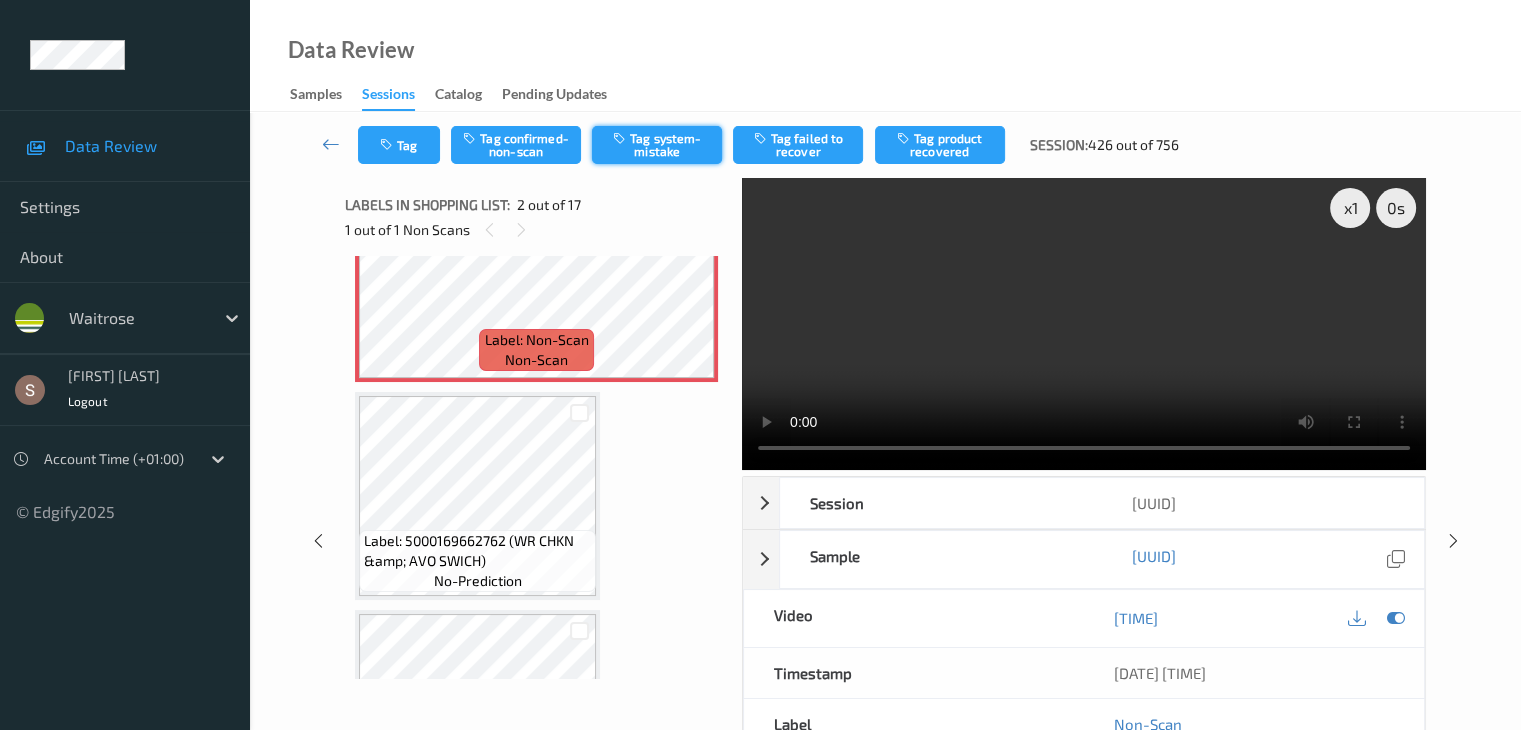 click on "Tag   system-mistake" at bounding box center (657, 145) 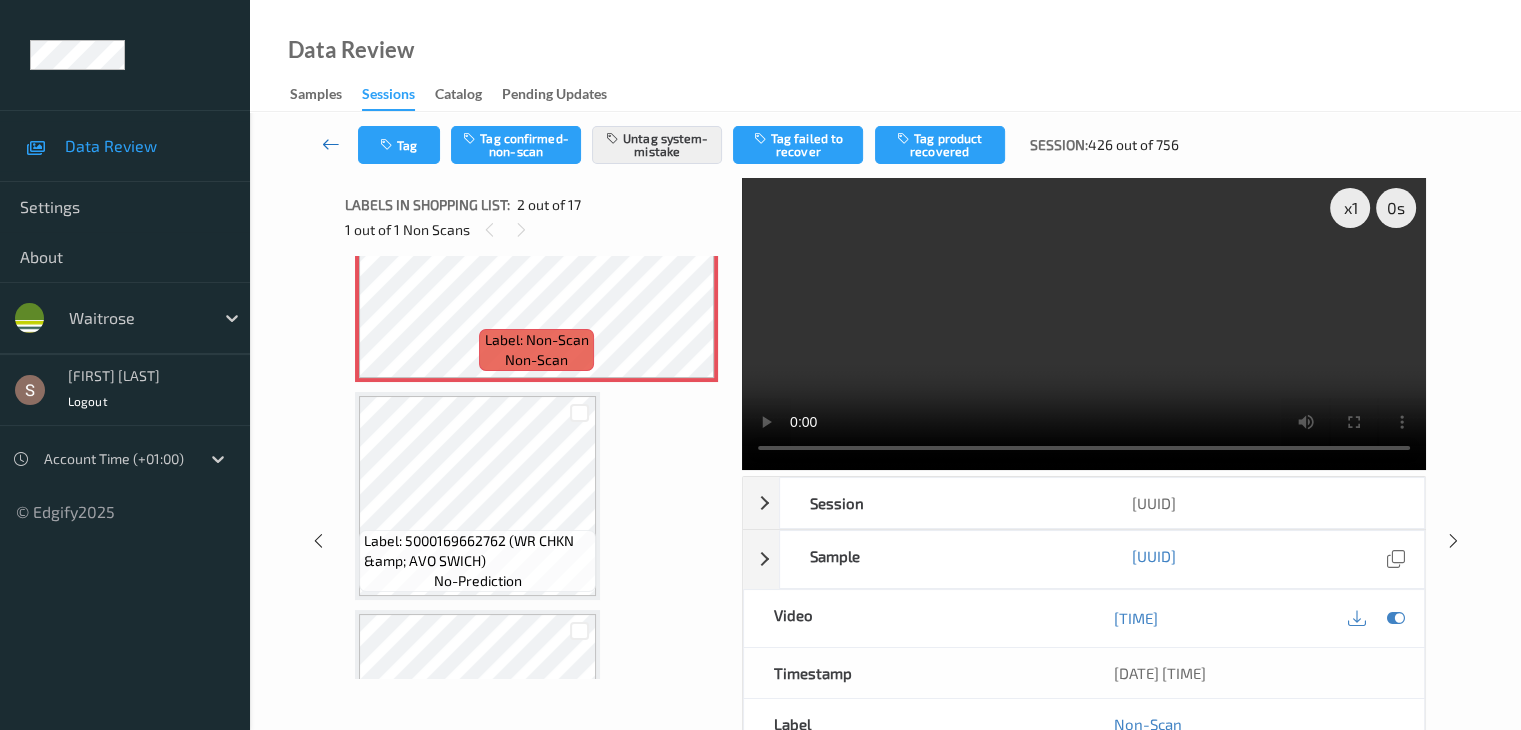 click at bounding box center [331, 144] 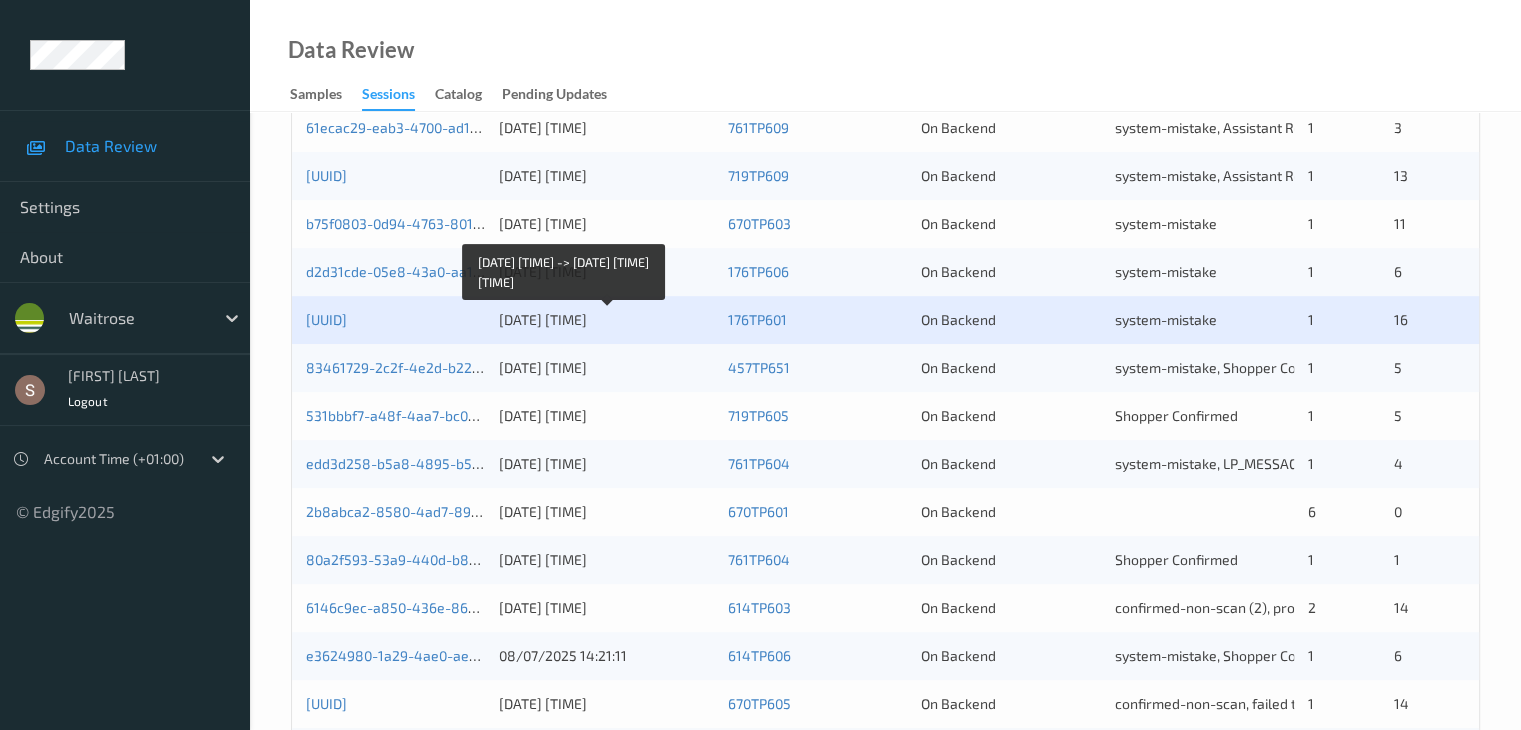 scroll, scrollTop: 600, scrollLeft: 0, axis: vertical 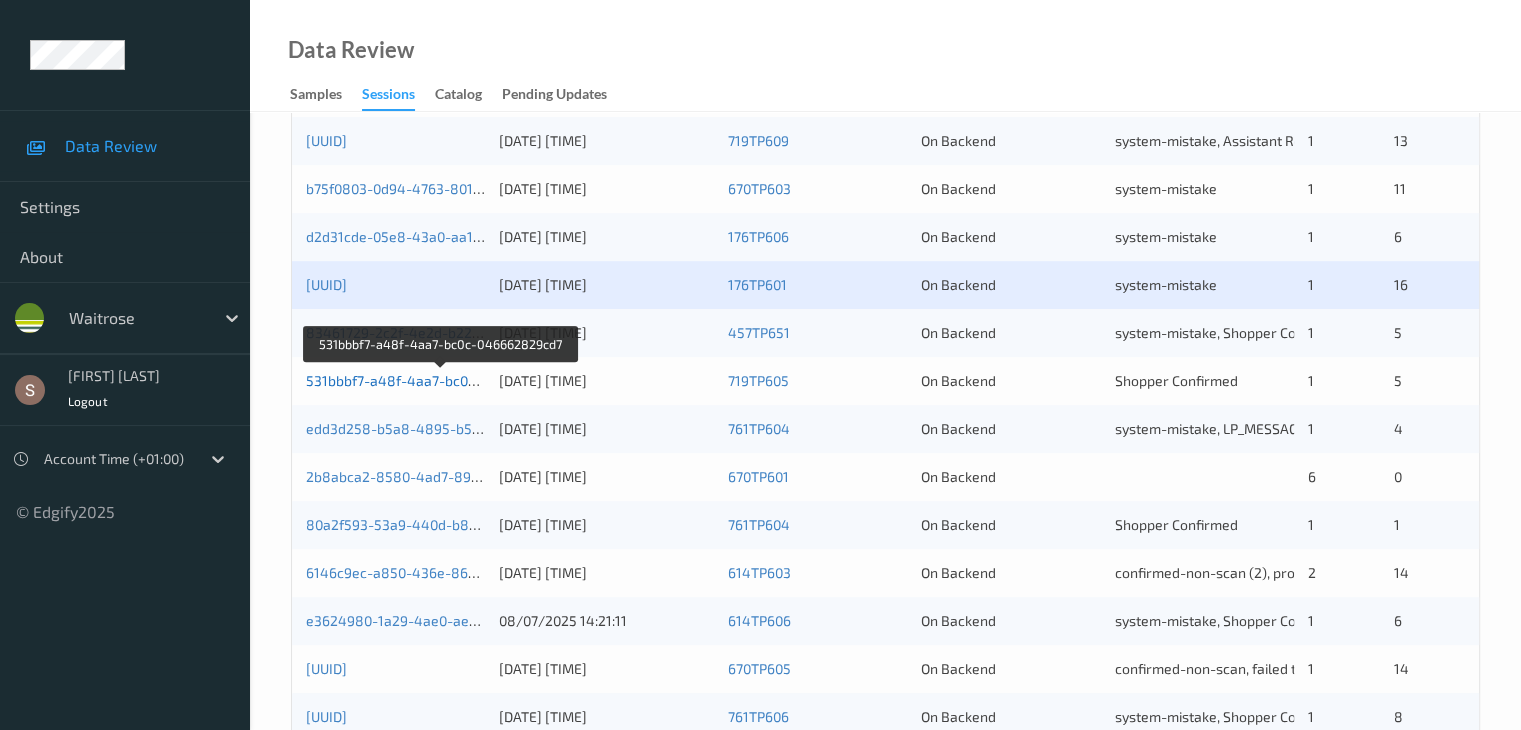 click on "531bbbf7-a48f-4aa7-bc0c-046662829cd7" at bounding box center [441, 380] 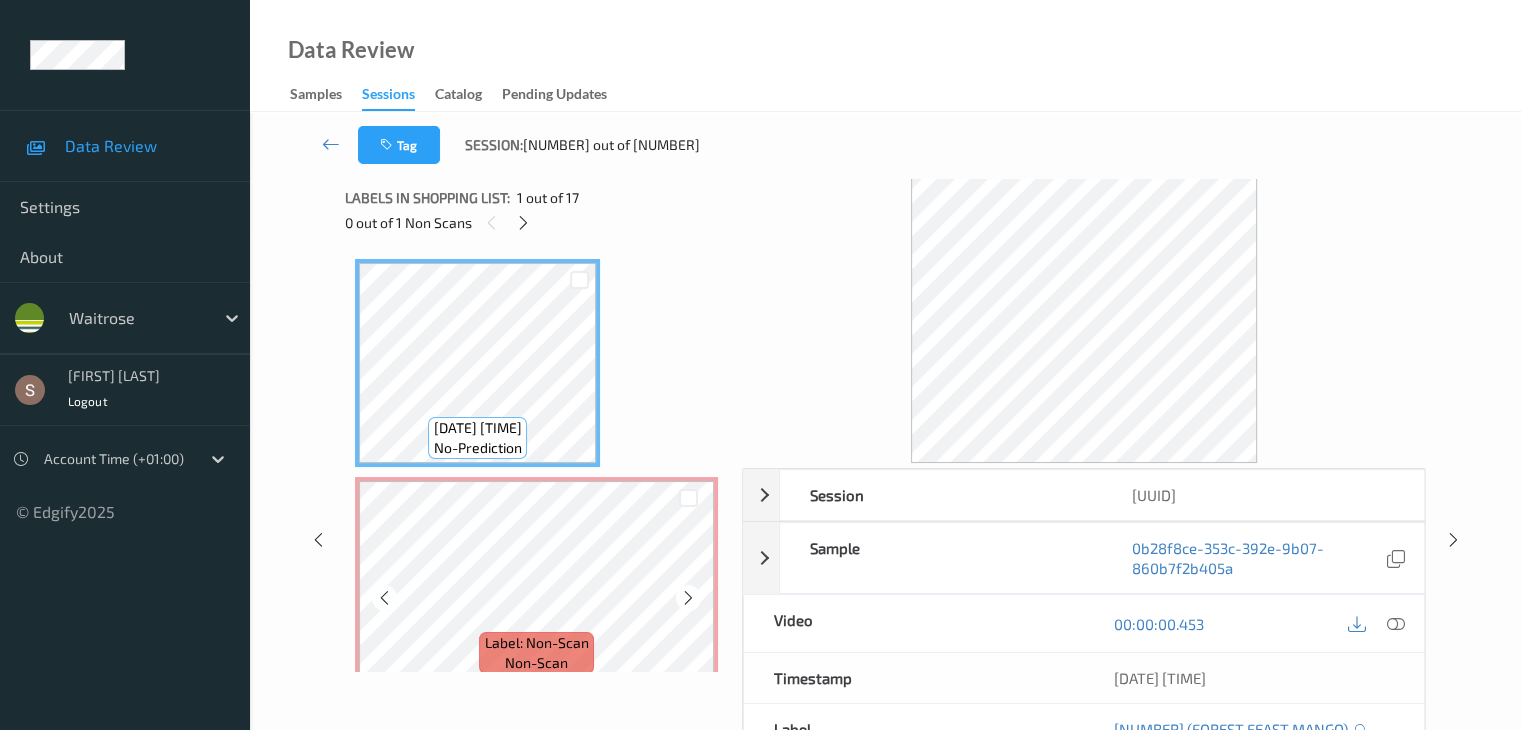 scroll, scrollTop: 0, scrollLeft: 0, axis: both 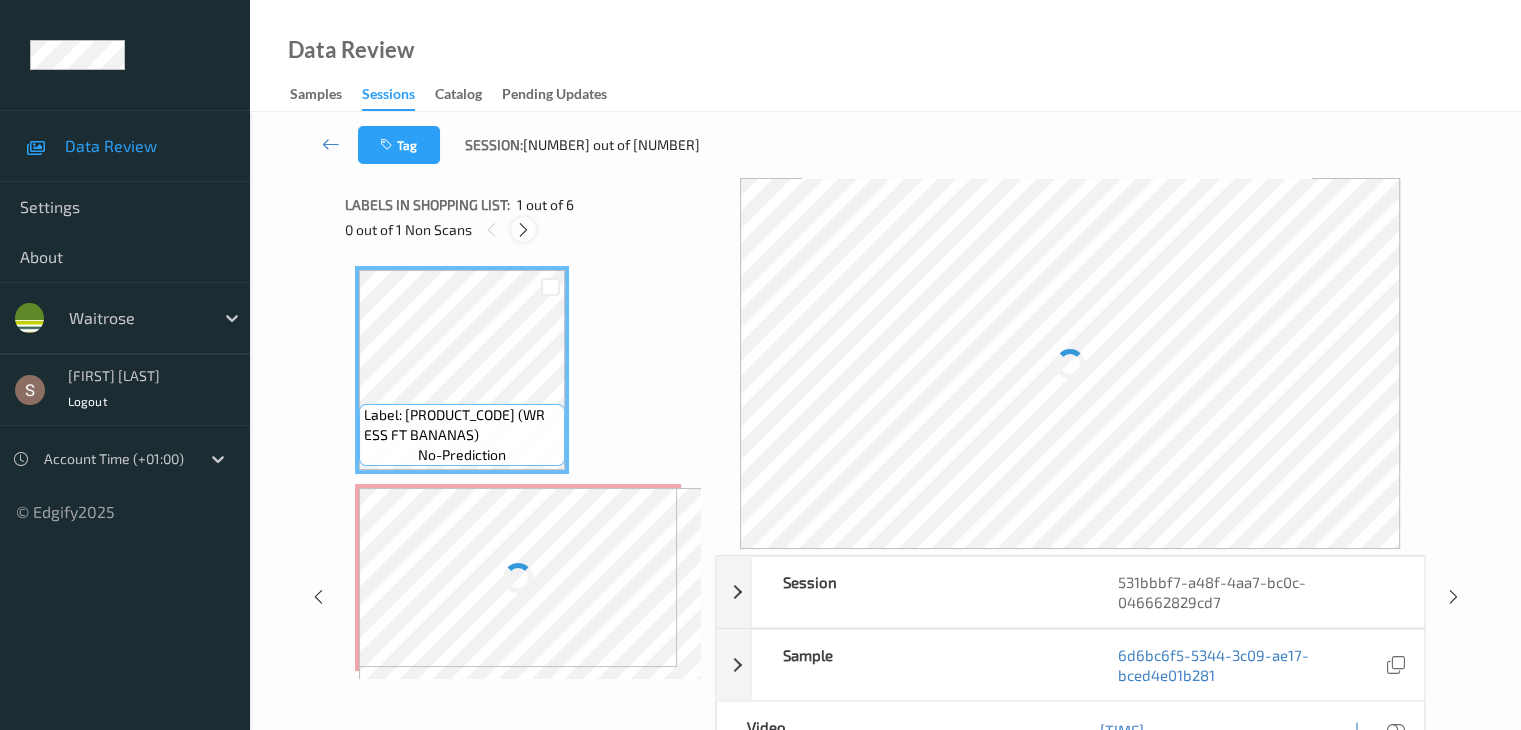 click at bounding box center (523, 230) 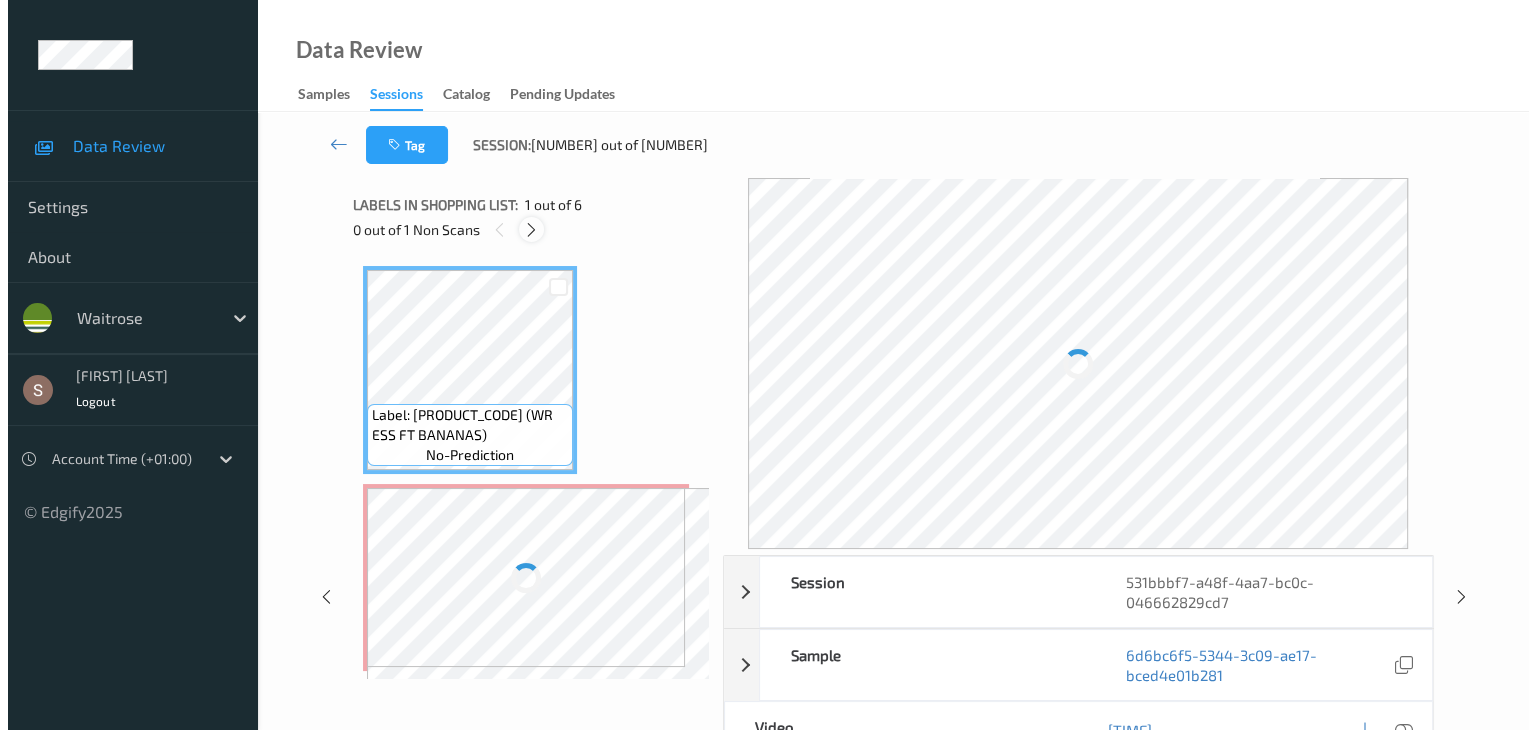 scroll, scrollTop: 10, scrollLeft: 0, axis: vertical 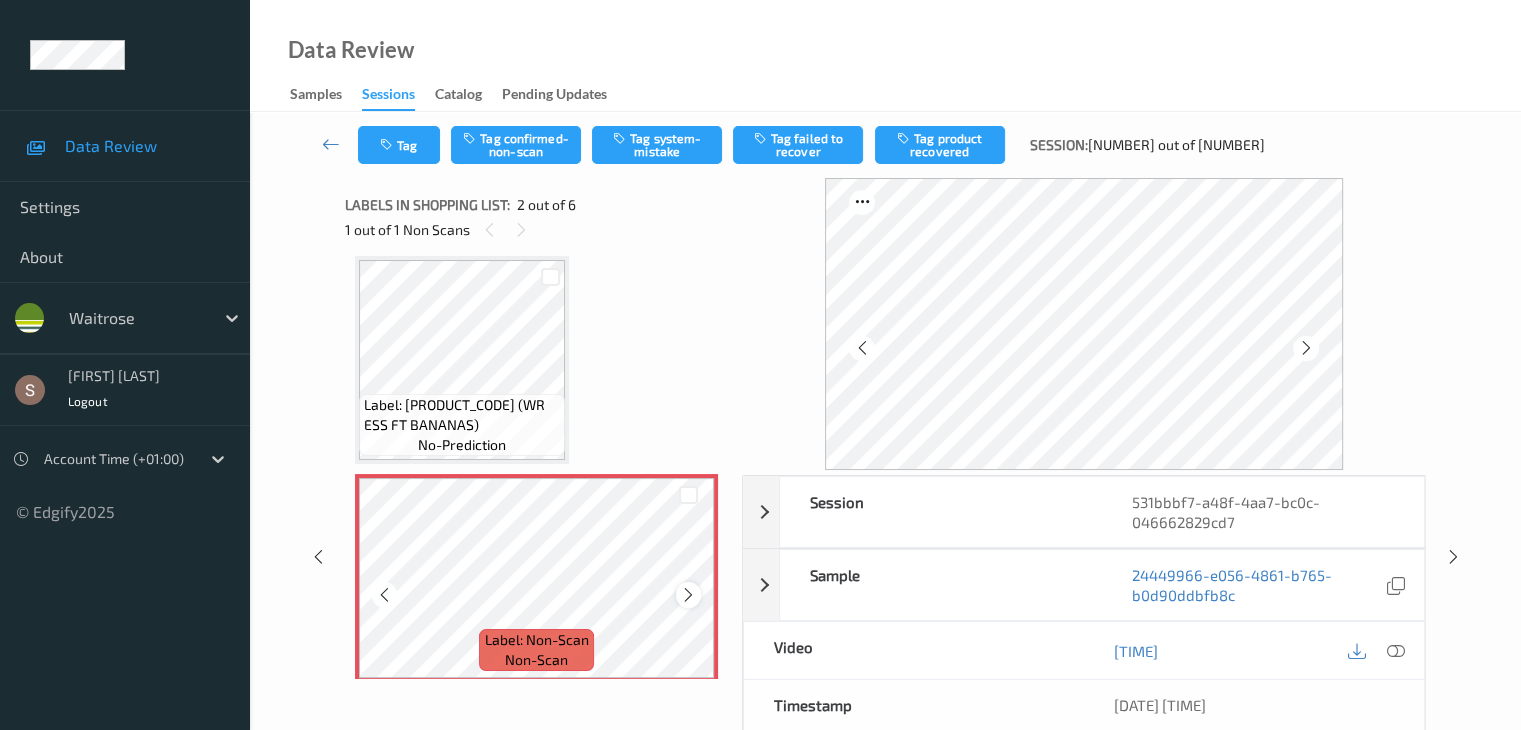 click at bounding box center [688, 595] 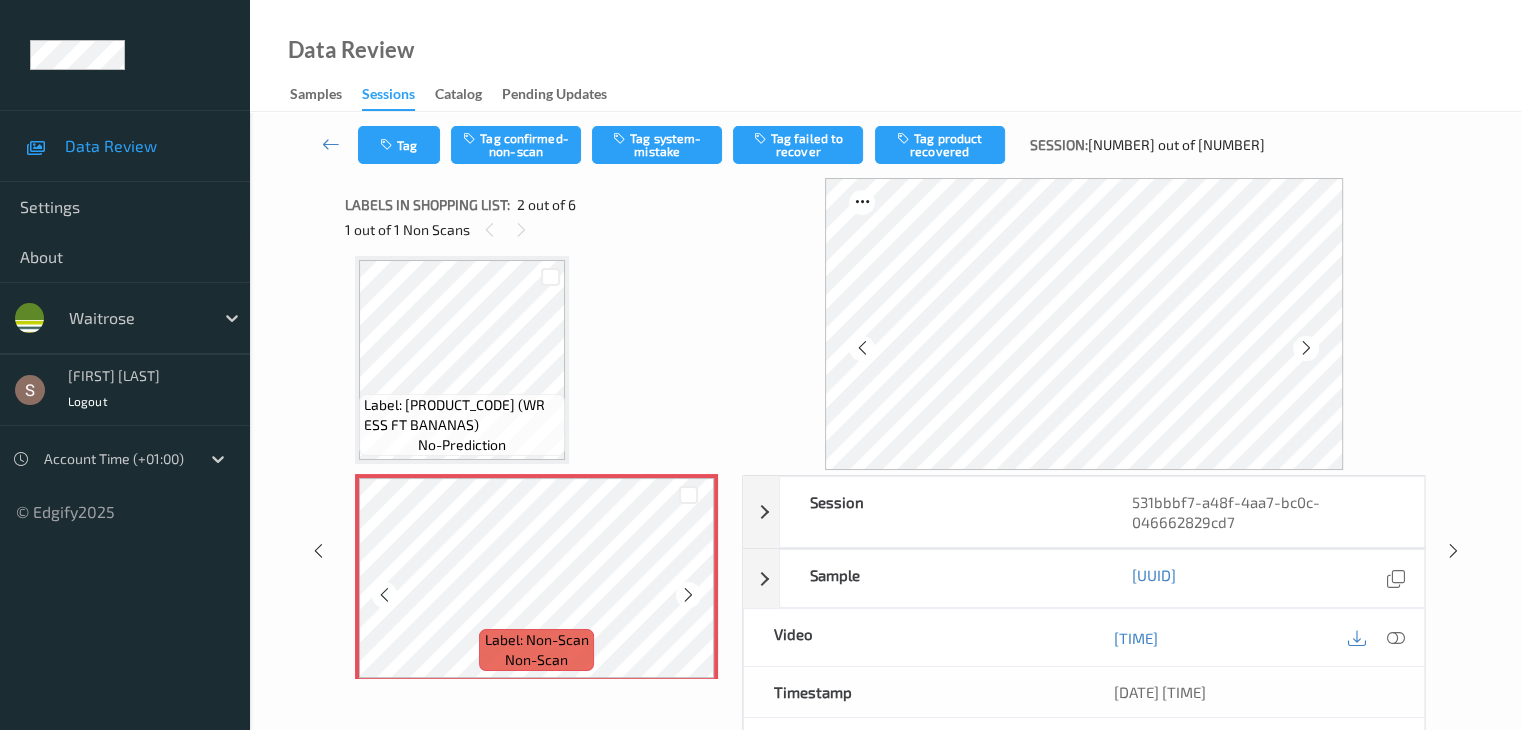 click at bounding box center (688, 595) 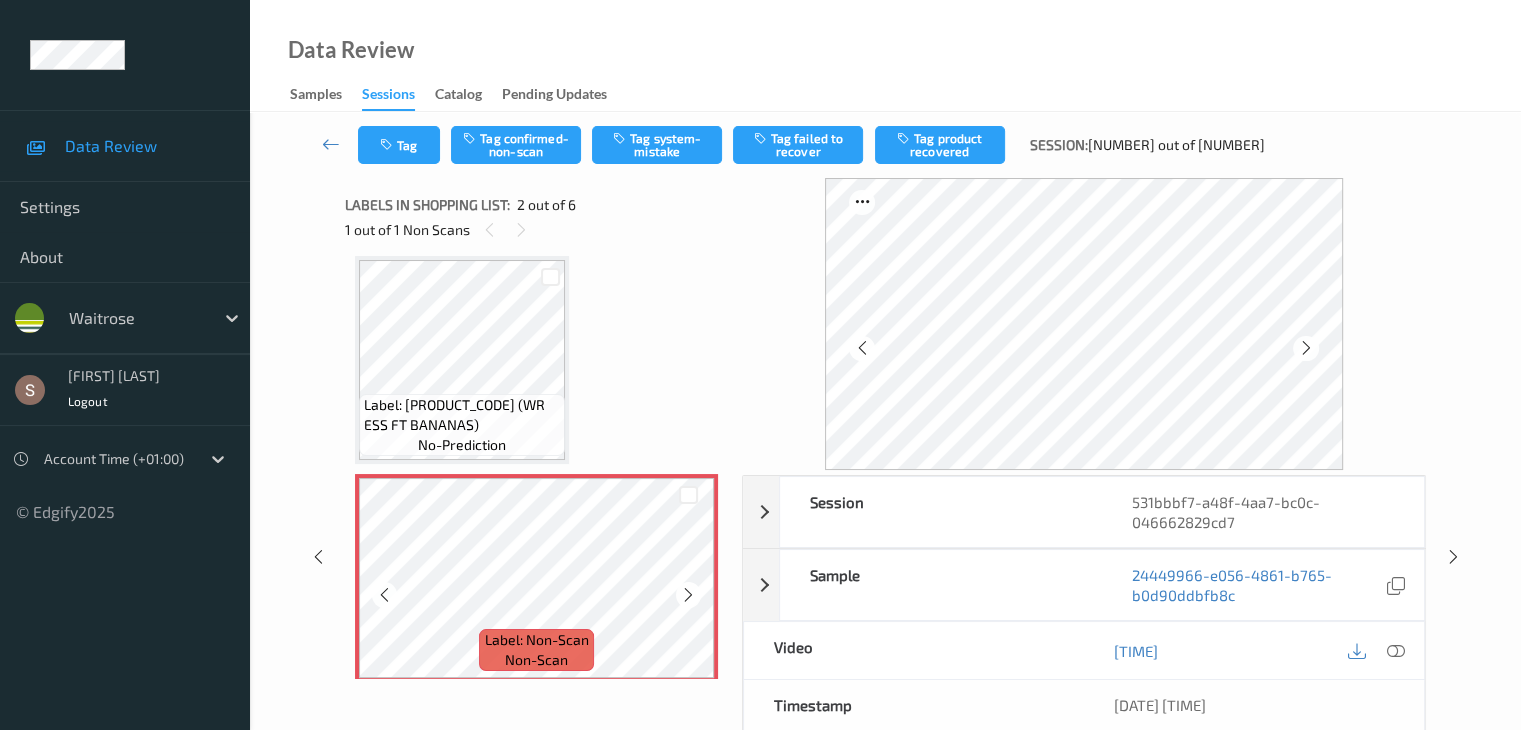 click at bounding box center [688, 595] 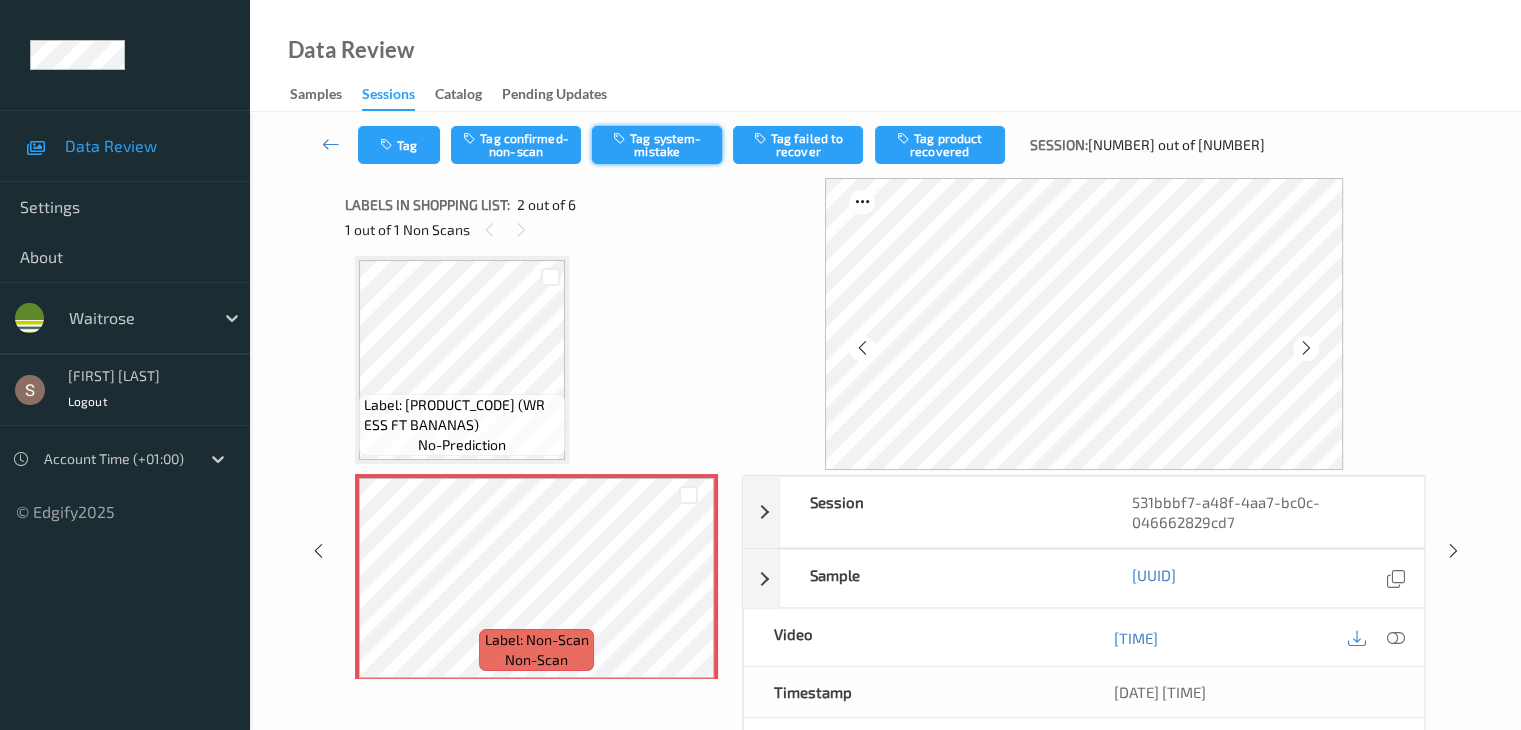 click on "Tag   system-mistake" at bounding box center [657, 145] 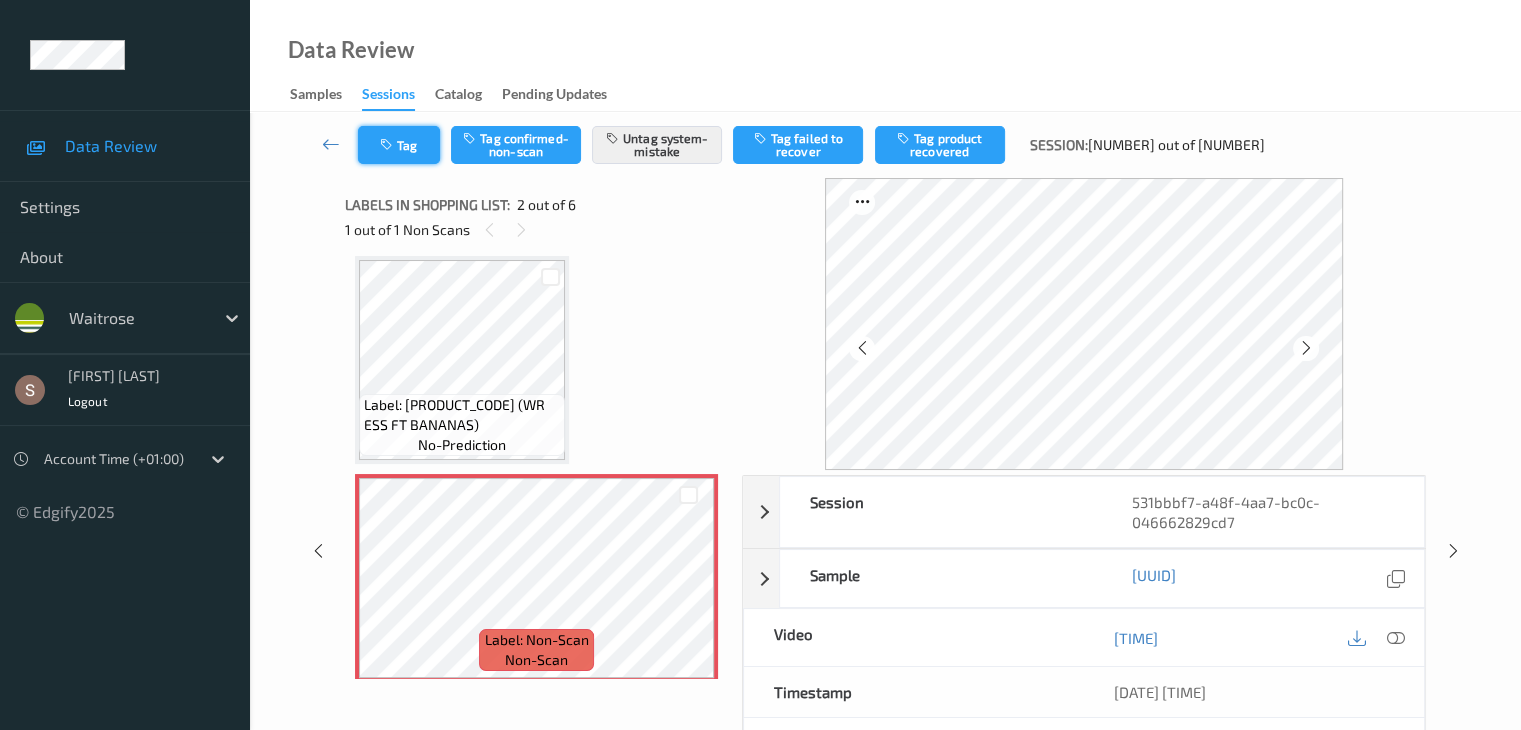 click on "Tag" at bounding box center [399, 145] 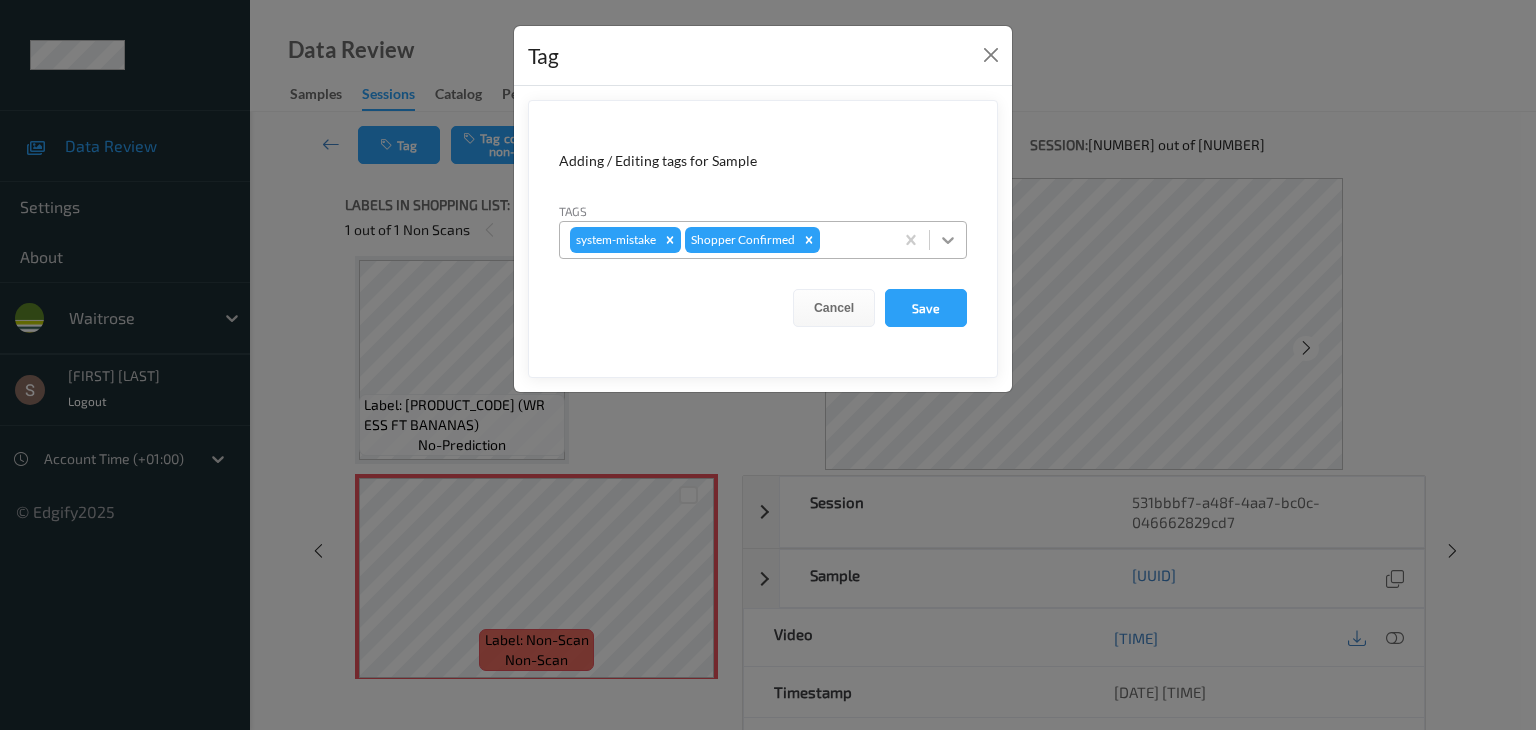 click at bounding box center [948, 240] 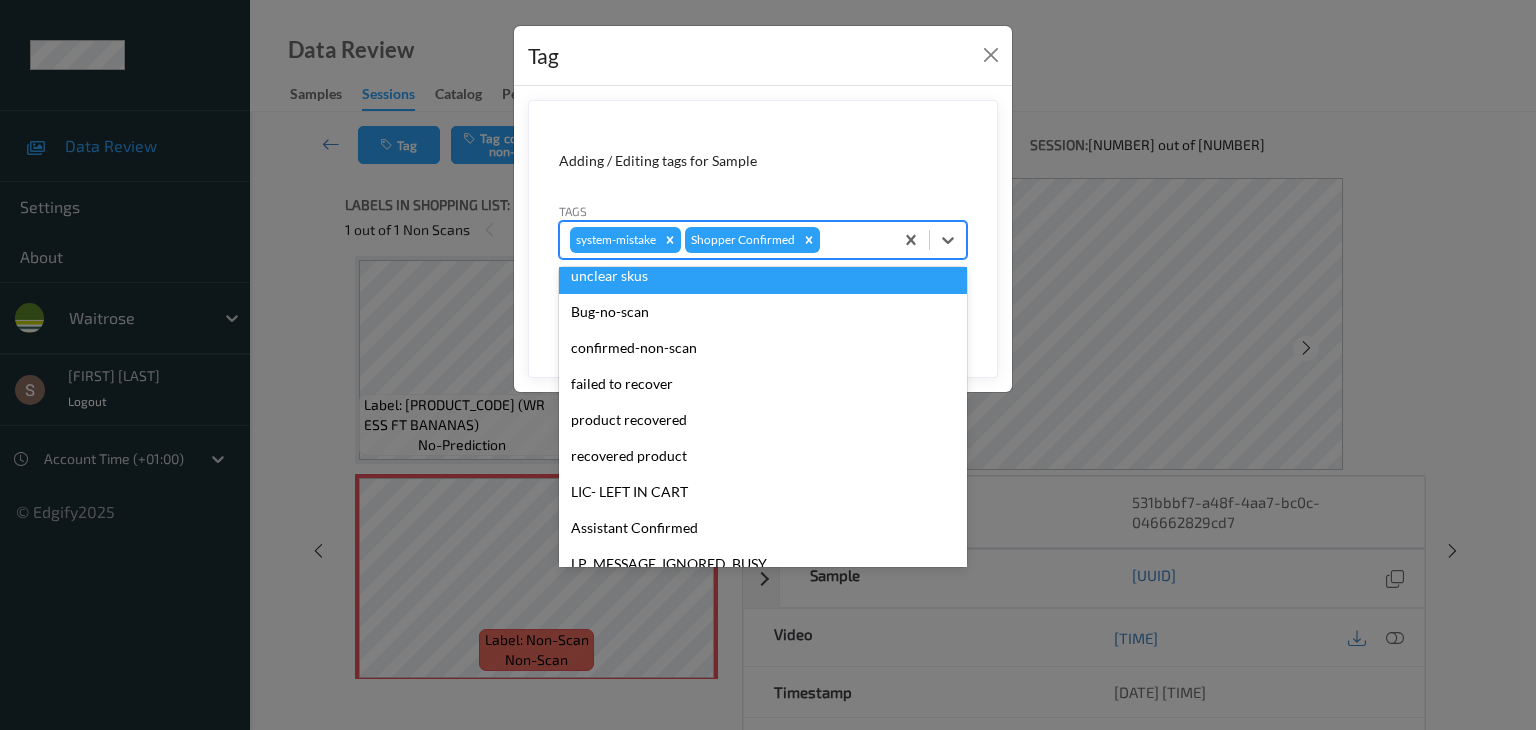 scroll, scrollTop: 320, scrollLeft: 0, axis: vertical 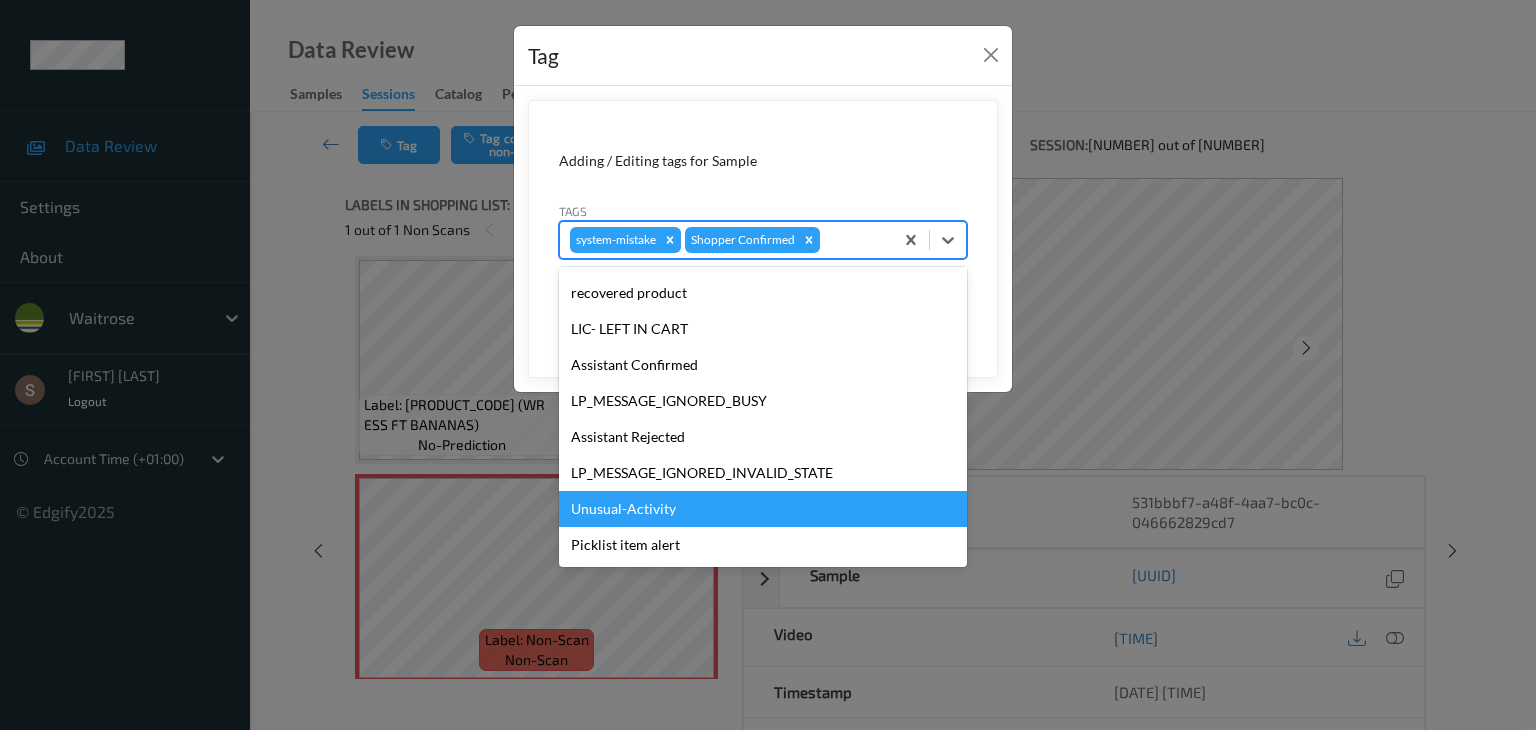 click on "Unusual-Activity" at bounding box center (763, 509) 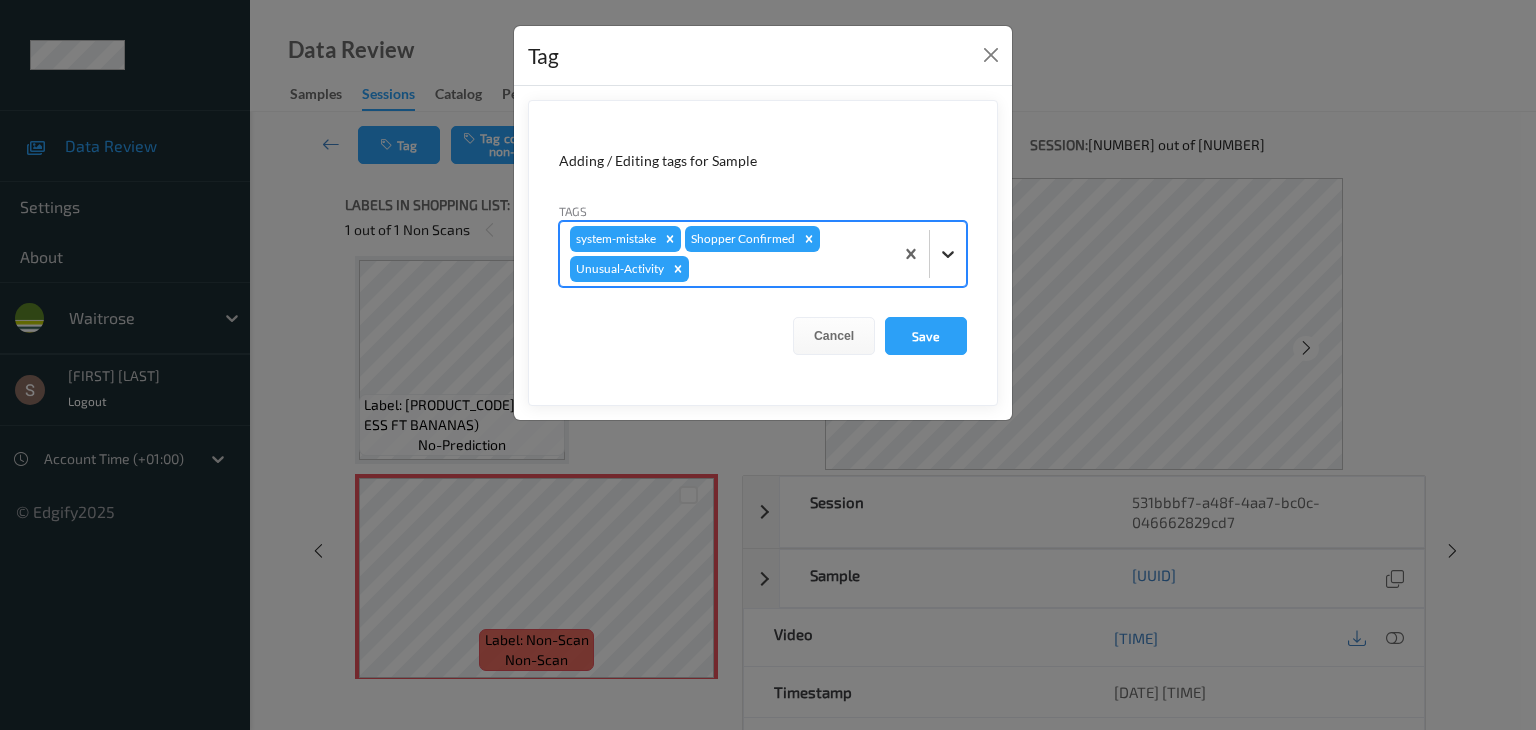 click 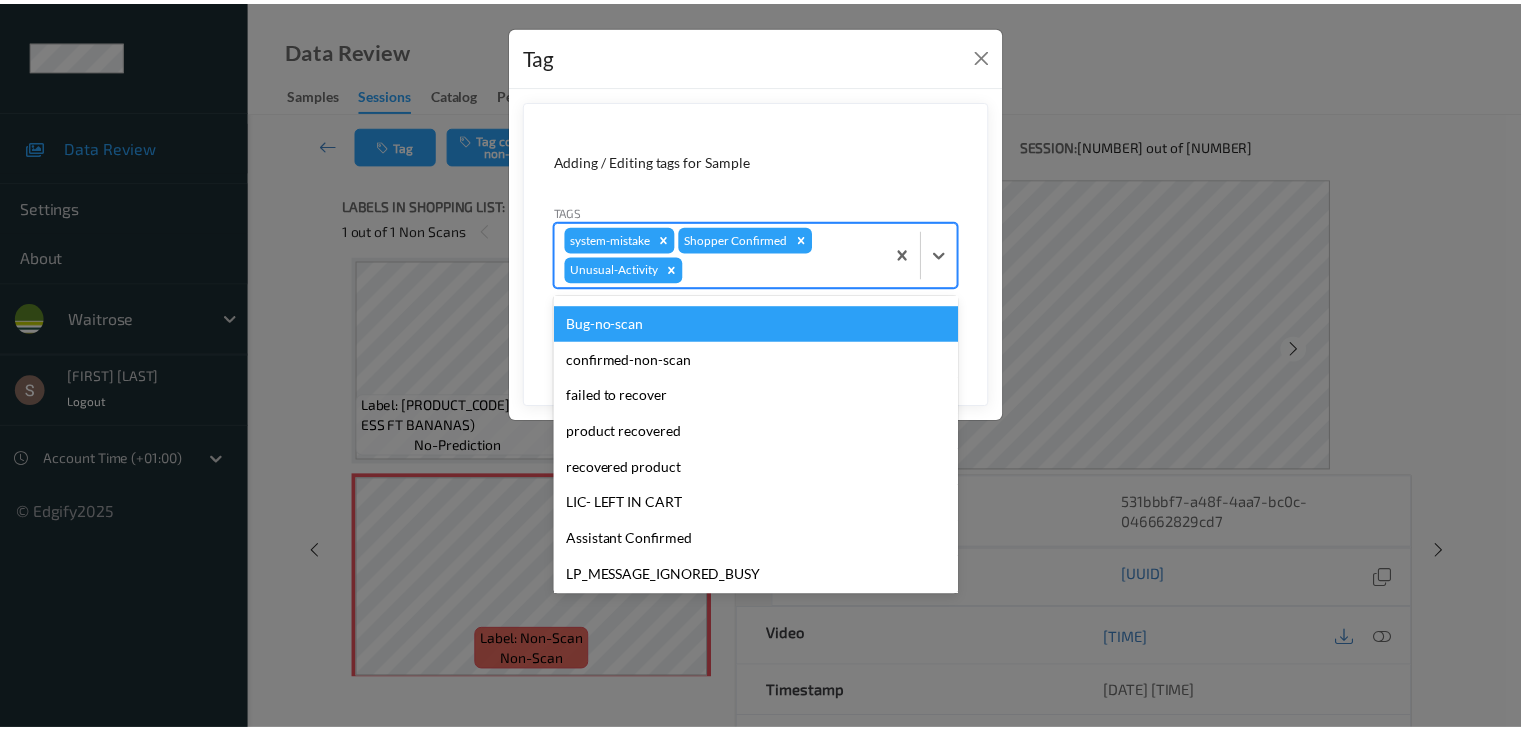 scroll, scrollTop: 284, scrollLeft: 0, axis: vertical 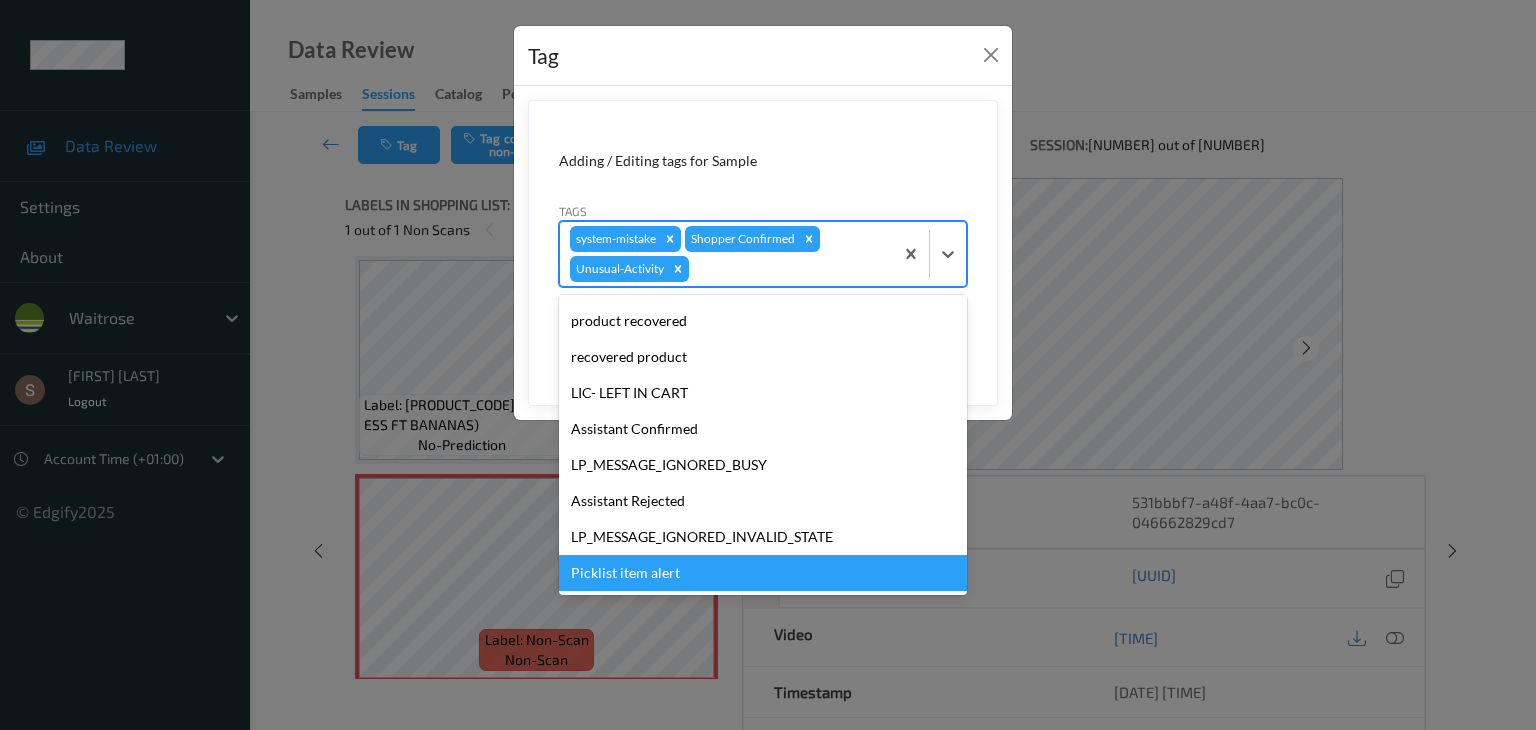 click on "Picklist item alert" at bounding box center [763, 573] 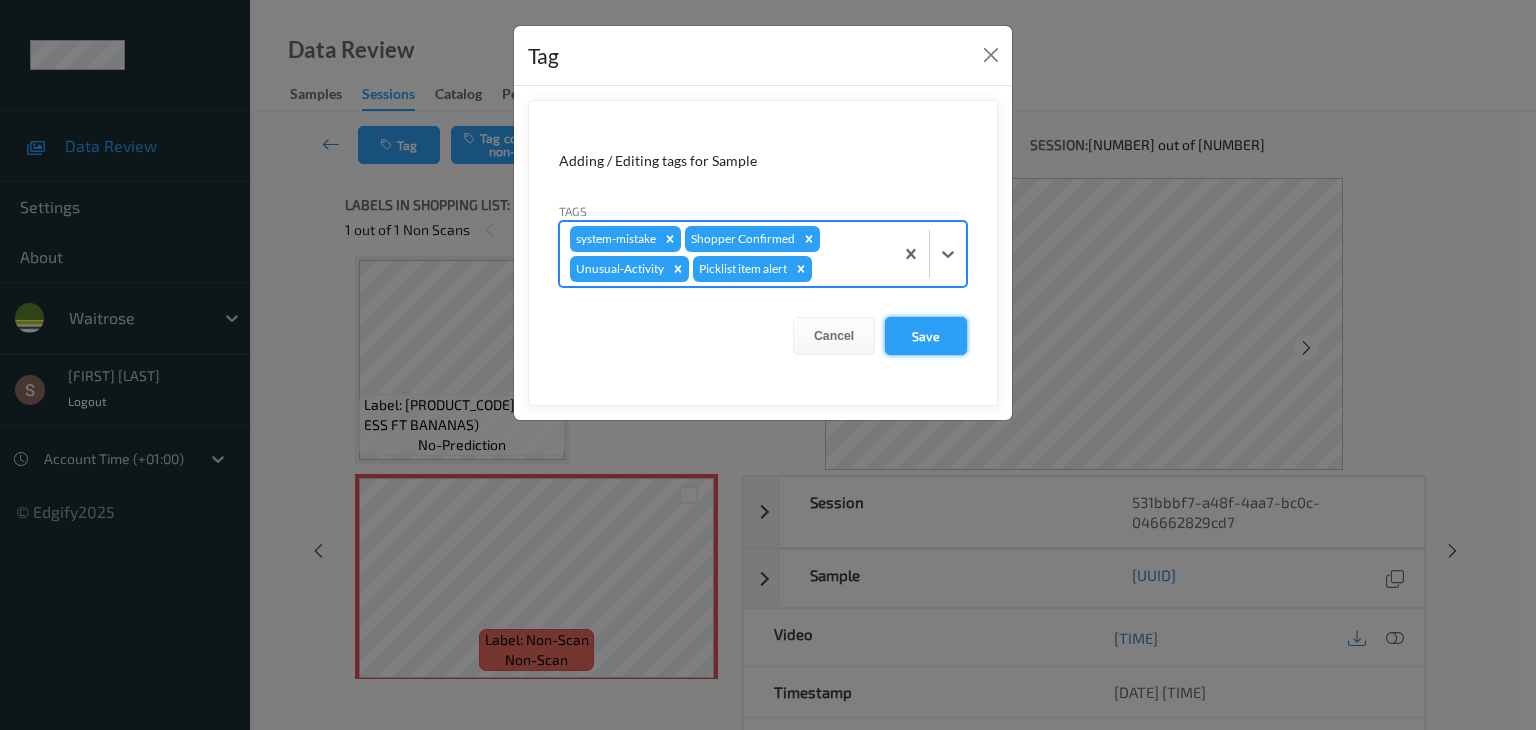 click on "Save" at bounding box center (926, 336) 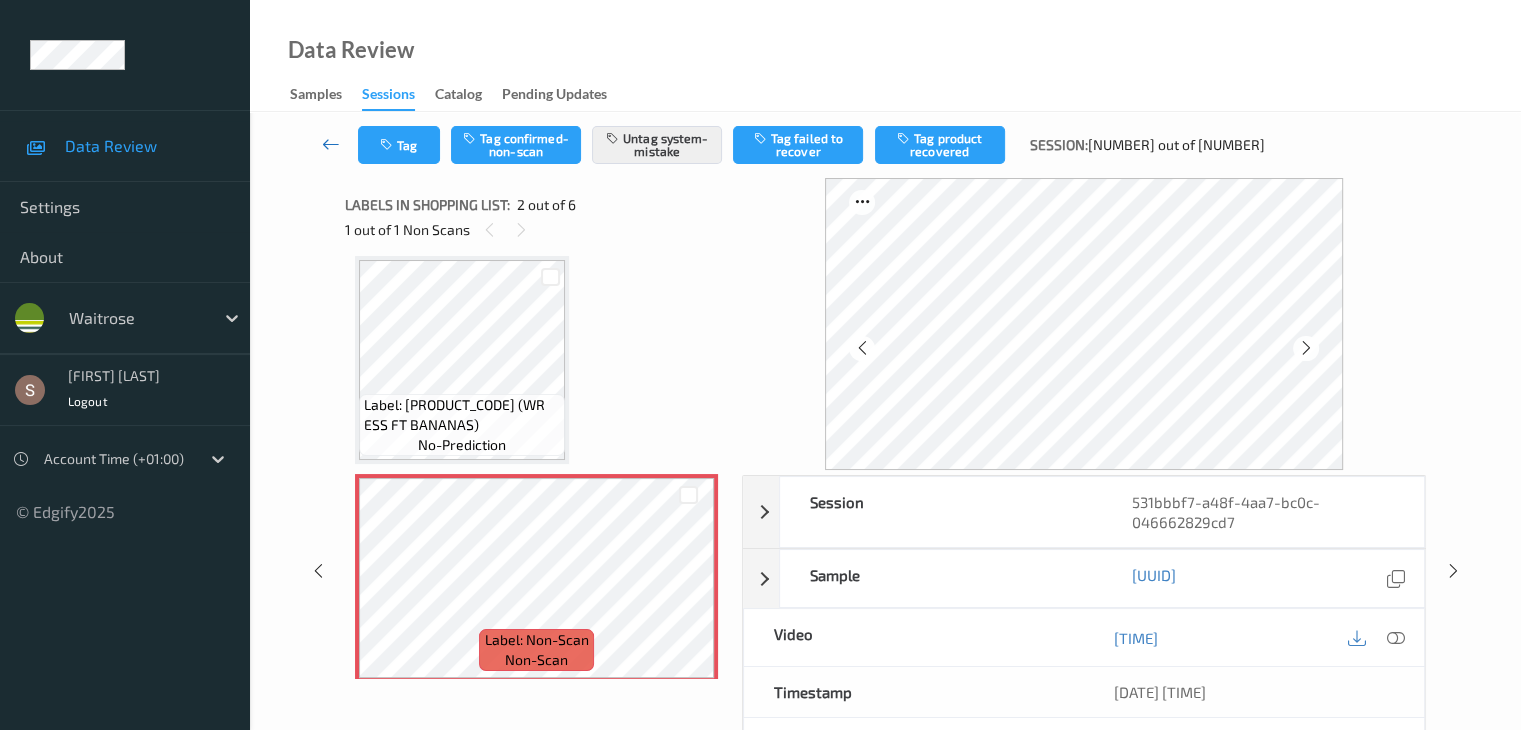 click at bounding box center (331, 144) 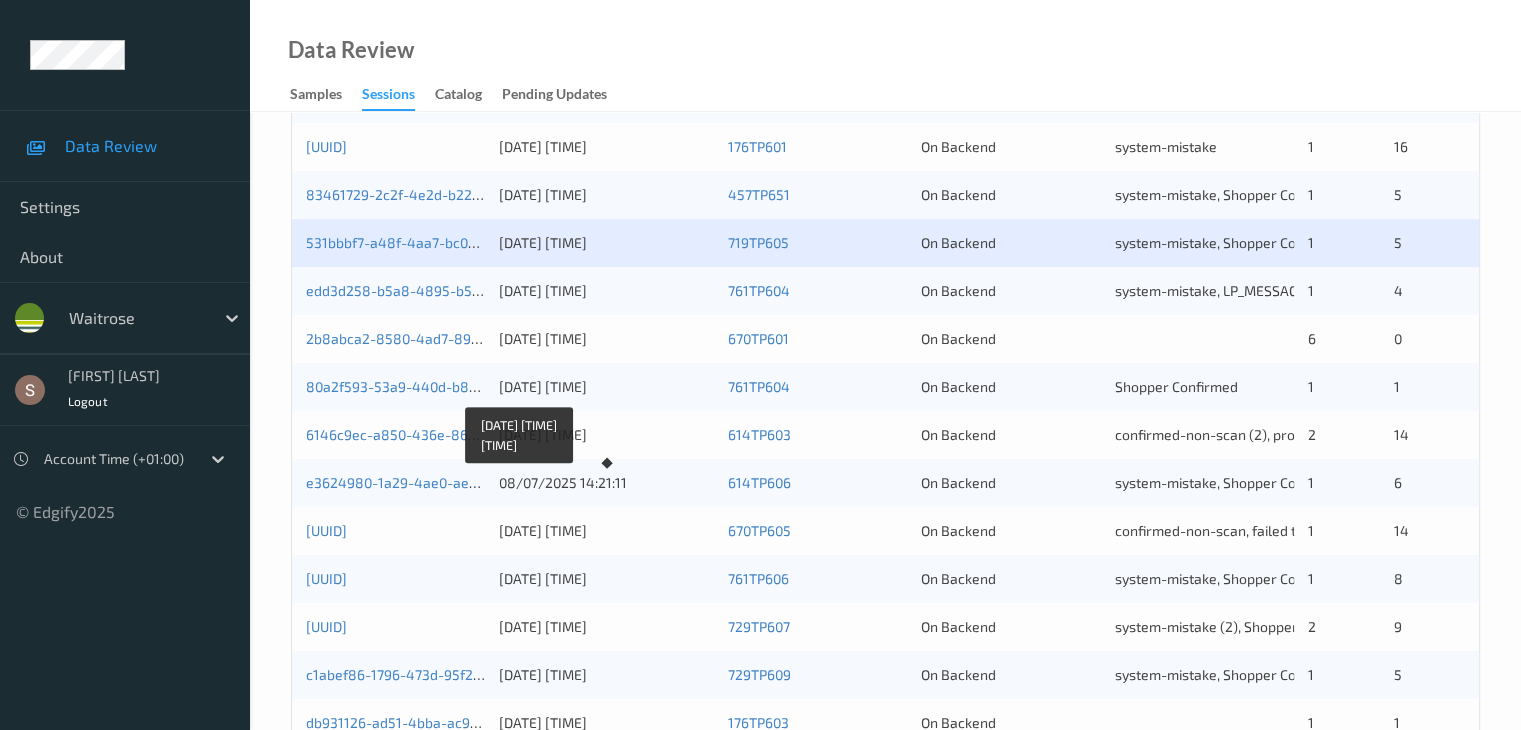 scroll, scrollTop: 732, scrollLeft: 0, axis: vertical 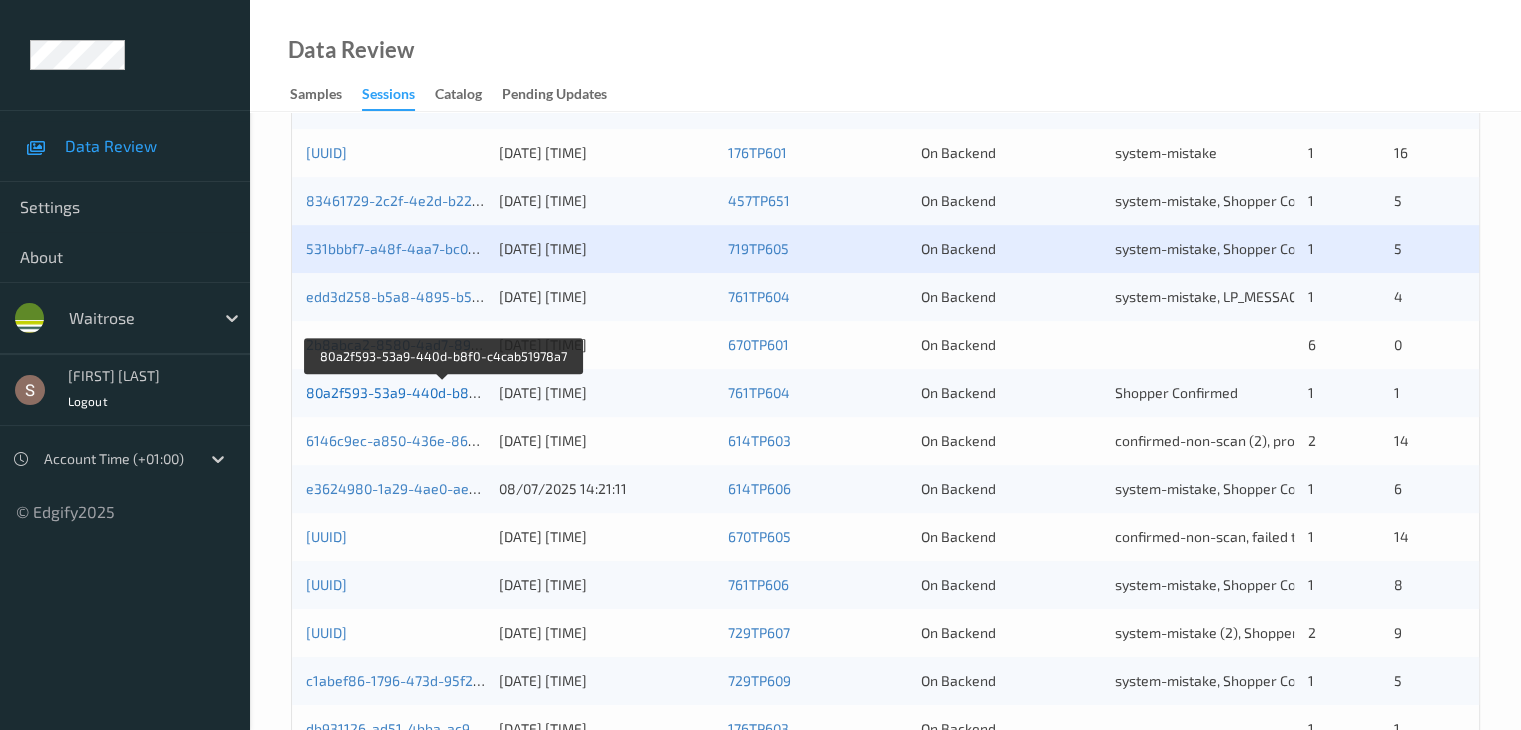 click on "80a2f593-53a9-440d-b8f0-c4cab51978a7" at bounding box center [443, 392] 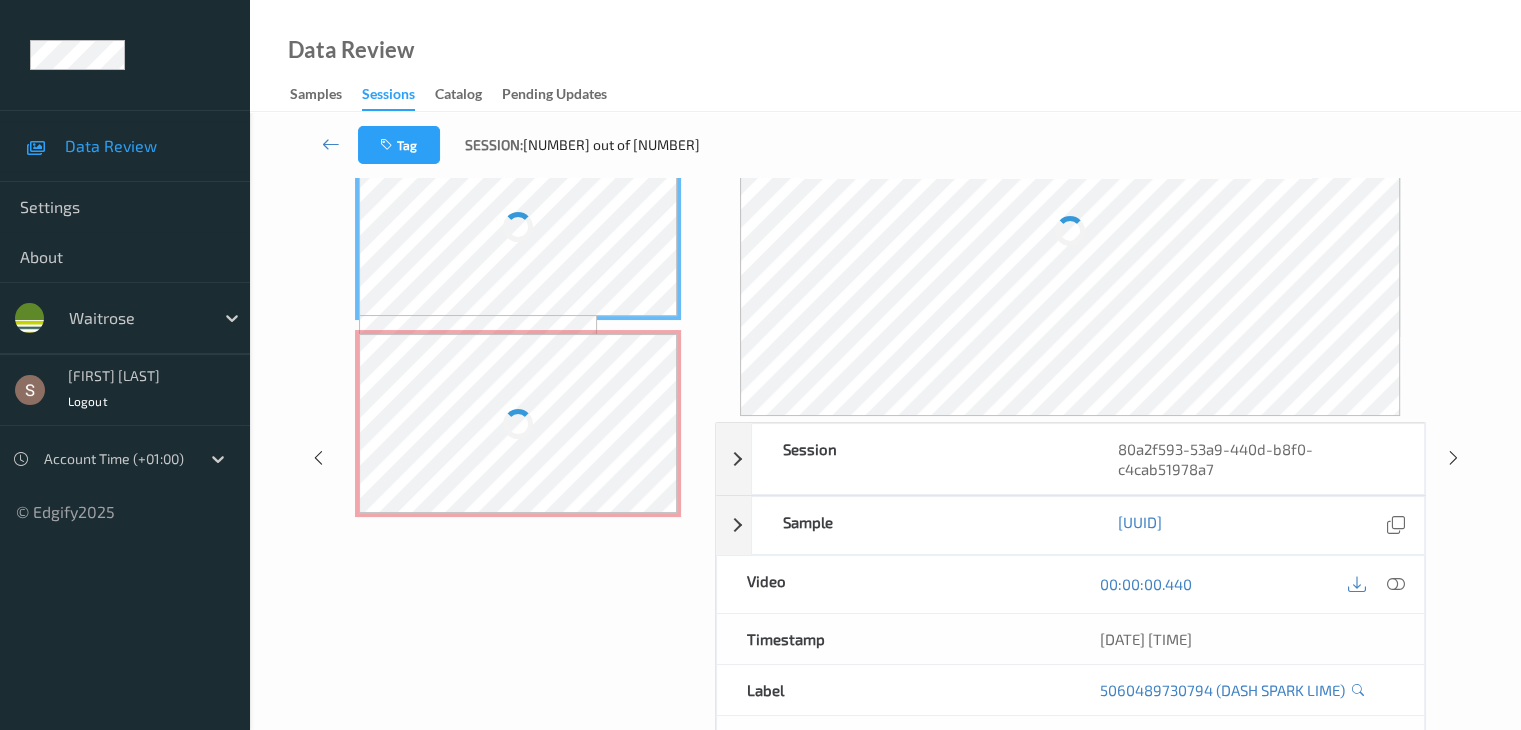 scroll, scrollTop: 0, scrollLeft: 0, axis: both 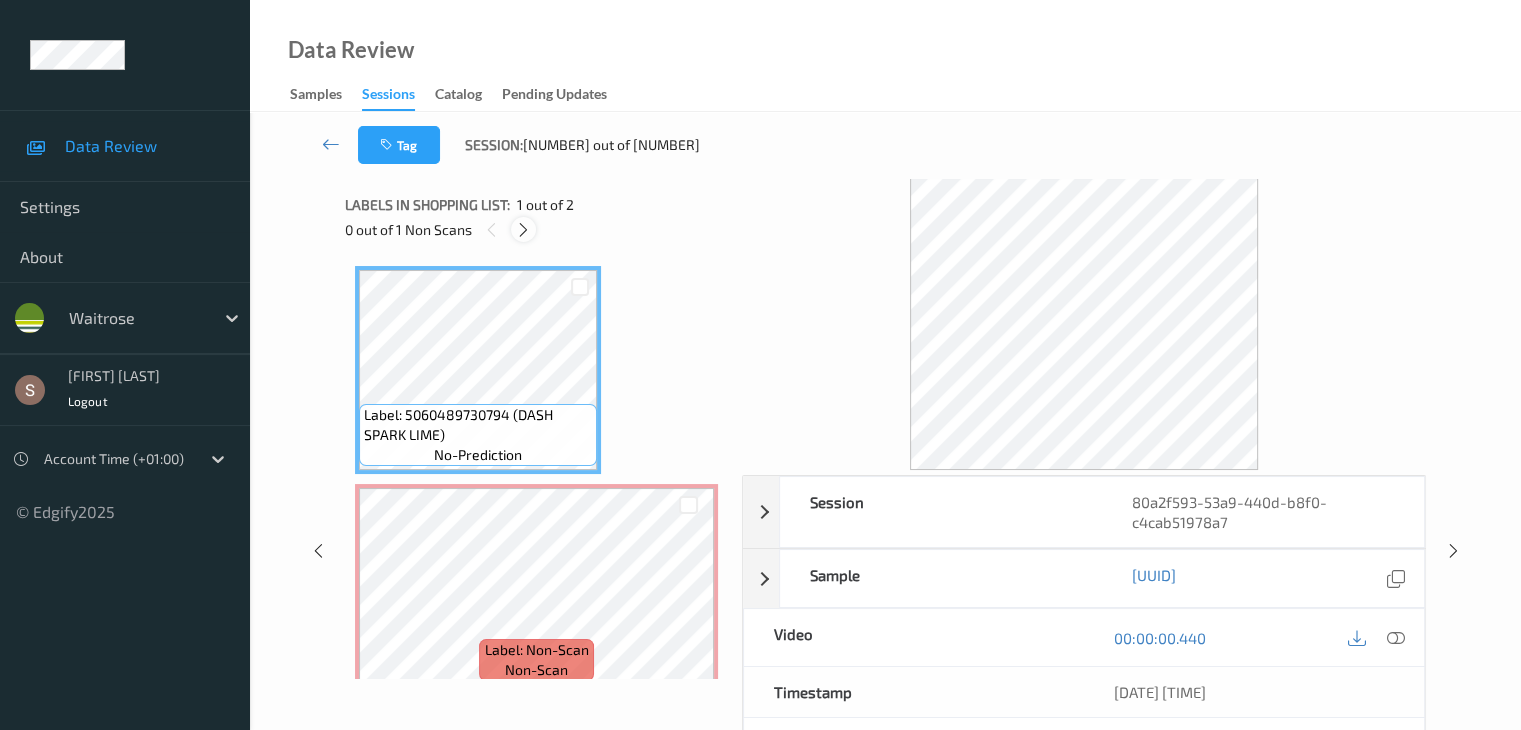 click at bounding box center [523, 230] 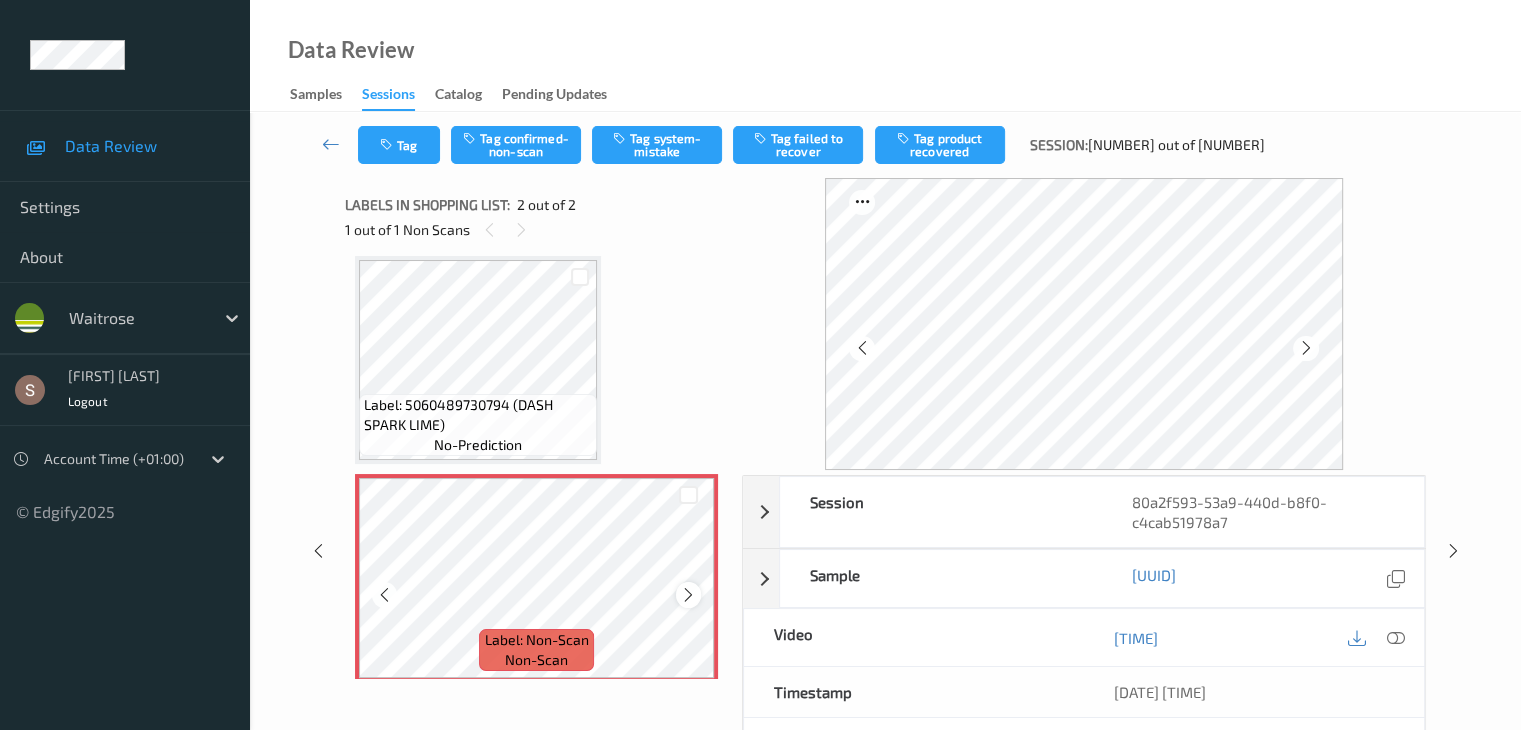 click at bounding box center [688, 595] 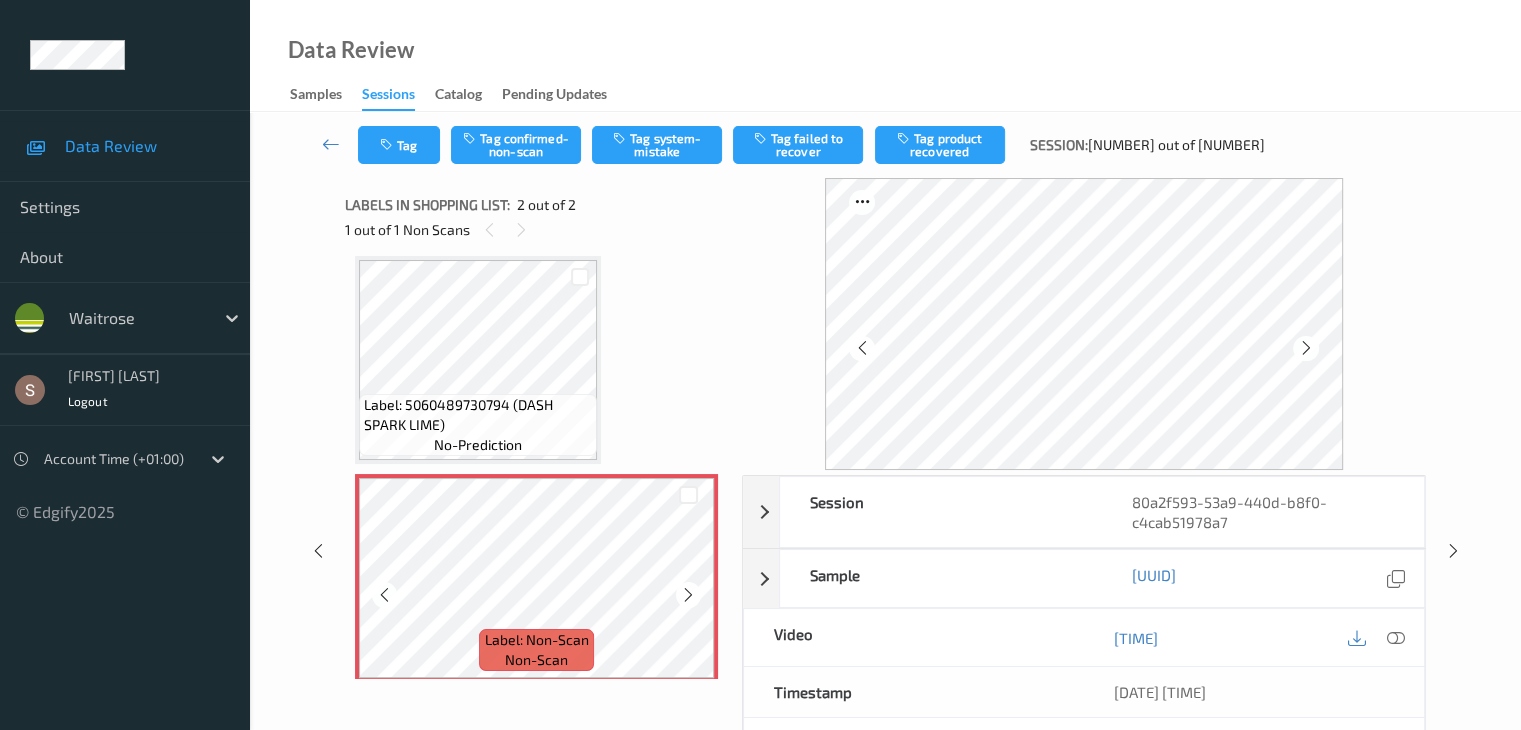 click at bounding box center (688, 595) 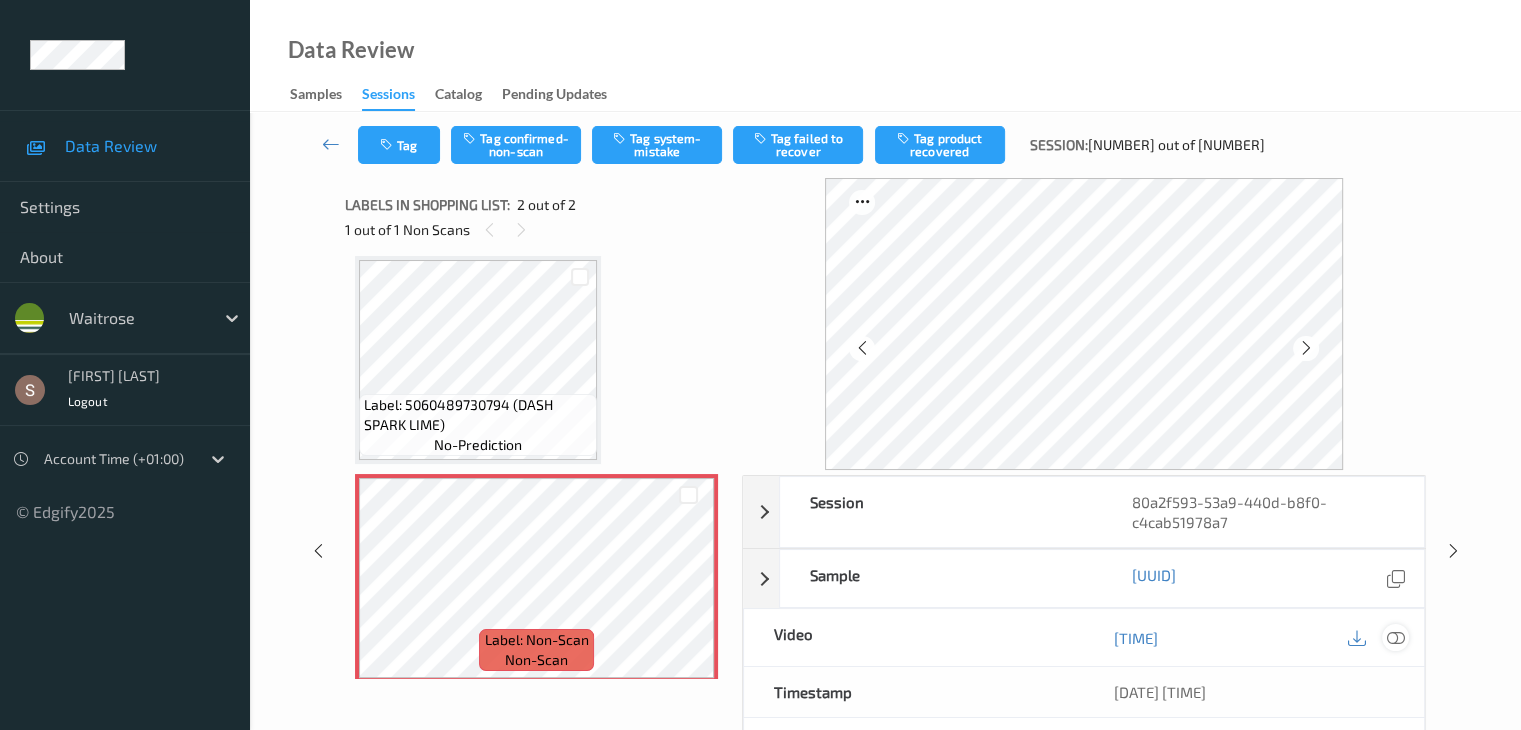 click at bounding box center [1395, 638] 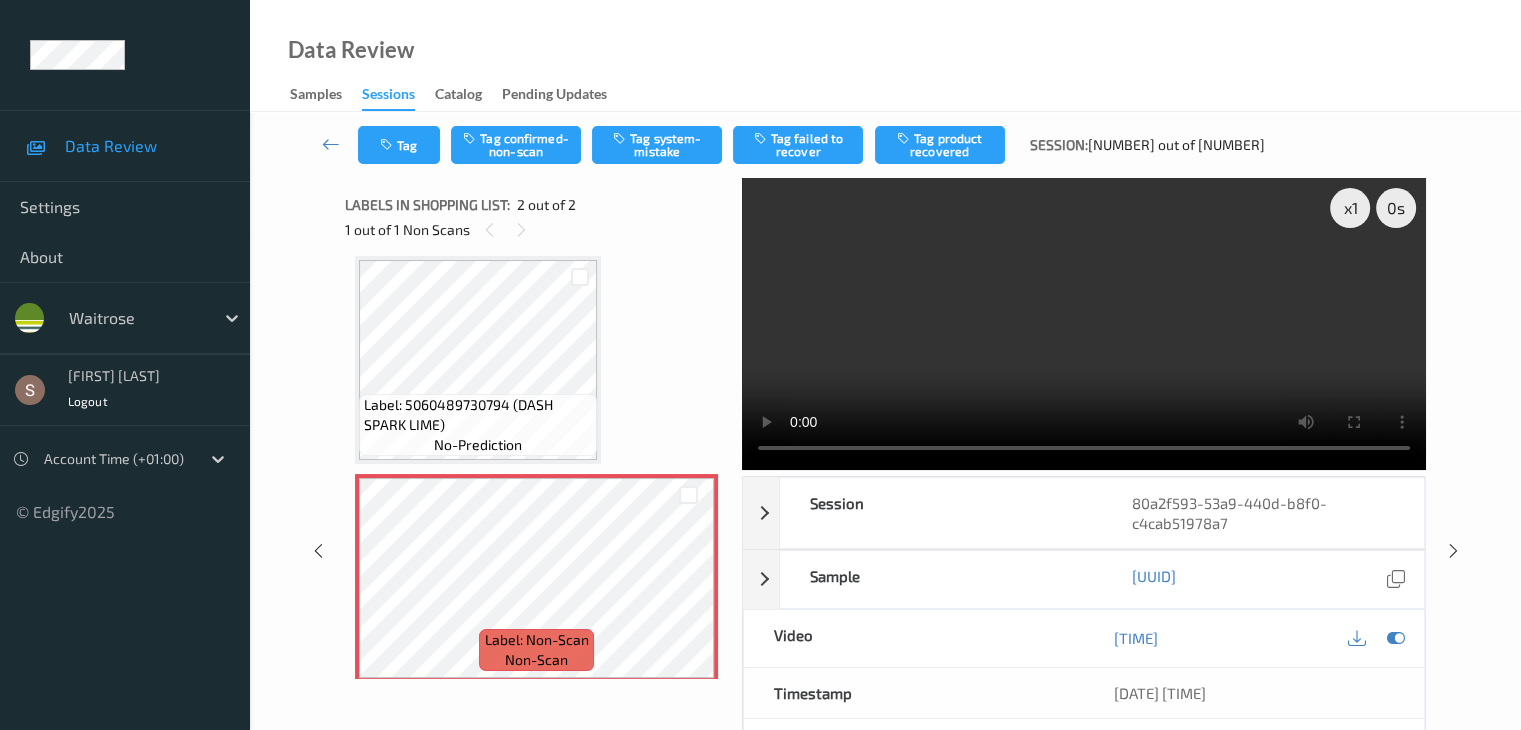 click at bounding box center [1084, 324] 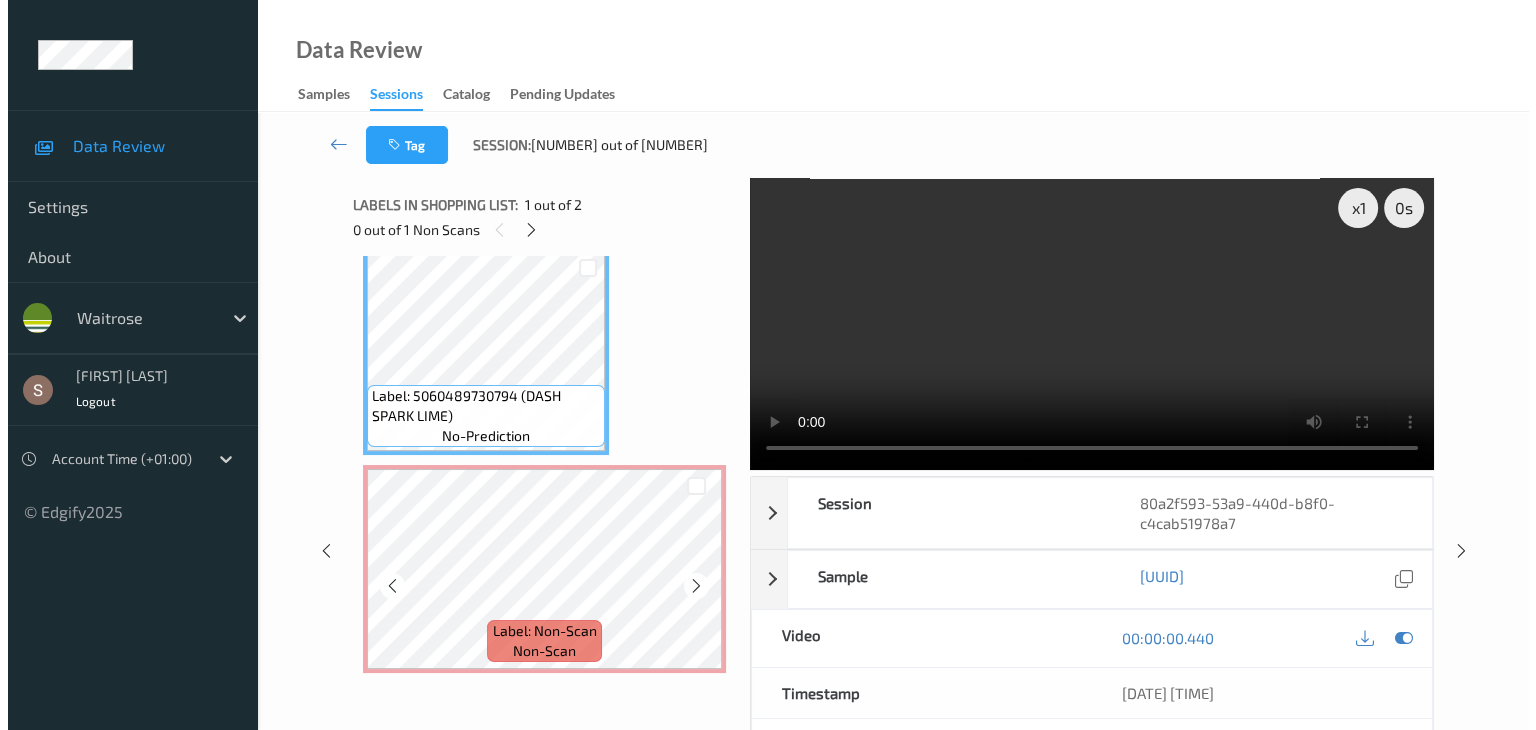 scroll, scrollTop: 23, scrollLeft: 0, axis: vertical 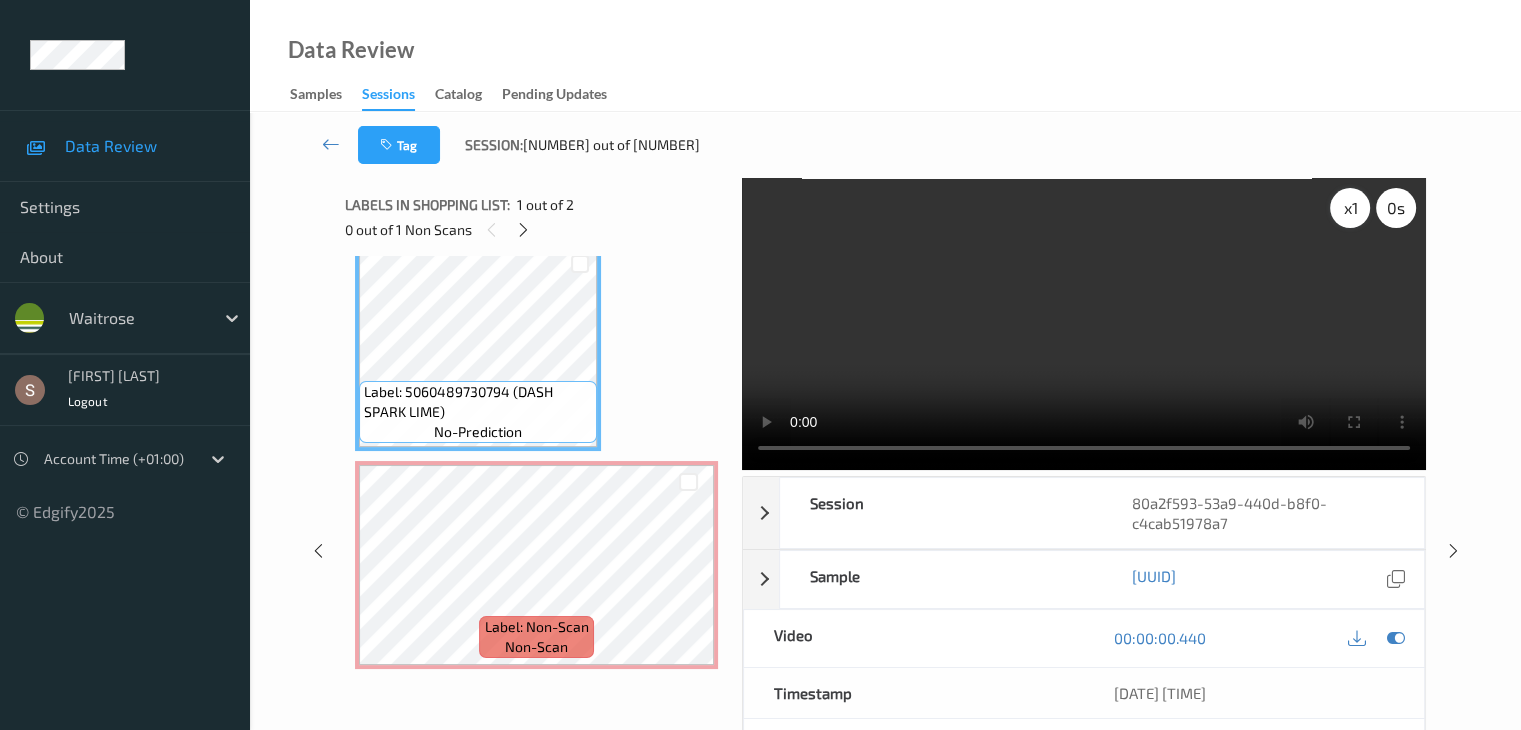 click on "x 1" at bounding box center (1350, 208) 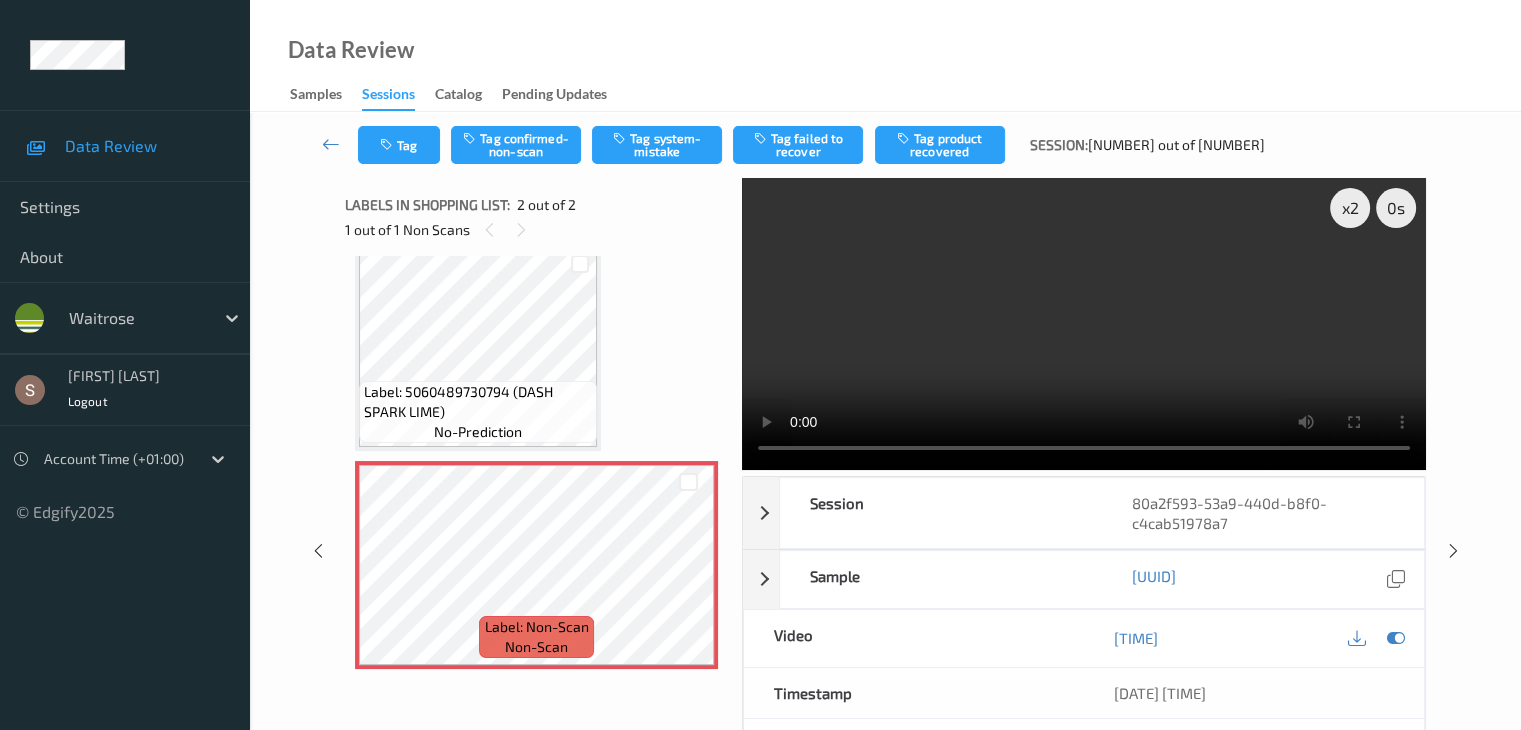 click on "Tag Tag confirmed-non-scan Tag system-mistake Tag failed to recover Tag product recovered Session: [NUMBER] out of [NUMBER]" at bounding box center [885, 145] 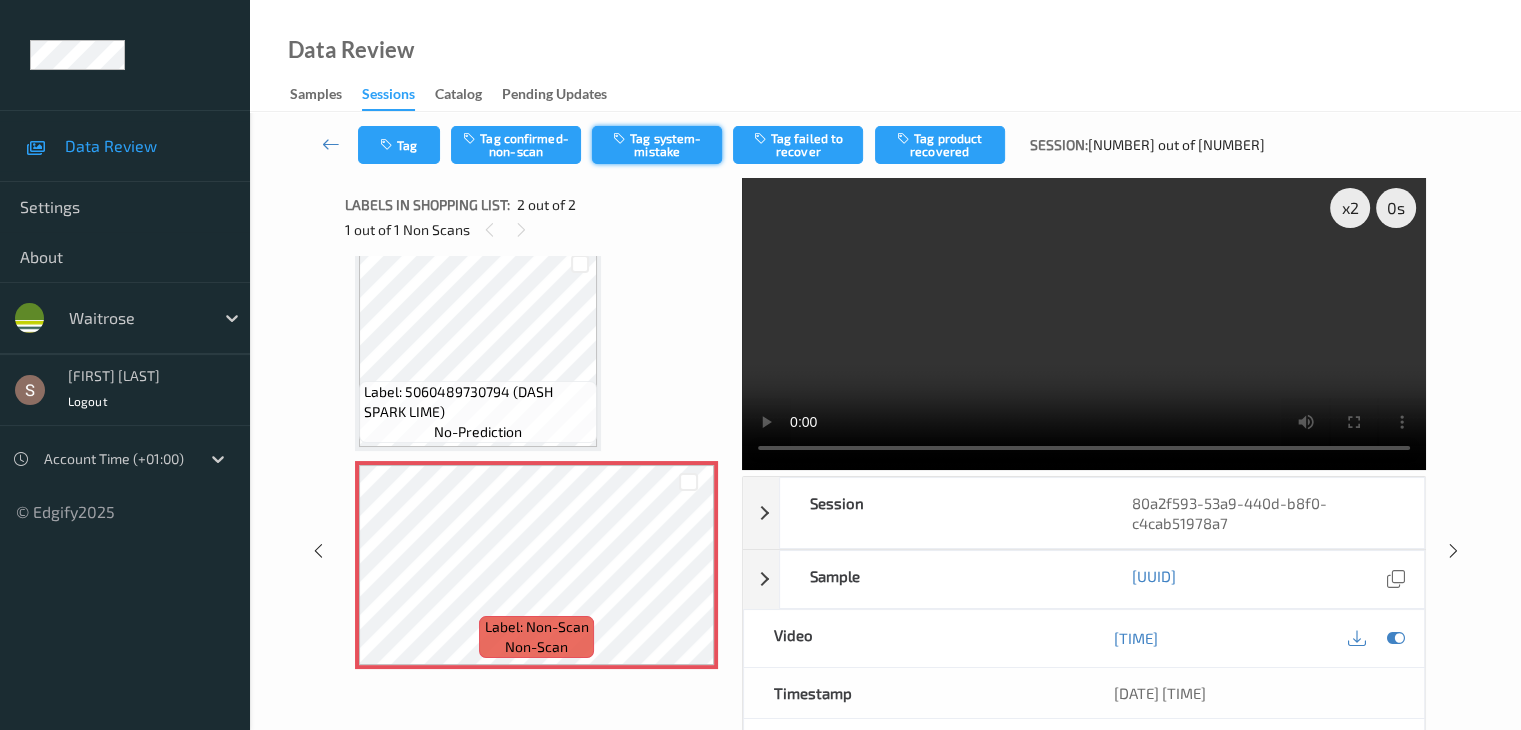 click on "Tag   system-mistake" at bounding box center (657, 145) 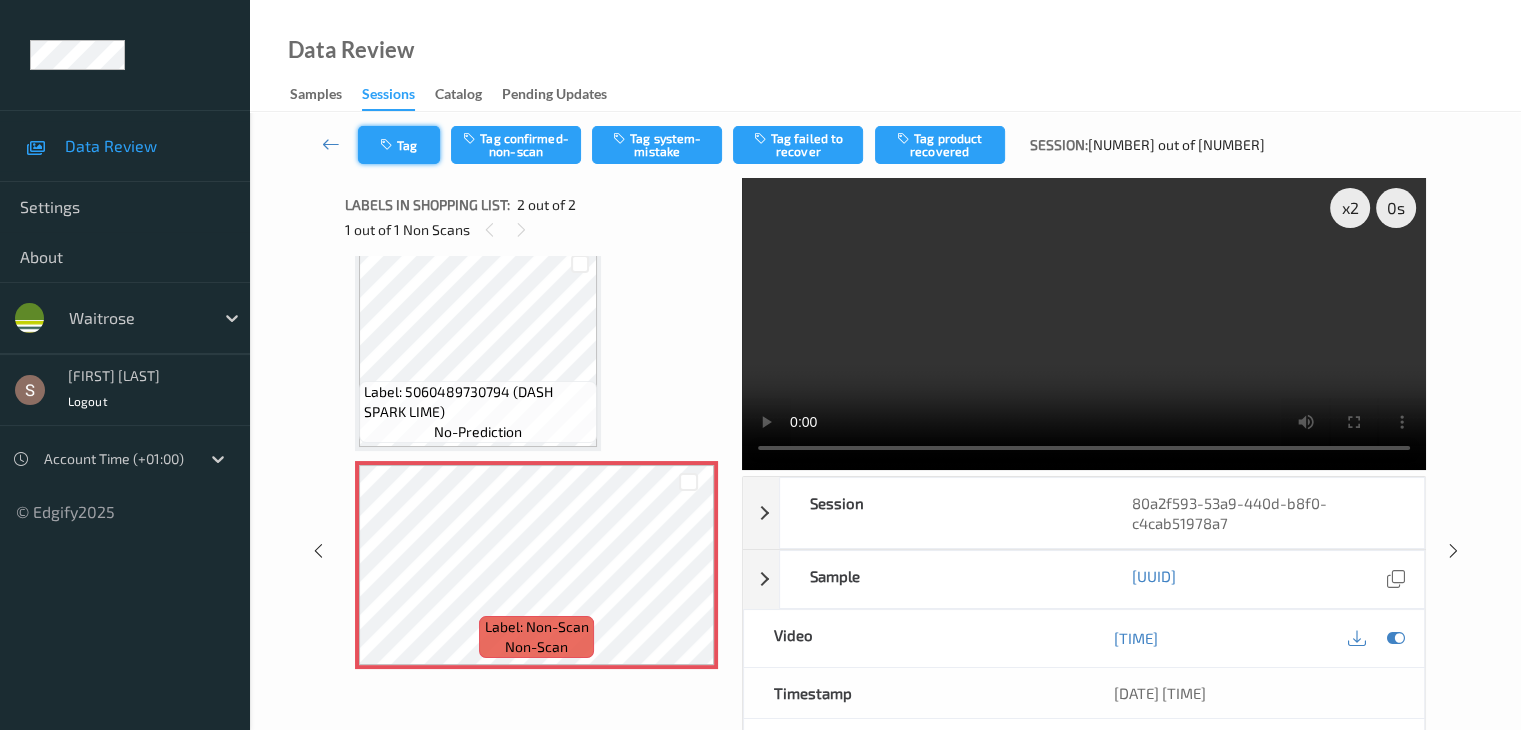 click on "Tag" at bounding box center [399, 145] 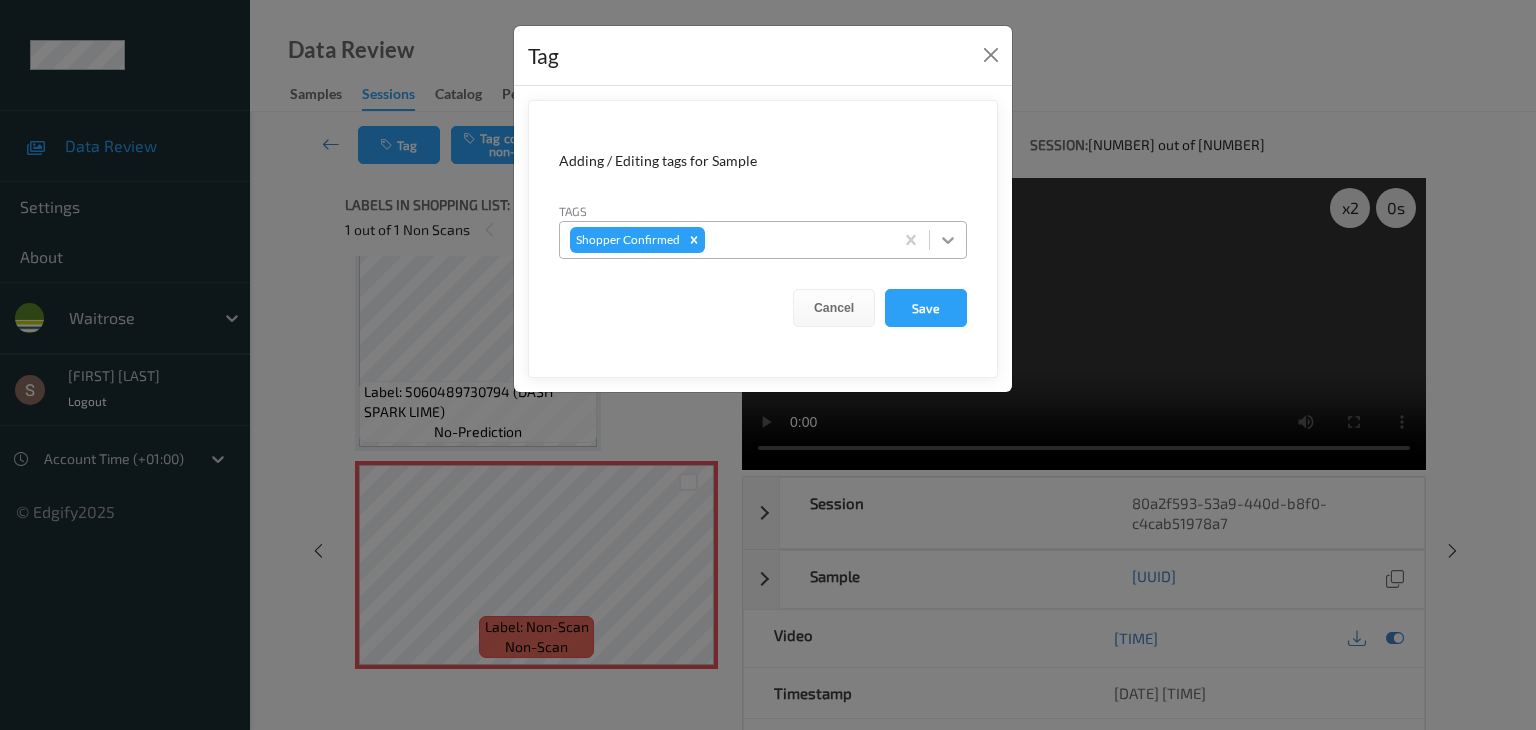 click 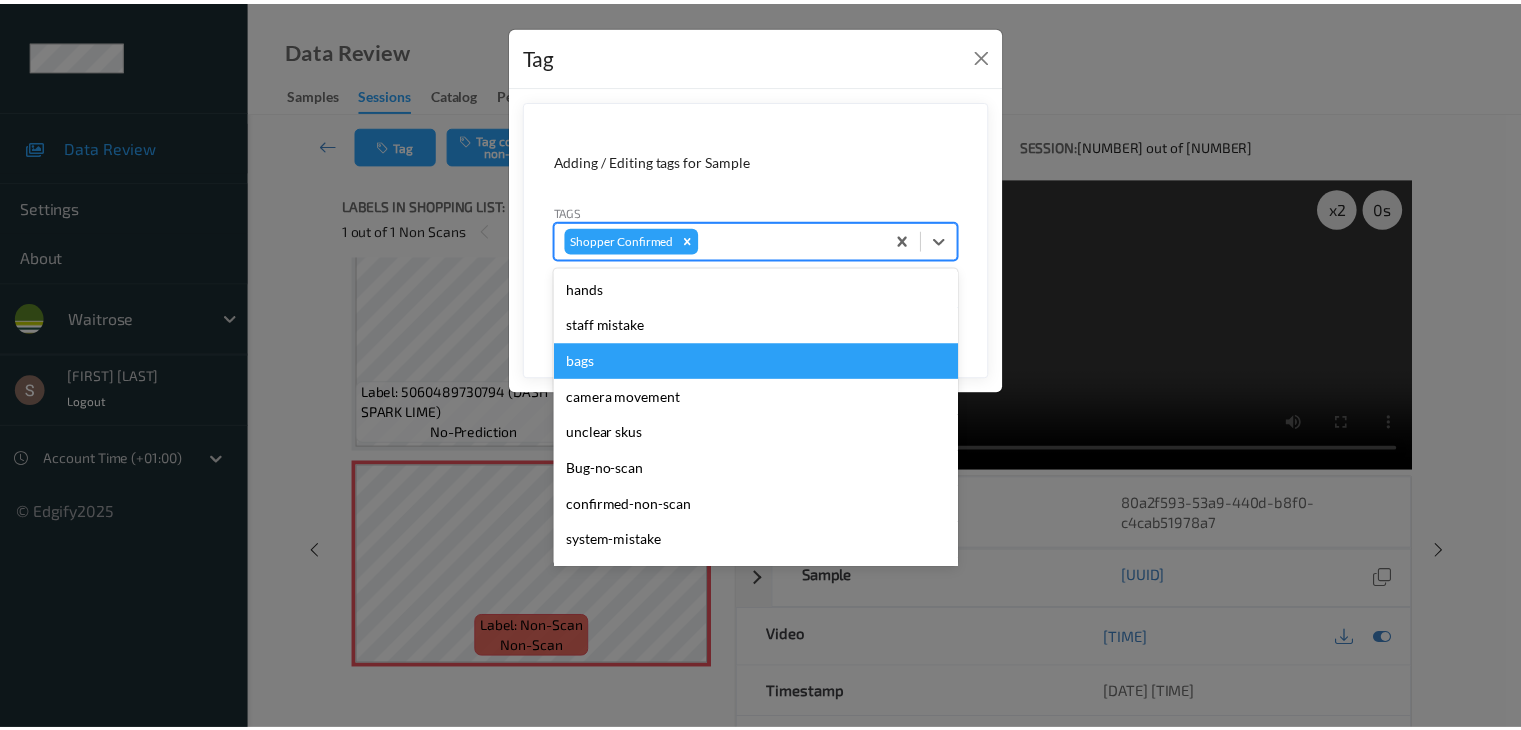 scroll, scrollTop: 356, scrollLeft: 0, axis: vertical 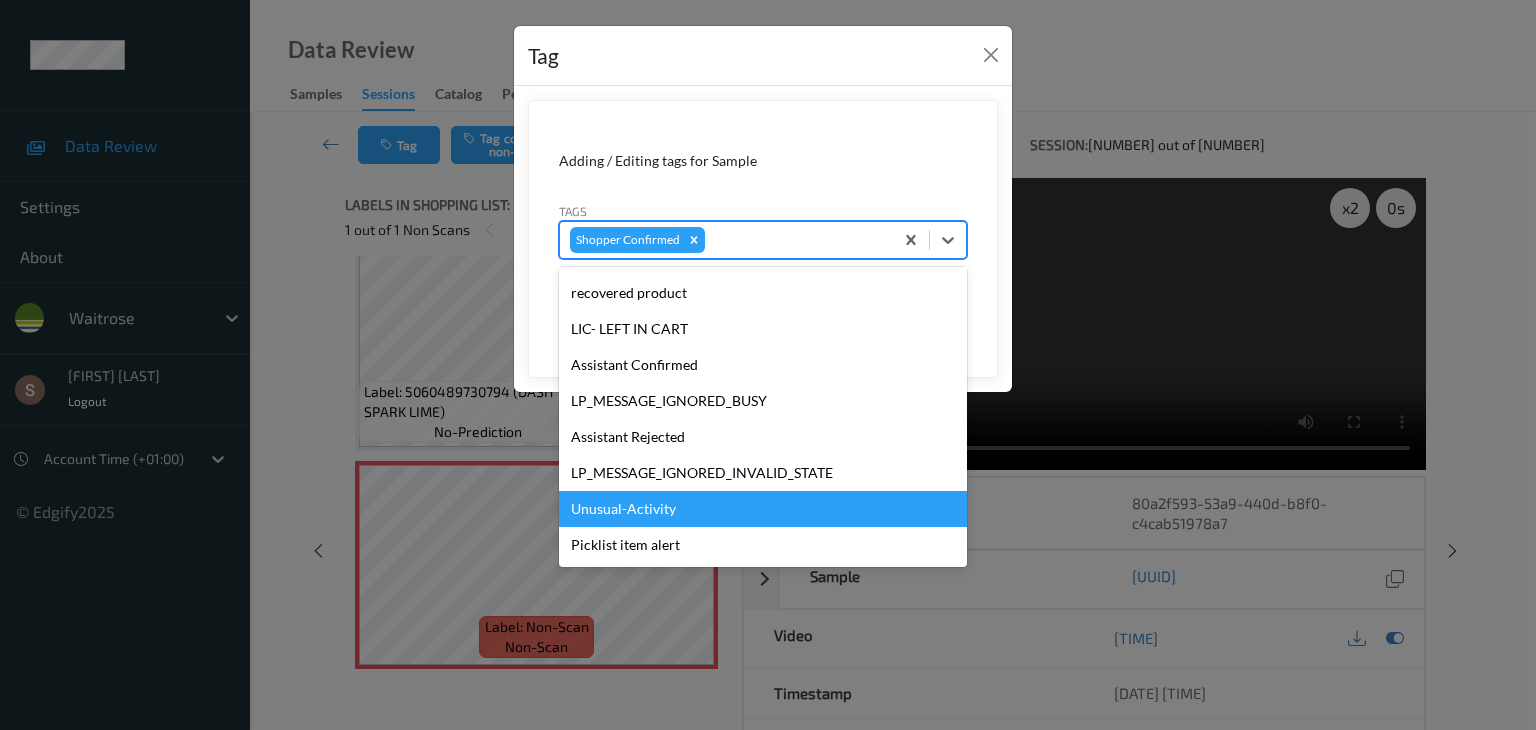 click on "Unusual-Activity" at bounding box center (763, 509) 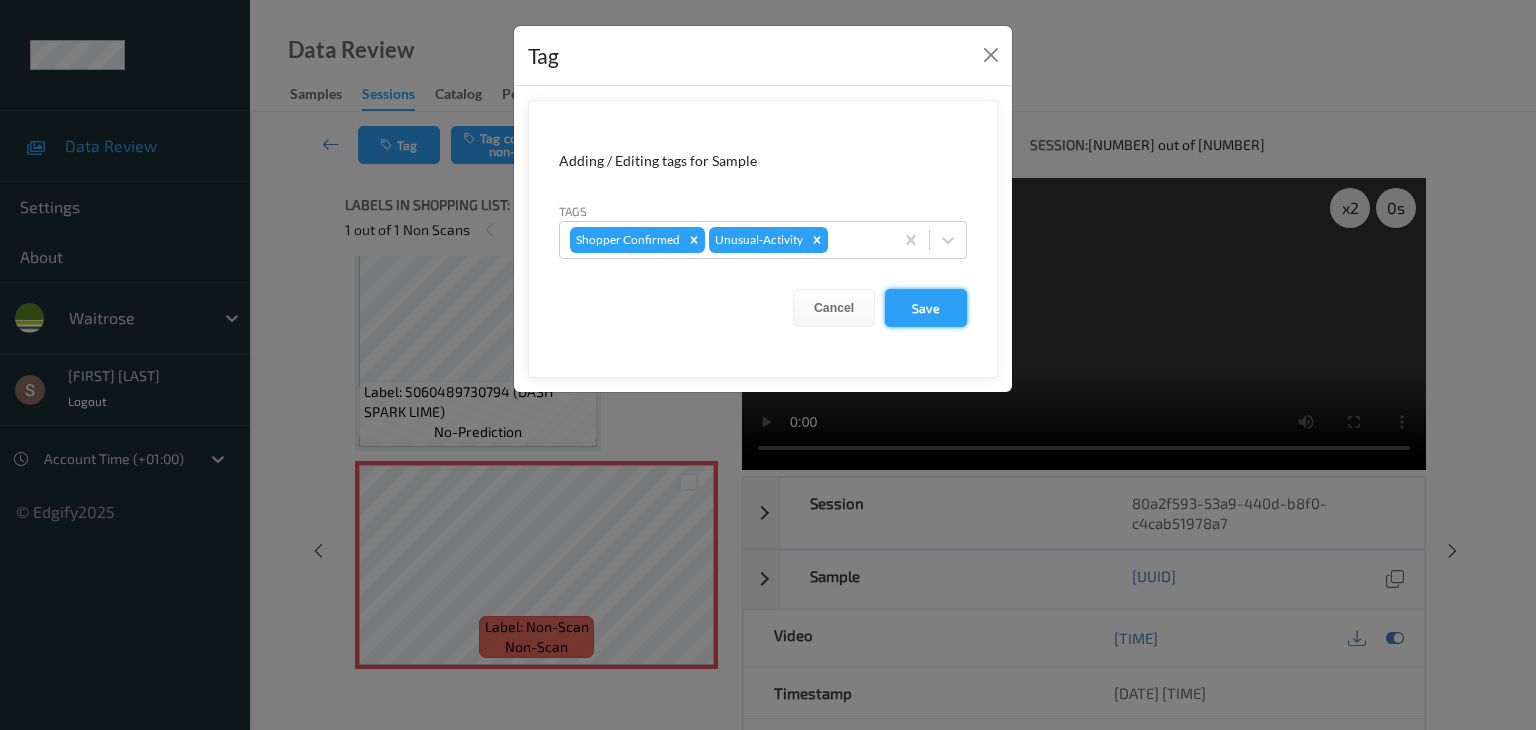 click on "Save" at bounding box center (926, 308) 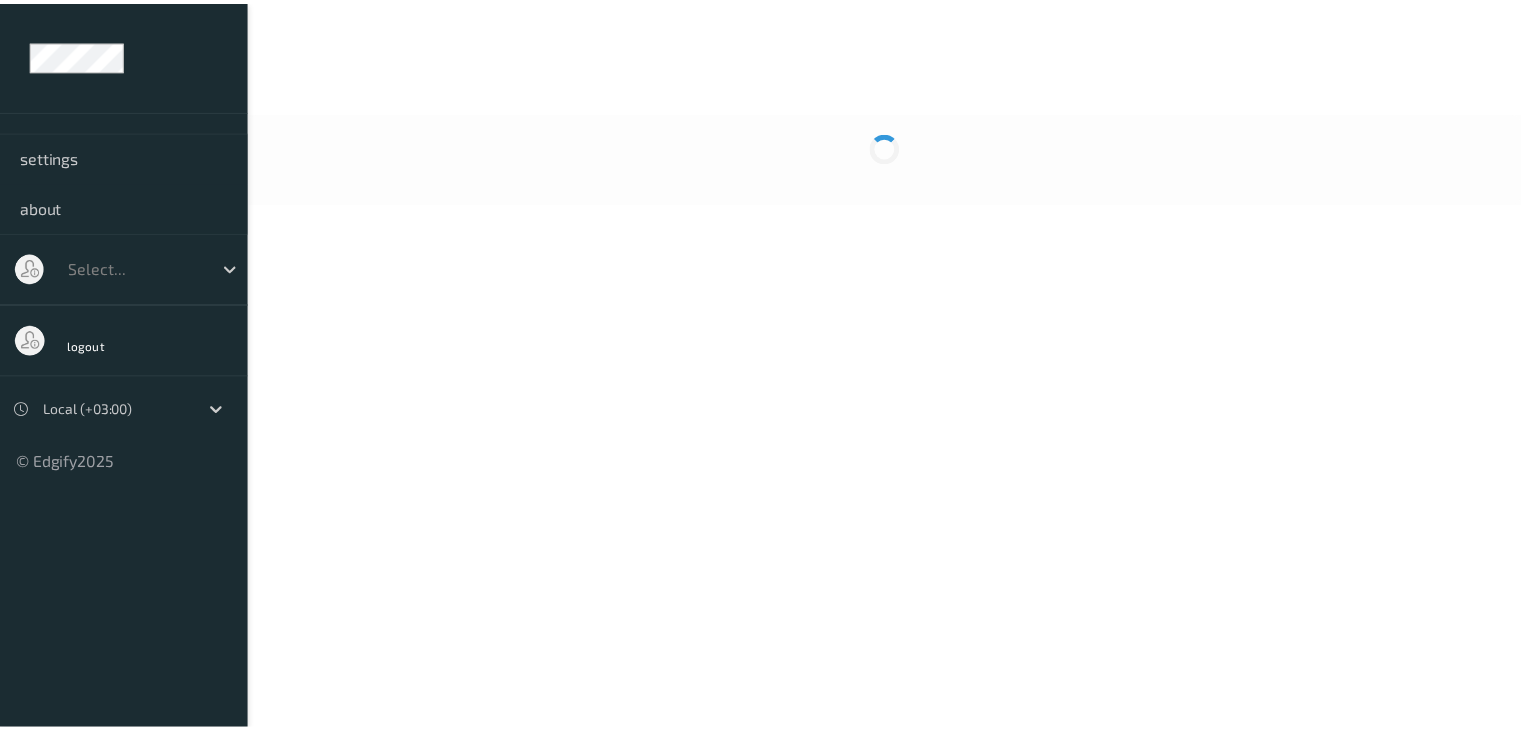 scroll, scrollTop: 0, scrollLeft: 0, axis: both 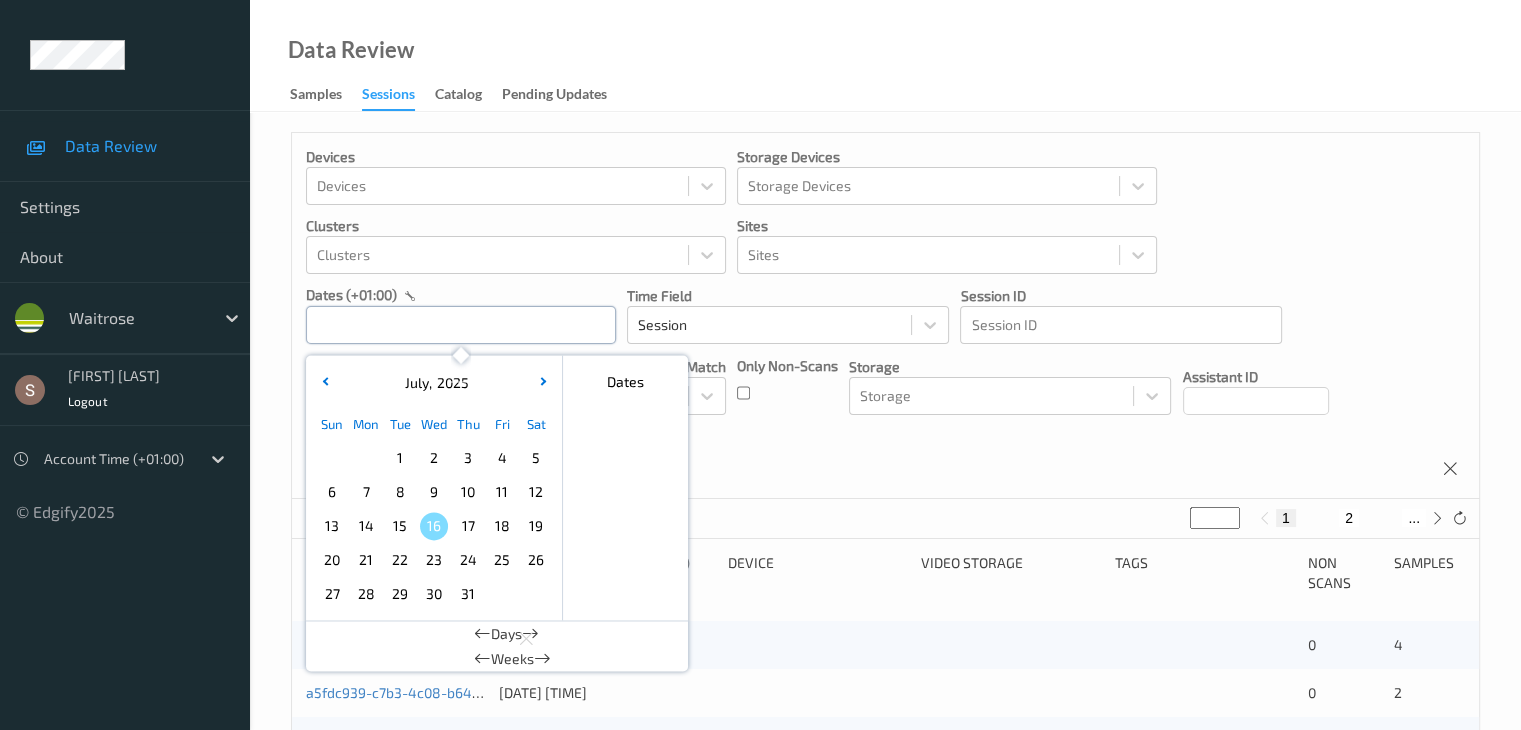 click at bounding box center [461, 325] 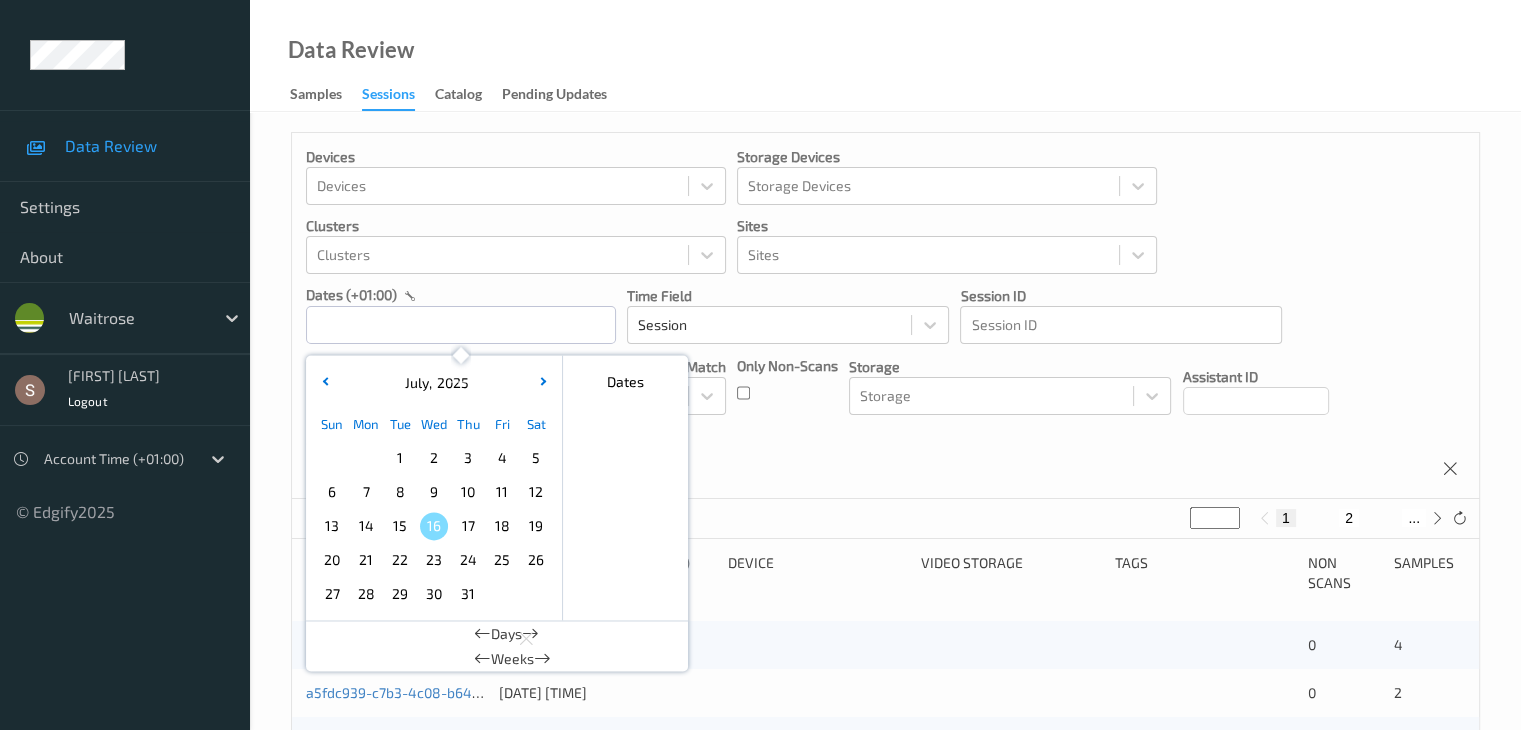 click on "8" at bounding box center (400, 492) 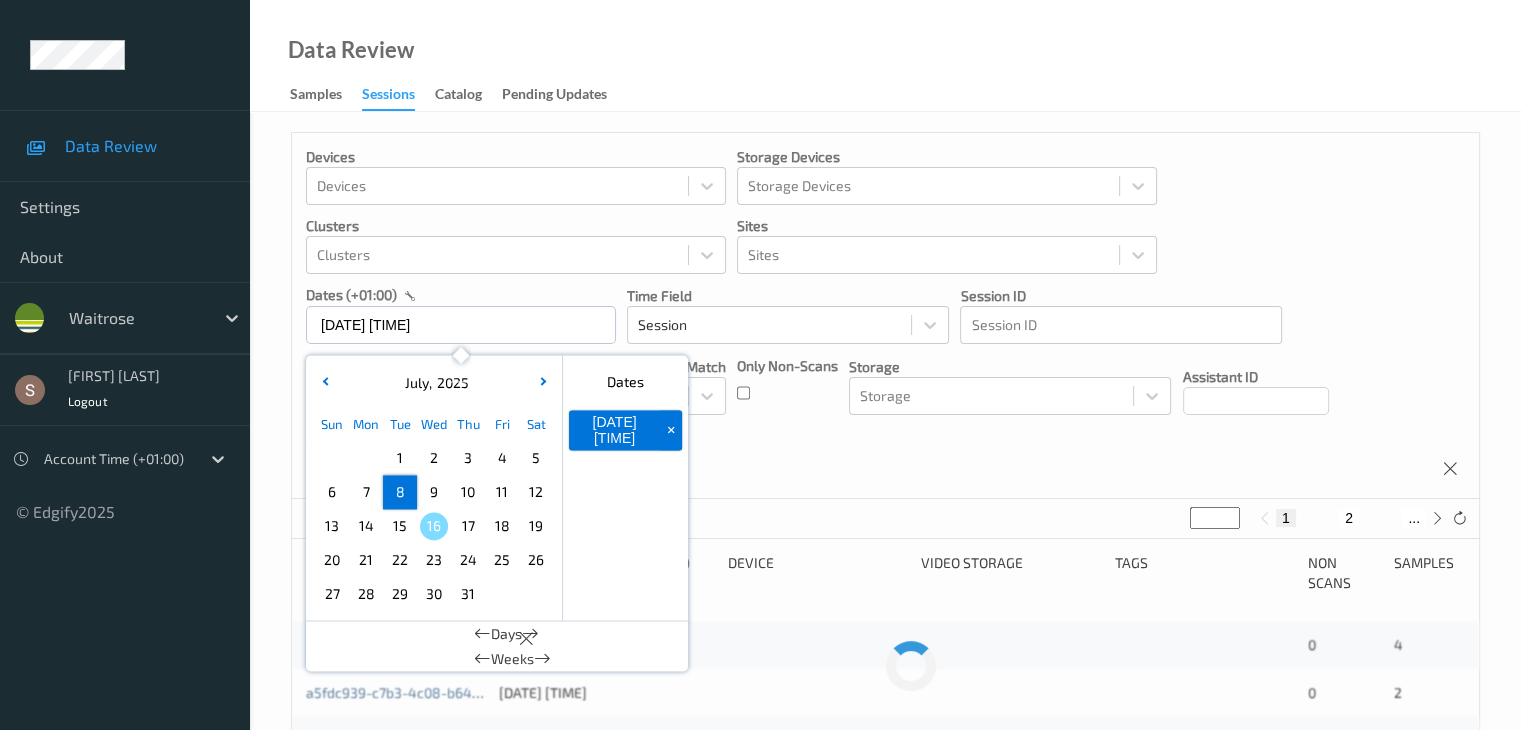 click on "8" at bounding box center (400, 492) 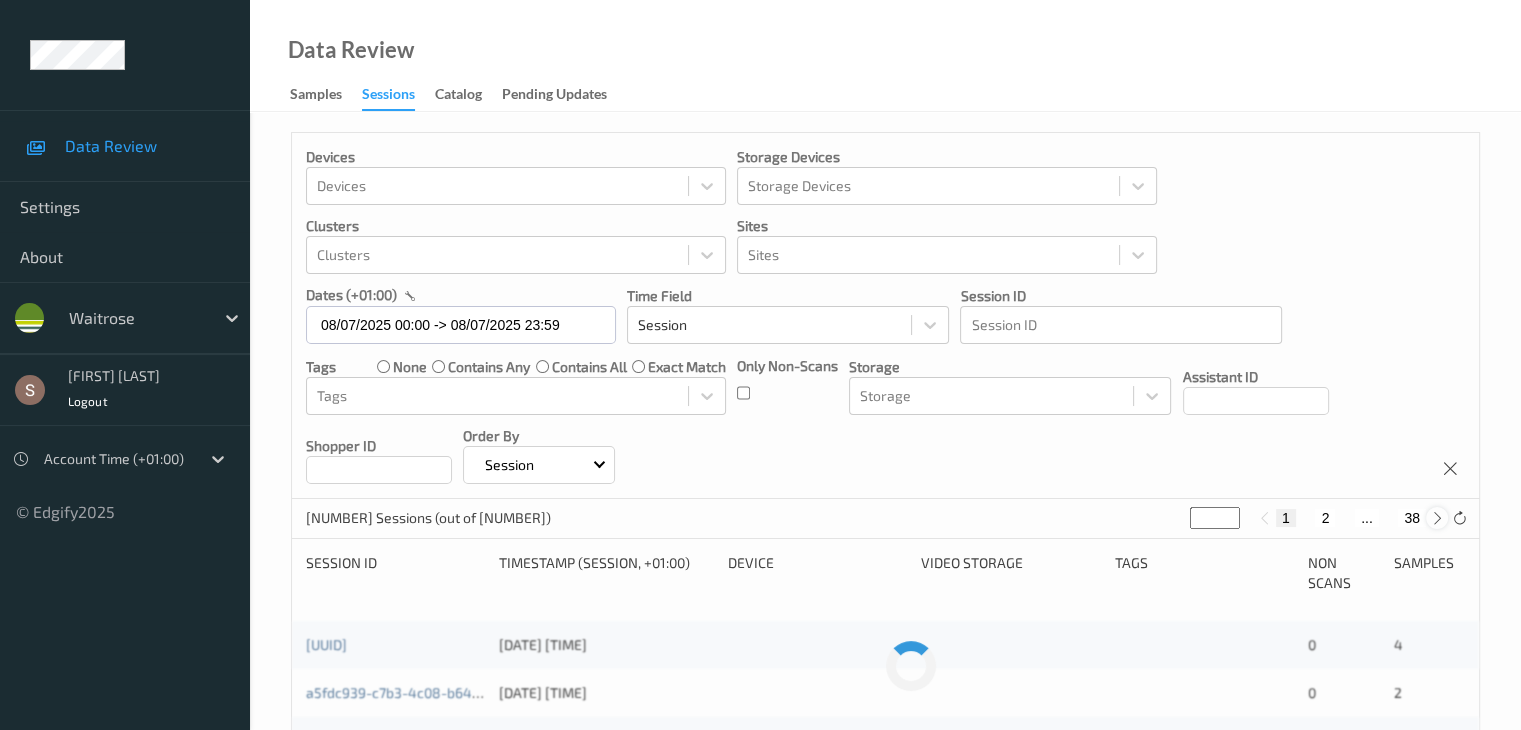click at bounding box center (1437, 518) 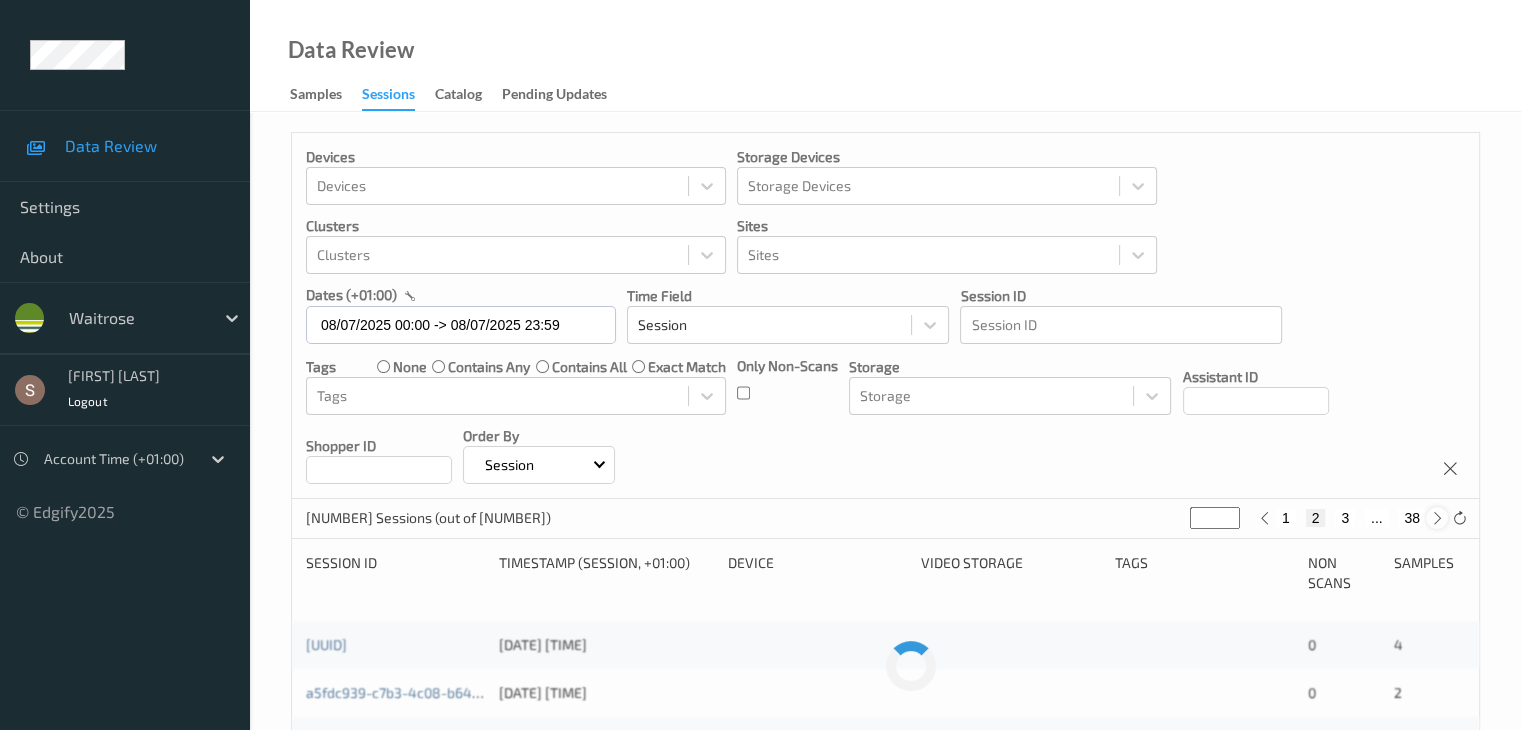 click at bounding box center [1437, 518] 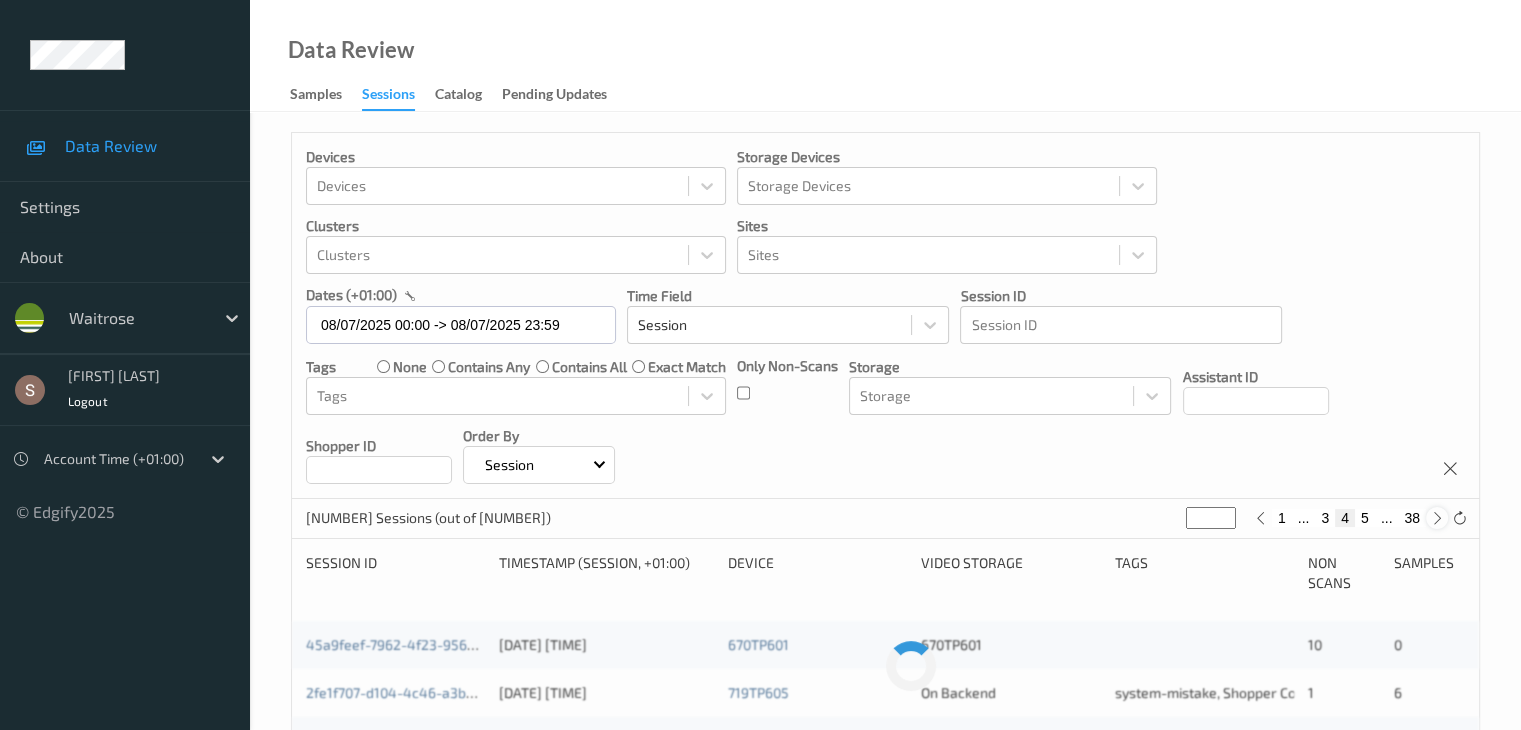 type on "*" 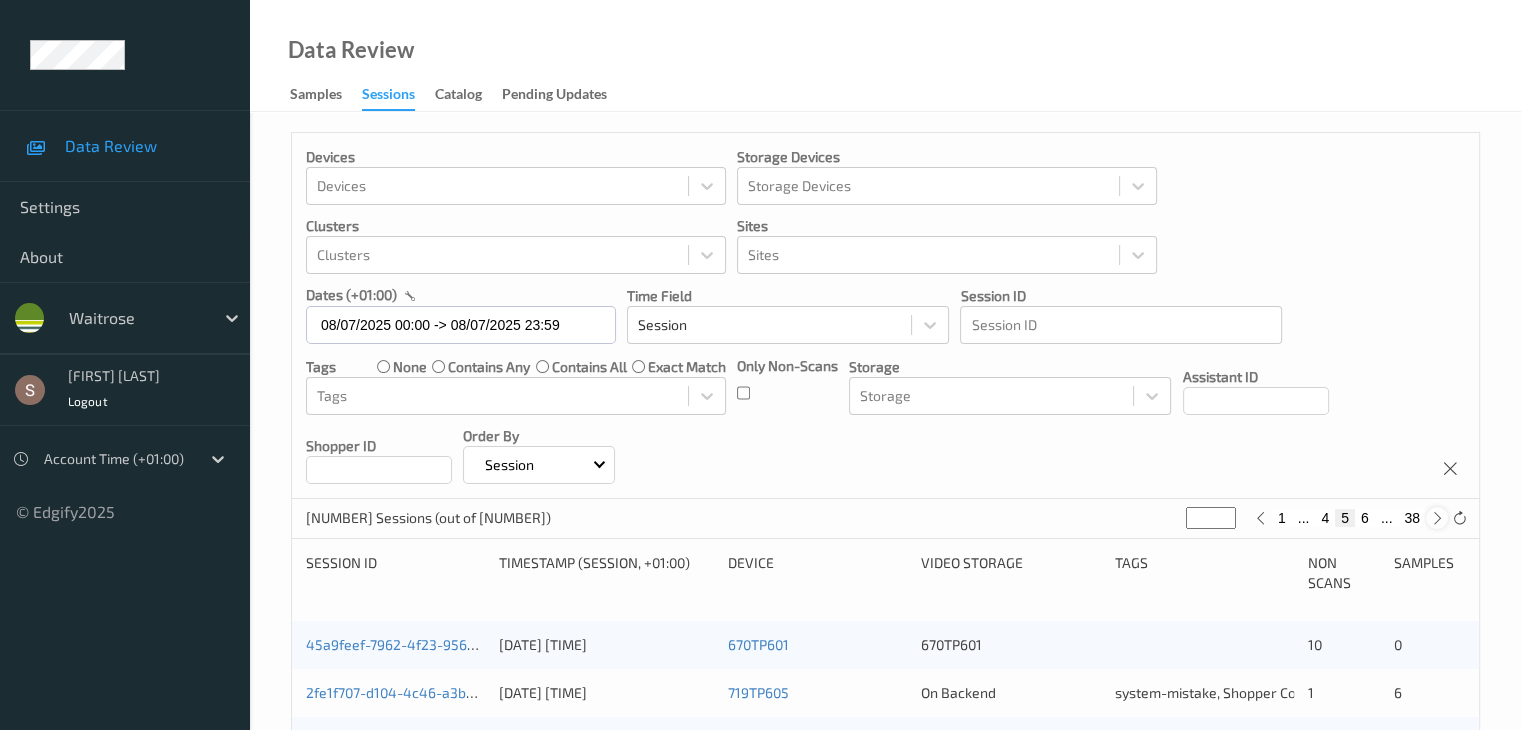 click at bounding box center [1437, 518] 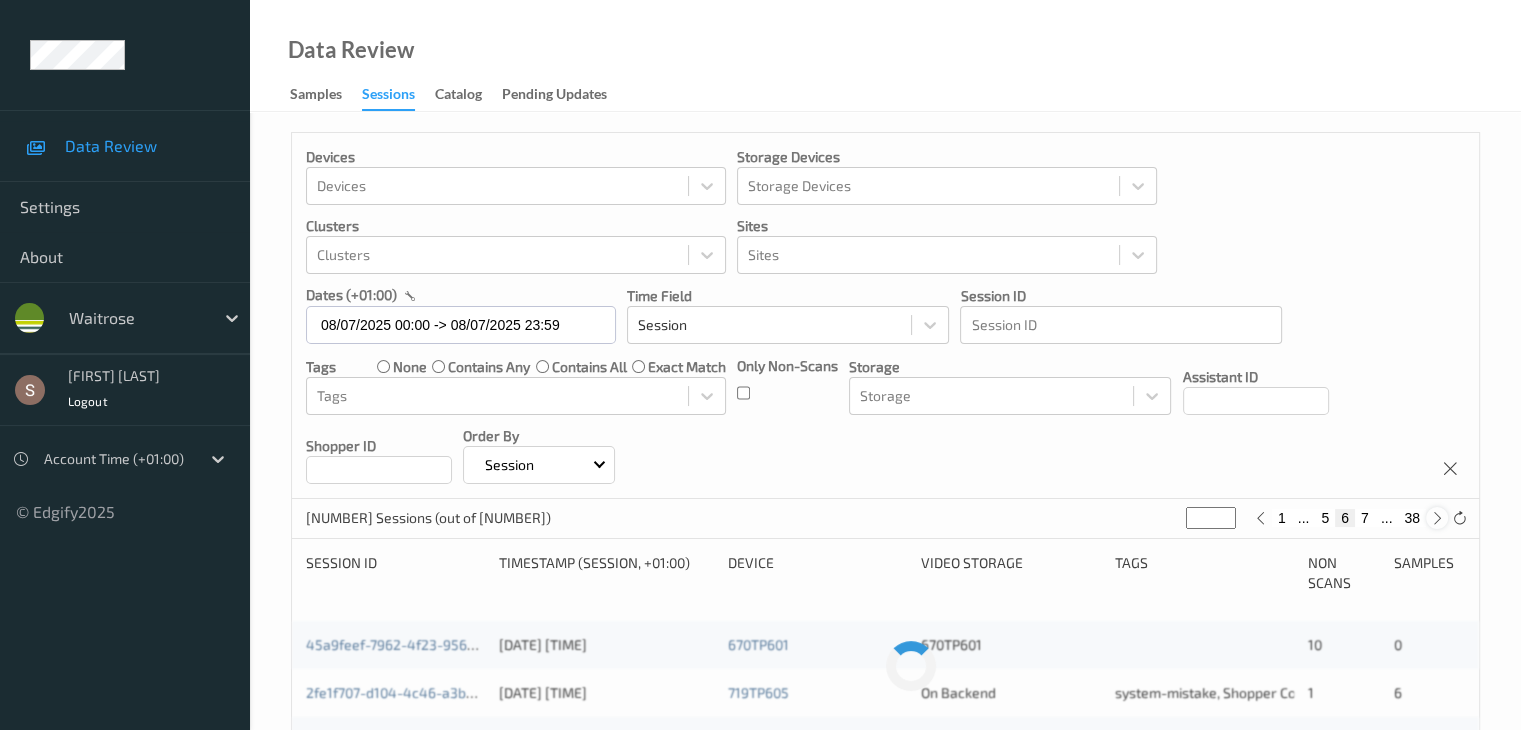 click at bounding box center (1437, 518) 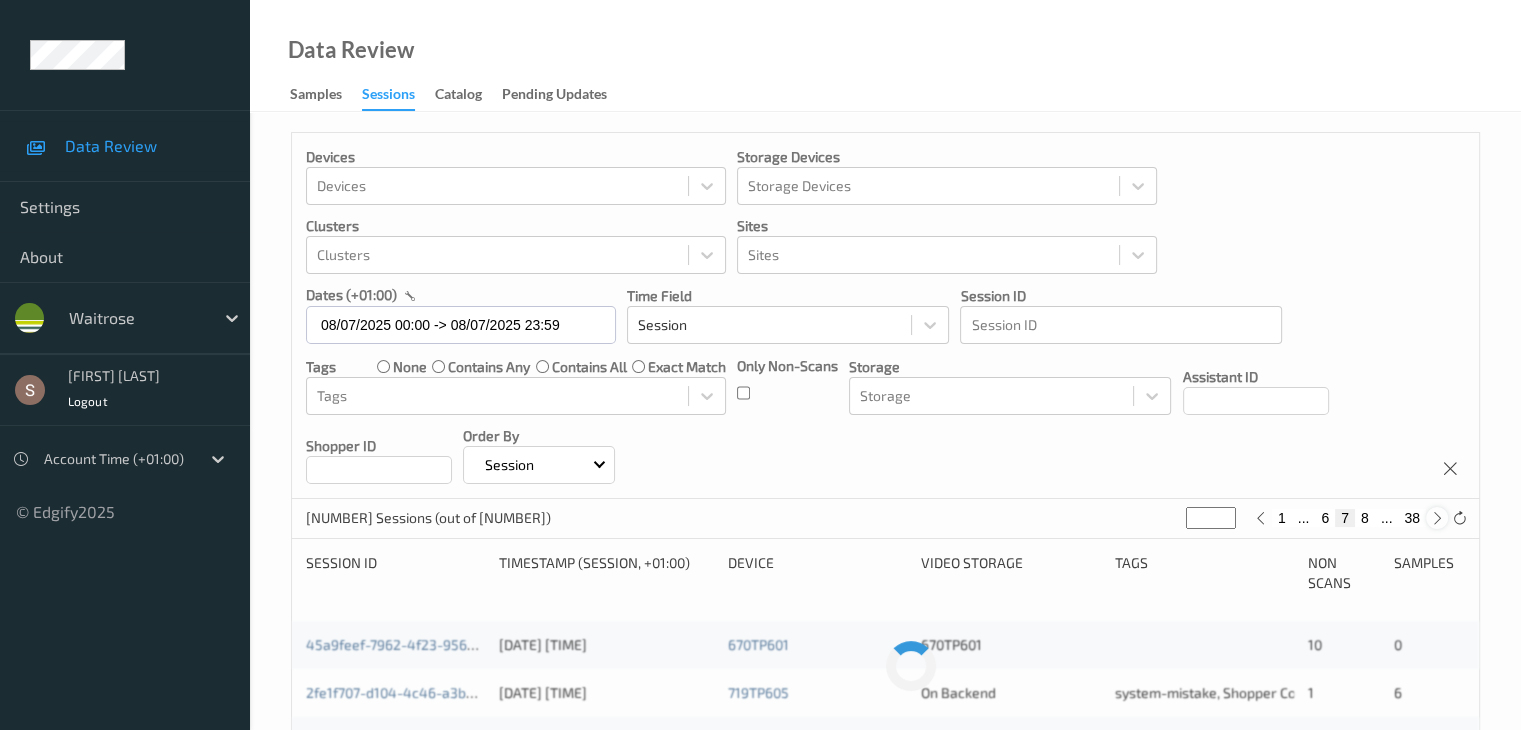 click at bounding box center [1437, 518] 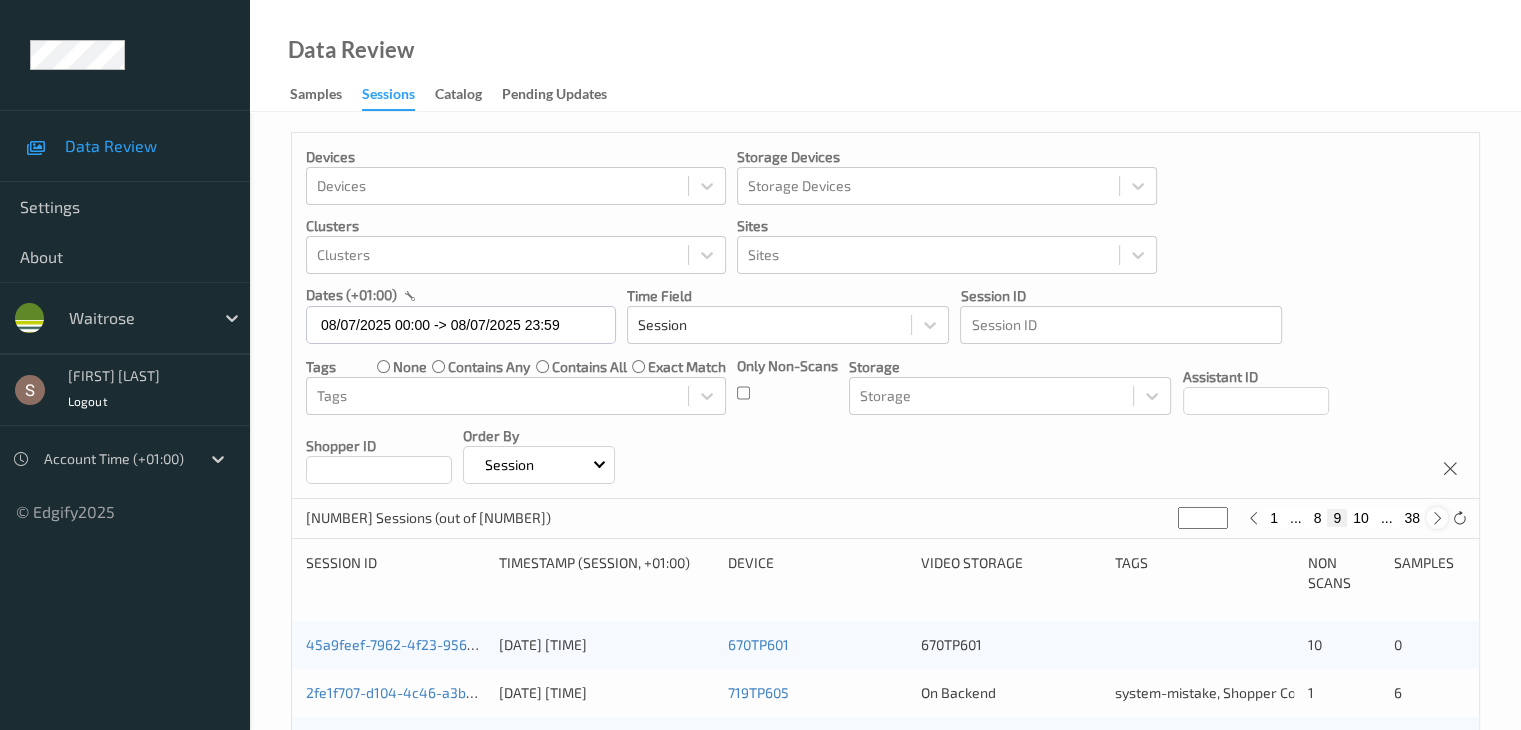 click at bounding box center (1437, 518) 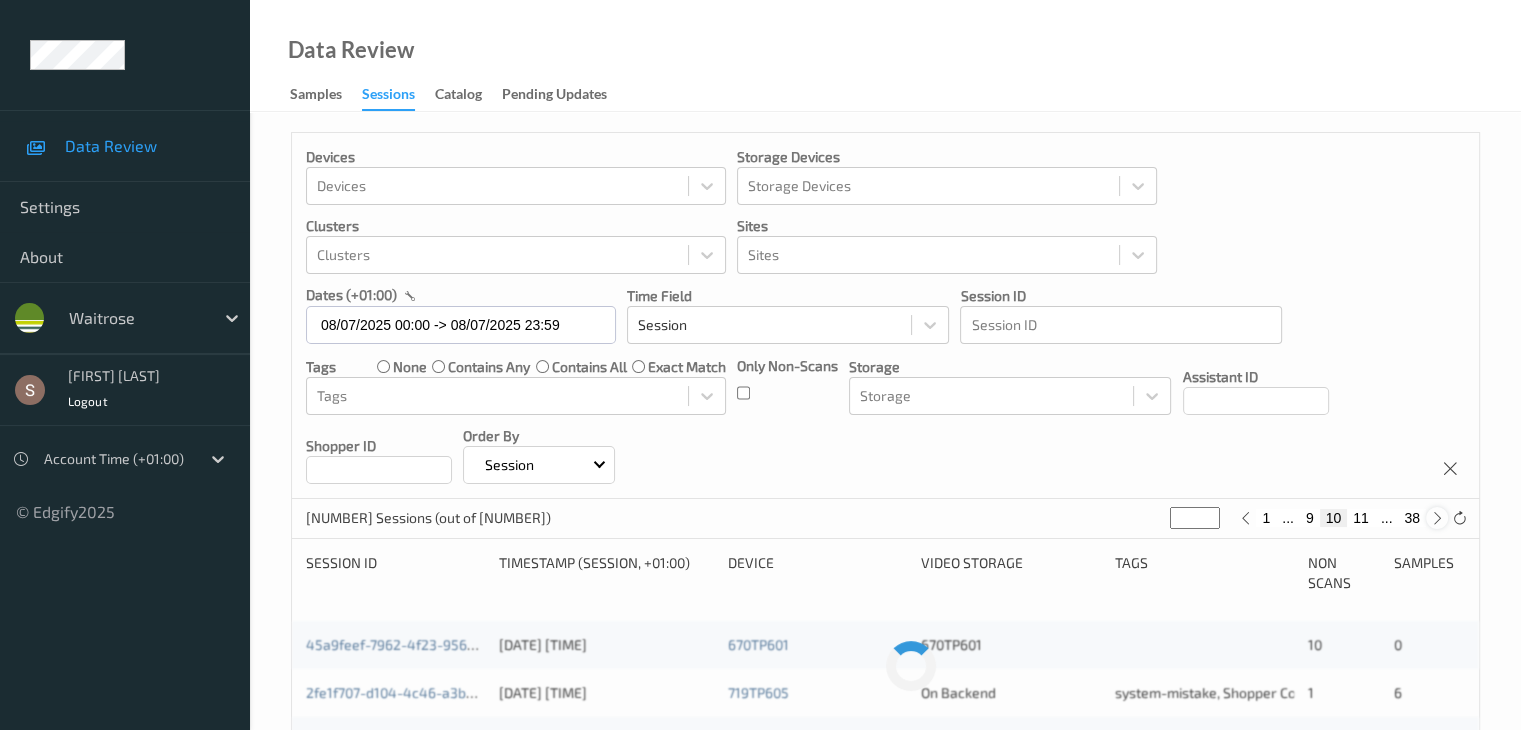 click at bounding box center (1437, 518) 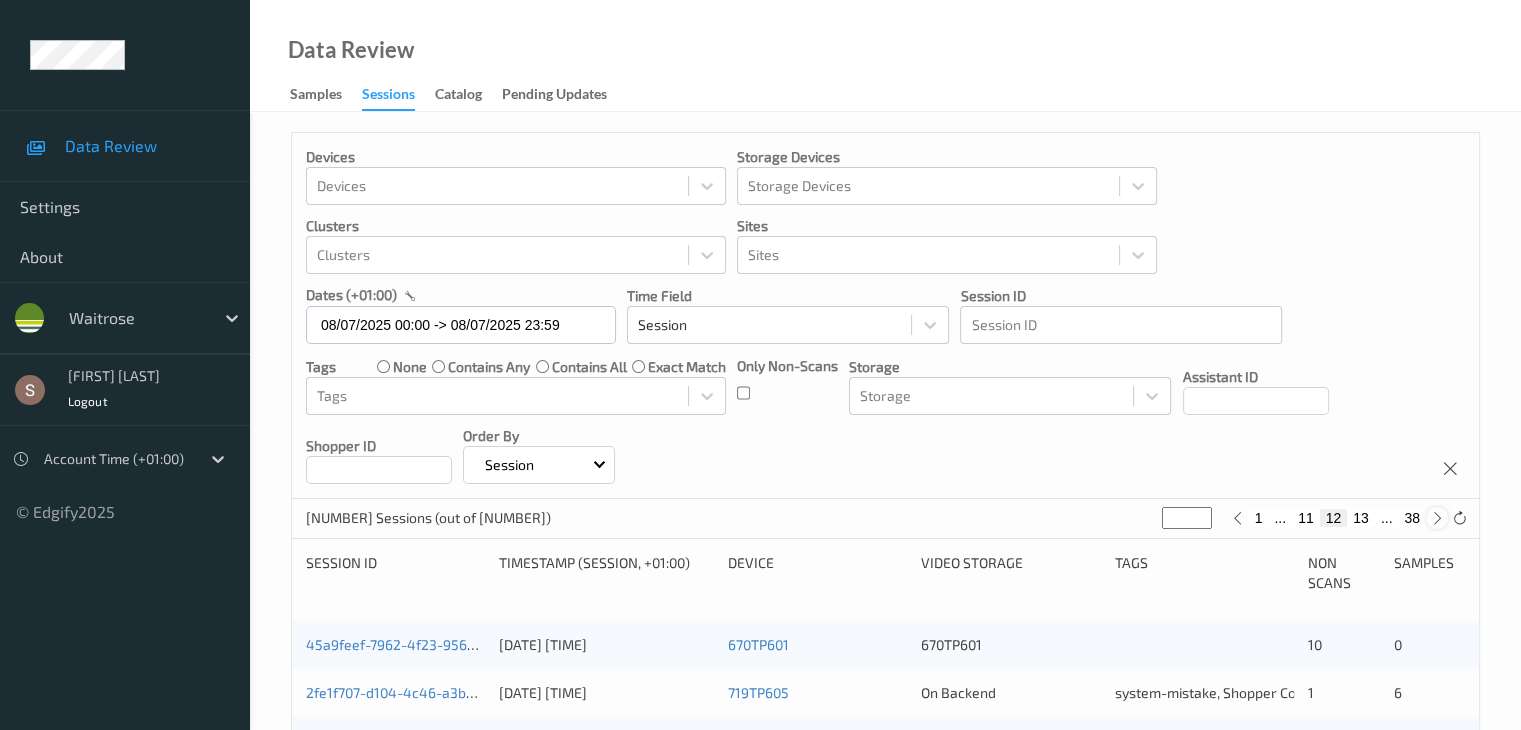 click at bounding box center (1437, 518) 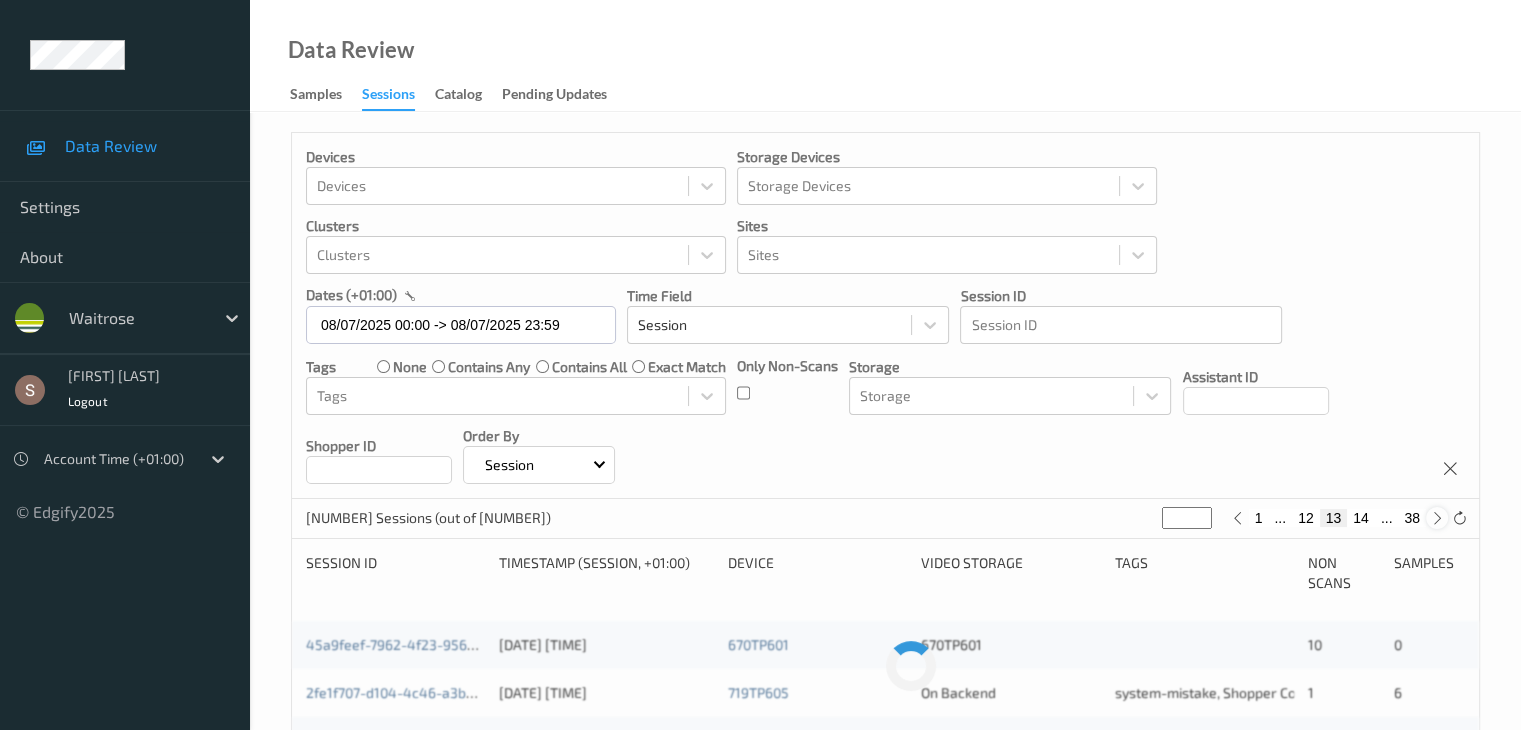 click at bounding box center [1437, 518] 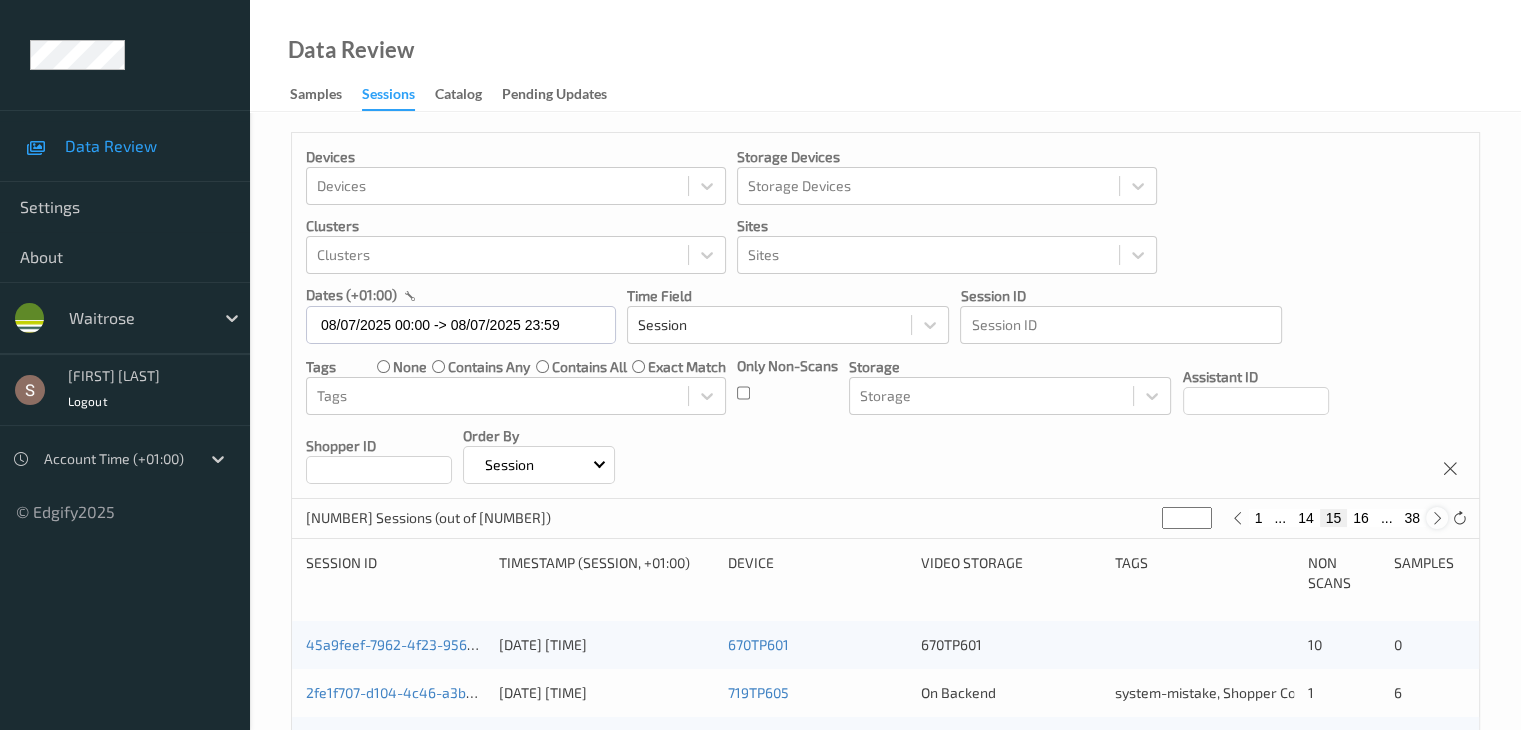 click at bounding box center [1437, 518] 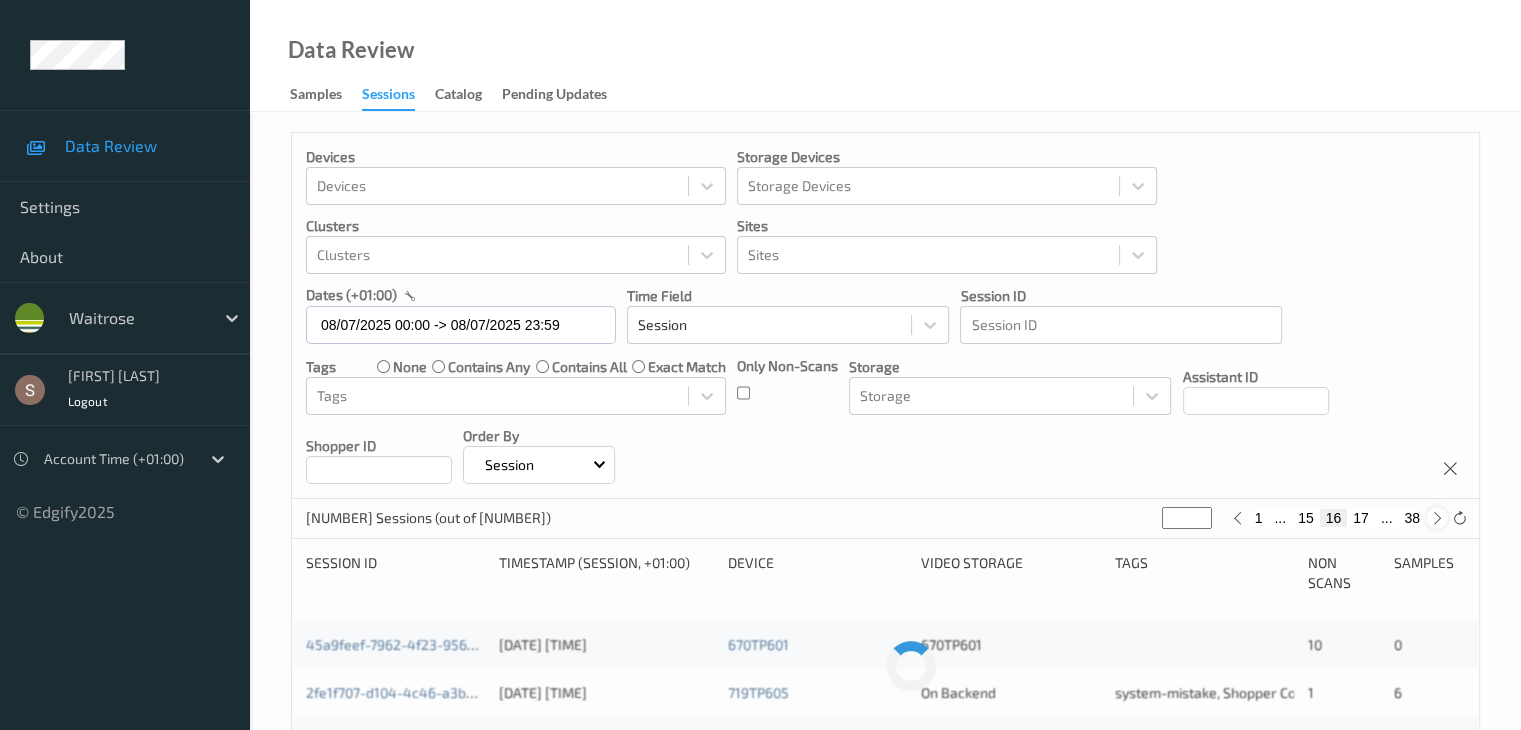 click at bounding box center [1437, 518] 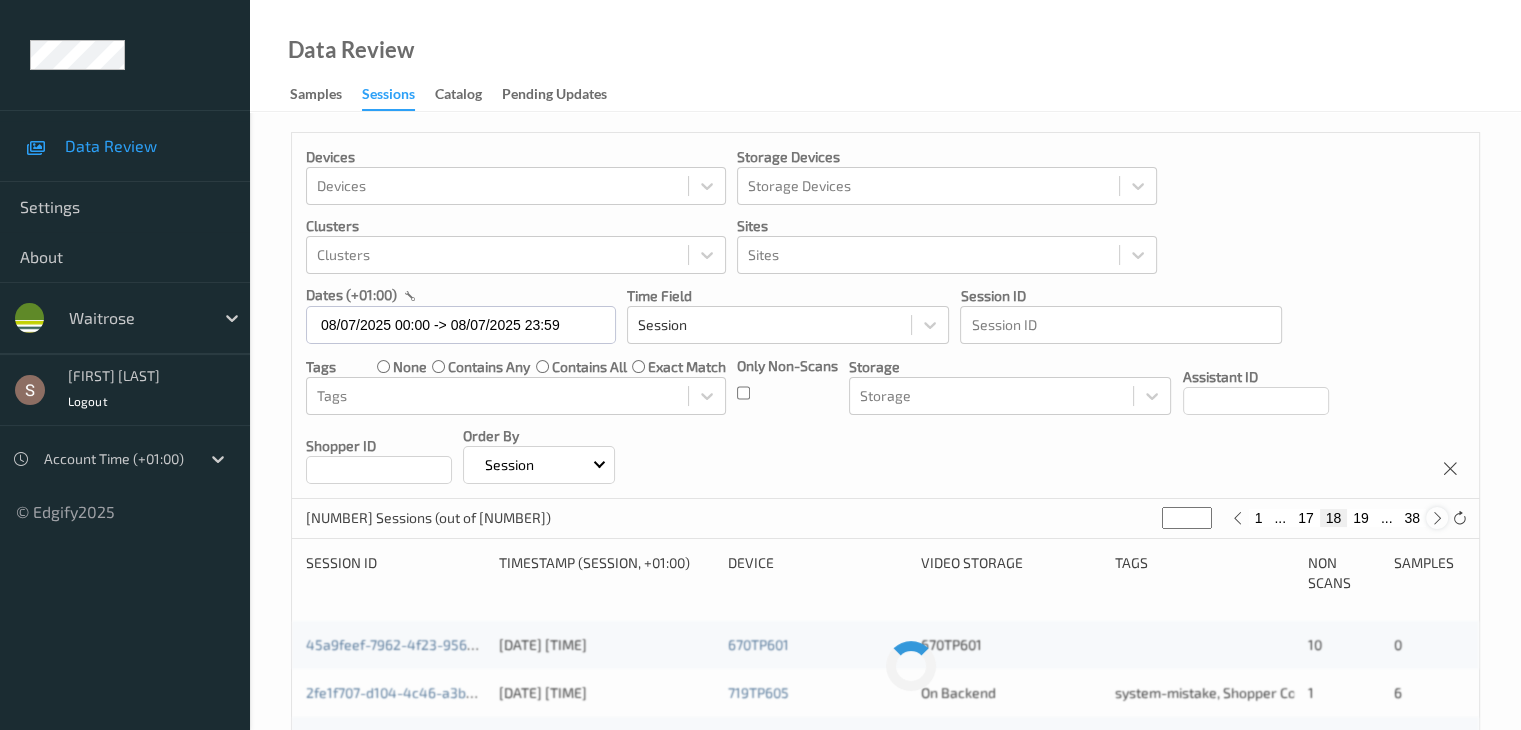 click at bounding box center [1437, 518] 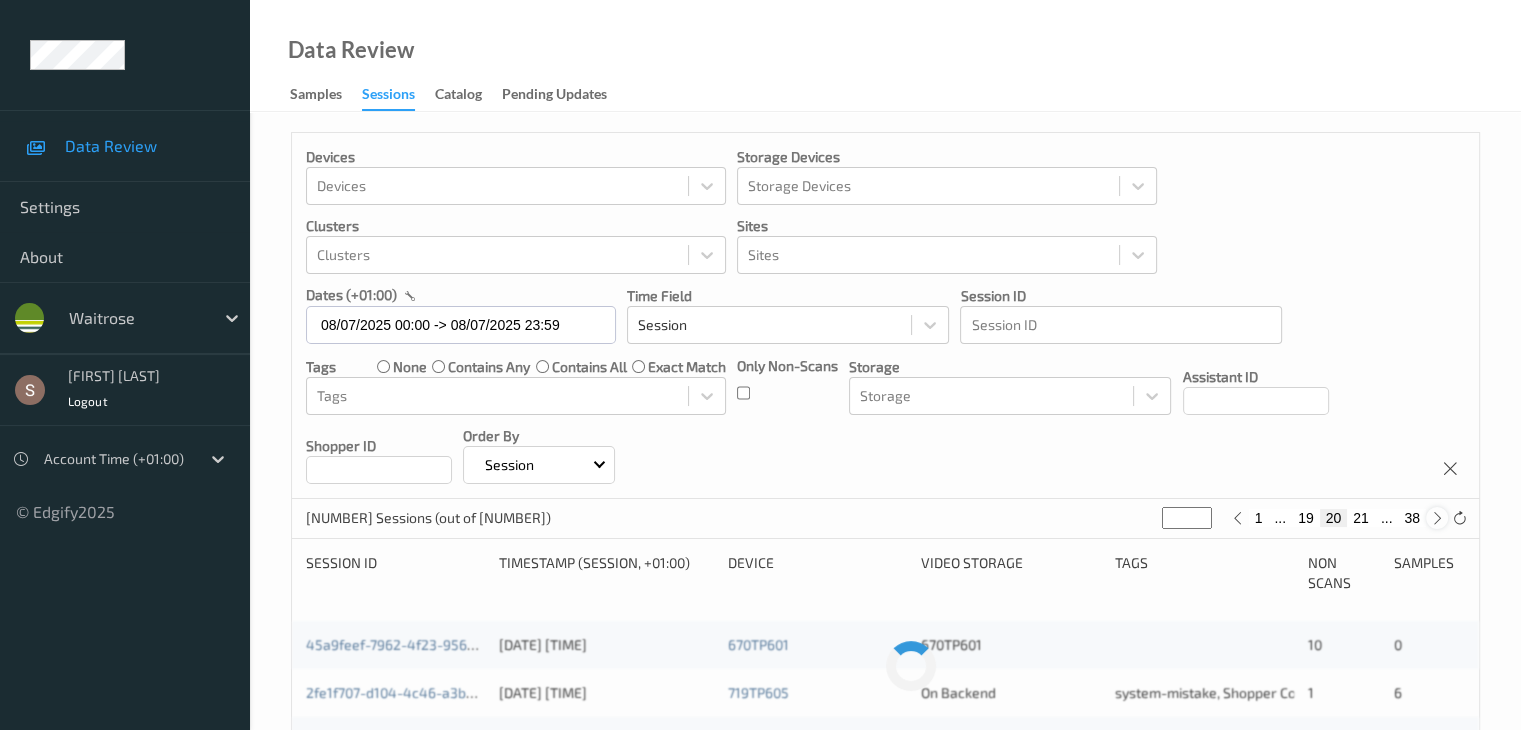 type on "**" 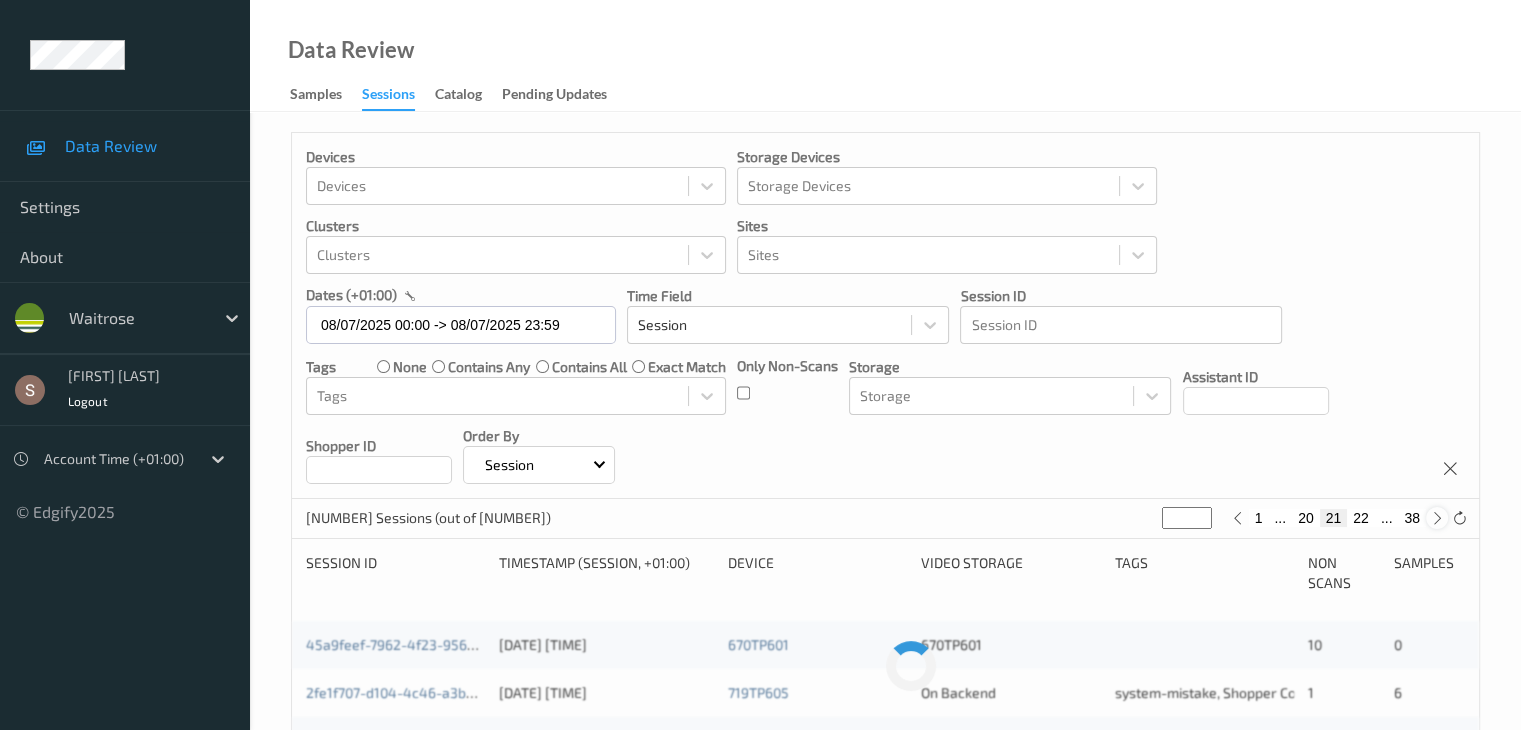 click at bounding box center (1437, 518) 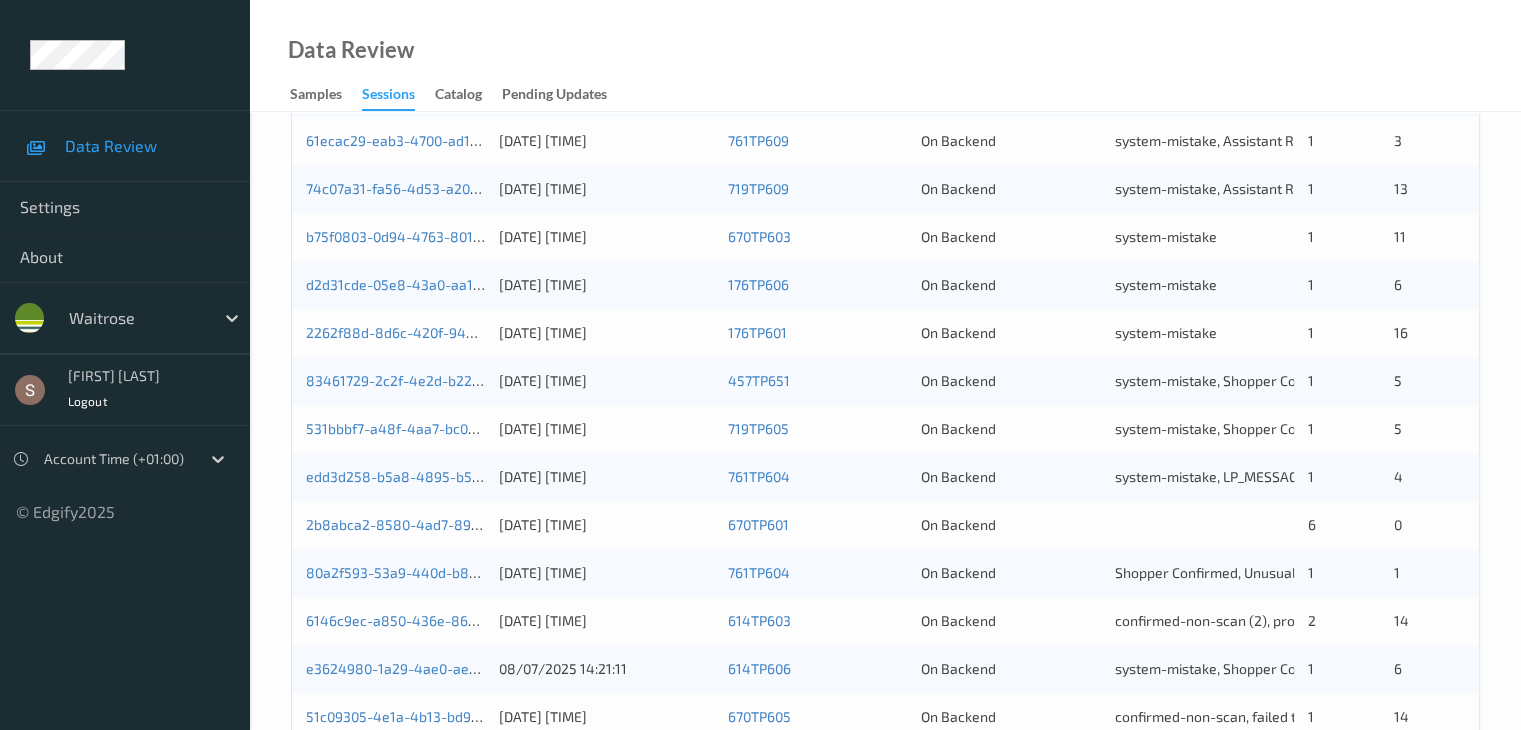 scroll, scrollTop: 600, scrollLeft: 0, axis: vertical 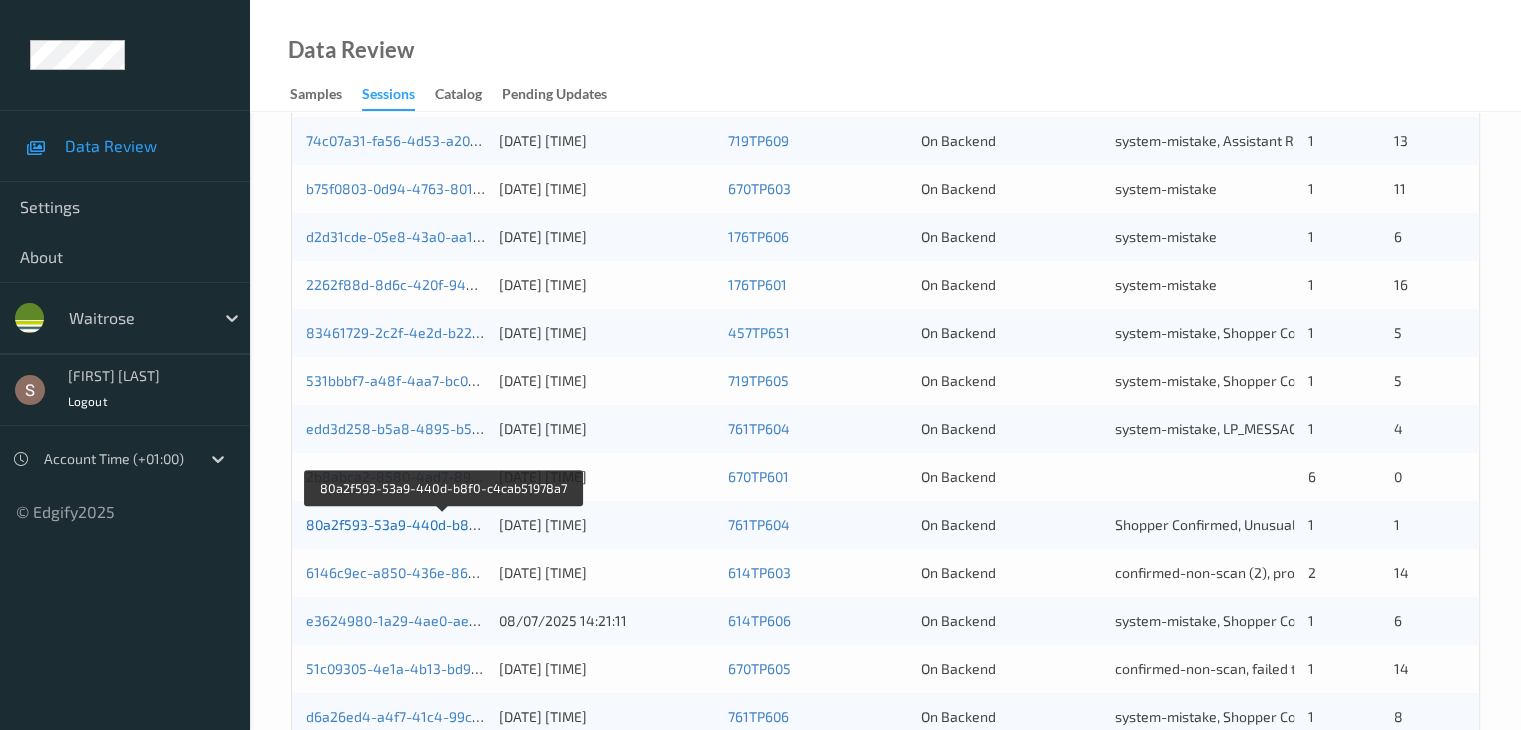 click on "80a2f593-53a9-440d-b8f0-c4cab51978a7" at bounding box center [443, 524] 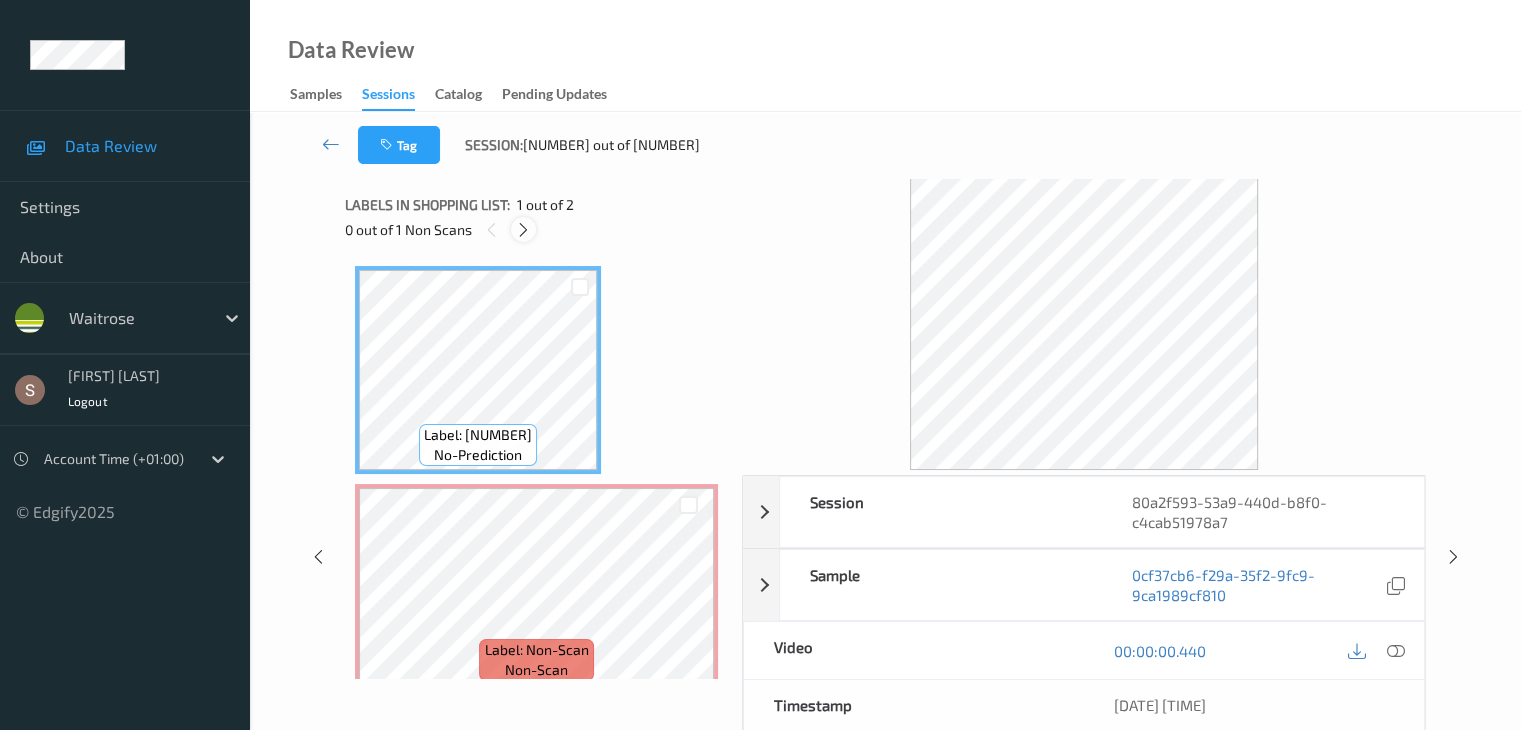 click at bounding box center (523, 230) 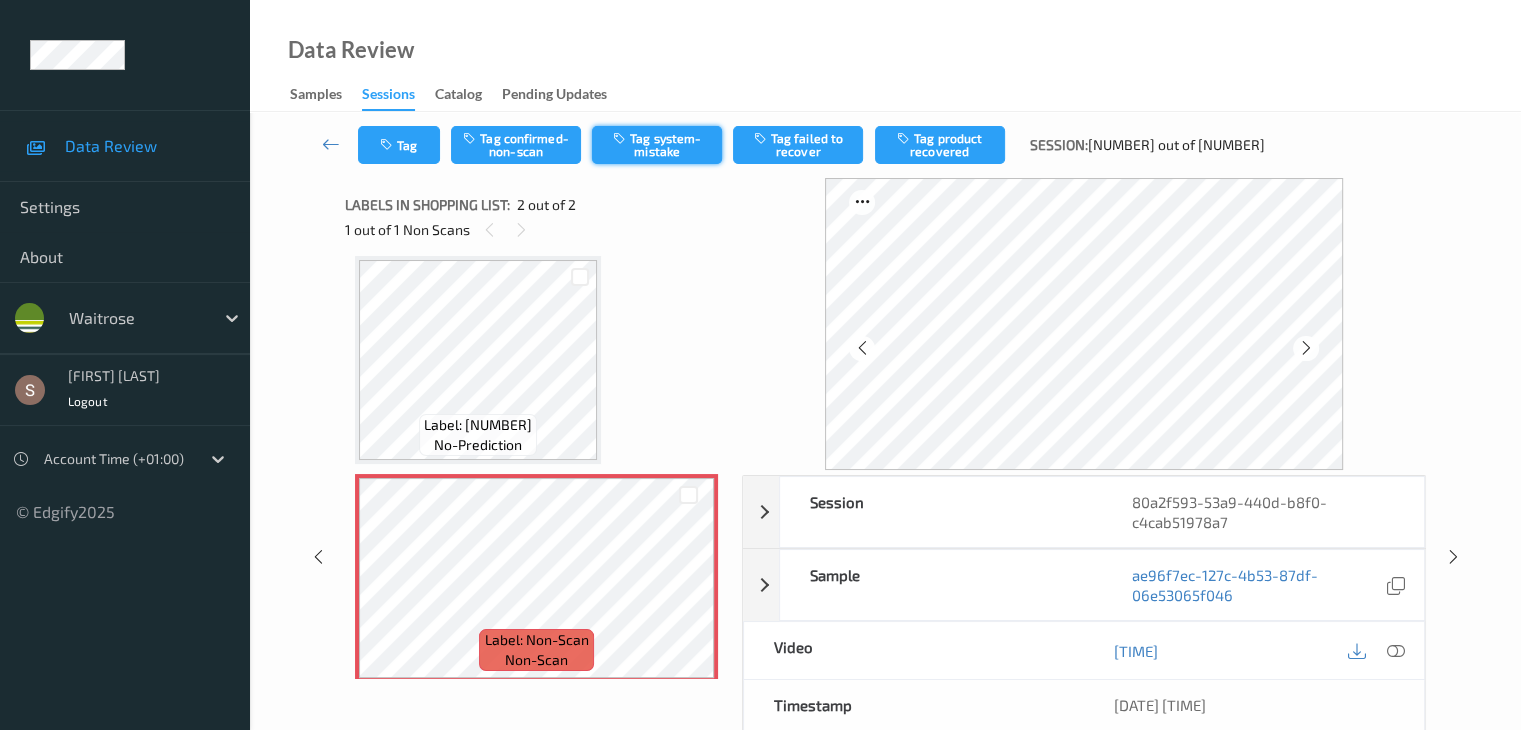 click on "Tag   system-mistake" at bounding box center [657, 145] 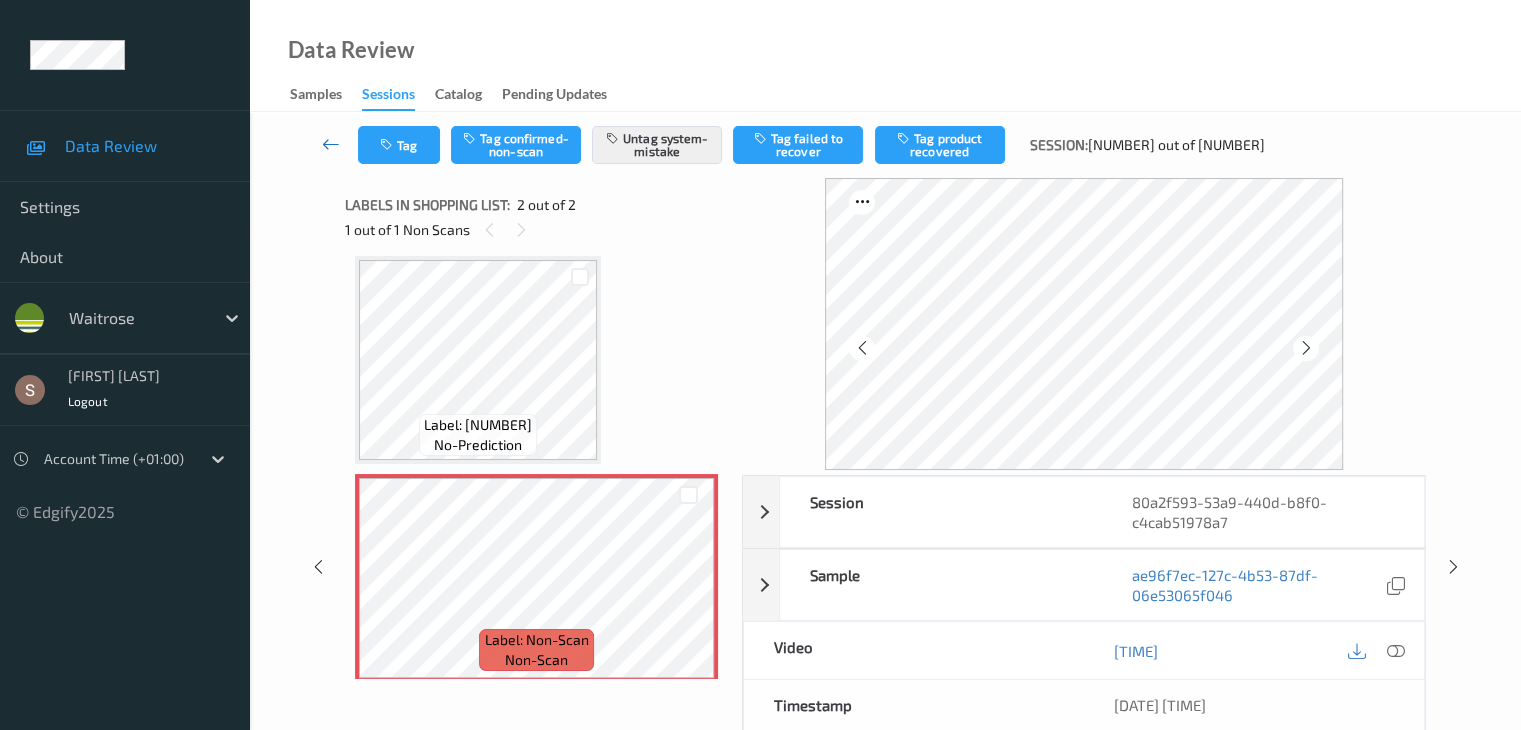 click at bounding box center (331, 145) 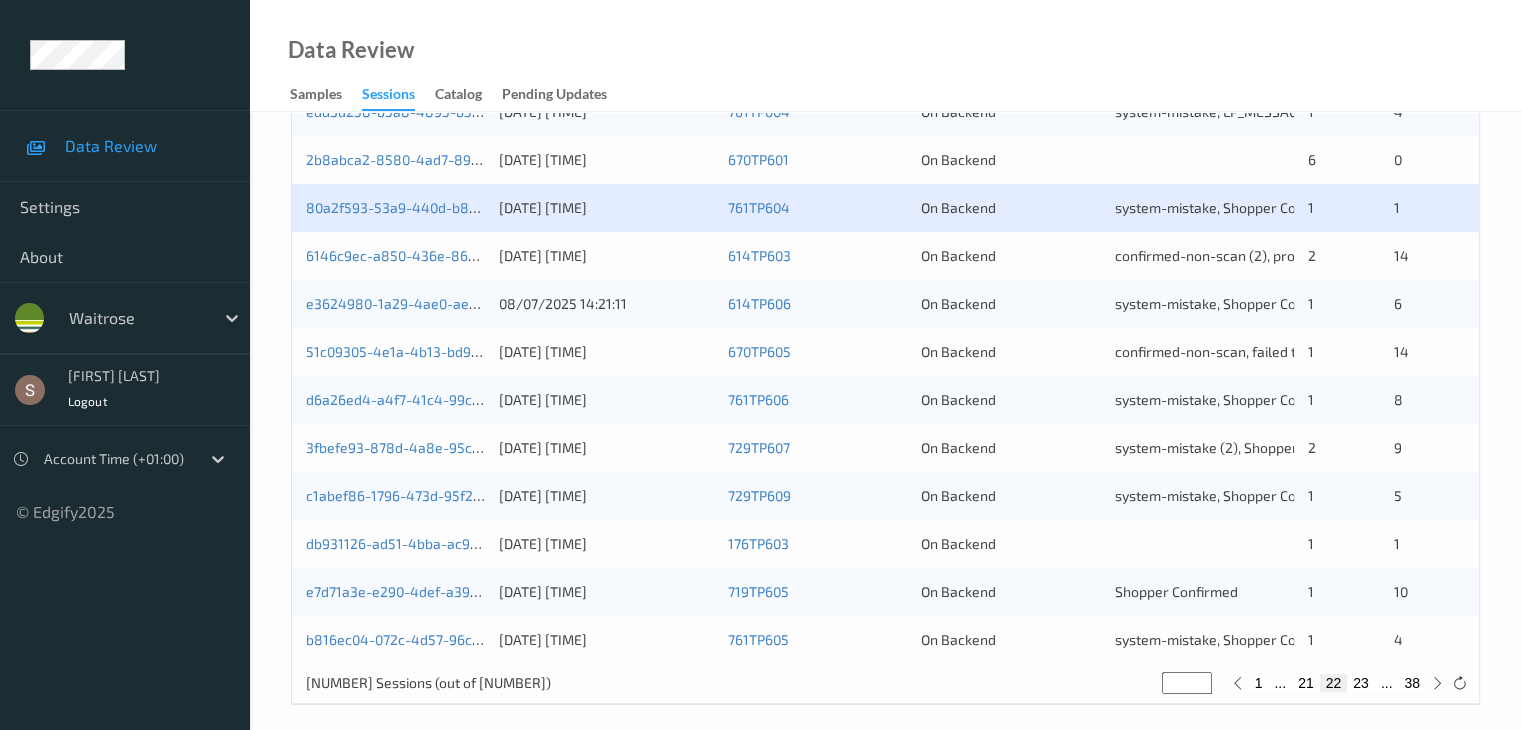 scroll, scrollTop: 932, scrollLeft: 0, axis: vertical 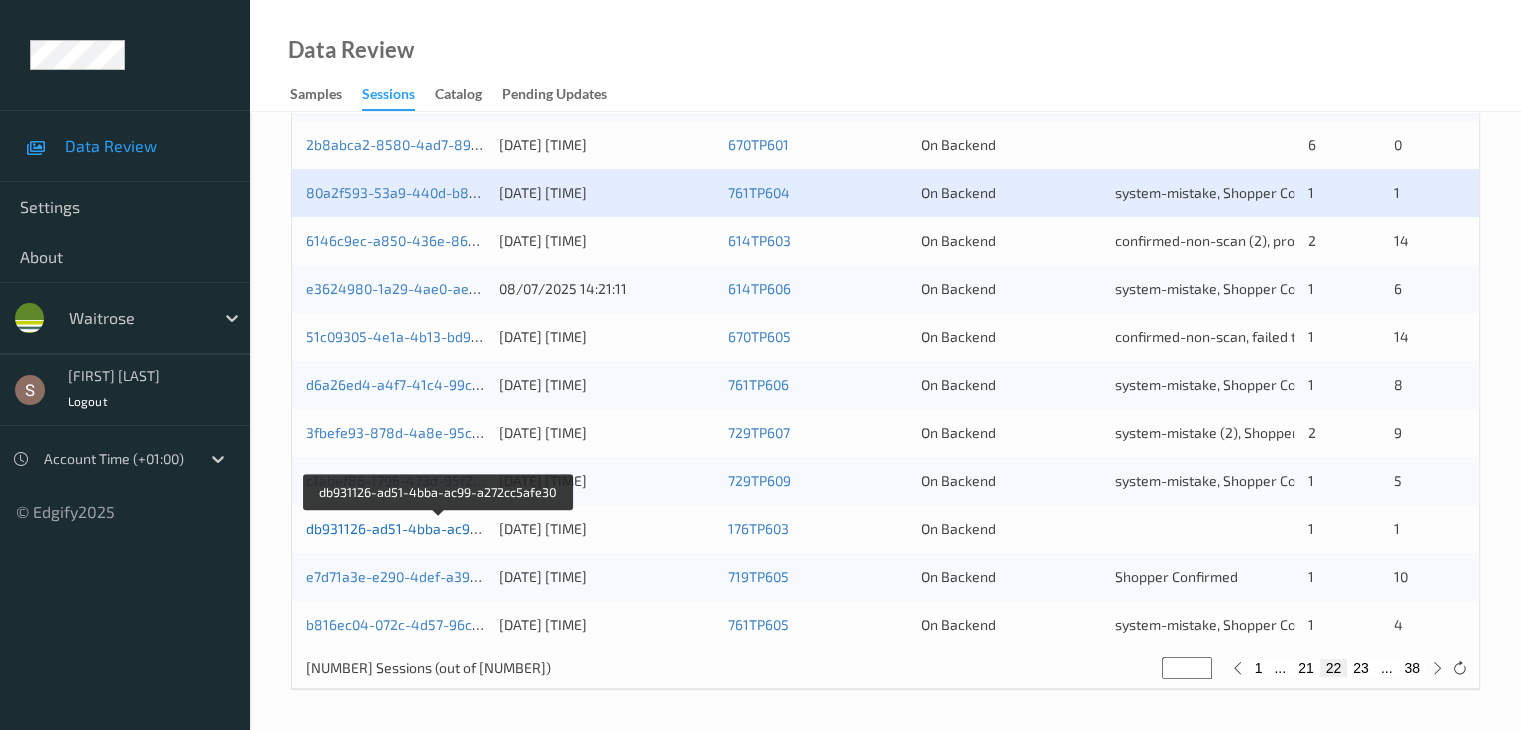 click on "db931126-ad51-4bba-ac99-a272cc5afe30" at bounding box center (440, 528) 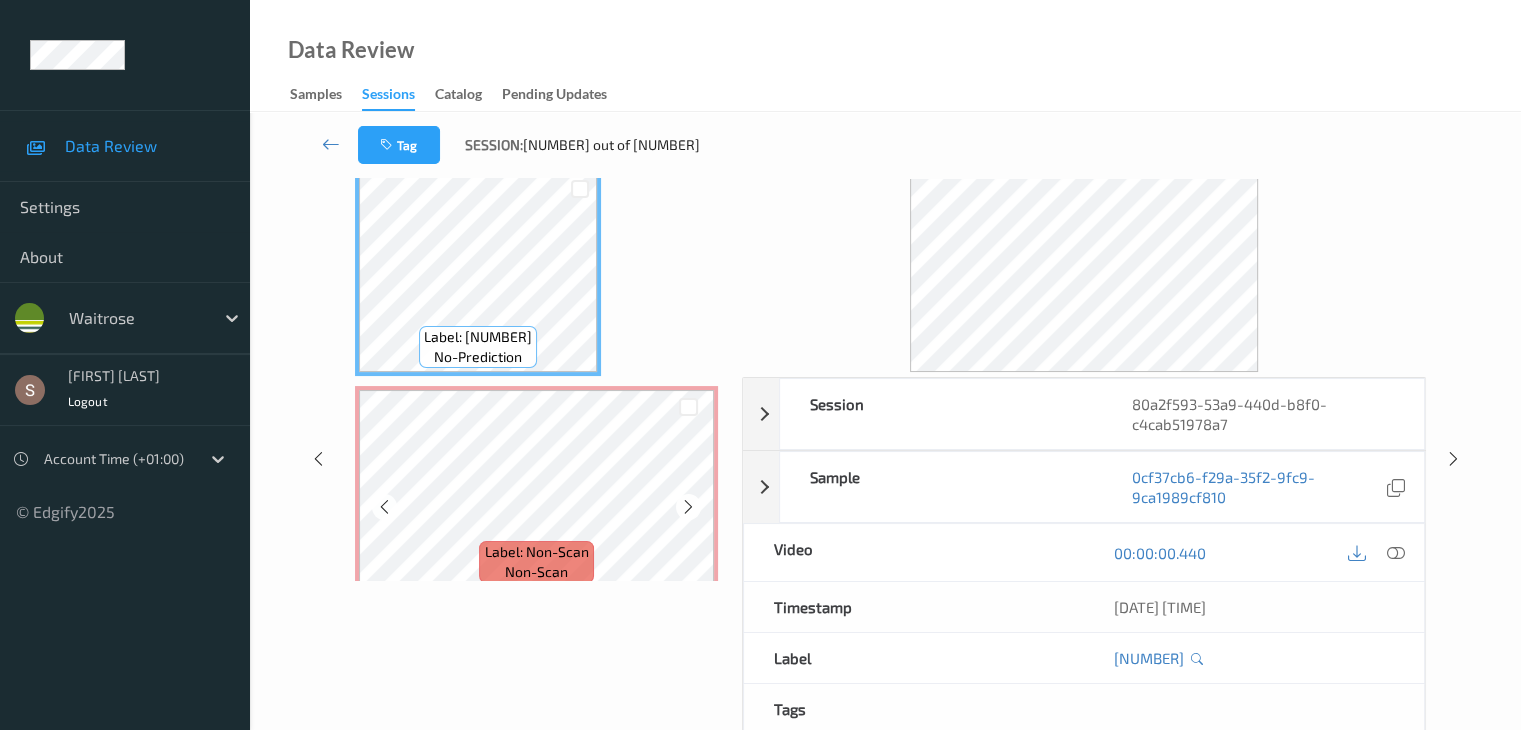 scroll, scrollTop: 0, scrollLeft: 0, axis: both 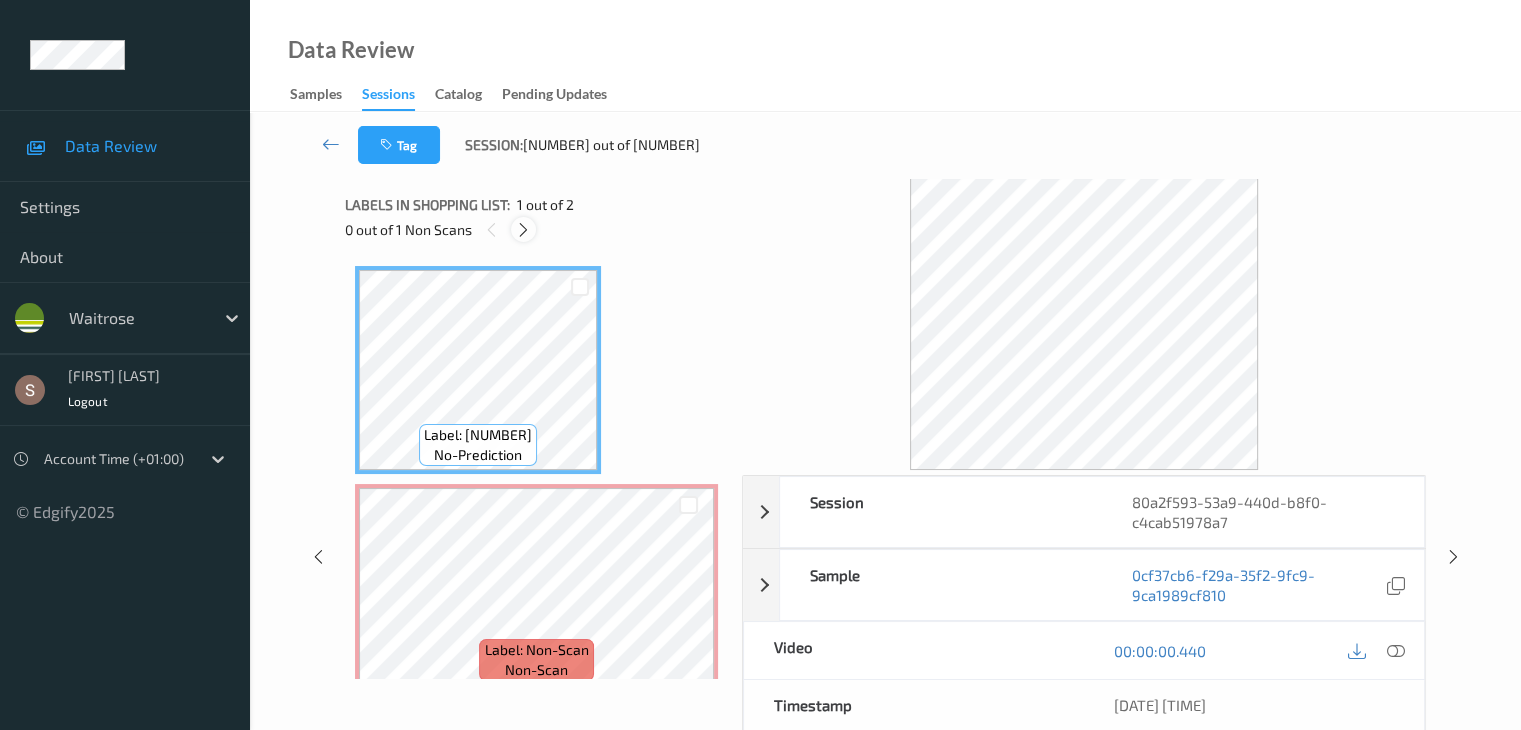 click at bounding box center [523, 230] 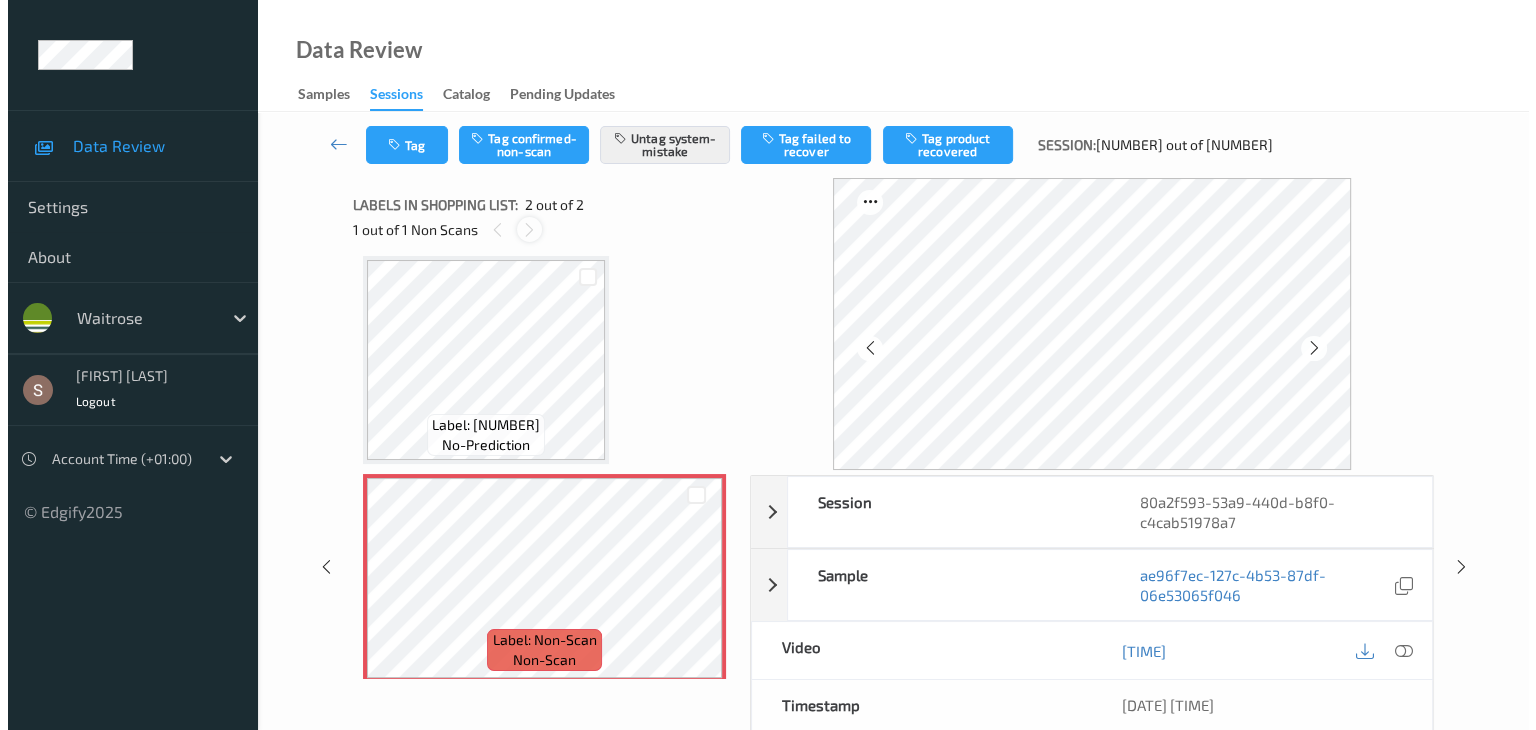 scroll, scrollTop: 0, scrollLeft: 0, axis: both 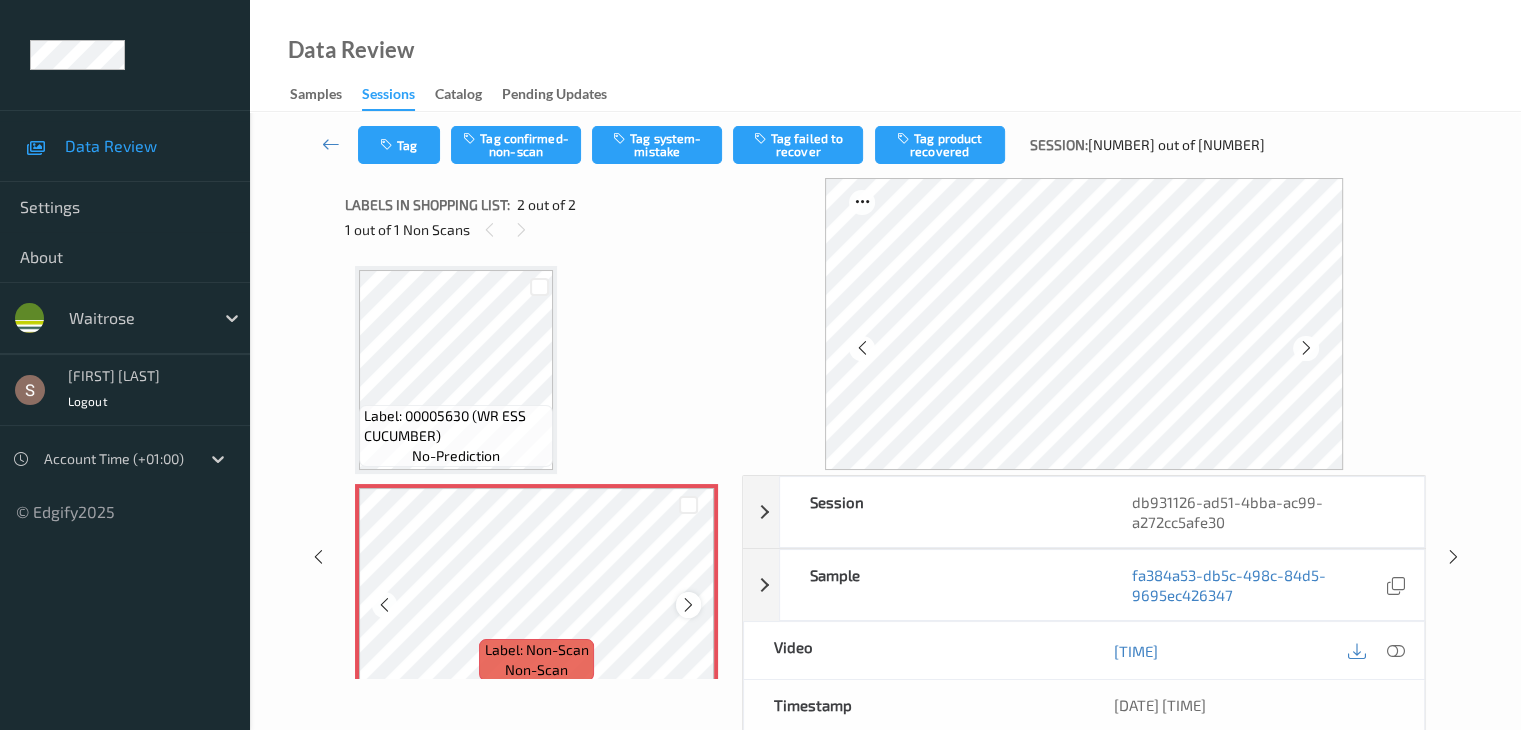 click at bounding box center (688, 605) 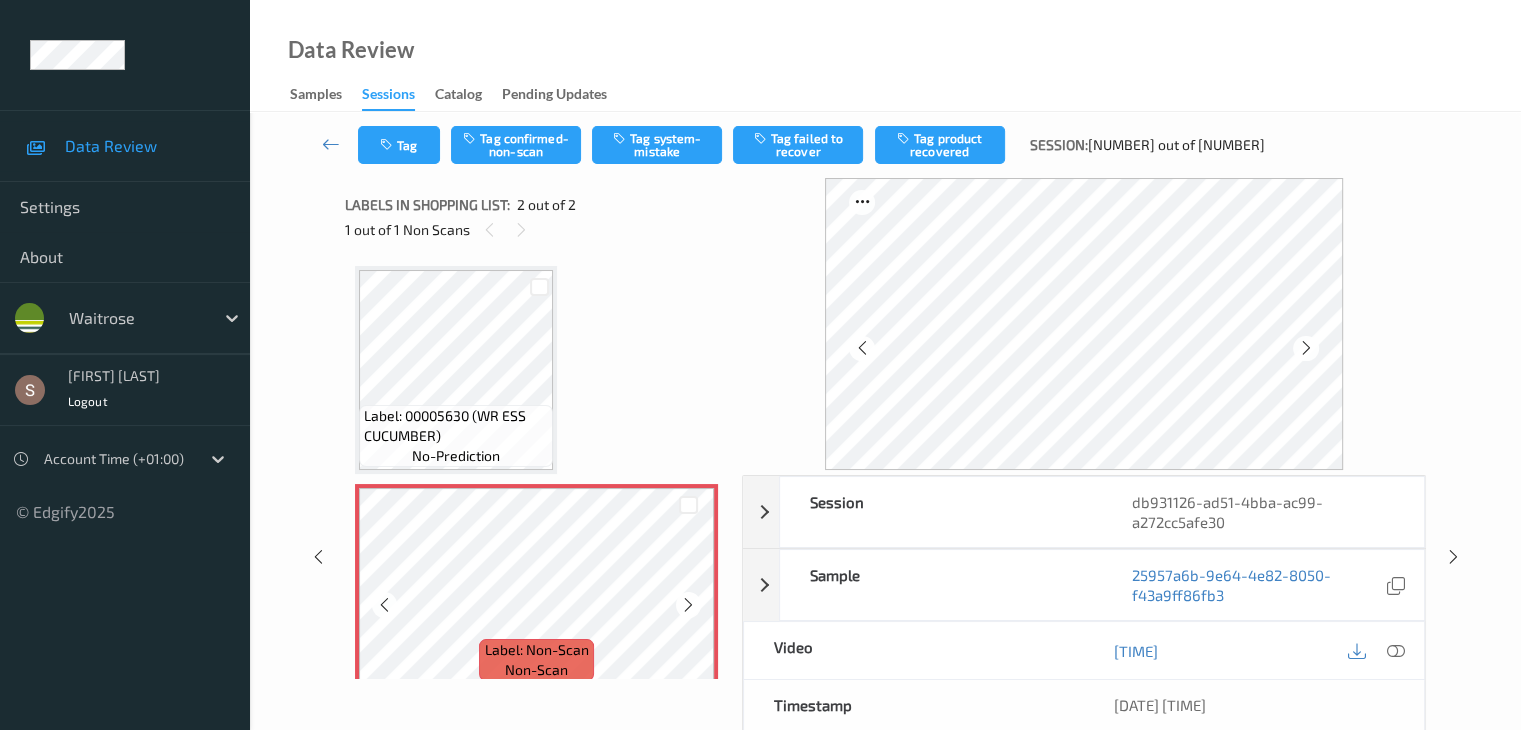 click at bounding box center (688, 605) 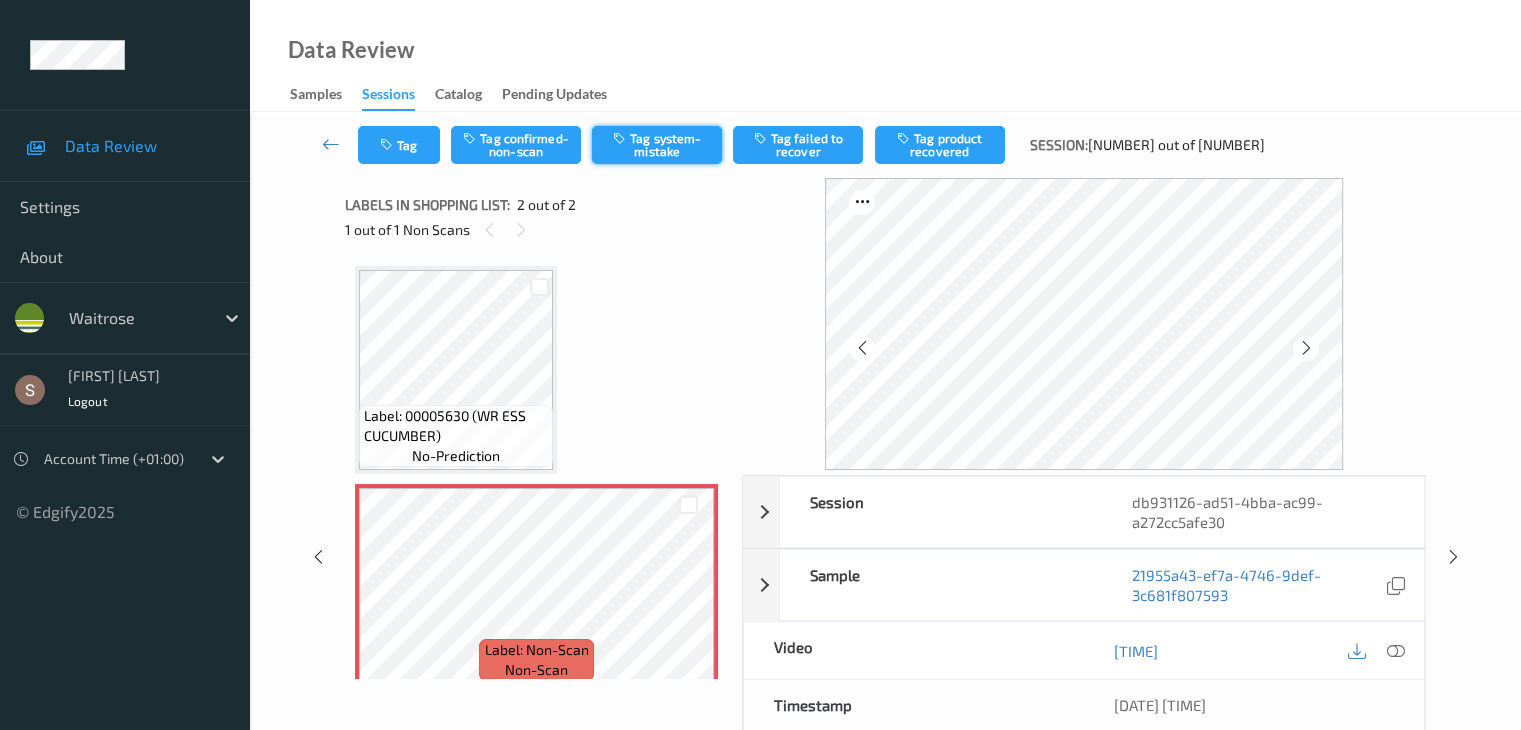 click on "Tag   system-mistake" at bounding box center (657, 145) 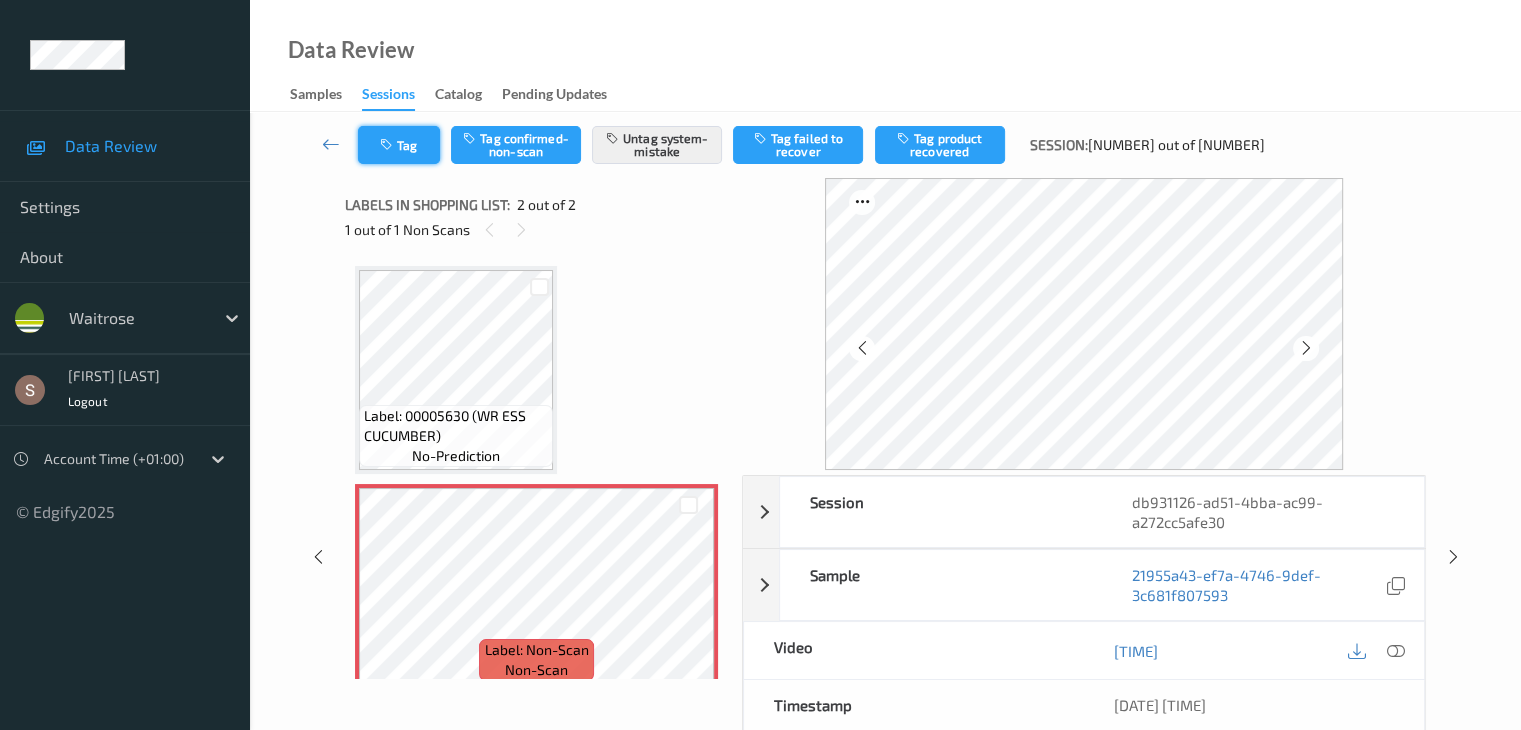 click on "Tag" at bounding box center [399, 145] 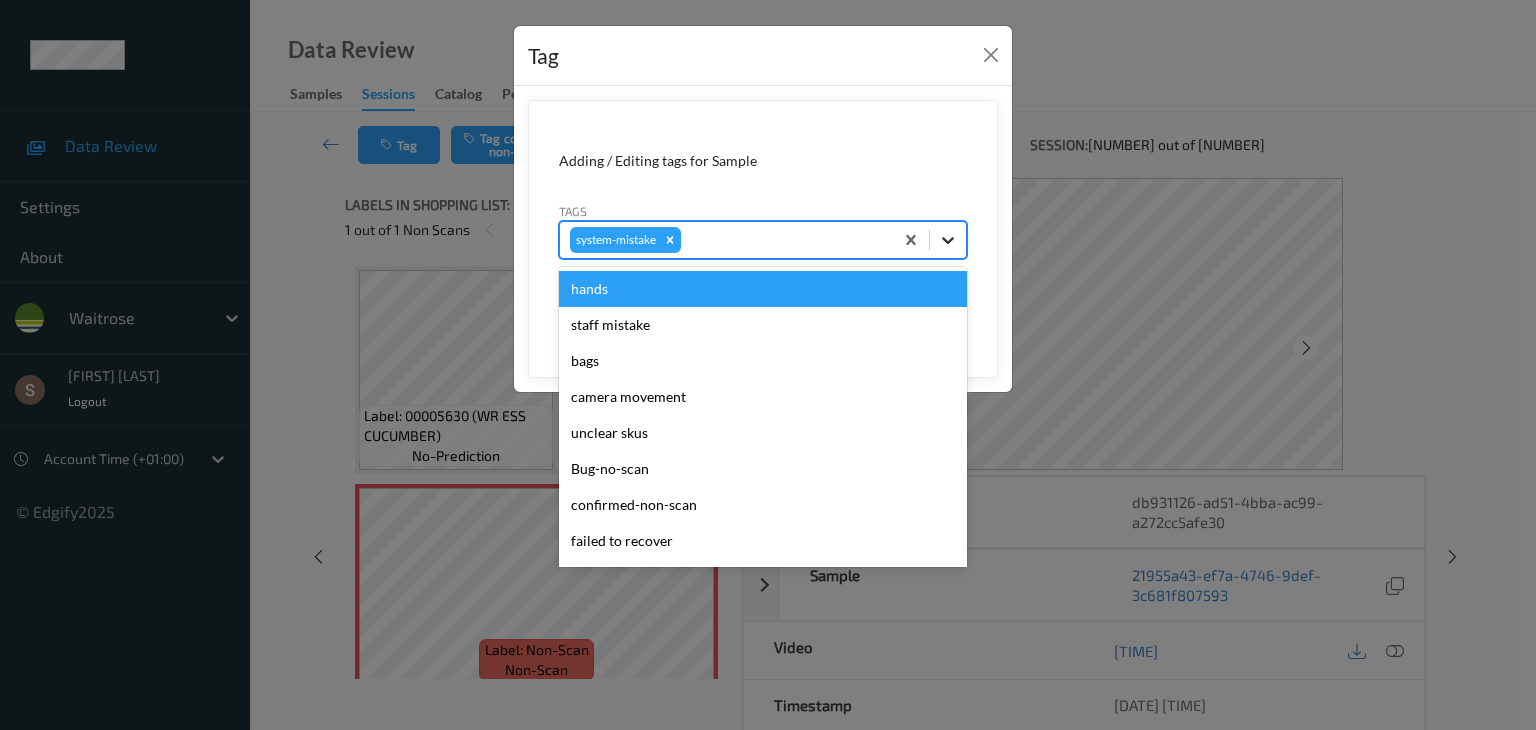click 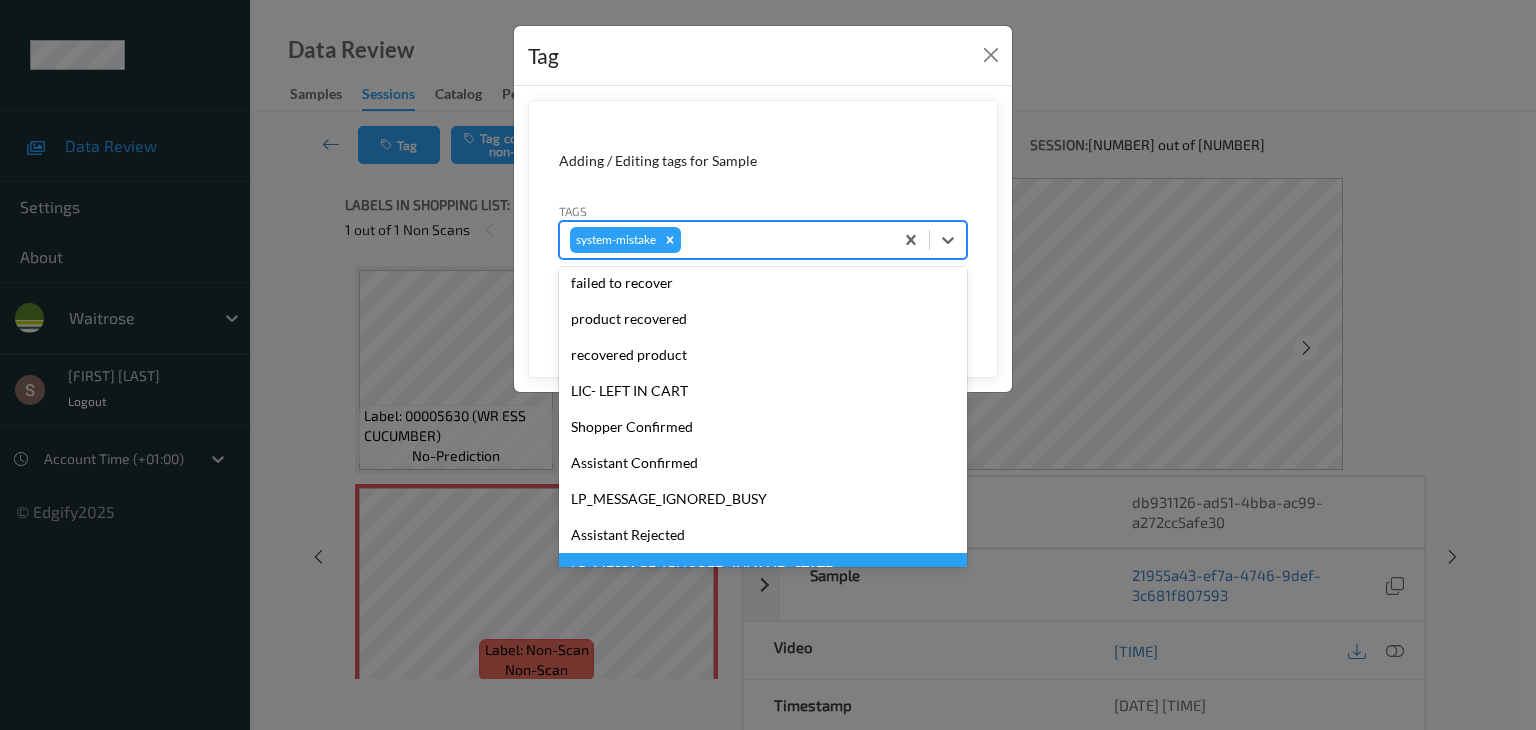 scroll, scrollTop: 356, scrollLeft: 0, axis: vertical 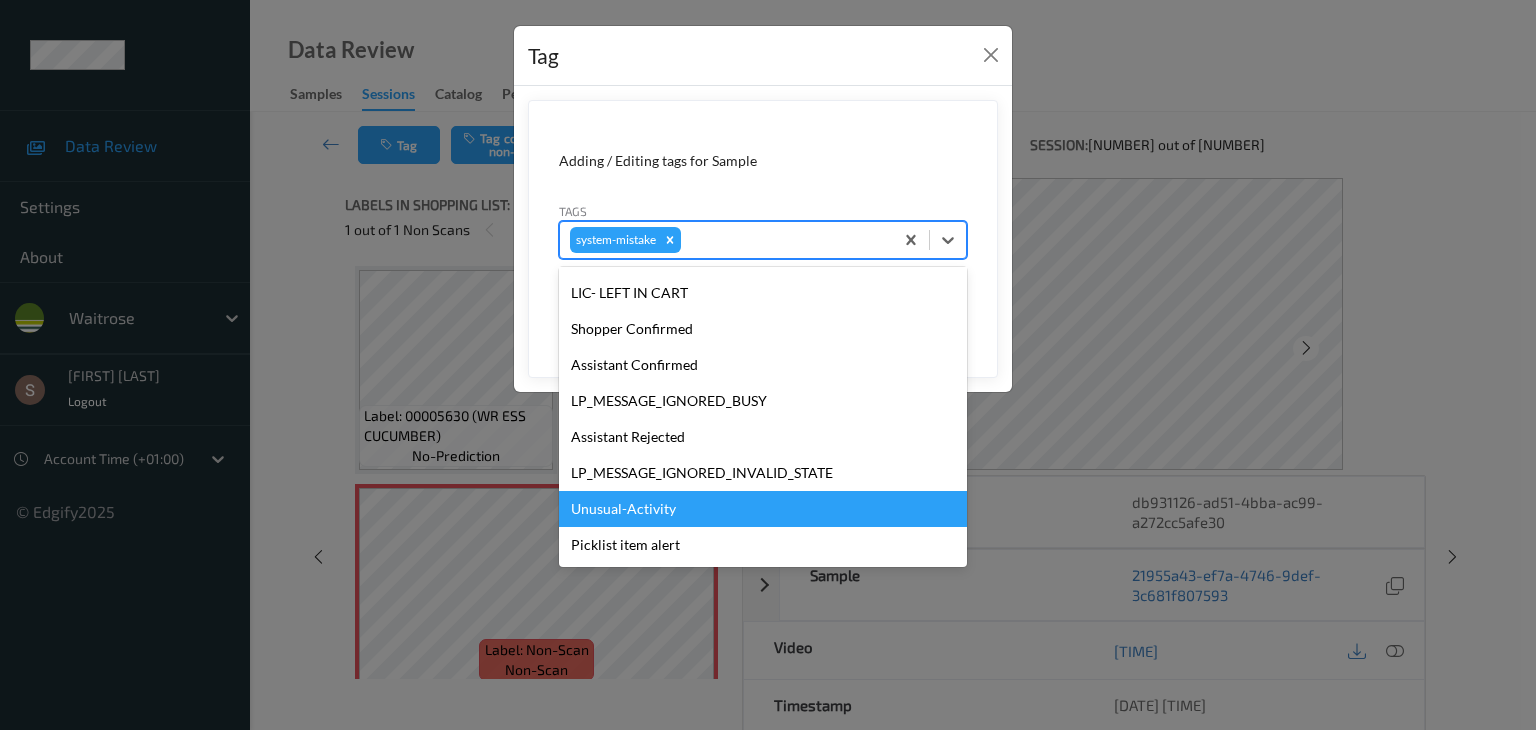 click on "Unusual-Activity" at bounding box center [763, 509] 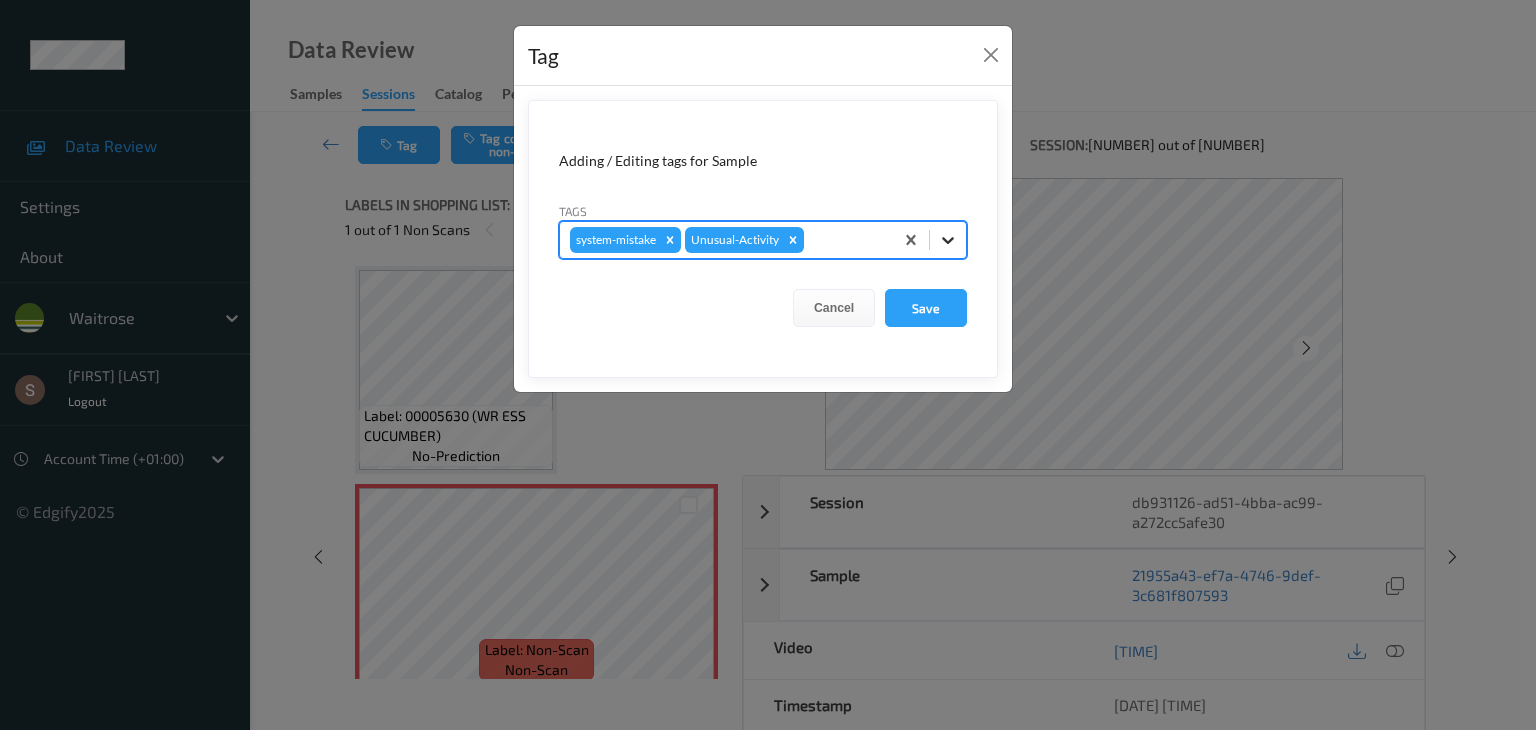 click 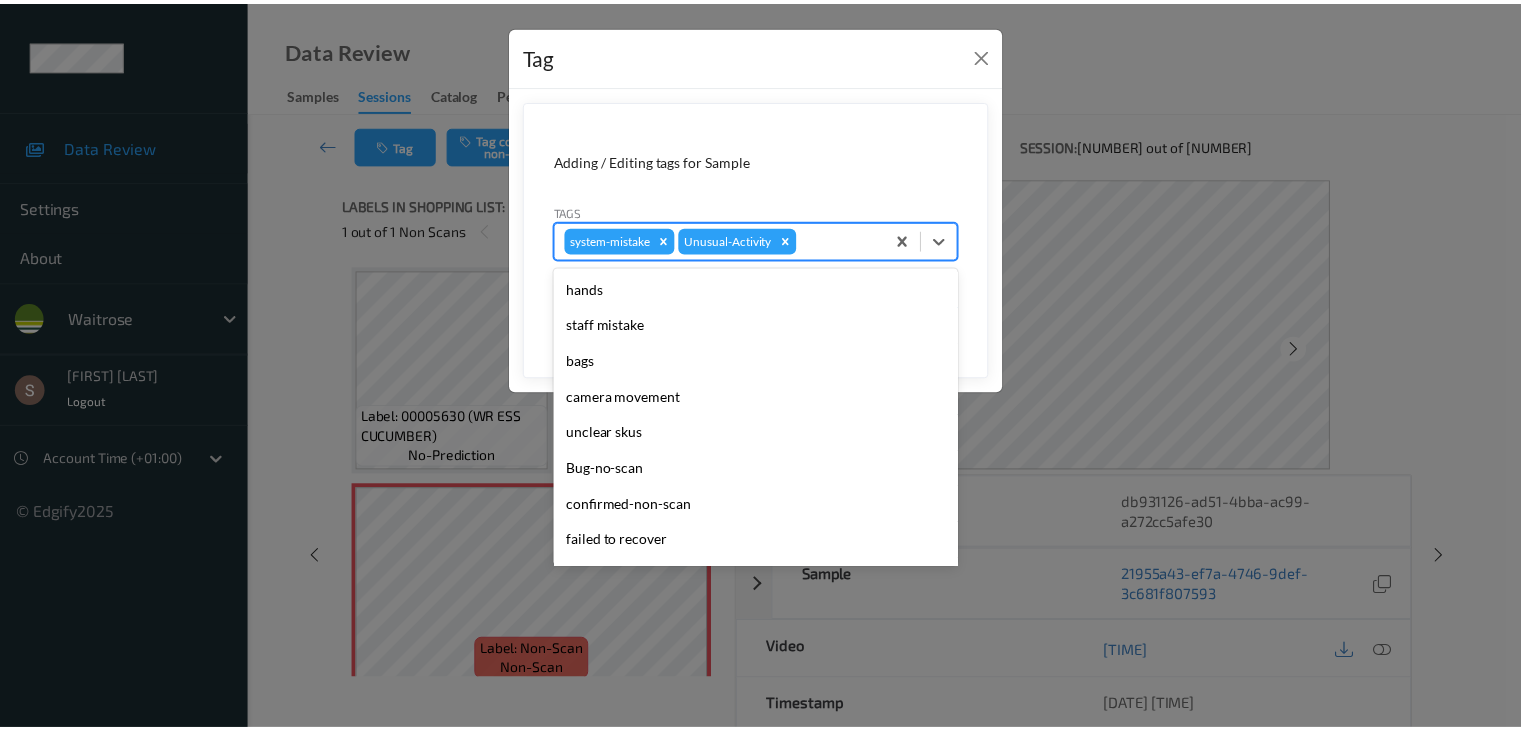 scroll, scrollTop: 320, scrollLeft: 0, axis: vertical 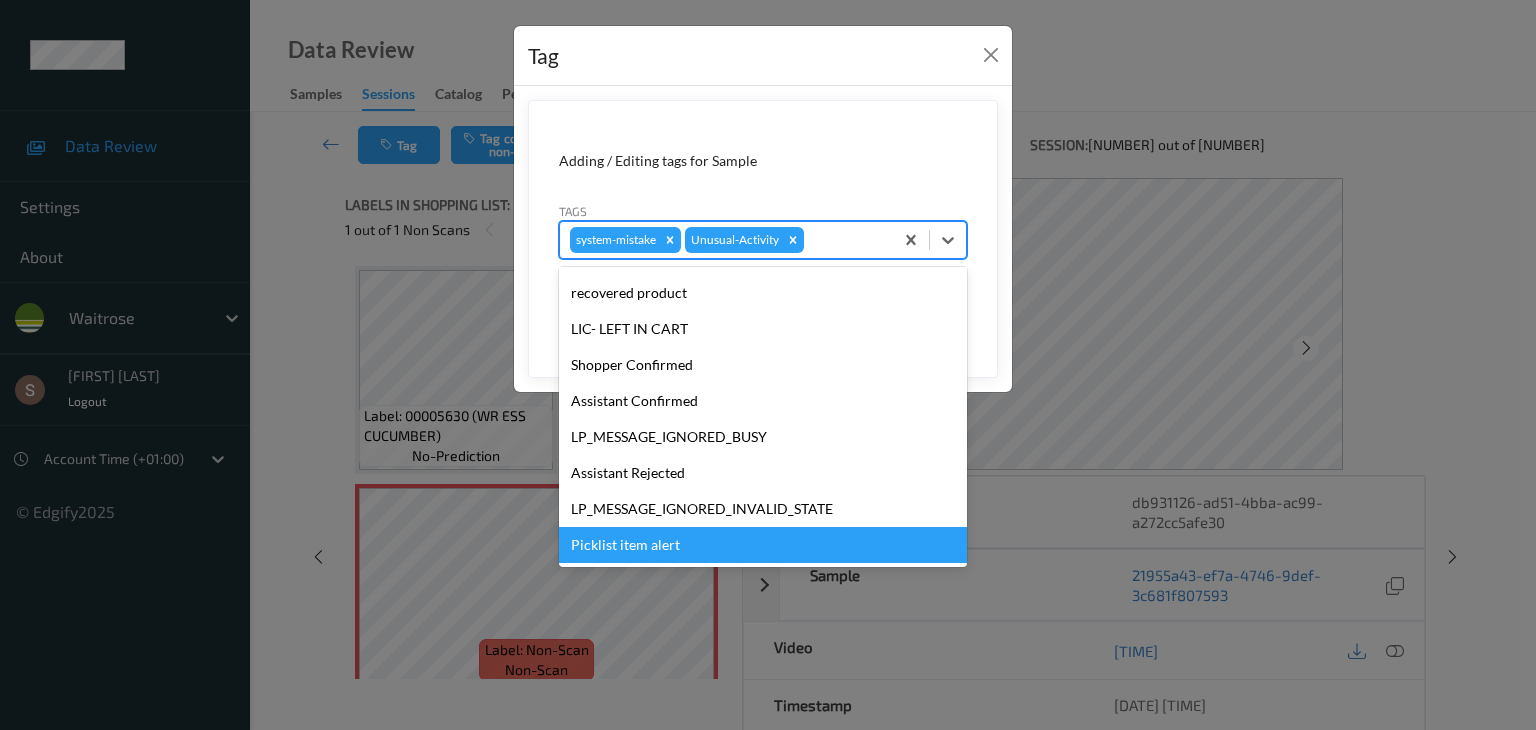 click on "Picklist item alert" at bounding box center (763, 545) 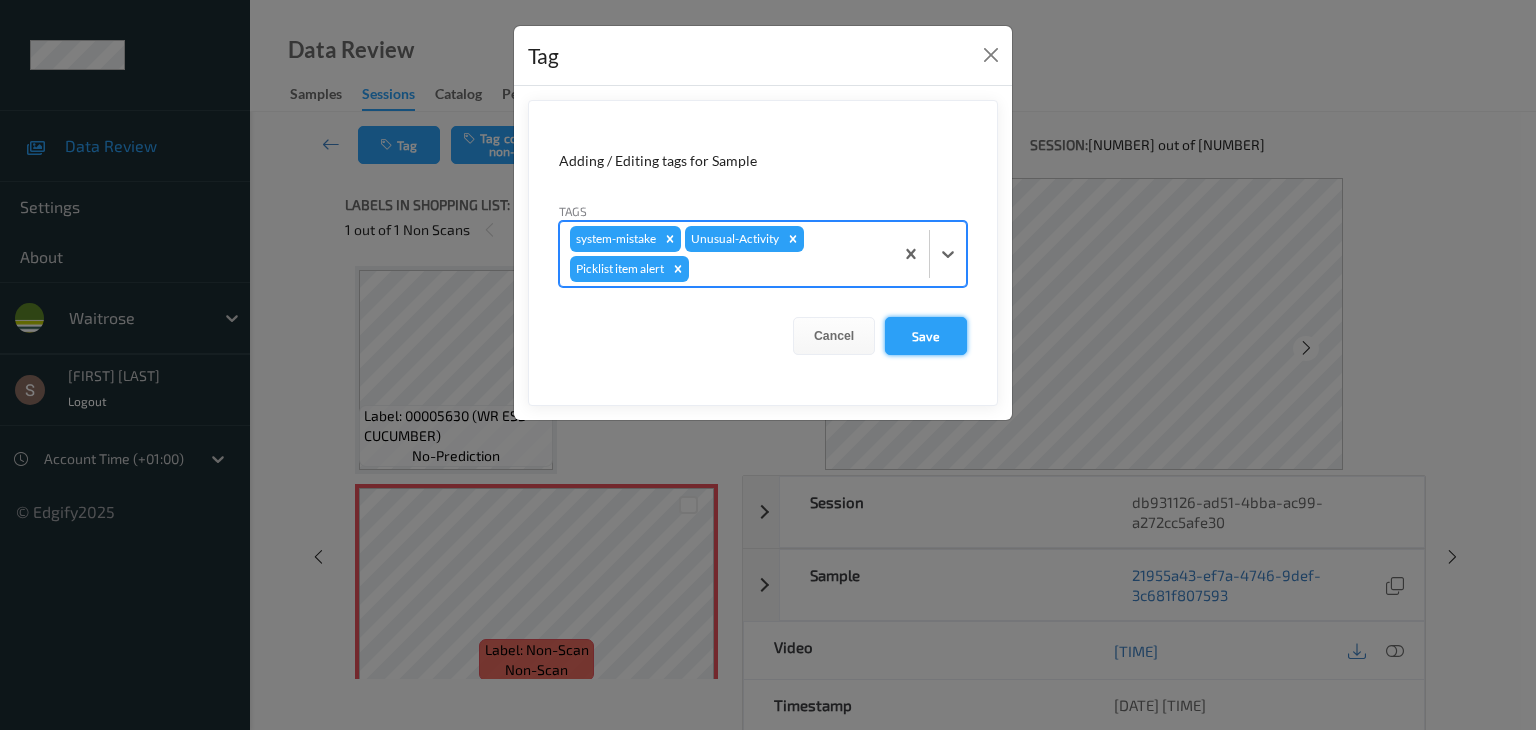 click on "Save" at bounding box center (926, 336) 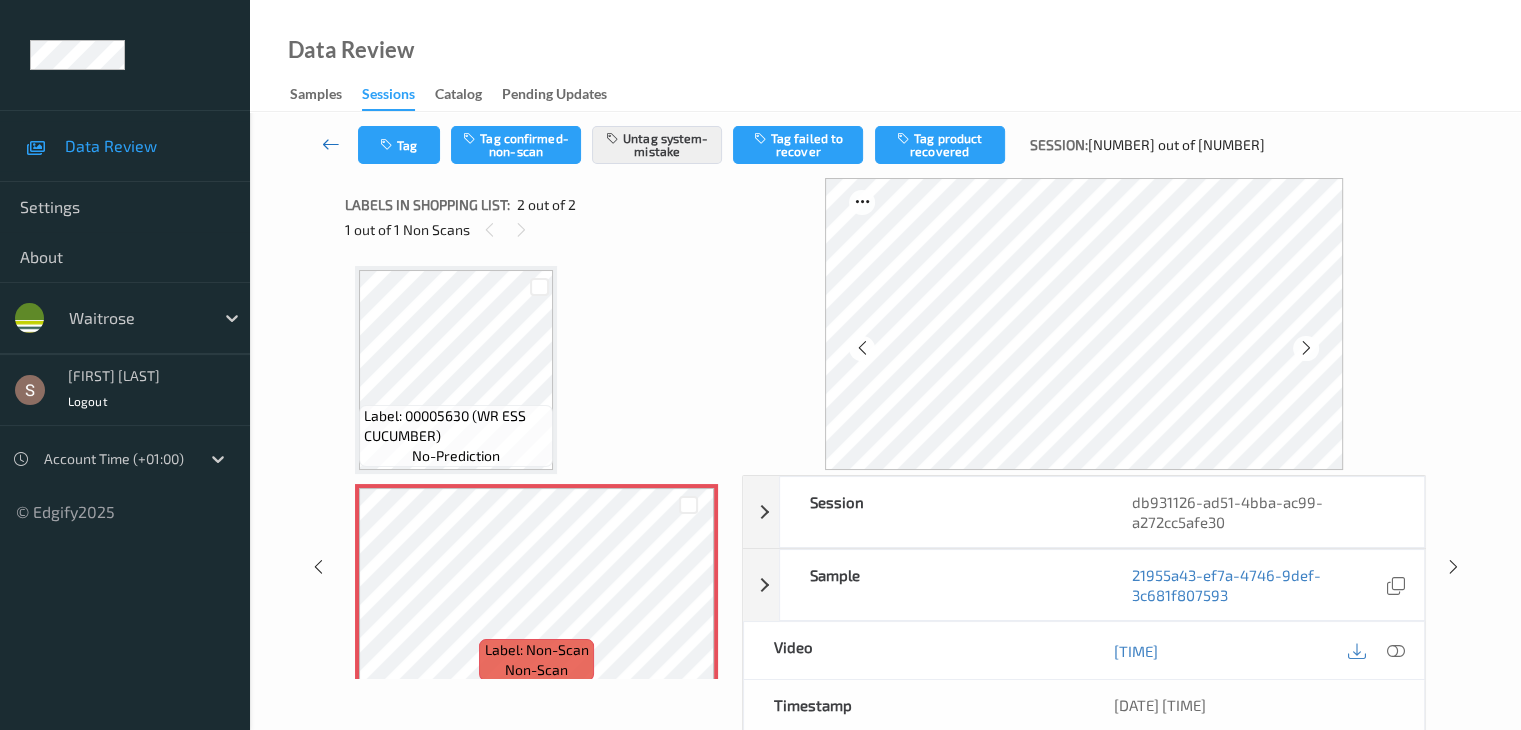 click at bounding box center [331, 144] 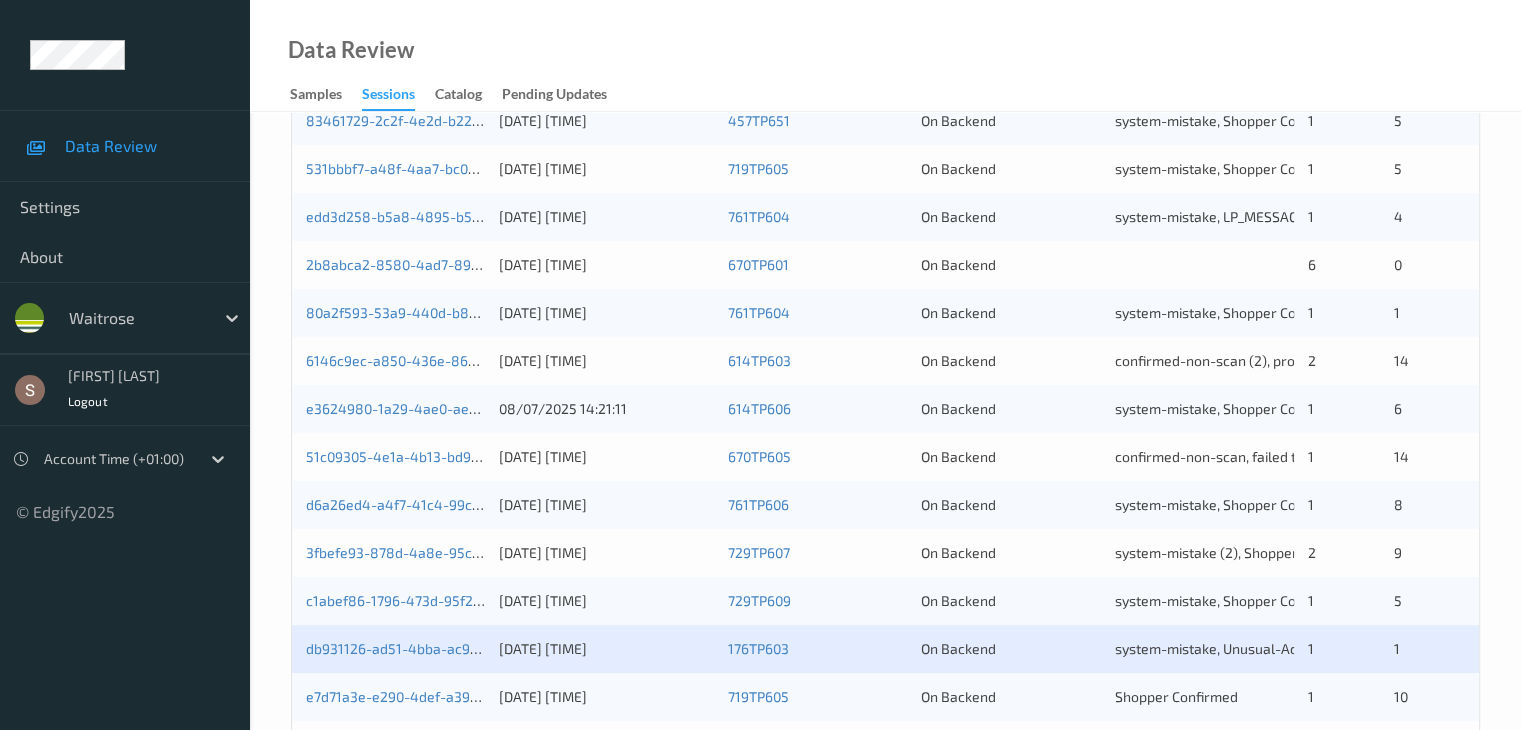 scroll, scrollTop: 932, scrollLeft: 0, axis: vertical 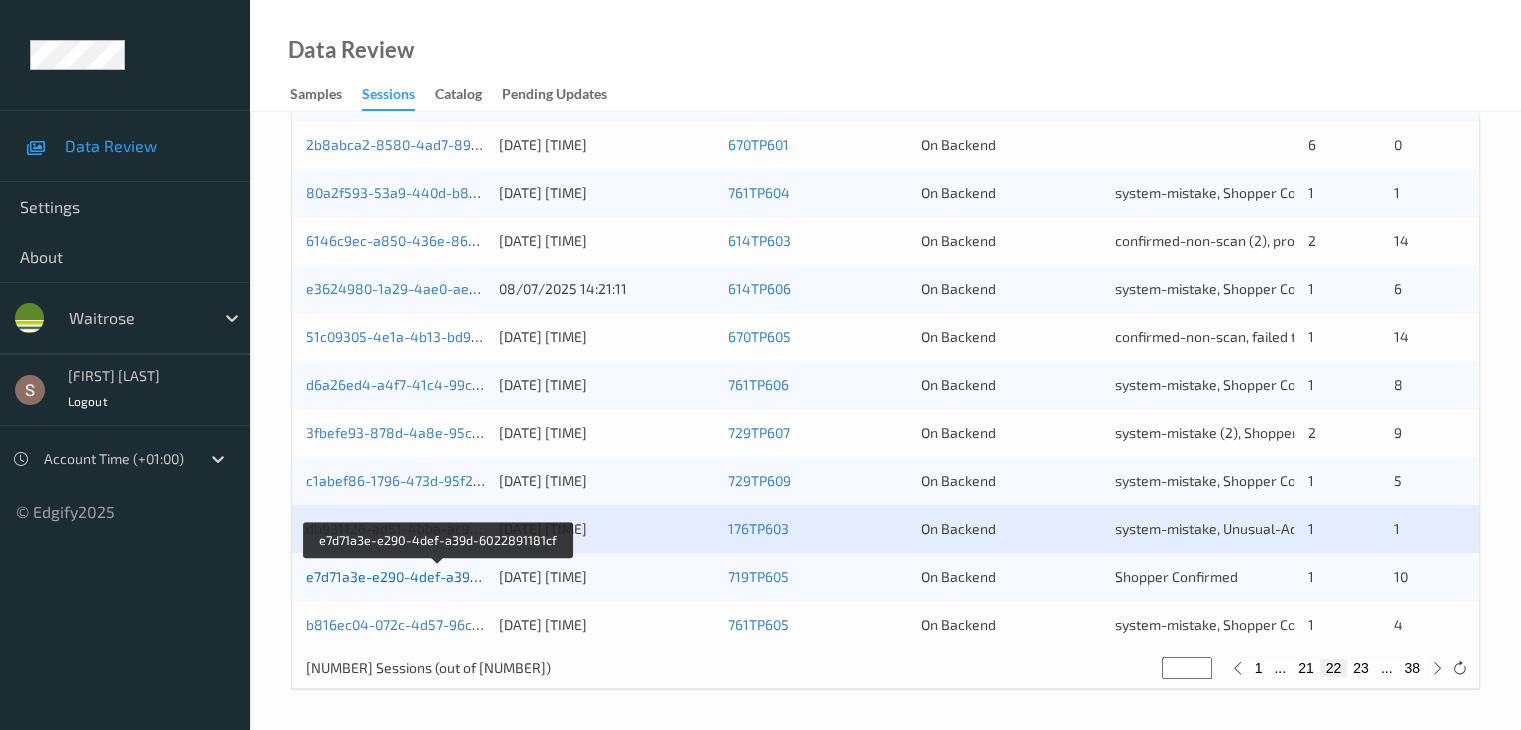 click on "[UUID]" at bounding box center (439, 576) 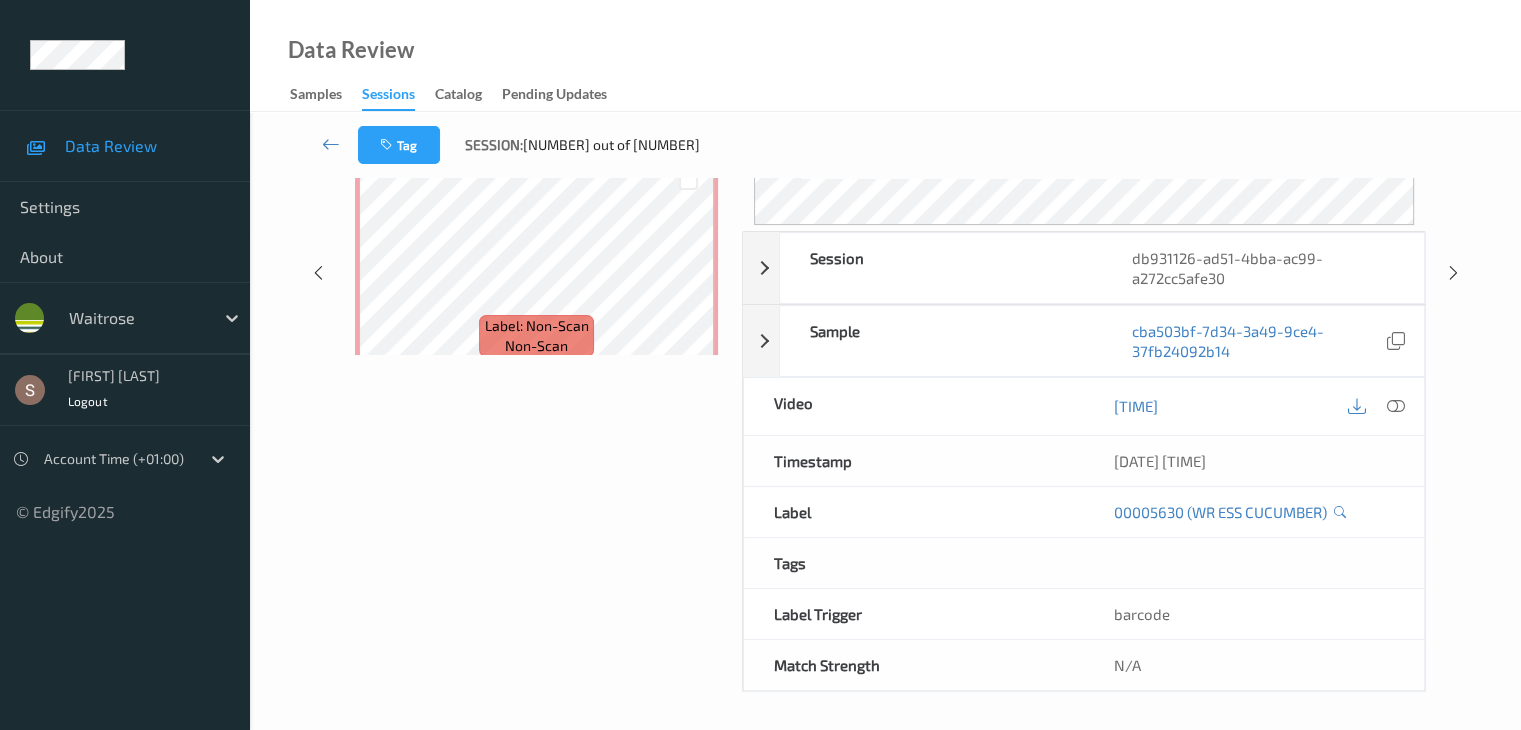 scroll, scrollTop: 0, scrollLeft: 0, axis: both 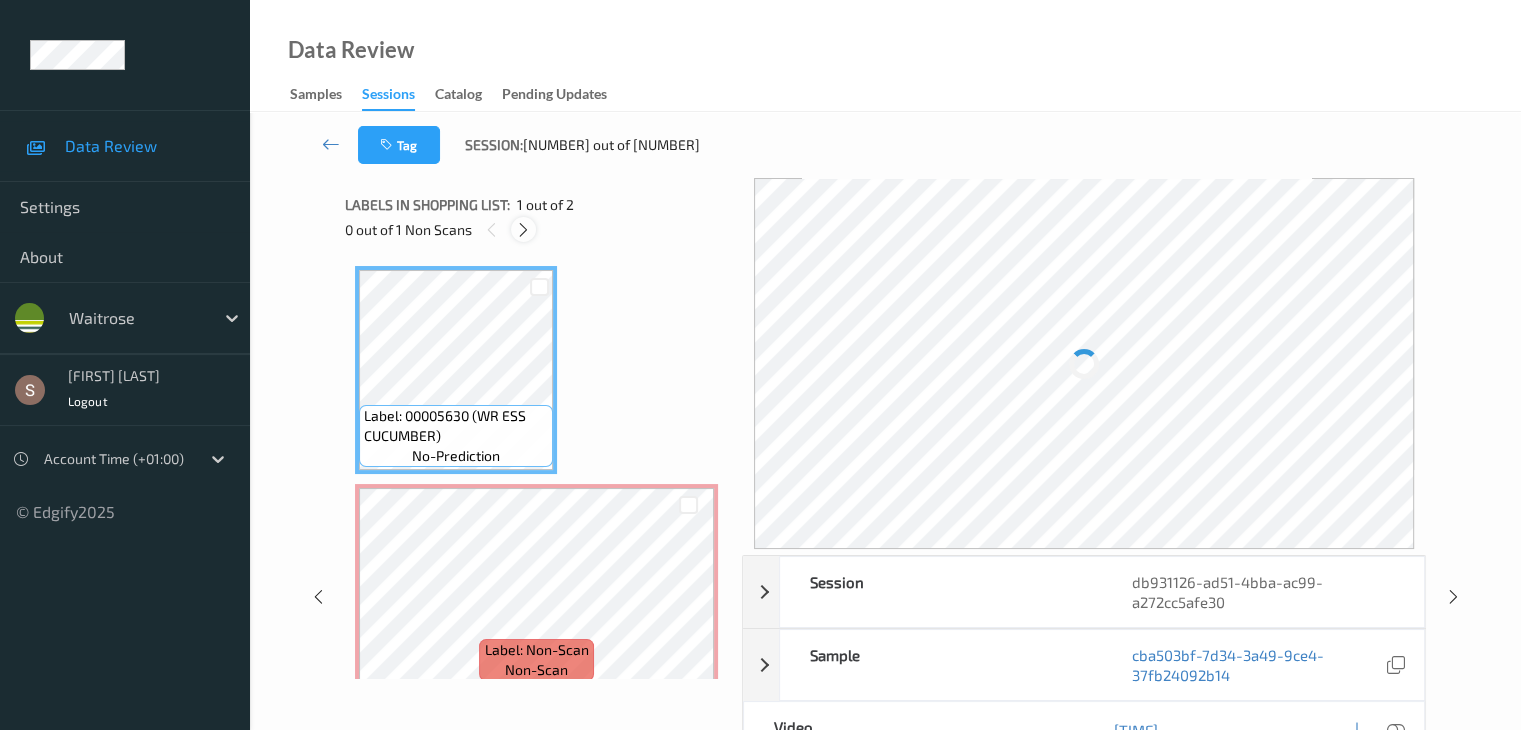 click at bounding box center [523, 230] 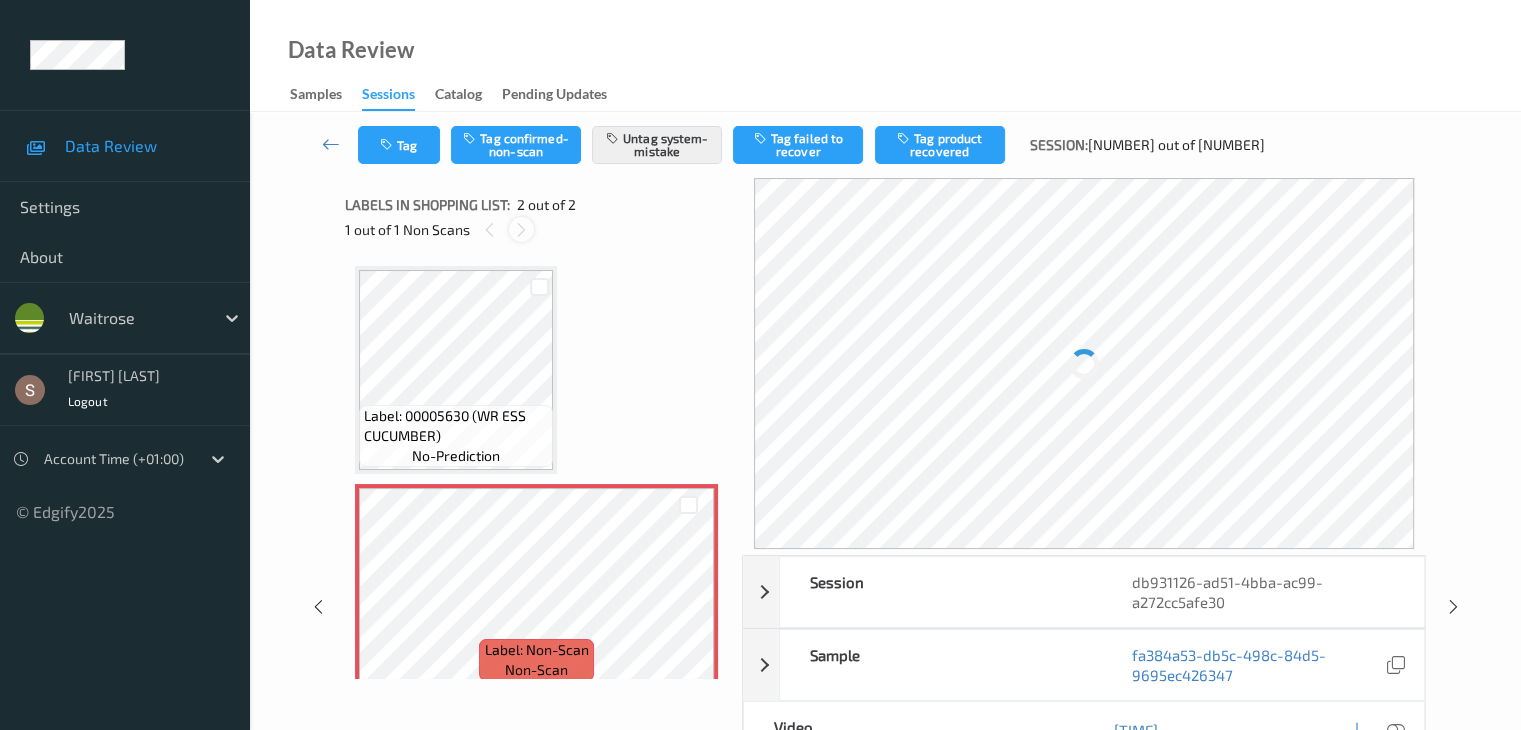 scroll, scrollTop: 10, scrollLeft: 0, axis: vertical 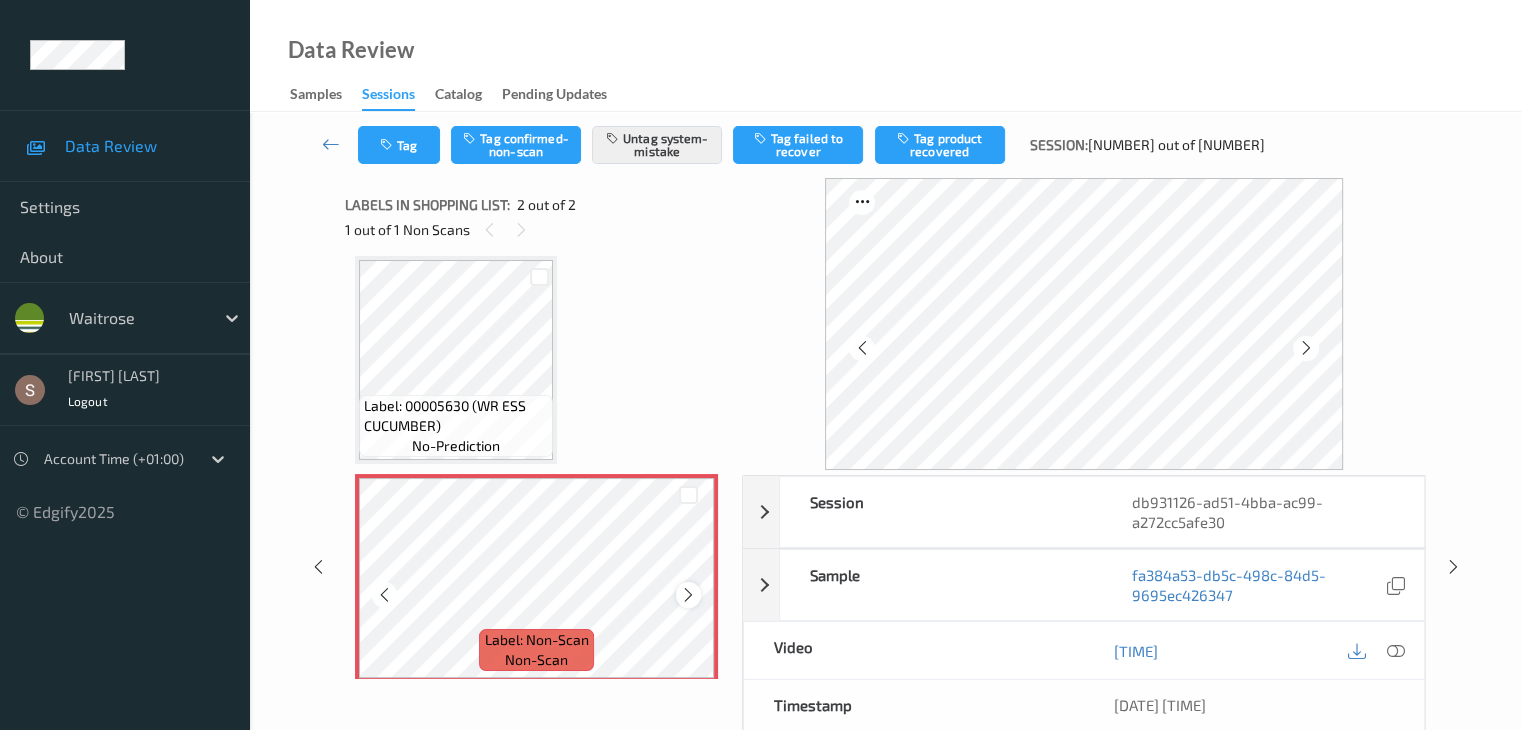 click at bounding box center (688, 595) 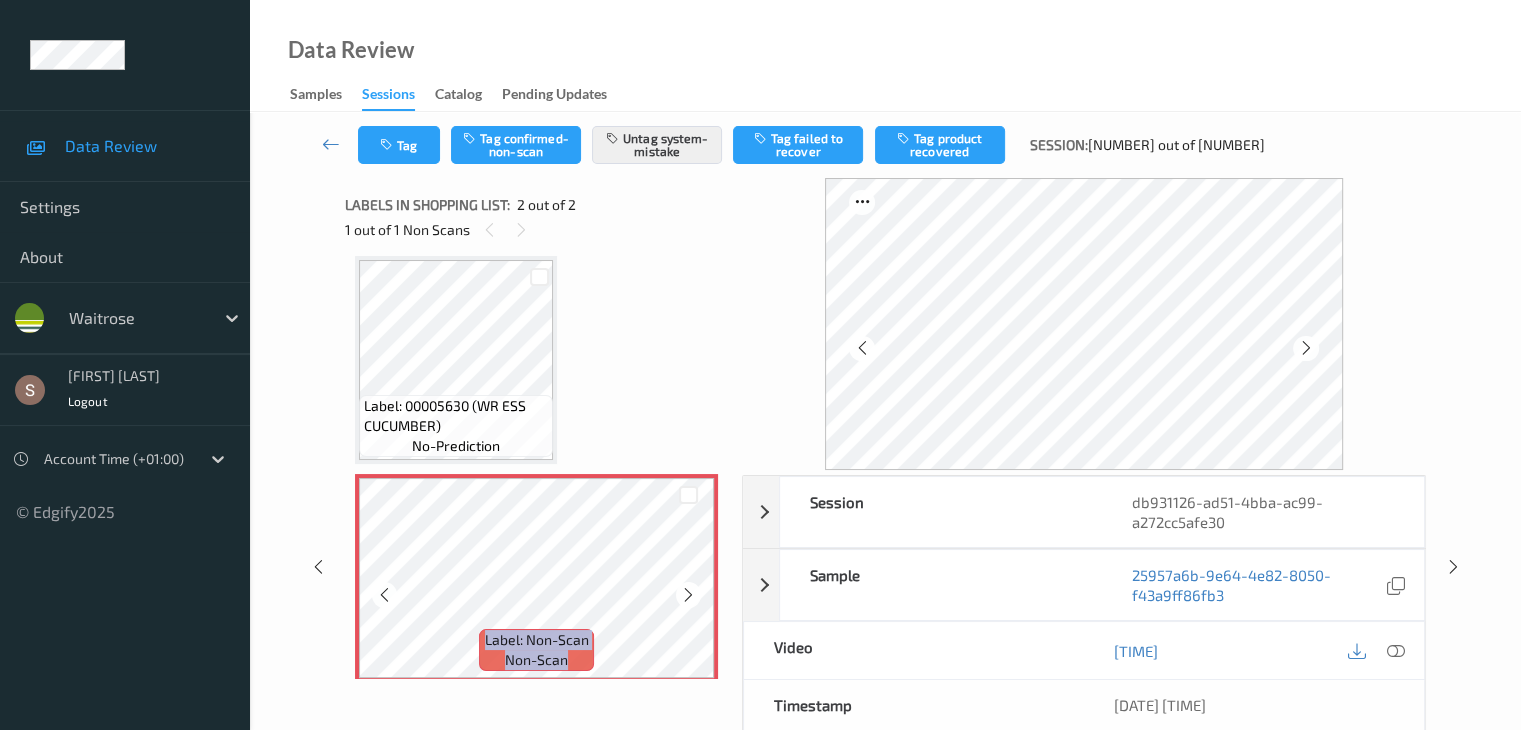 click at bounding box center [688, 595] 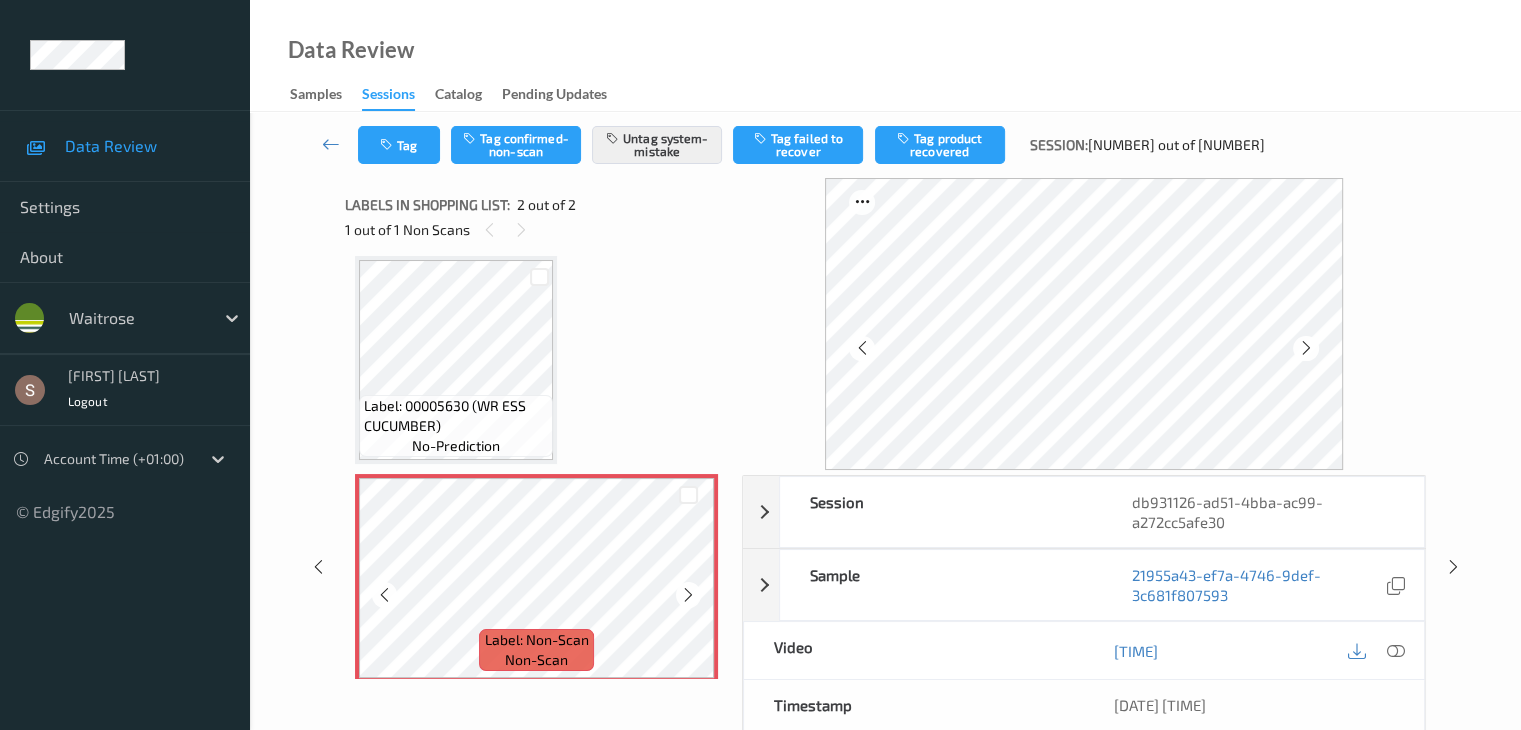 click at bounding box center [688, 595] 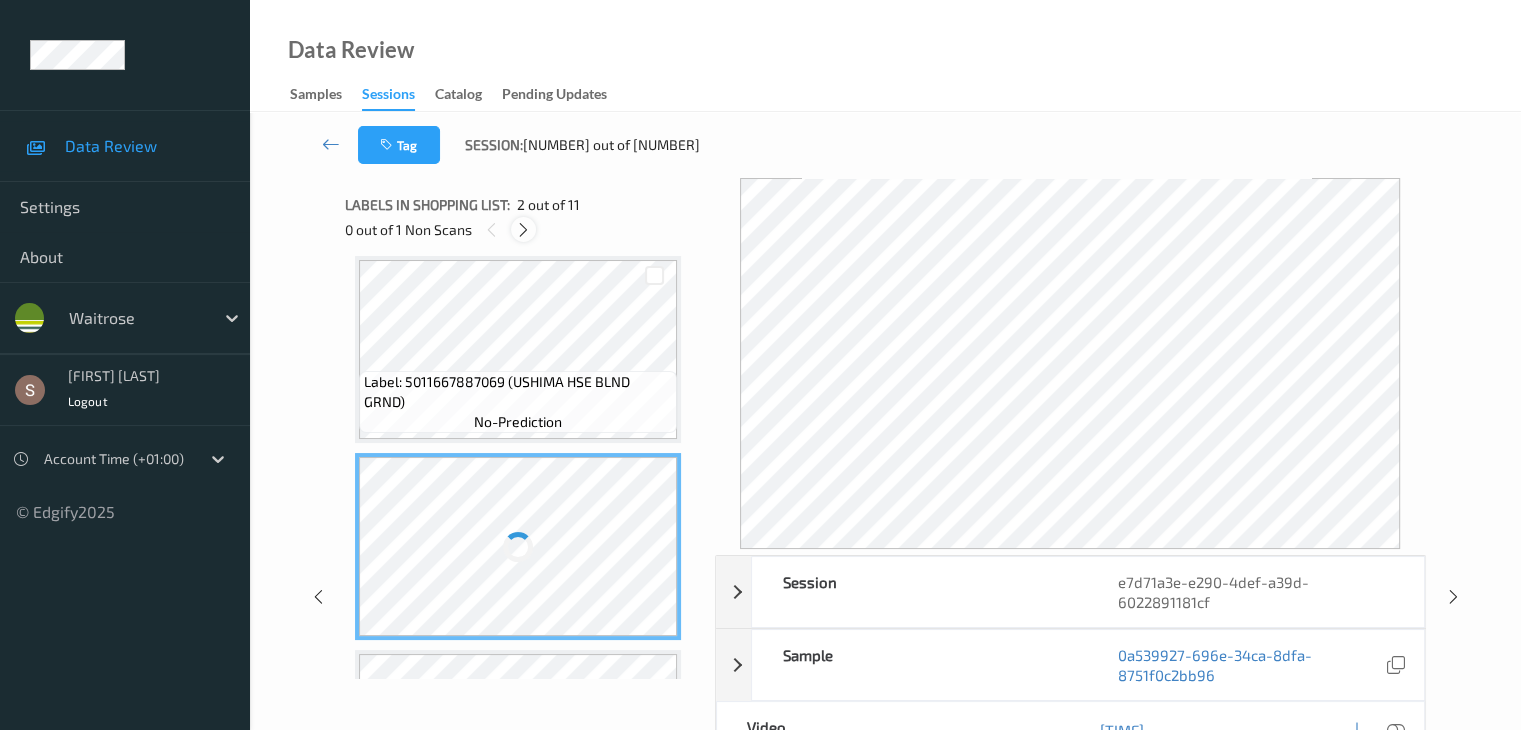 click at bounding box center [523, 230] 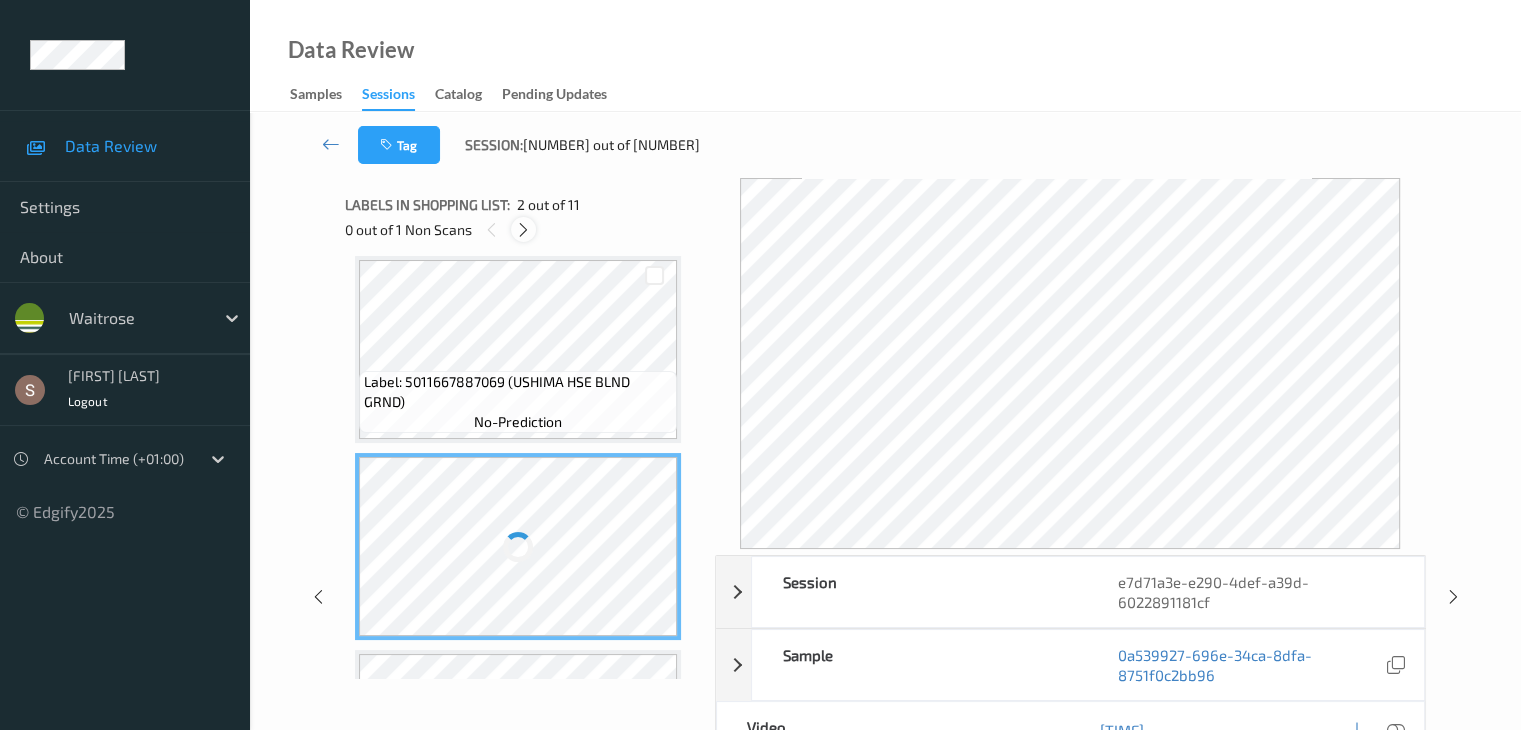 scroll, scrollTop: 1584, scrollLeft: 0, axis: vertical 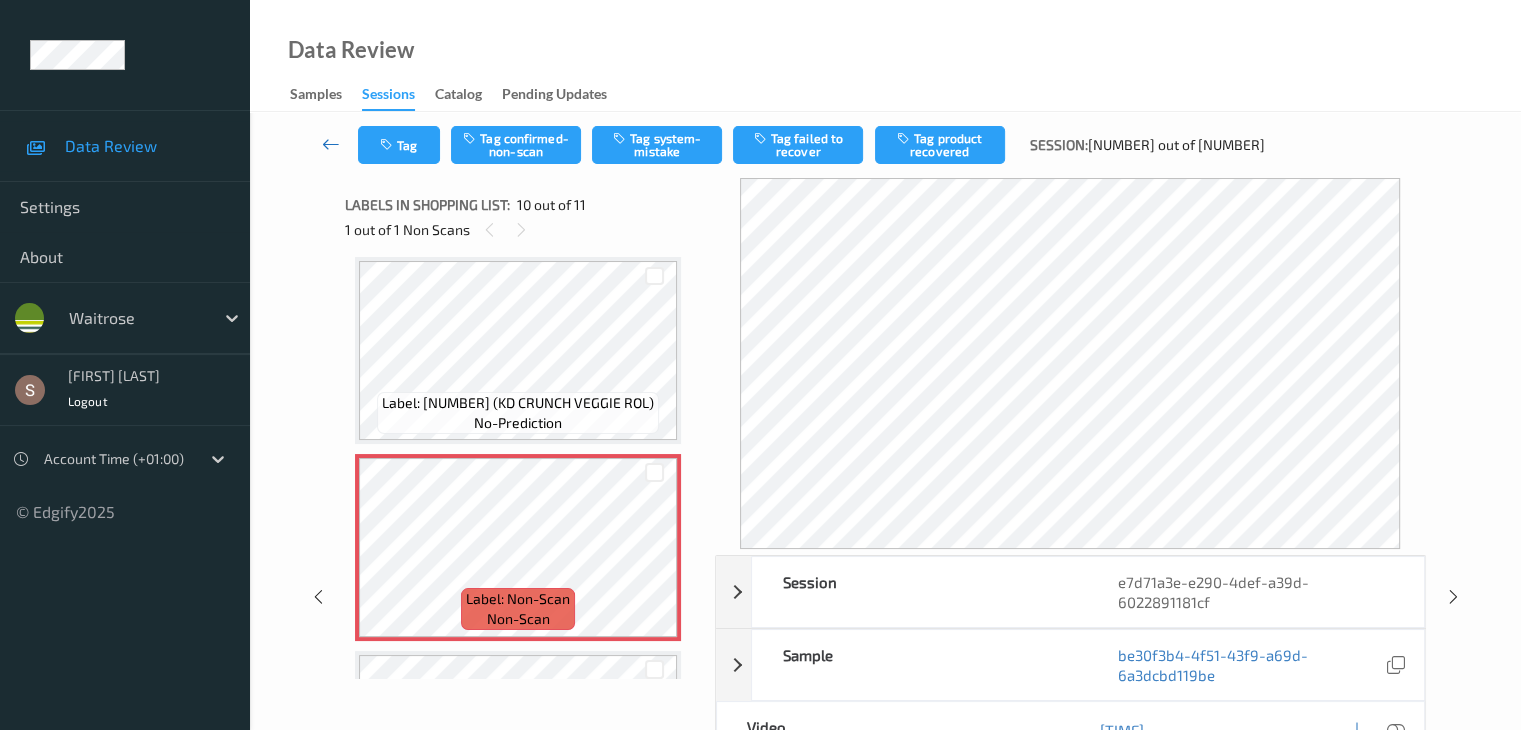 click at bounding box center [331, 144] 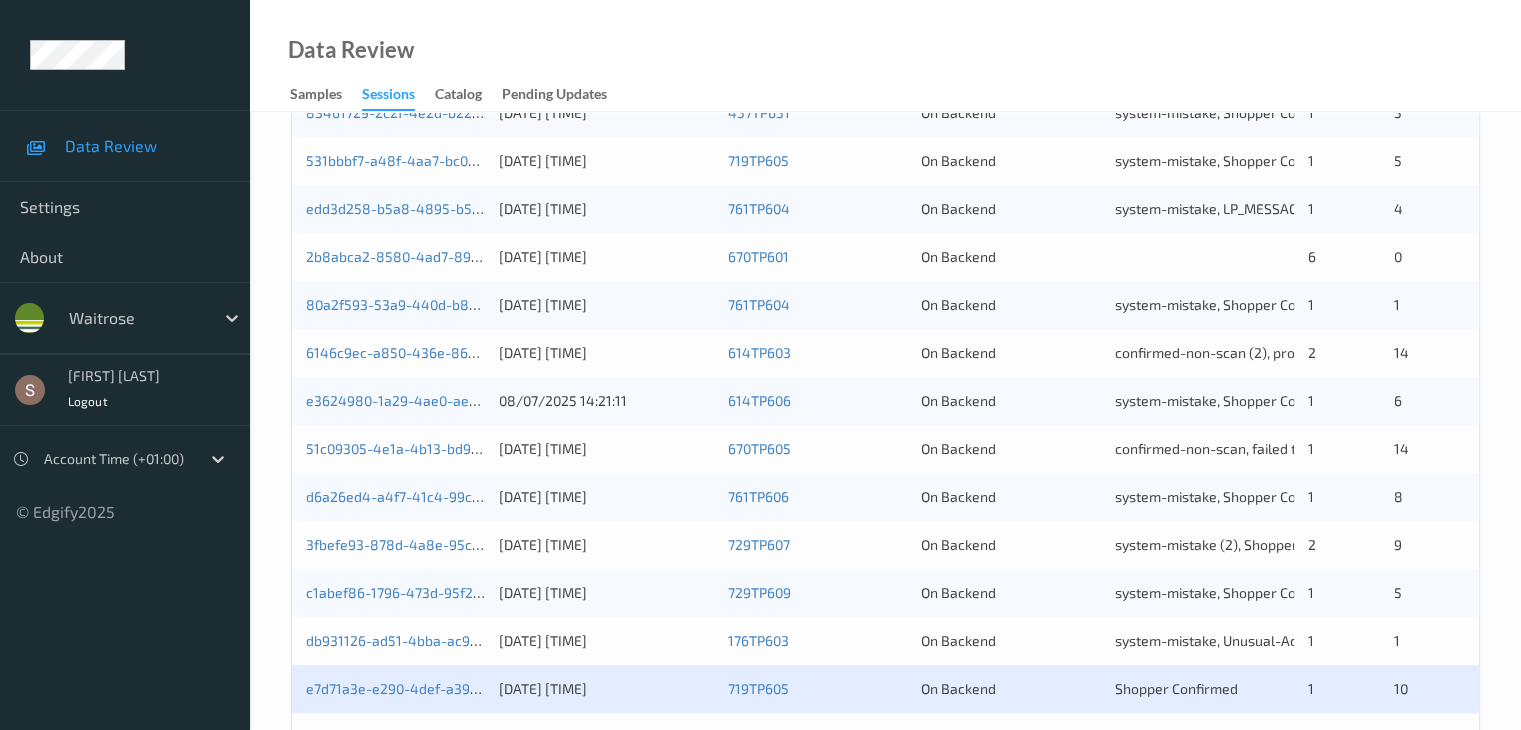 scroll, scrollTop: 932, scrollLeft: 0, axis: vertical 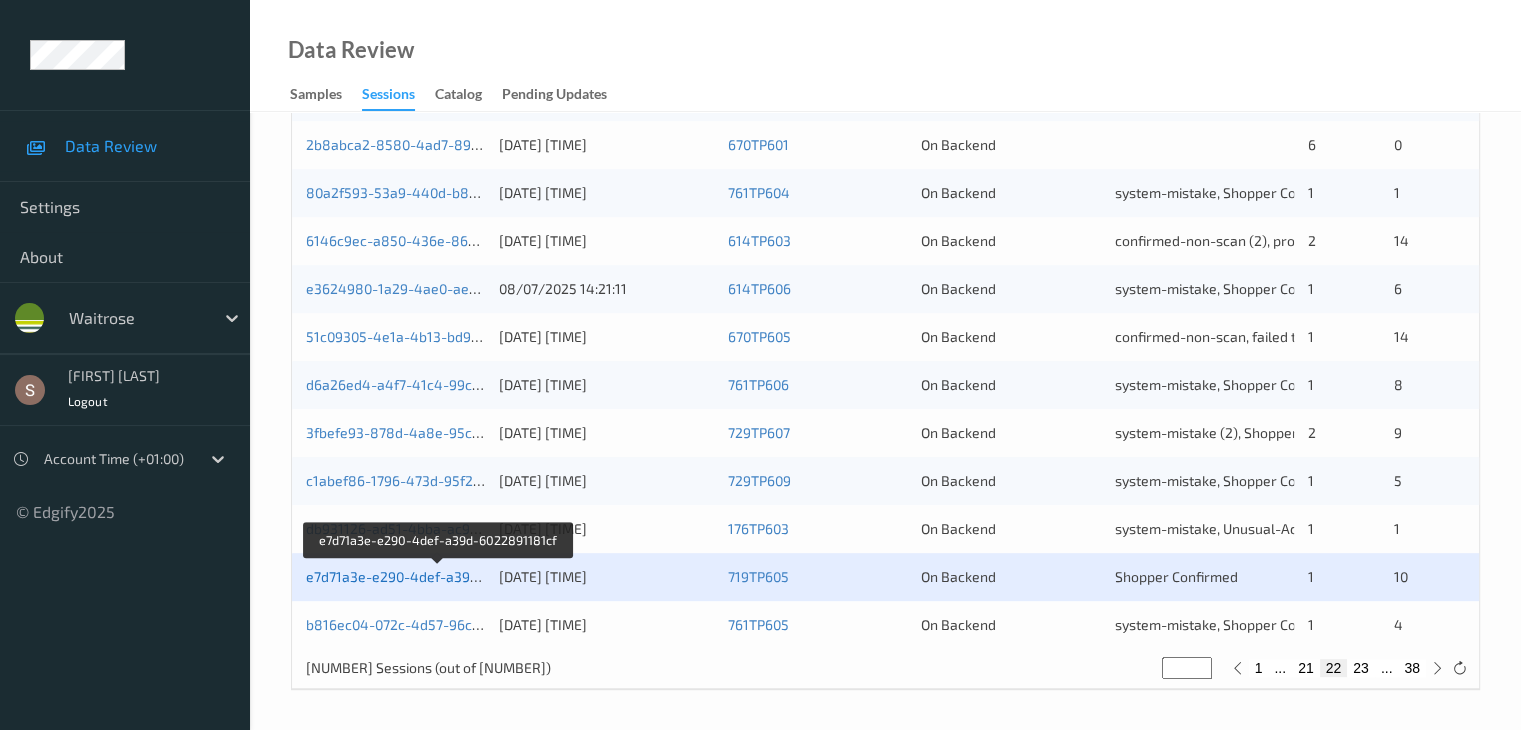 click on "[UUID]" at bounding box center [439, 576] 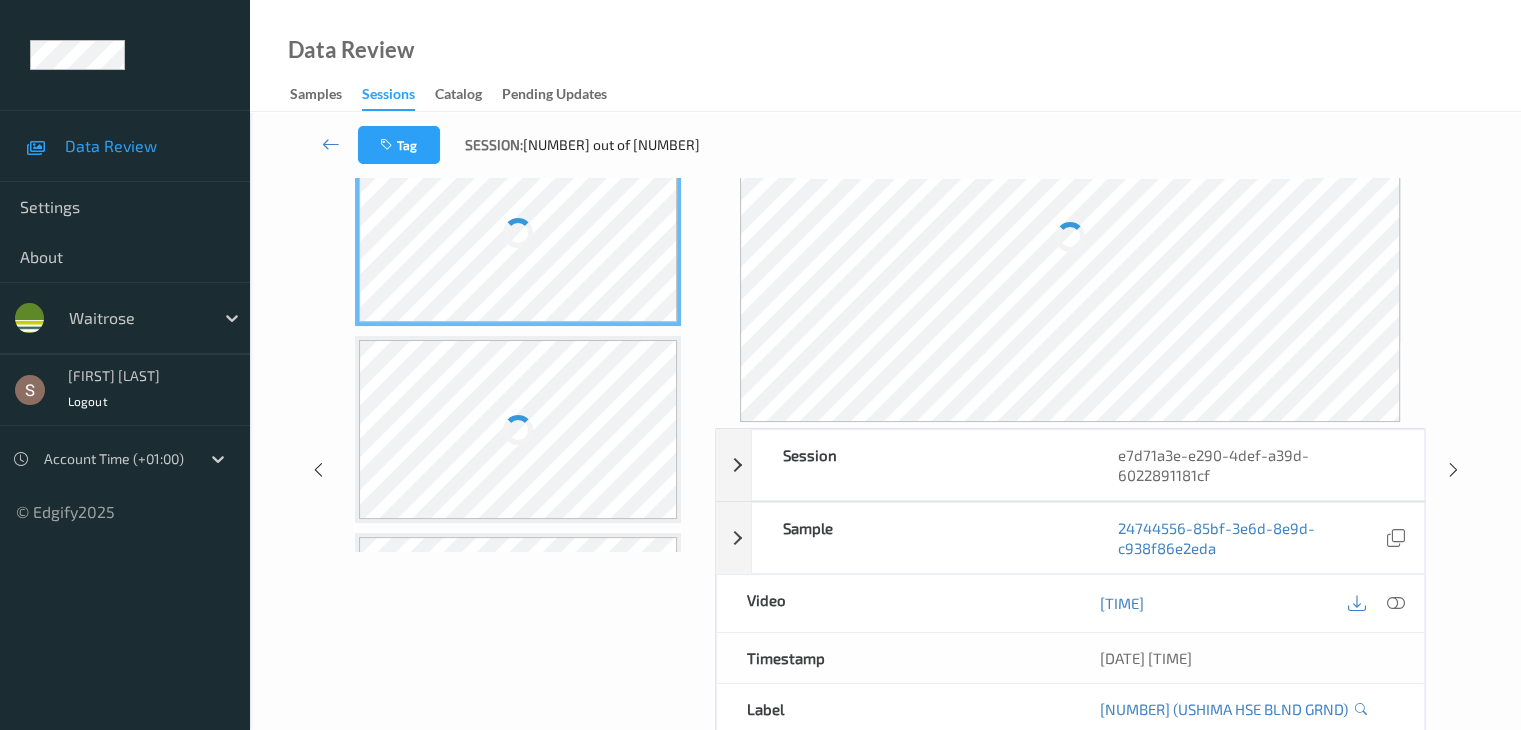 scroll, scrollTop: 0, scrollLeft: 0, axis: both 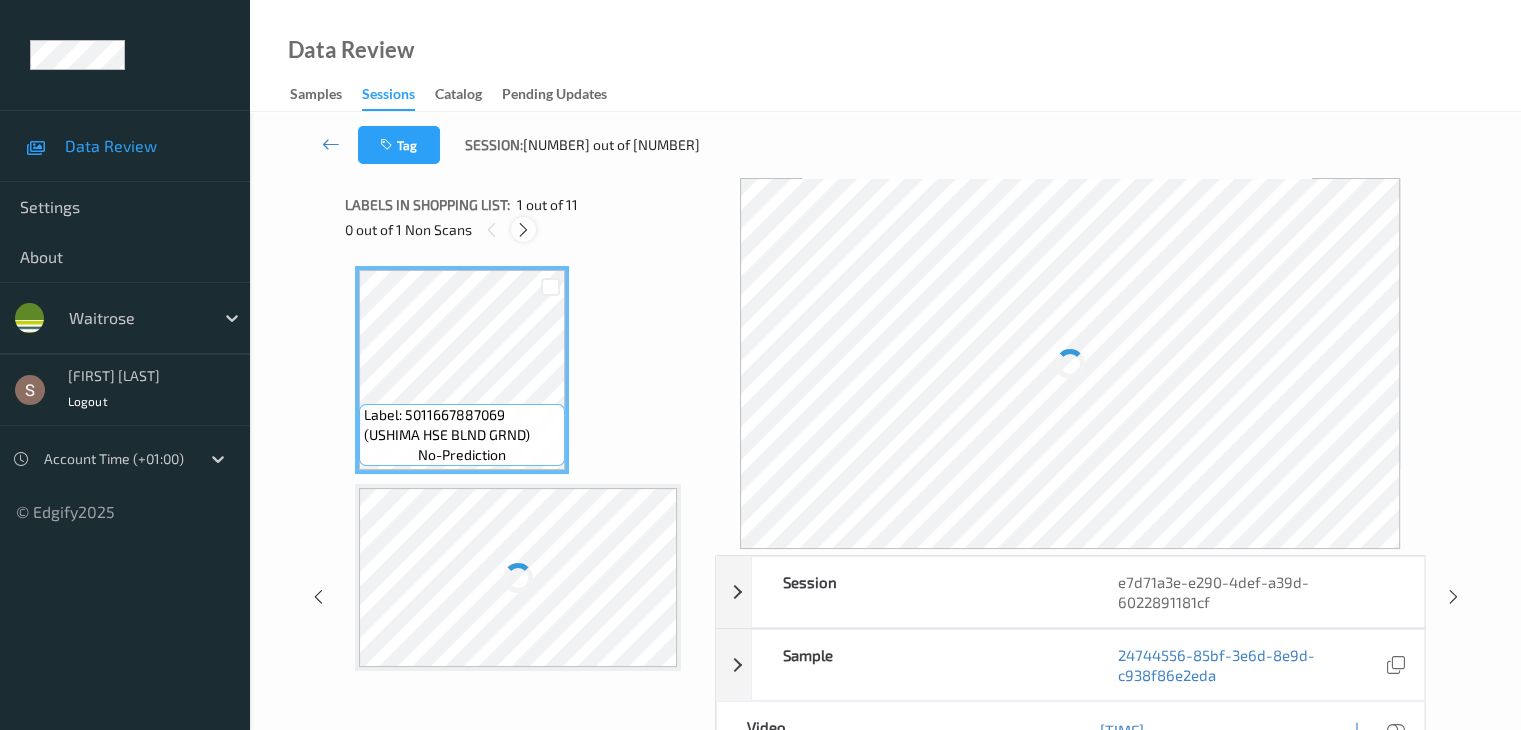 click at bounding box center (523, 230) 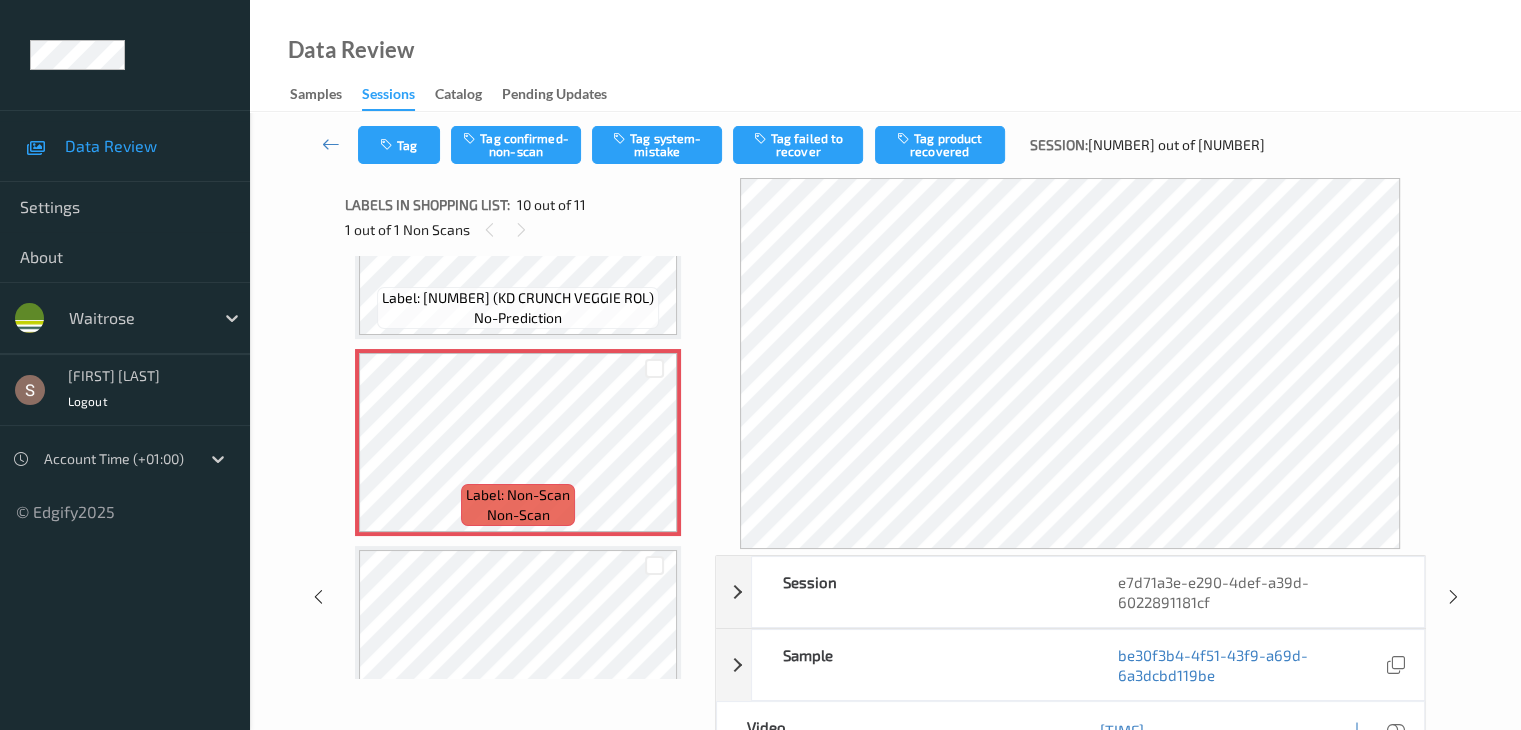 scroll, scrollTop: 1816, scrollLeft: 0, axis: vertical 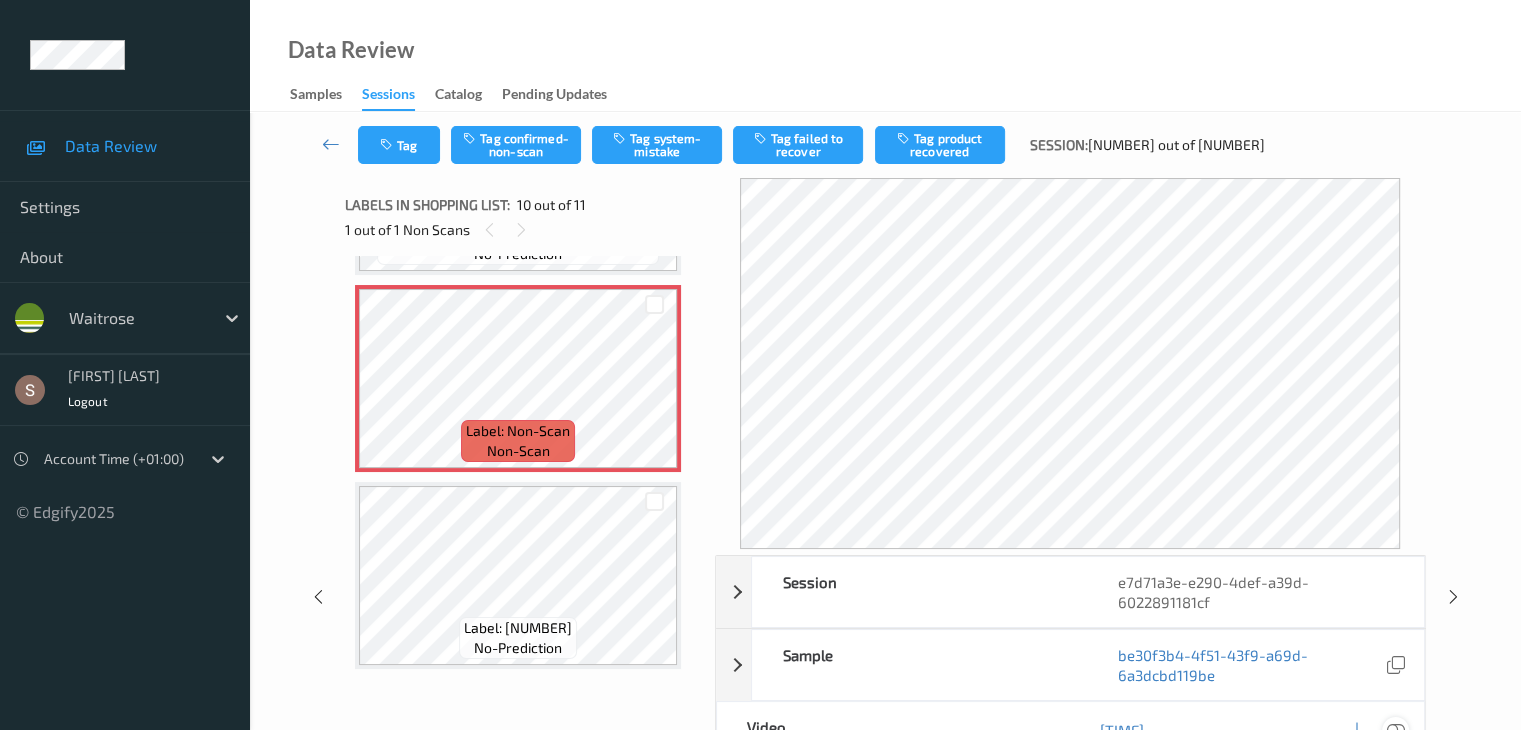 click at bounding box center (1395, 730) 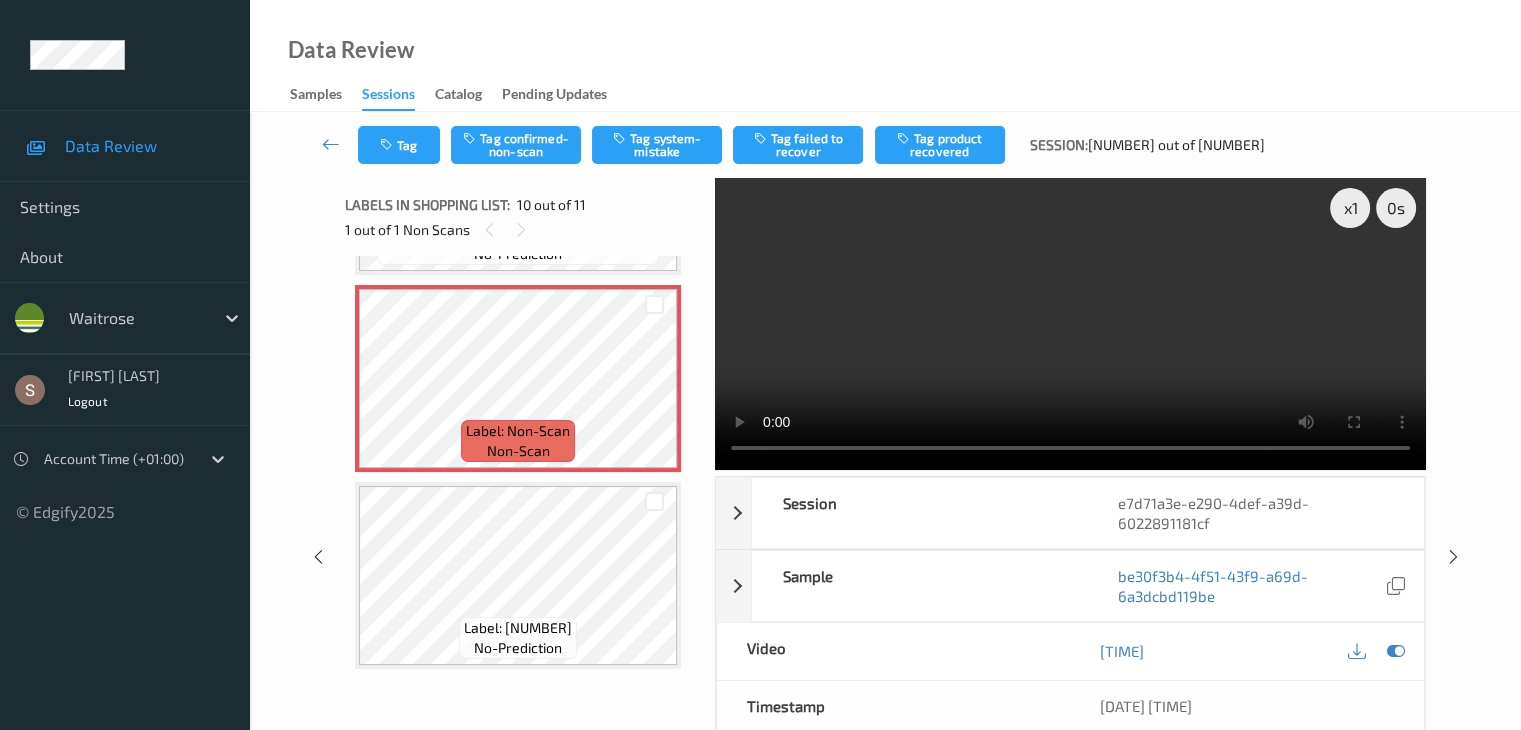 click at bounding box center [1070, 324] 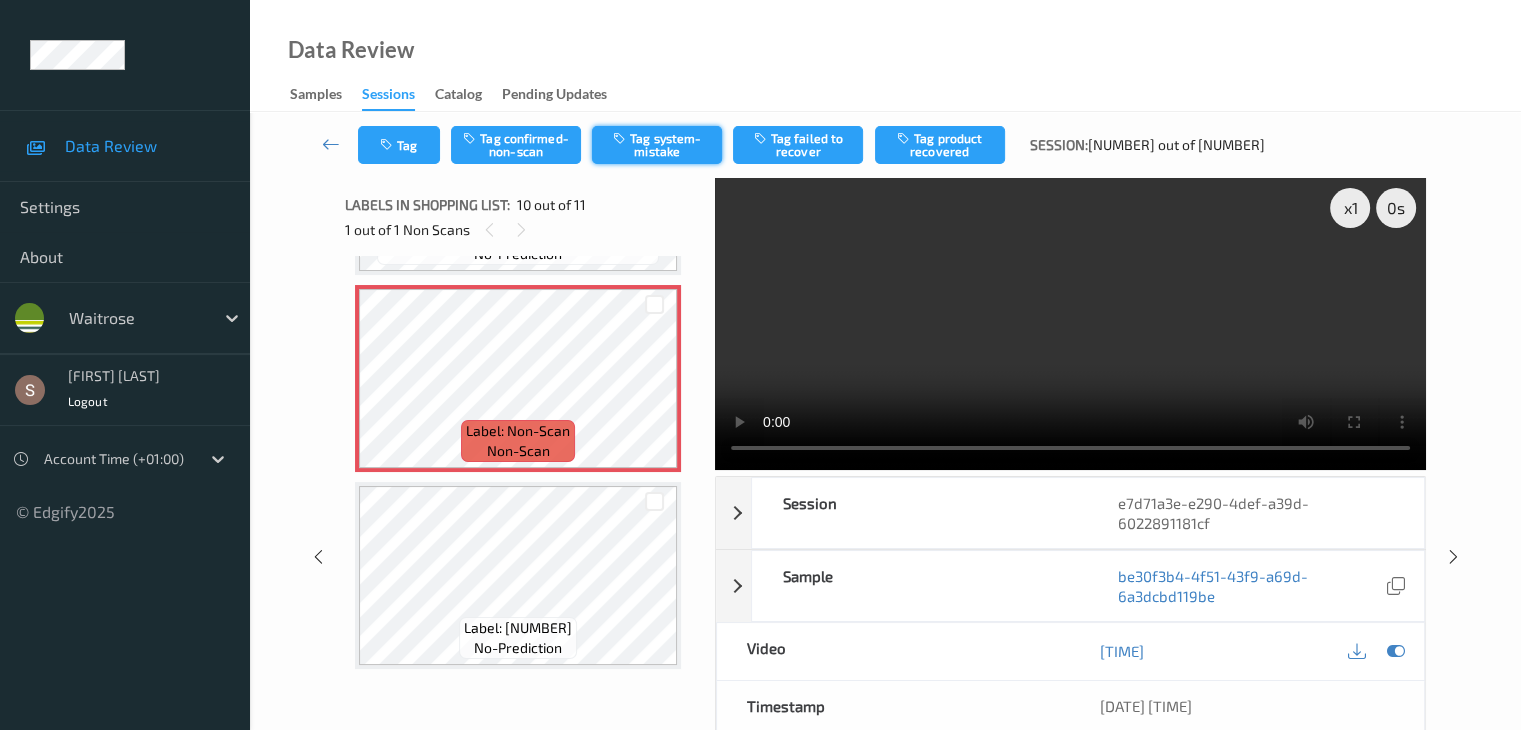 click on "Tag   system-mistake" at bounding box center (657, 145) 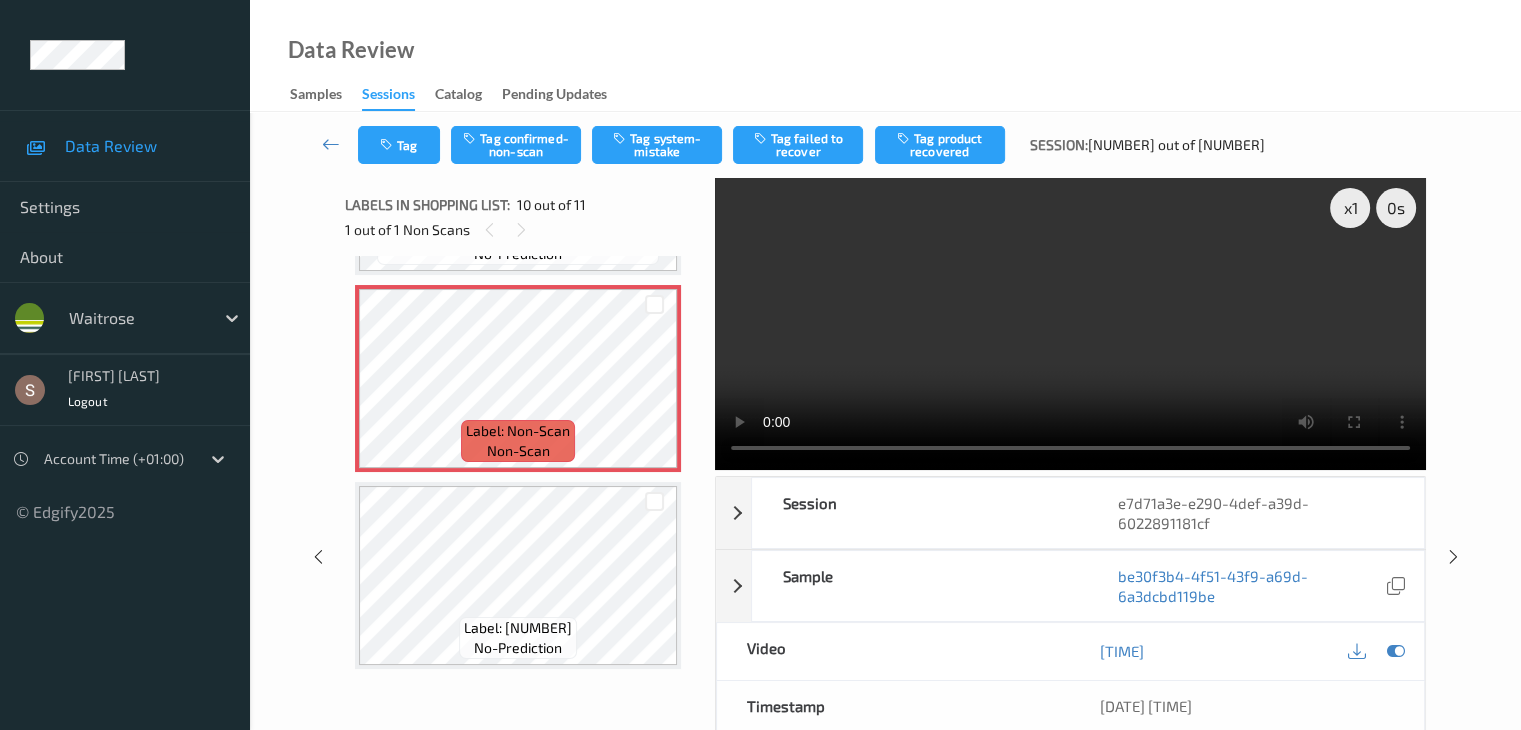 click on "Labels in shopping list: 10 out of 11" at bounding box center [523, 204] 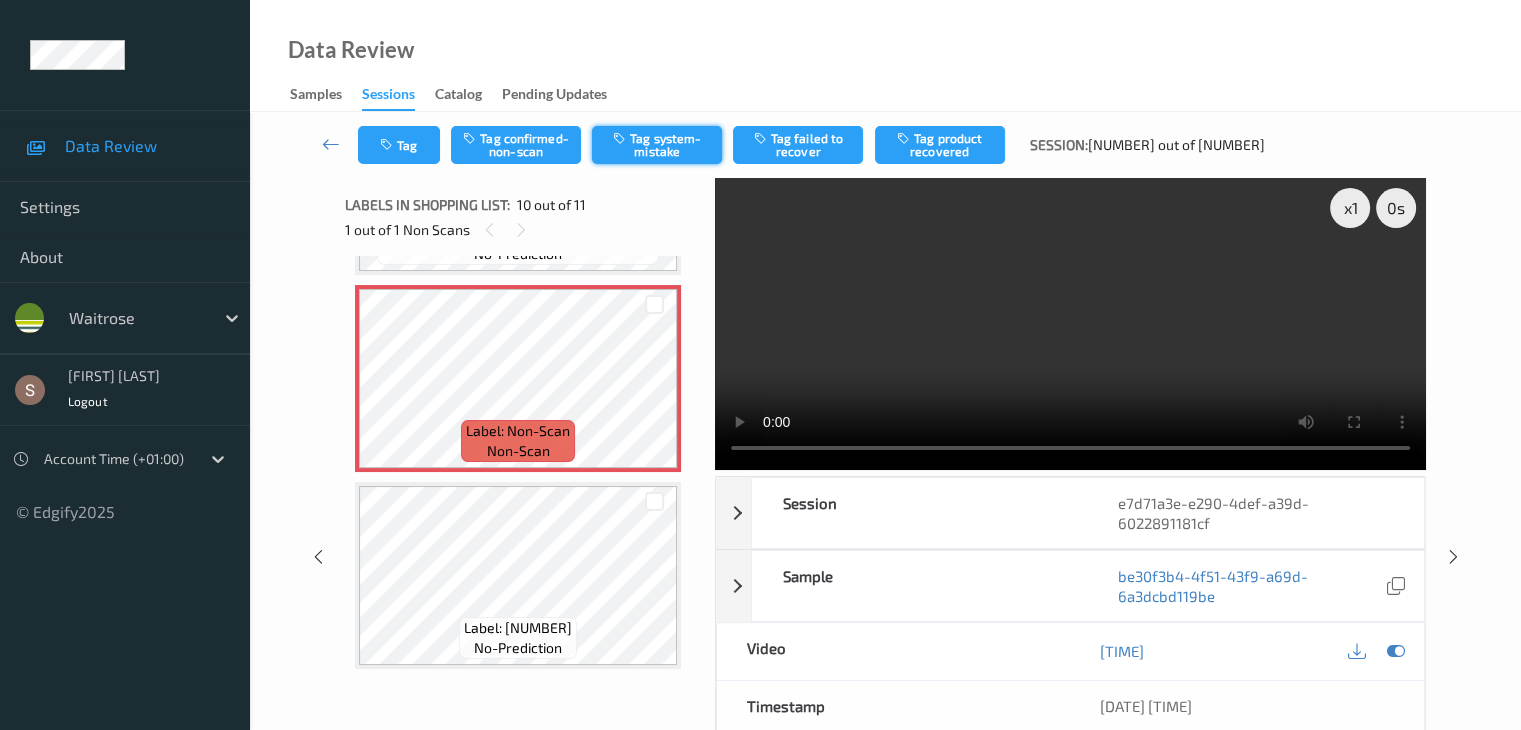click on "Tag   system-mistake" at bounding box center (657, 145) 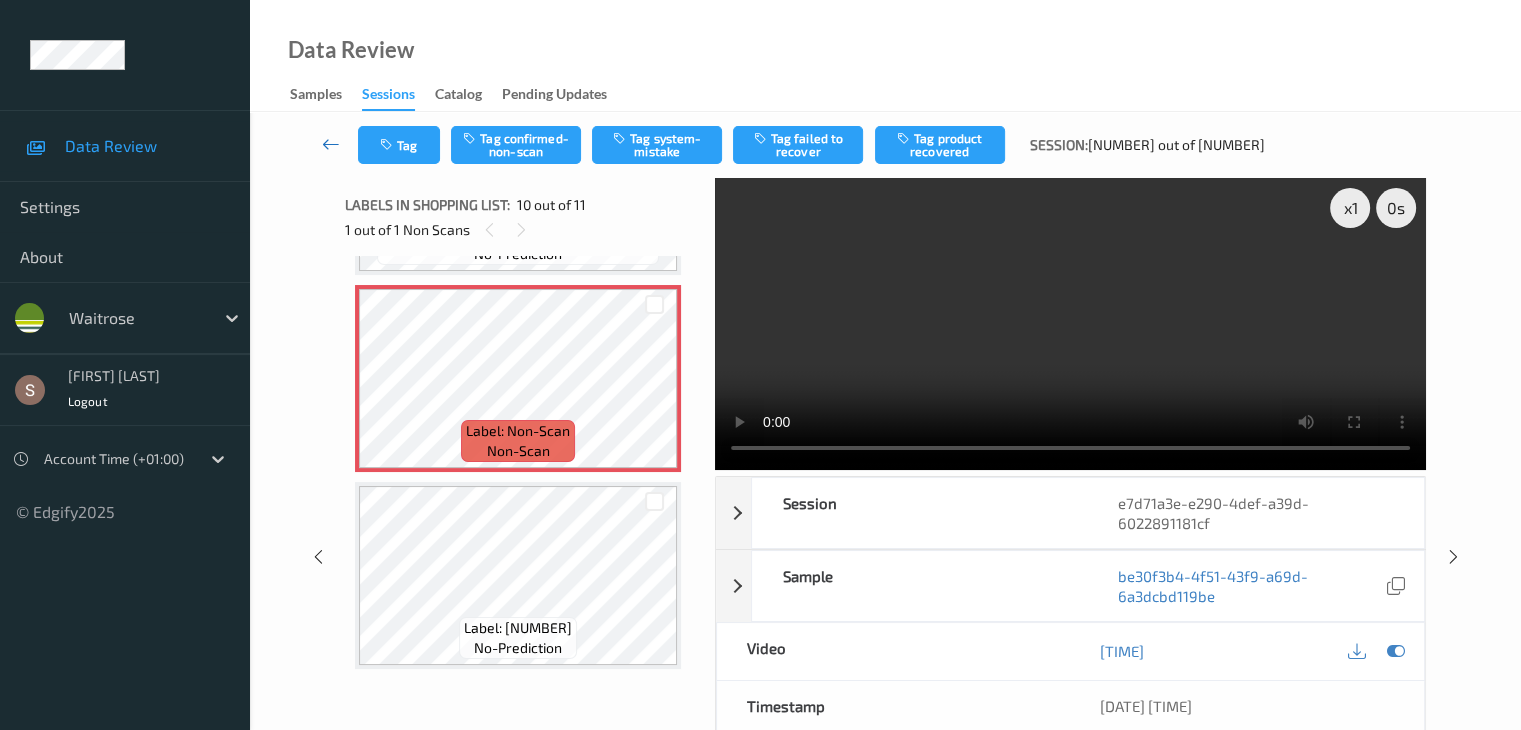 click at bounding box center [331, 144] 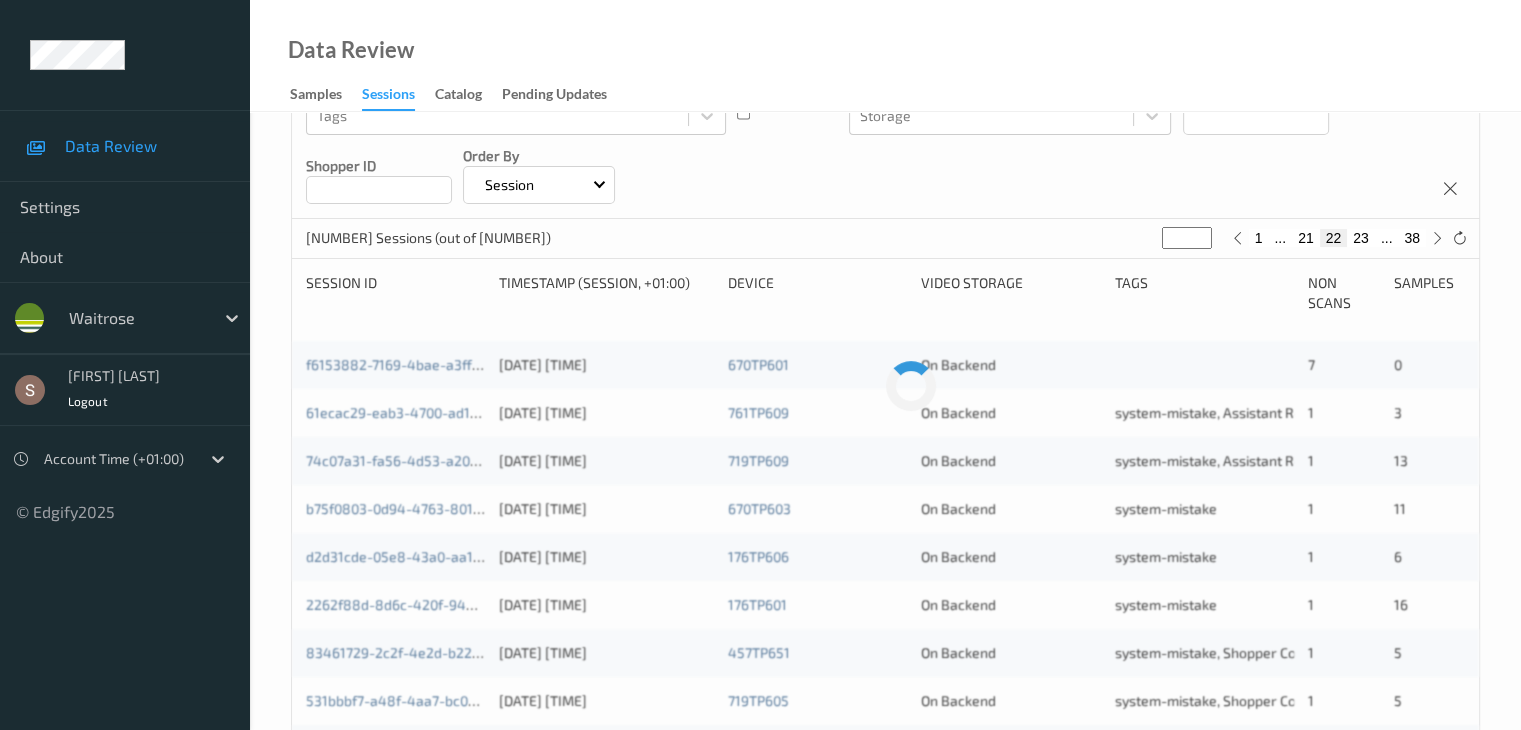 scroll, scrollTop: 232, scrollLeft: 0, axis: vertical 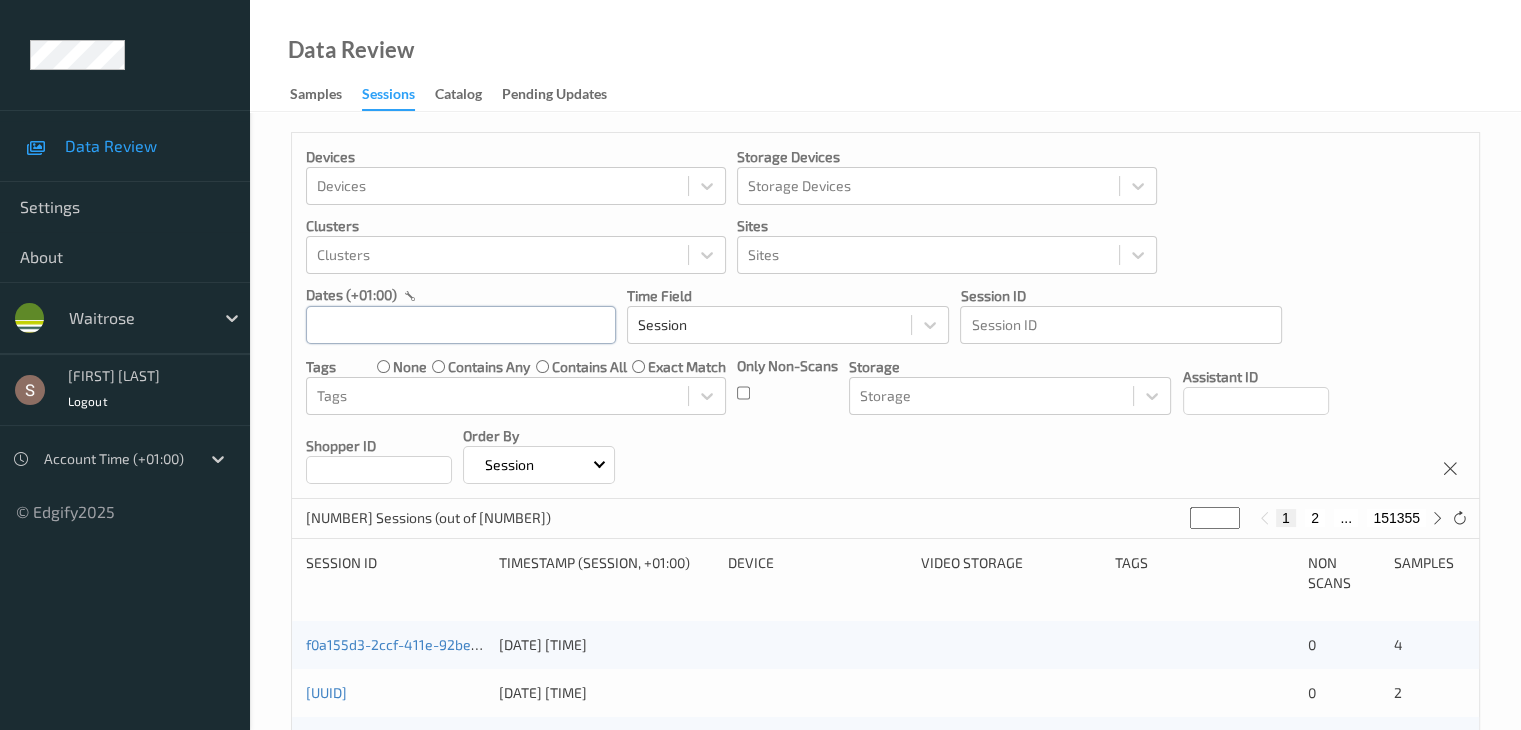 click at bounding box center (461, 325) 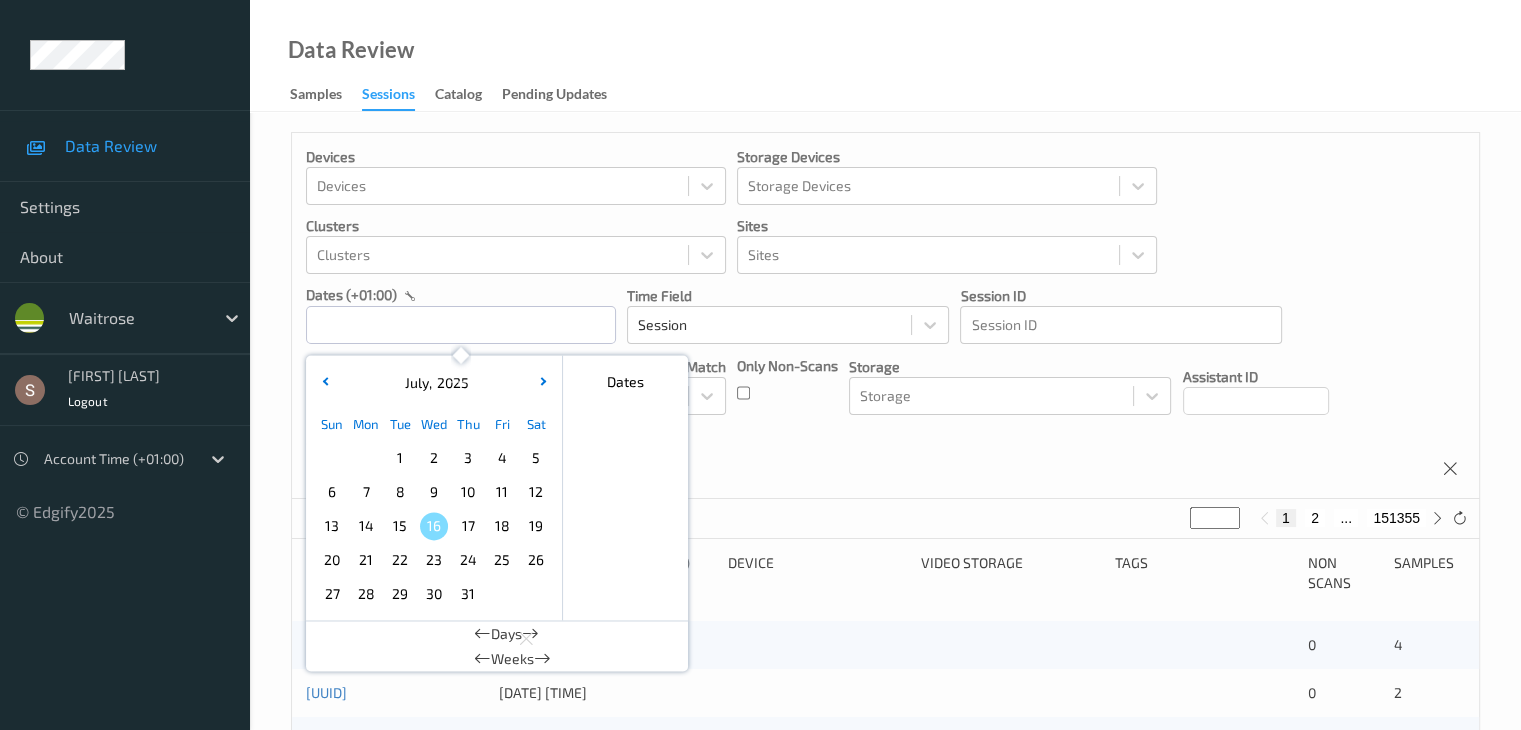 click on "8" at bounding box center (400, 492) 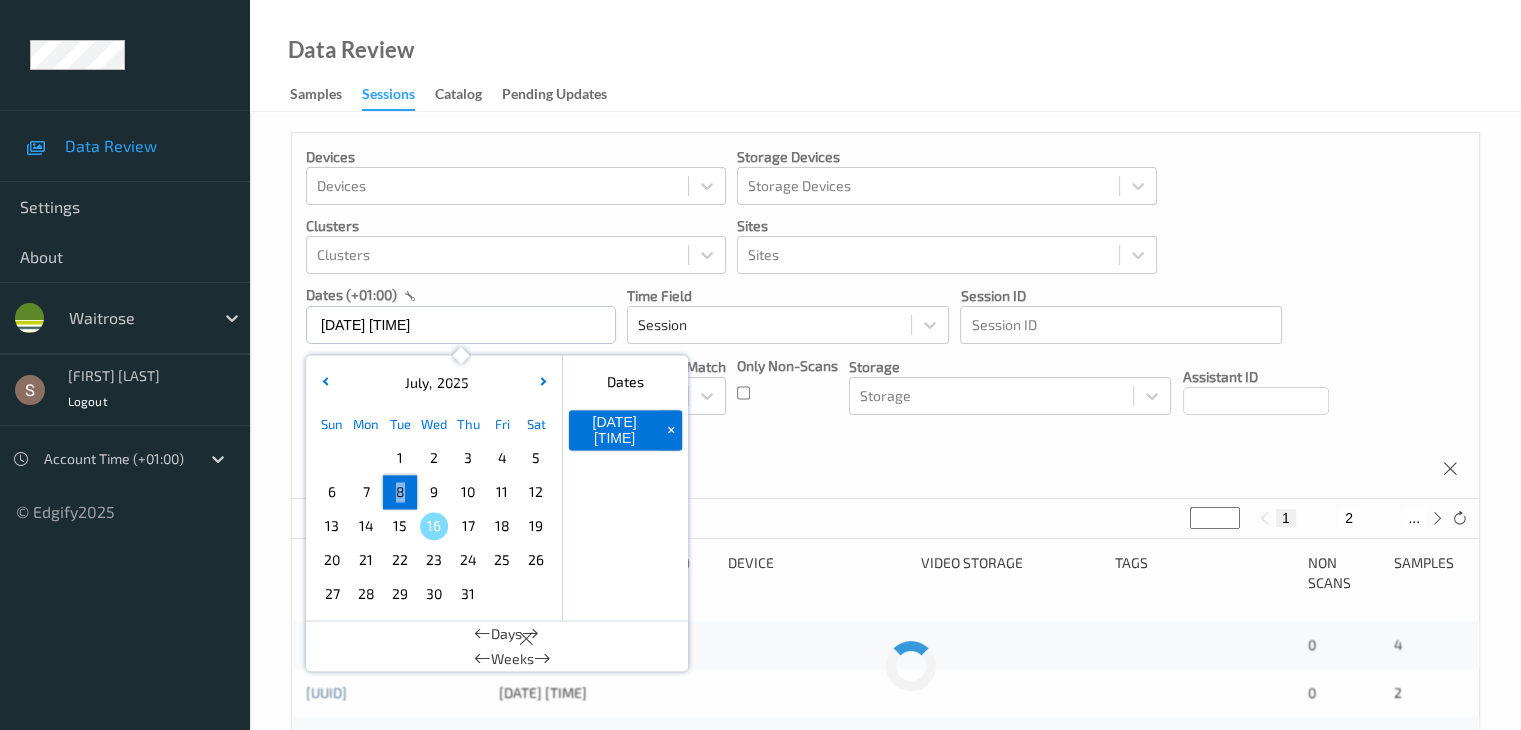 click on "8" at bounding box center [400, 492] 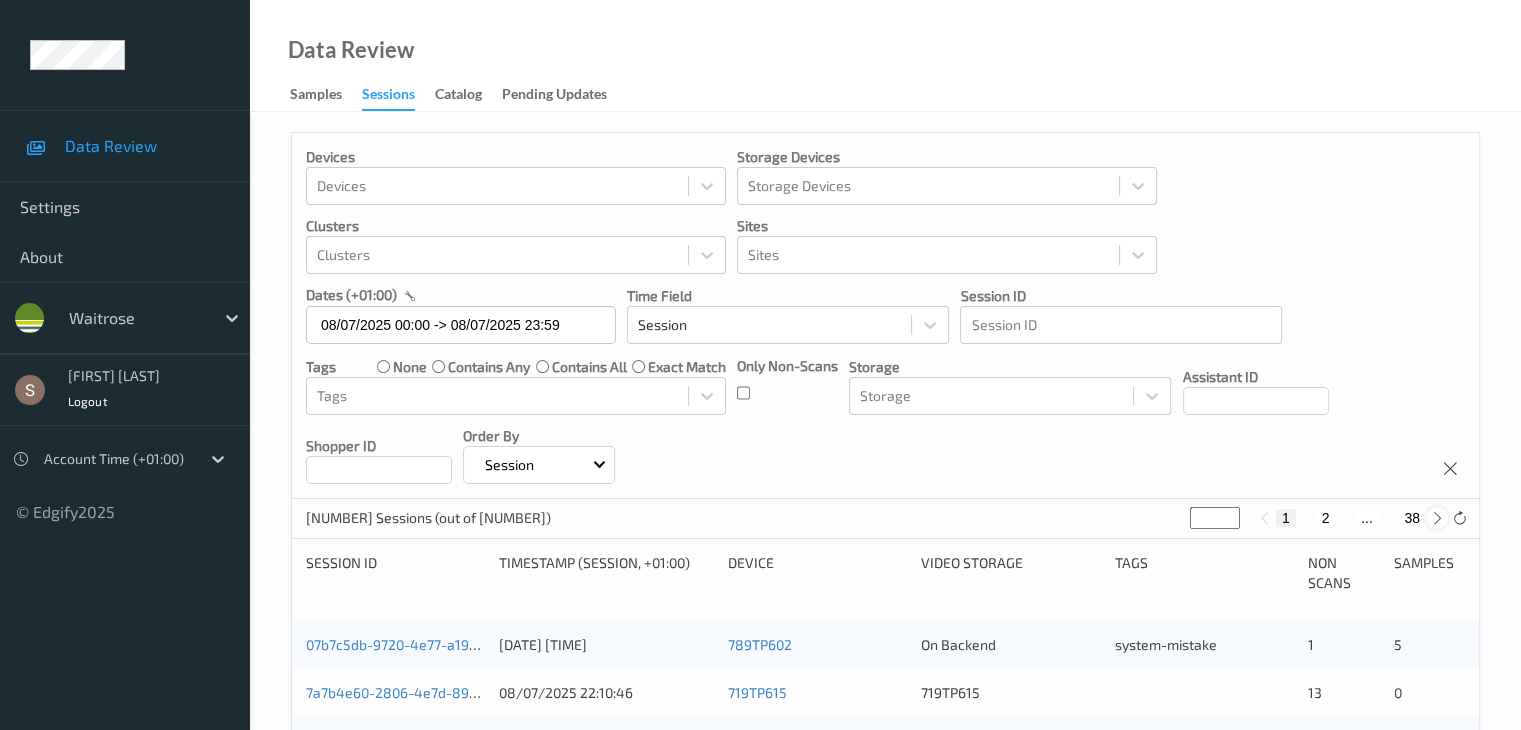click at bounding box center [1437, 518] 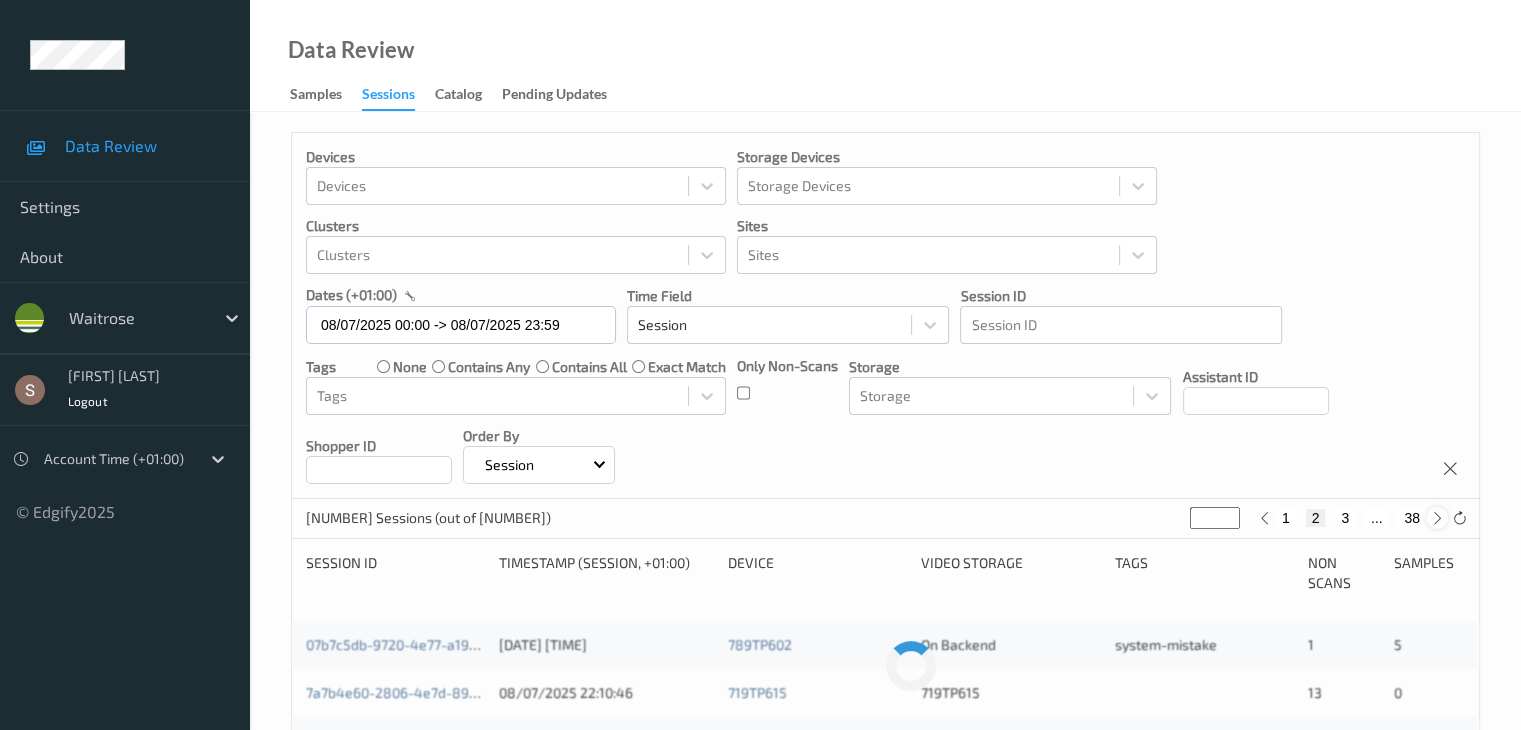 click at bounding box center [1437, 518] 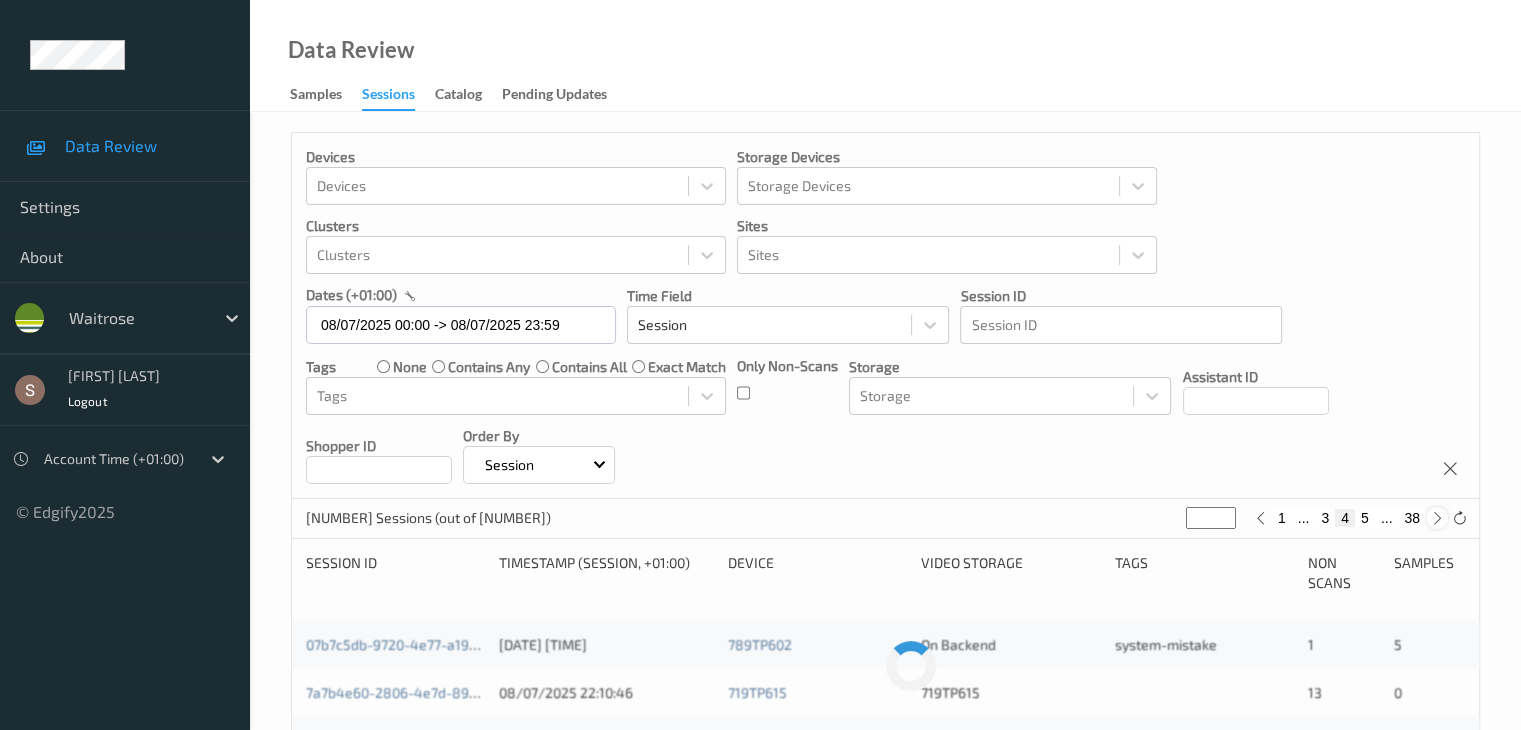 click at bounding box center [1437, 518] 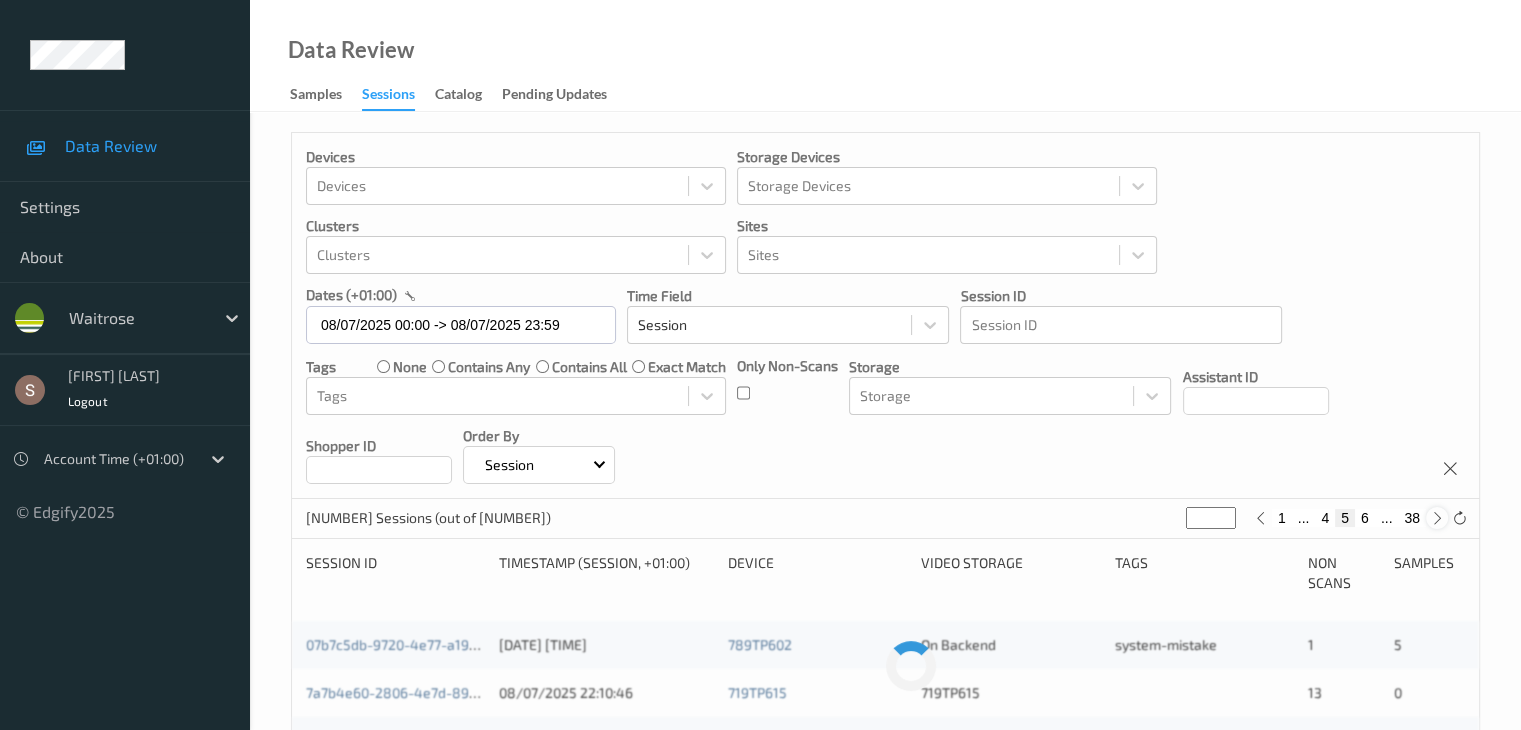 click at bounding box center [1437, 518] 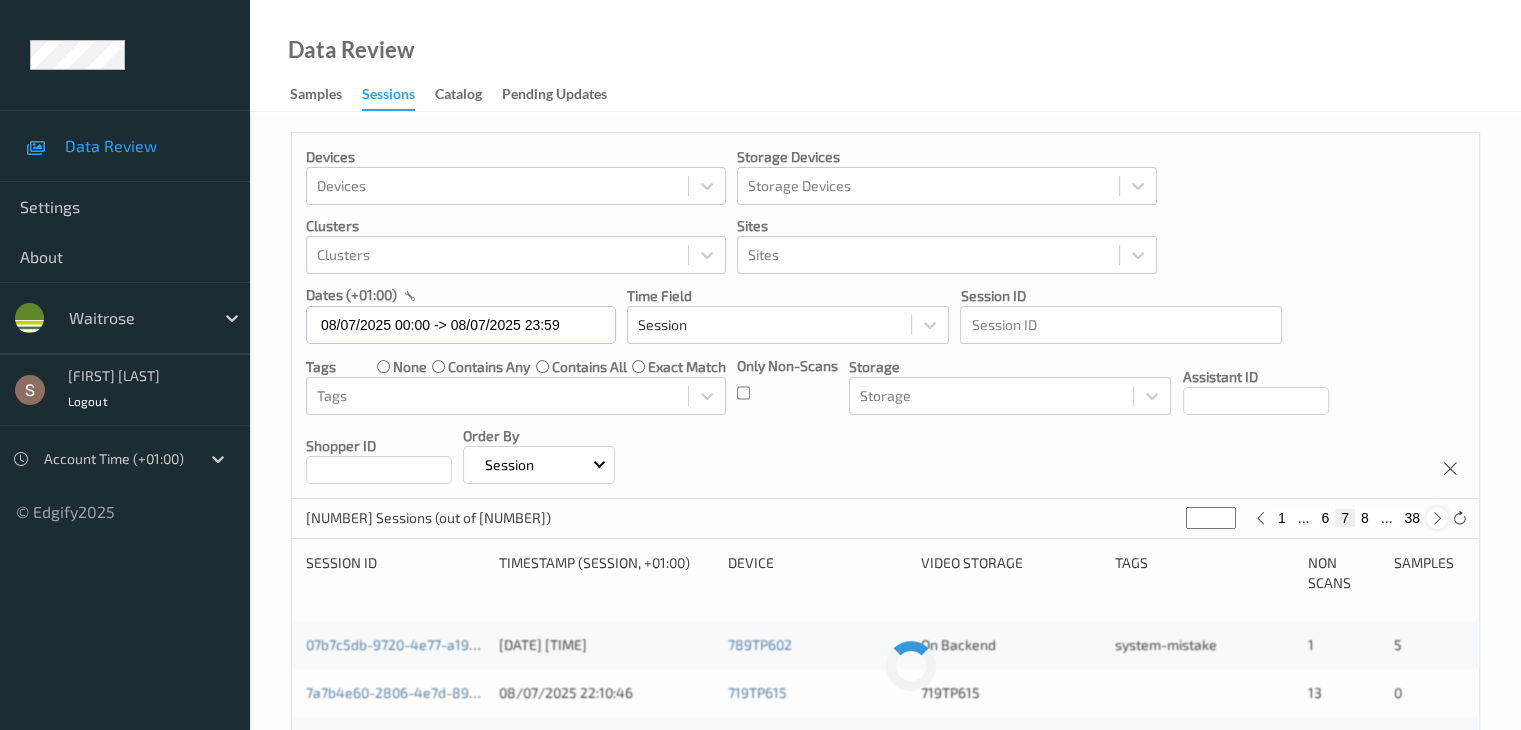 type on "*" 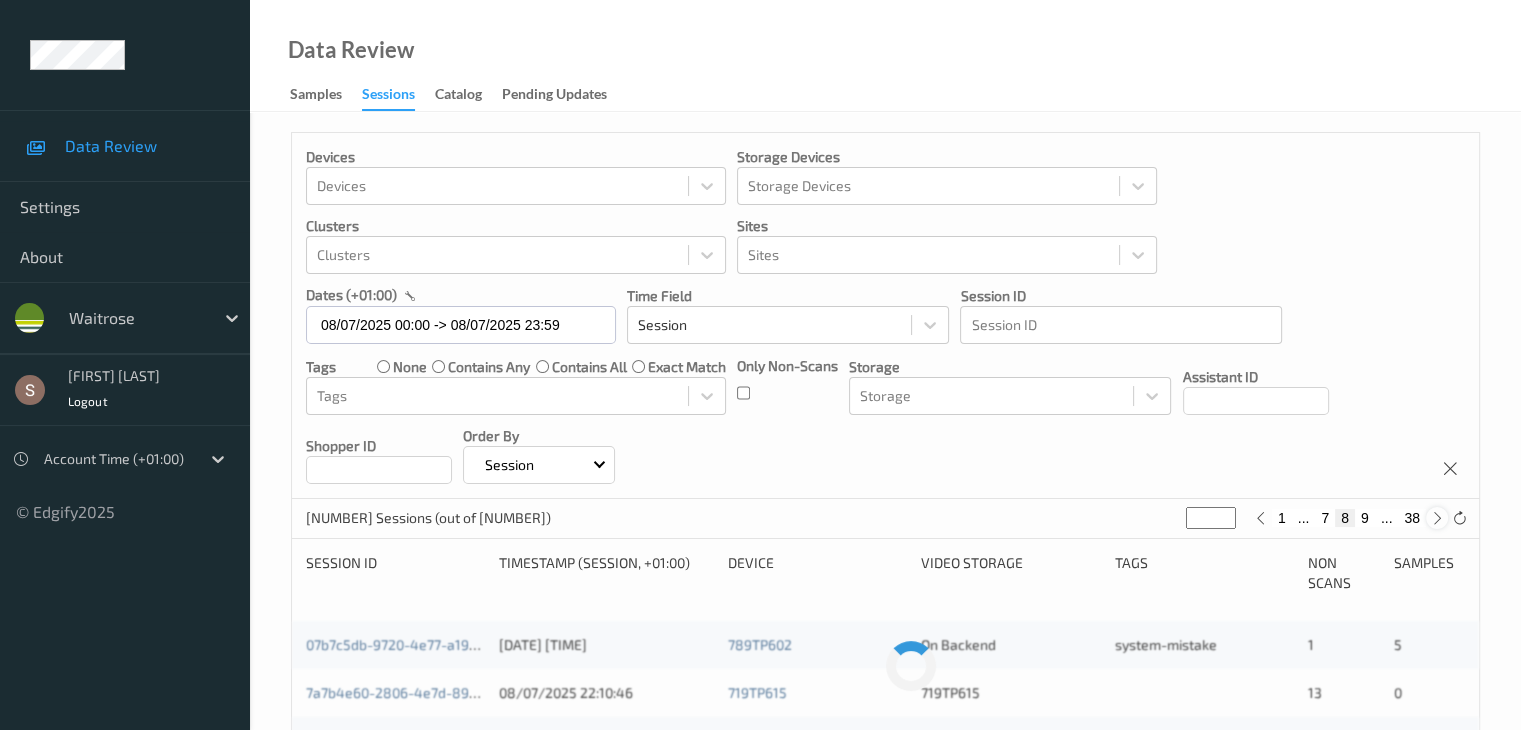 click at bounding box center [1437, 518] 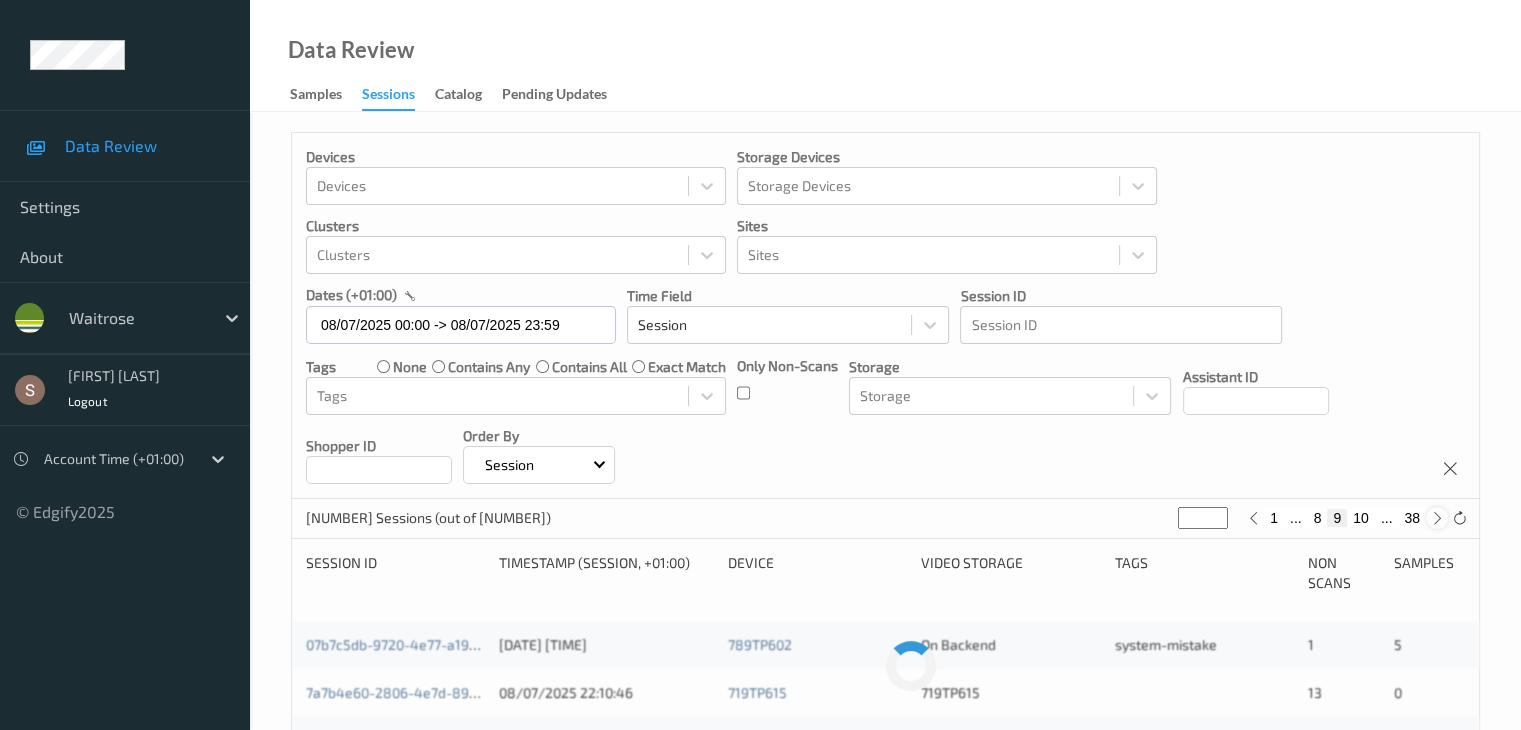 click at bounding box center (1437, 518) 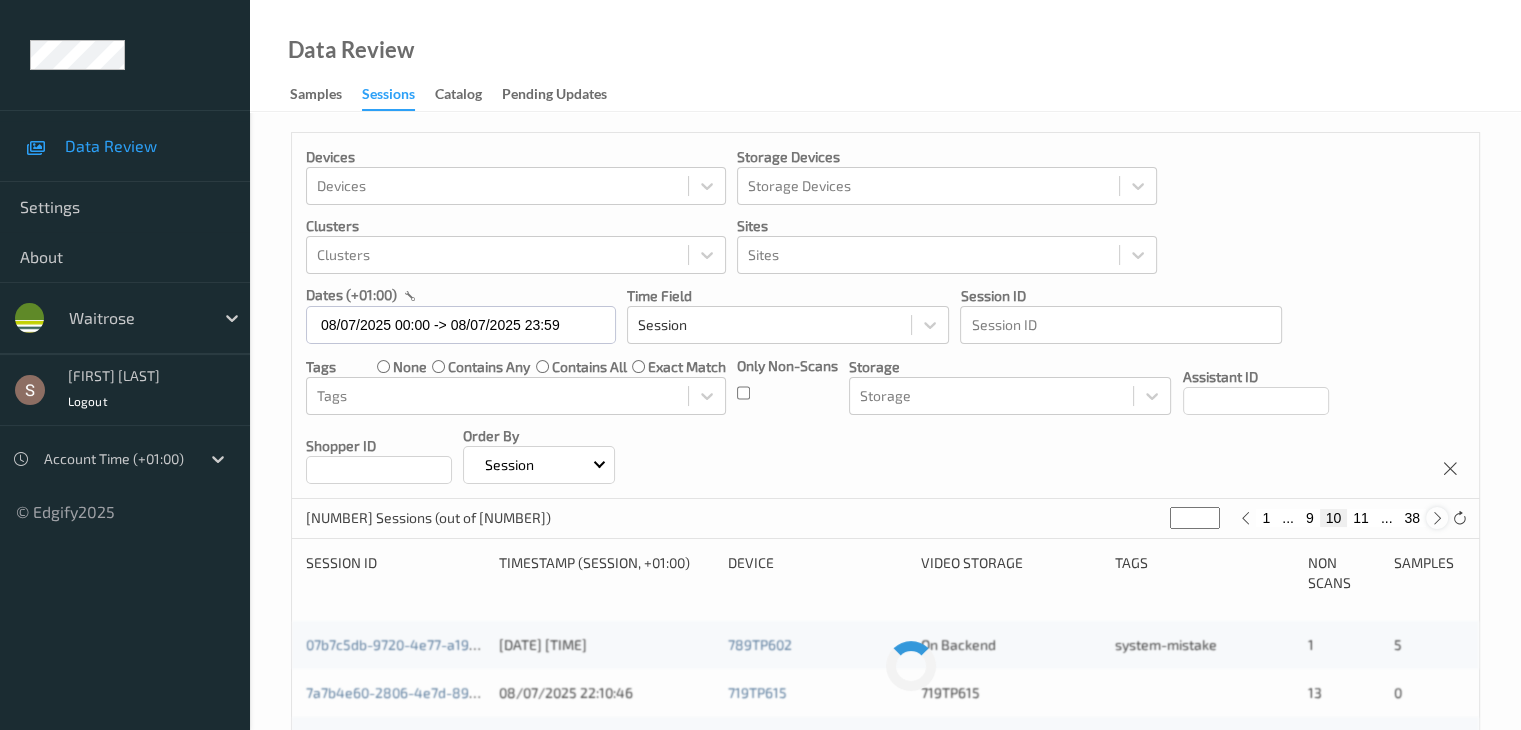 click at bounding box center [1437, 518] 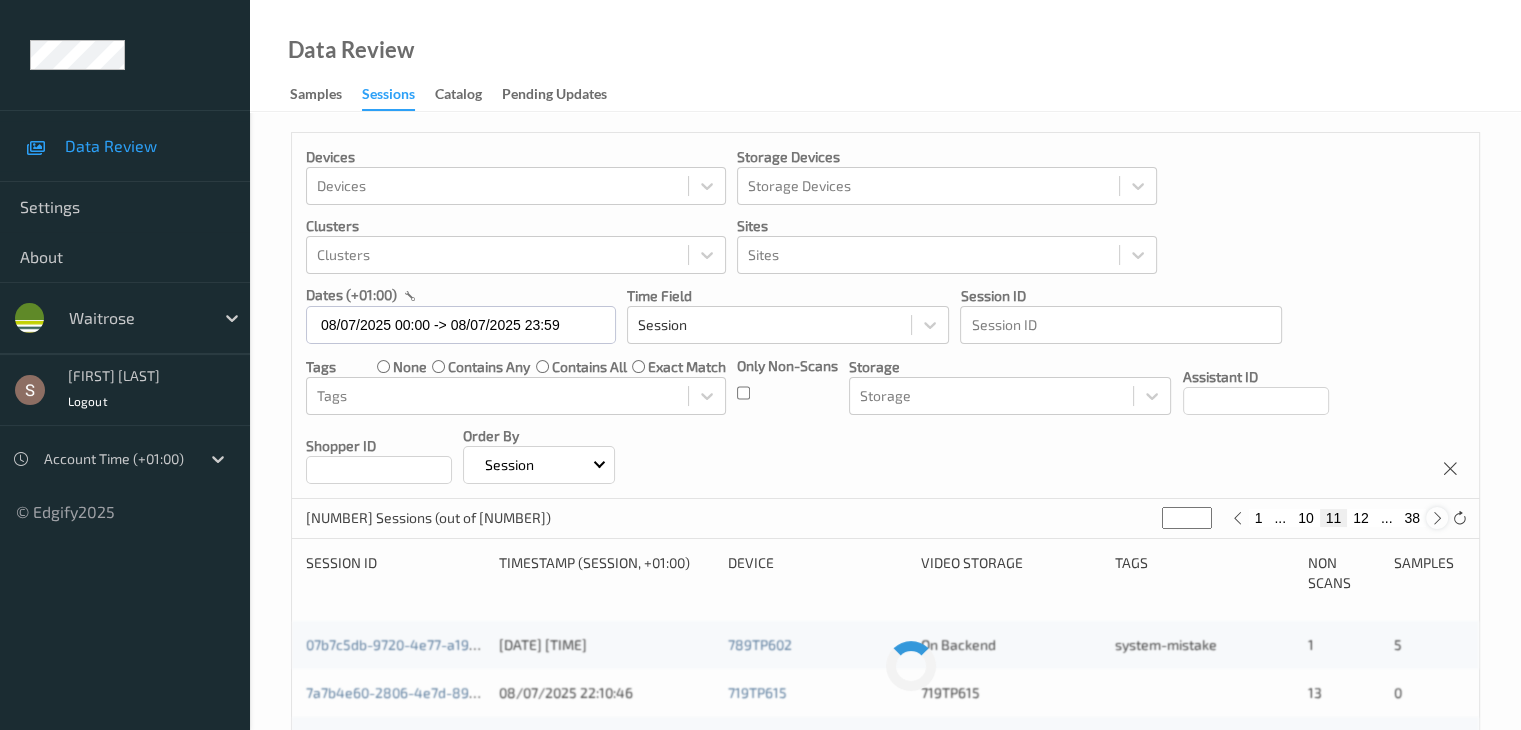 click at bounding box center (1437, 518) 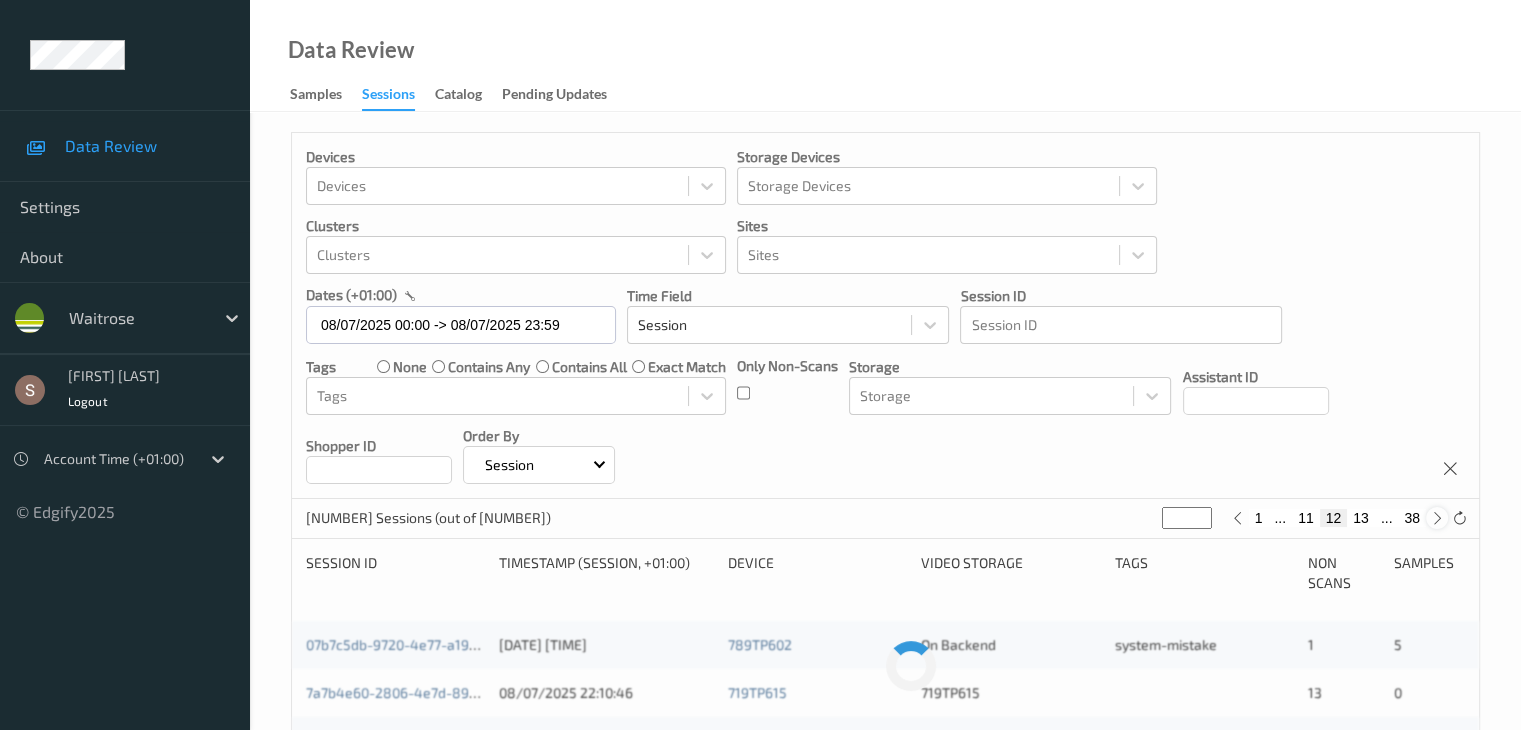 click at bounding box center (1437, 518) 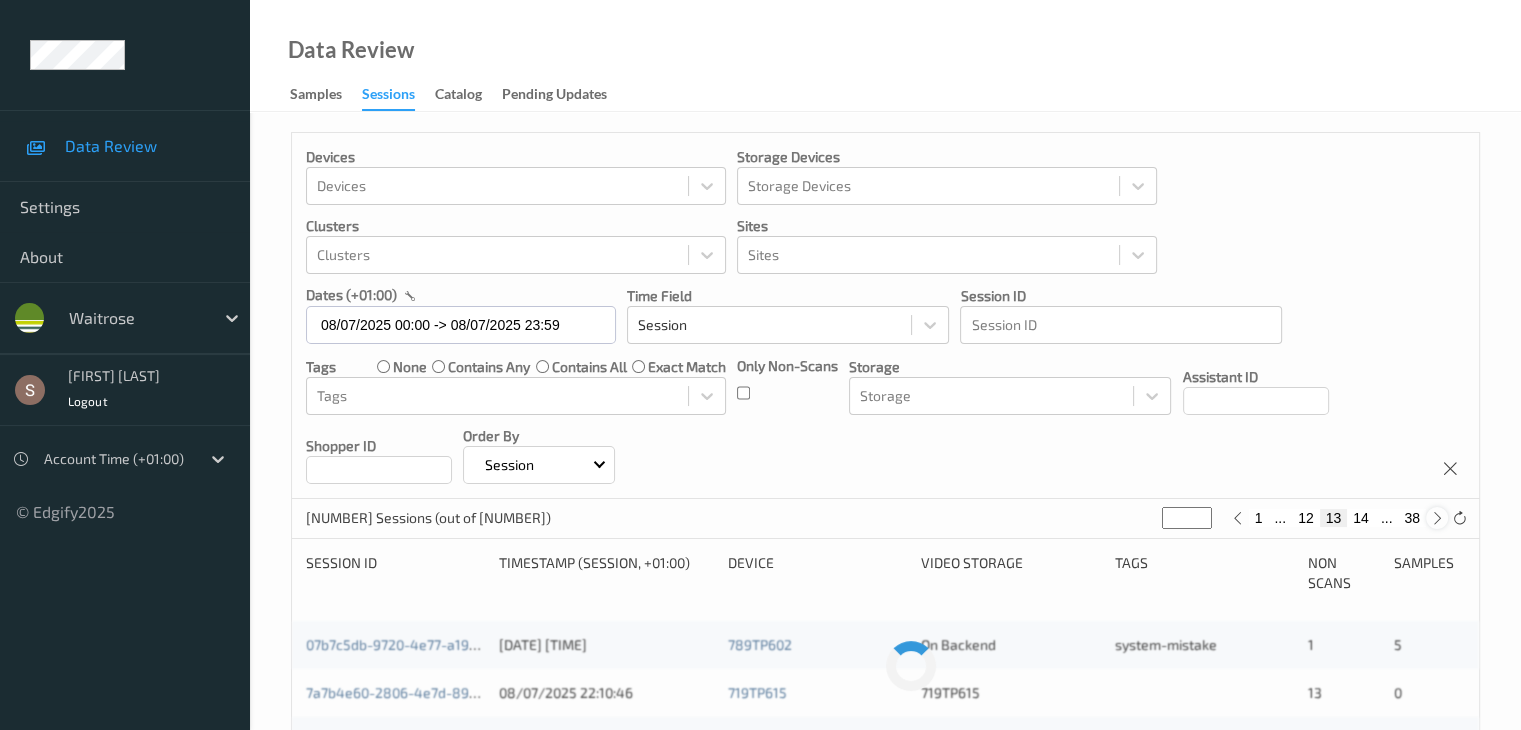 click at bounding box center (1437, 518) 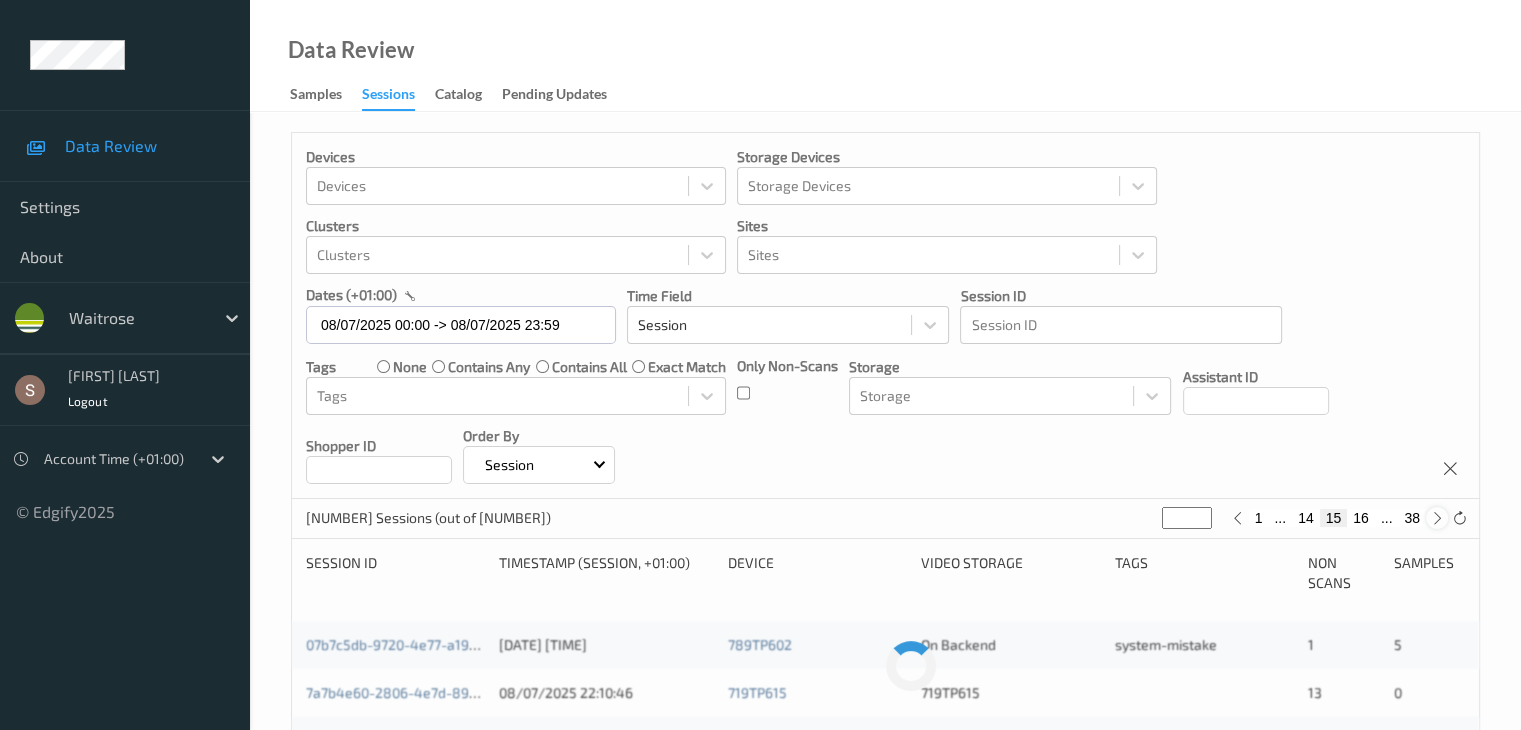 click at bounding box center [1437, 518] 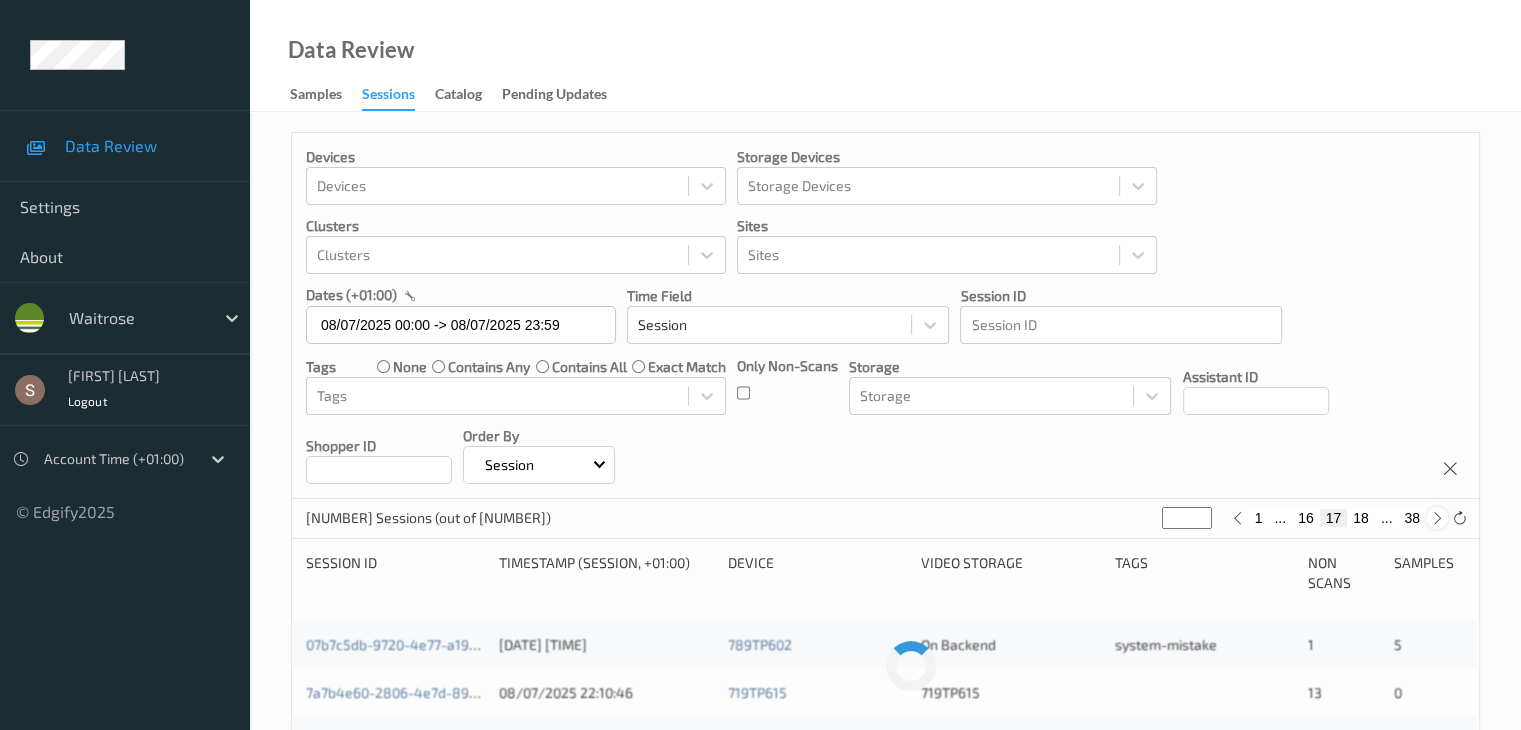 type on "**" 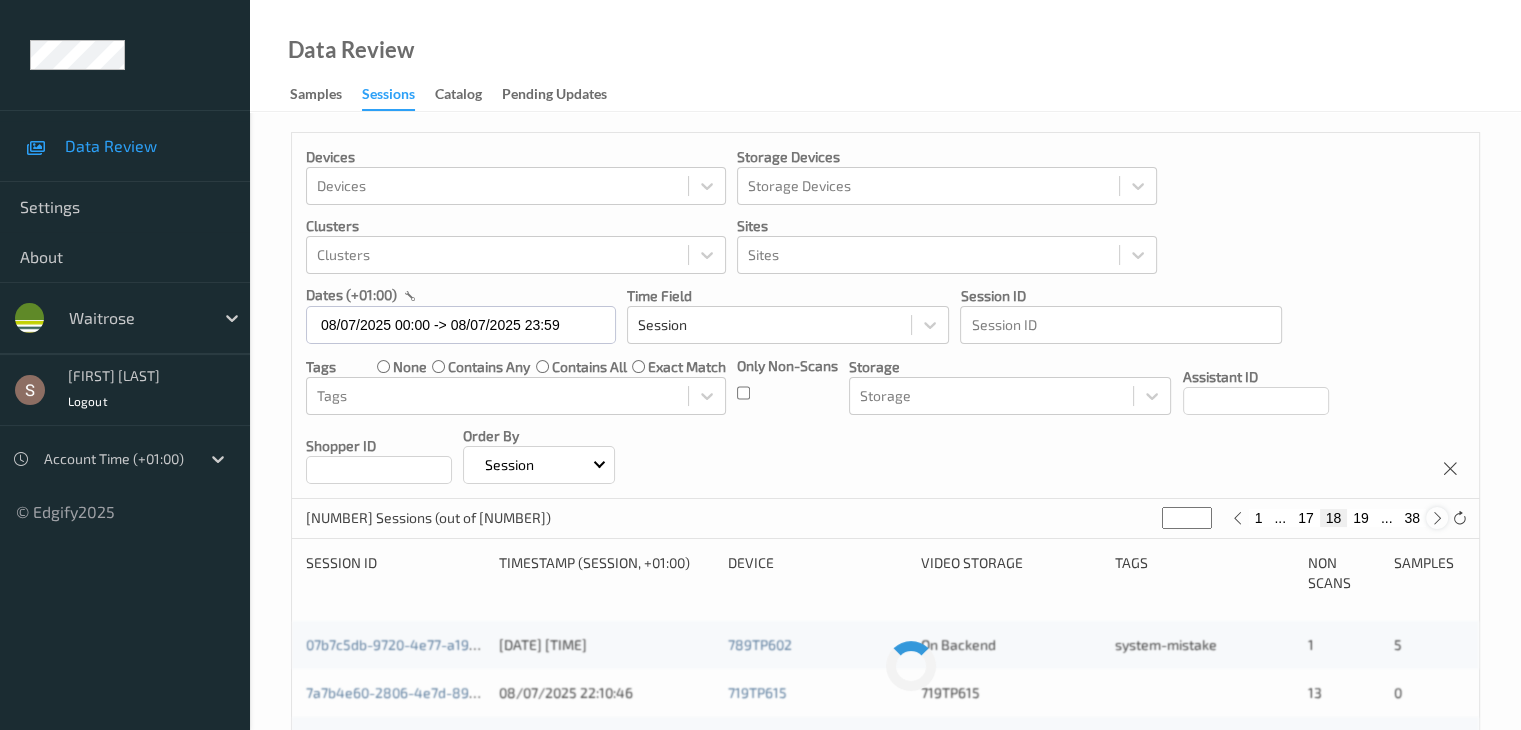 click at bounding box center (1437, 518) 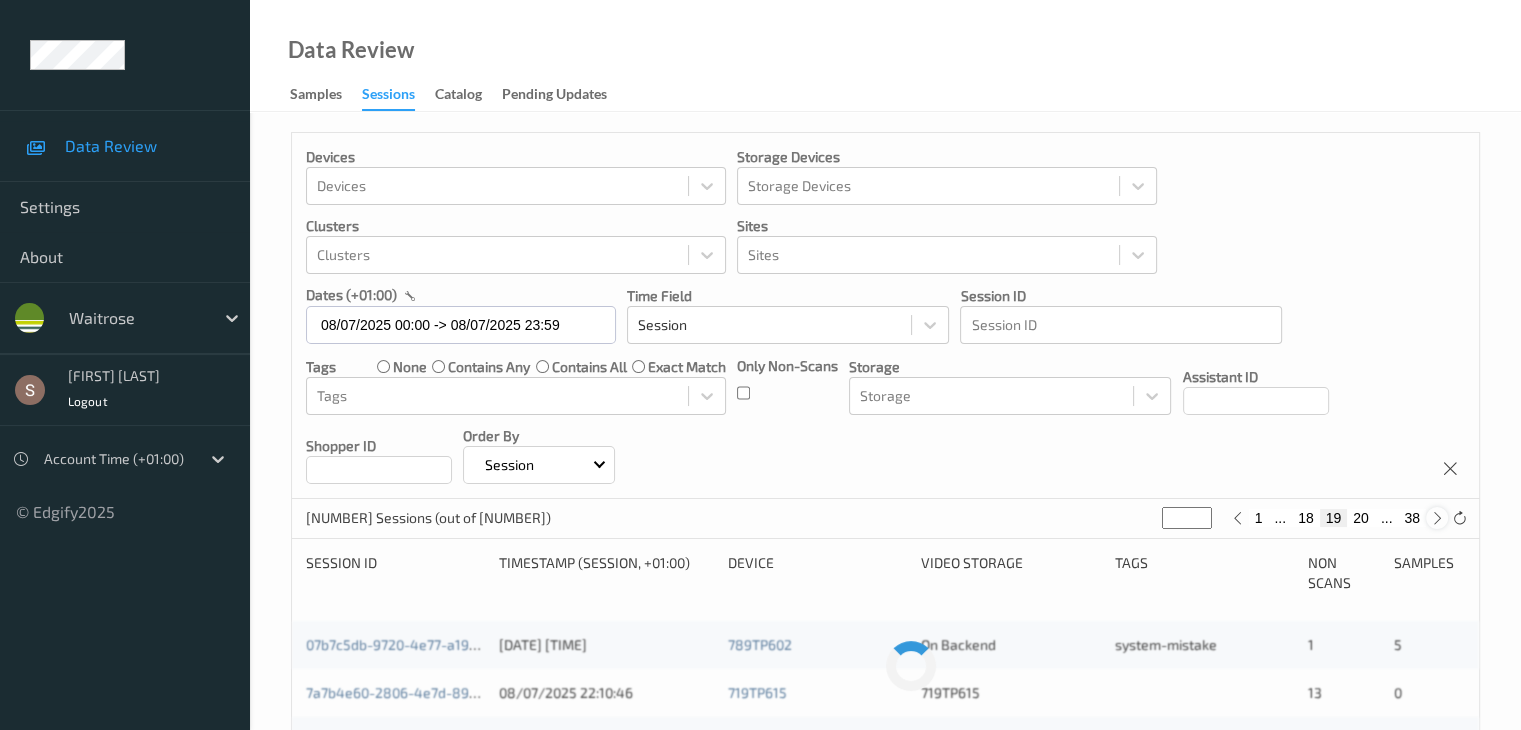 click at bounding box center [1437, 518] 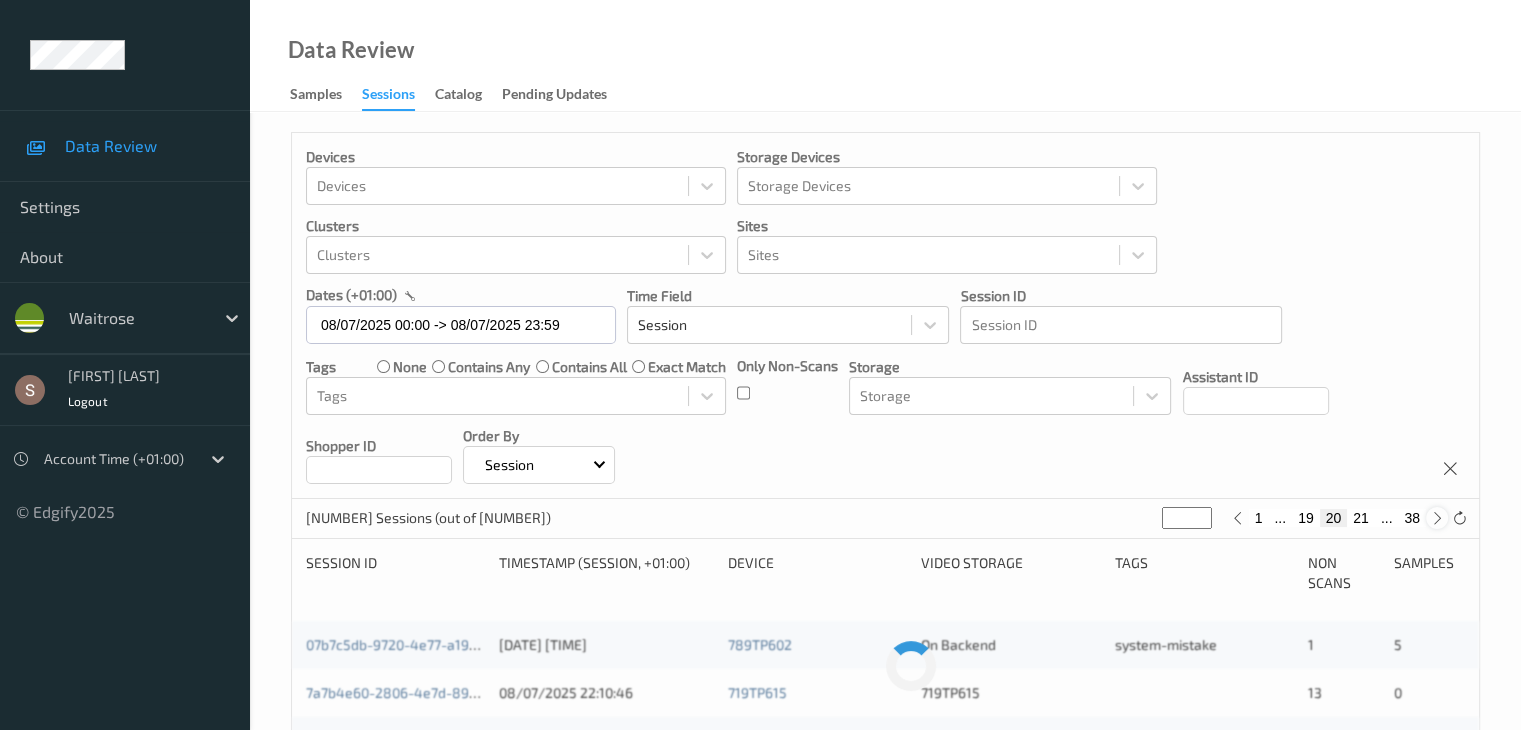 click at bounding box center [1437, 518] 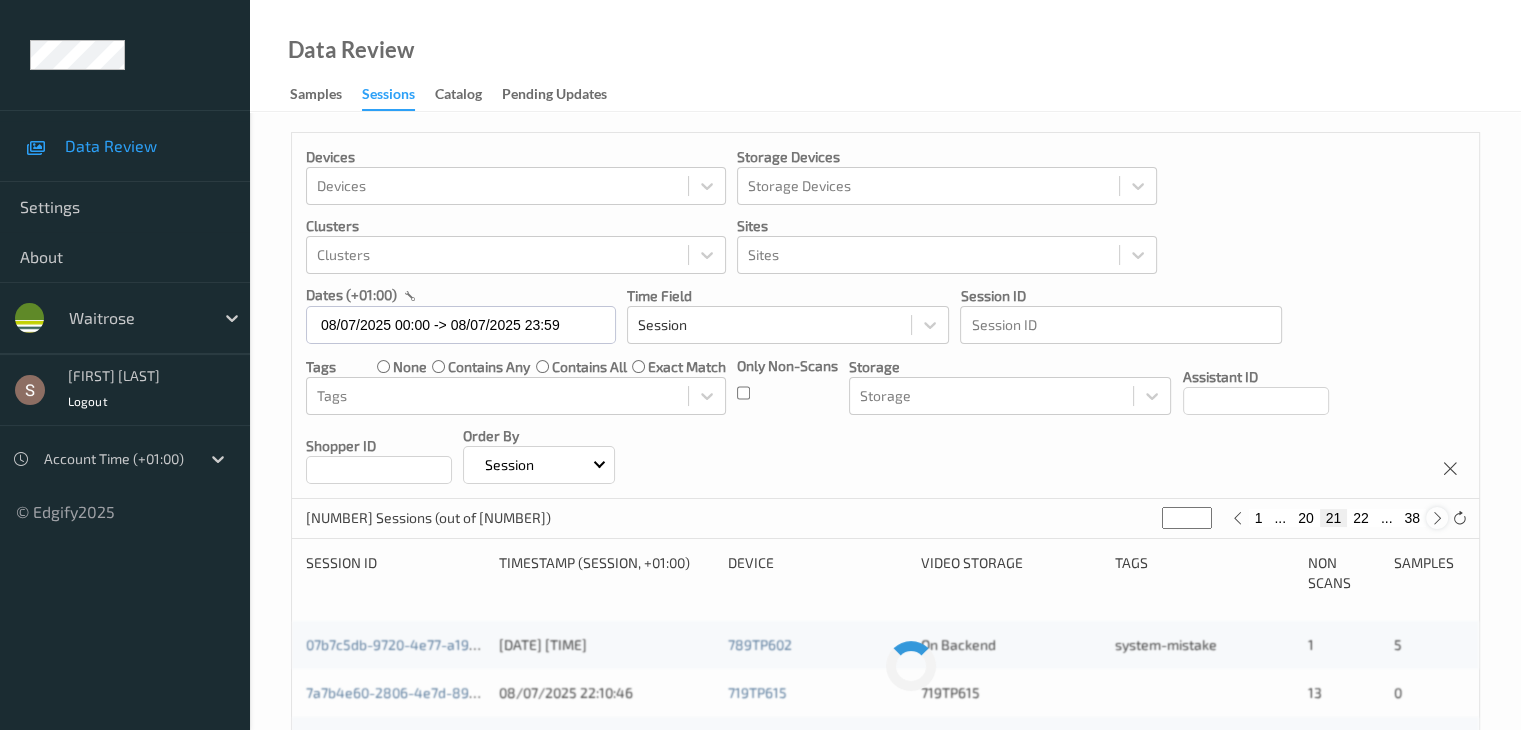 click at bounding box center (1437, 518) 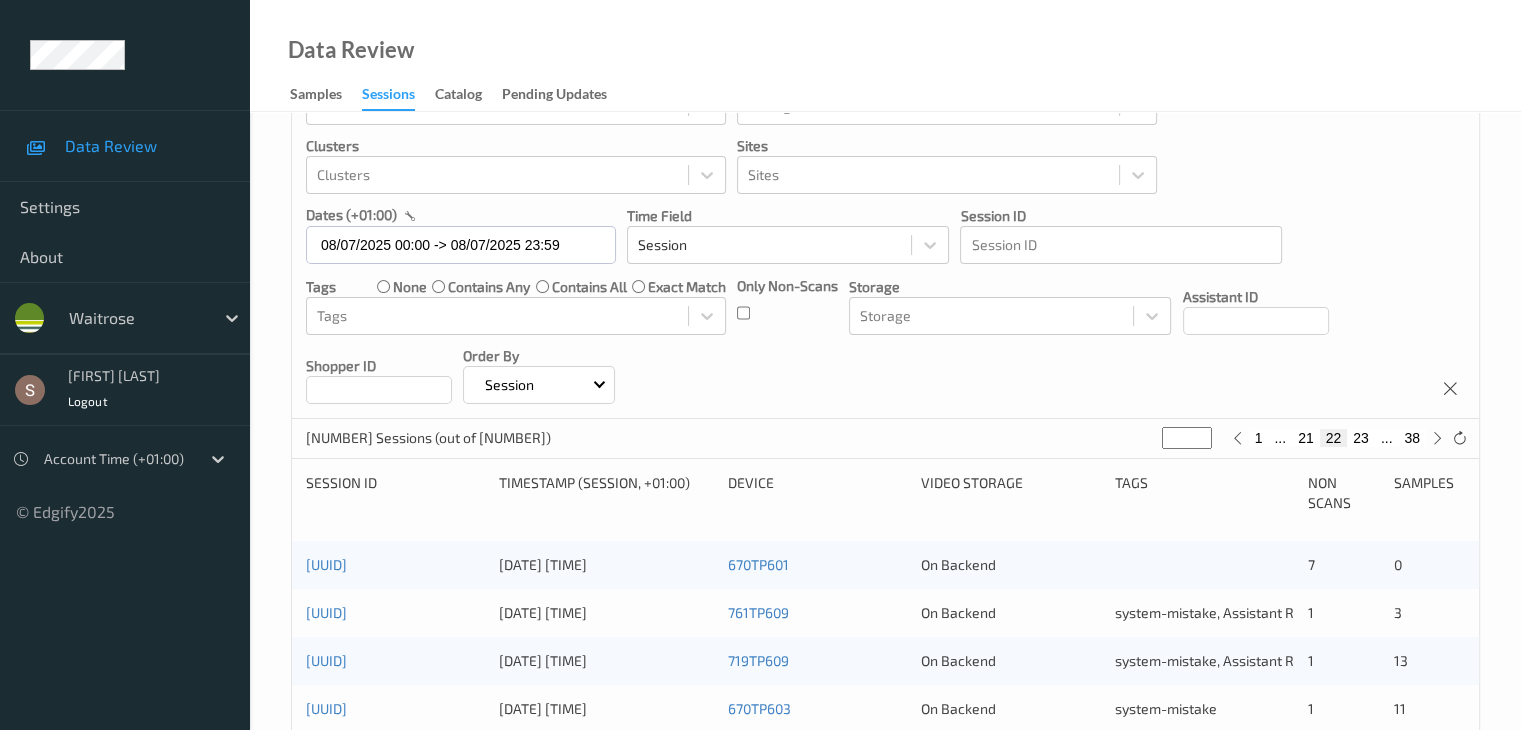 scroll, scrollTop: 32, scrollLeft: 0, axis: vertical 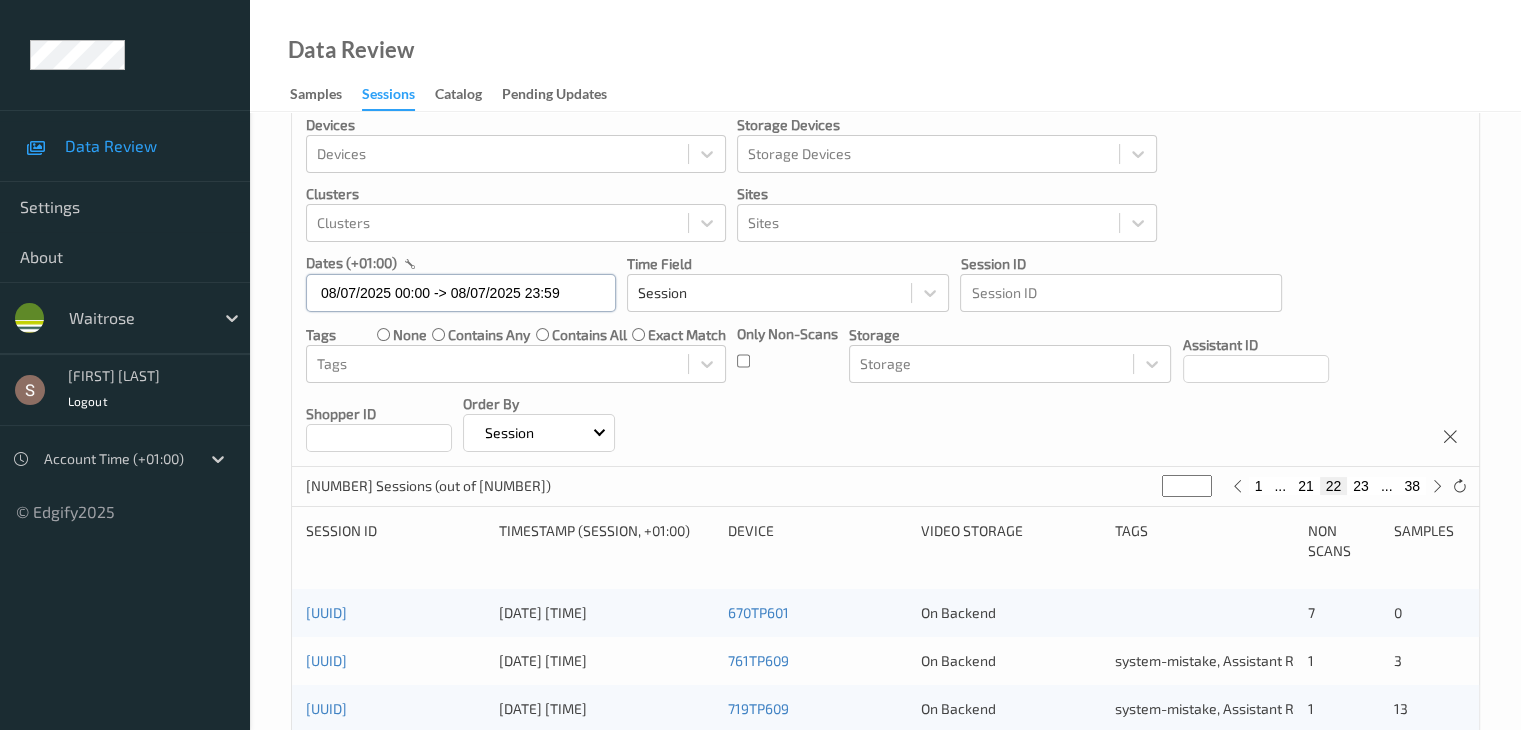 click on "08/07/2025 00:00 -> 08/07/2025 23:59" at bounding box center (461, 293) 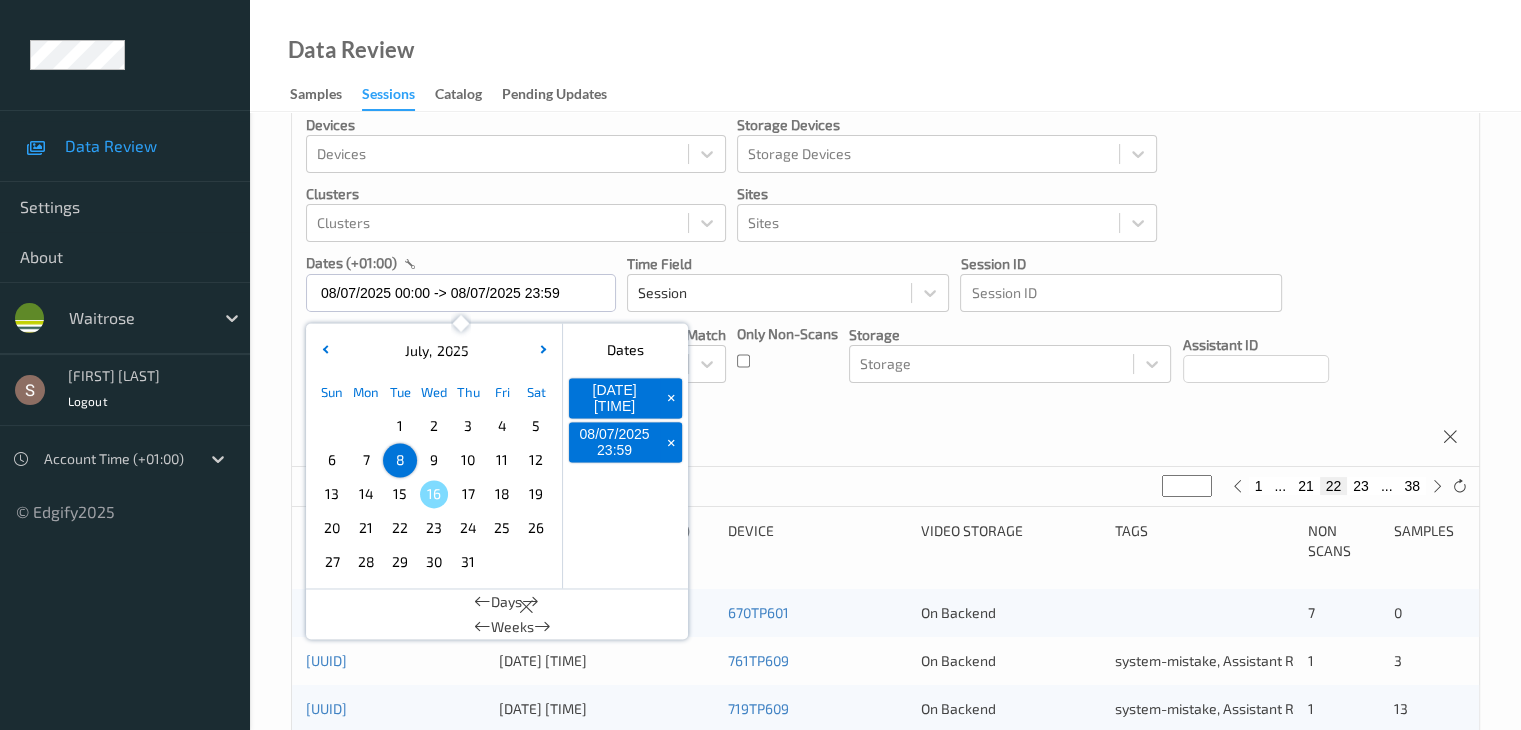 click on "+" at bounding box center [671, 398] 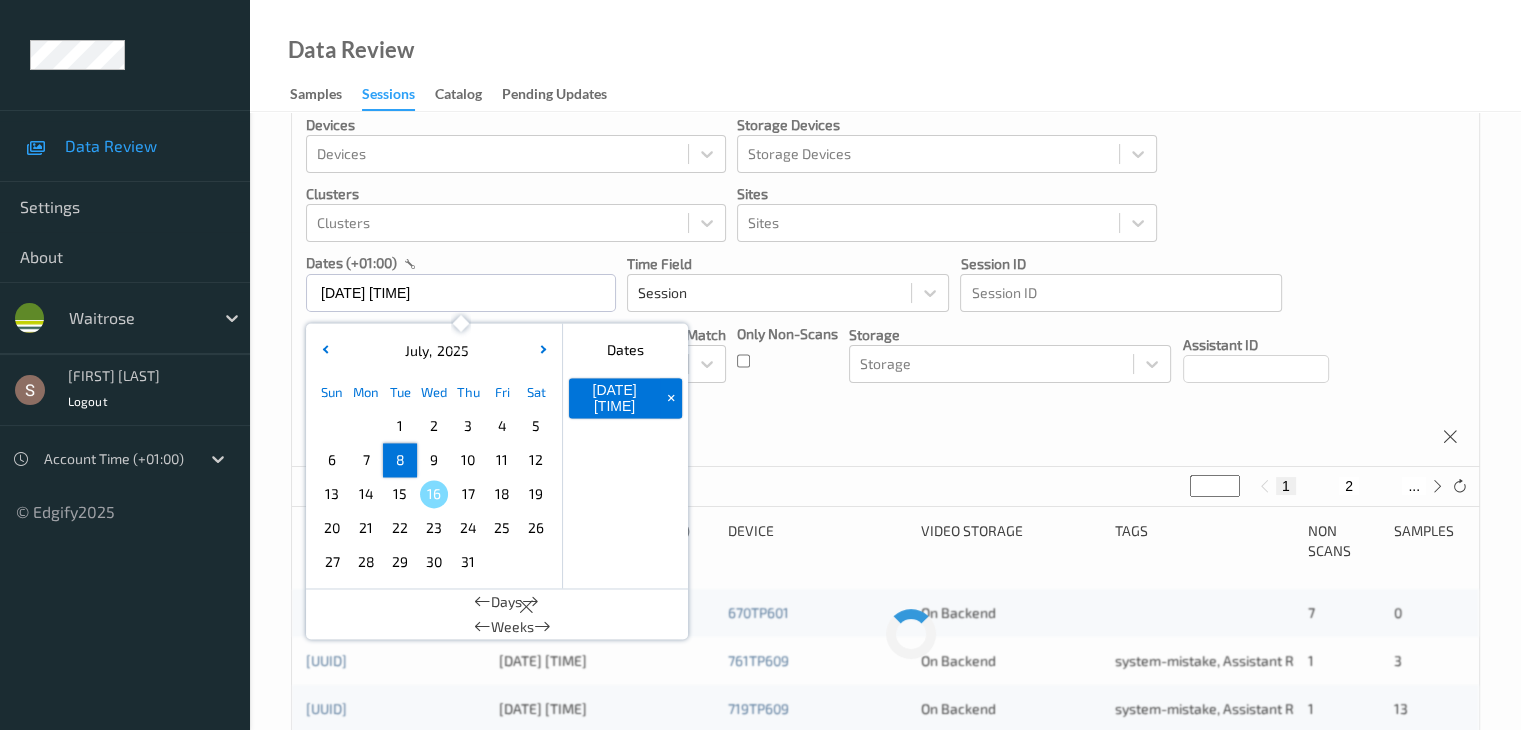 scroll, scrollTop: 0, scrollLeft: 0, axis: both 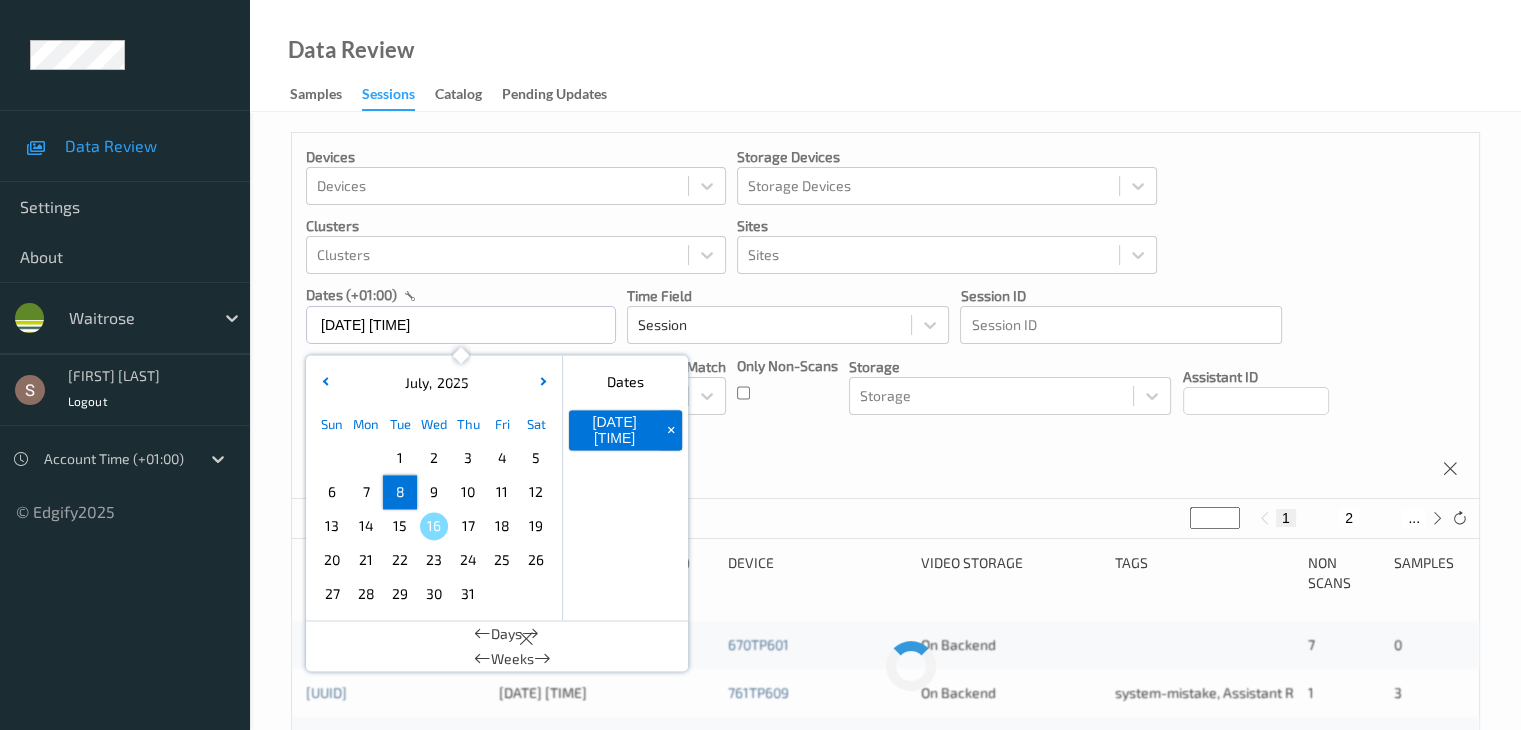 click on "Dates" at bounding box center (625, 382) 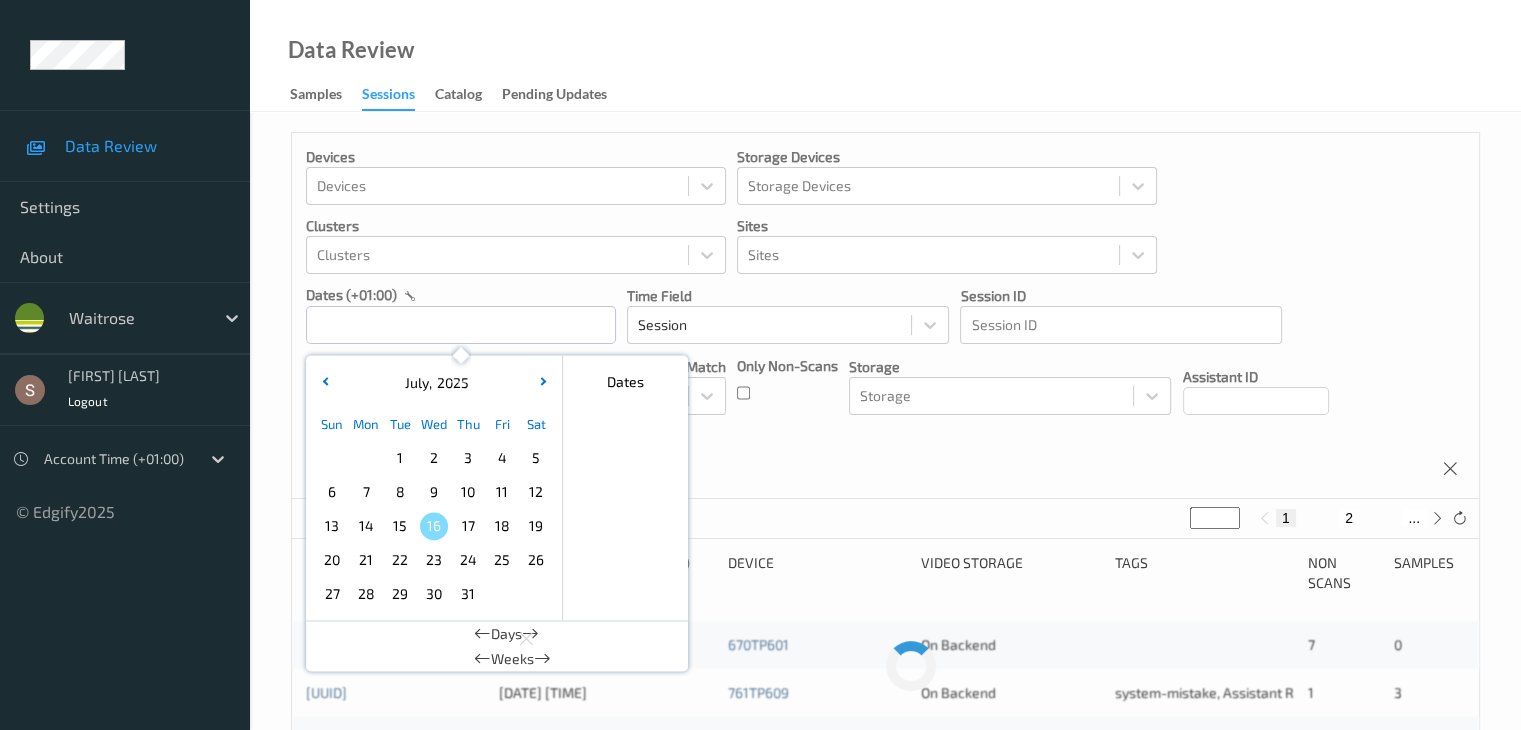 click on "9" at bounding box center [434, 492] 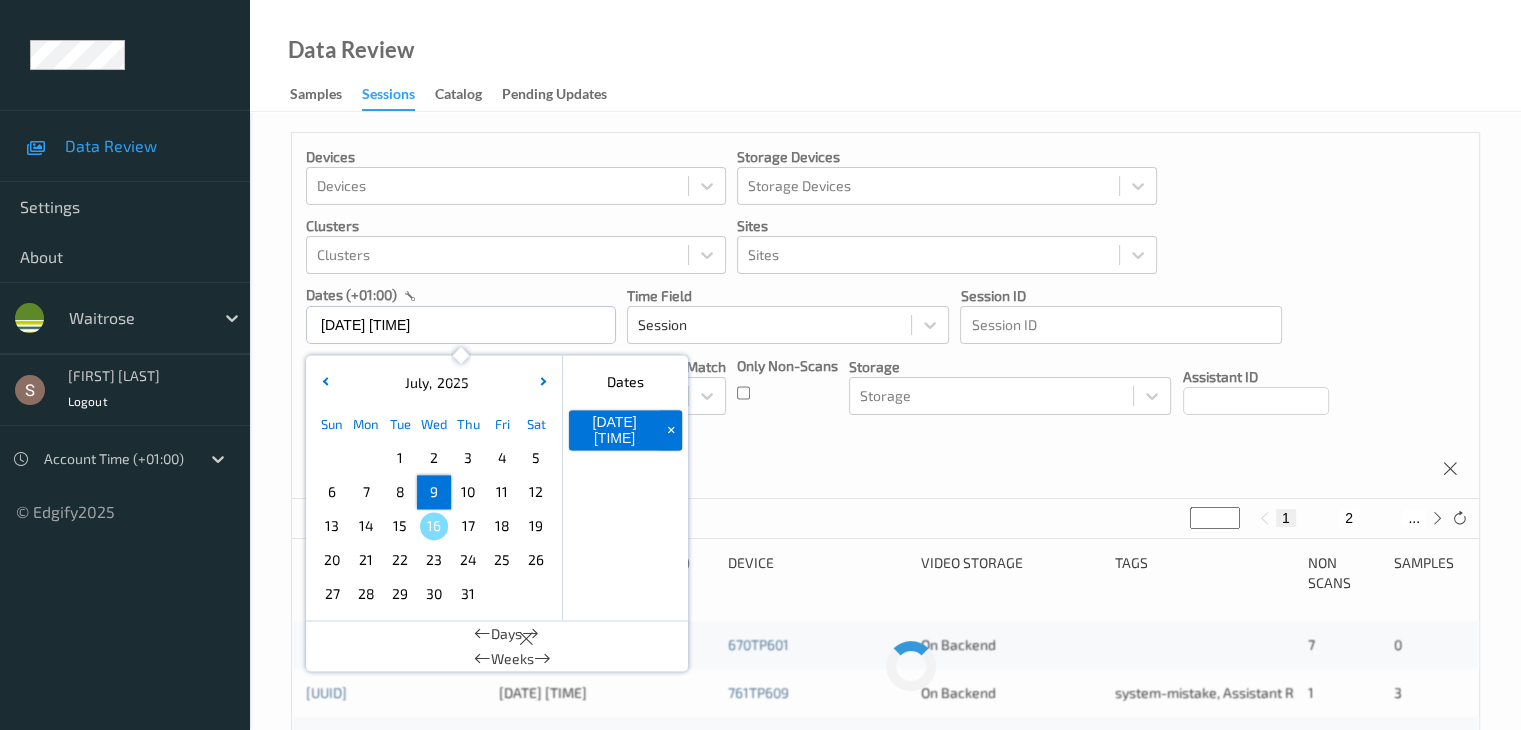 click on "9" at bounding box center [434, 492] 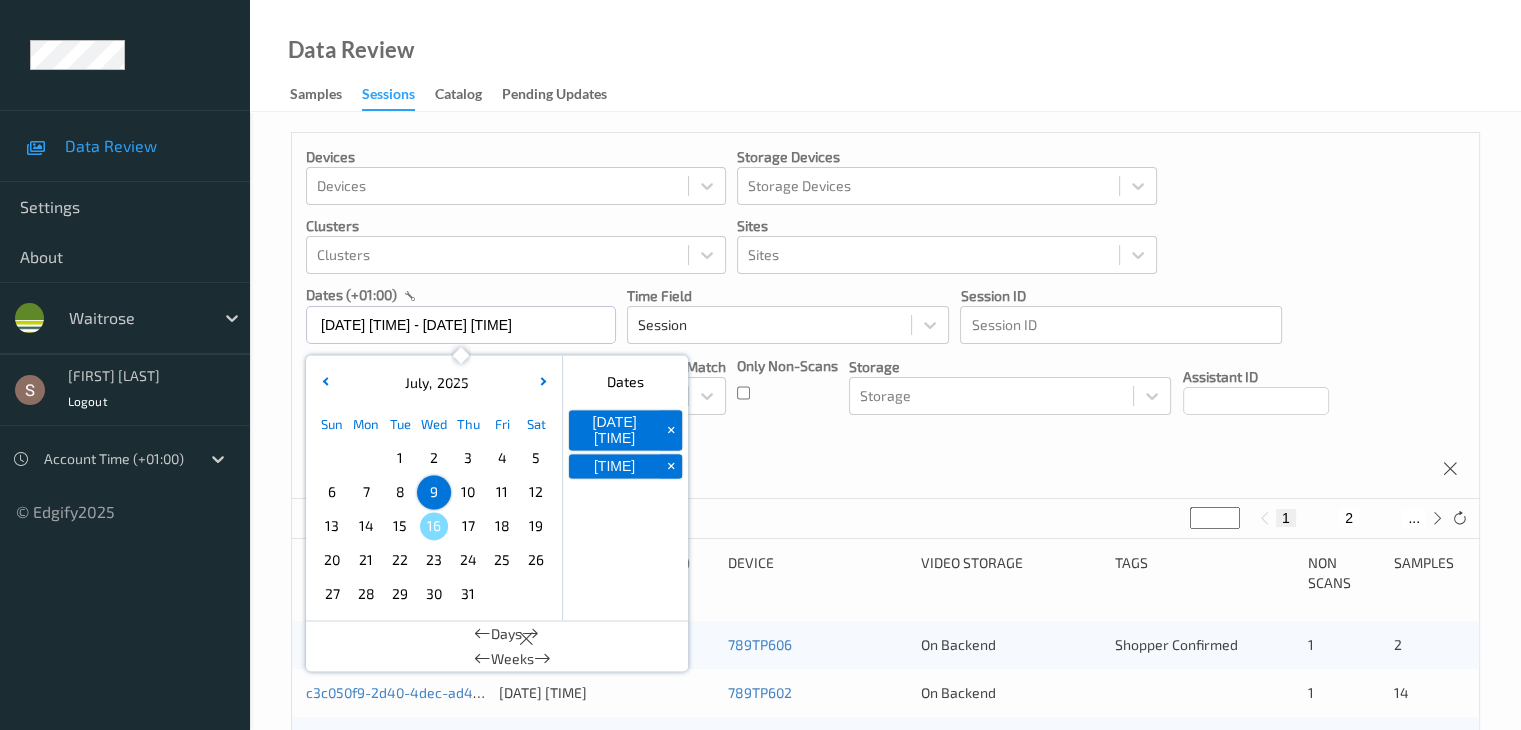 click on "Devices Devices Storage Devices Storage Devices Clusters Clusters Sites Sites dates (+01:00) 09/07/2025 00:00 -> 09/07/2025 23:59 July , 2025 Sun Mon Tue Wed Thu Fri Sat 1 2 3 4 5 6 7 8 9 10 11 12 13 14 15 16 17 18 19 20 21 22 23 24 25 26 27 28 29 30 31 January February March April May June July August September October November December 2021 2022 2023 2024 2025 2026 2027 2028 2029 2030 2031 2032 Dates 09/07/2025 00:00 + 09/07/2025 23:59 + Days Weeks Time Field Session Session ID Session ID Tags none contains any contains all exact match Tags Only Non-Scans Storage Storage Assistant ID Shopper ID Order By Session" at bounding box center (885, 316) 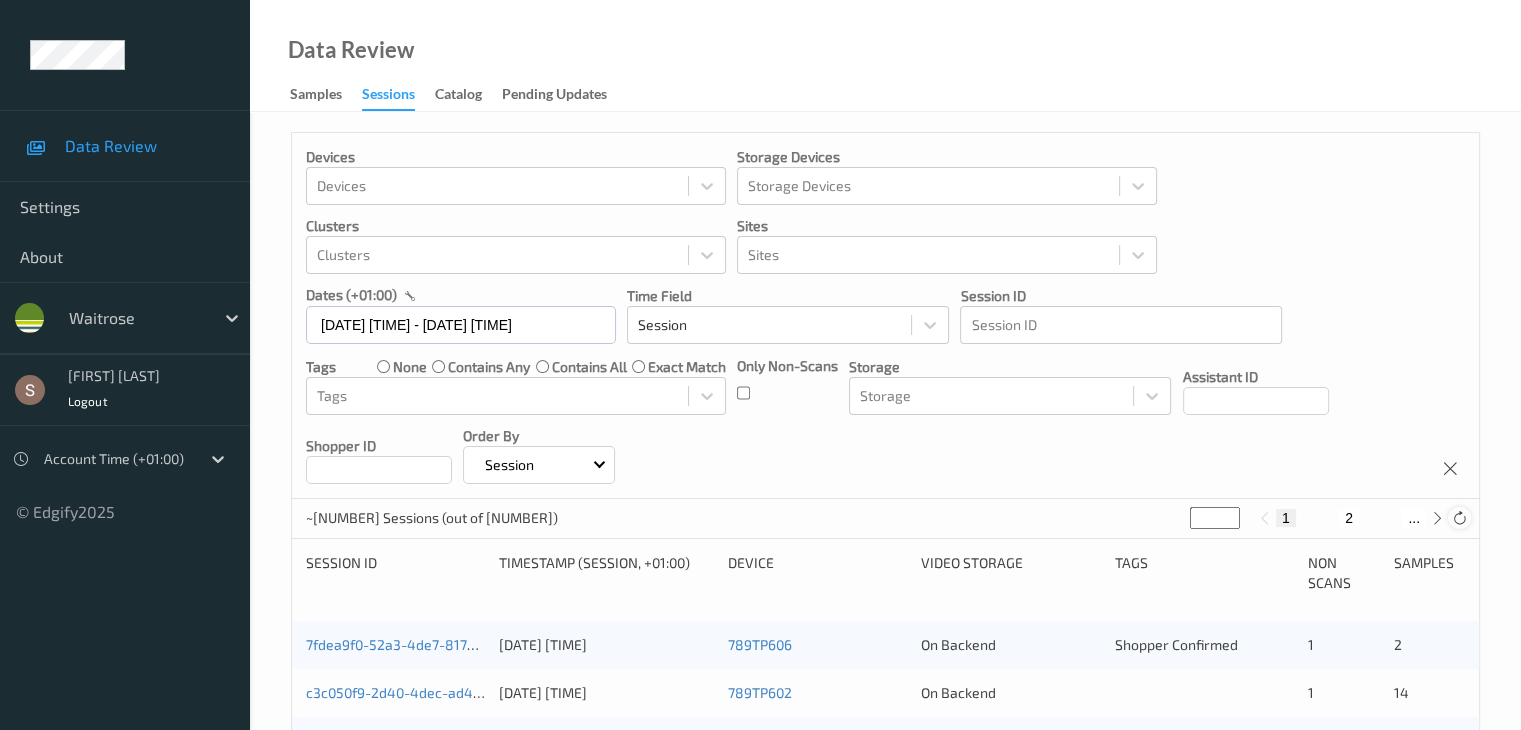 click at bounding box center (1459, 518) 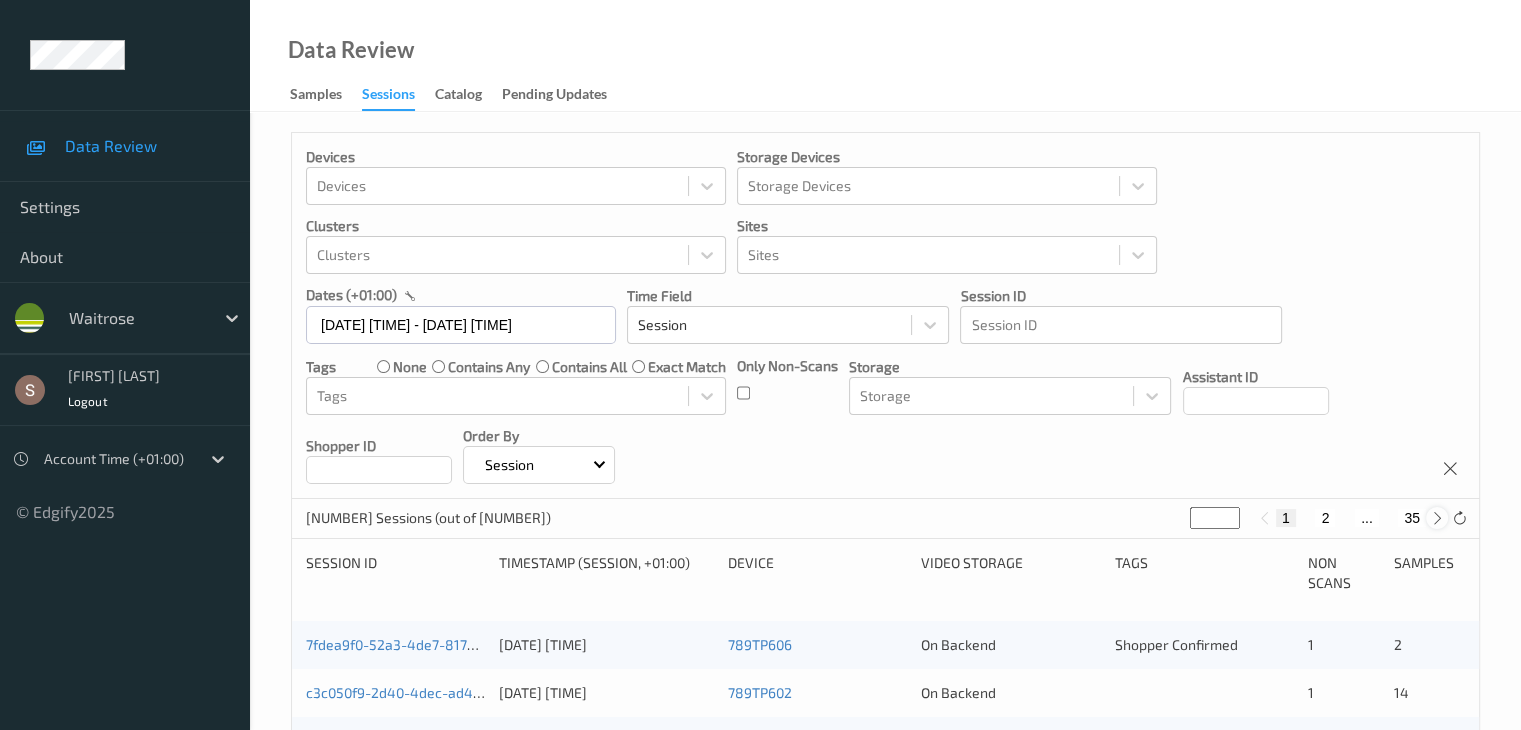 click at bounding box center [1437, 518] 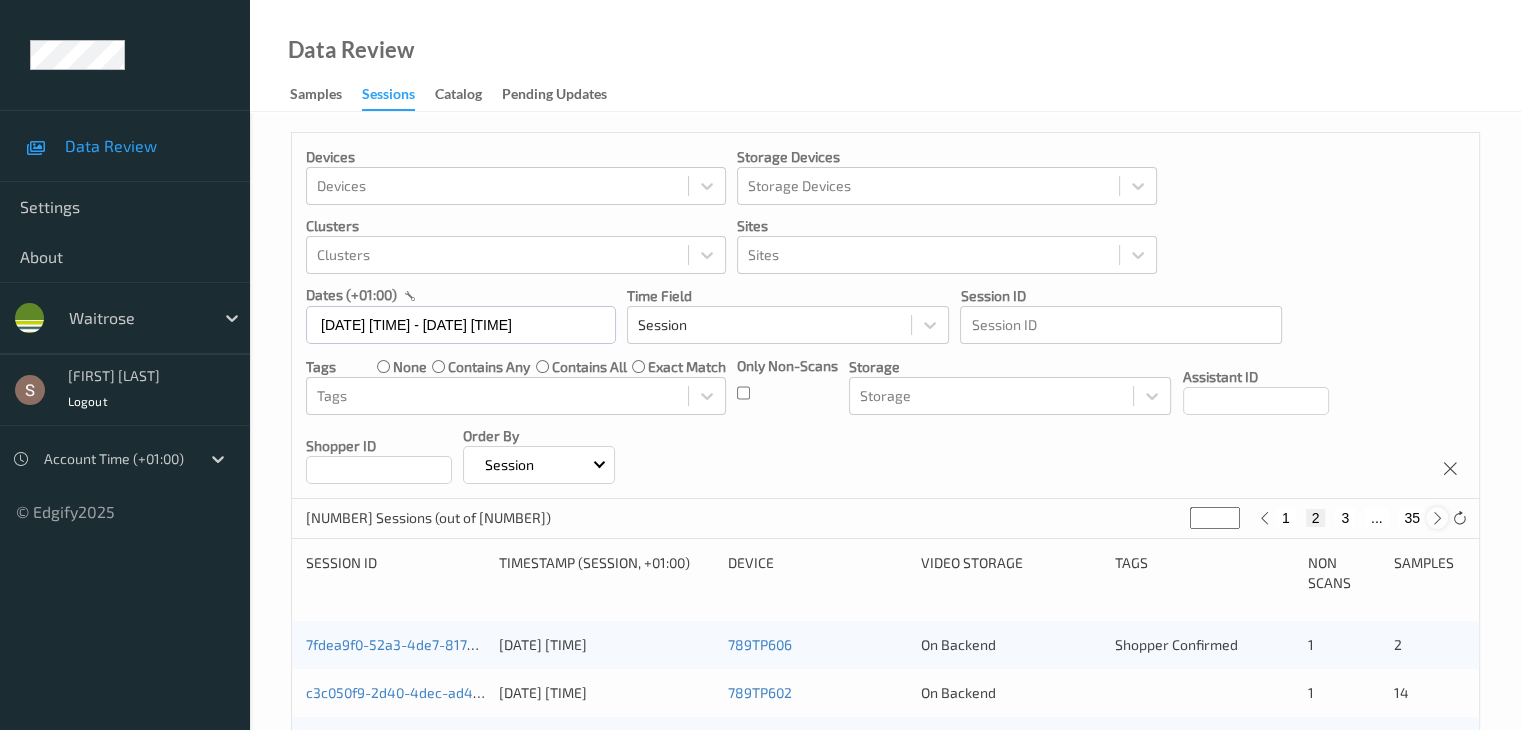 click at bounding box center (1437, 518) 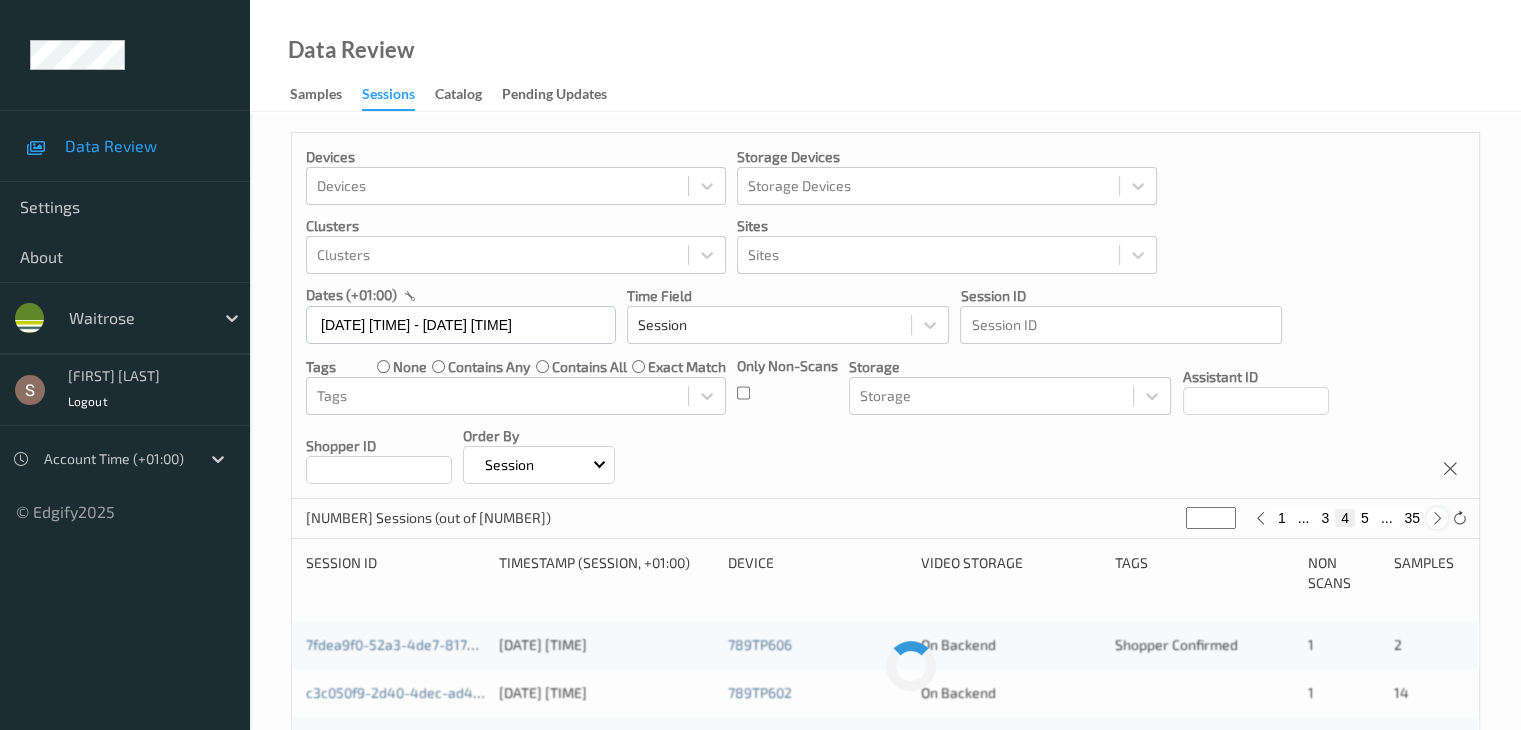 type on "*" 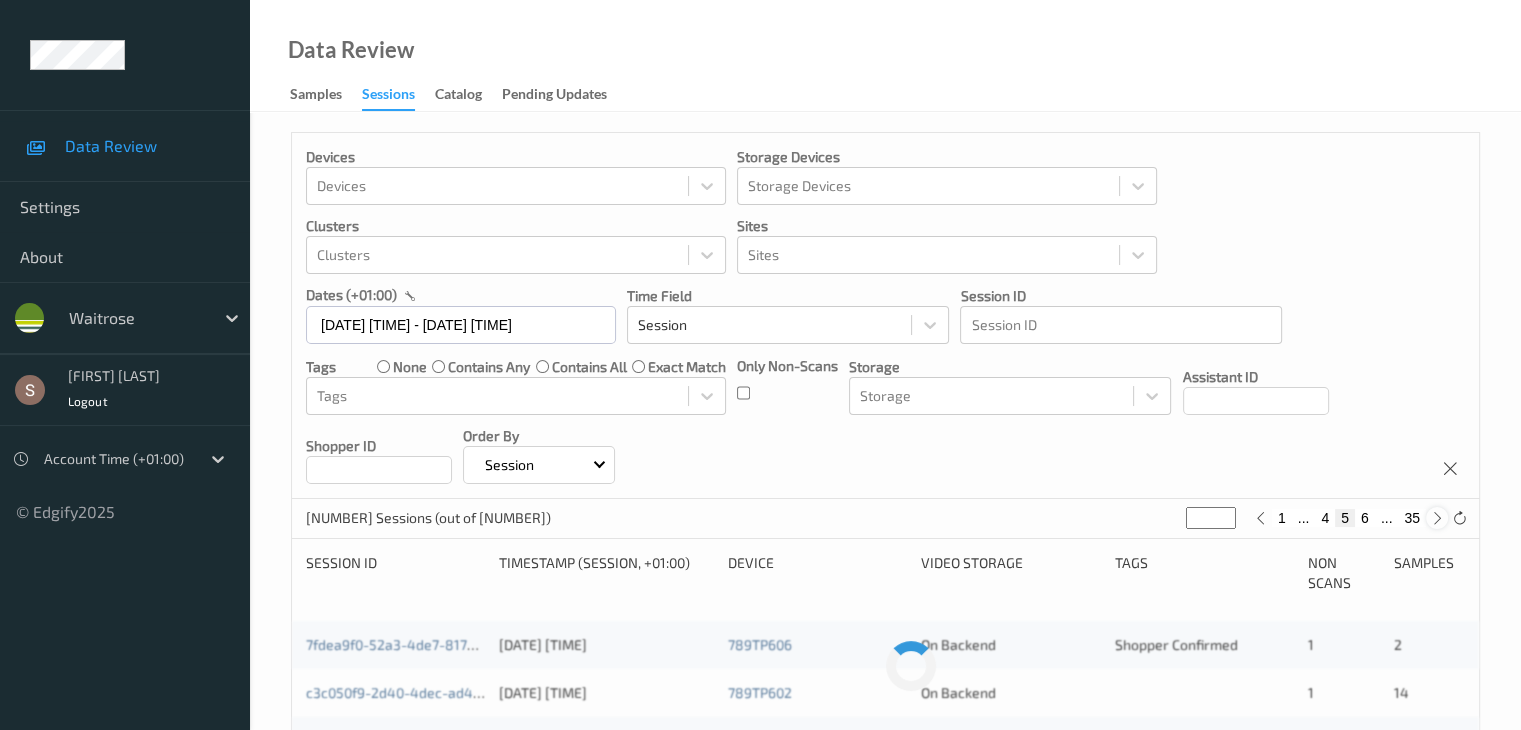 click at bounding box center [1437, 518] 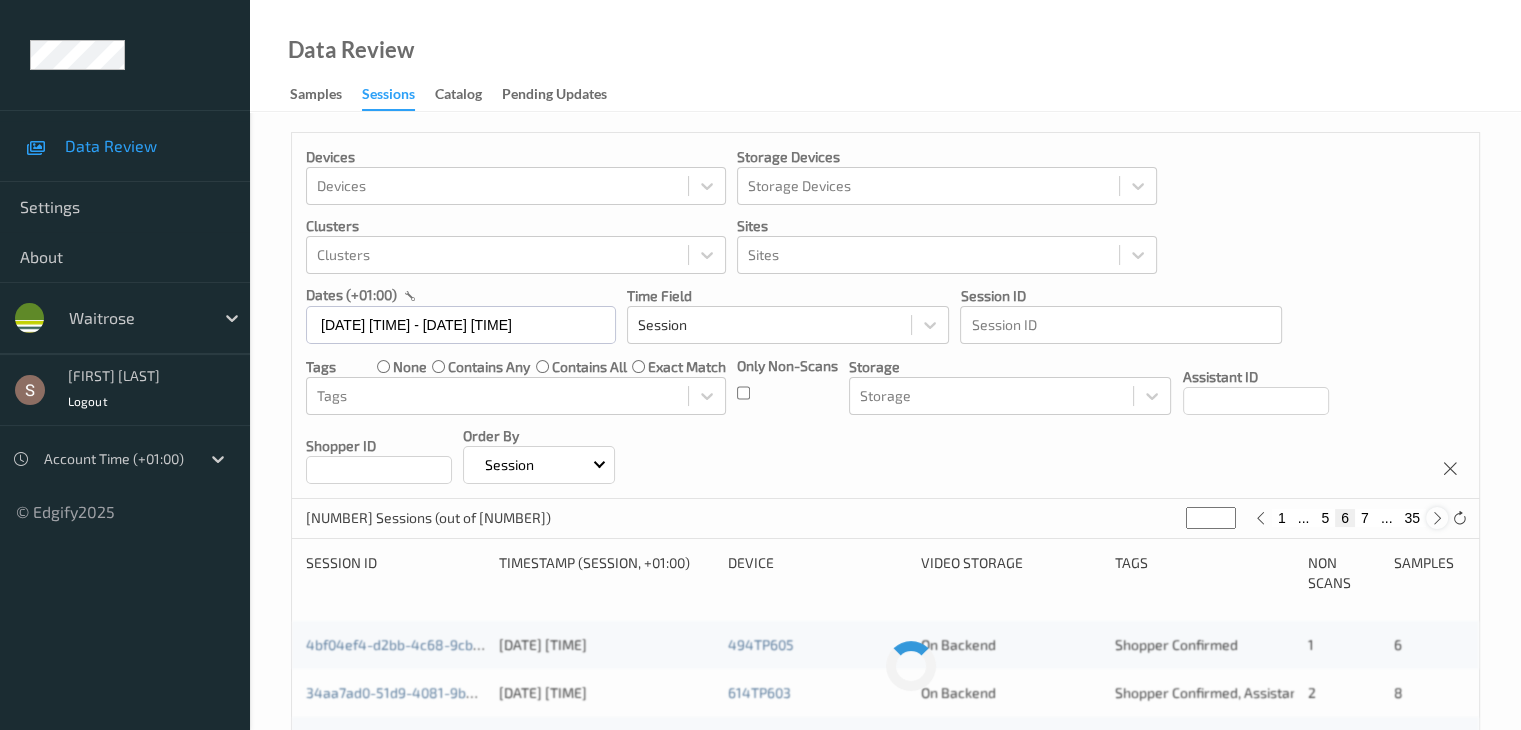 click at bounding box center (1437, 518) 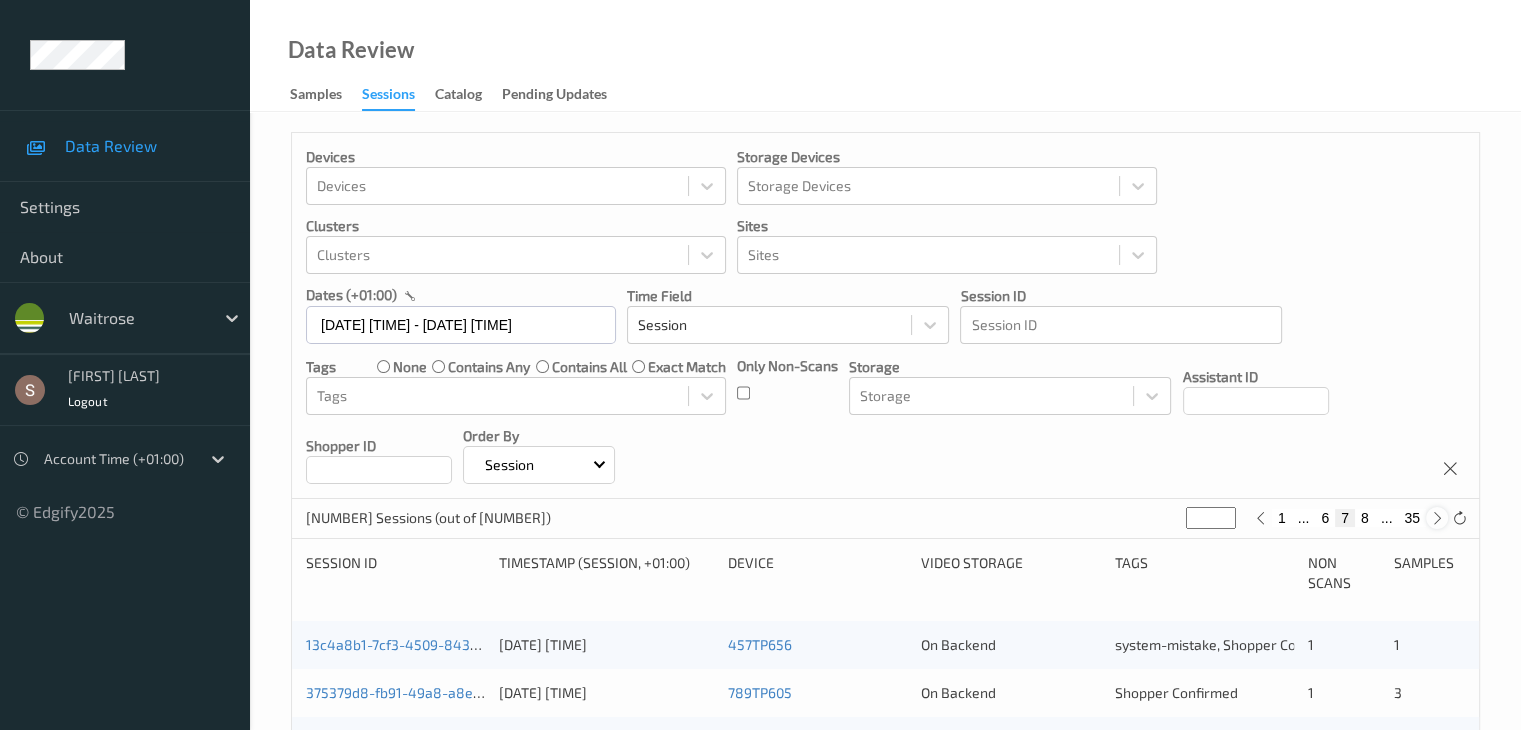 click at bounding box center [1437, 518] 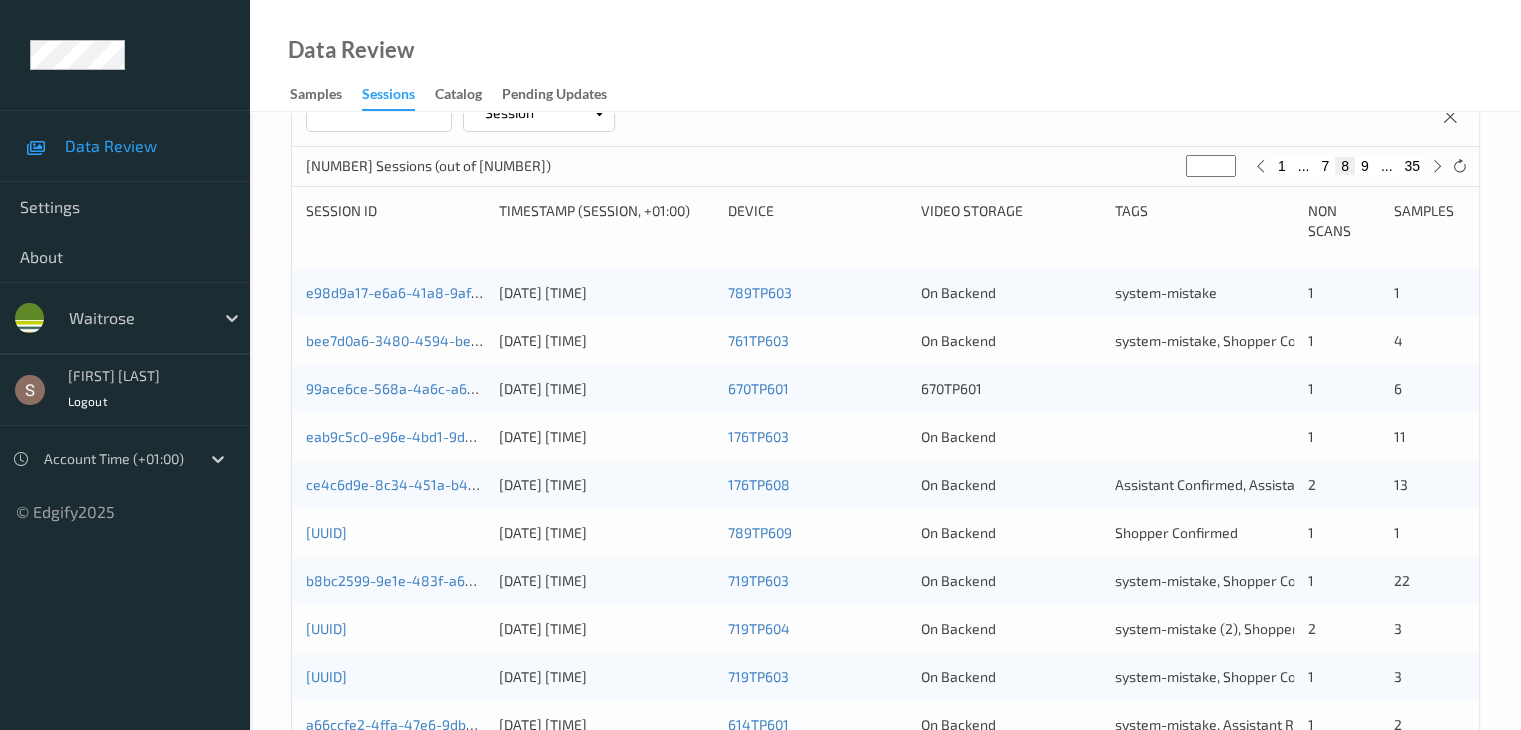 scroll, scrollTop: 232, scrollLeft: 0, axis: vertical 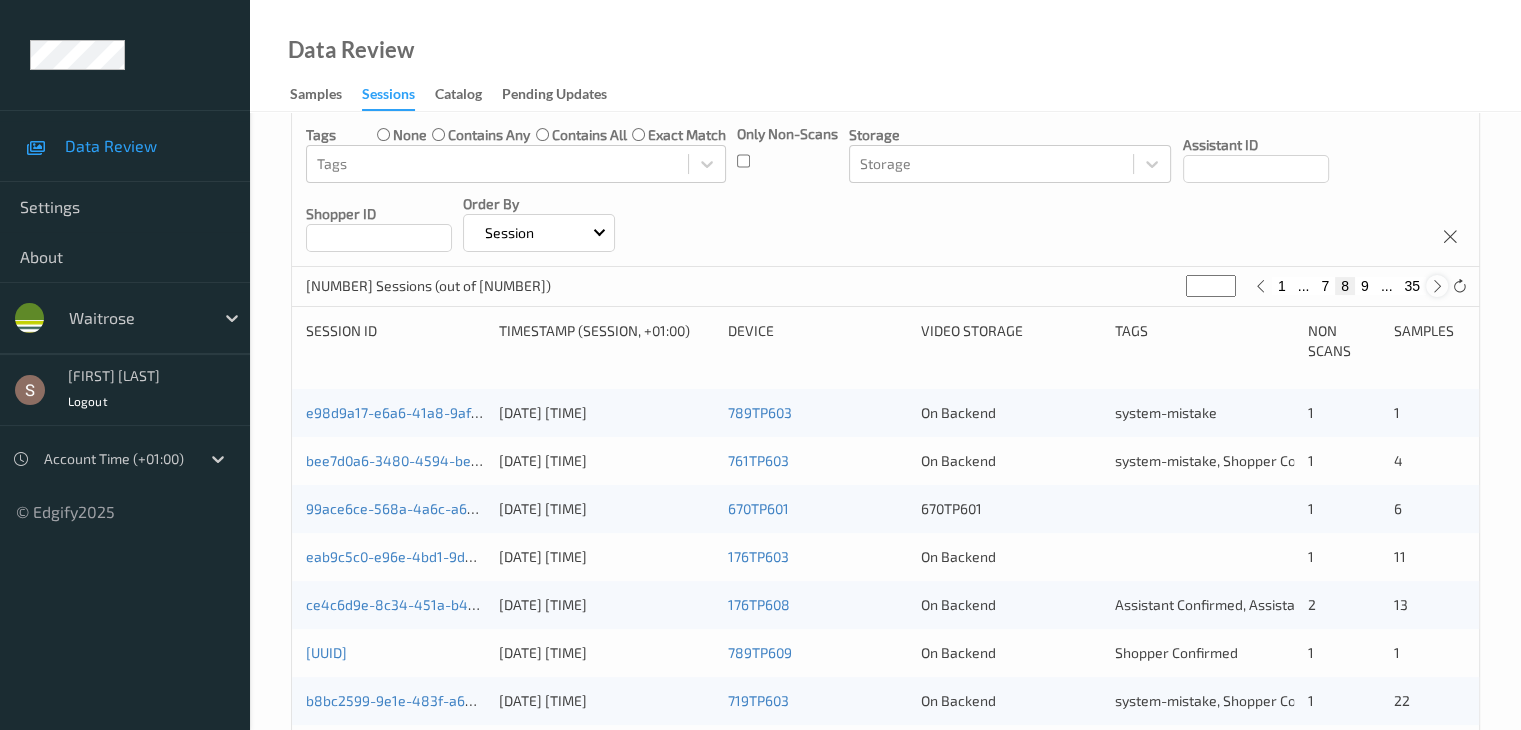 click at bounding box center (1437, 286) 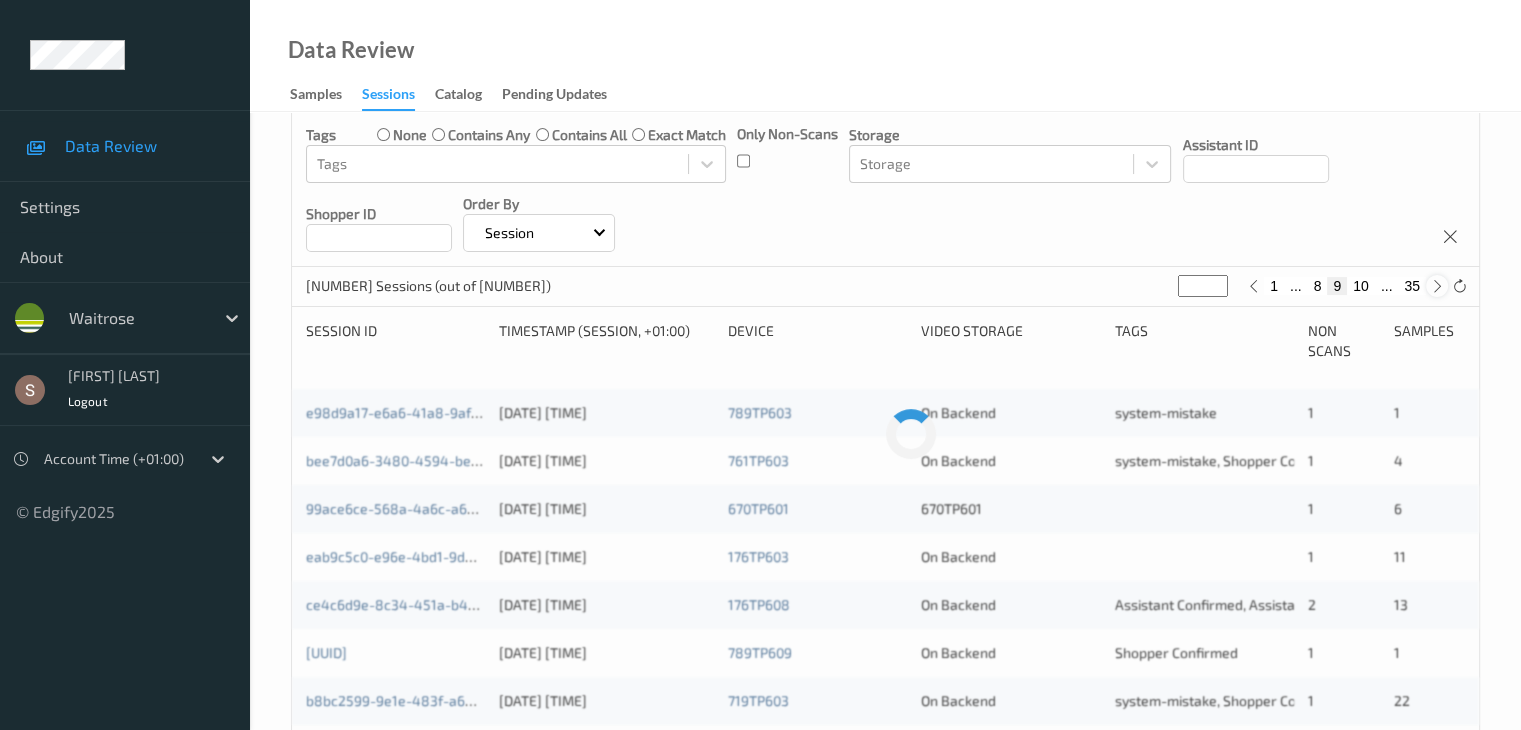 scroll, scrollTop: 0, scrollLeft: 0, axis: both 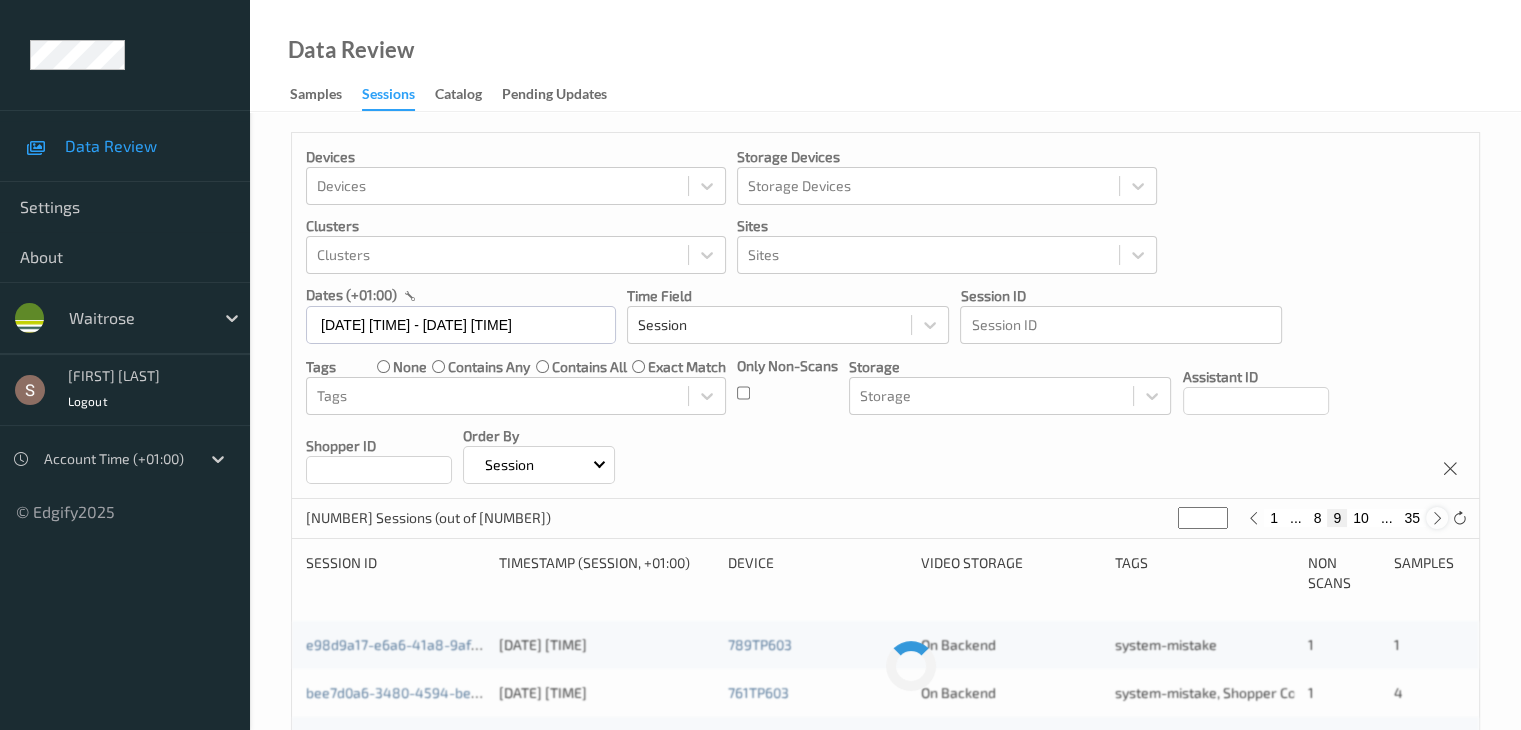 click at bounding box center [1437, 518] 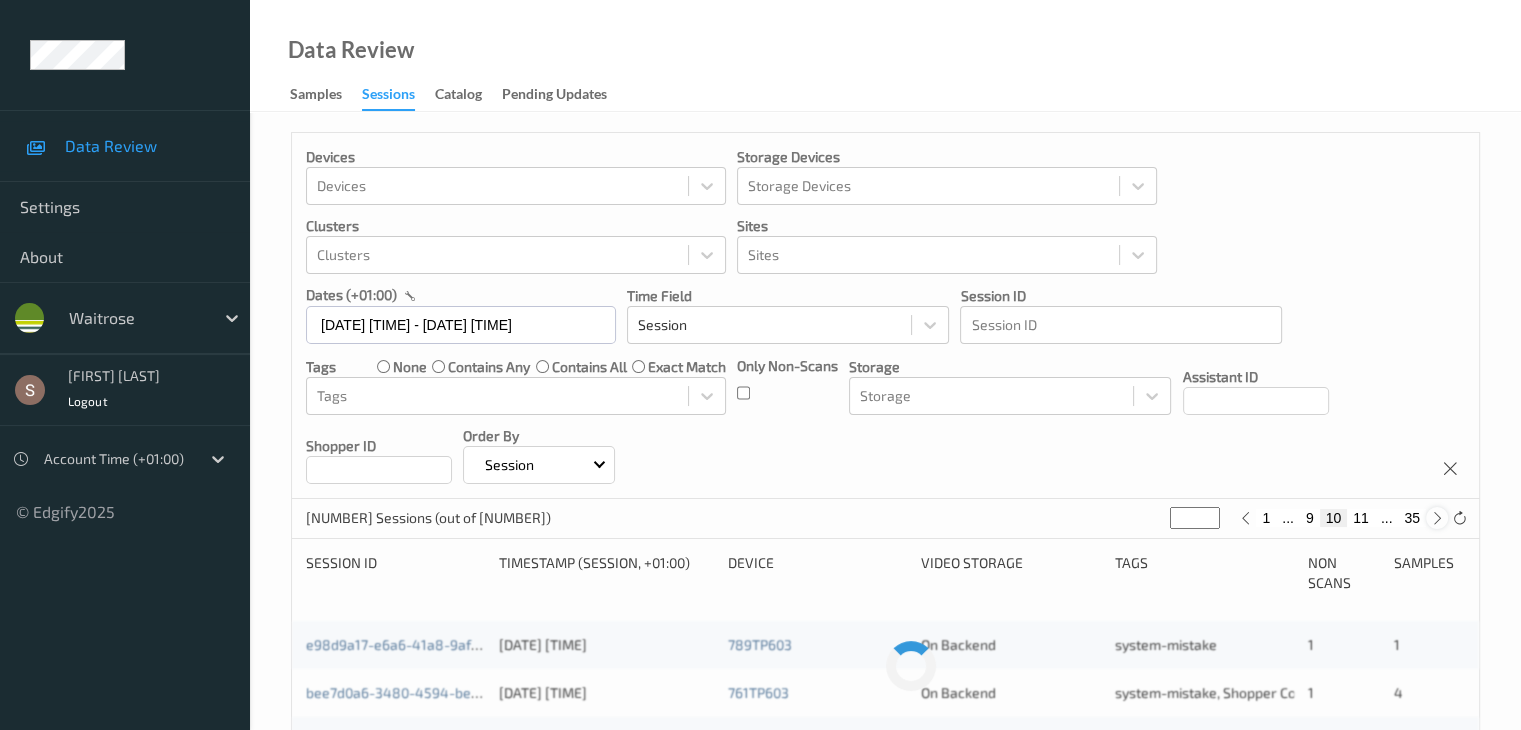 click at bounding box center [1437, 518] 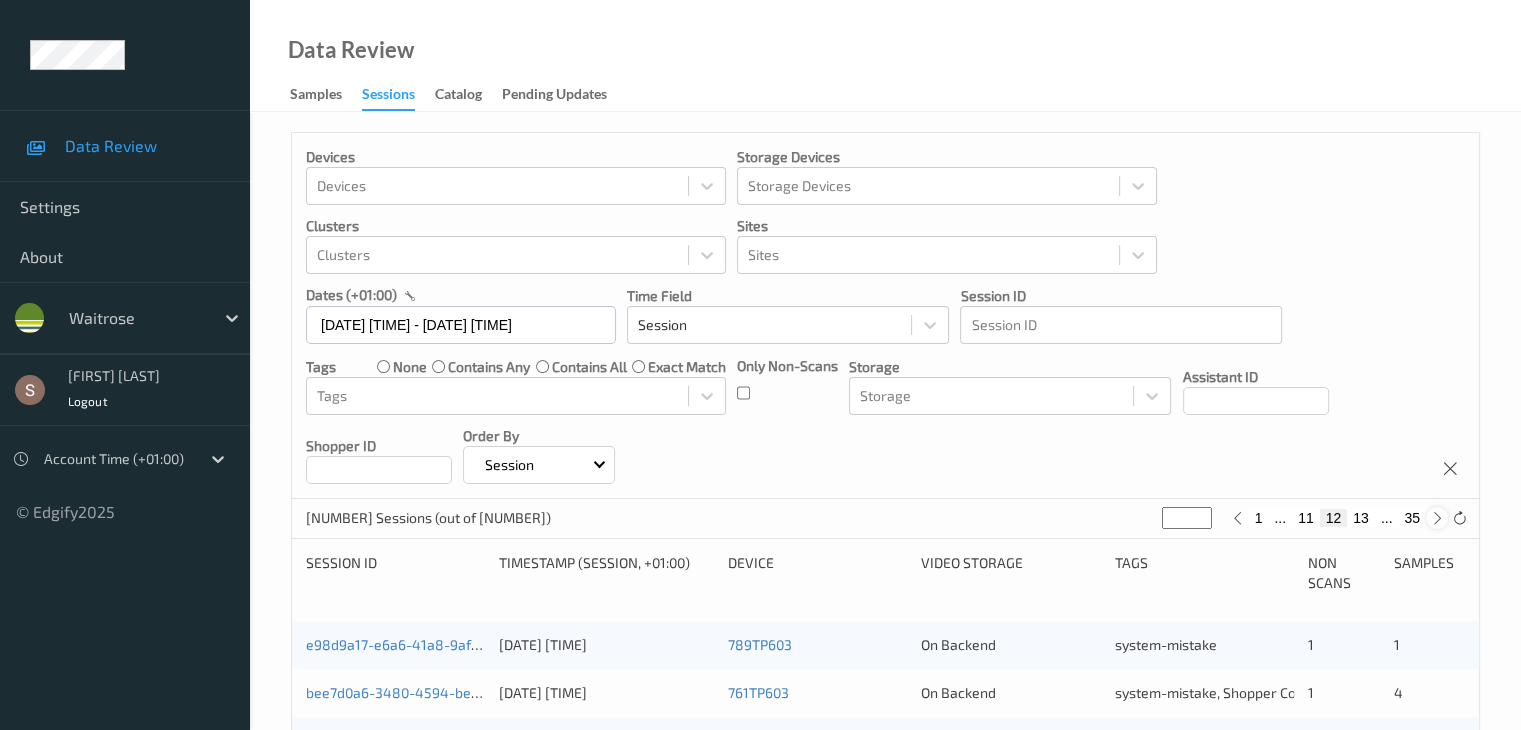 click at bounding box center [1437, 518] 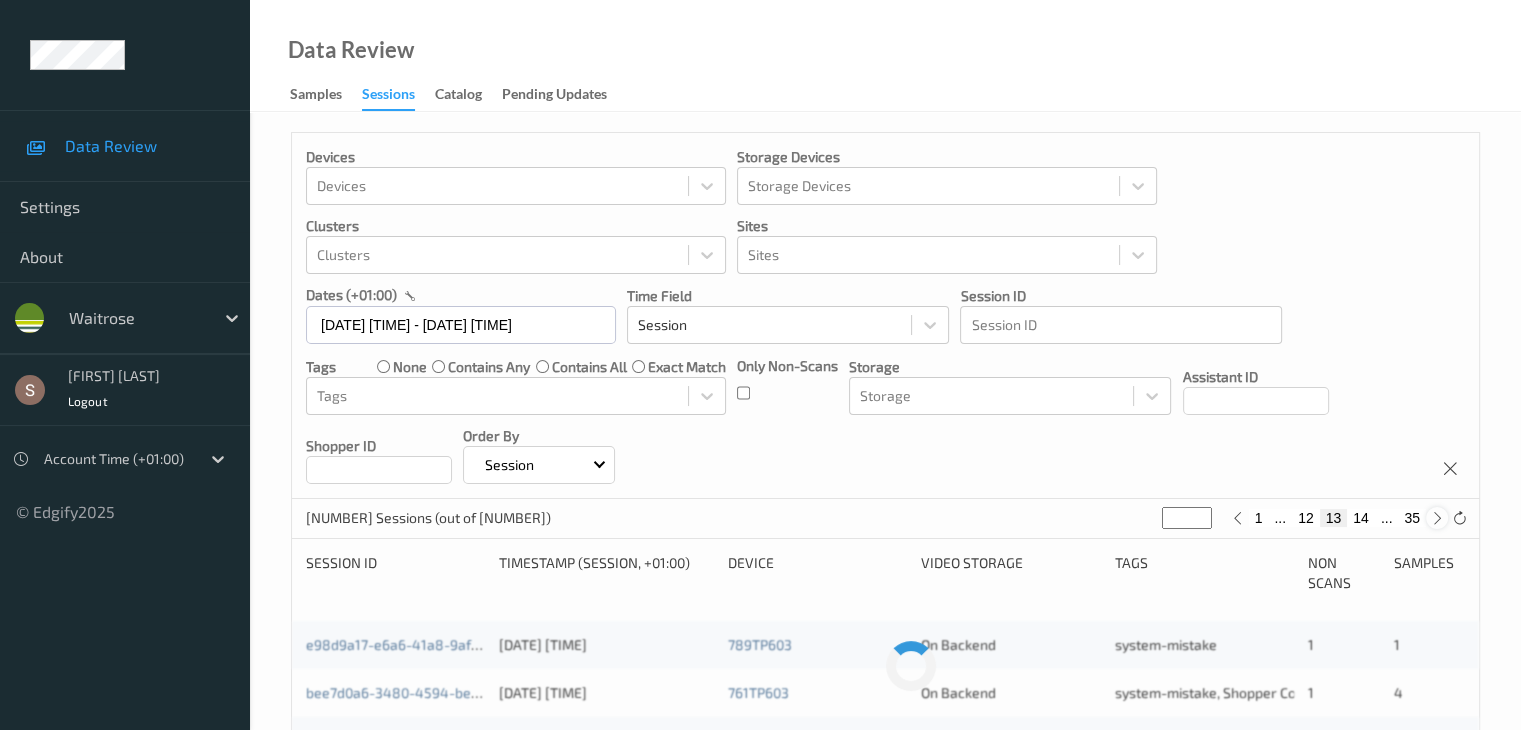 click at bounding box center [1437, 518] 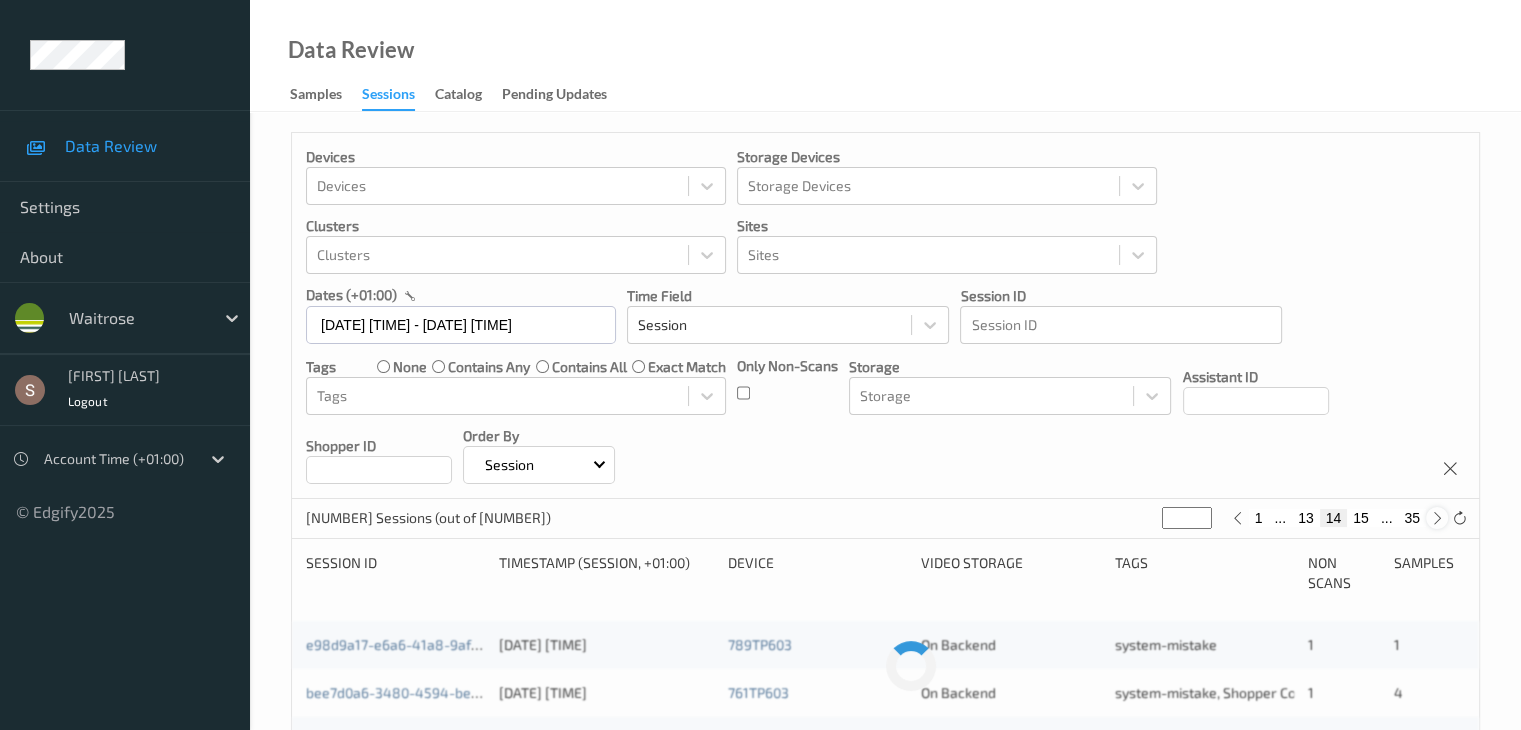click at bounding box center (1437, 518) 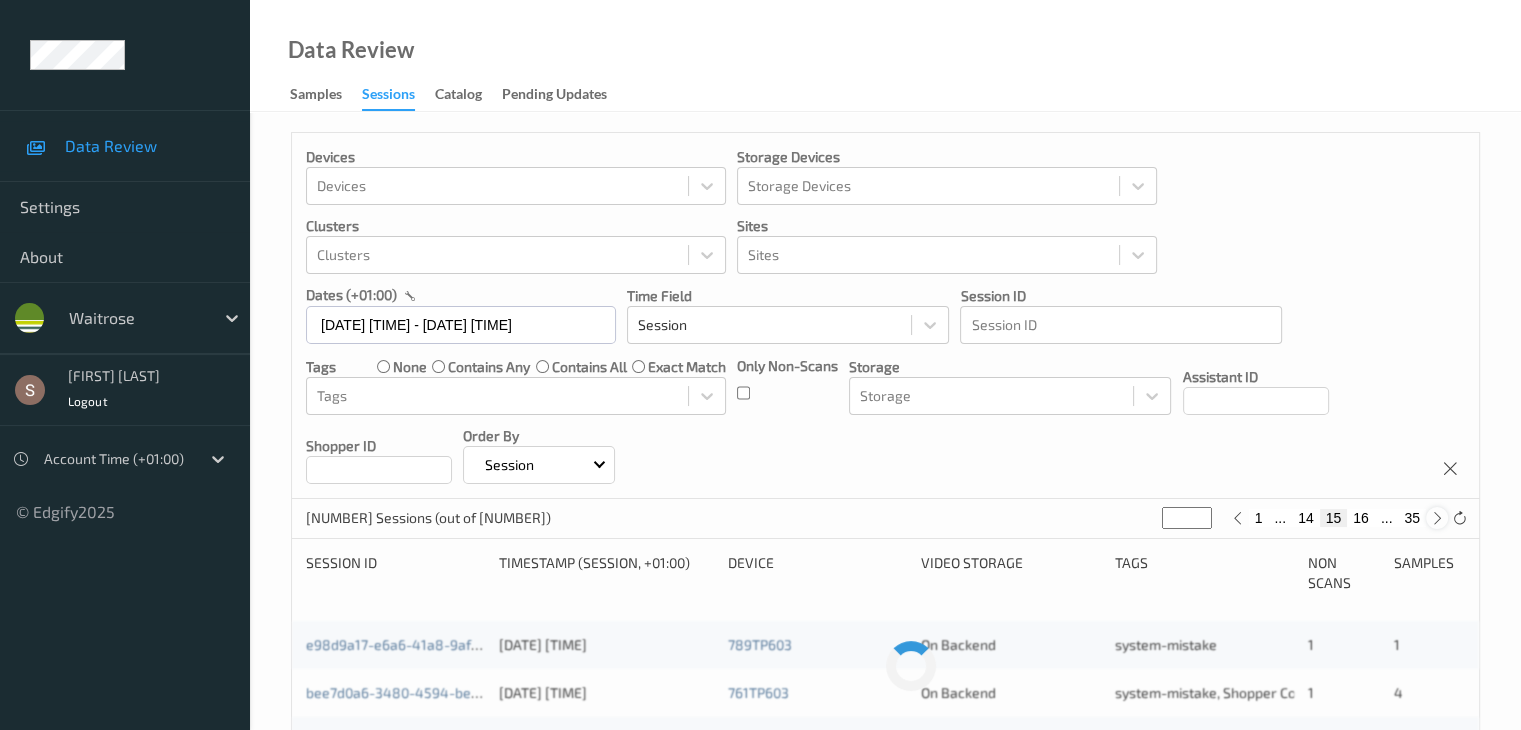 click at bounding box center (1437, 518) 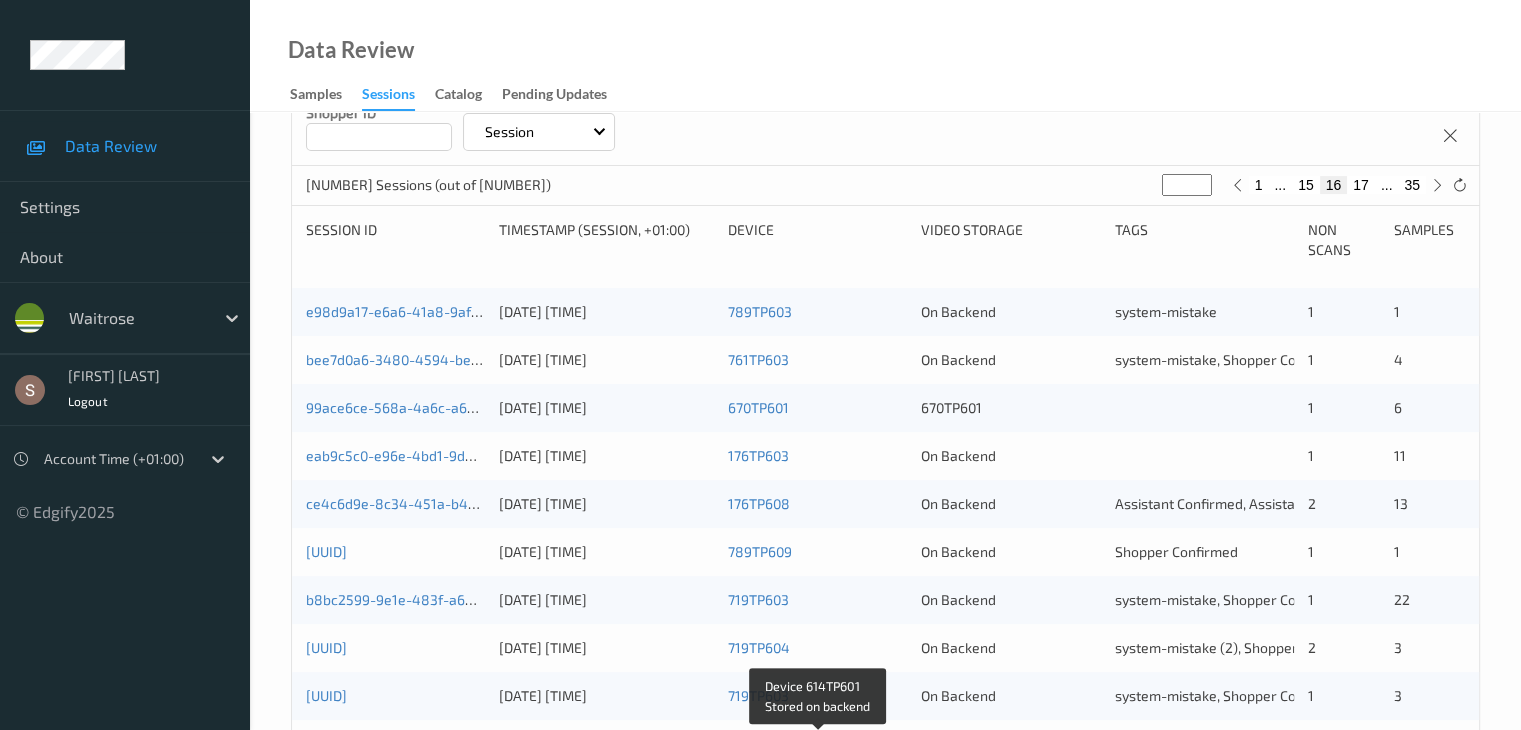 scroll, scrollTop: 332, scrollLeft: 0, axis: vertical 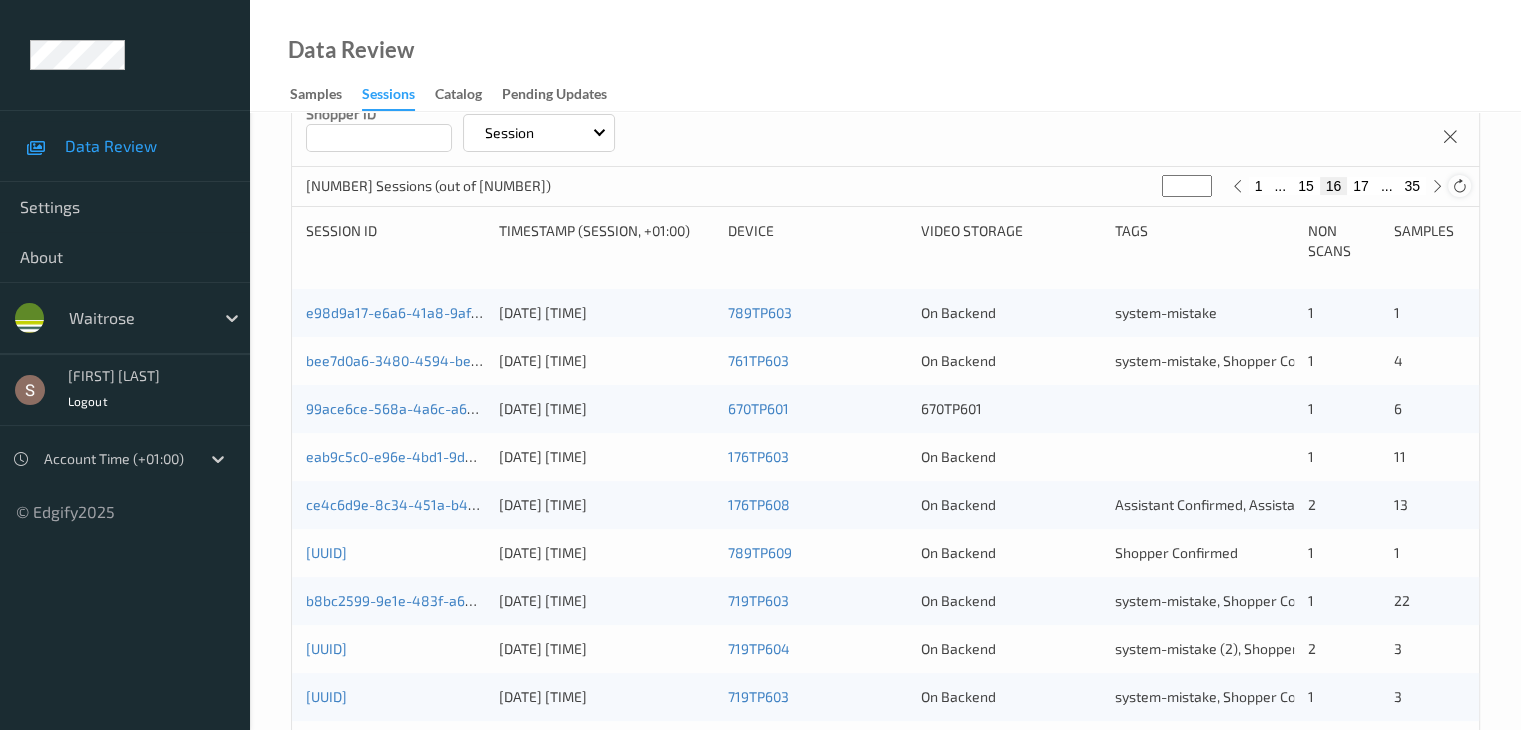 click at bounding box center [1459, 186] 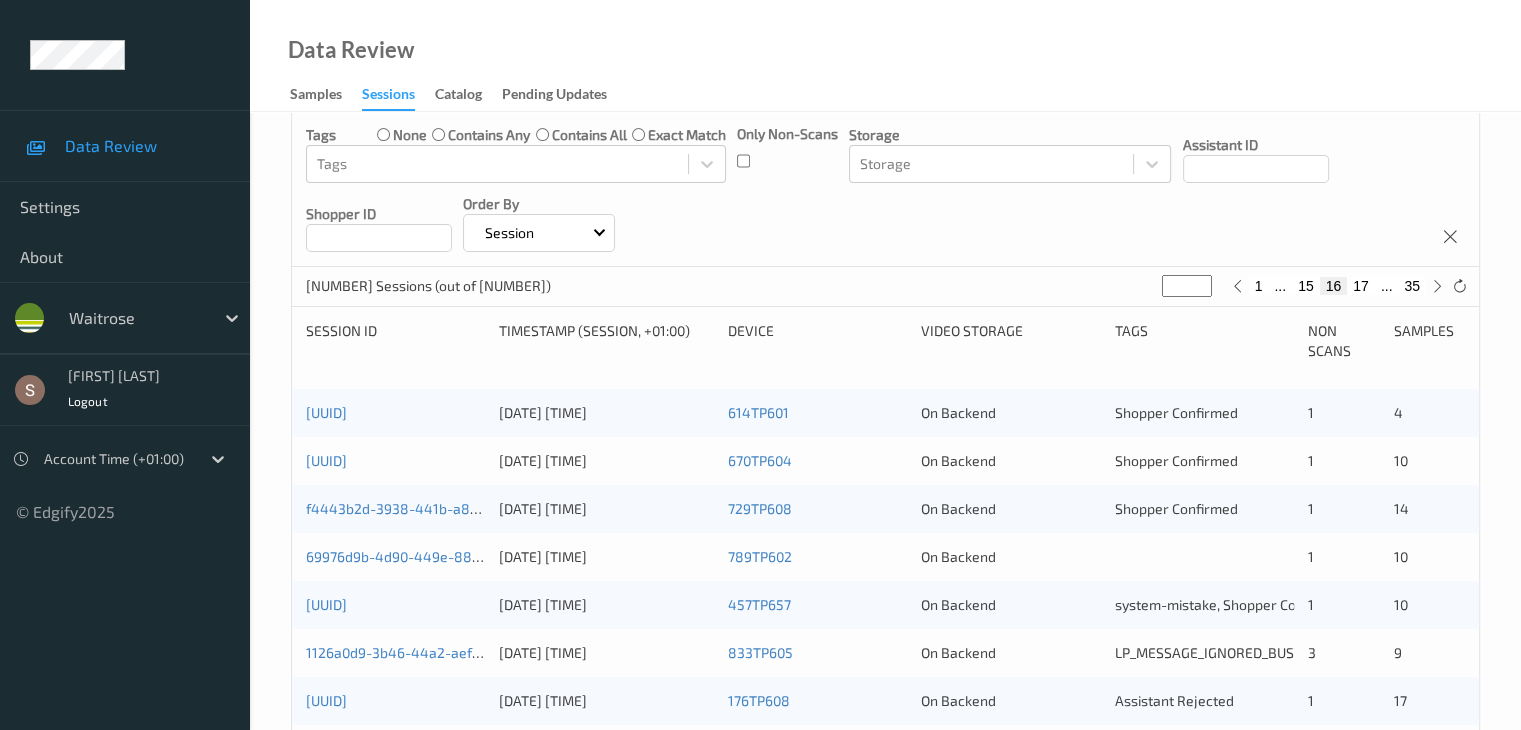 scroll, scrollTop: 132, scrollLeft: 0, axis: vertical 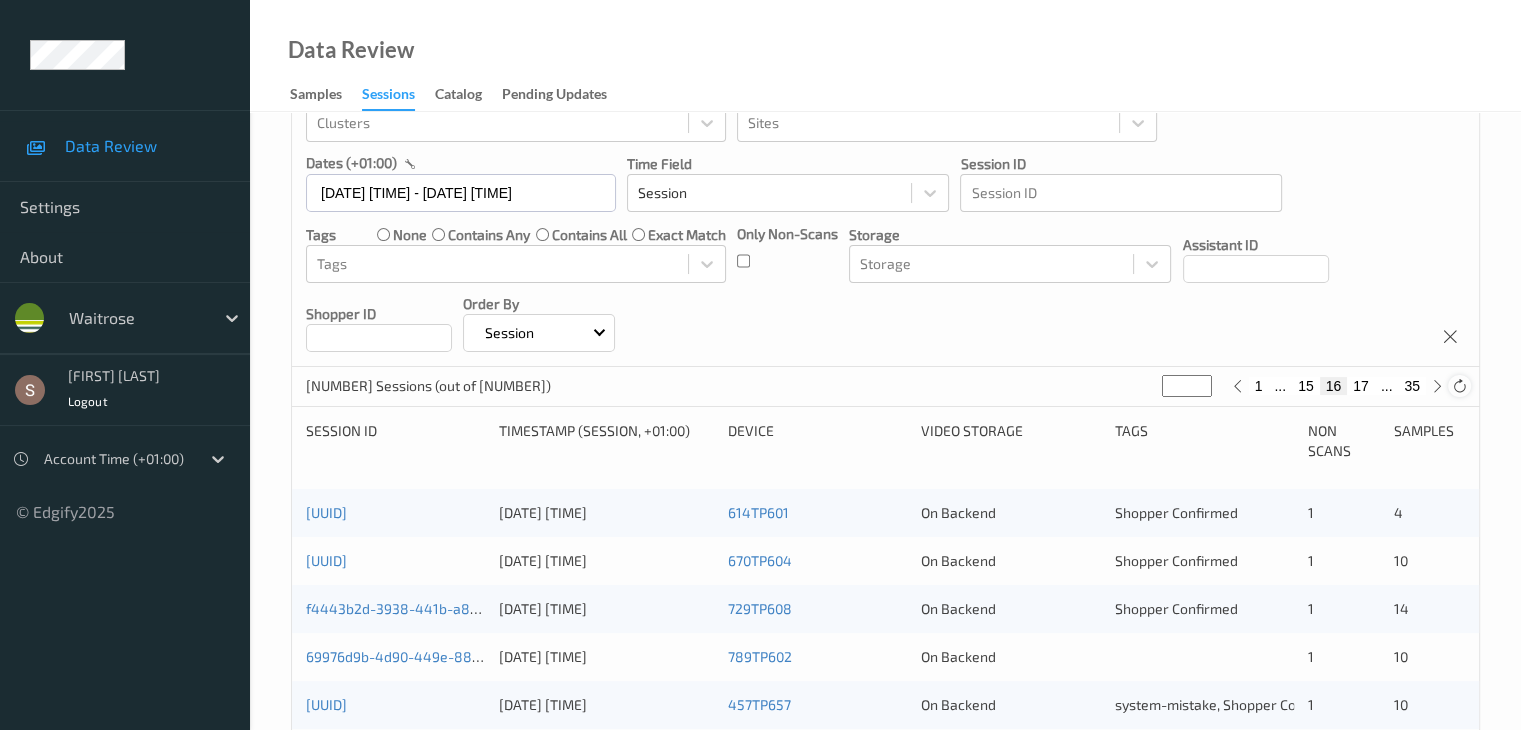 click at bounding box center (1459, 386) 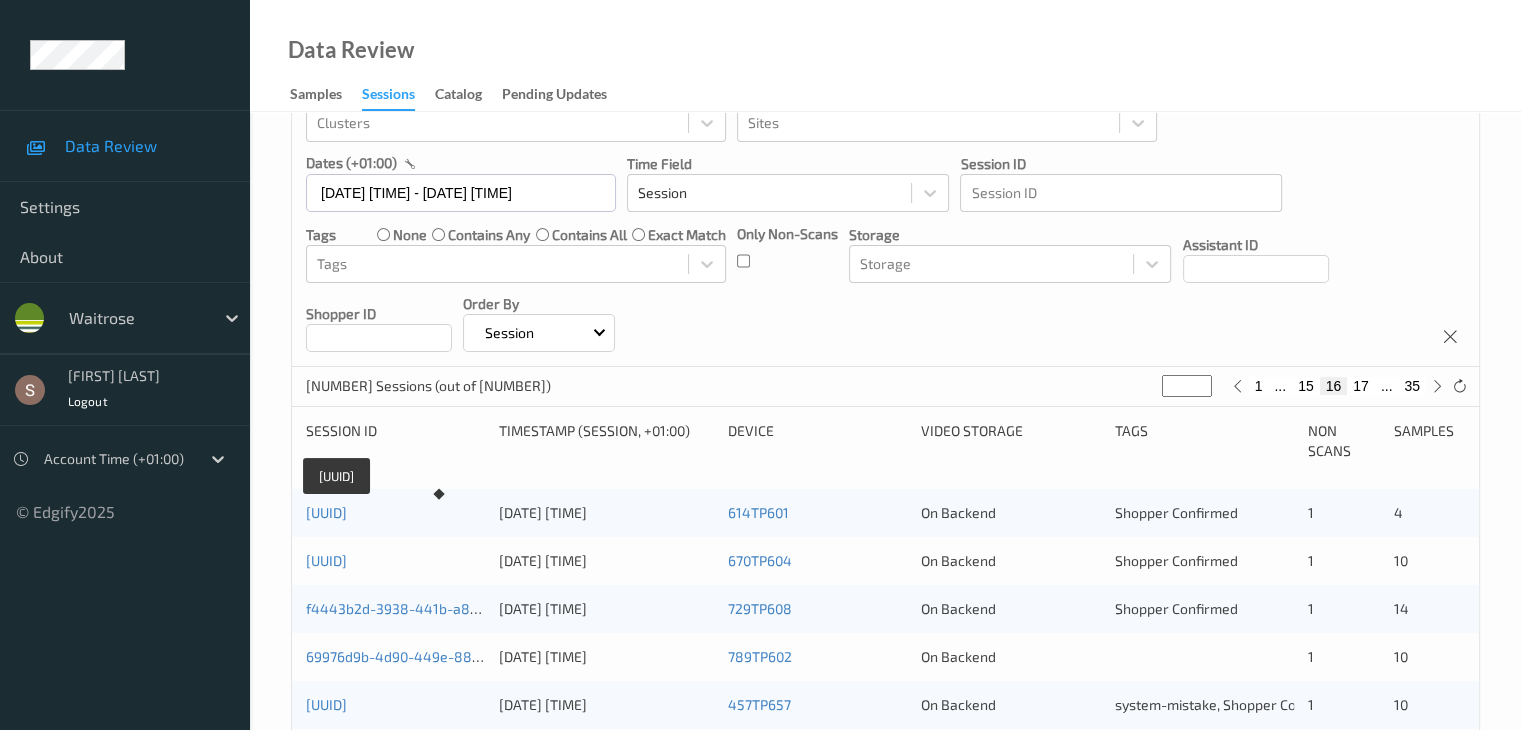 click on "ce567c90-be33-40af-9c3e-b14498133cf8" at bounding box center [326, 512] 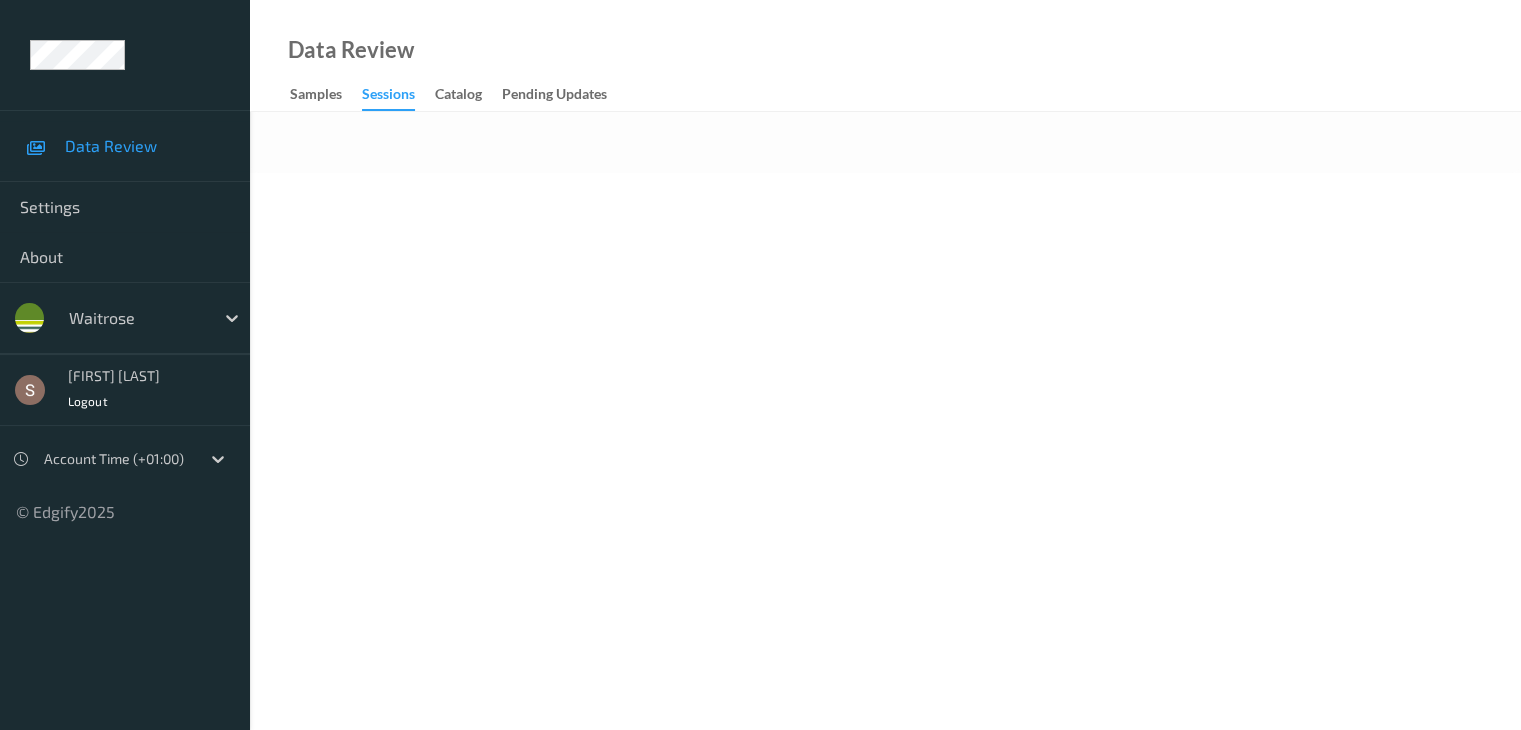scroll, scrollTop: 0, scrollLeft: 0, axis: both 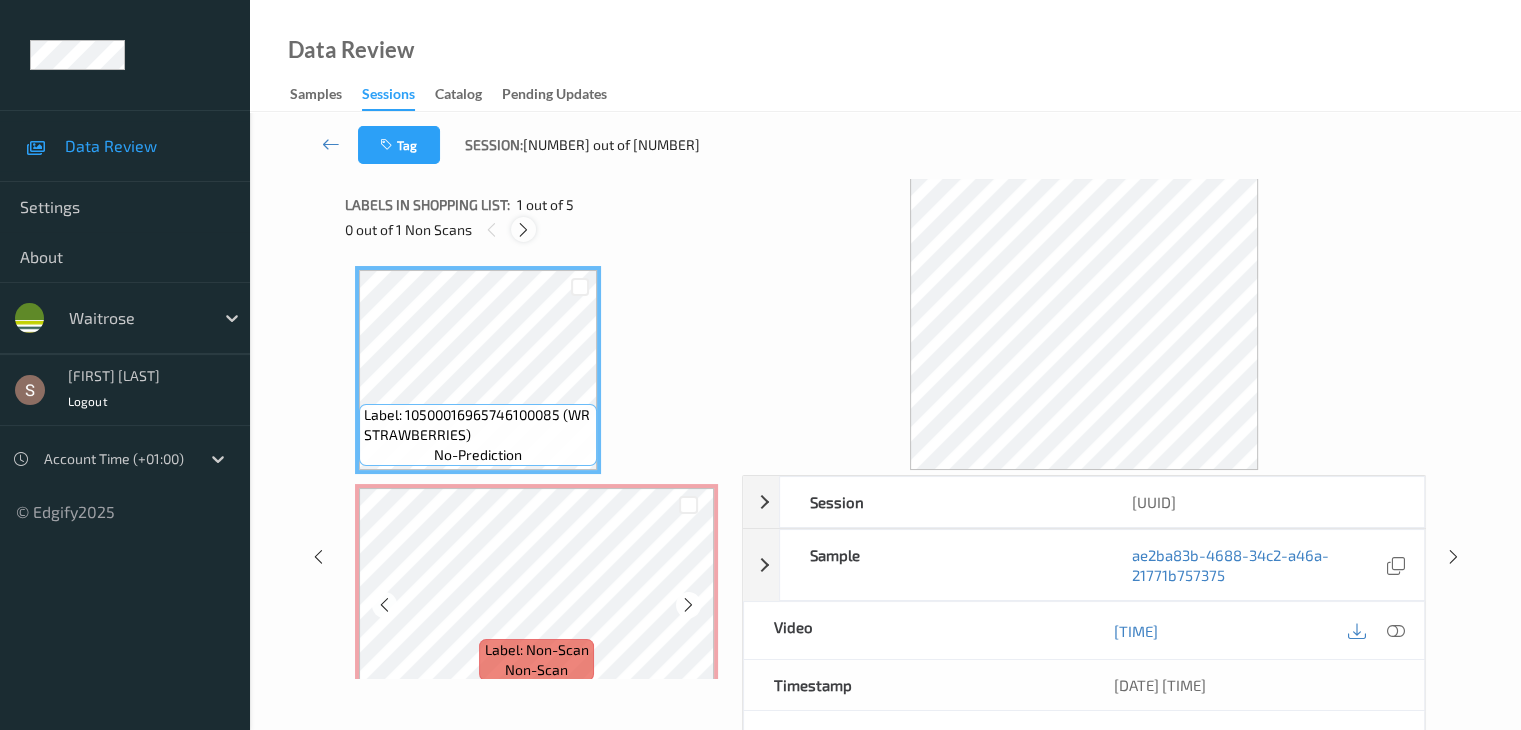 click at bounding box center [523, 230] 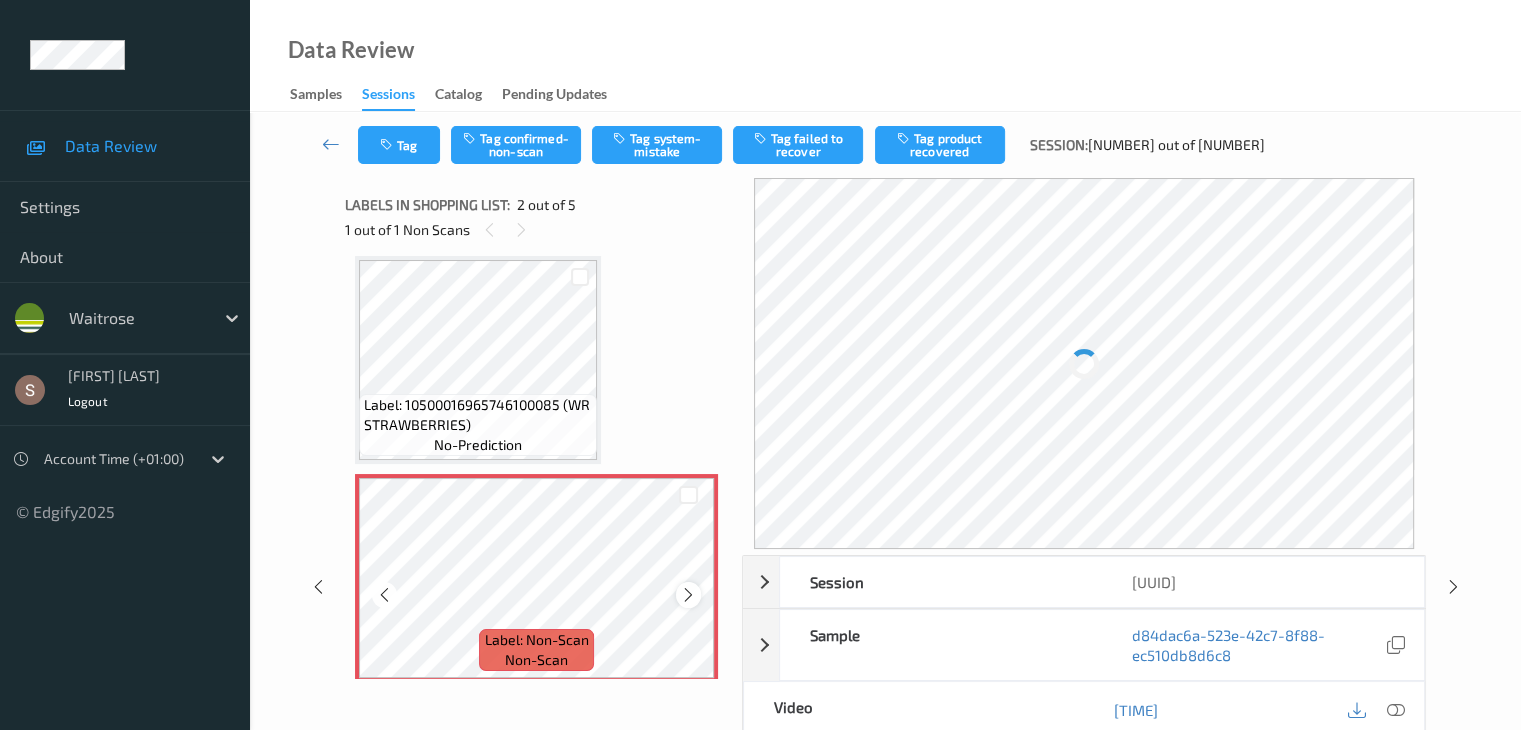 click at bounding box center [688, 595] 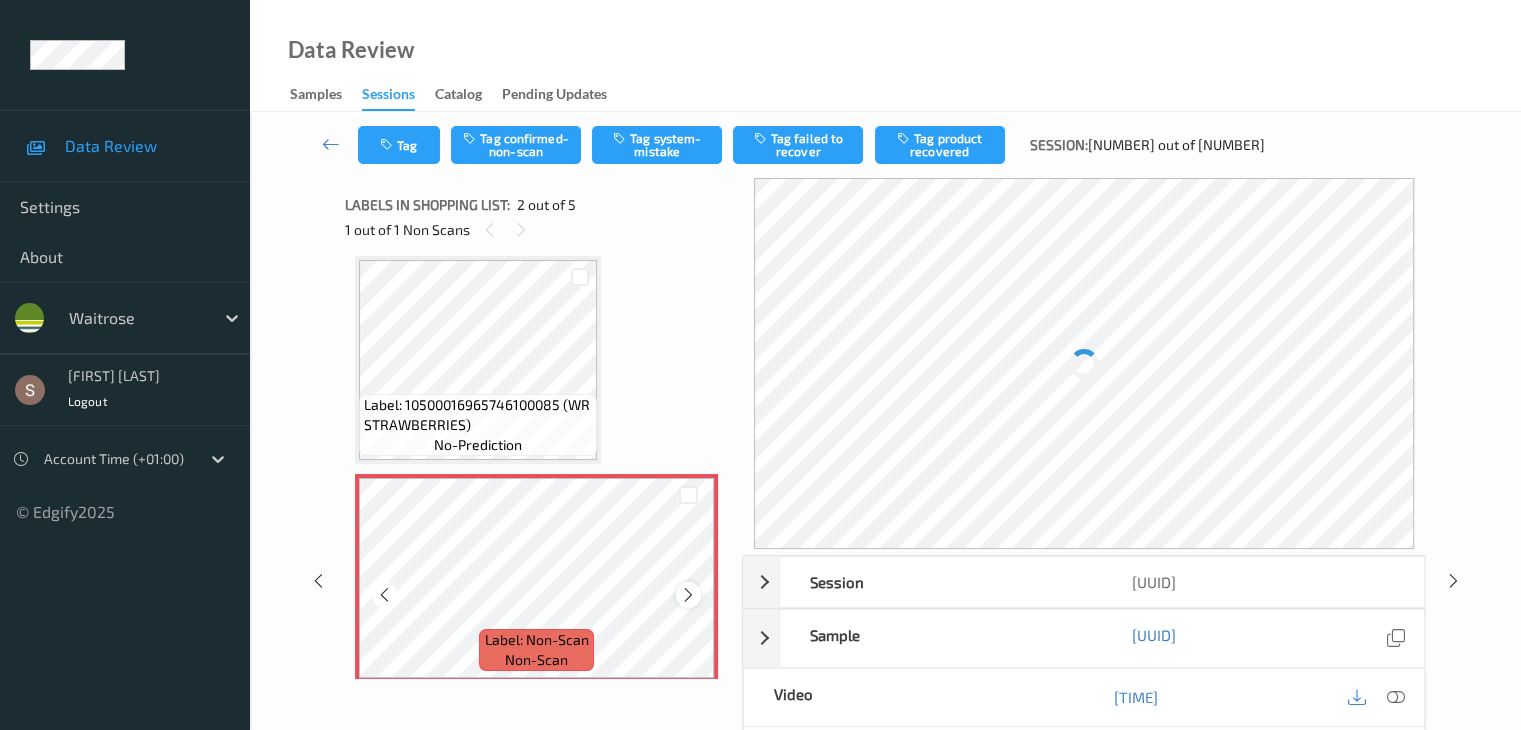 click at bounding box center (688, 595) 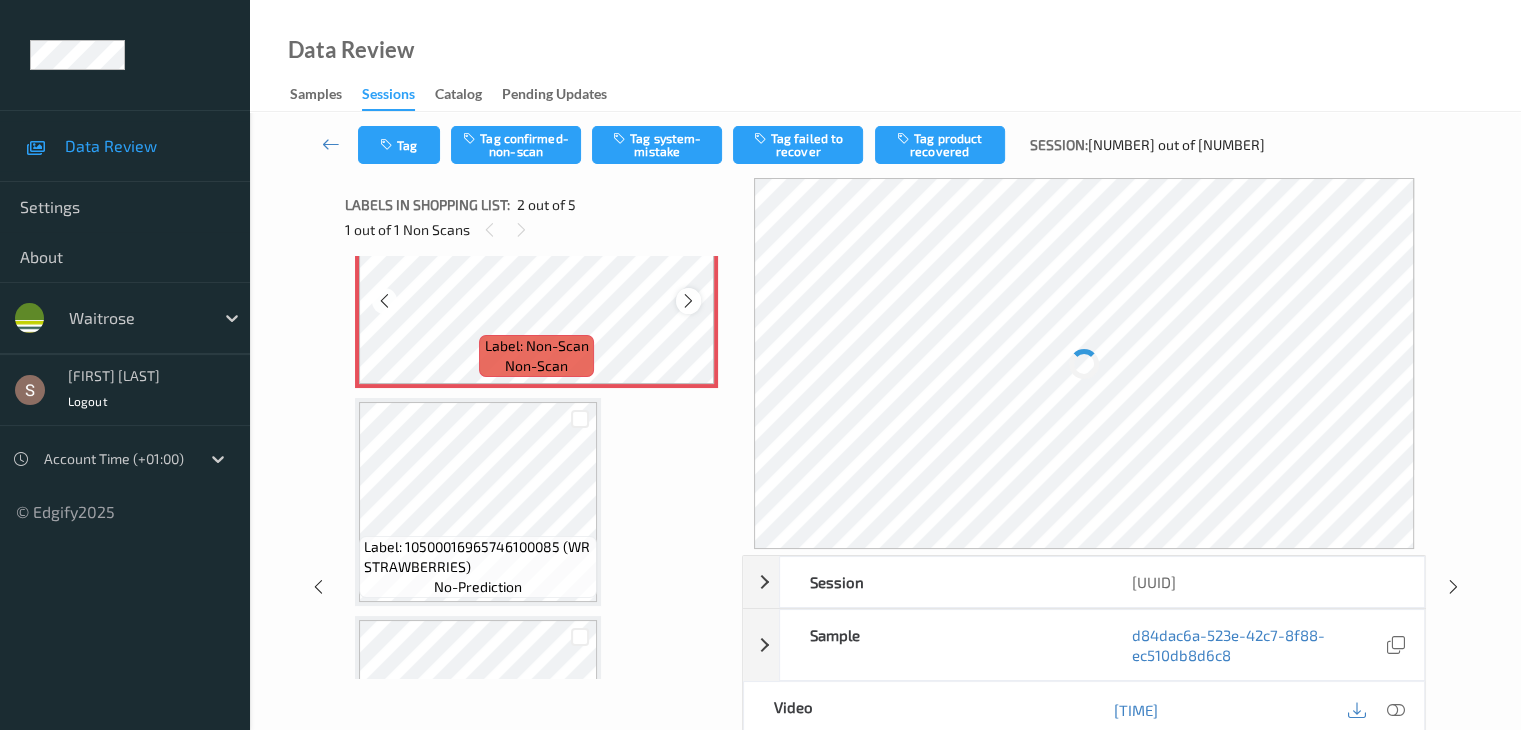 scroll, scrollTop: 310, scrollLeft: 0, axis: vertical 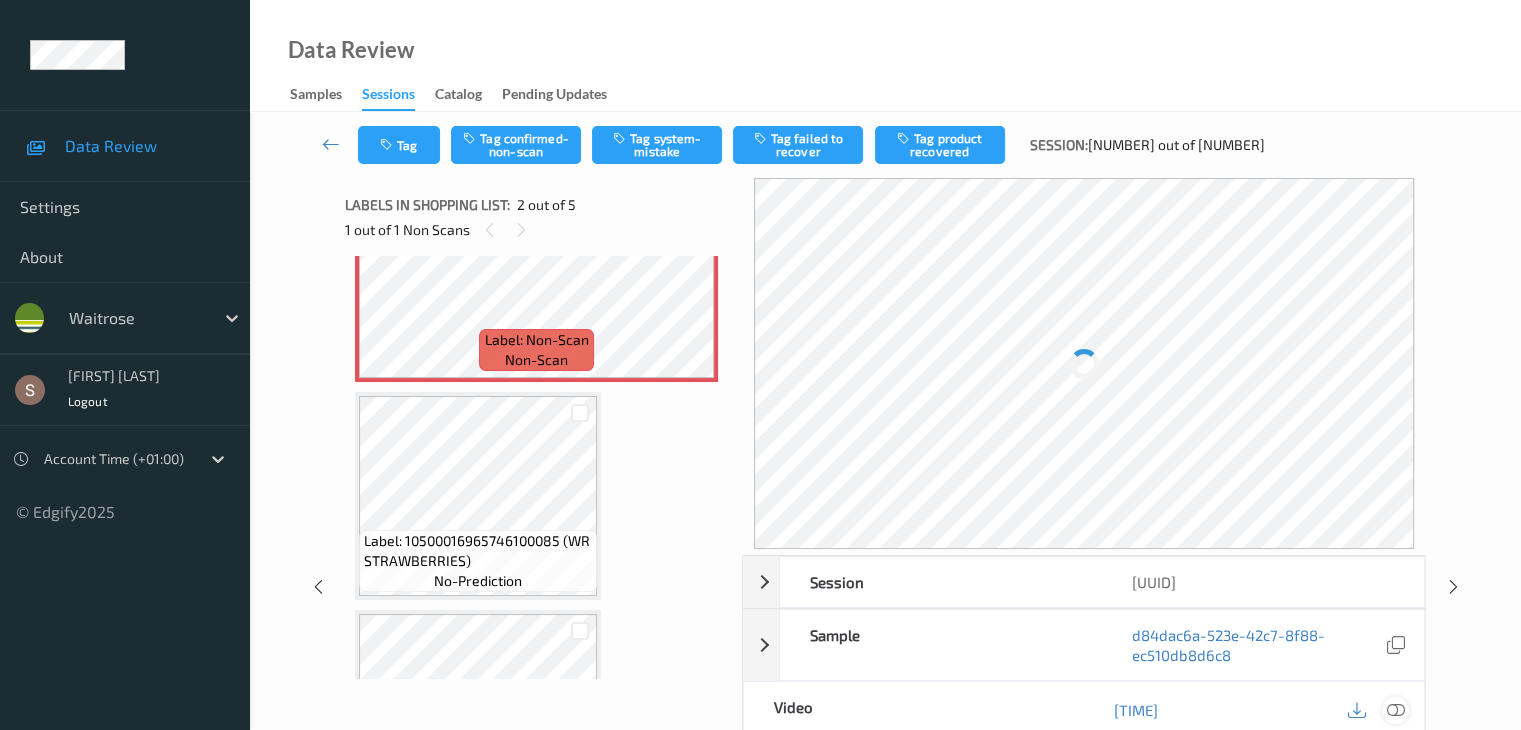 click at bounding box center [1395, 710] 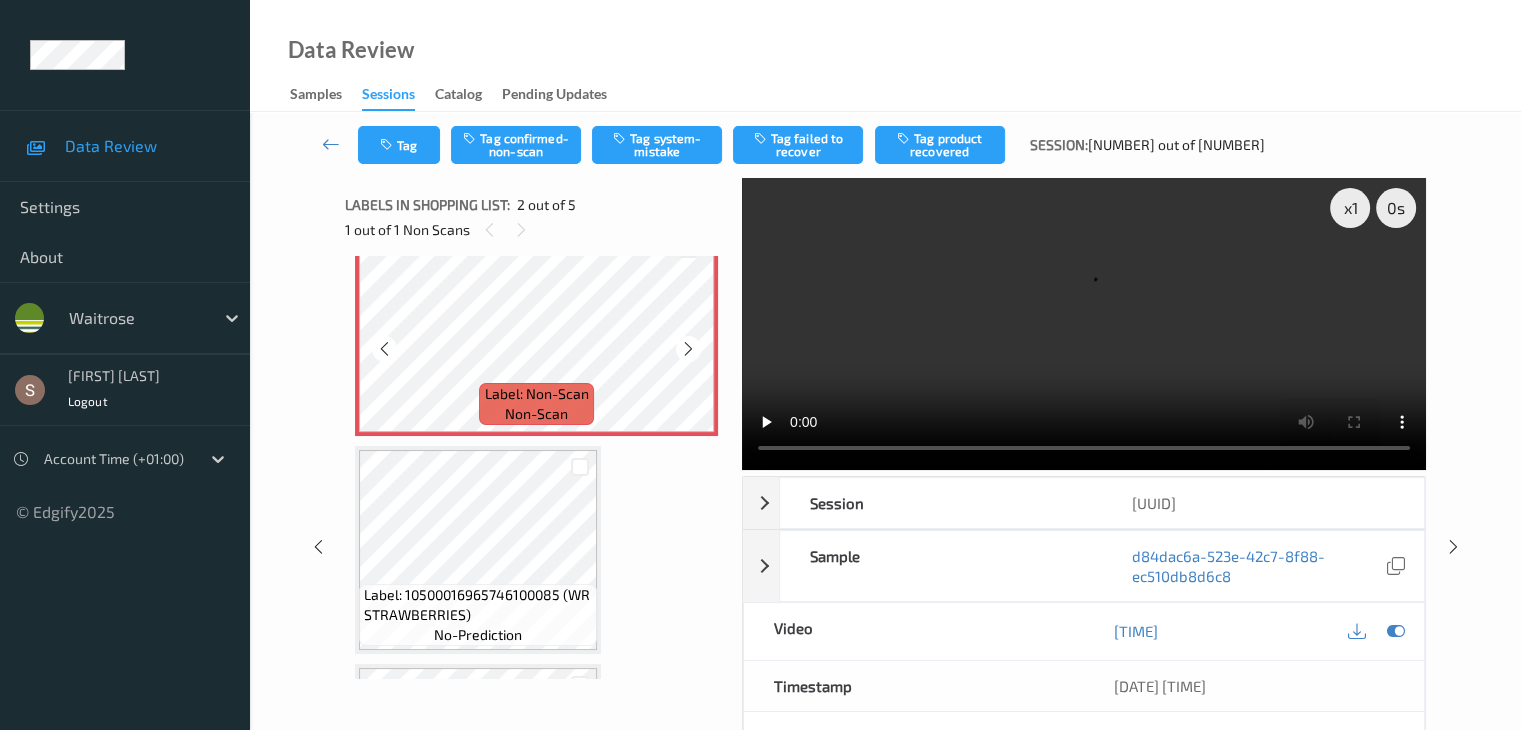 scroll, scrollTop: 110, scrollLeft: 0, axis: vertical 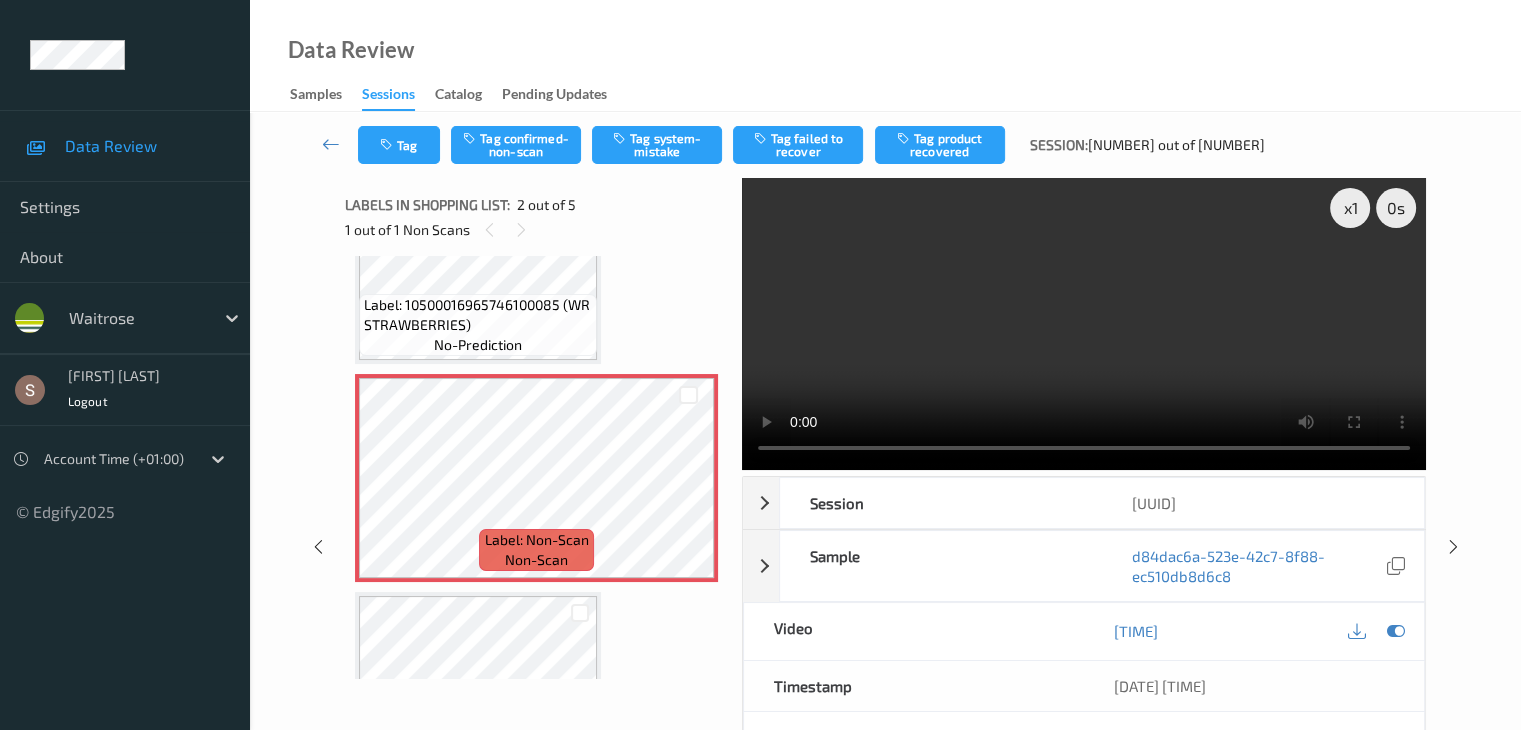 click at bounding box center (1084, 324) 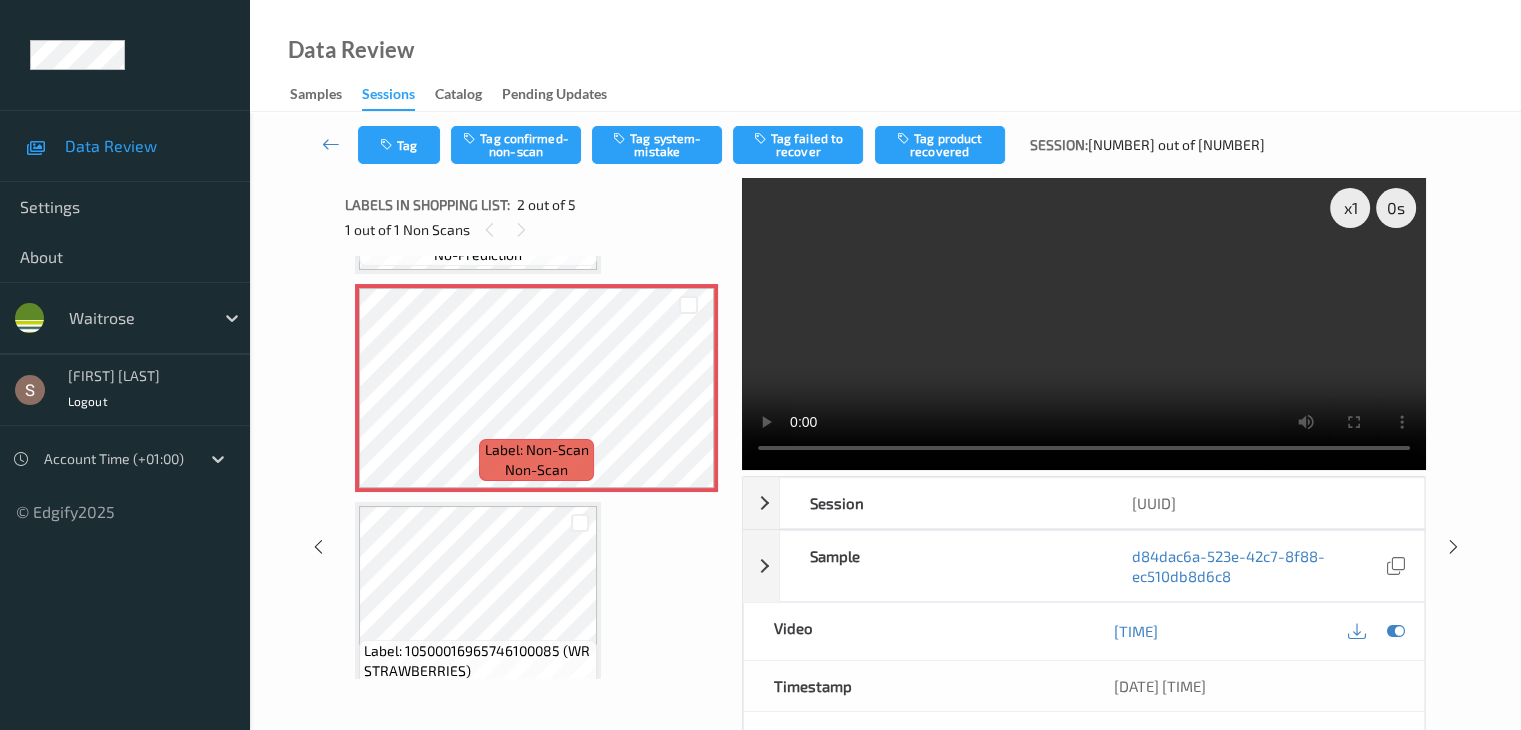 scroll, scrollTop: 200, scrollLeft: 0, axis: vertical 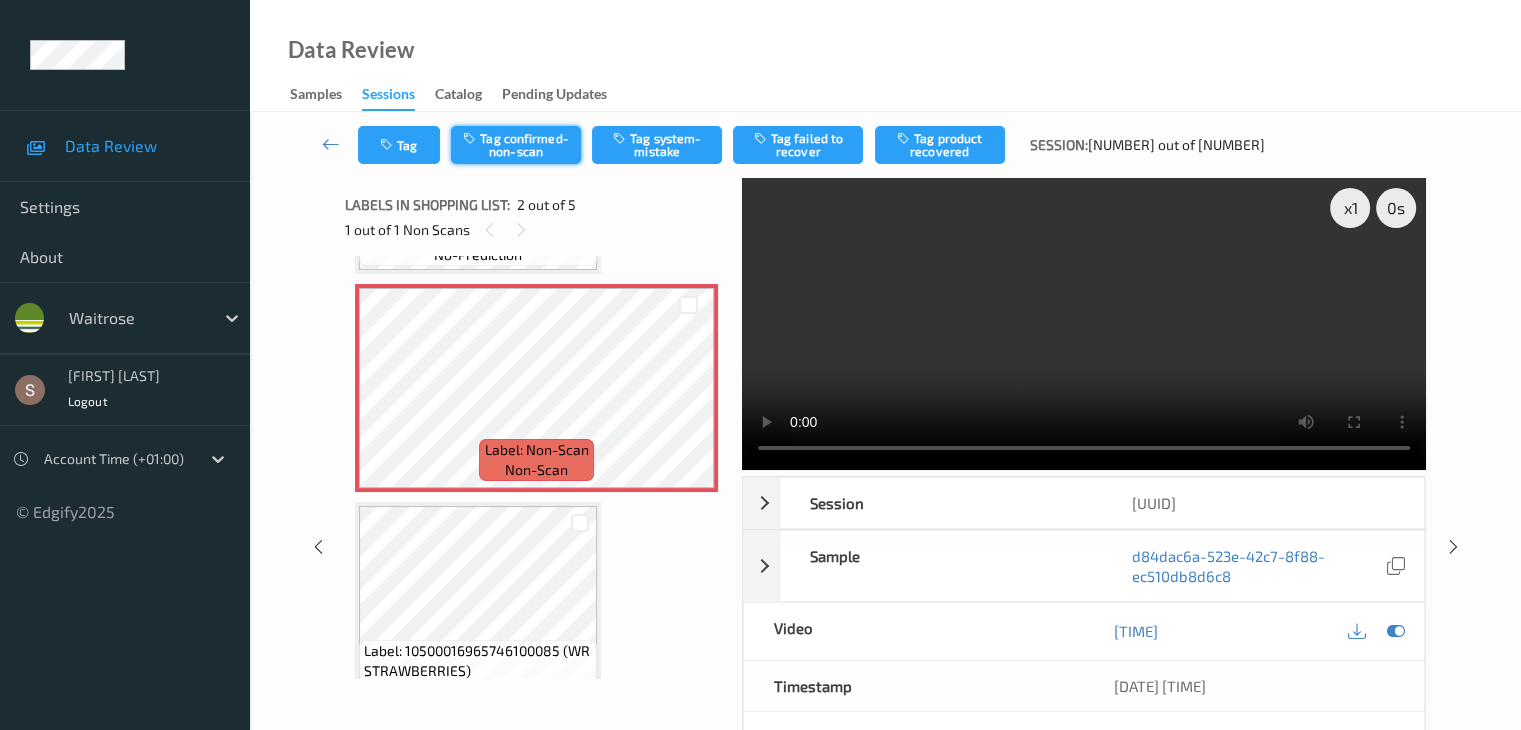 click on "Tag   confirmed-non-scan" at bounding box center [516, 145] 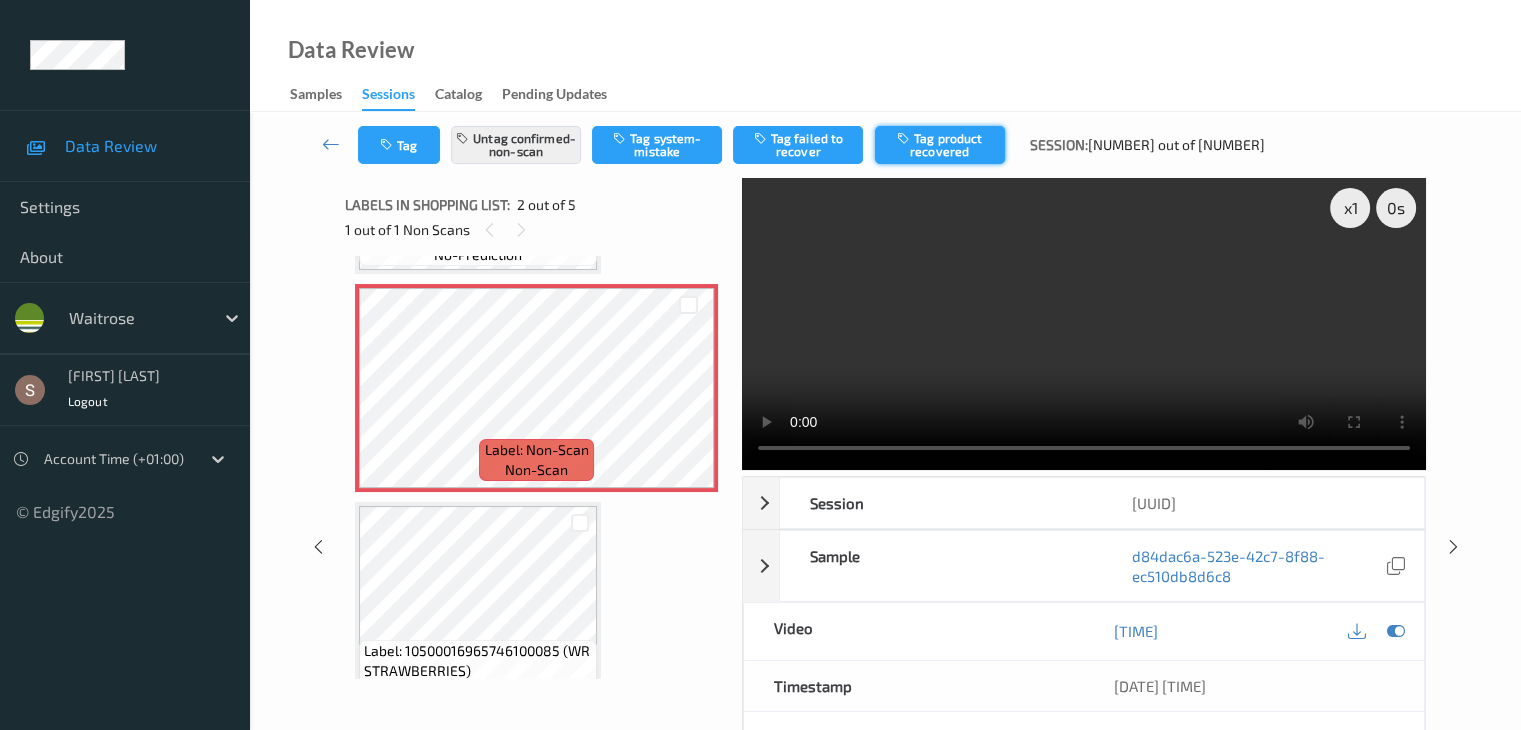 click on "Tag   product recovered" at bounding box center [940, 145] 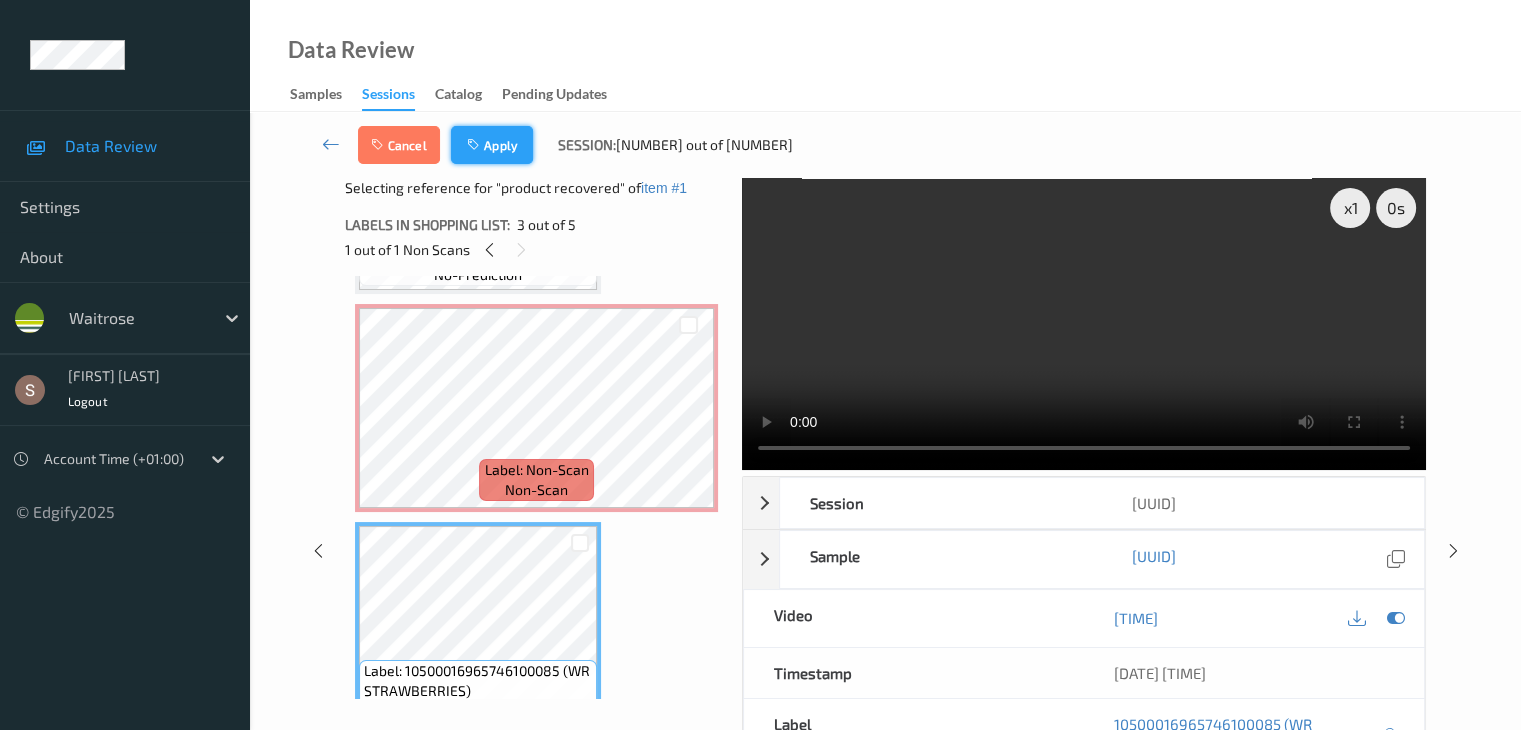 click on "Apply" at bounding box center (492, 145) 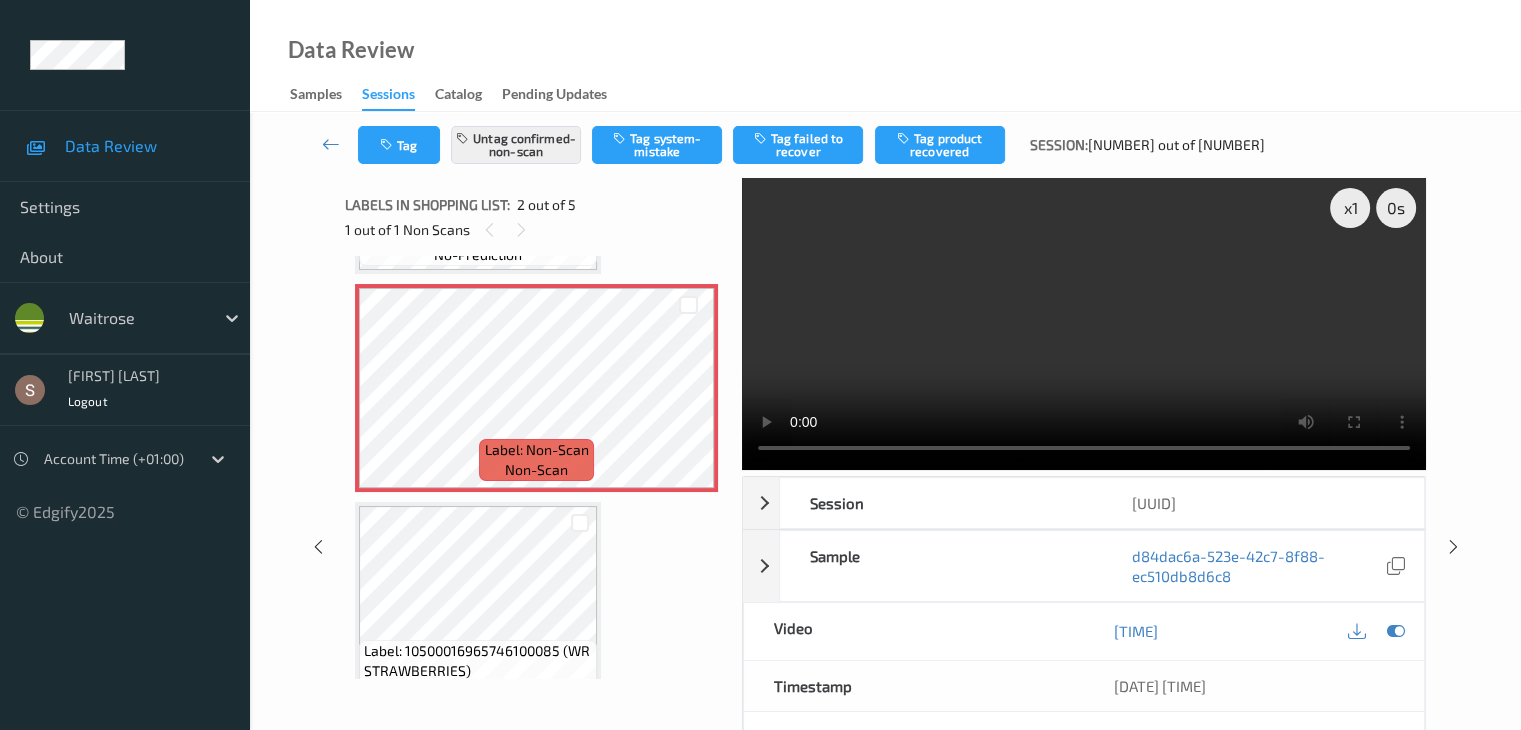 scroll, scrollTop: 10, scrollLeft: 0, axis: vertical 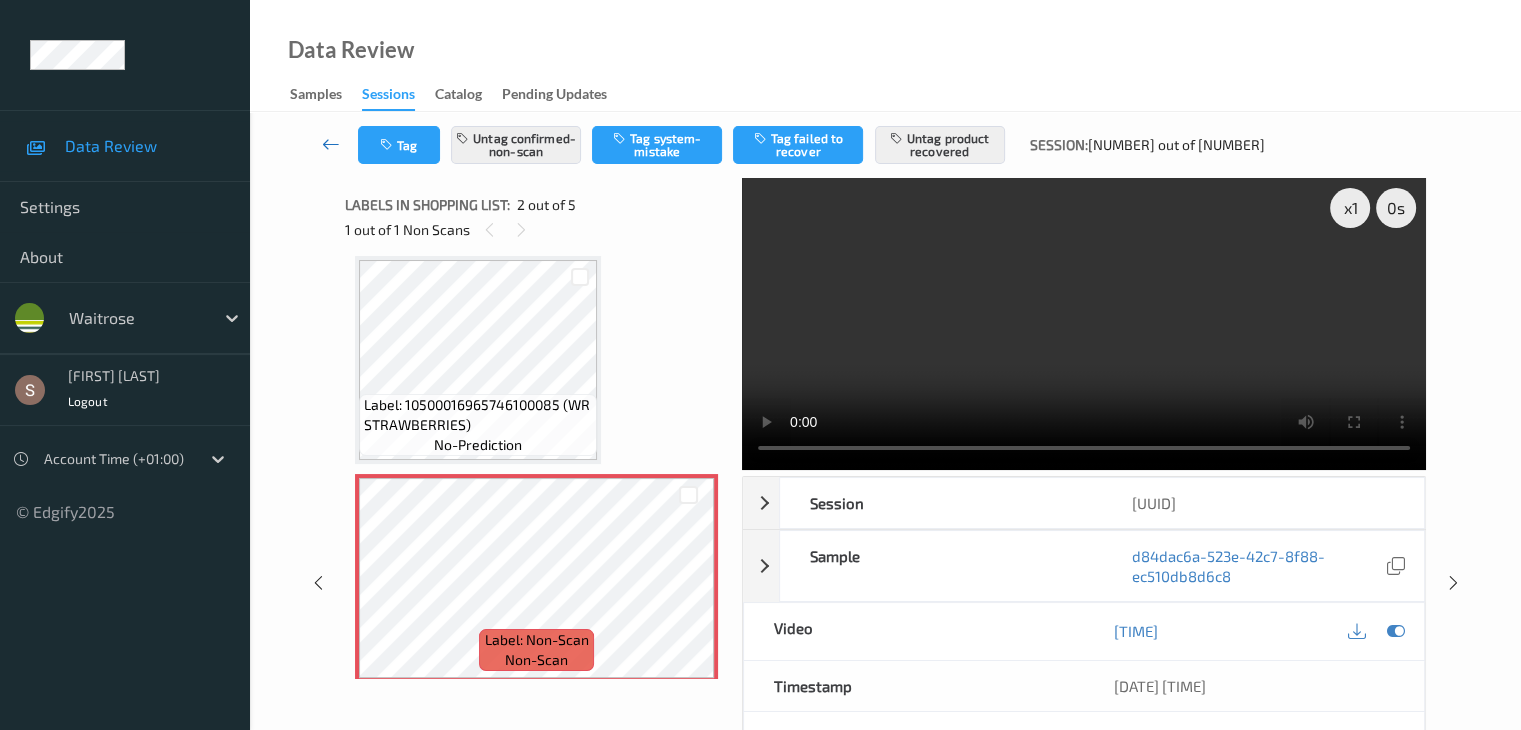 click at bounding box center [331, 144] 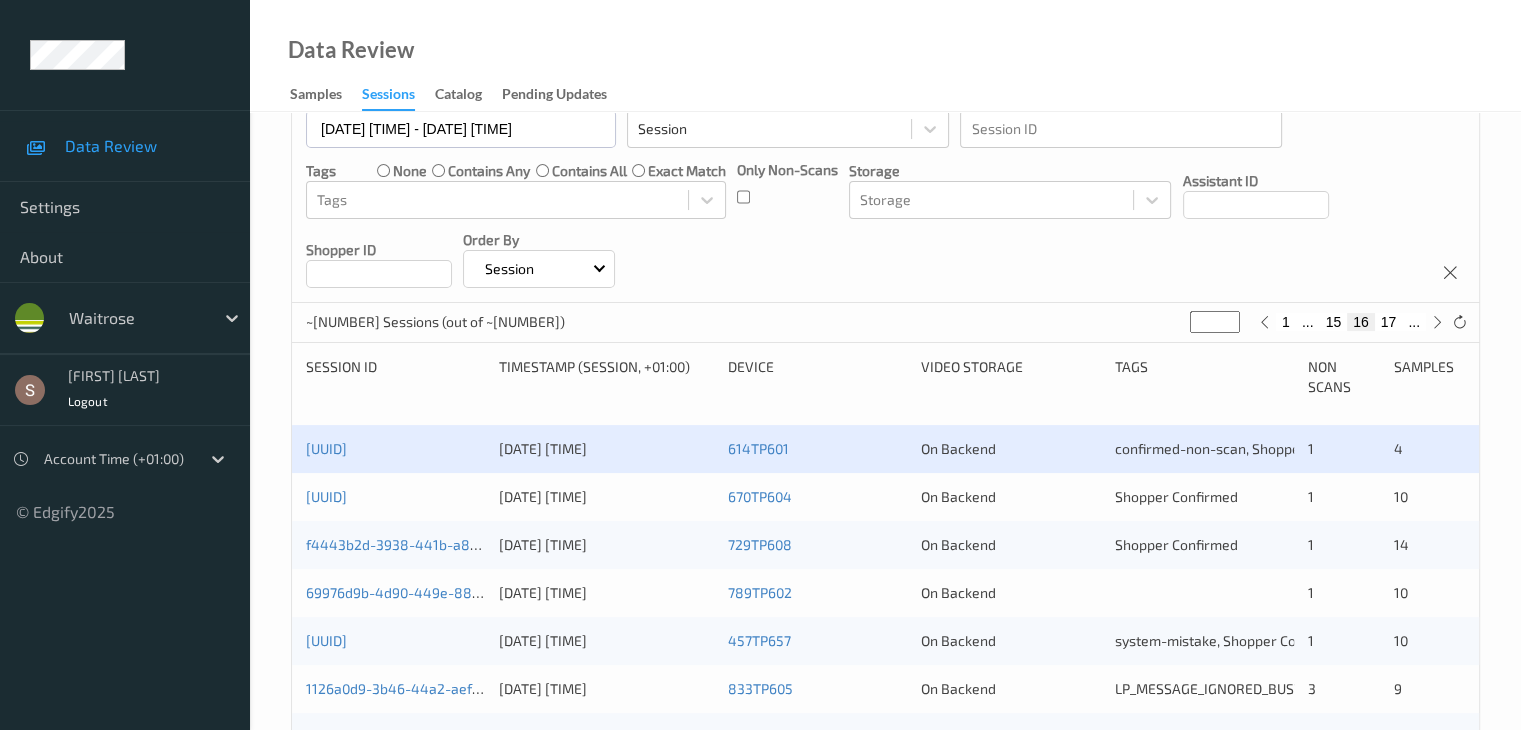 scroll, scrollTop: 200, scrollLeft: 0, axis: vertical 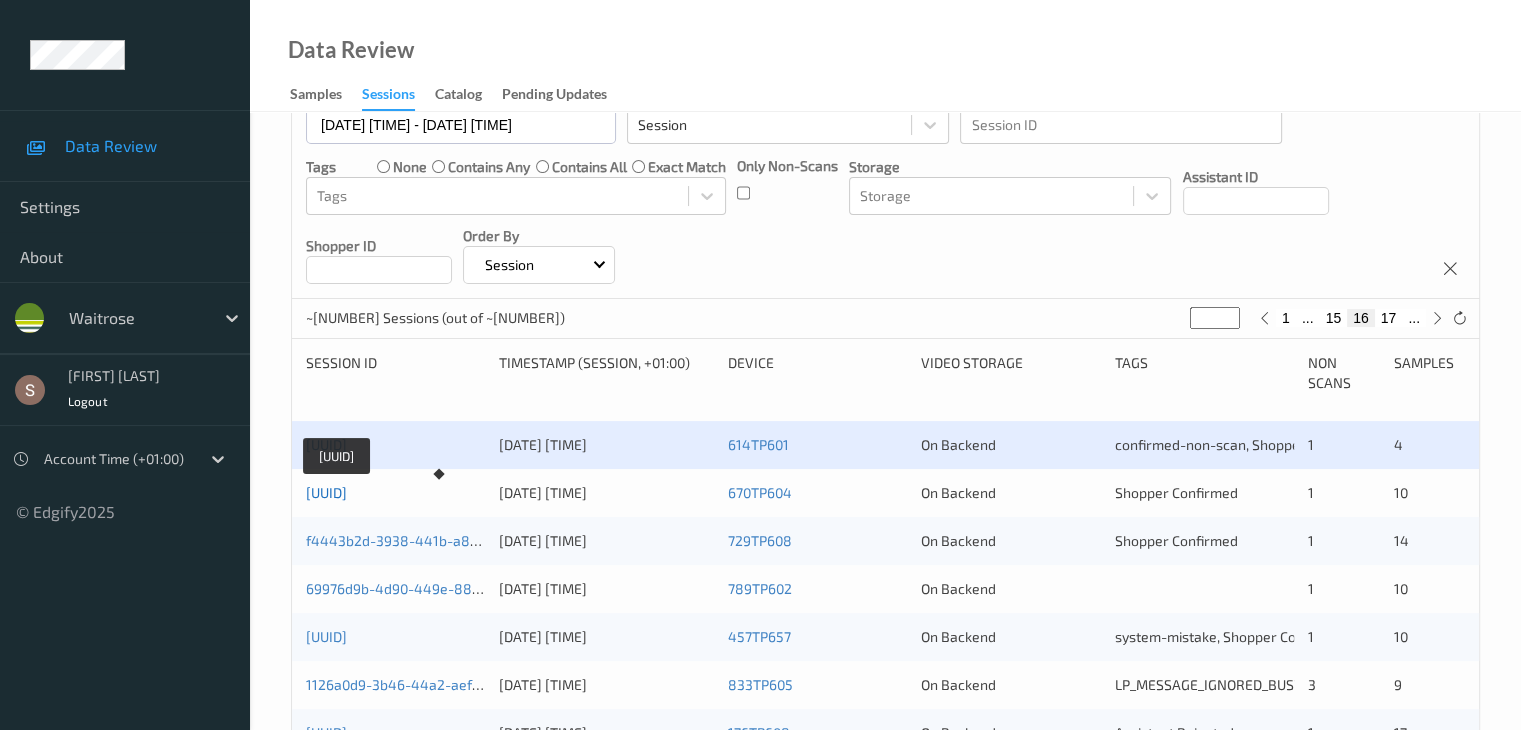 click on "3fb88e8a-a813-4f73-8929-3fb2241f4258" at bounding box center [326, 492] 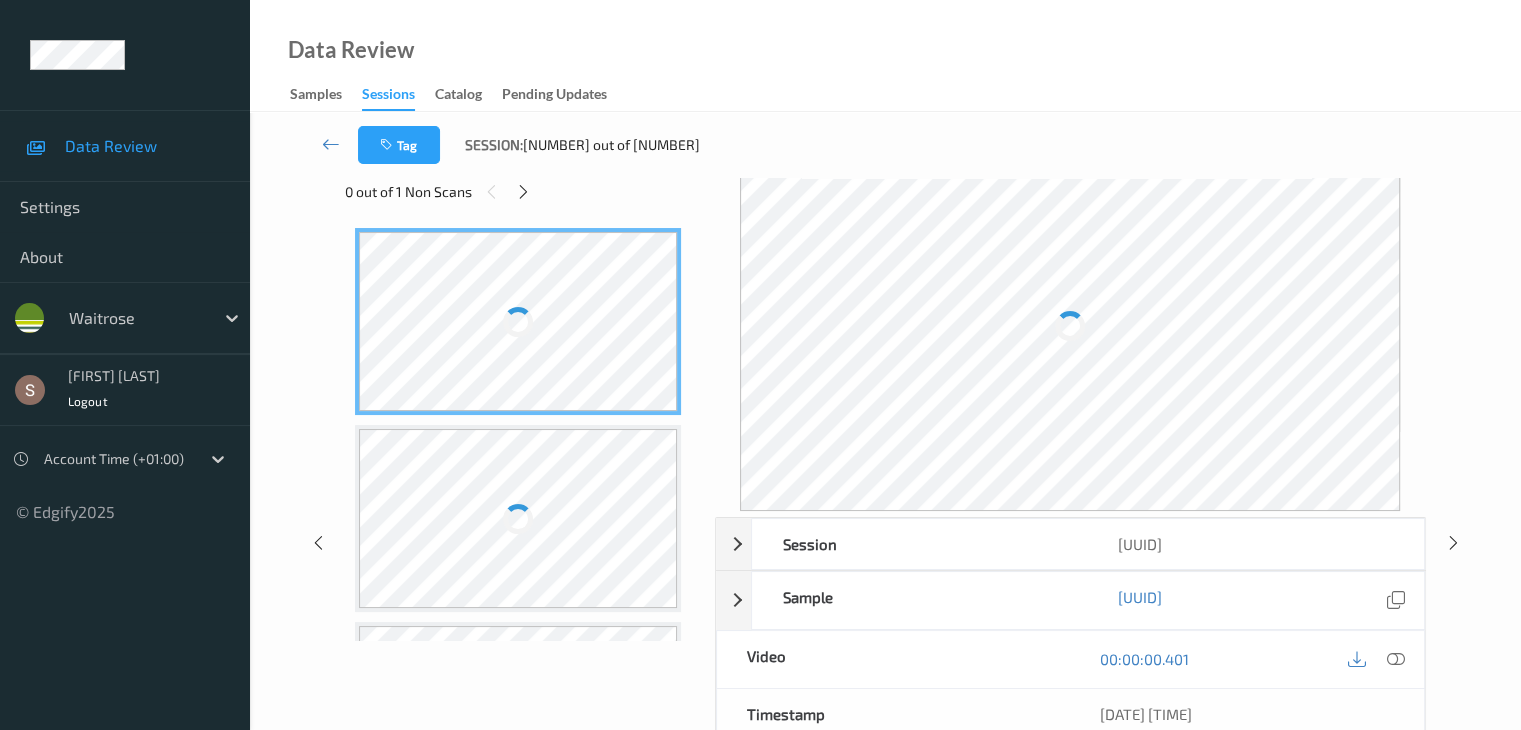scroll, scrollTop: 0, scrollLeft: 0, axis: both 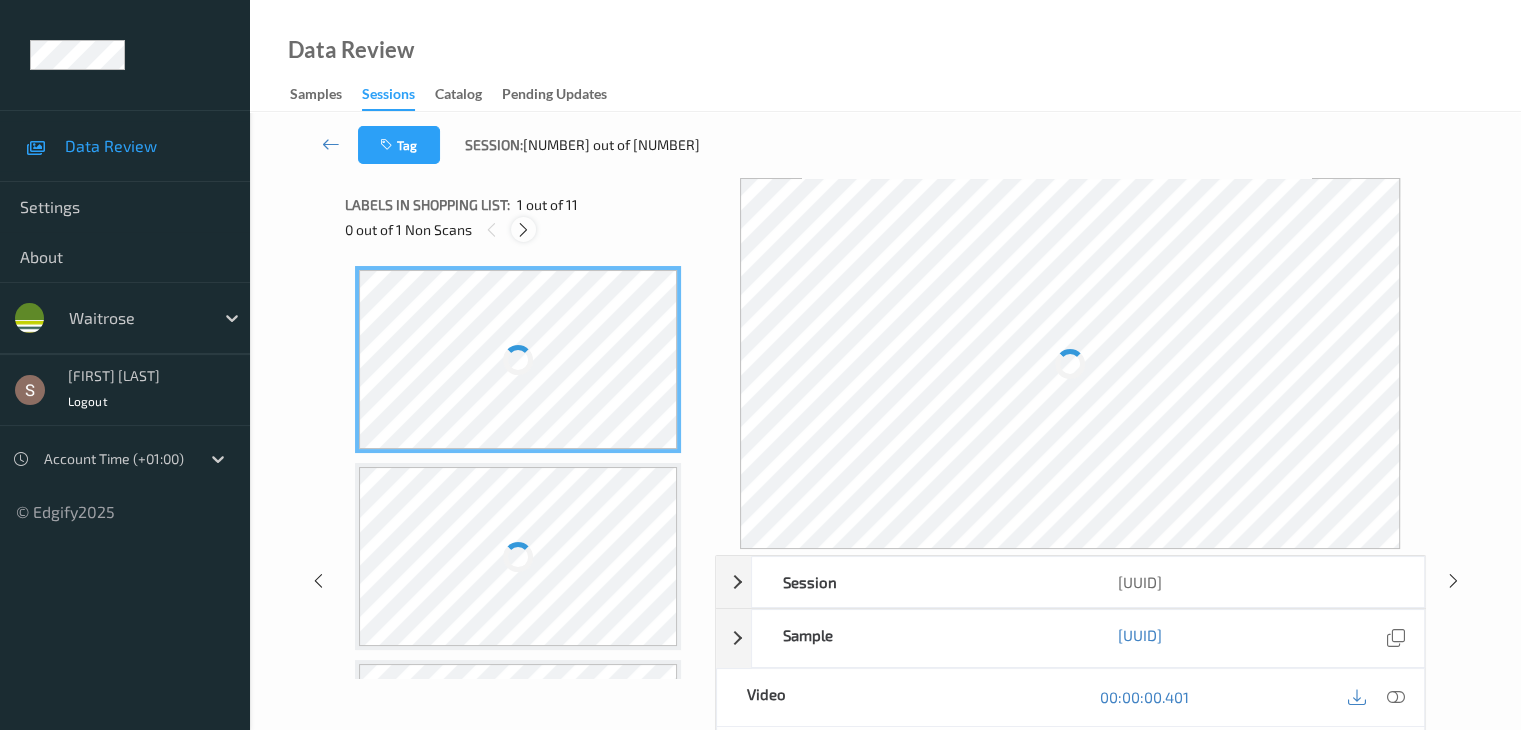 click at bounding box center [523, 230] 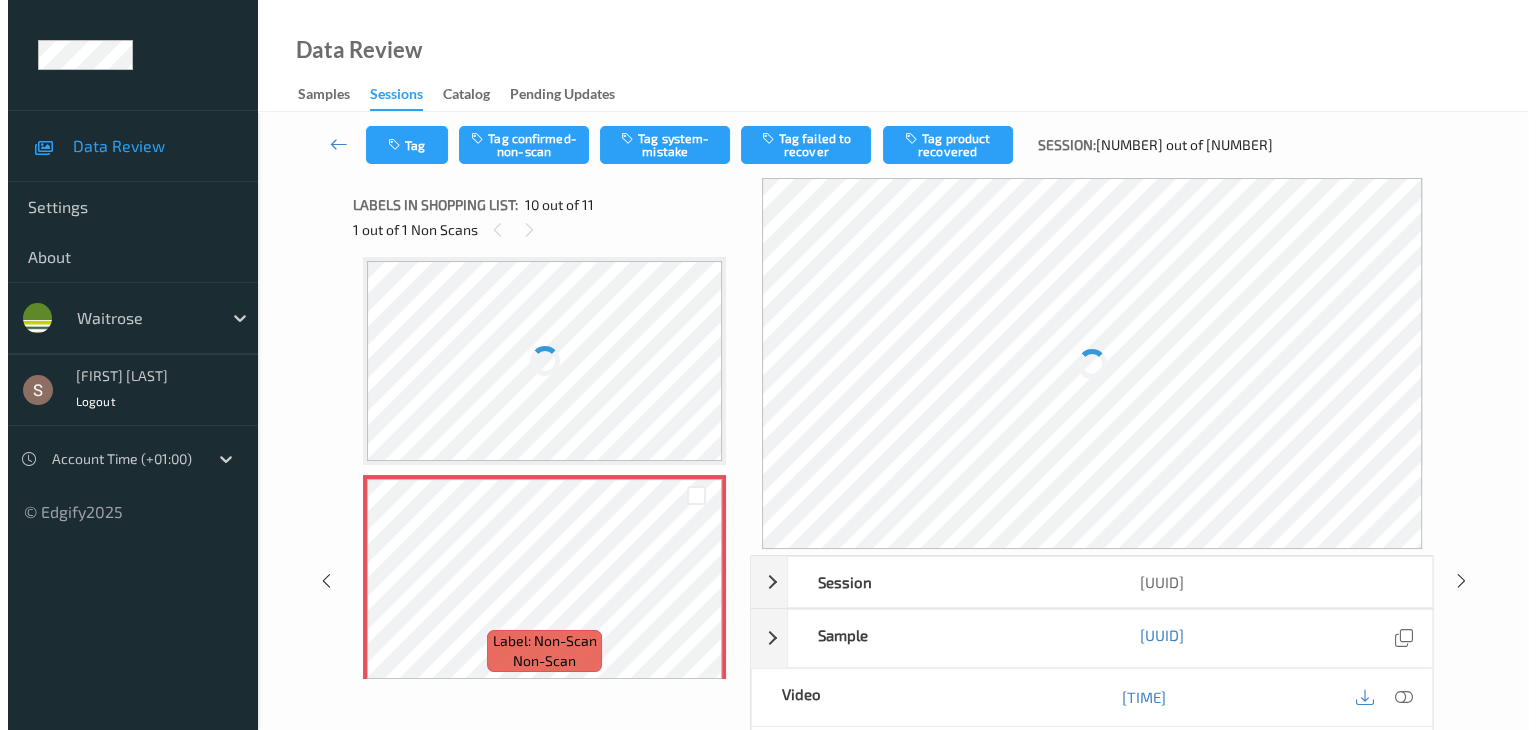 scroll, scrollTop: 1754, scrollLeft: 0, axis: vertical 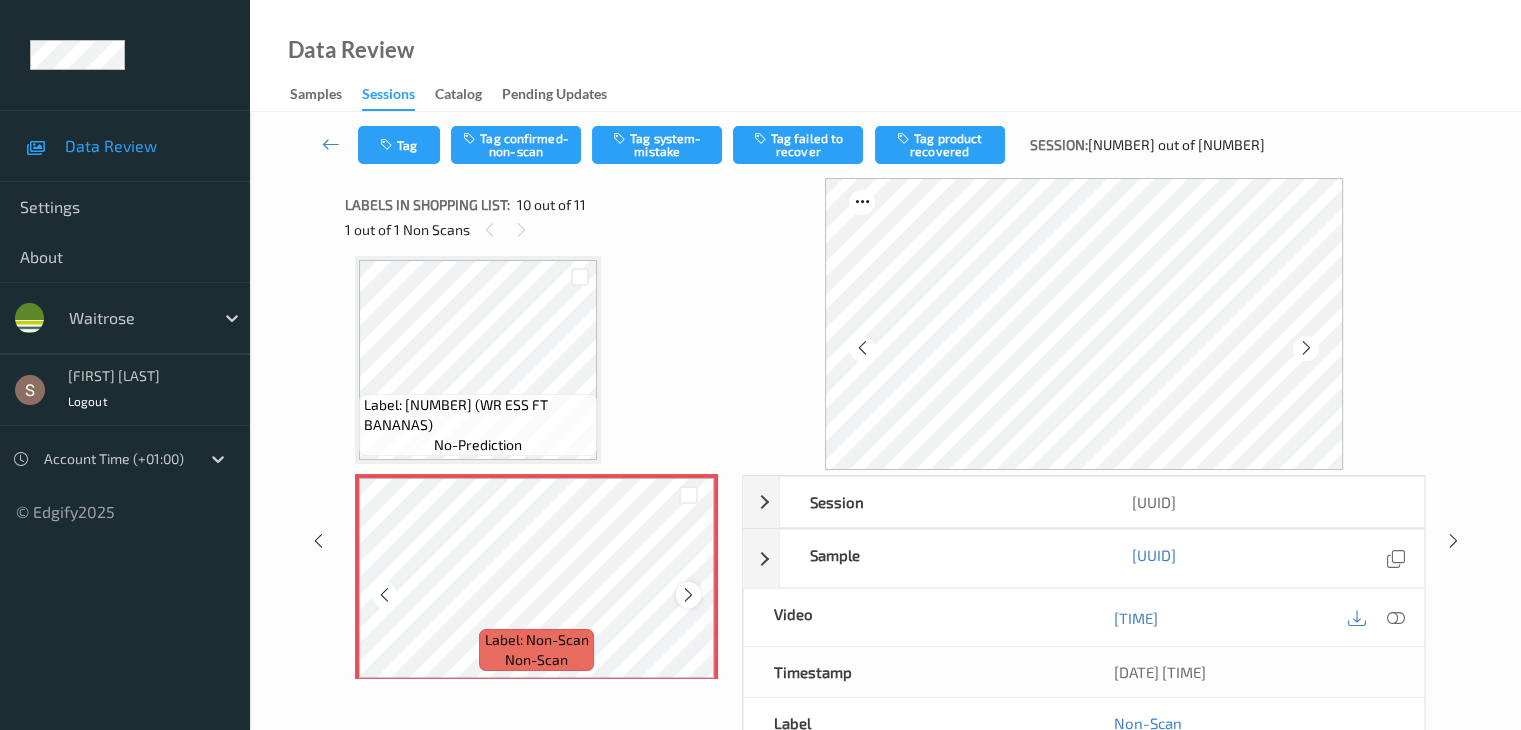 click at bounding box center [688, 595] 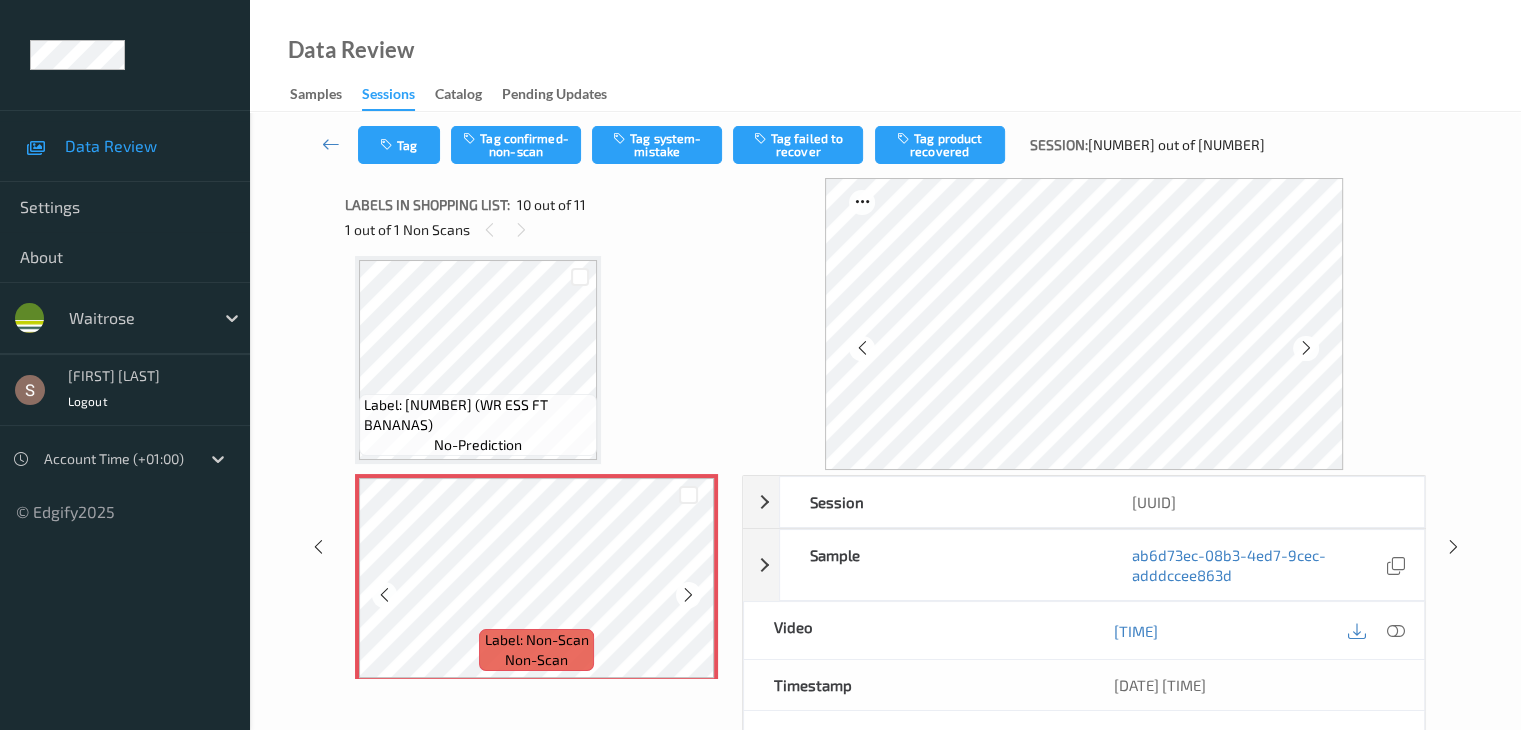 click at bounding box center [688, 595] 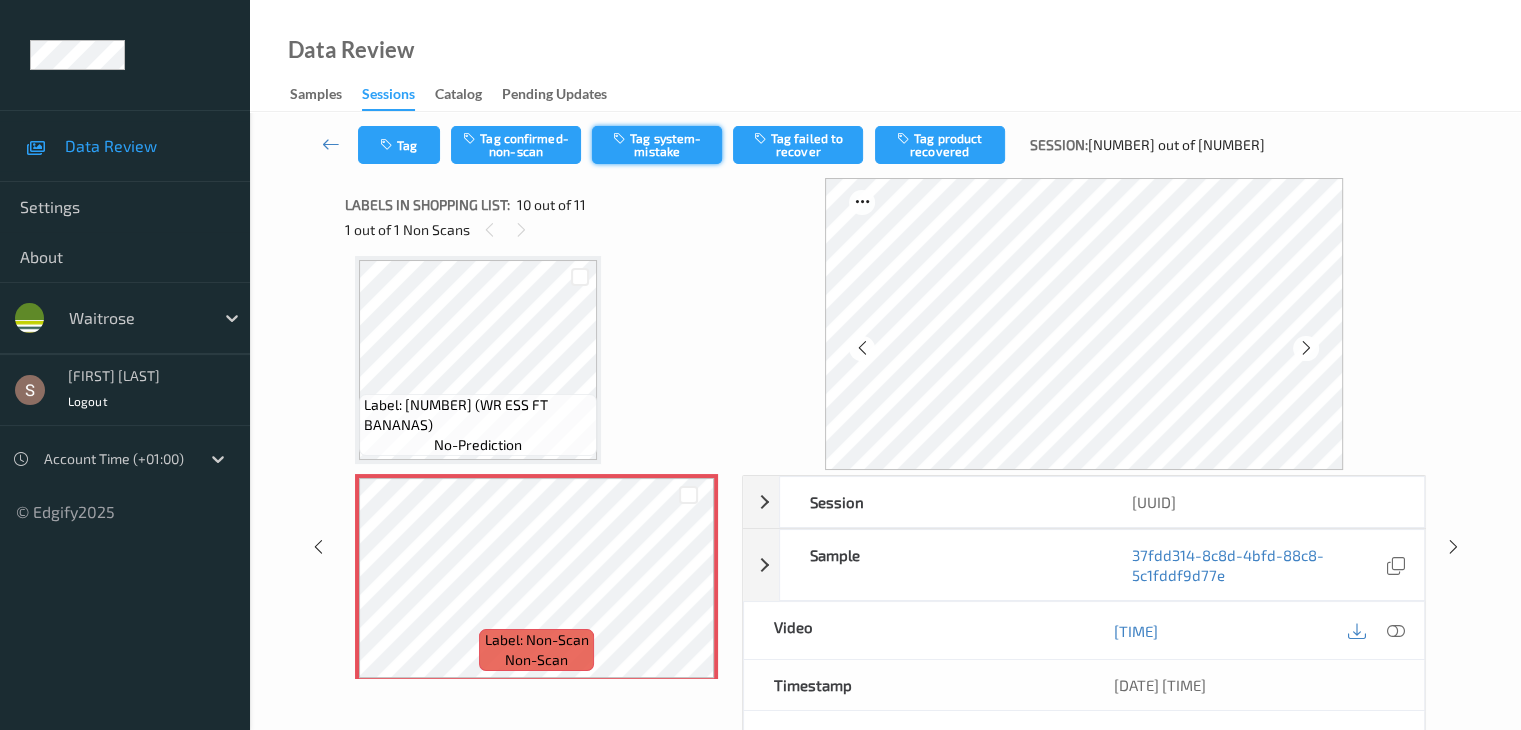 click on "Tag   system-mistake" at bounding box center [657, 145] 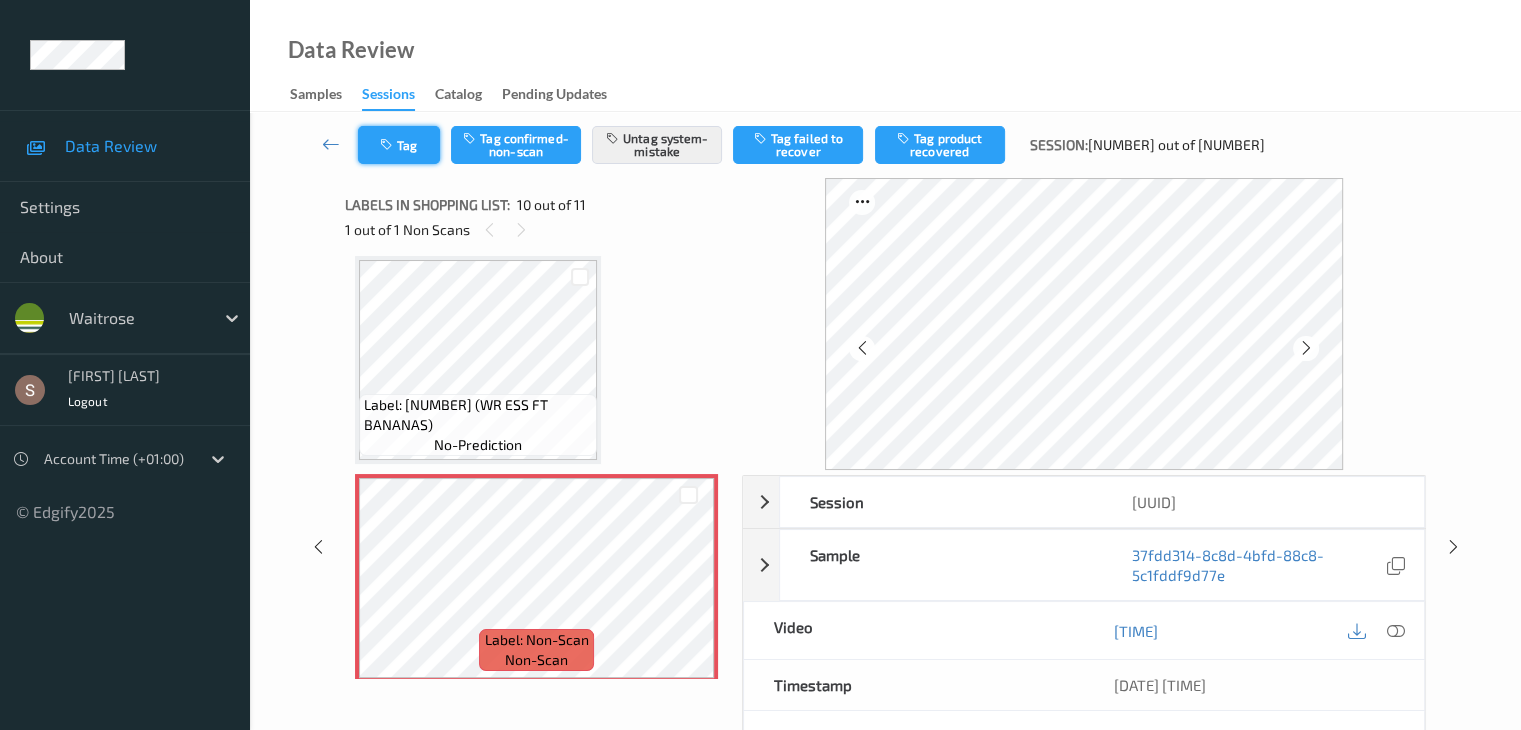 click on "Tag" at bounding box center (399, 145) 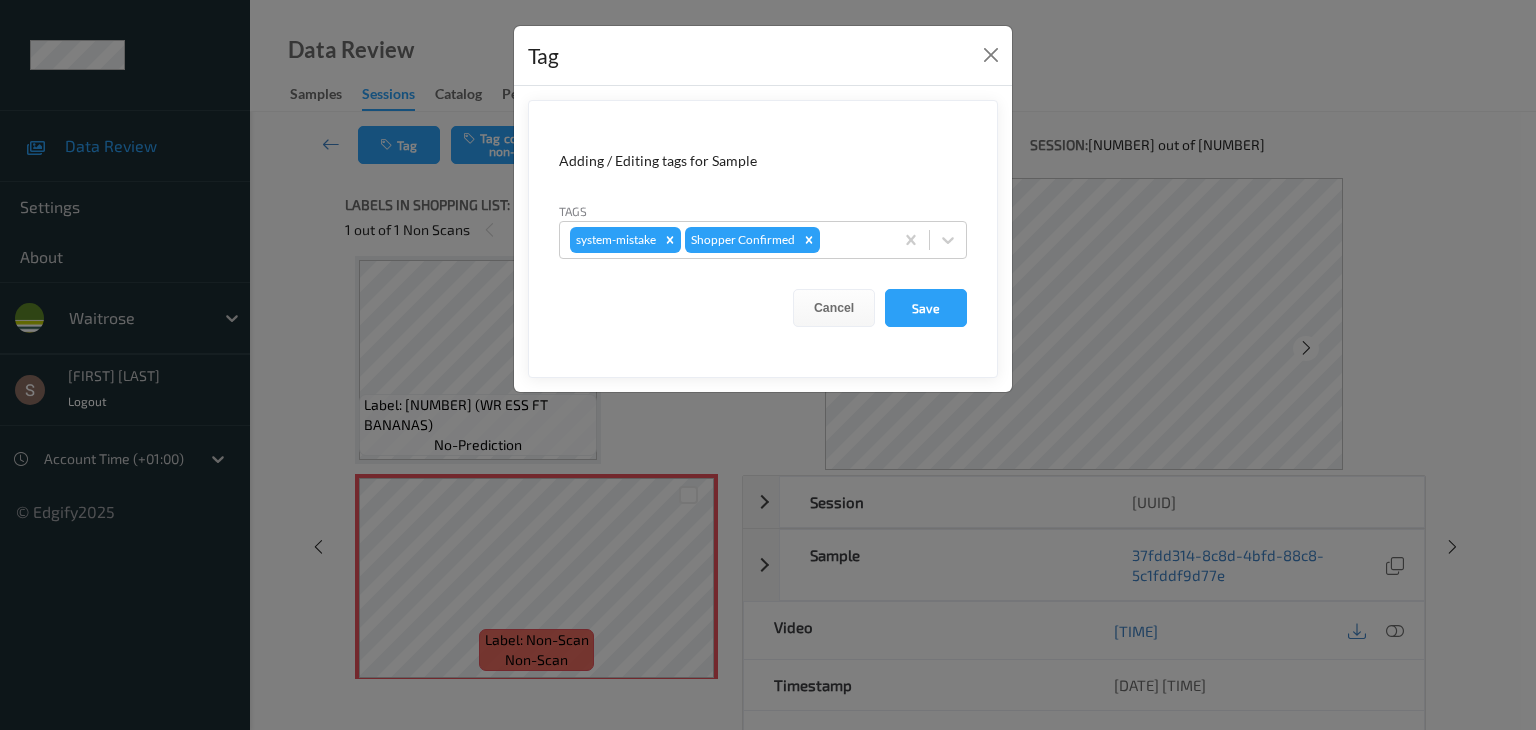 click on "Adding / Editing tags for Sample   Tags system-mistake Shopper Confirmed Cancel Save" at bounding box center [763, 239] 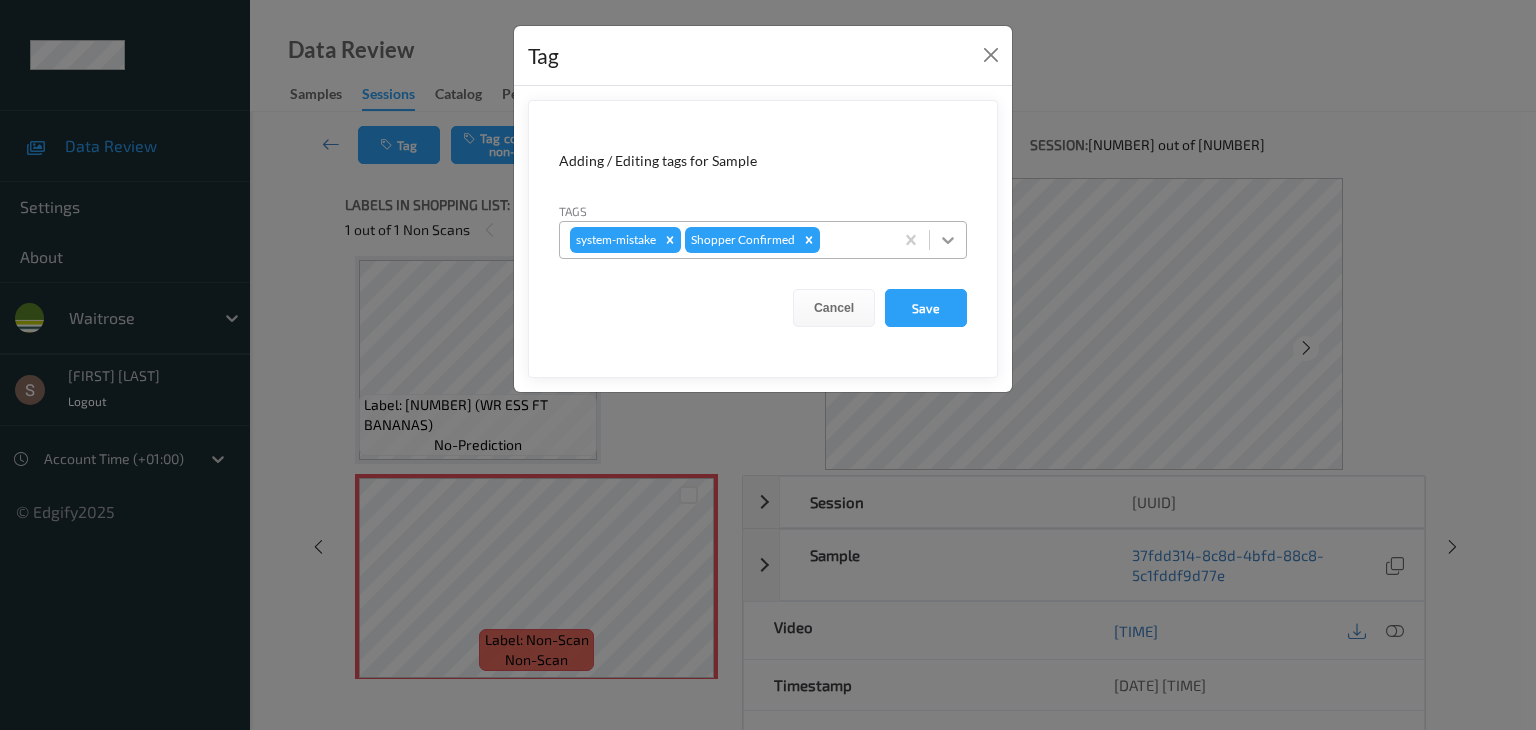 click 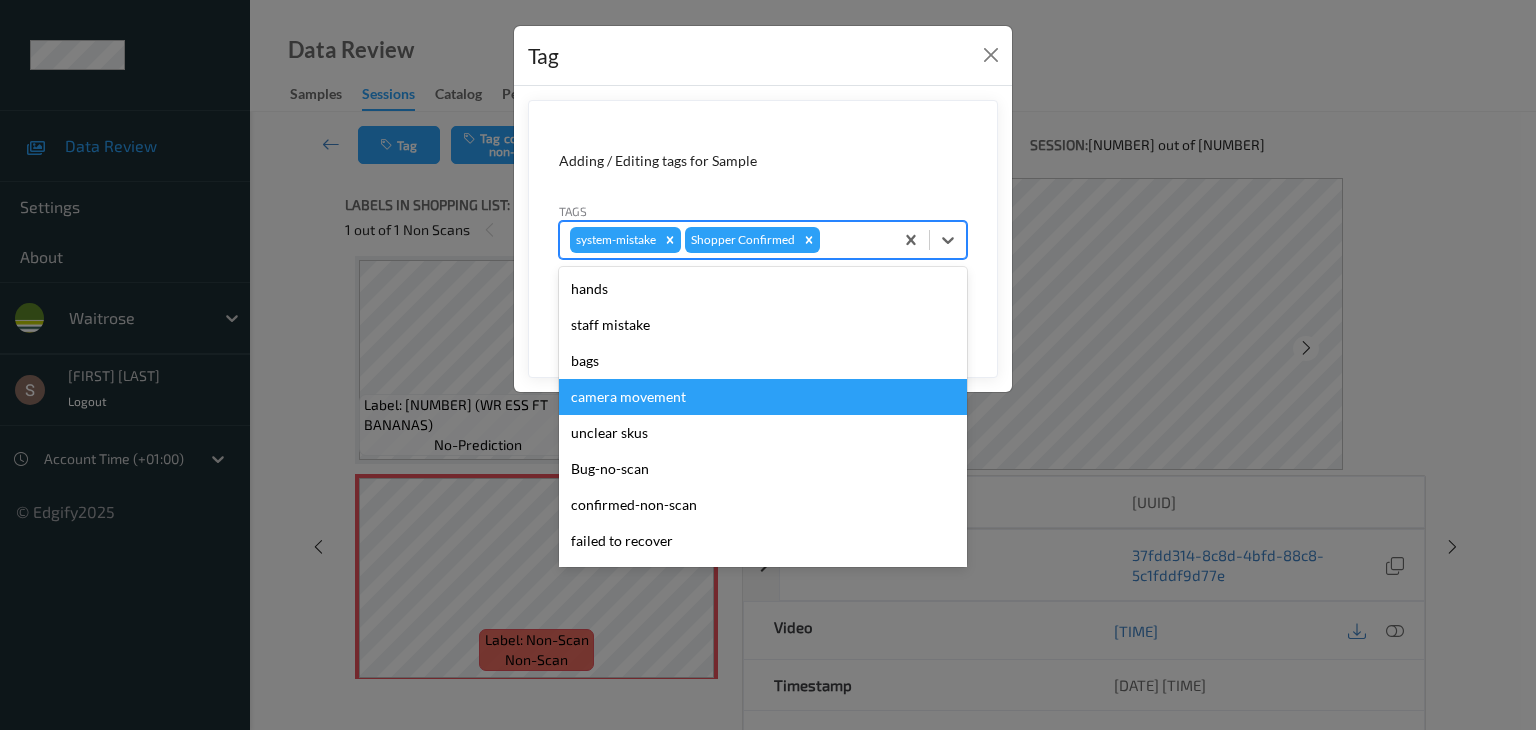 scroll, scrollTop: 320, scrollLeft: 0, axis: vertical 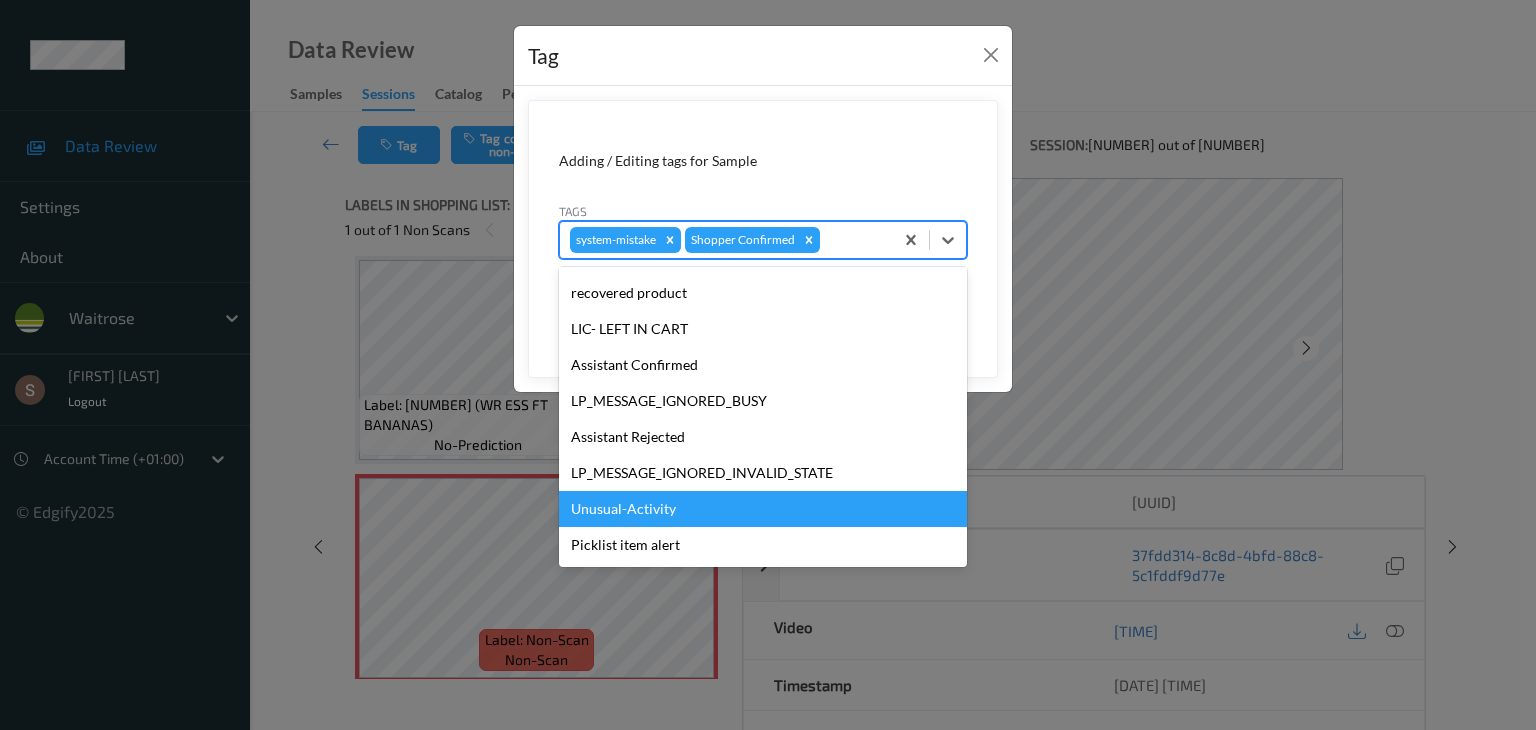 click on "Unusual-Activity" at bounding box center [763, 509] 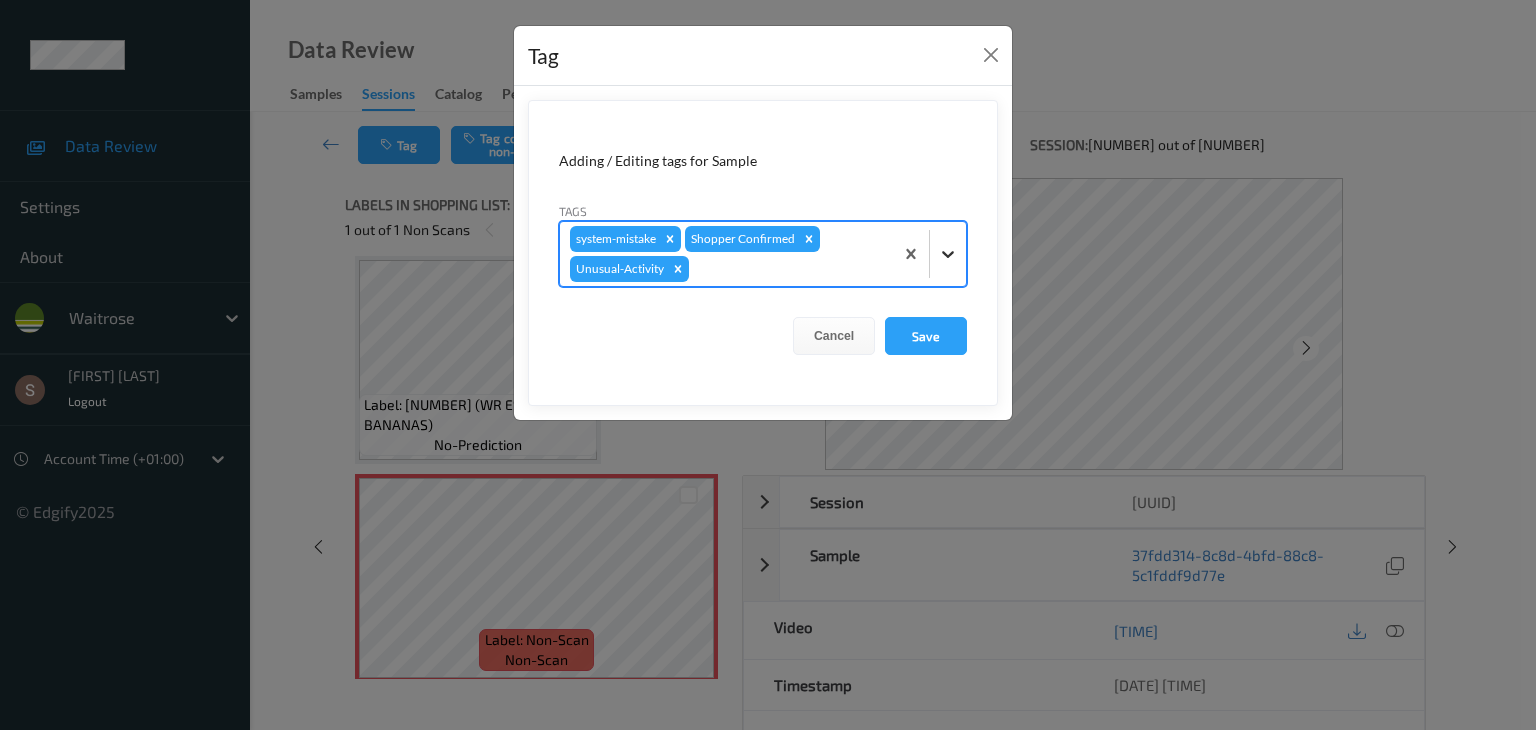 click at bounding box center [948, 254] 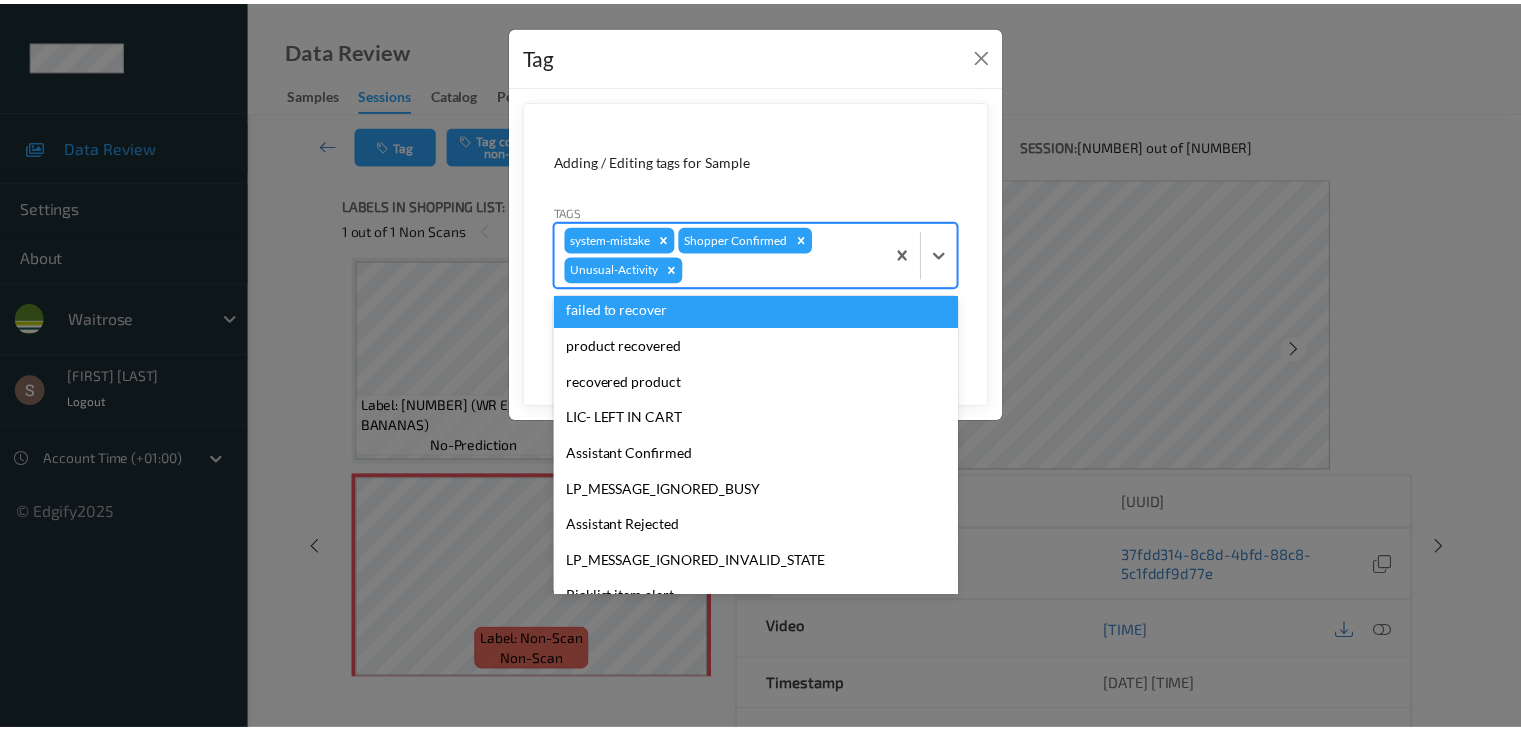 scroll, scrollTop: 284, scrollLeft: 0, axis: vertical 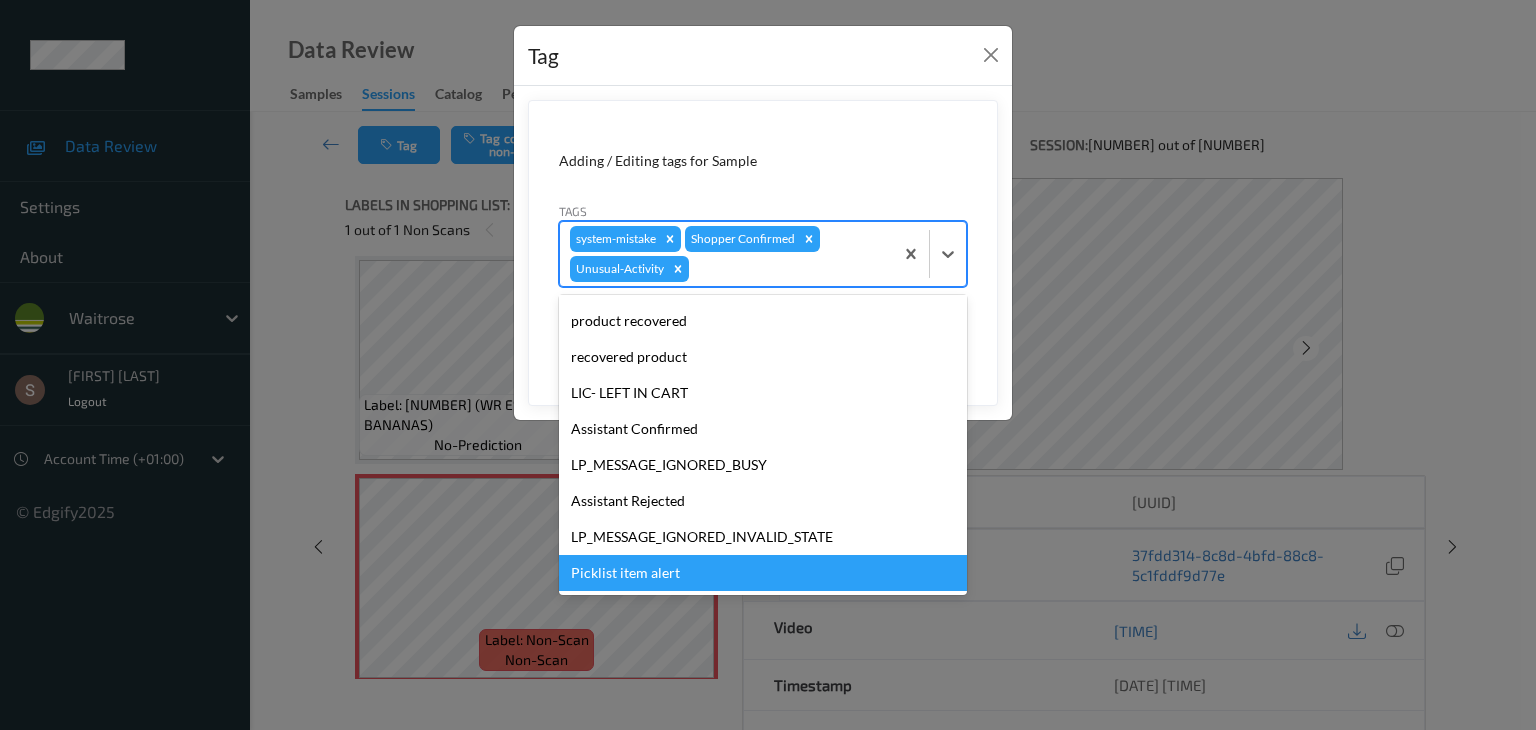 click on "Picklist item alert" at bounding box center [763, 573] 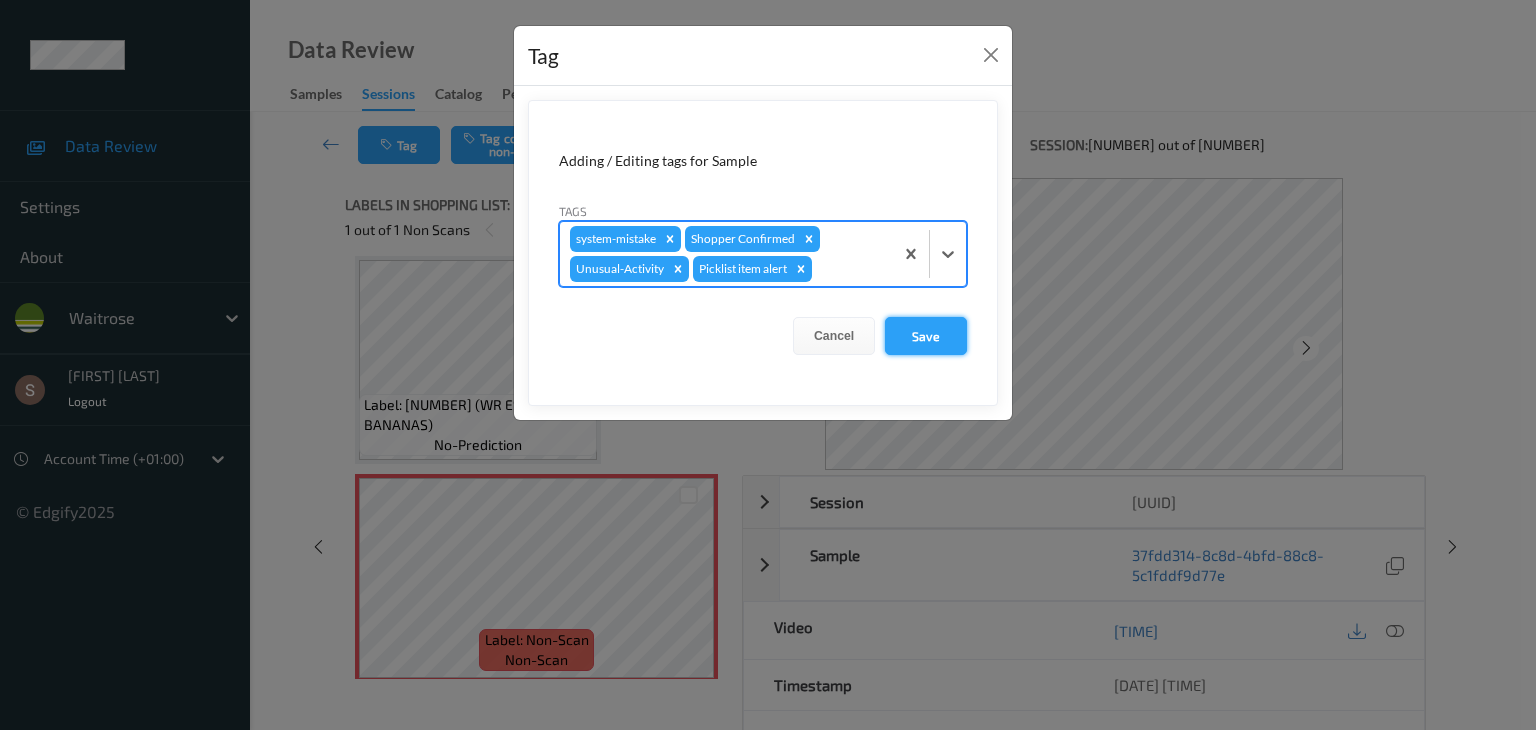 click on "Save" at bounding box center [926, 336] 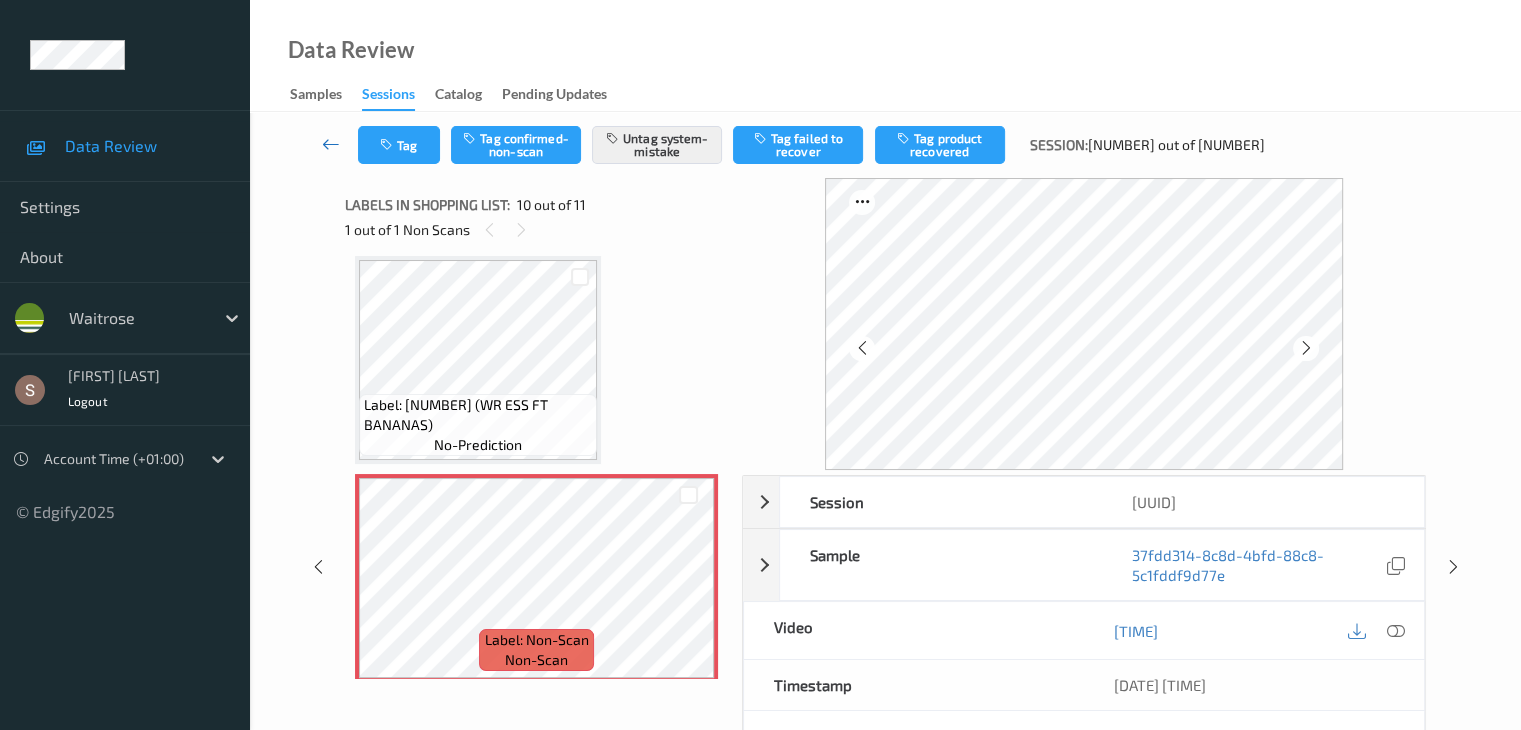 click at bounding box center (331, 144) 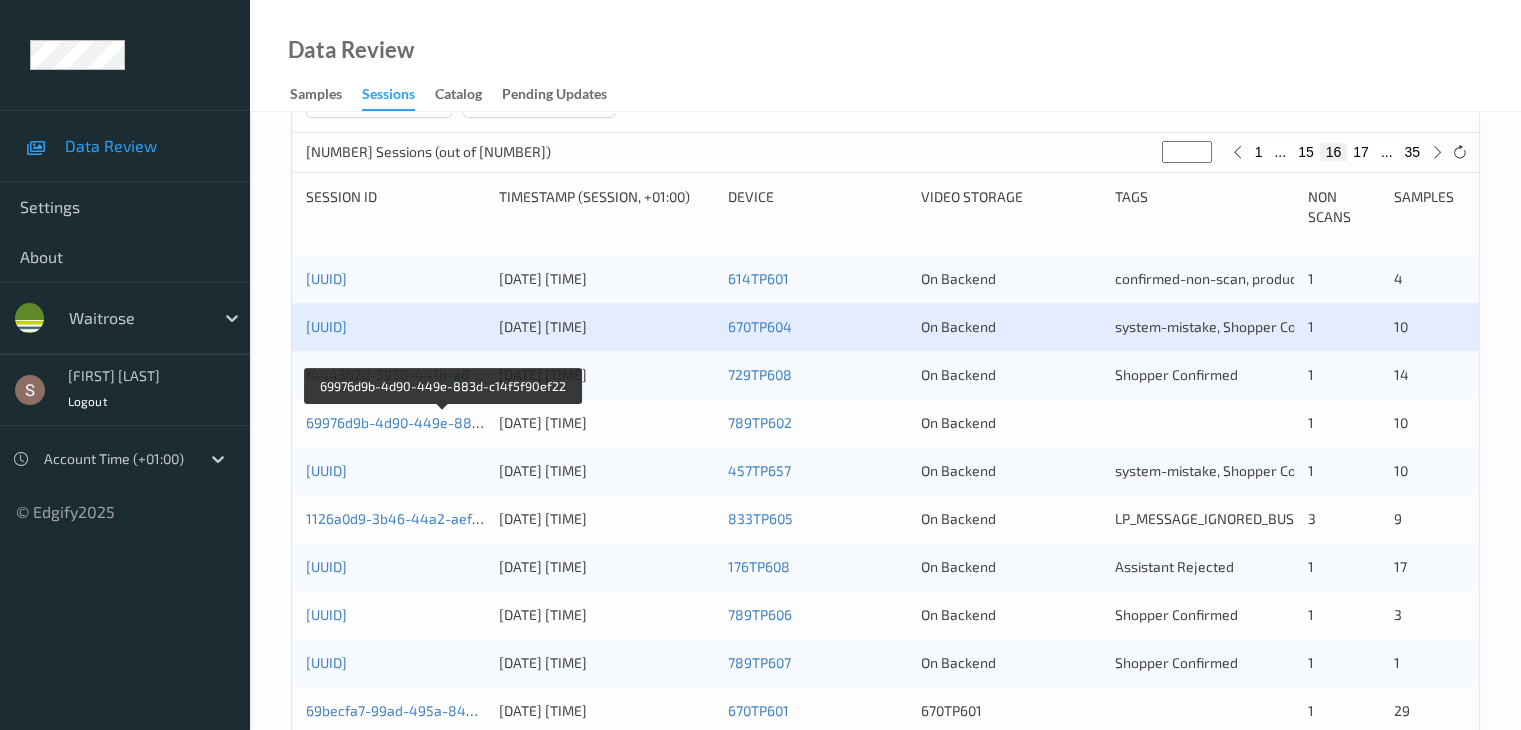 scroll, scrollTop: 332, scrollLeft: 0, axis: vertical 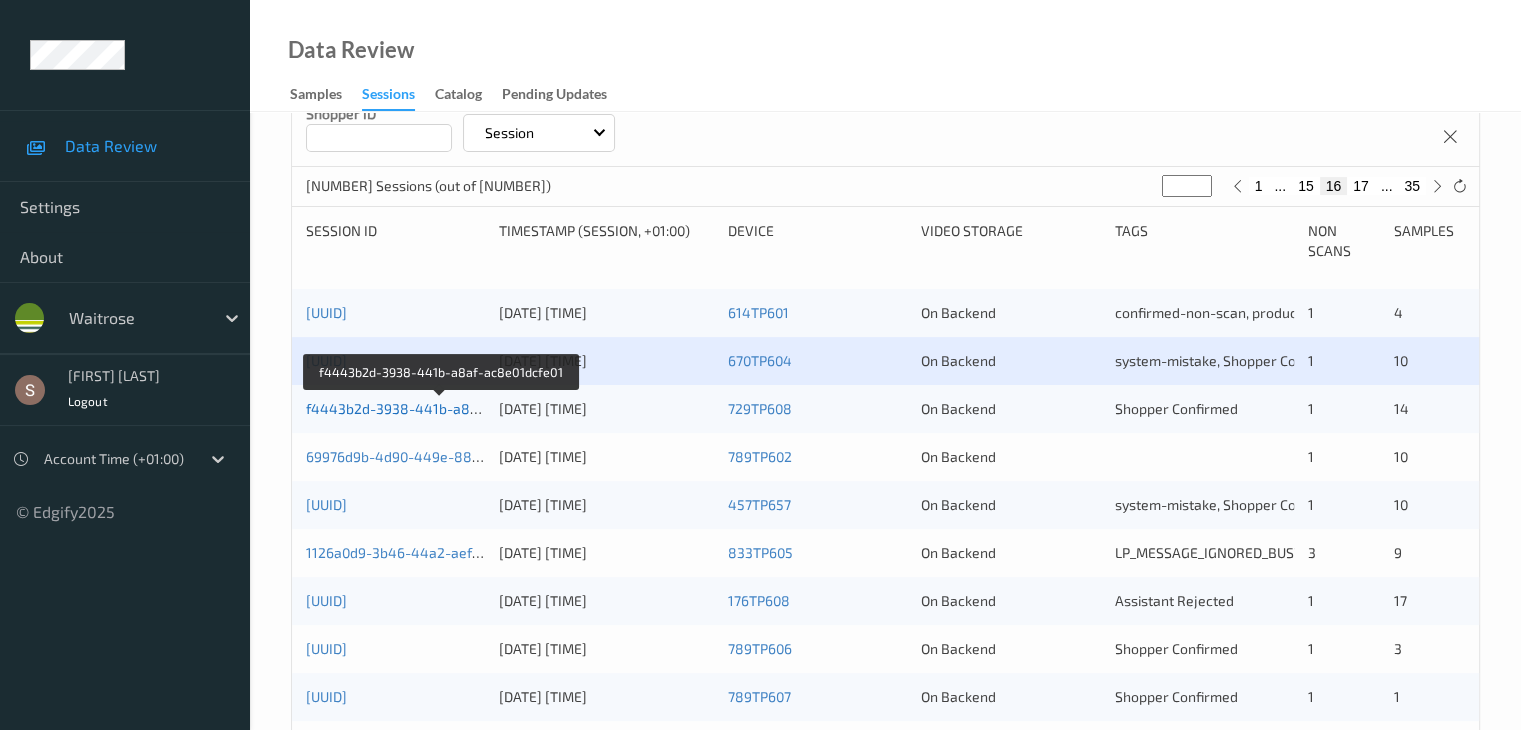 click on "f4443b2d-3938-441b-a8af-ac8e01dcfe01" at bounding box center (441, 408) 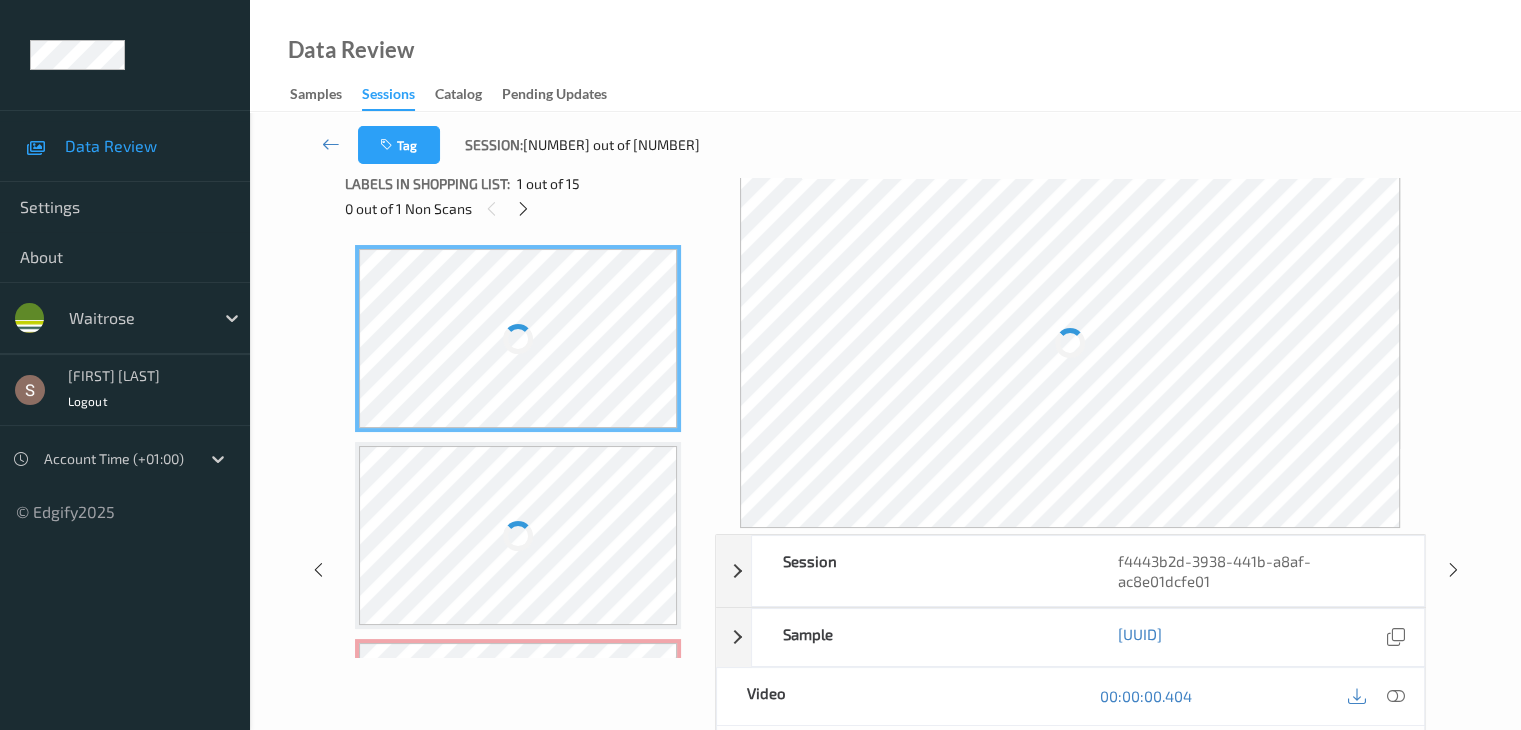 scroll, scrollTop: 0, scrollLeft: 0, axis: both 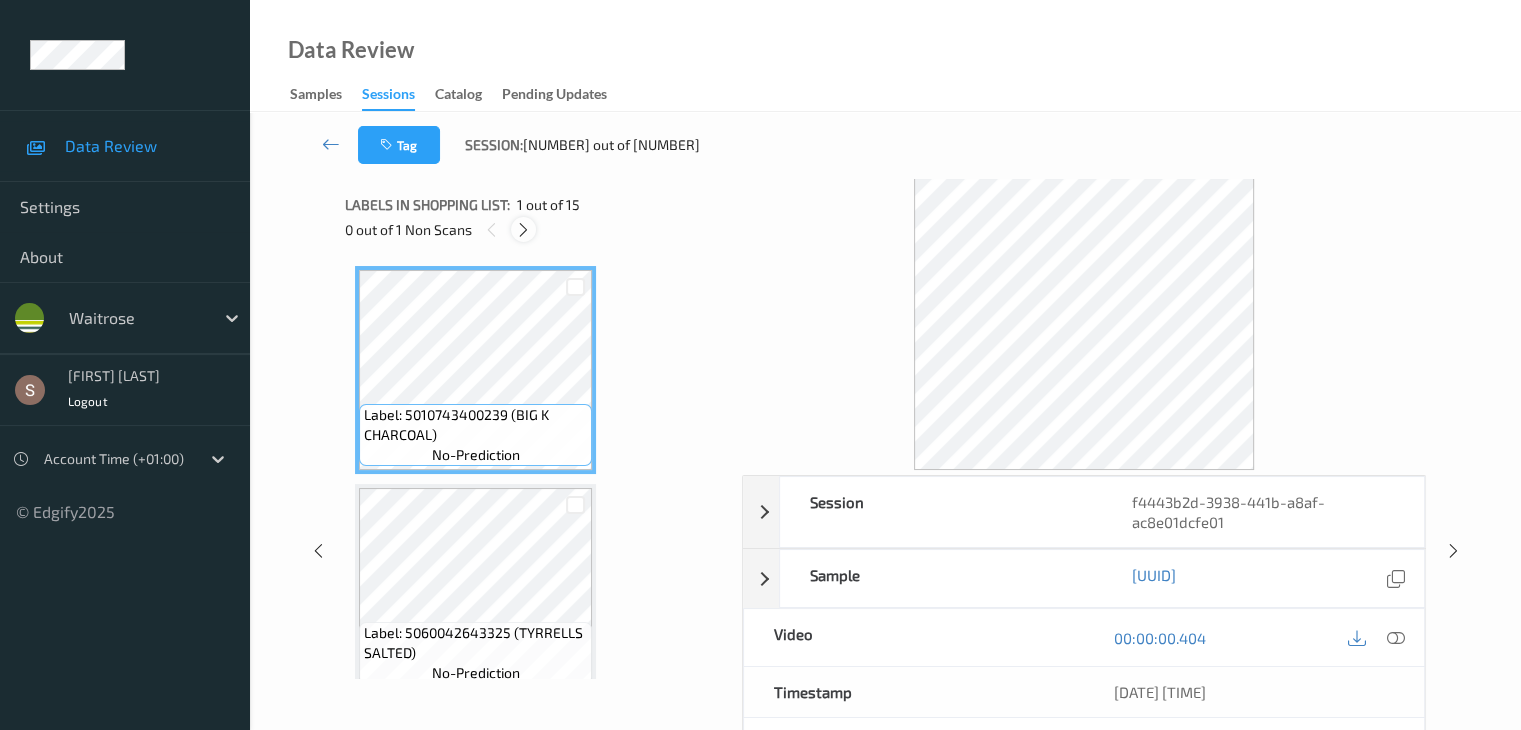 click at bounding box center (523, 230) 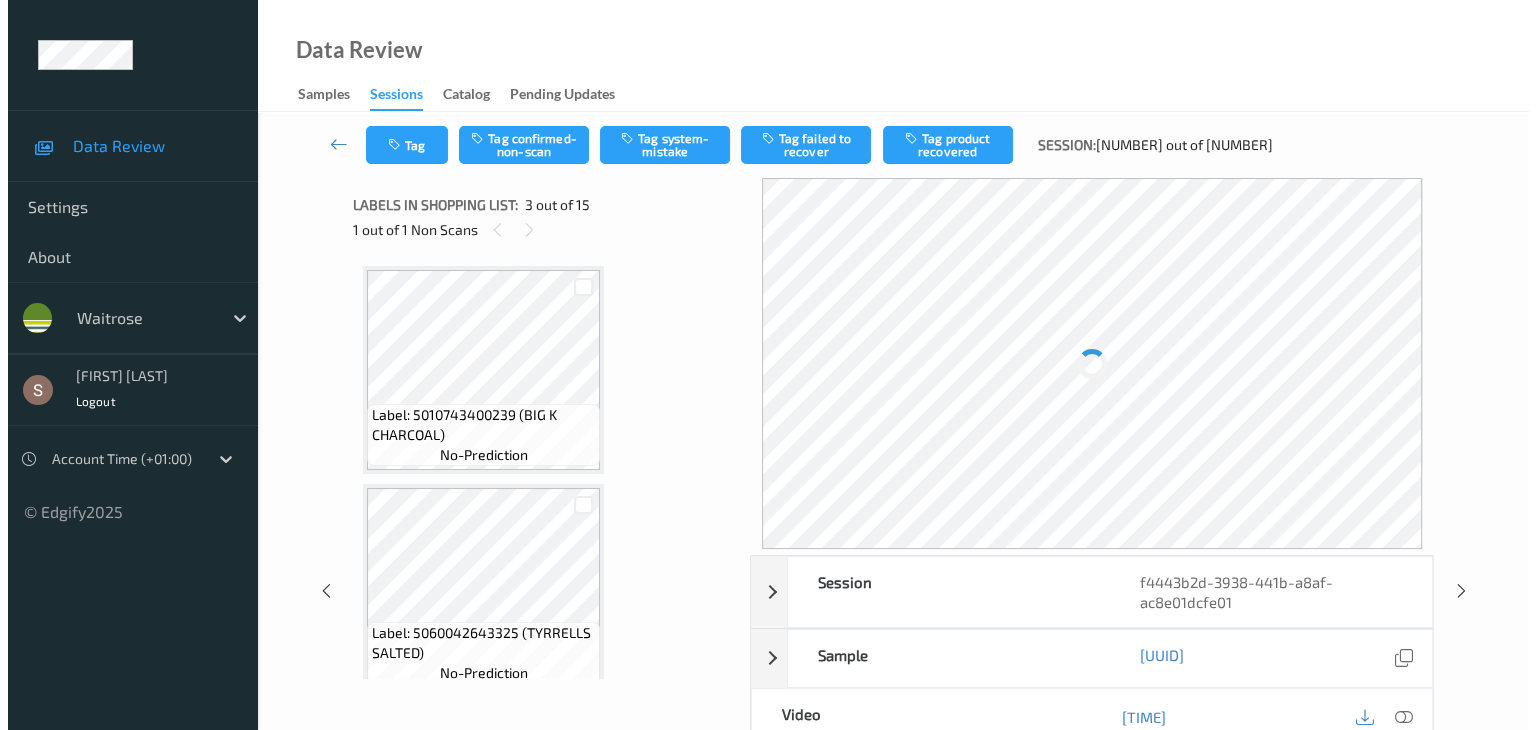 scroll, scrollTop: 228, scrollLeft: 0, axis: vertical 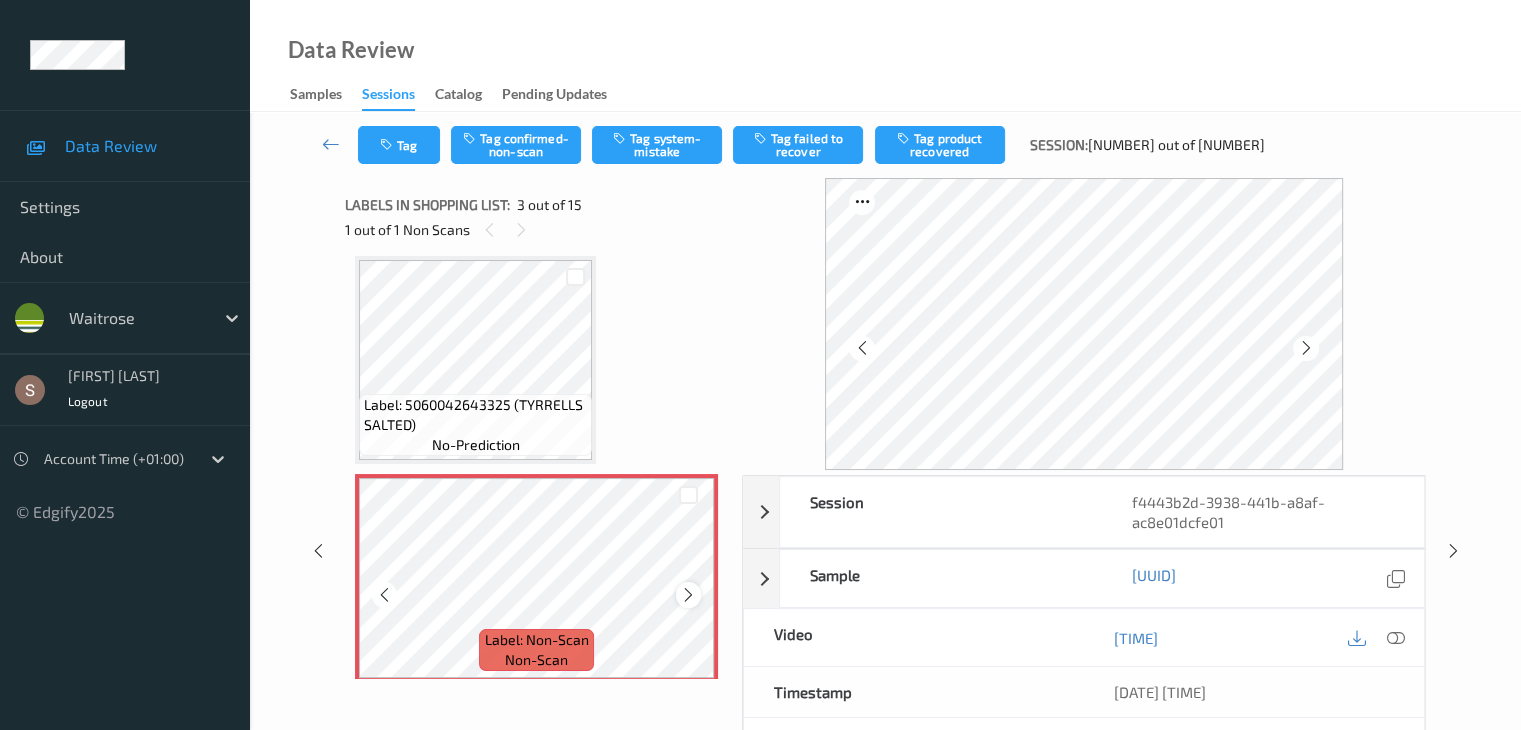 click at bounding box center (688, 595) 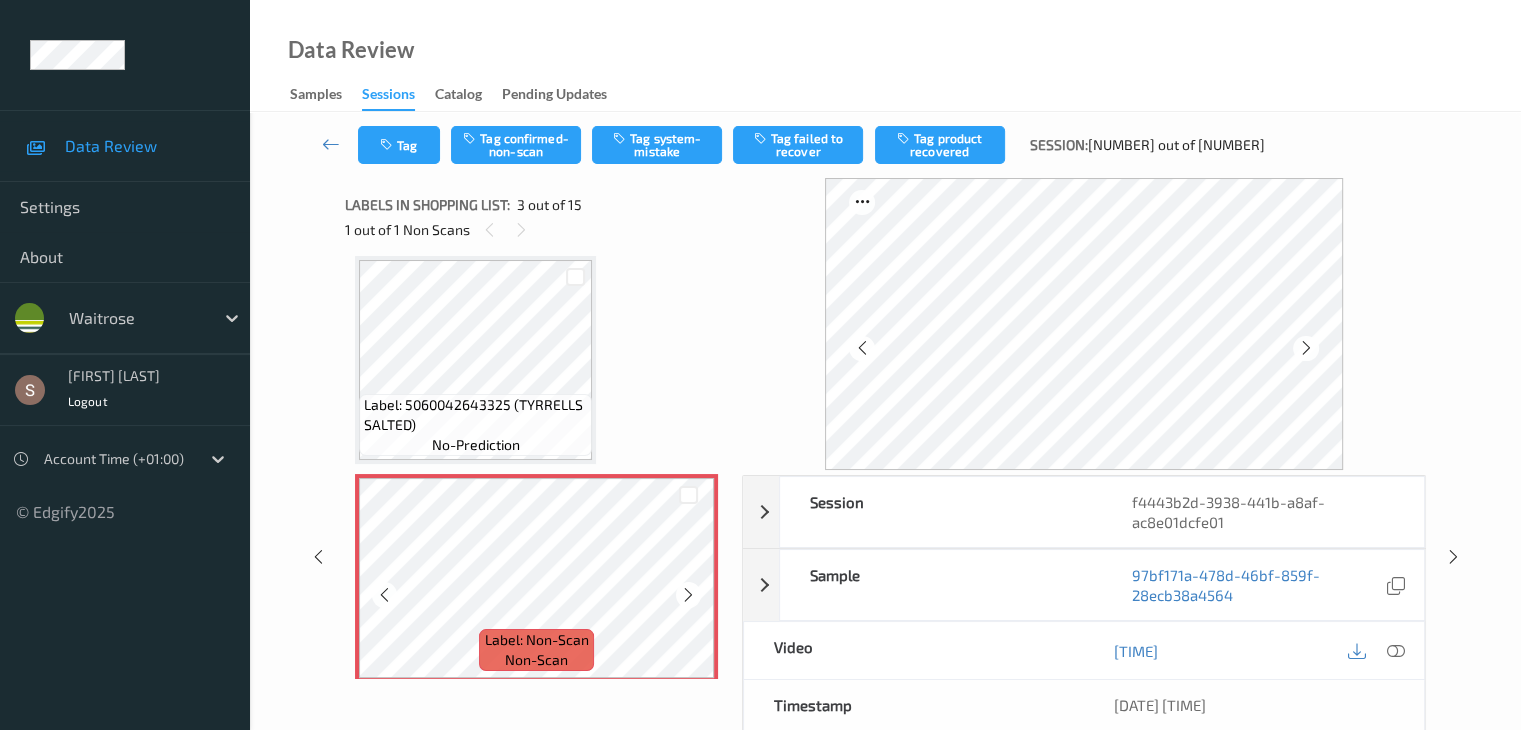 click at bounding box center [688, 595] 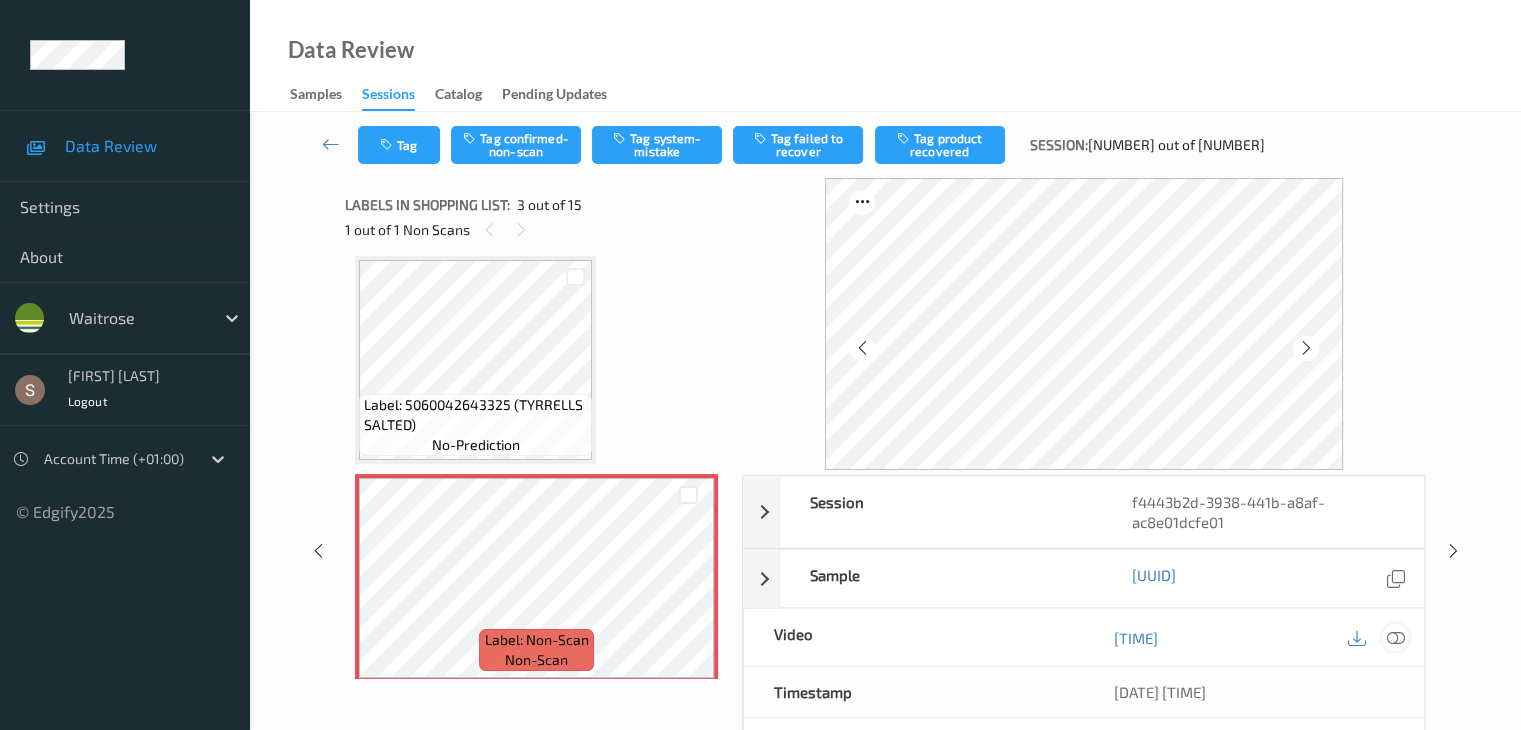 click at bounding box center (1395, 637) 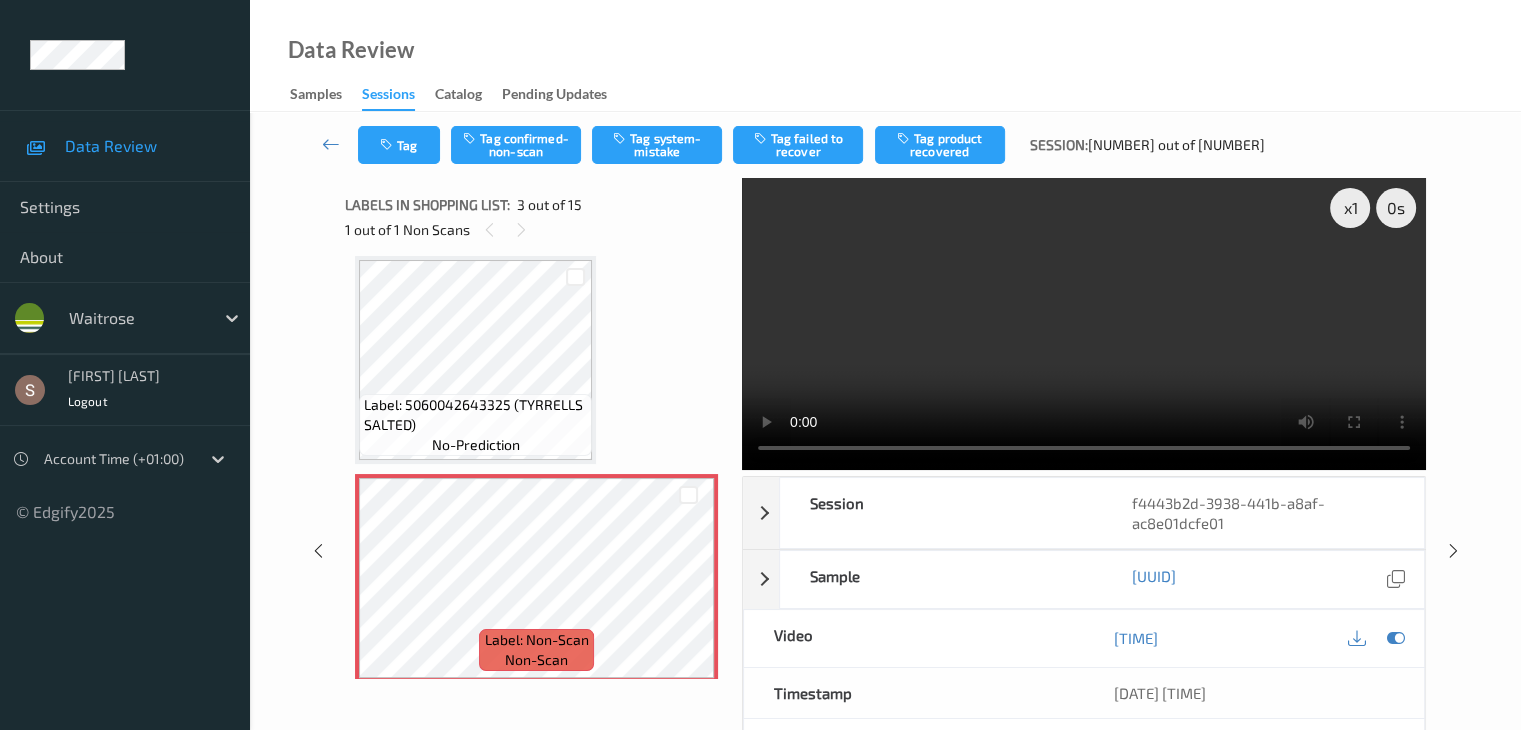 click at bounding box center [1084, 324] 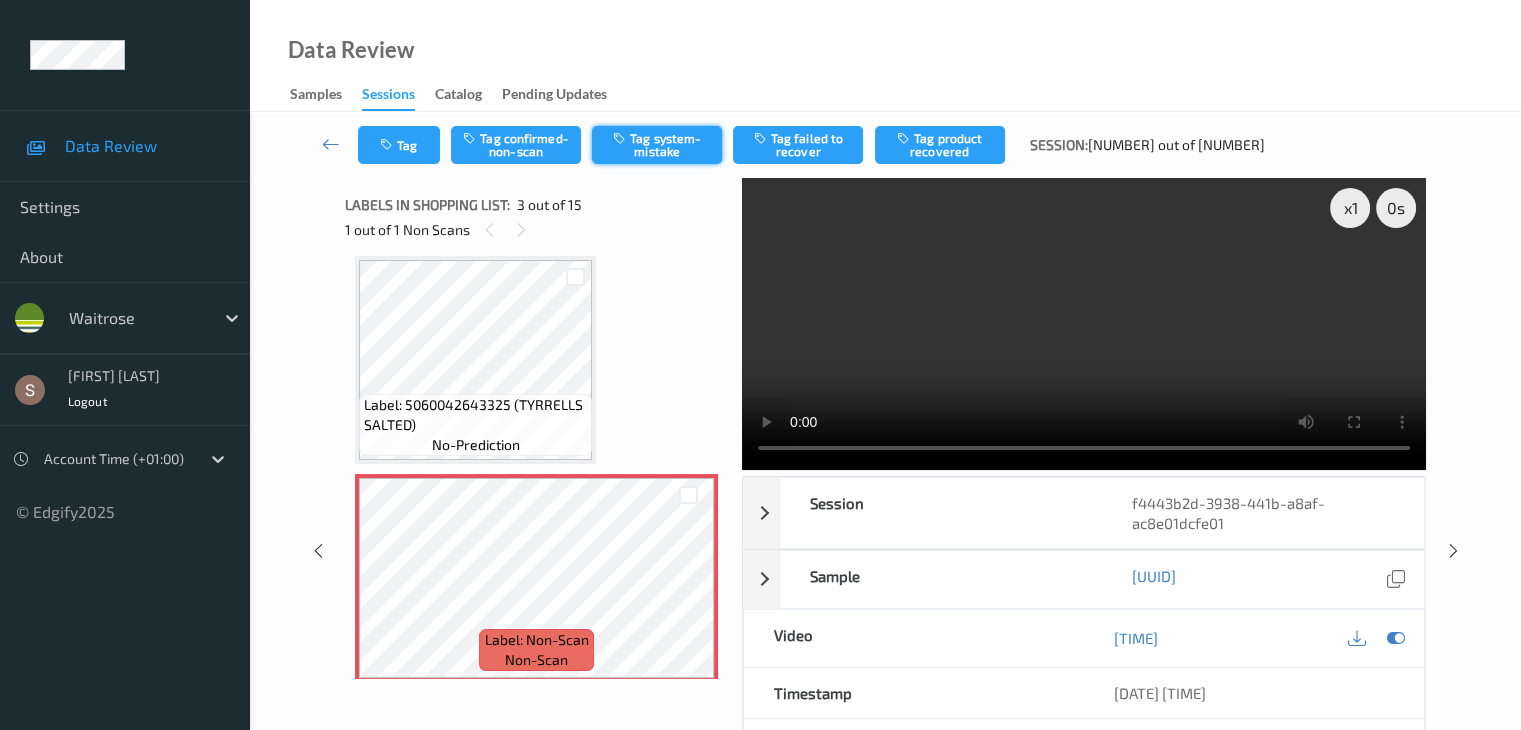 click on "Tag   system-mistake" at bounding box center (657, 145) 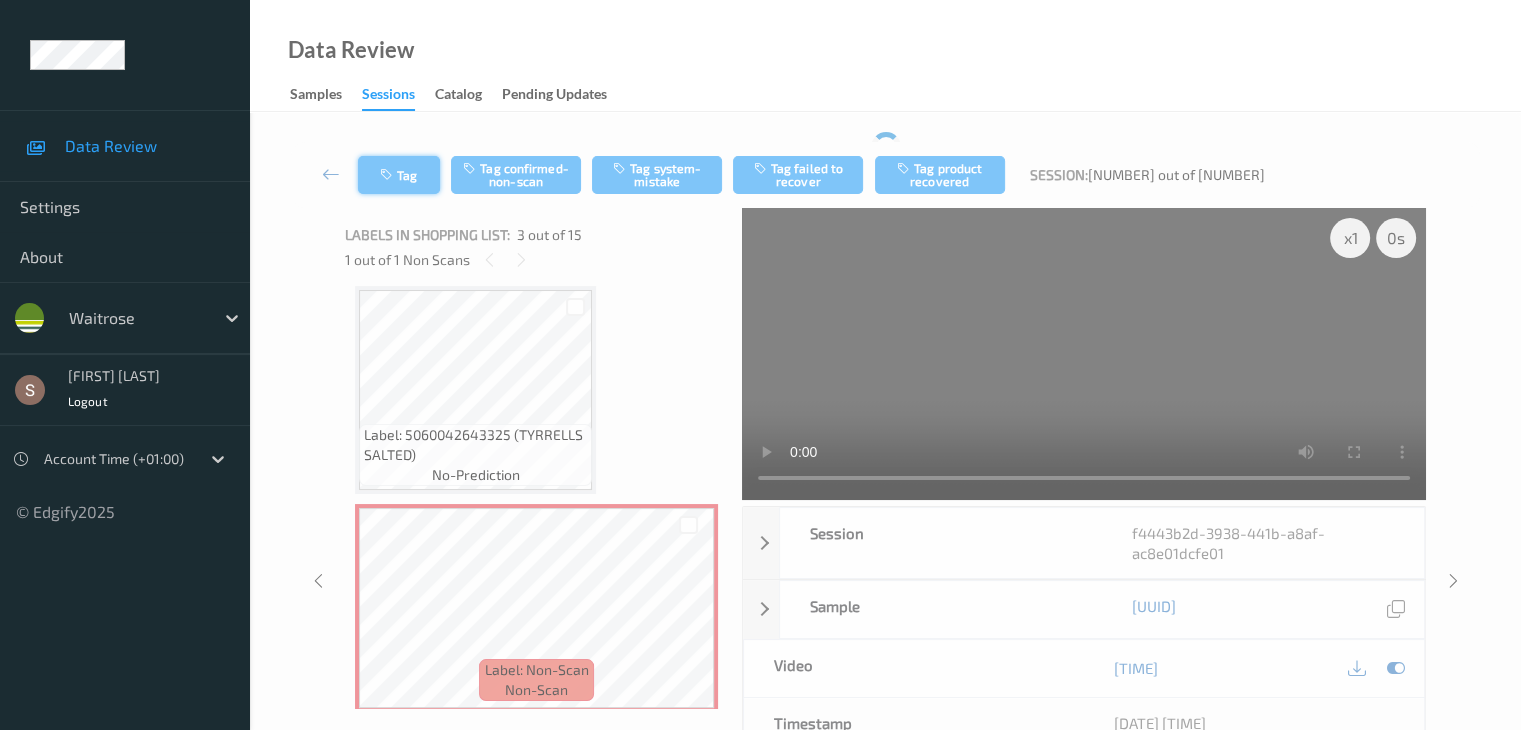 click on "Tag" at bounding box center (399, 175) 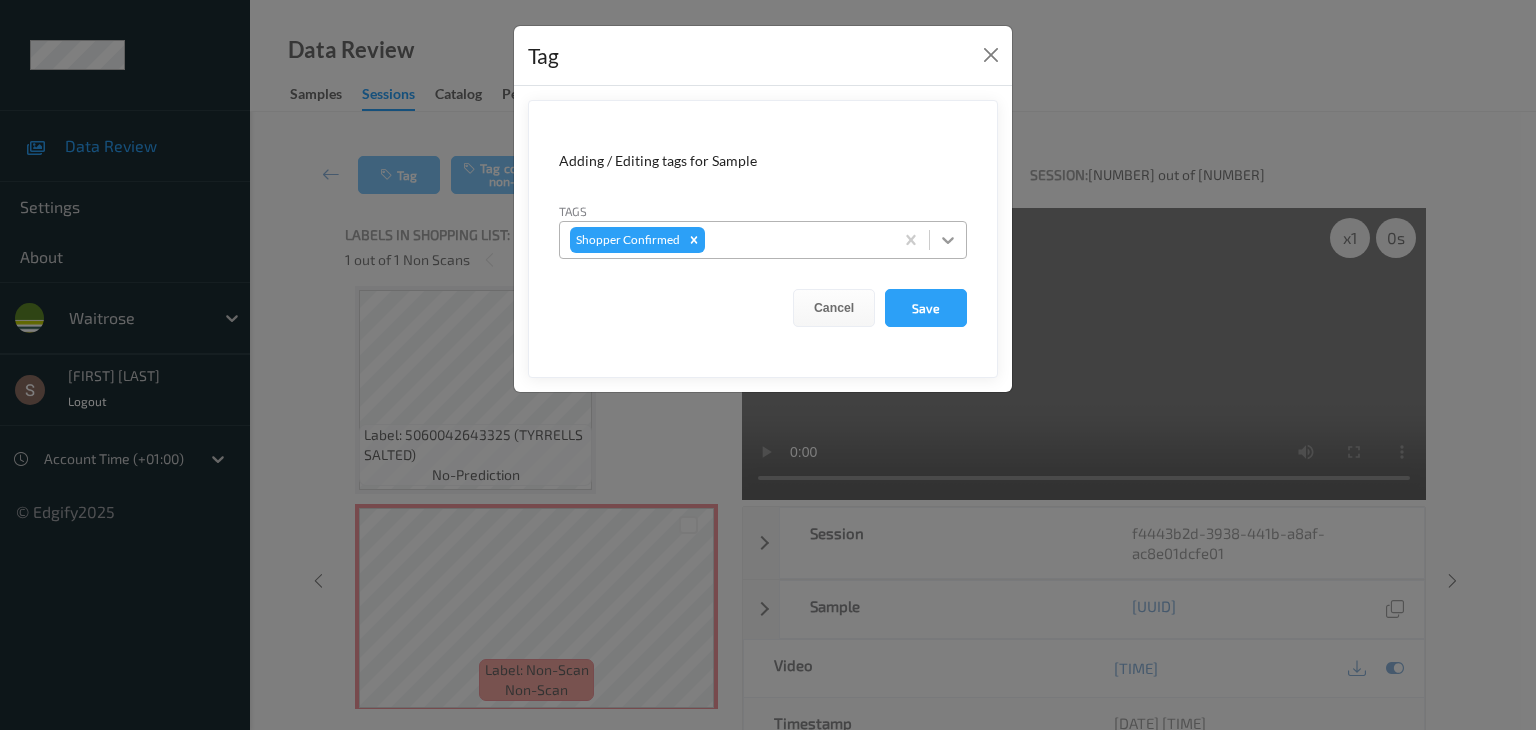 click 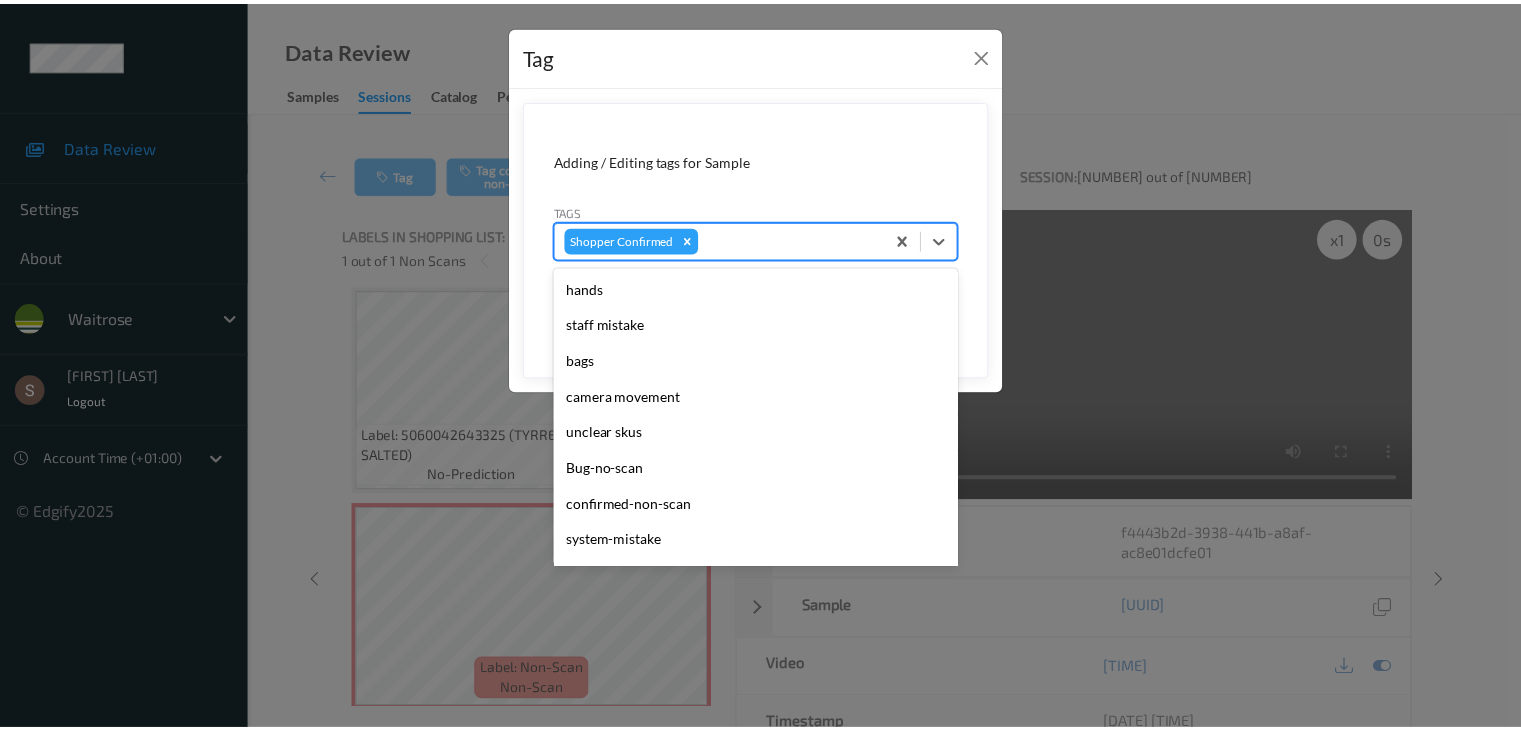 scroll, scrollTop: 356, scrollLeft: 0, axis: vertical 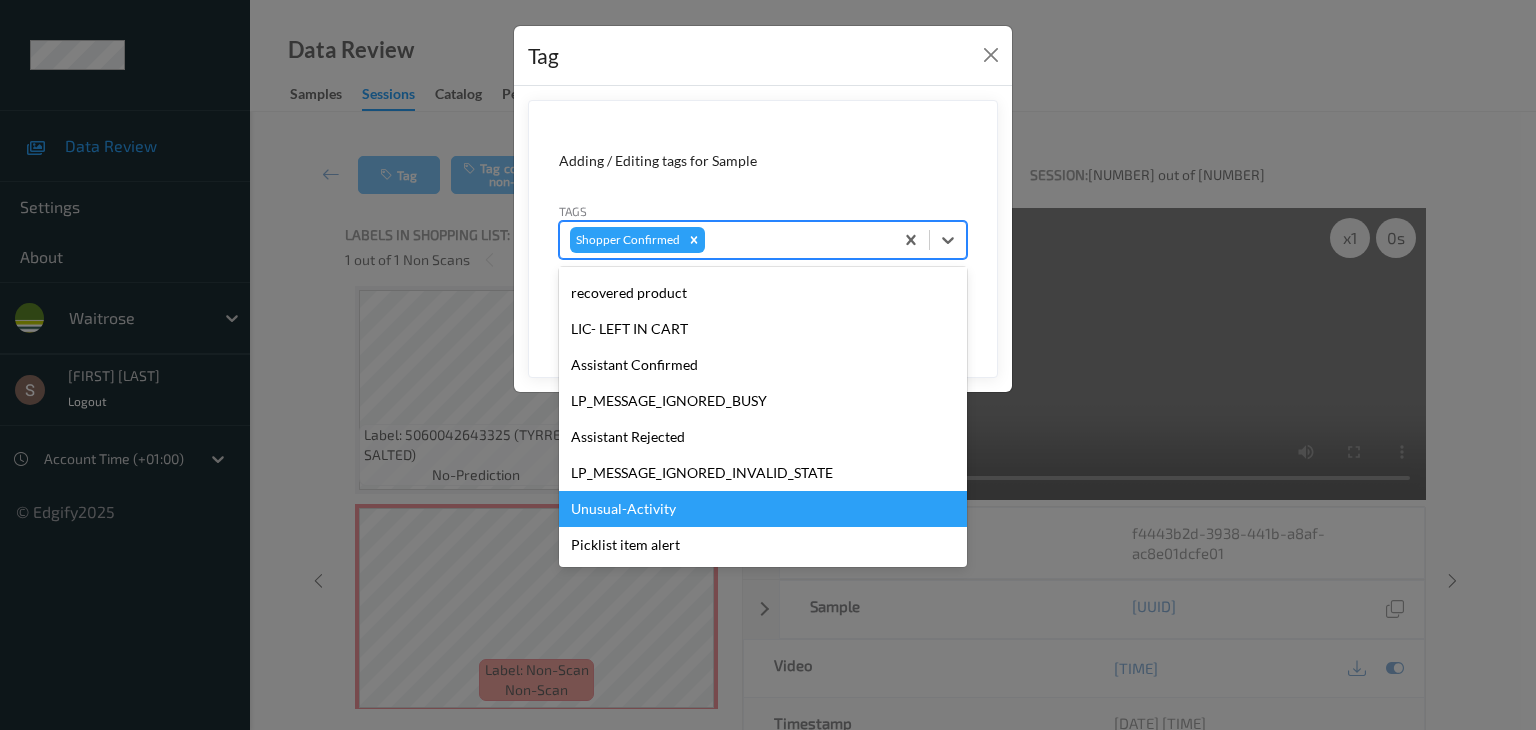 drag, startPoint x: 653, startPoint y: 509, endPoint x: 677, endPoint y: 489, distance: 31.241 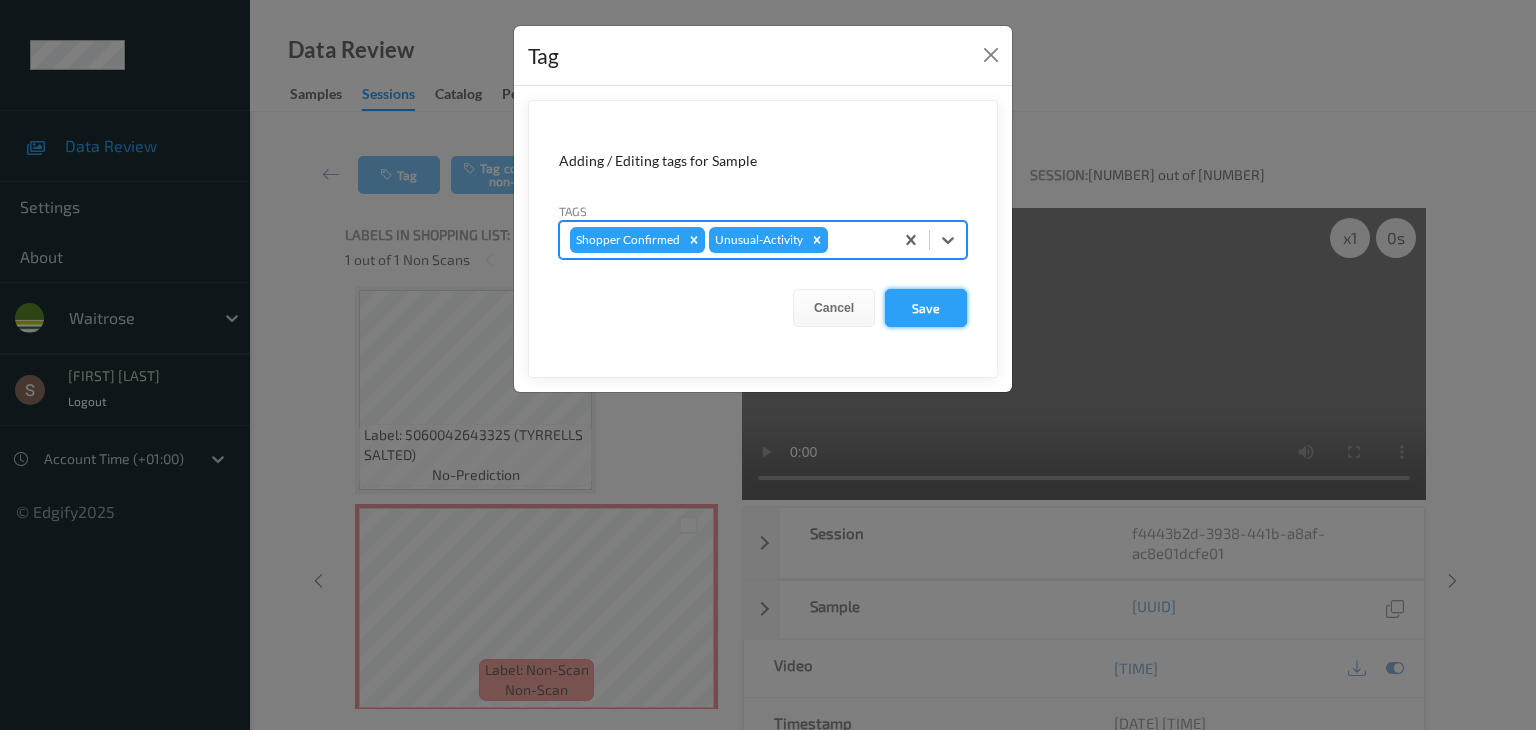 click on "Save" at bounding box center [926, 308] 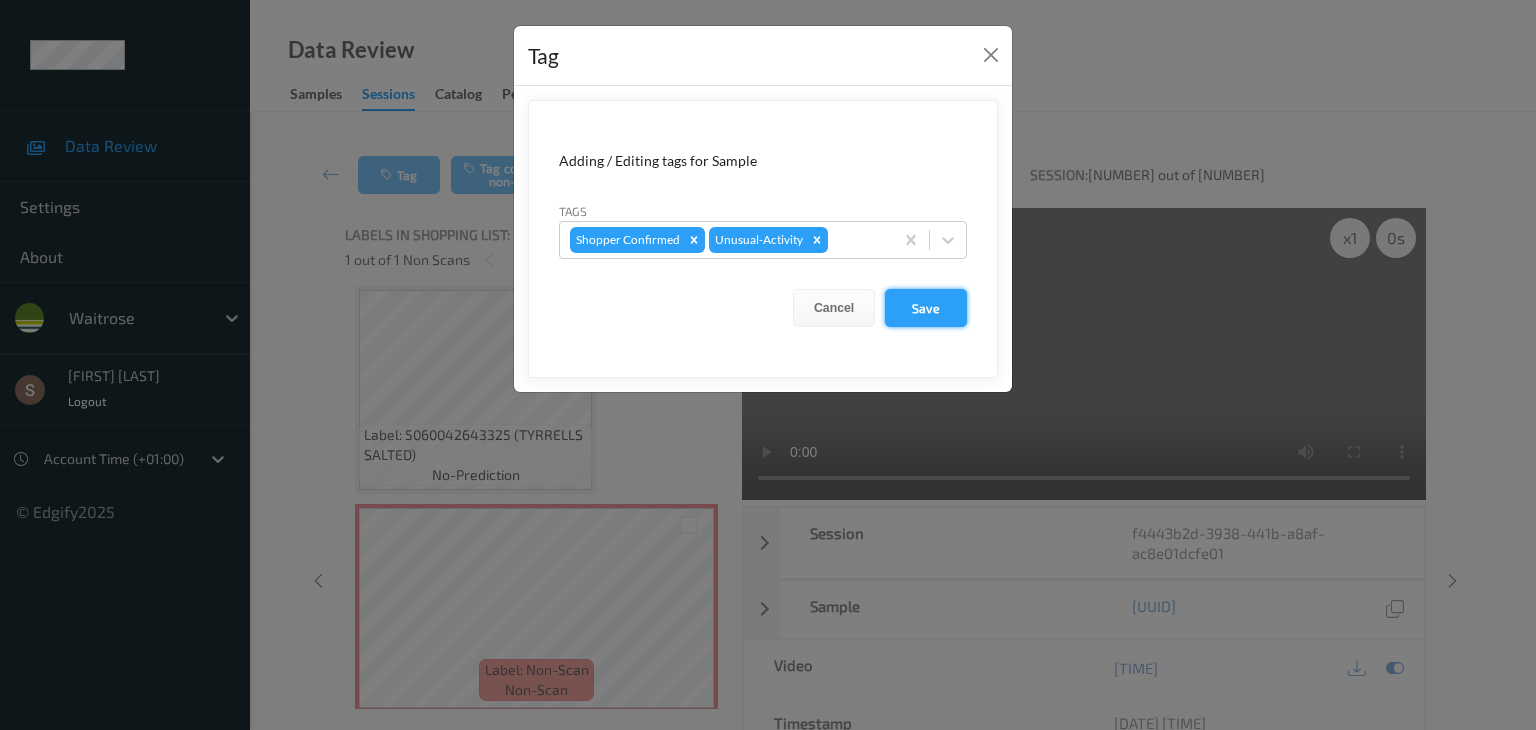 click on "Save" at bounding box center [926, 308] 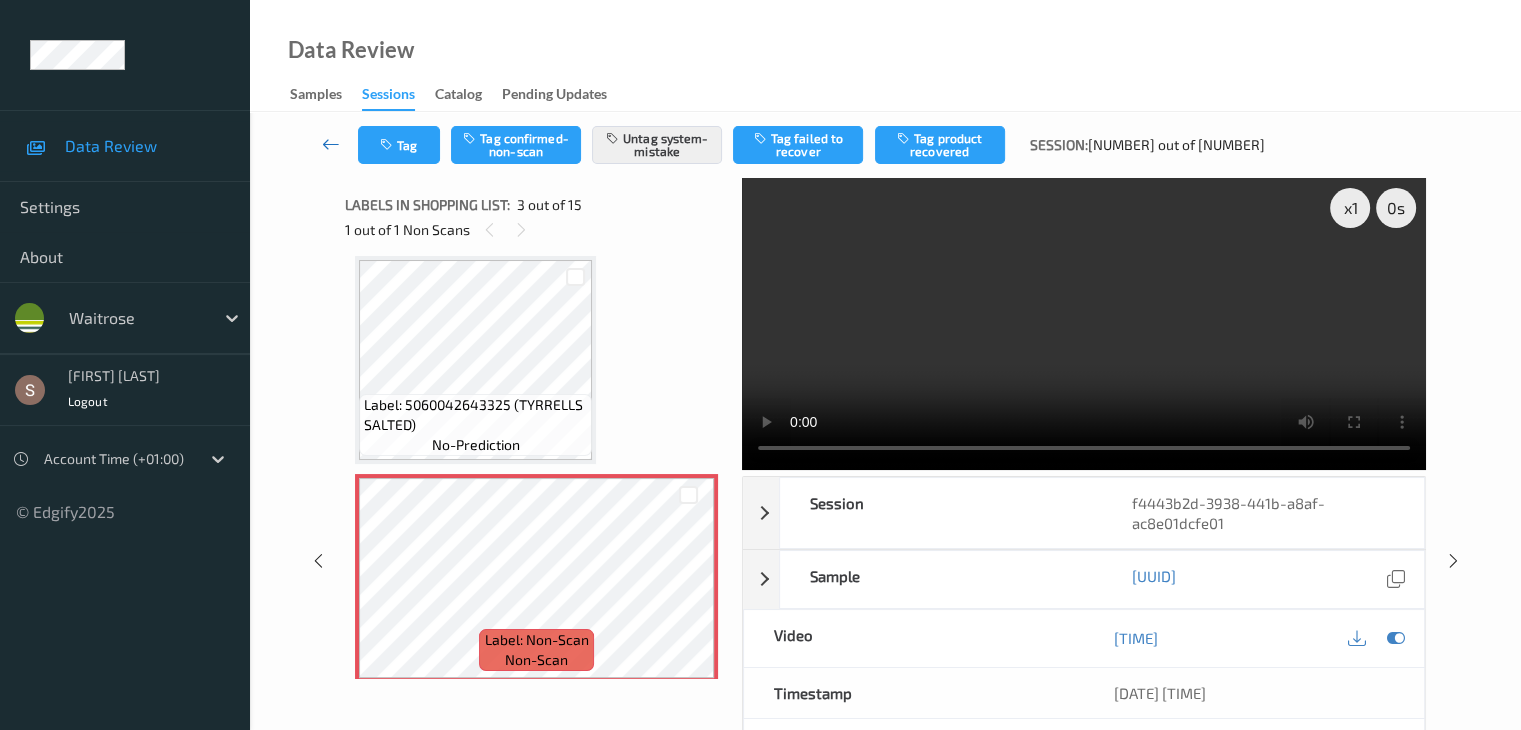 click at bounding box center (331, 144) 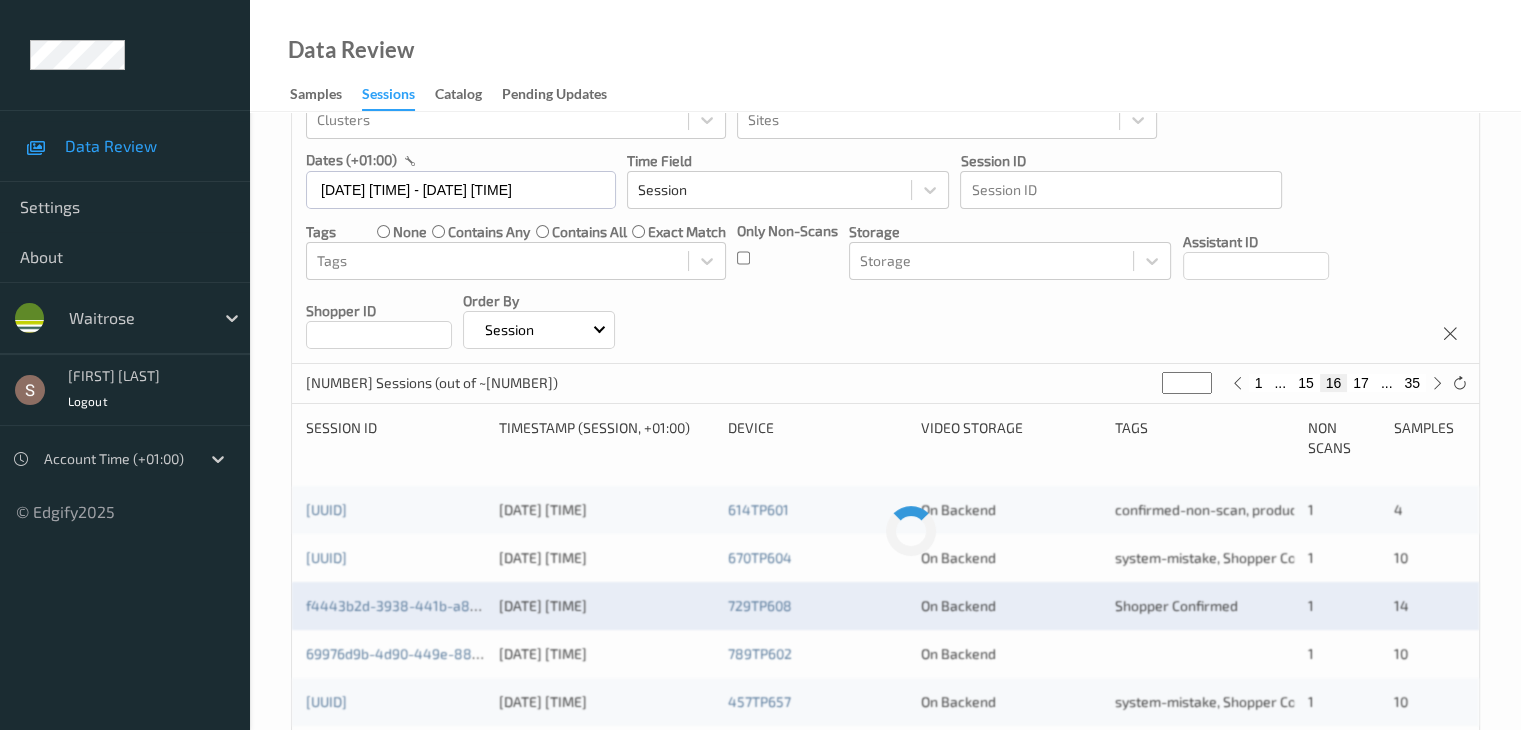 scroll, scrollTop: 132, scrollLeft: 0, axis: vertical 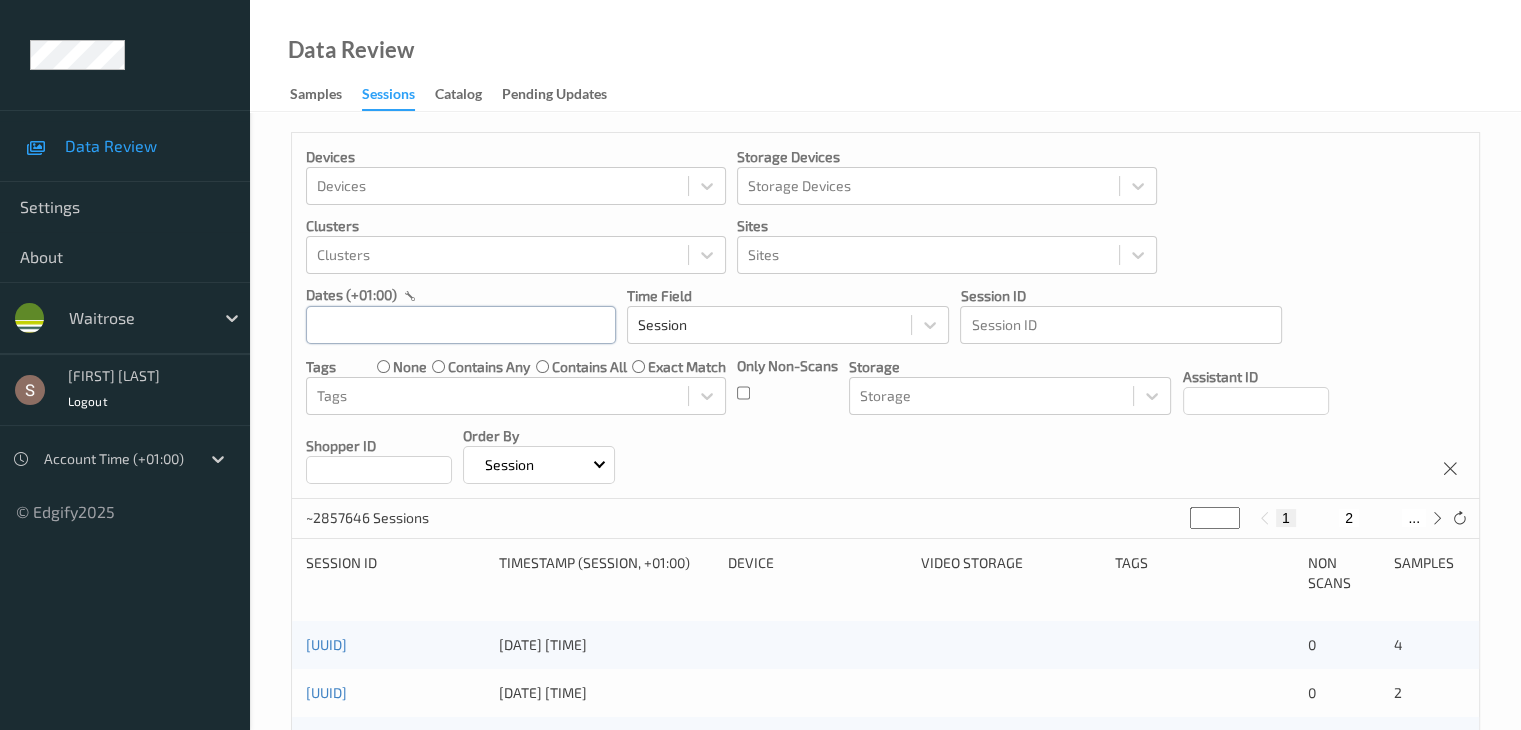 click at bounding box center [461, 325] 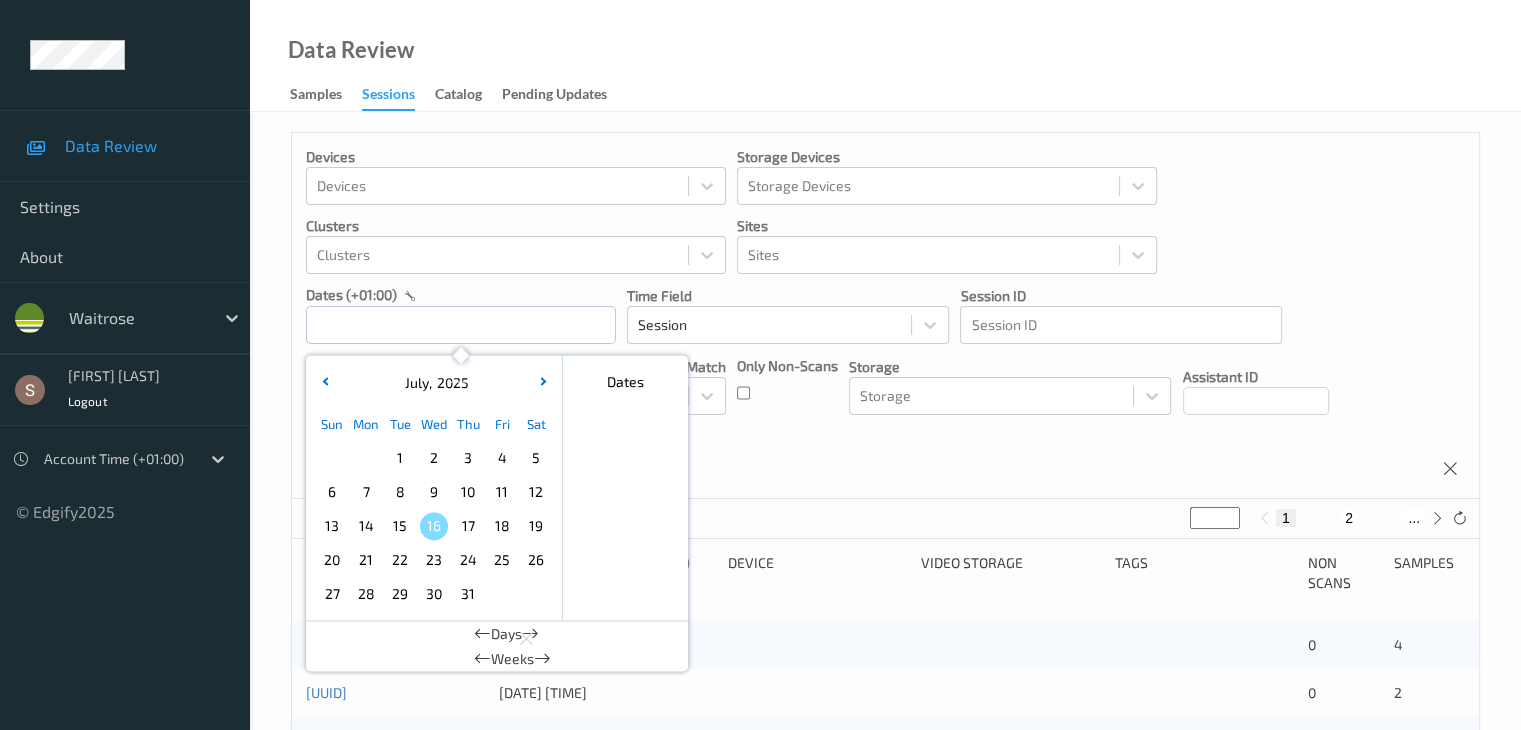 click on "9" at bounding box center (434, 492) 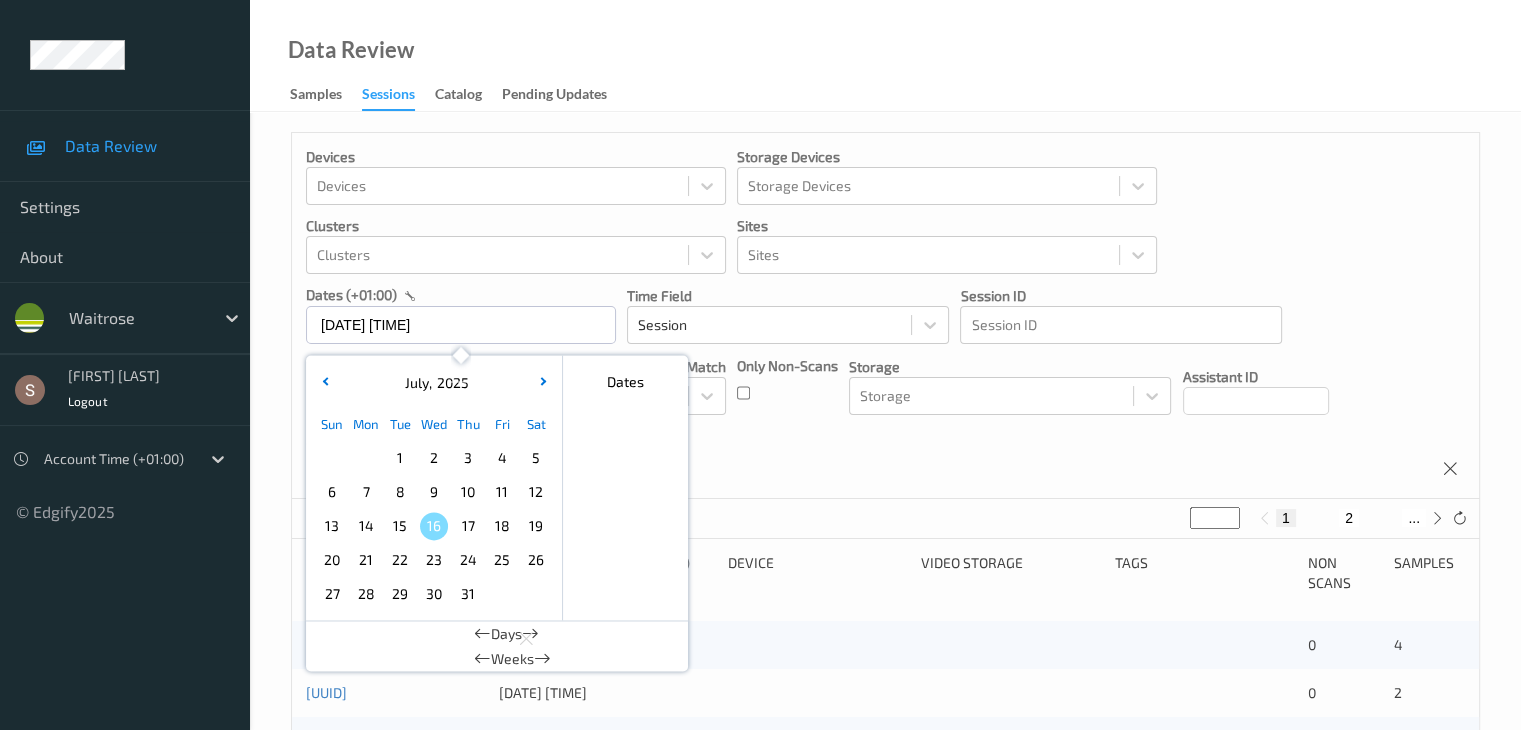 click on "9" at bounding box center (434, 492) 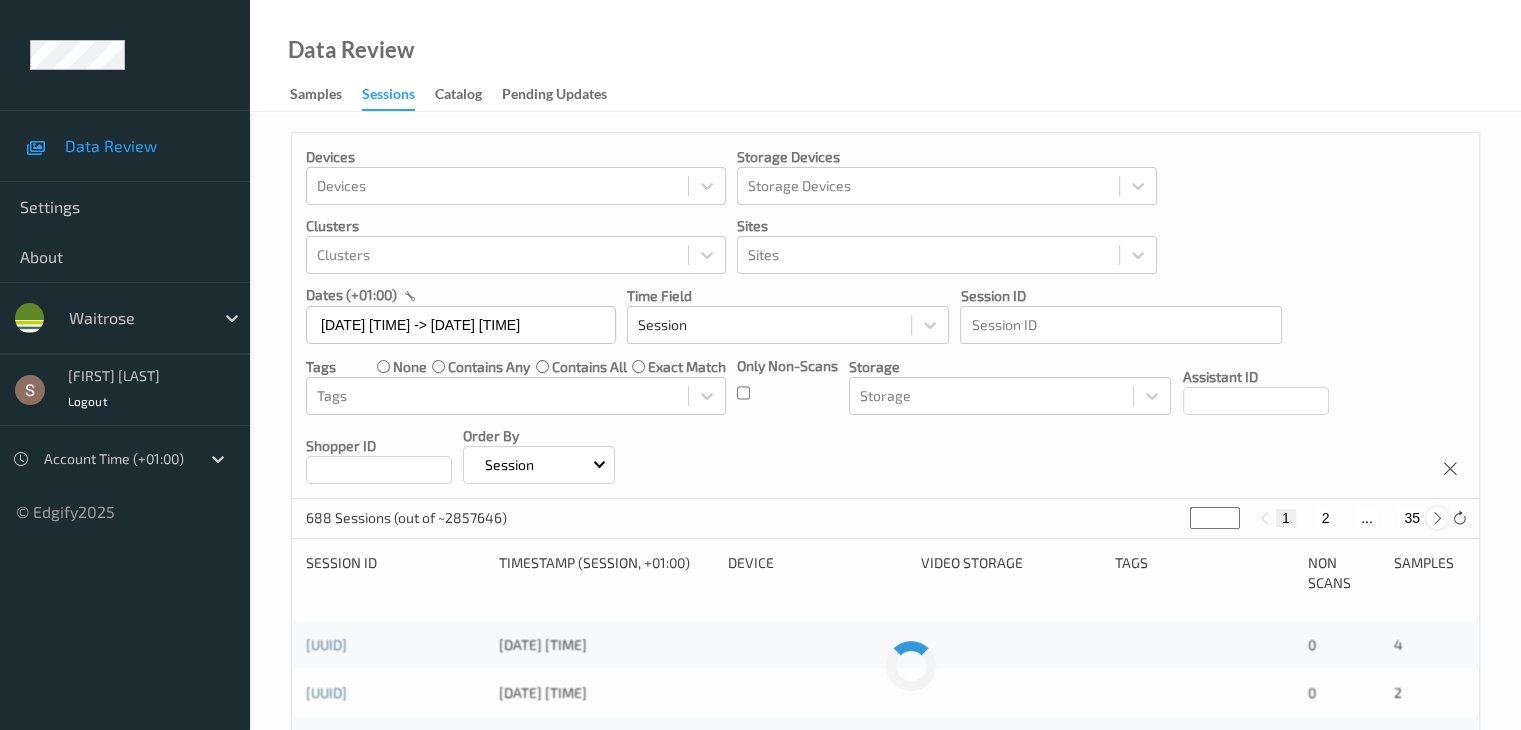 click at bounding box center [1437, 518] 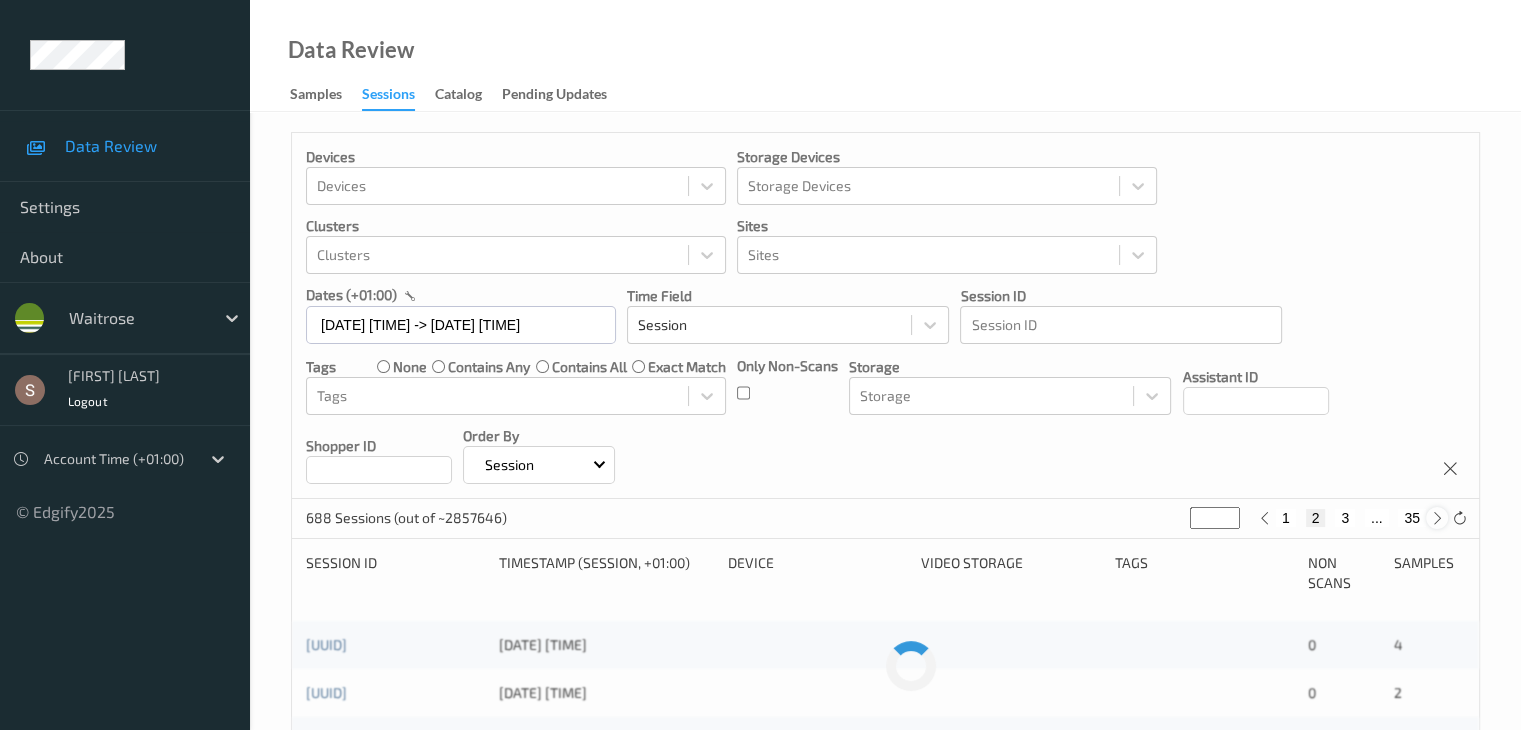 click at bounding box center [1437, 518] 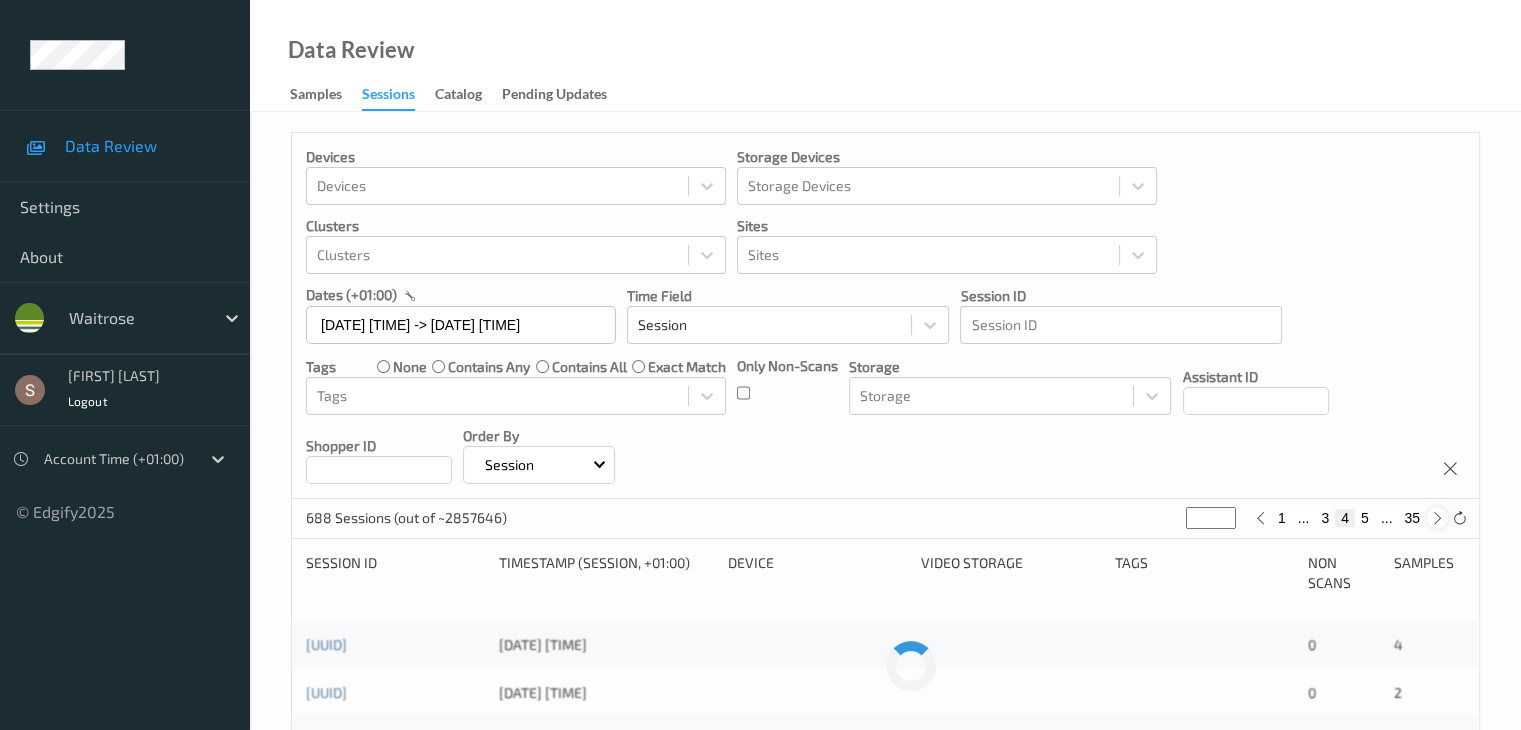 type on "*" 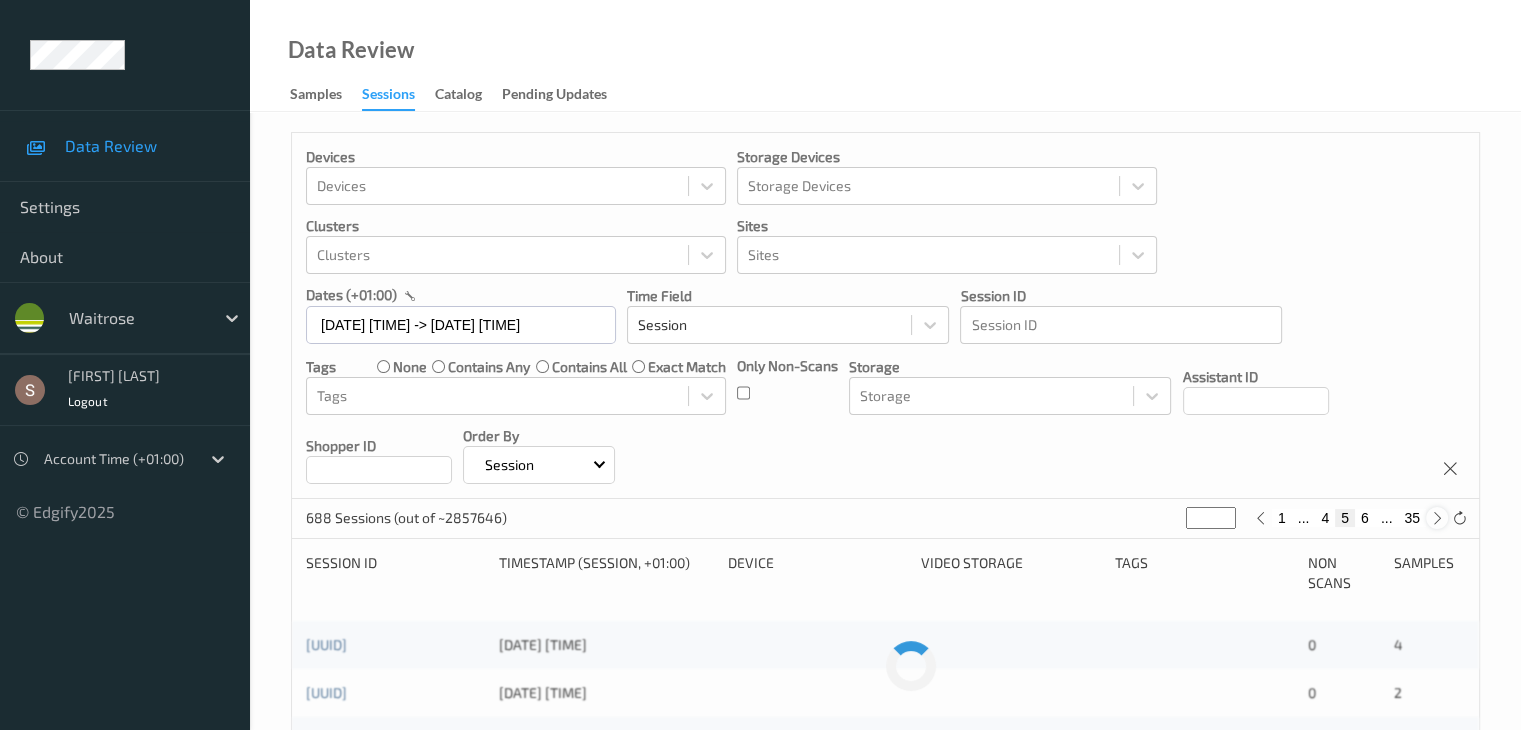 click at bounding box center [1437, 518] 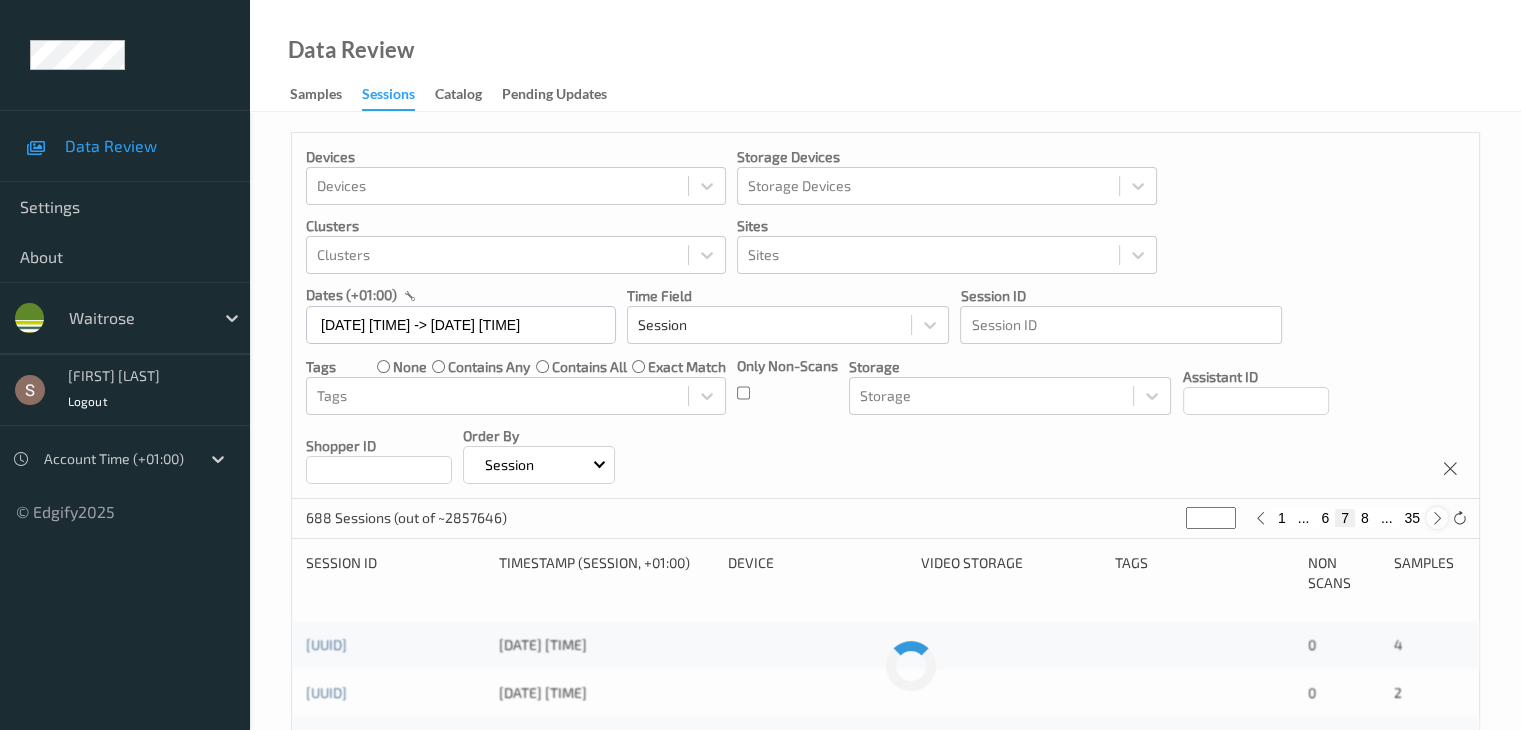 click at bounding box center [1437, 518] 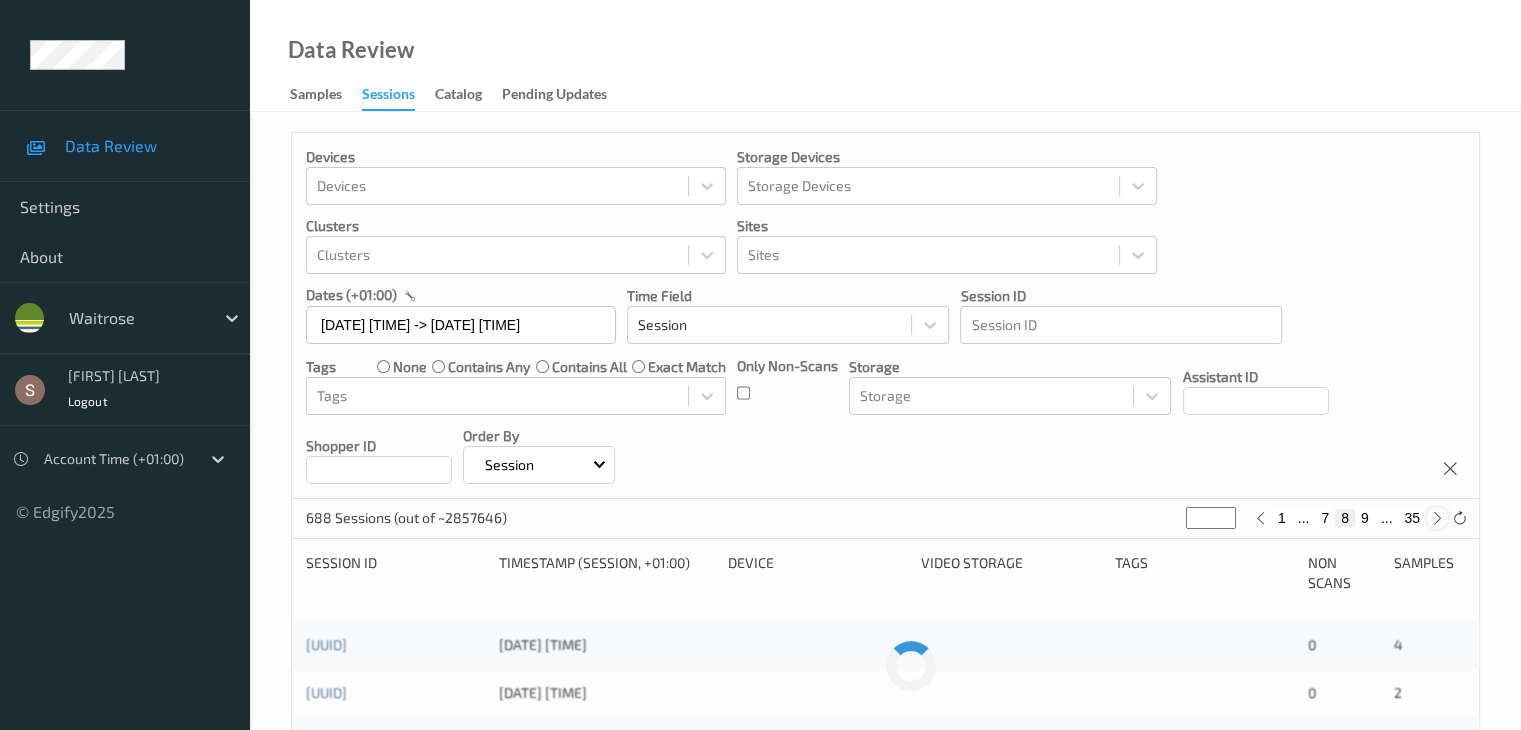 click at bounding box center [1437, 518] 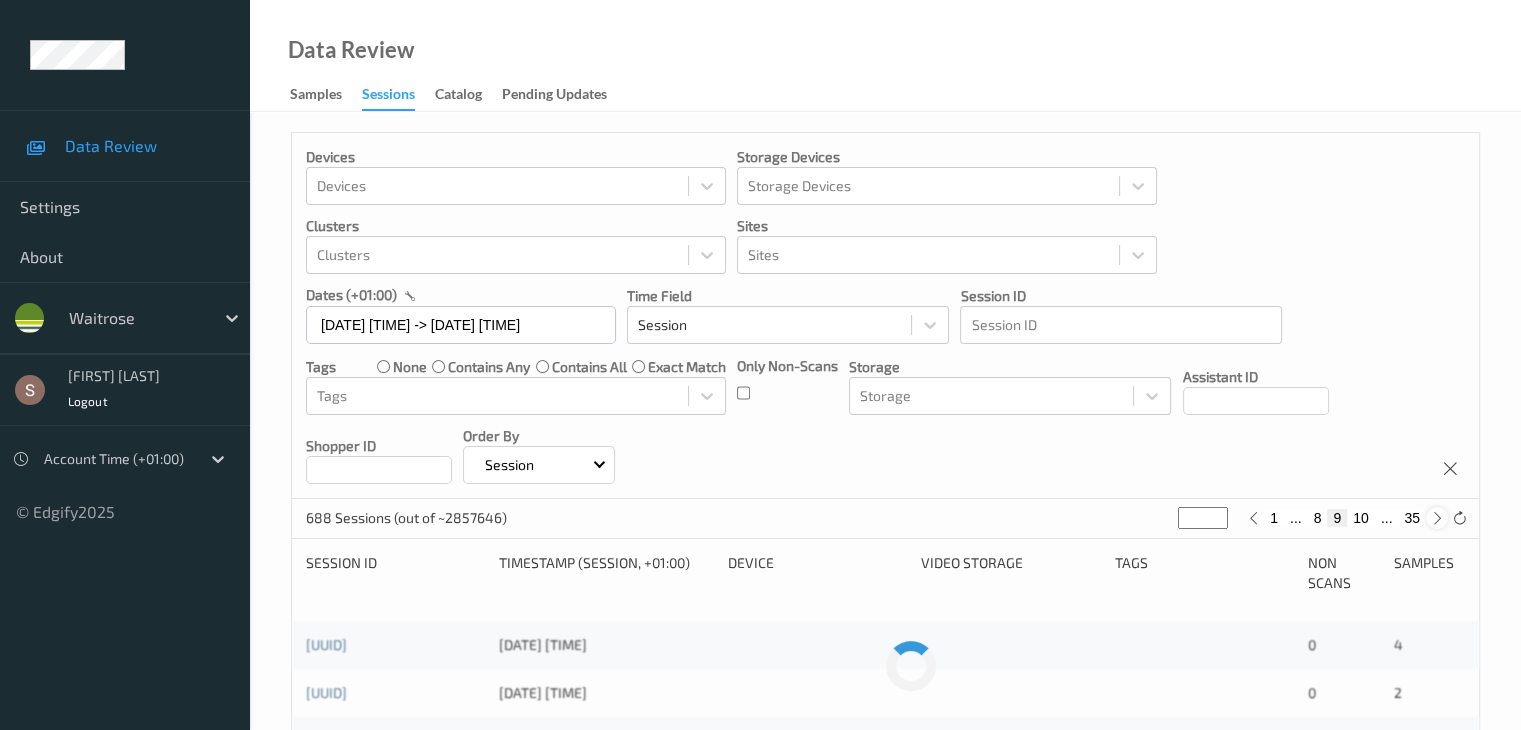 click at bounding box center (1437, 518) 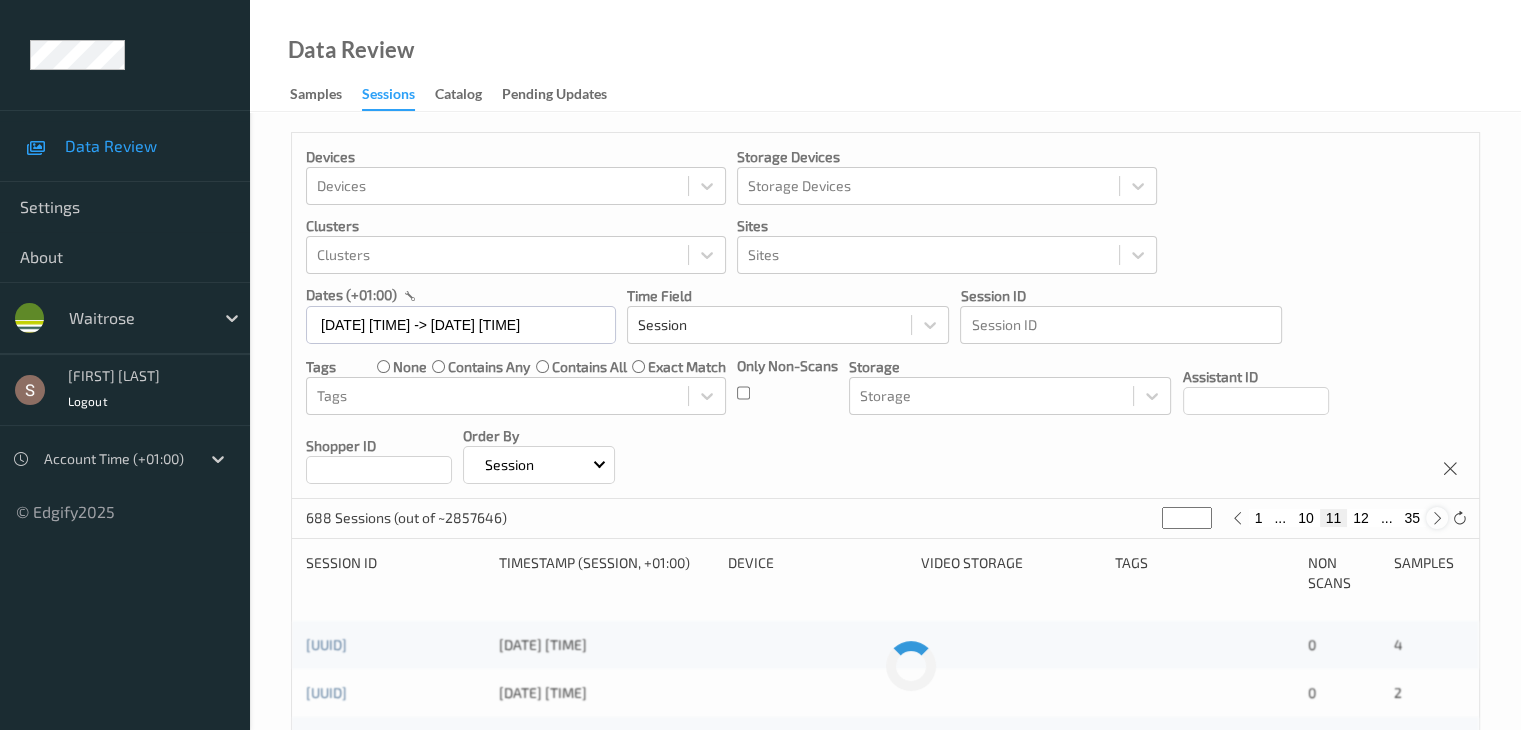 click at bounding box center [1437, 518] 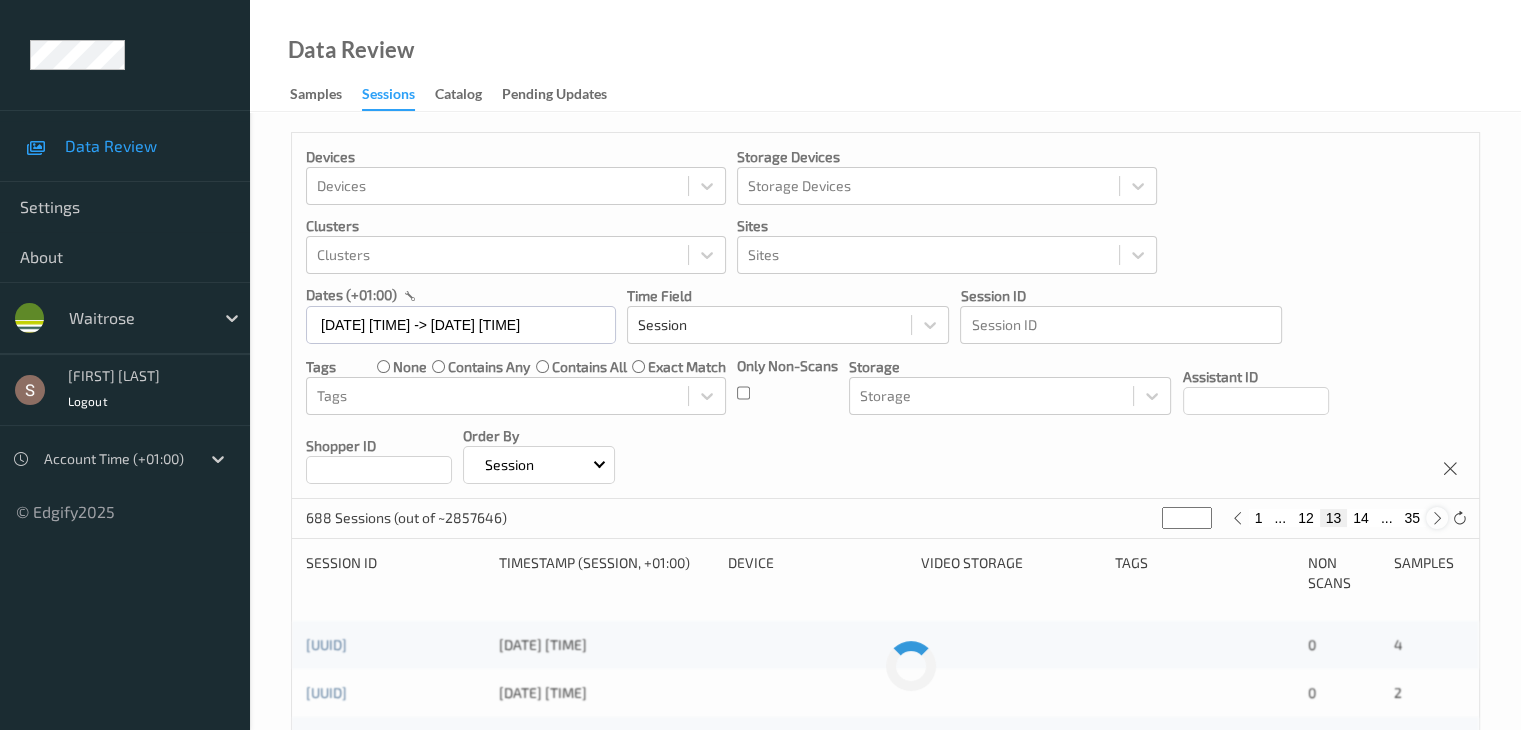 type on "**" 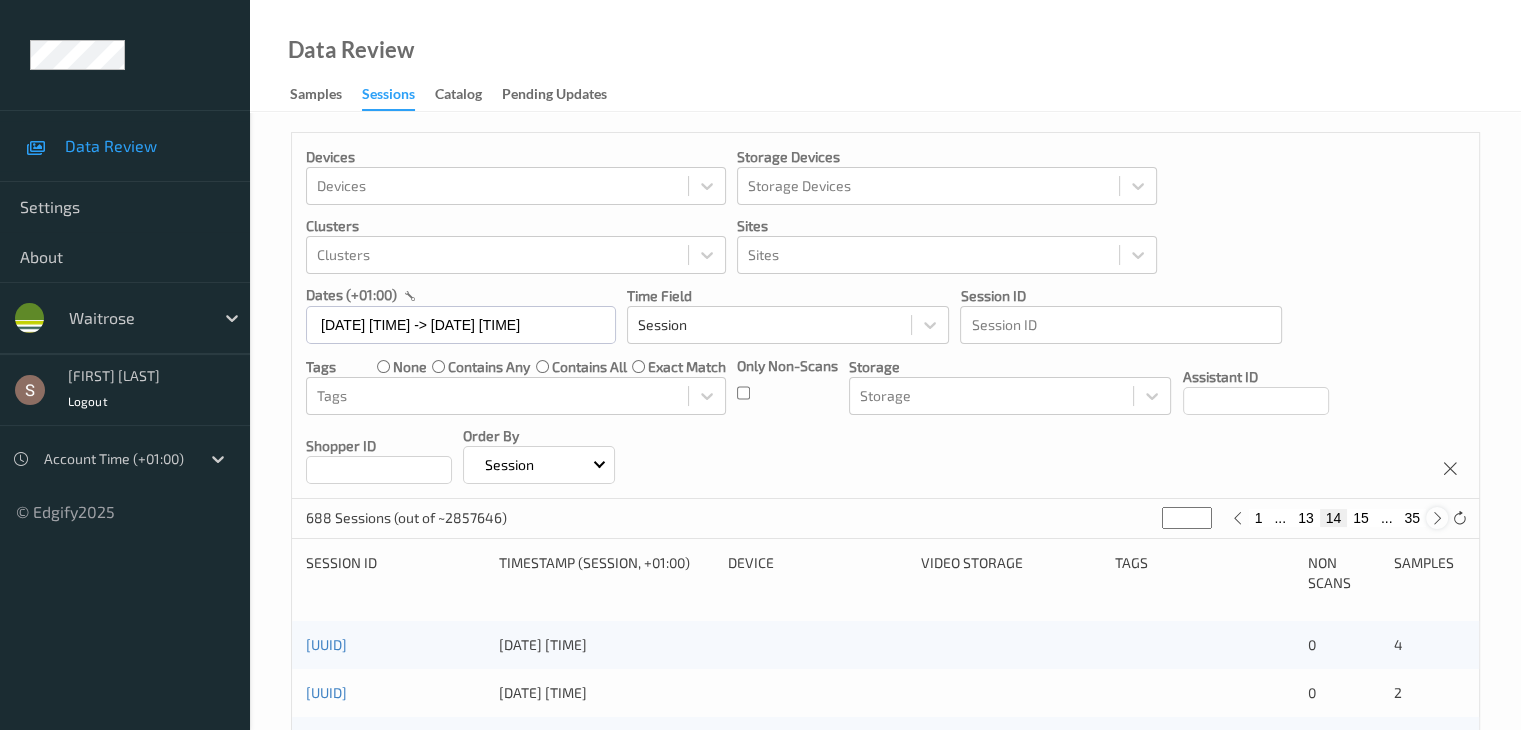 click at bounding box center [1437, 518] 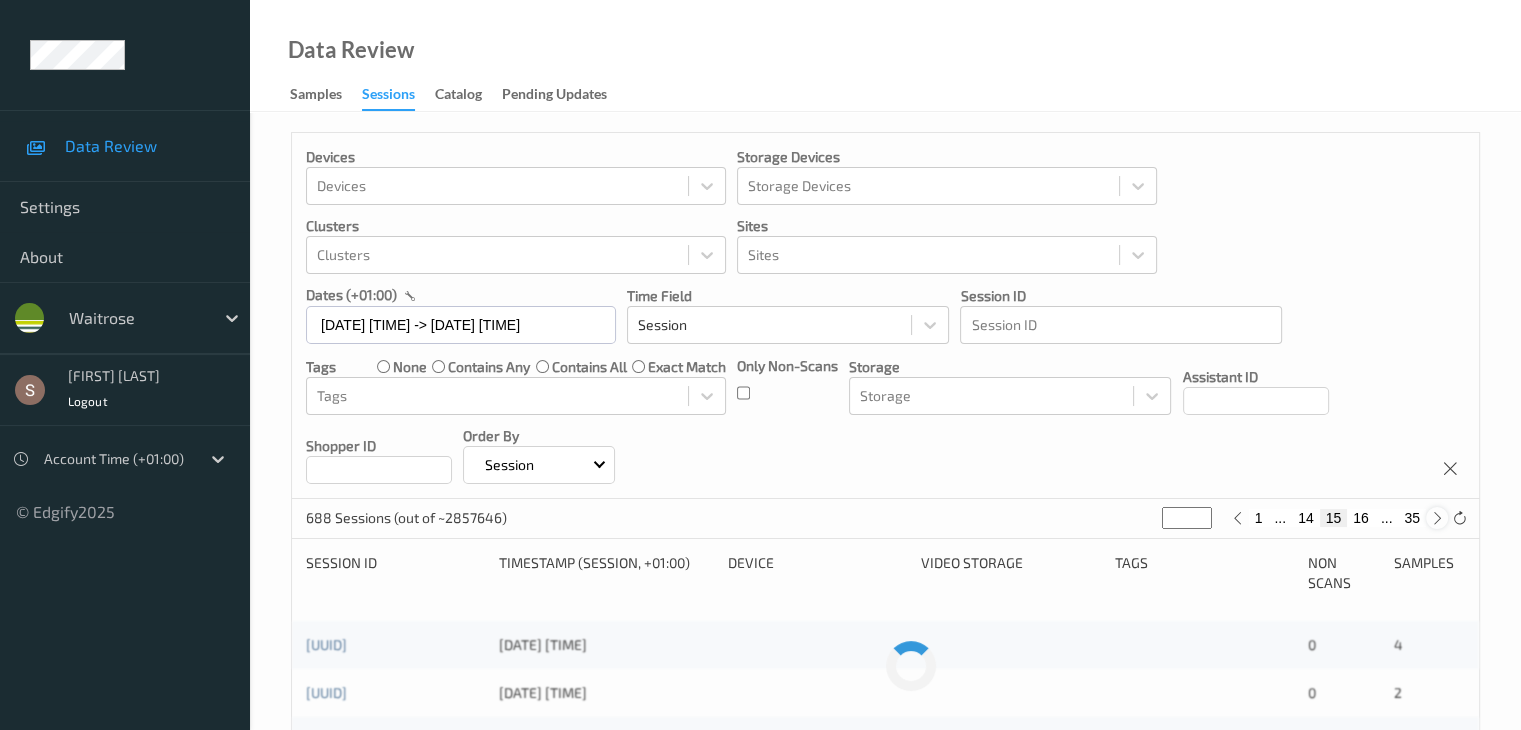click at bounding box center [1437, 518] 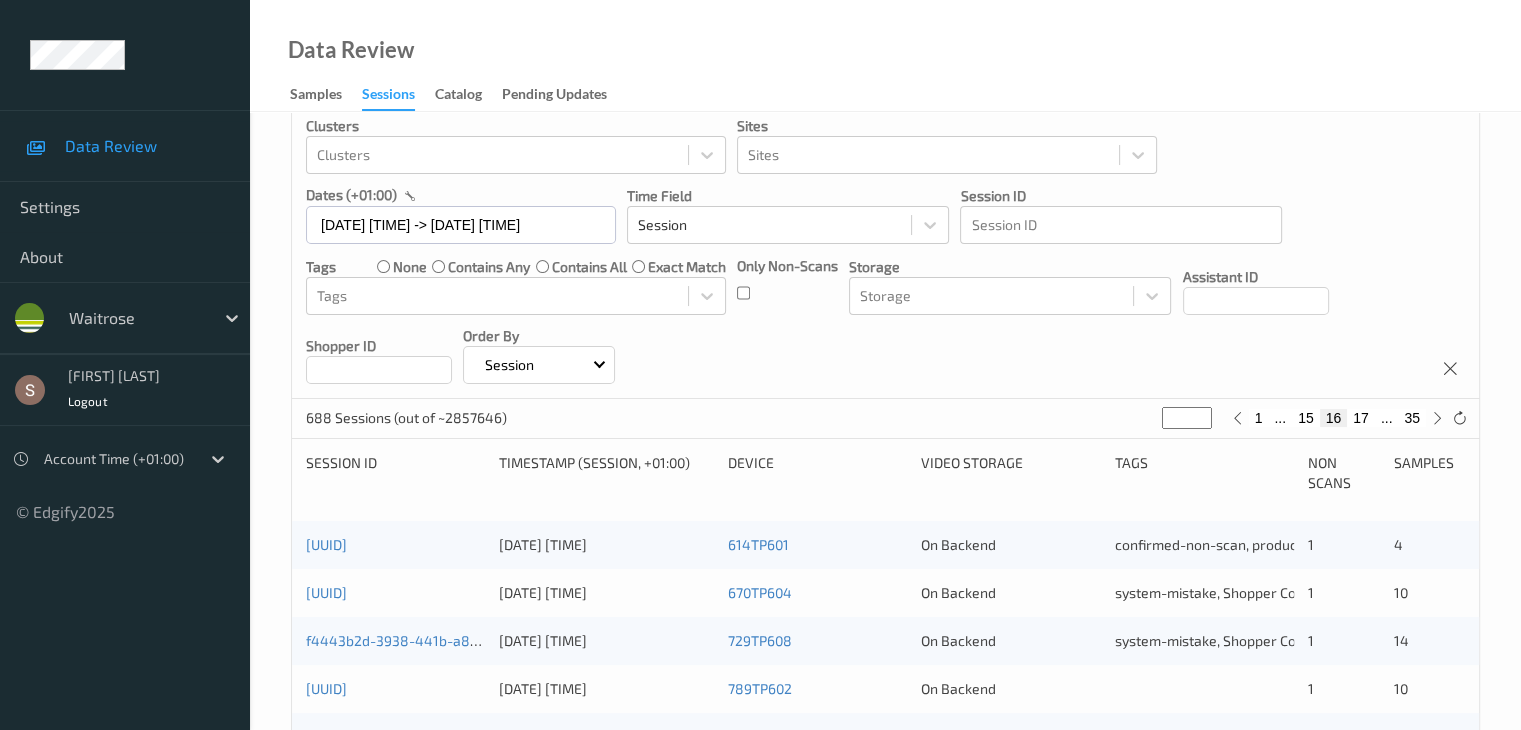 scroll, scrollTop: 200, scrollLeft: 0, axis: vertical 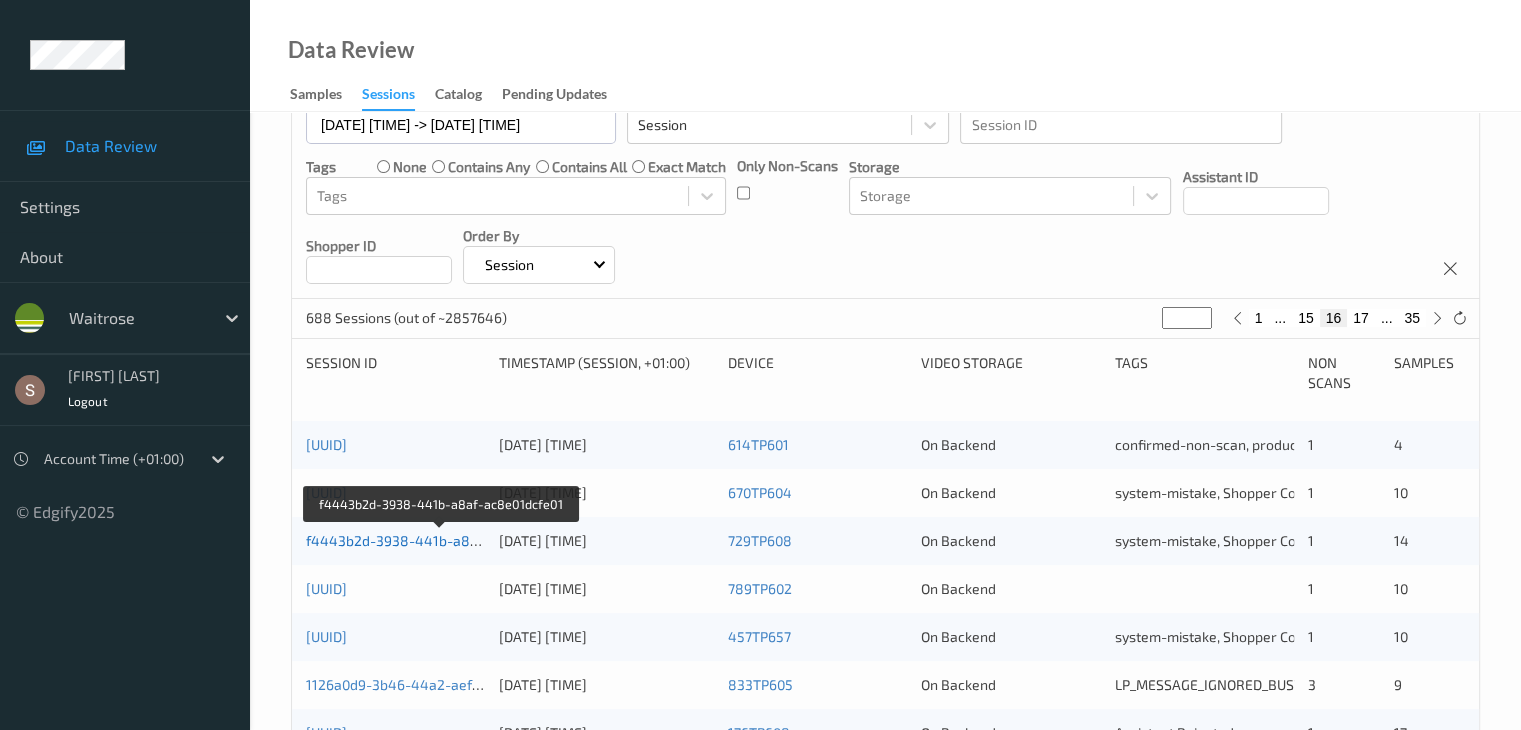 click on "f4443b2d-3938-441b-a8af-ac8e01dcfe01" at bounding box center (441, 540) 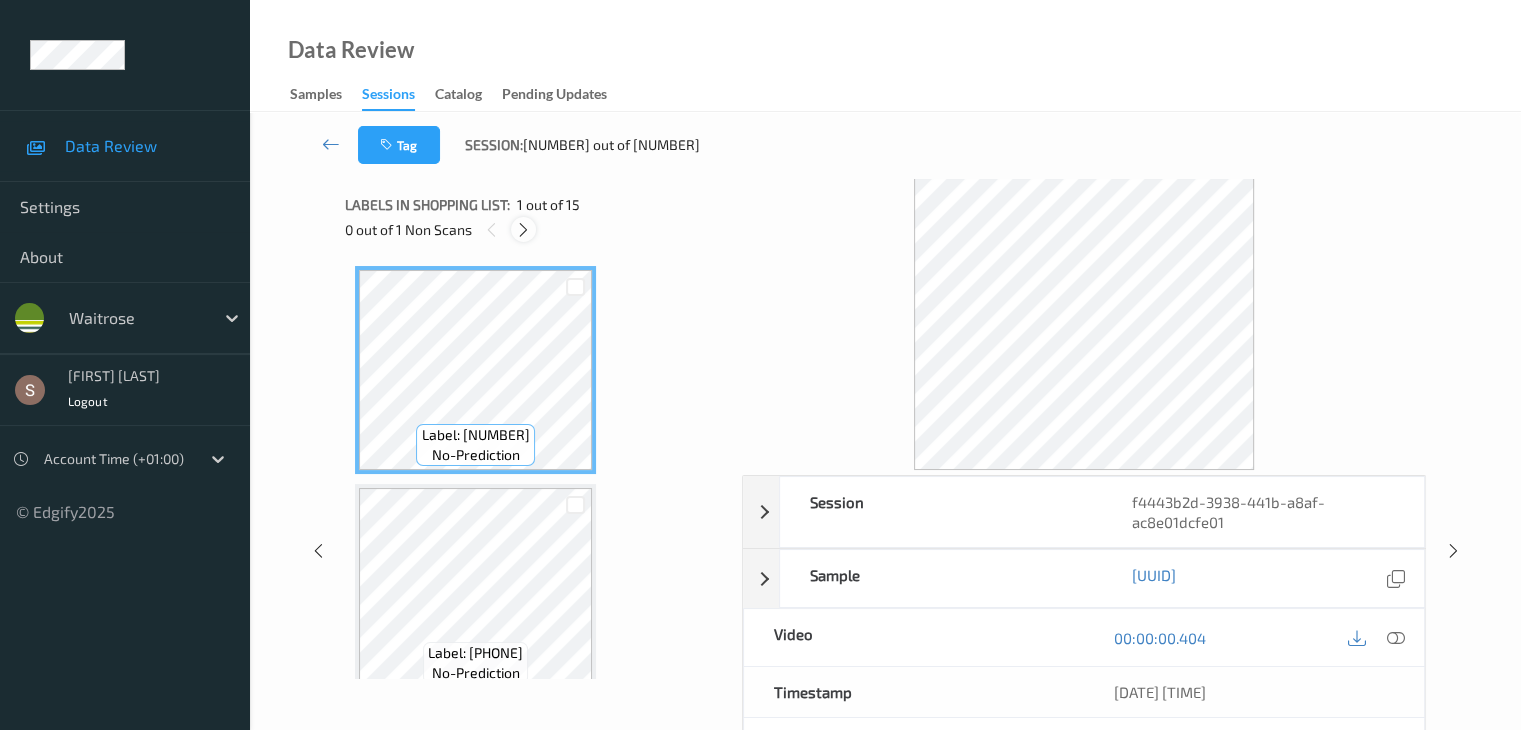 click at bounding box center [523, 230] 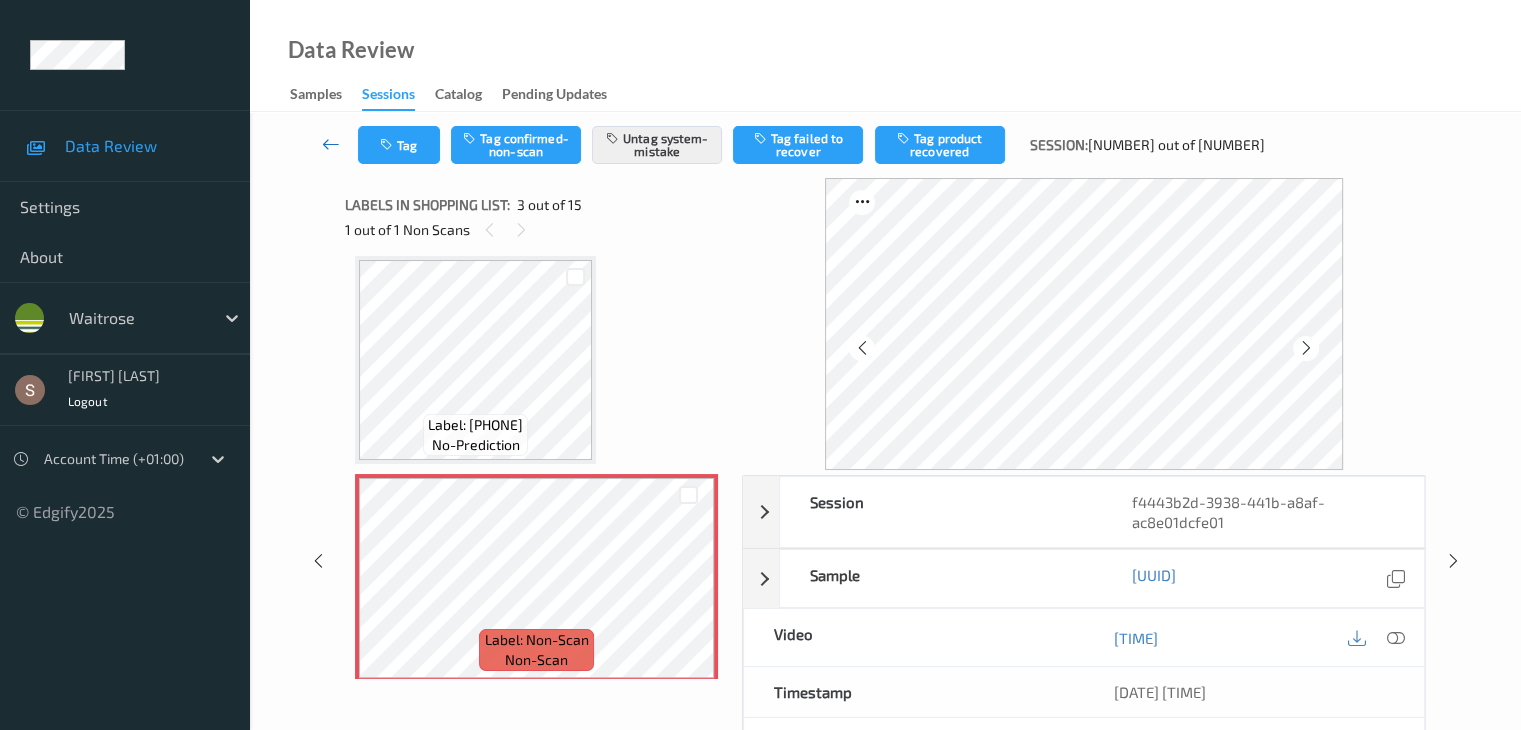 click at bounding box center (331, 144) 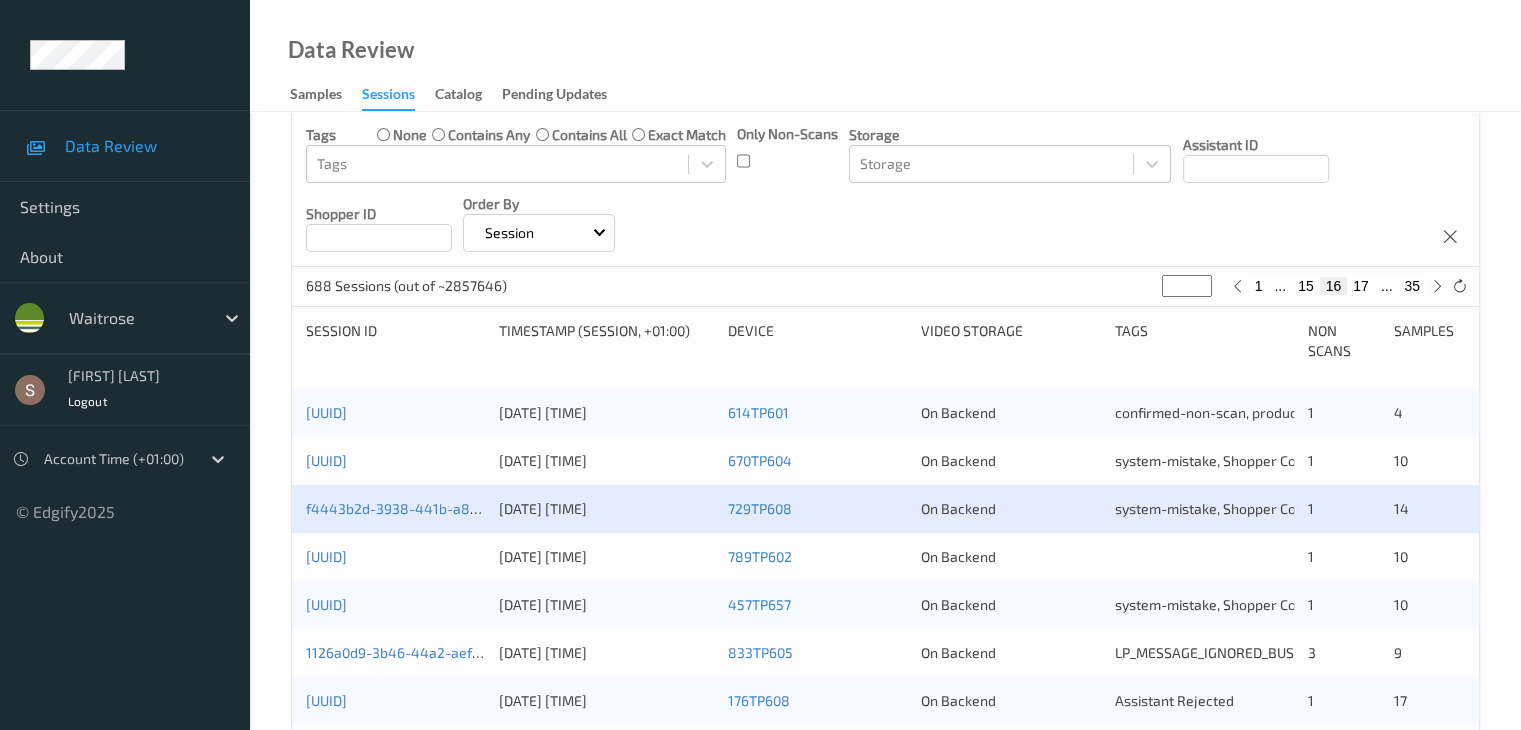 scroll, scrollTop: 300, scrollLeft: 0, axis: vertical 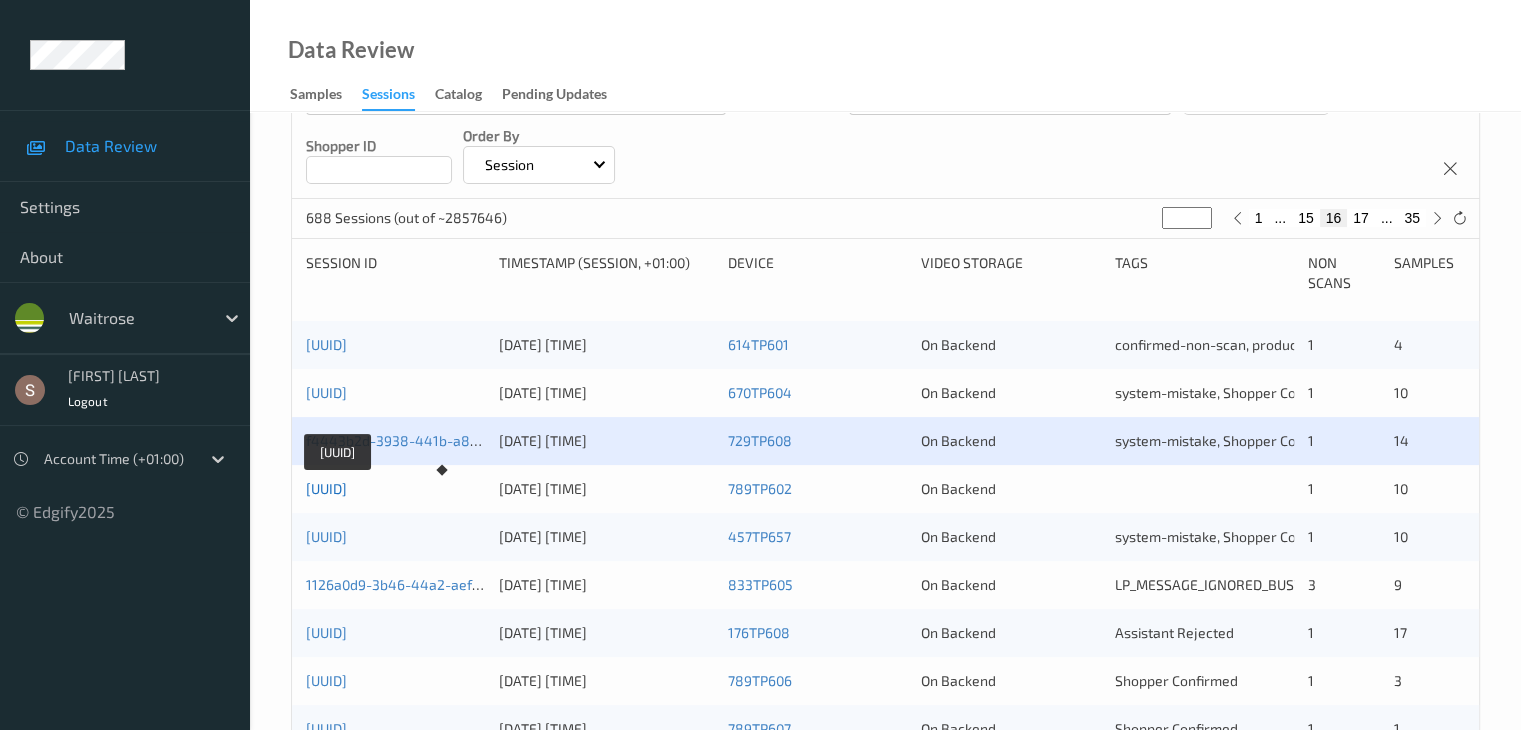 click on "69976d9b-4d90-449e-883d-c14f5f90ef22" at bounding box center (326, 488) 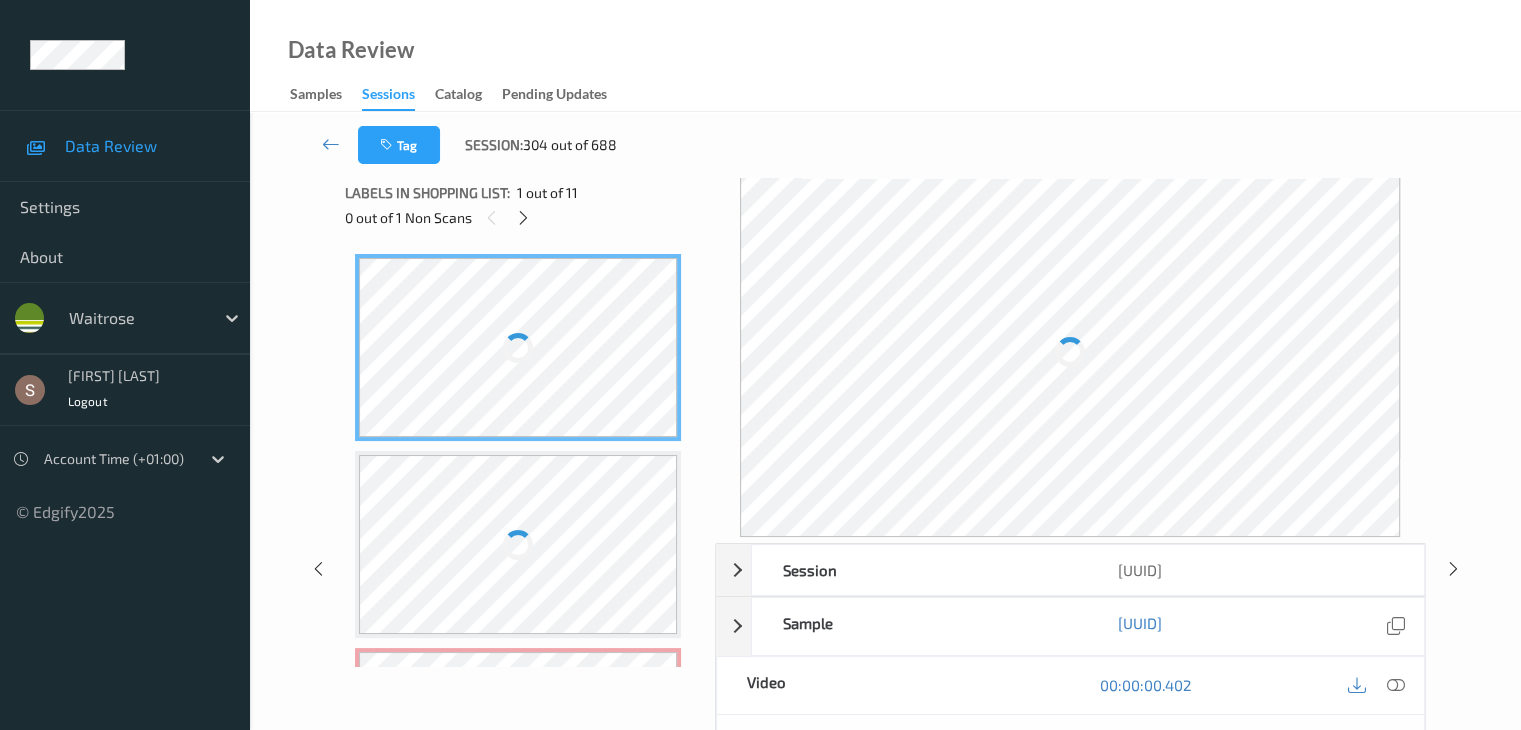 scroll, scrollTop: 0, scrollLeft: 0, axis: both 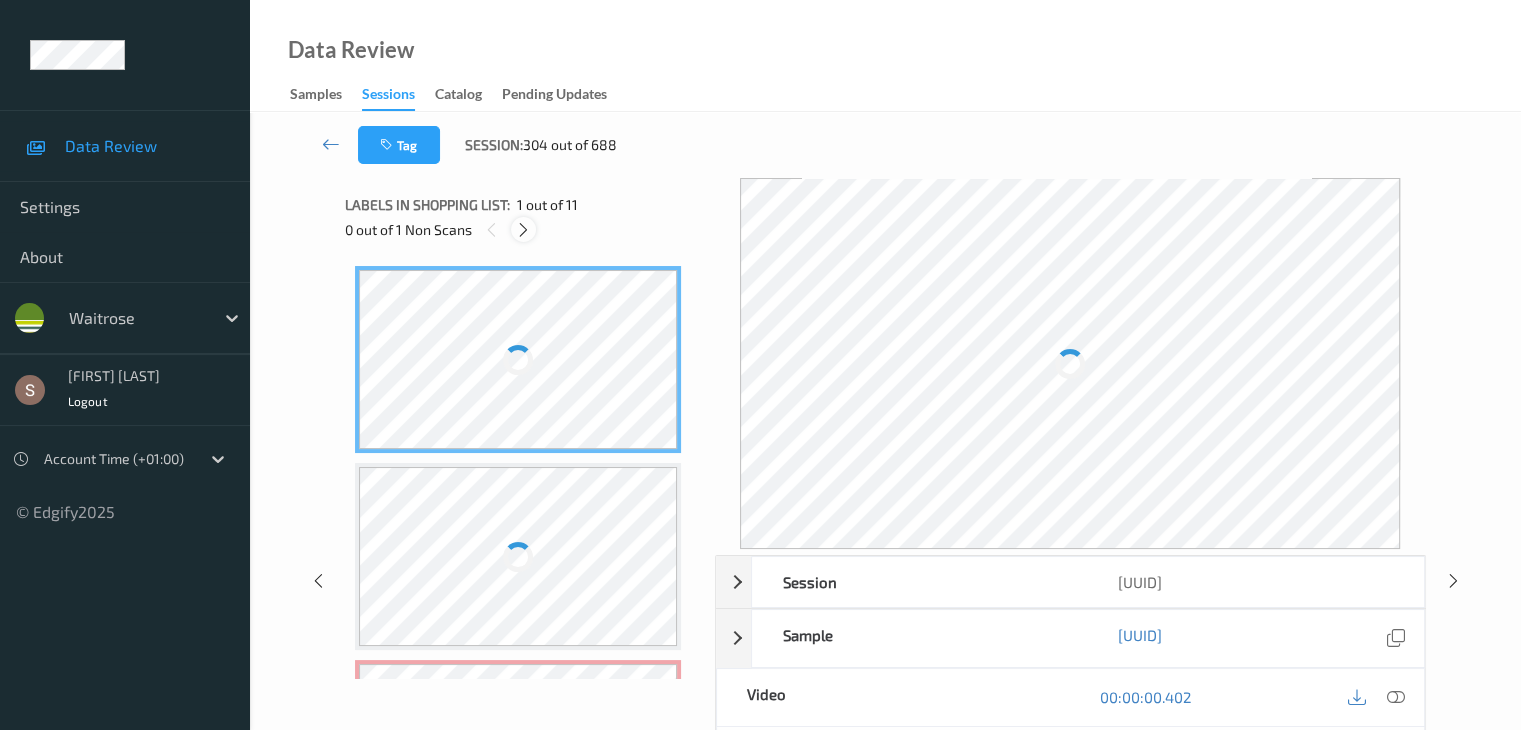 click at bounding box center [523, 230] 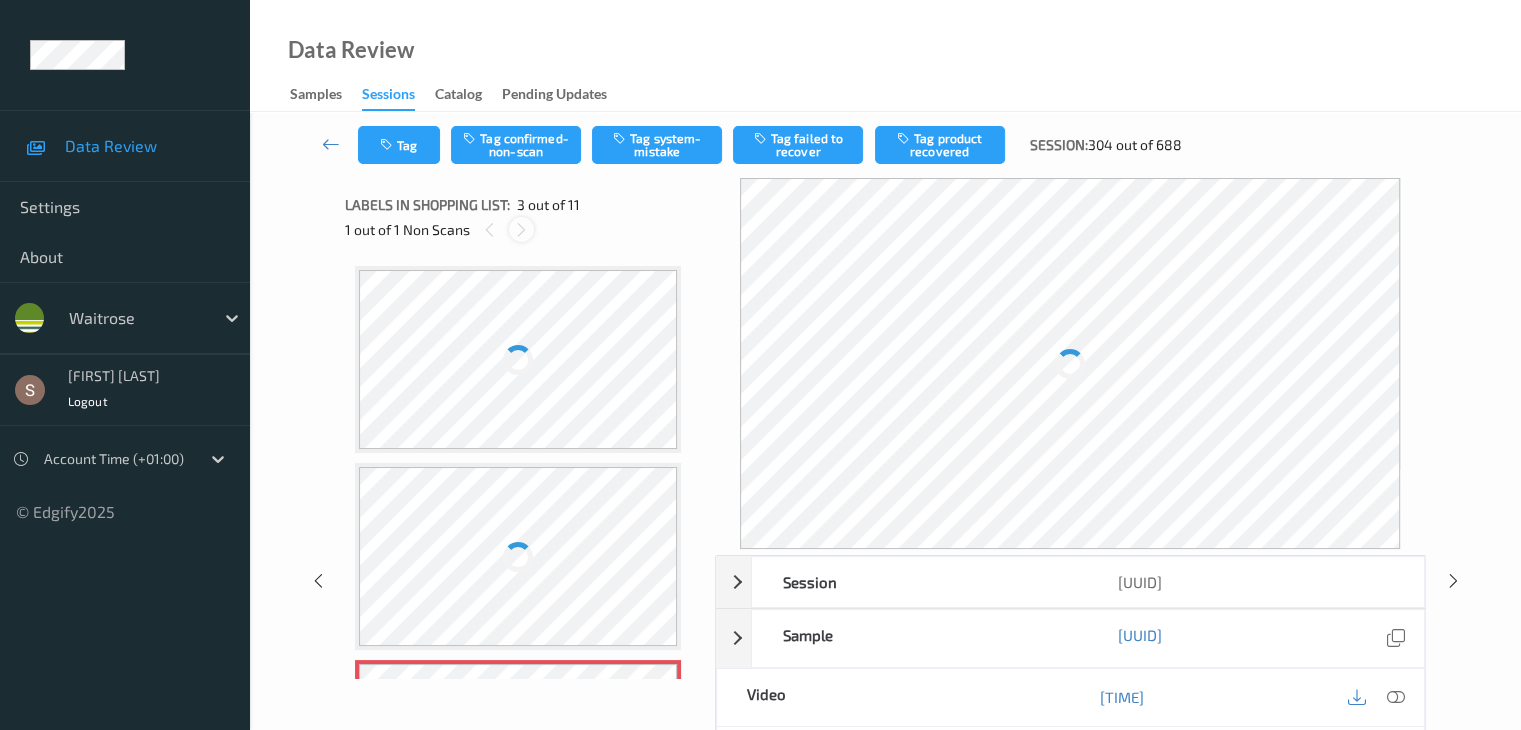 scroll, scrollTop: 207, scrollLeft: 0, axis: vertical 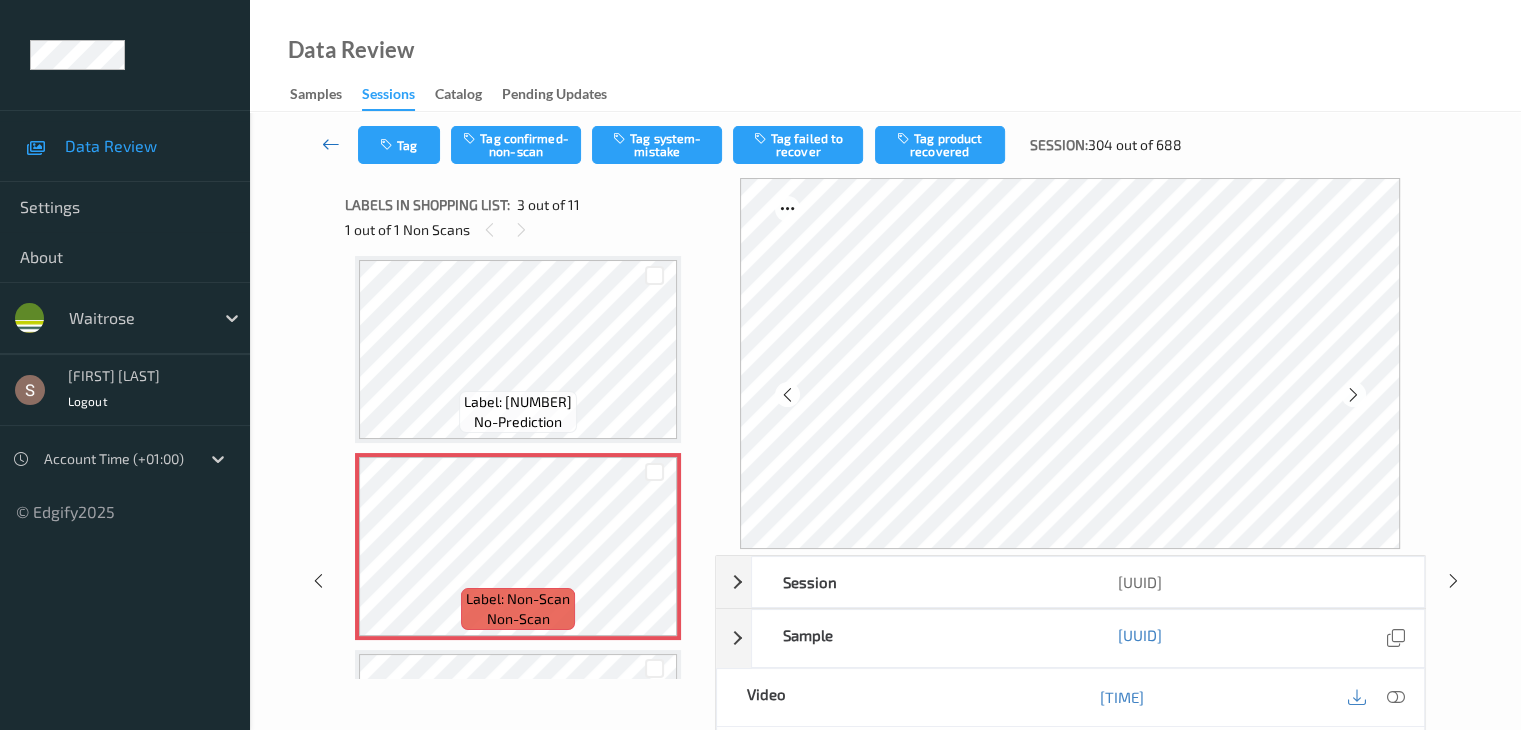 click at bounding box center [331, 144] 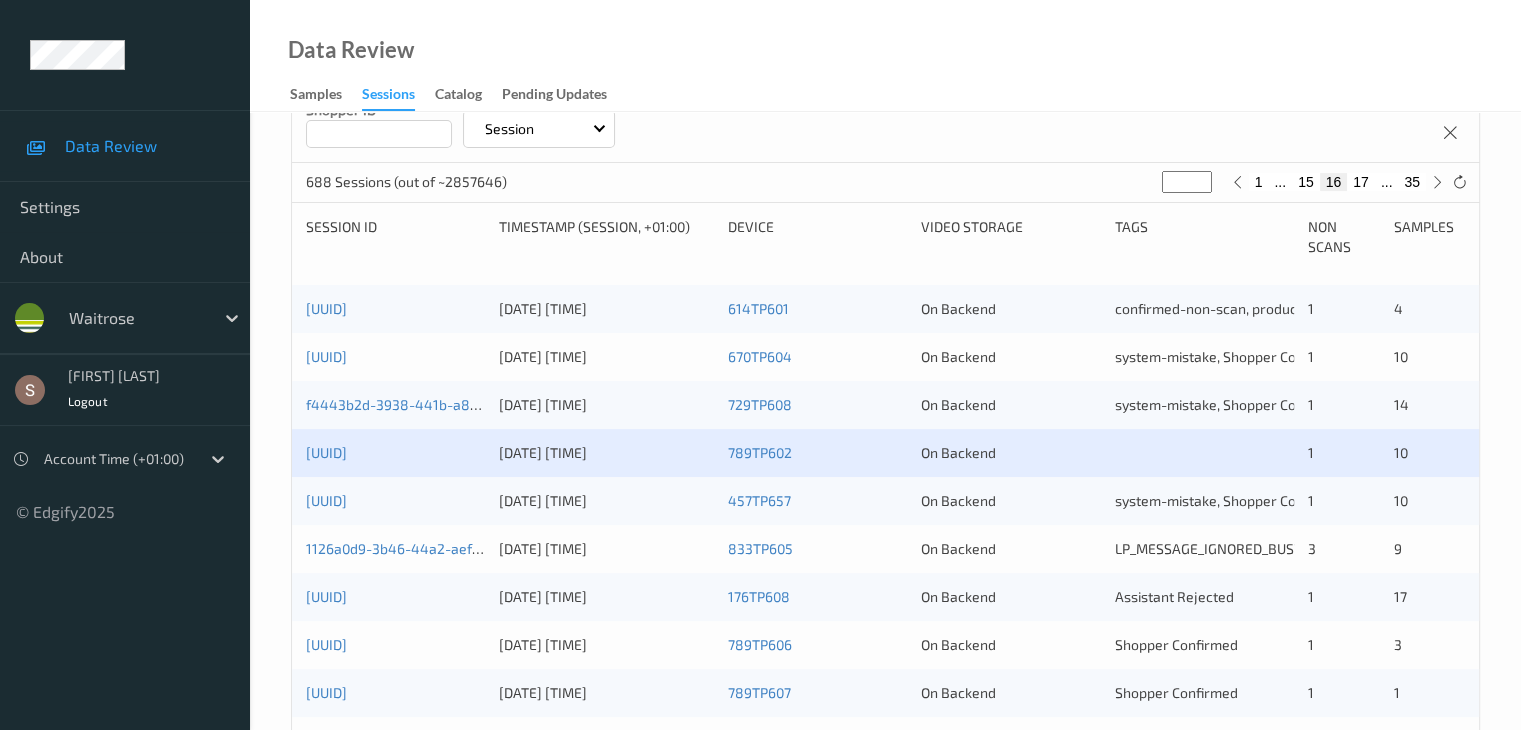scroll, scrollTop: 400, scrollLeft: 0, axis: vertical 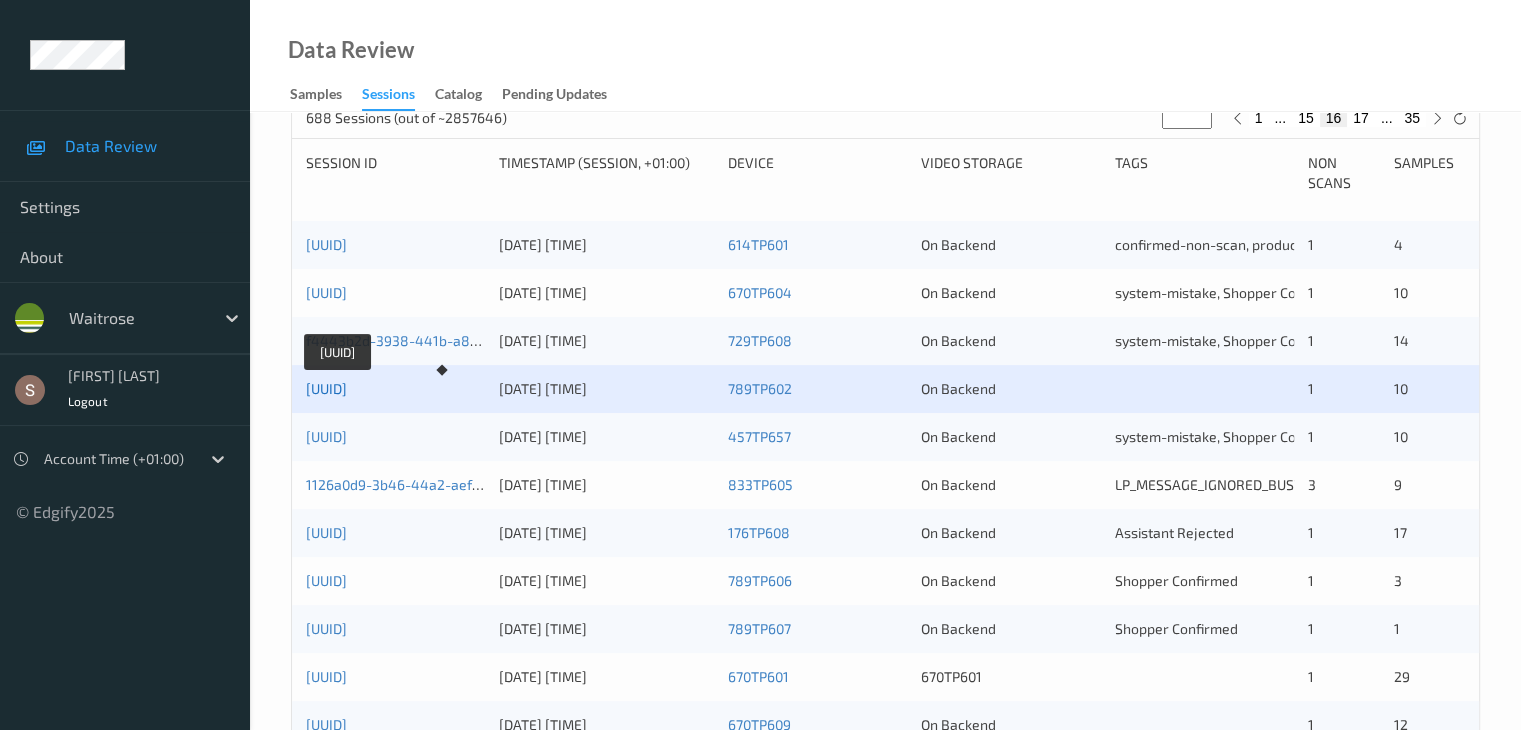 click on "69976d9b-4d90-449e-883d-c14f5f90ef22" at bounding box center [326, 388] 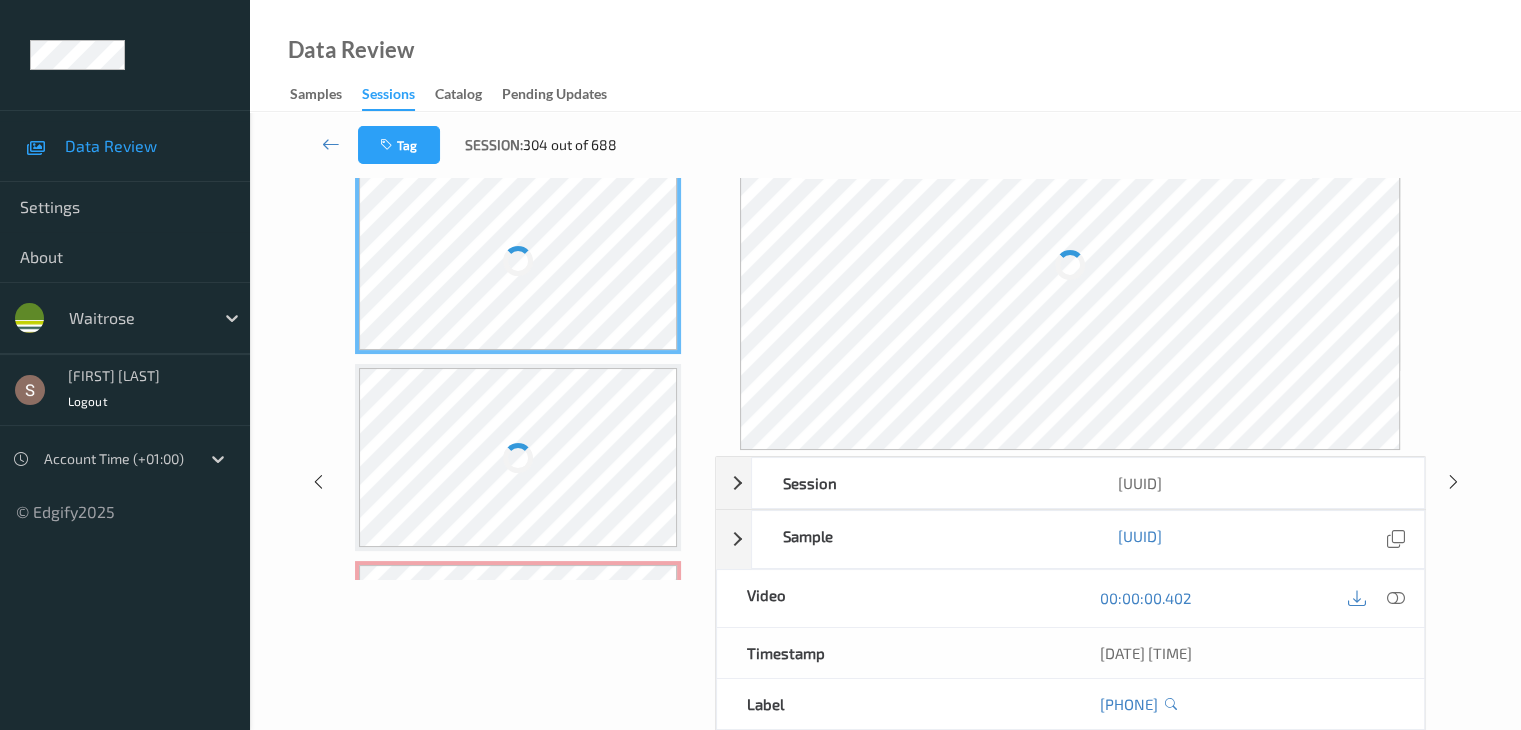 scroll, scrollTop: 0, scrollLeft: 0, axis: both 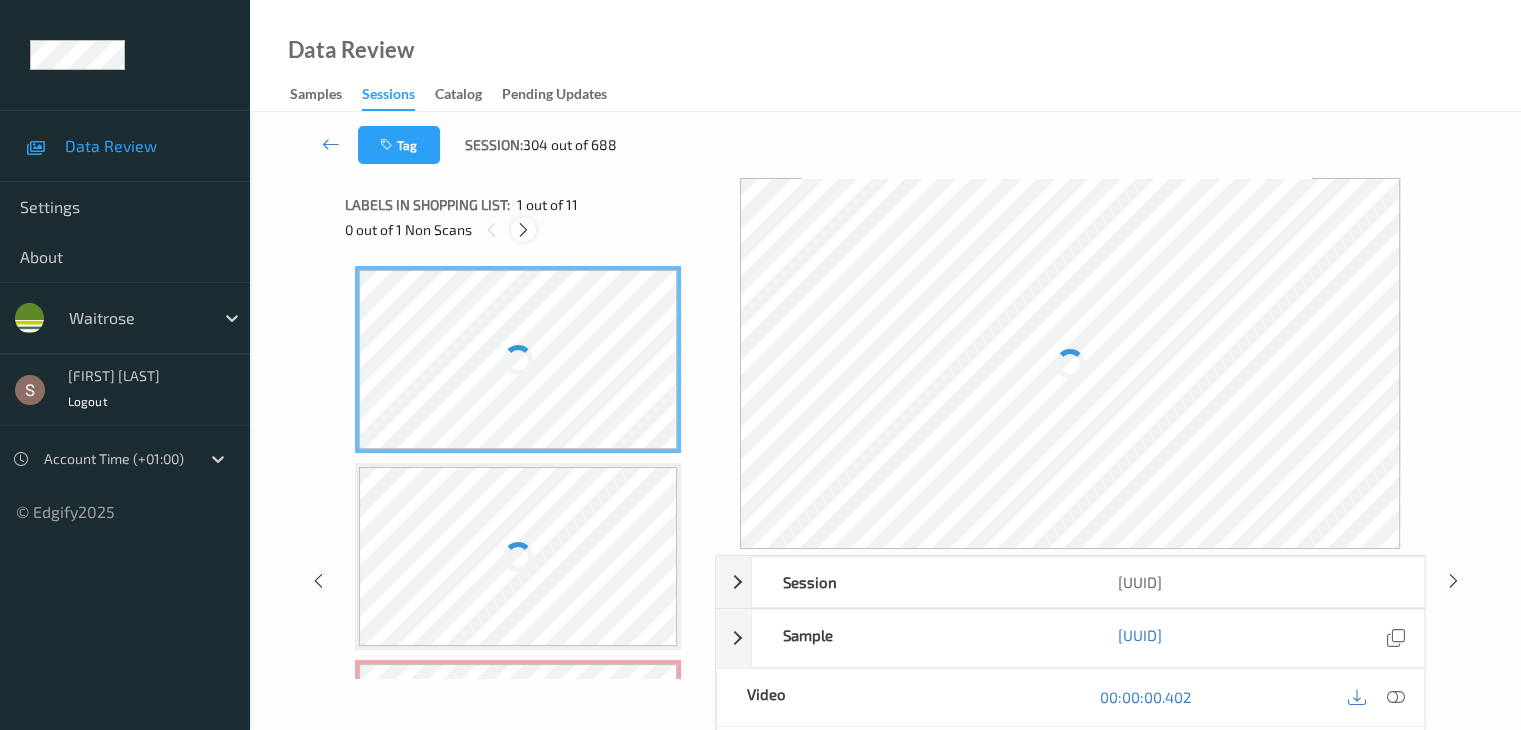 click at bounding box center [523, 230] 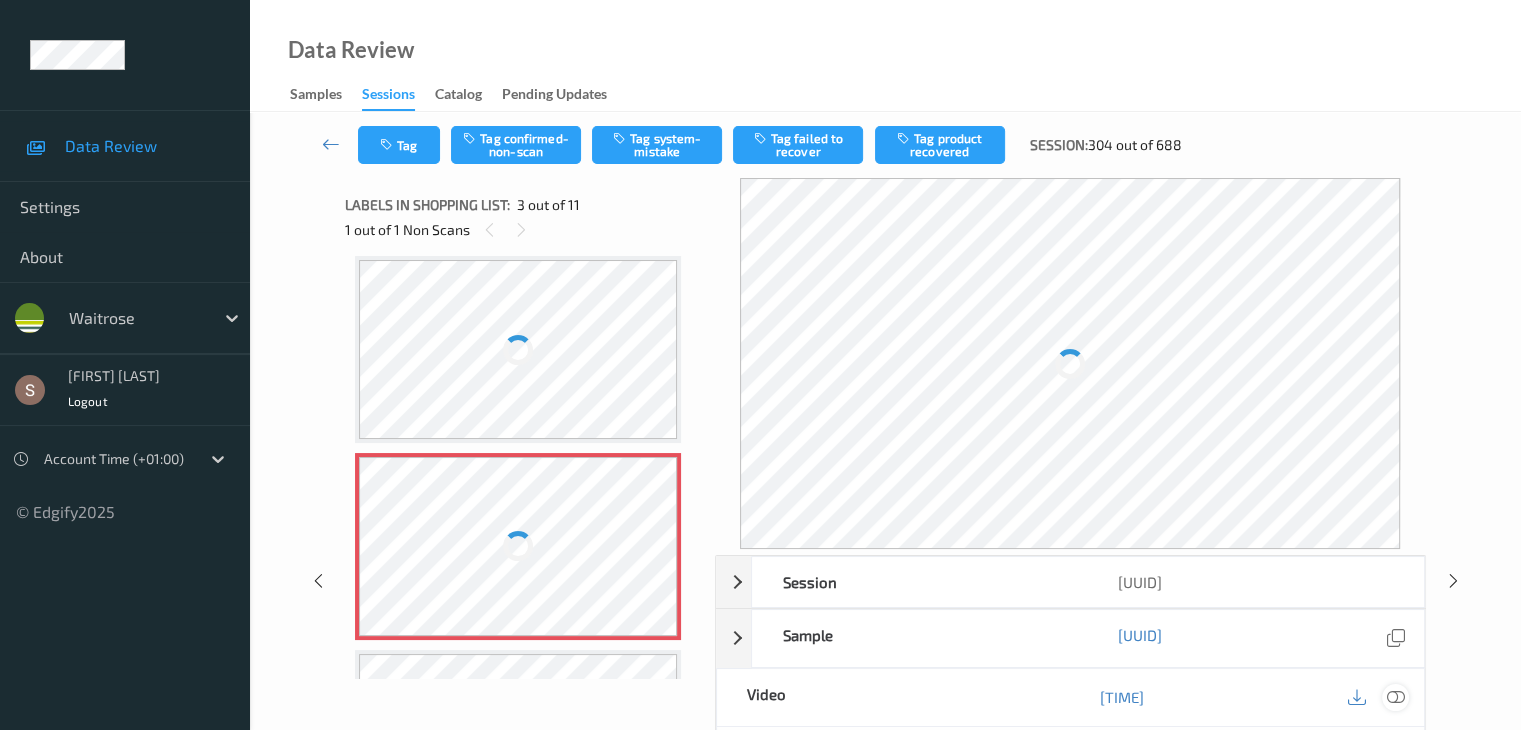click at bounding box center [1395, 697] 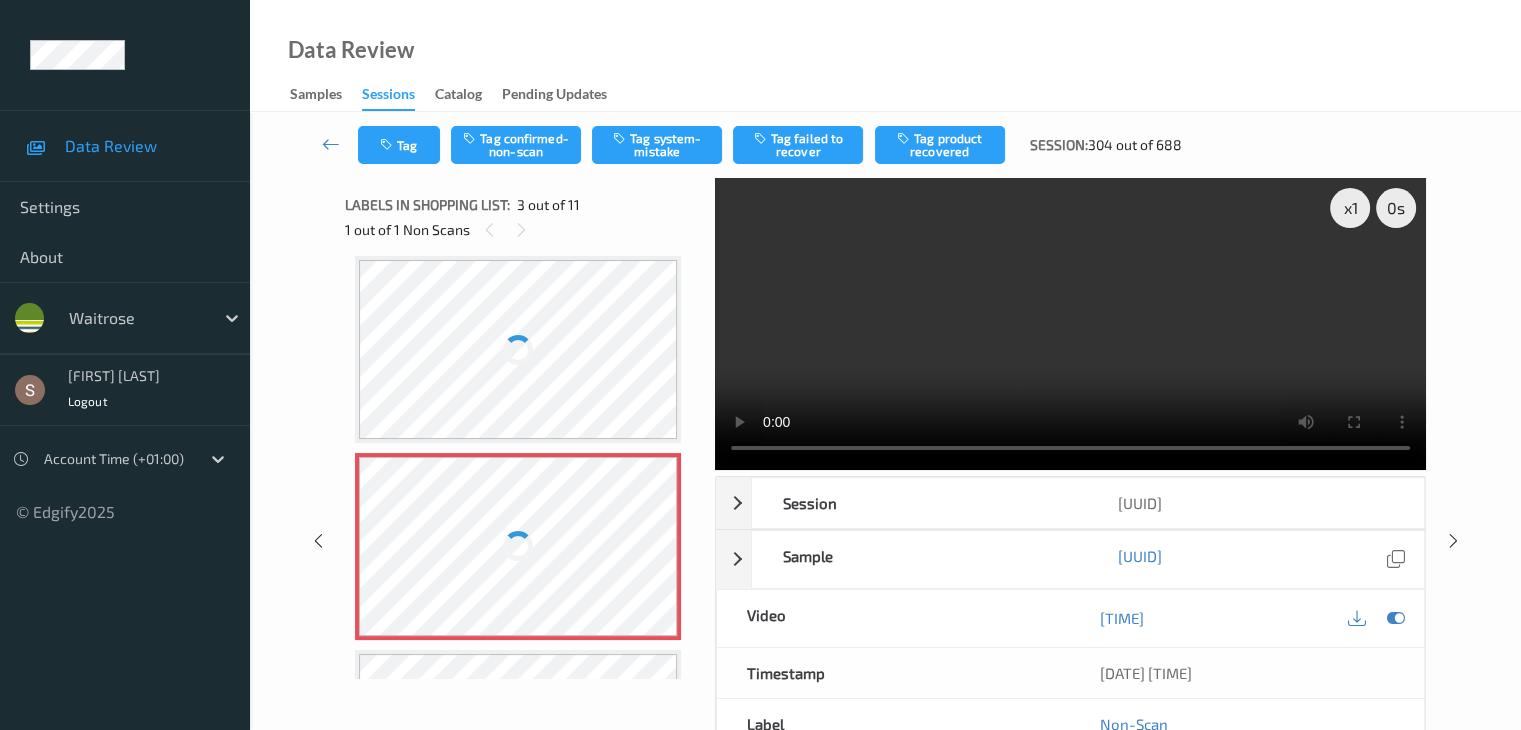 click at bounding box center [1070, 324] 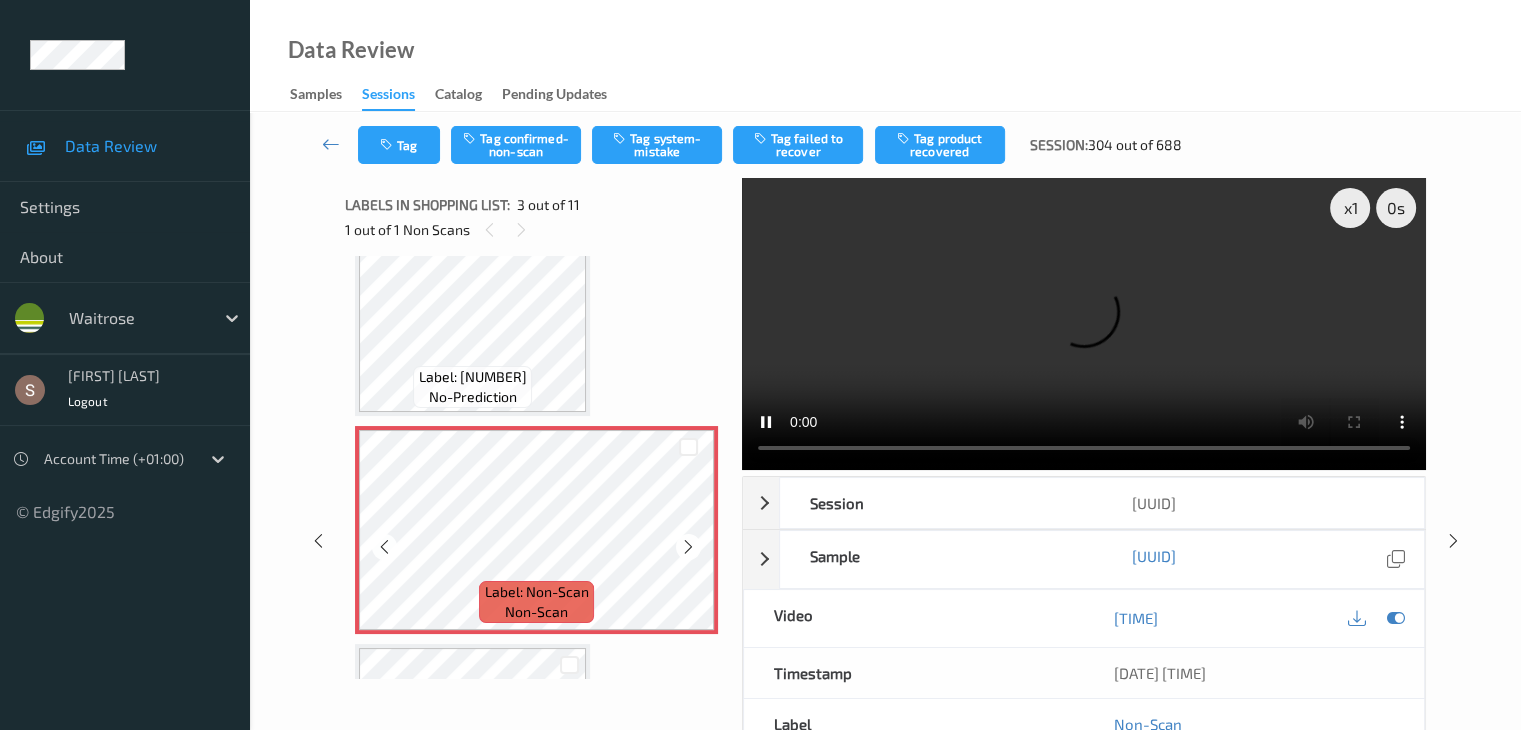 scroll, scrollTop: 228, scrollLeft: 0, axis: vertical 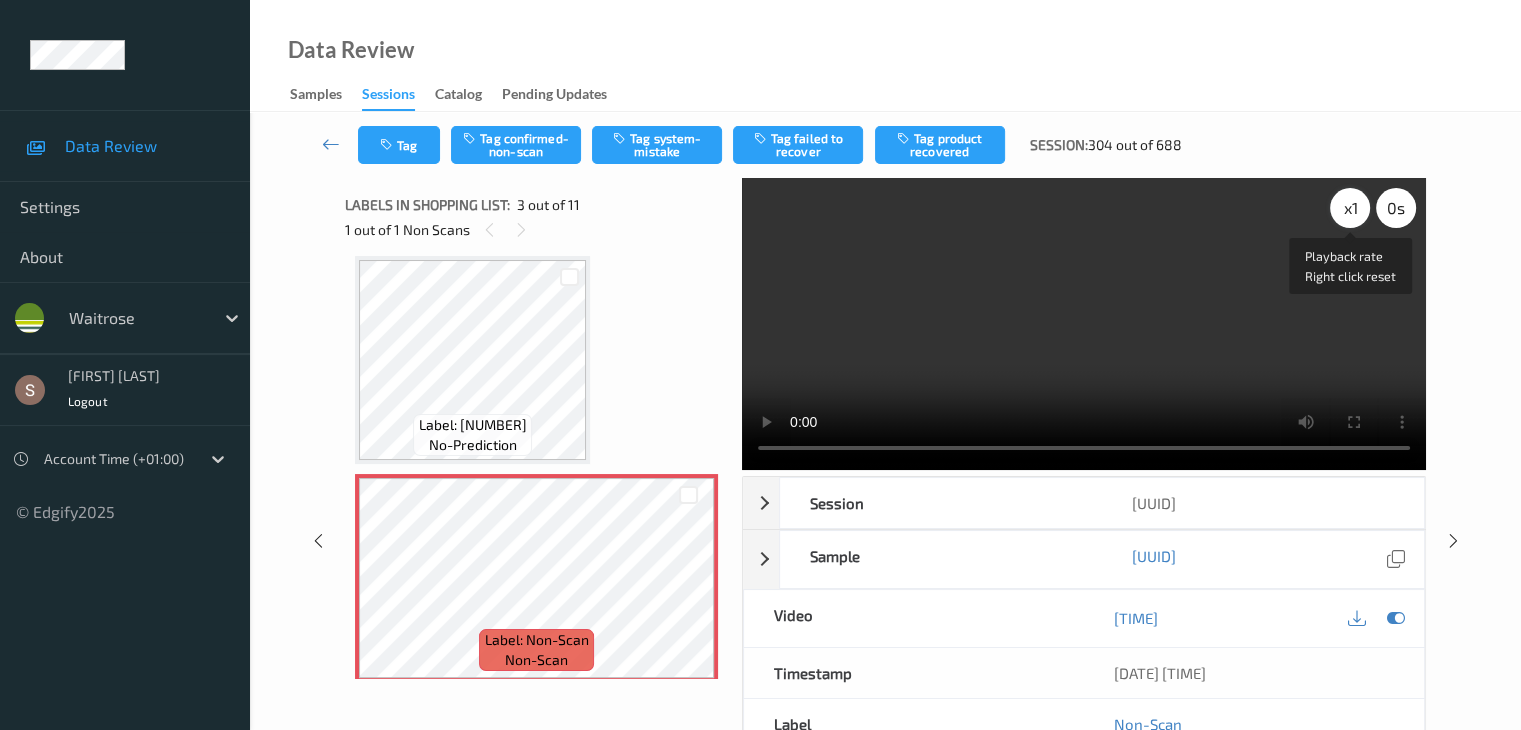 click on "x 1" at bounding box center [1350, 208] 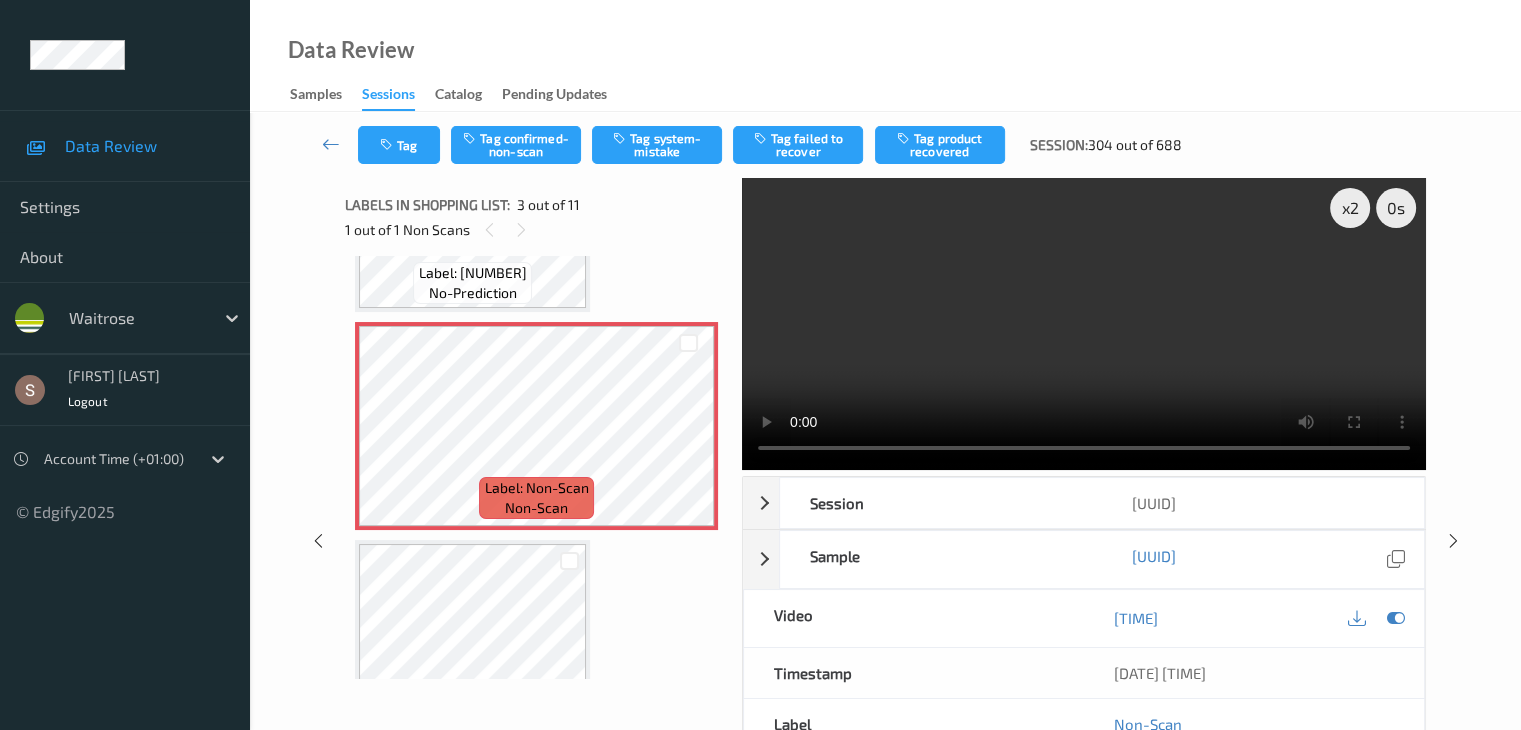 scroll, scrollTop: 428, scrollLeft: 0, axis: vertical 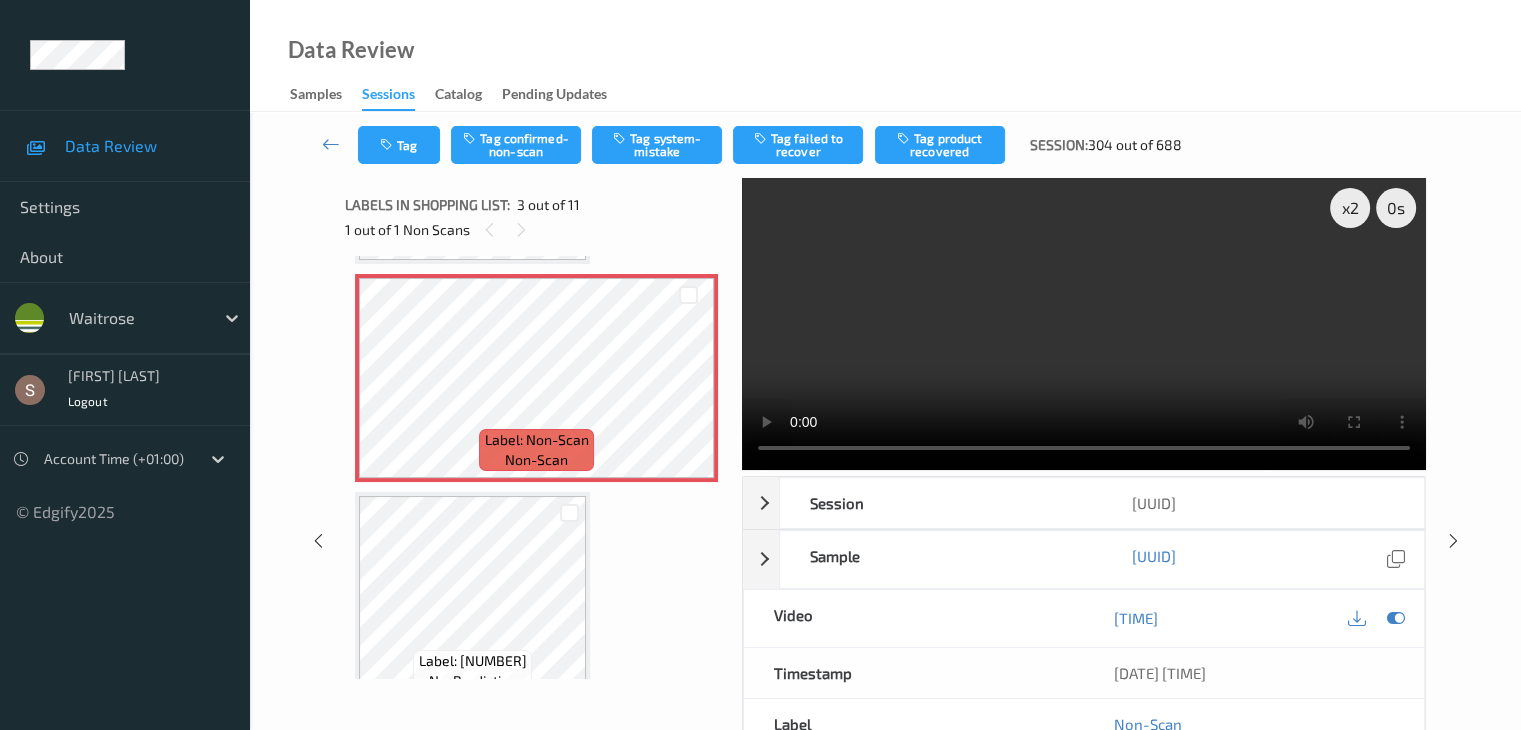 click at bounding box center [1084, 324] 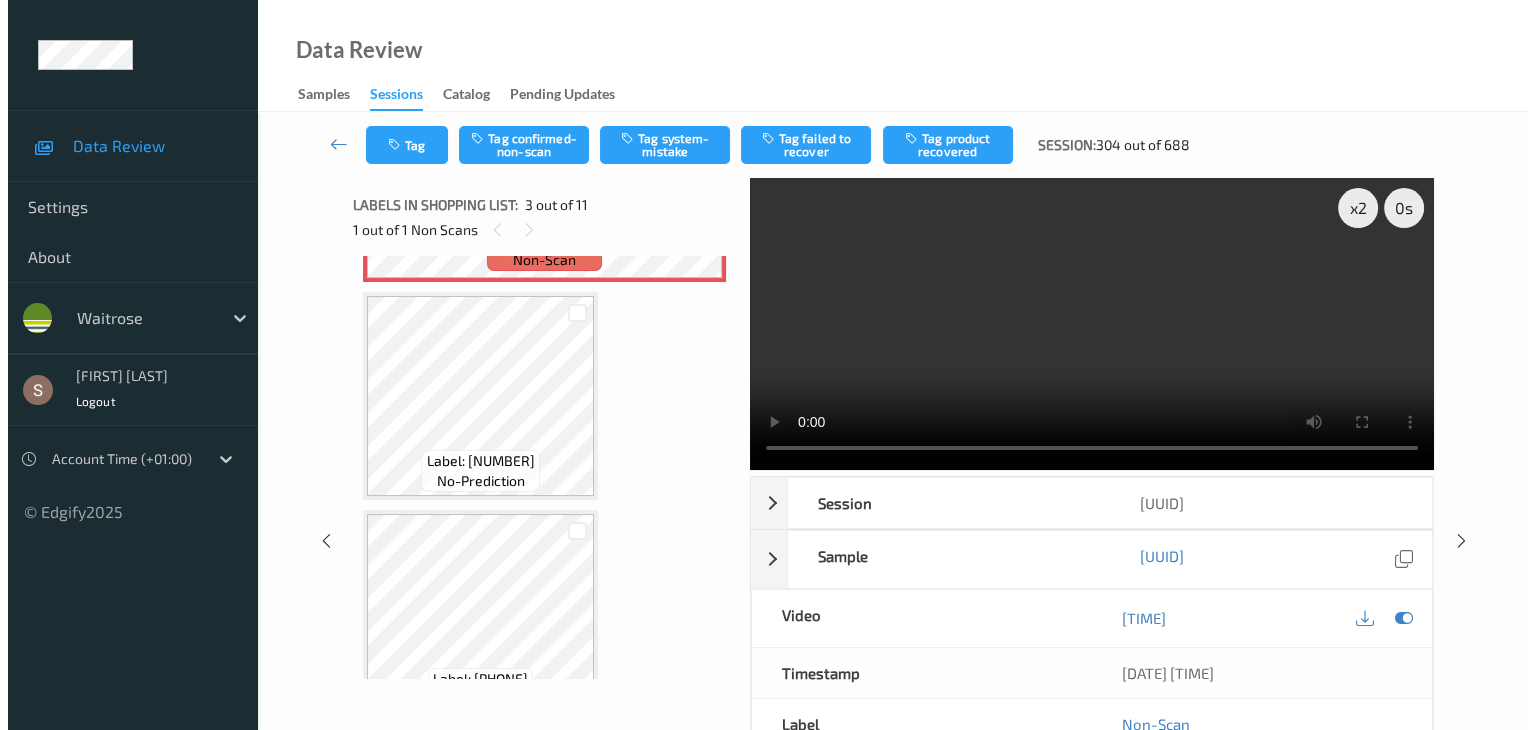 scroll, scrollTop: 828, scrollLeft: 0, axis: vertical 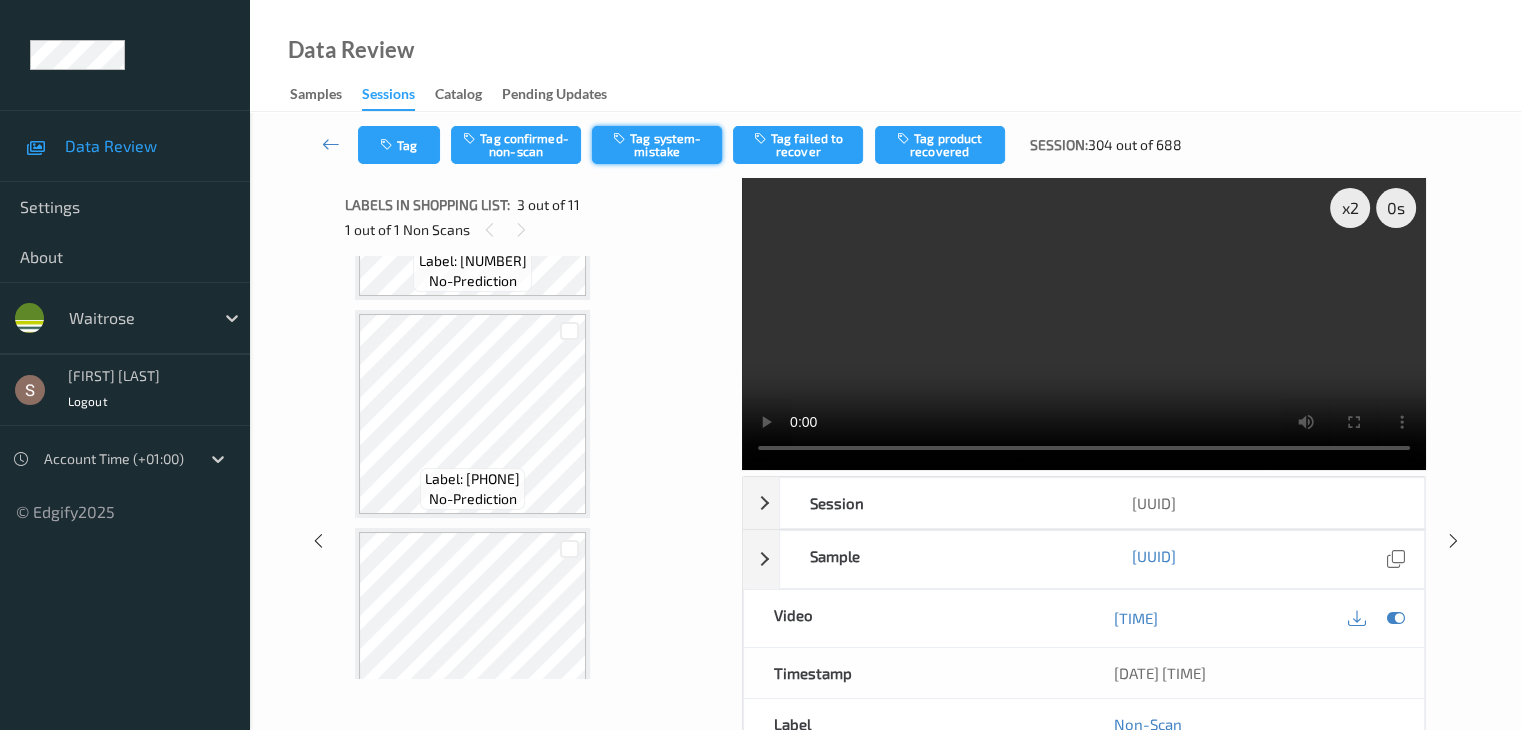 click at bounding box center (621, 138) 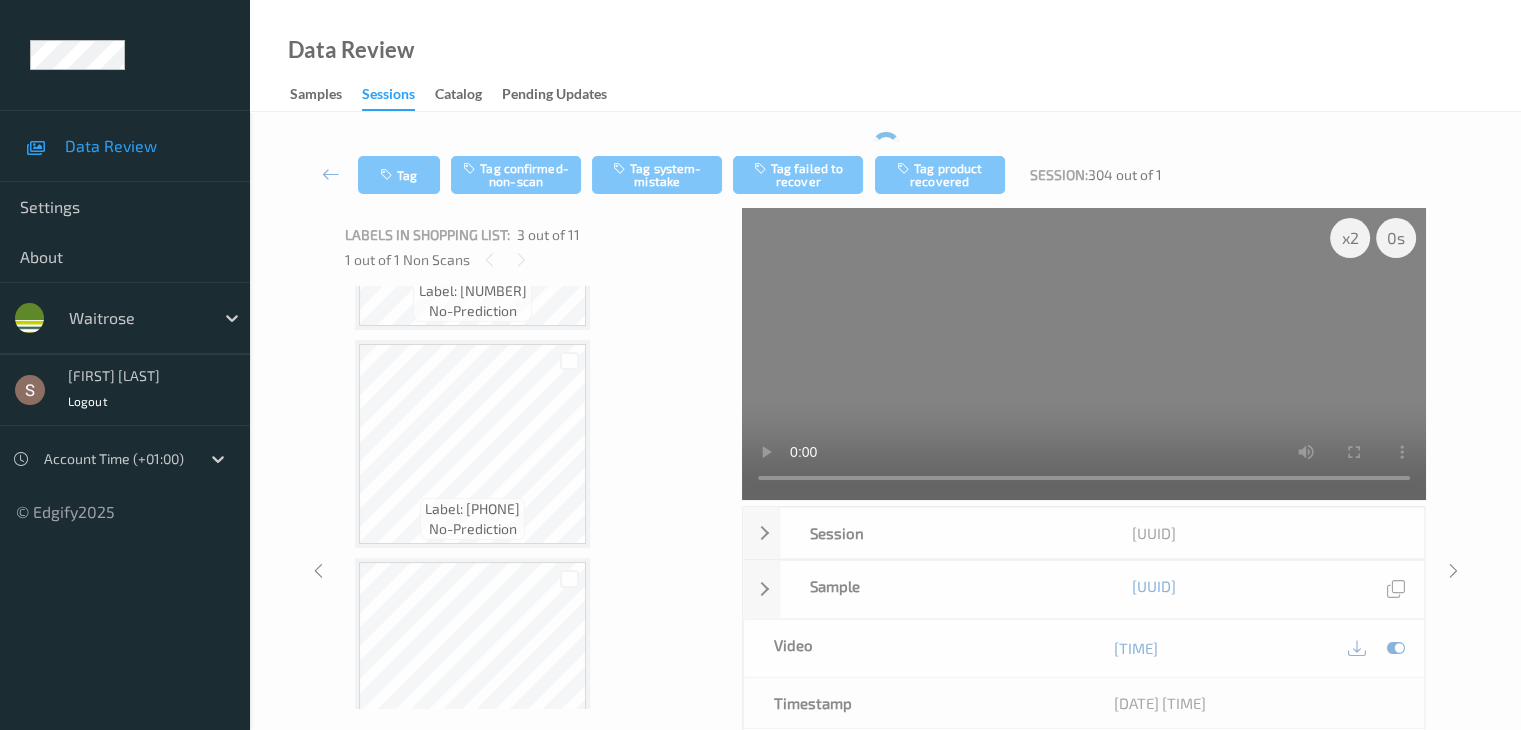 click on "Tag Tag   confirmed-non-scan Tag   system-mistake Tag   failed to recover Tag   product recovered Session: 304 out of 1" at bounding box center [885, 175] 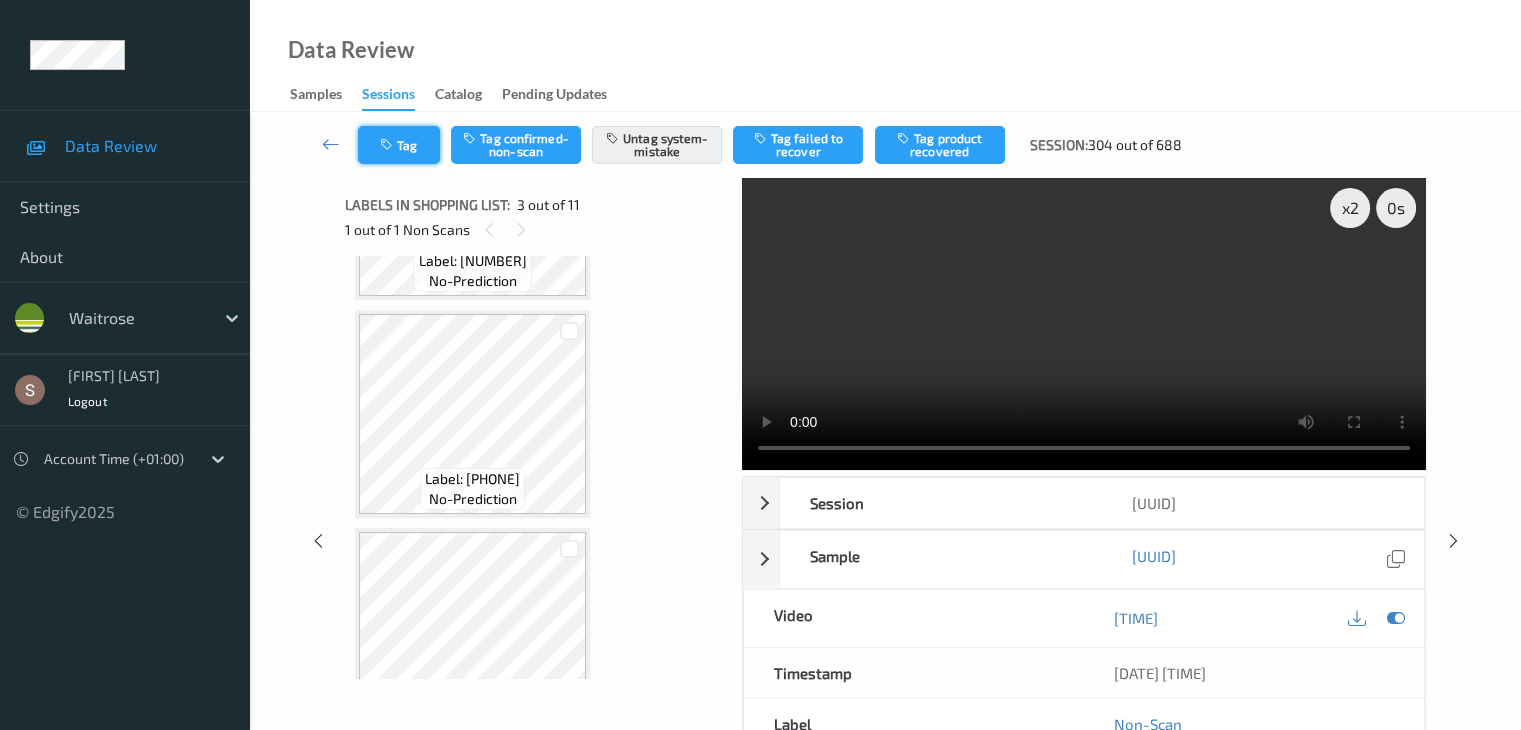 click on "Tag" at bounding box center (399, 145) 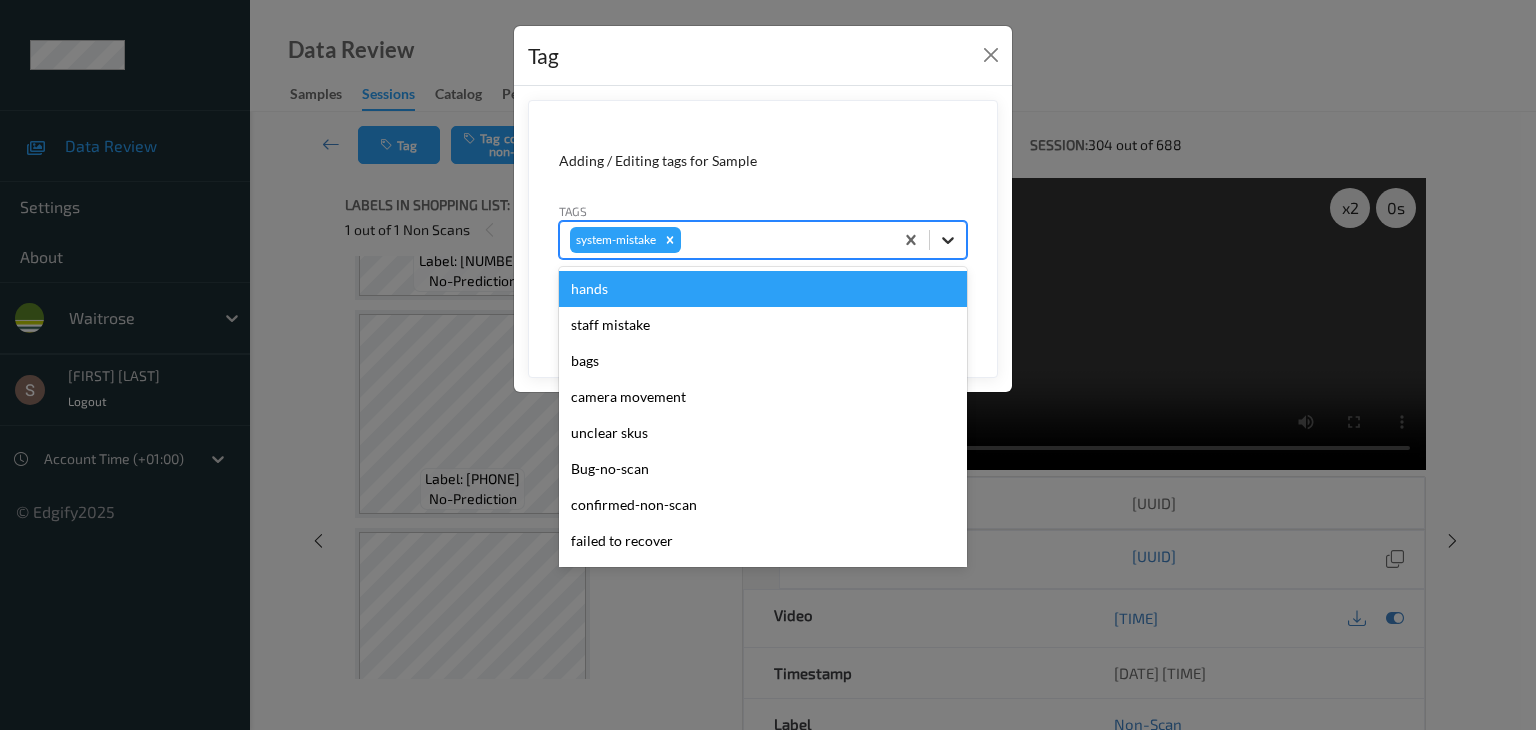 click 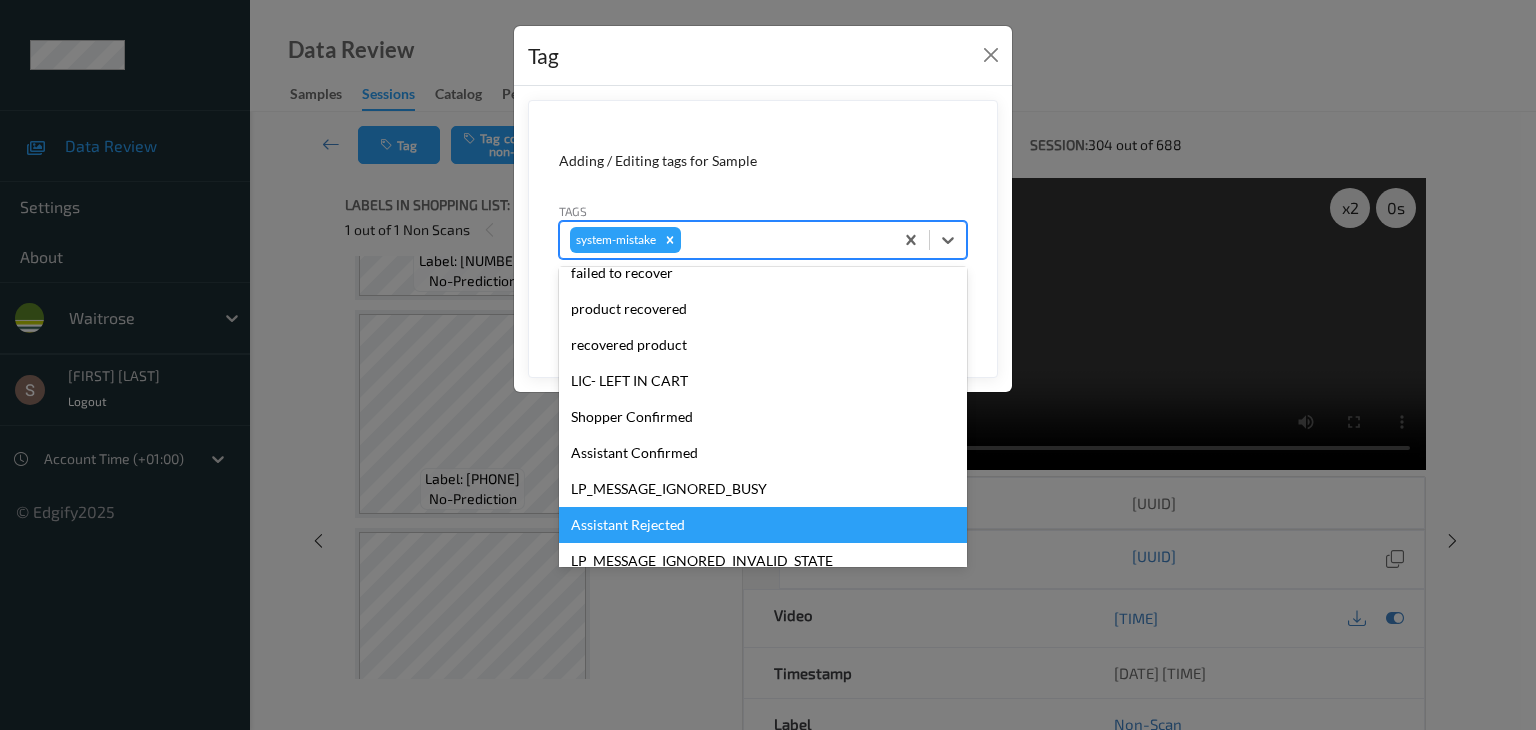 scroll, scrollTop: 356, scrollLeft: 0, axis: vertical 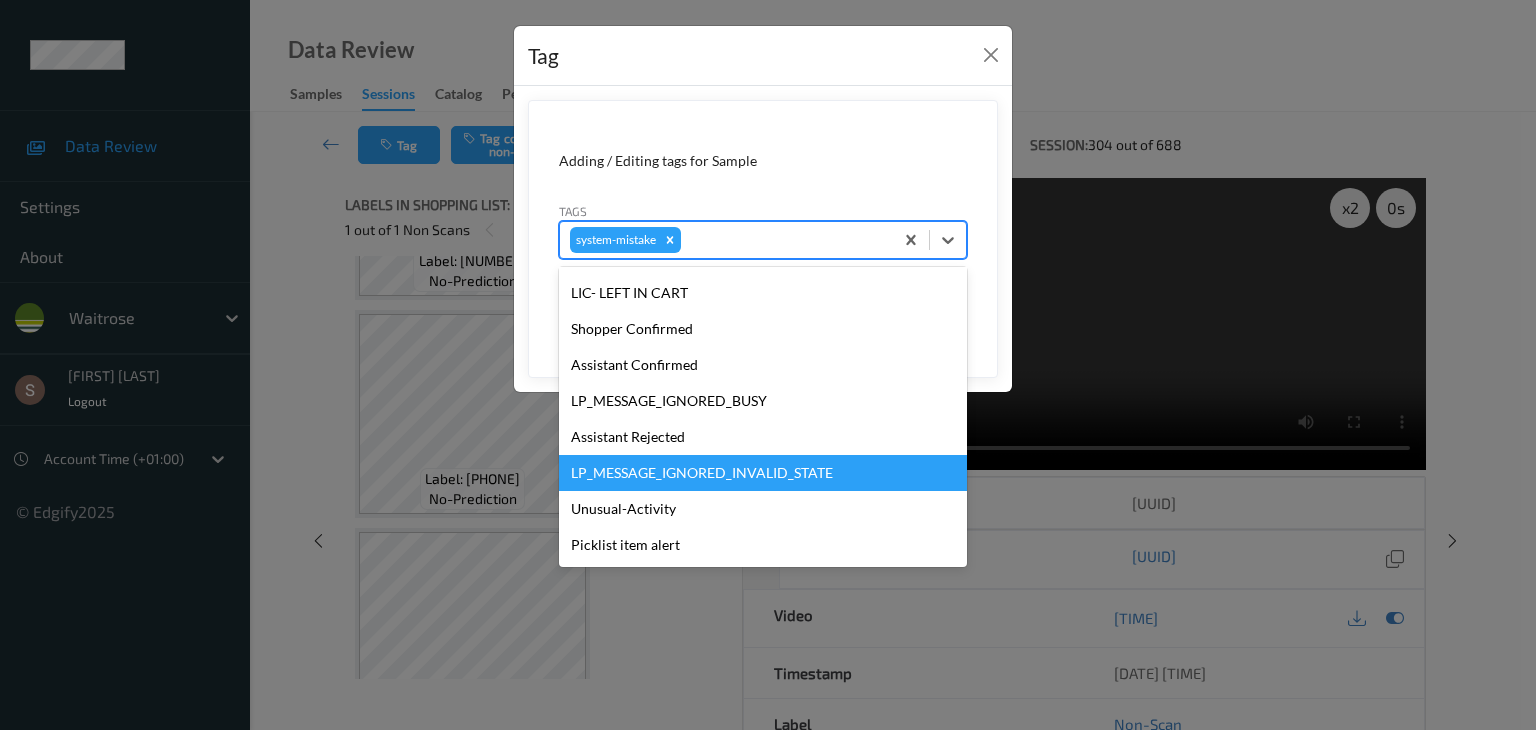 click on "Unusual-Activity" at bounding box center (763, 509) 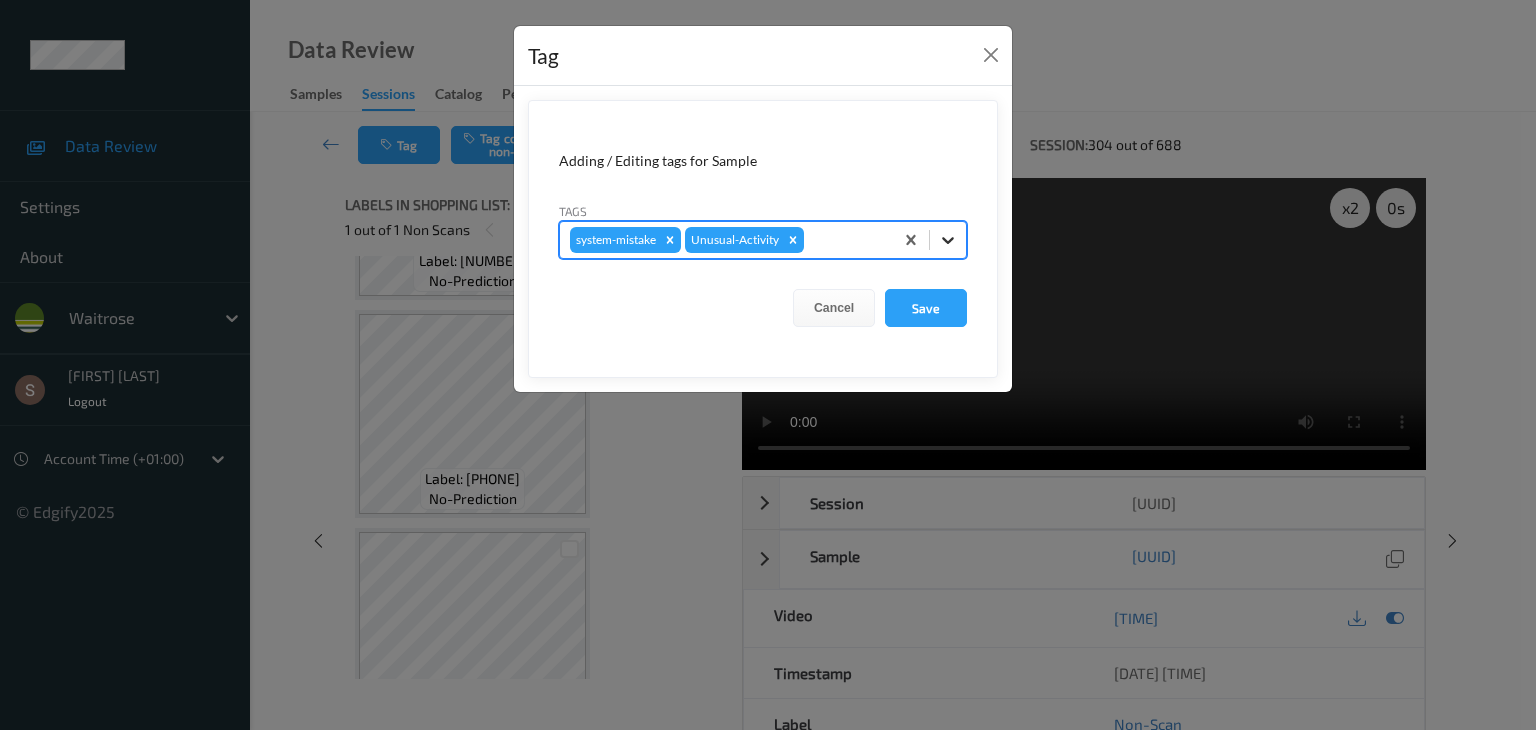 click at bounding box center [948, 240] 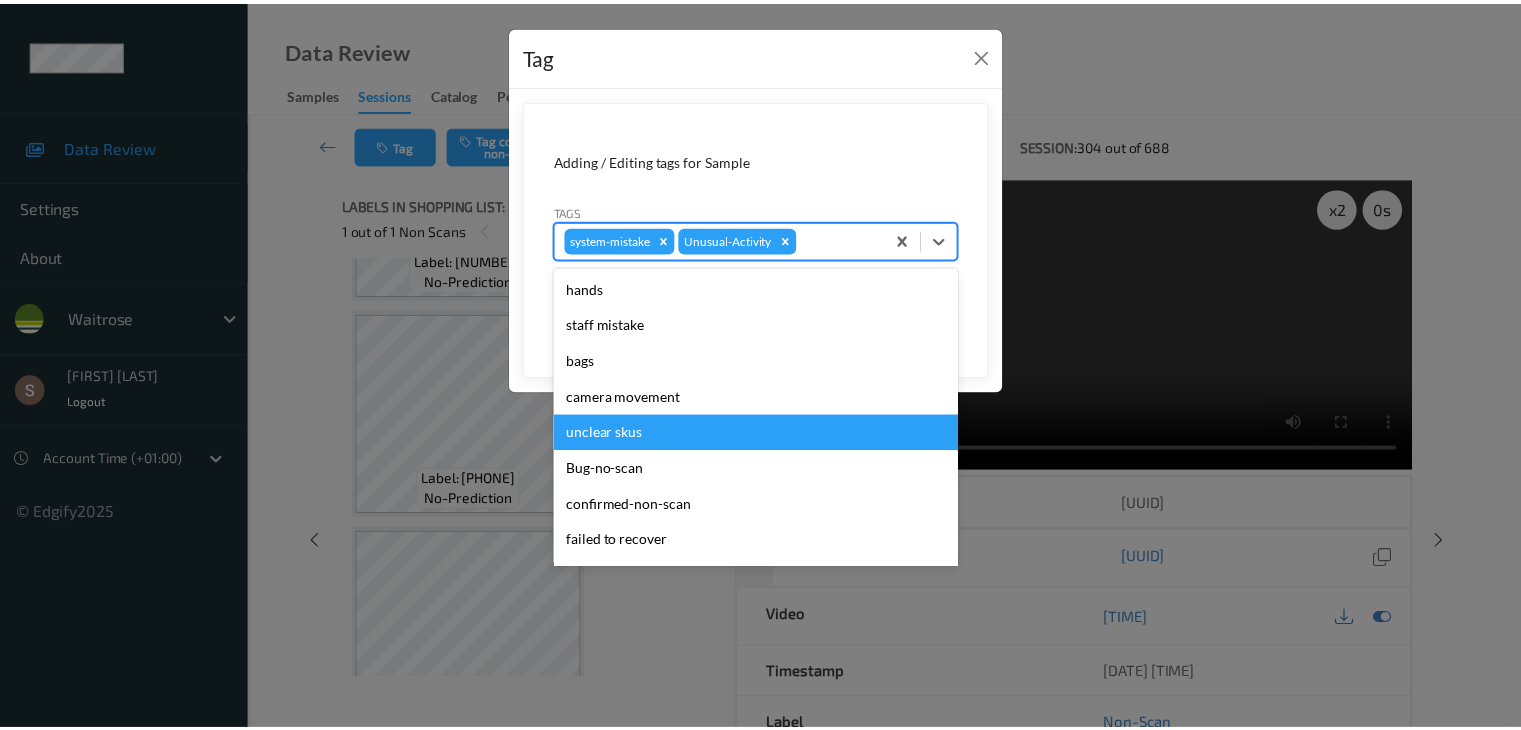 scroll, scrollTop: 320, scrollLeft: 0, axis: vertical 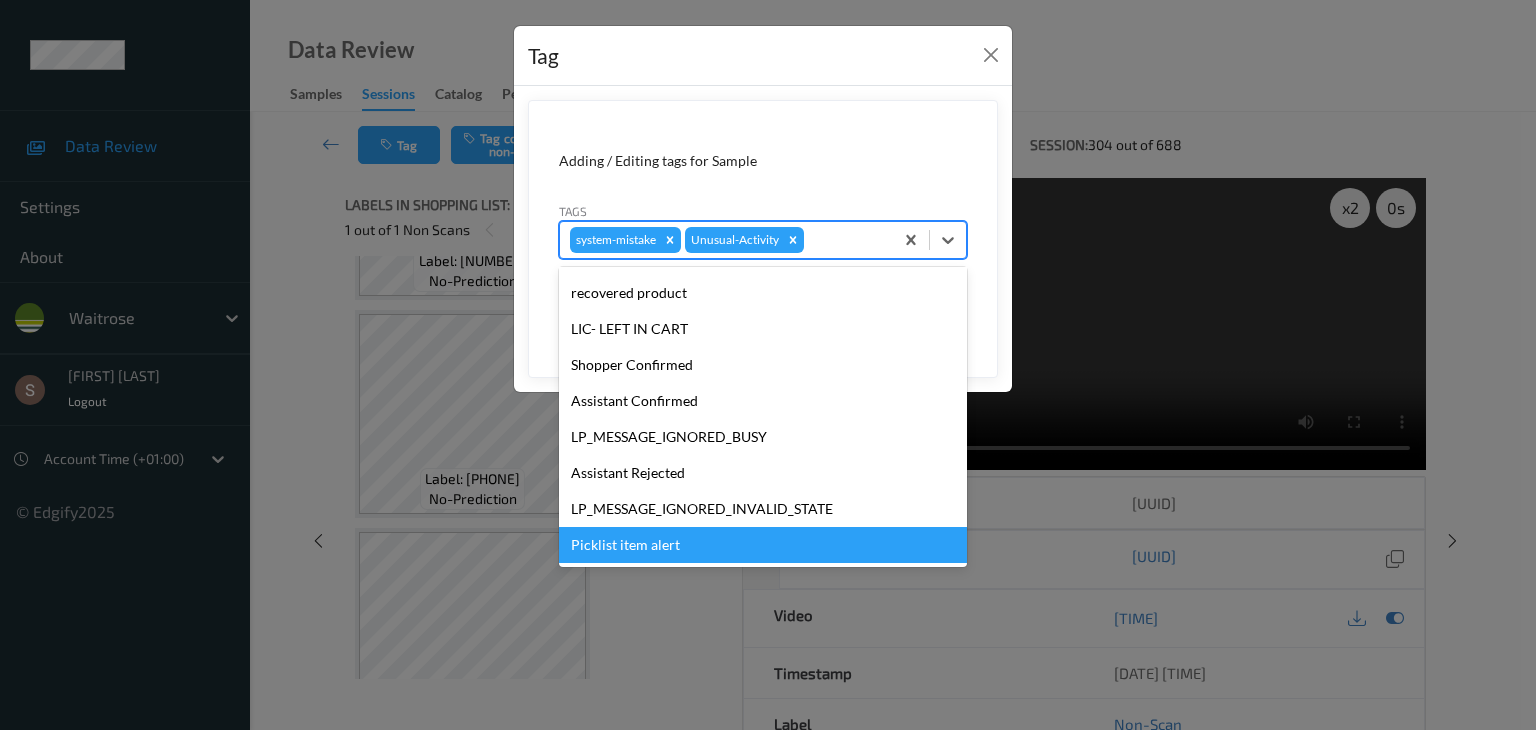 click on "Picklist item alert" at bounding box center (763, 545) 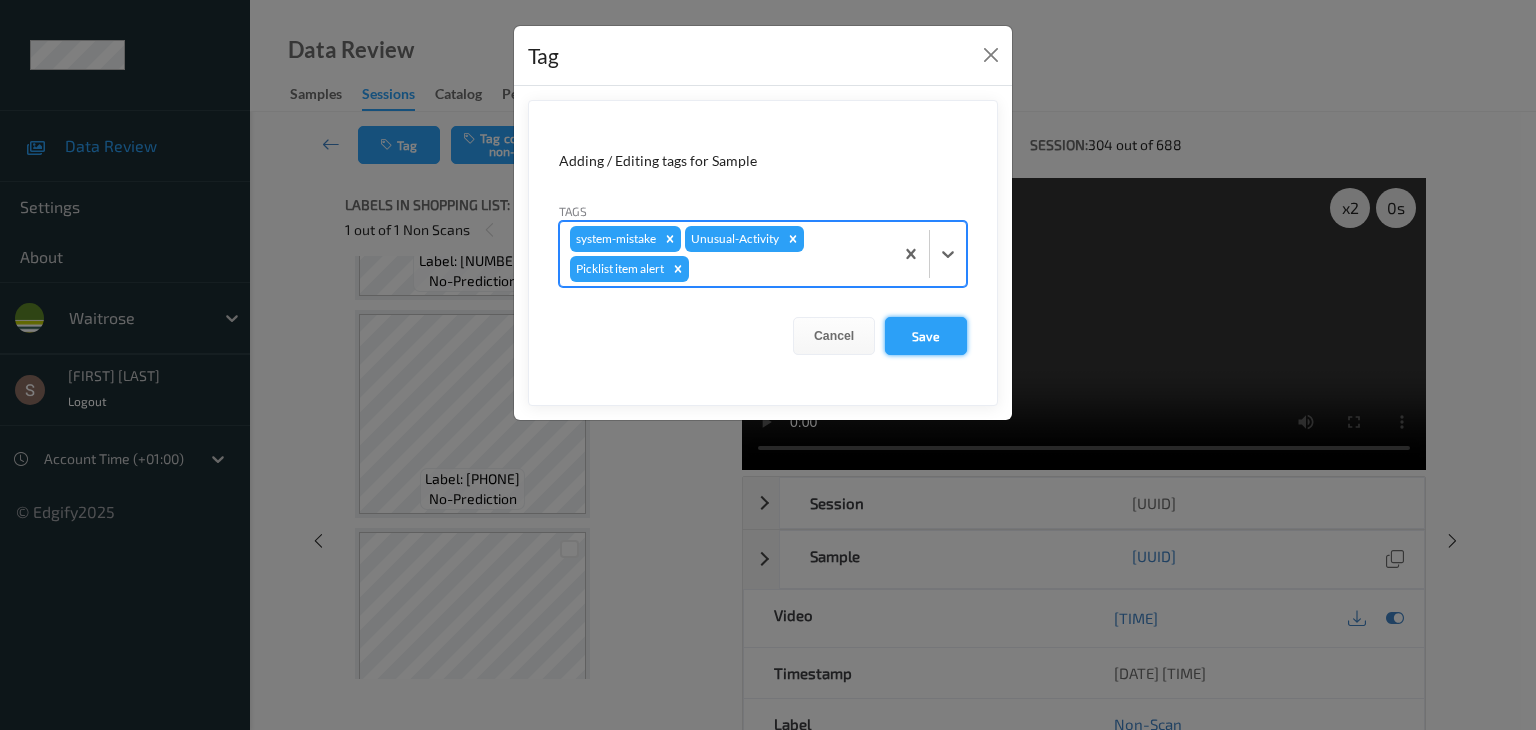 click on "Save" at bounding box center (926, 336) 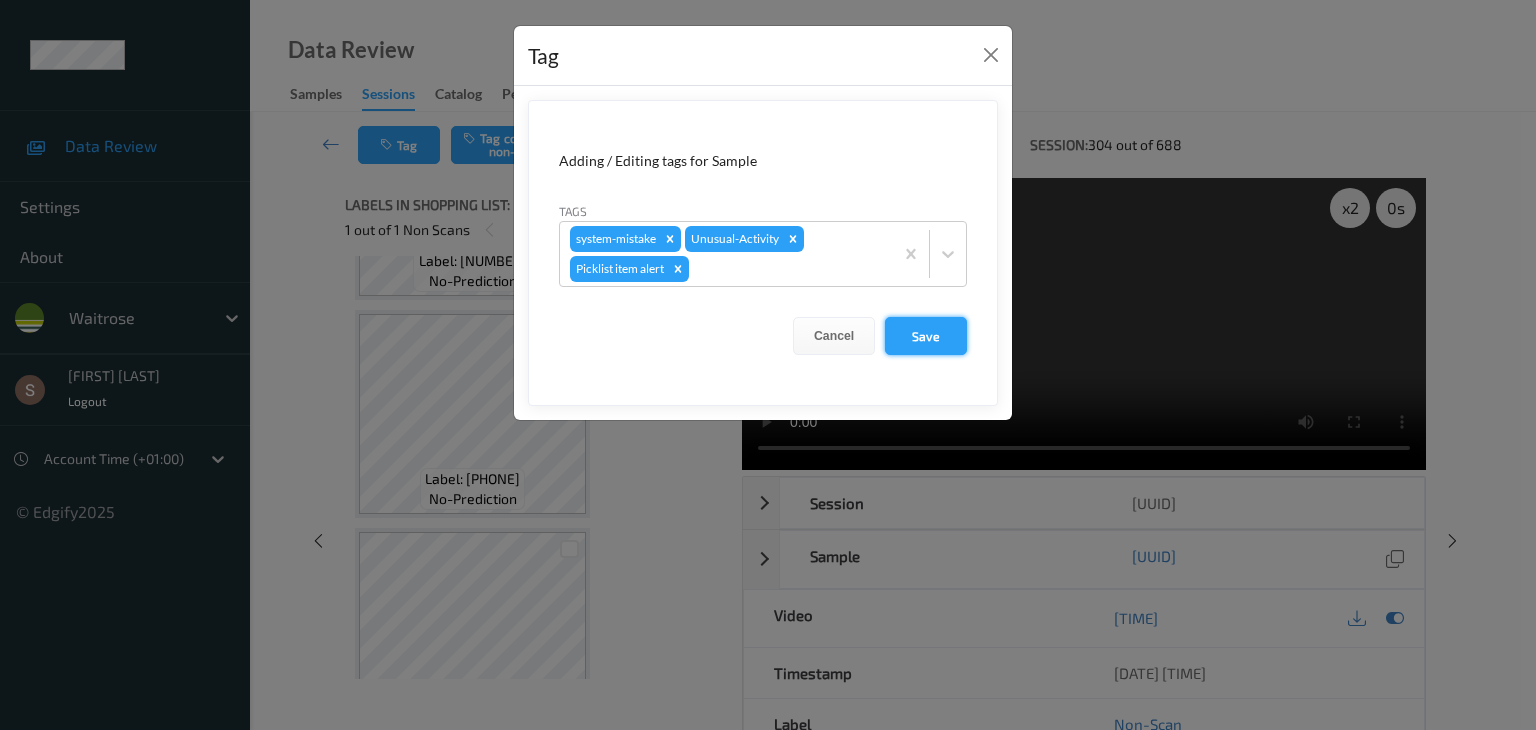 click on "Save" at bounding box center [926, 336] 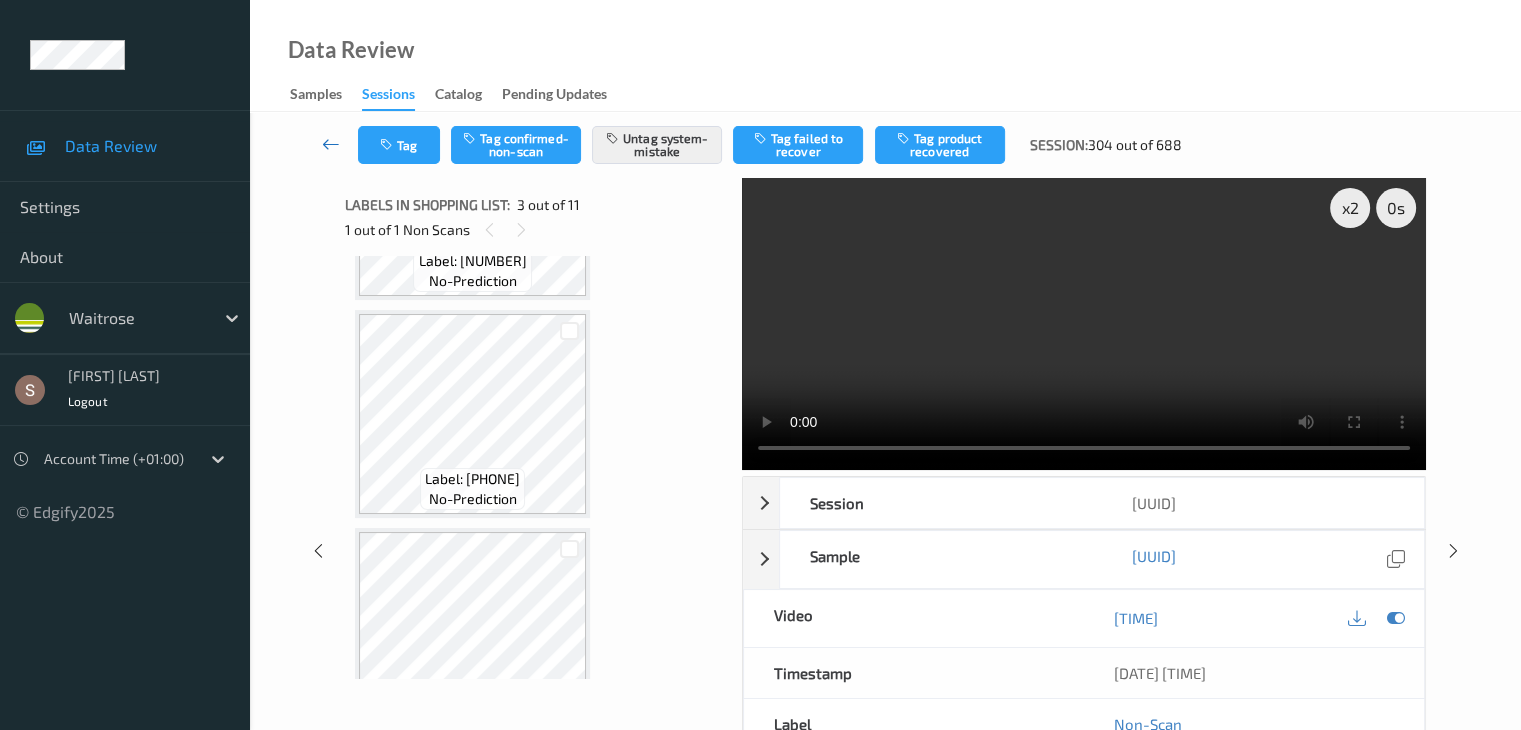 click at bounding box center [331, 144] 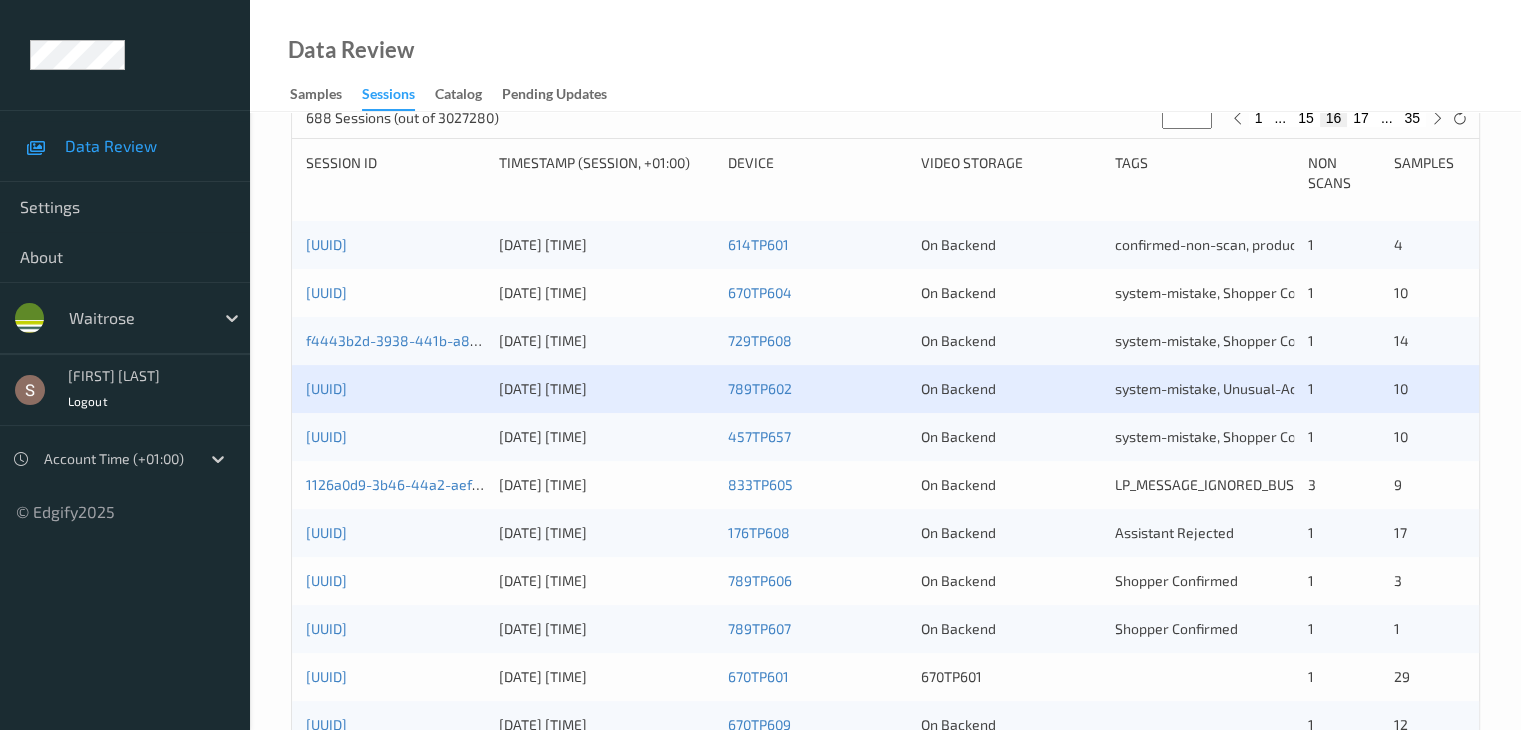 scroll, scrollTop: 500, scrollLeft: 0, axis: vertical 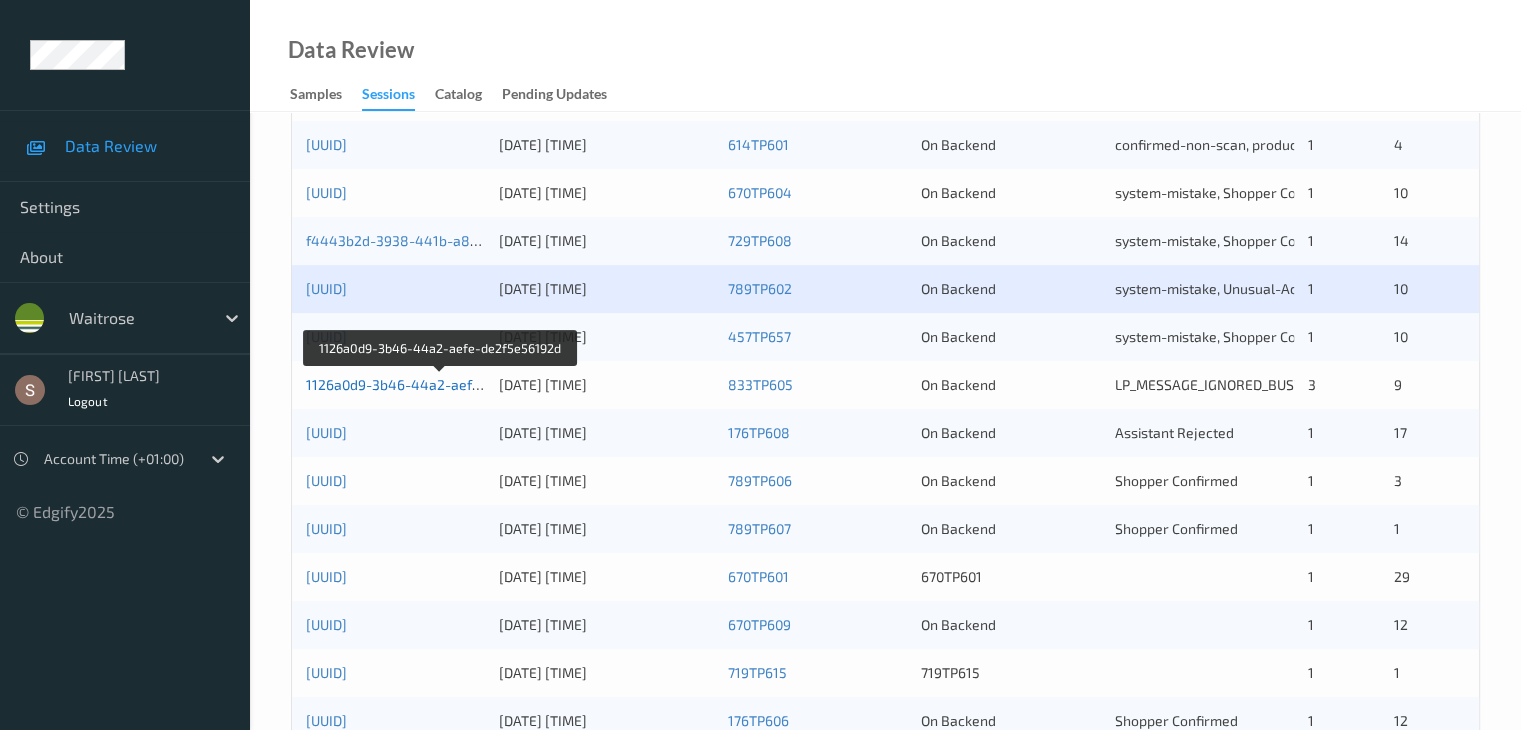 click on "1126a0d9-3b46-44a2-aefe-de2f5e56192d" at bounding box center [441, 384] 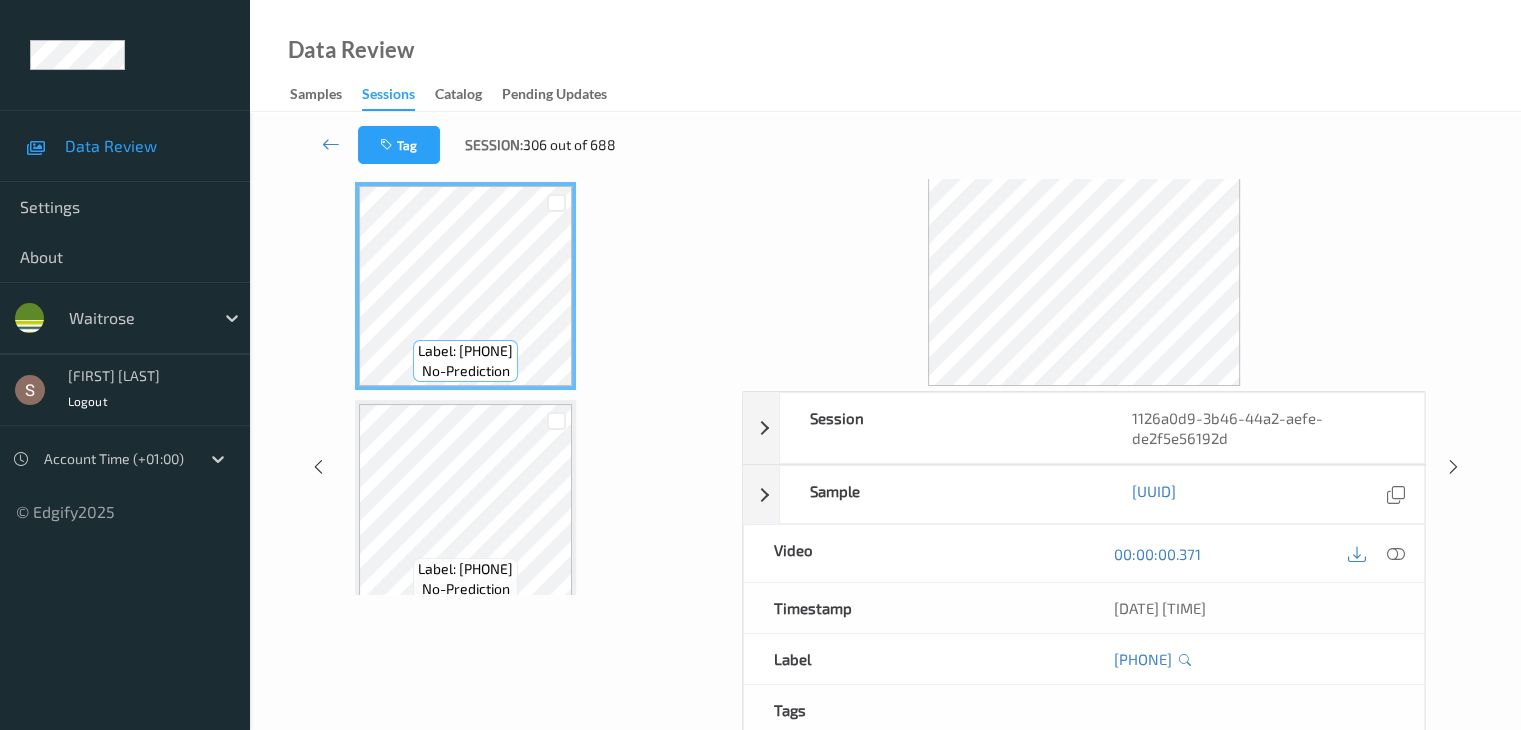 scroll, scrollTop: 0, scrollLeft: 0, axis: both 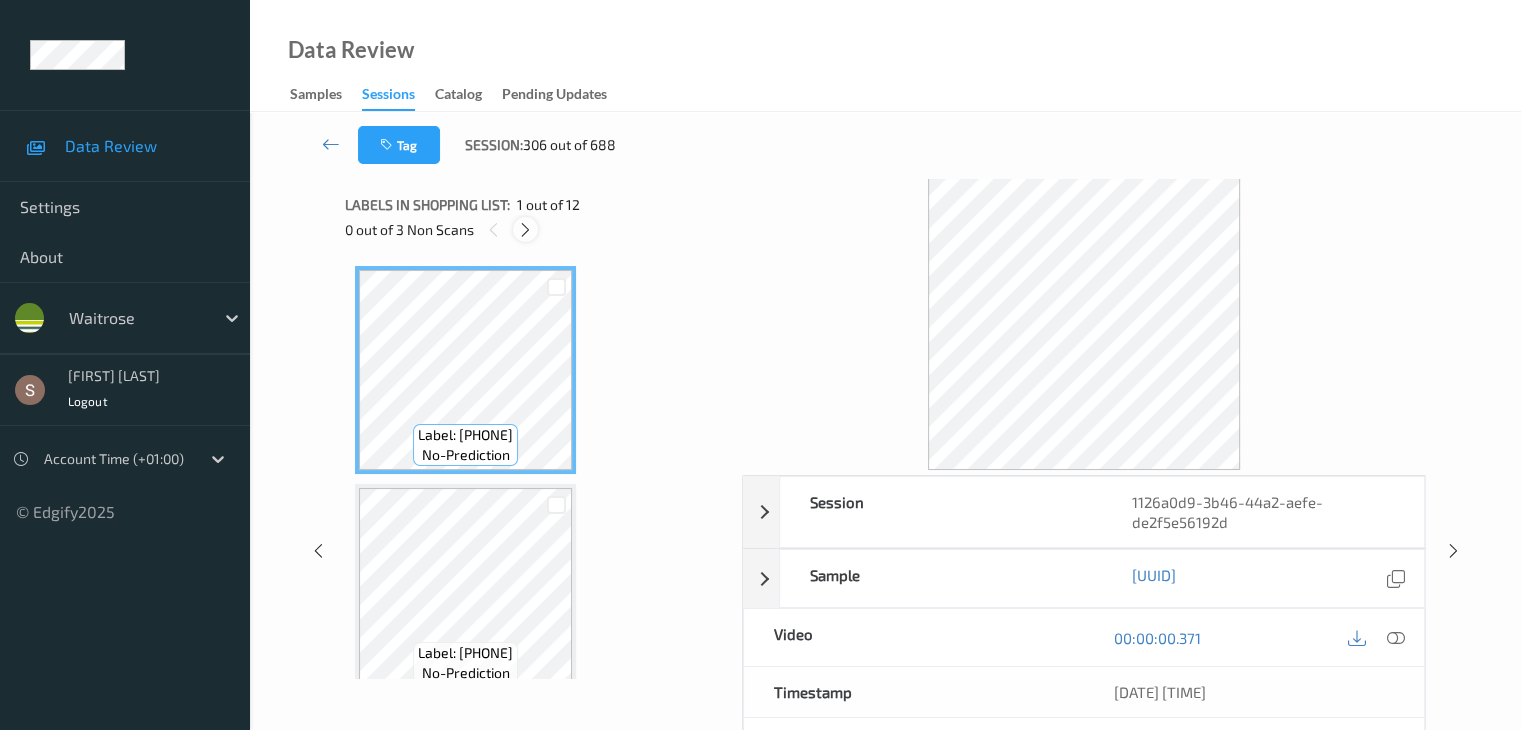 click at bounding box center [525, 230] 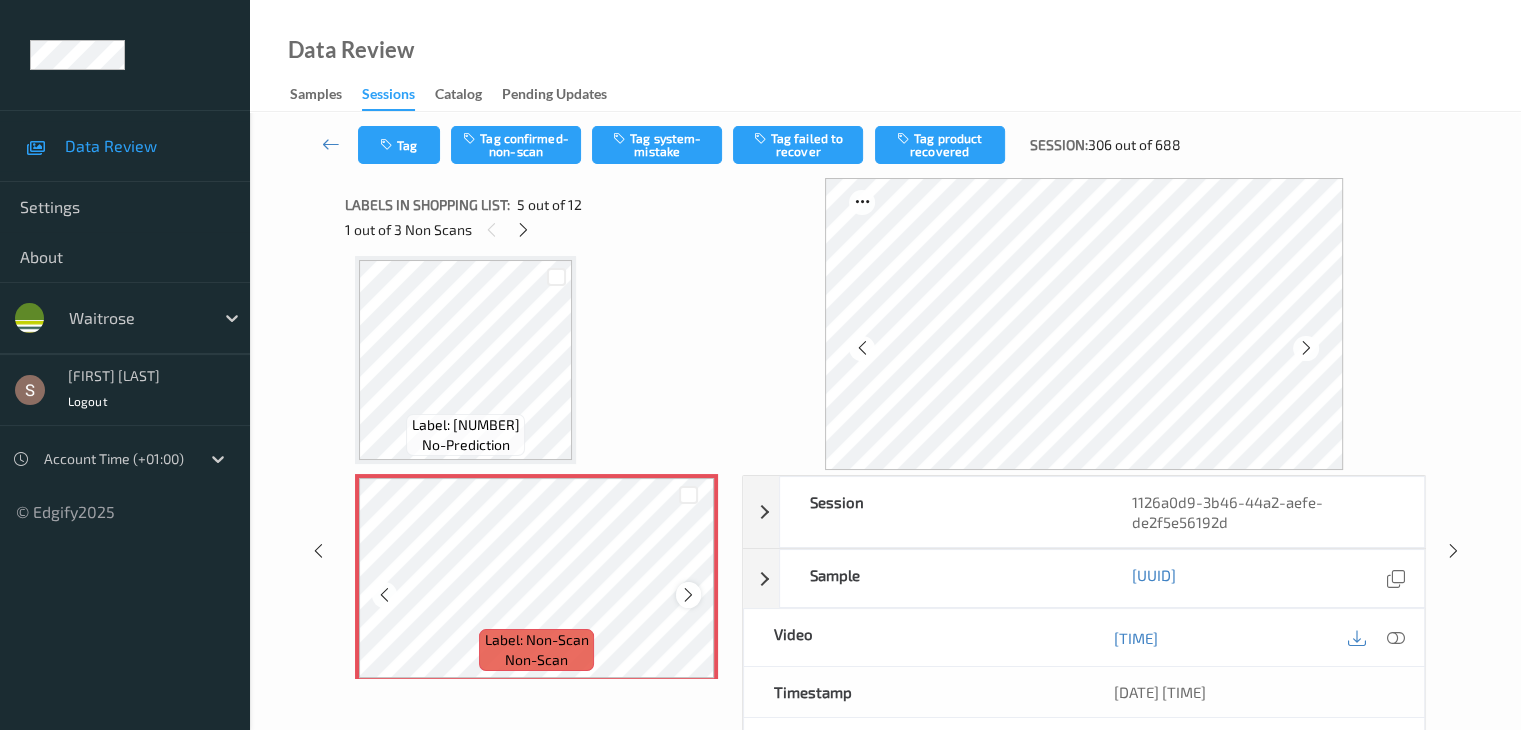 click at bounding box center (688, 595) 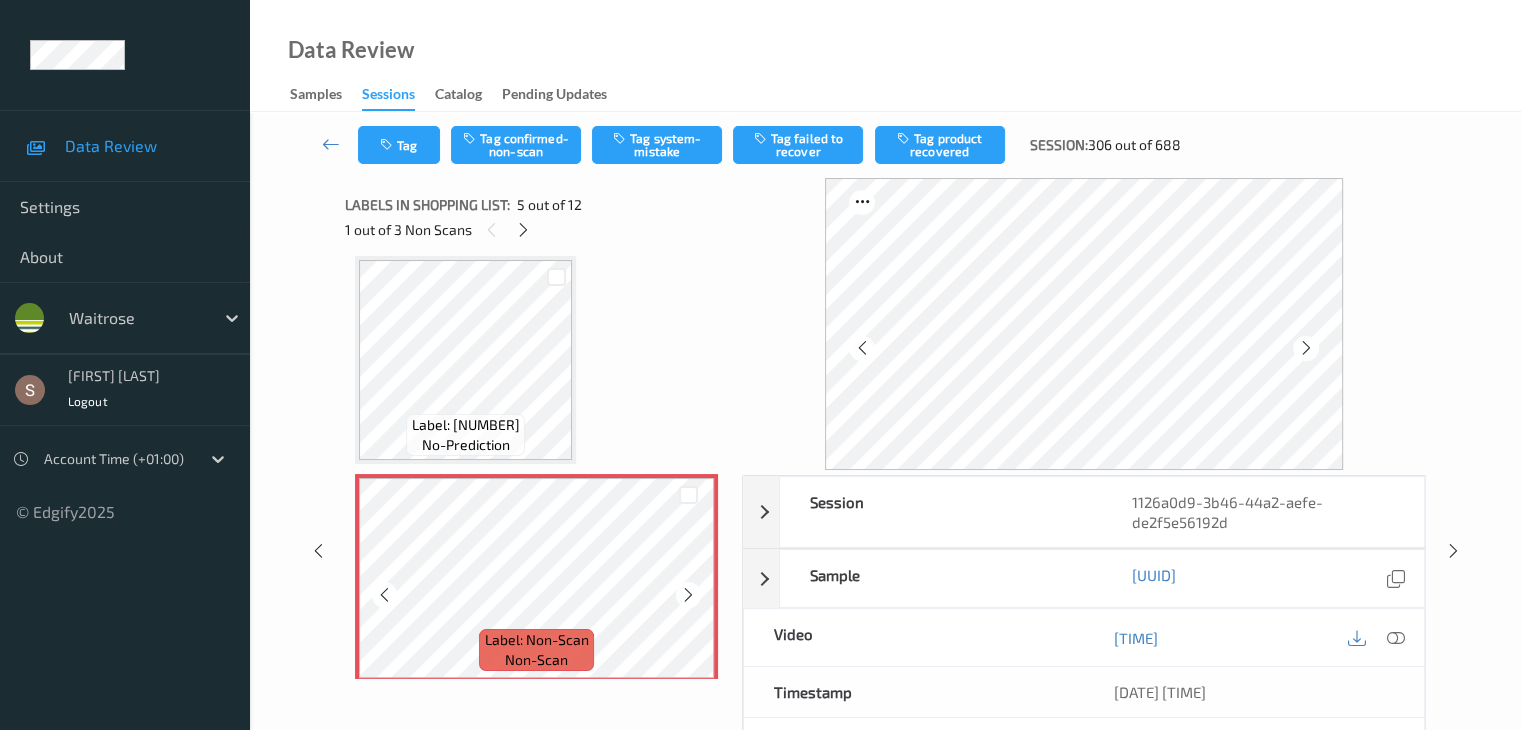 click at bounding box center [688, 595] 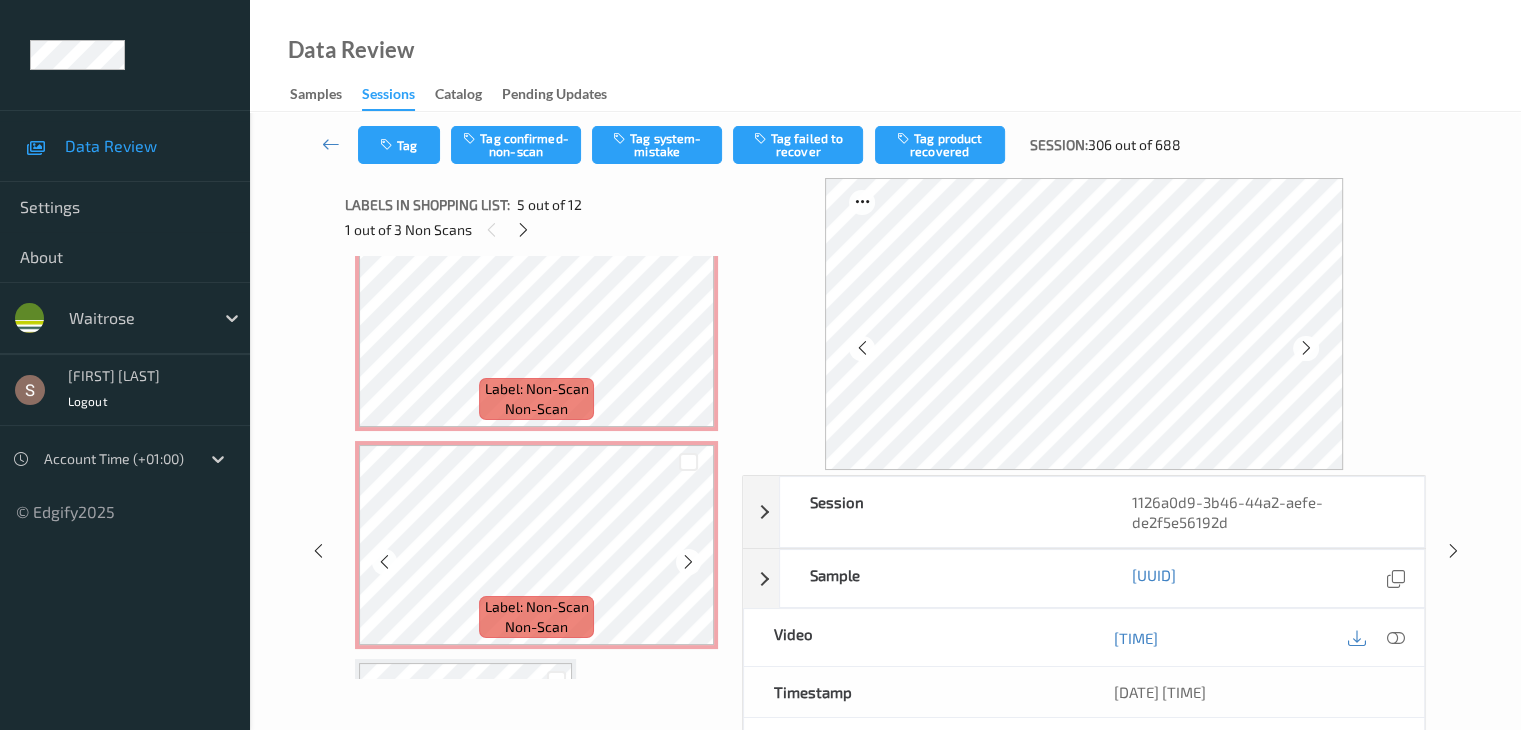 scroll, scrollTop: 1164, scrollLeft: 0, axis: vertical 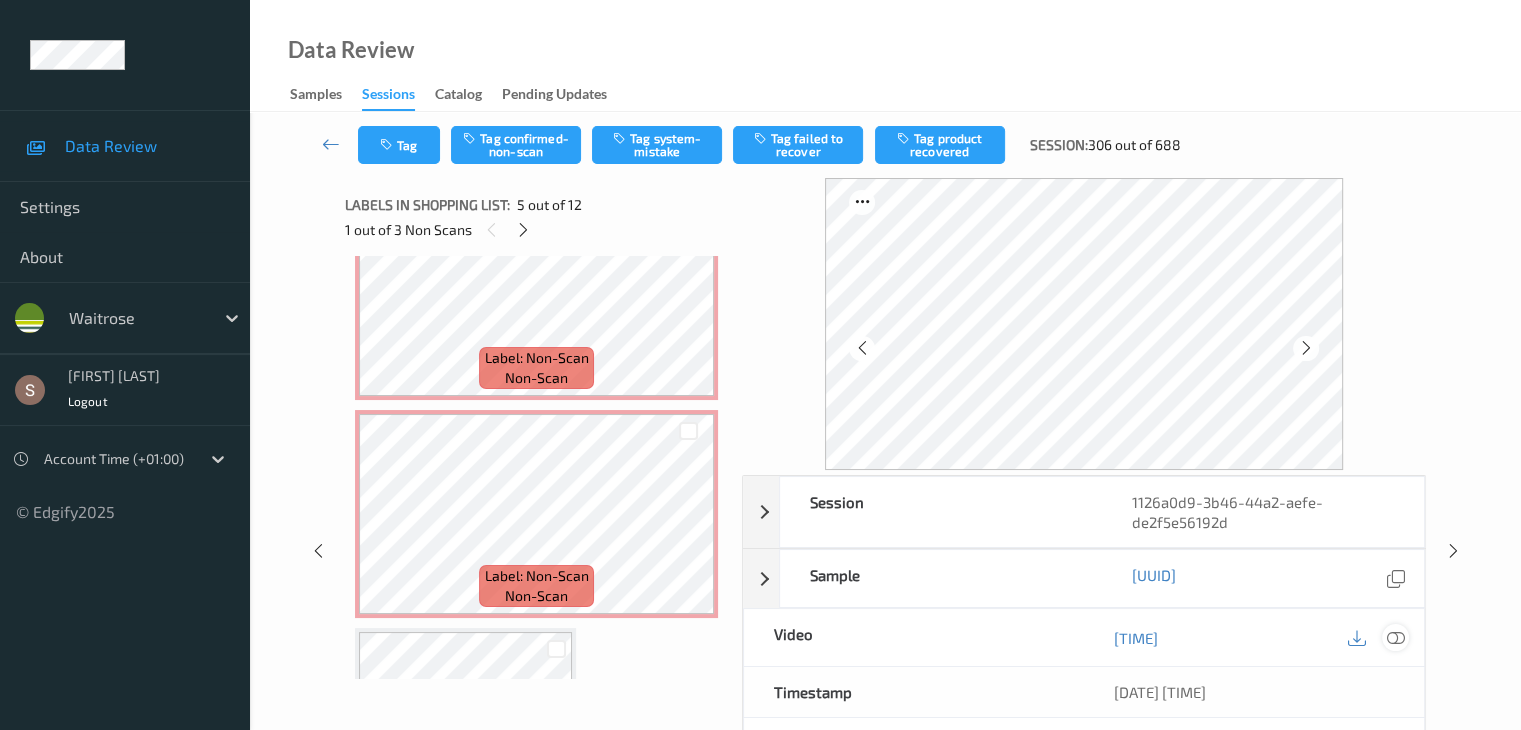 click at bounding box center [1395, 638] 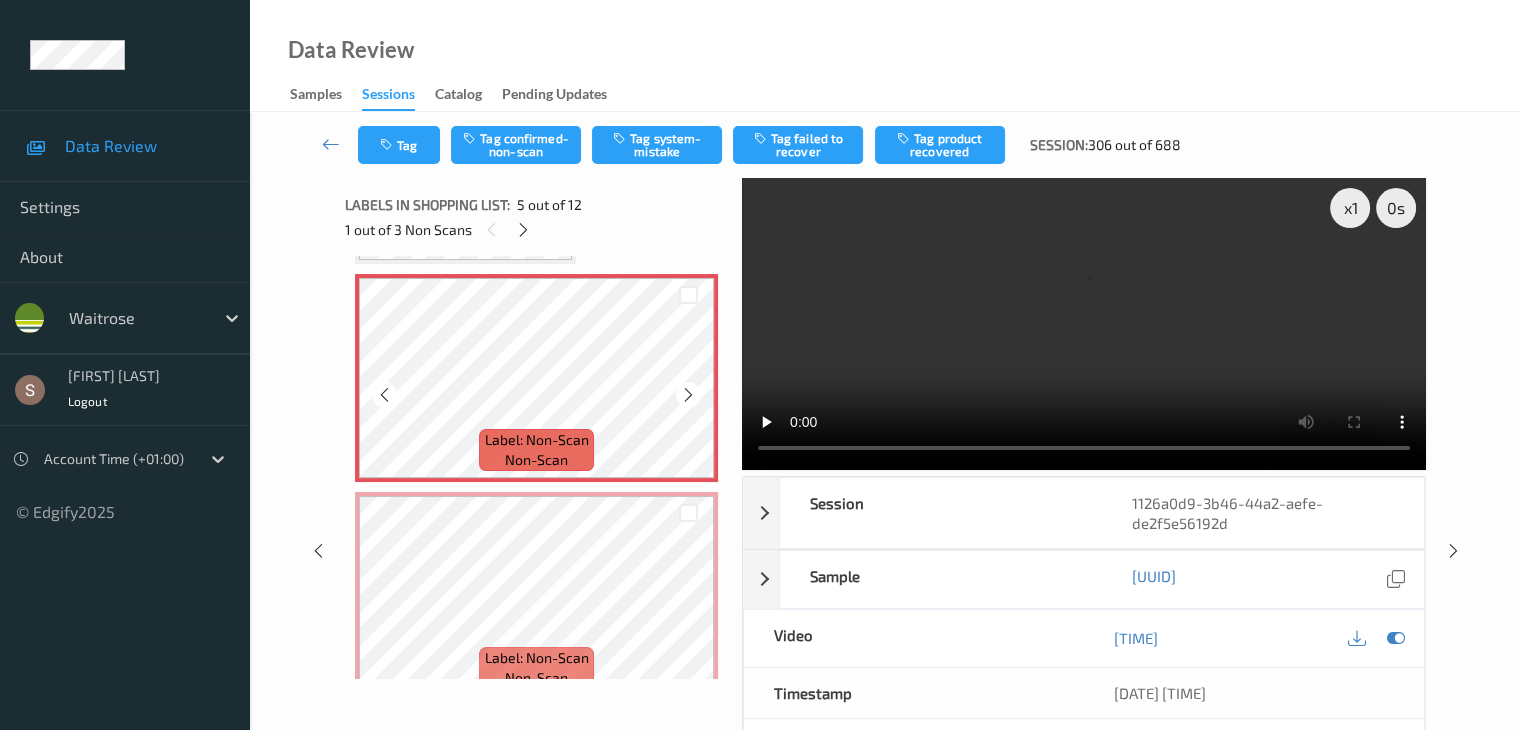 scroll, scrollTop: 864, scrollLeft: 0, axis: vertical 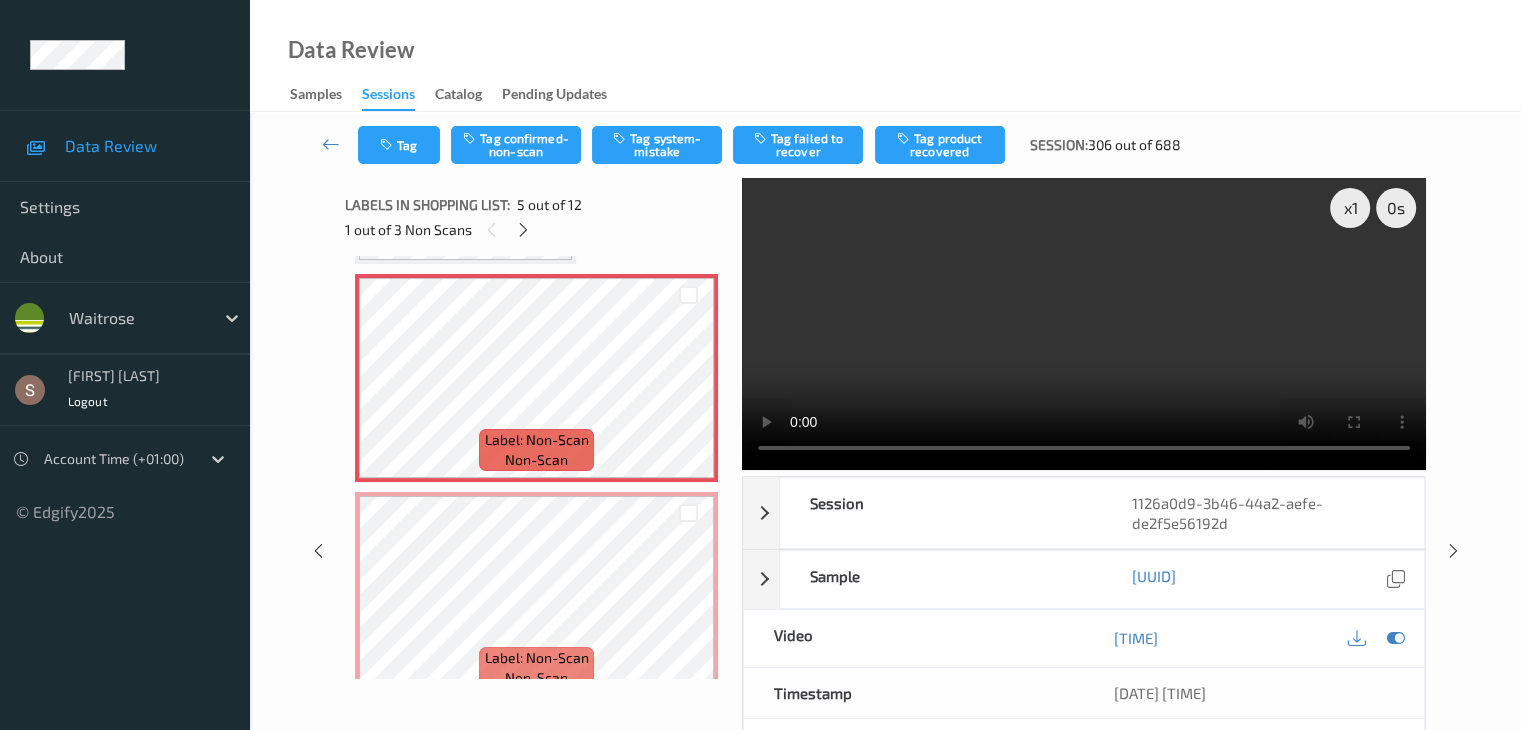 click at bounding box center [1084, 324] 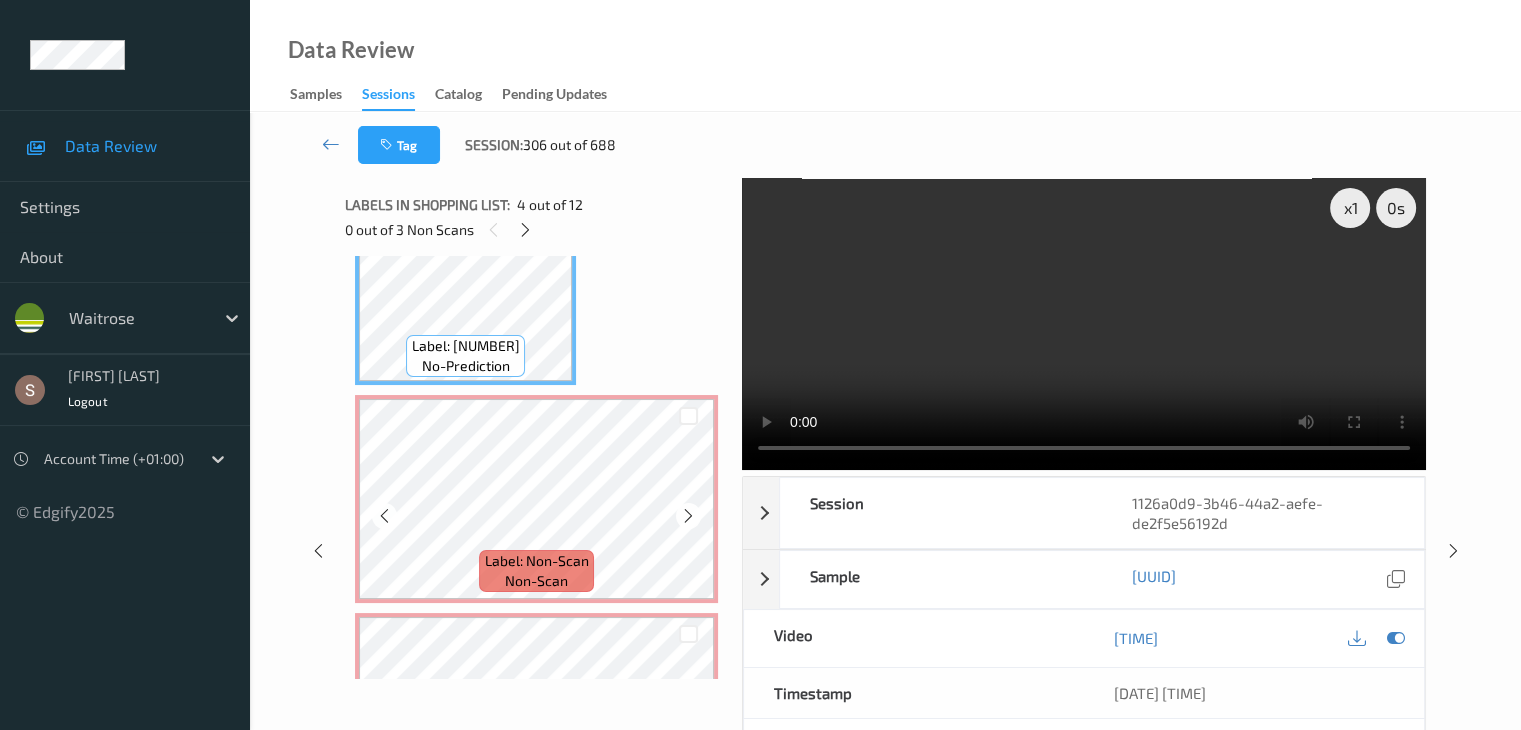 scroll, scrollTop: 764, scrollLeft: 0, axis: vertical 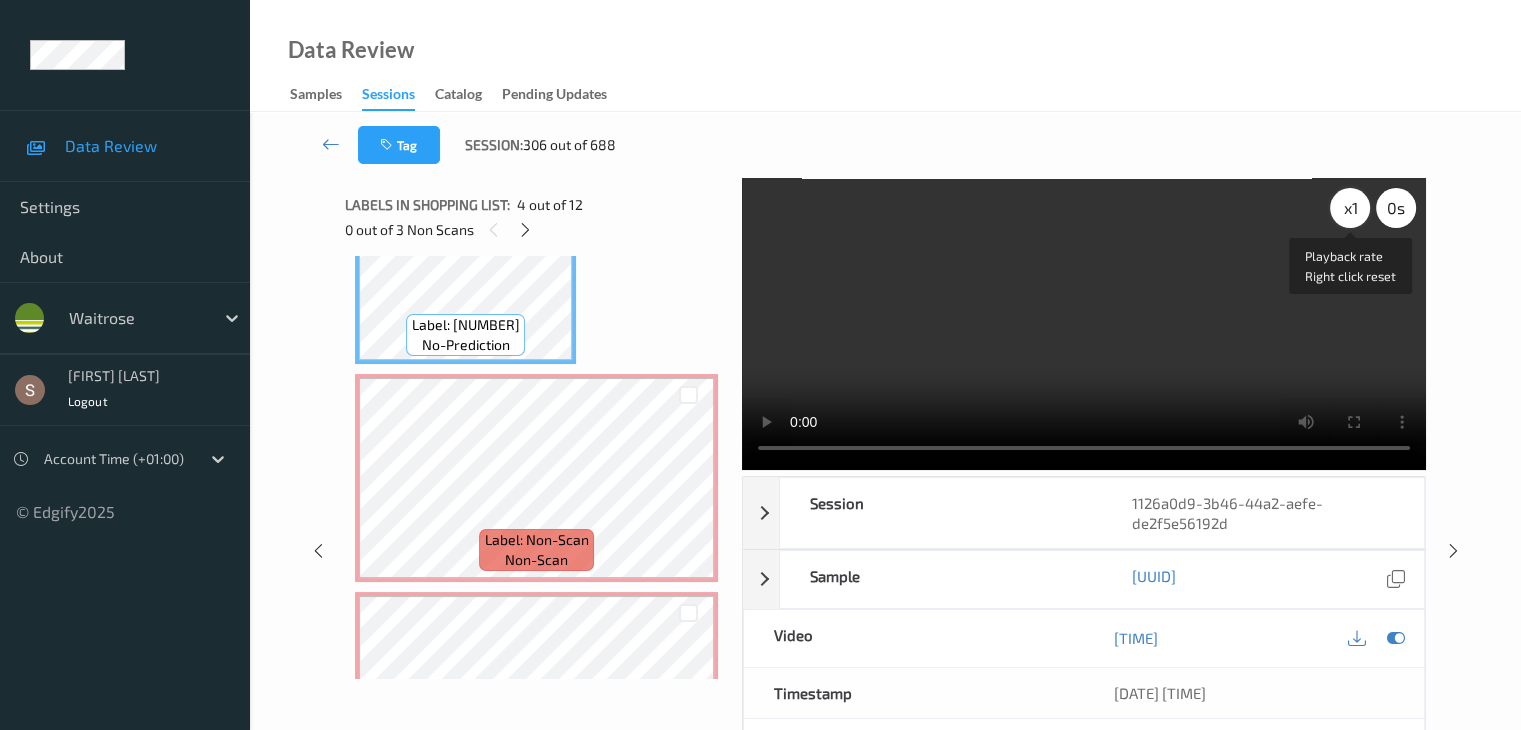 click on "x 1" at bounding box center (1350, 208) 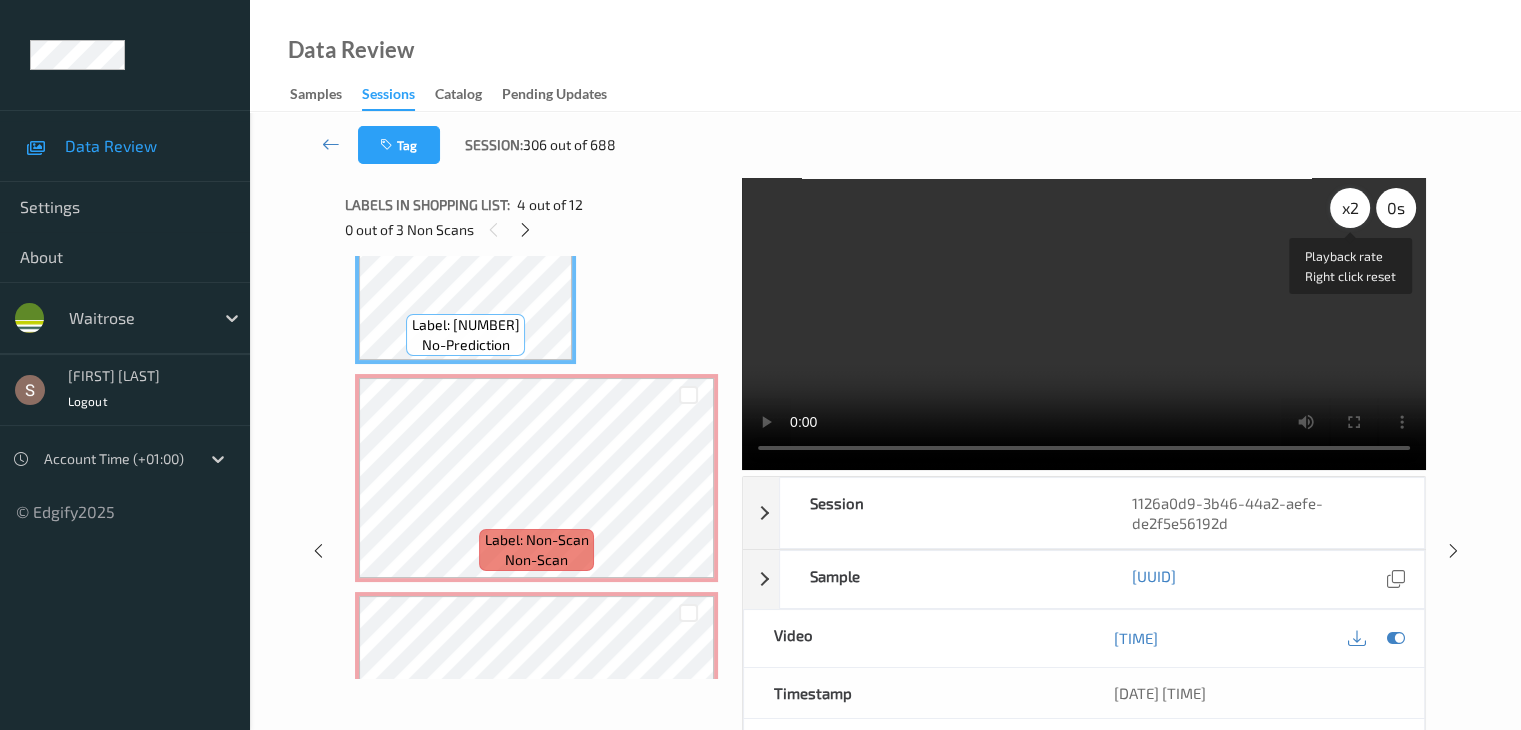 click on "x 2" at bounding box center [1350, 208] 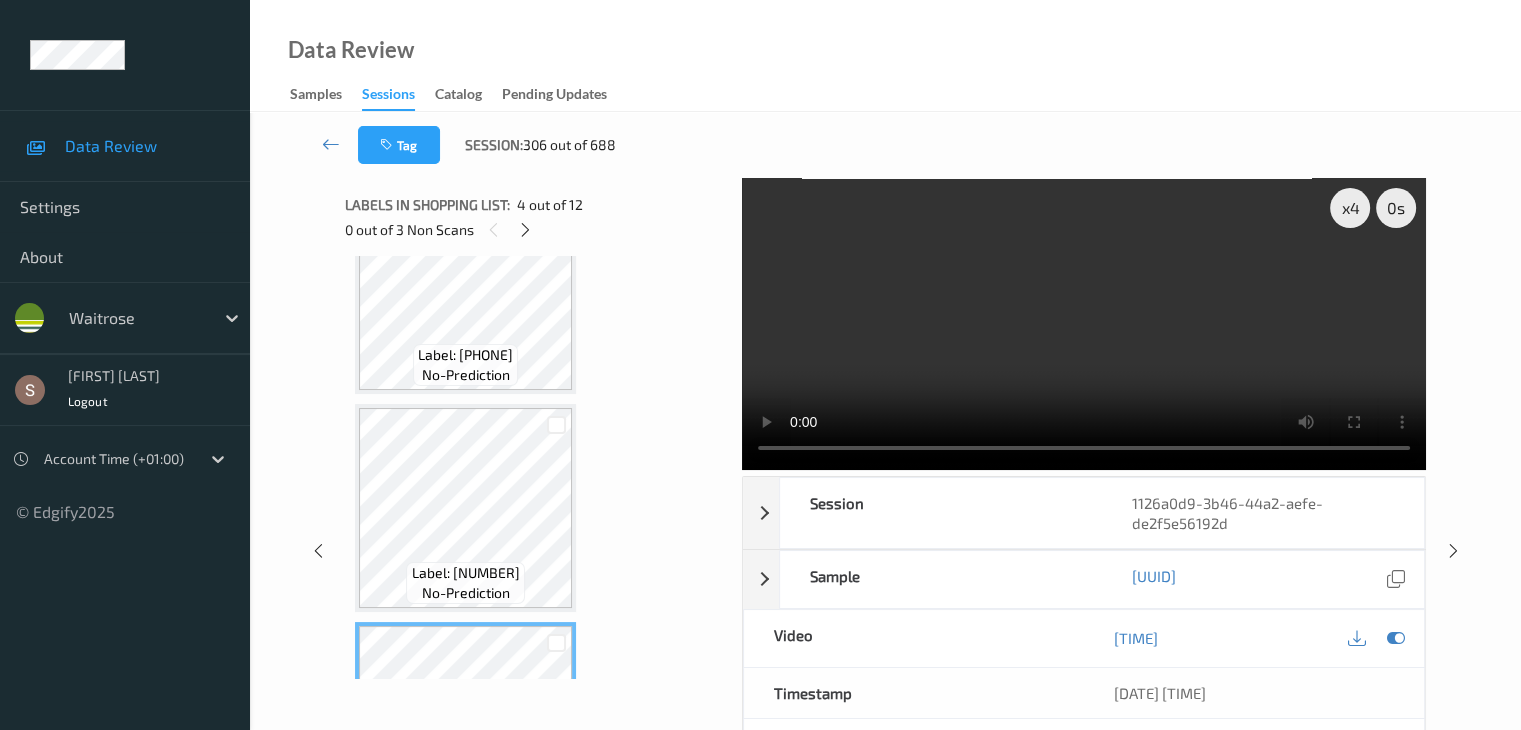 scroll, scrollTop: 264, scrollLeft: 0, axis: vertical 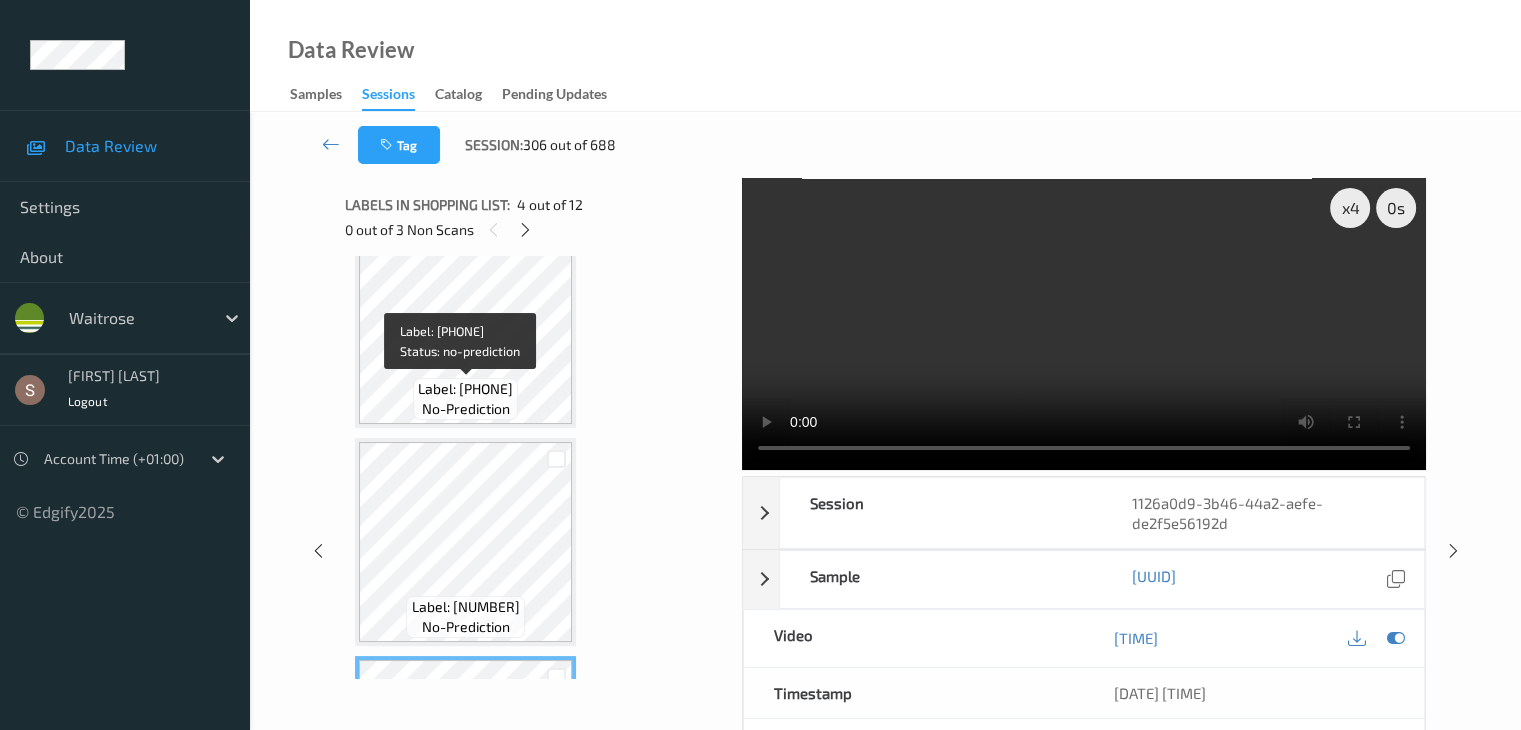 click on "Label: 5060042641406" at bounding box center (465, 389) 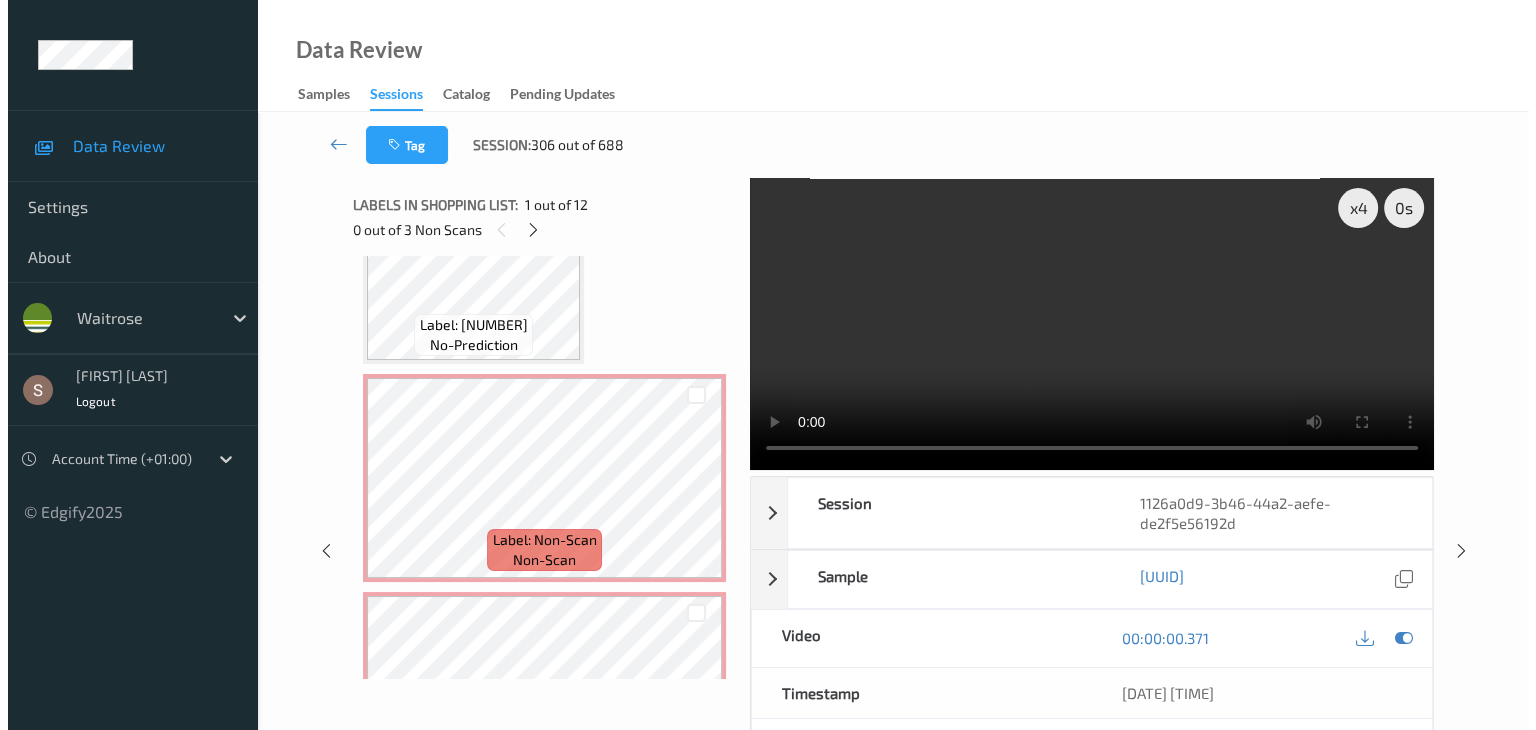 scroll, scrollTop: 800, scrollLeft: 0, axis: vertical 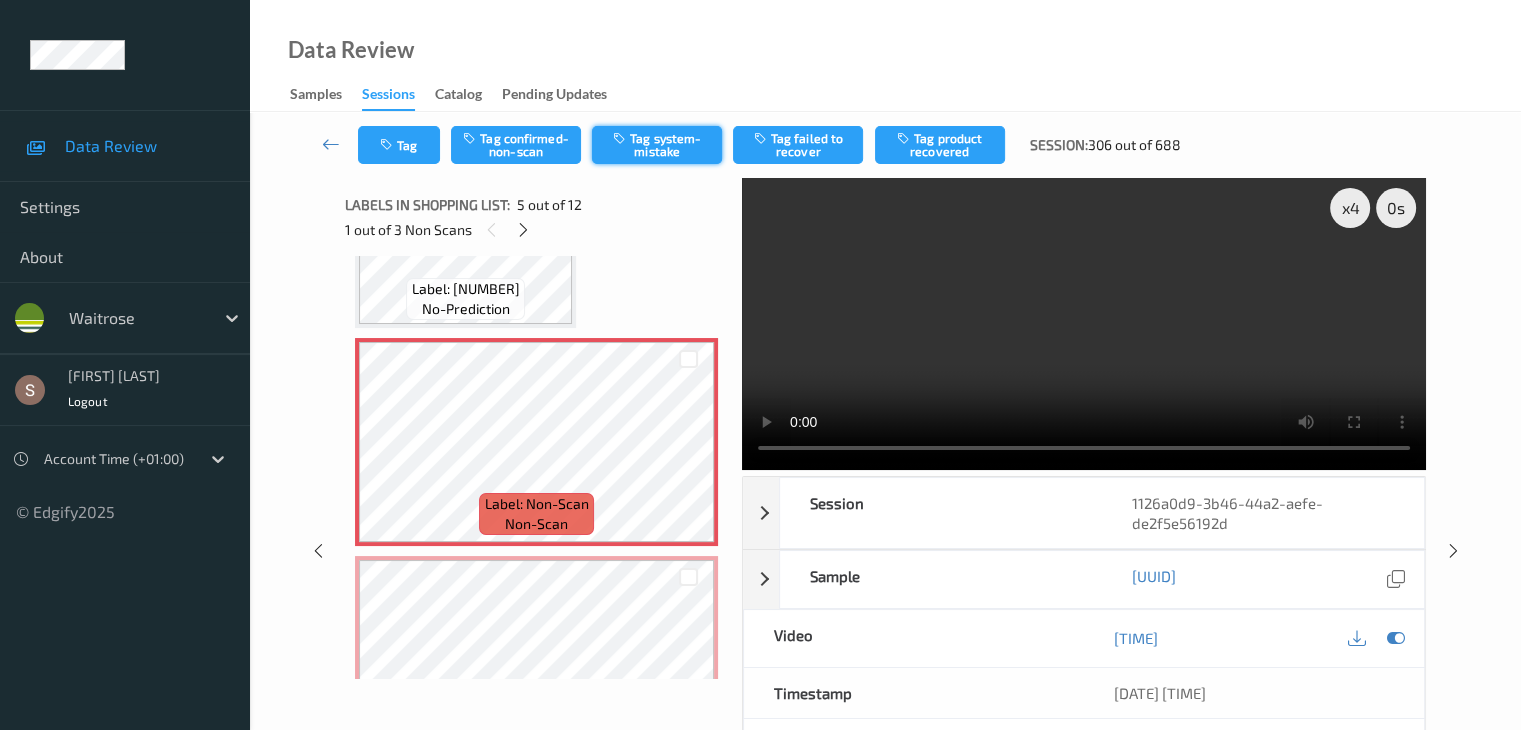 click on "Tag   system-mistake" at bounding box center (657, 145) 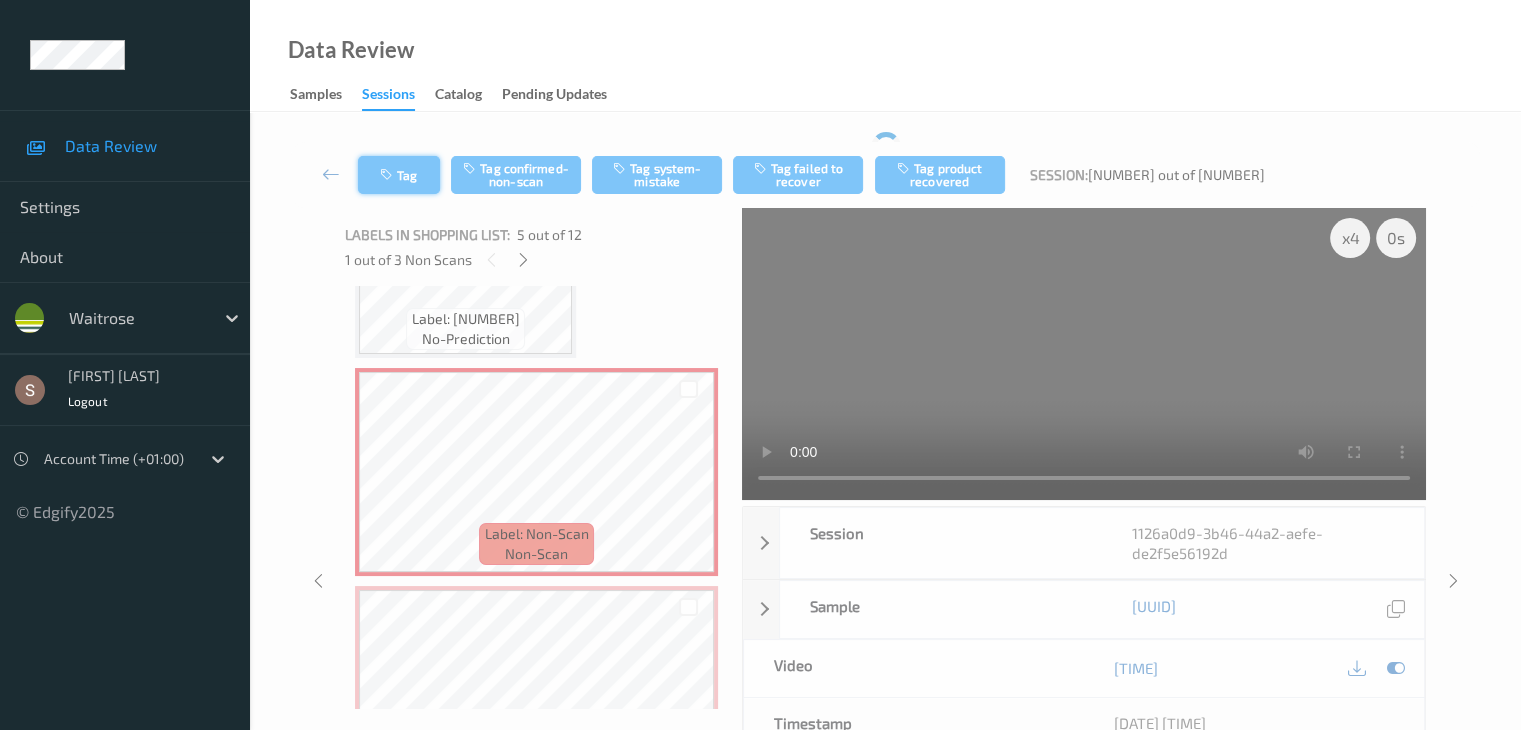 click on "Tag" at bounding box center [399, 175] 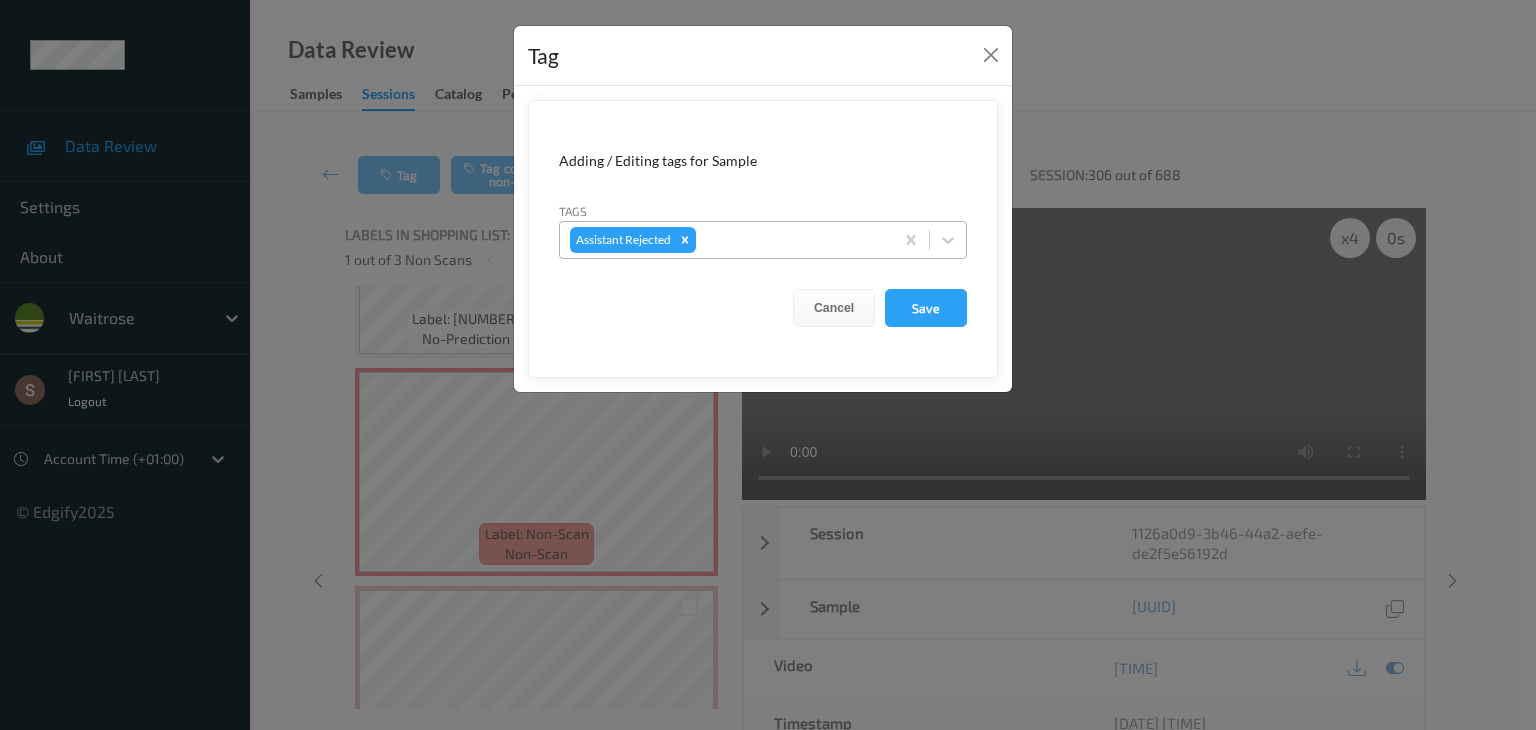click 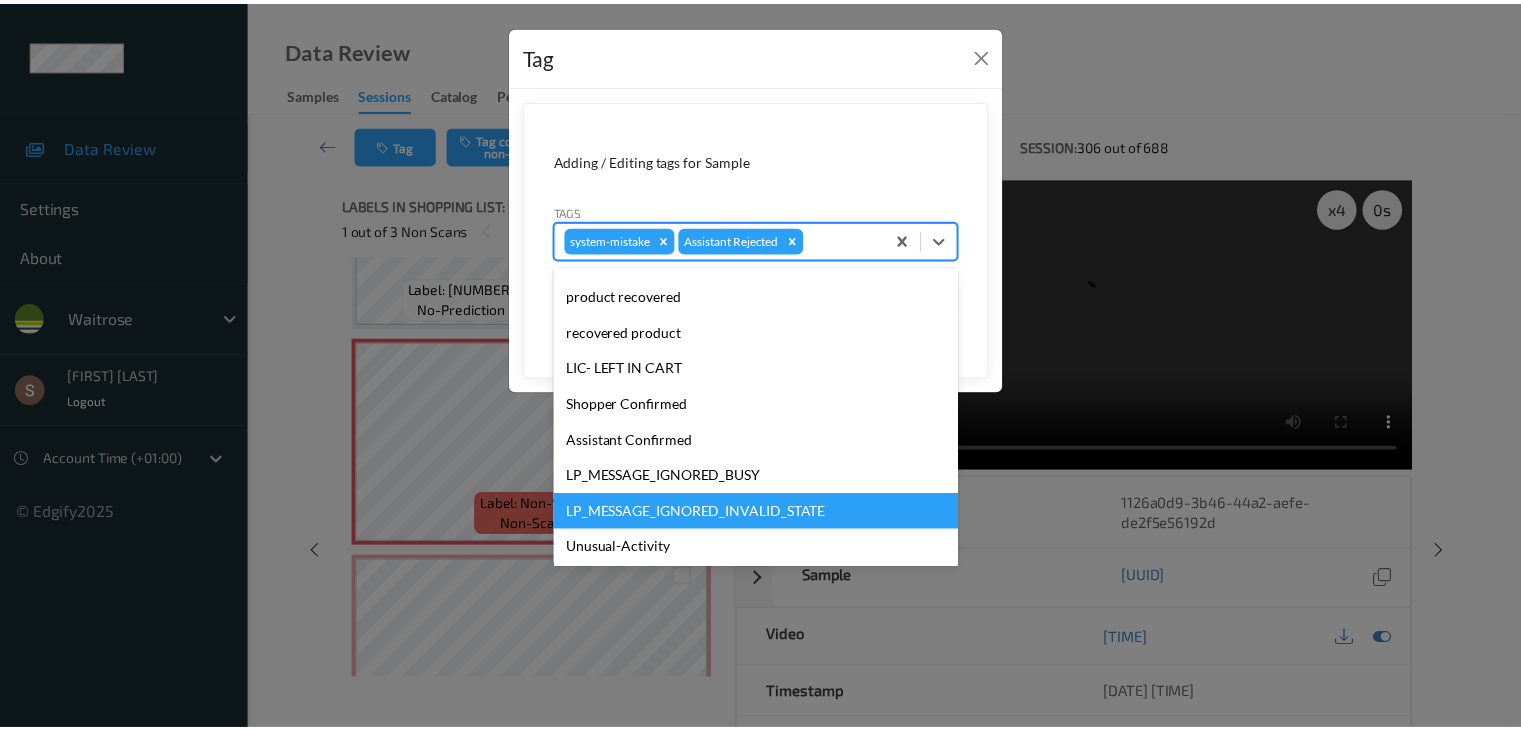 scroll, scrollTop: 320, scrollLeft: 0, axis: vertical 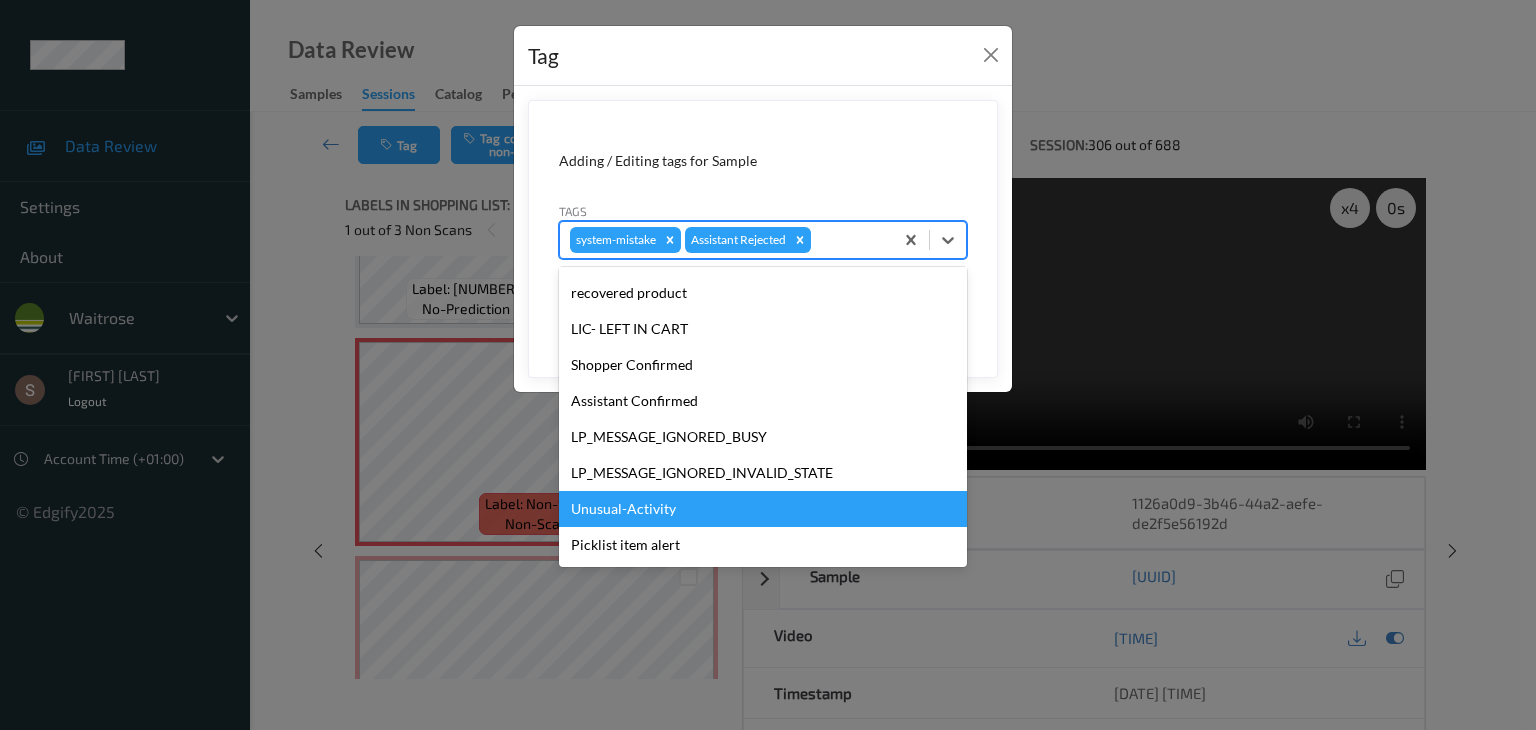 click on "Unusual-Activity" at bounding box center (763, 509) 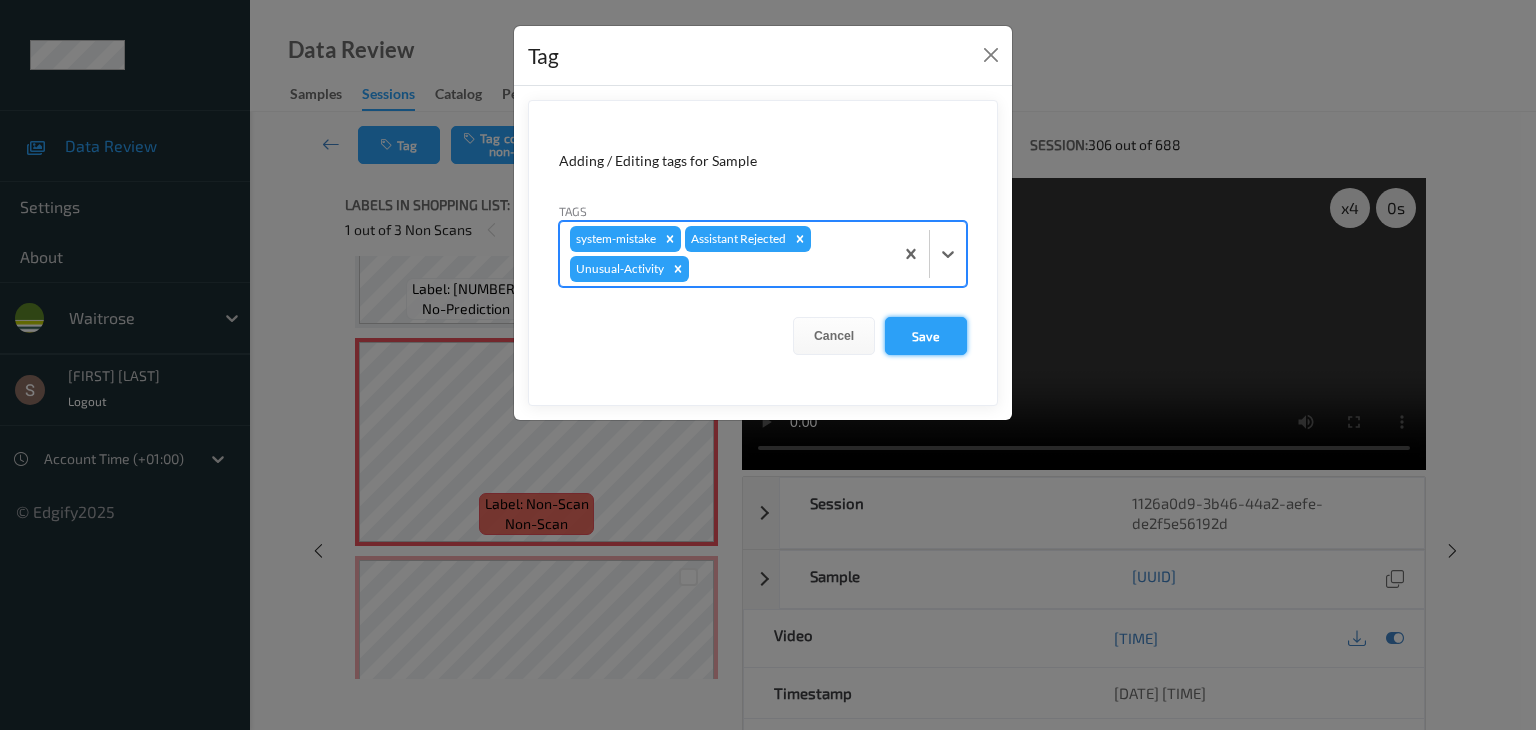click on "Save" at bounding box center (926, 336) 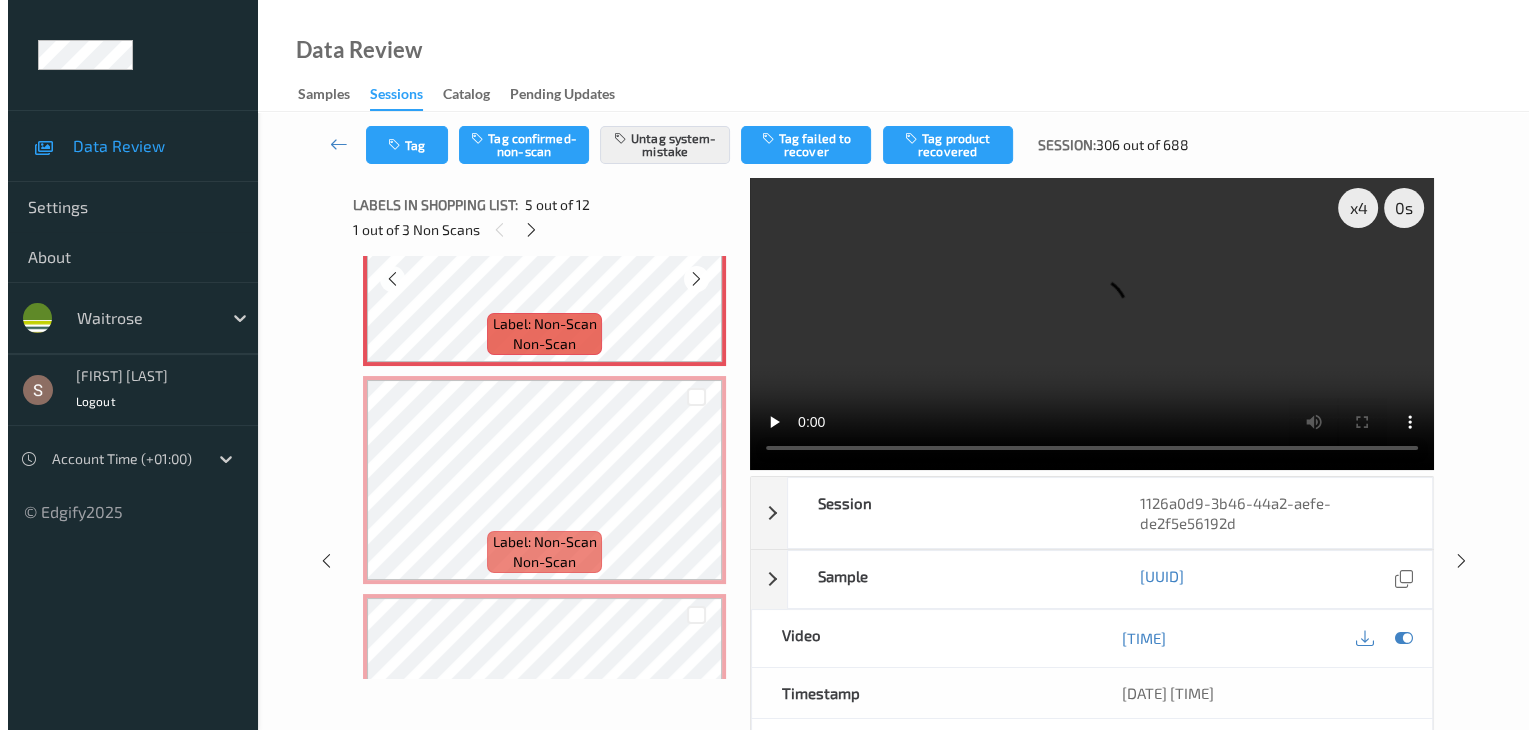 scroll, scrollTop: 1000, scrollLeft: 0, axis: vertical 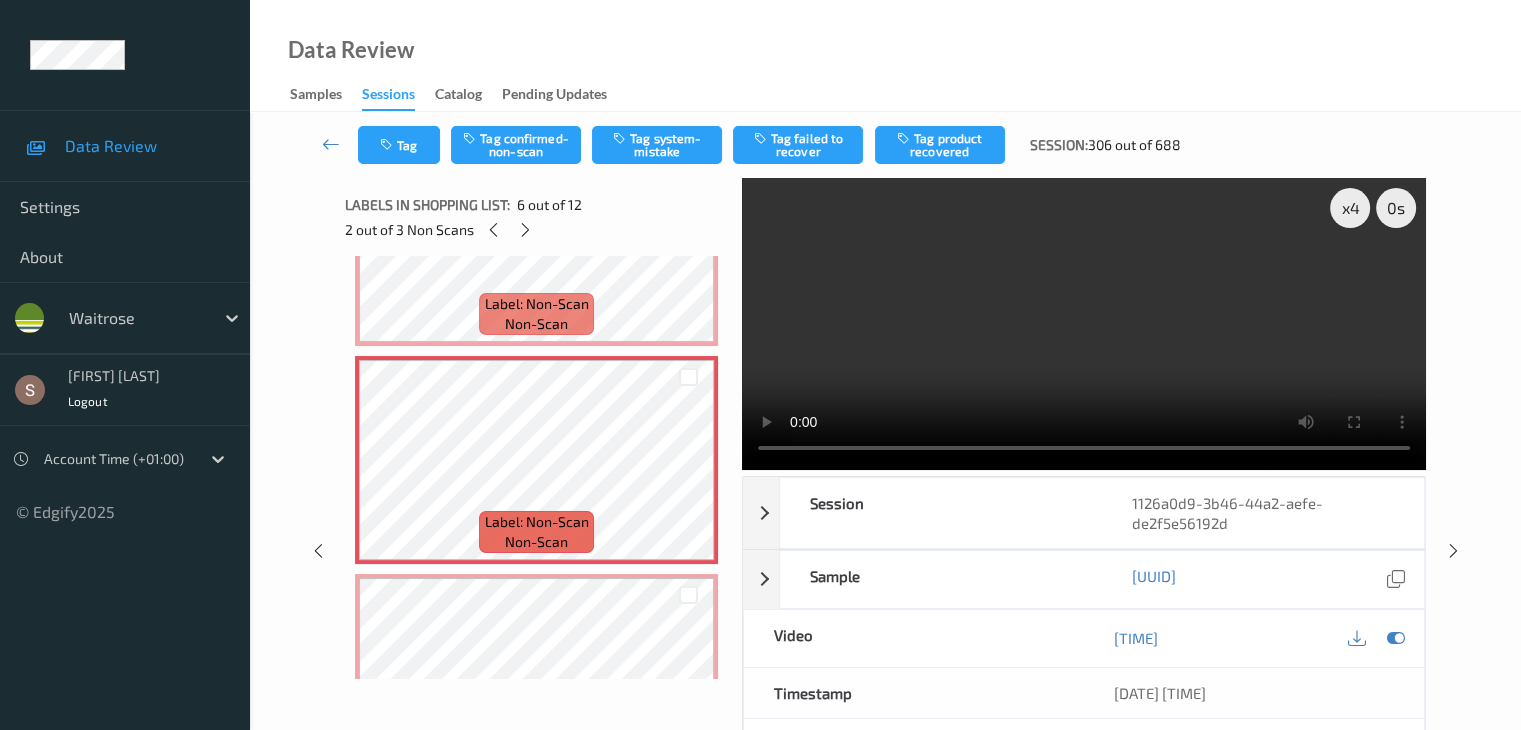 click on "Tag Tag   confirmed-non-scan Tag   system-mistake Tag   failed to recover Tag   product recovered Session: 306 out of 688" at bounding box center (885, 145) 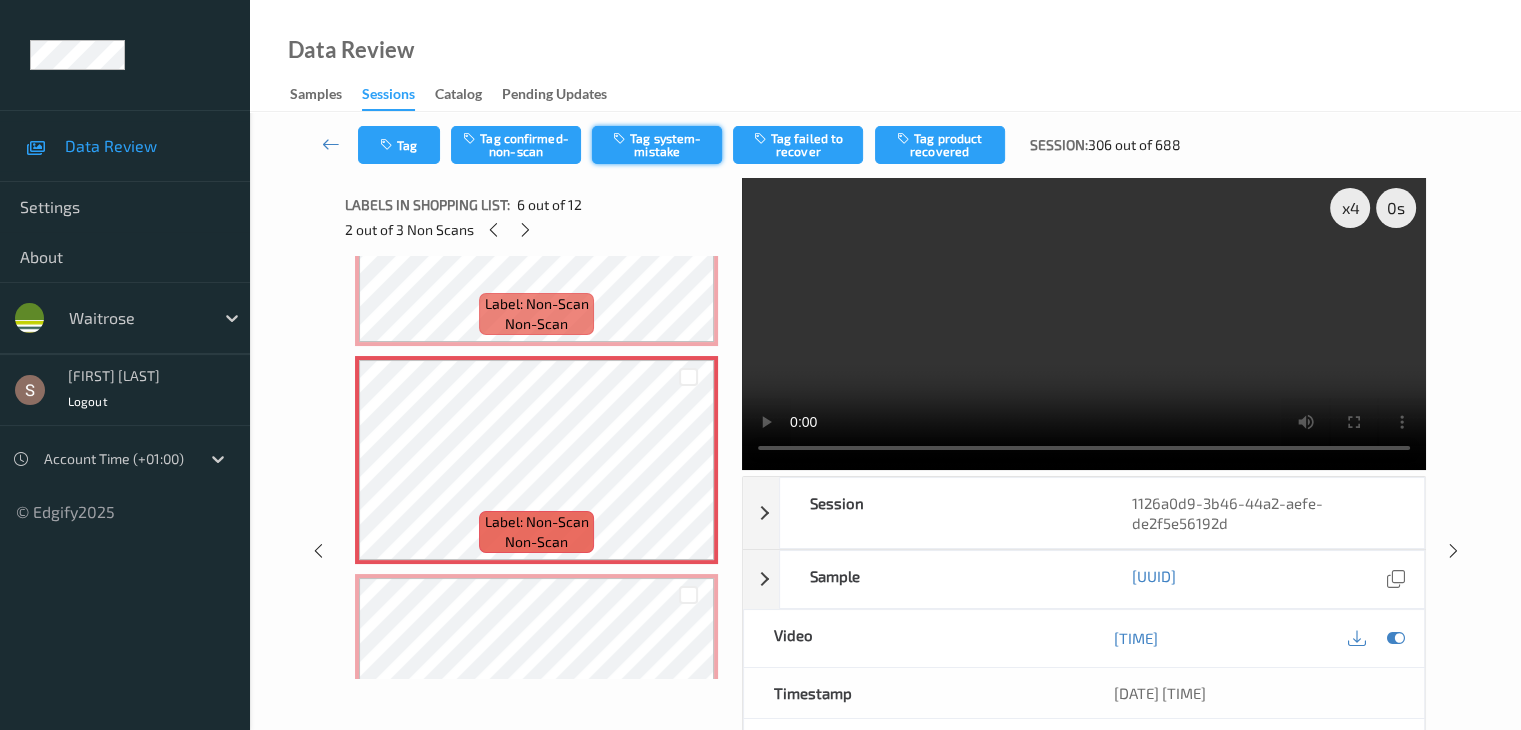 click on "Tag   system-mistake" at bounding box center (657, 145) 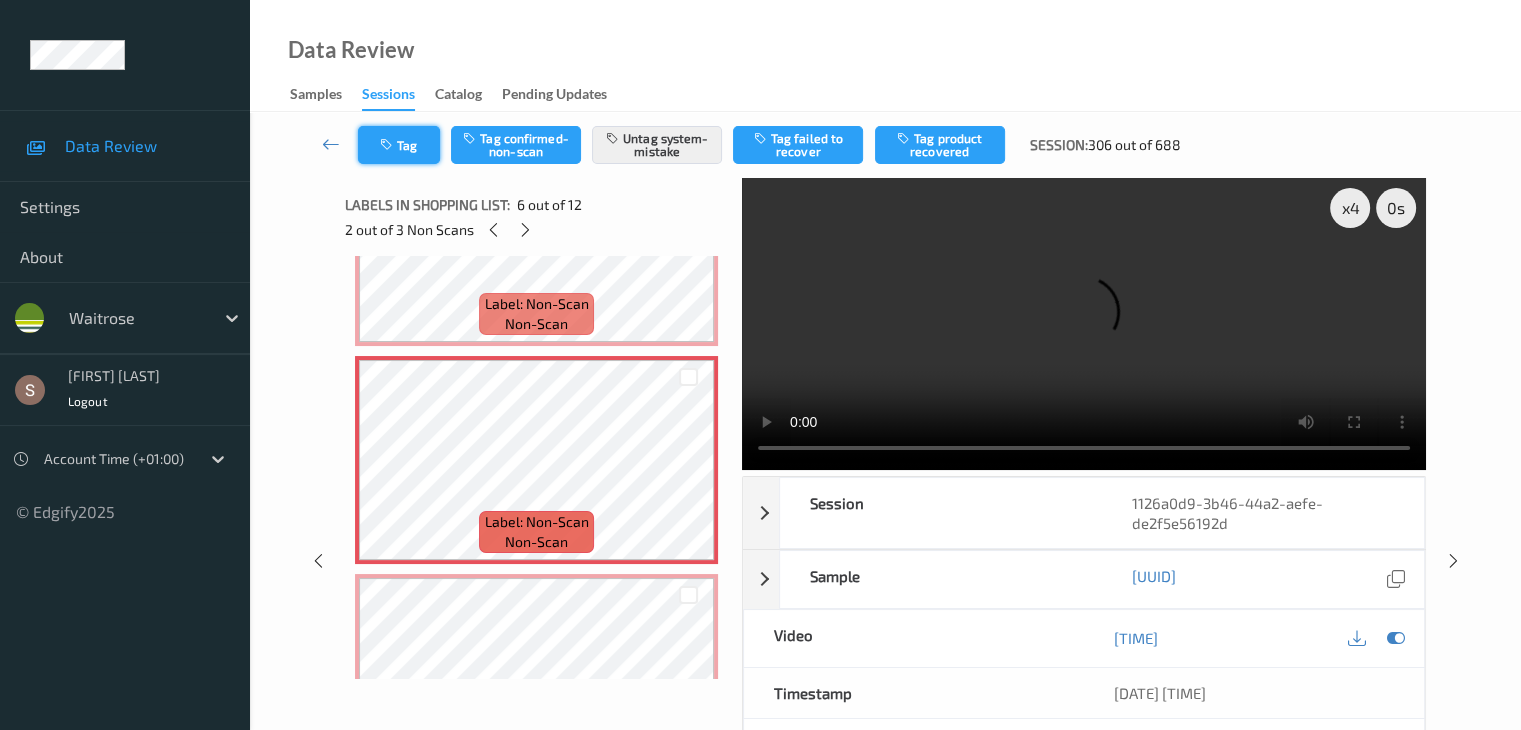 click at bounding box center [388, 145] 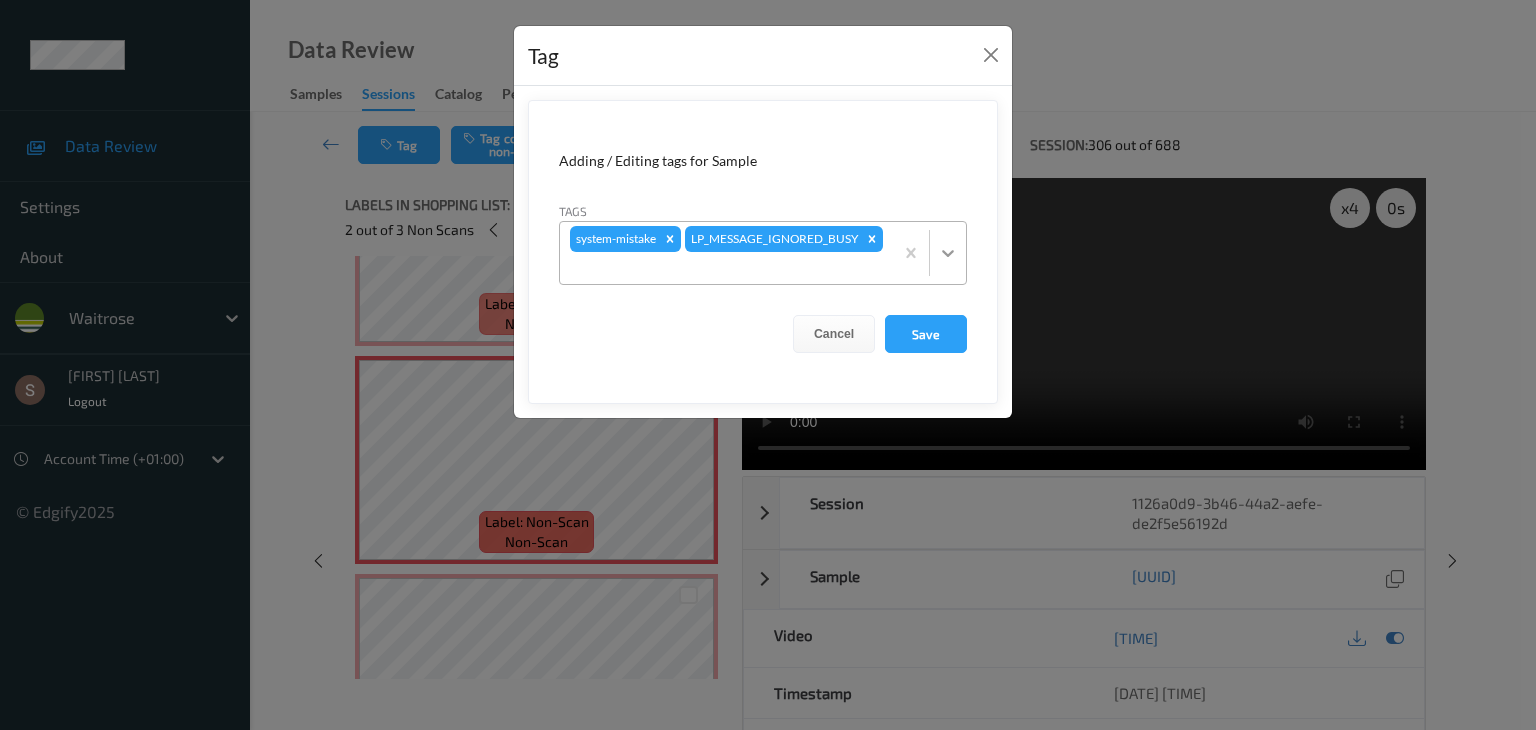 click 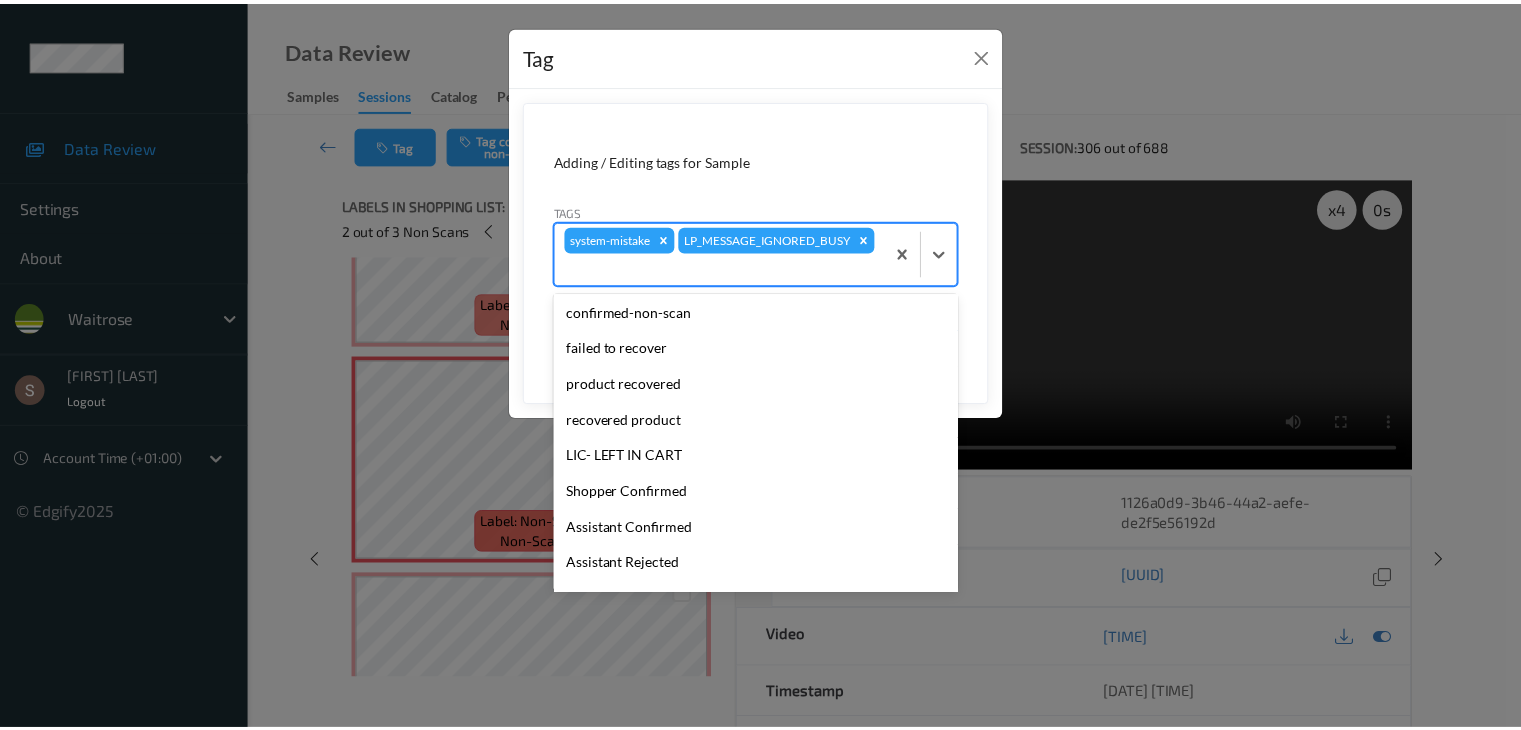 scroll, scrollTop: 320, scrollLeft: 0, axis: vertical 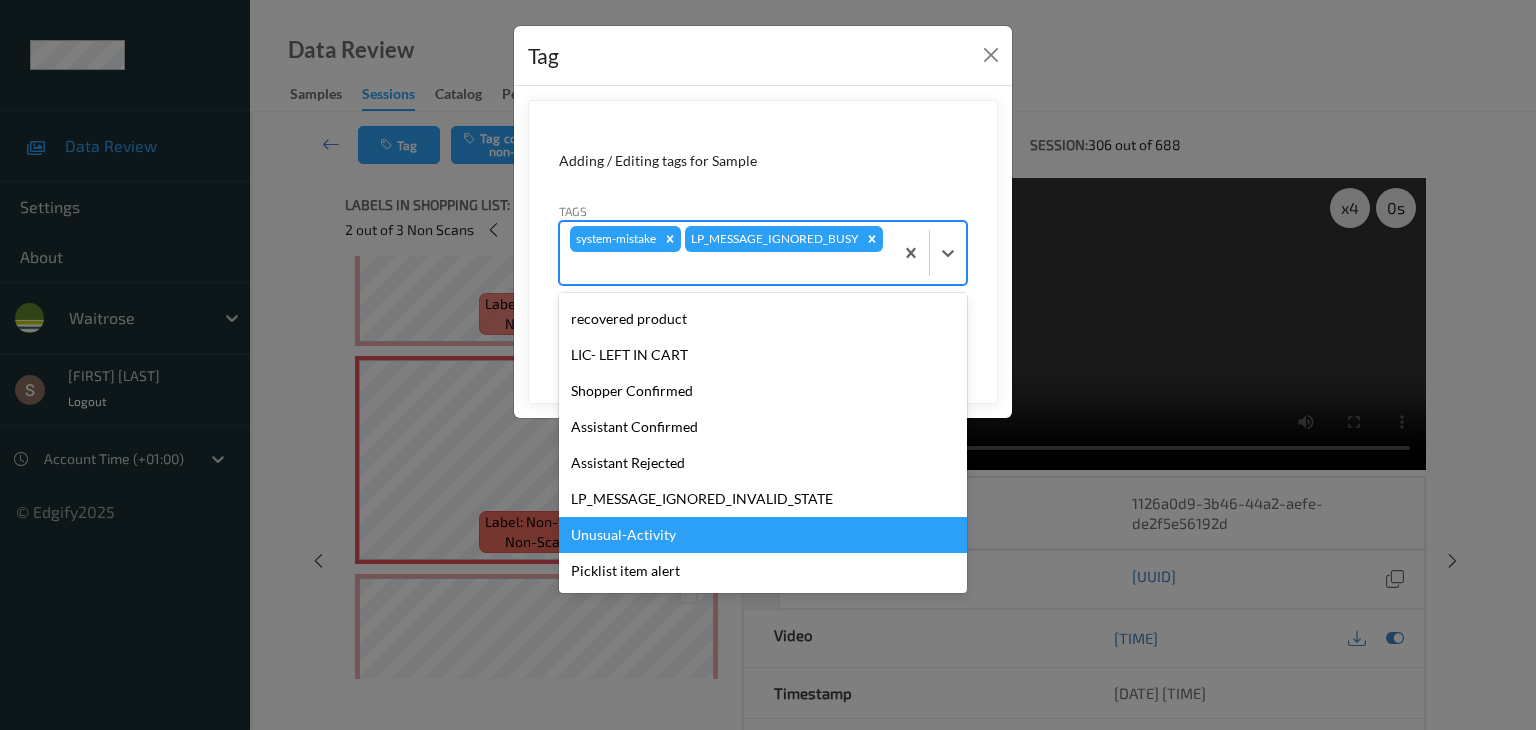 click on "Unusual-Activity" at bounding box center (763, 535) 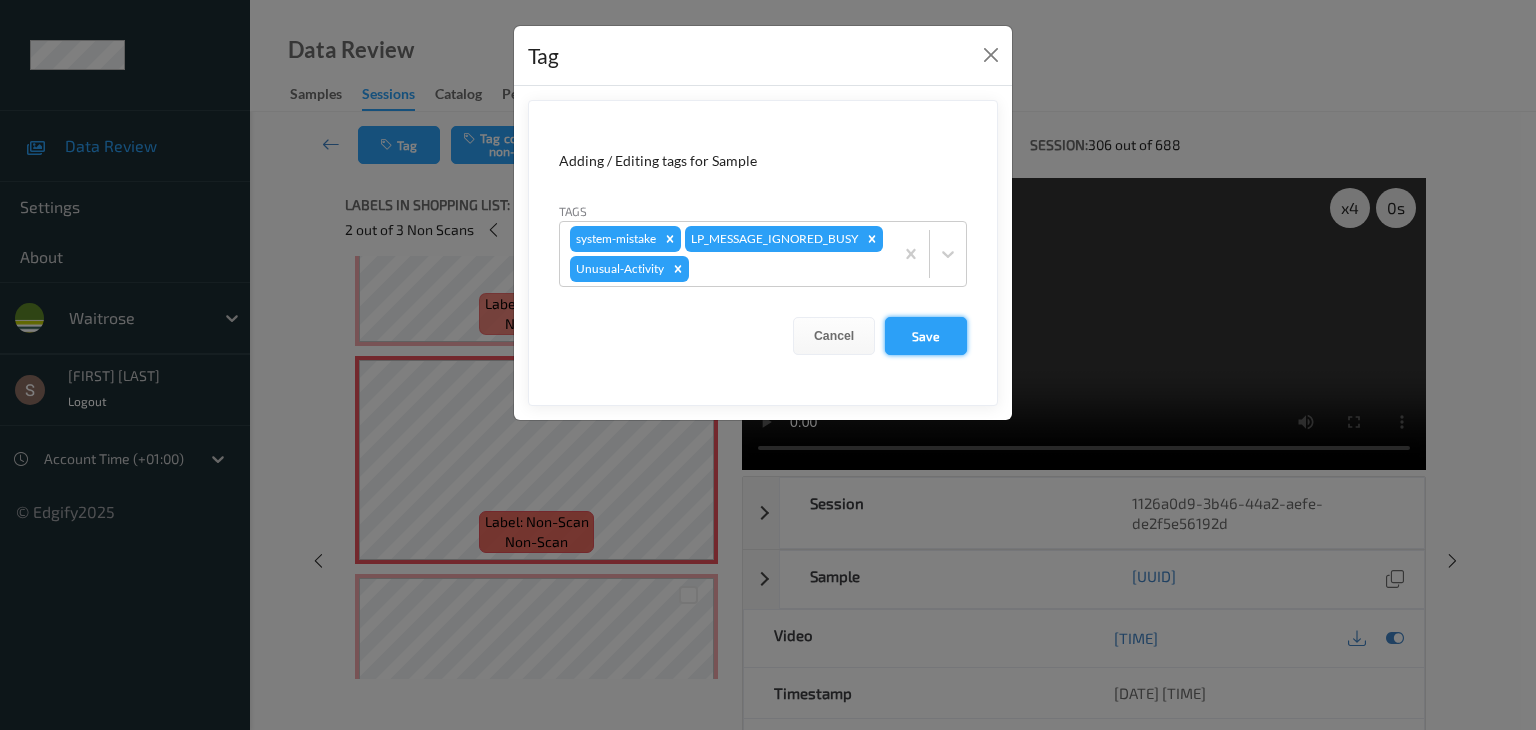 click on "Save" at bounding box center [926, 336] 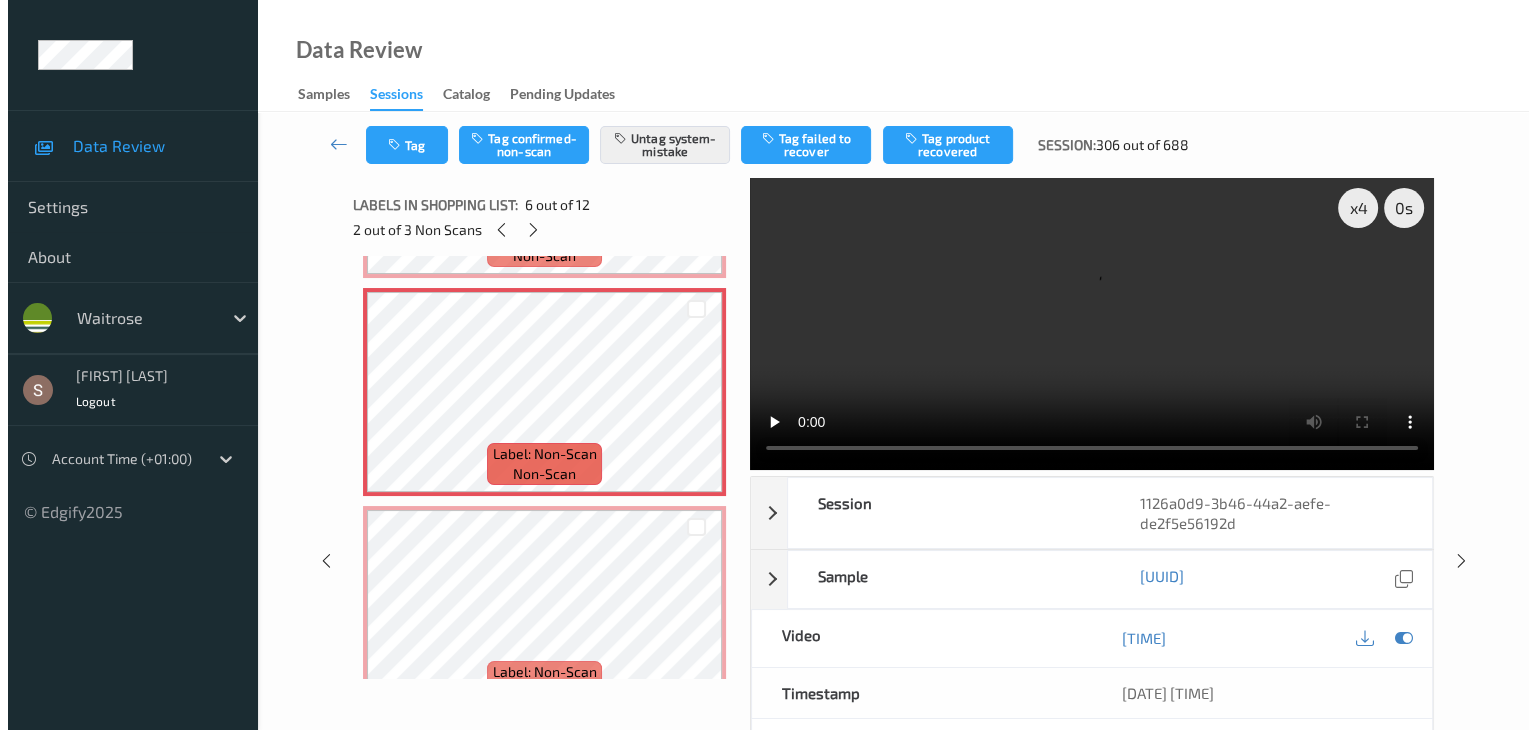 scroll, scrollTop: 1200, scrollLeft: 0, axis: vertical 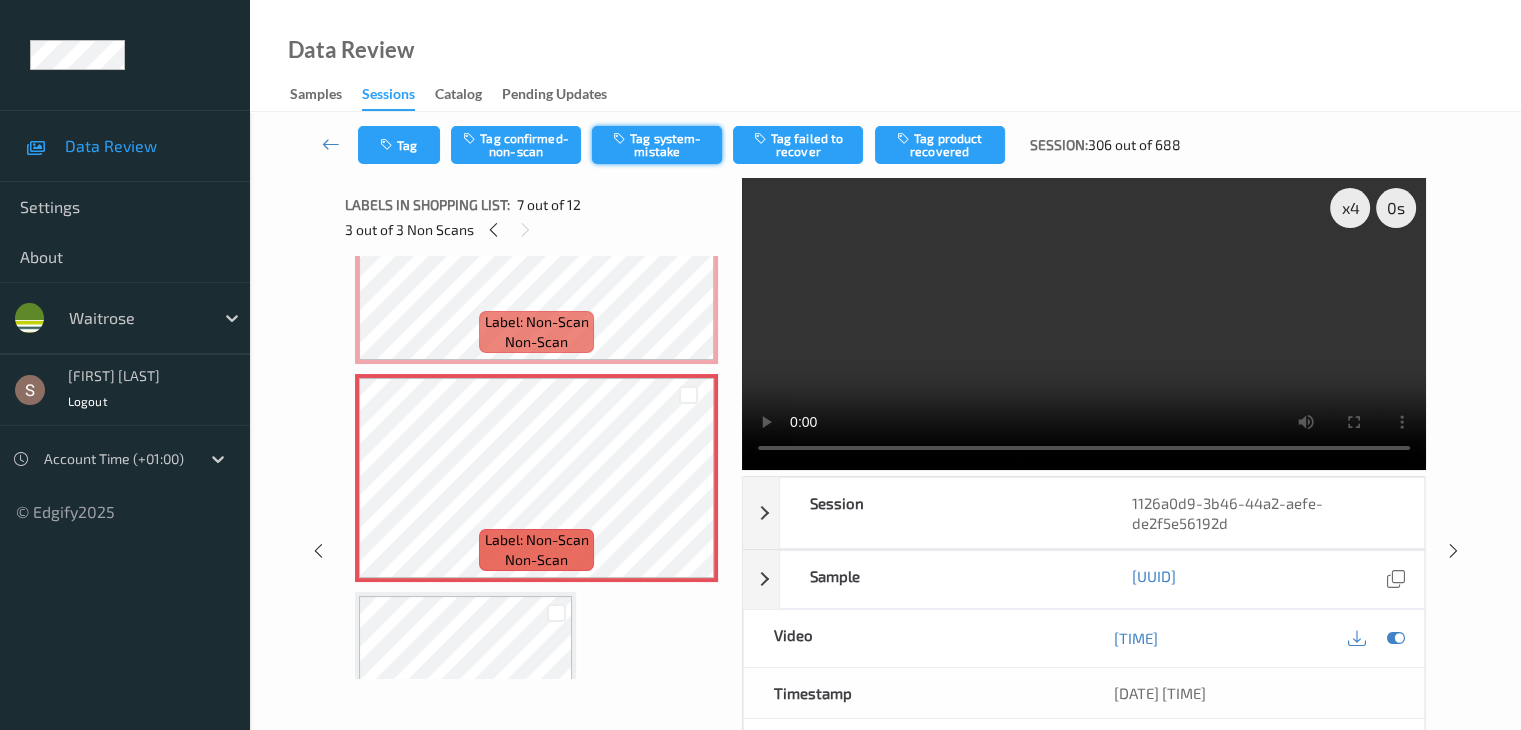 click on "Tag   system-mistake" at bounding box center (657, 145) 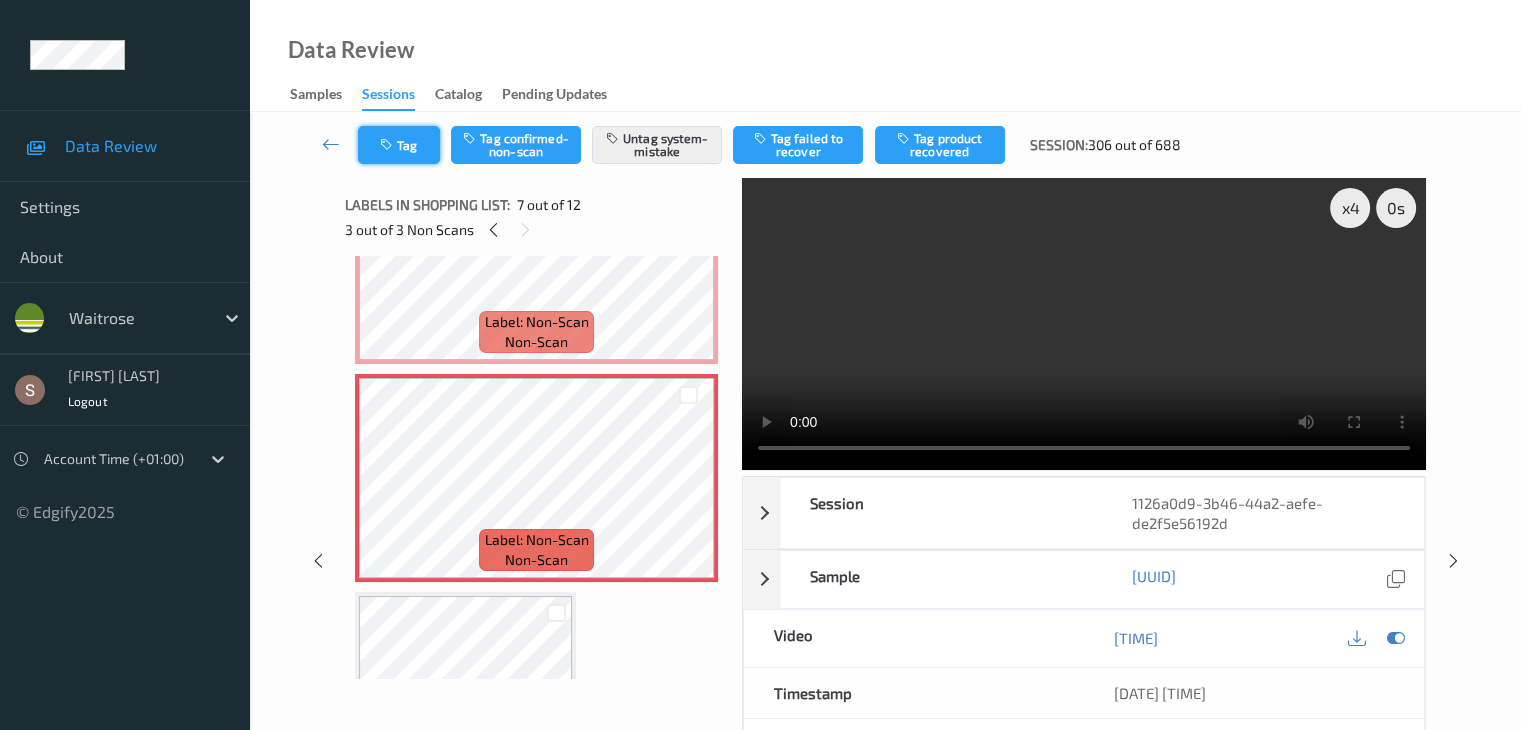 click on "Tag" at bounding box center (399, 145) 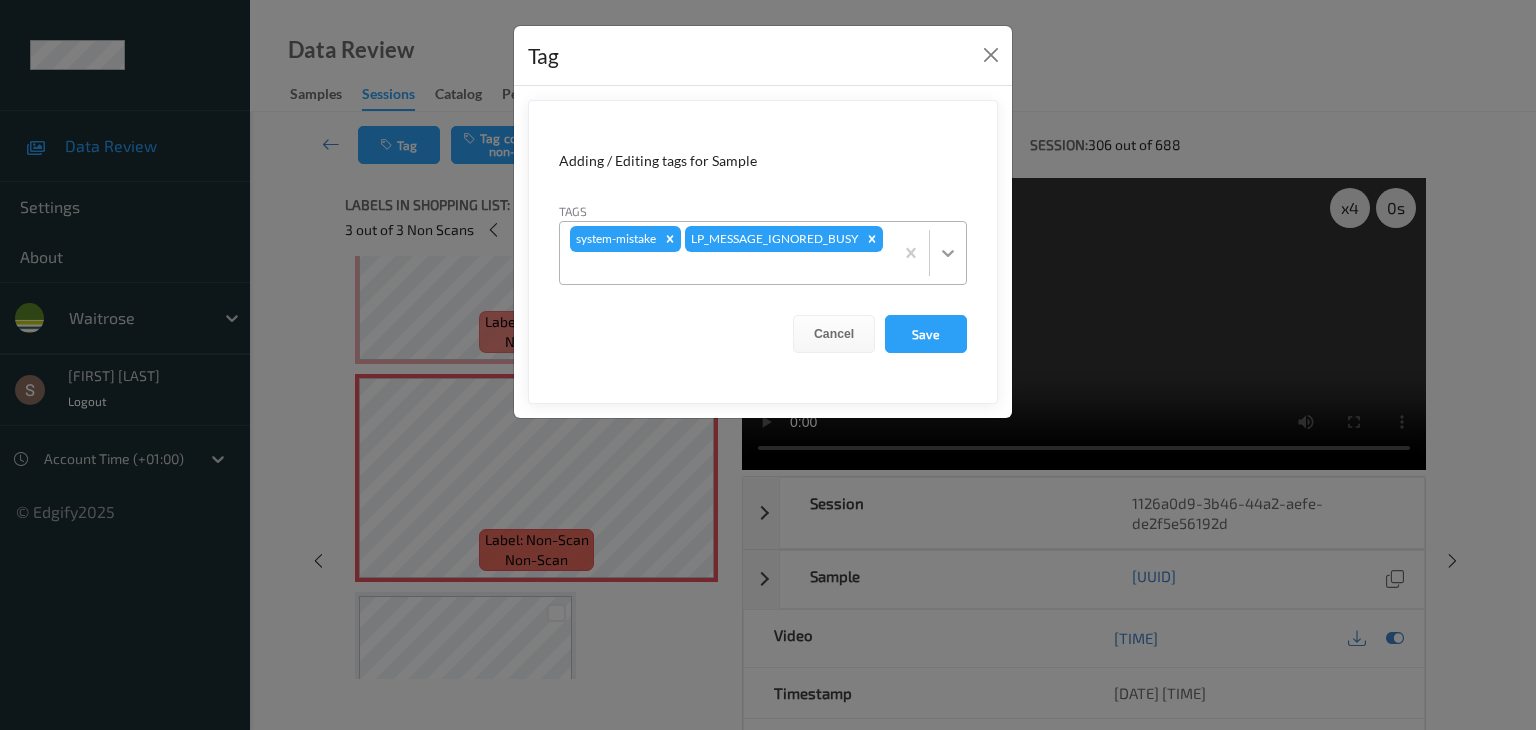 click 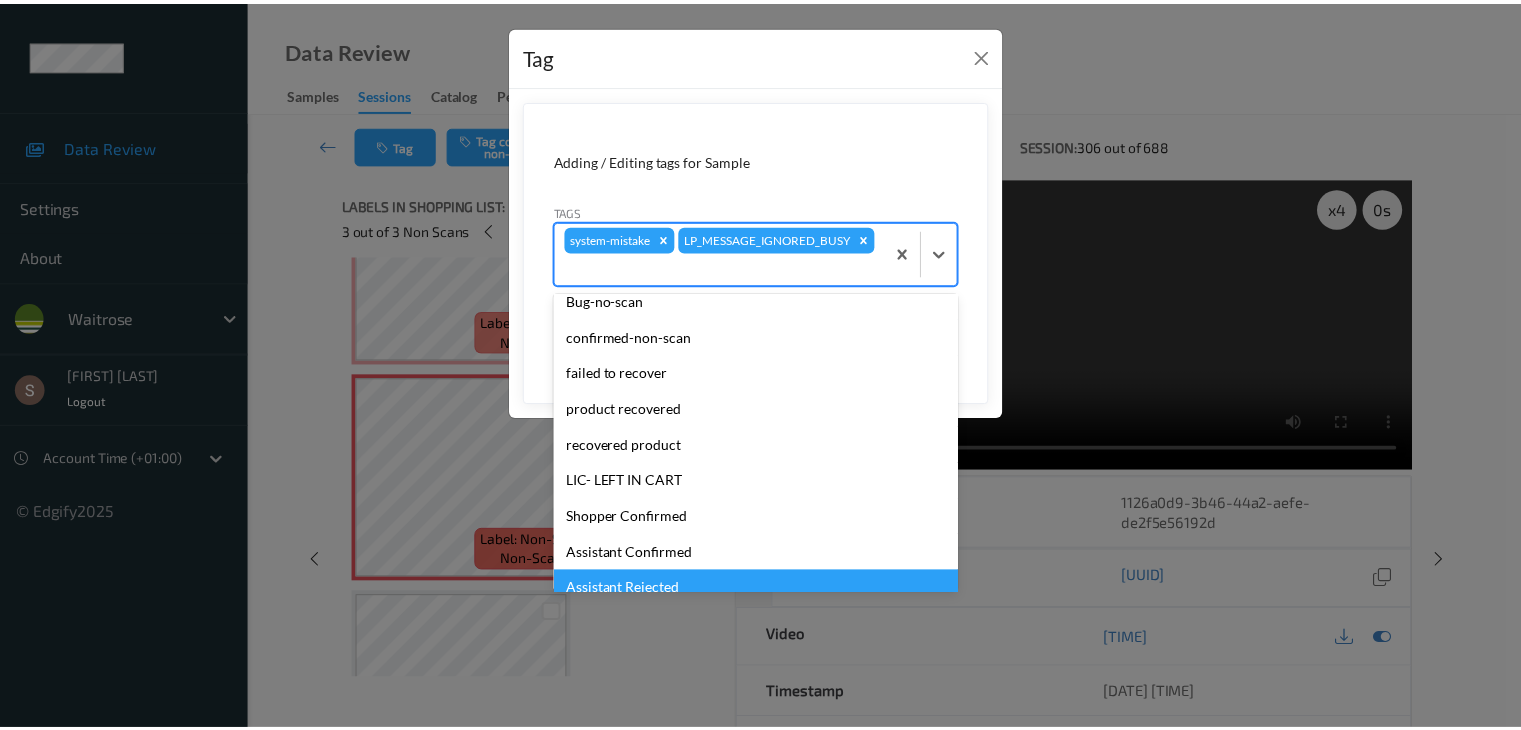 scroll, scrollTop: 320, scrollLeft: 0, axis: vertical 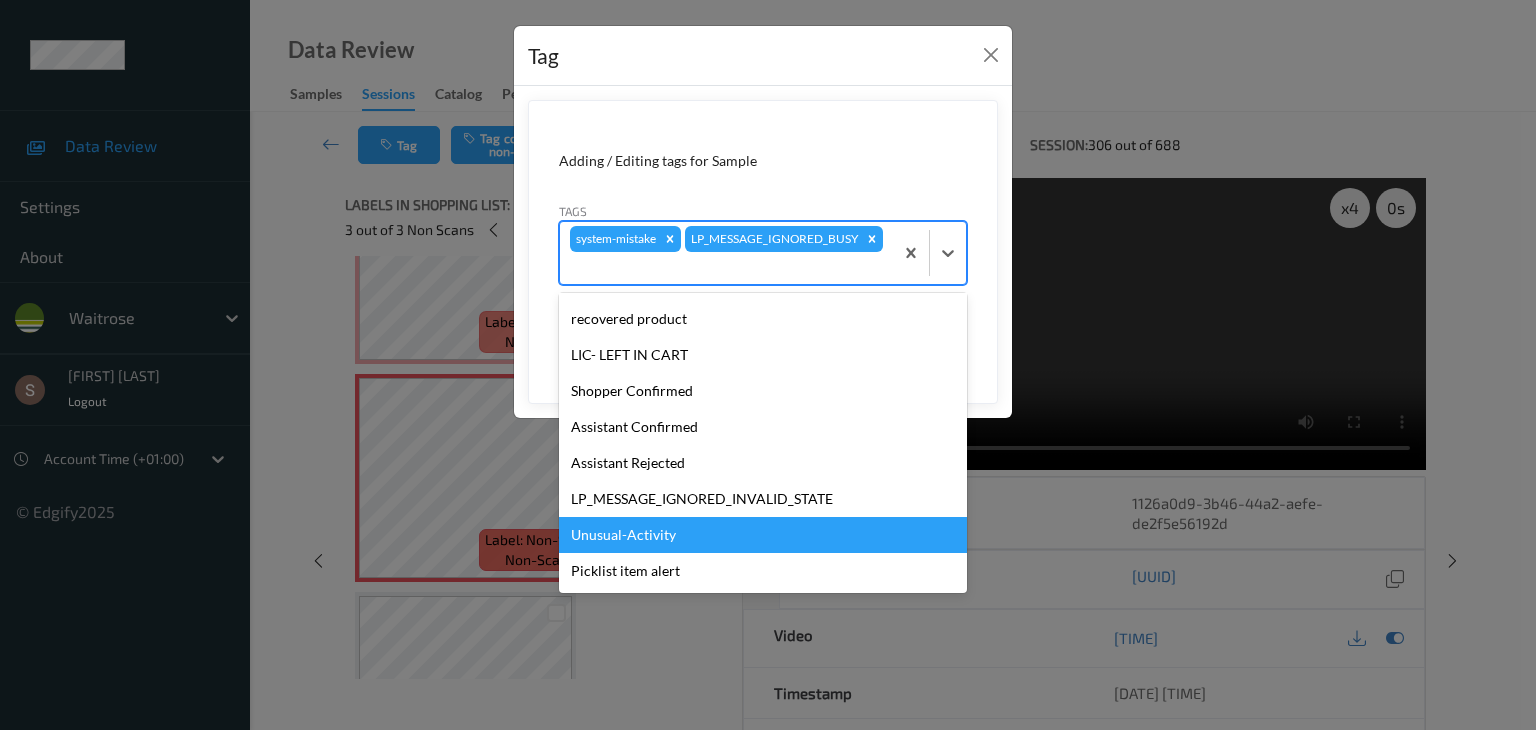 click on "Unusual-Activity" at bounding box center (763, 535) 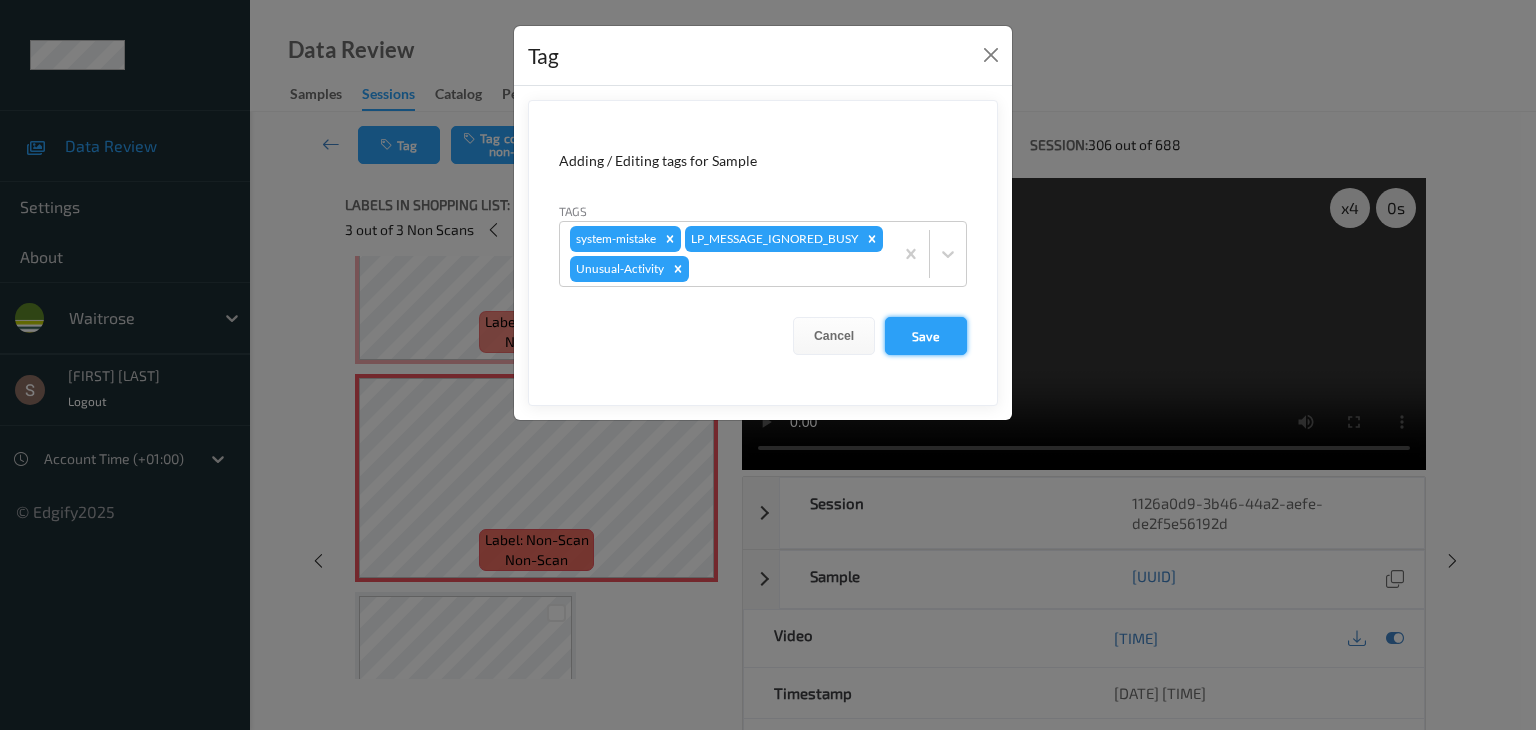 click on "Save" at bounding box center (926, 336) 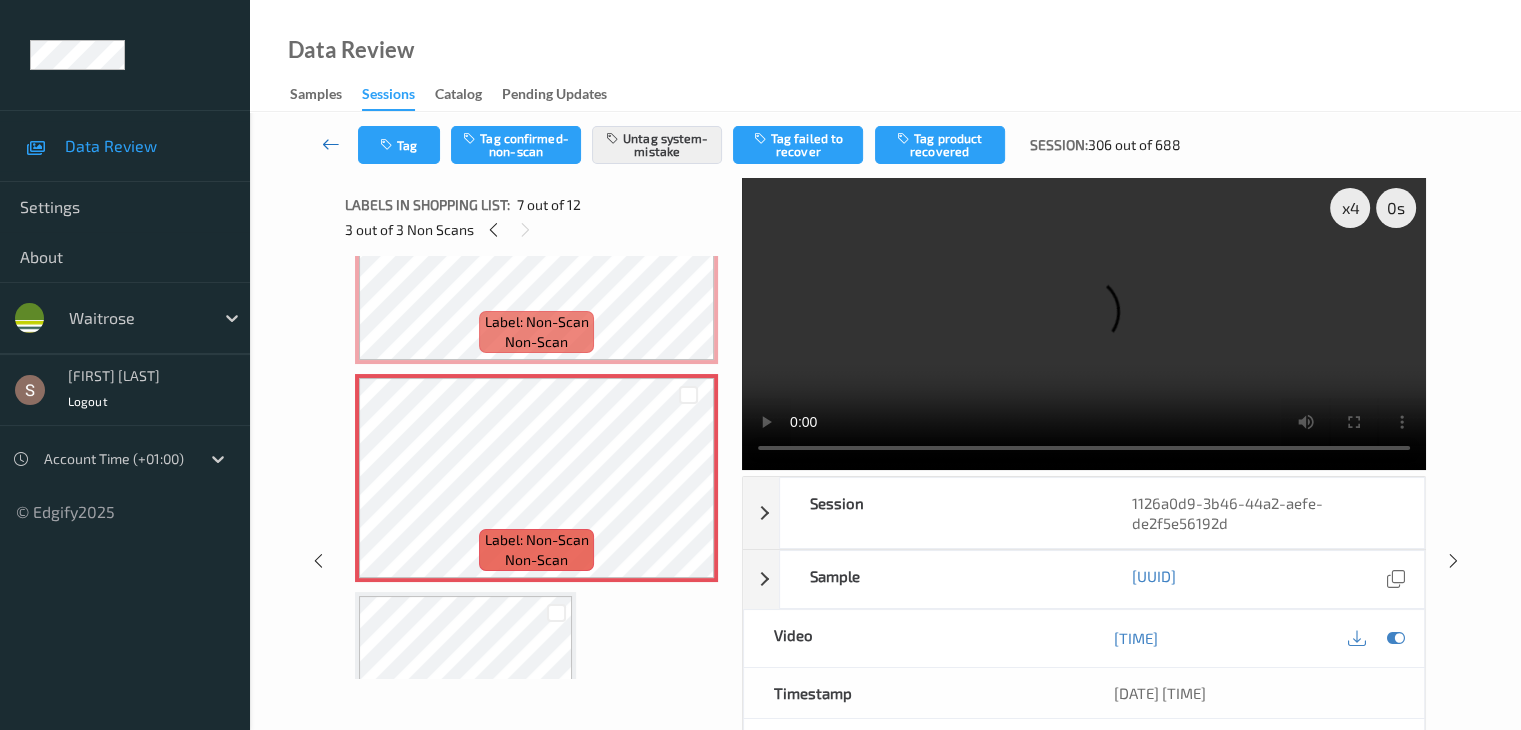 click at bounding box center [331, 144] 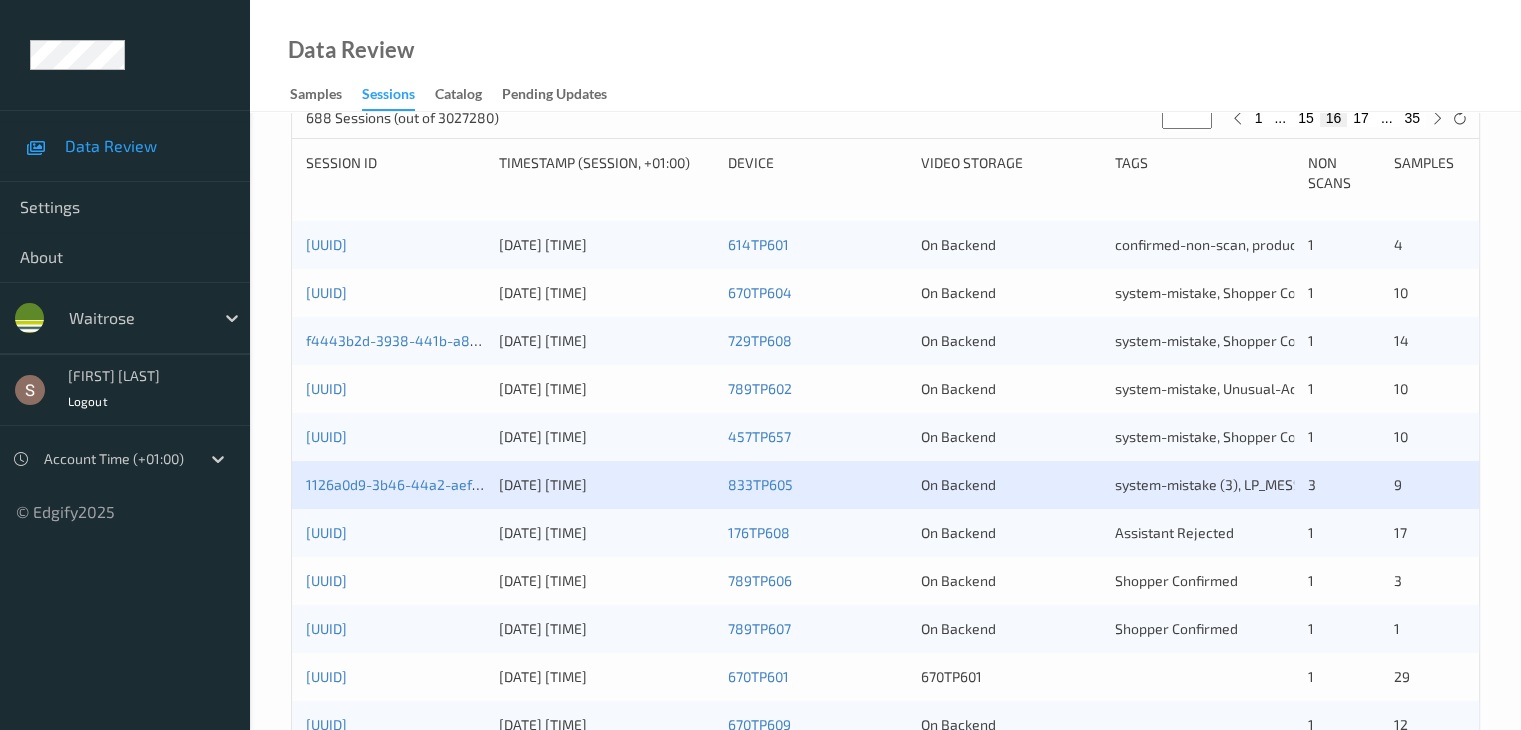scroll, scrollTop: 500, scrollLeft: 0, axis: vertical 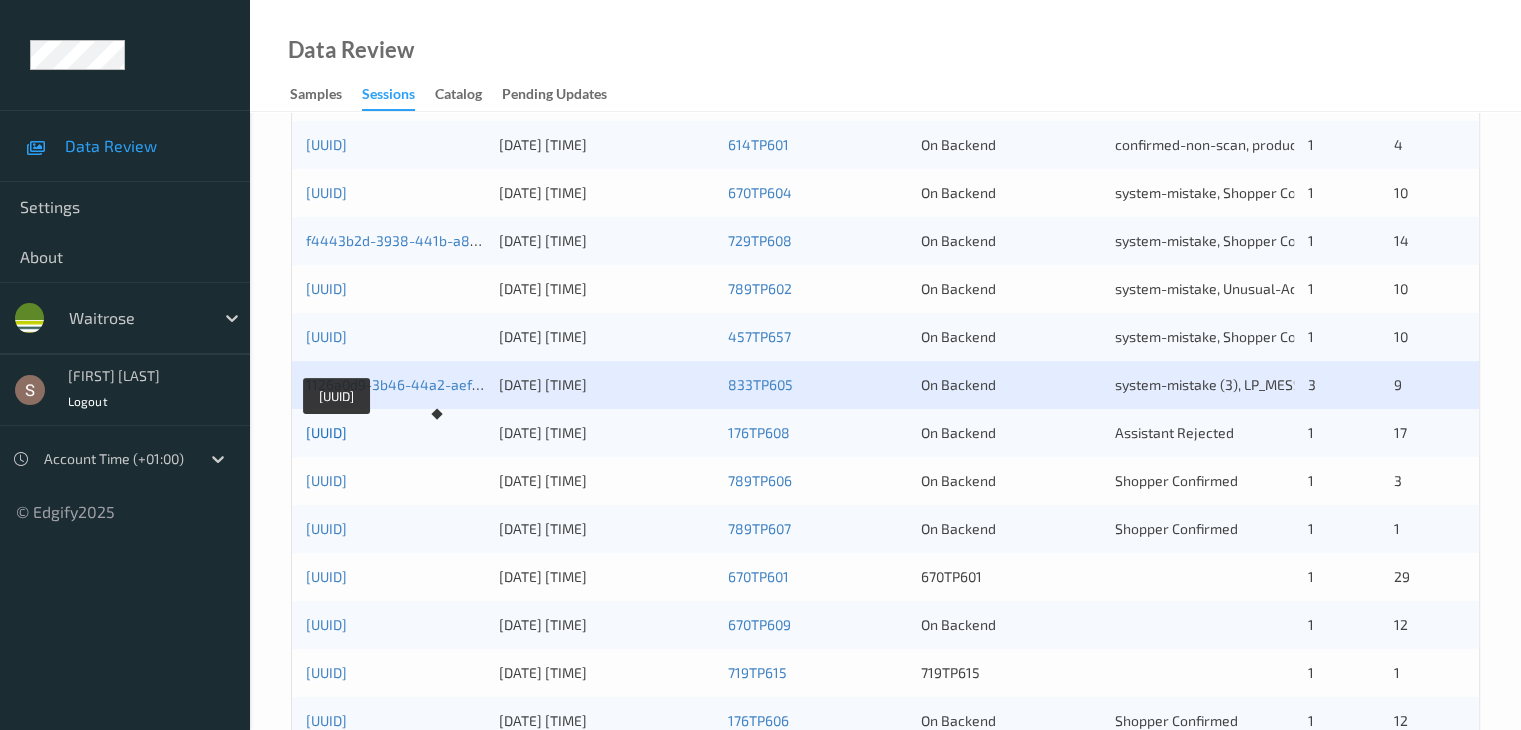click on "b7d8c94c-19be-47ac-8faf-55cf37a0ead0" at bounding box center [326, 432] 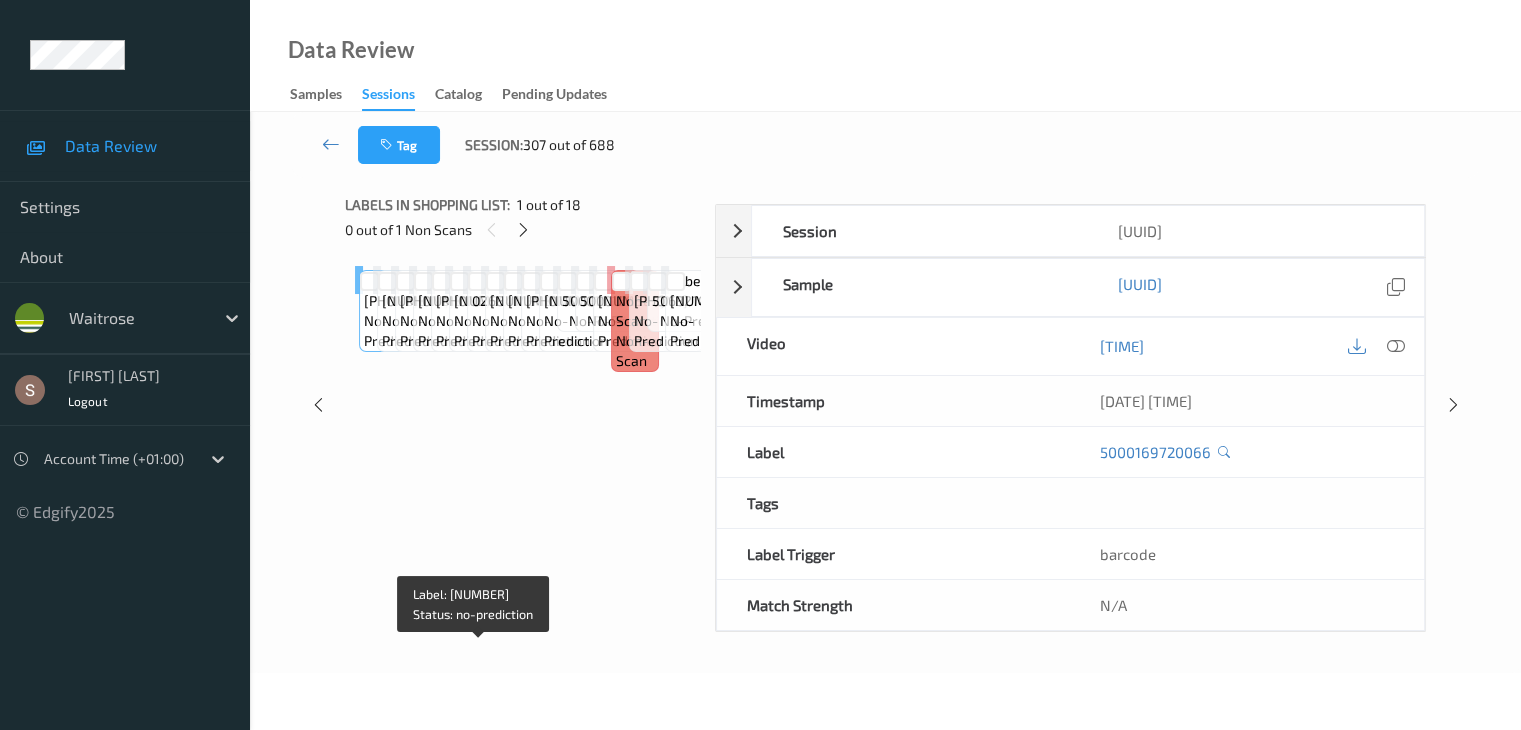 scroll, scrollTop: 0, scrollLeft: 0, axis: both 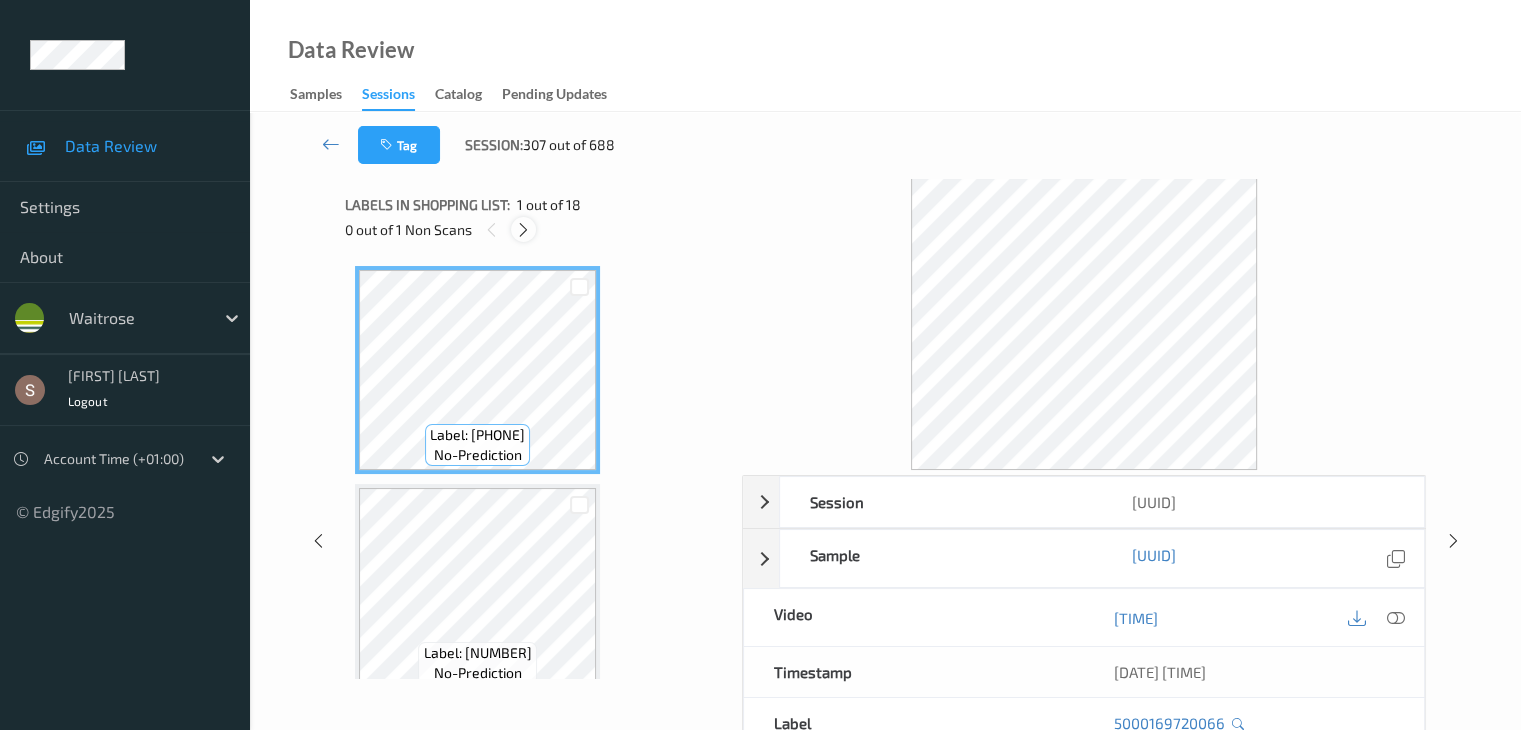 click at bounding box center [523, 230] 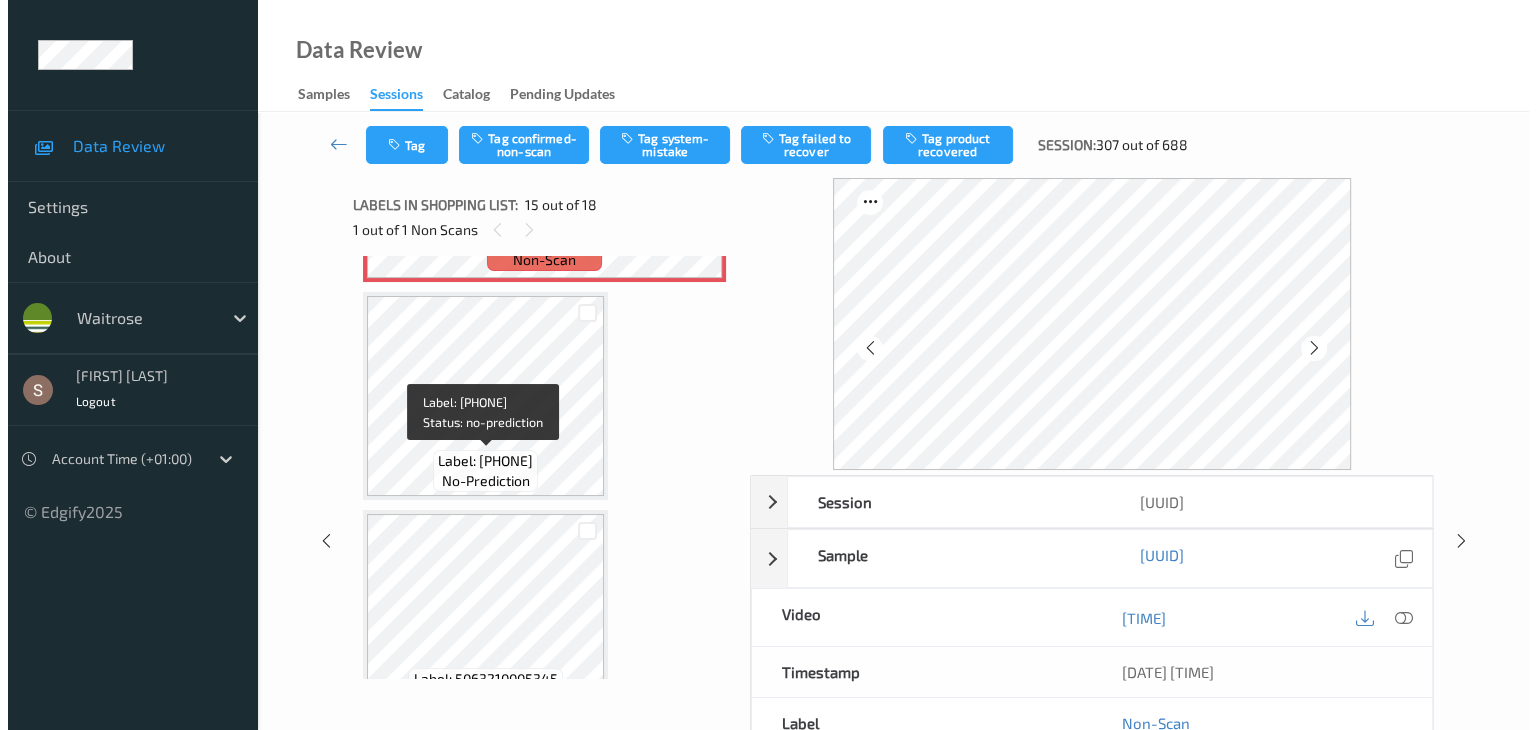 scroll, scrollTop: 3144, scrollLeft: 0, axis: vertical 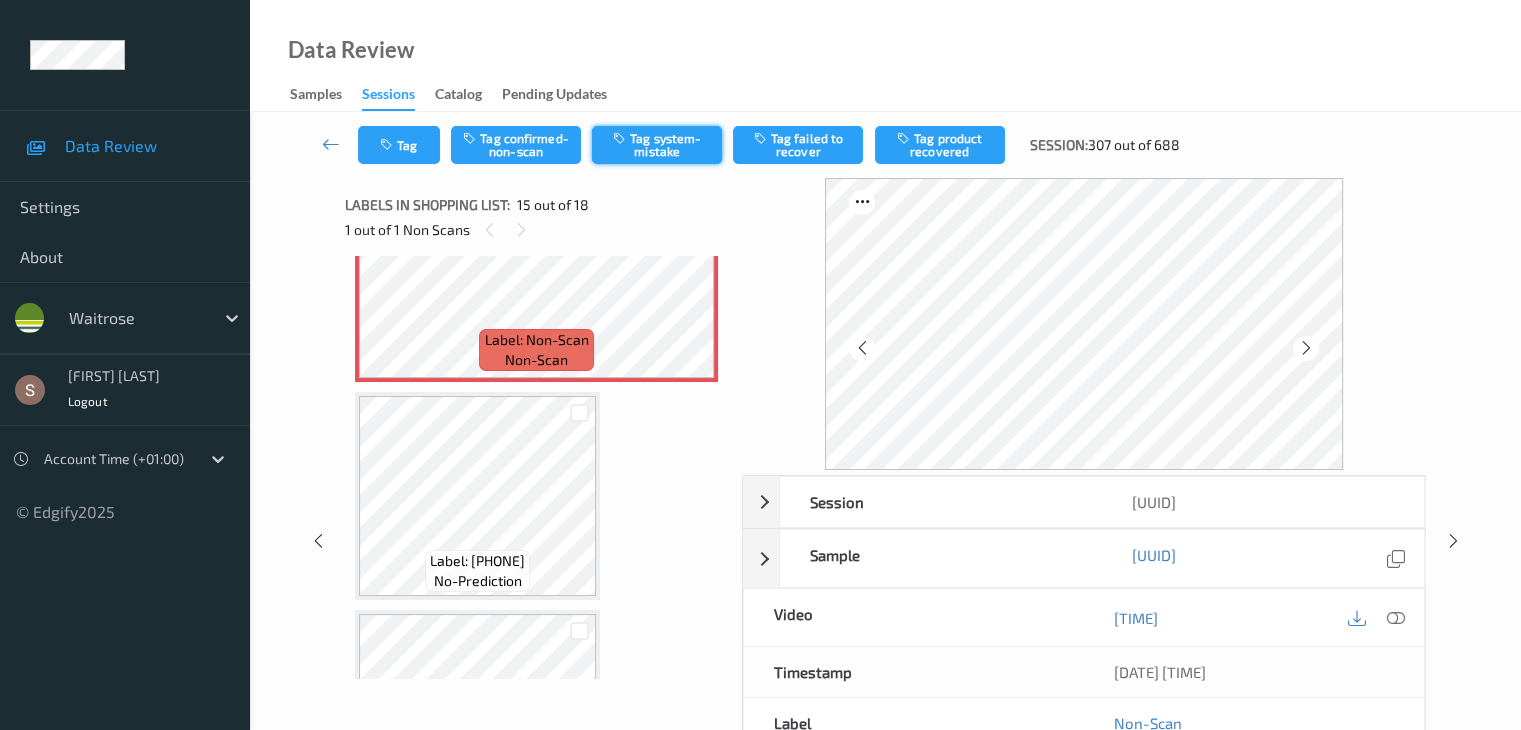 click on "Tag   system-mistake" at bounding box center (657, 145) 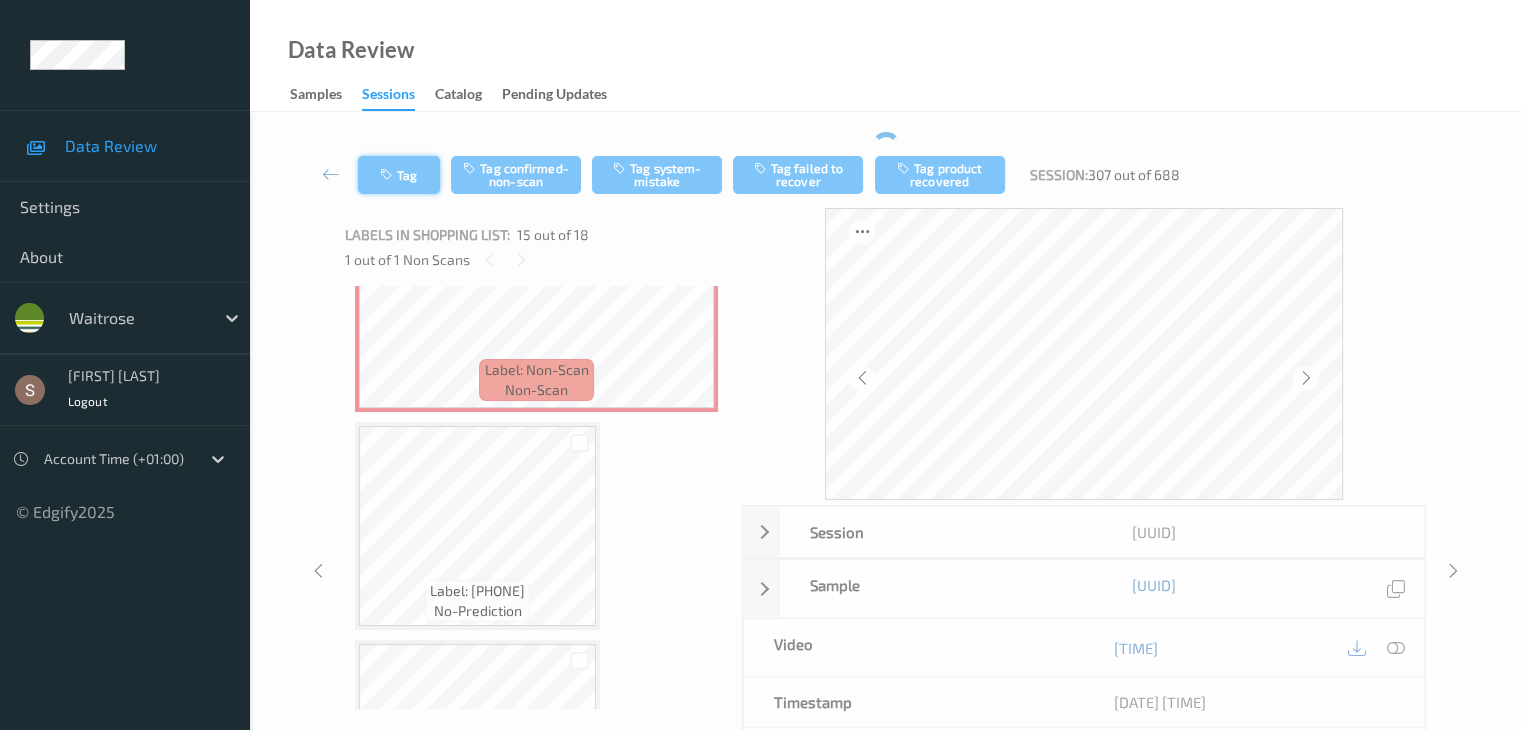 click on "Tag" at bounding box center [399, 175] 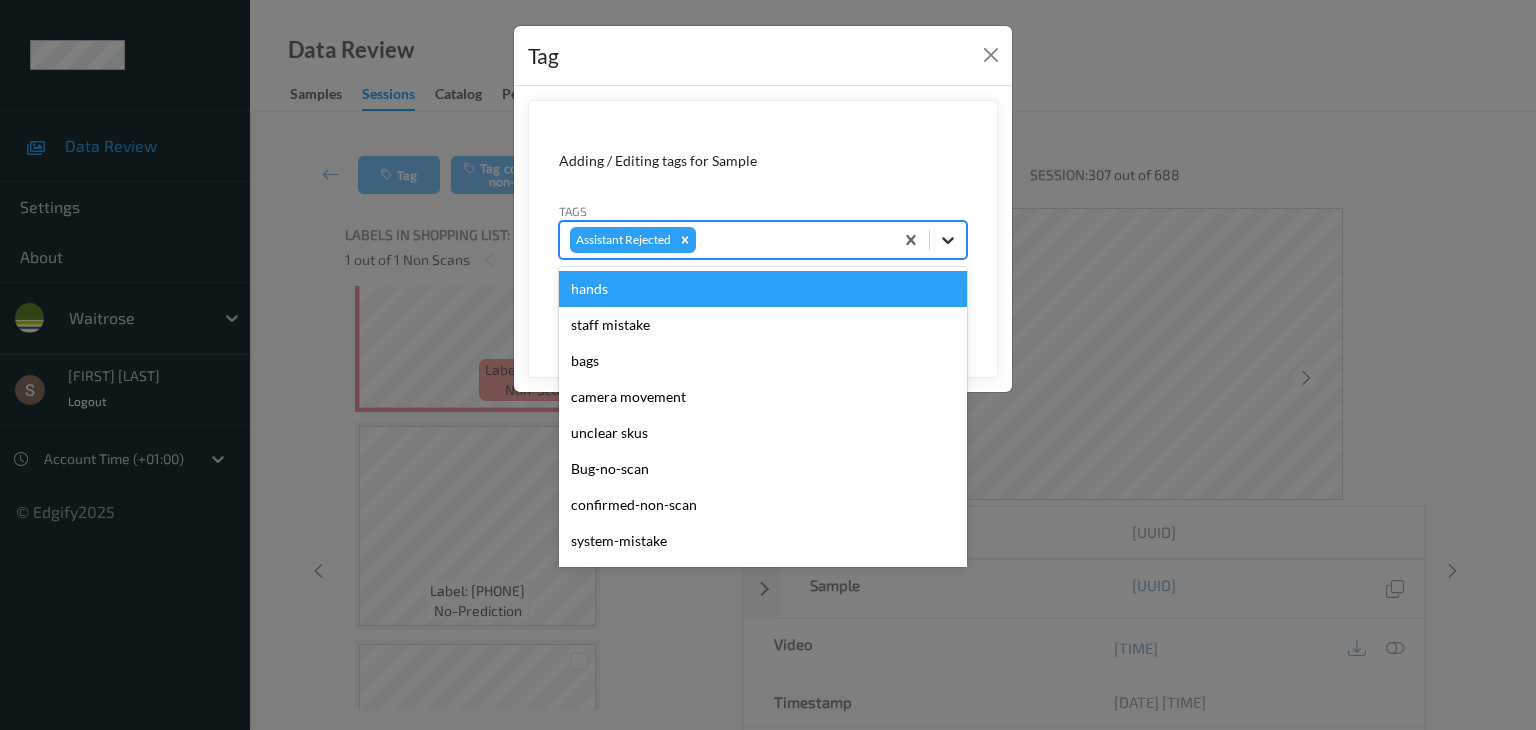 click 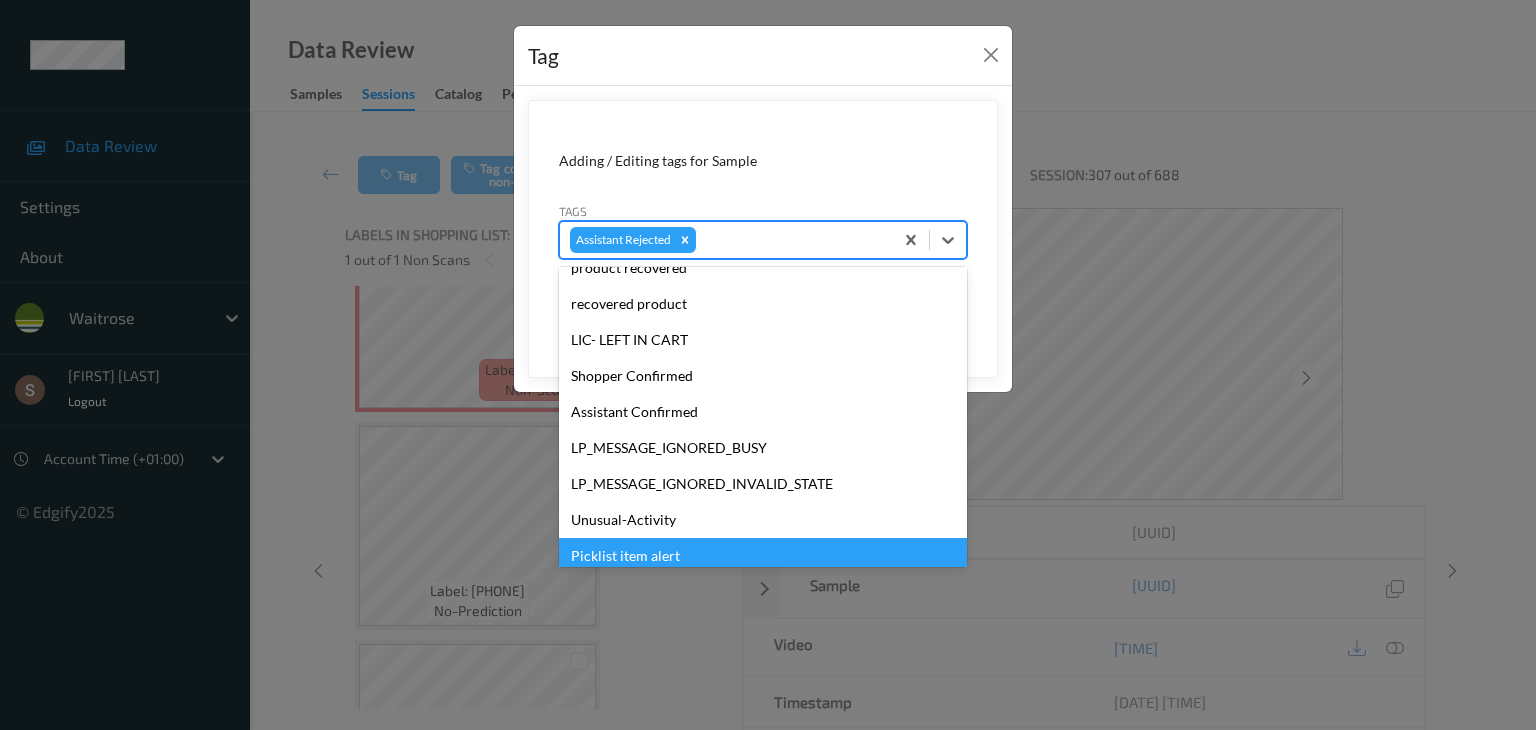 scroll, scrollTop: 356, scrollLeft: 0, axis: vertical 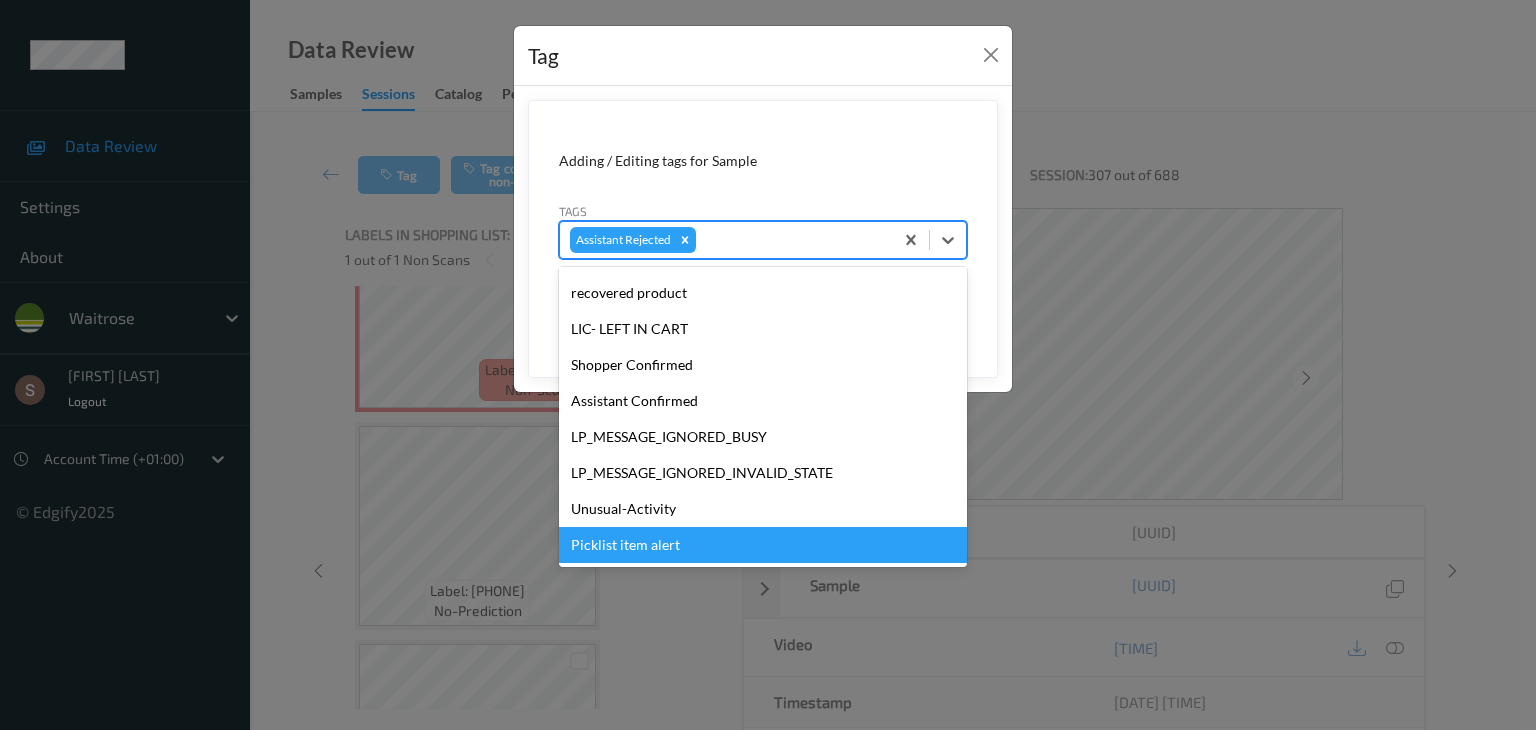click on "Unusual-Activity" at bounding box center [763, 509] 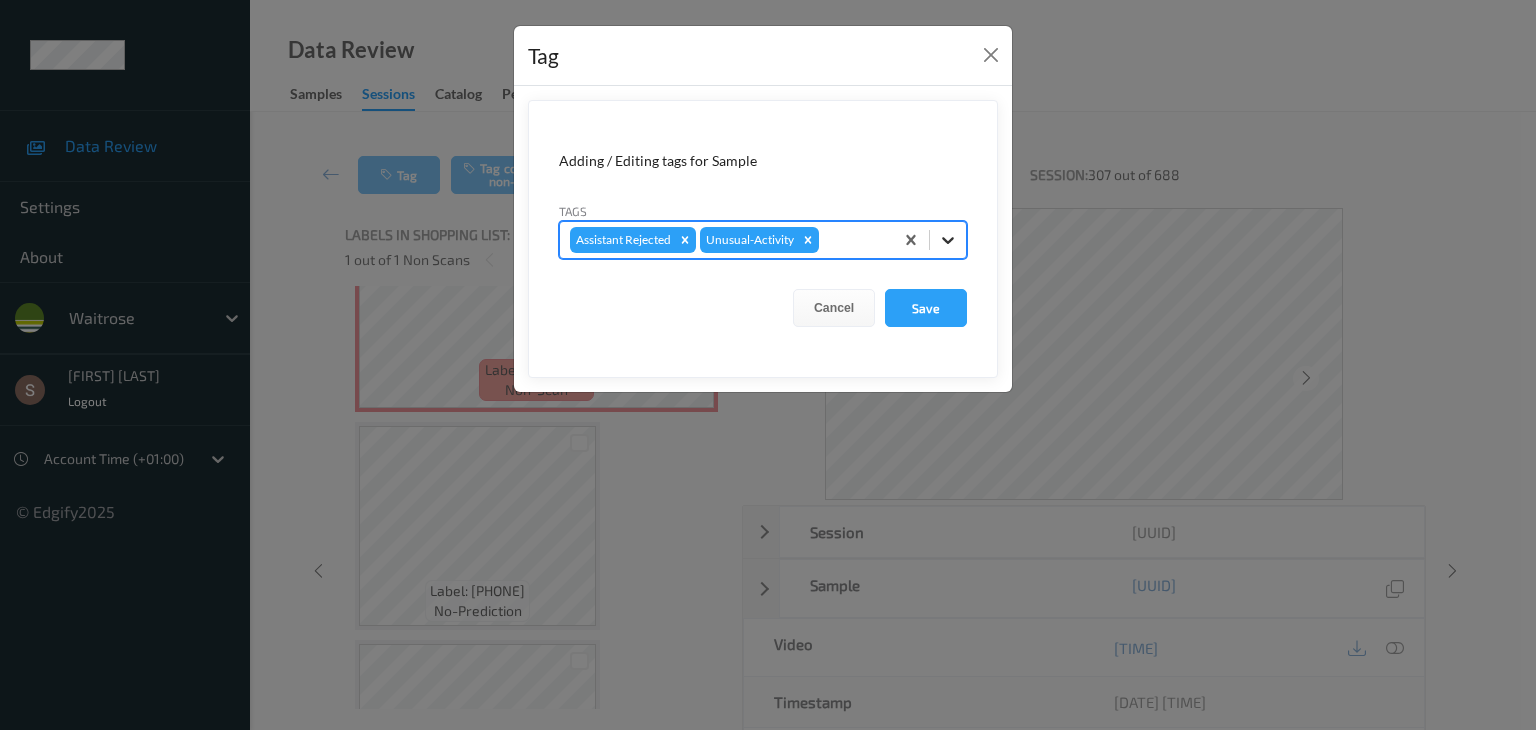 click at bounding box center [948, 240] 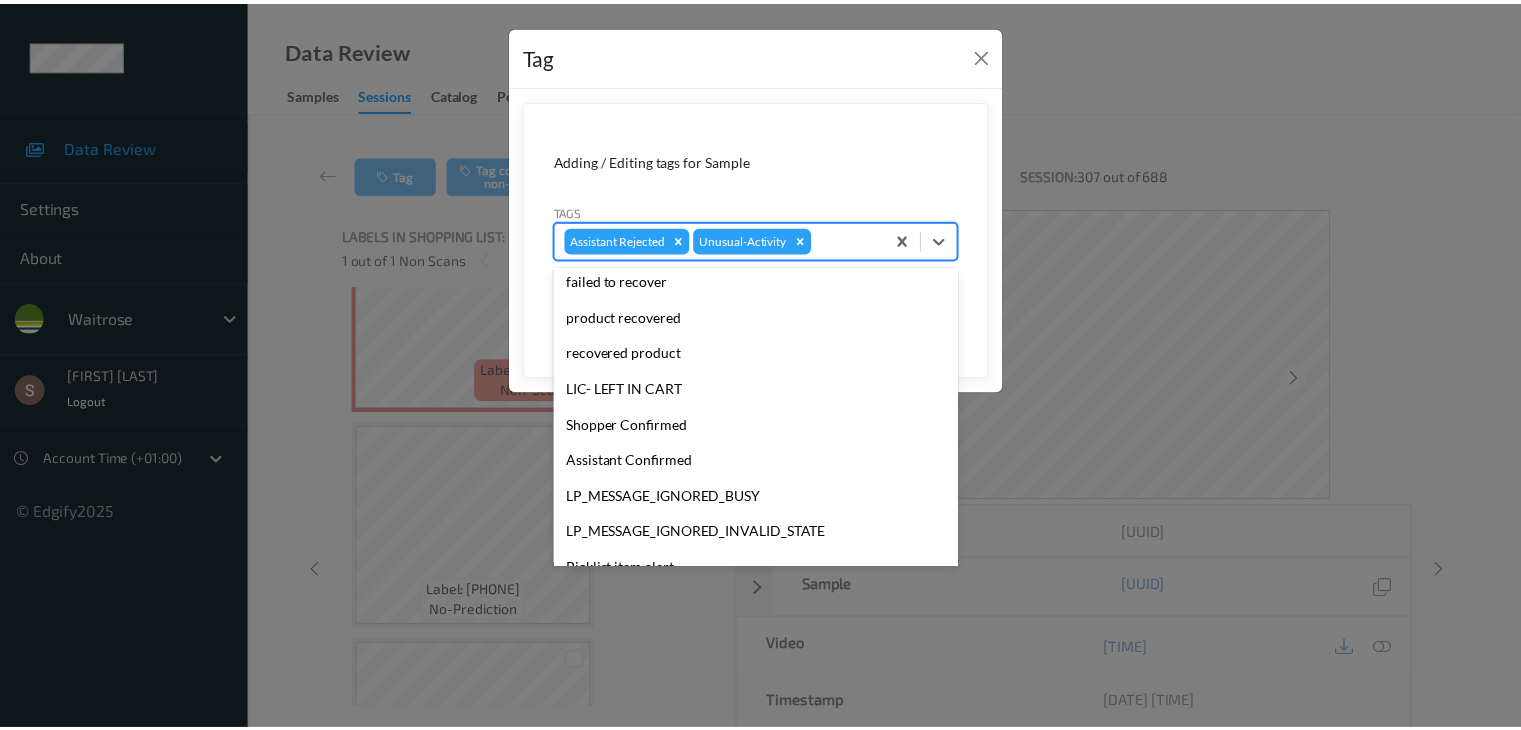 scroll, scrollTop: 320, scrollLeft: 0, axis: vertical 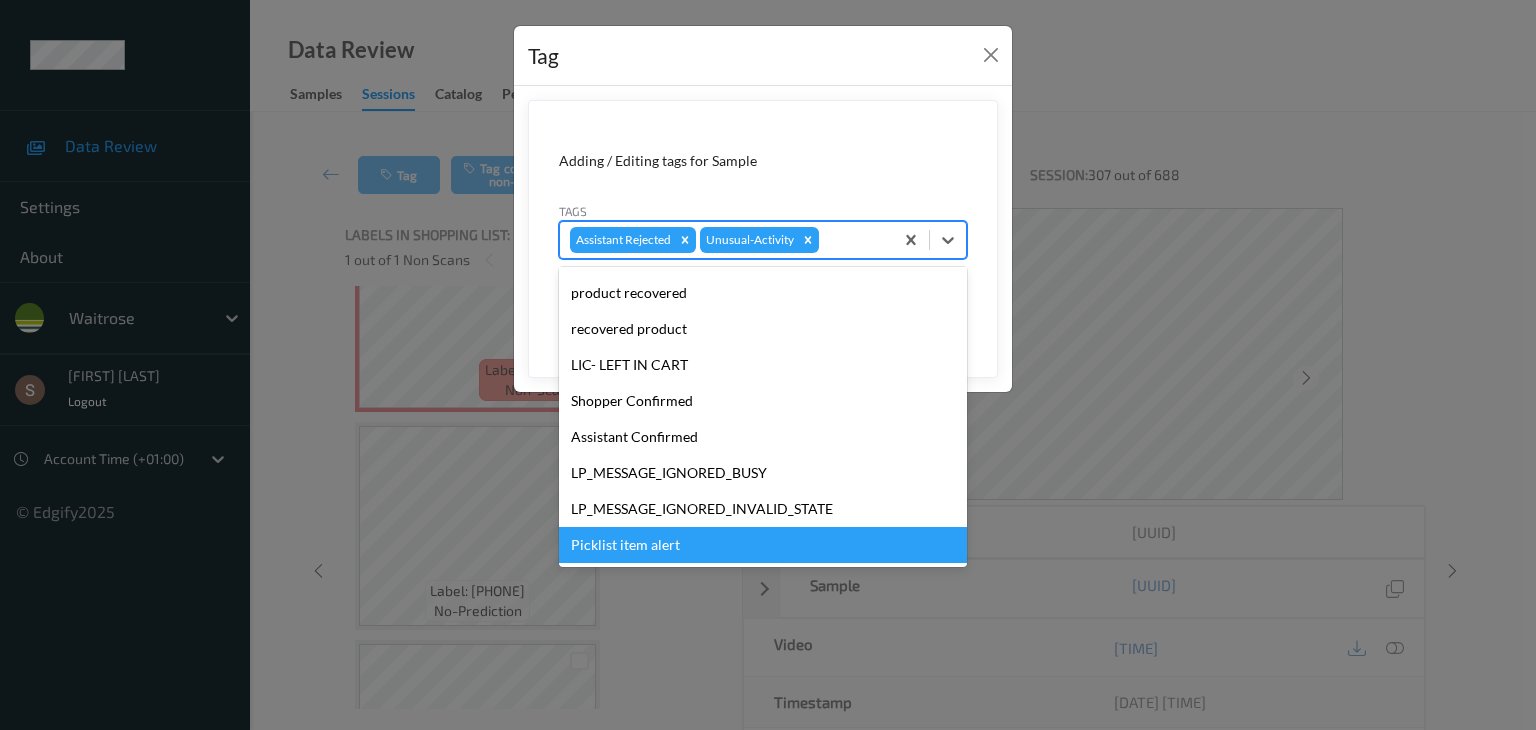 click on "Picklist item alert" at bounding box center (763, 545) 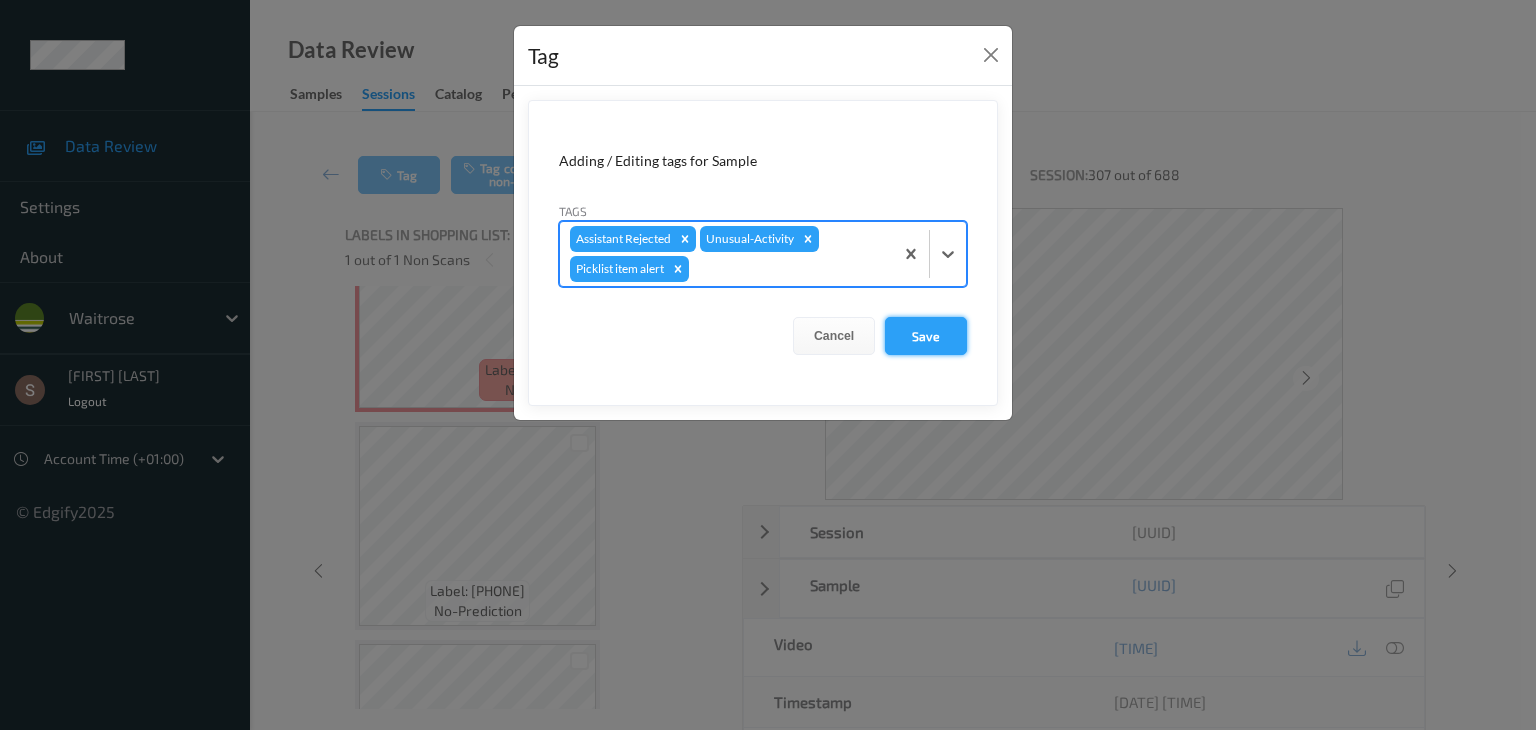 click on "Save" at bounding box center (926, 336) 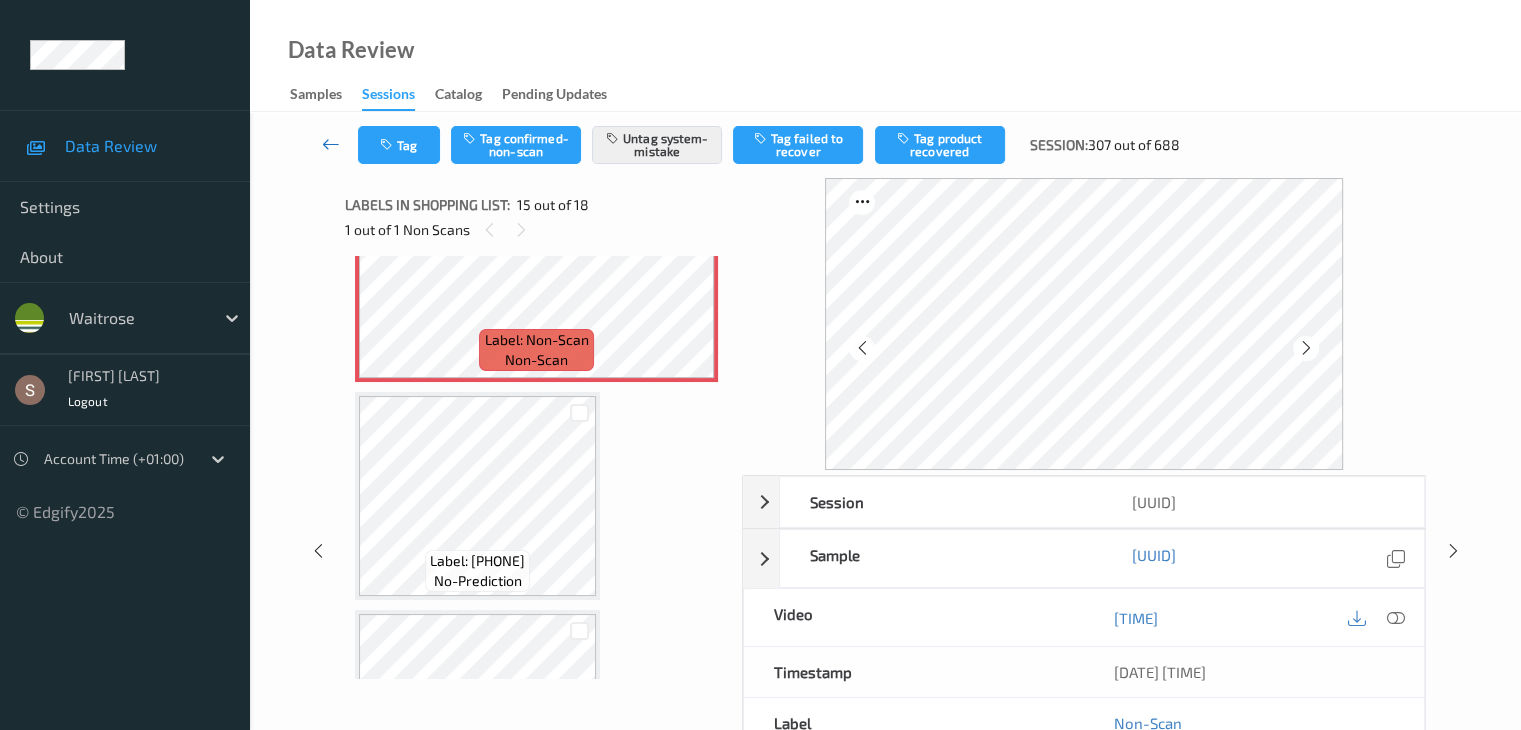 click at bounding box center [331, 144] 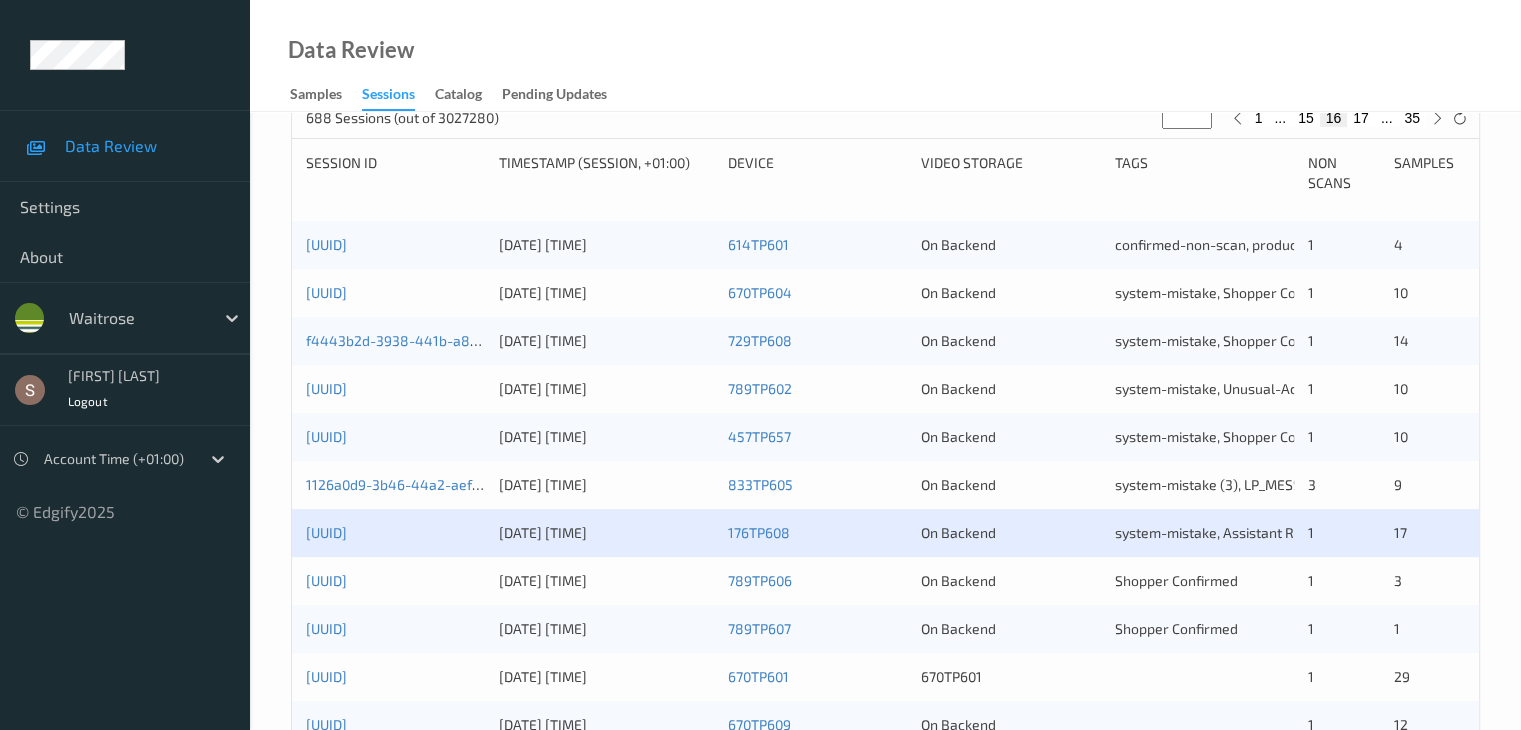 scroll, scrollTop: 700, scrollLeft: 0, axis: vertical 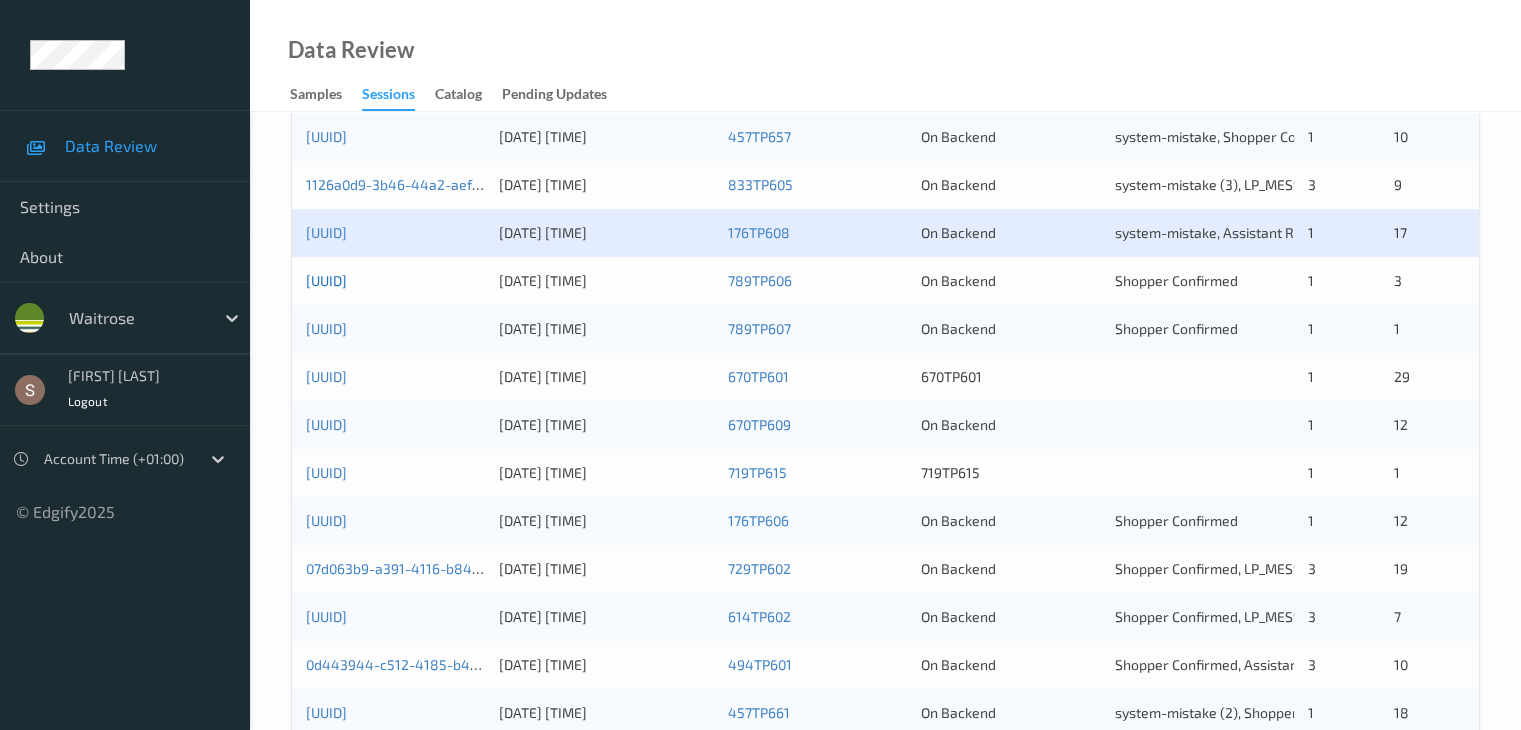 click on "abb3f860-2e6e-4a82-b1a4-a8065505b4ca" at bounding box center [326, 280] 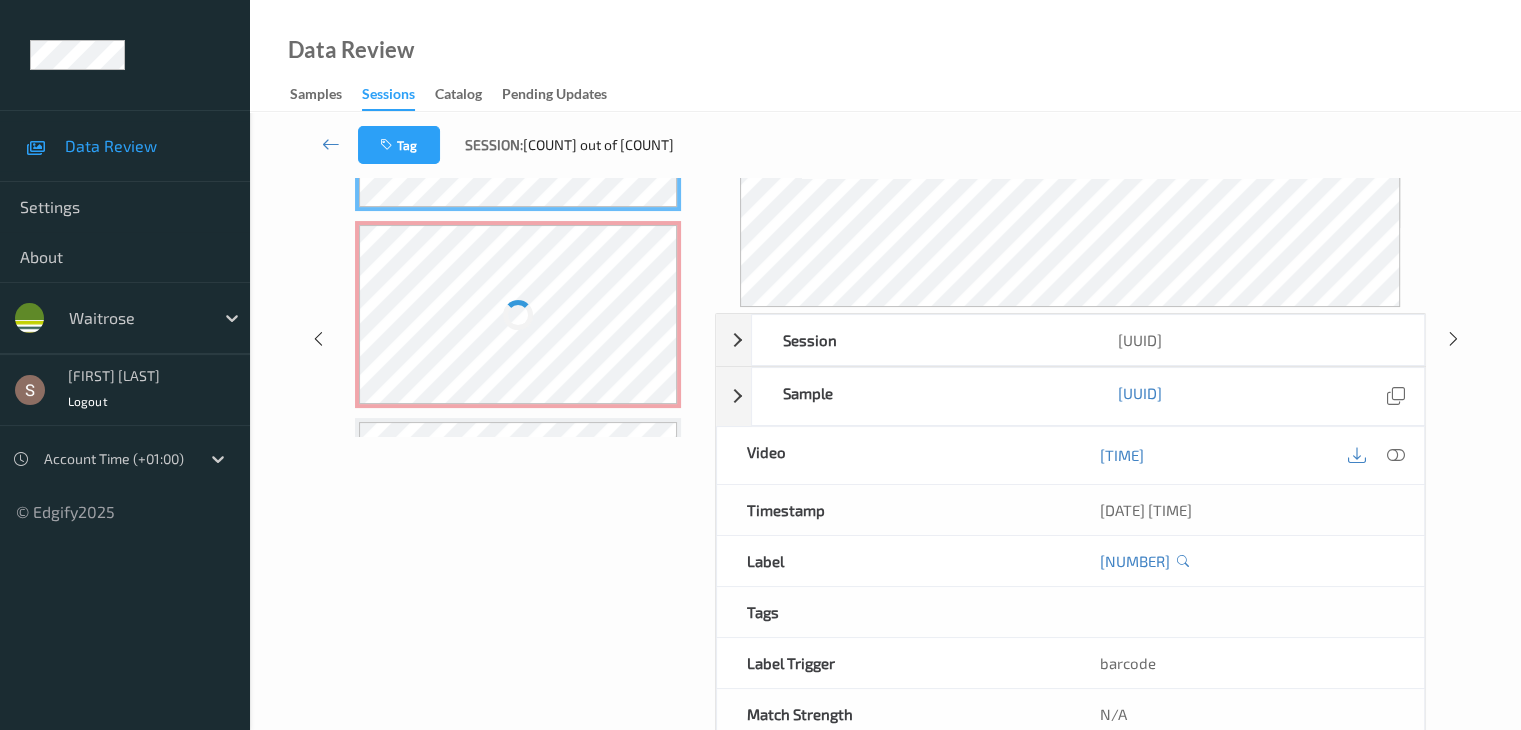 scroll, scrollTop: 0, scrollLeft: 0, axis: both 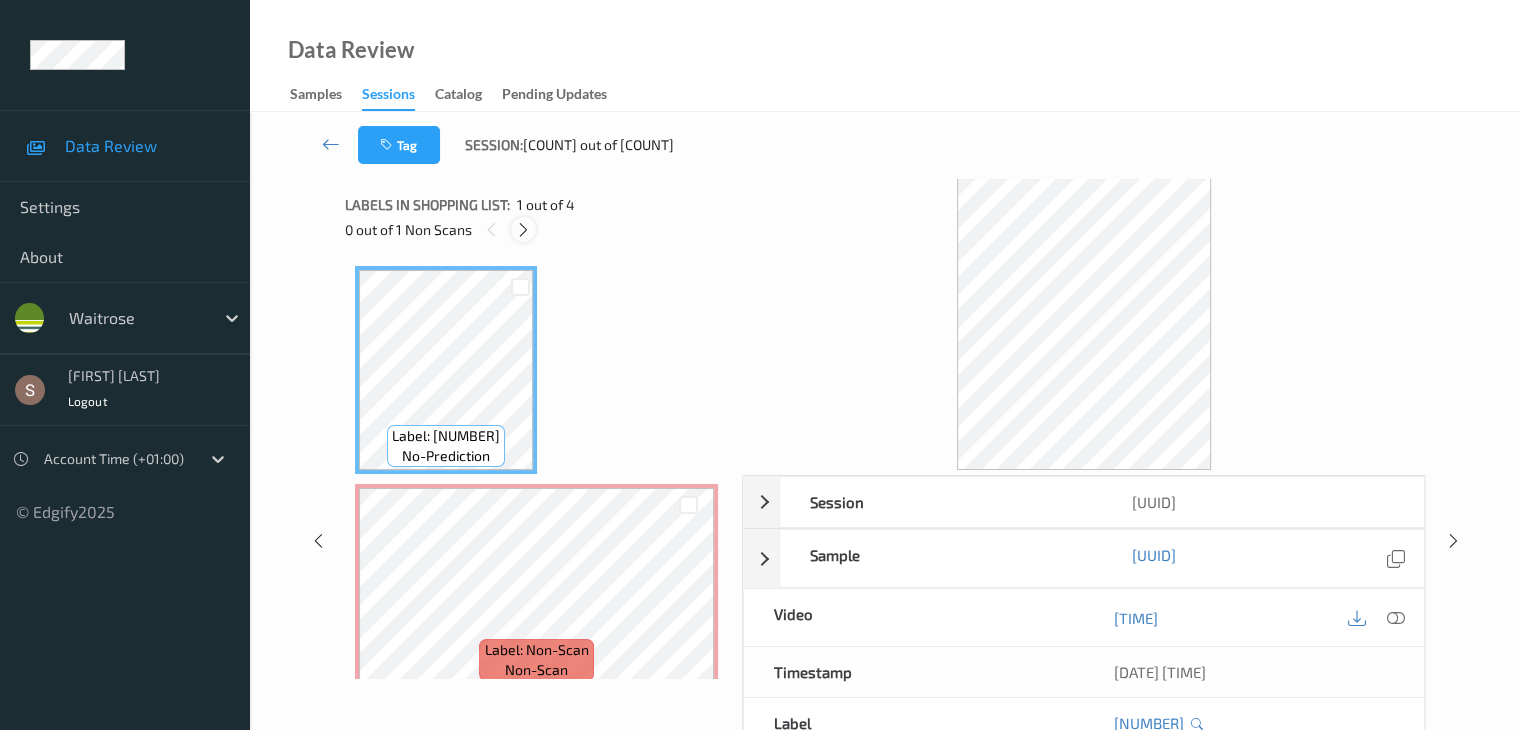 click at bounding box center (523, 230) 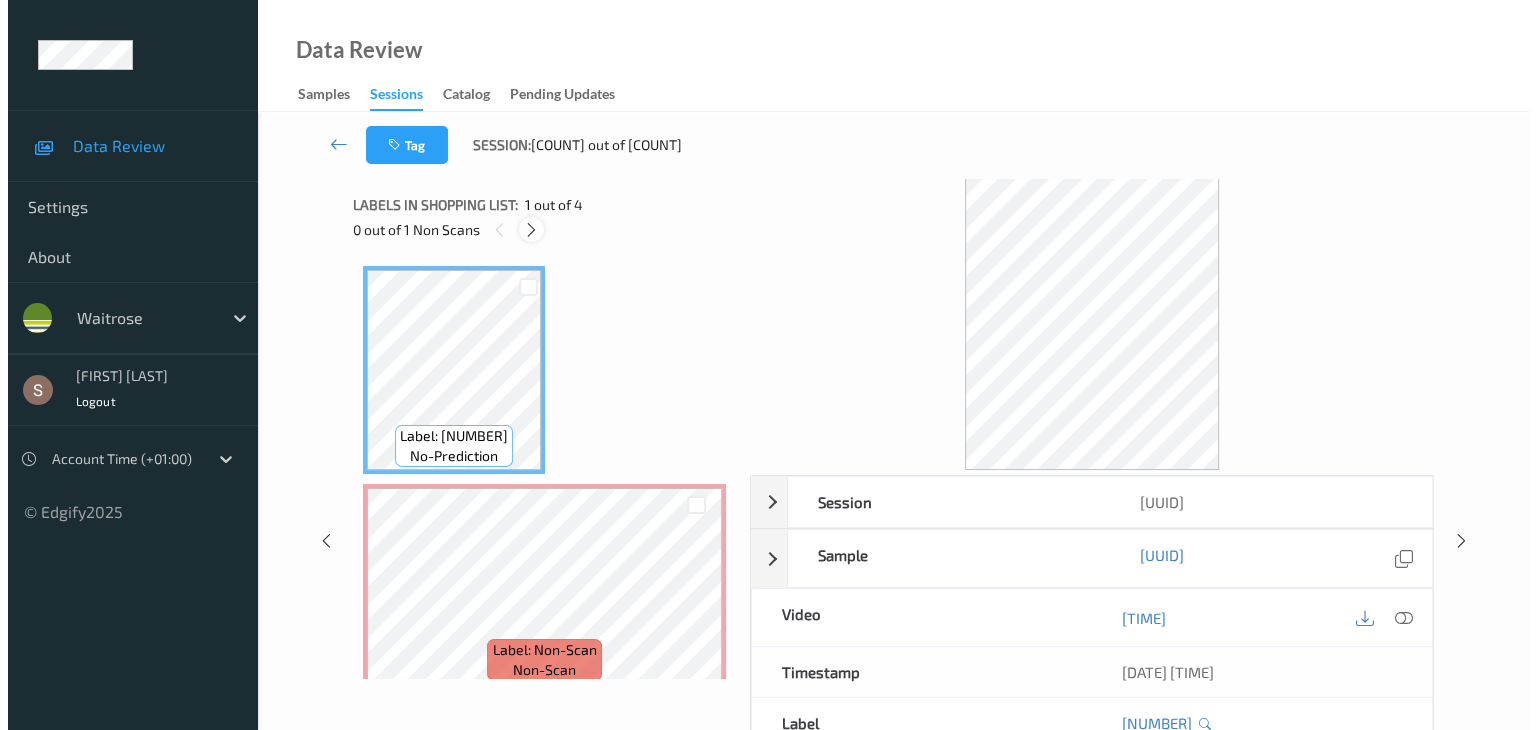 scroll, scrollTop: 10, scrollLeft: 0, axis: vertical 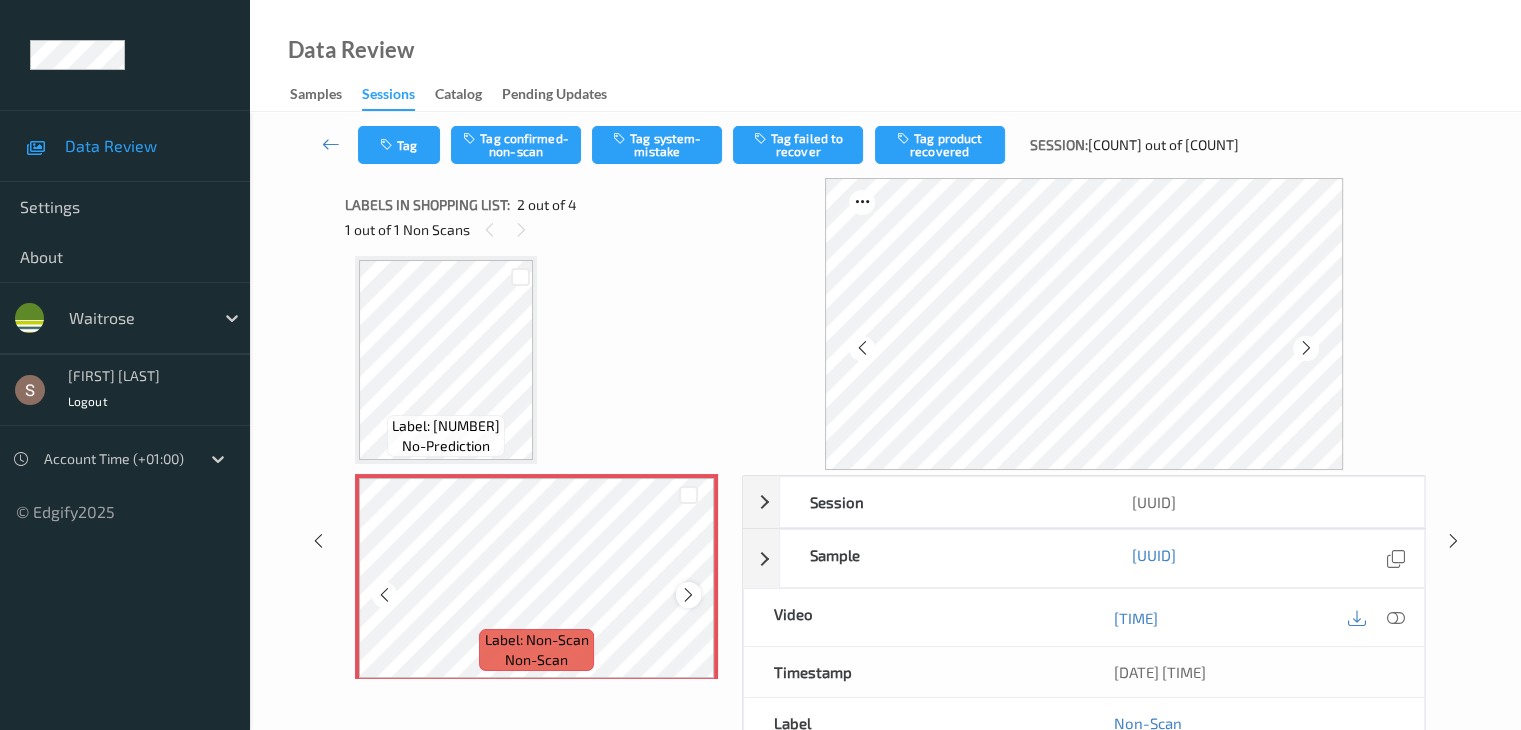 click at bounding box center [688, 595] 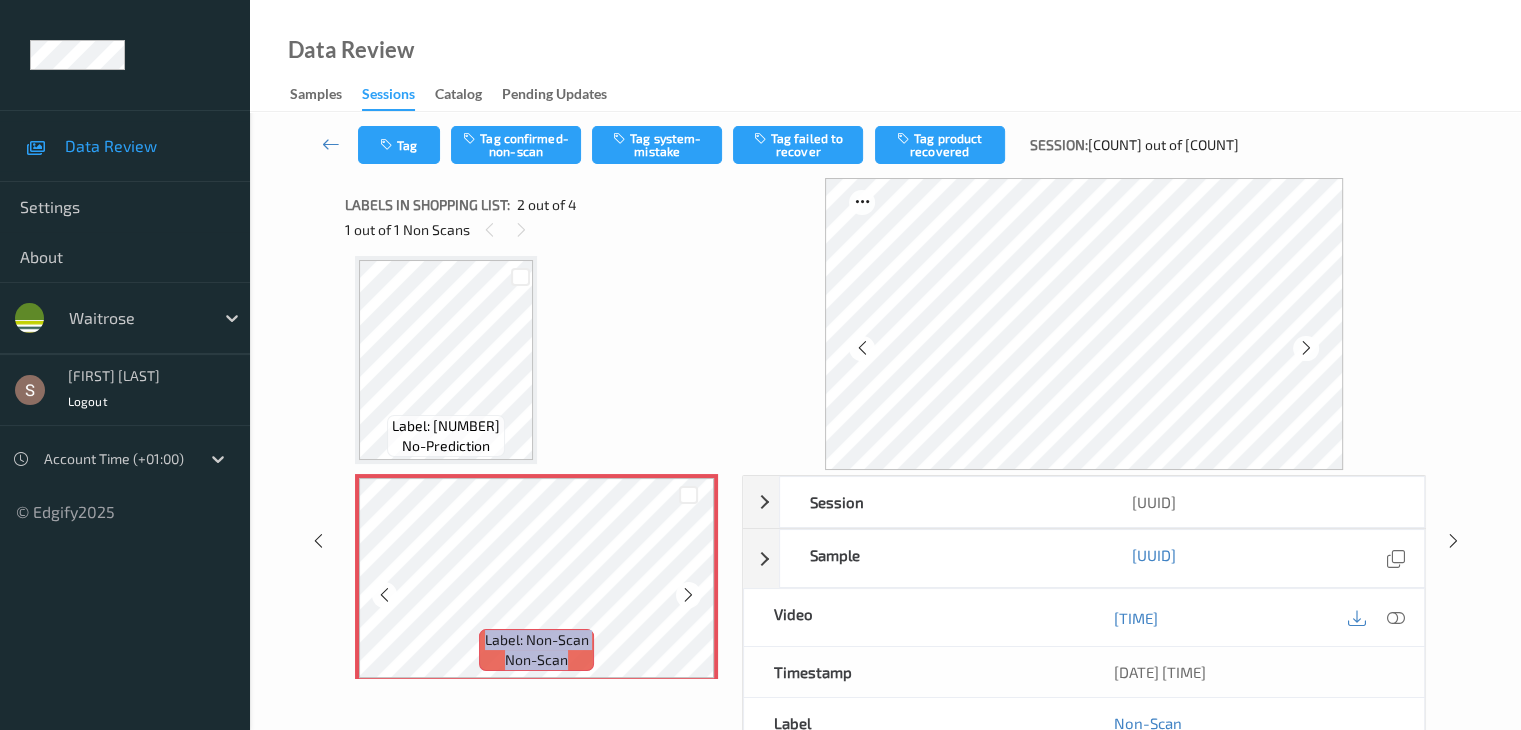 click at bounding box center [688, 595] 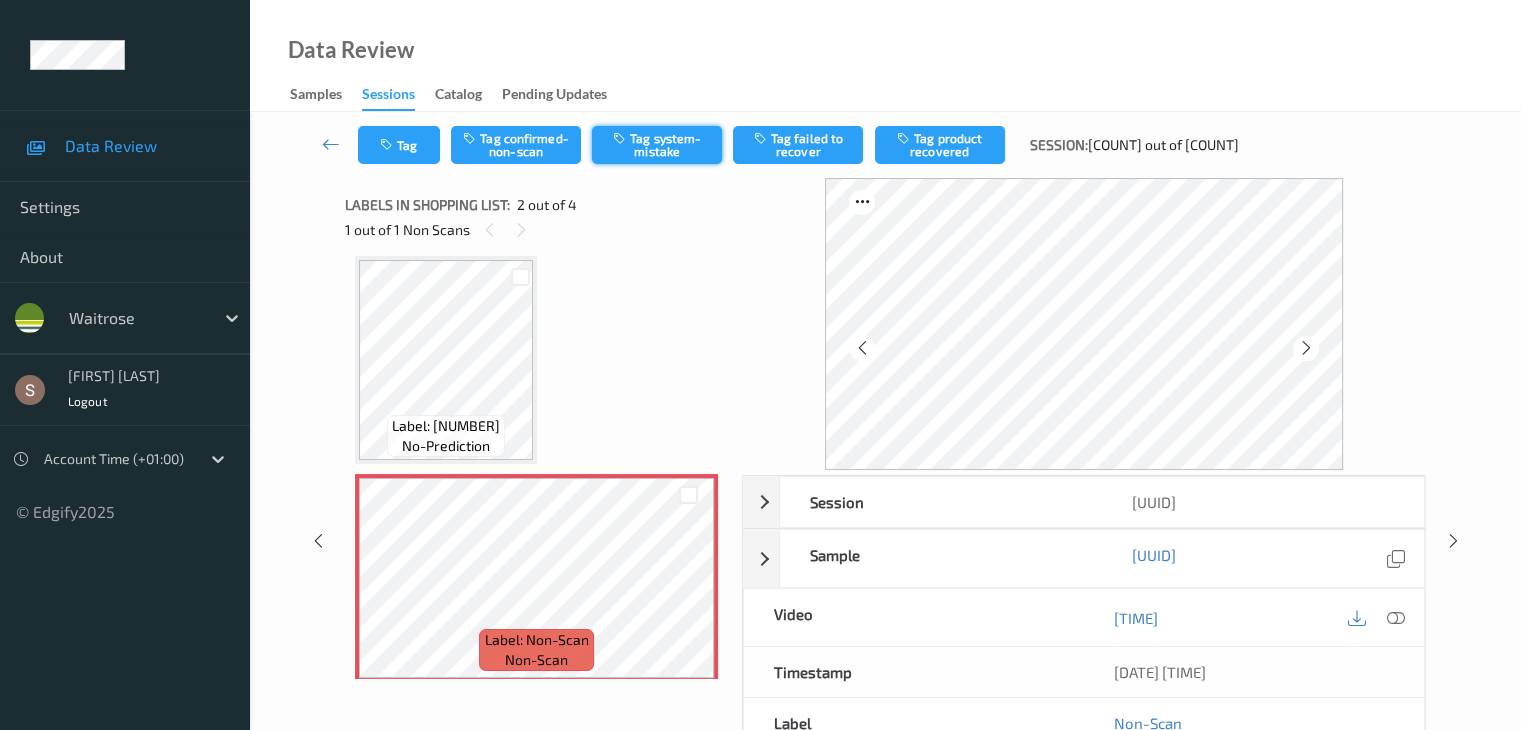 click on "Tag   system-mistake" at bounding box center [657, 145] 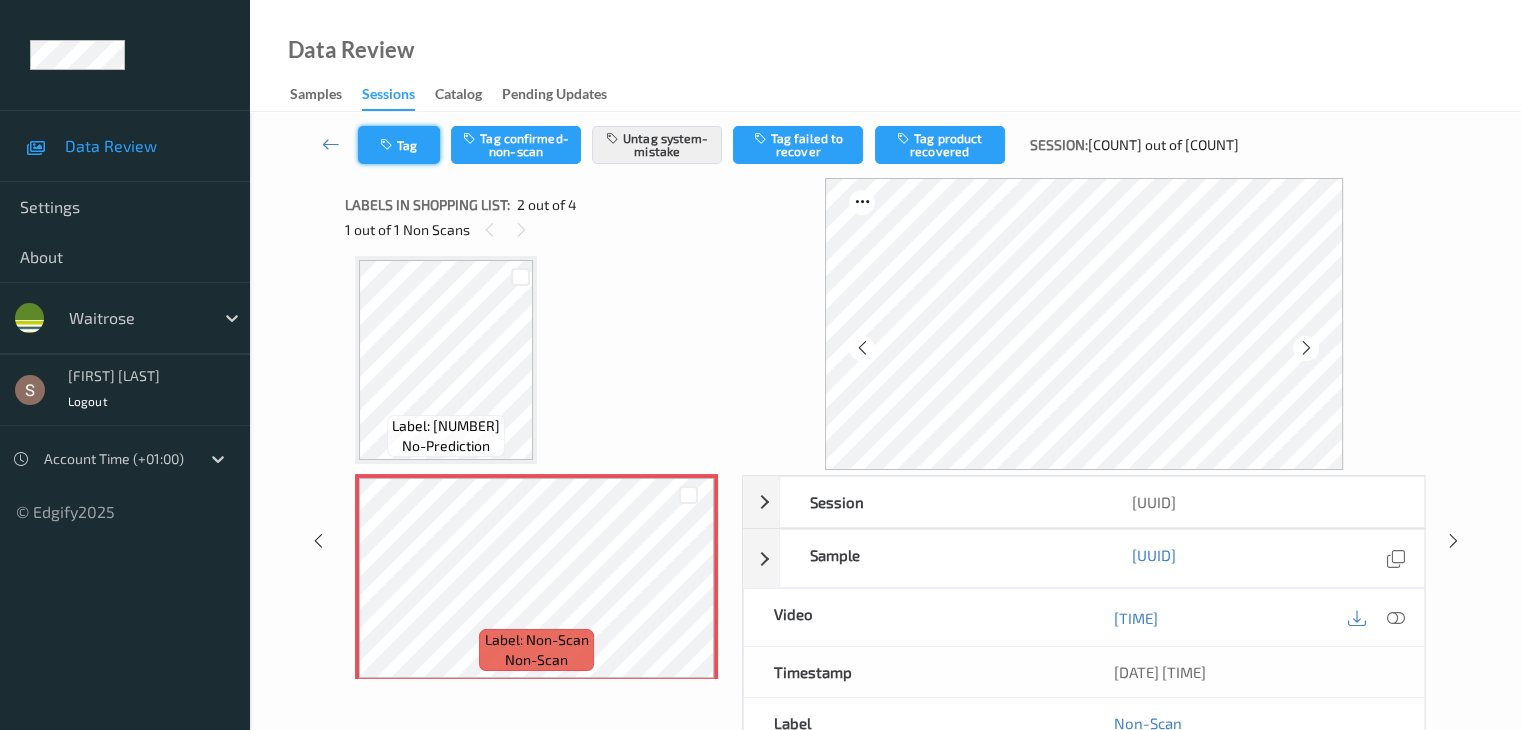 click on "Tag" at bounding box center (399, 145) 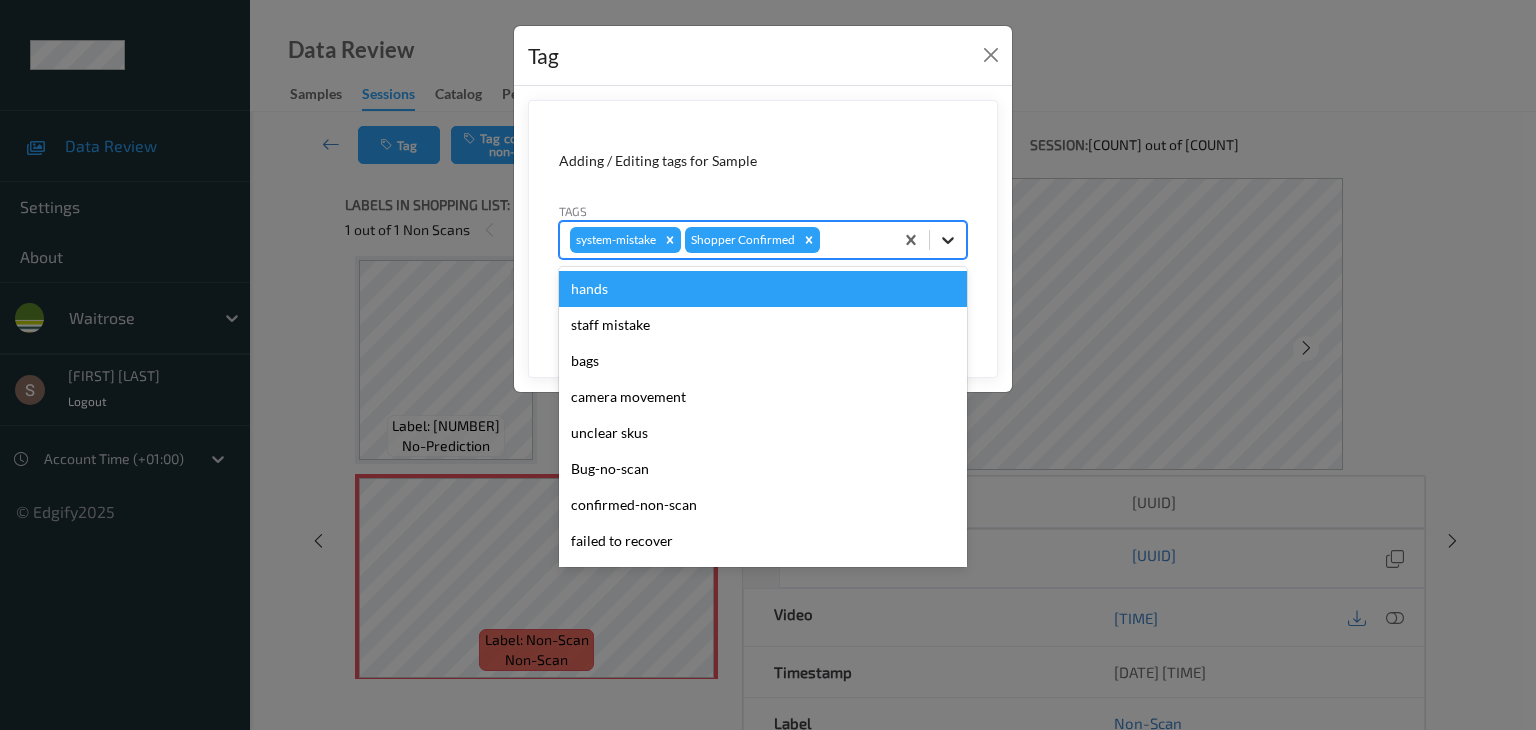 click 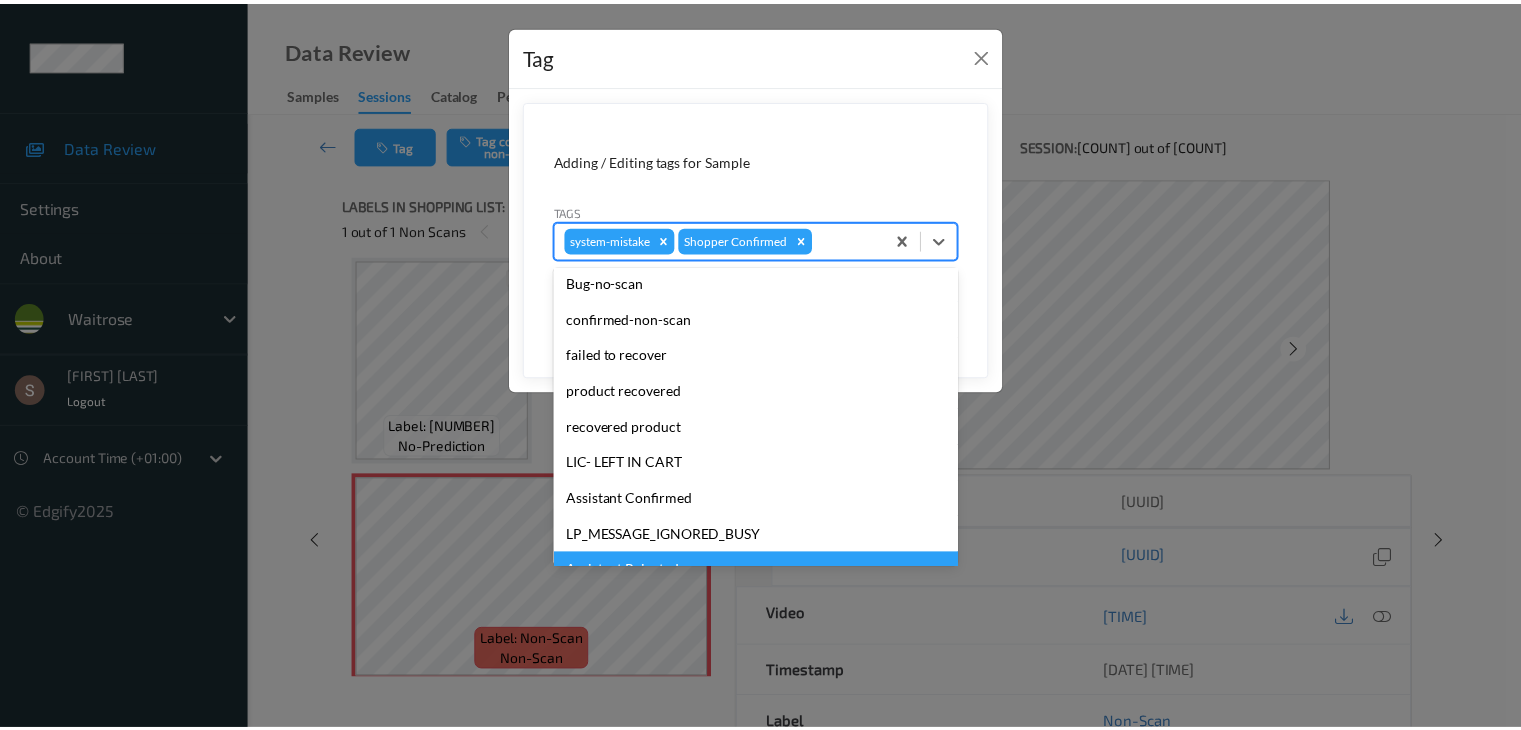 scroll, scrollTop: 320, scrollLeft: 0, axis: vertical 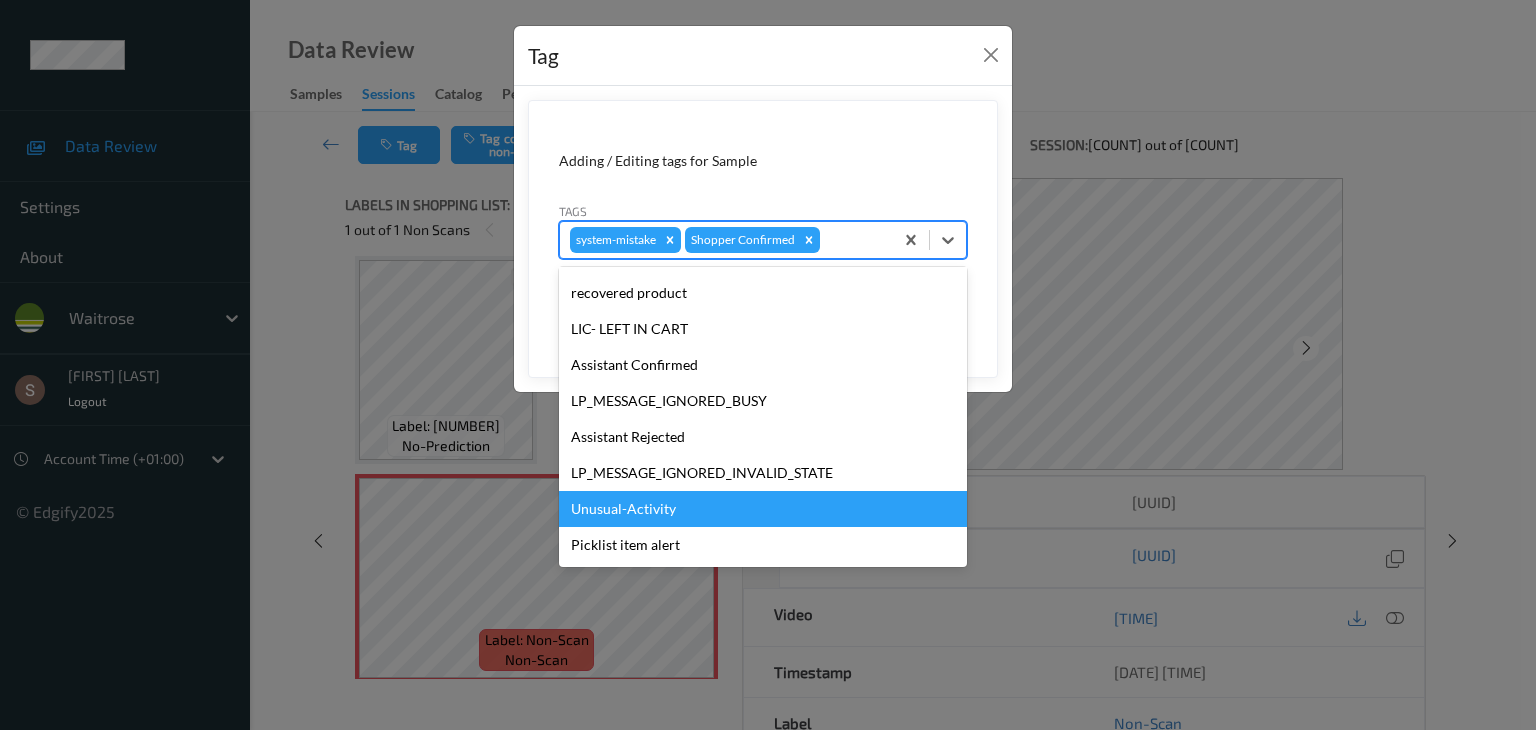 click on "Unusual-Activity" at bounding box center [763, 509] 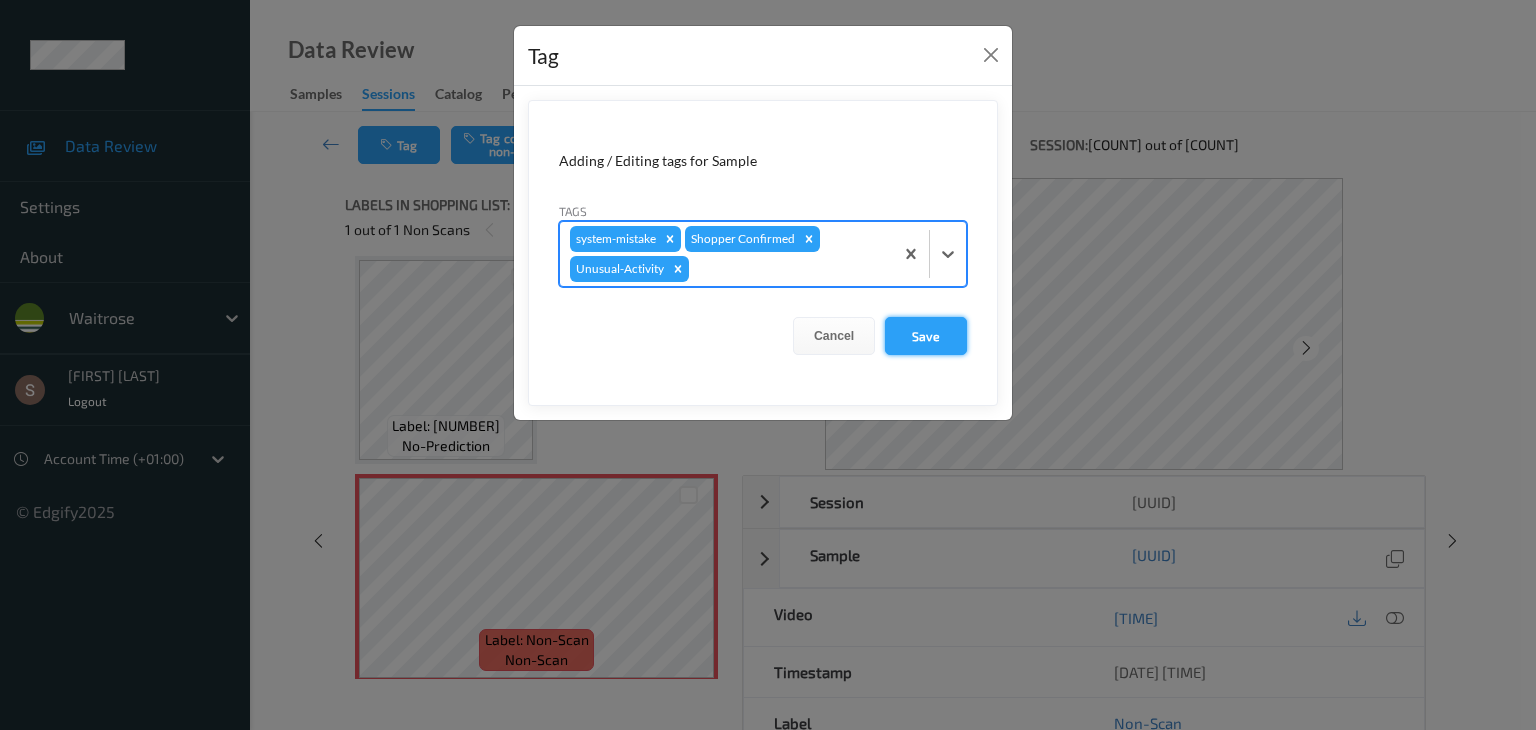 click on "Save" at bounding box center (926, 336) 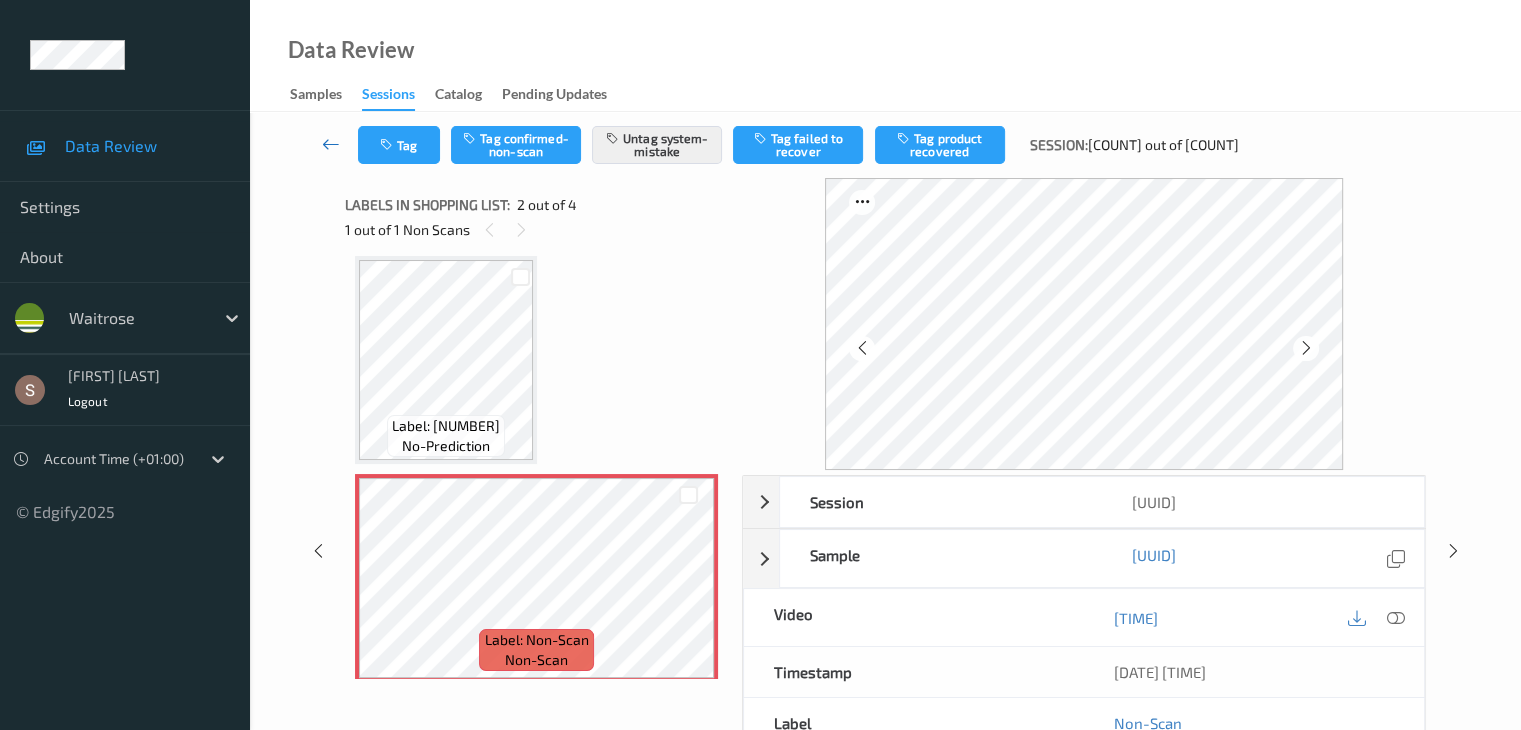 click at bounding box center [331, 144] 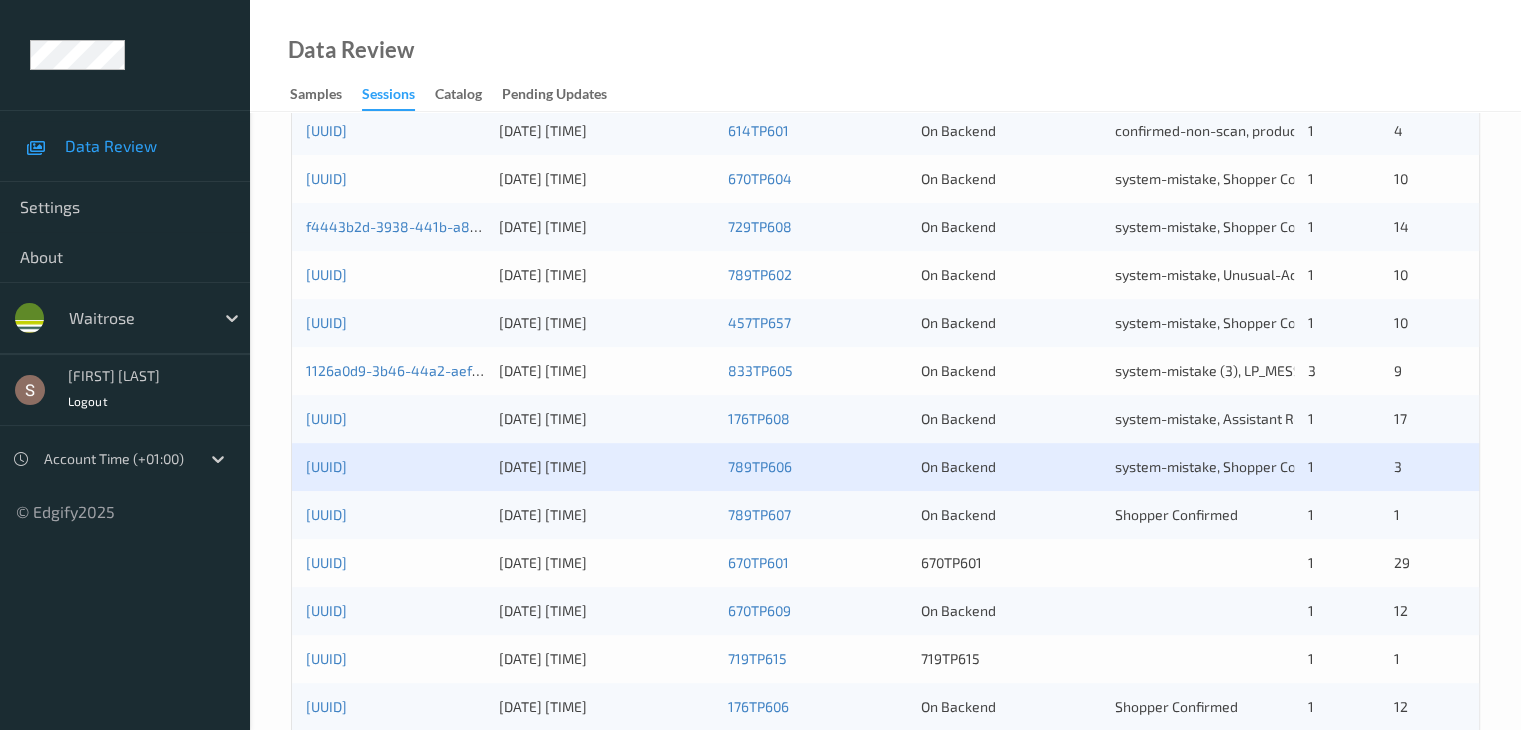 scroll, scrollTop: 600, scrollLeft: 0, axis: vertical 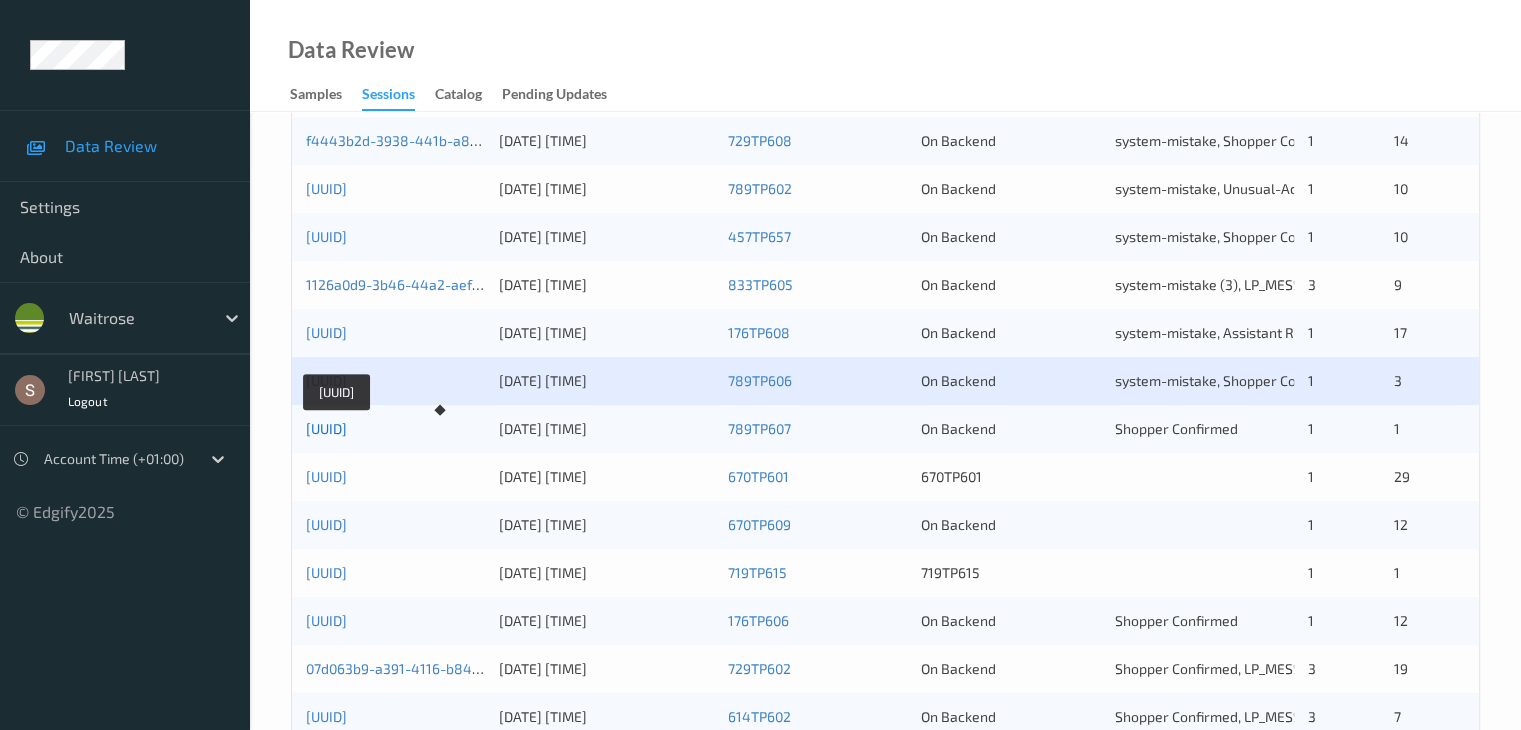 click on "be1500bd-e735-4c32-ac75-2165e5ea0a47" at bounding box center (326, 428) 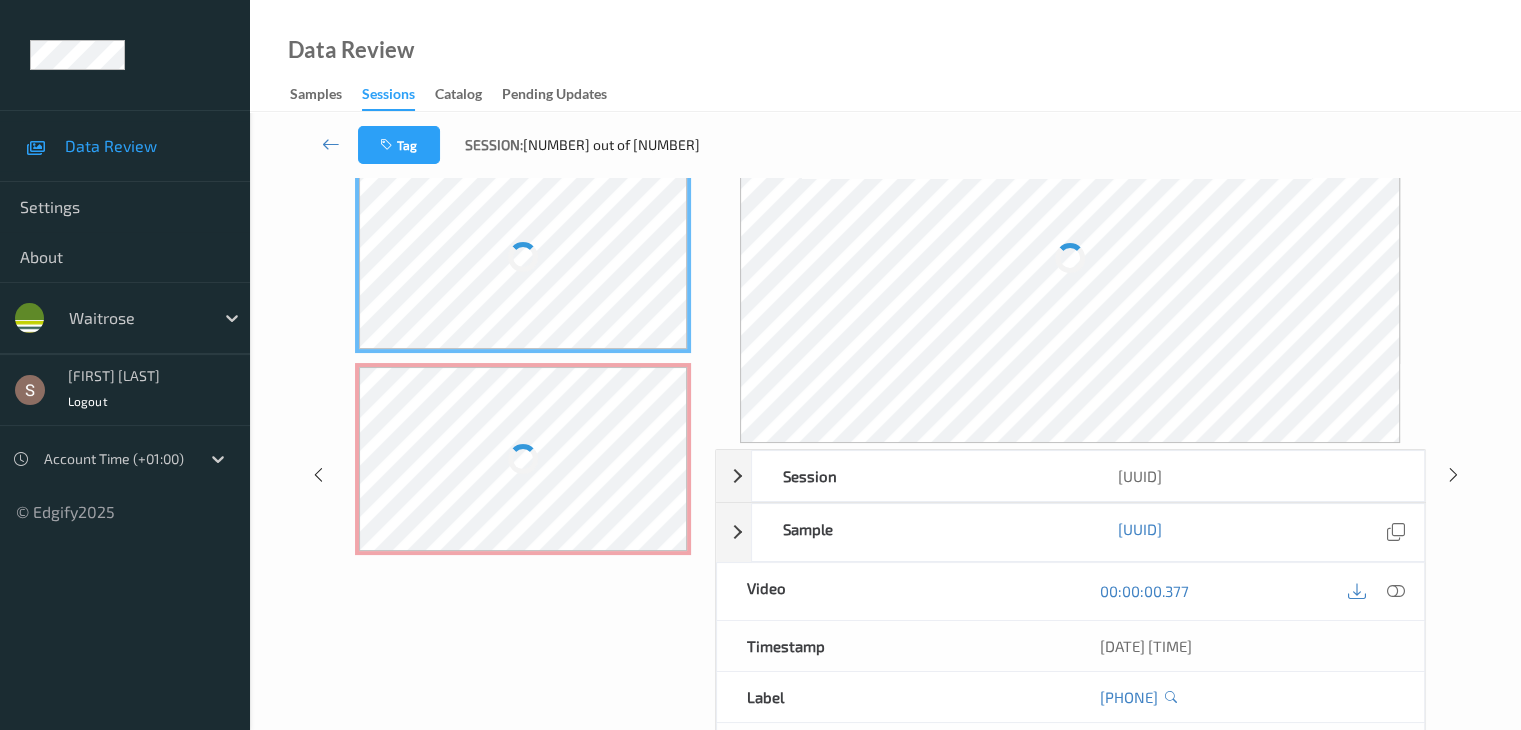 scroll, scrollTop: 0, scrollLeft: 0, axis: both 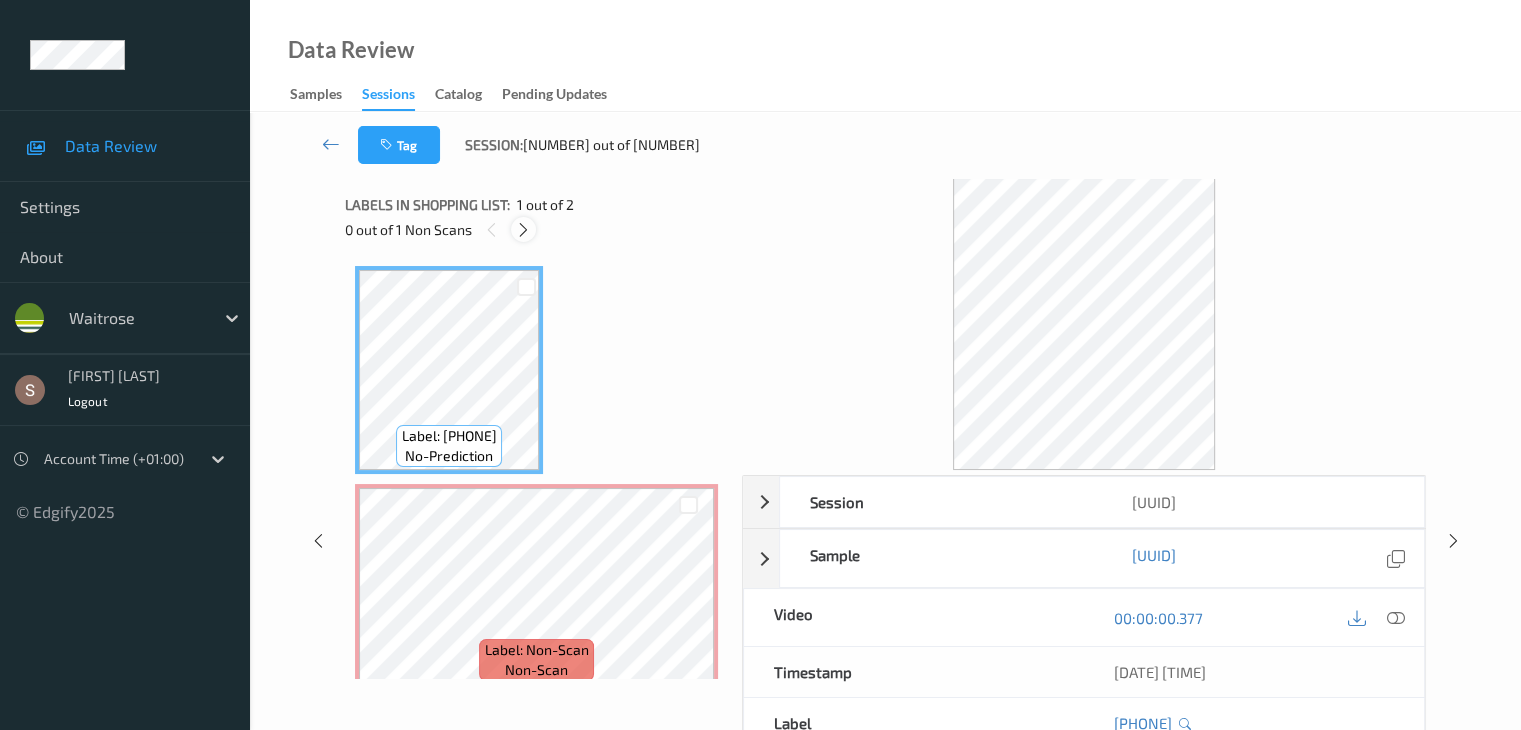 click at bounding box center (523, 230) 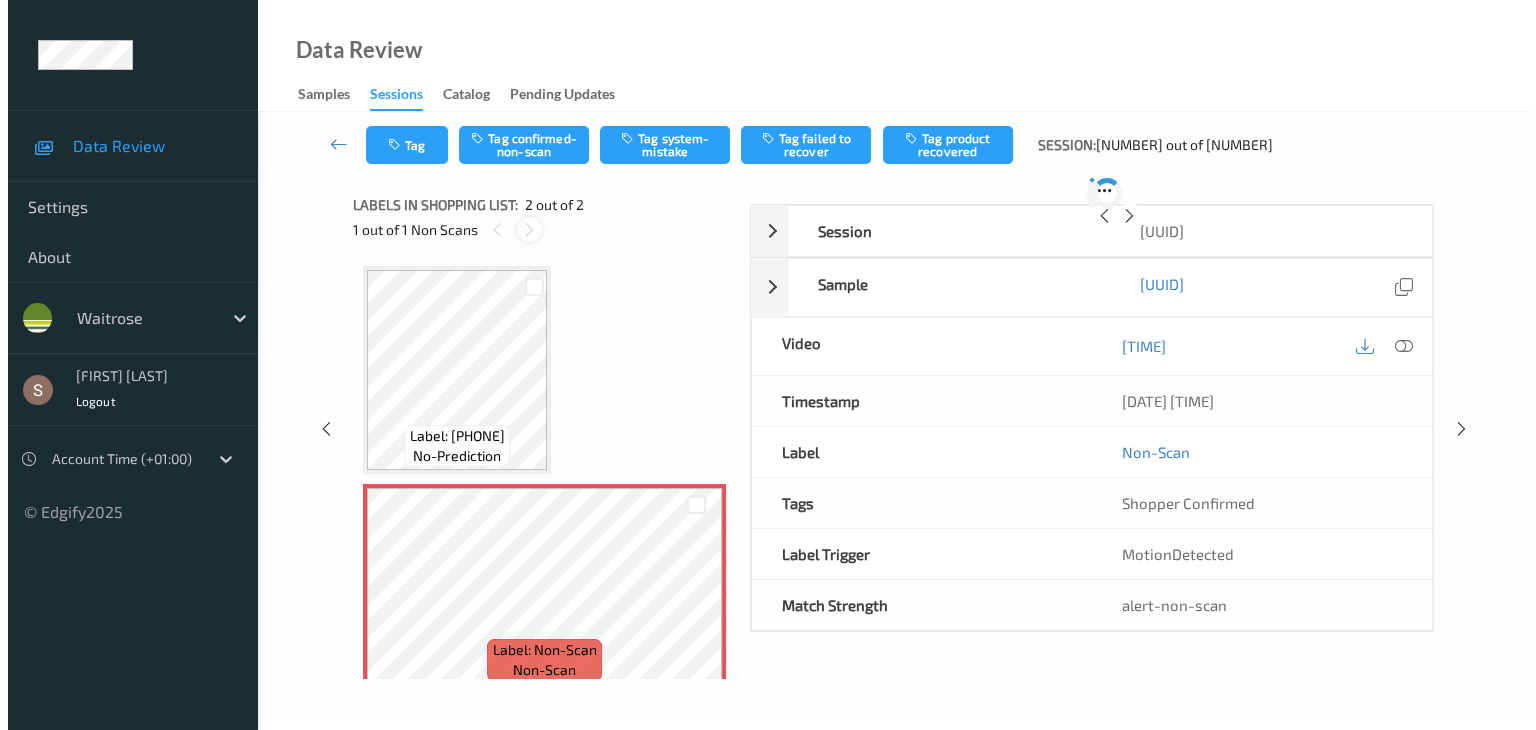 scroll, scrollTop: 10, scrollLeft: 0, axis: vertical 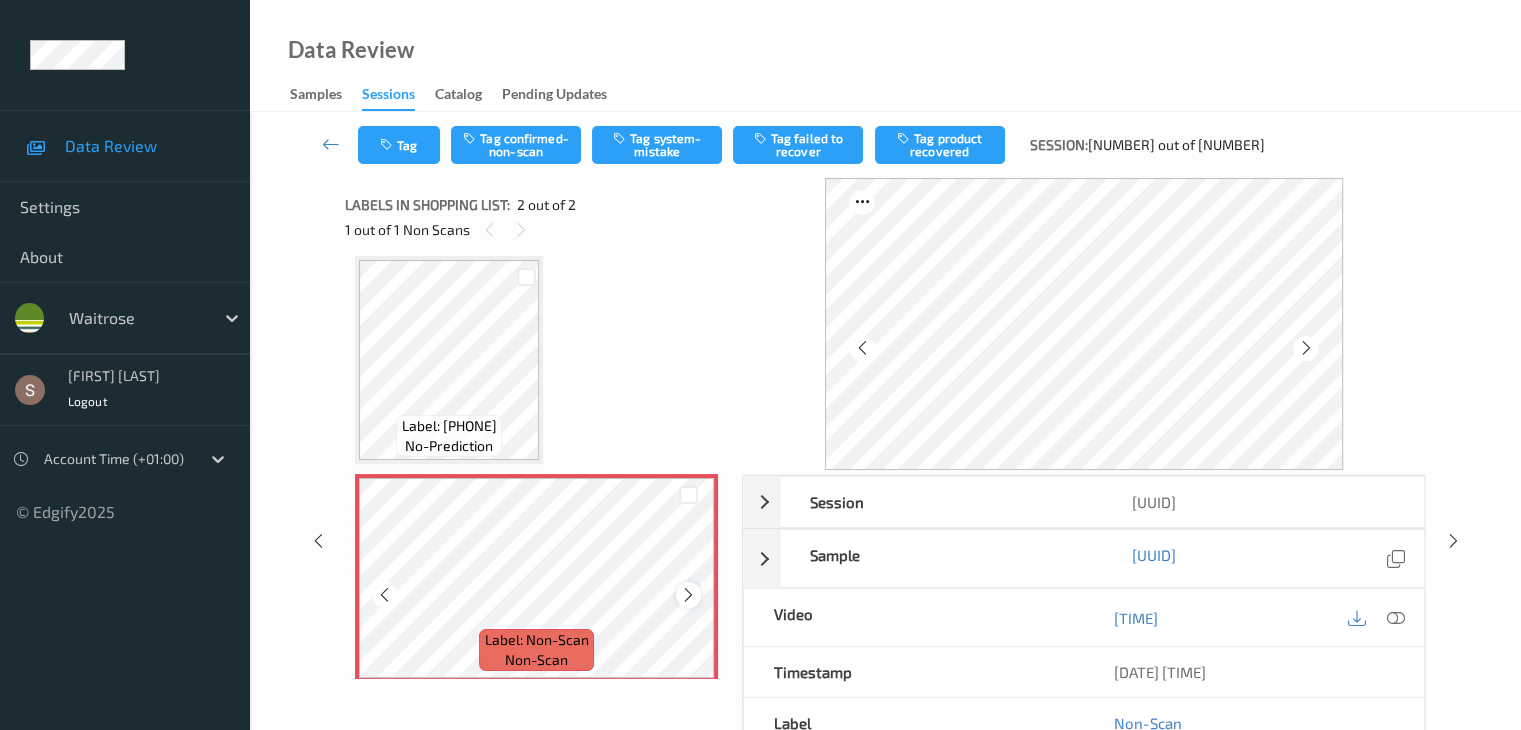 click at bounding box center (688, 594) 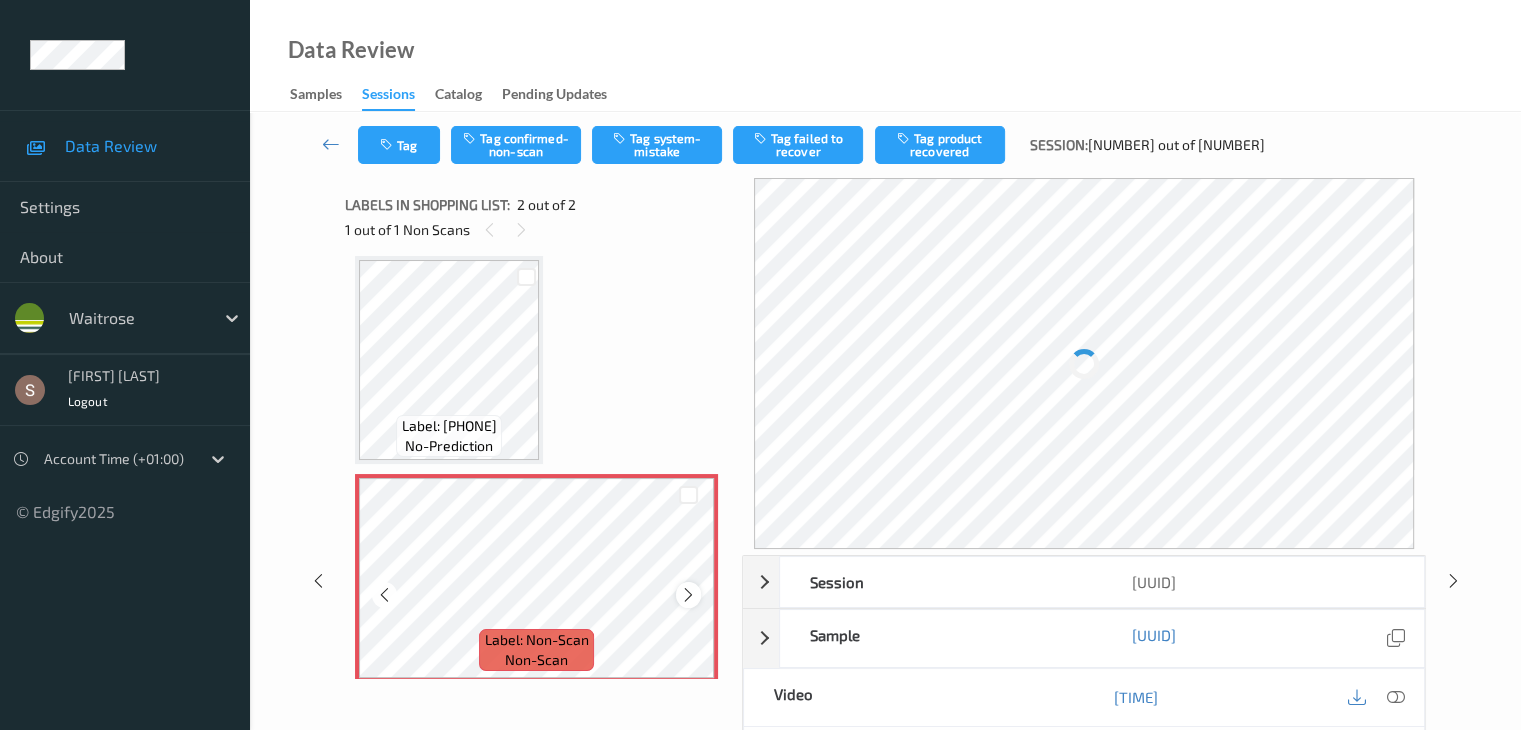 click at bounding box center (688, 595) 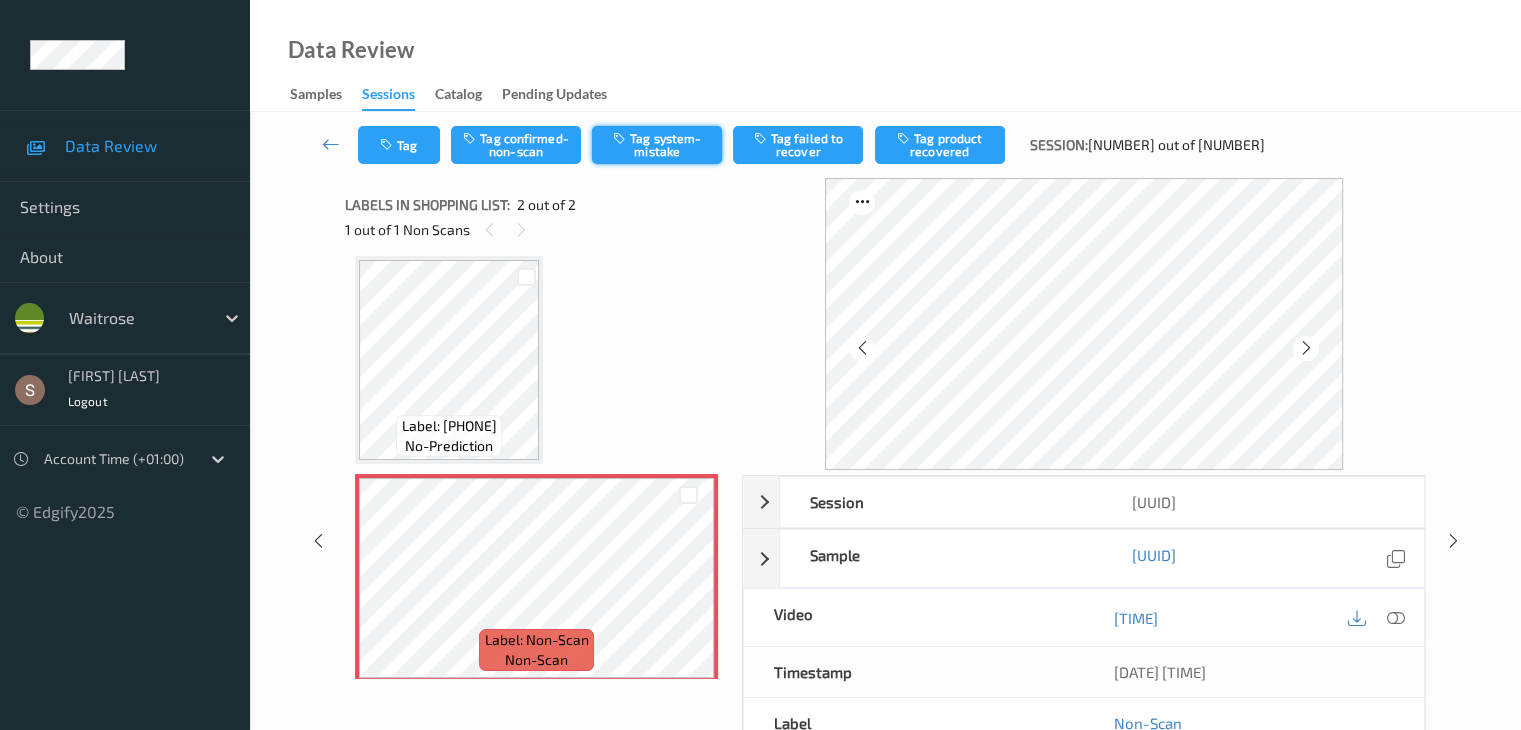 click on "Tag   system-mistake" at bounding box center [657, 145] 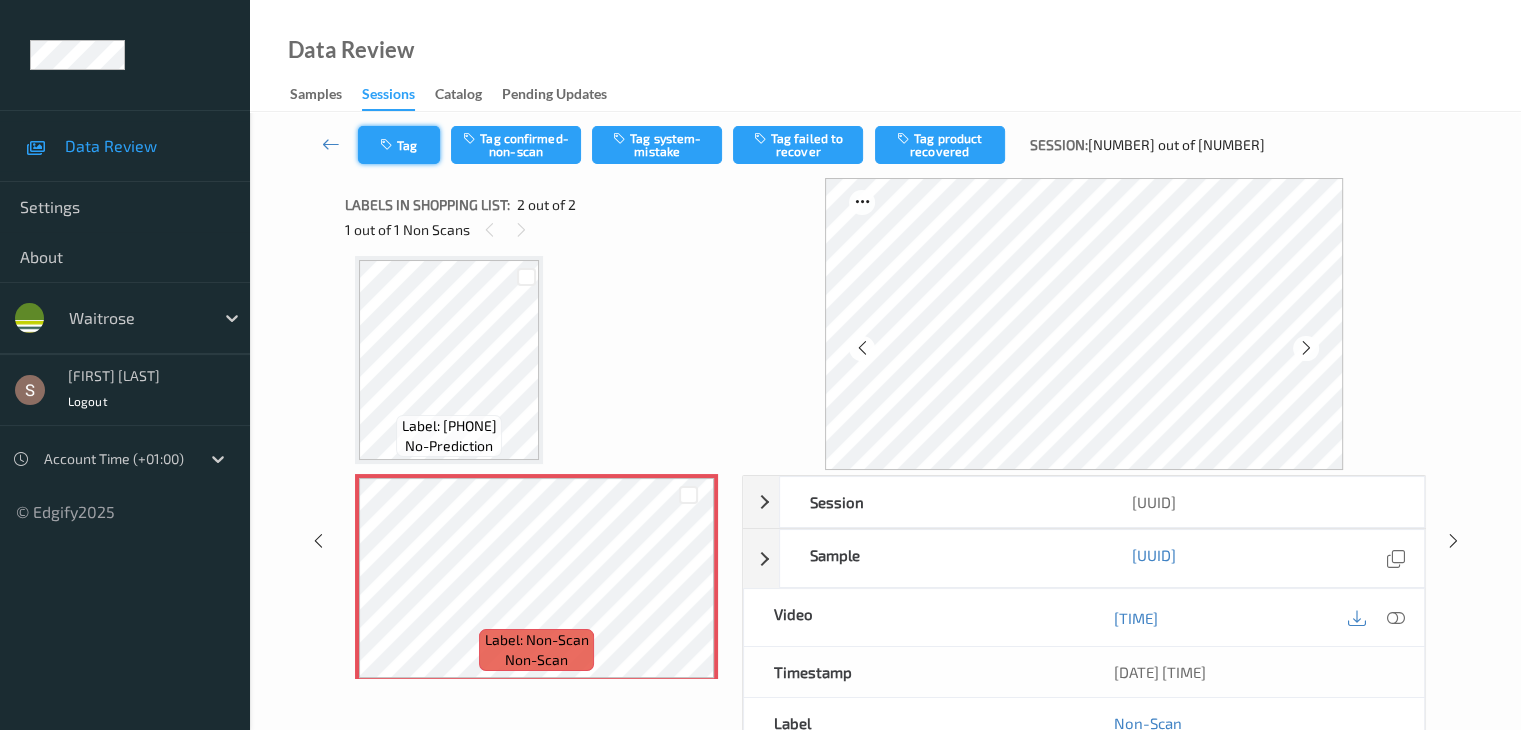 click on "Tag" at bounding box center [399, 145] 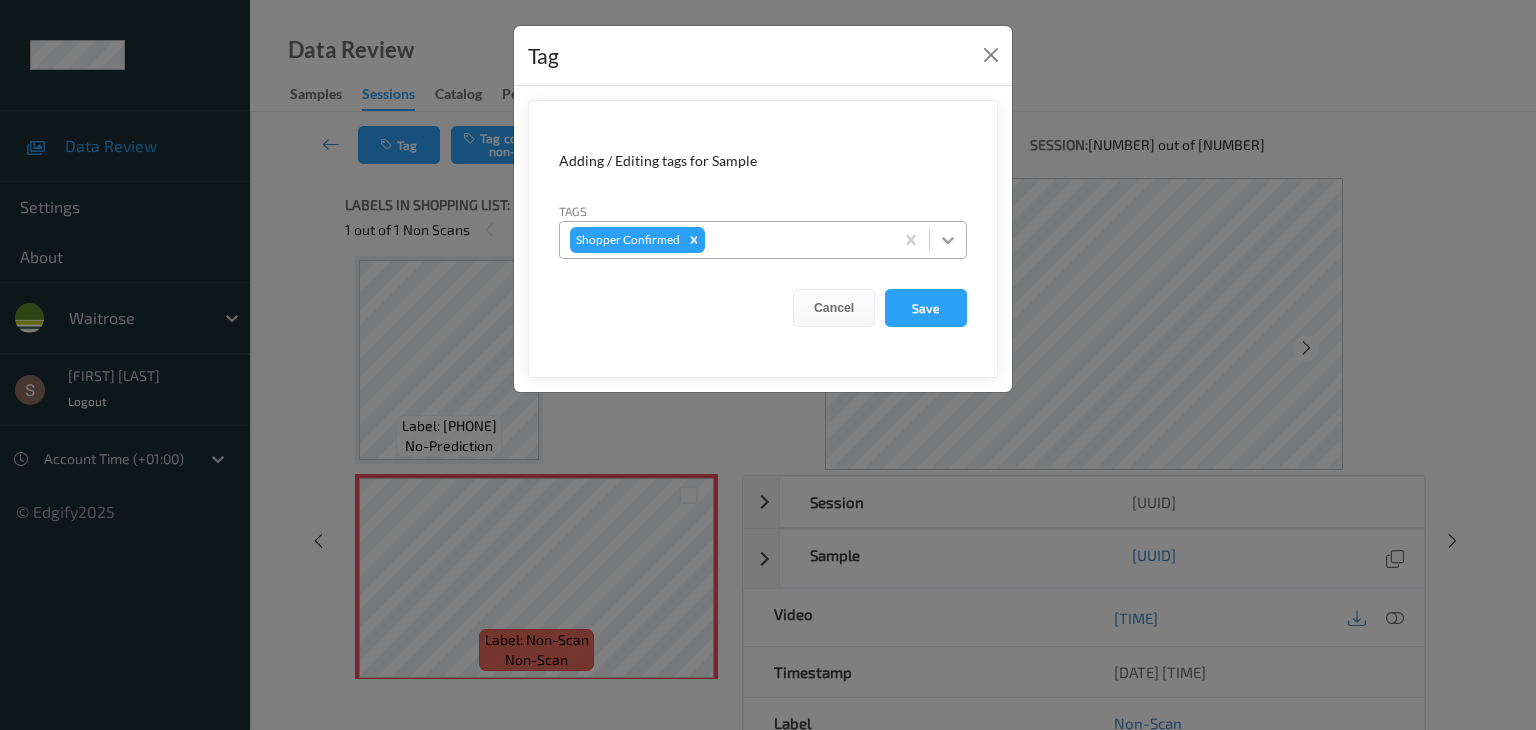 click 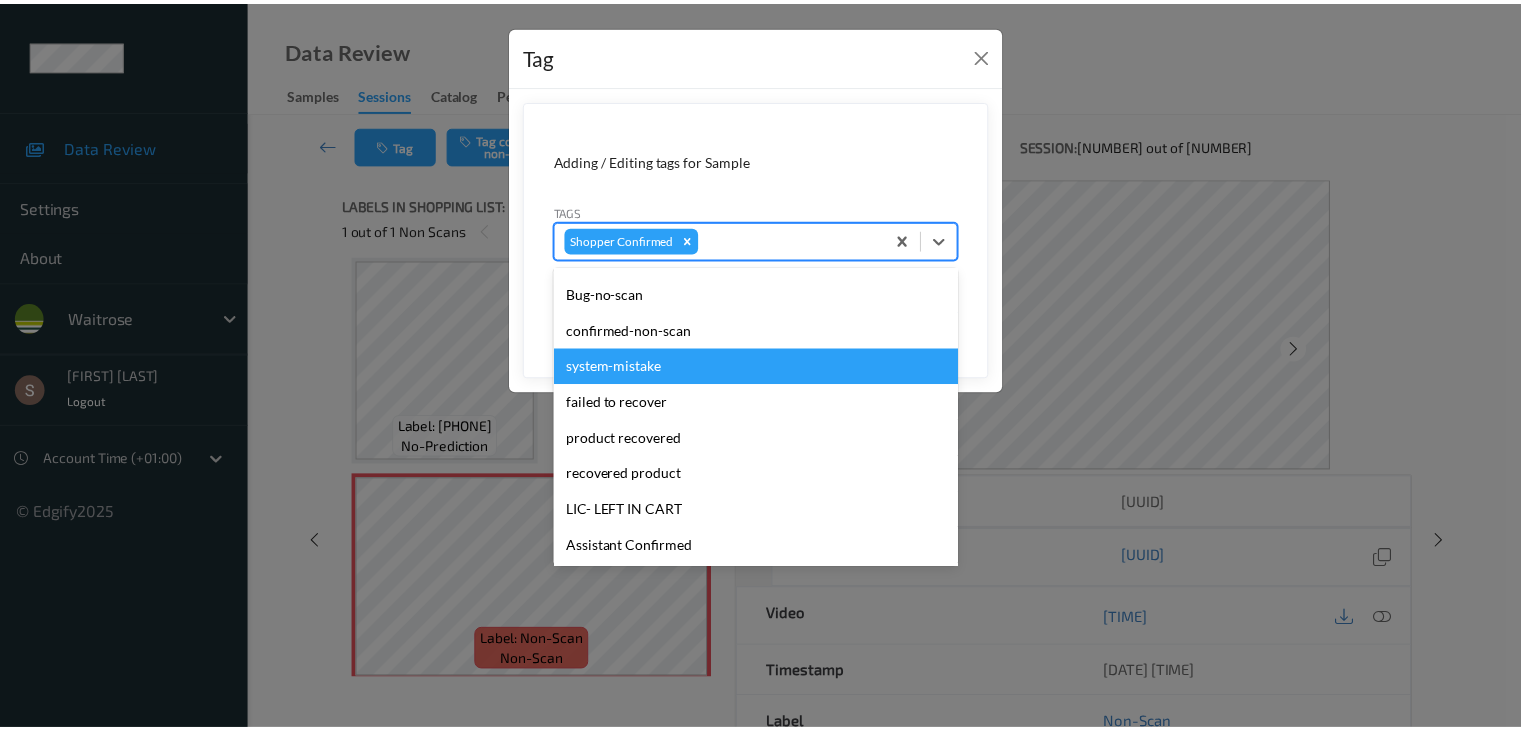 scroll, scrollTop: 356, scrollLeft: 0, axis: vertical 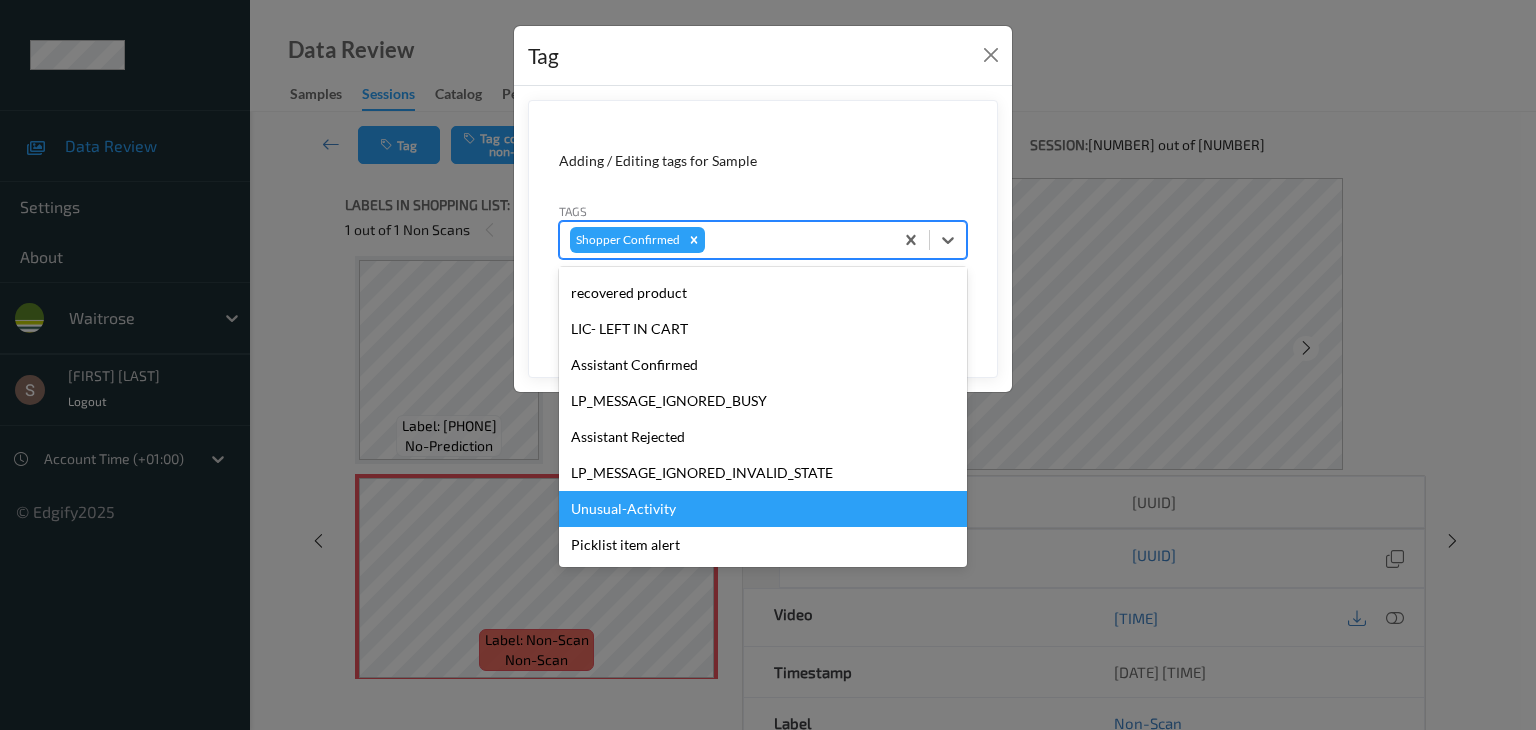 click on "Unusual-Activity" at bounding box center (763, 509) 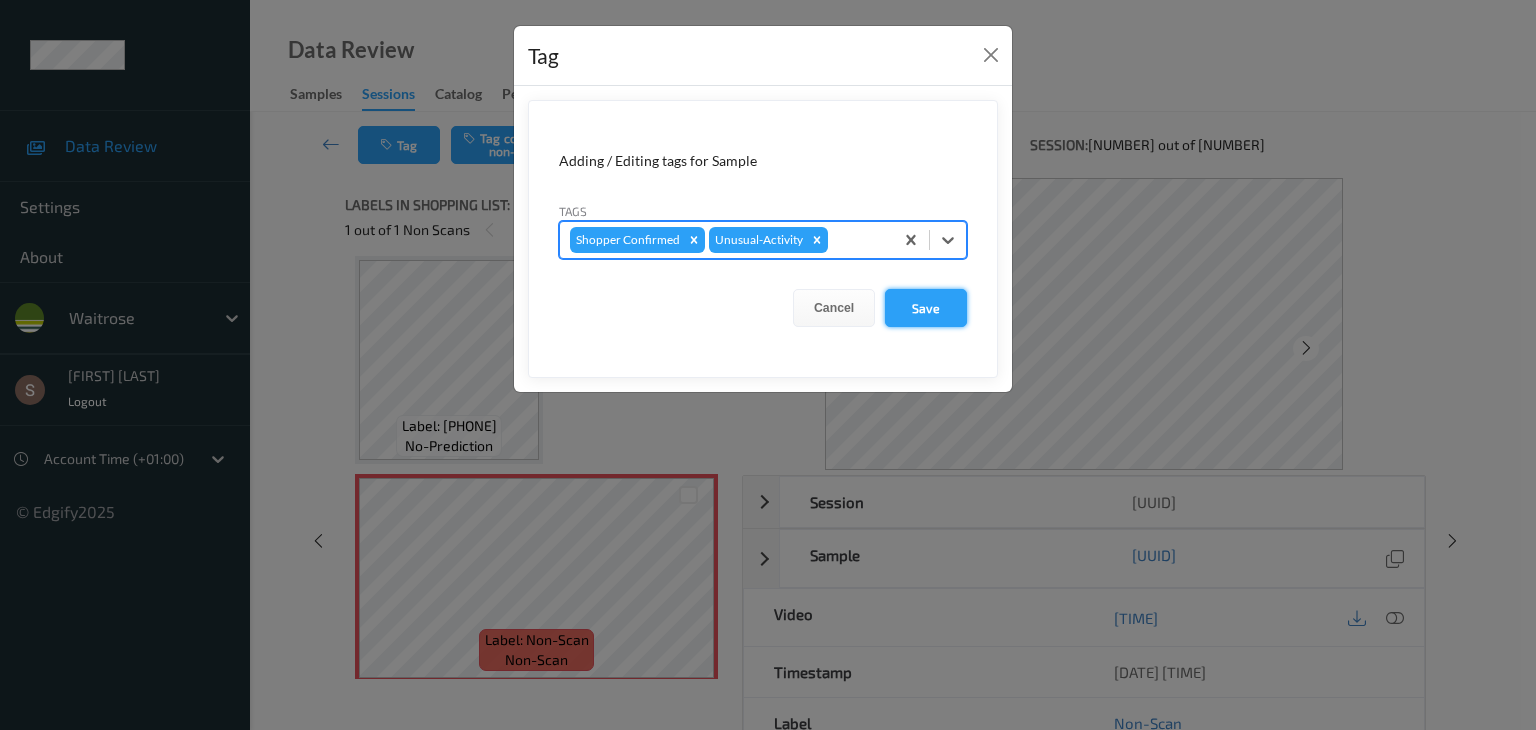 click on "Save" at bounding box center [926, 308] 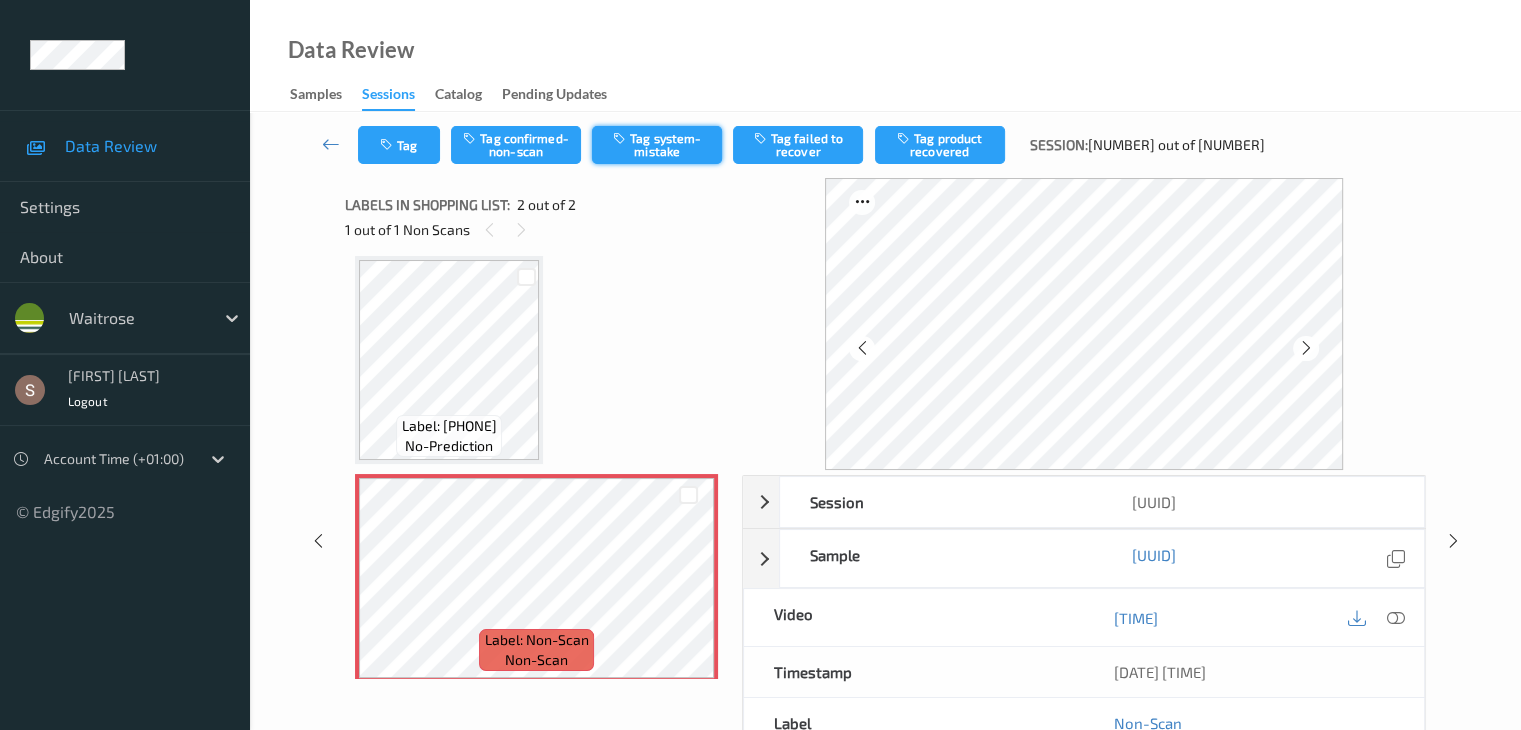 click on "Tag   system-mistake" at bounding box center (657, 145) 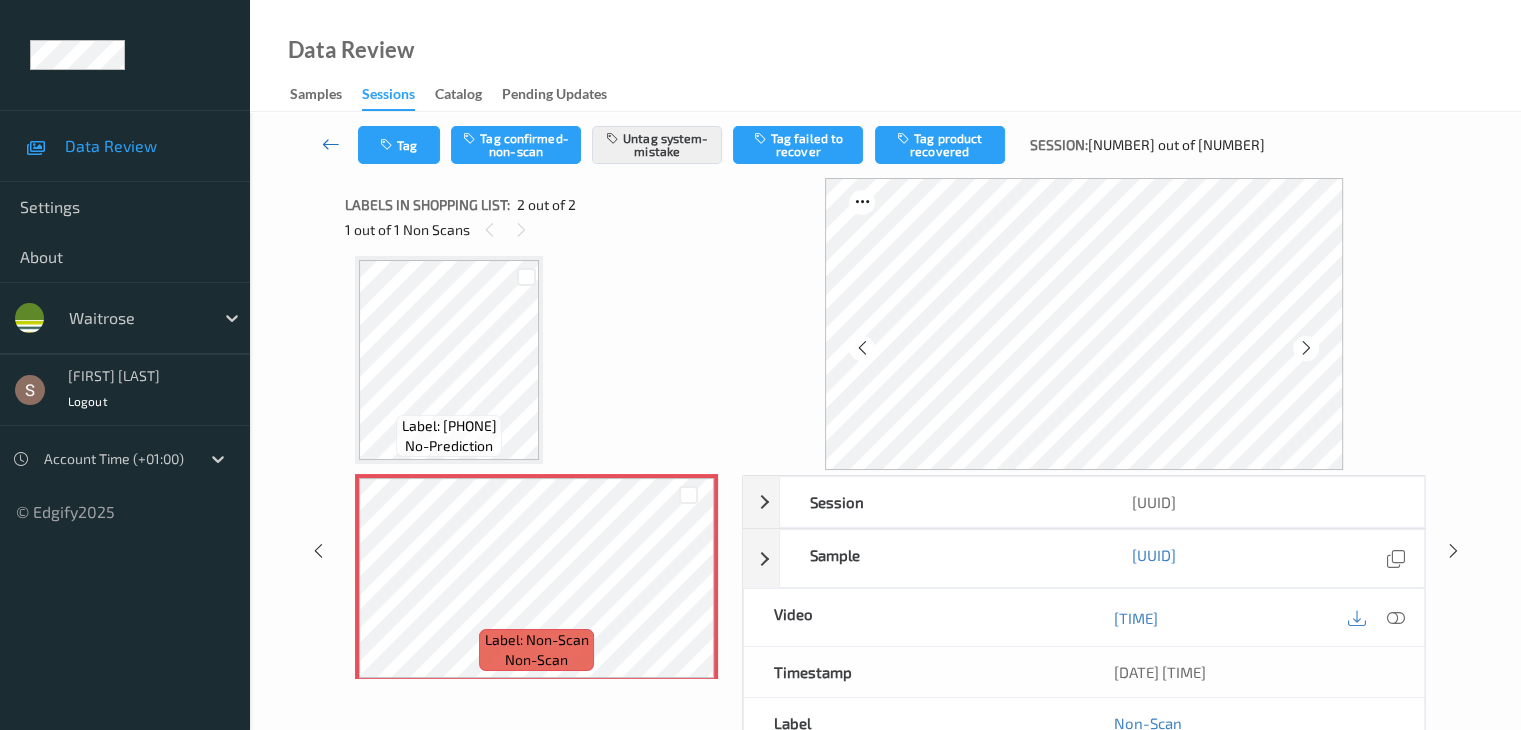 click at bounding box center (331, 144) 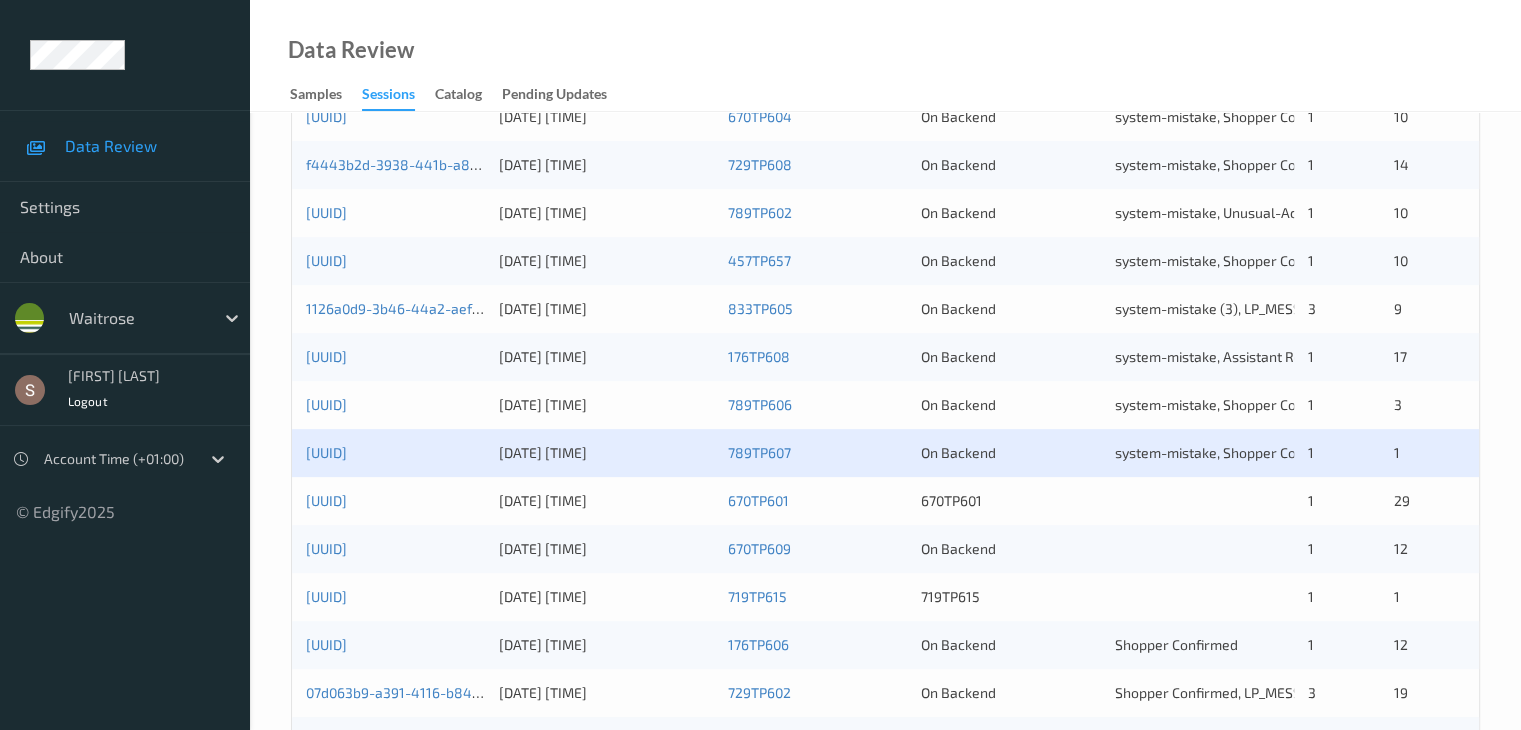 scroll, scrollTop: 600, scrollLeft: 0, axis: vertical 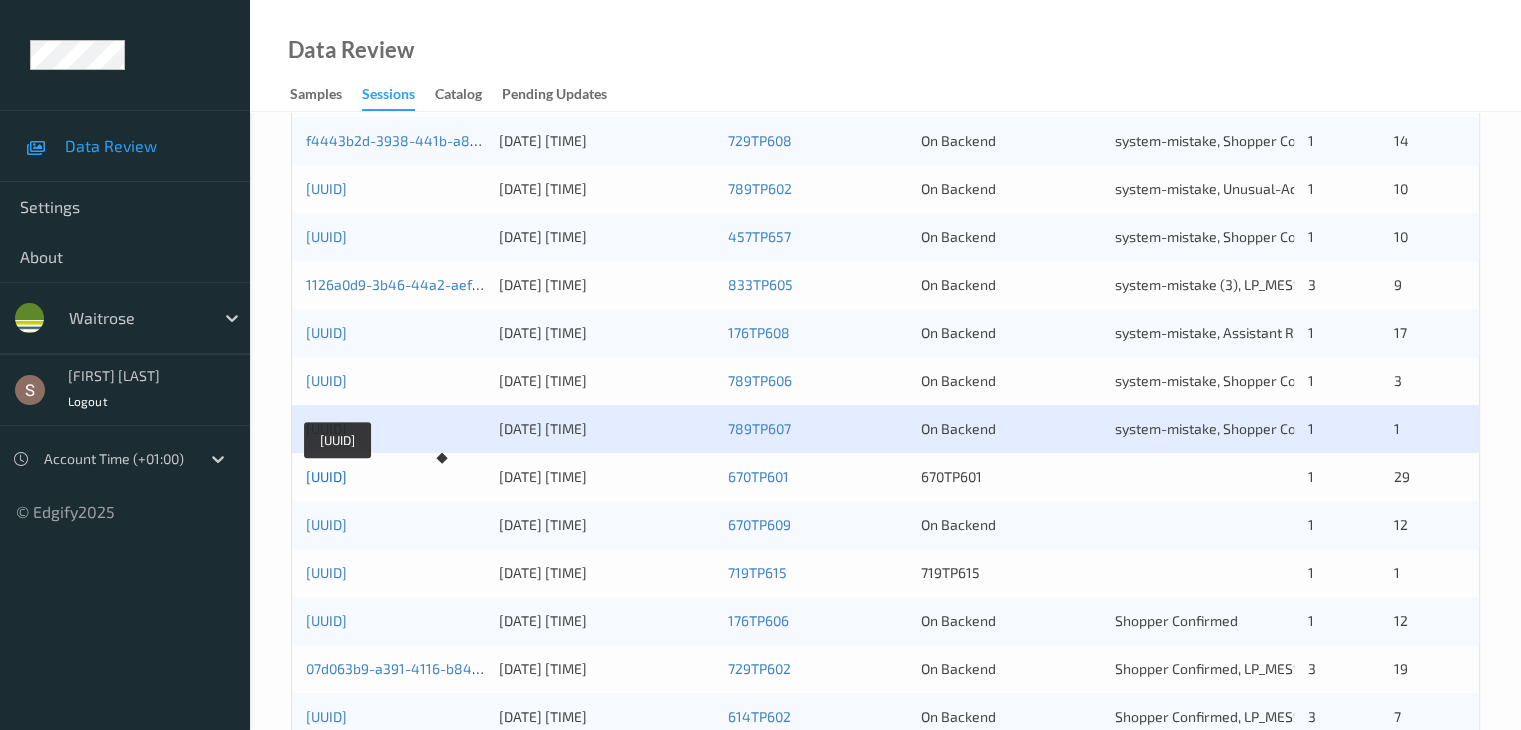 click on "69becfa7-99ad-495a-842d-c6ee0b454f58" at bounding box center [326, 476] 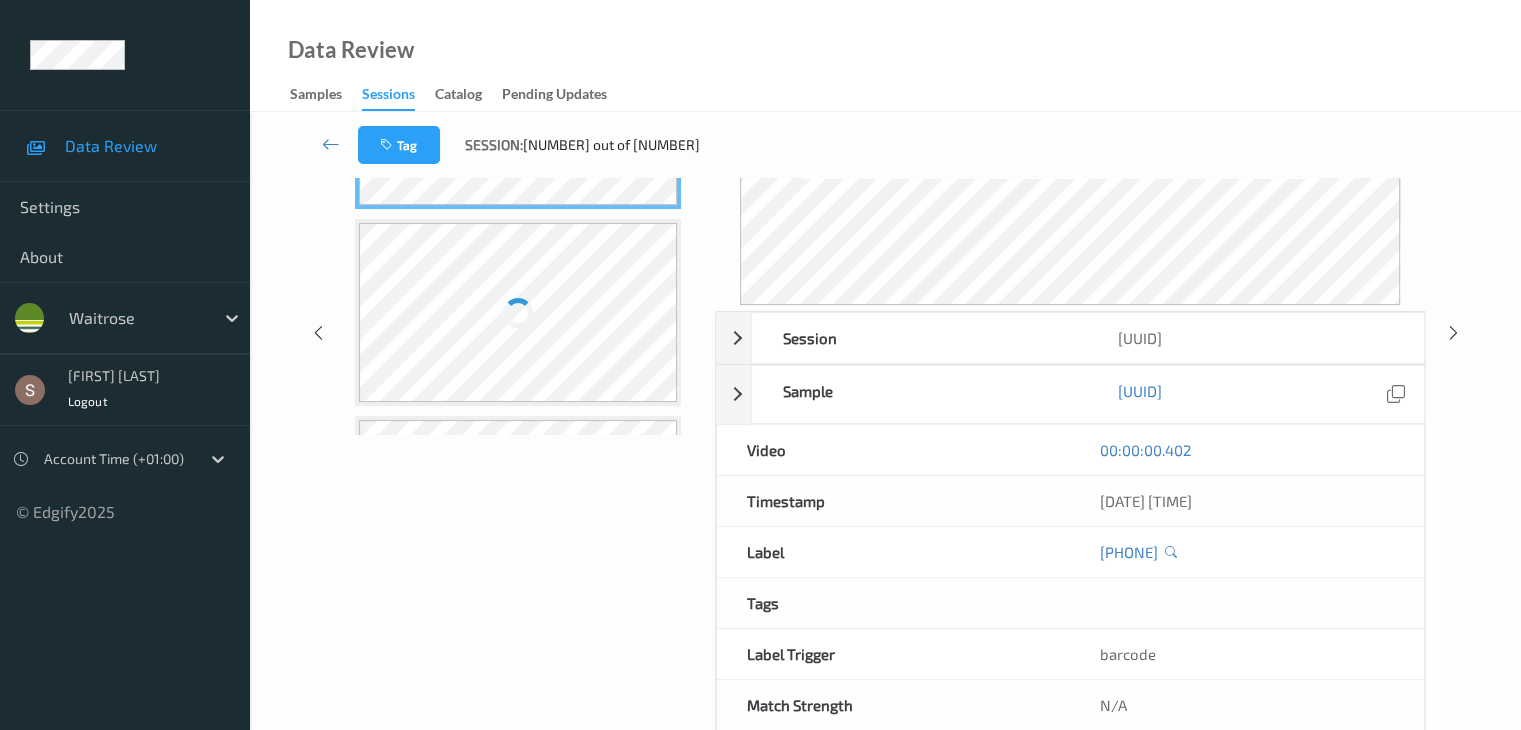 scroll, scrollTop: 0, scrollLeft: 0, axis: both 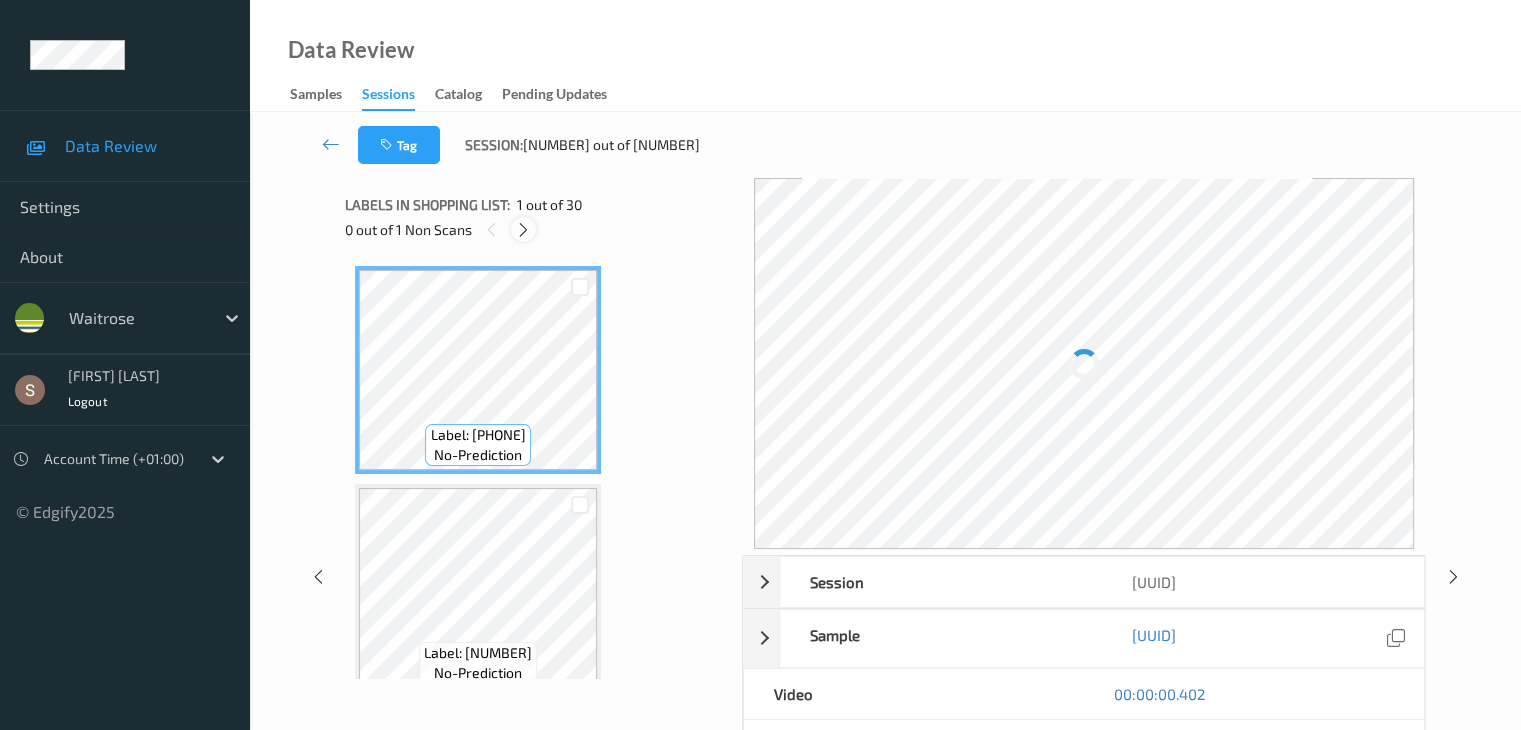 click at bounding box center [523, 230] 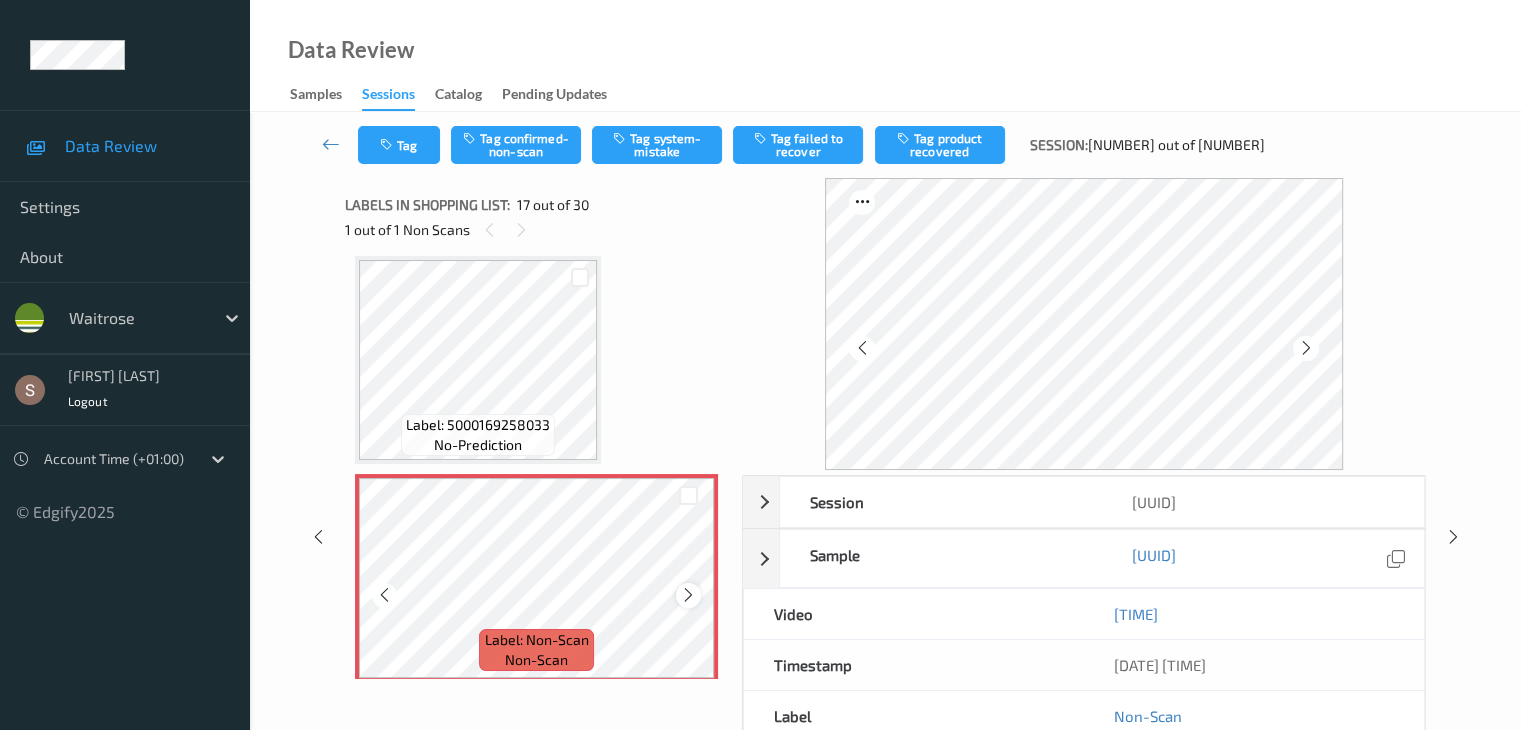 click at bounding box center (688, 595) 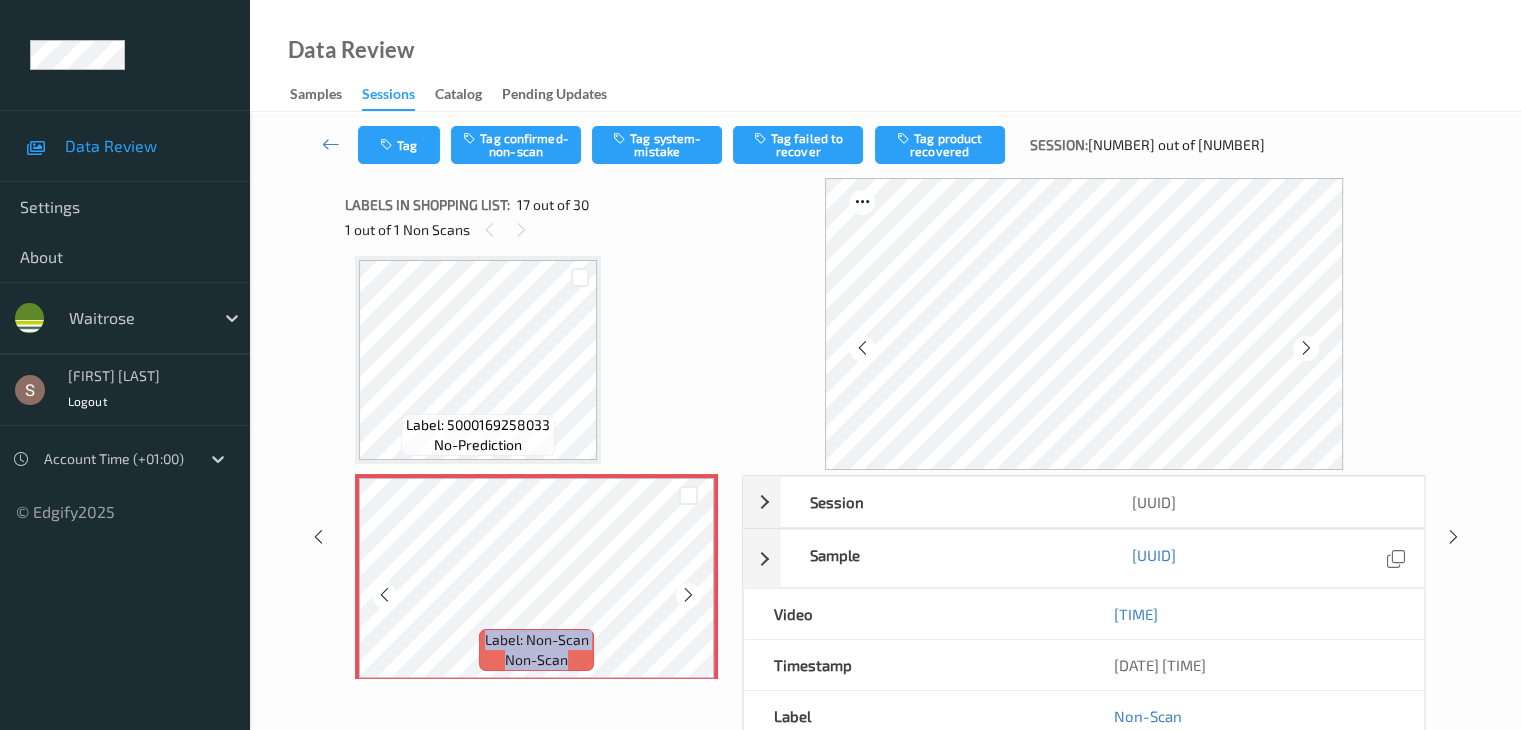 click at bounding box center (688, 595) 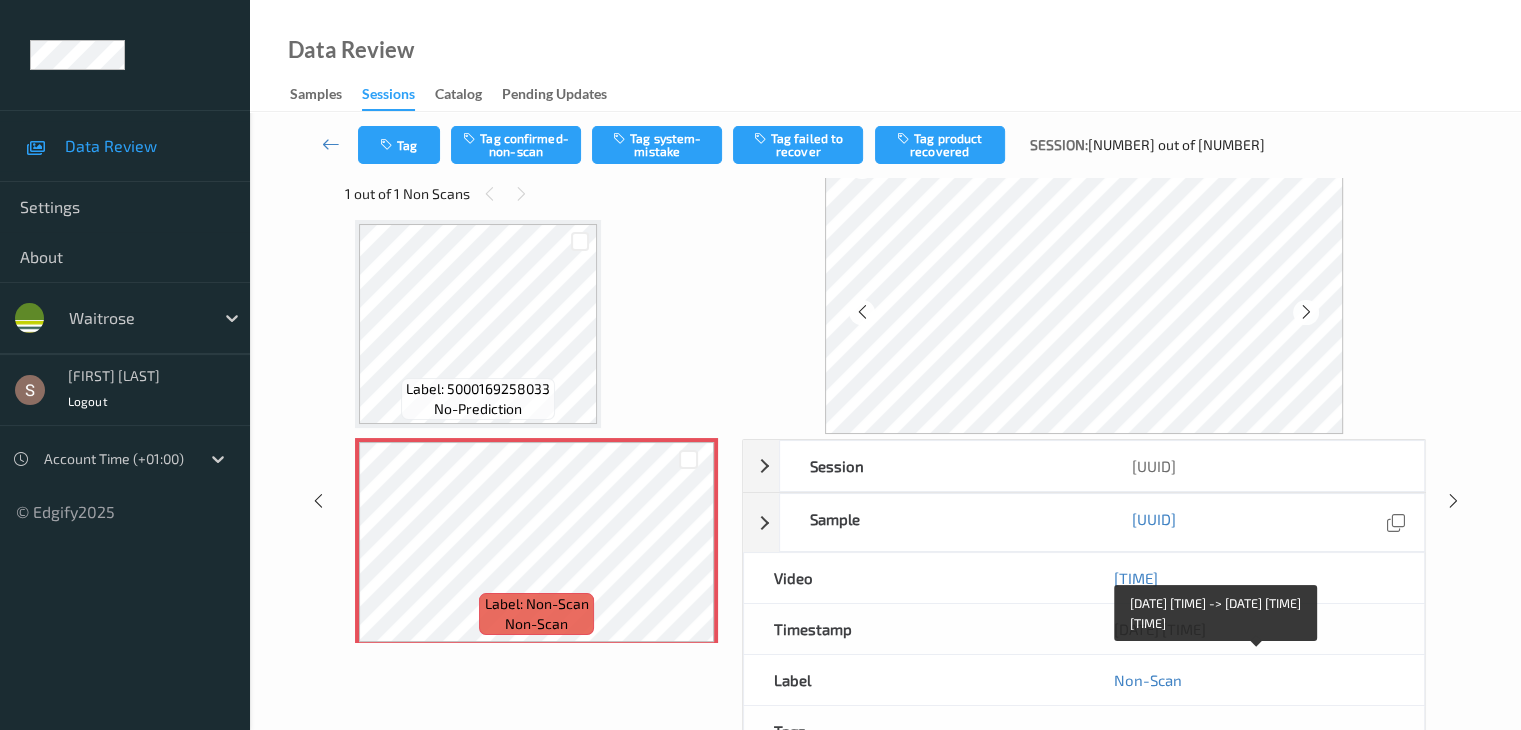 scroll, scrollTop: 100, scrollLeft: 0, axis: vertical 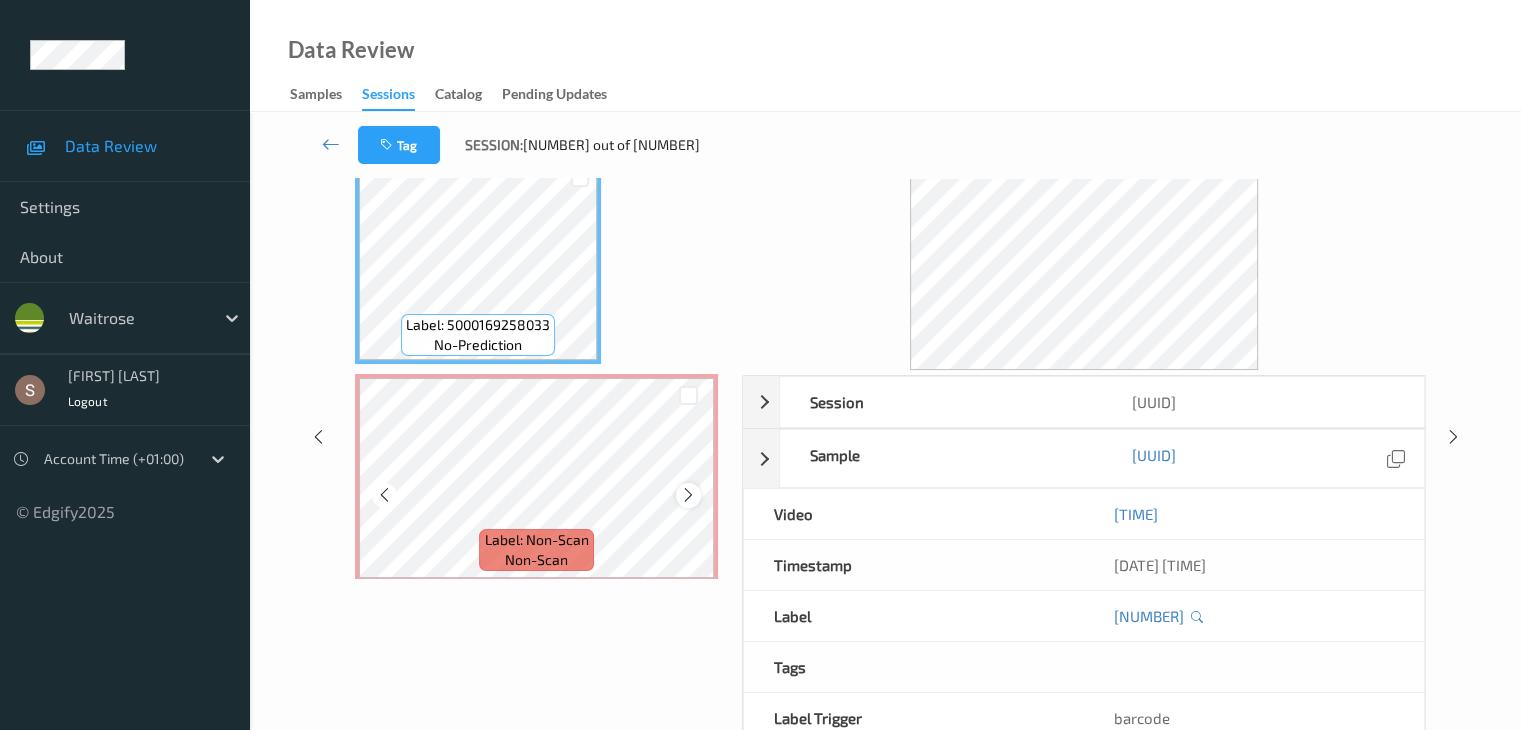 click at bounding box center [688, 495] 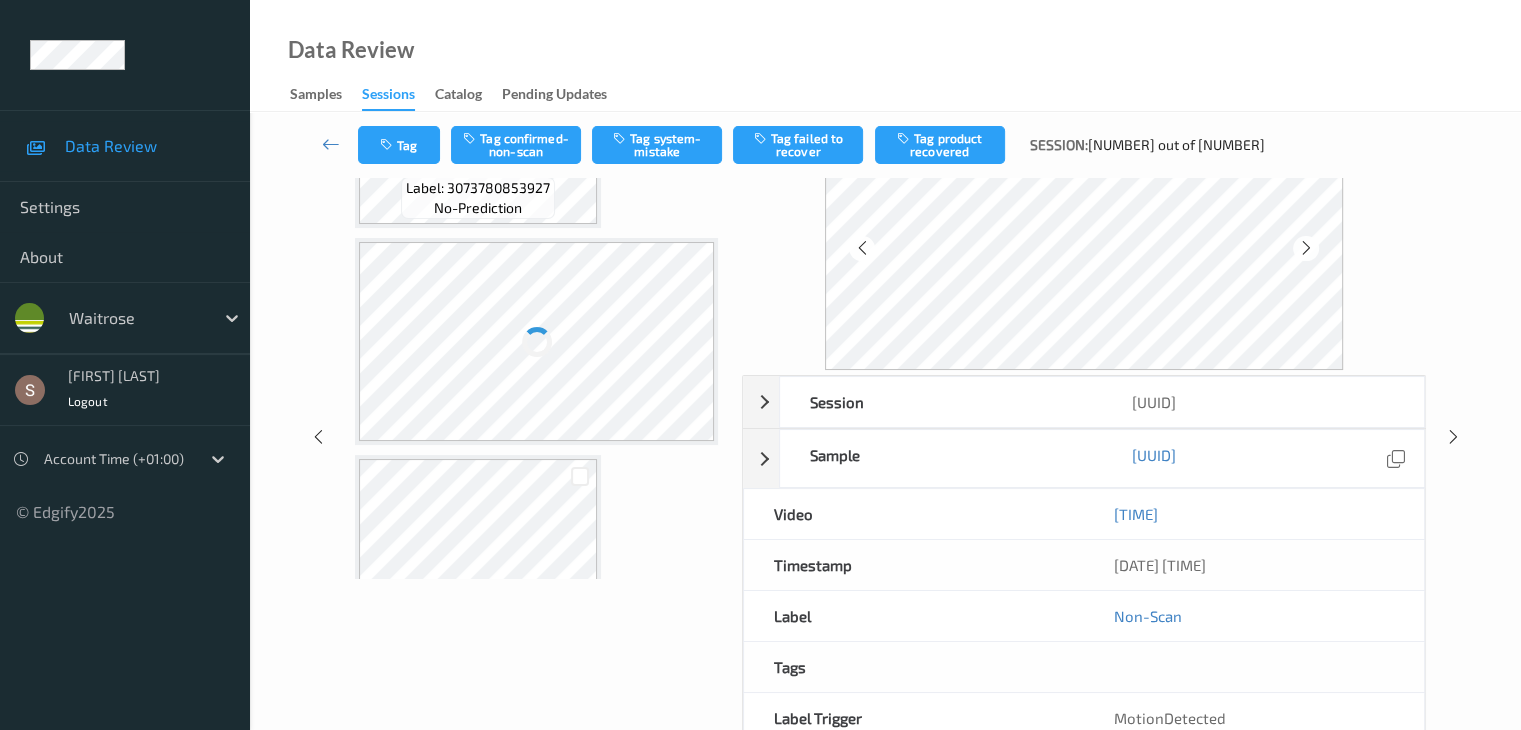 scroll, scrollTop: 2979, scrollLeft: 0, axis: vertical 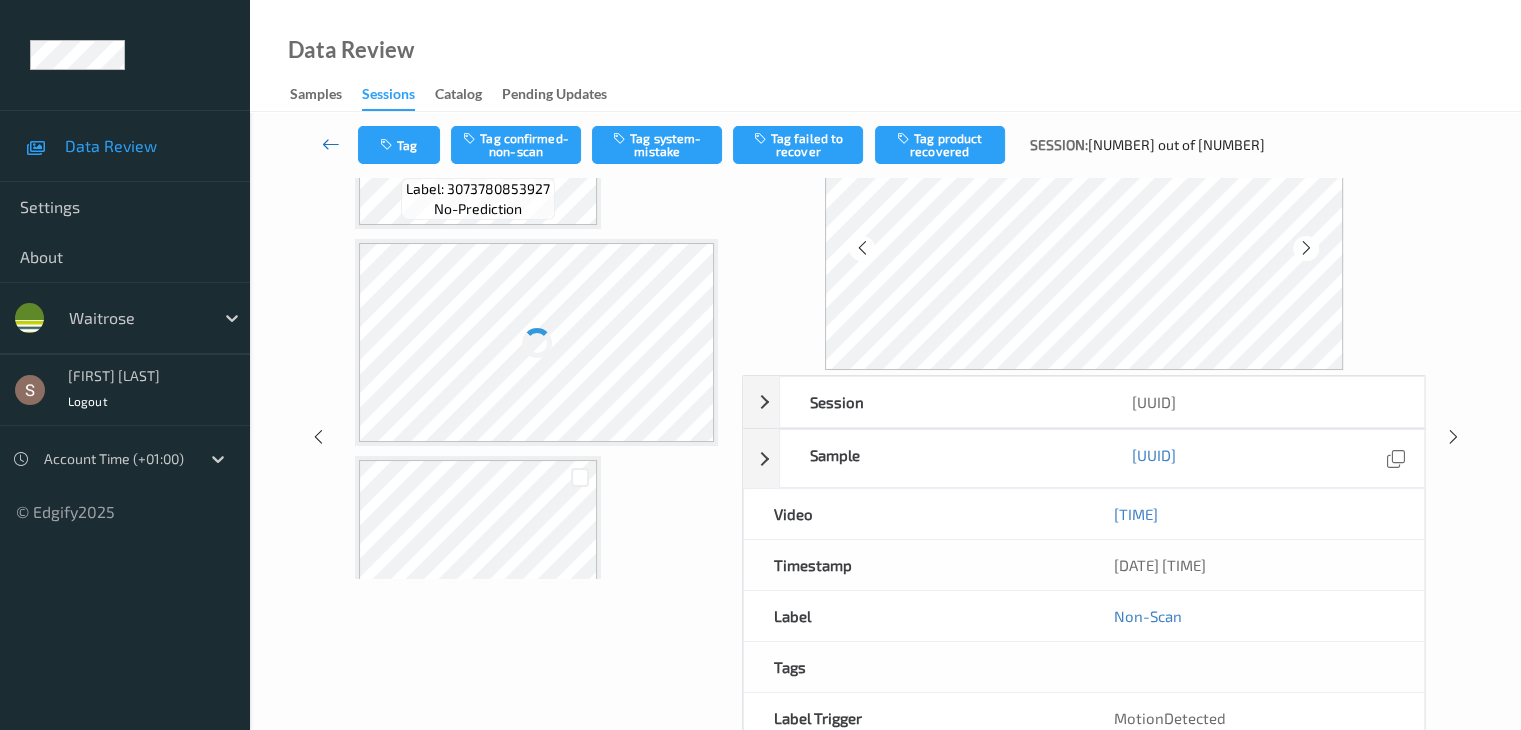click at bounding box center (331, 144) 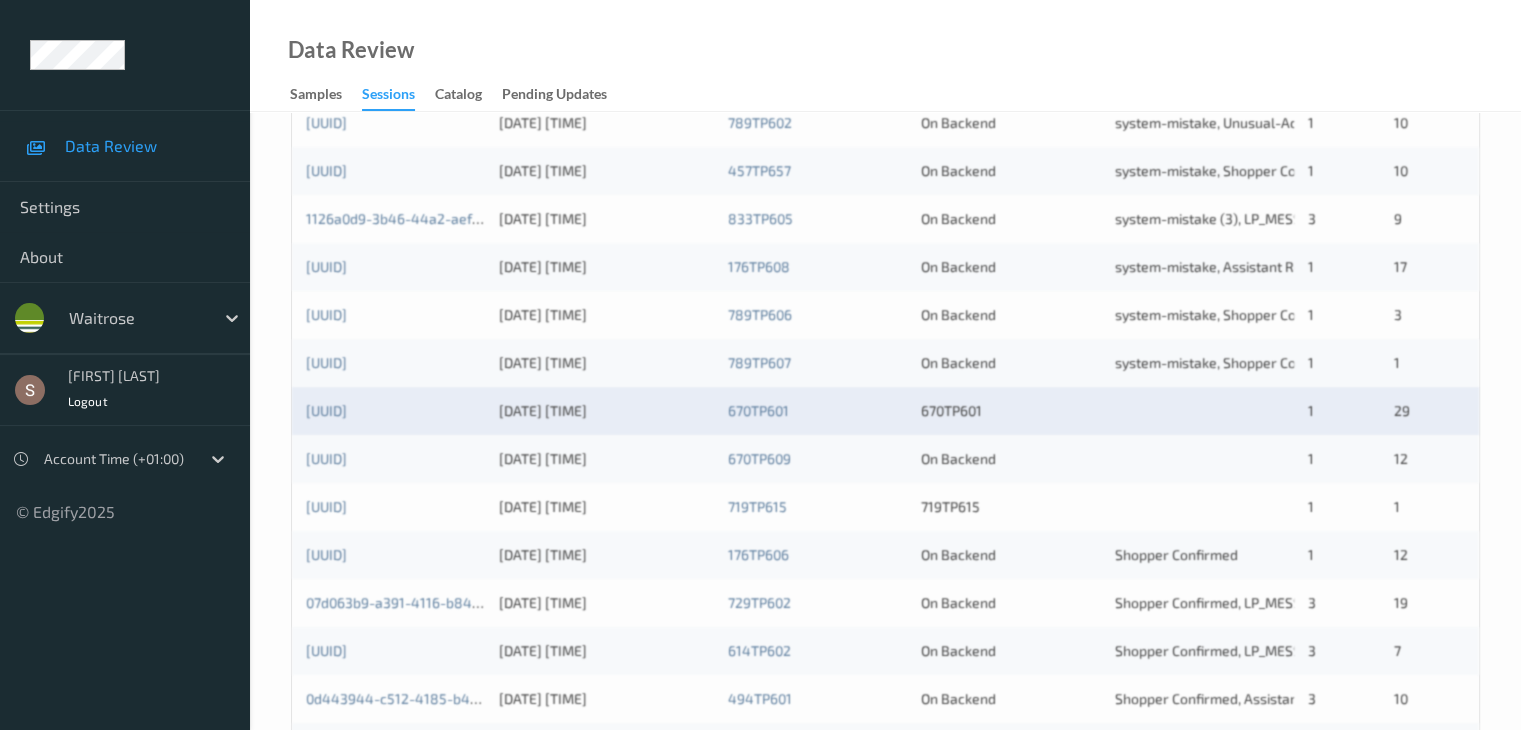 scroll, scrollTop: 700, scrollLeft: 0, axis: vertical 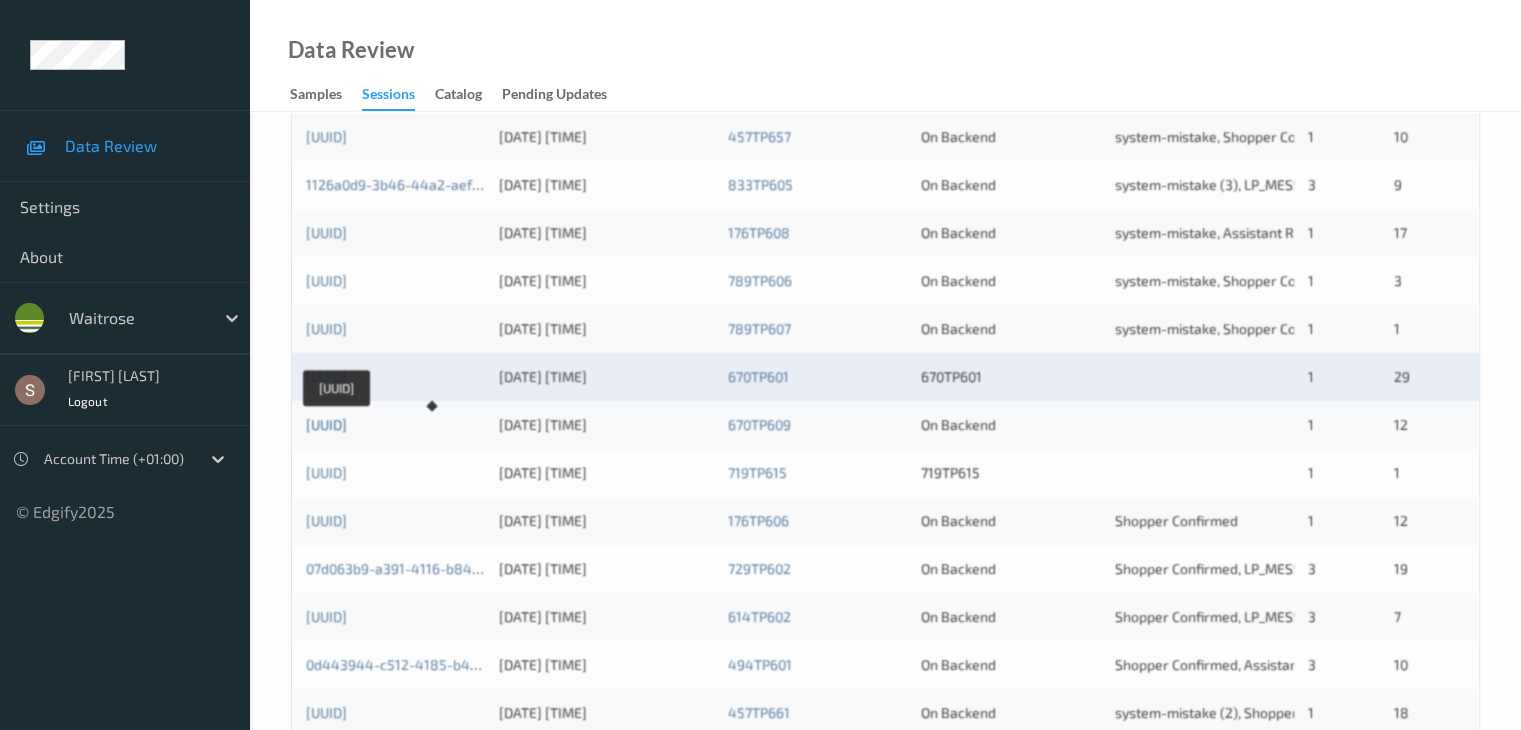 click on "7a086cf7-9b1c-45fc-b23f-ffe1b627143c" at bounding box center (326, 424) 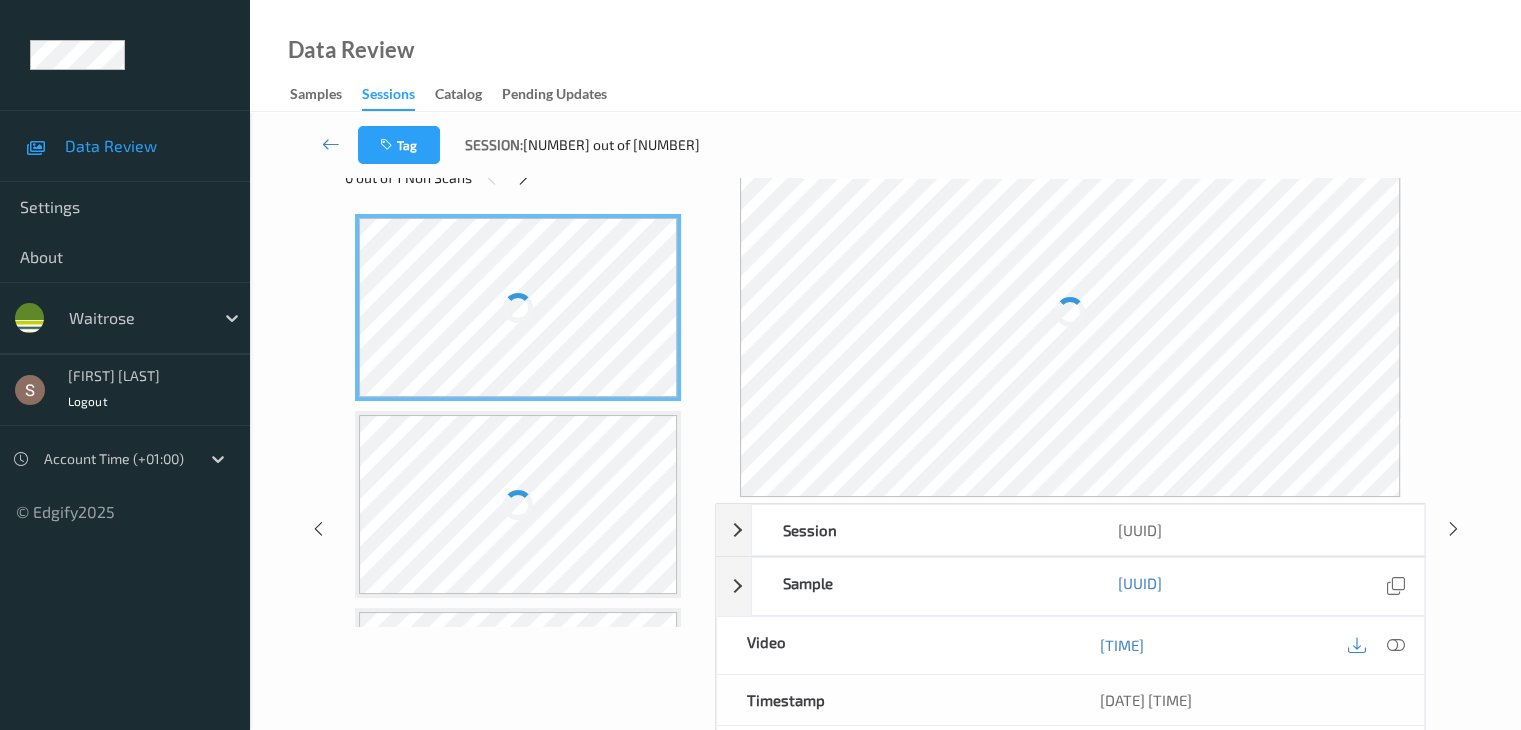 scroll, scrollTop: 0, scrollLeft: 0, axis: both 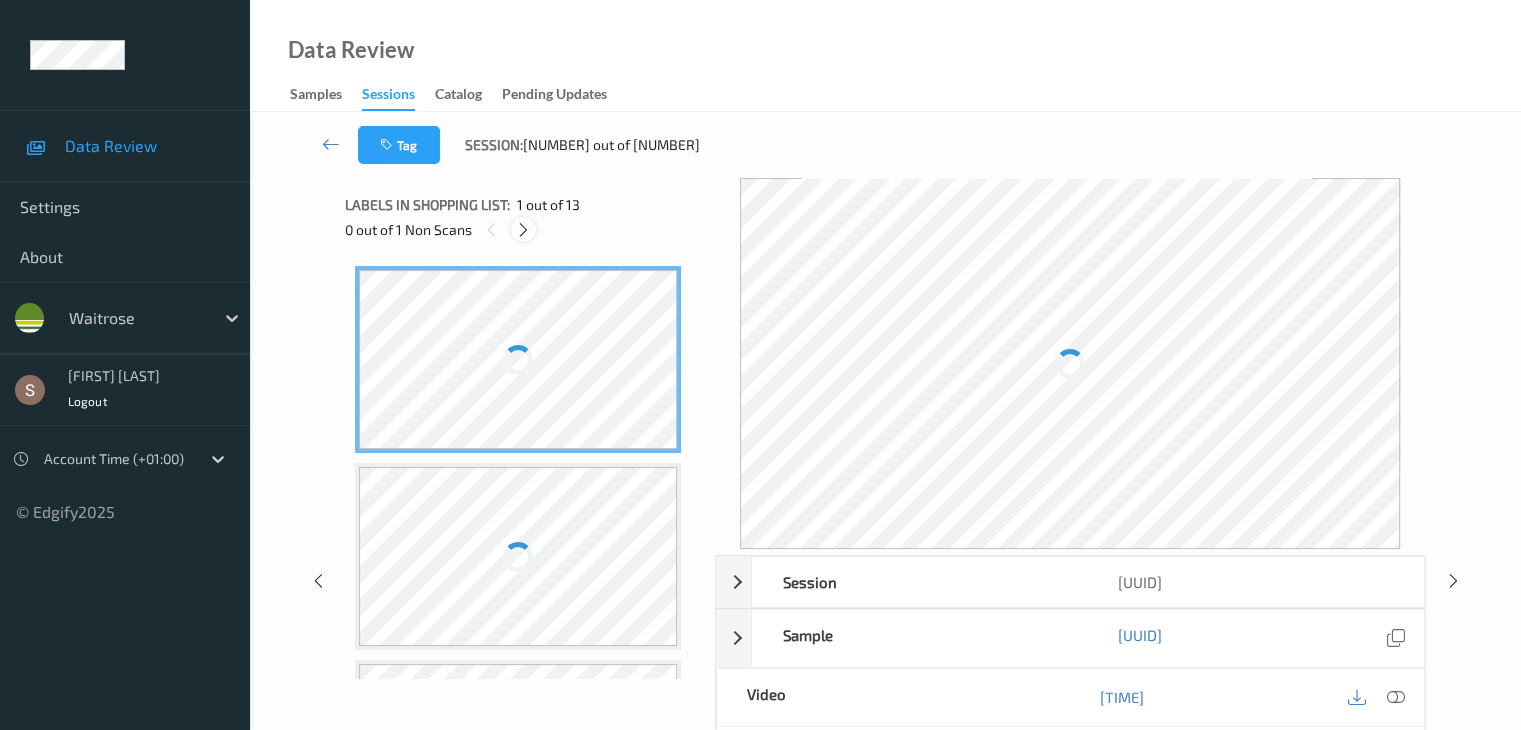 click at bounding box center [523, 230] 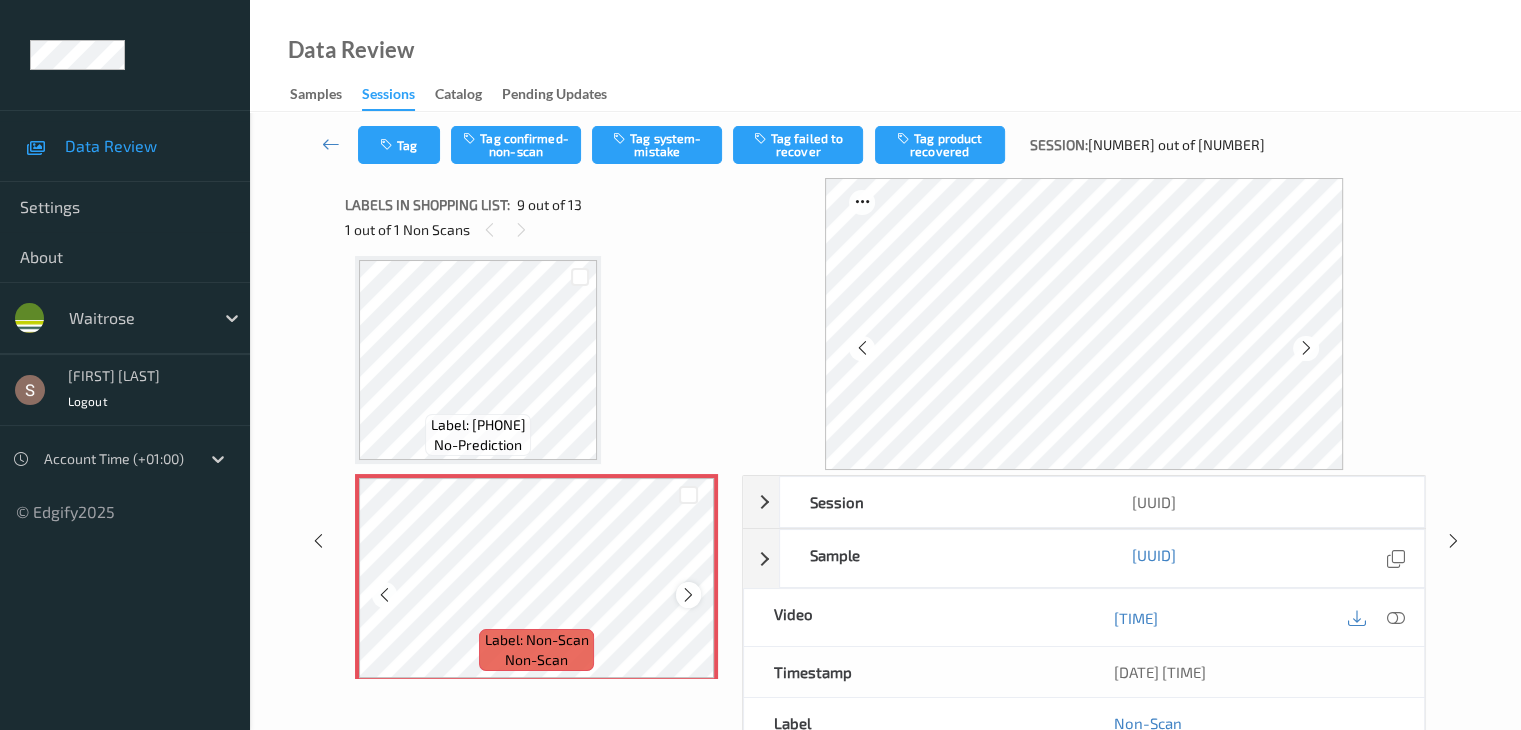 click at bounding box center [688, 595] 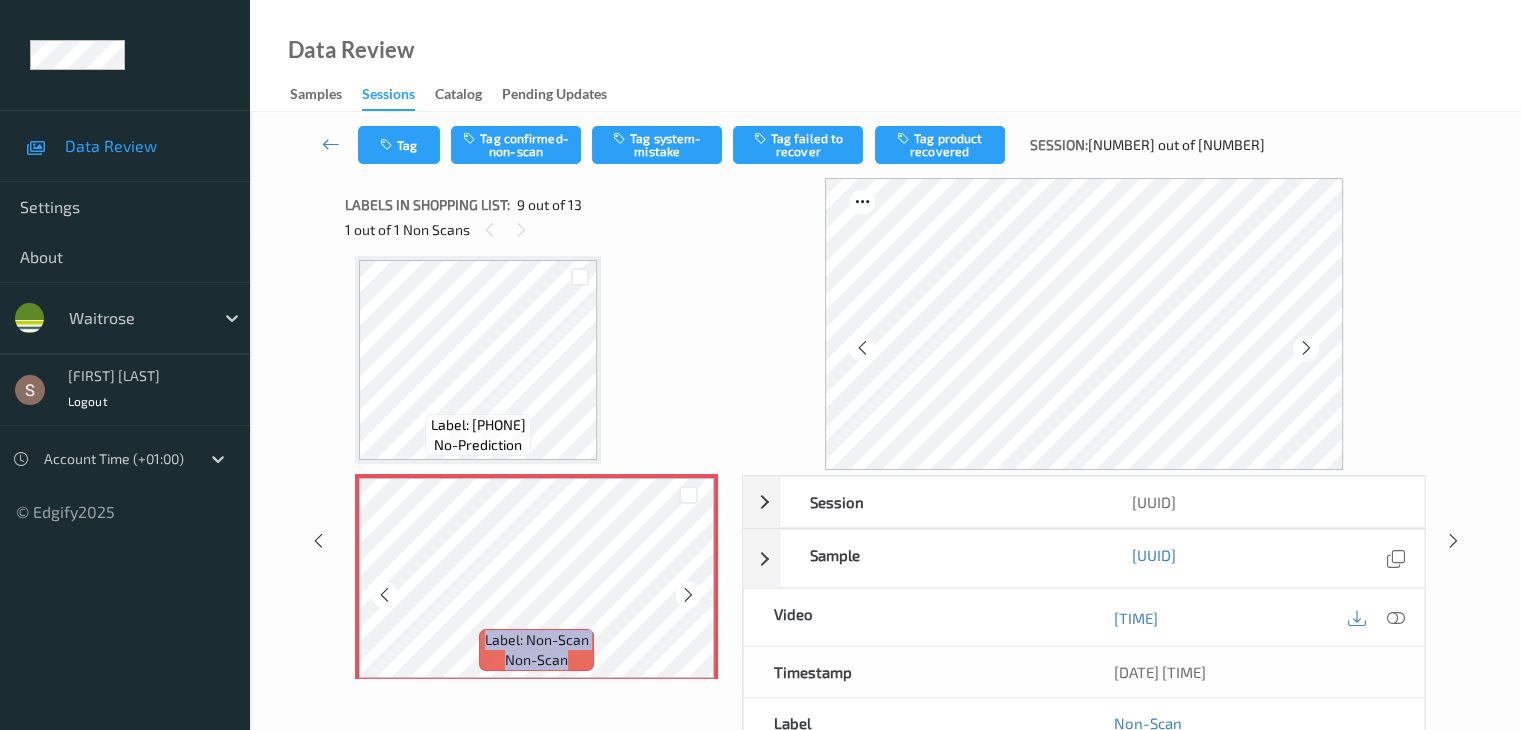 click at bounding box center (688, 595) 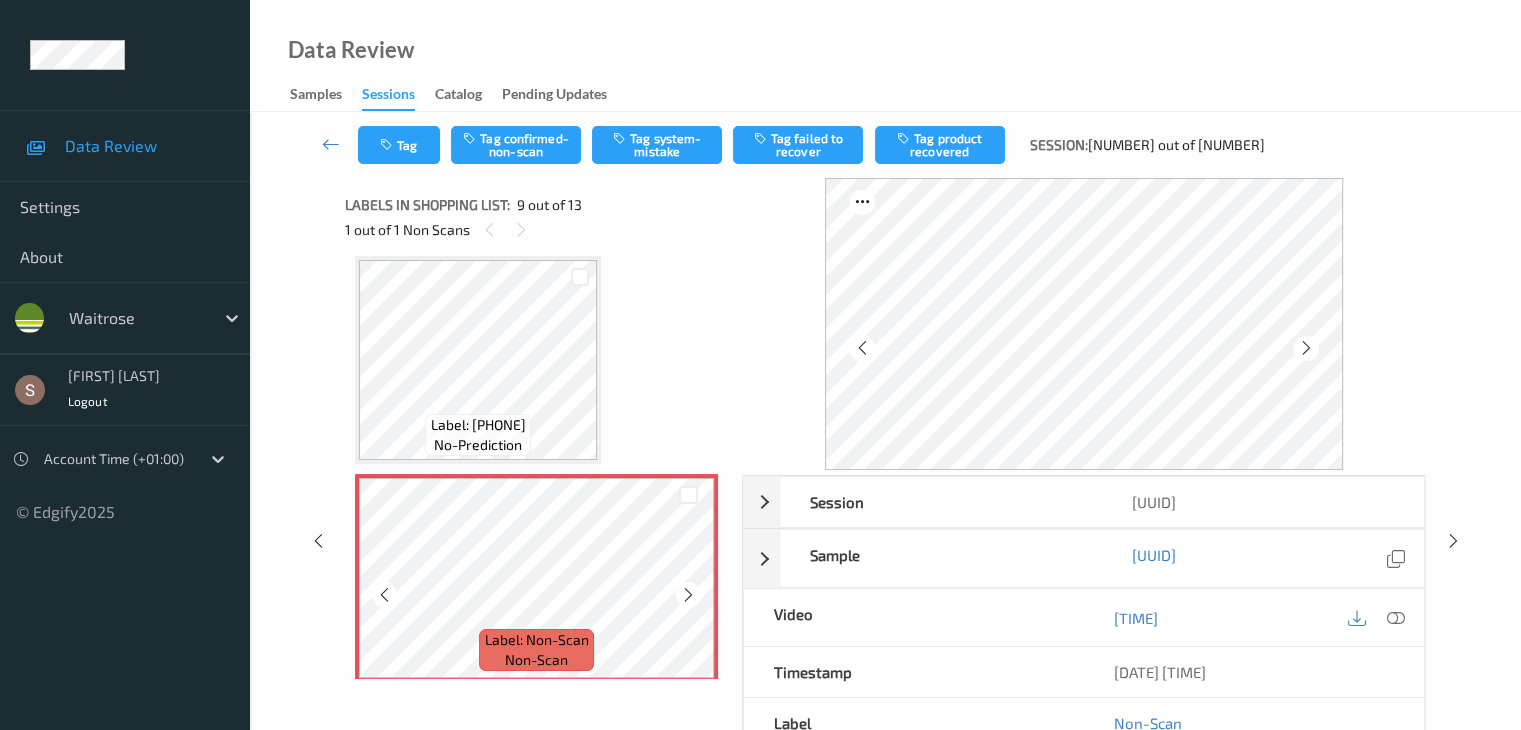 click at bounding box center [688, 595] 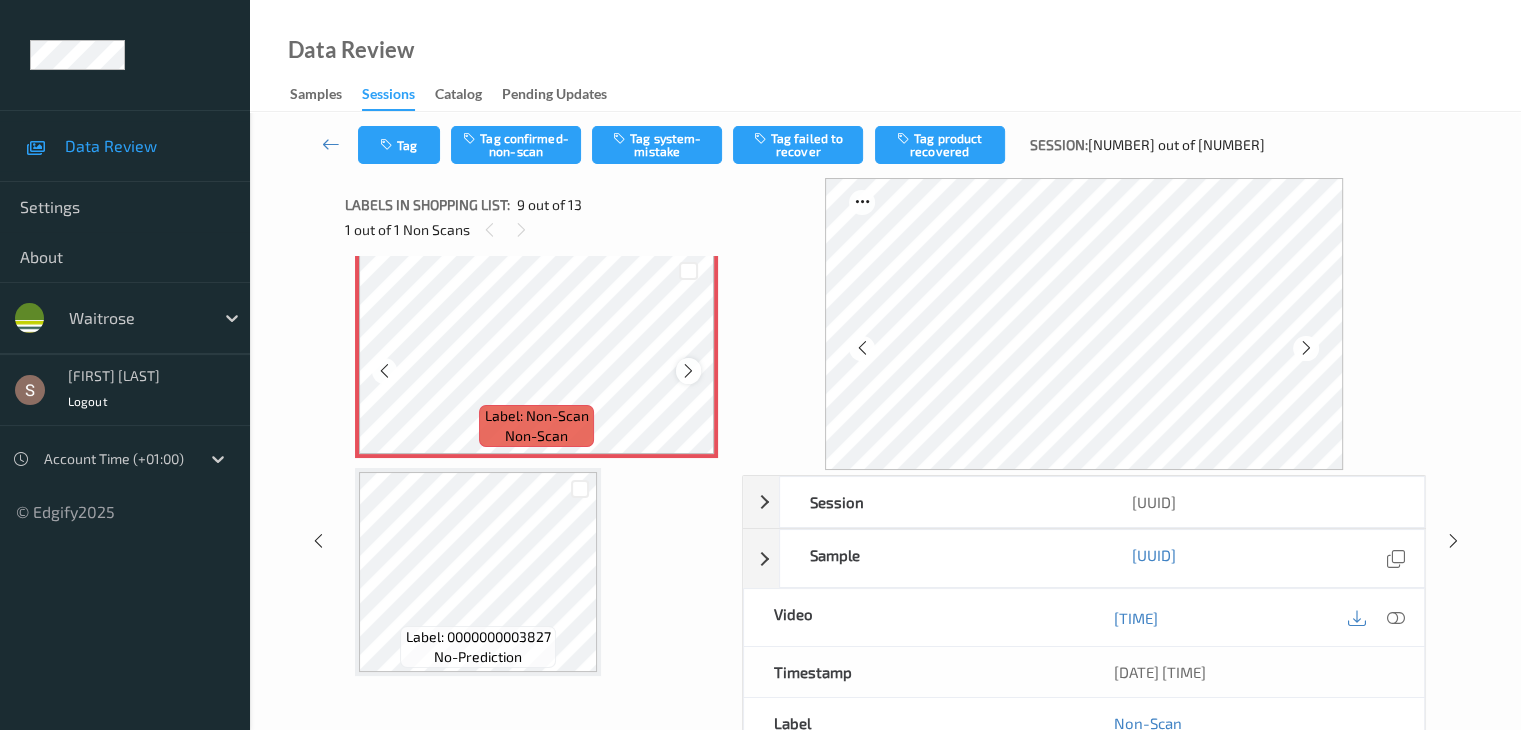 scroll, scrollTop: 1836, scrollLeft: 0, axis: vertical 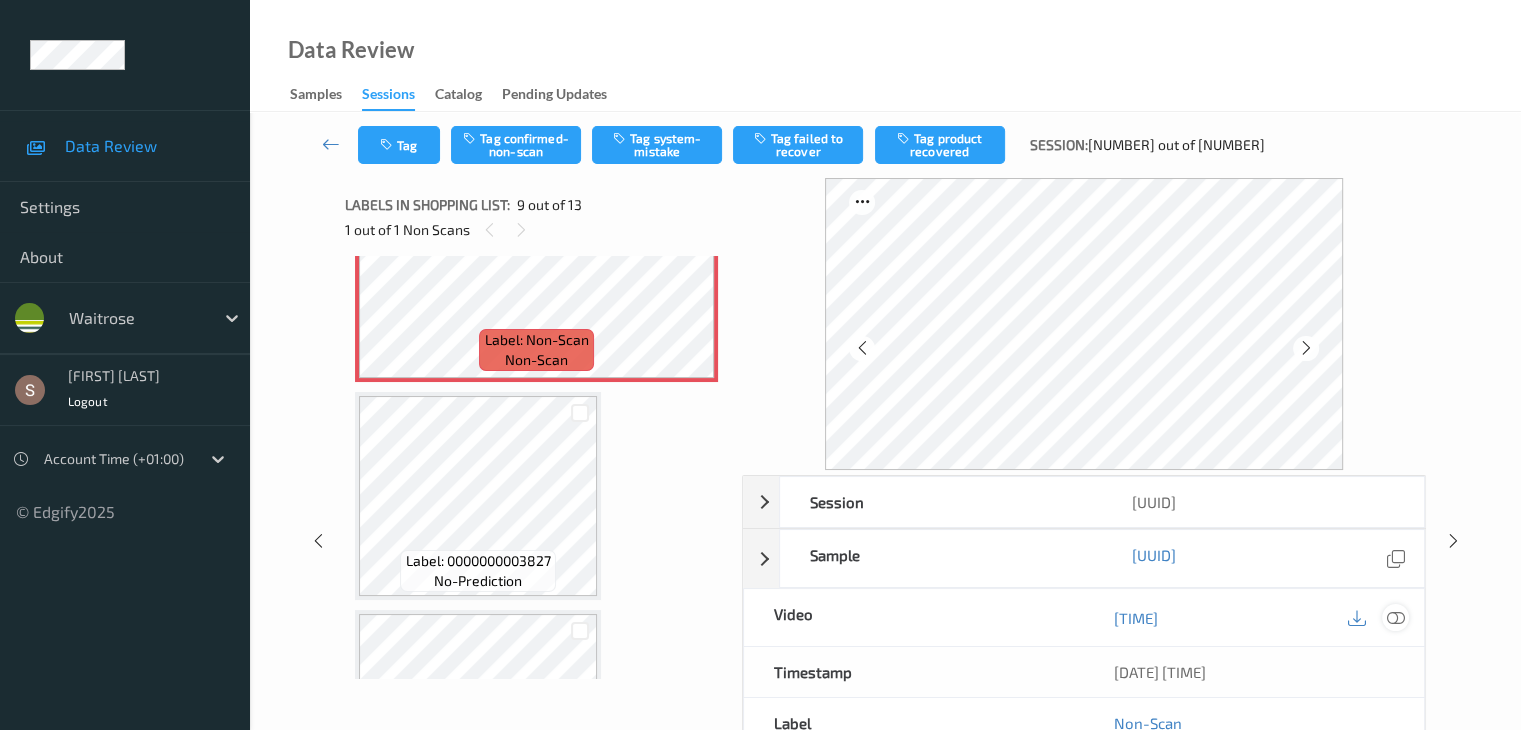 click at bounding box center (1395, 618) 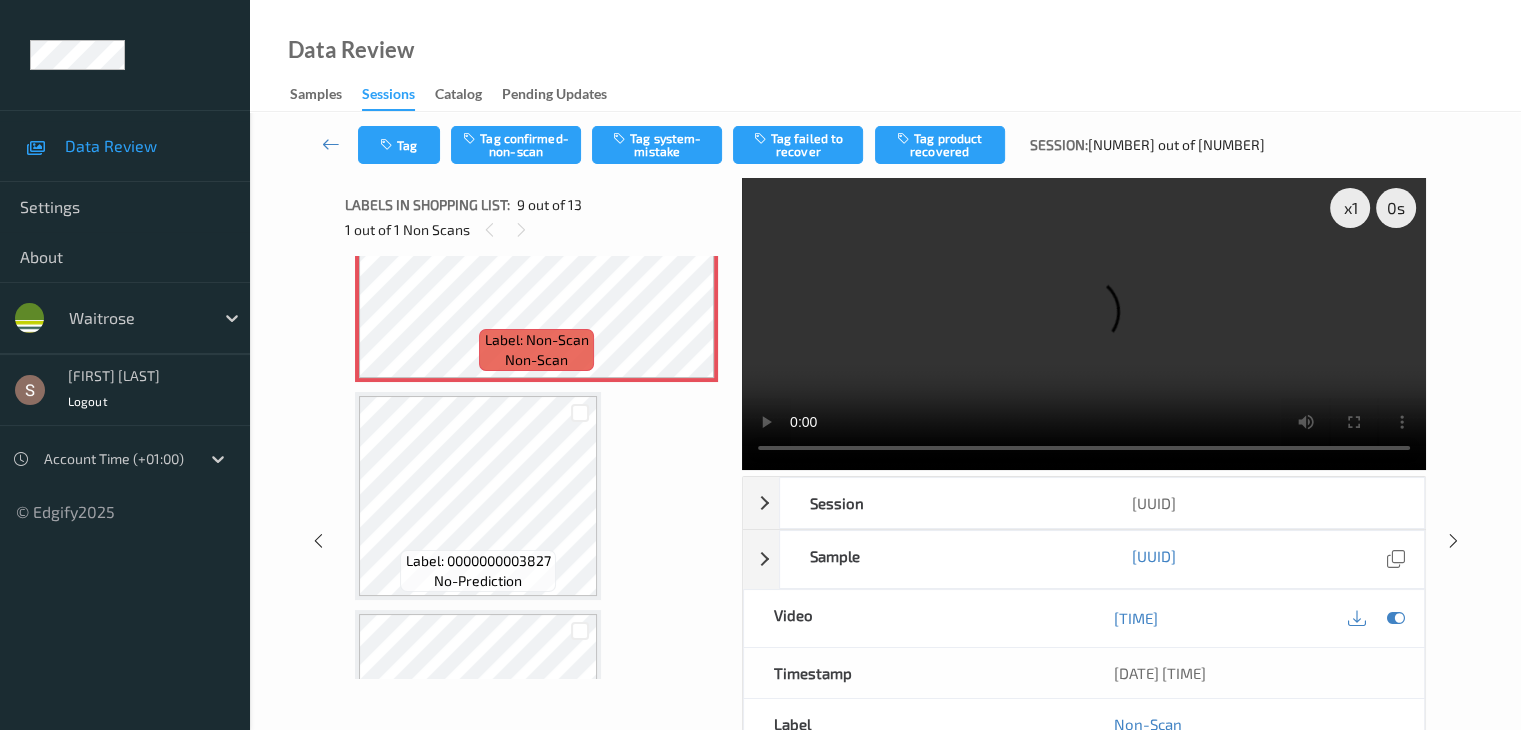 click at bounding box center (1084, 324) 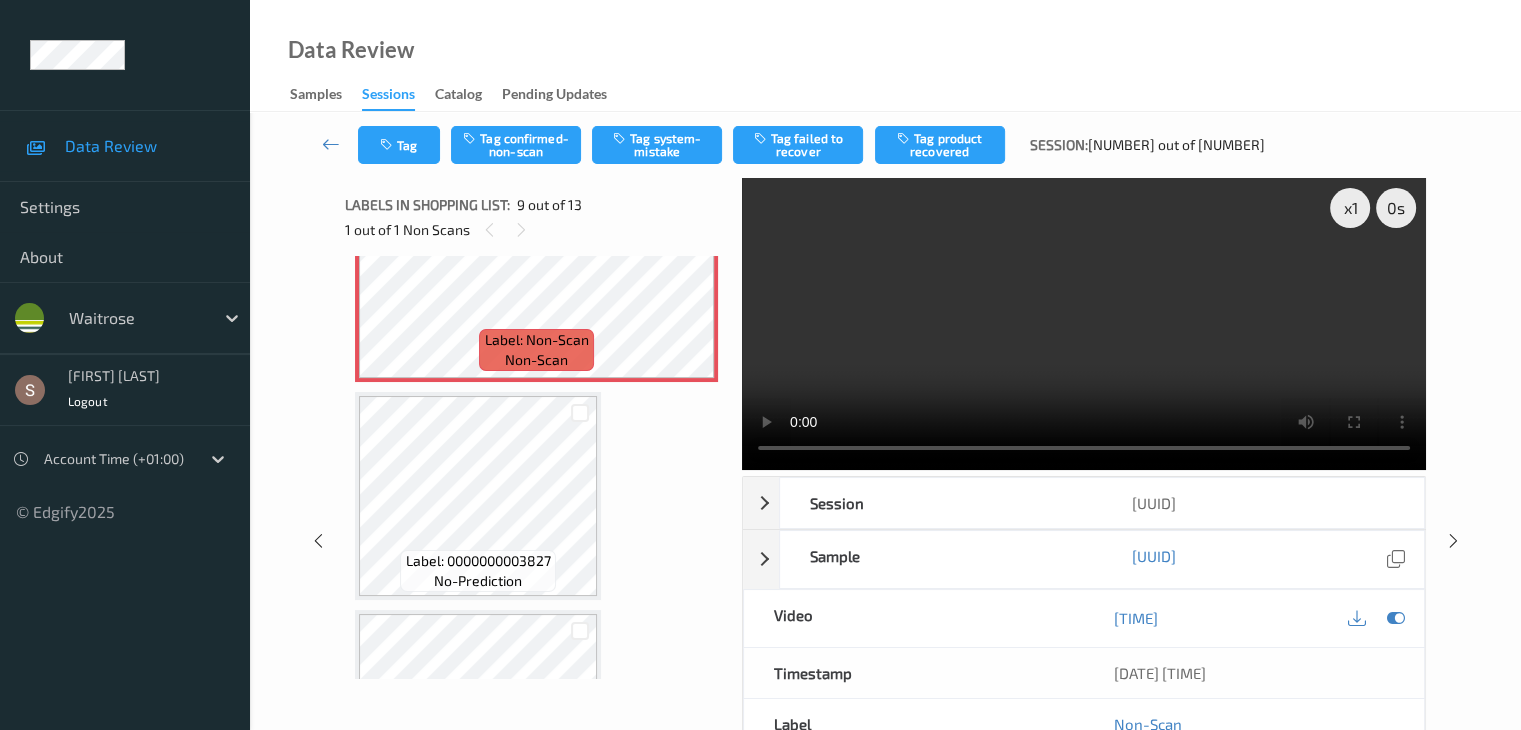click at bounding box center (1084, 324) 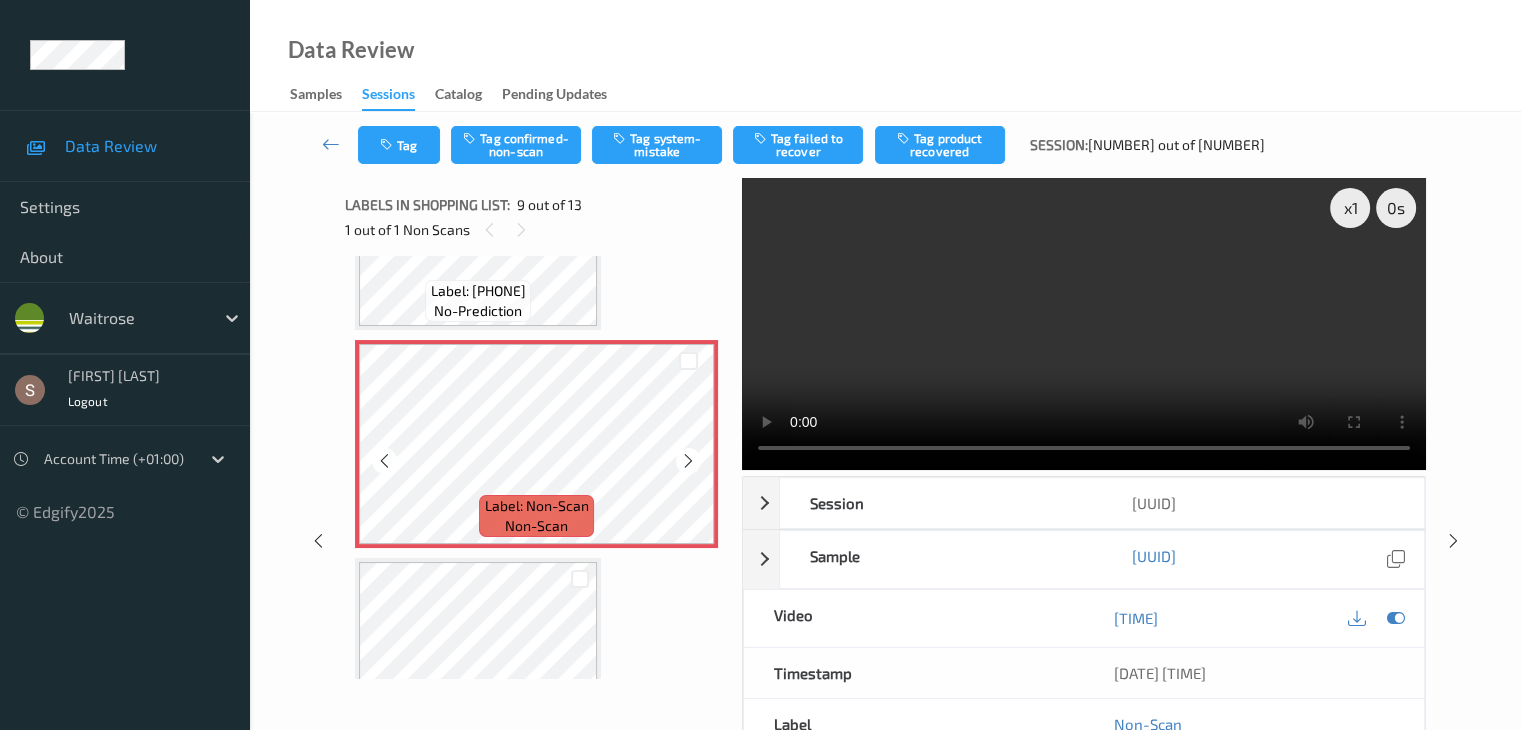 scroll, scrollTop: 1636, scrollLeft: 0, axis: vertical 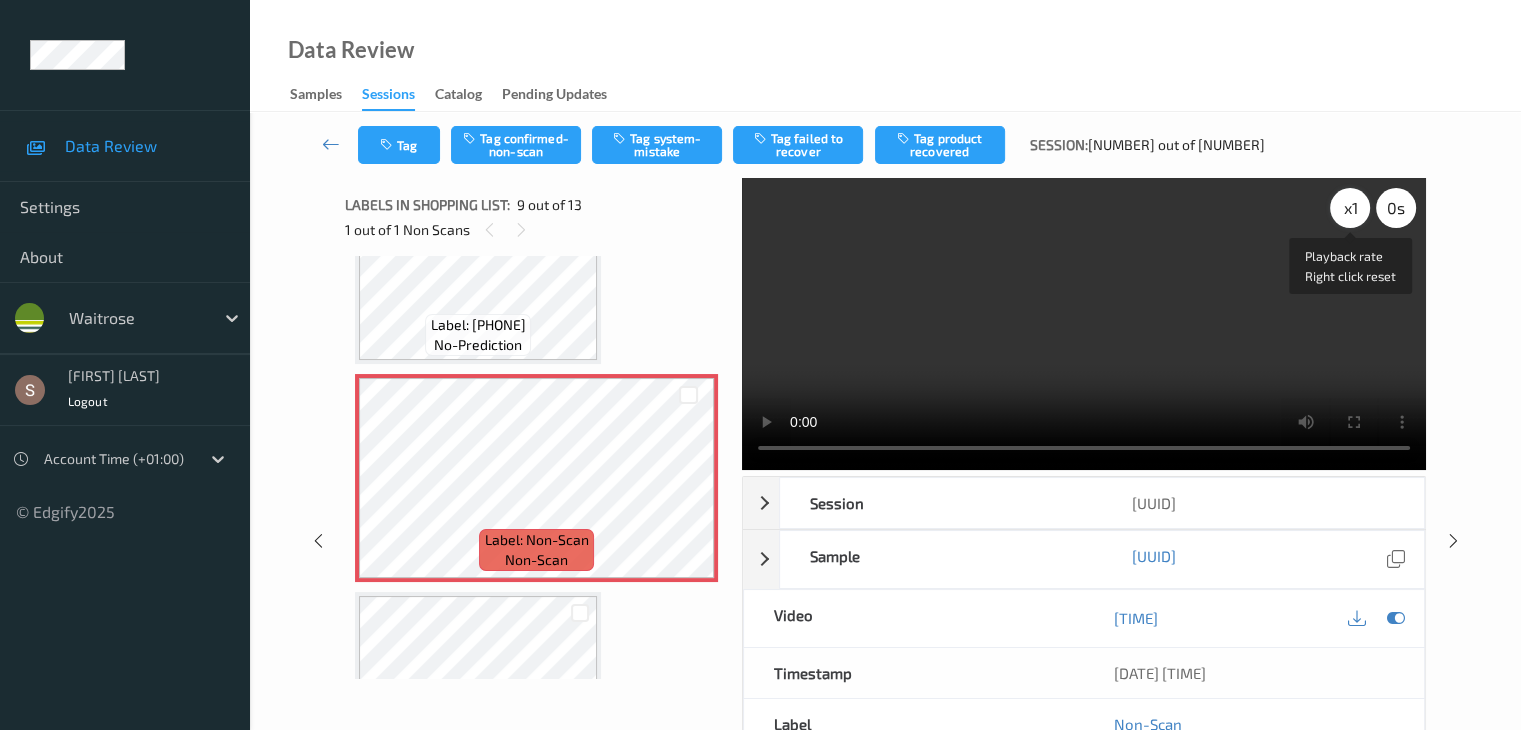 click on "x 1" at bounding box center (1350, 208) 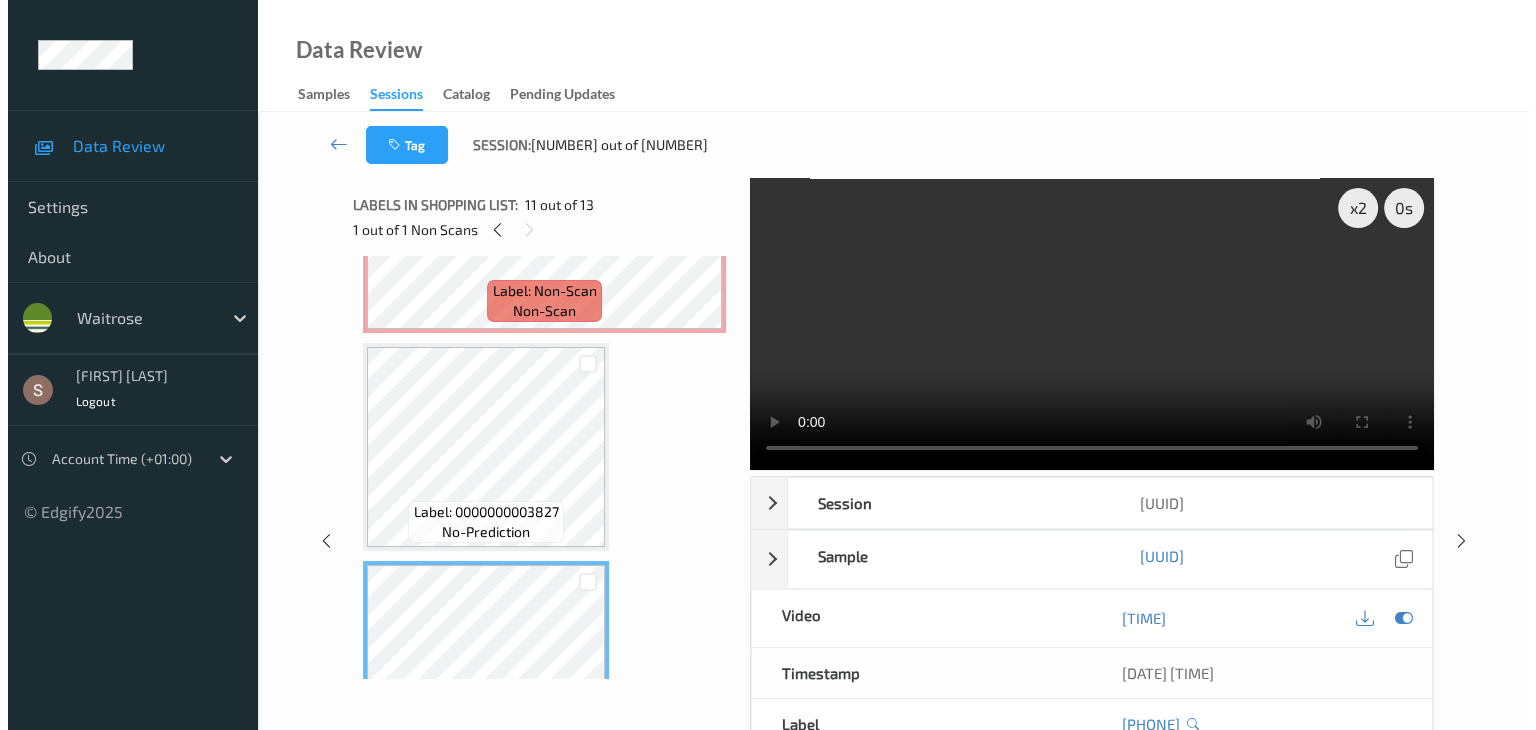 scroll, scrollTop: 1736, scrollLeft: 0, axis: vertical 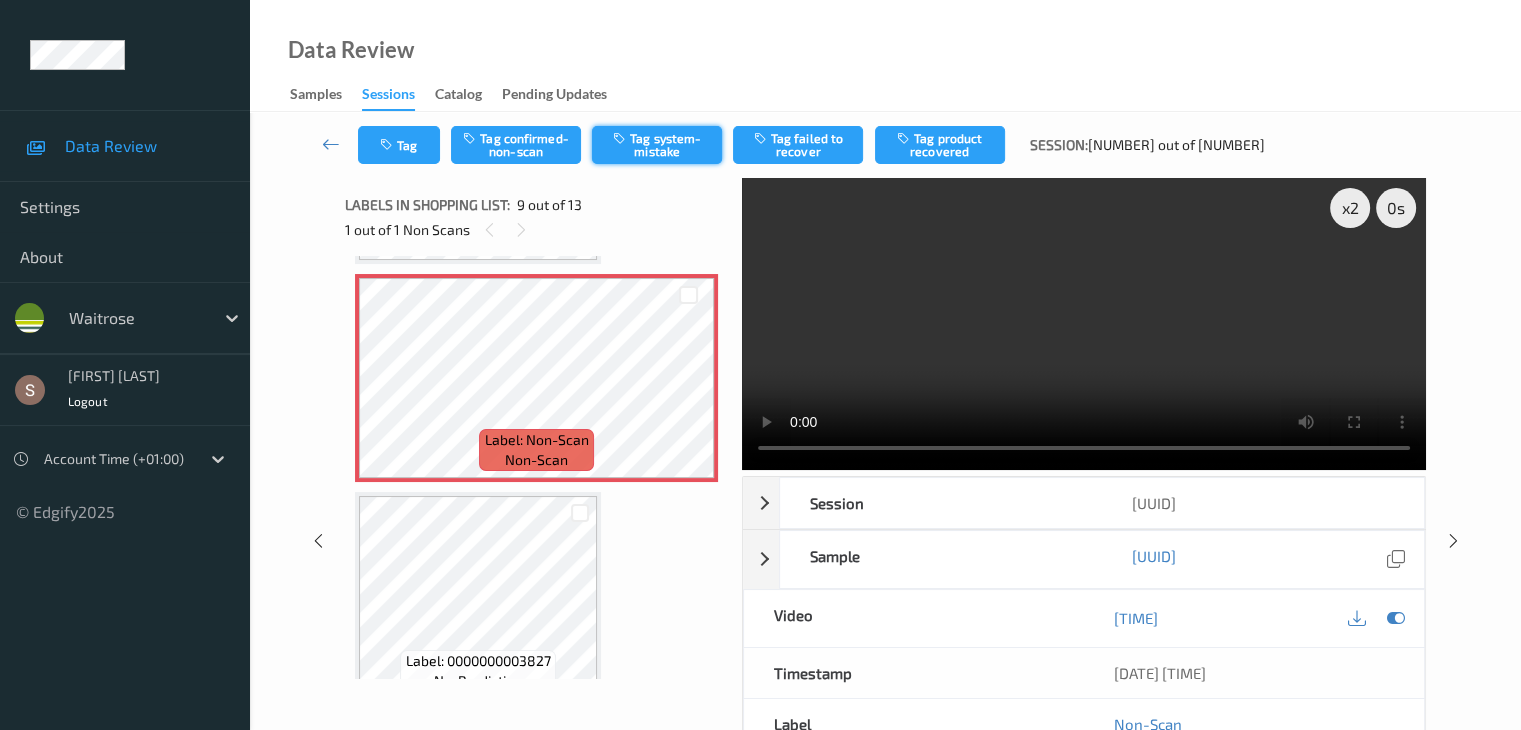 click on "Tag   system-mistake" at bounding box center (657, 145) 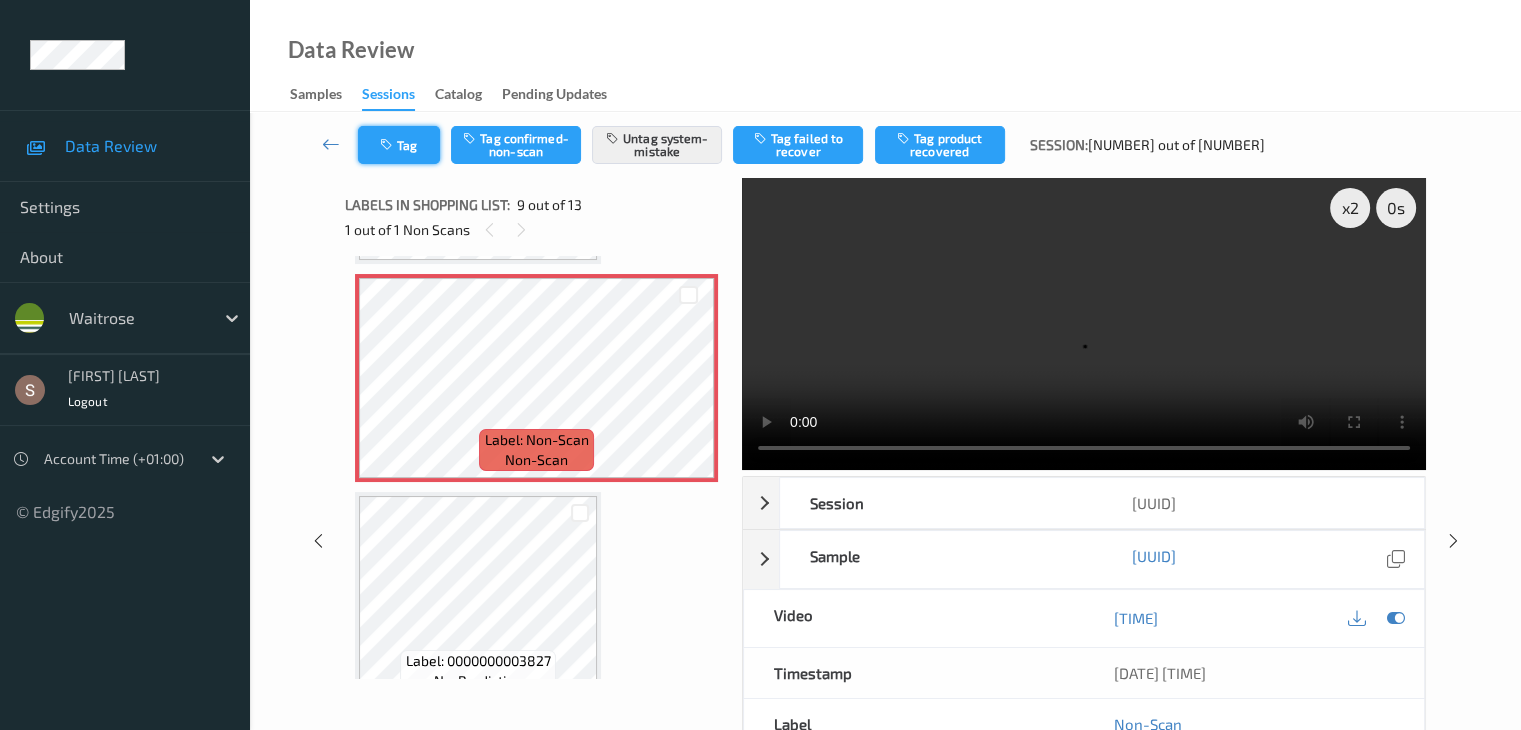 click on "Tag" at bounding box center (399, 145) 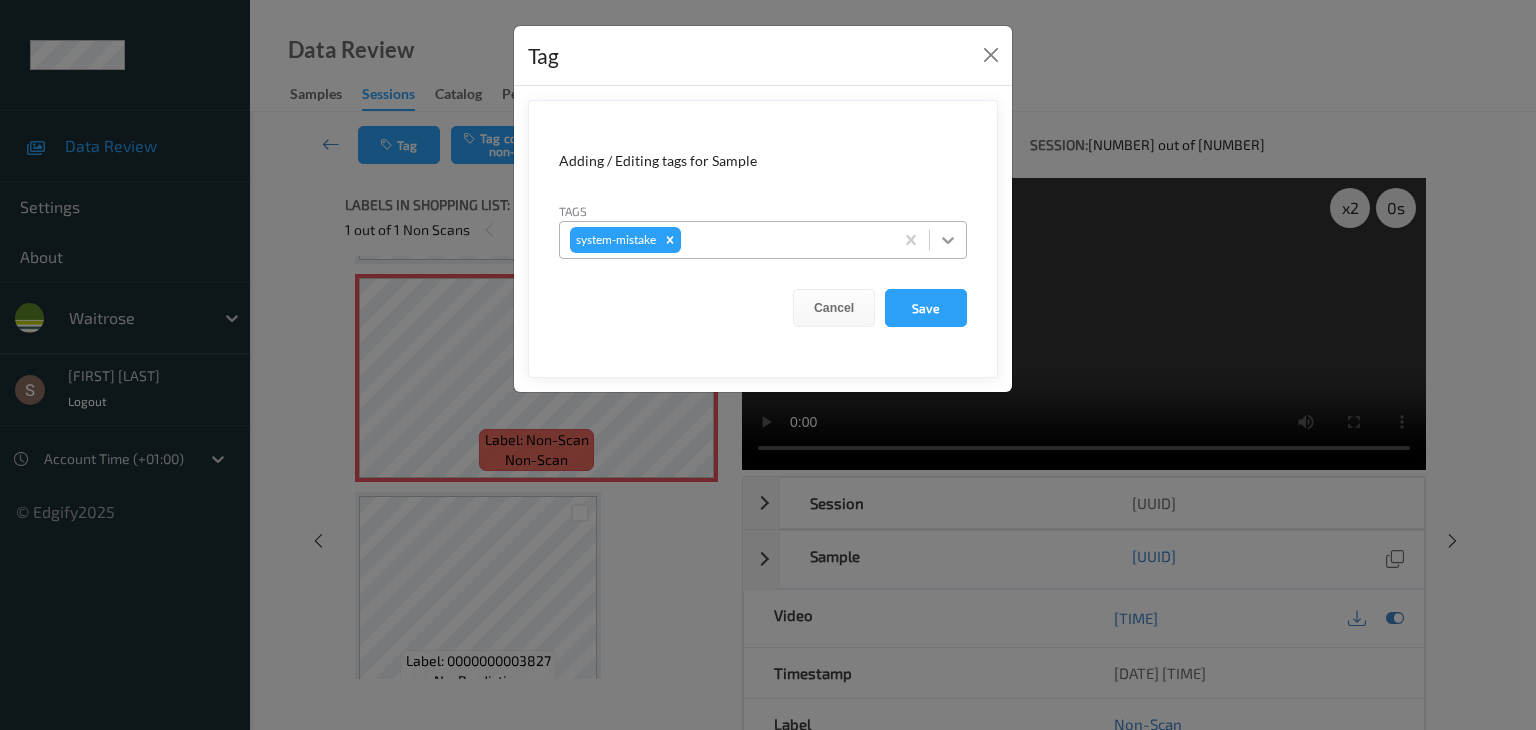 click at bounding box center (948, 240) 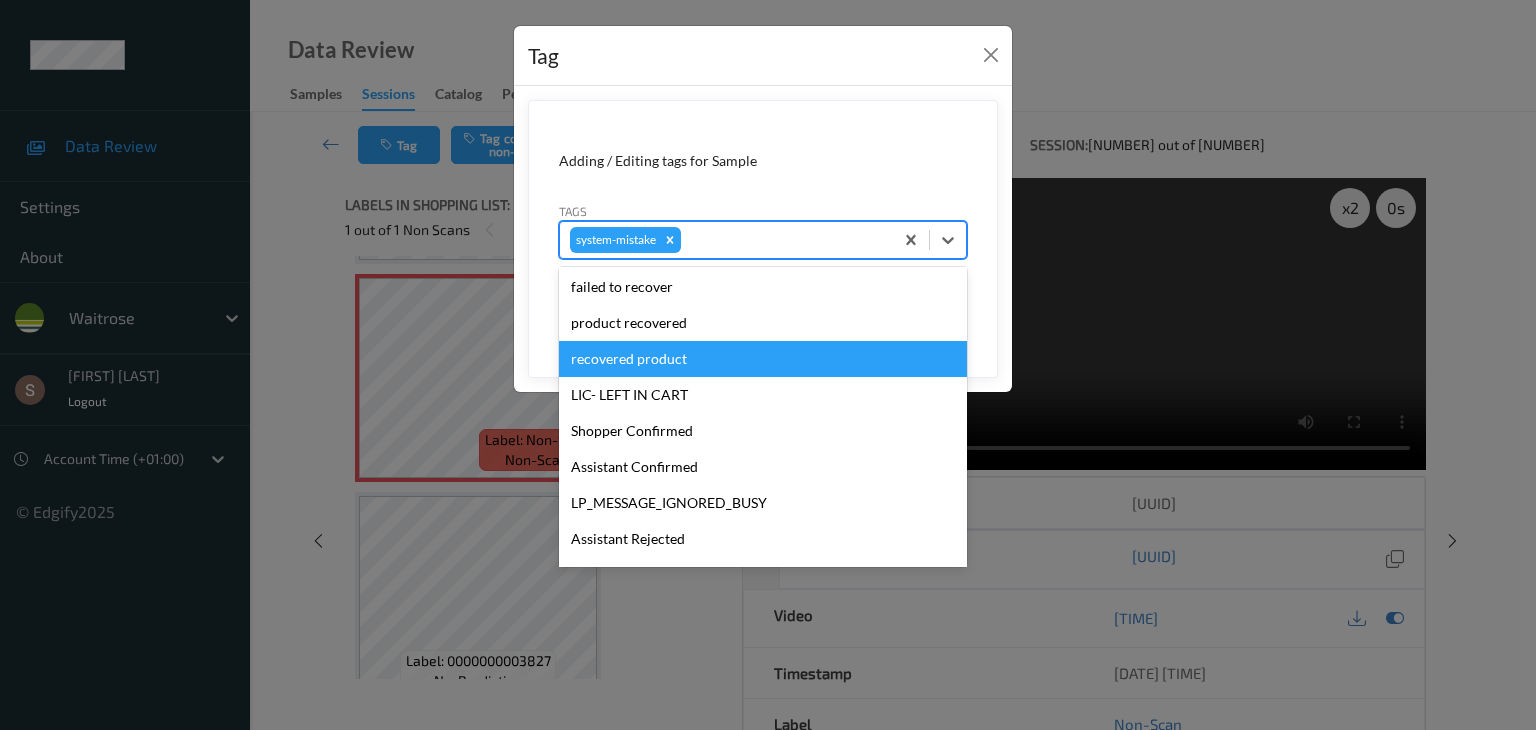 scroll, scrollTop: 356, scrollLeft: 0, axis: vertical 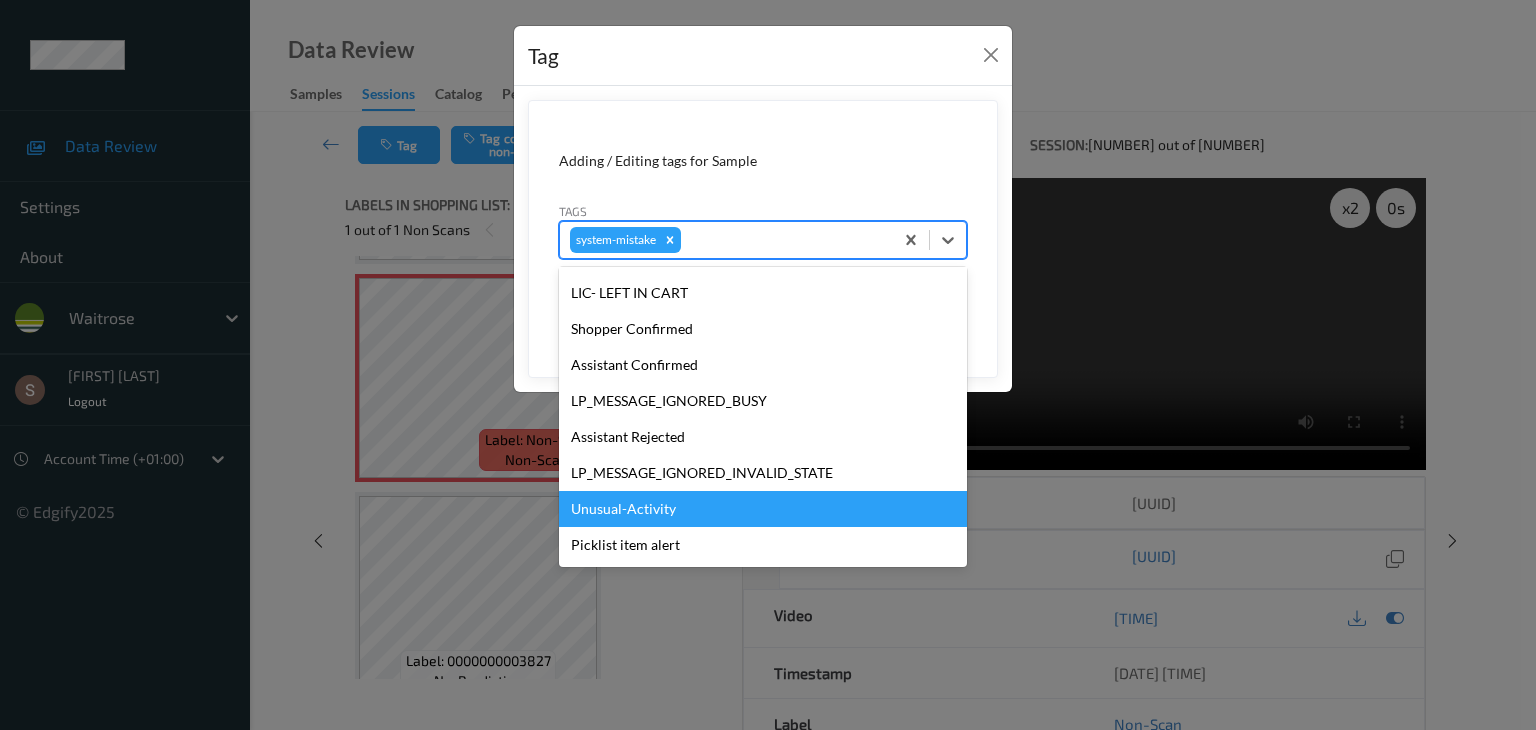 click on "Unusual-Activity" at bounding box center [763, 509] 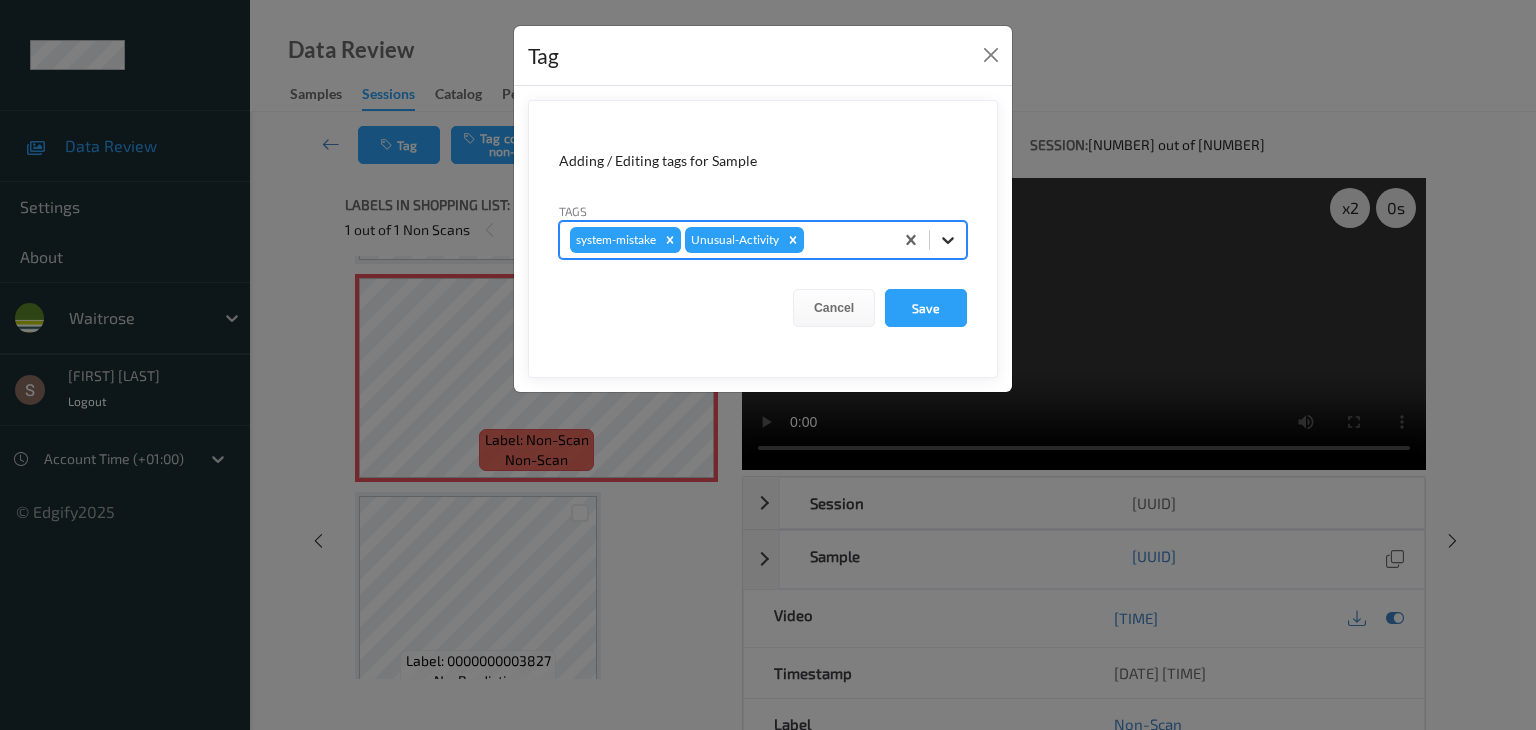 click 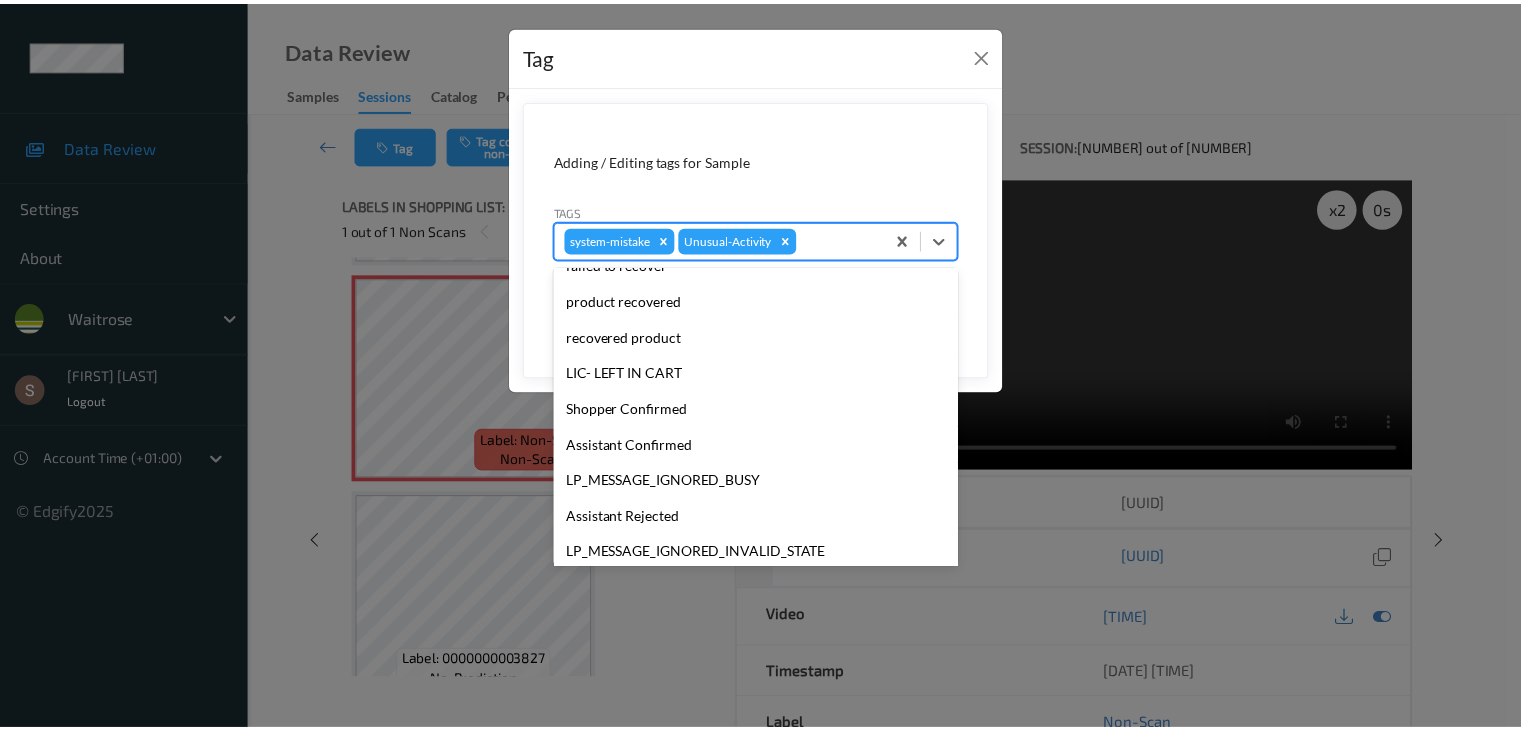scroll, scrollTop: 320, scrollLeft: 0, axis: vertical 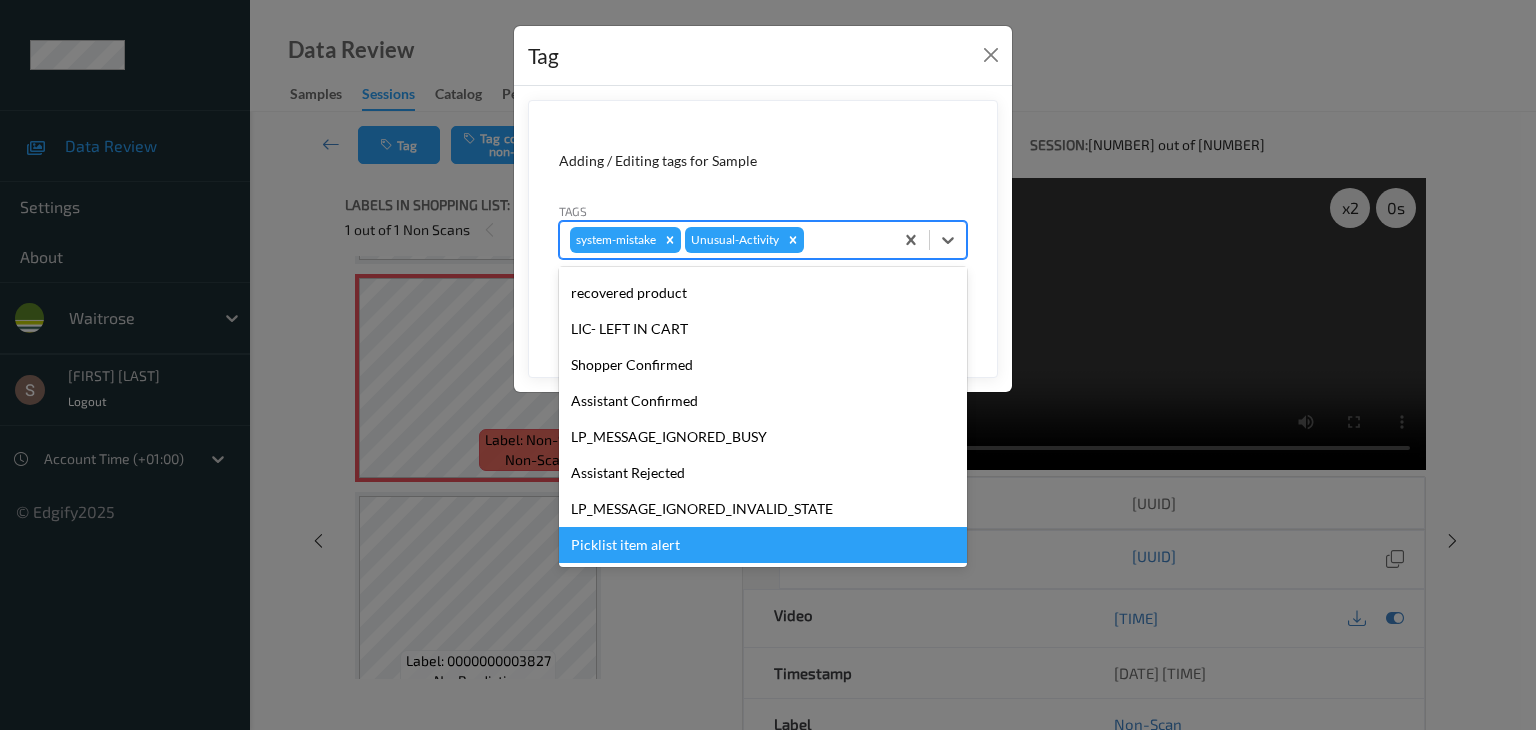 click on "Picklist item alert" at bounding box center [763, 545] 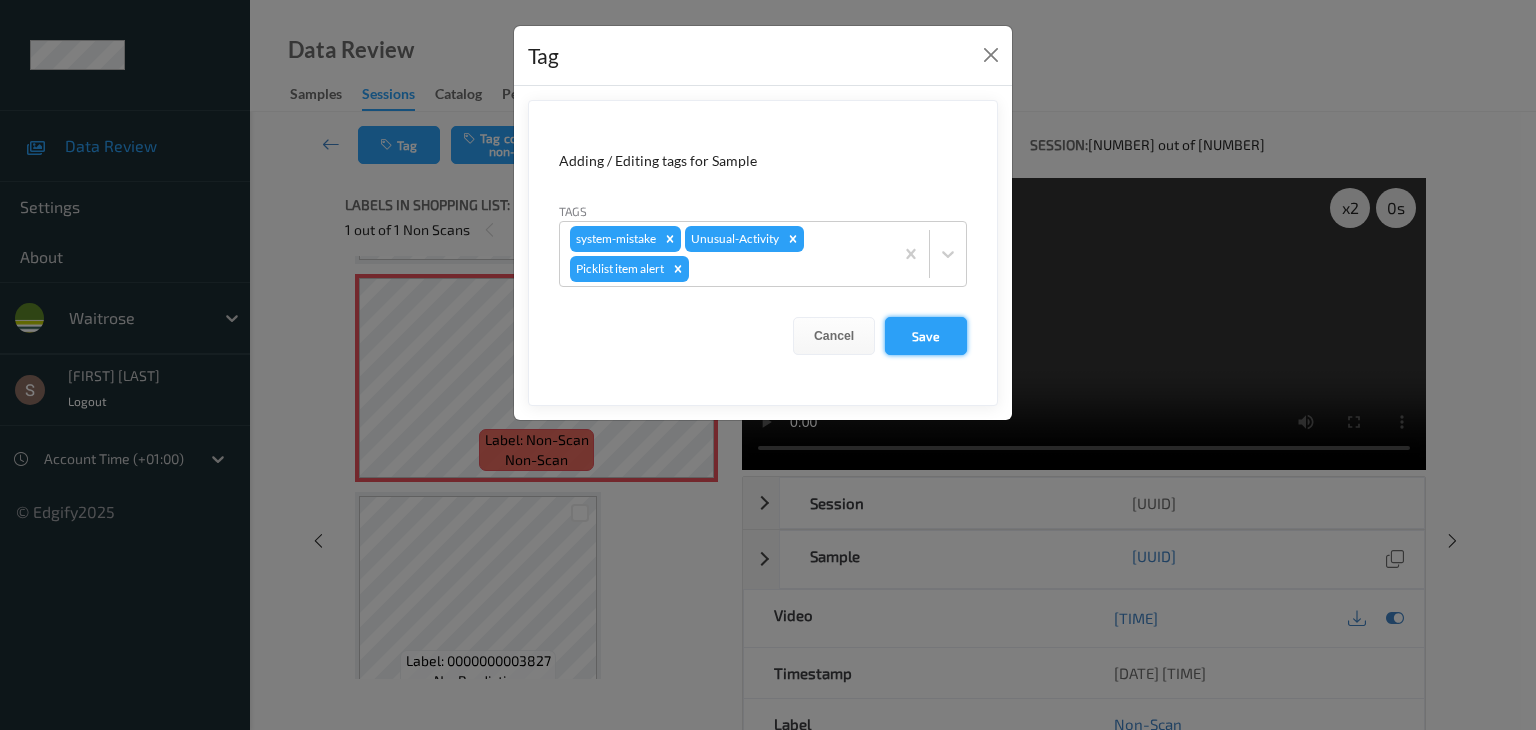 click on "Save" at bounding box center [926, 336] 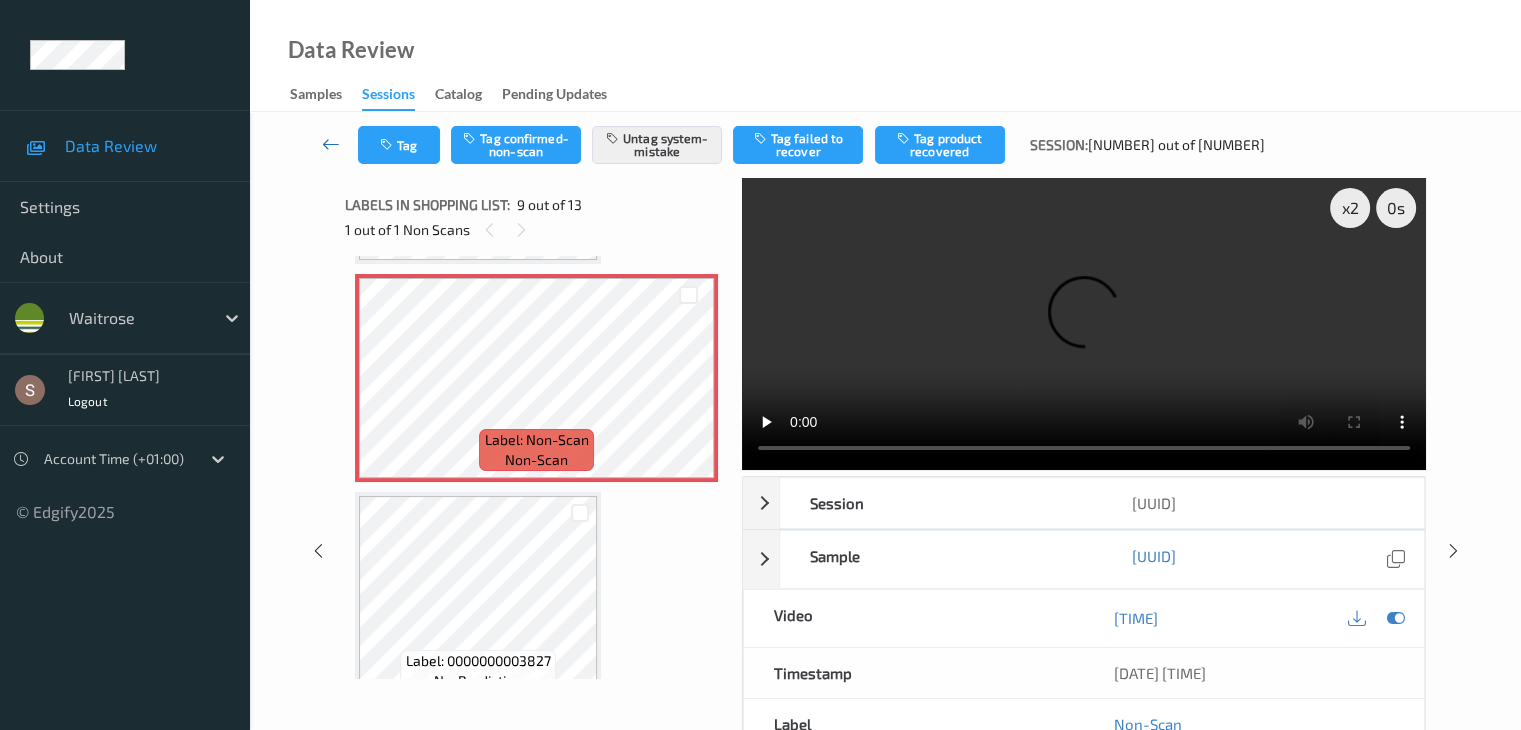 click at bounding box center [331, 144] 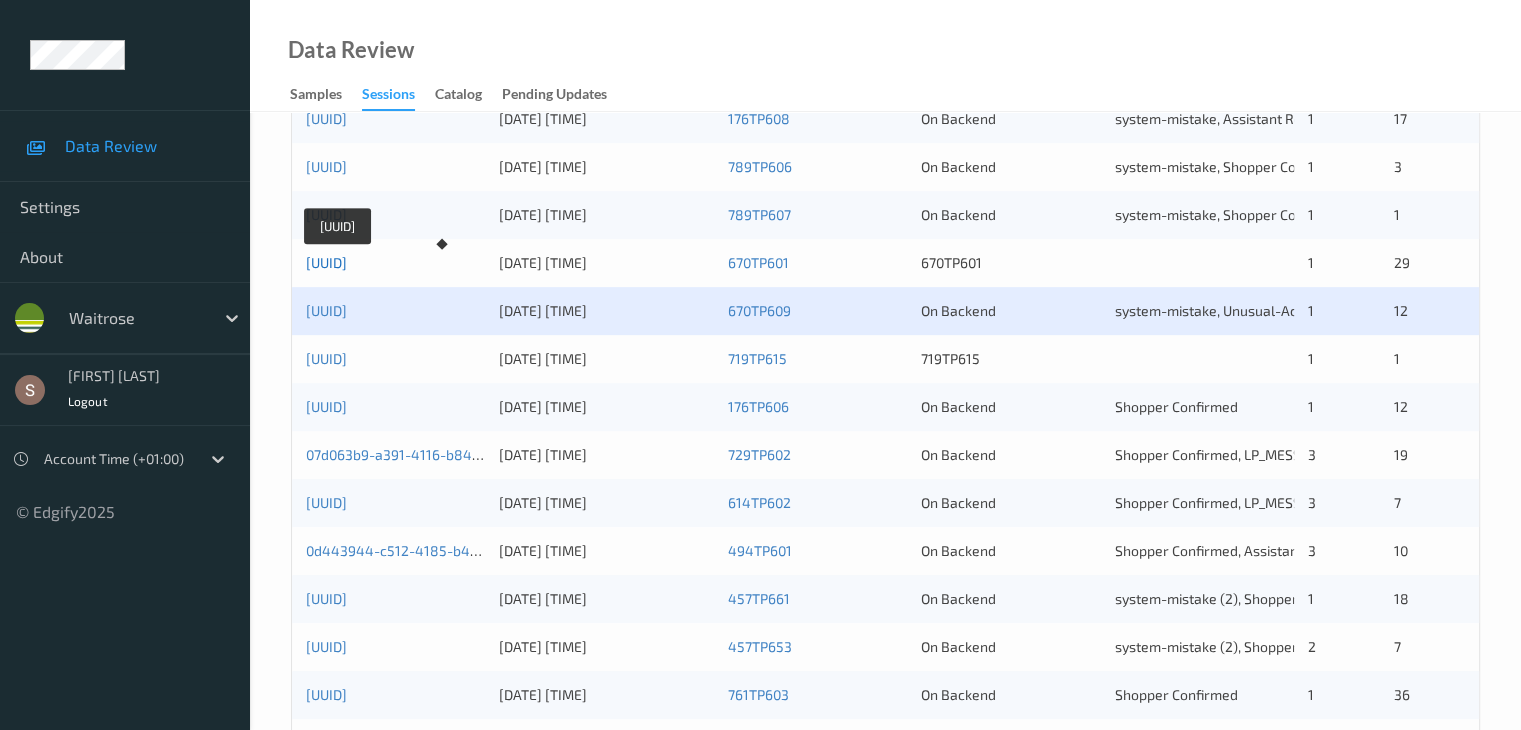 scroll, scrollTop: 900, scrollLeft: 0, axis: vertical 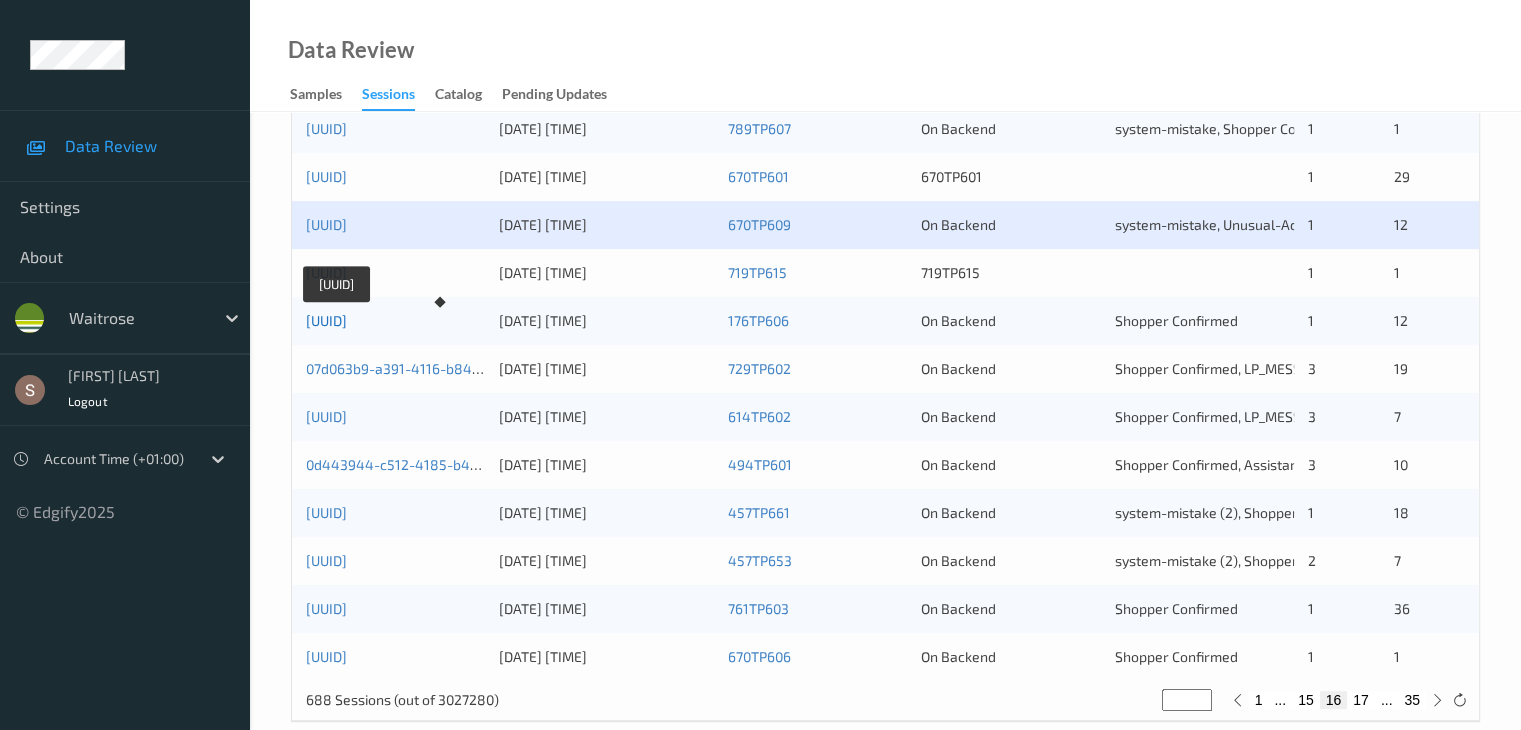 click on "42dd77a0-4a6f-4d4a-9cce-38539f1bd7b6" at bounding box center (326, 320) 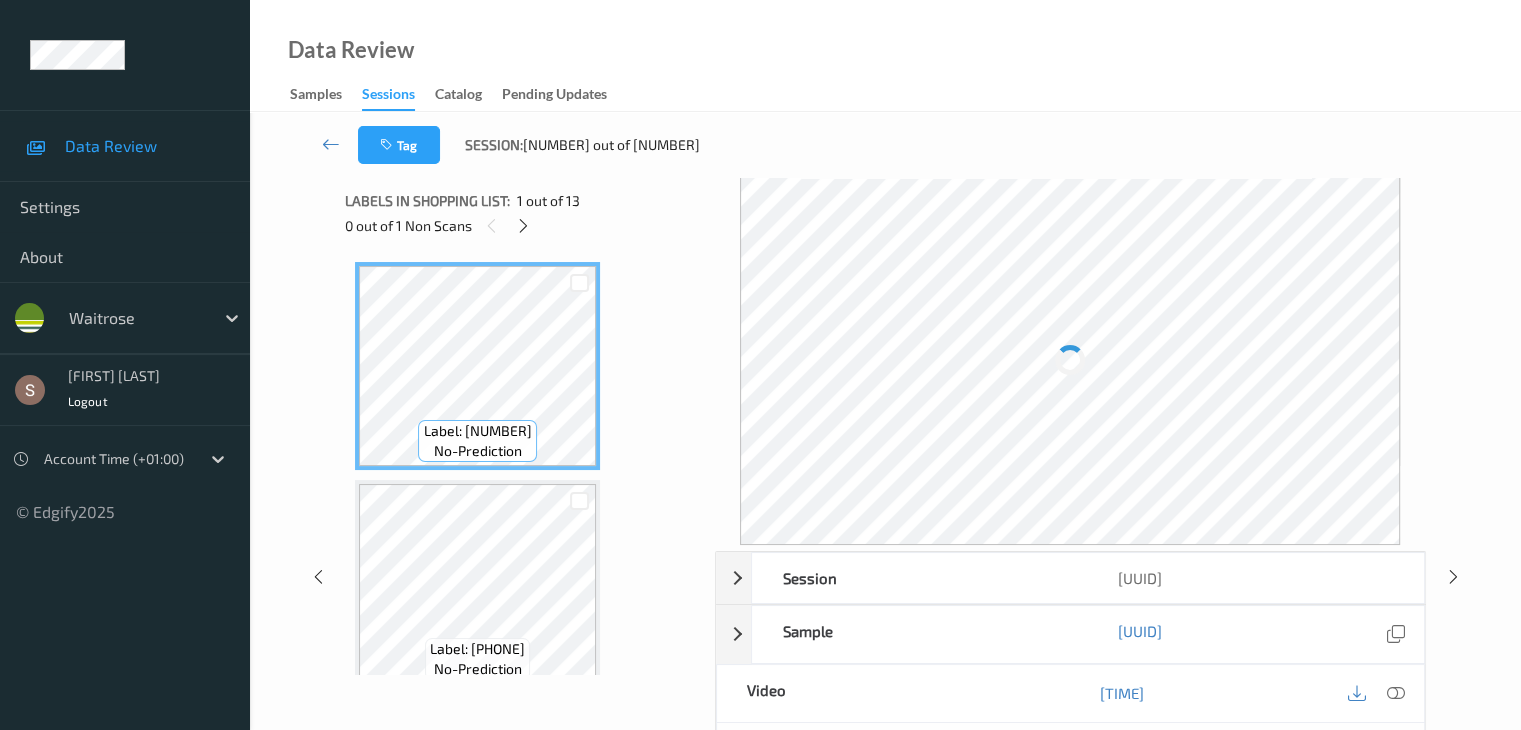 scroll, scrollTop: 0, scrollLeft: 0, axis: both 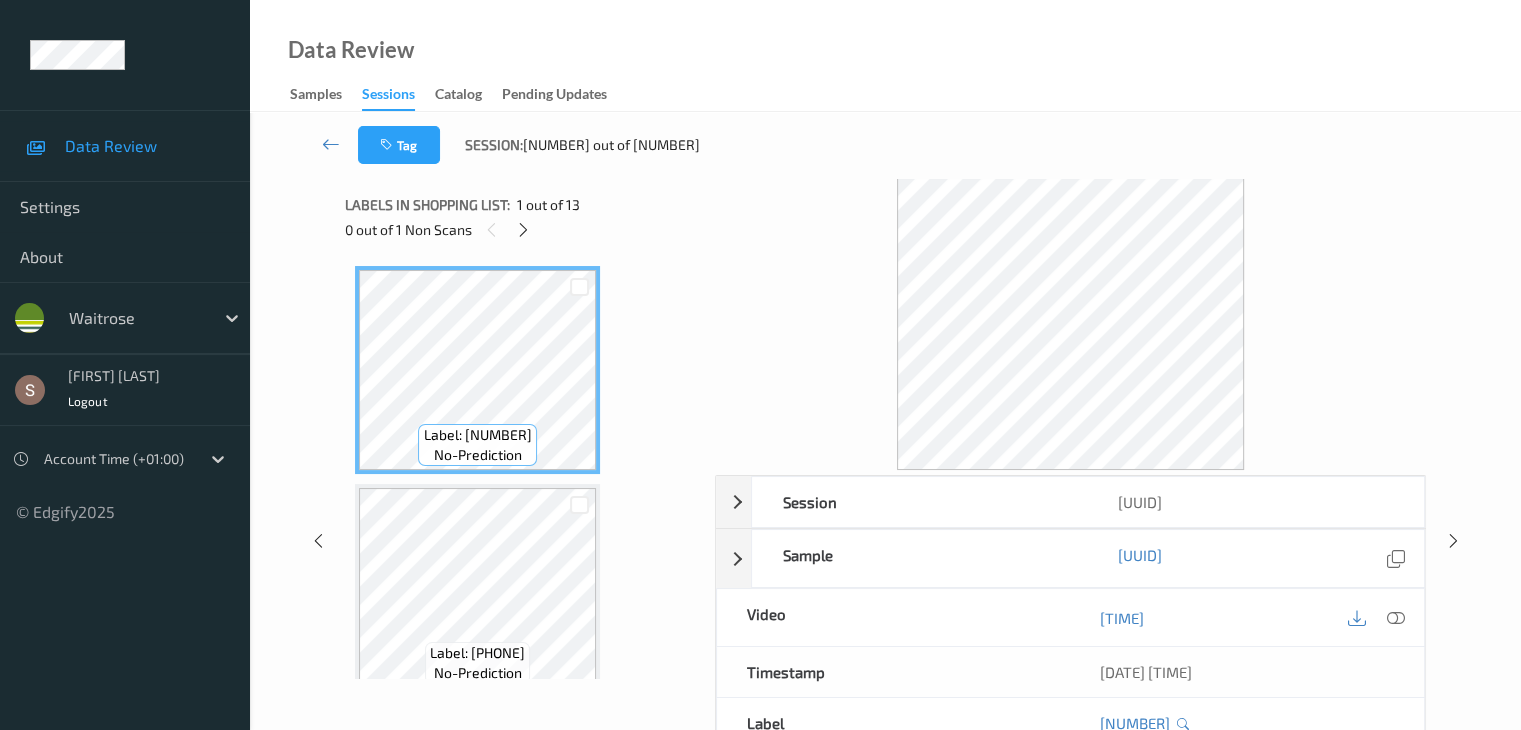 click on "0 out of 1 Non Scans" at bounding box center (523, 229) 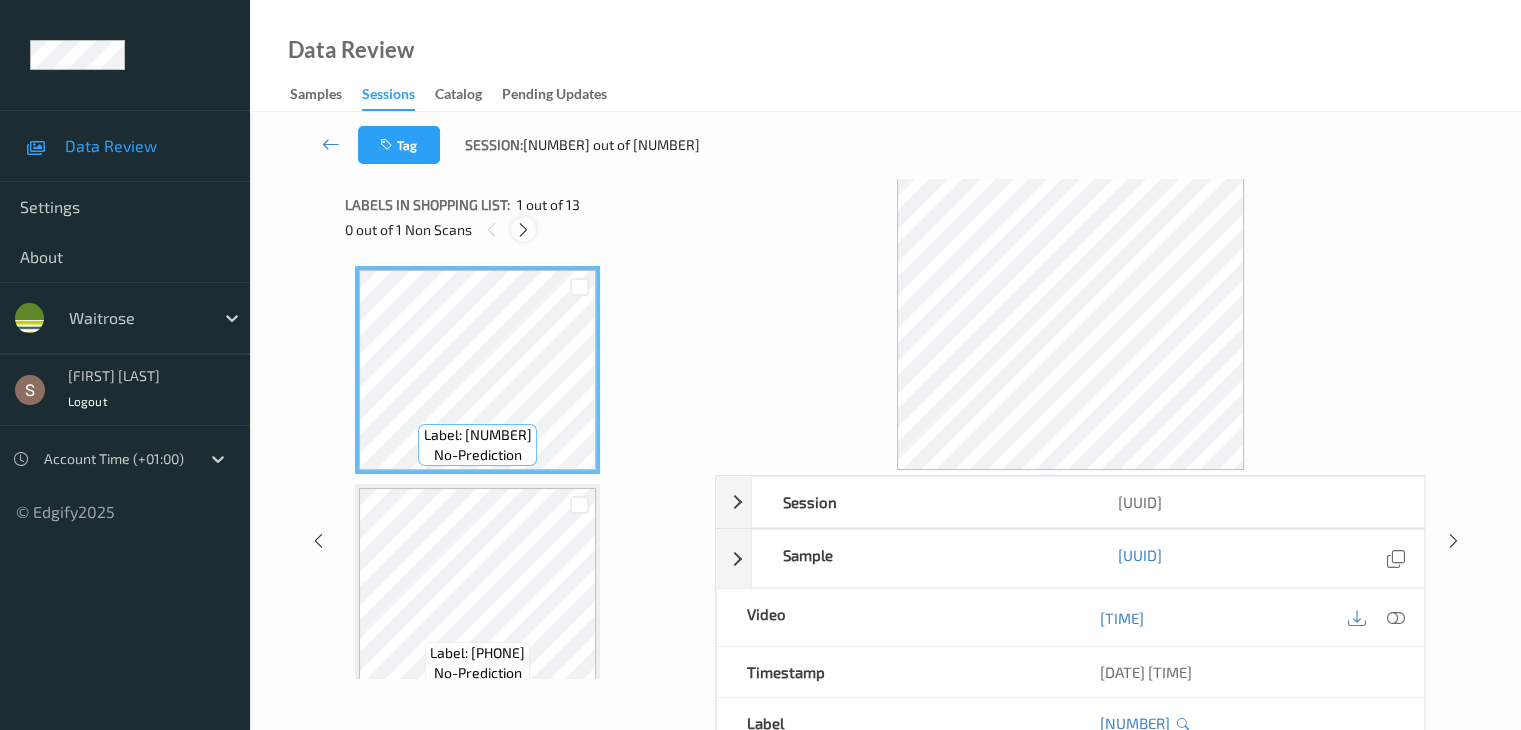 click at bounding box center [523, 230] 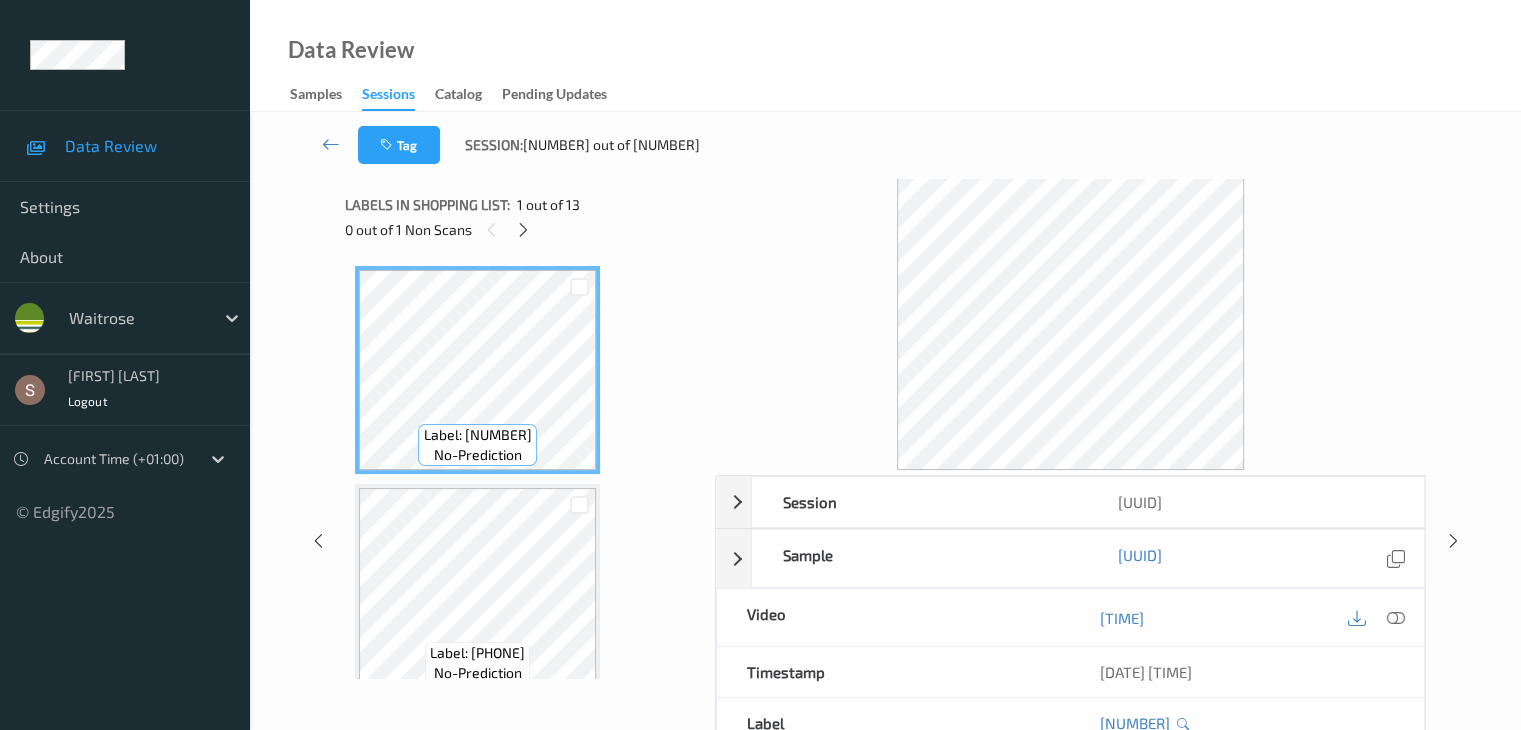 scroll, scrollTop: 1754, scrollLeft: 0, axis: vertical 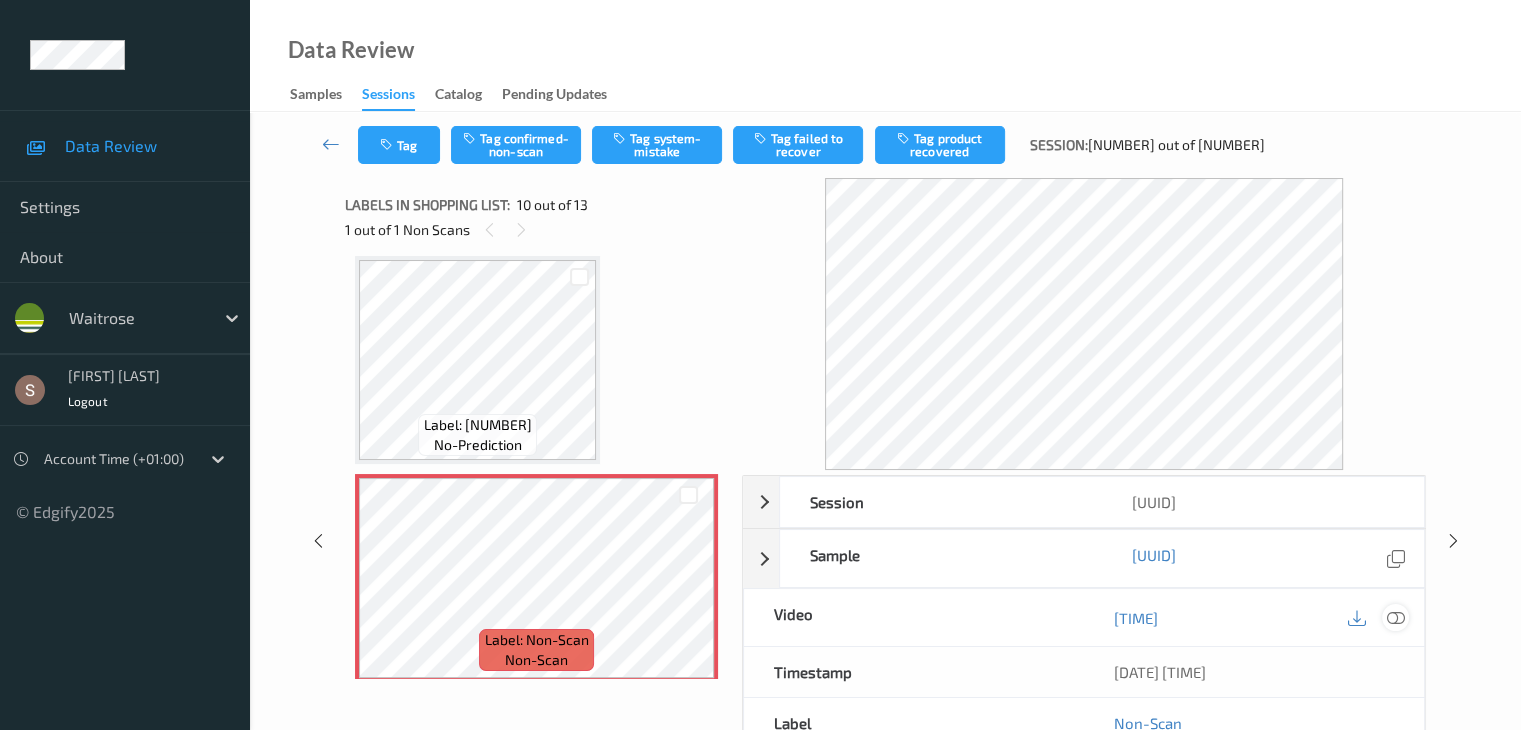click at bounding box center [1395, 618] 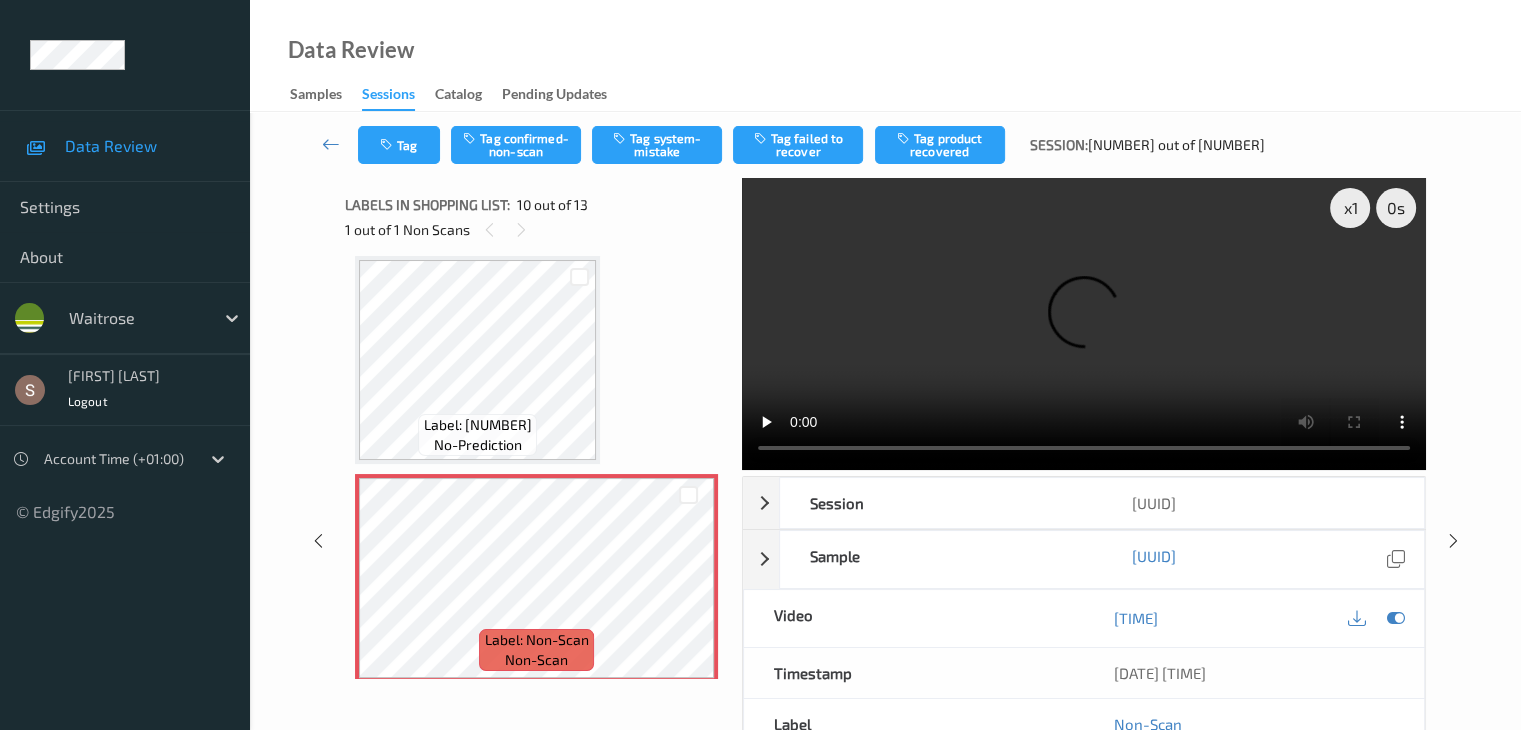 click at bounding box center (1084, 324) 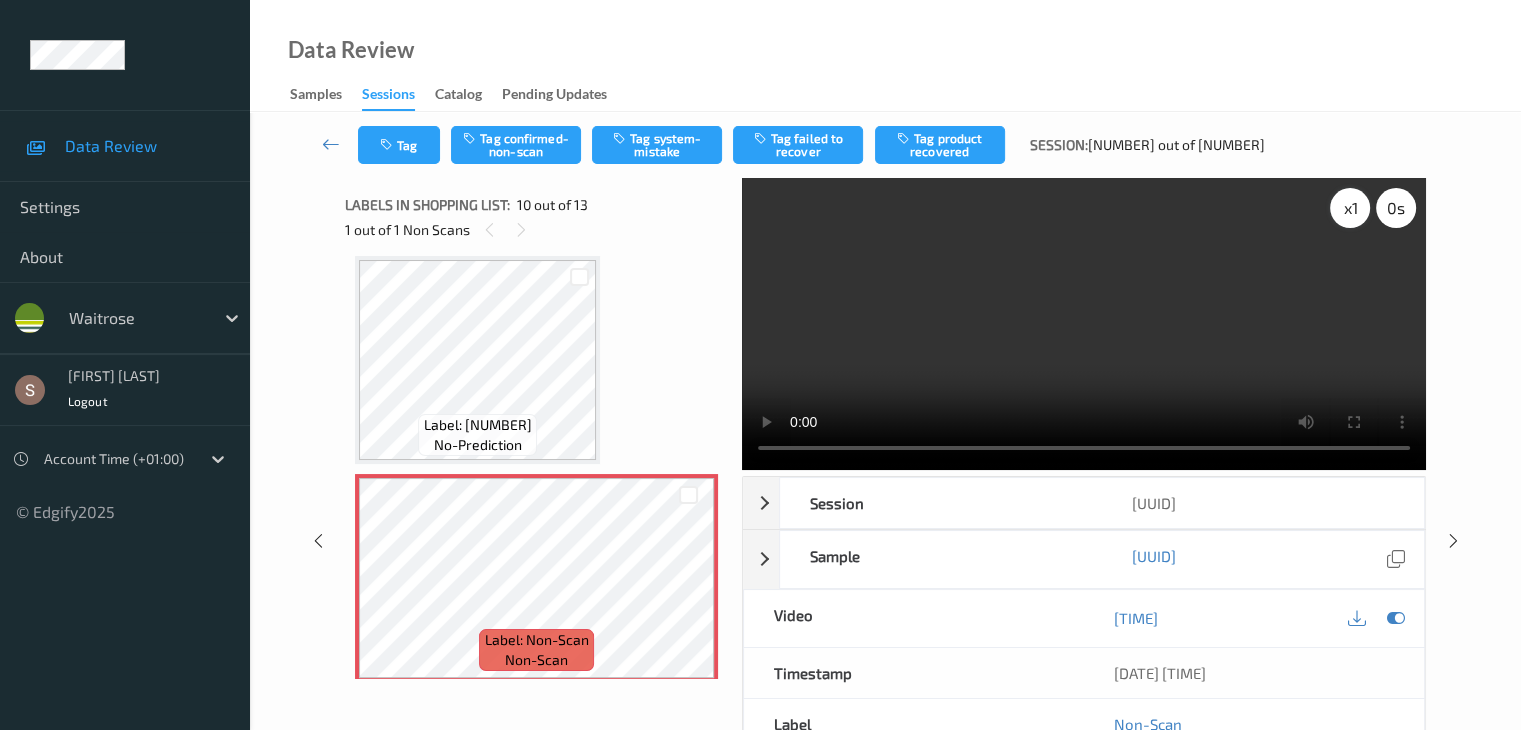 click on "x 1" at bounding box center (1350, 208) 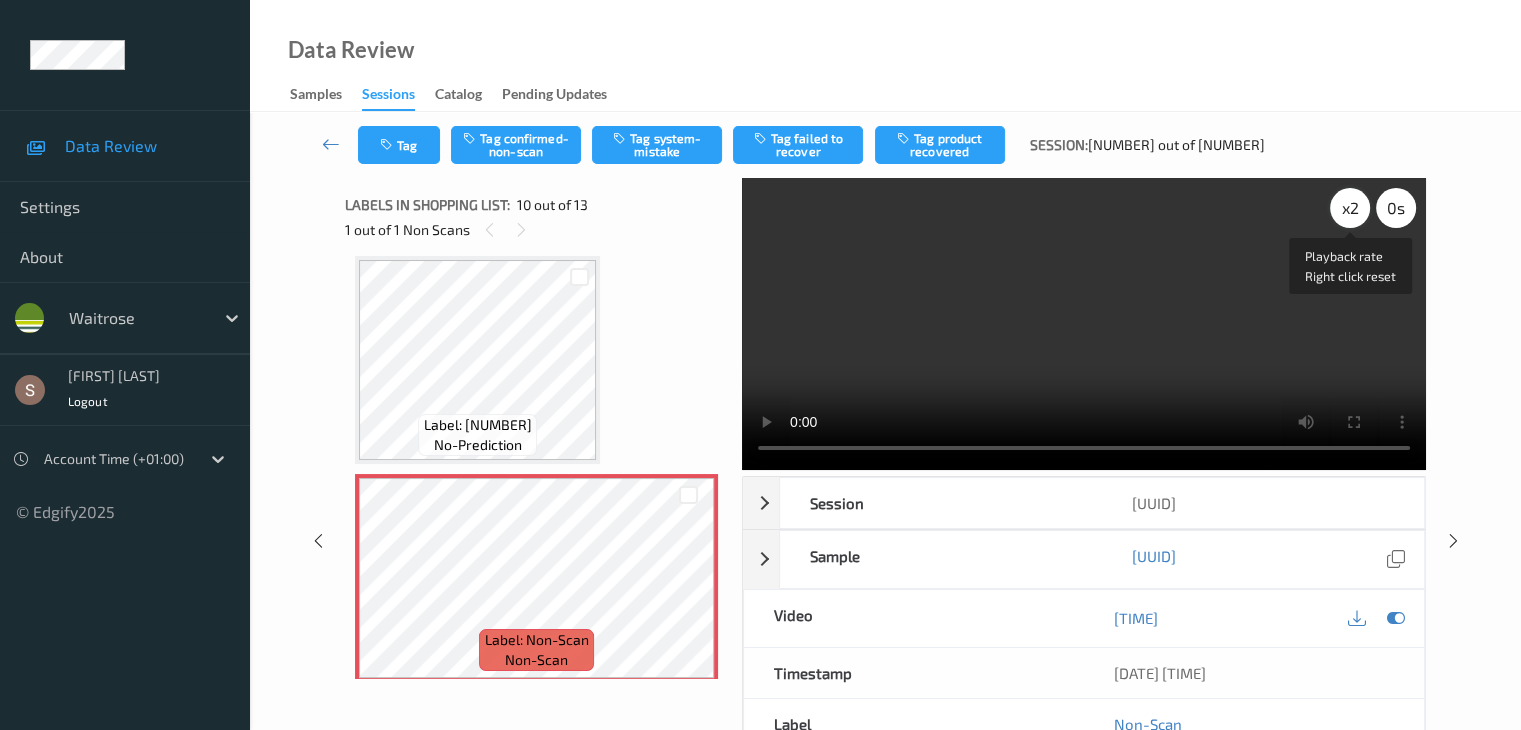 click on "x 2" at bounding box center (1350, 208) 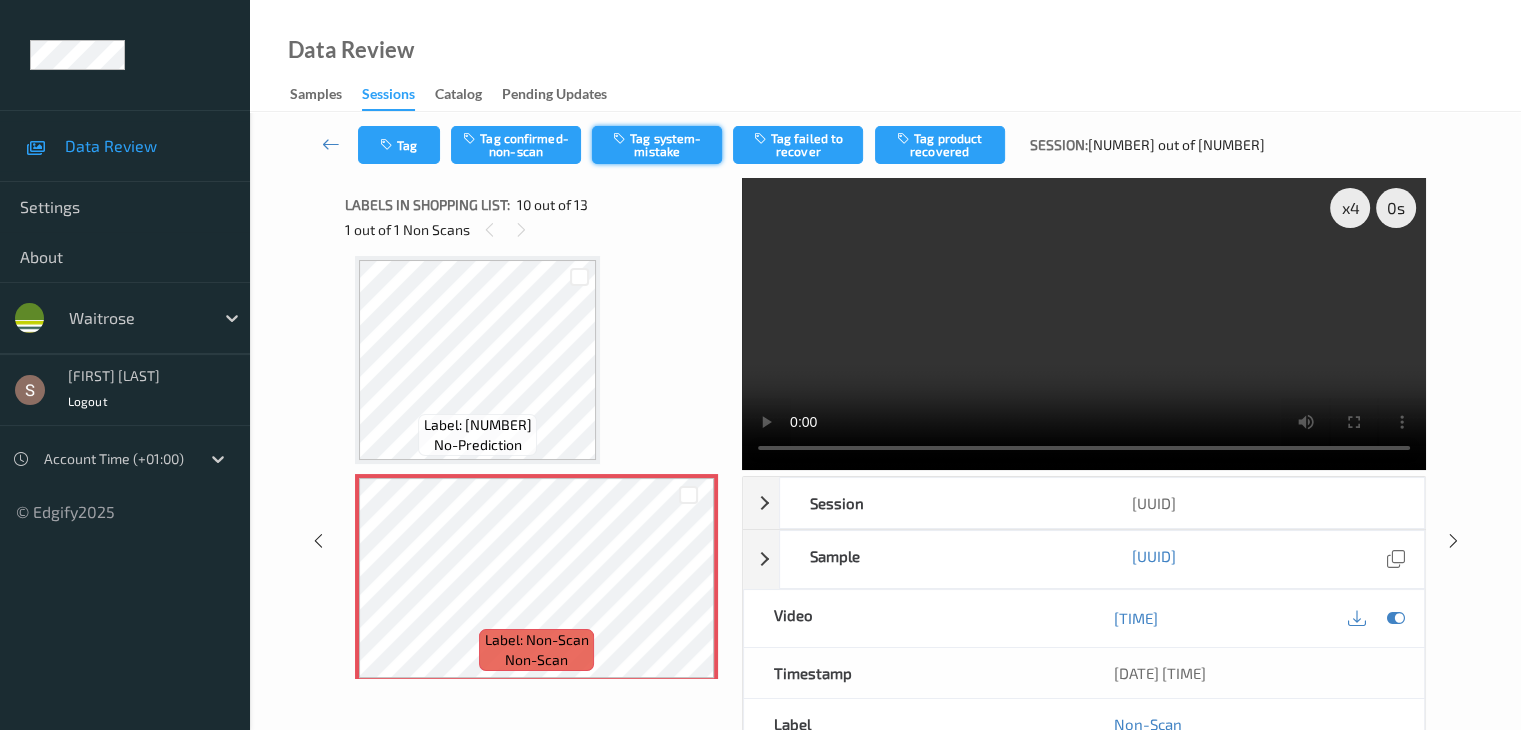 click on "Tag   system-mistake" at bounding box center [657, 145] 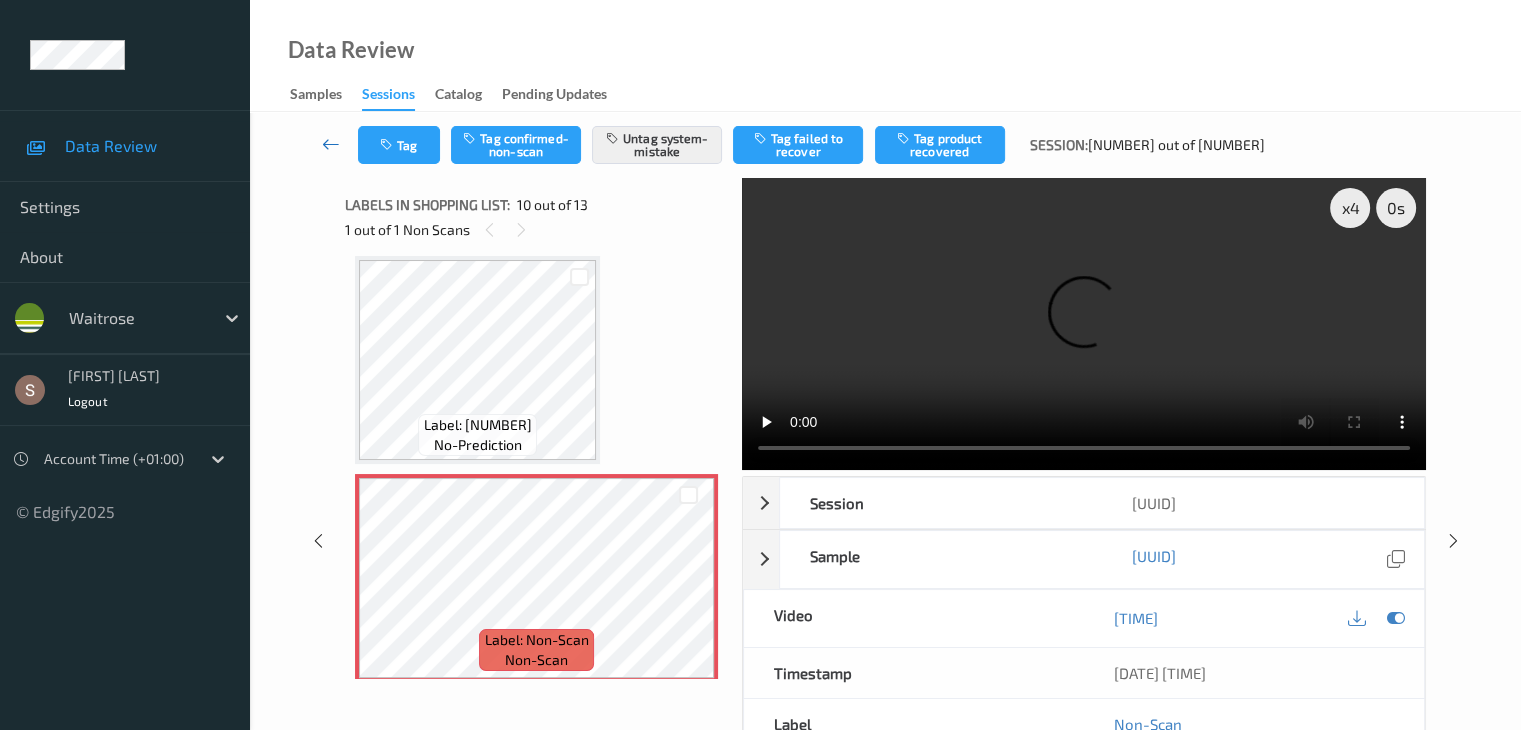 click at bounding box center (331, 144) 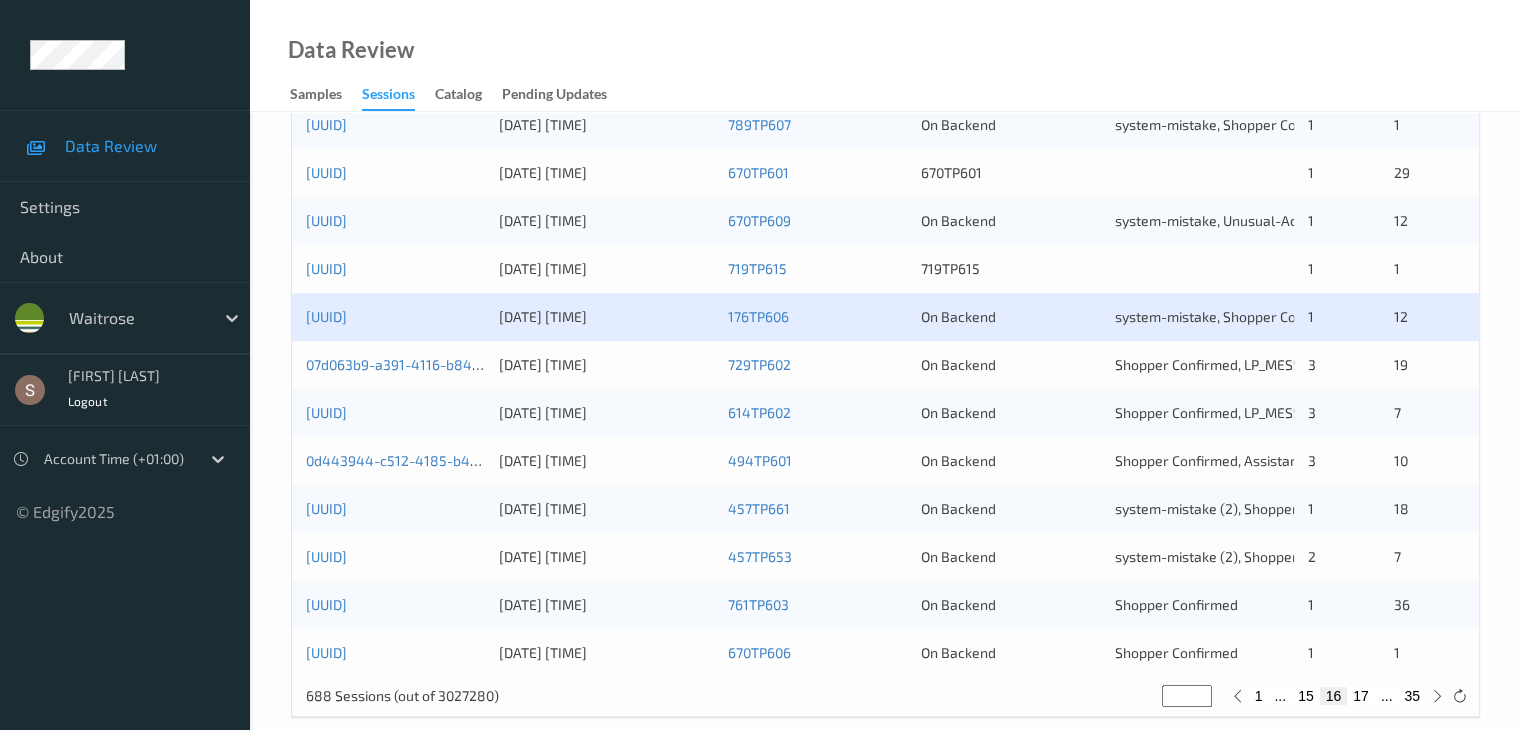 scroll, scrollTop: 932, scrollLeft: 0, axis: vertical 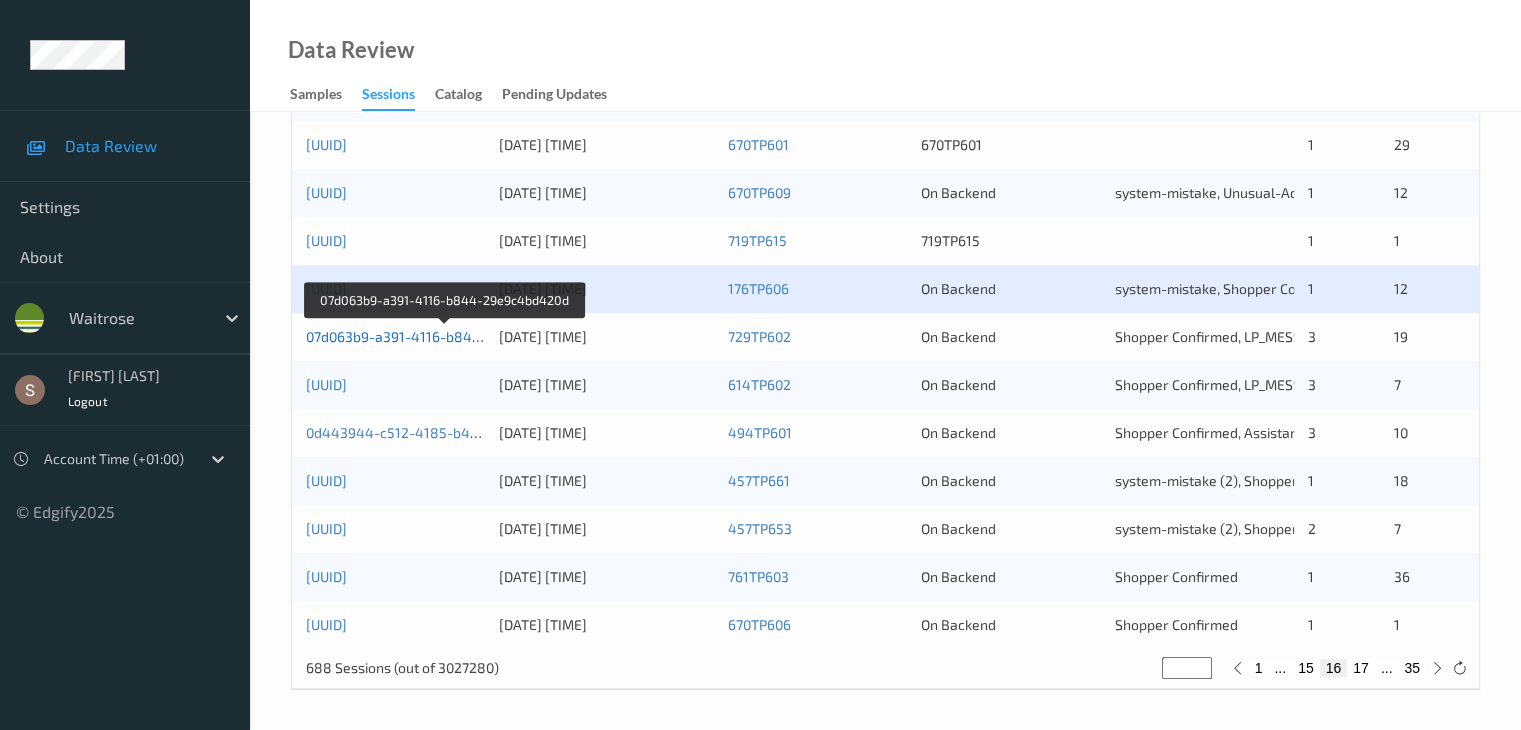 click on "07d063b9-a391-4116-b844-29e9c4bd420d" at bounding box center [445, 336] 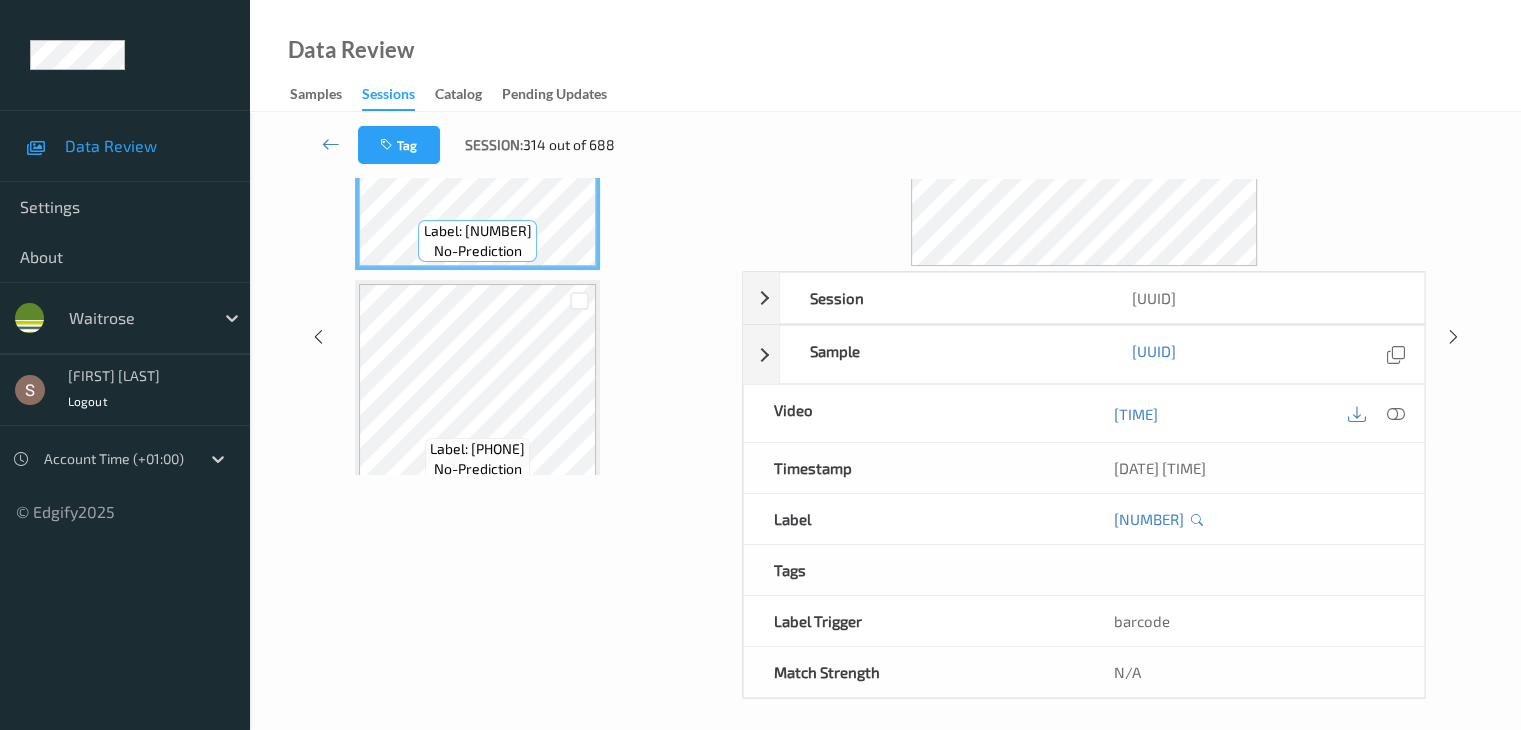 scroll, scrollTop: 0, scrollLeft: 0, axis: both 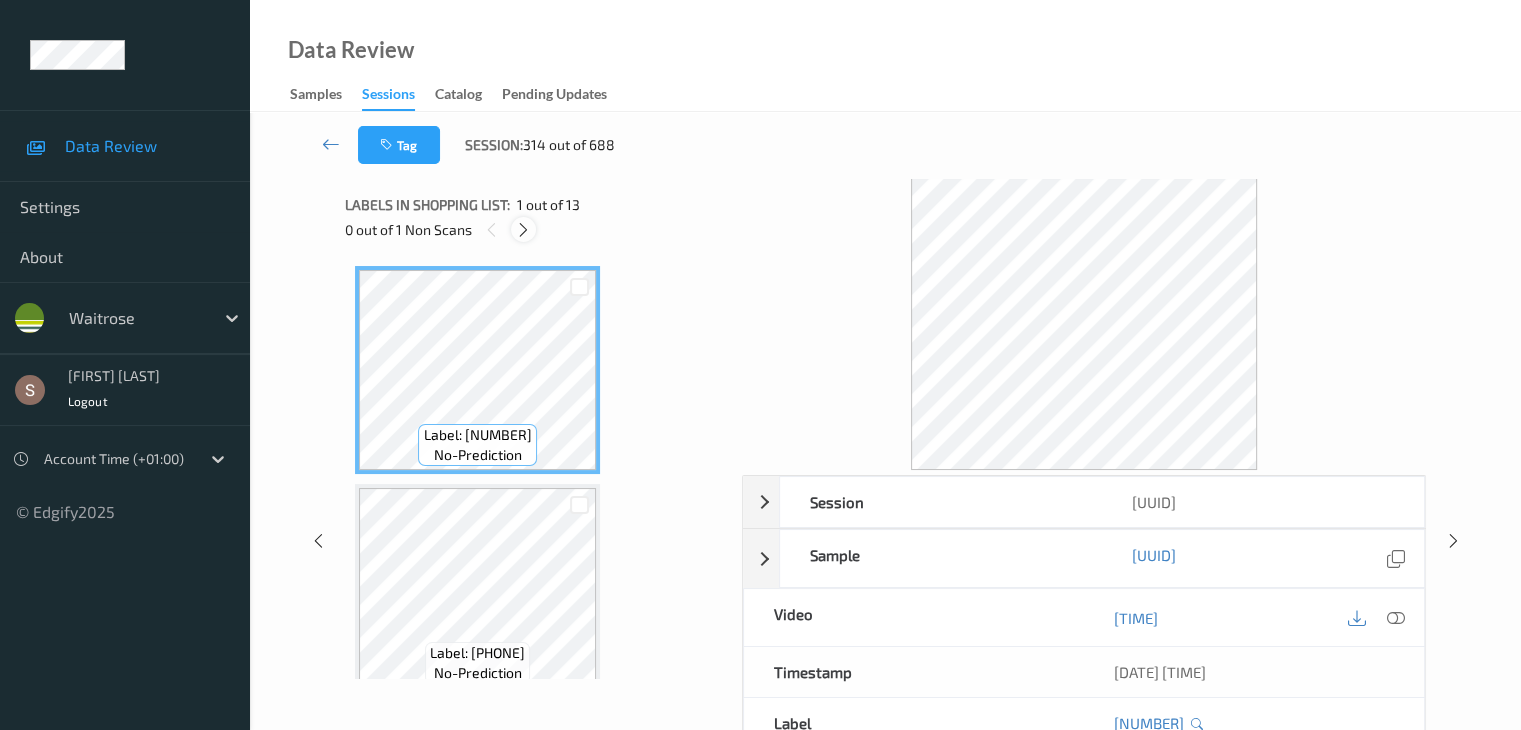 click at bounding box center [523, 230] 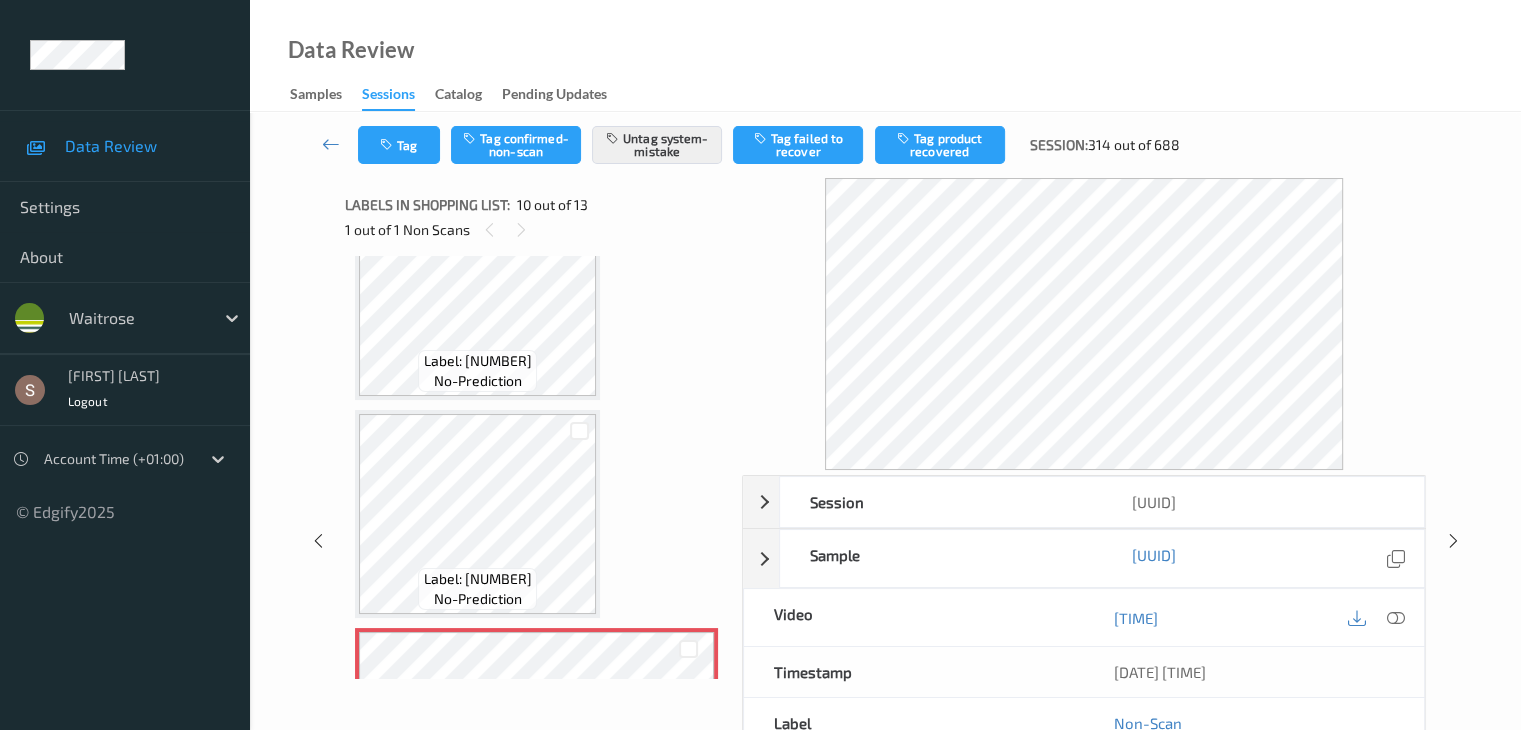 scroll, scrollTop: 1521, scrollLeft: 0, axis: vertical 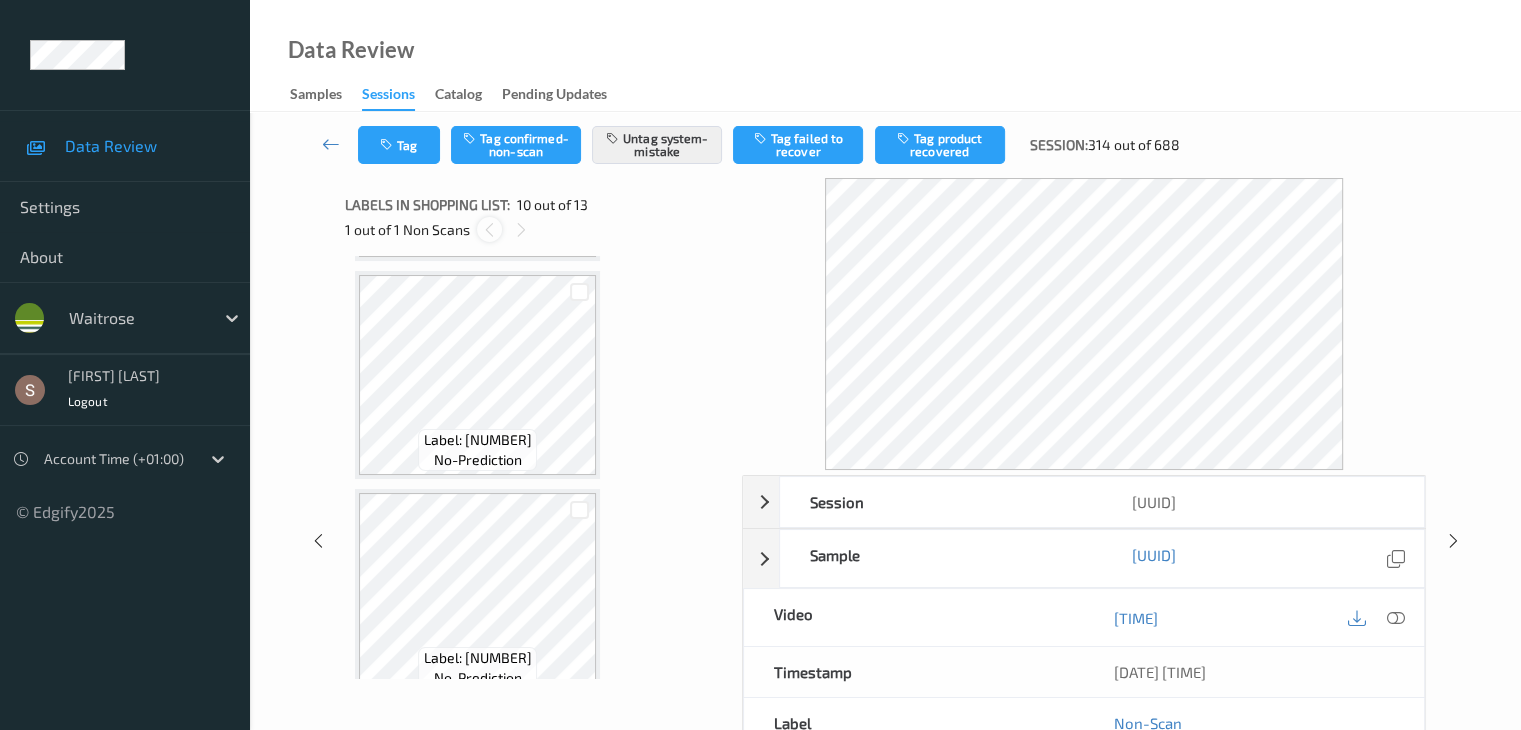 click at bounding box center (489, 230) 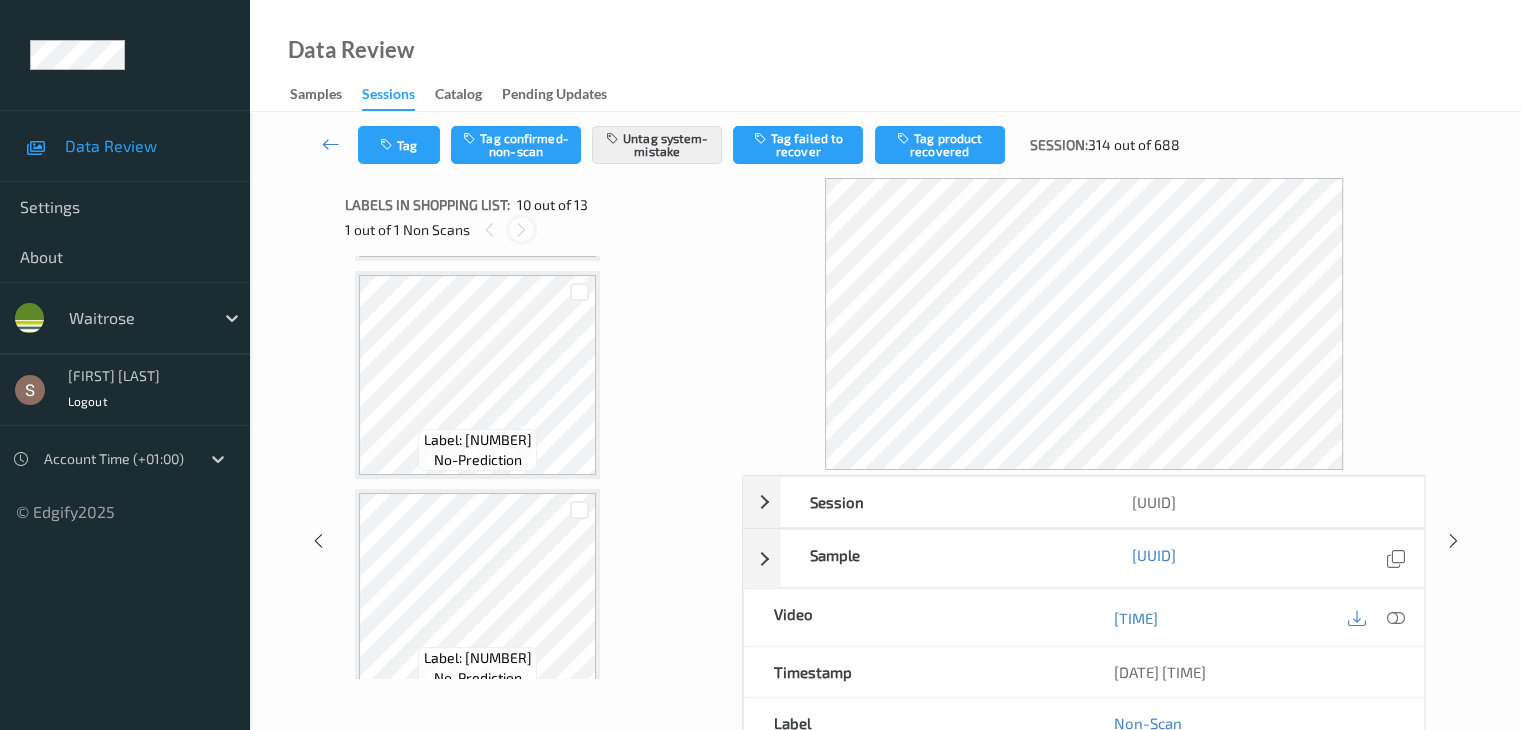 click at bounding box center (521, 230) 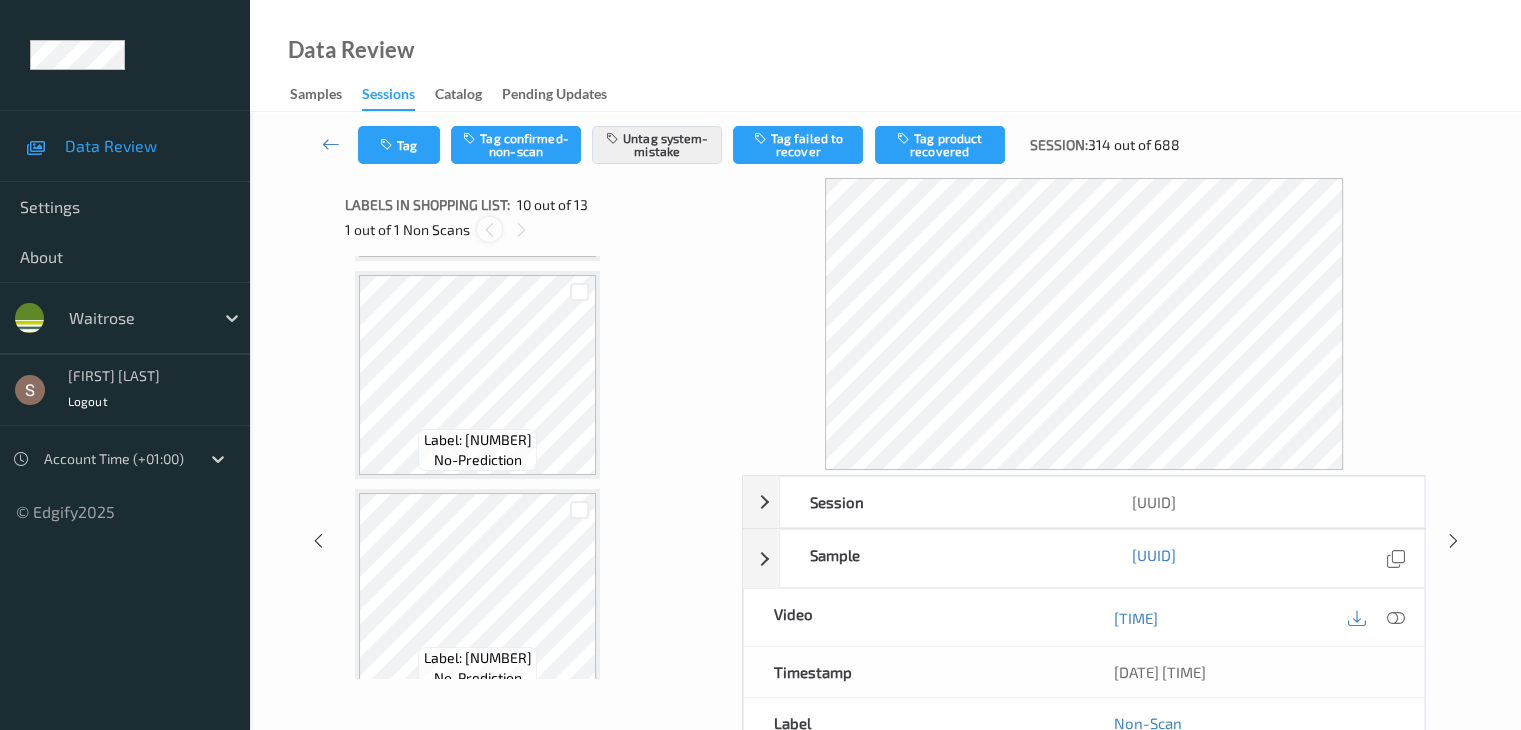 click at bounding box center (489, 230) 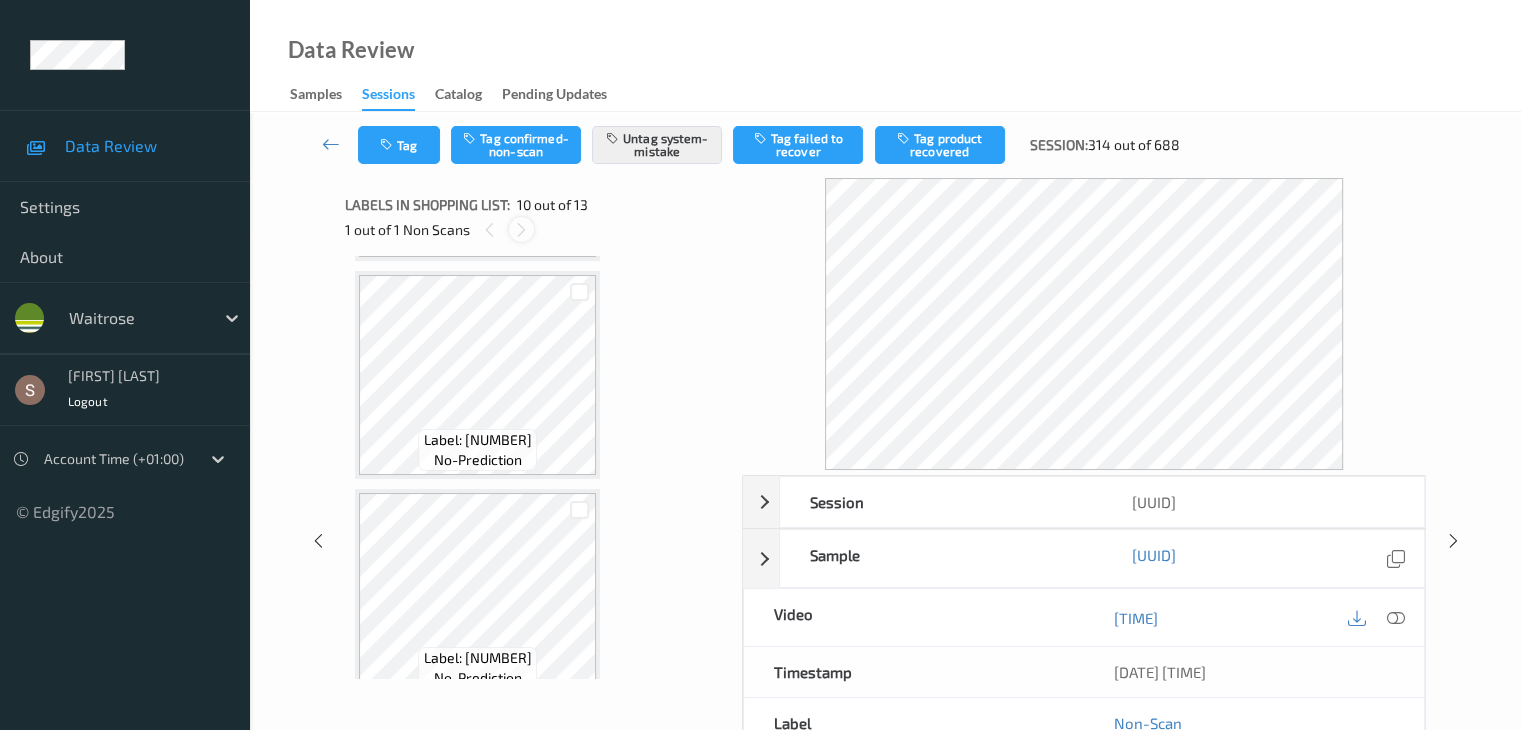 click at bounding box center (521, 230) 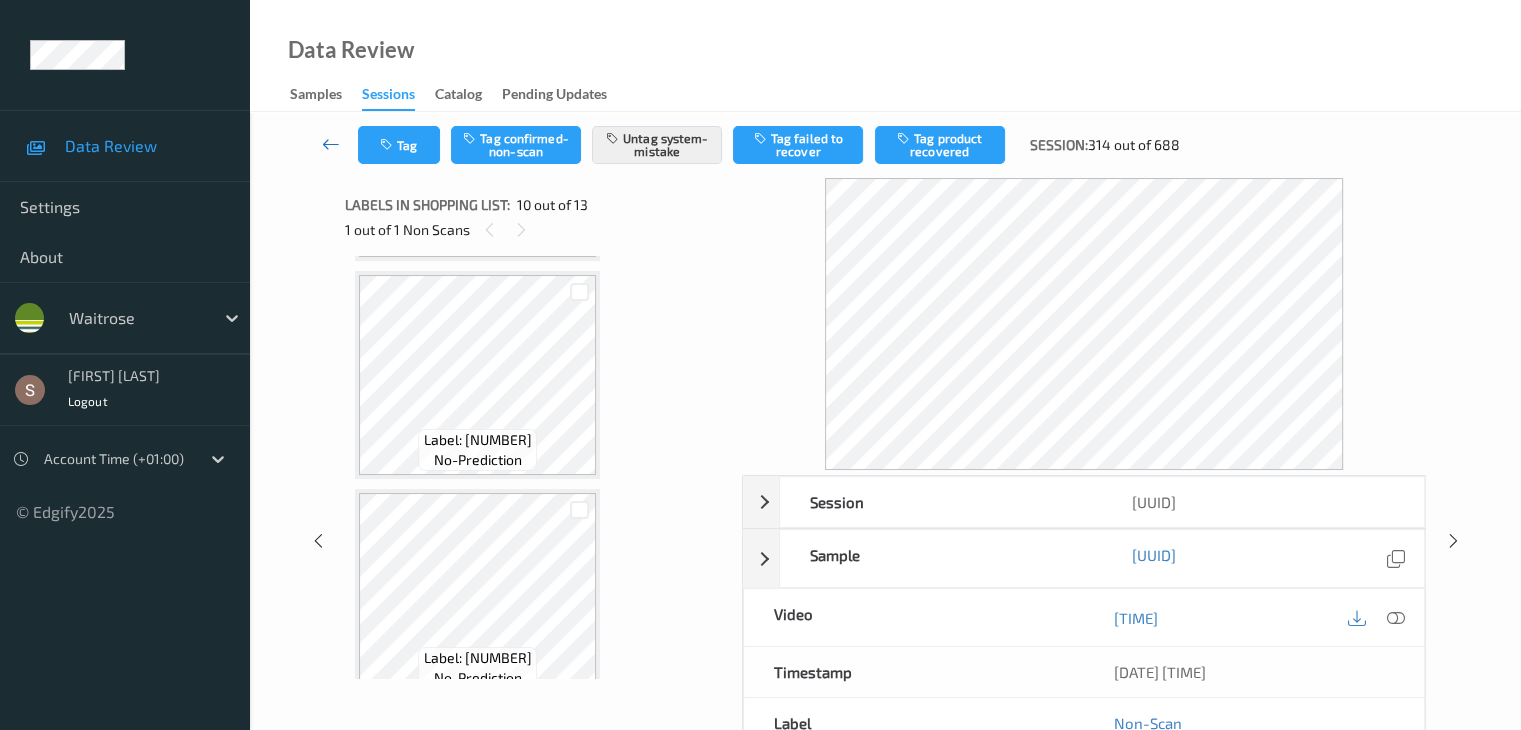 click at bounding box center [331, 145] 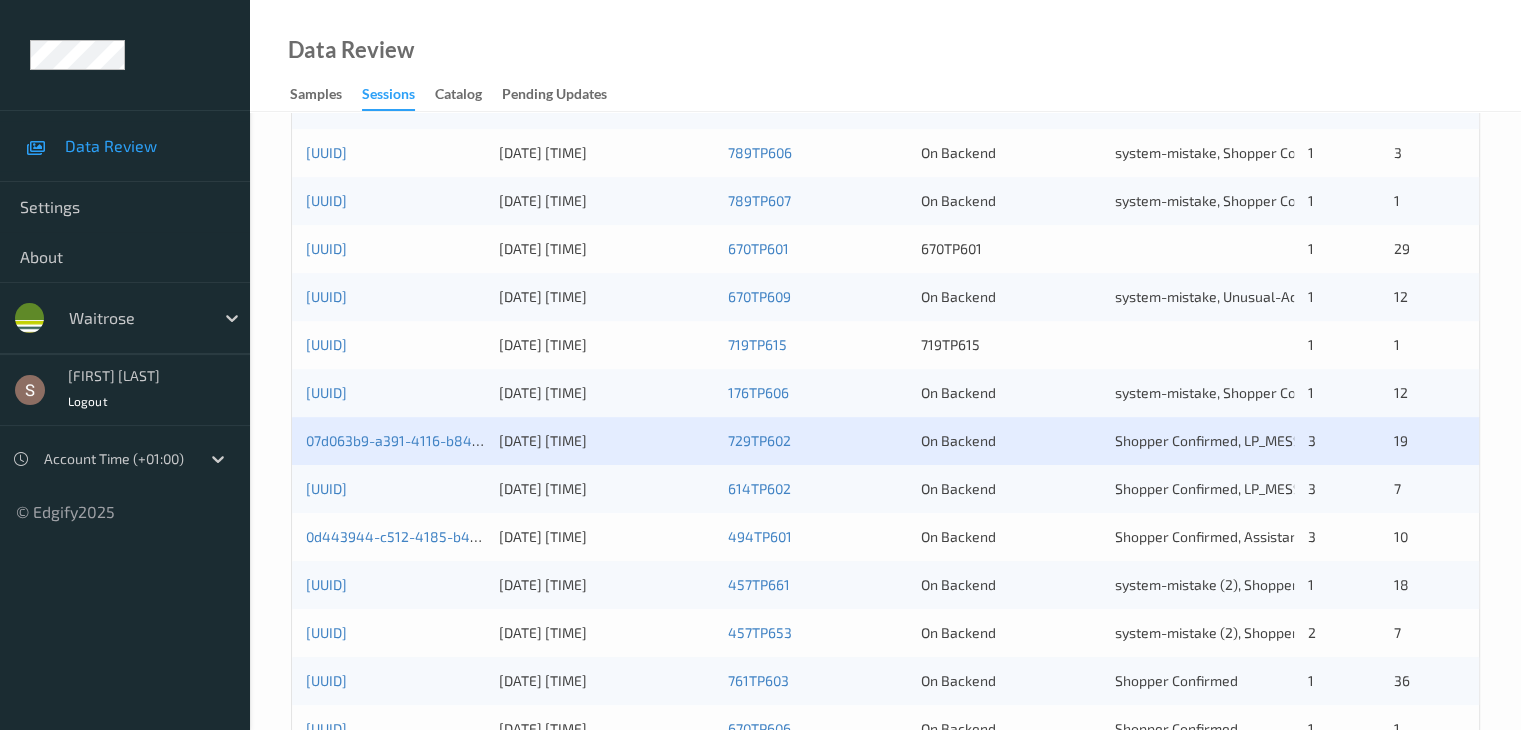 scroll, scrollTop: 932, scrollLeft: 0, axis: vertical 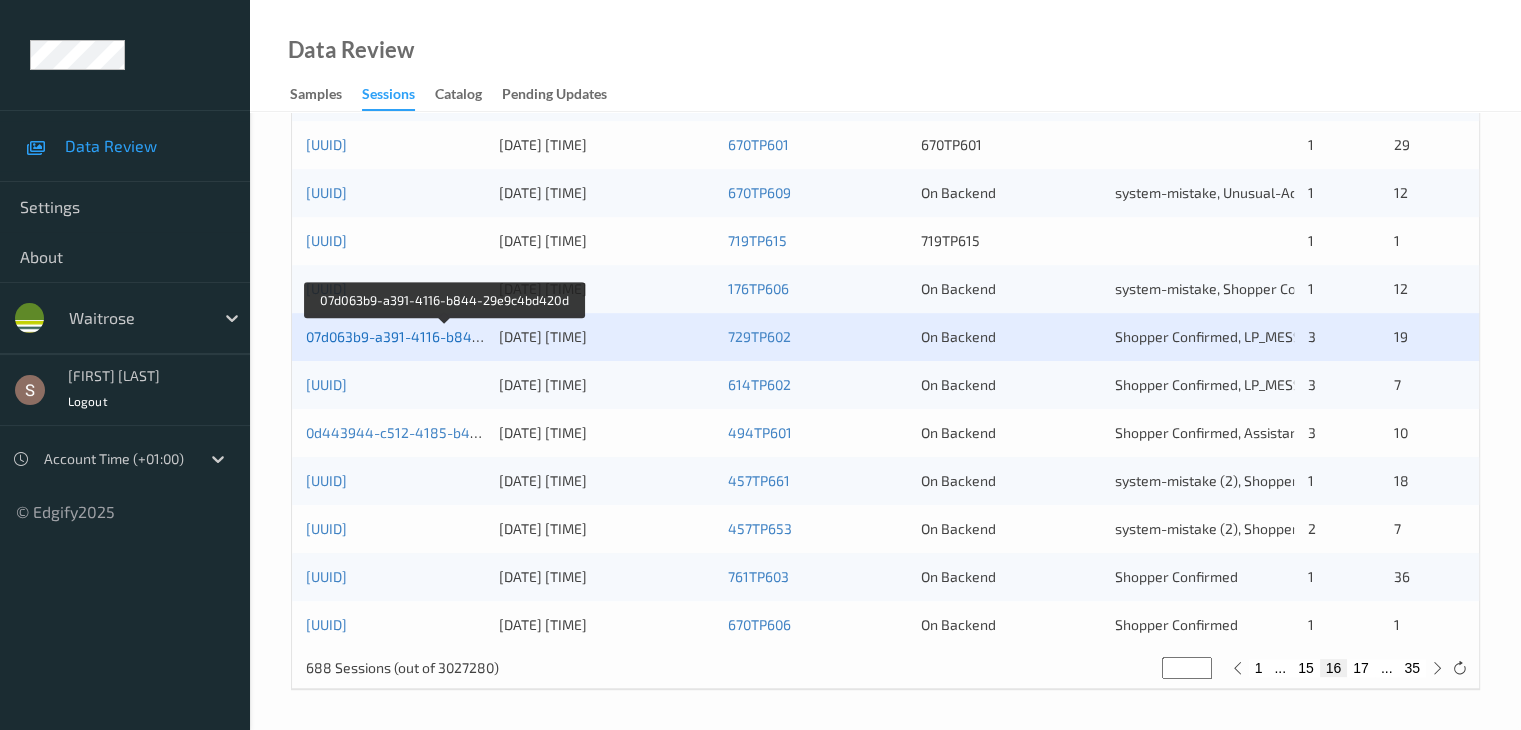 click on "07d063b9-a391-4116-b844-29e9c4bd420d" at bounding box center [445, 336] 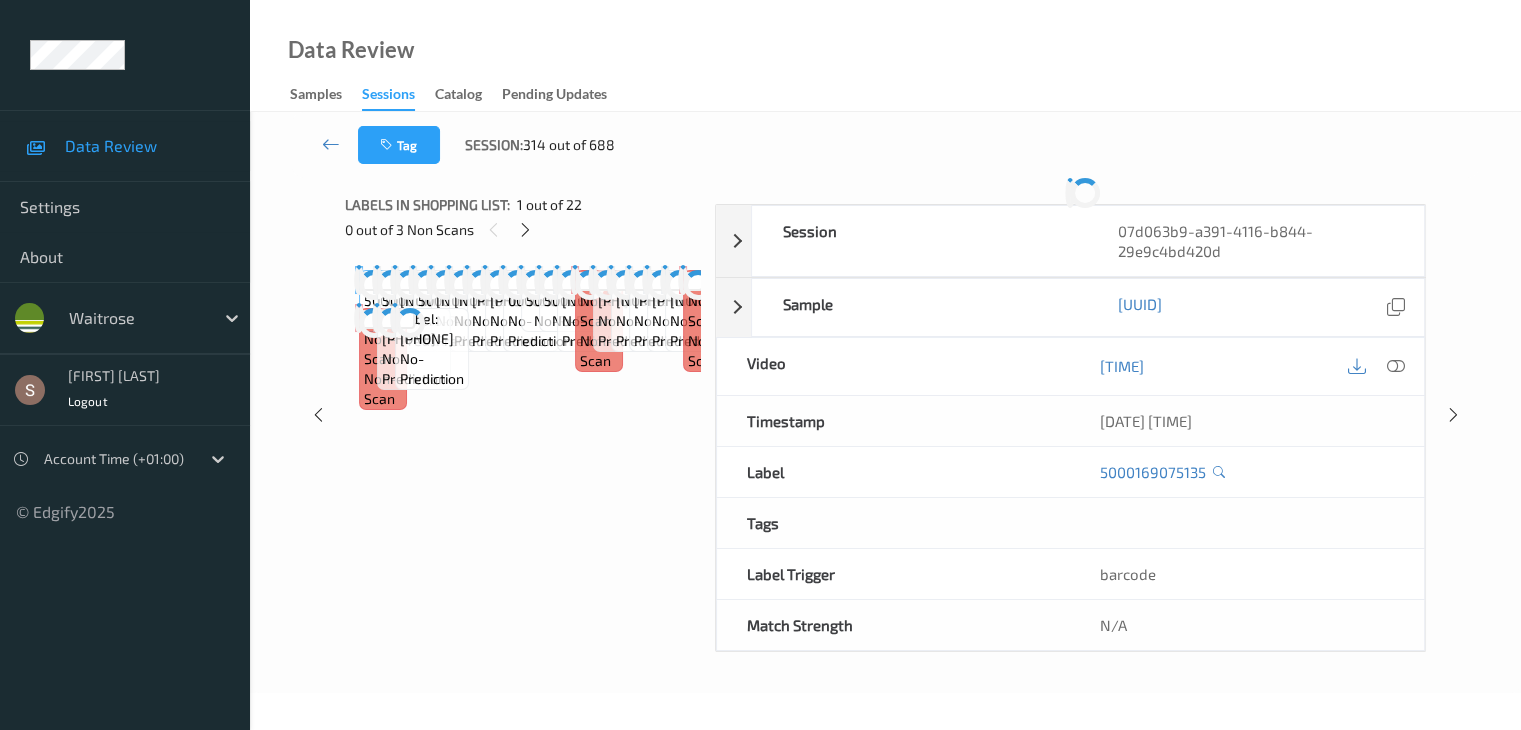 scroll, scrollTop: 0, scrollLeft: 0, axis: both 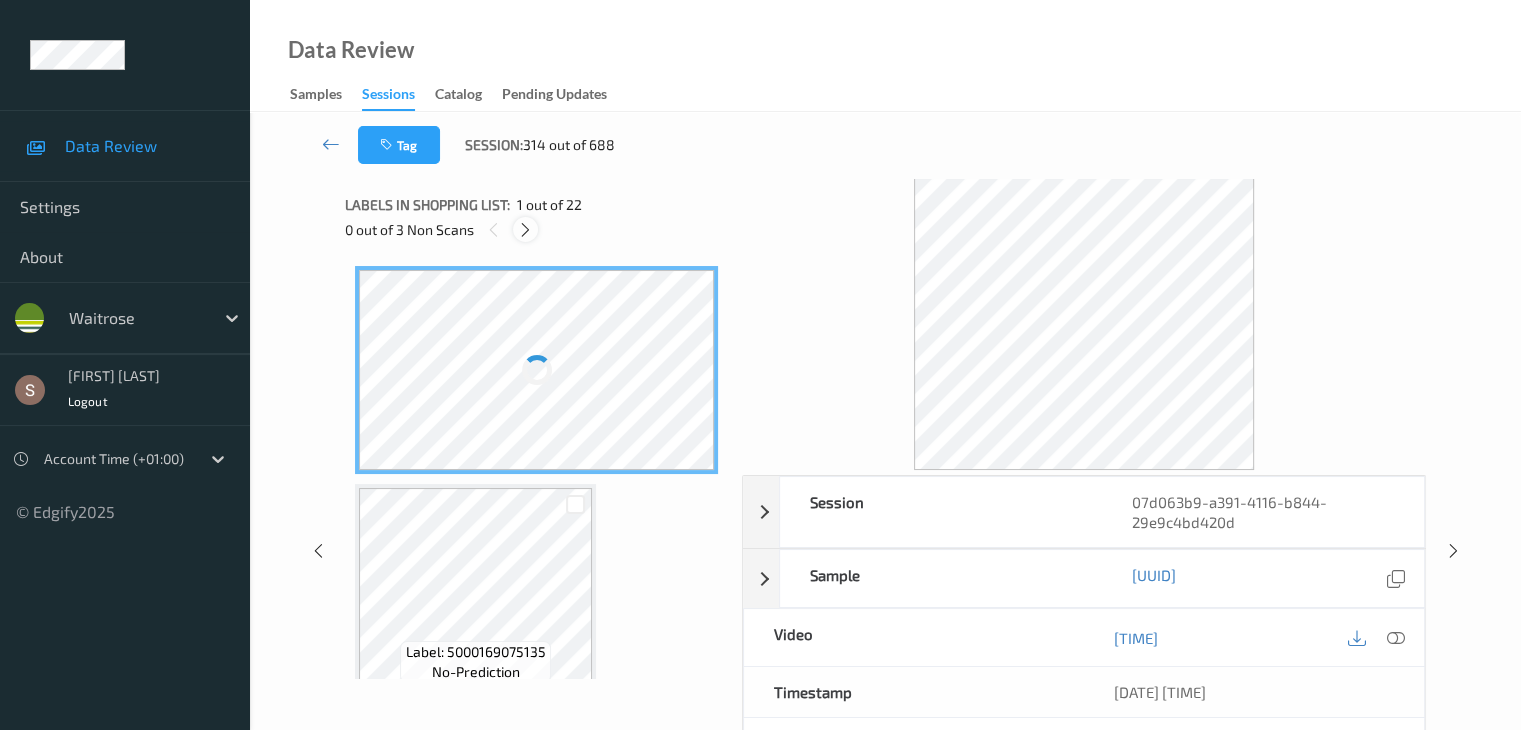 click at bounding box center [525, 230] 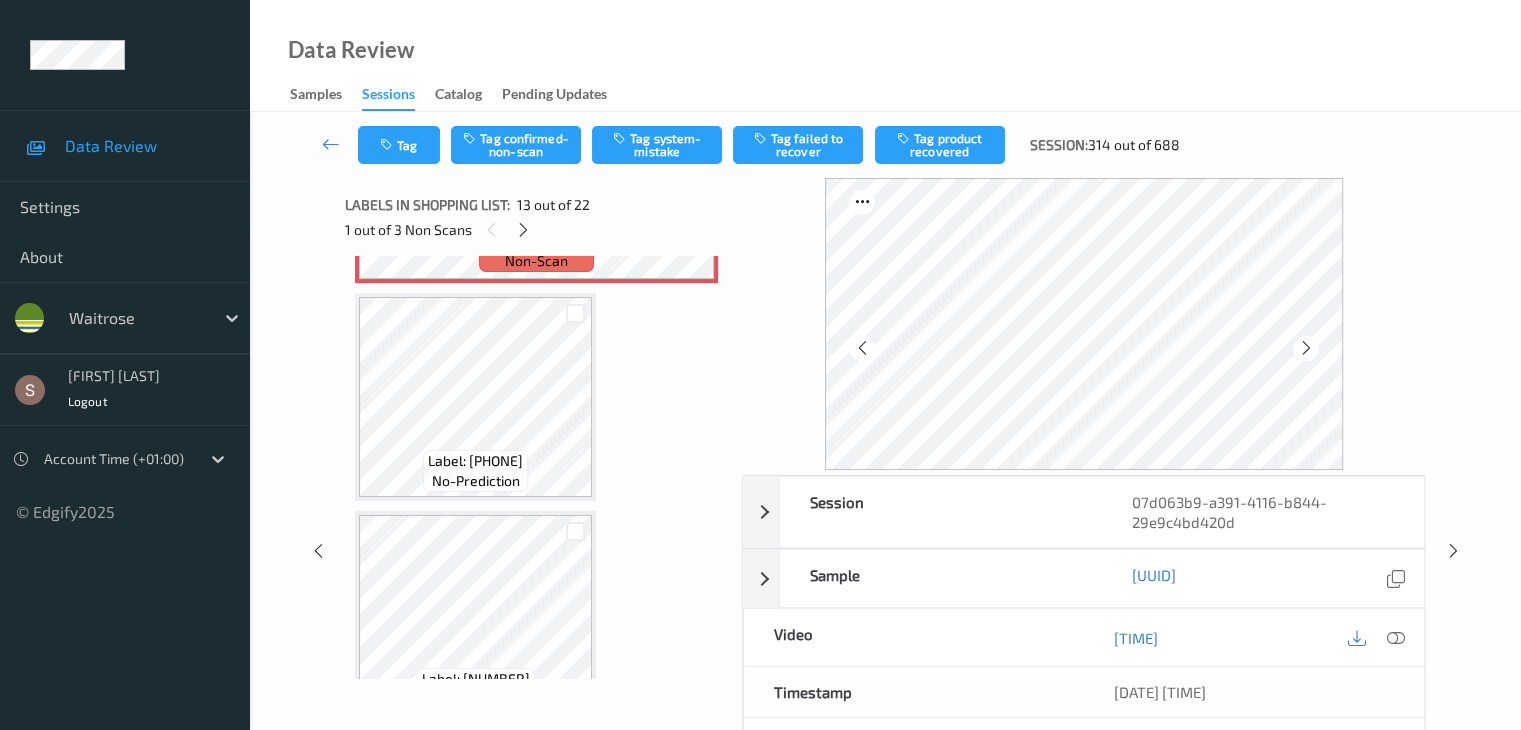 scroll, scrollTop: 2808, scrollLeft: 0, axis: vertical 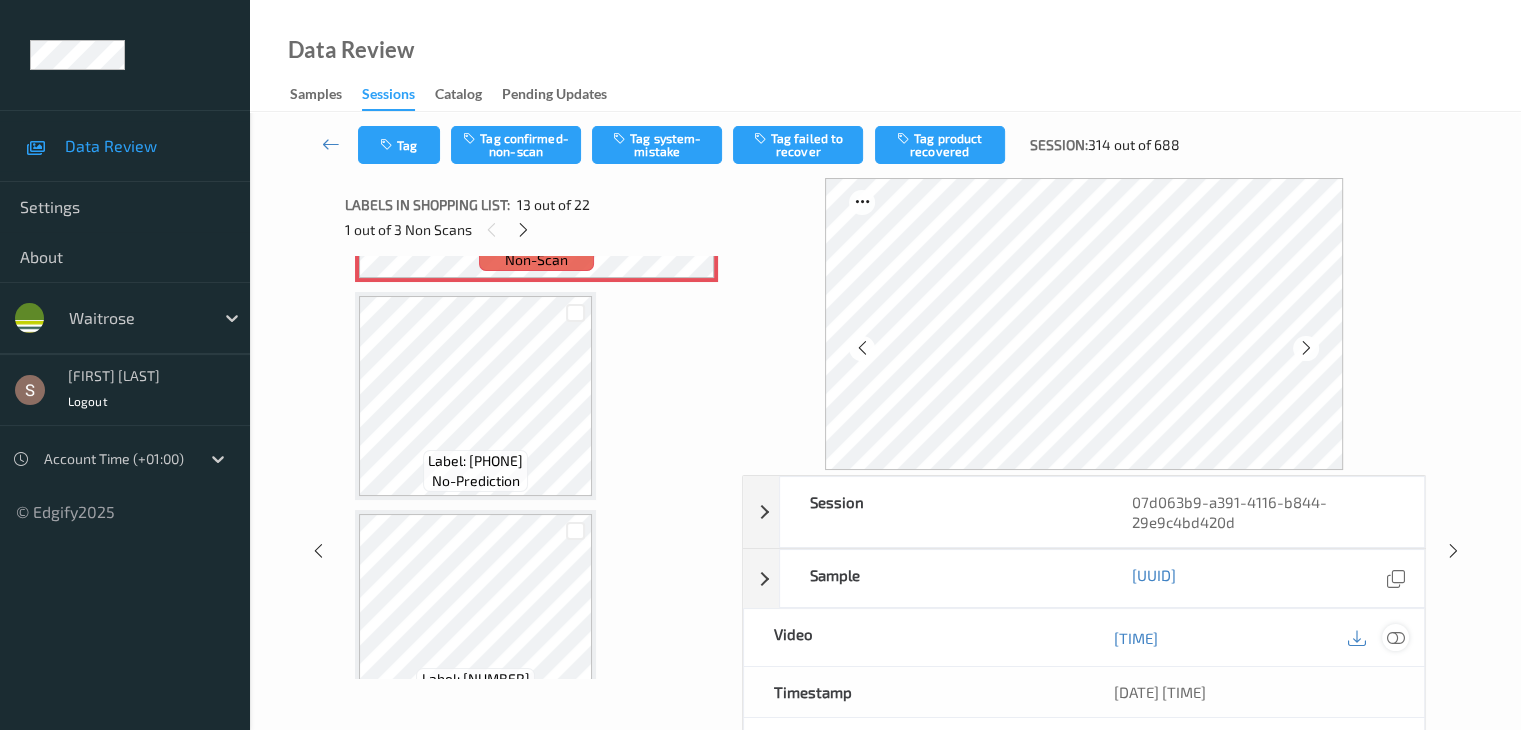 click at bounding box center (1395, 638) 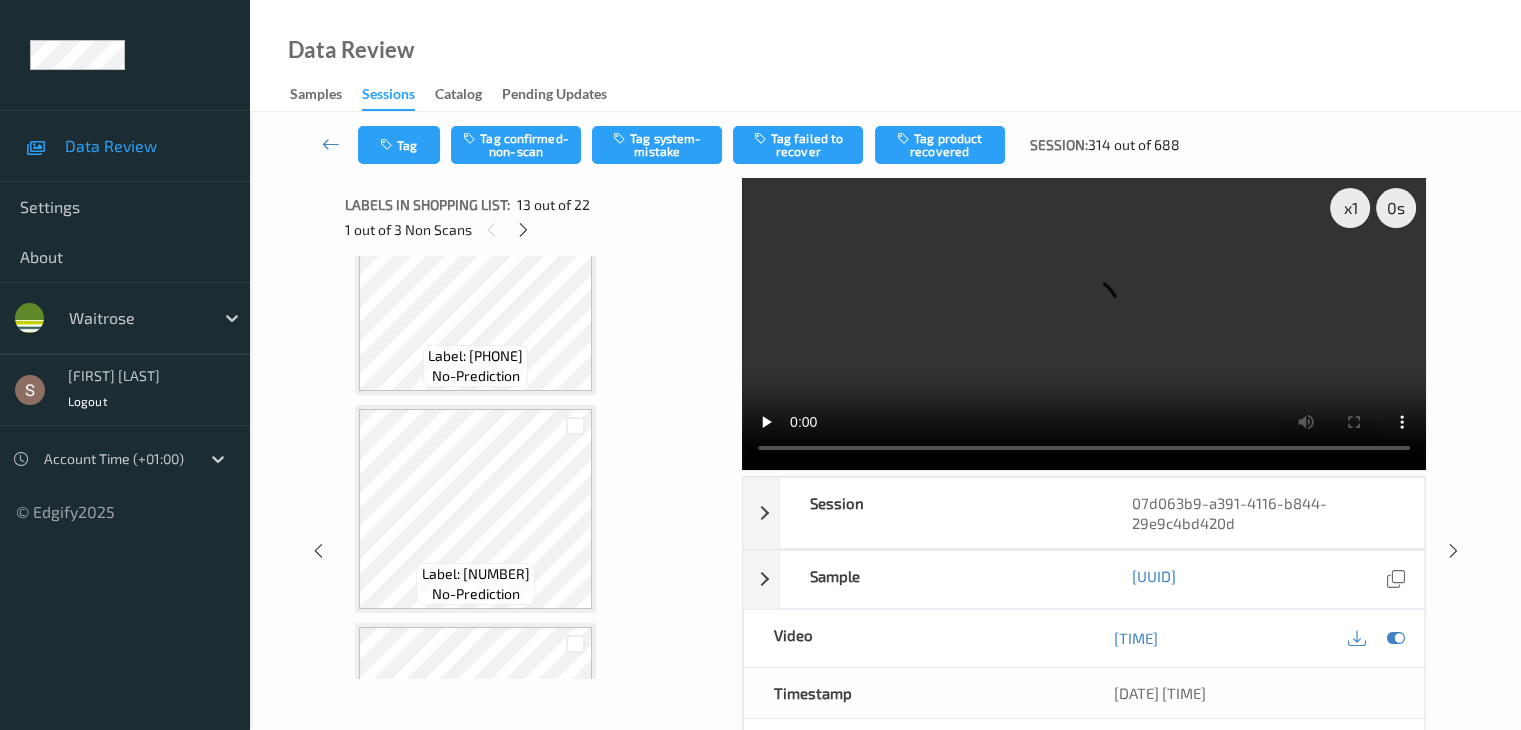 scroll, scrollTop: 3008, scrollLeft: 0, axis: vertical 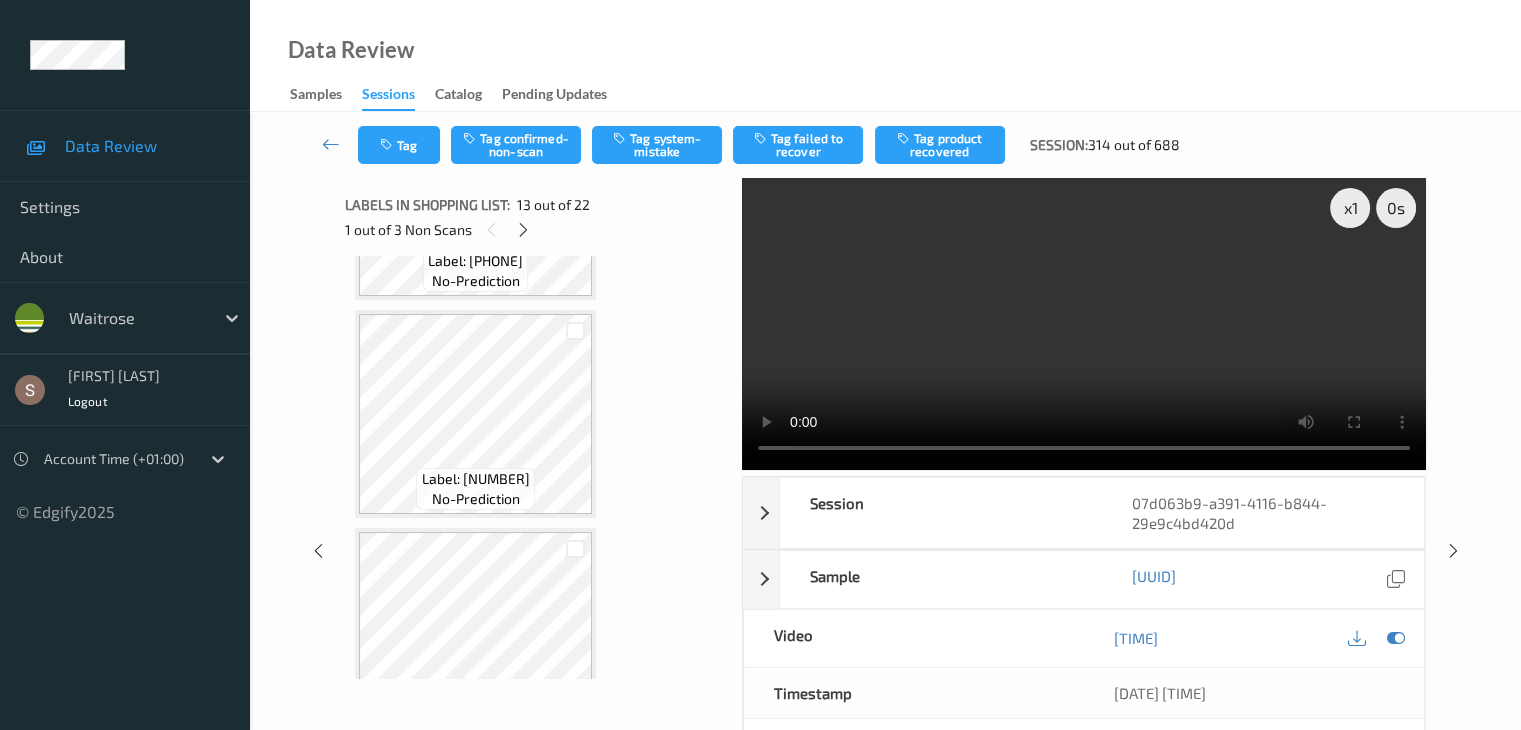 click at bounding box center (1084, 324) 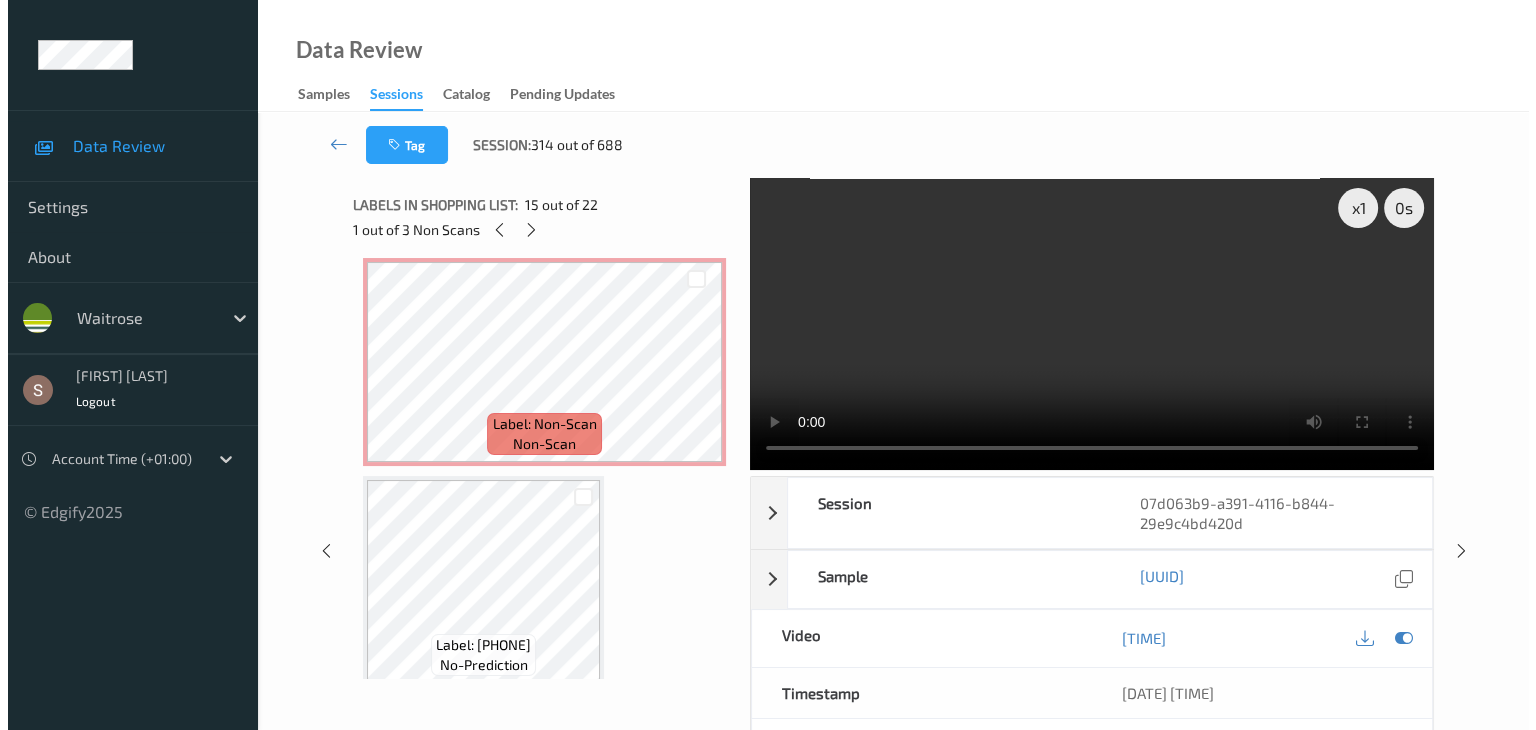 scroll, scrollTop: 2608, scrollLeft: 0, axis: vertical 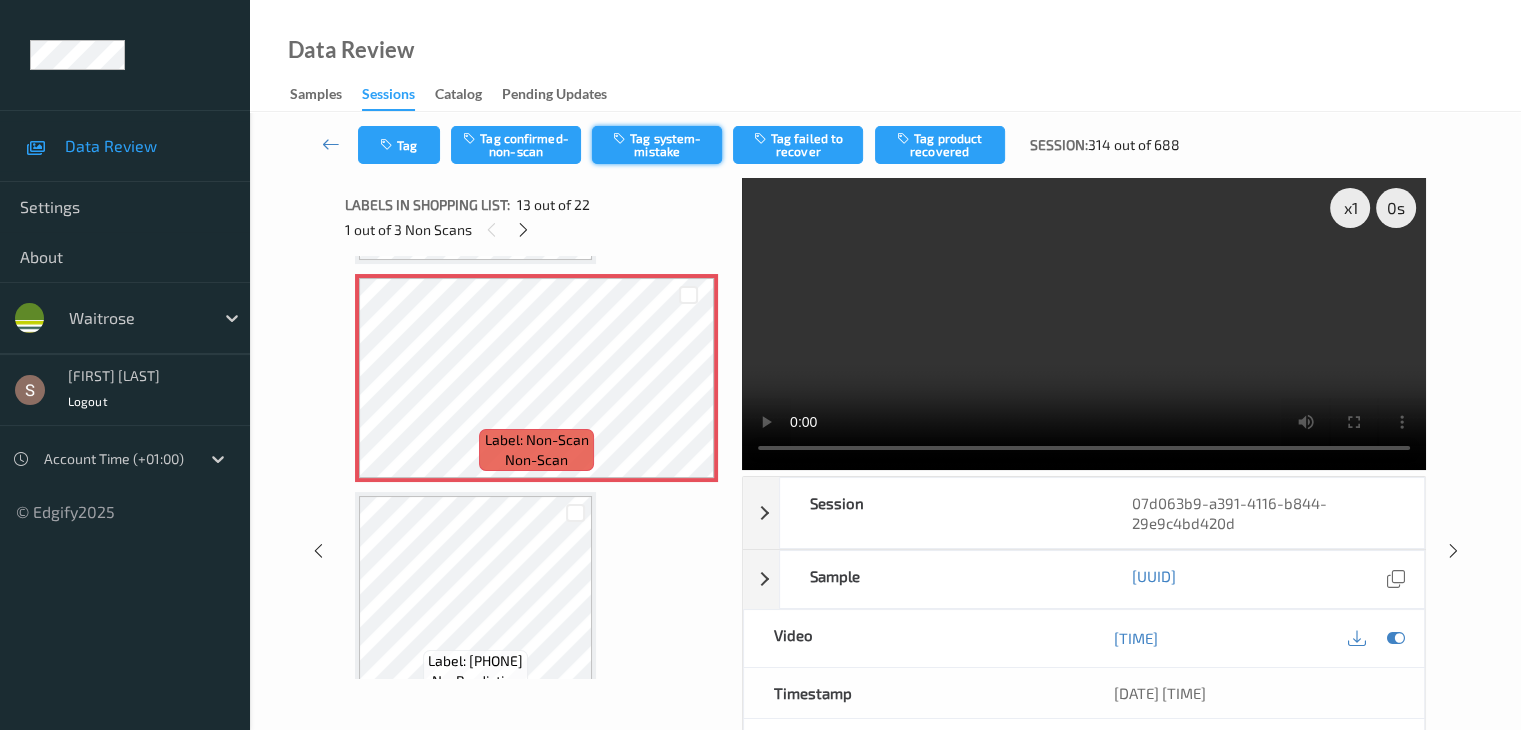 click on "Tag   system-mistake" at bounding box center [657, 145] 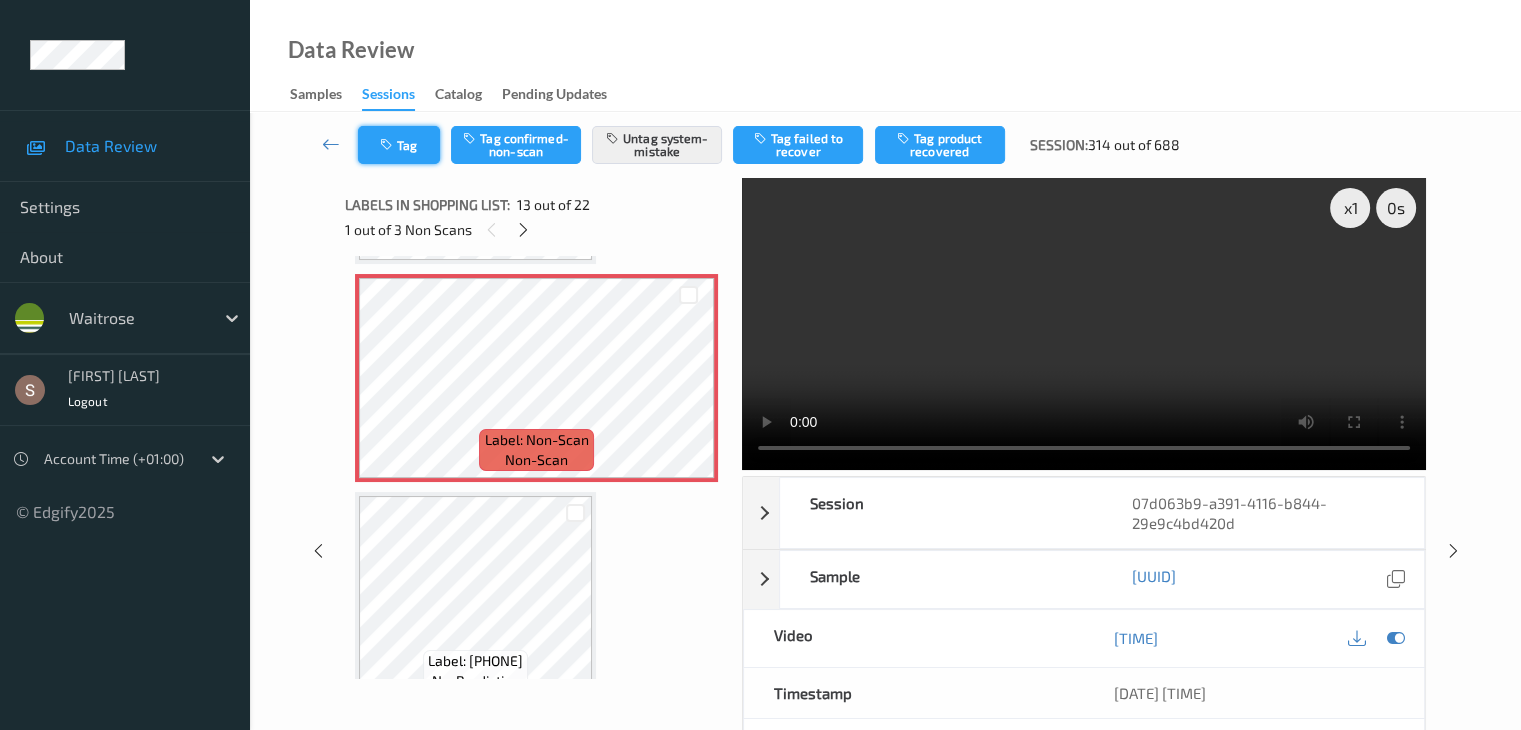 click on "Tag" at bounding box center (399, 145) 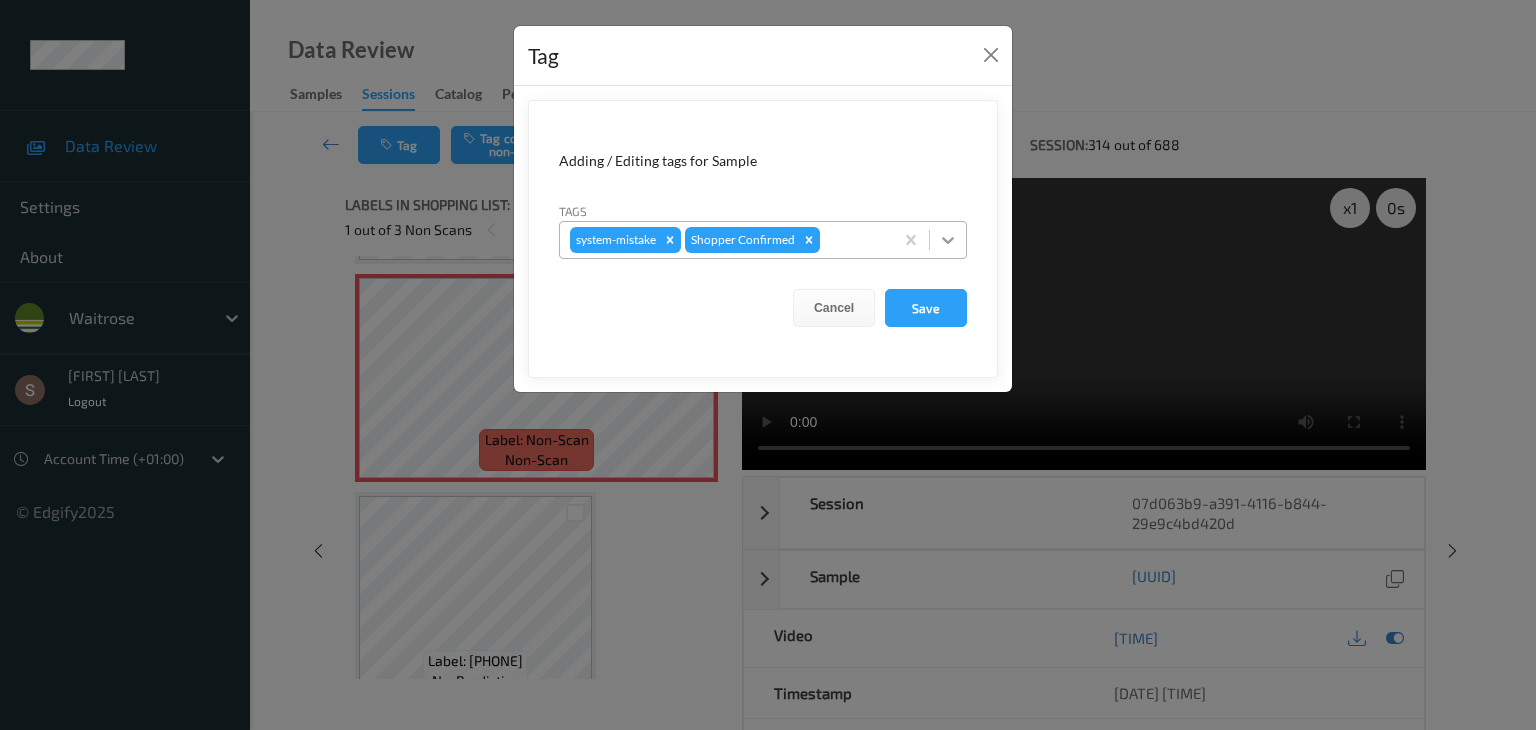 click 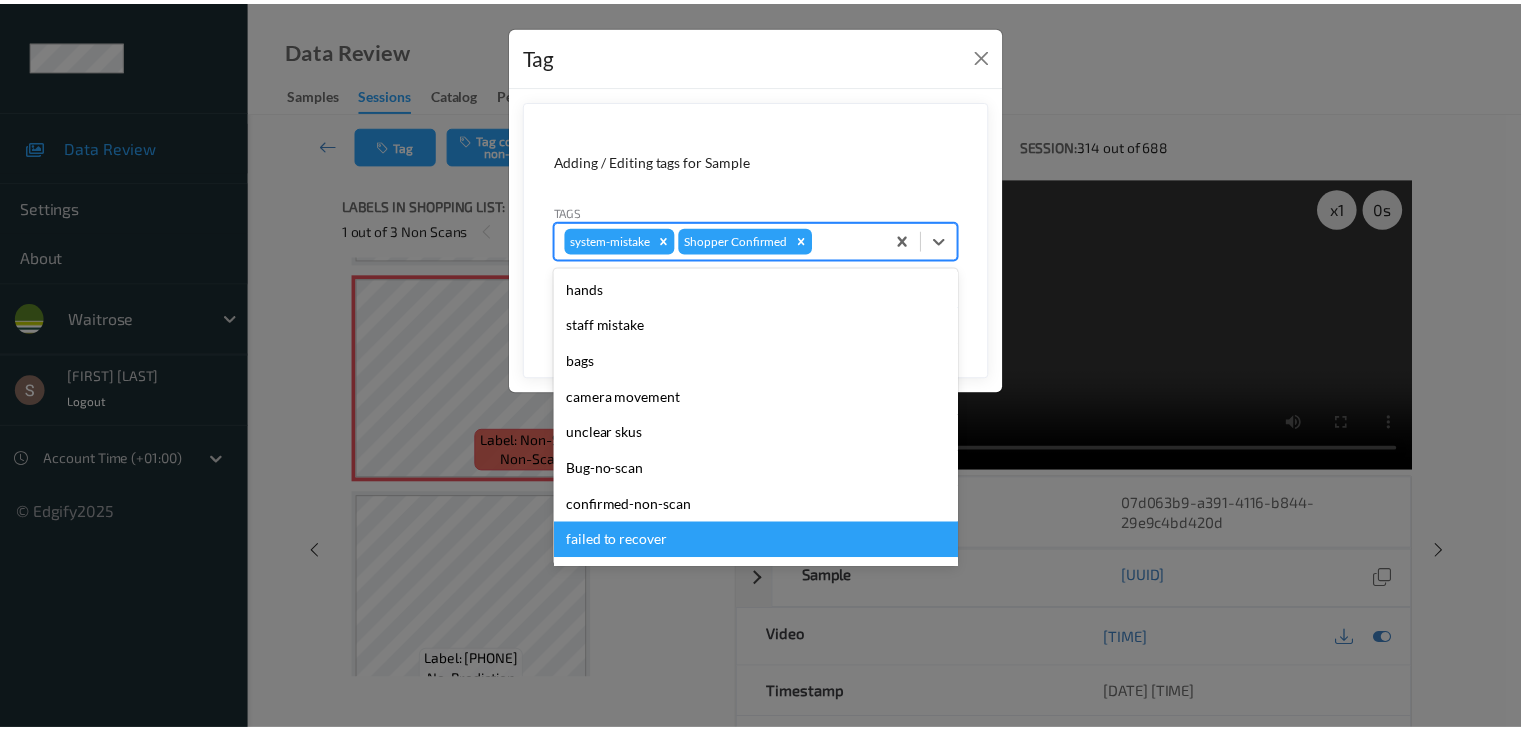 scroll, scrollTop: 320, scrollLeft: 0, axis: vertical 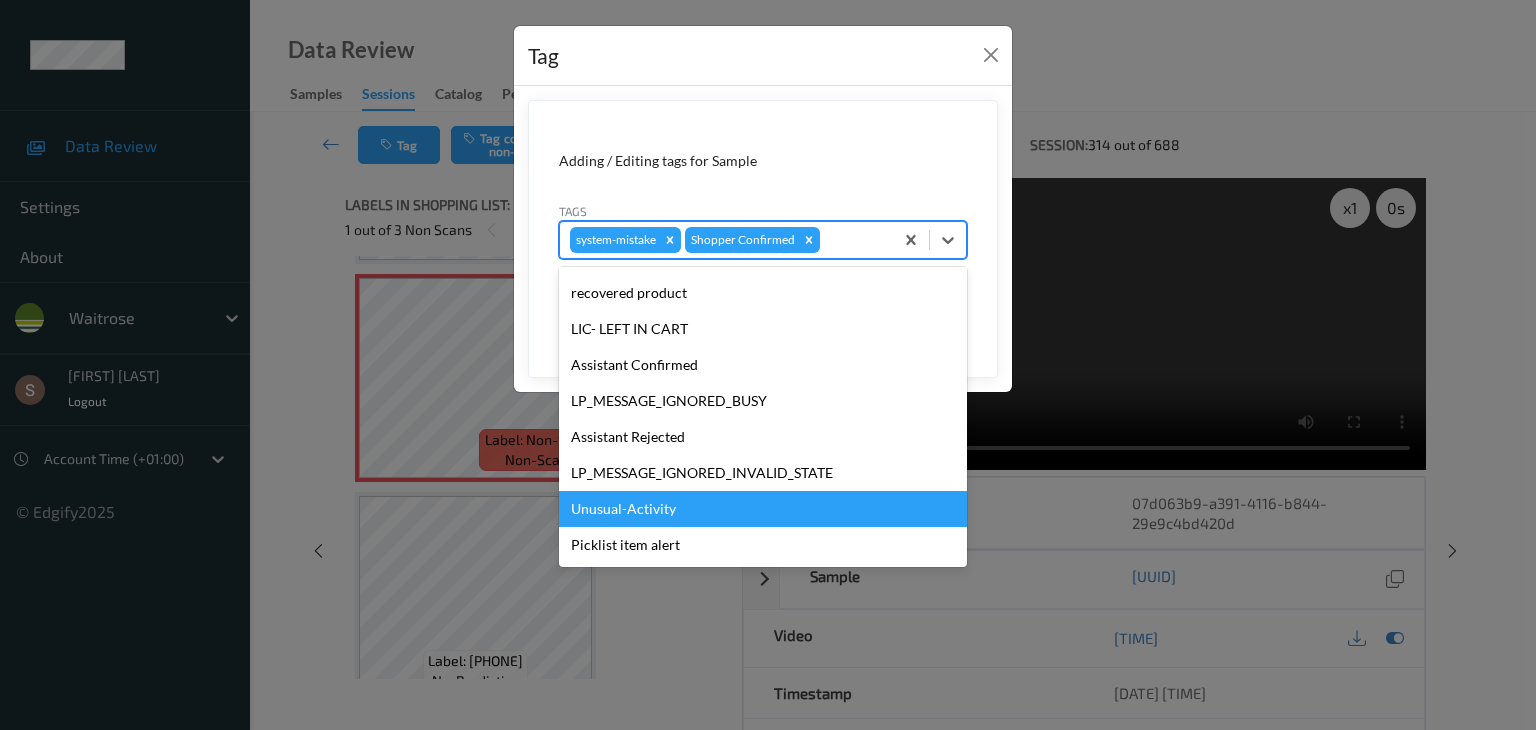 click on "Unusual-Activity" at bounding box center [763, 509] 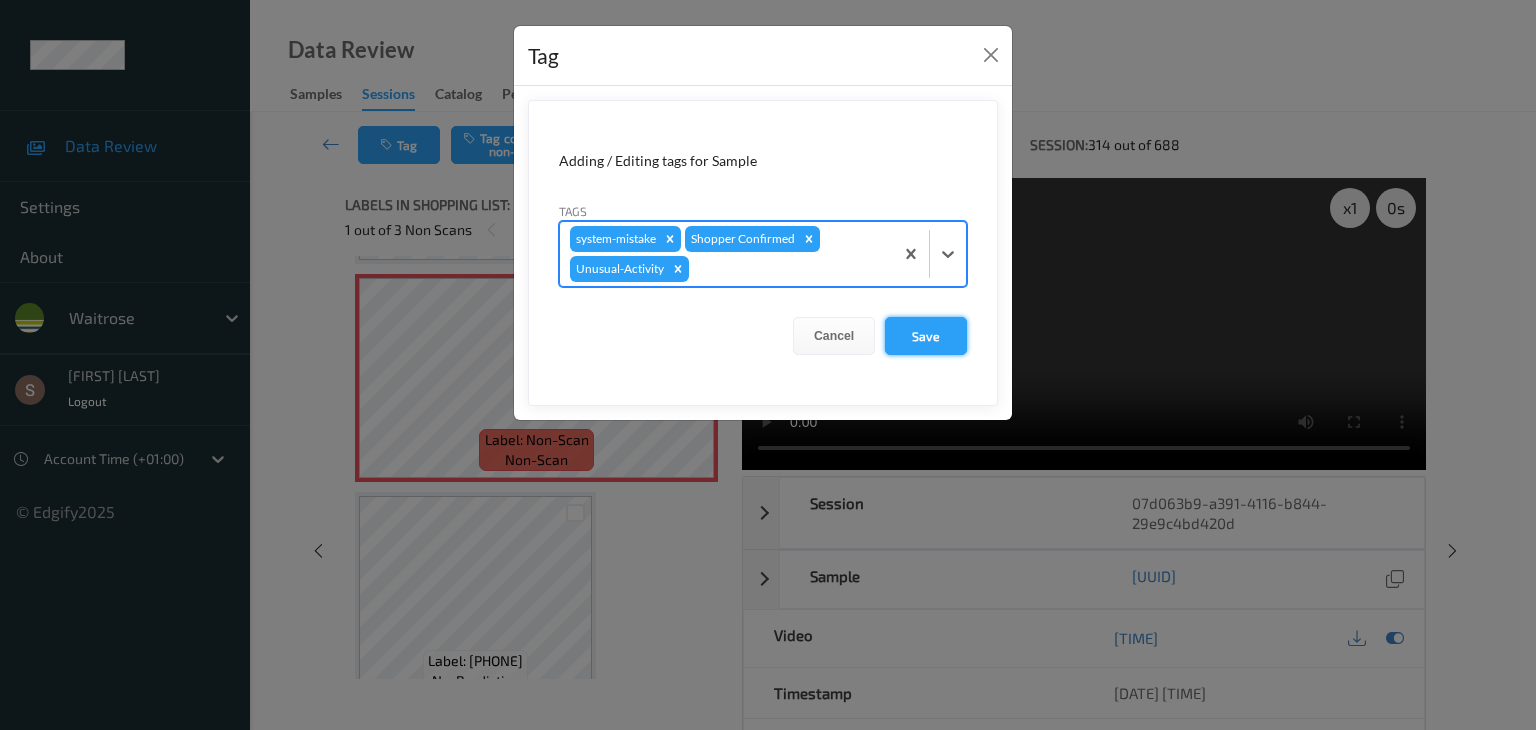 click on "Save" at bounding box center (926, 336) 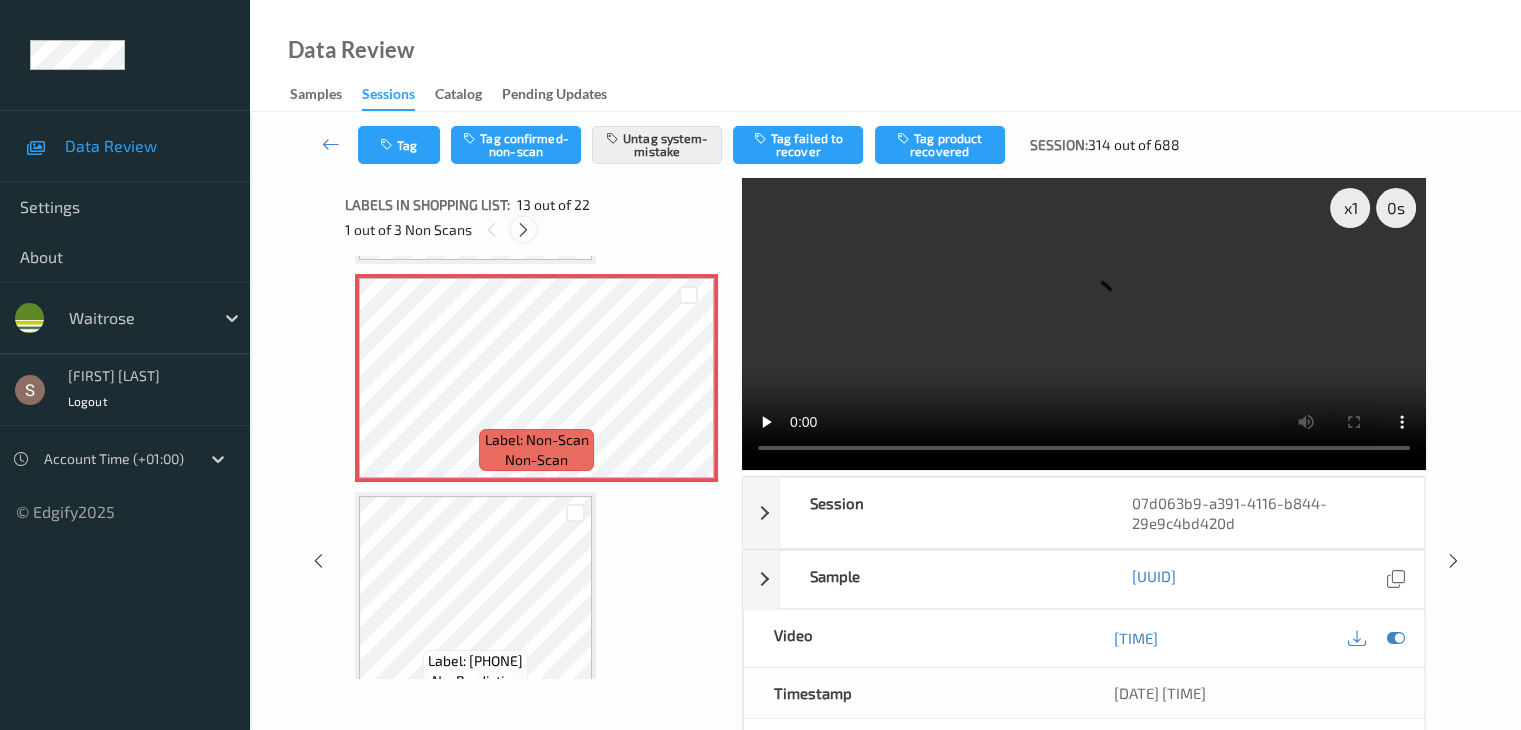 click at bounding box center [523, 230] 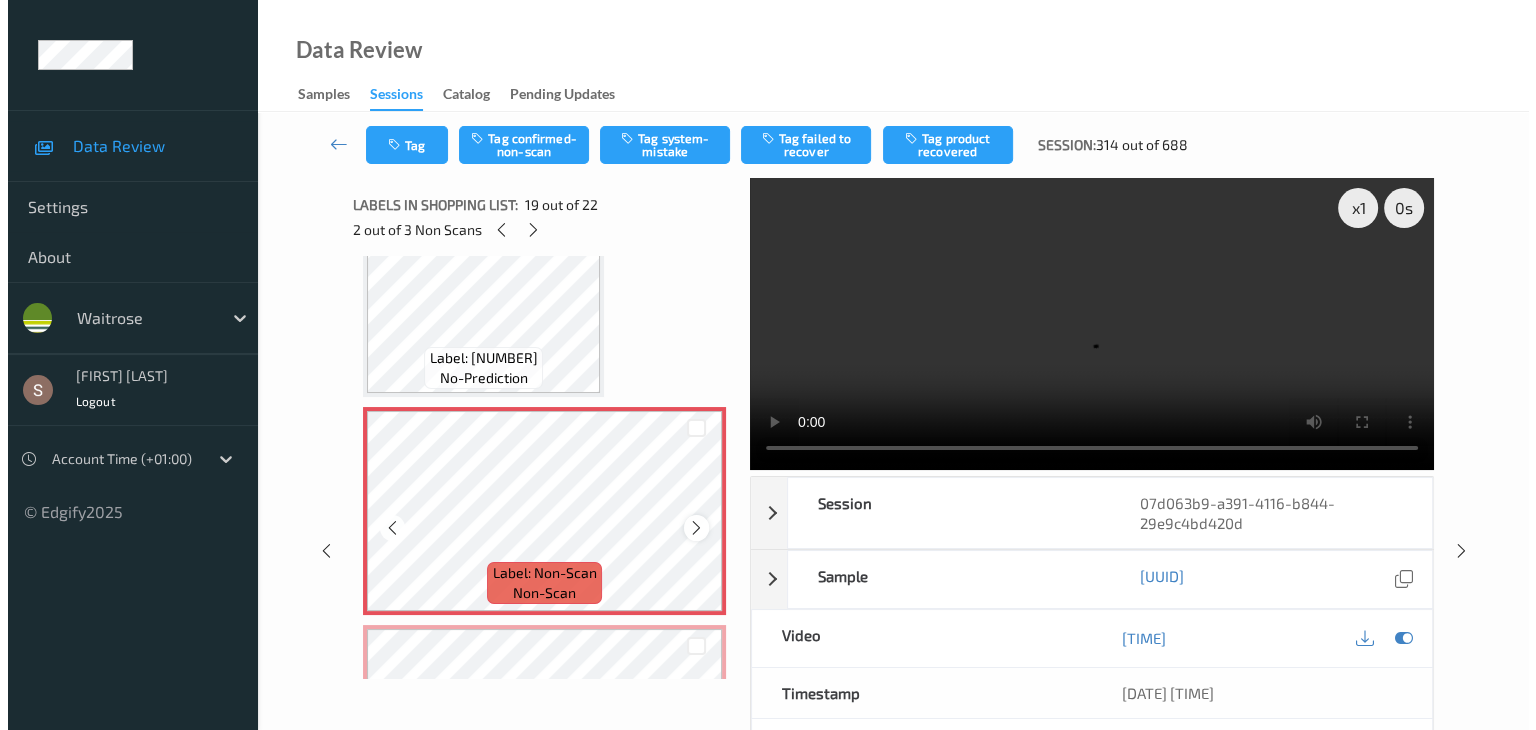 scroll, scrollTop: 3816, scrollLeft: 0, axis: vertical 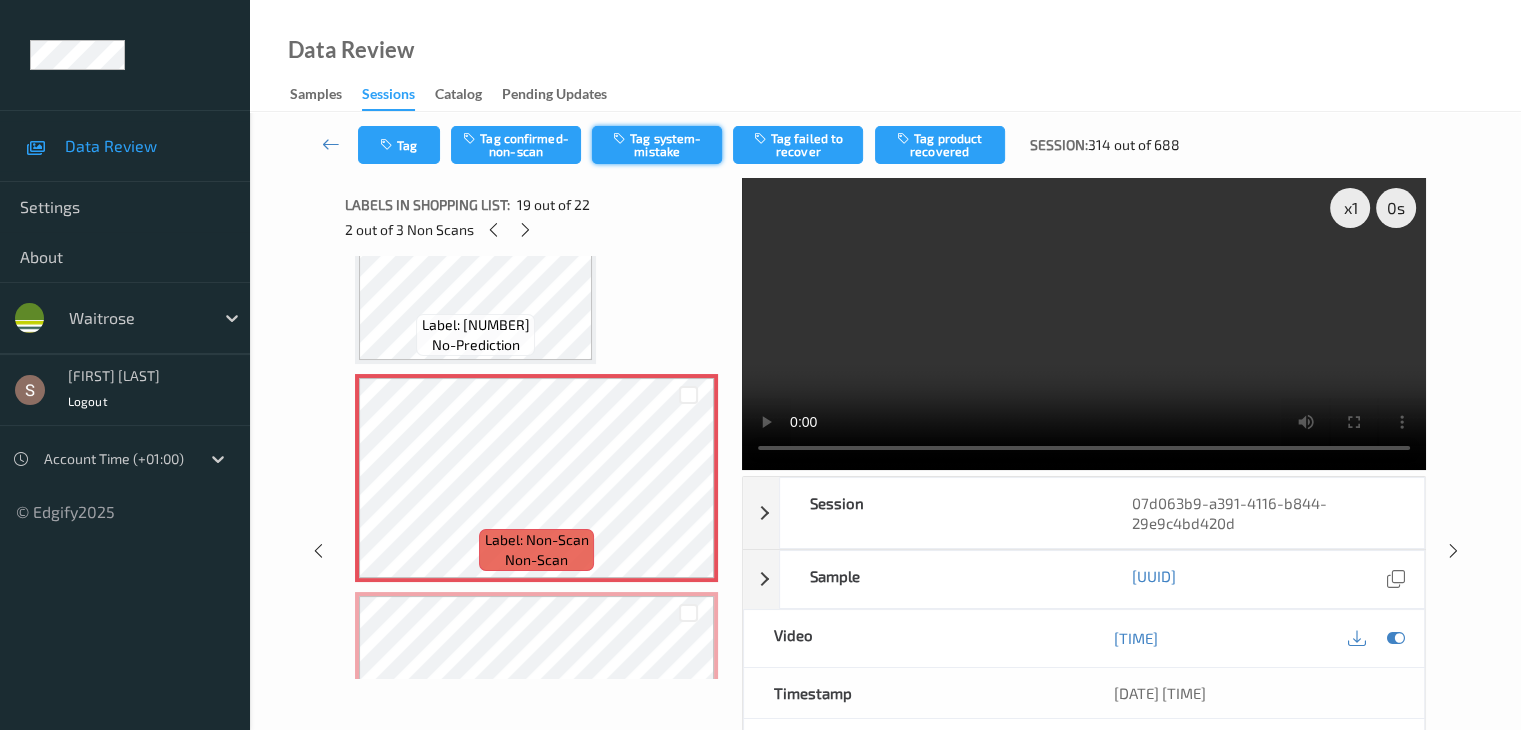 click on "Tag   system-mistake" at bounding box center [657, 145] 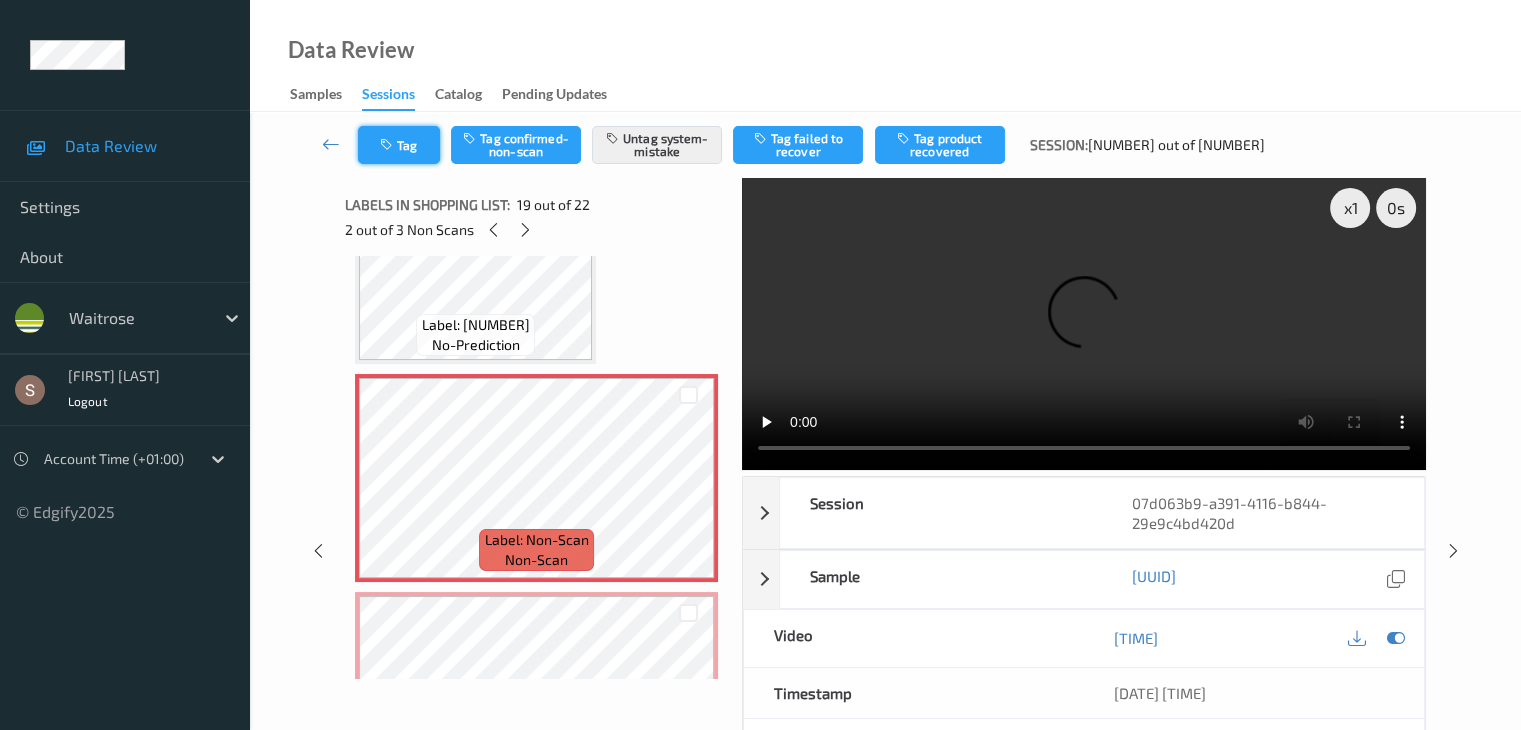 click on "Tag" at bounding box center (399, 145) 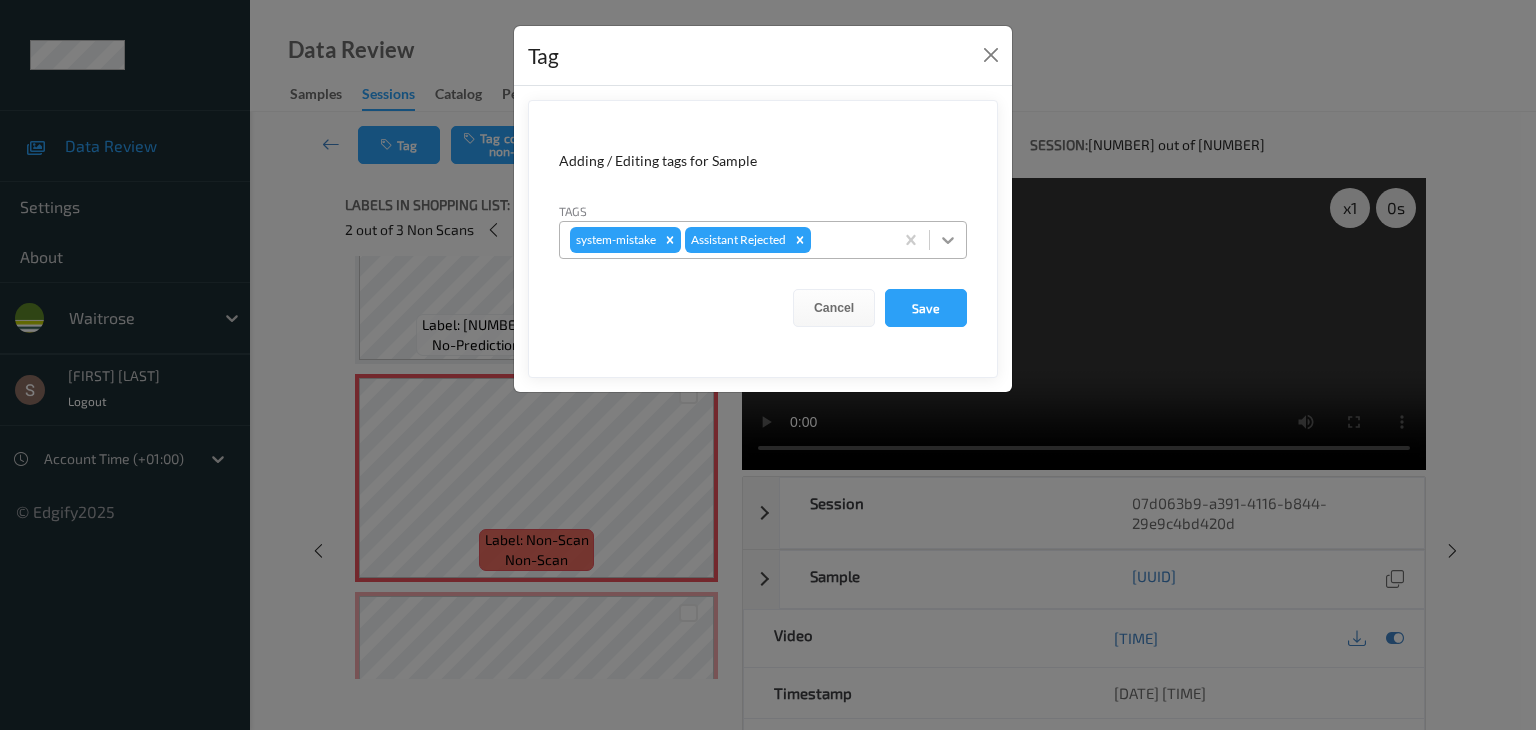 click 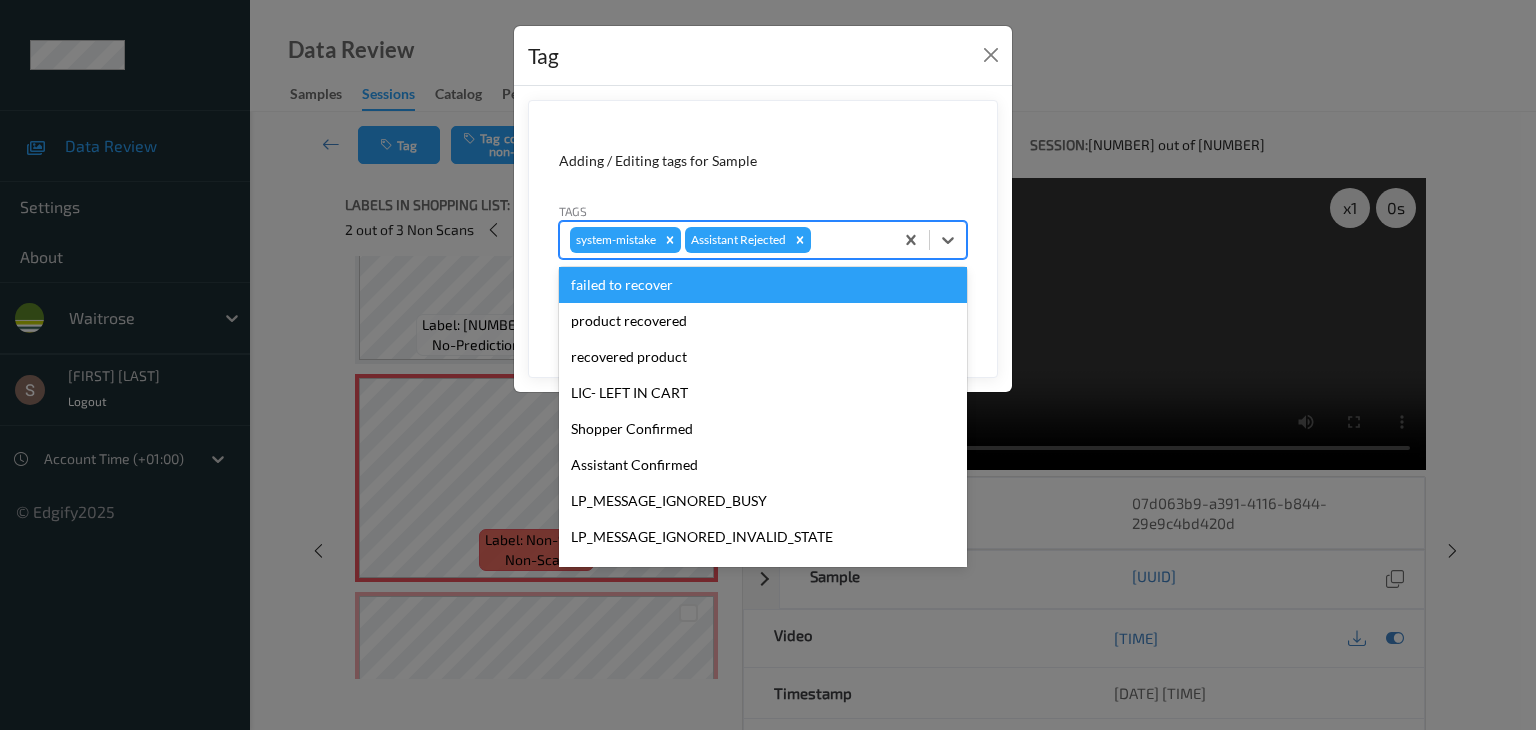 scroll, scrollTop: 320, scrollLeft: 0, axis: vertical 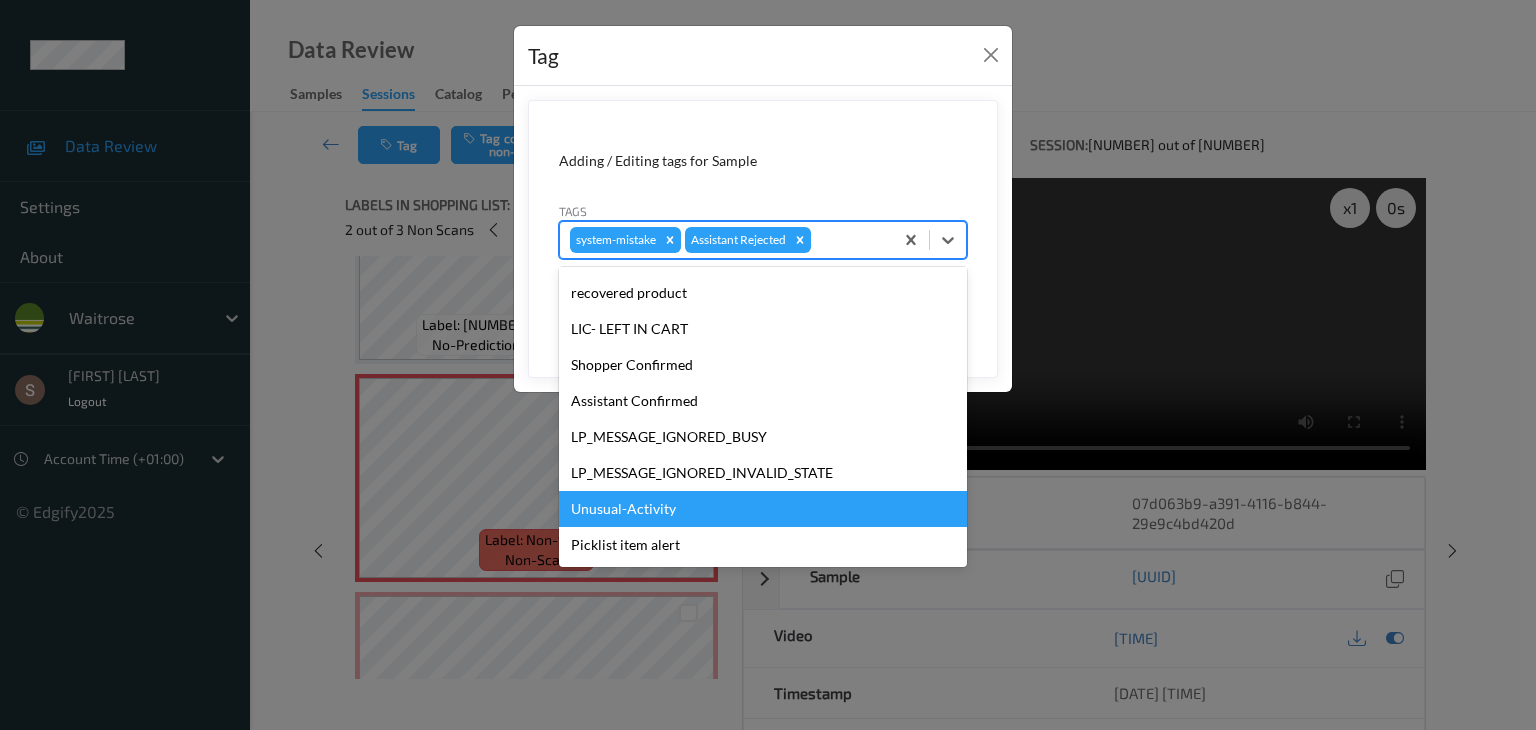 click on "Unusual-Activity" at bounding box center (763, 509) 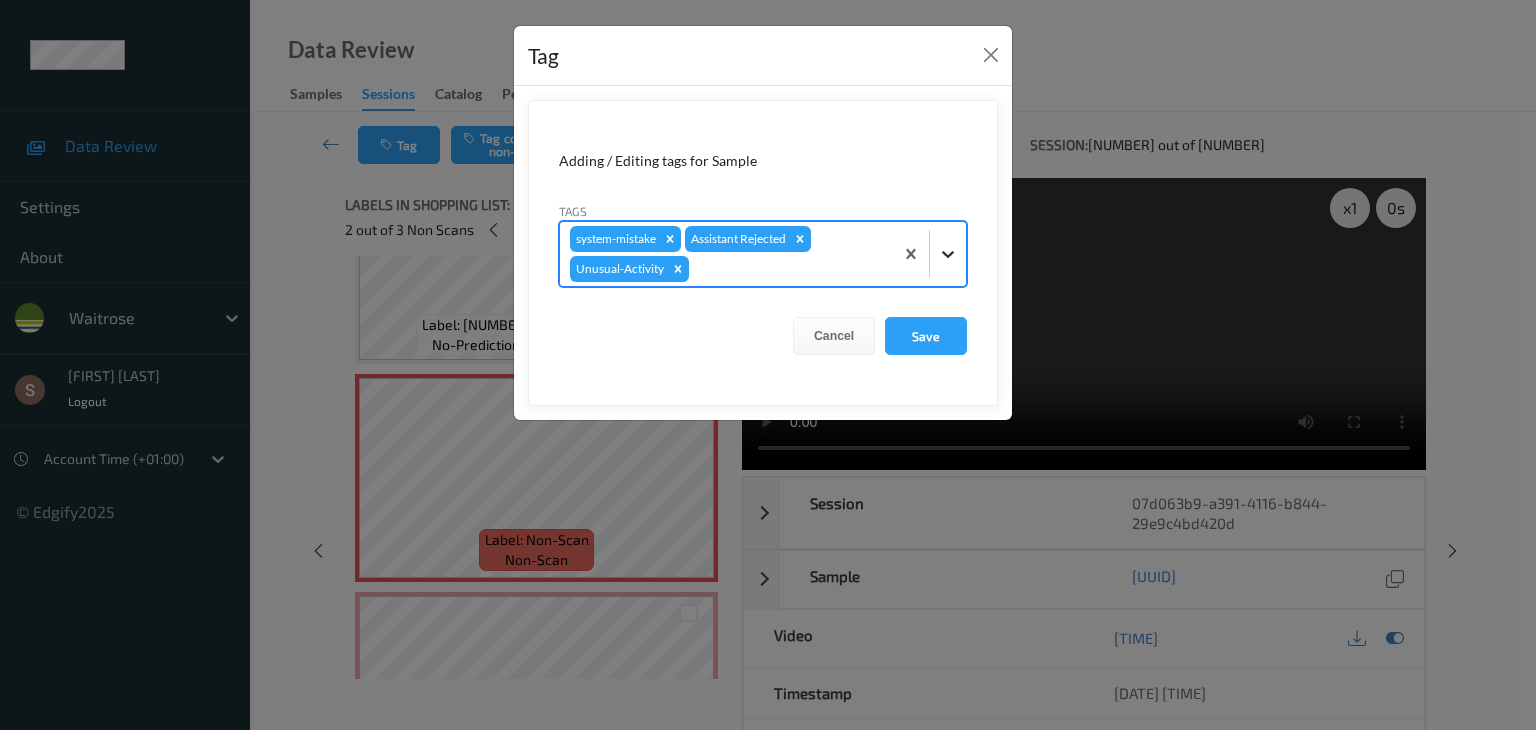click 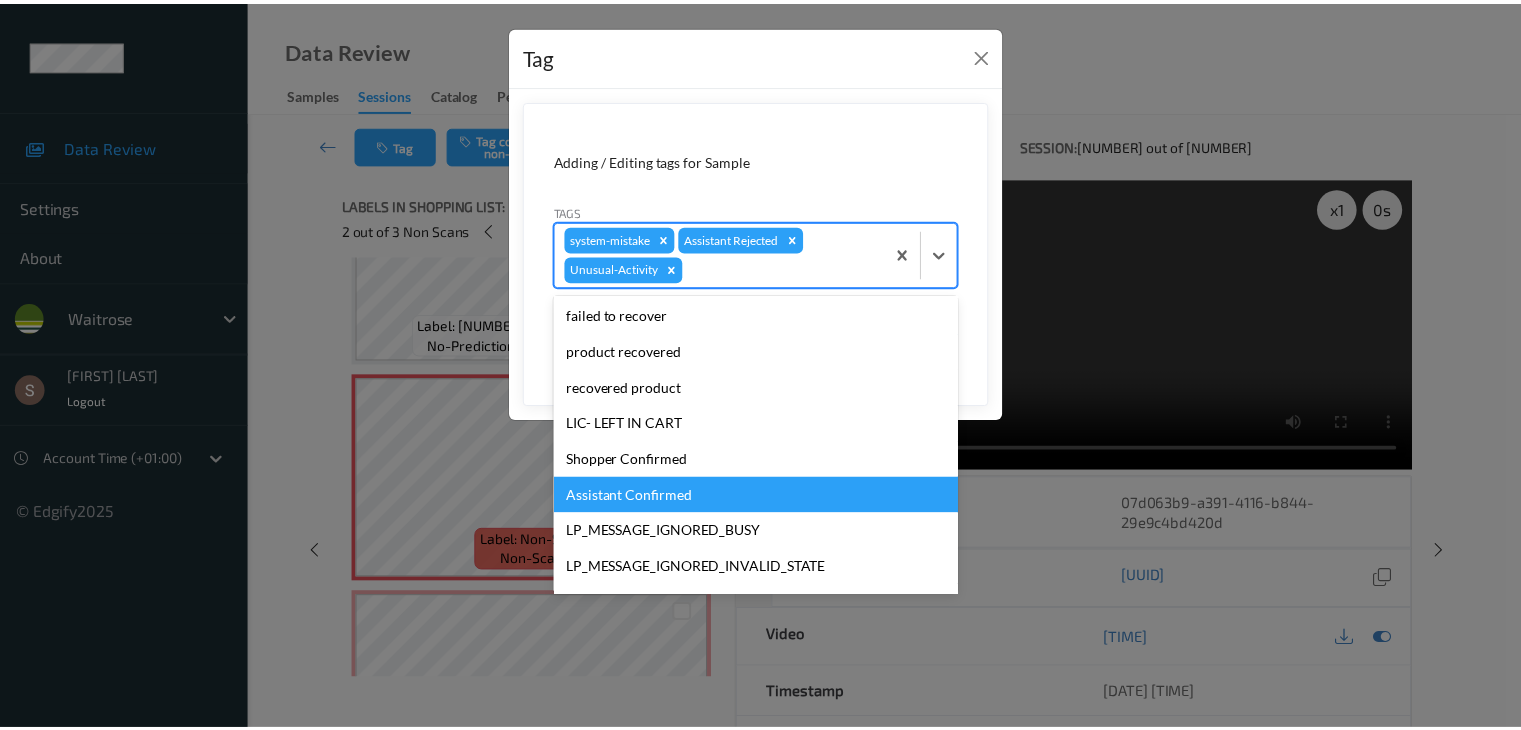 scroll, scrollTop: 284, scrollLeft: 0, axis: vertical 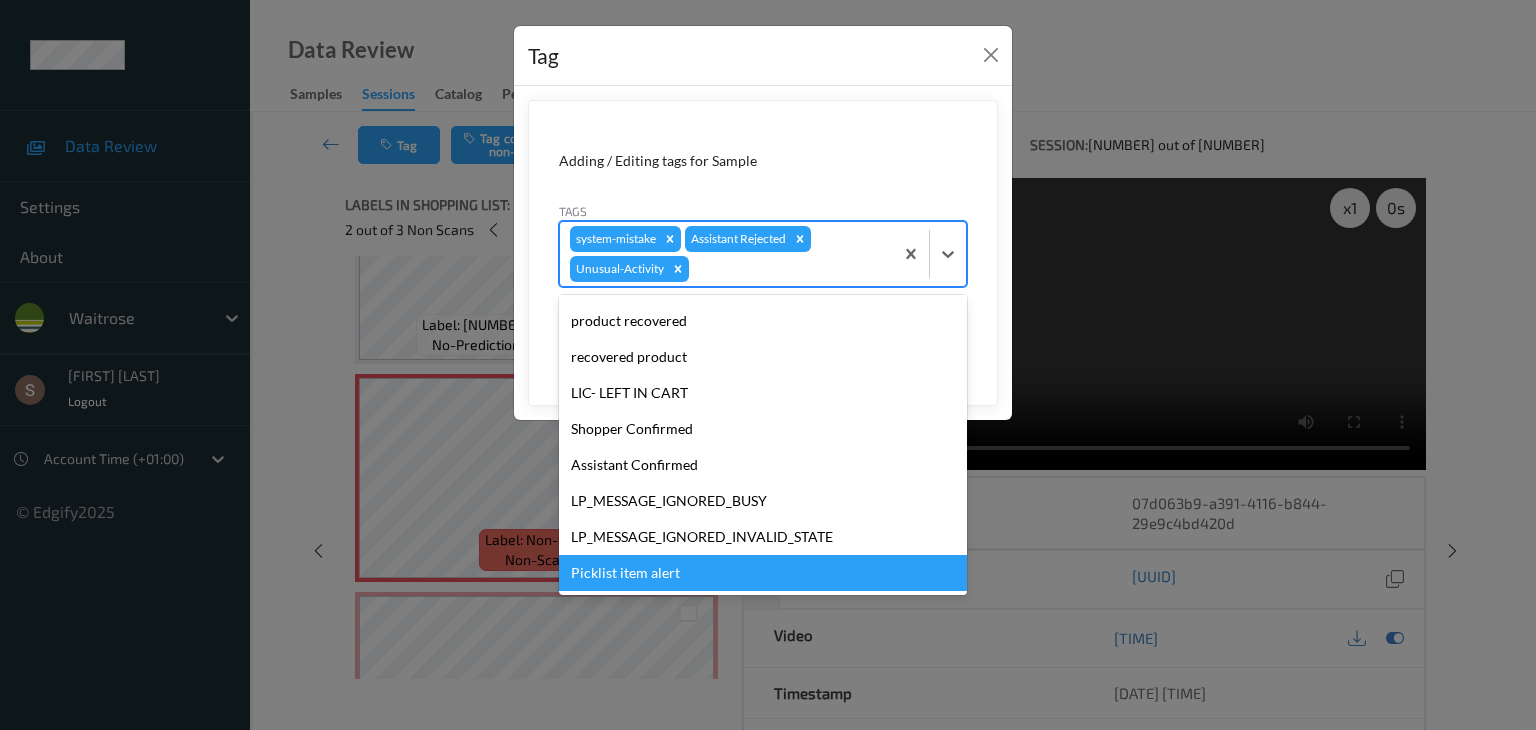 click on "Picklist item alert" at bounding box center [763, 573] 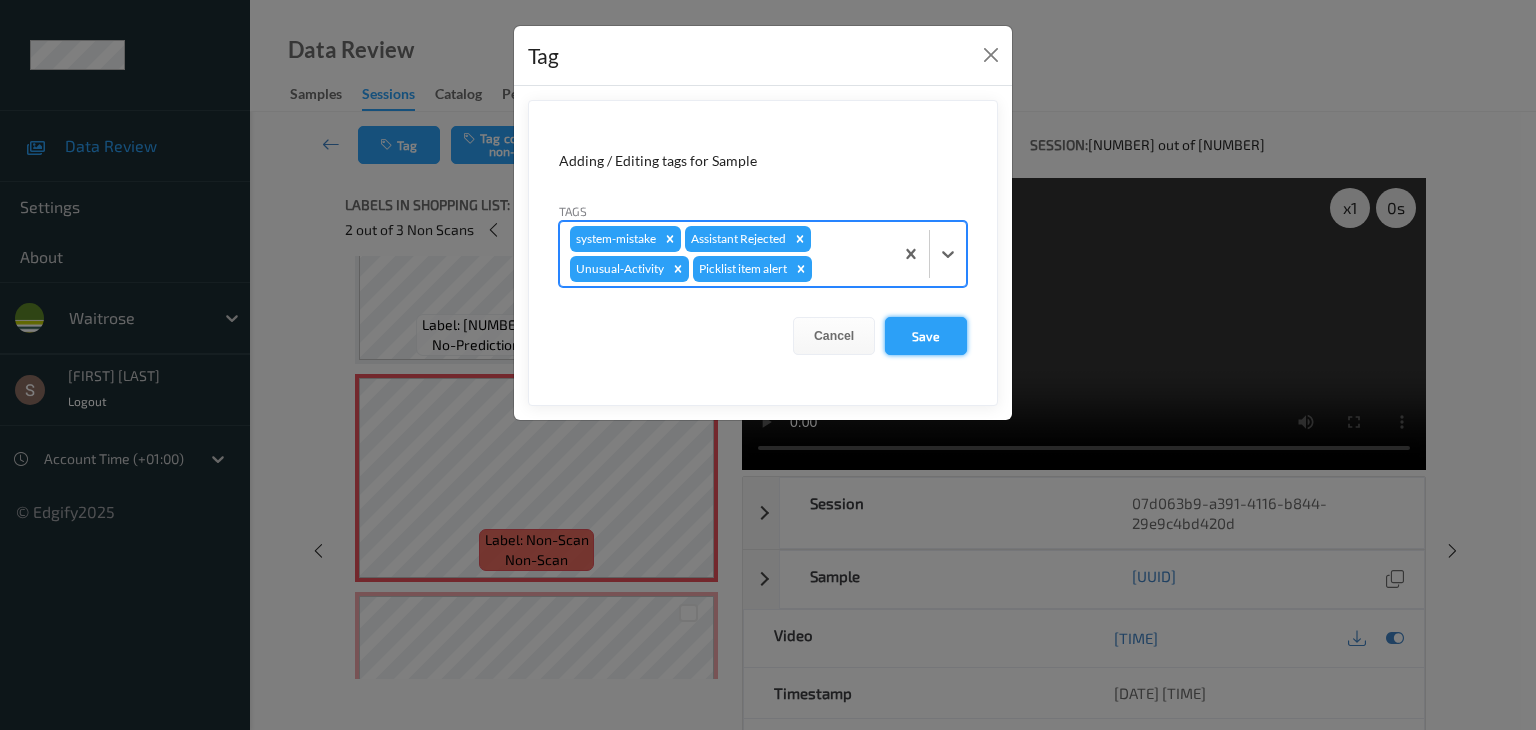 click on "Save" at bounding box center [926, 336] 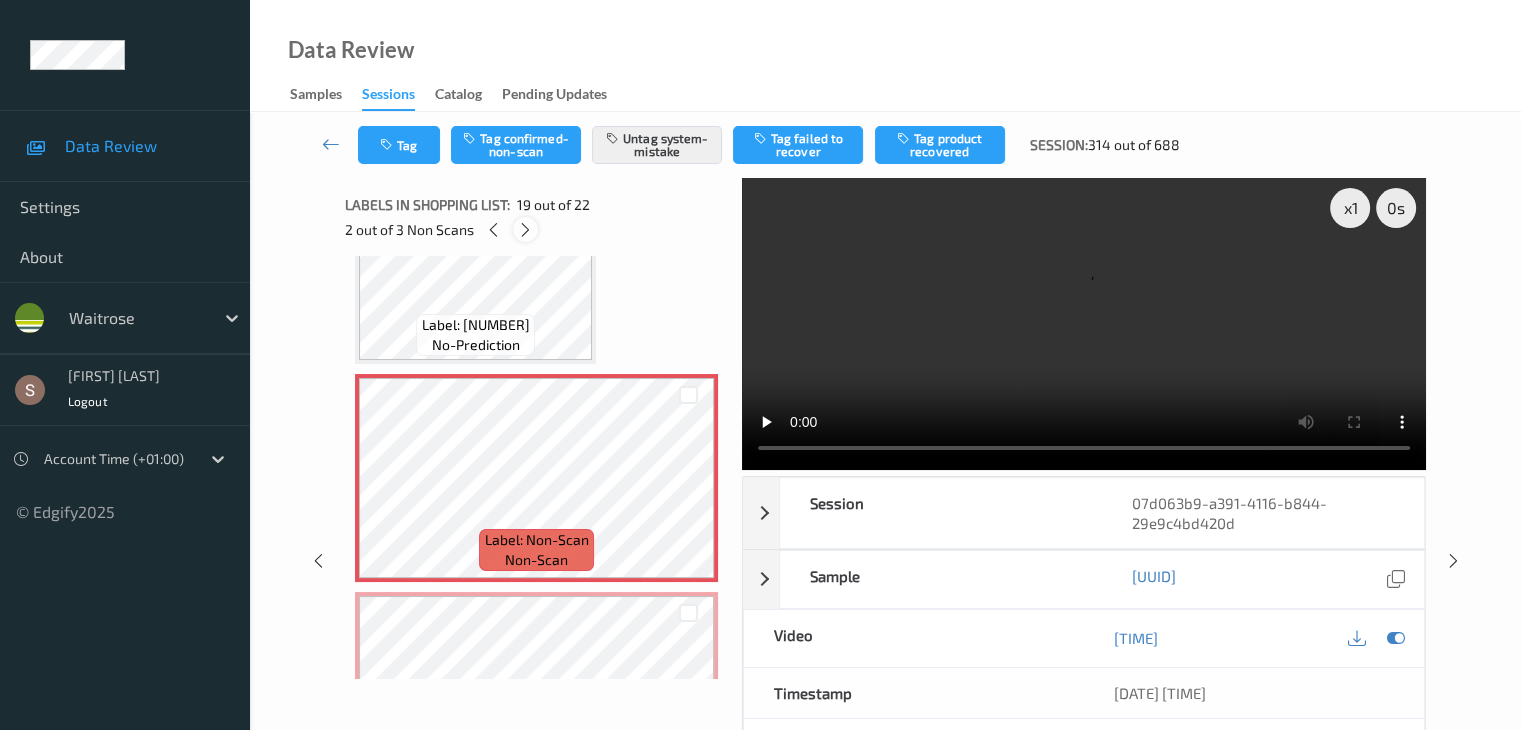 click at bounding box center [525, 230] 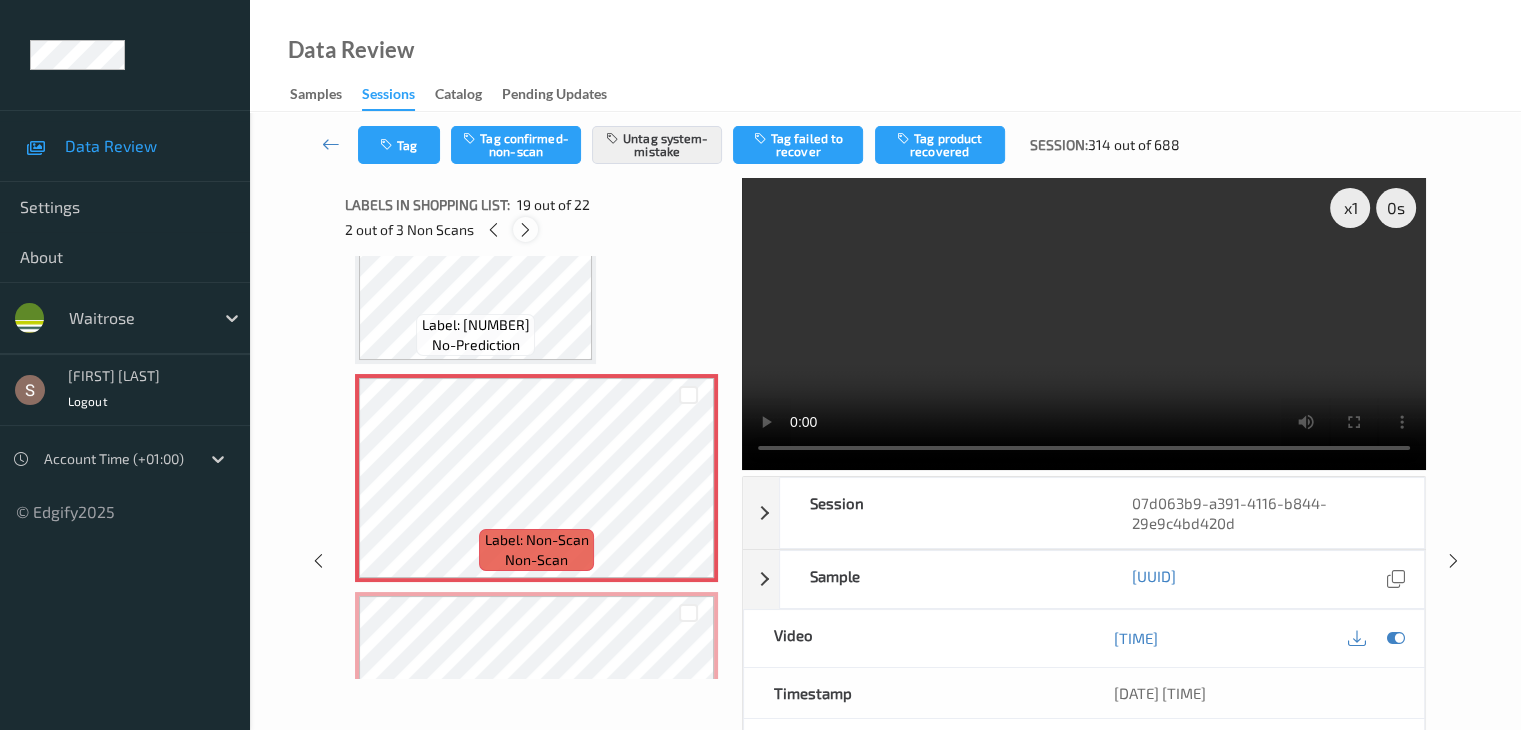 scroll, scrollTop: 3934, scrollLeft: 0, axis: vertical 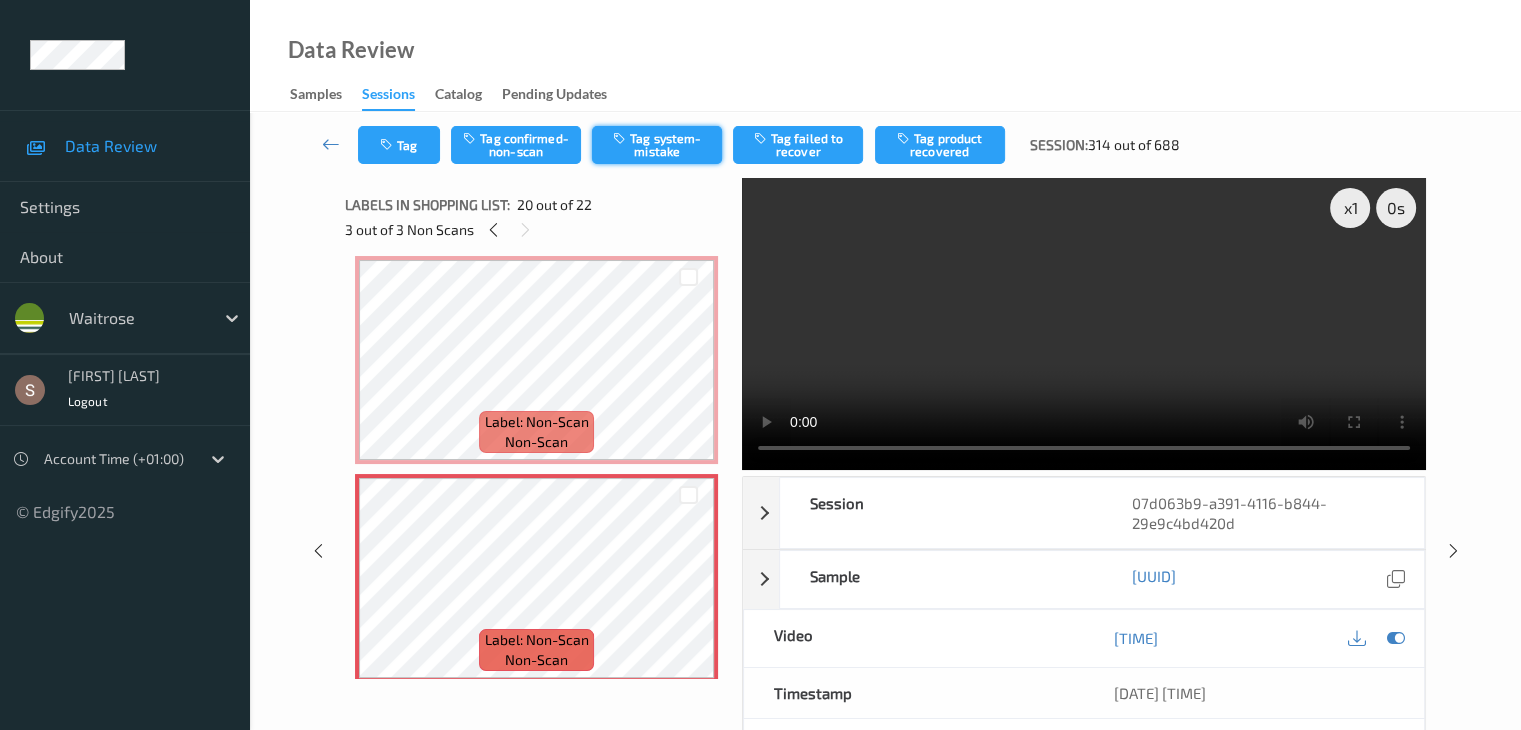 click on "Tag   system-mistake" at bounding box center (657, 145) 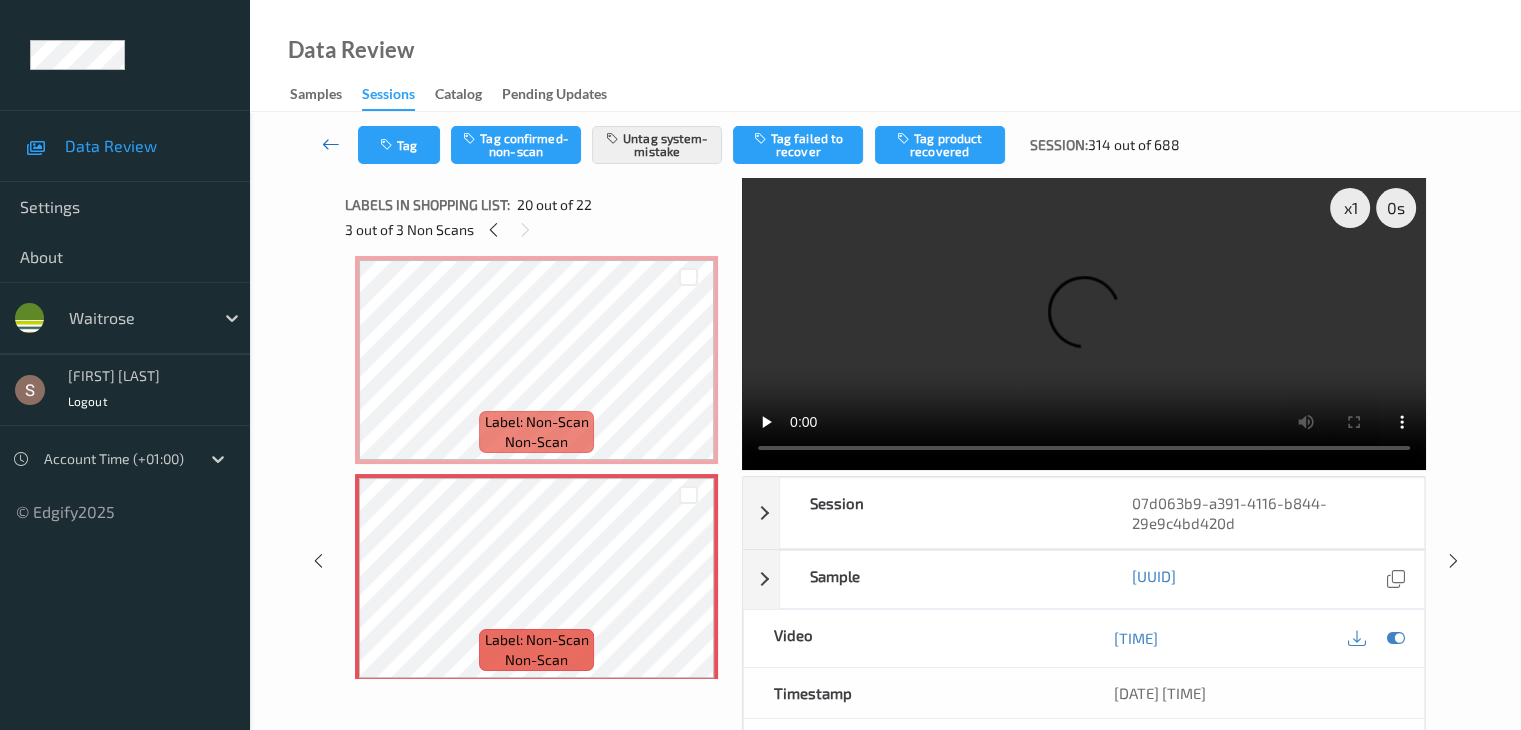 click at bounding box center (331, 144) 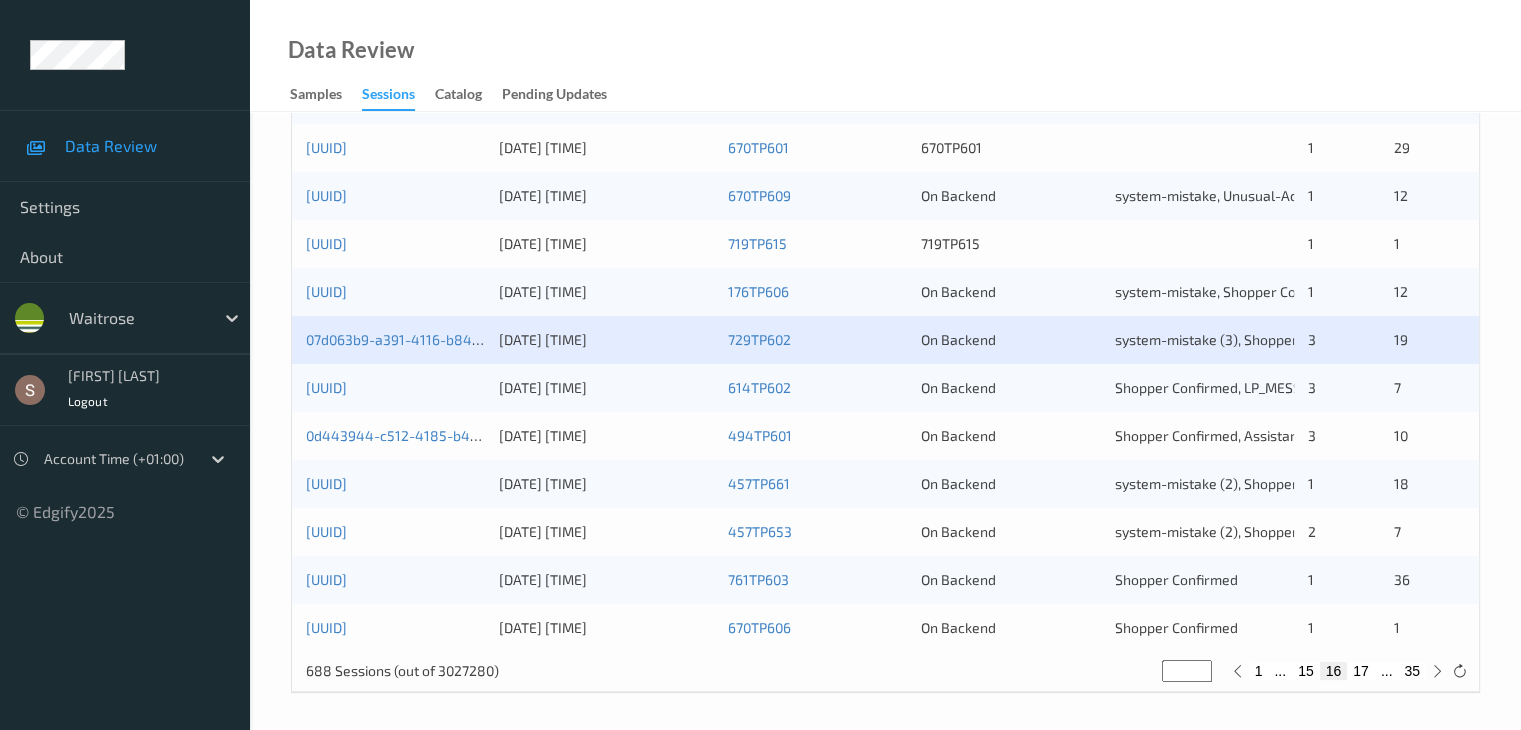 scroll, scrollTop: 932, scrollLeft: 0, axis: vertical 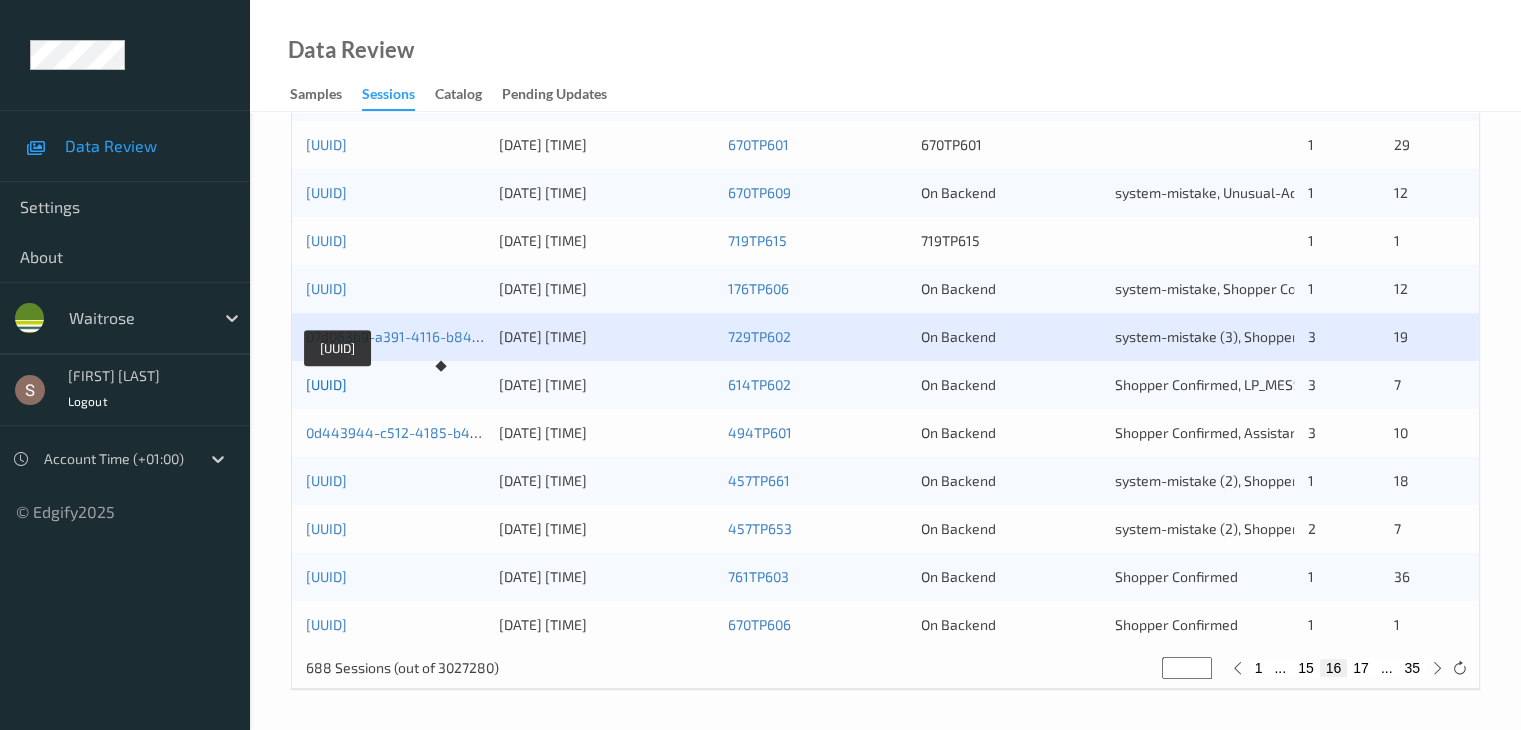 click on "60f0c194-896c-49f4-b74c-424eabea1384" at bounding box center (326, 384) 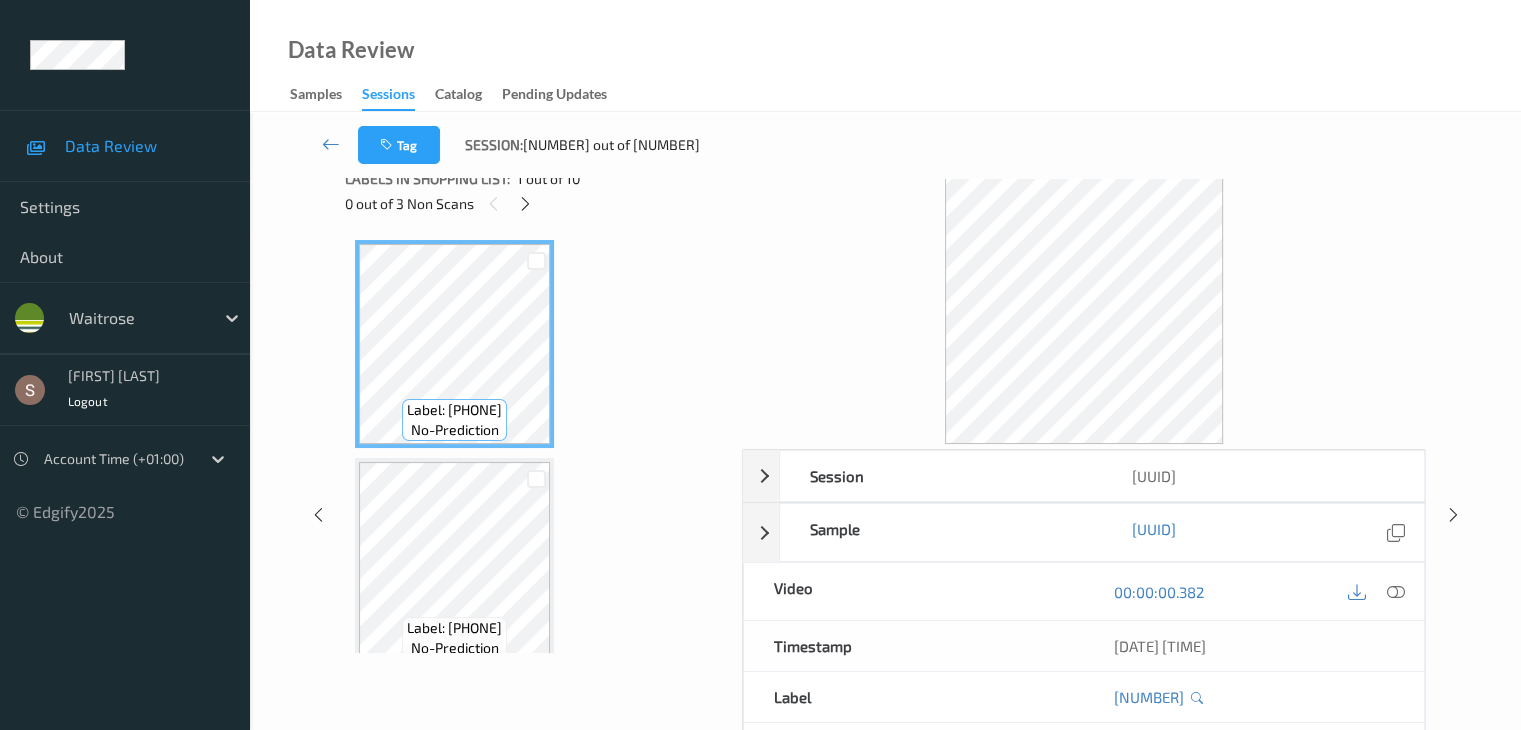 scroll, scrollTop: 0, scrollLeft: 0, axis: both 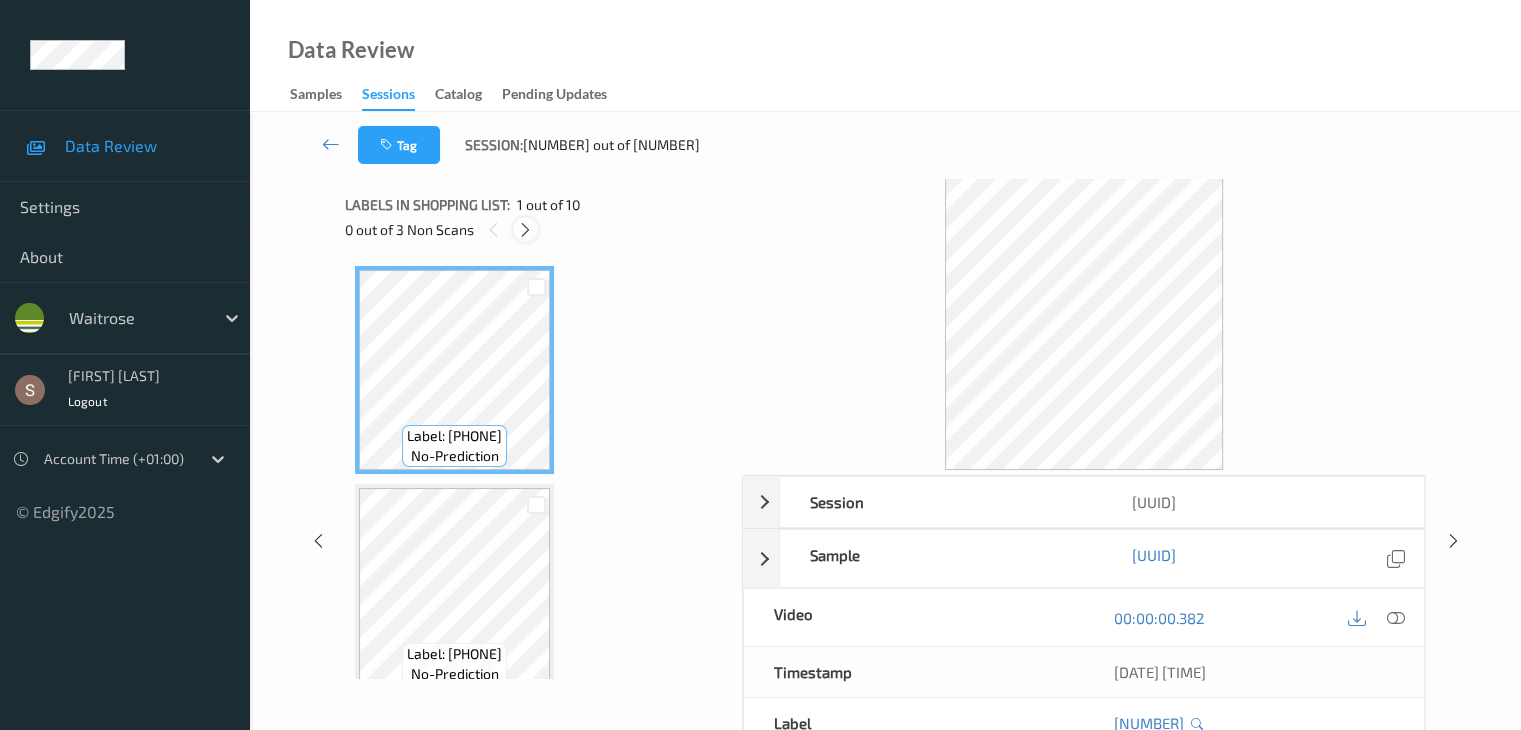 click at bounding box center (525, 229) 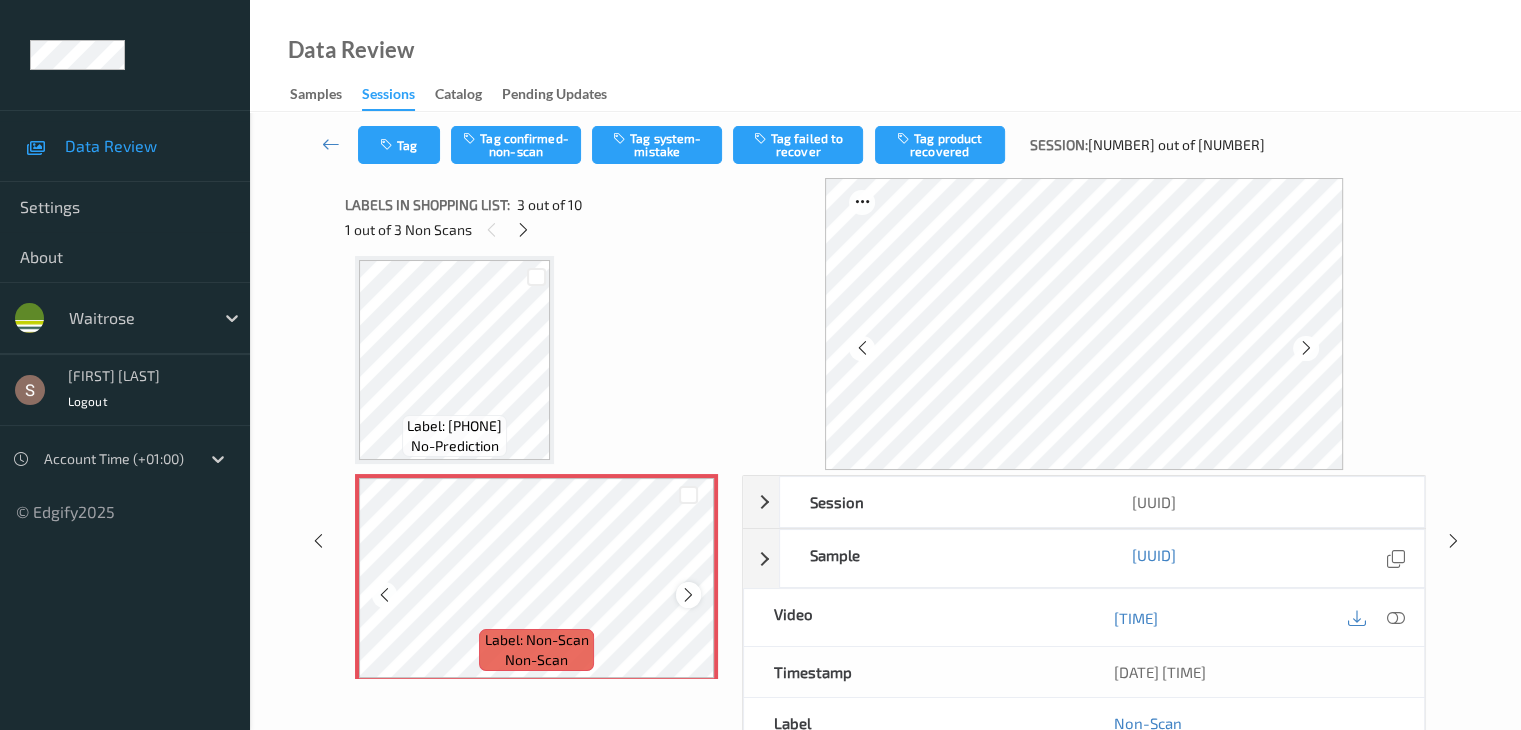 click at bounding box center [688, 595] 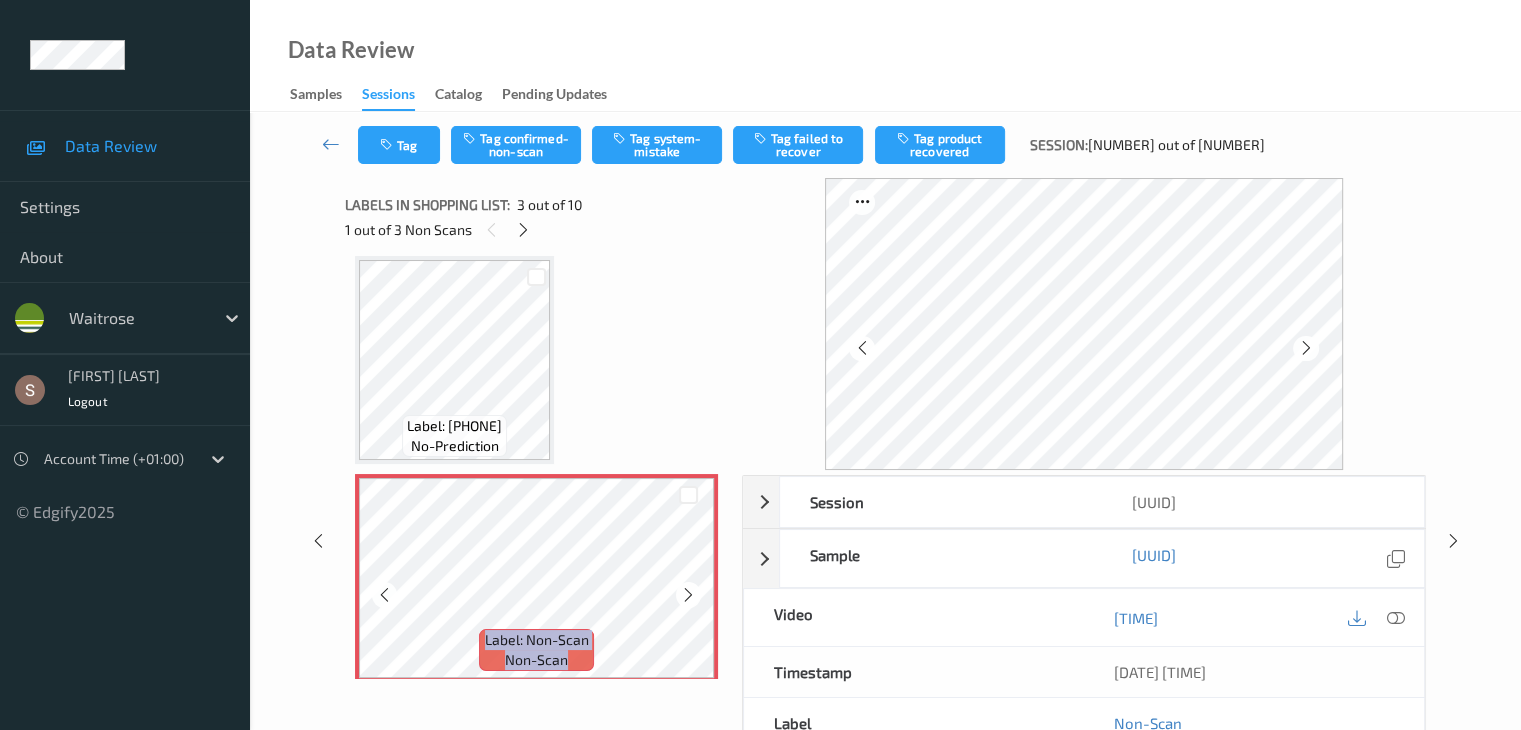 click at bounding box center (688, 595) 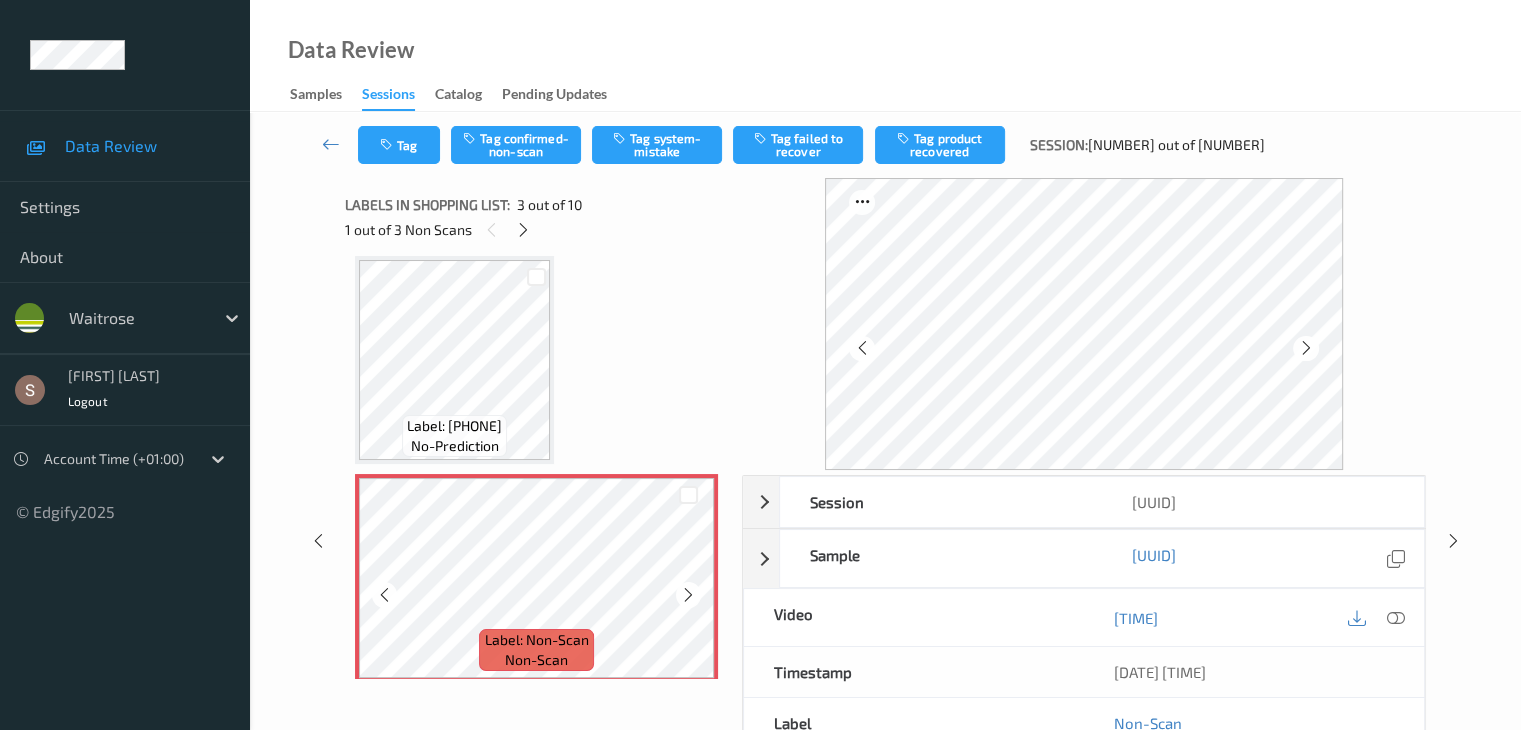 click at bounding box center [688, 595] 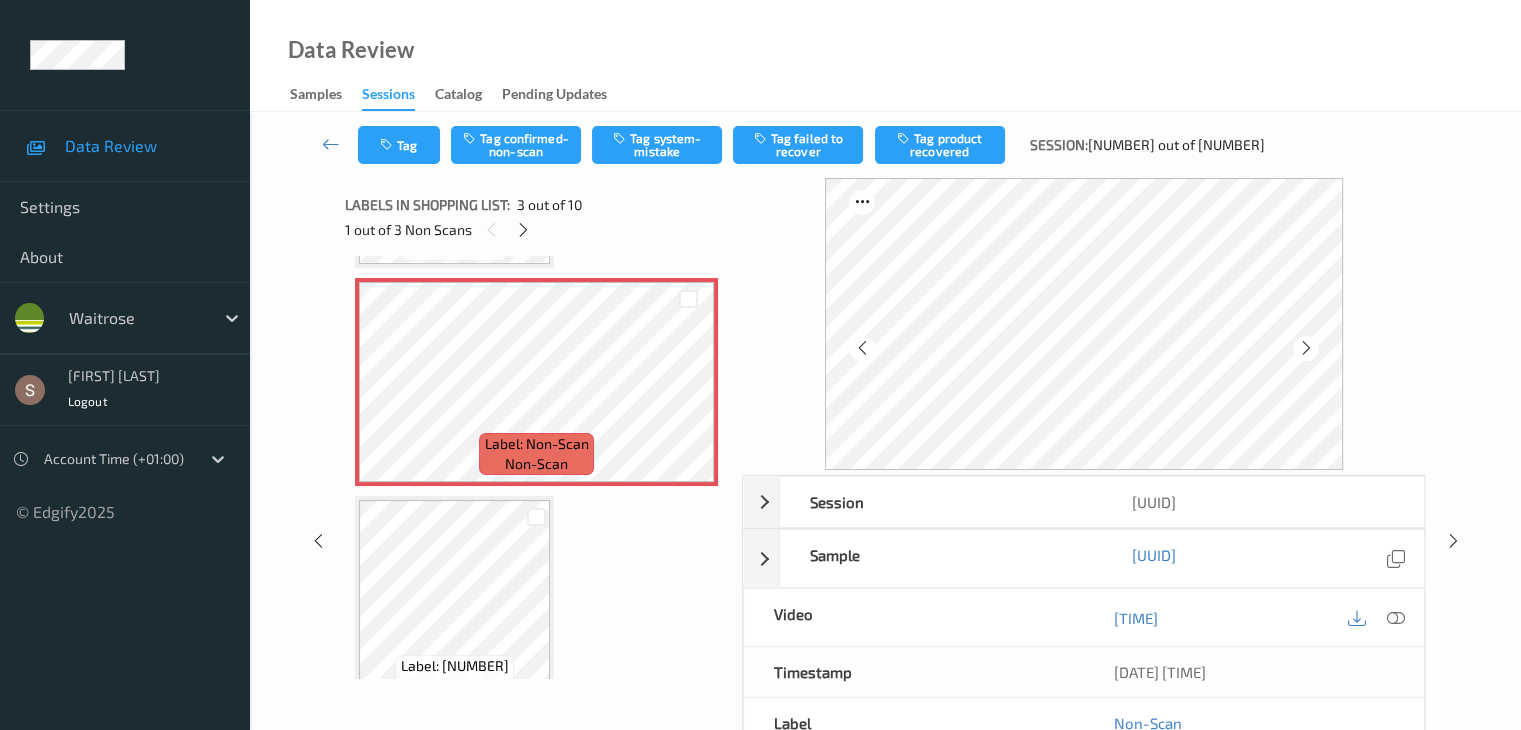 scroll, scrollTop: 528, scrollLeft: 0, axis: vertical 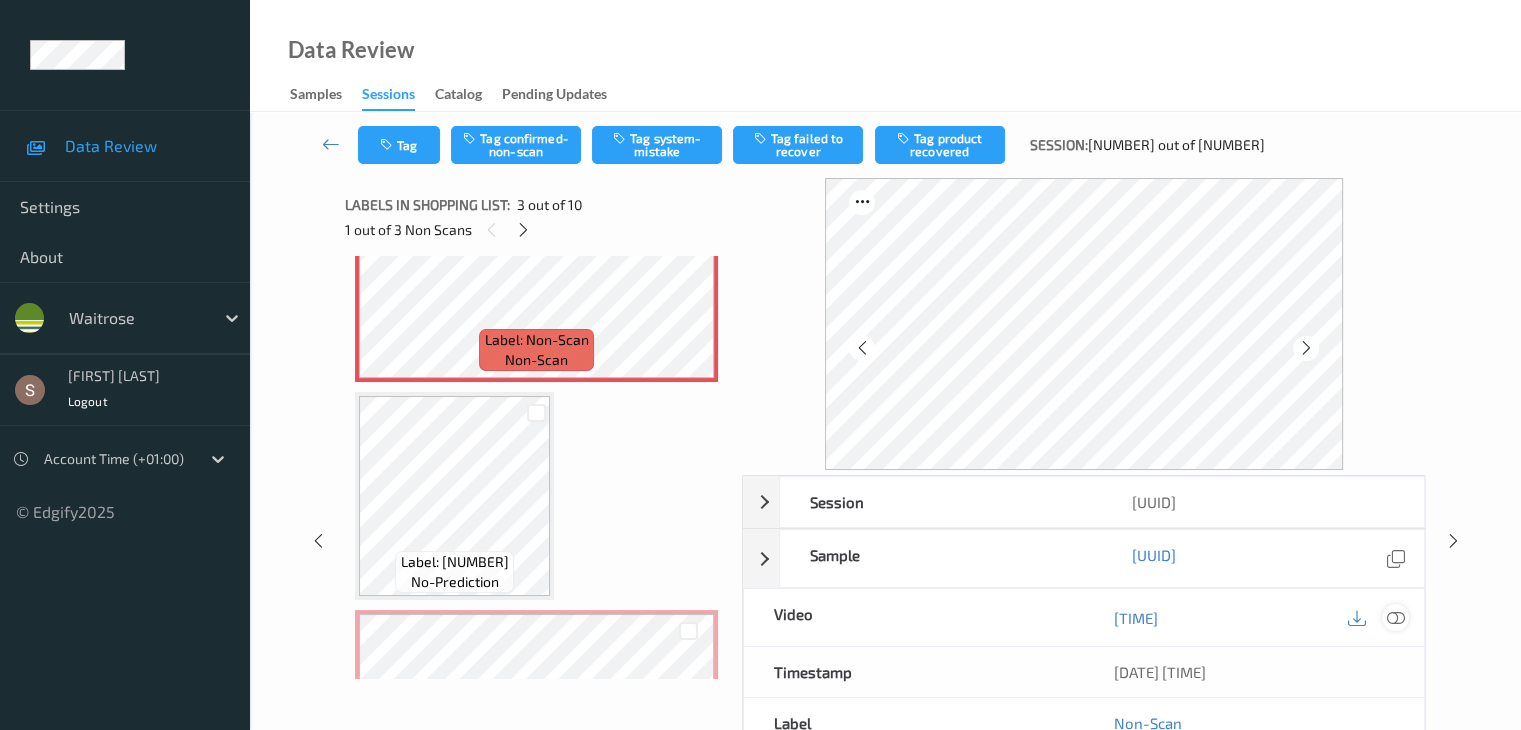 click at bounding box center (1395, 618) 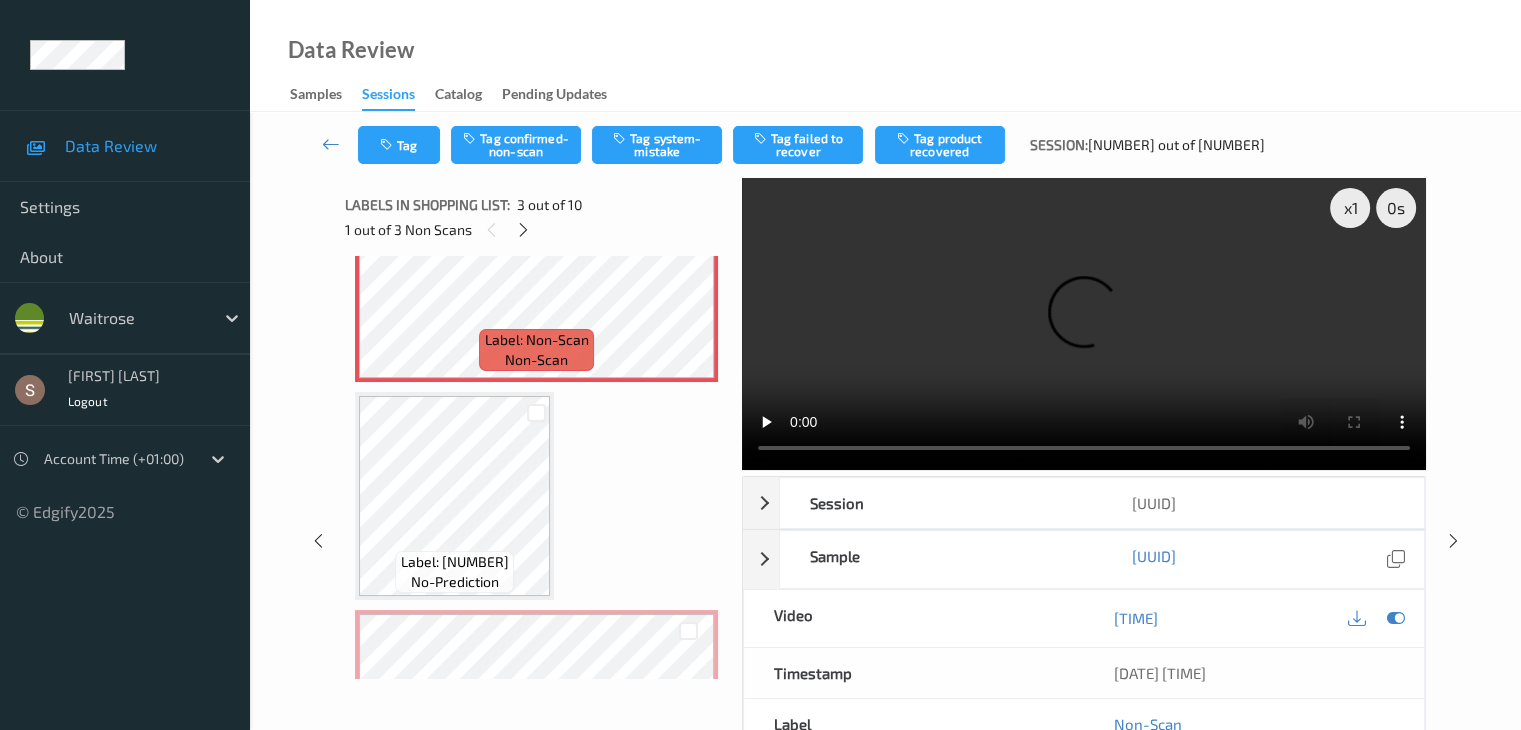 click at bounding box center [1084, 324] 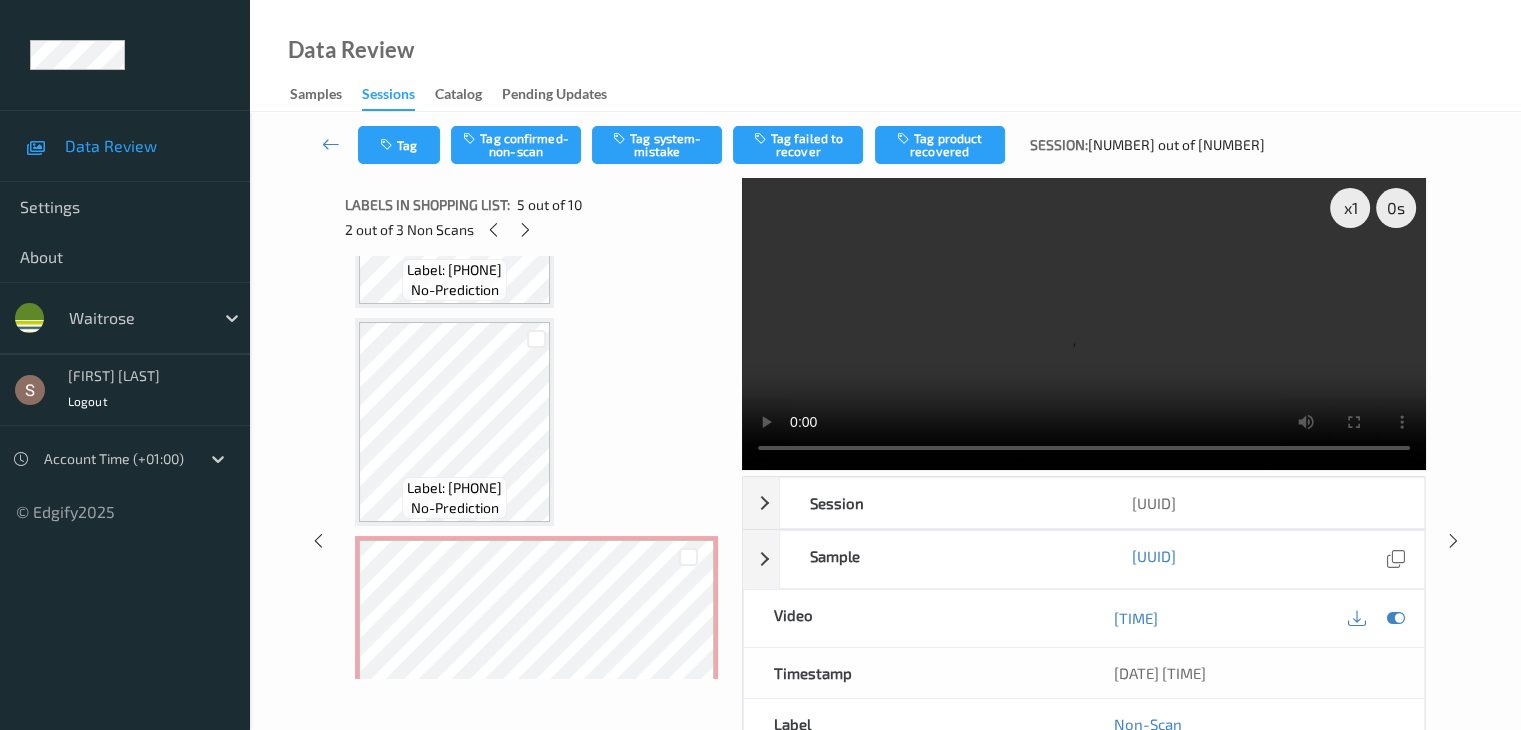 scroll, scrollTop: 366, scrollLeft: 0, axis: vertical 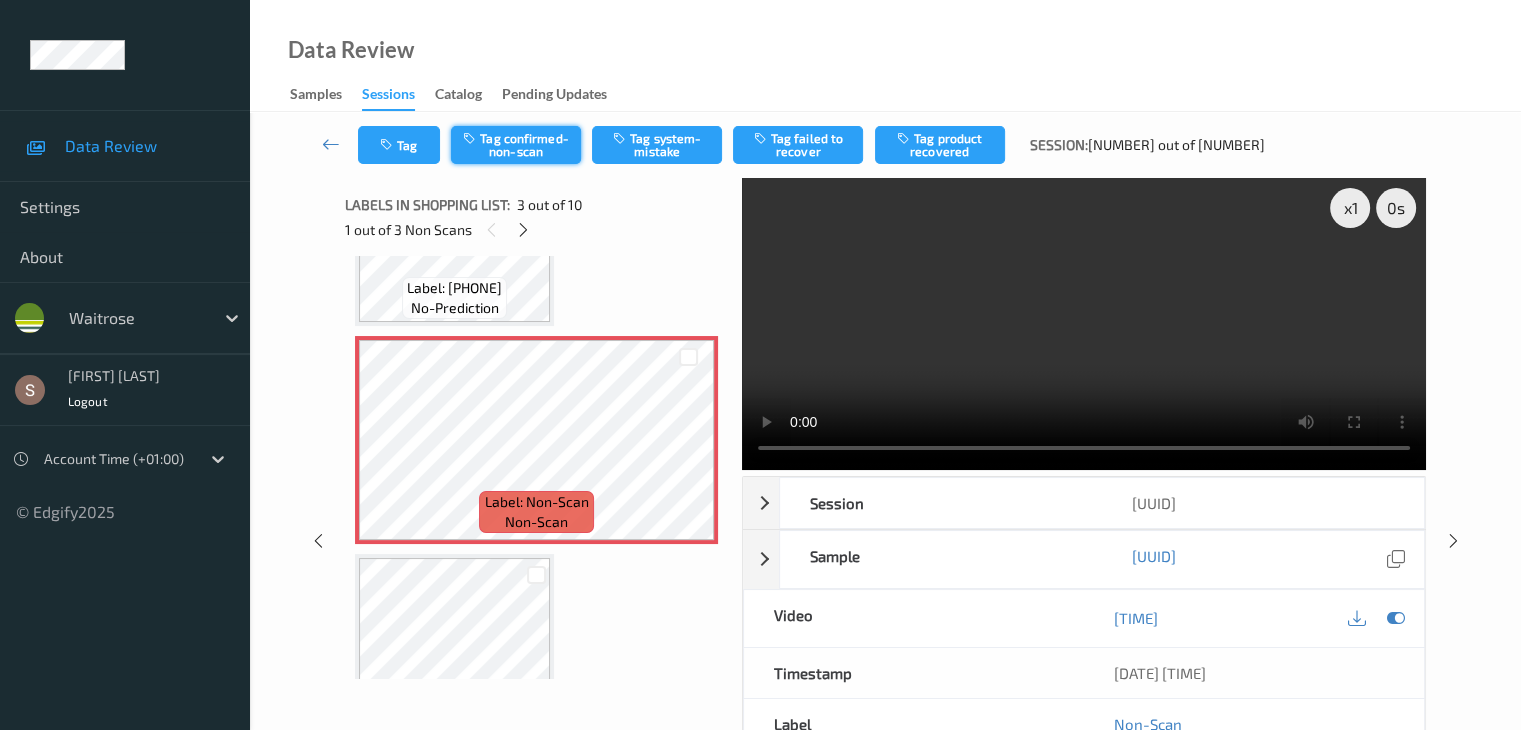click on "Tag   confirmed-non-scan" at bounding box center [516, 145] 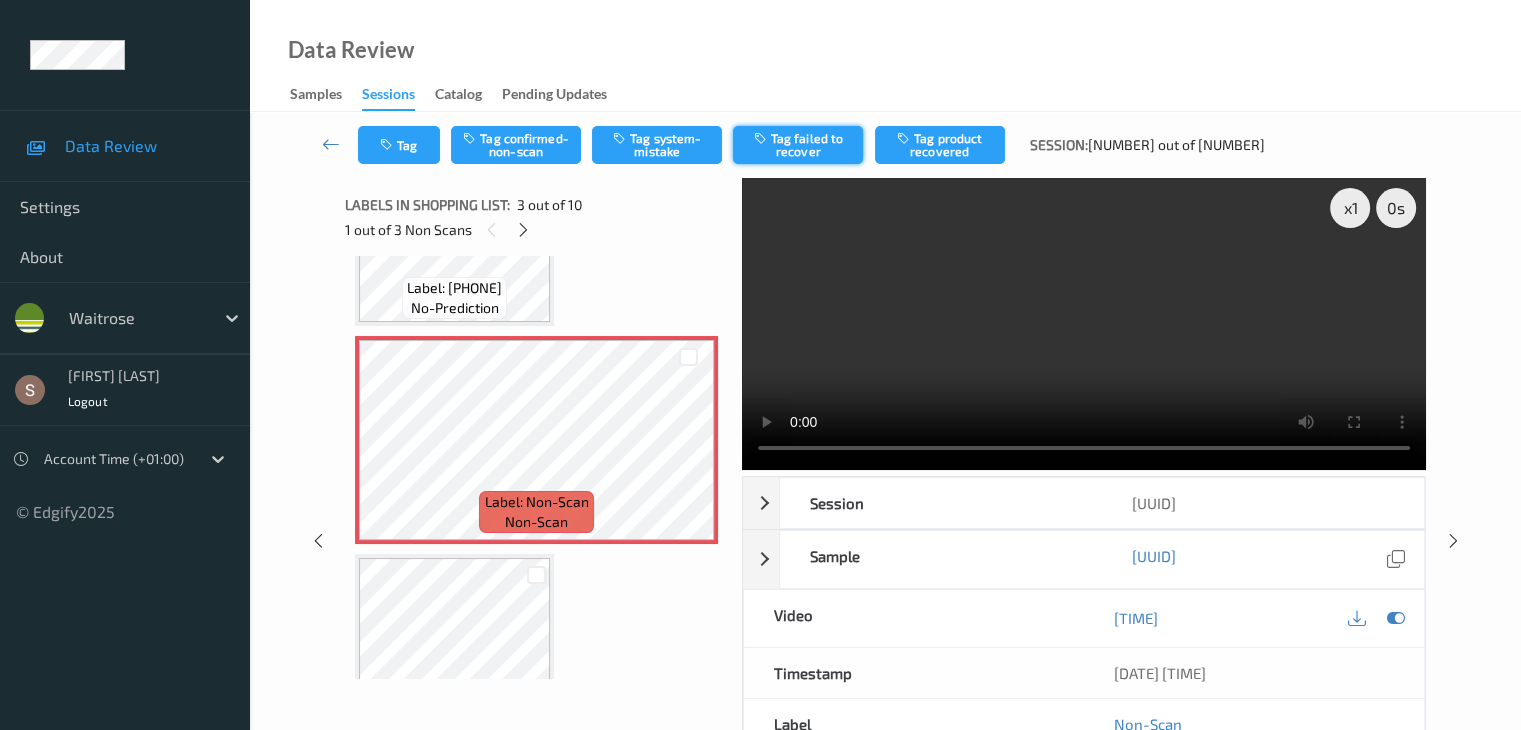 click on "Tag   failed to recover" at bounding box center (798, 145) 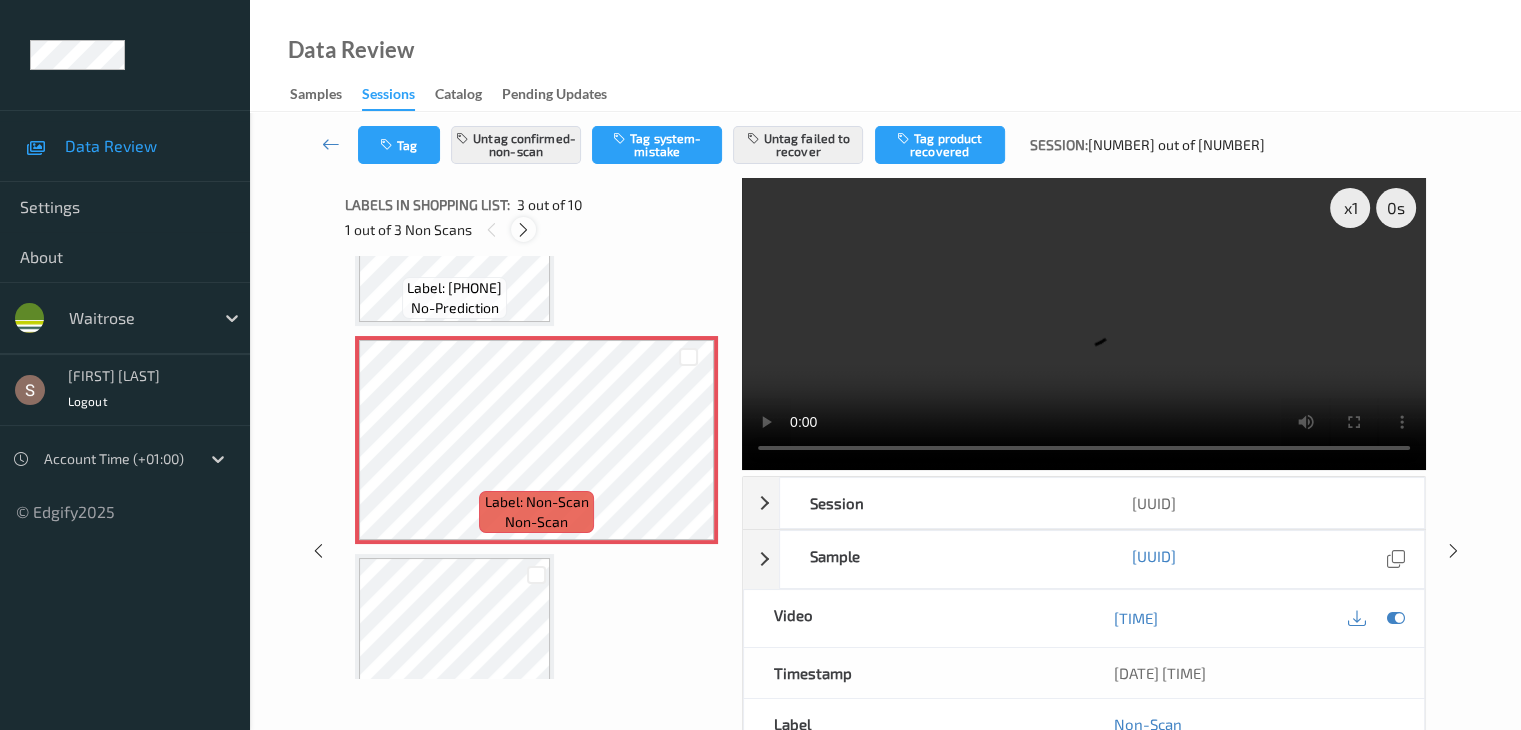 click at bounding box center [523, 230] 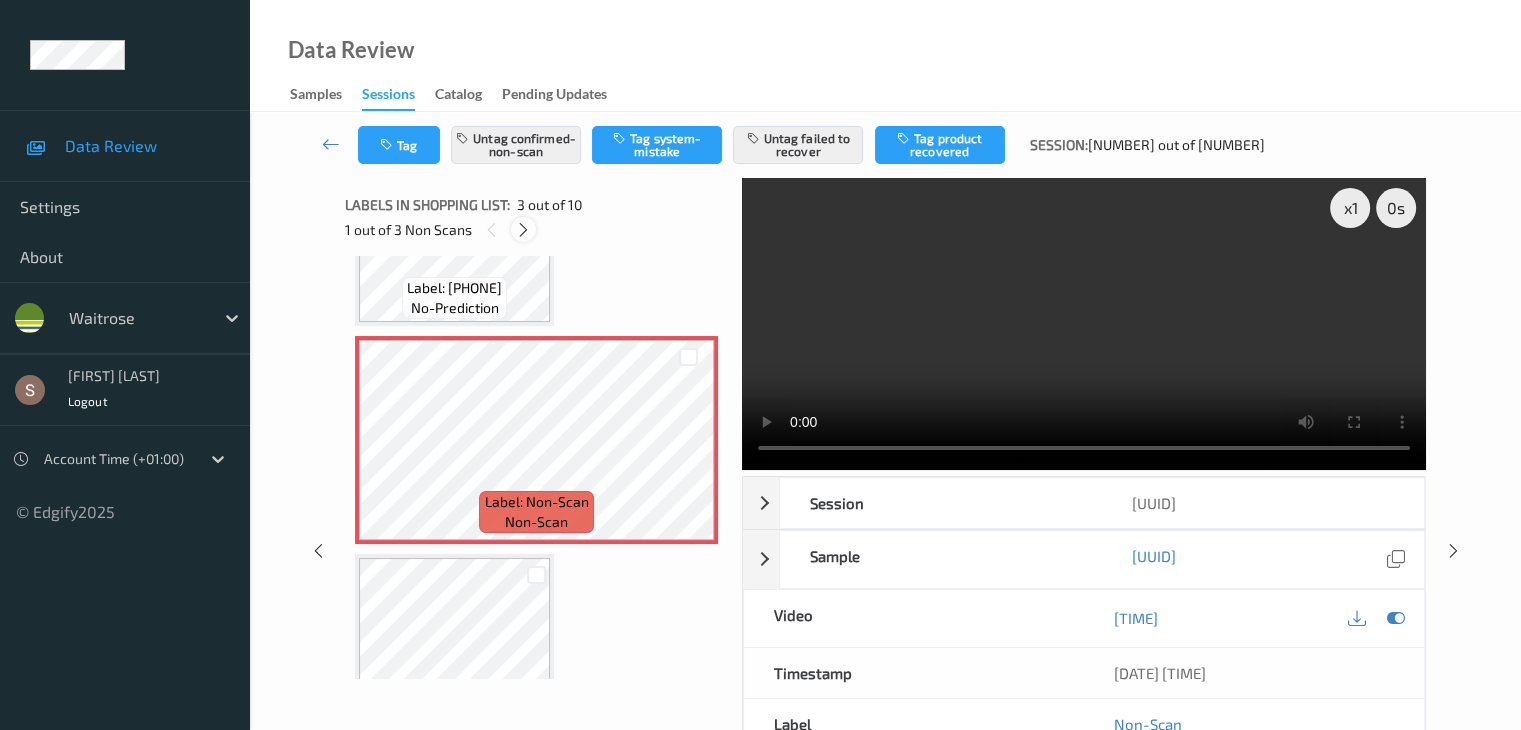 scroll, scrollTop: 664, scrollLeft: 0, axis: vertical 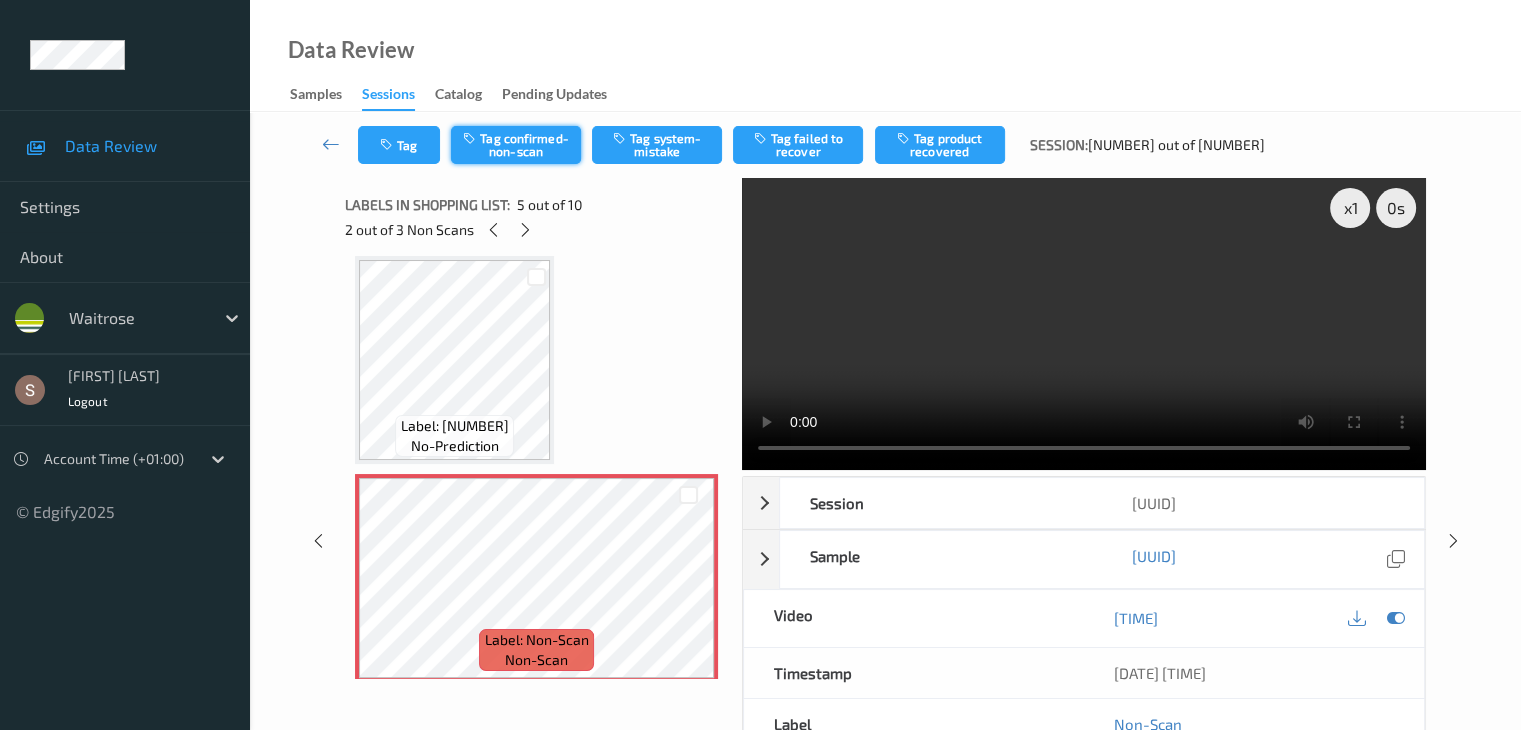 click on "Tag   confirmed-non-scan" at bounding box center (516, 145) 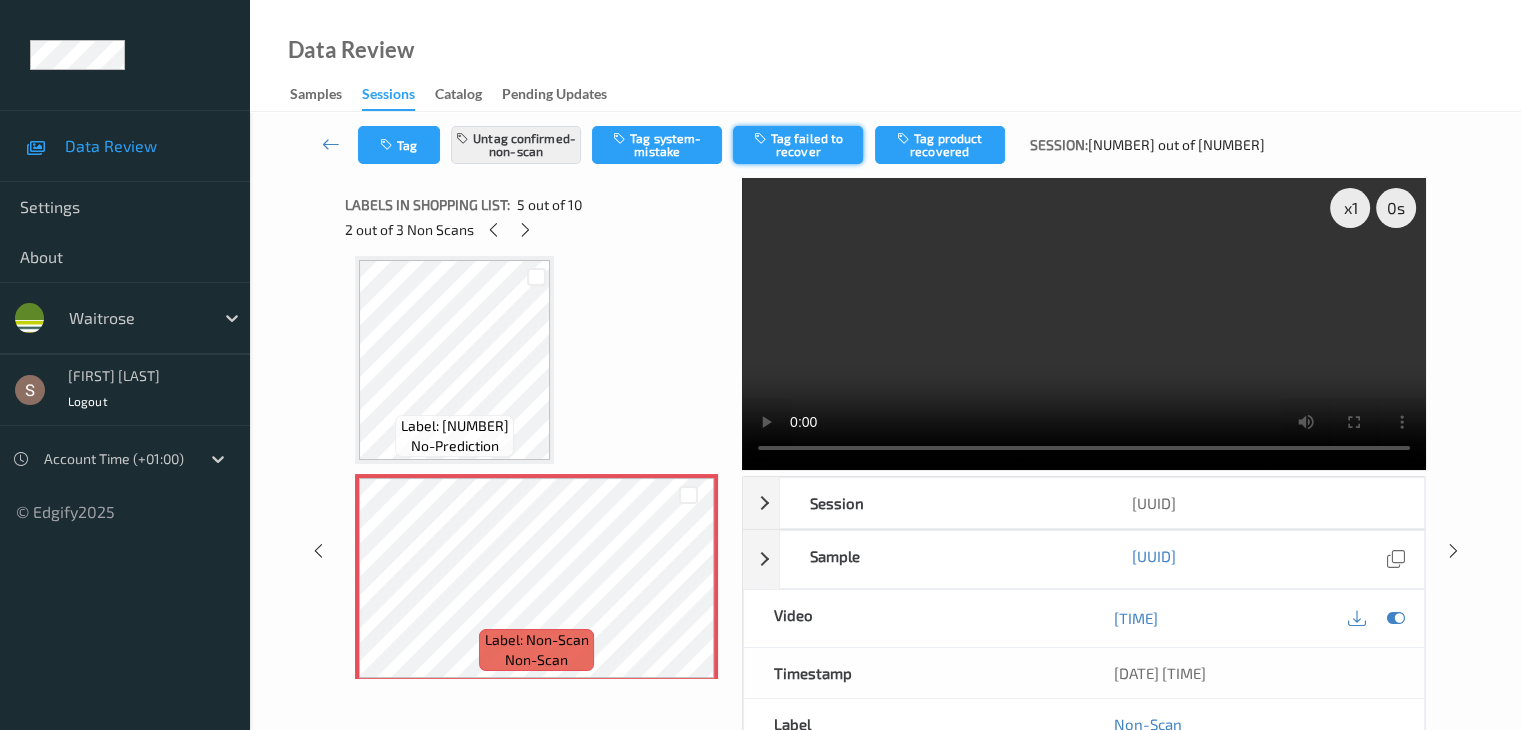 click on "Tag   failed to recover" at bounding box center [798, 145] 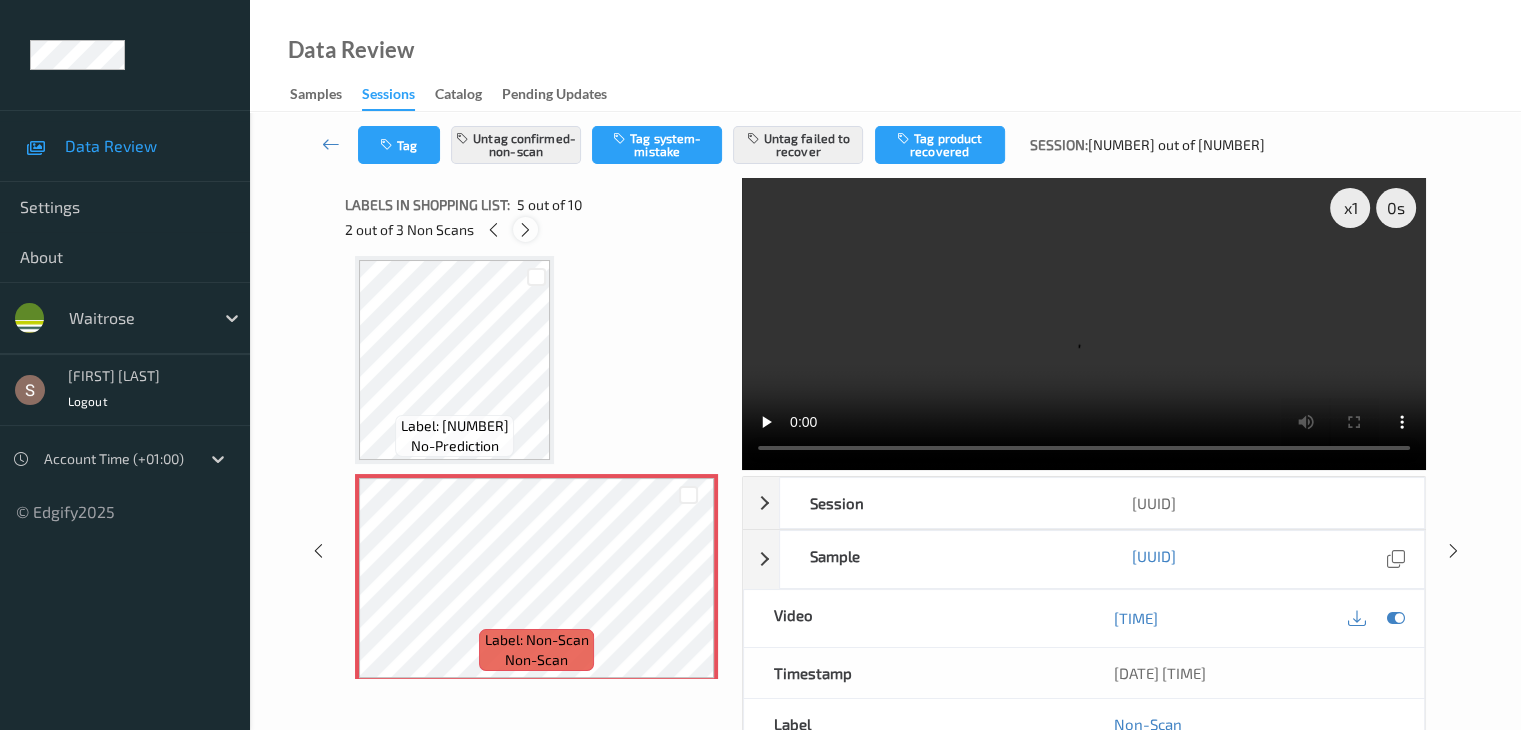 click at bounding box center (525, 230) 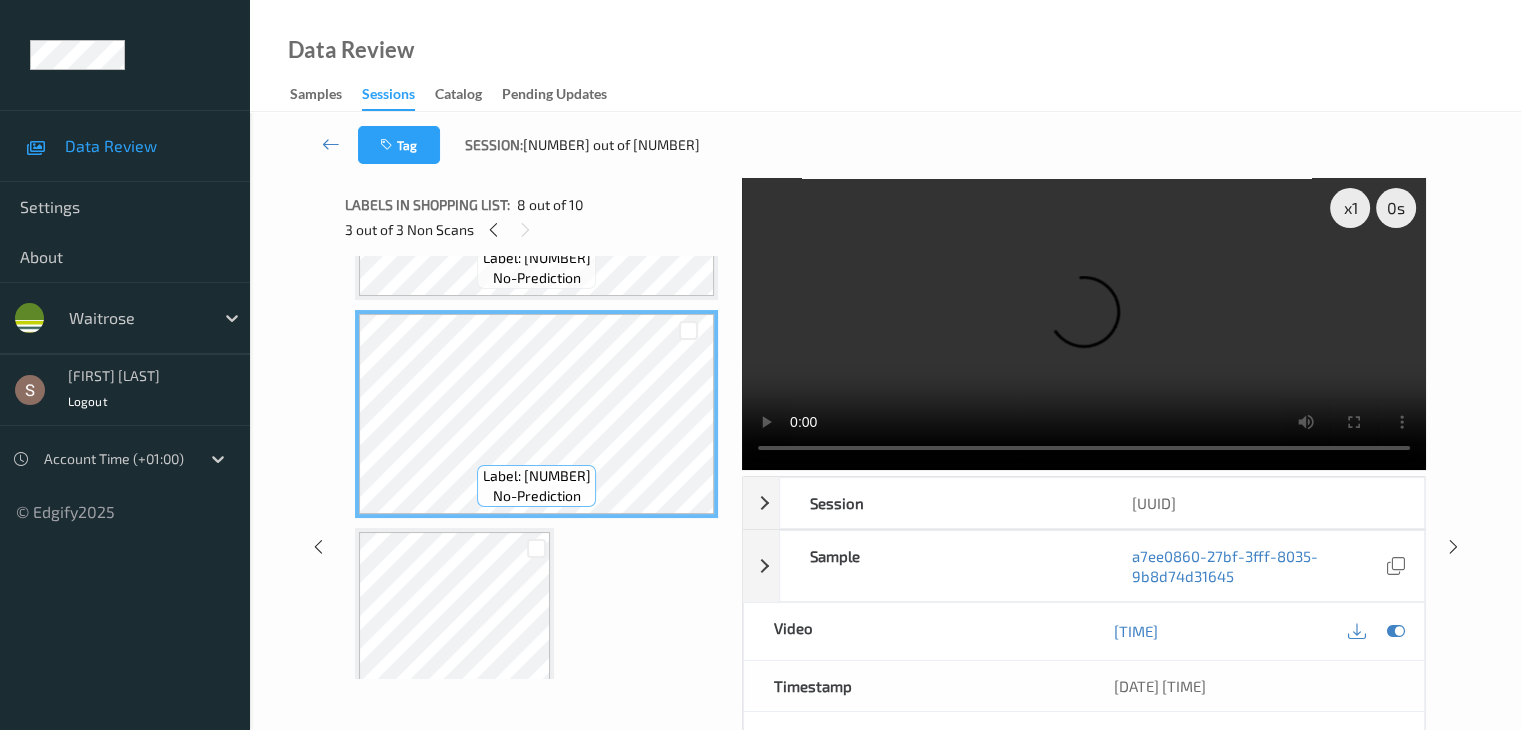 scroll, scrollTop: 1382, scrollLeft: 0, axis: vertical 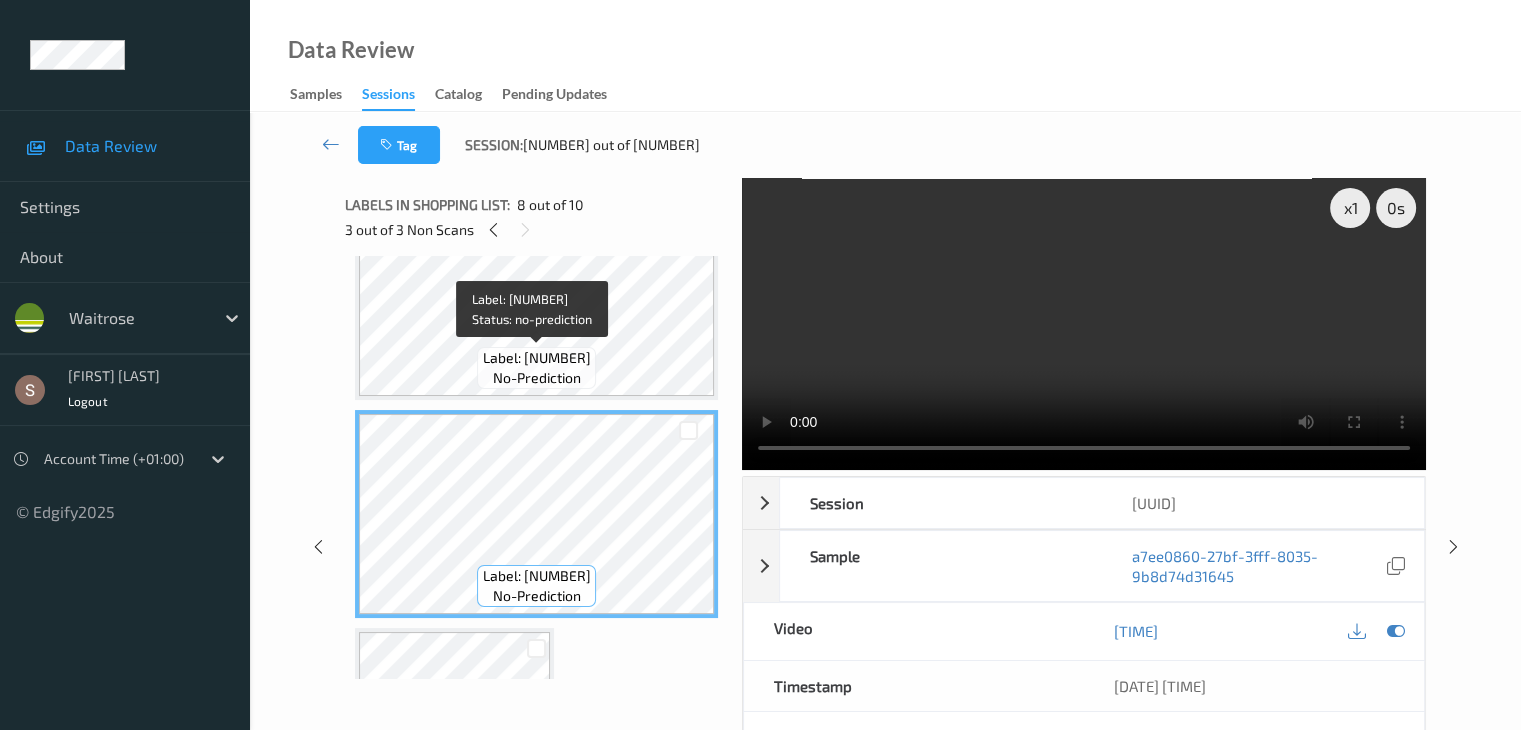 click on "Label: 5000169207949" at bounding box center [537, 358] 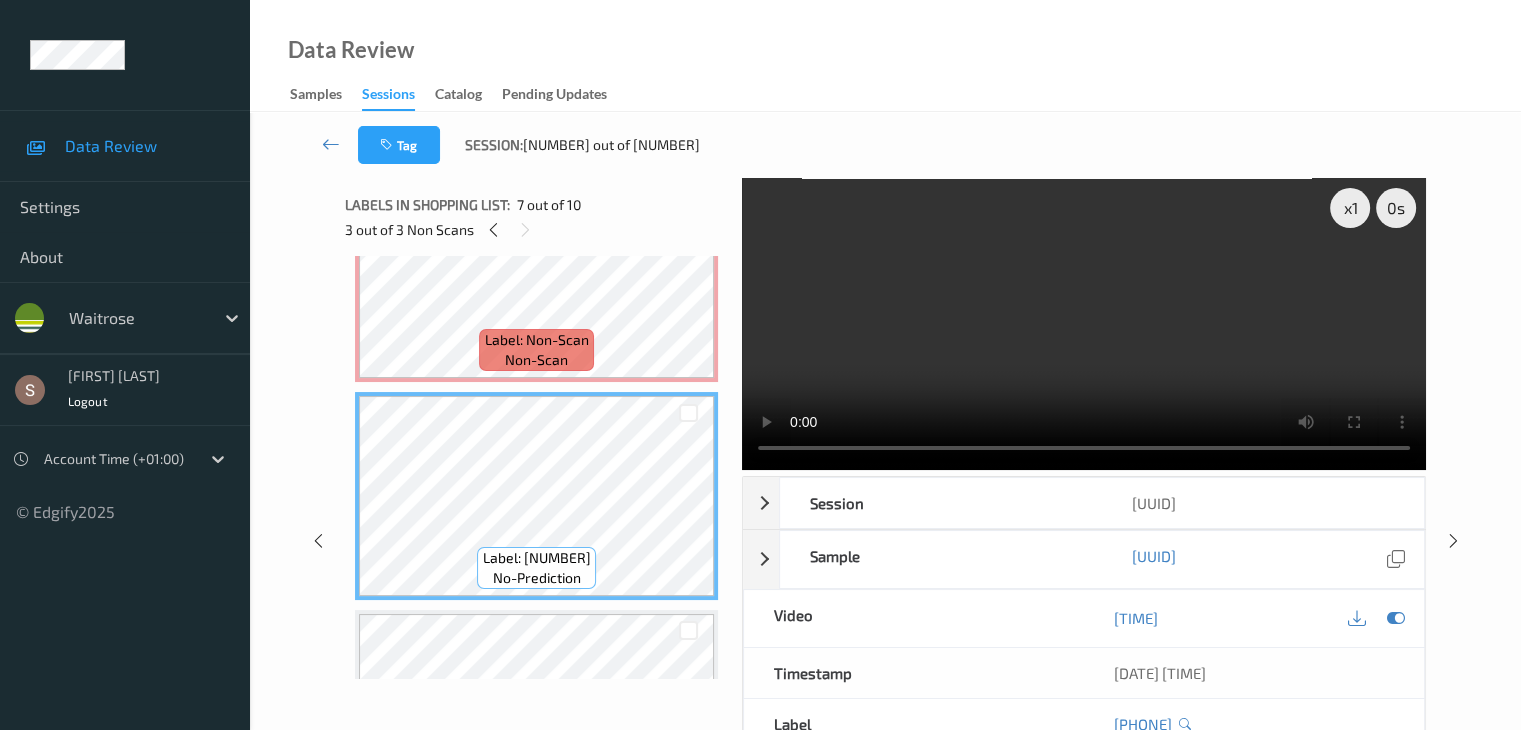 scroll, scrollTop: 1082, scrollLeft: 0, axis: vertical 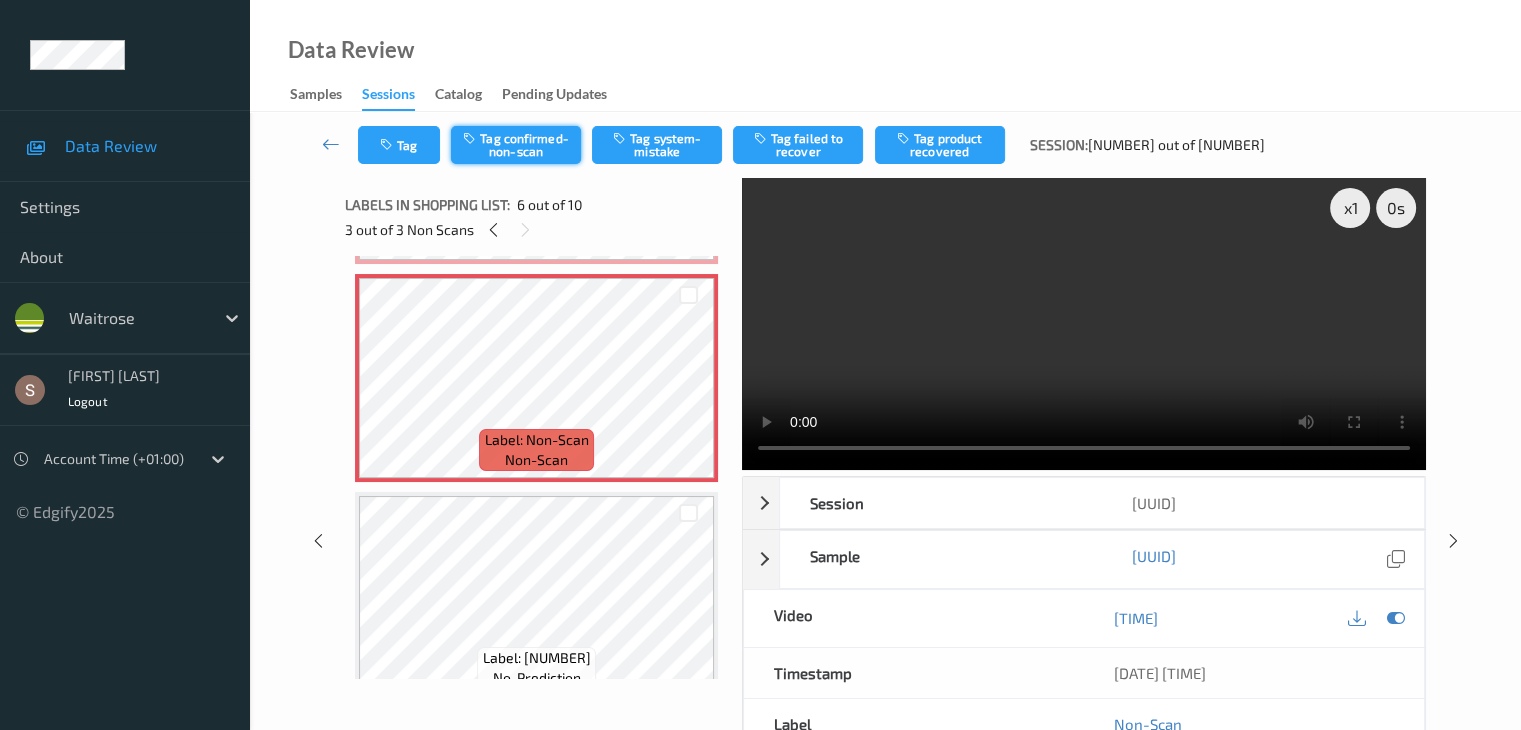 click on "Tag   confirmed-non-scan" at bounding box center [516, 145] 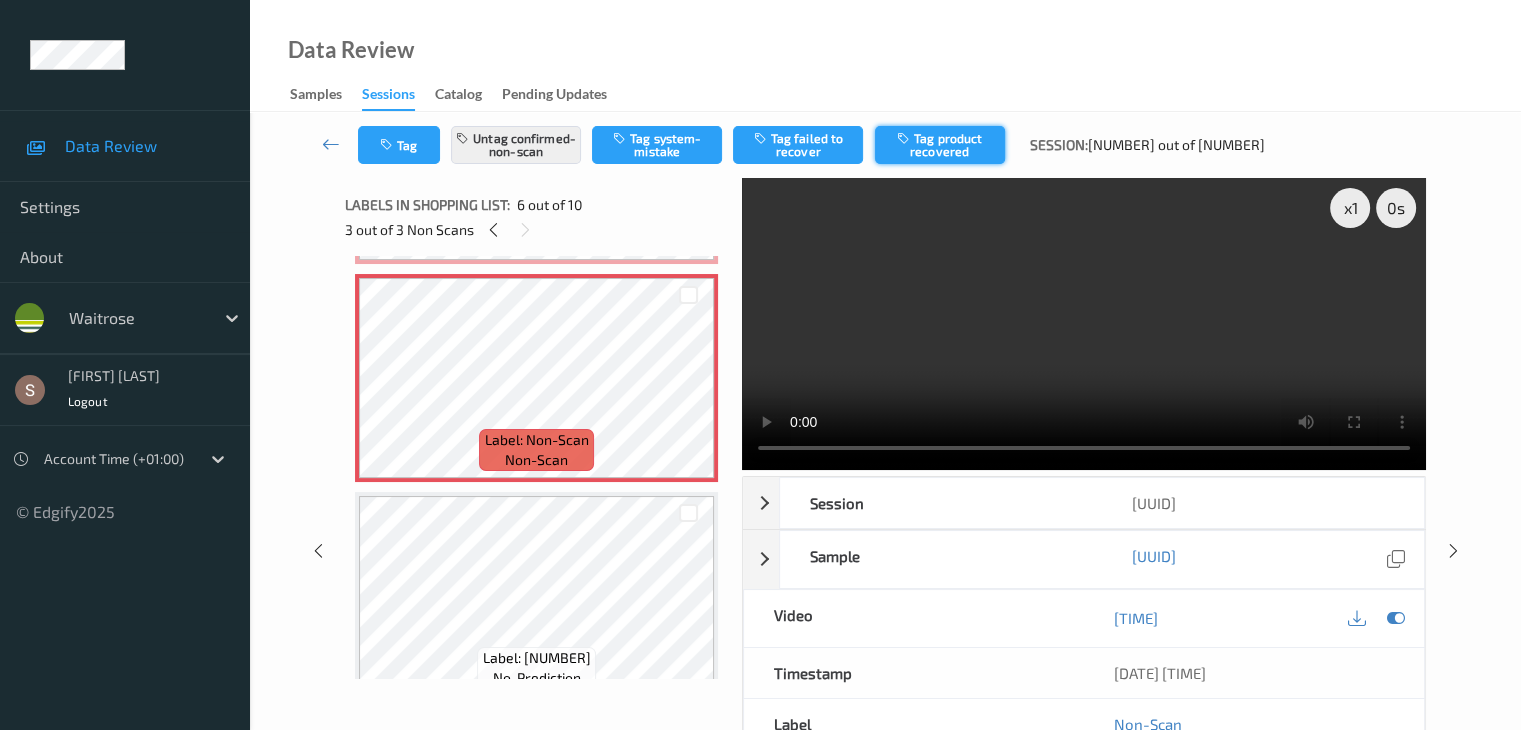 click on "Tag   product recovered" at bounding box center [940, 145] 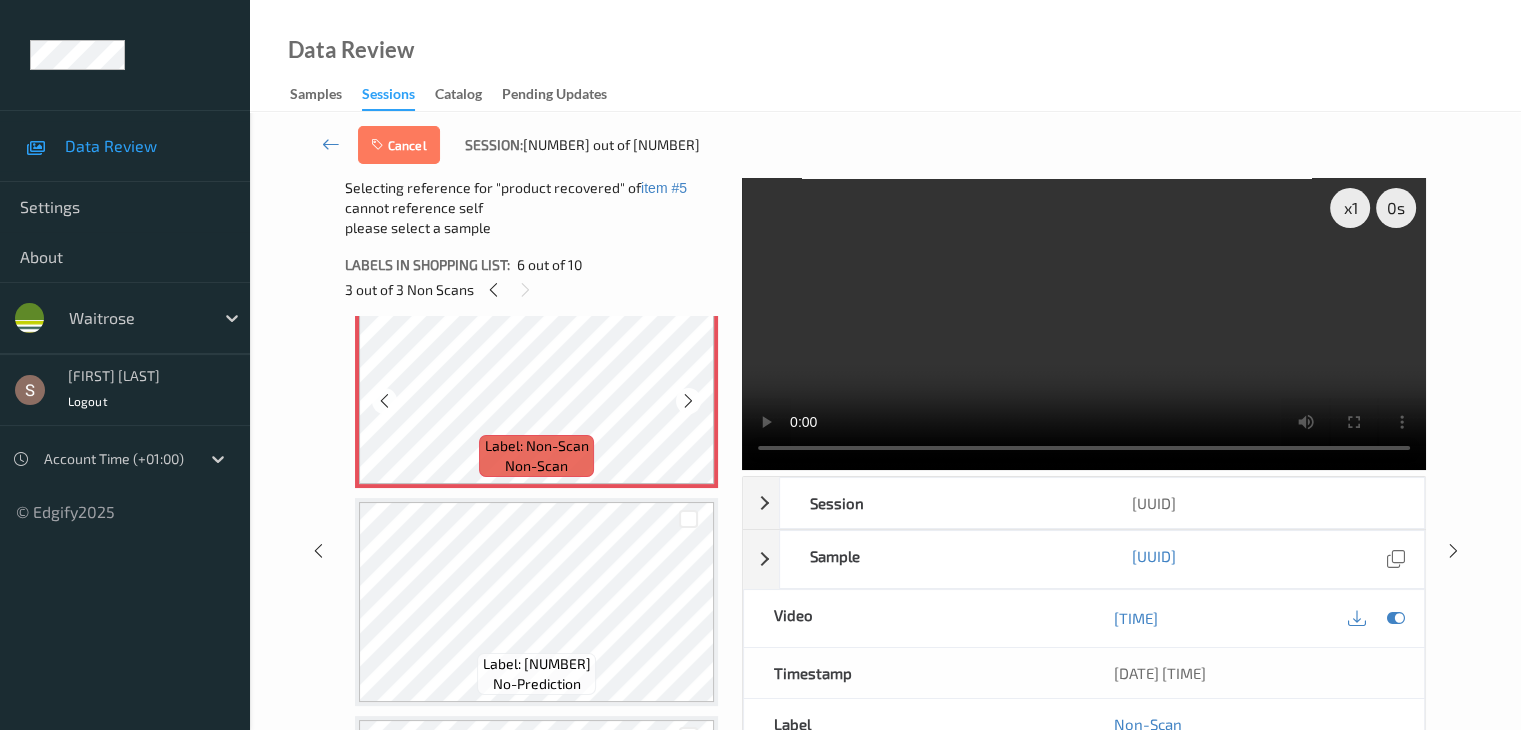 scroll, scrollTop: 1182, scrollLeft: 0, axis: vertical 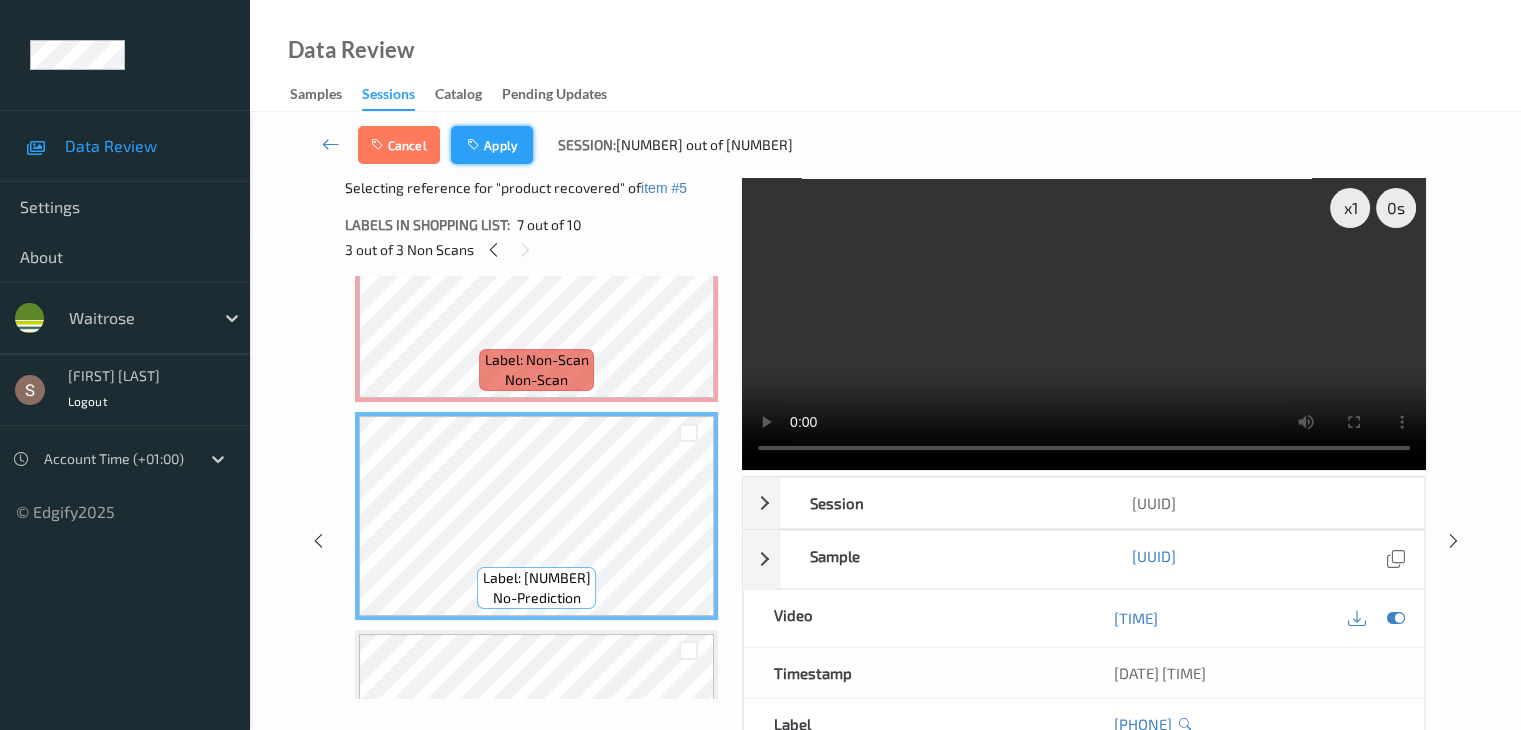 click on "Apply" at bounding box center (492, 145) 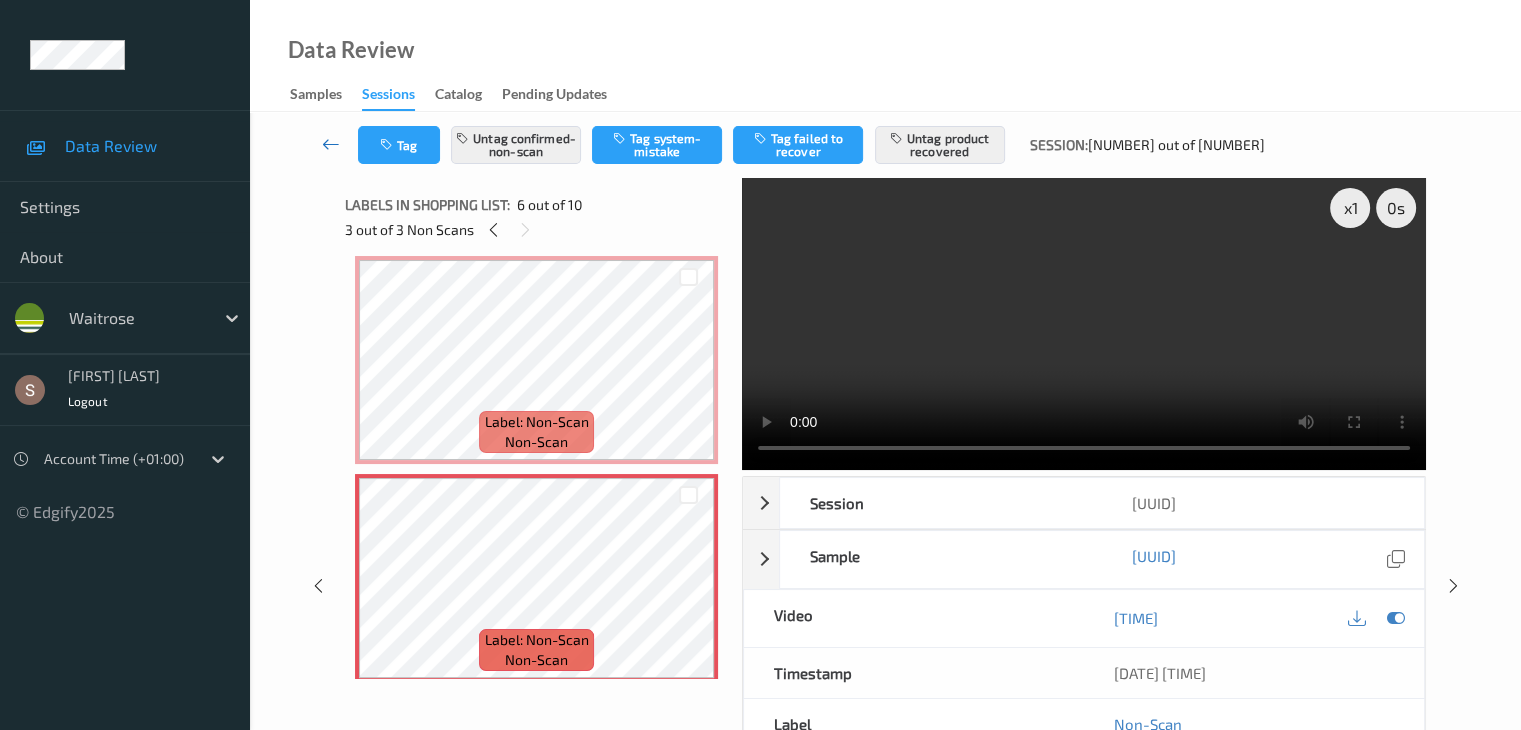 click at bounding box center [331, 144] 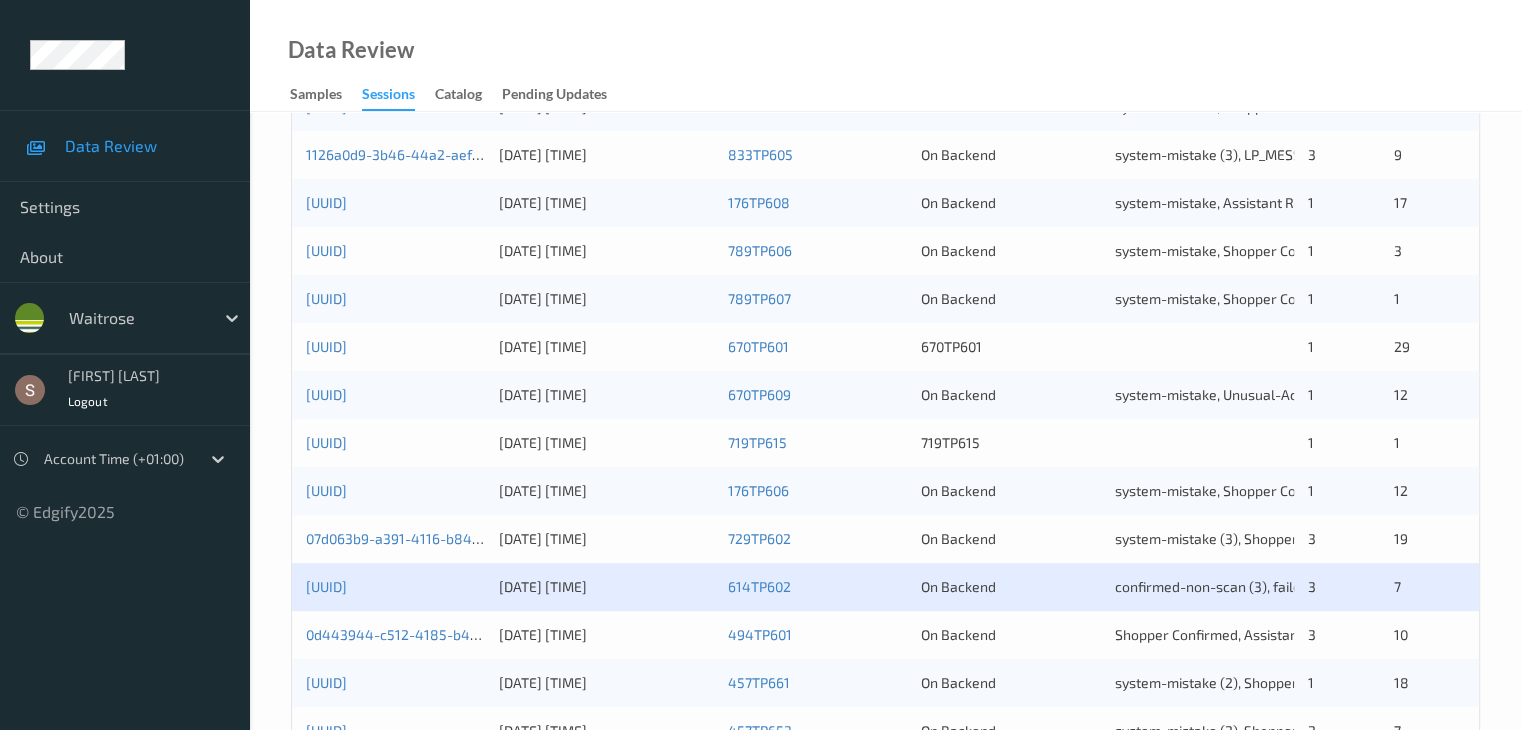 scroll, scrollTop: 932, scrollLeft: 0, axis: vertical 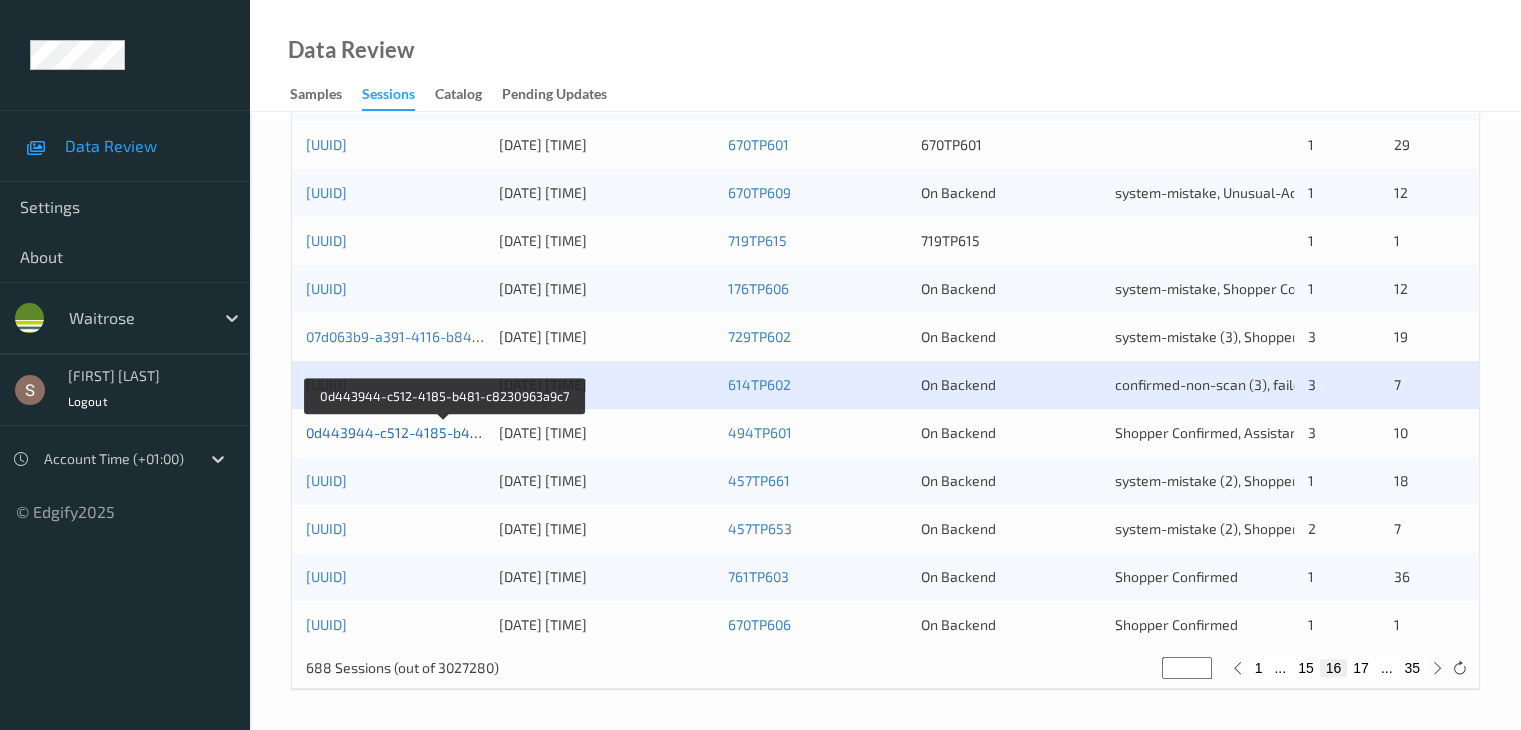 click on "0d443944-c512-4185-b481-c8230963a9c7" at bounding box center (445, 432) 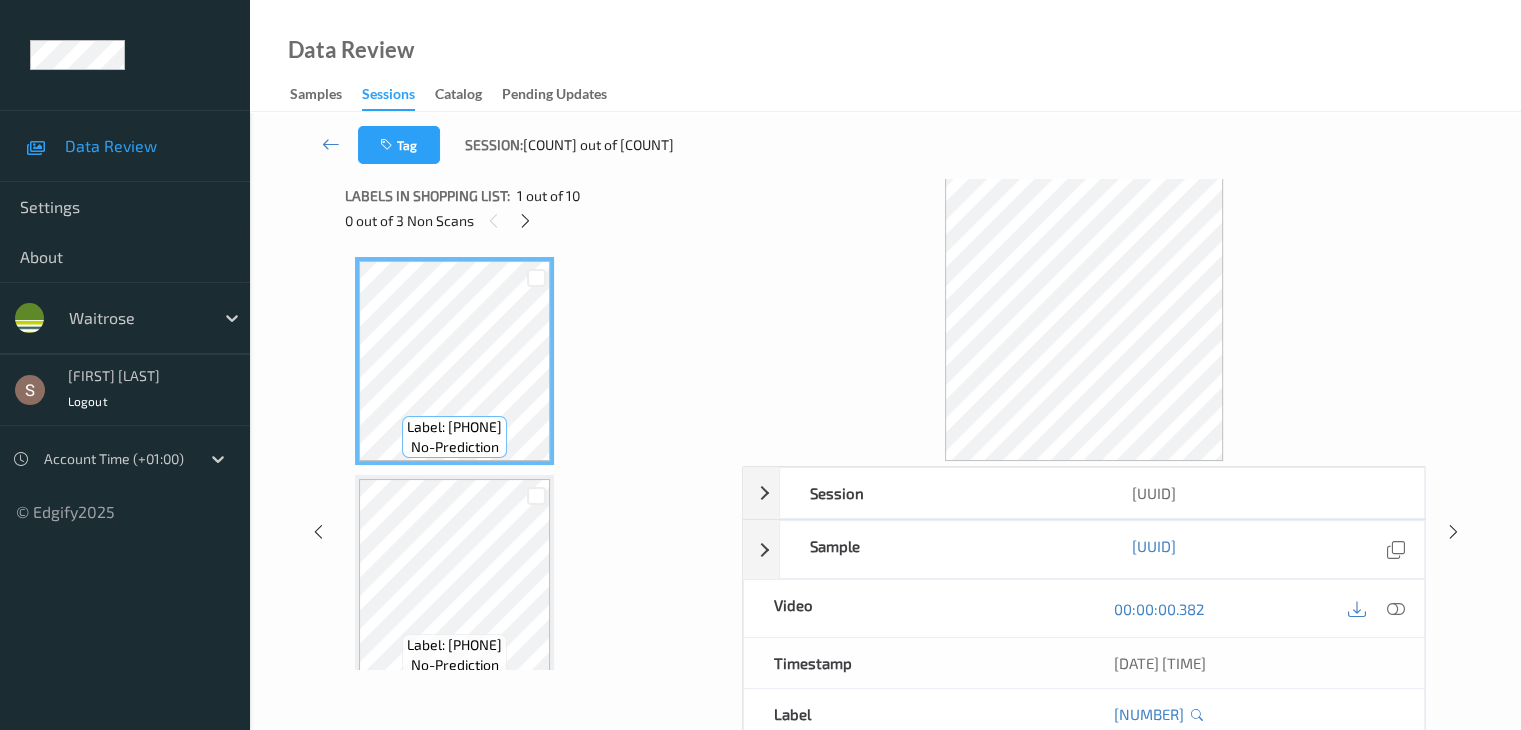 scroll, scrollTop: 0, scrollLeft: 0, axis: both 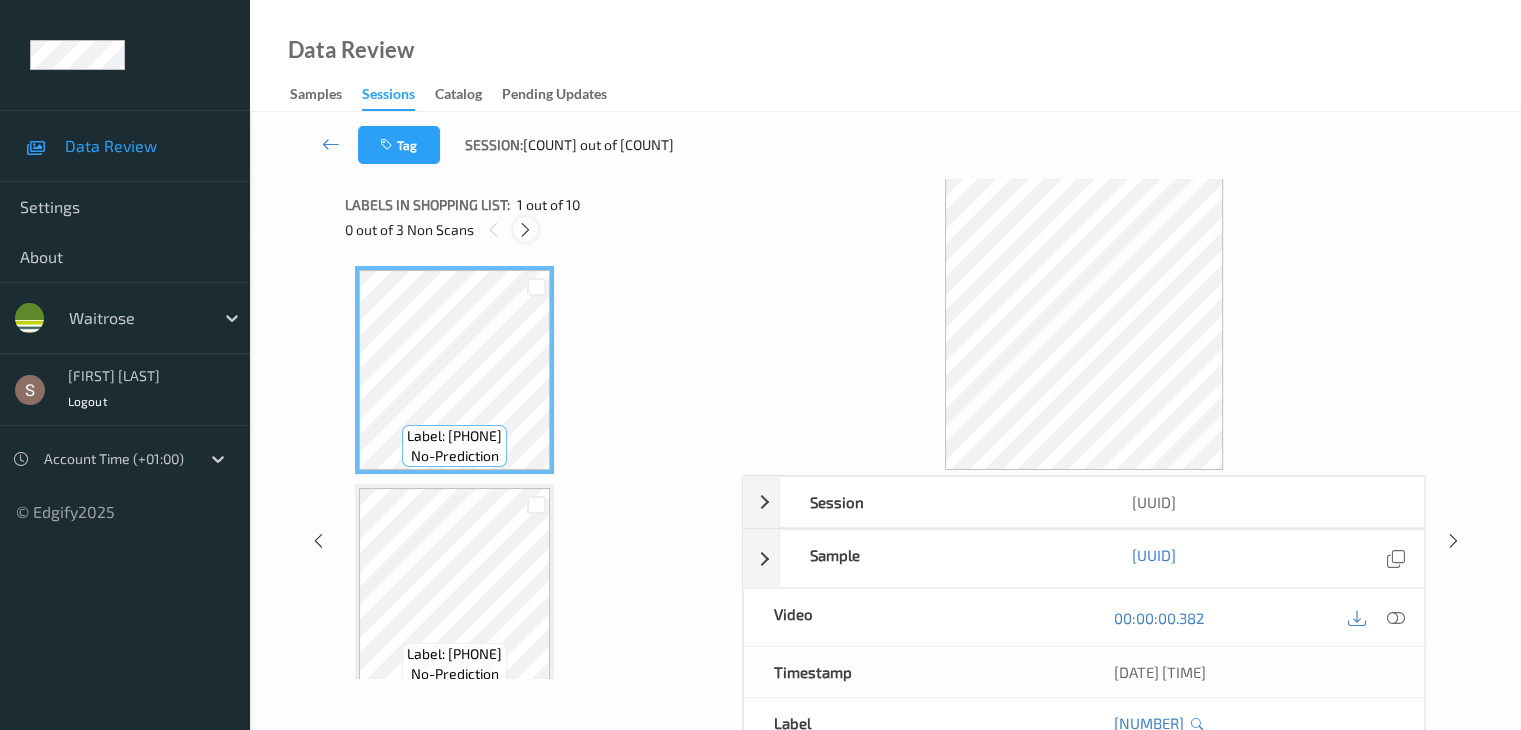 click at bounding box center [525, 230] 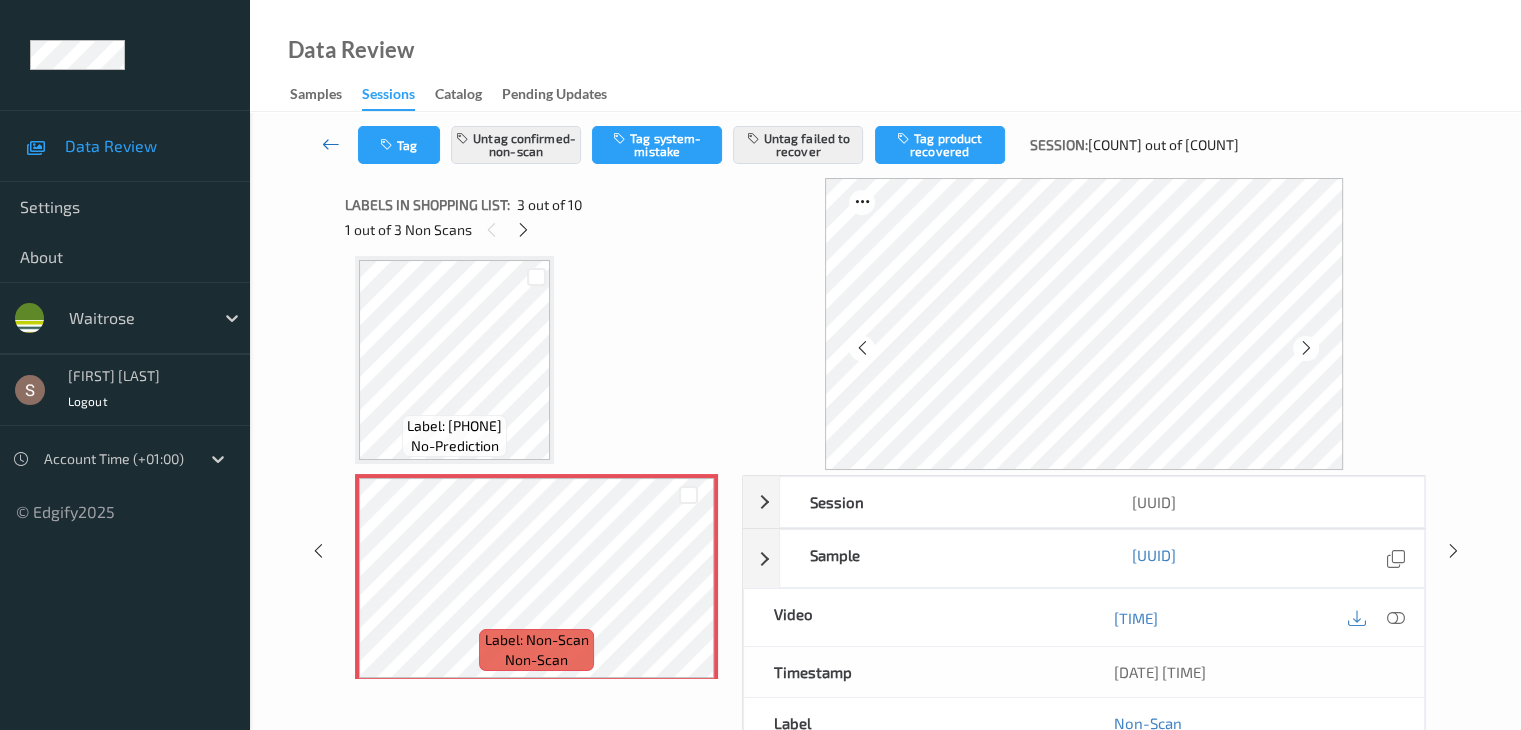 click at bounding box center (331, 144) 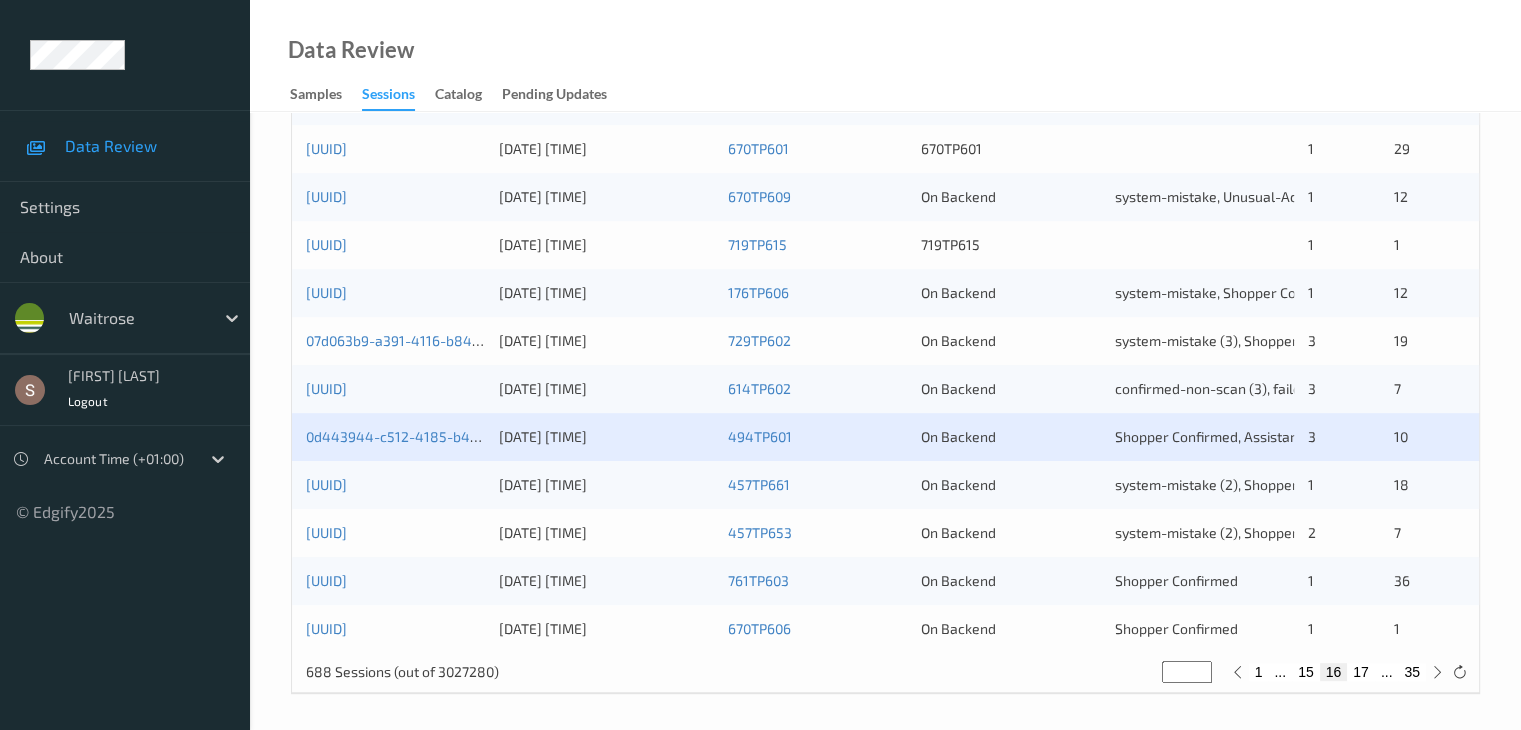 scroll, scrollTop: 932, scrollLeft: 0, axis: vertical 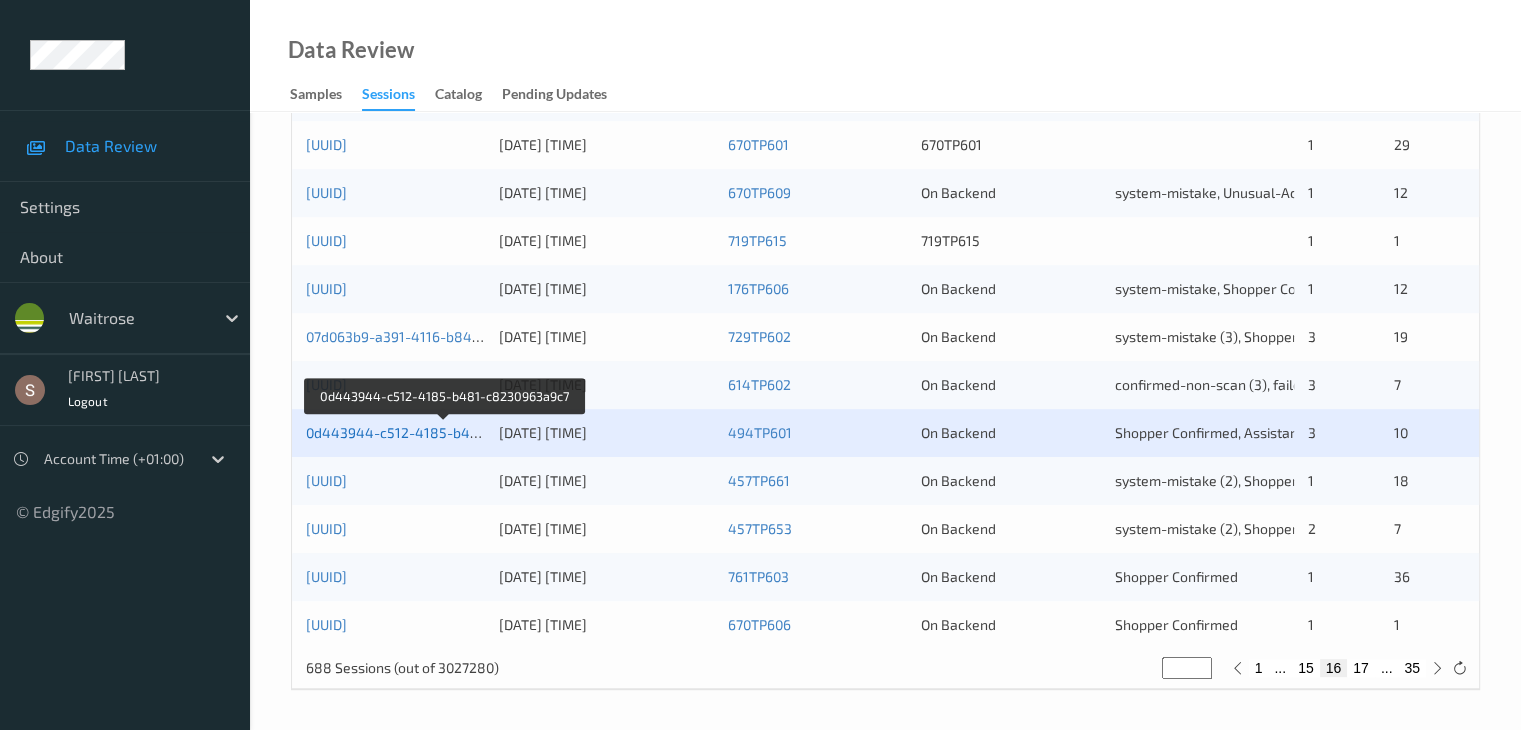 click on "0d443944-c512-4185-b481-c8230963a9c7" at bounding box center [445, 432] 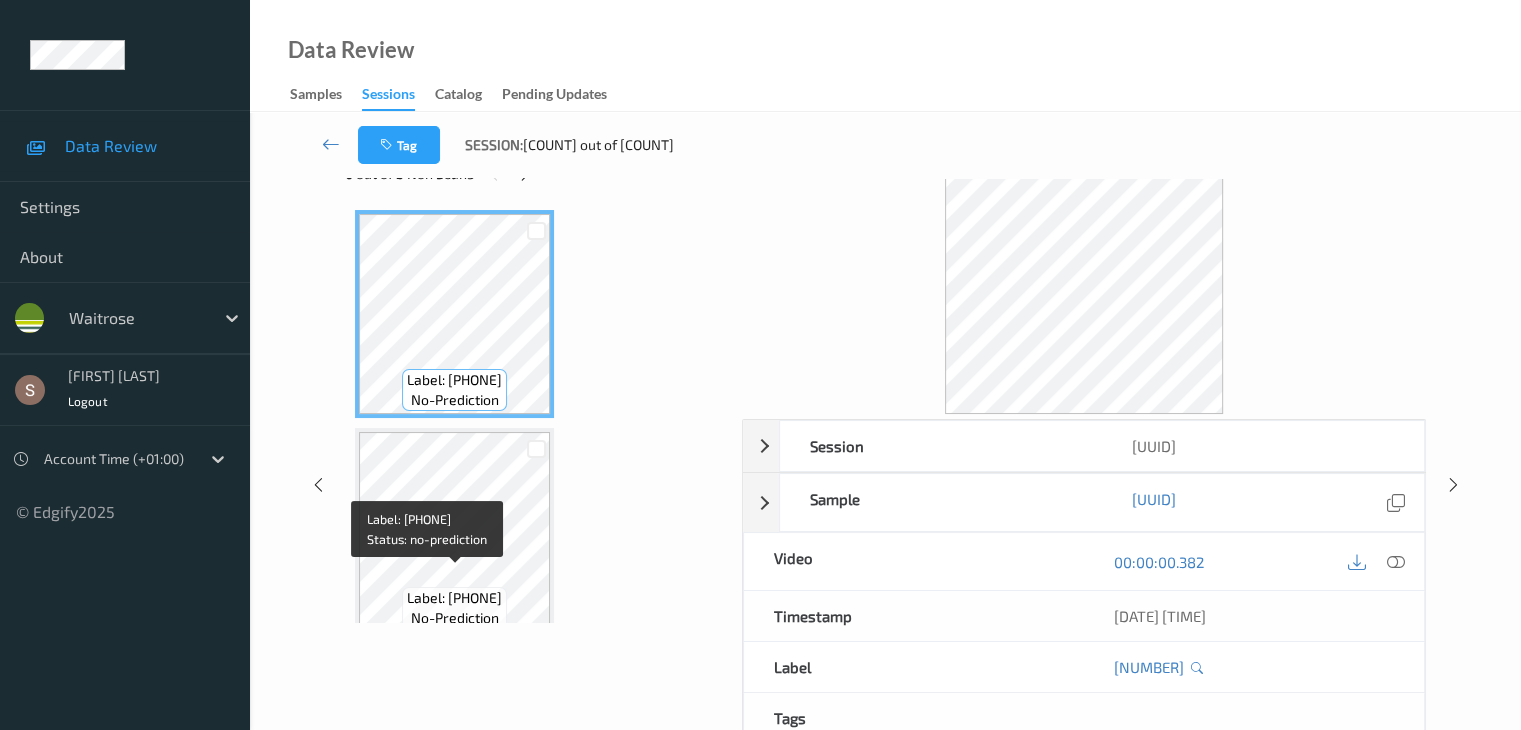 scroll, scrollTop: 0, scrollLeft: 0, axis: both 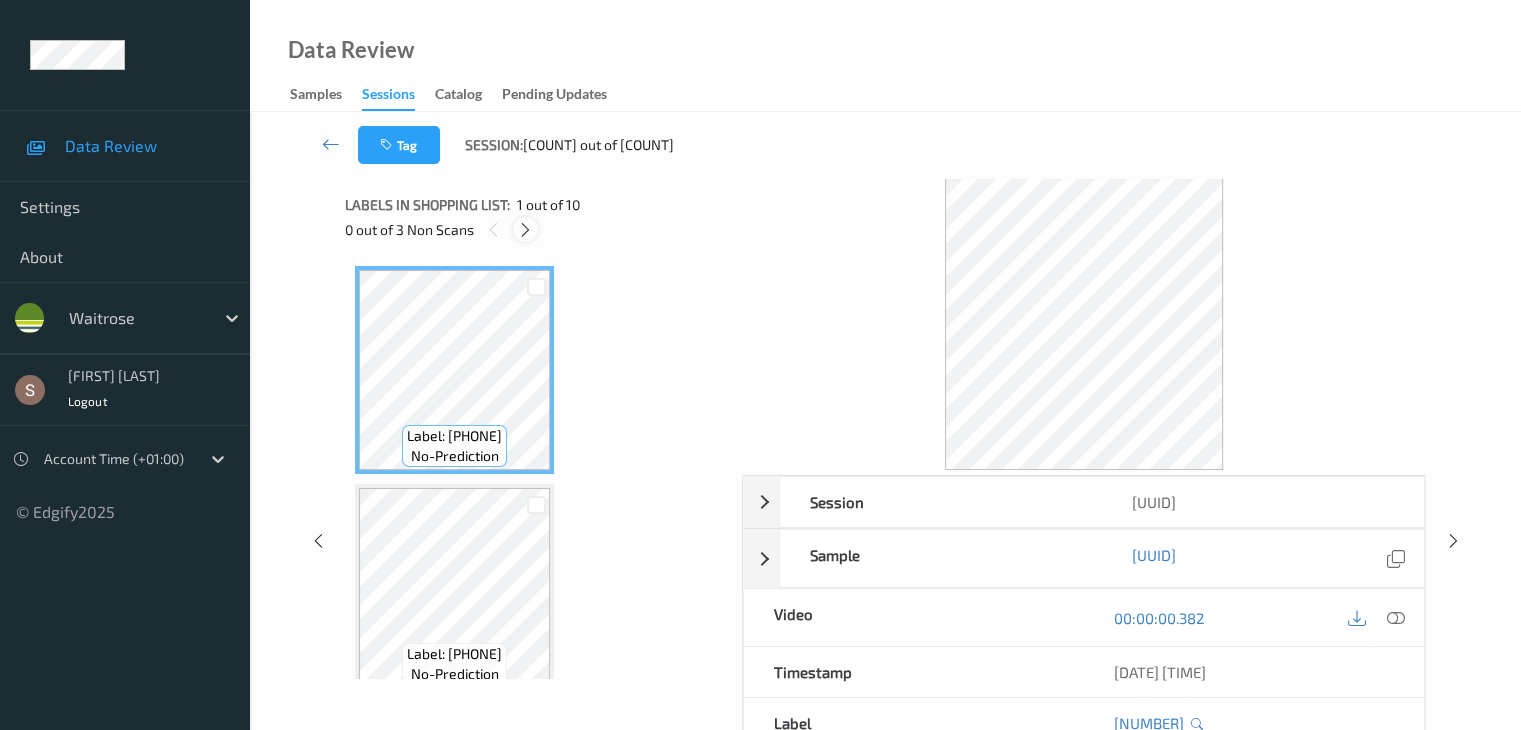 click at bounding box center [525, 230] 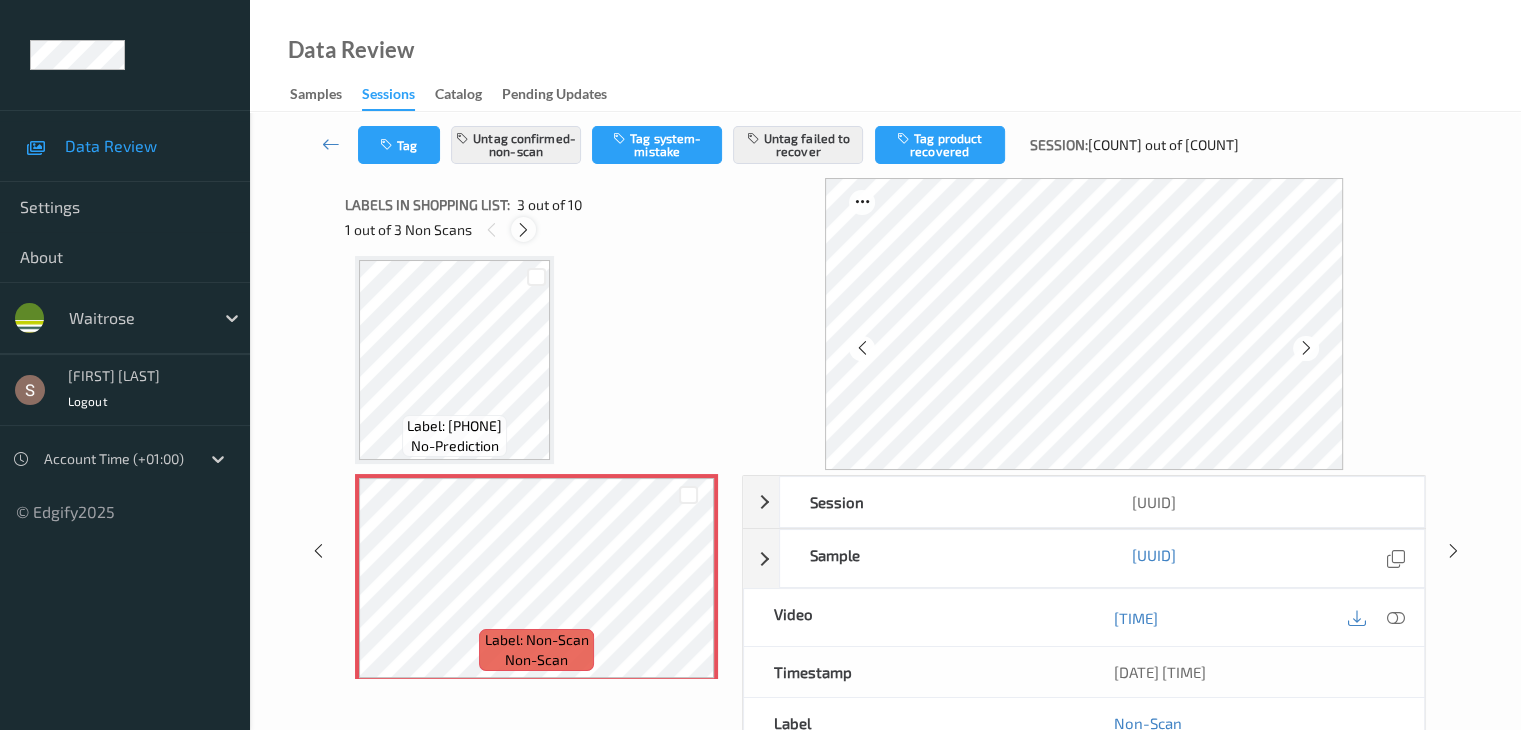 click at bounding box center [523, 230] 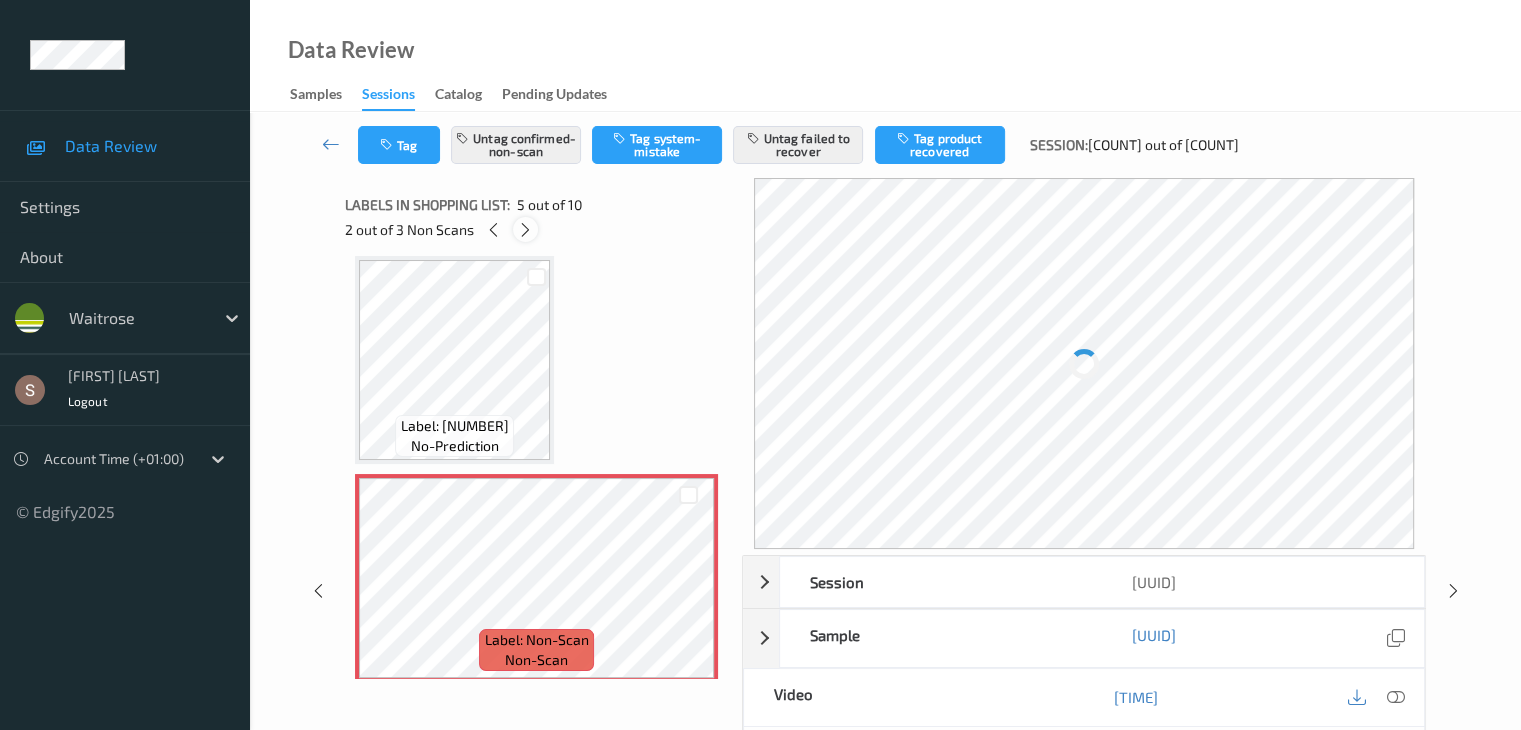 click at bounding box center [525, 230] 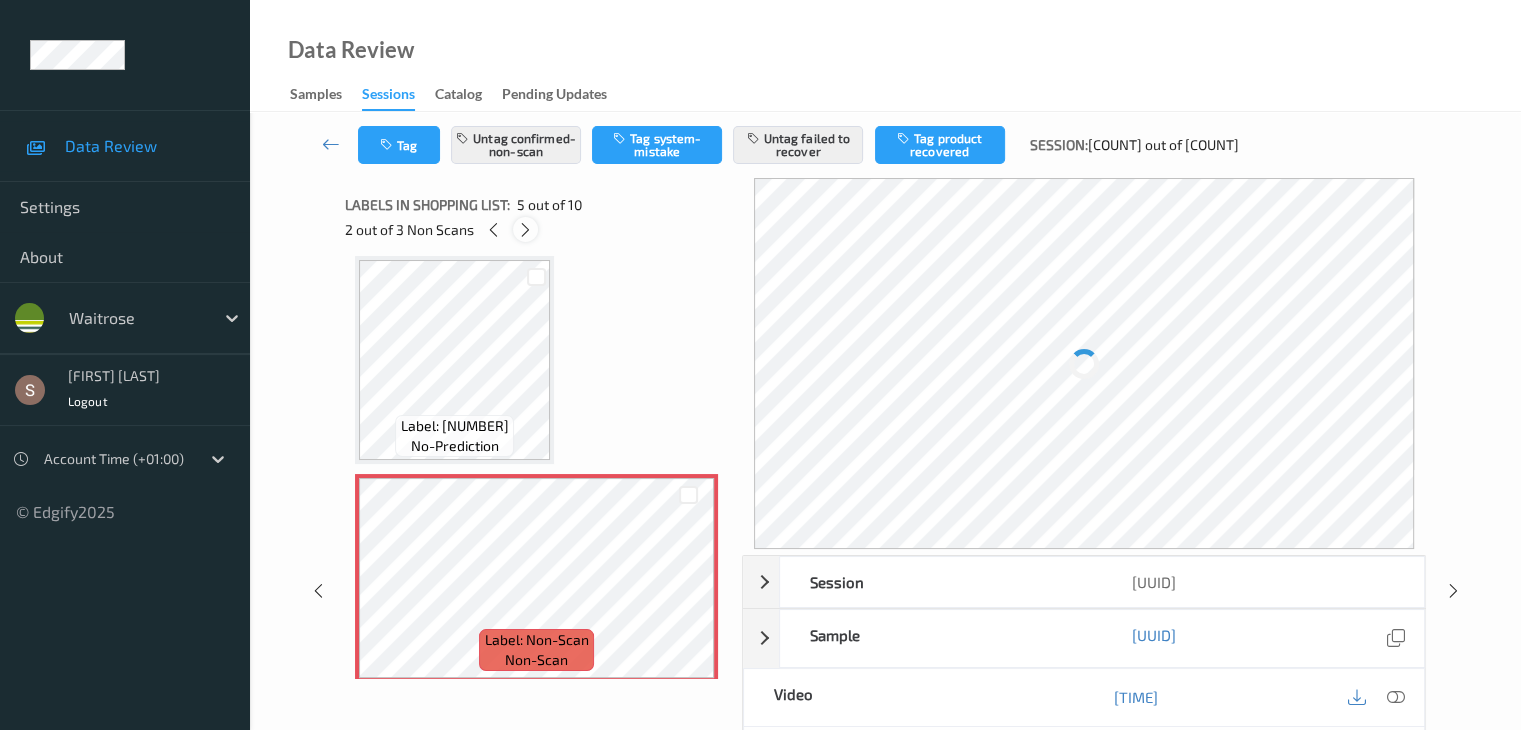 scroll, scrollTop: 882, scrollLeft: 0, axis: vertical 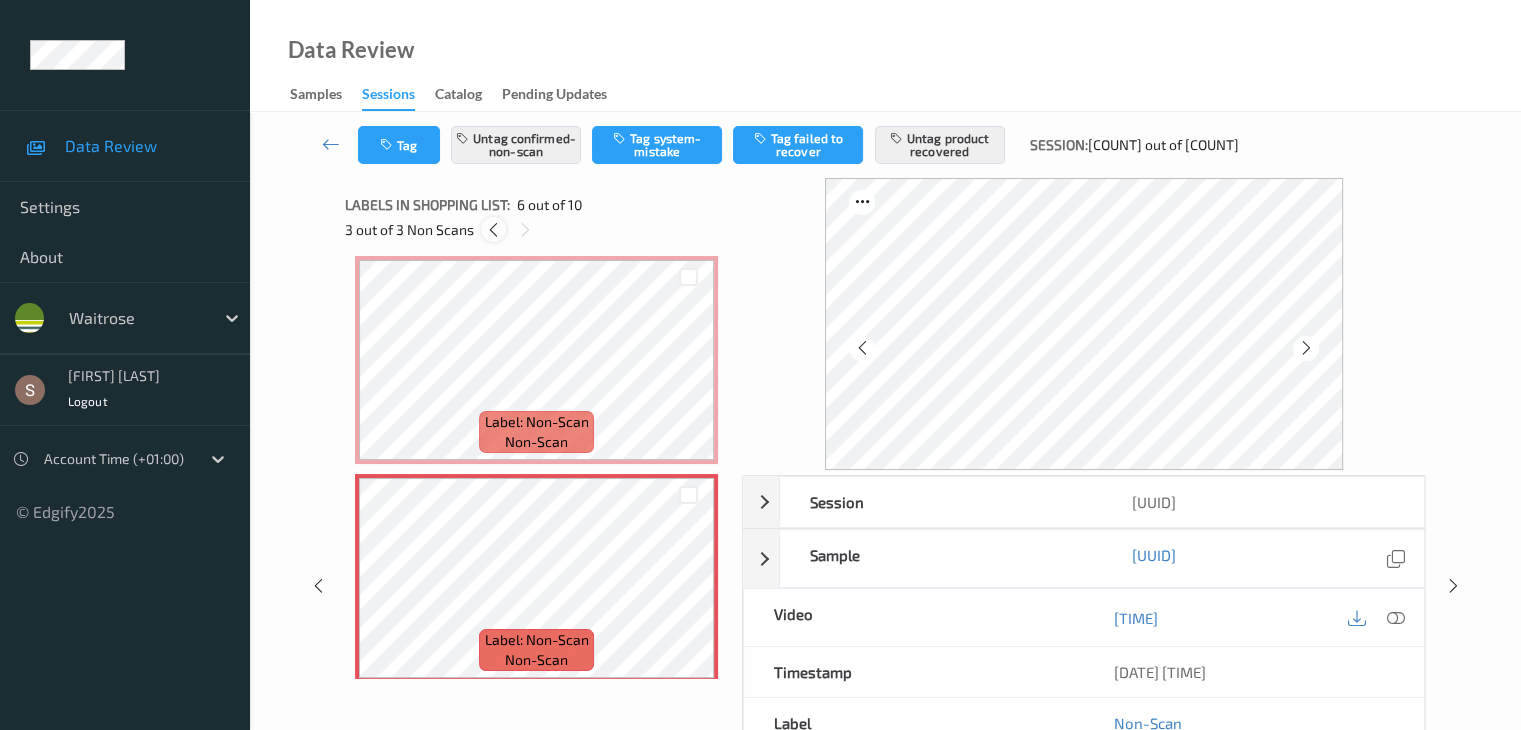 click at bounding box center (493, 230) 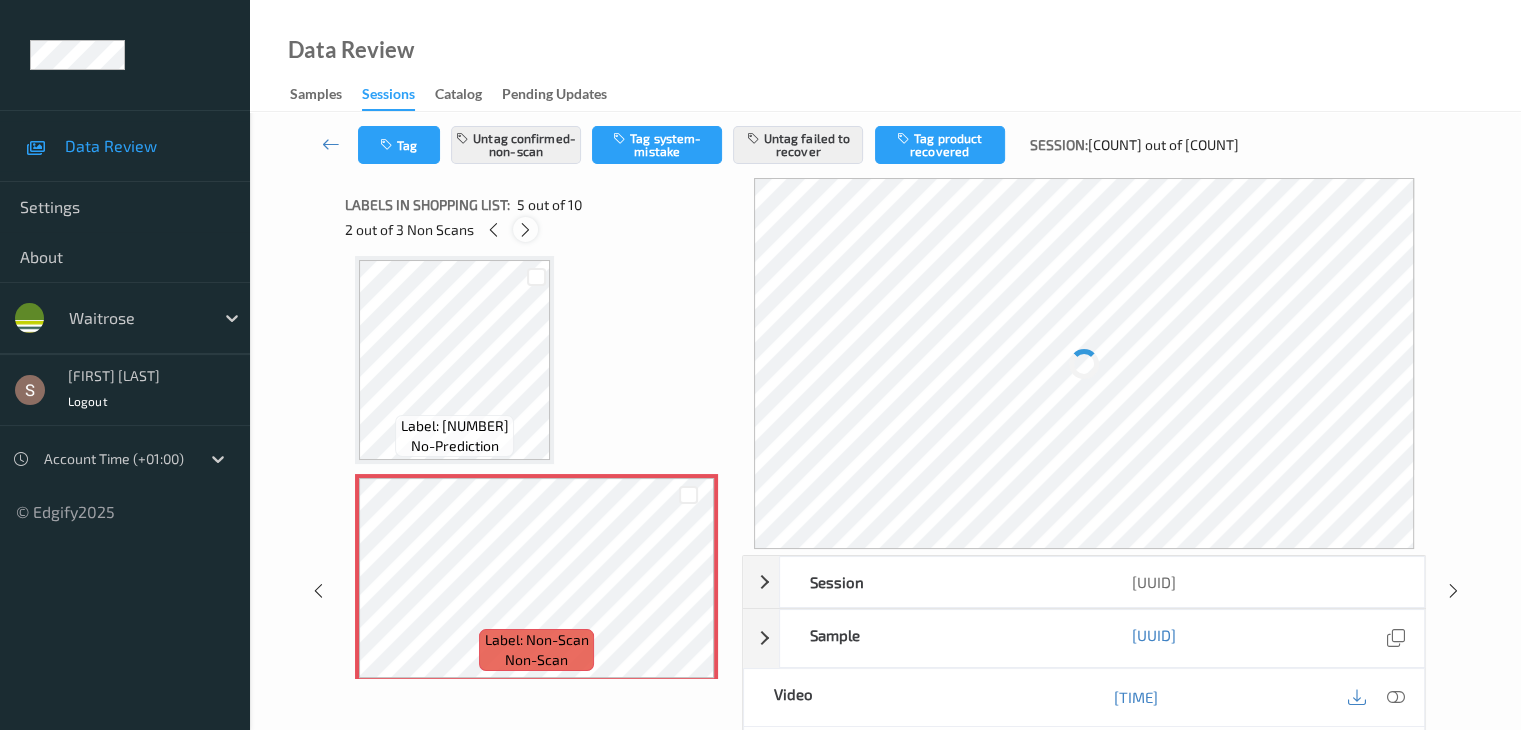click at bounding box center [525, 230] 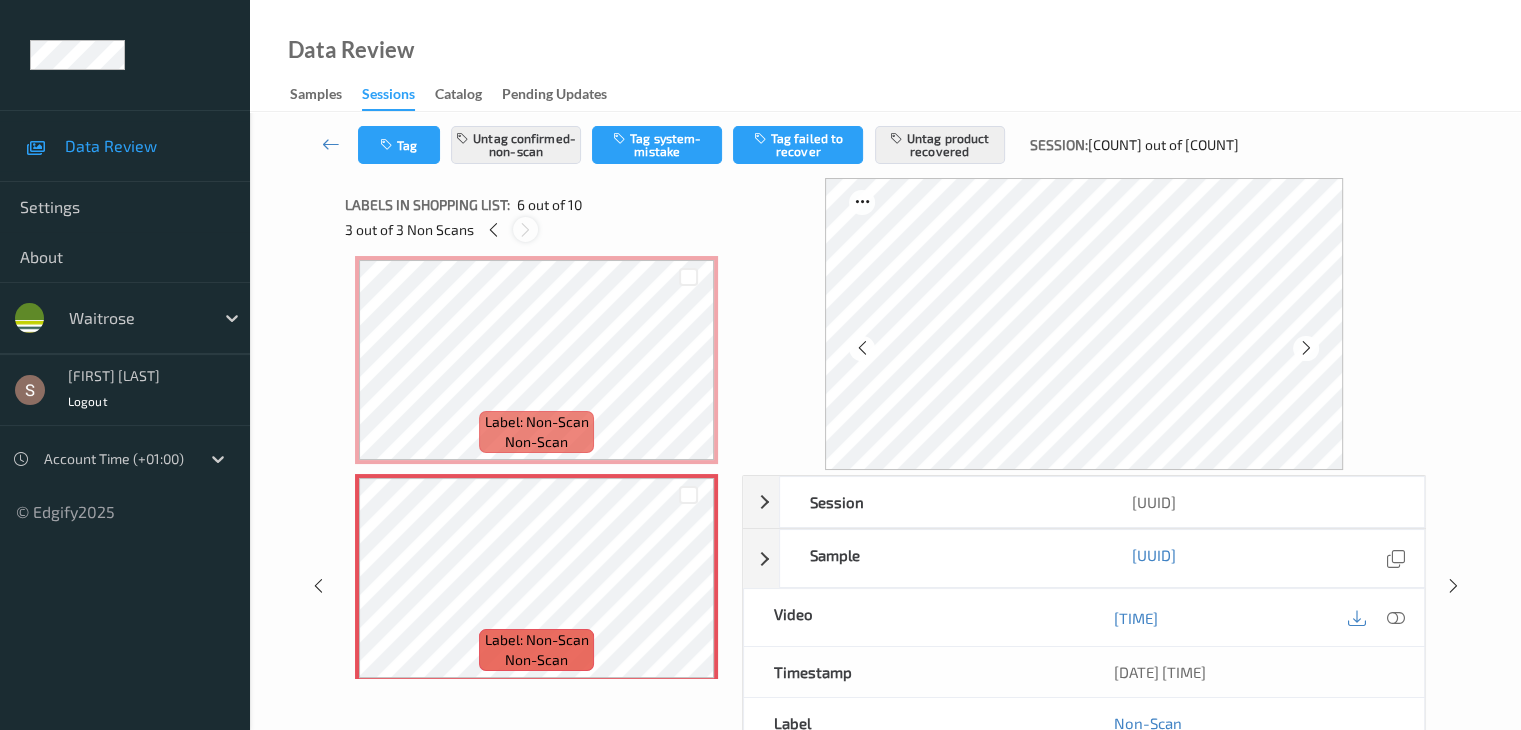 click at bounding box center (525, 230) 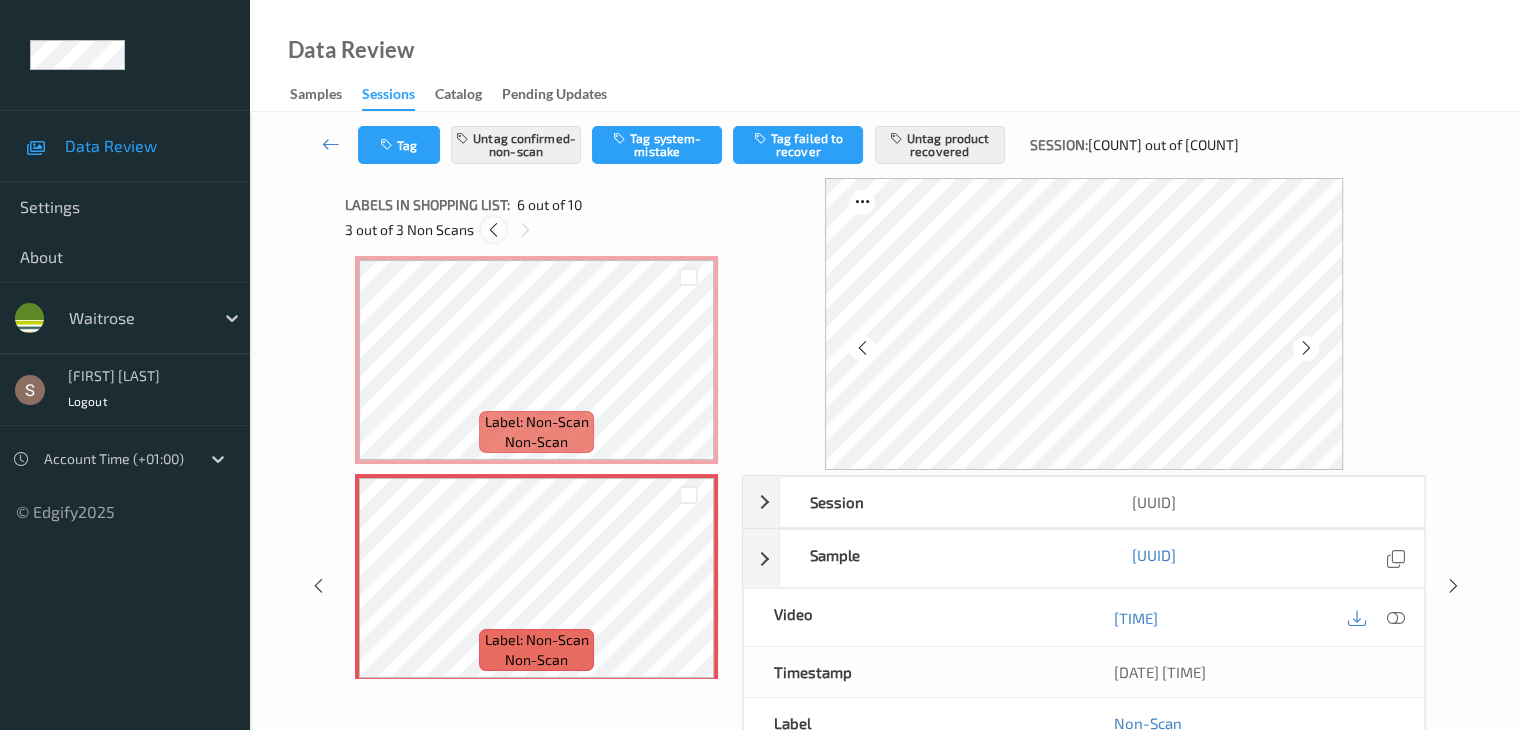 click at bounding box center (493, 230) 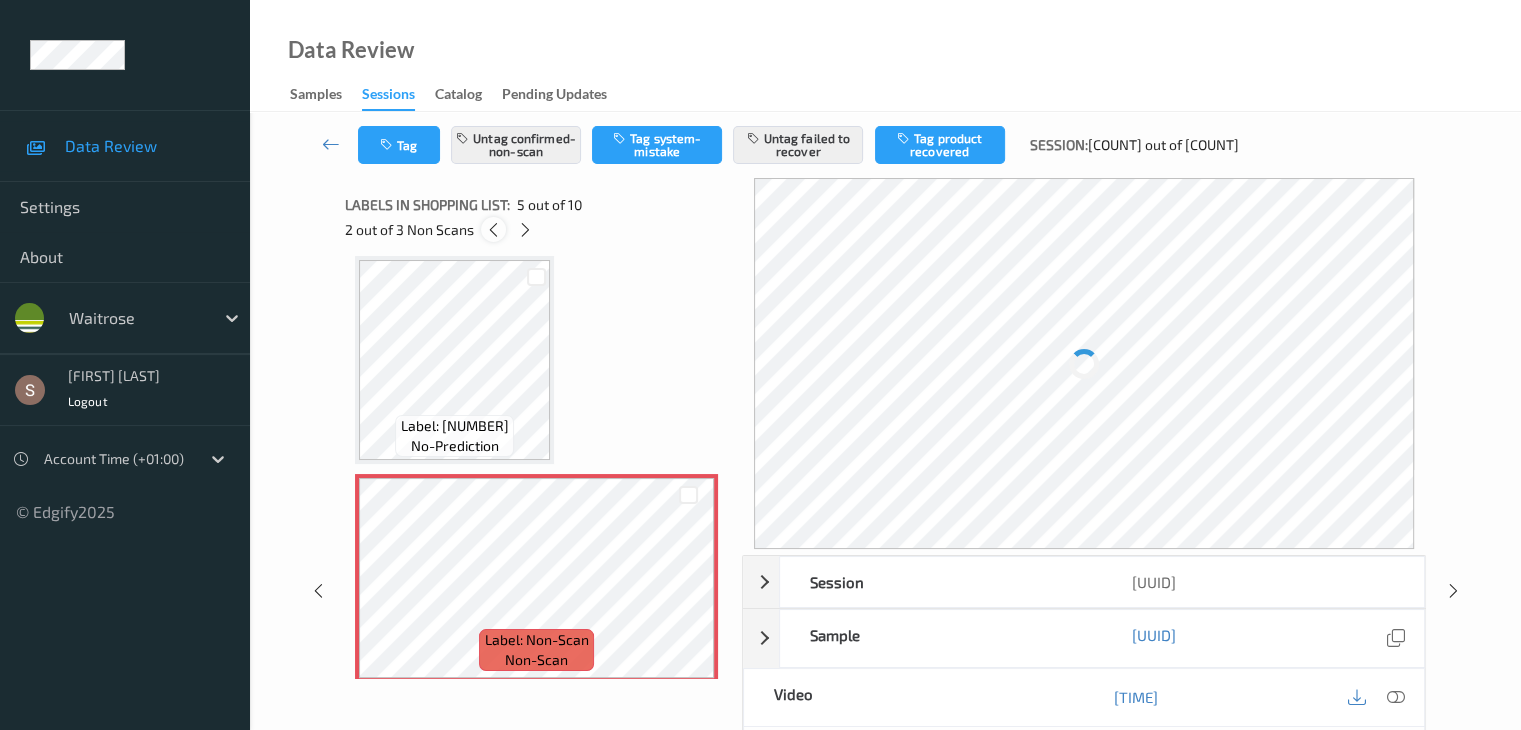 click at bounding box center [493, 230] 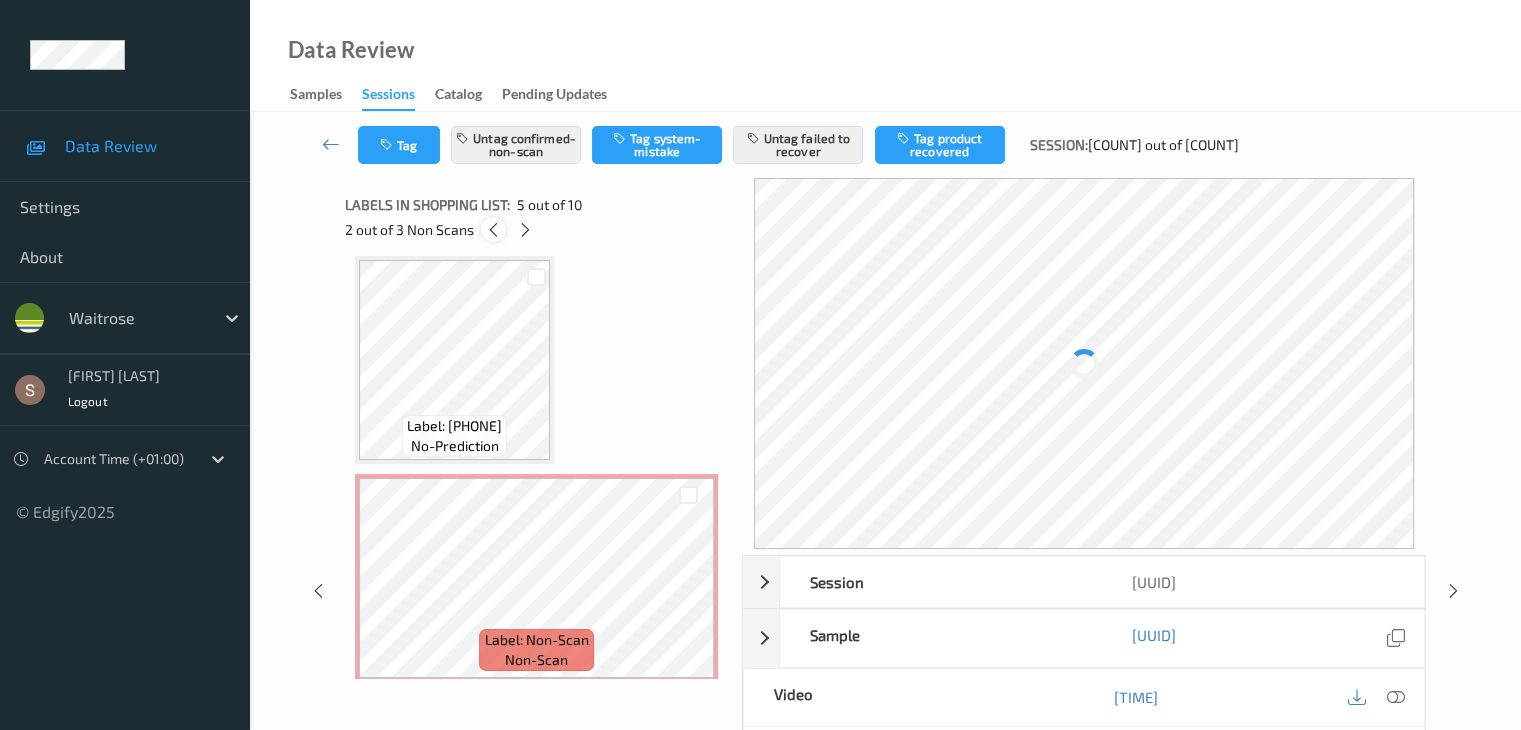 click at bounding box center [493, 229] 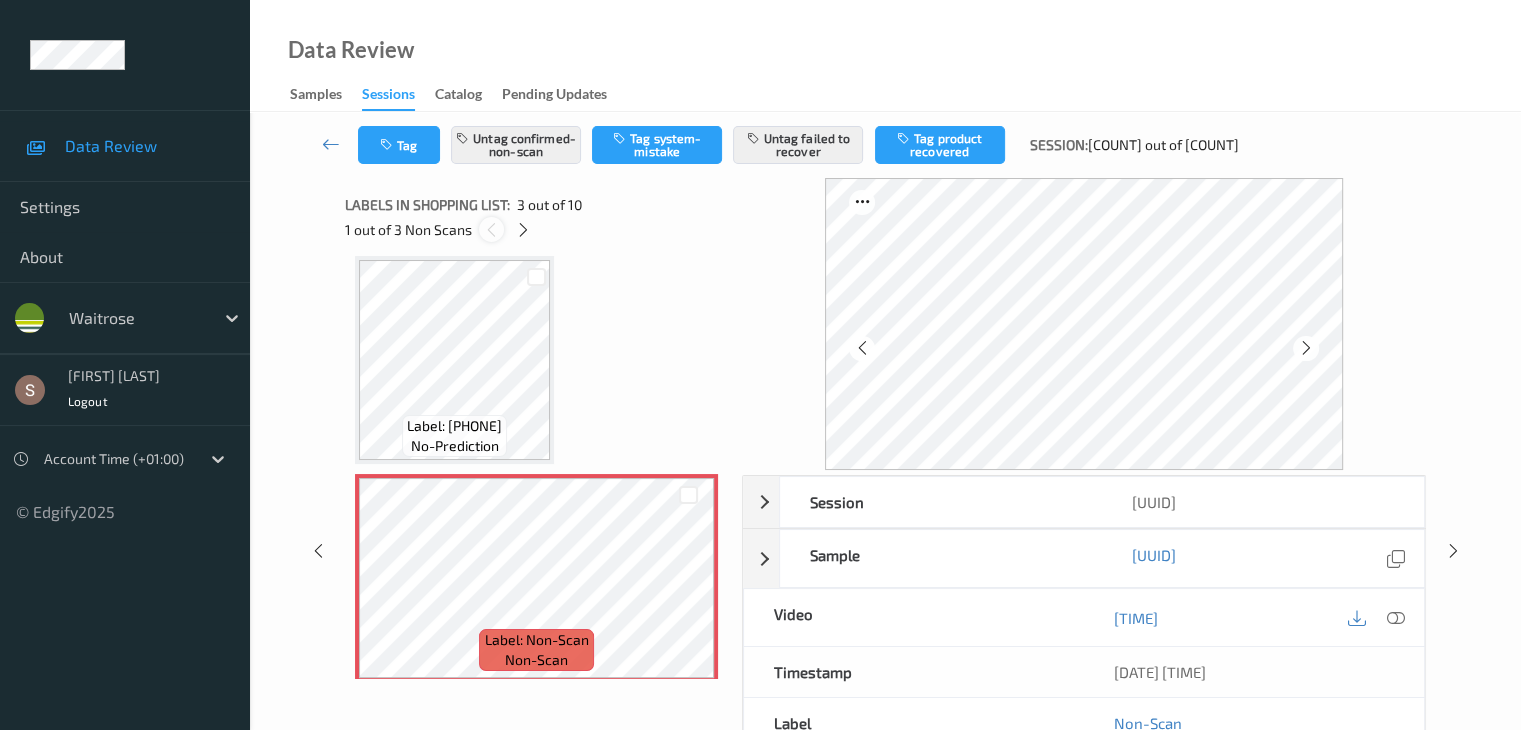 click at bounding box center (491, 229) 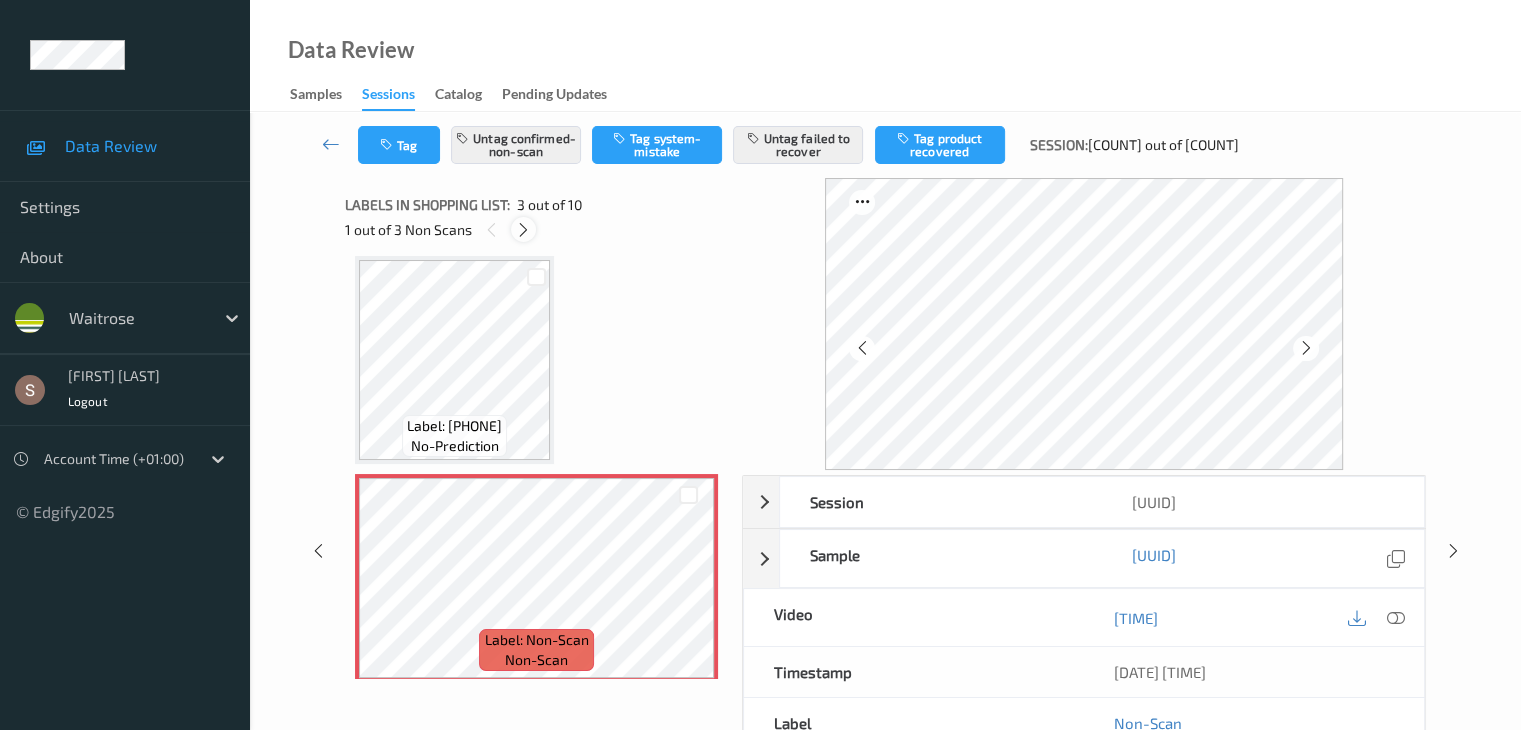 click at bounding box center (523, 230) 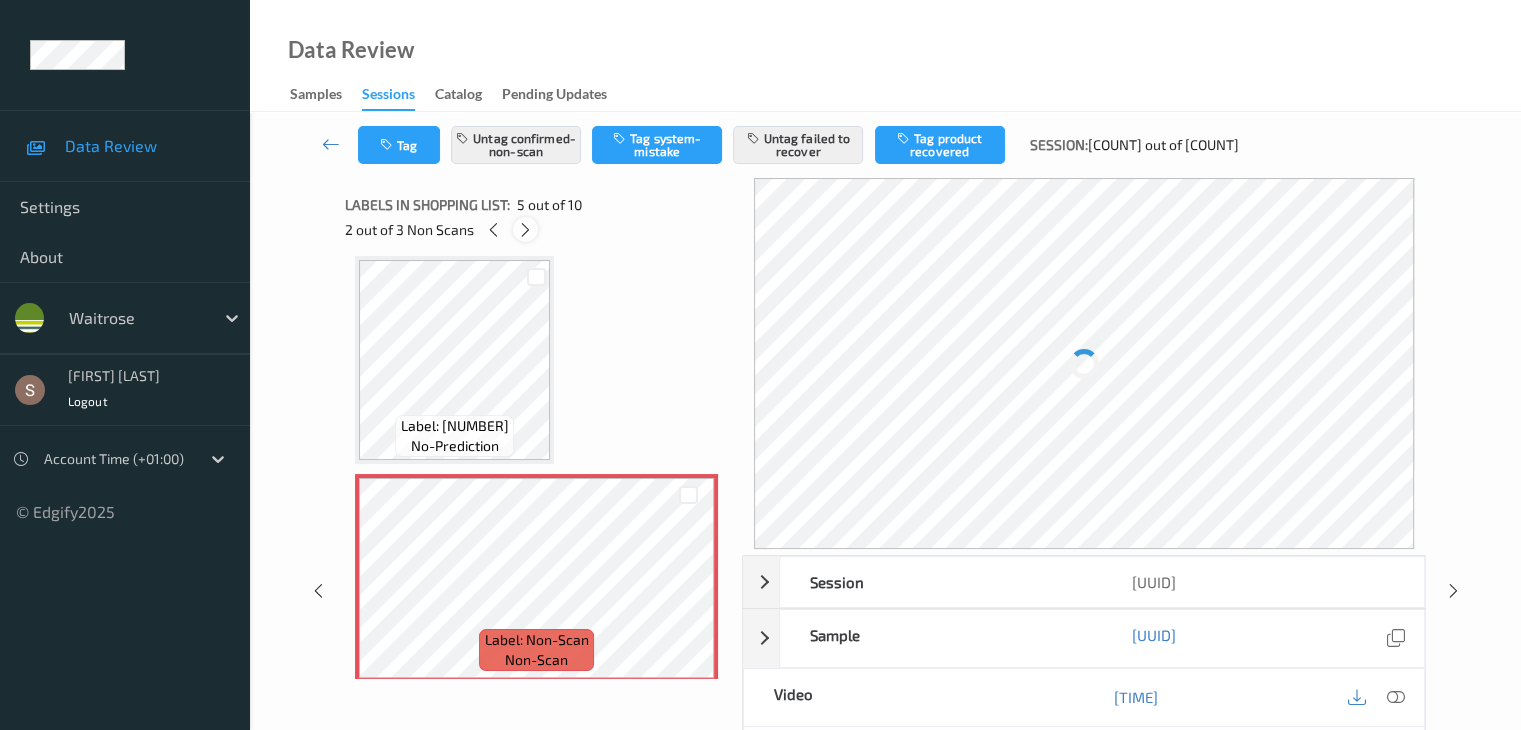 click at bounding box center [525, 230] 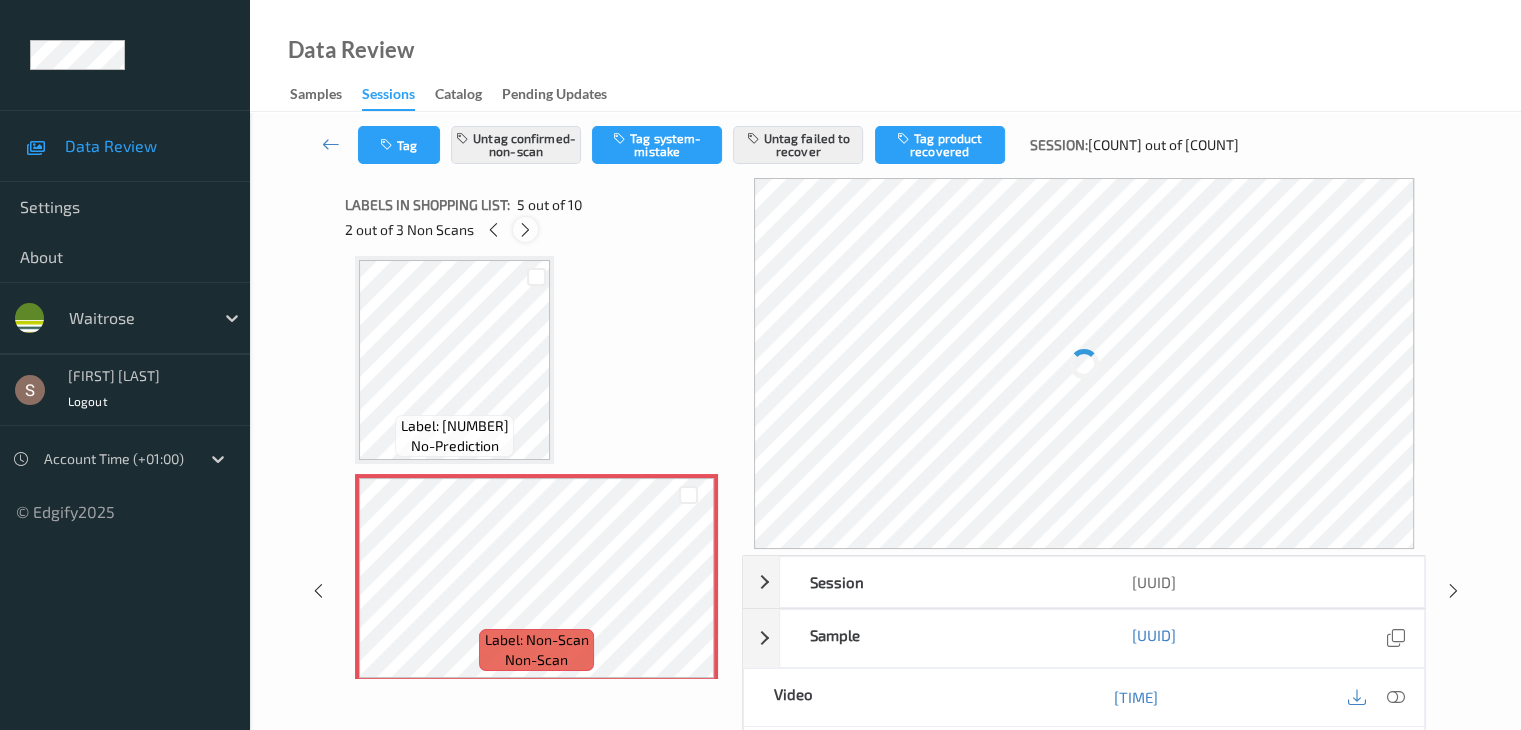 scroll, scrollTop: 882, scrollLeft: 0, axis: vertical 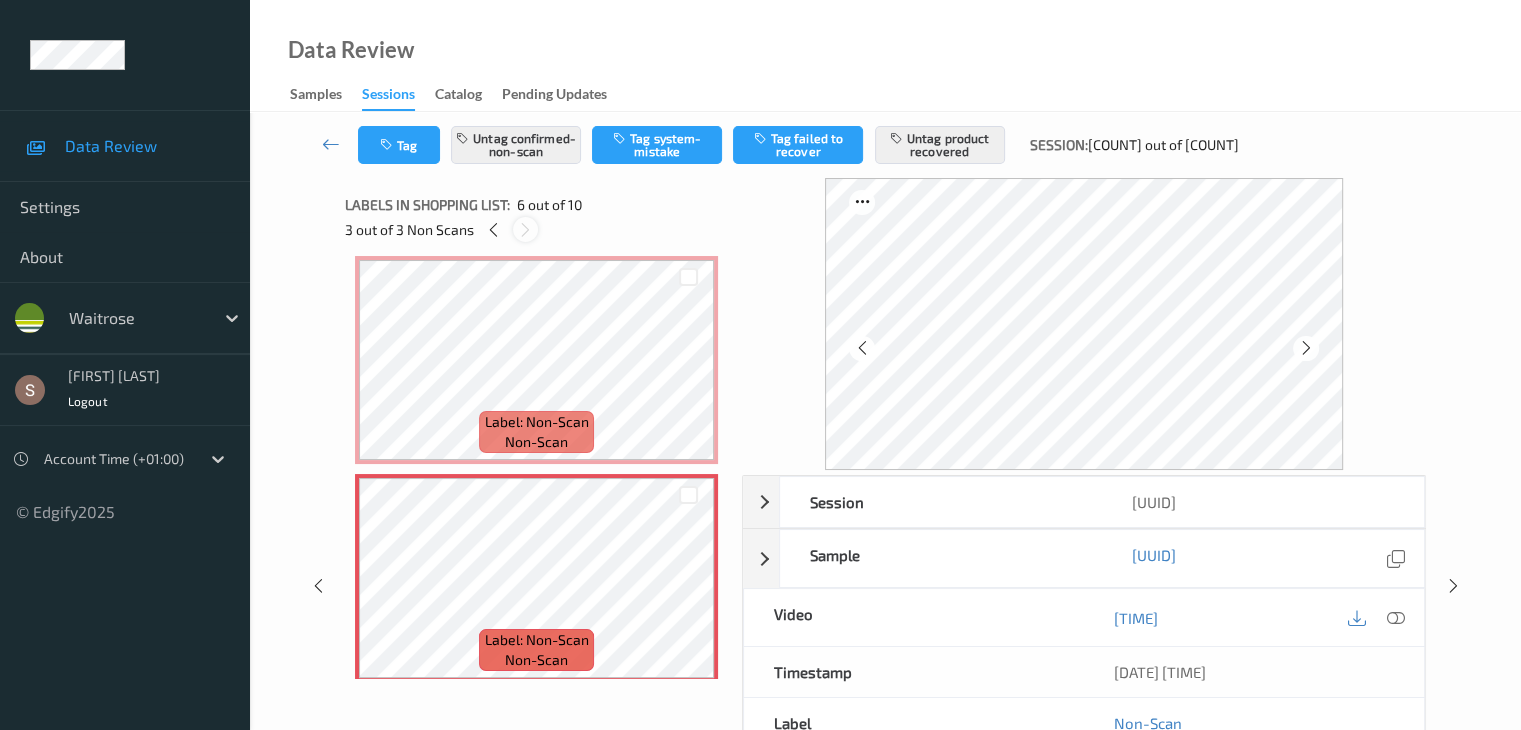 click at bounding box center (525, 230) 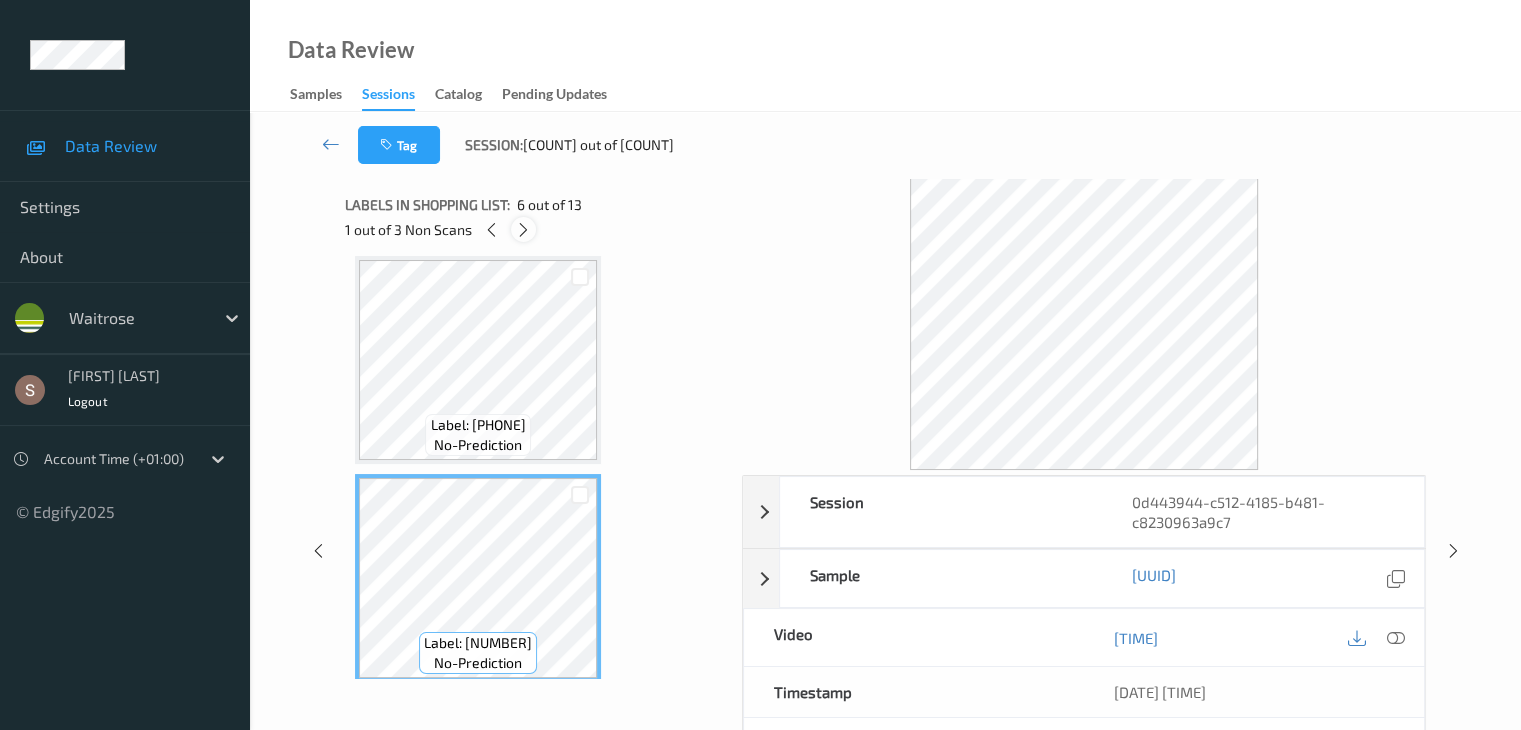 click at bounding box center (523, 230) 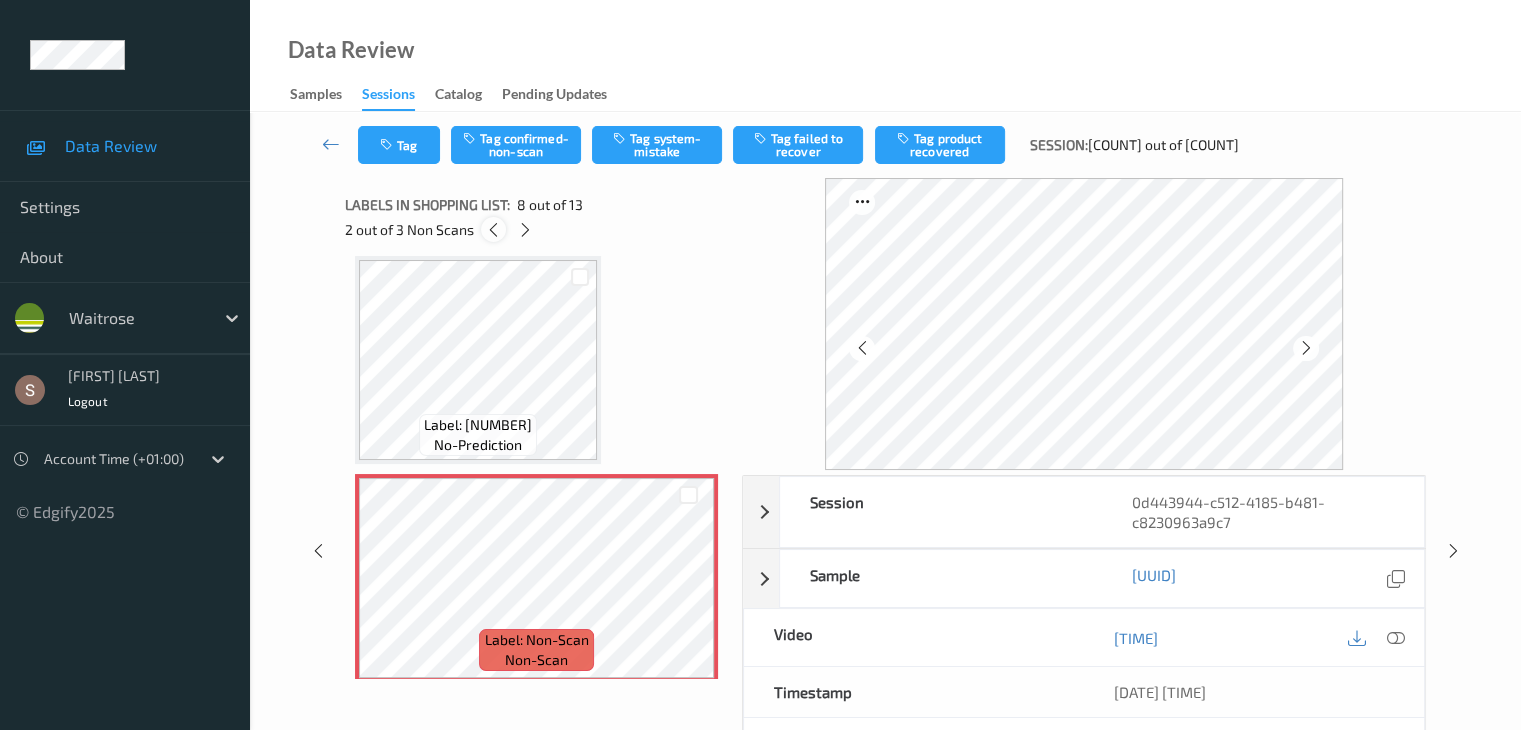 click at bounding box center (493, 229) 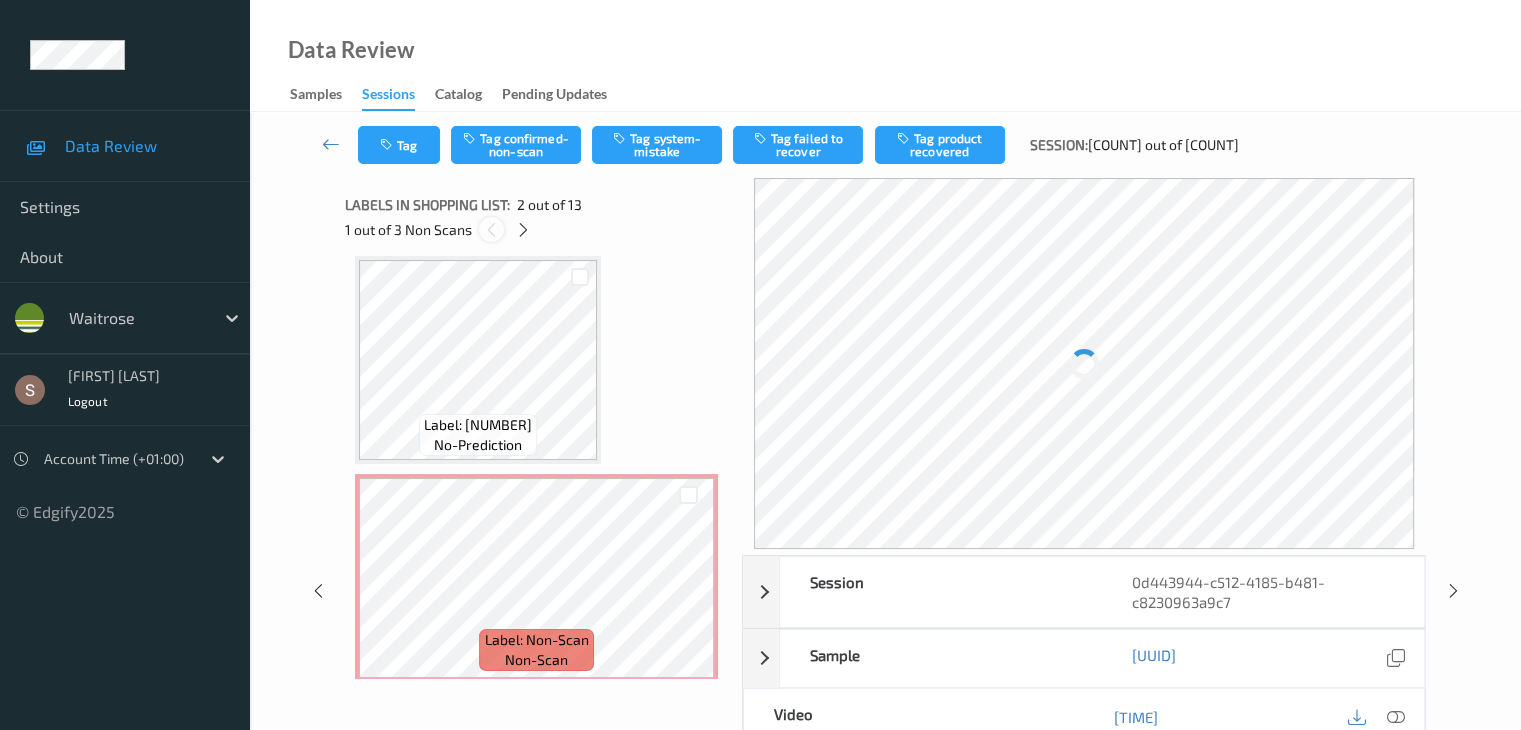 scroll, scrollTop: 10, scrollLeft: 0, axis: vertical 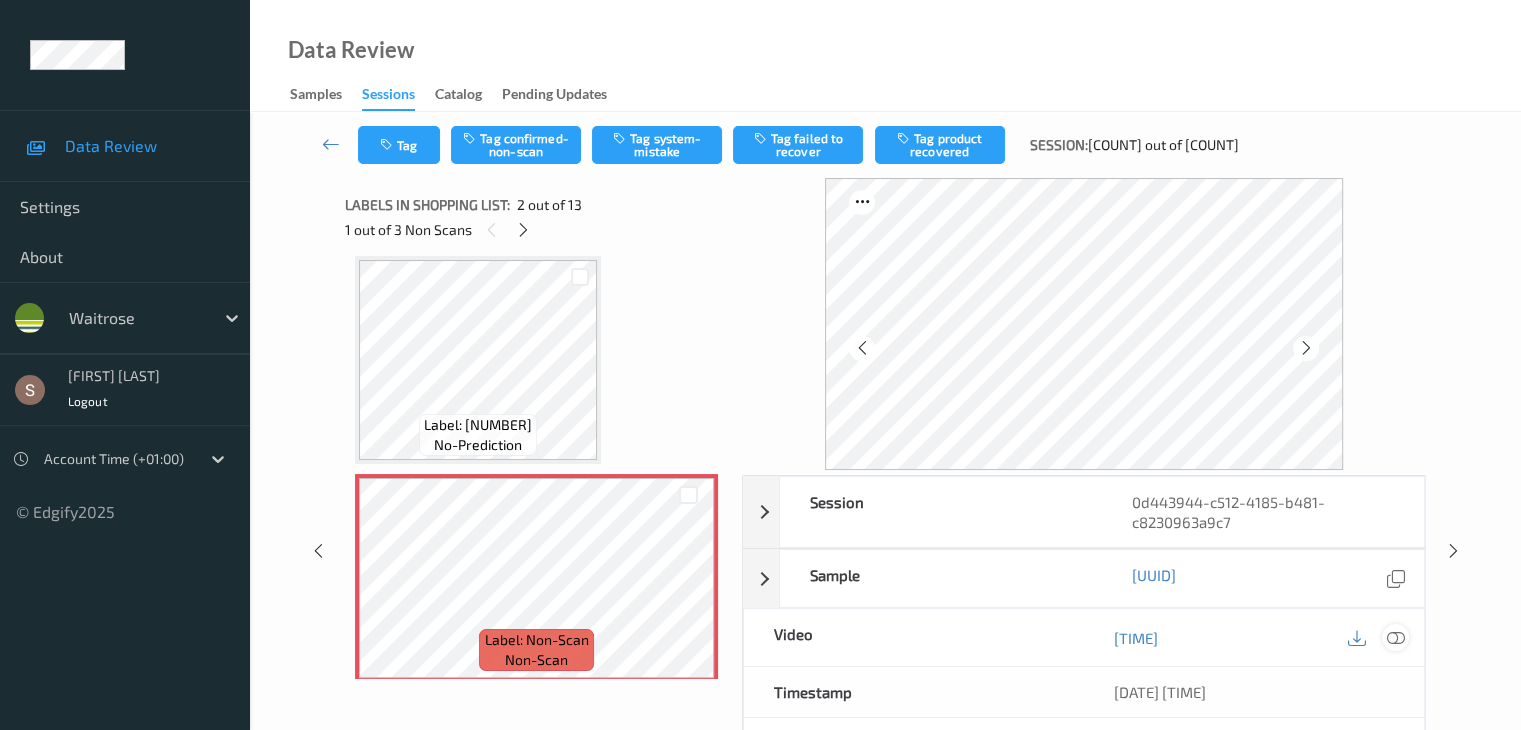 click at bounding box center (1395, 637) 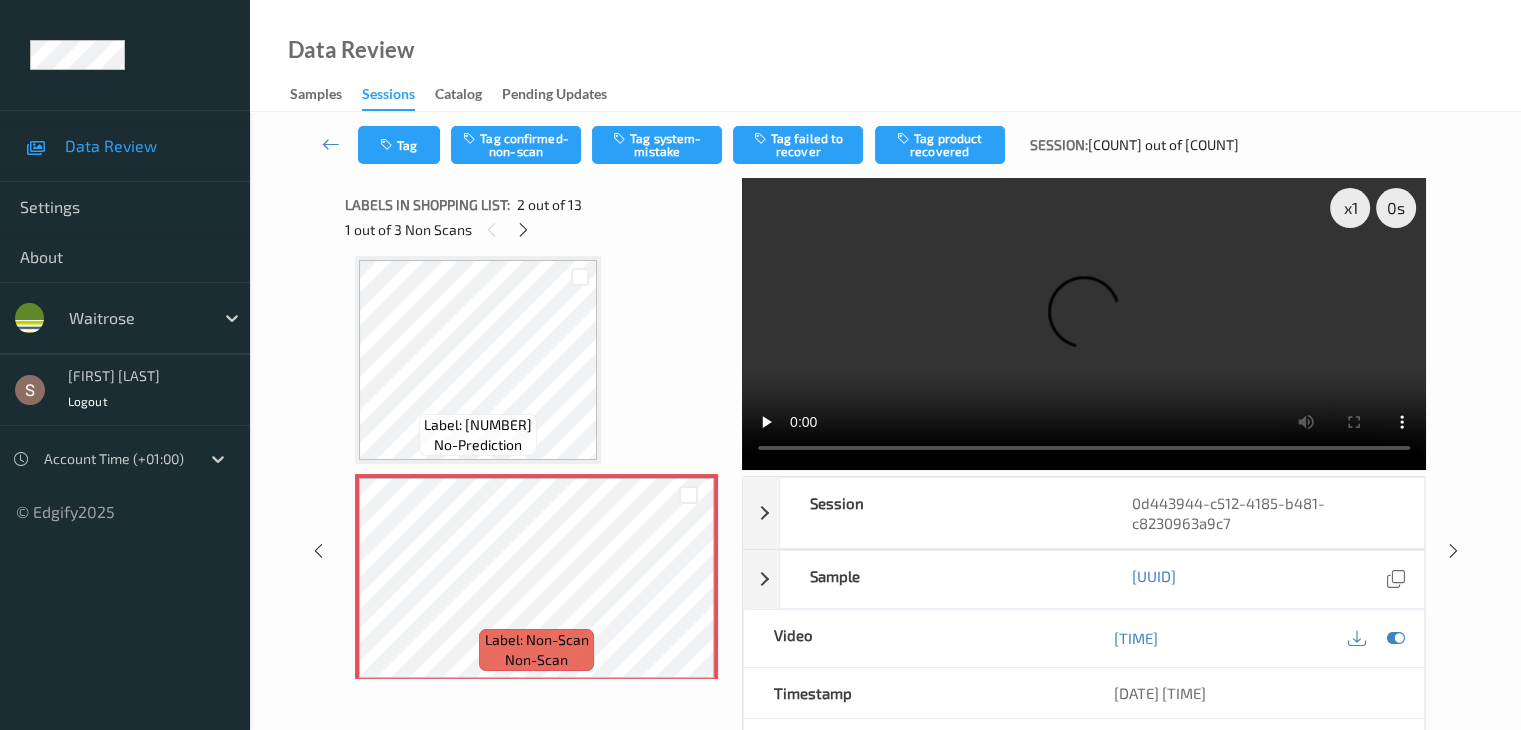 click at bounding box center [1084, 324] 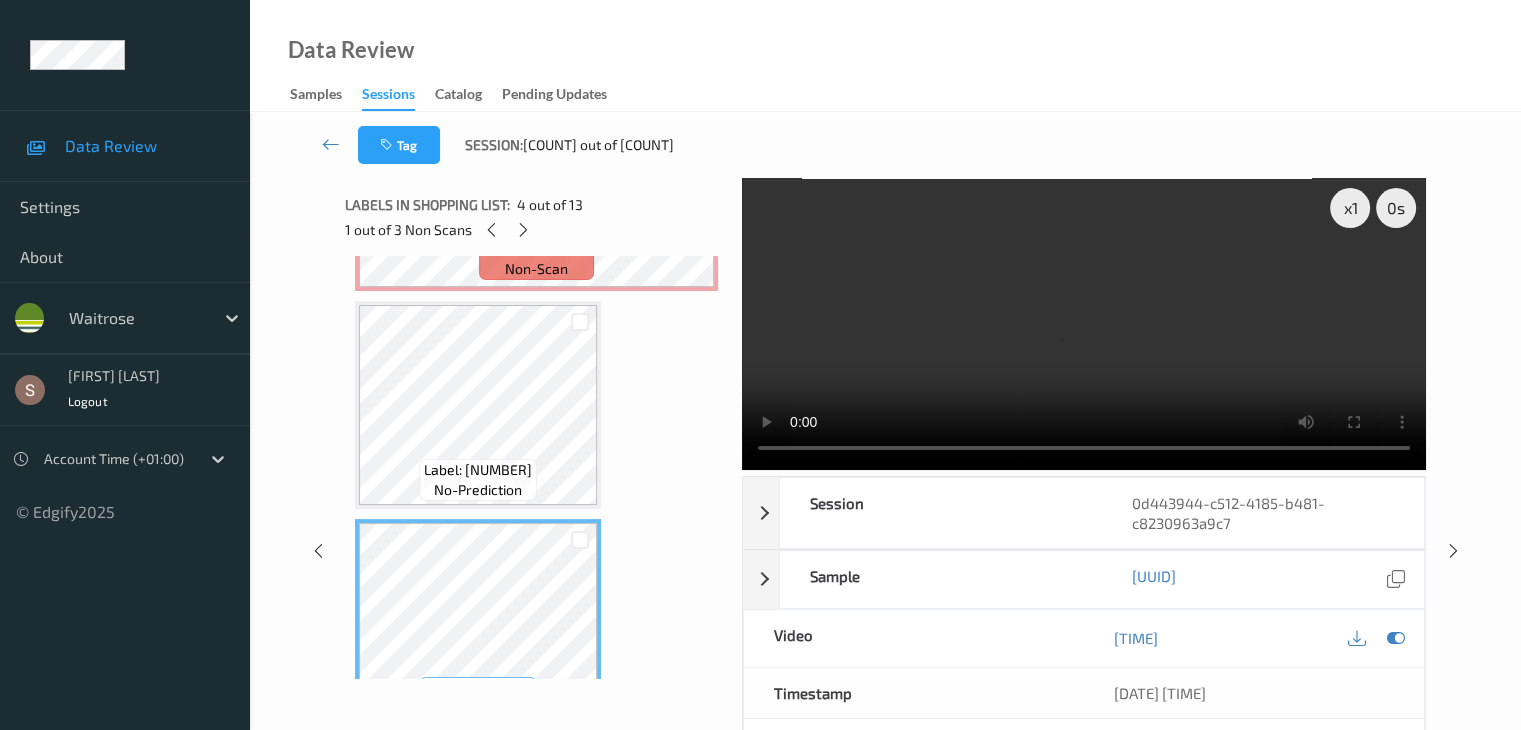 scroll, scrollTop: 300, scrollLeft: 0, axis: vertical 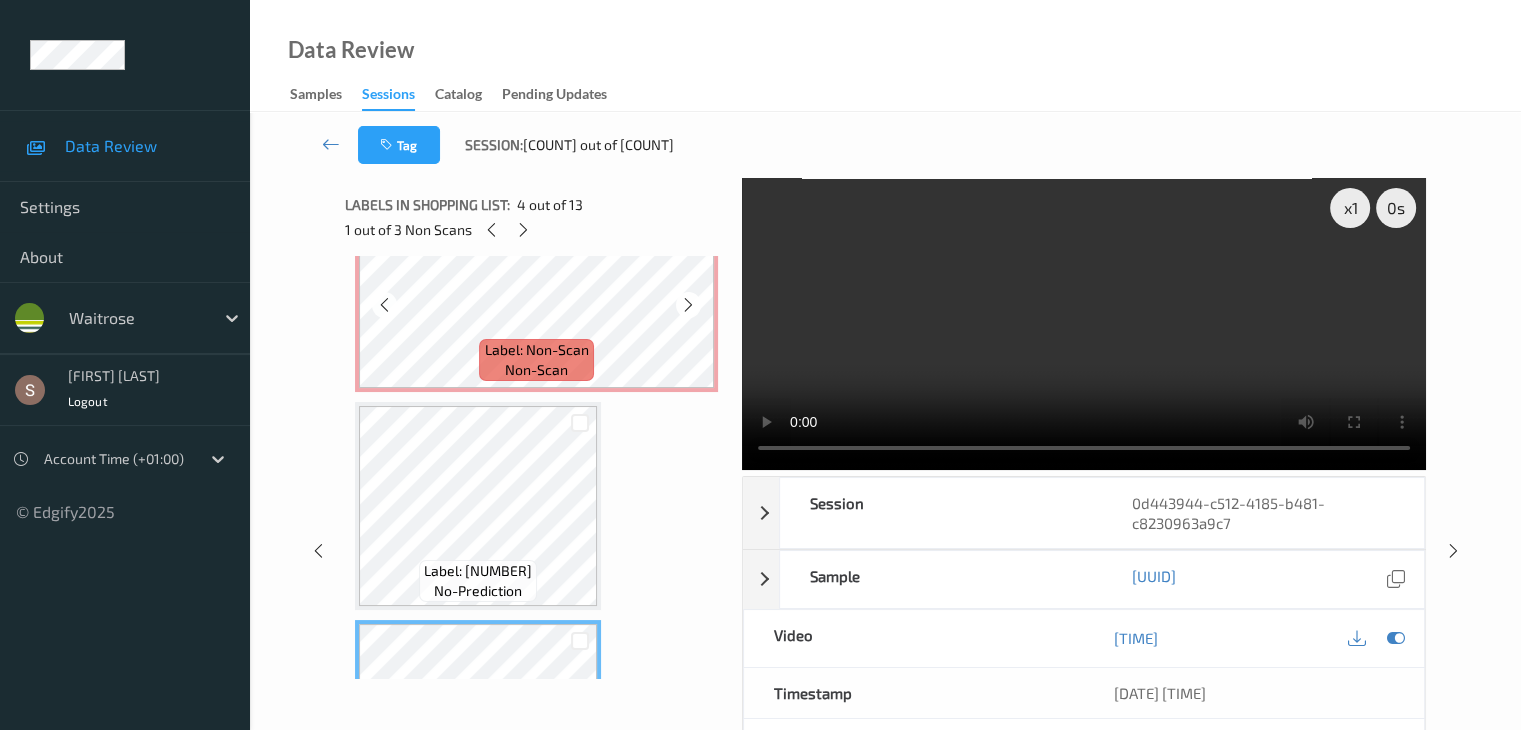 click on "Label: Non-Scan" at bounding box center (537, 350) 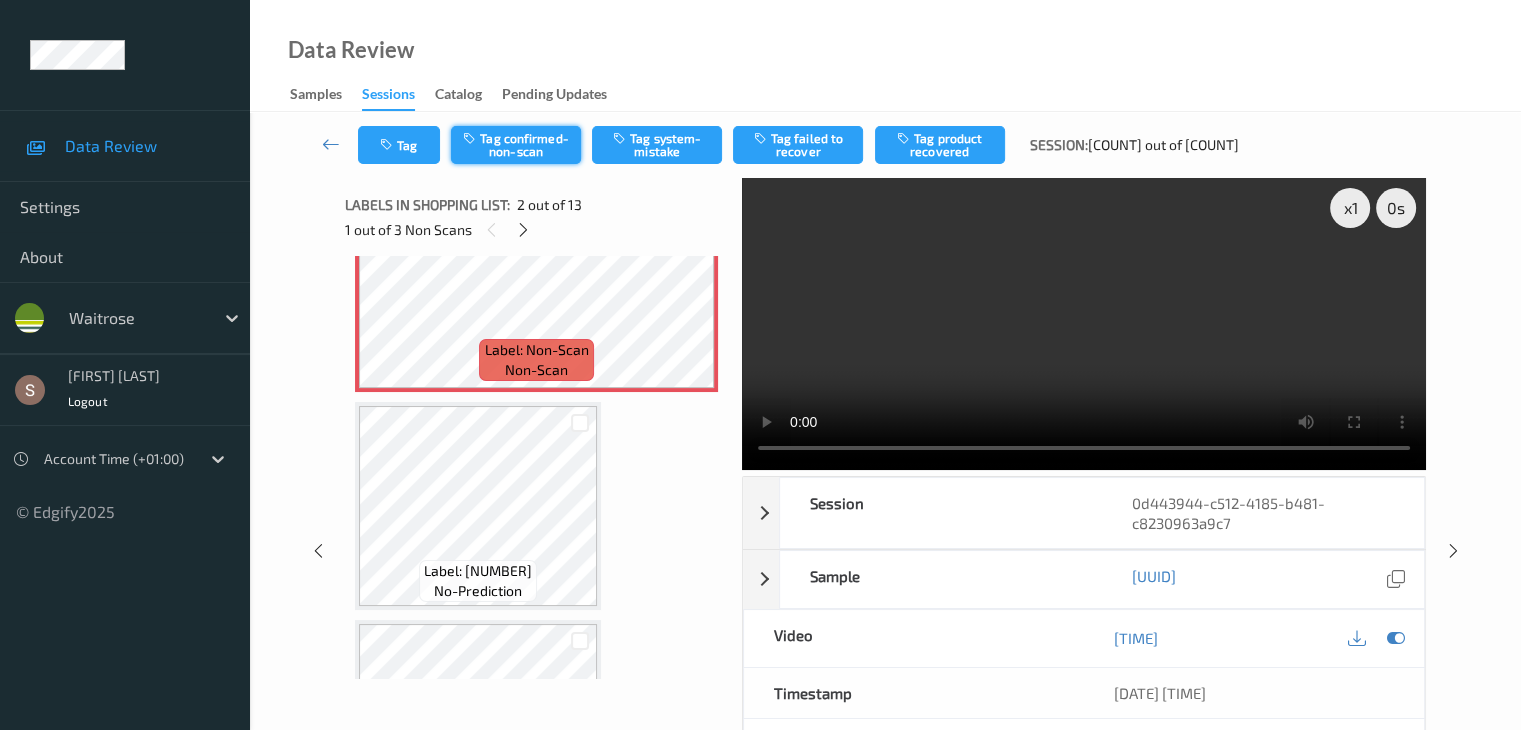 click on "Tag   confirmed-non-scan" at bounding box center (516, 145) 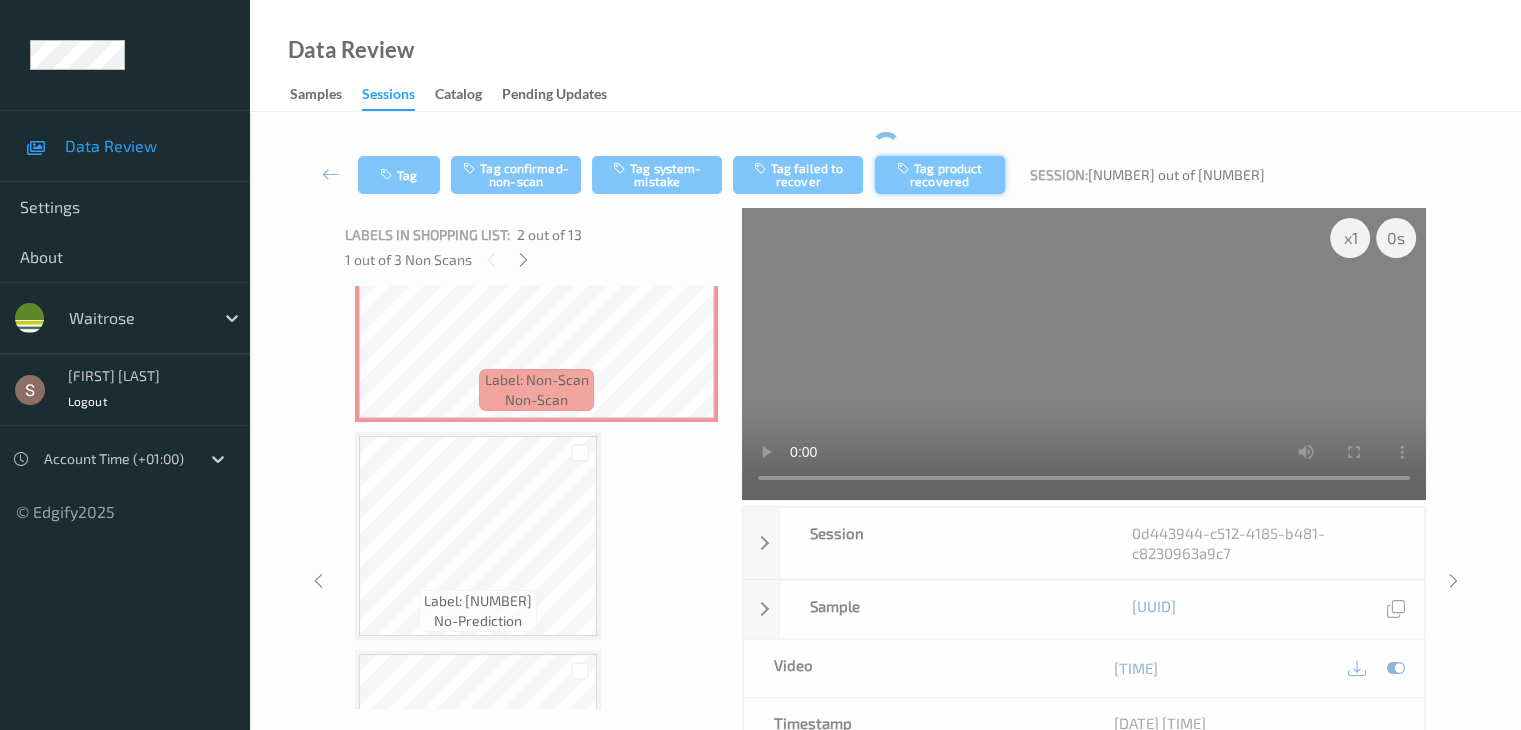 click on "Tag   product recovered" at bounding box center (940, 175) 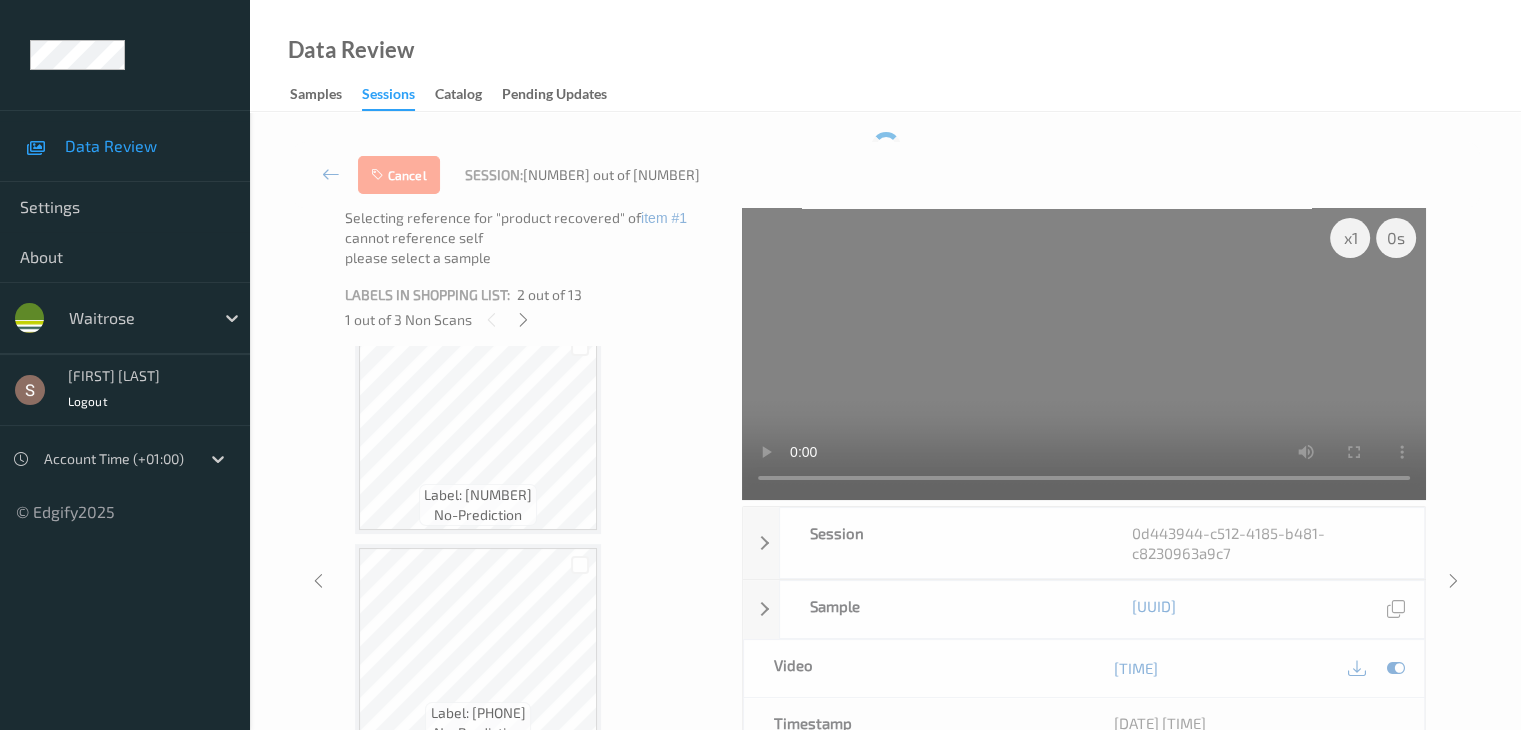 scroll, scrollTop: 700, scrollLeft: 0, axis: vertical 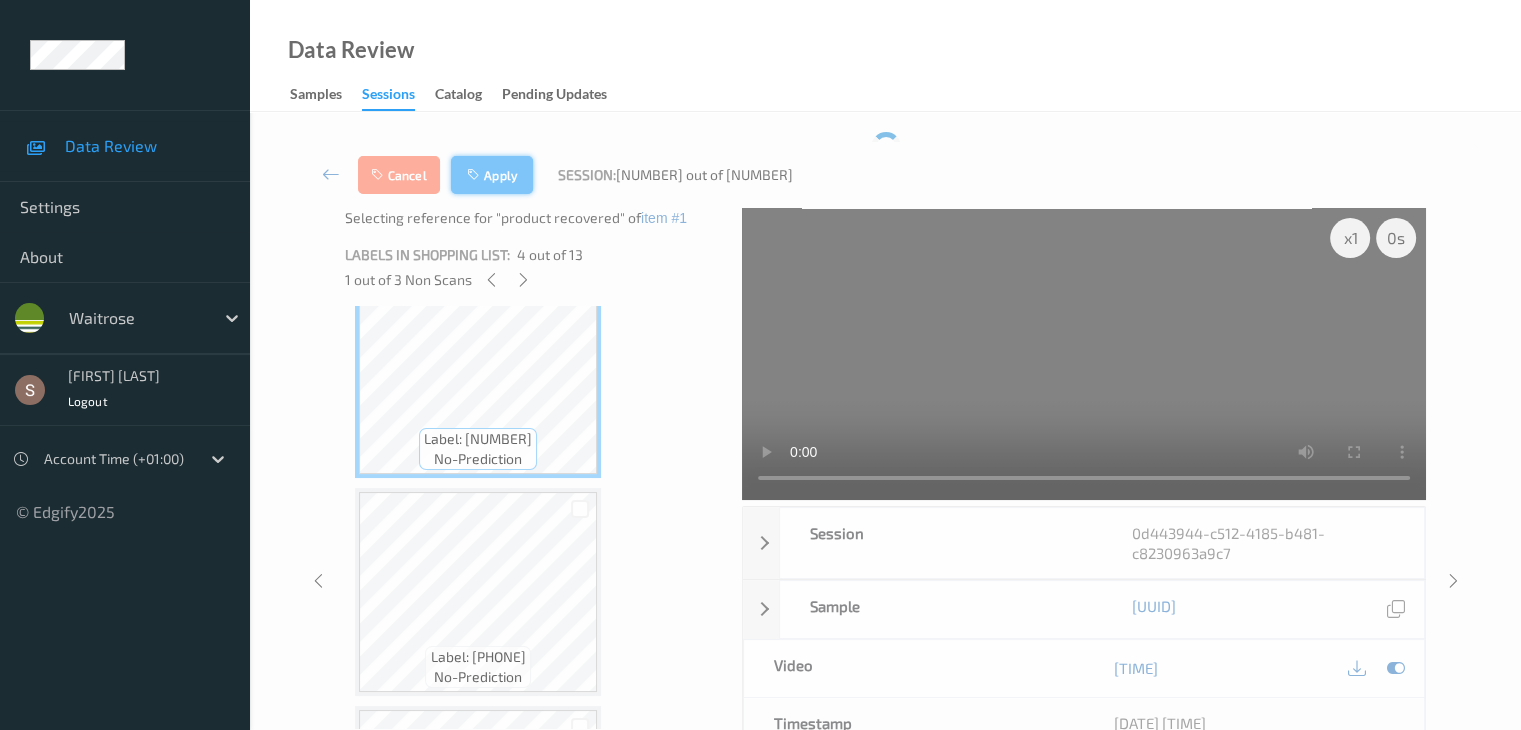 click on "Apply" at bounding box center [492, 175] 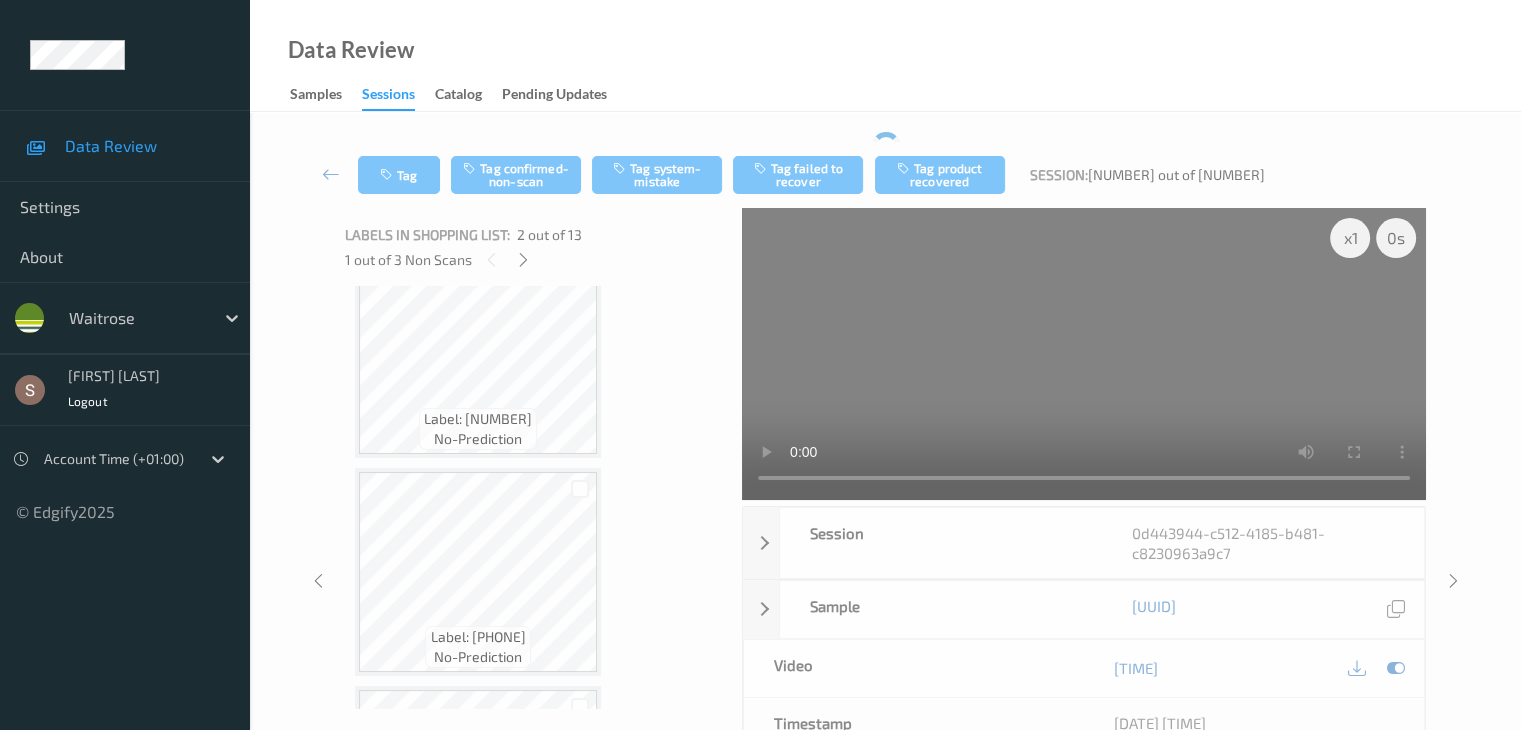 scroll, scrollTop: 10, scrollLeft: 0, axis: vertical 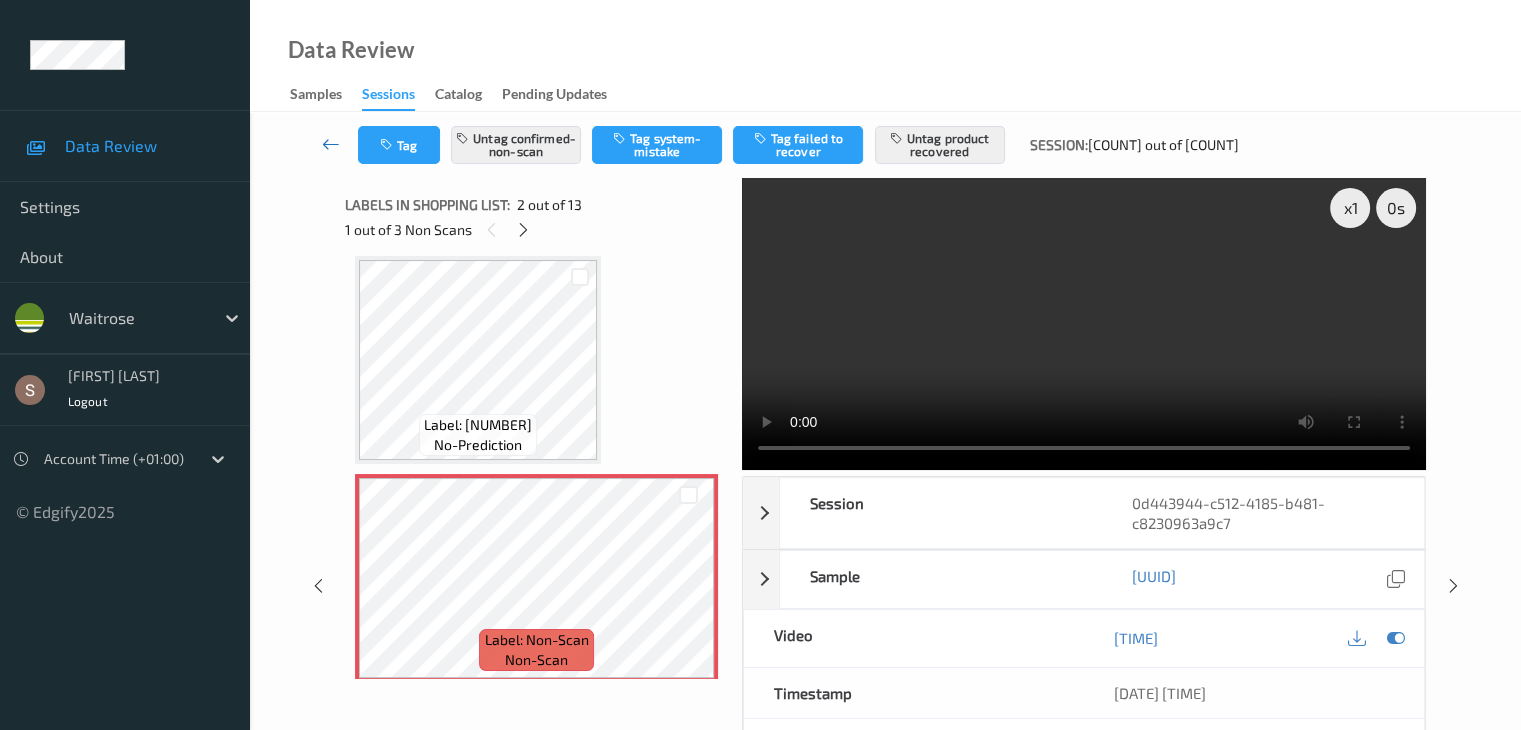 click at bounding box center [331, 144] 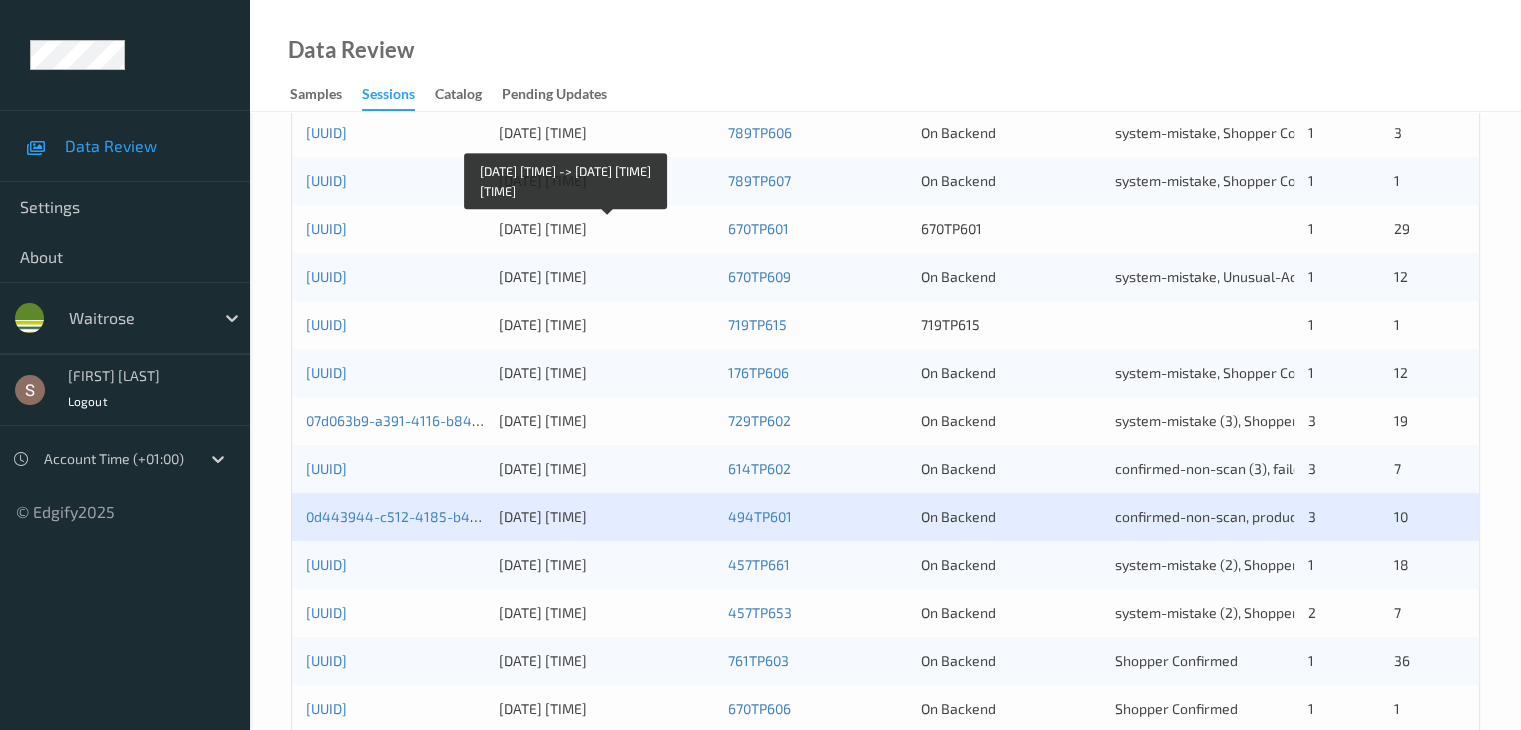 scroll, scrollTop: 932, scrollLeft: 0, axis: vertical 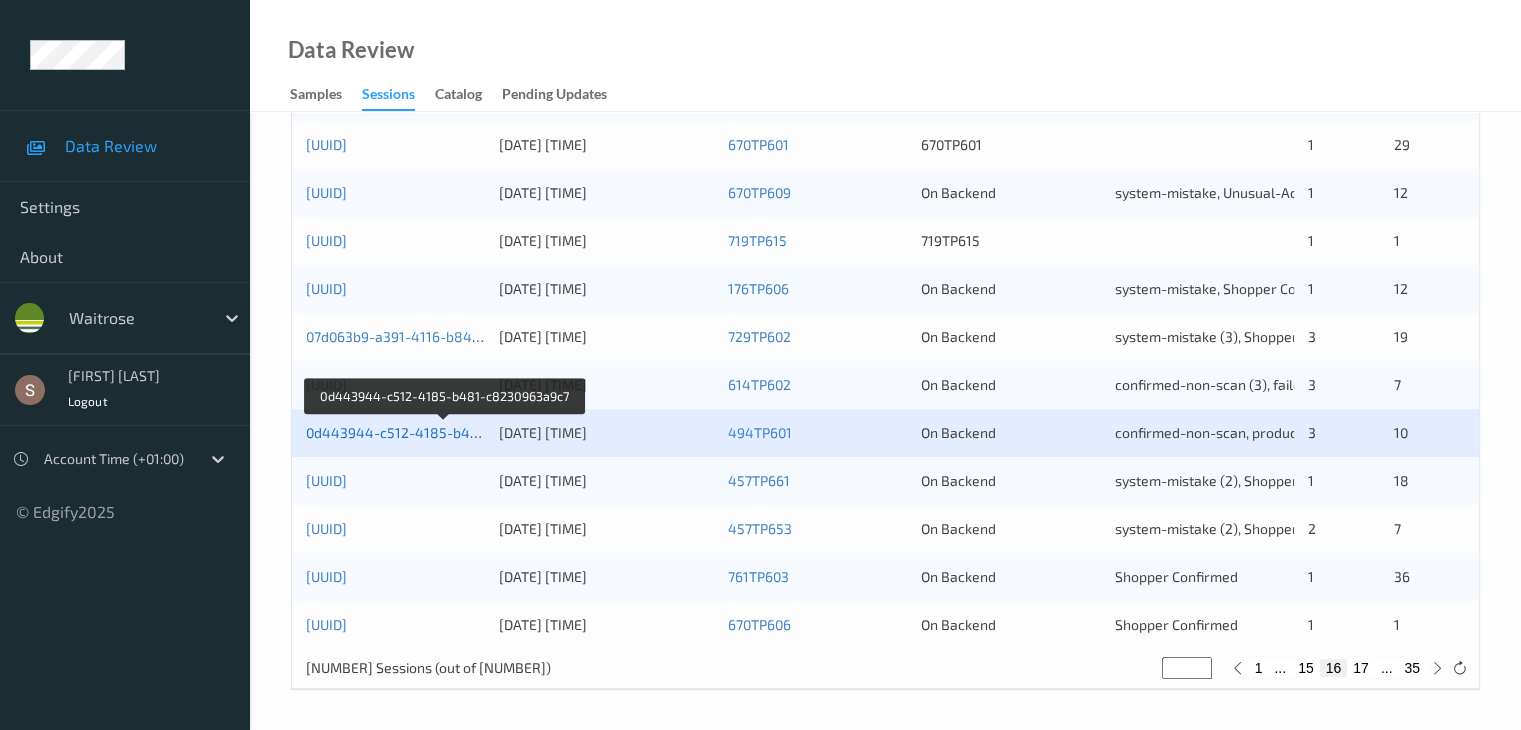 click on "0d443944-c512-4185-b481-c8230963a9c7" at bounding box center (445, 432) 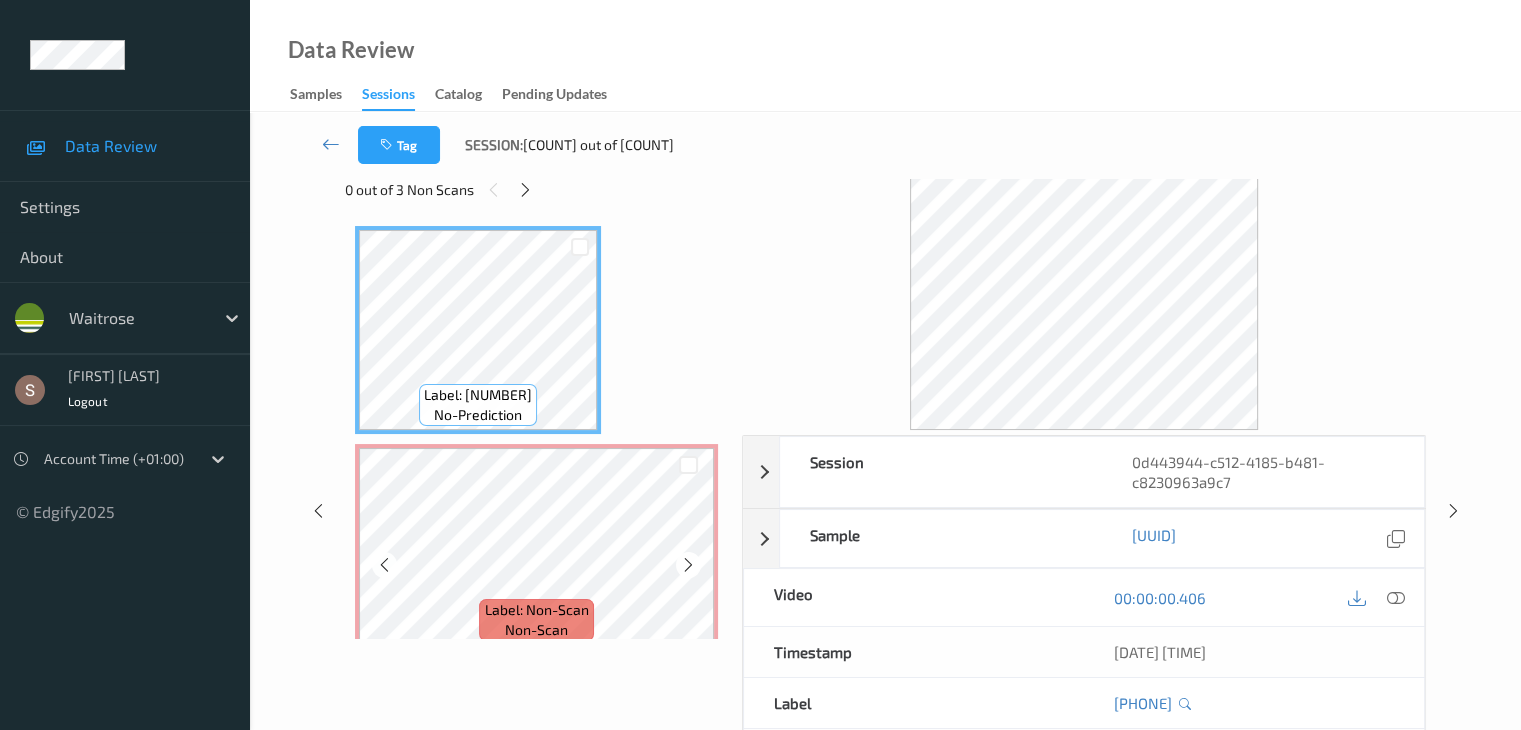 scroll, scrollTop: 0, scrollLeft: 0, axis: both 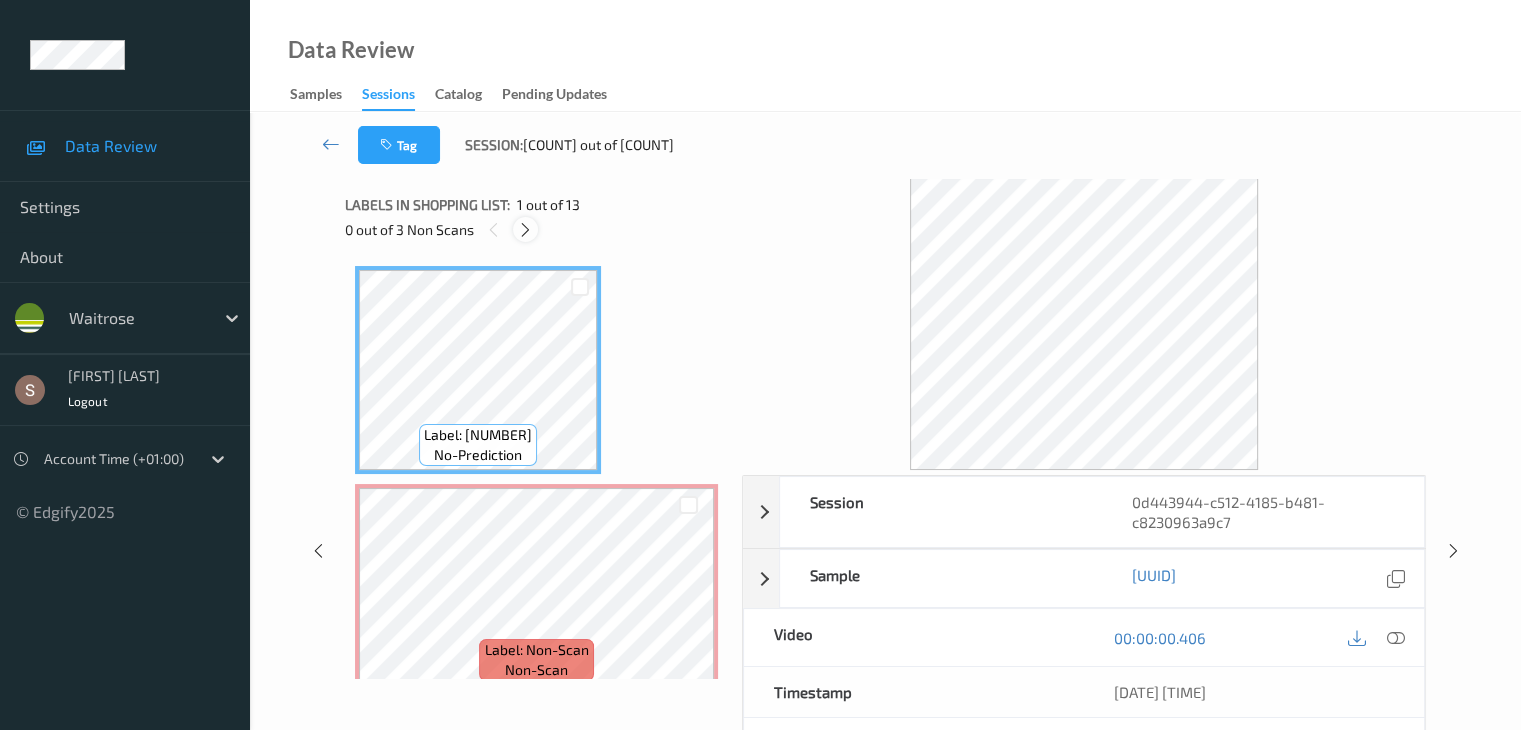 click at bounding box center (525, 230) 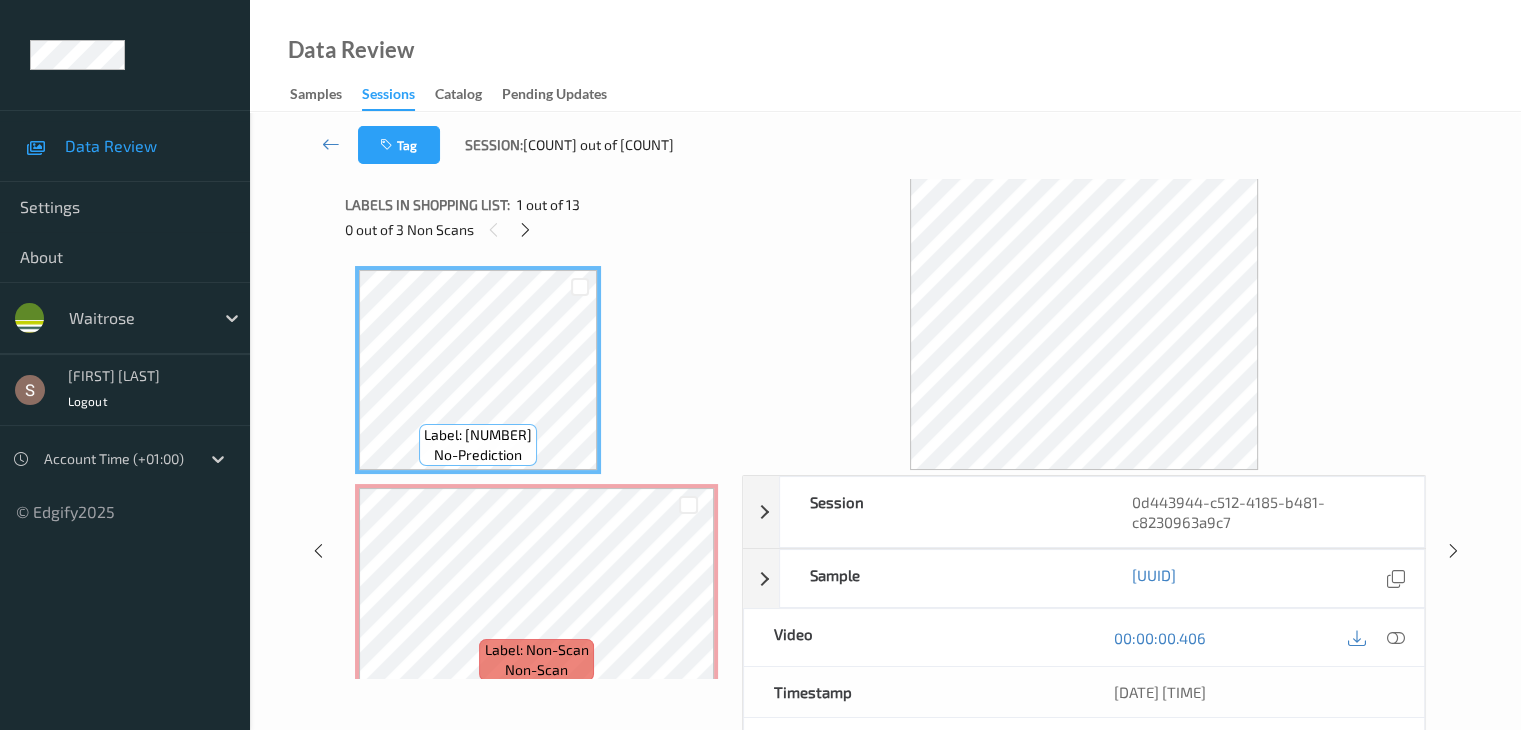 scroll, scrollTop: 10, scrollLeft: 0, axis: vertical 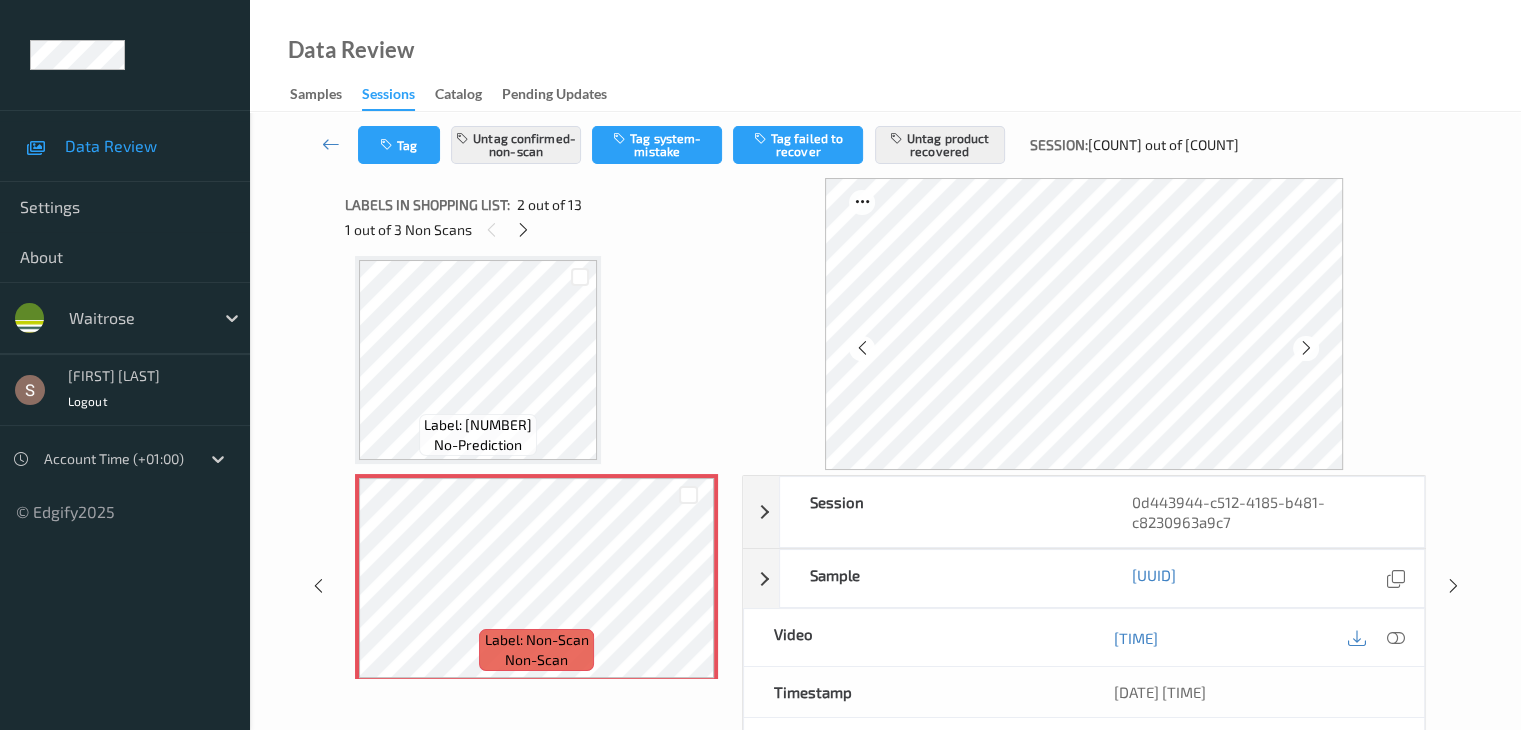 click on "Labels in shopping list: 2 out of 13 1 out of 3 Non Scans" at bounding box center (536, 217) 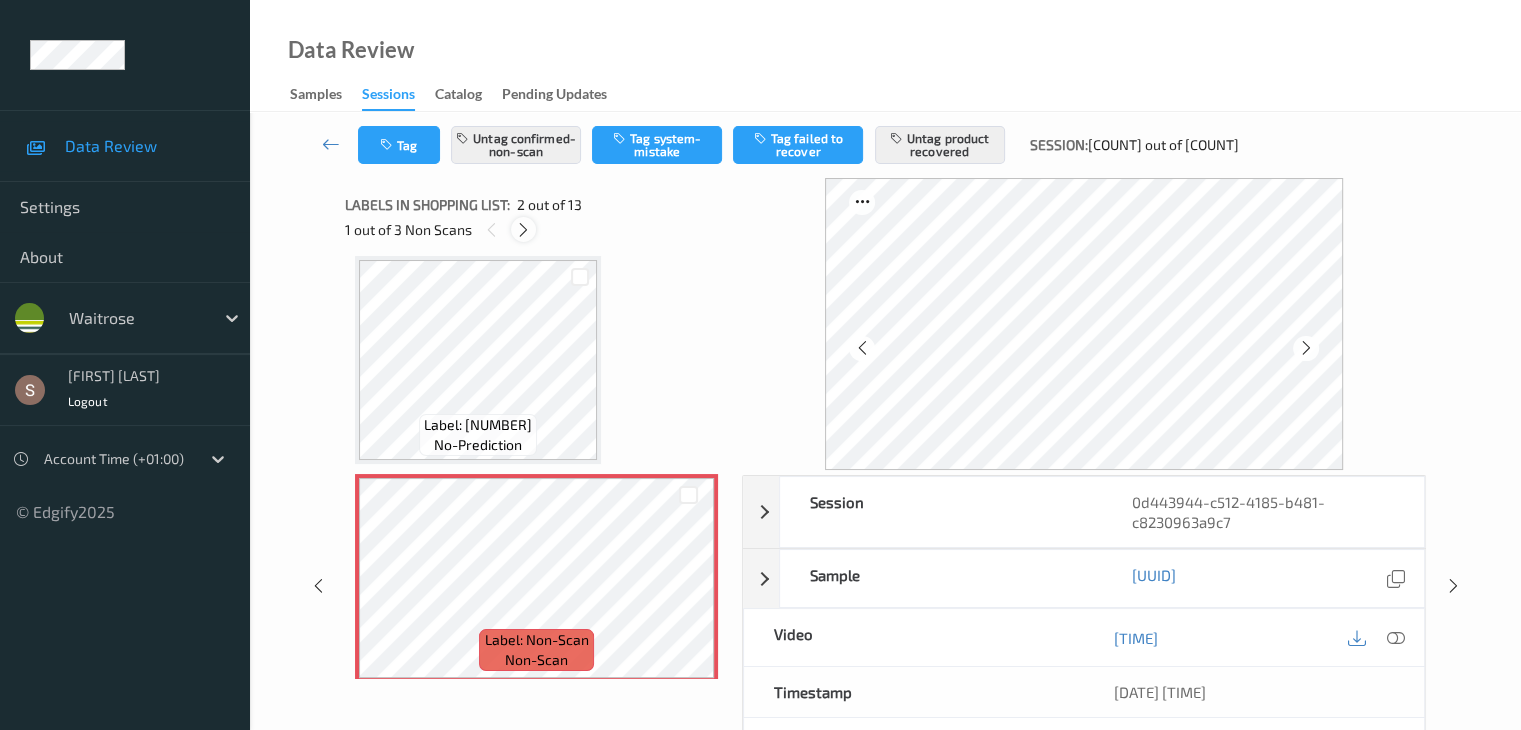 click at bounding box center [523, 230] 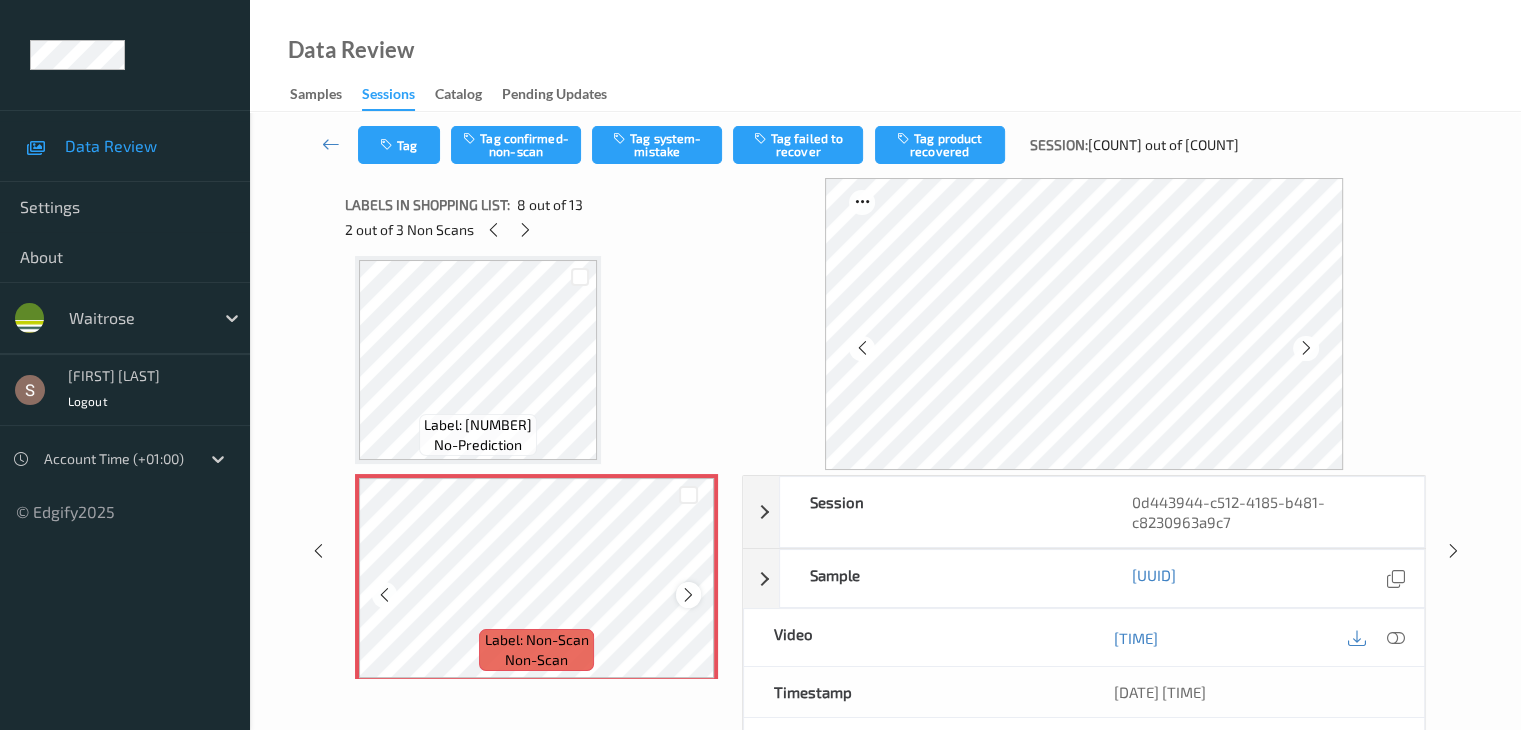 click at bounding box center [688, 595] 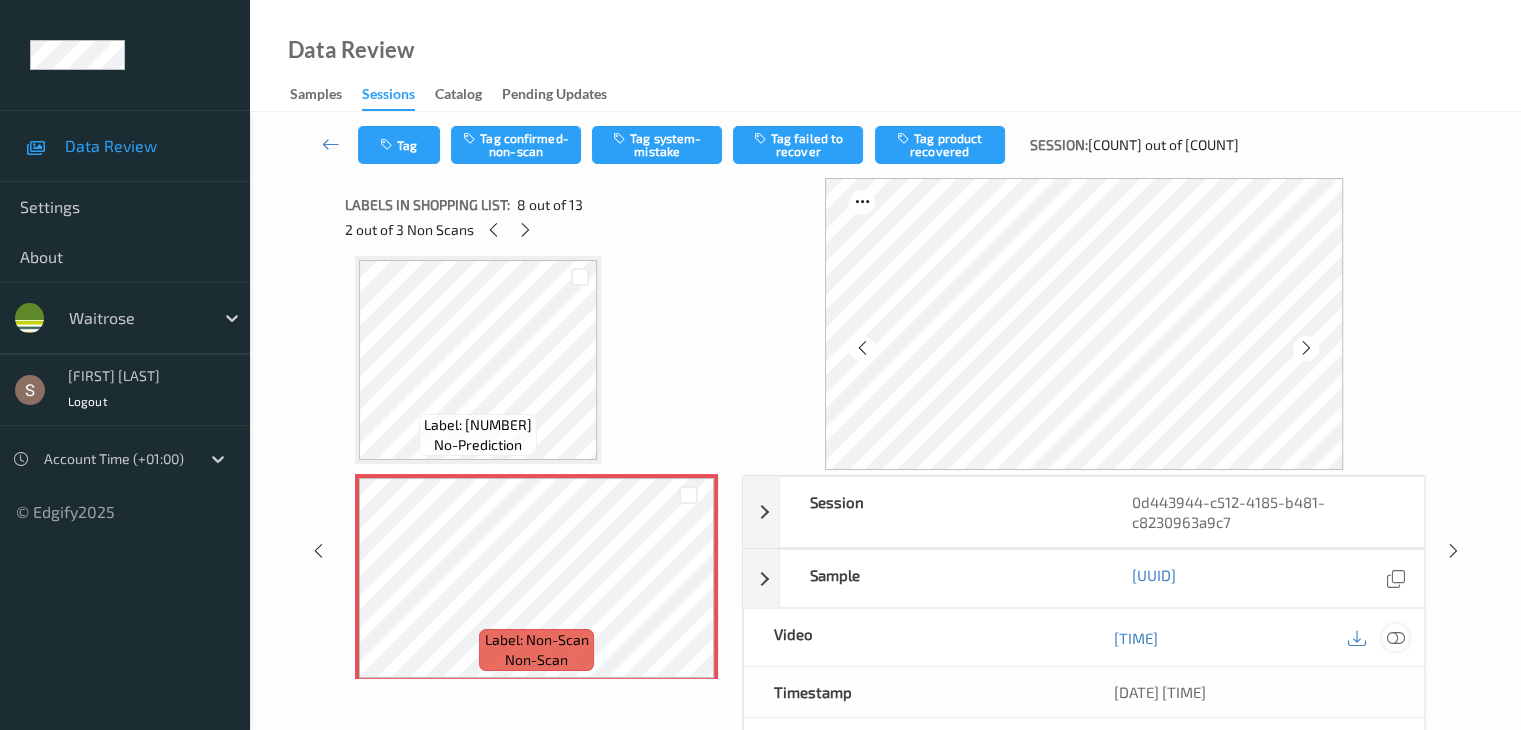 click at bounding box center [1395, 638] 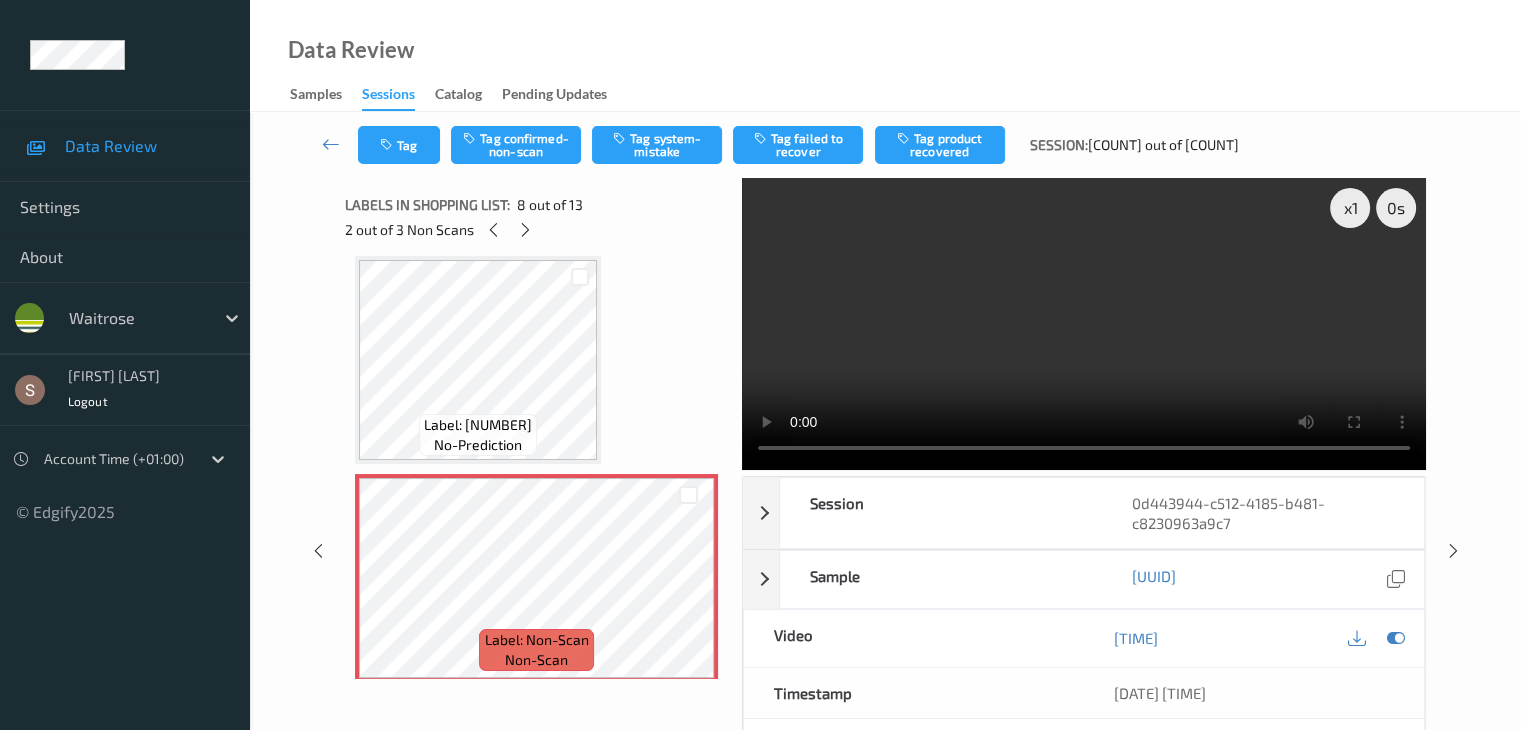 click at bounding box center [1084, 324] 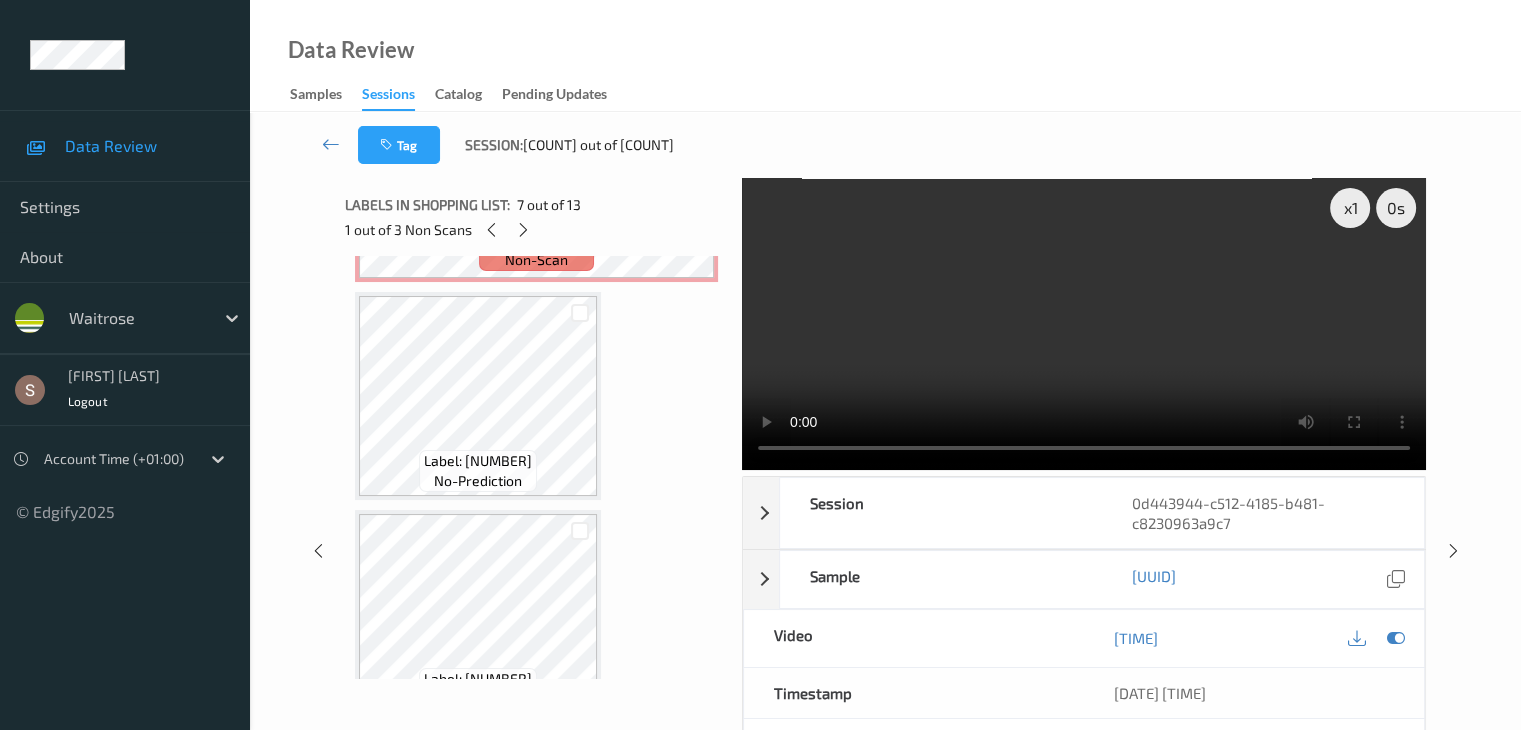 scroll, scrollTop: 1618, scrollLeft: 0, axis: vertical 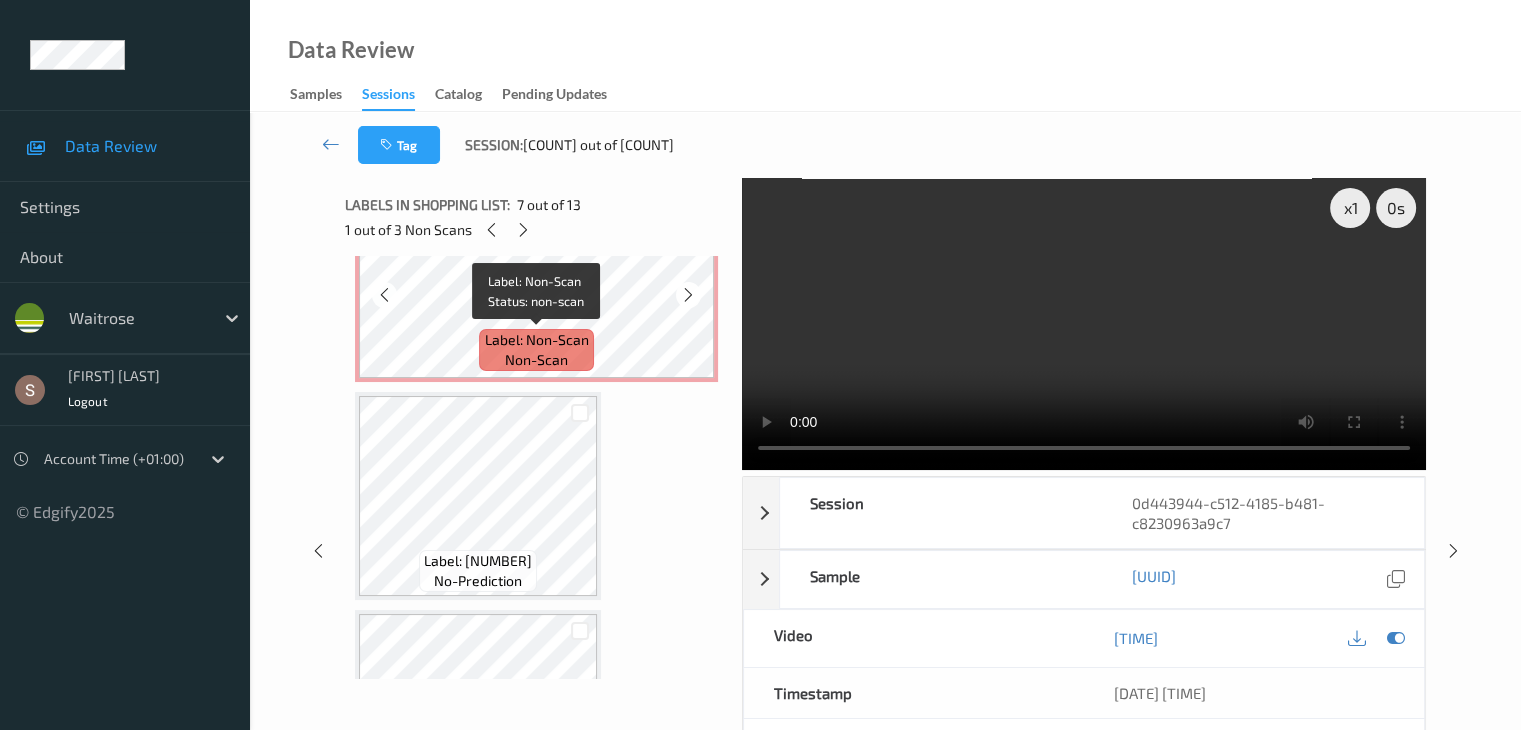 click on "Label: Non-Scan" at bounding box center [537, 340] 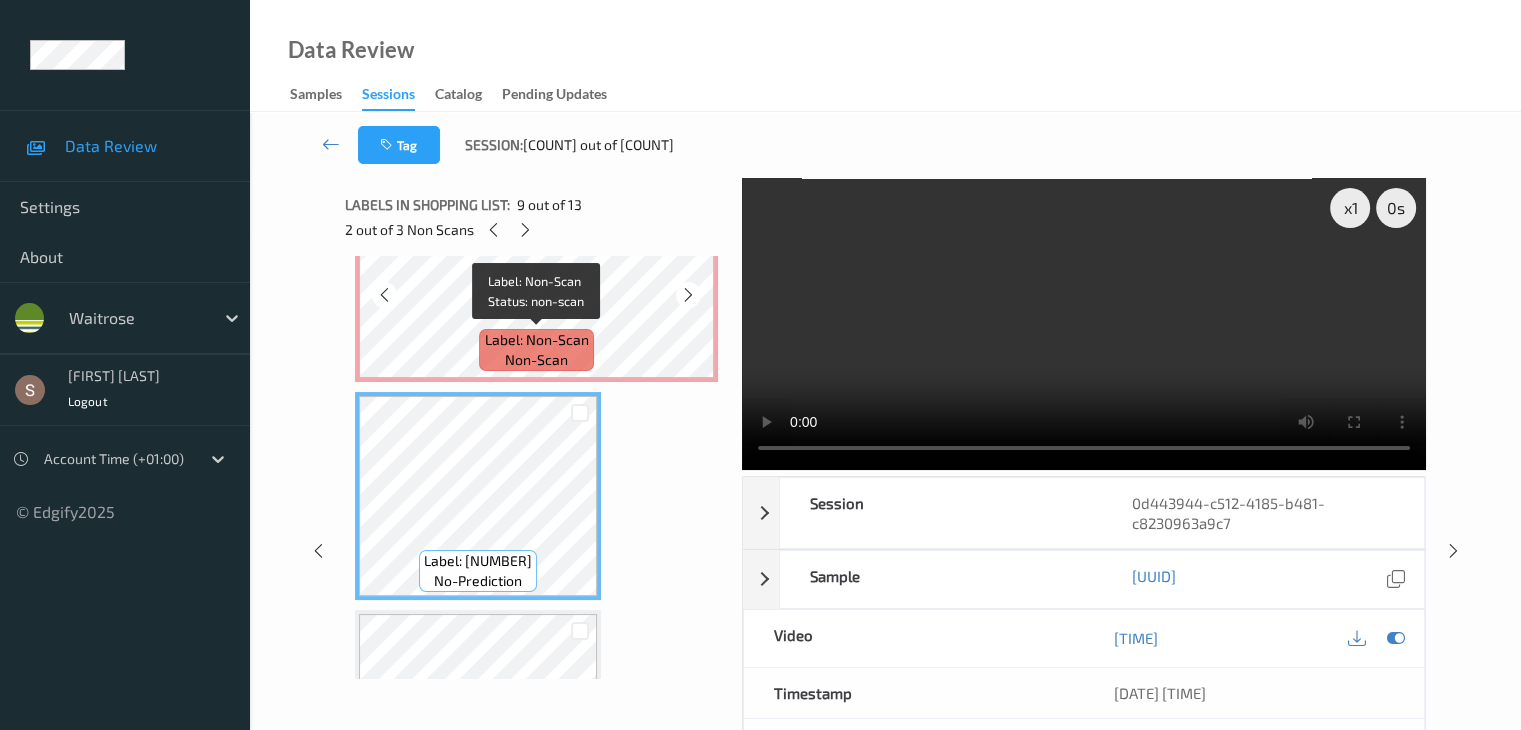 click on "Label: Non-Scan" at bounding box center (537, 340) 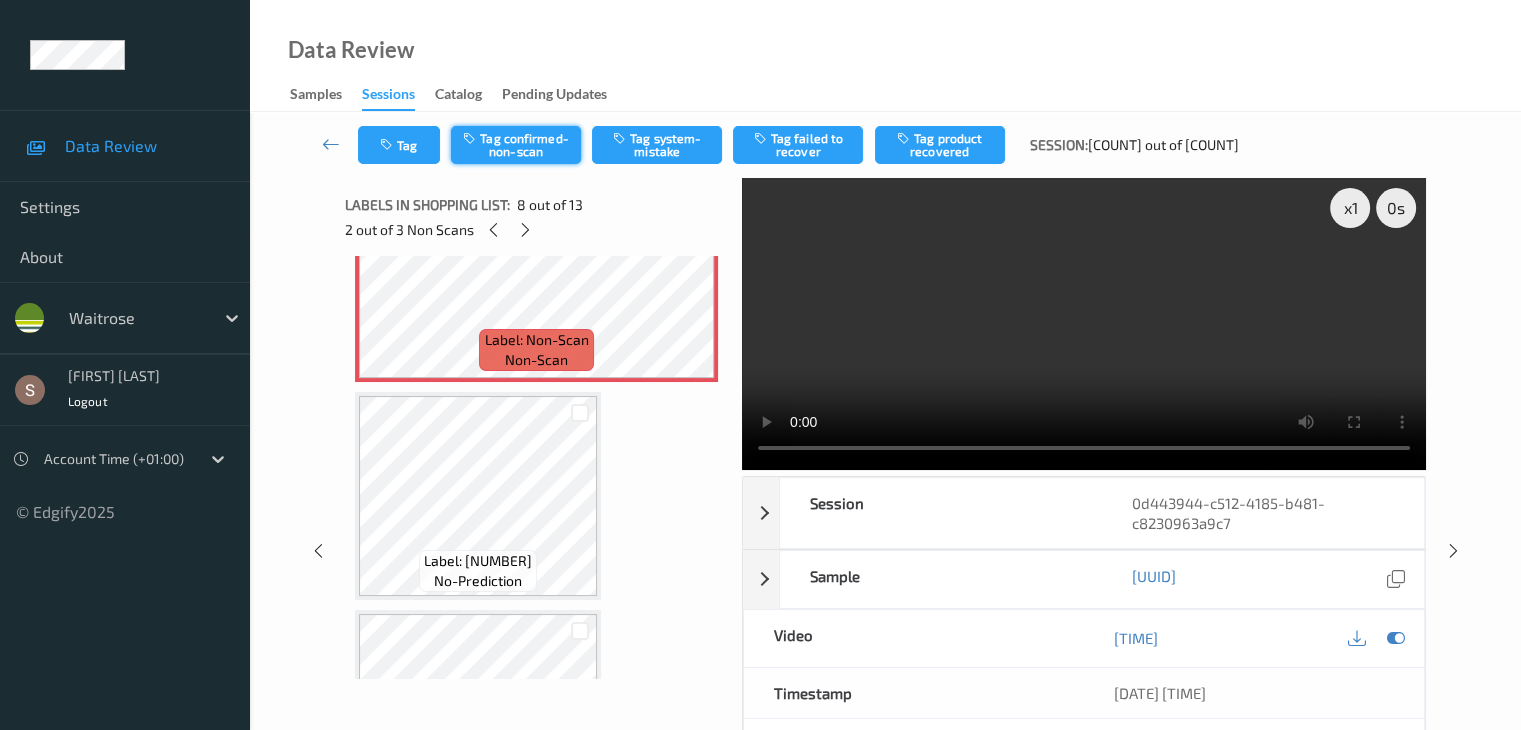 click on "Tag   confirmed-non-scan" at bounding box center [516, 145] 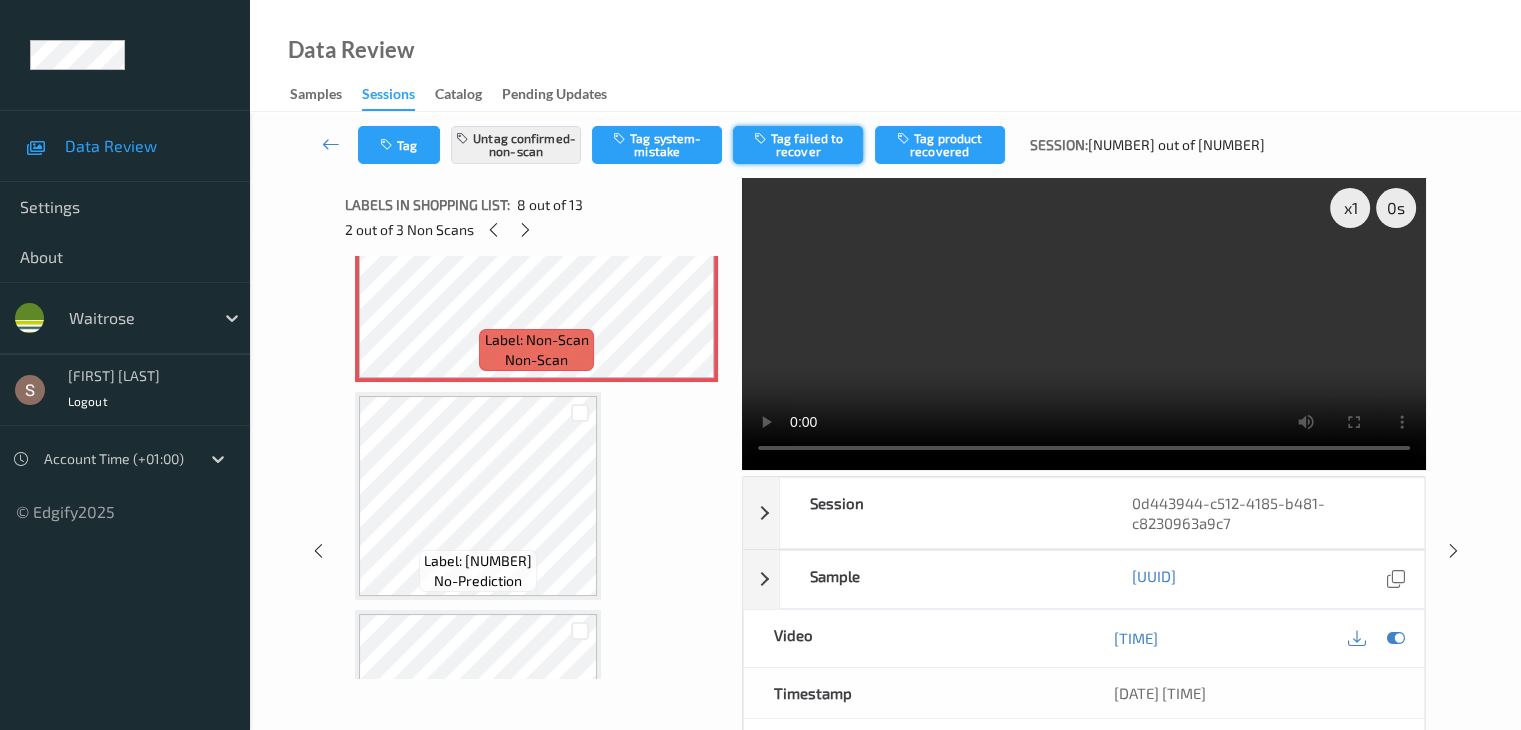 click on "Tag   failed to recover" at bounding box center (798, 145) 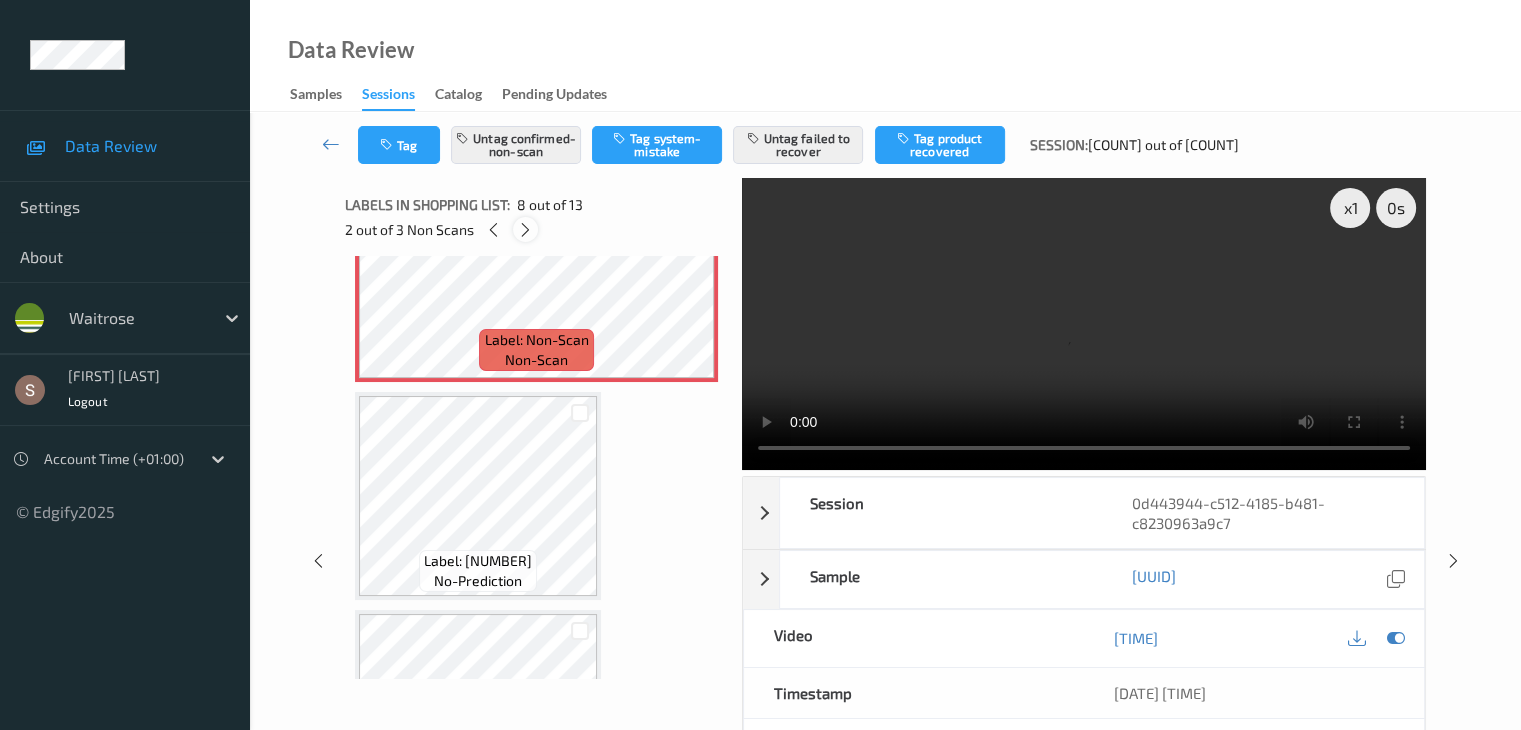 click at bounding box center [525, 230] 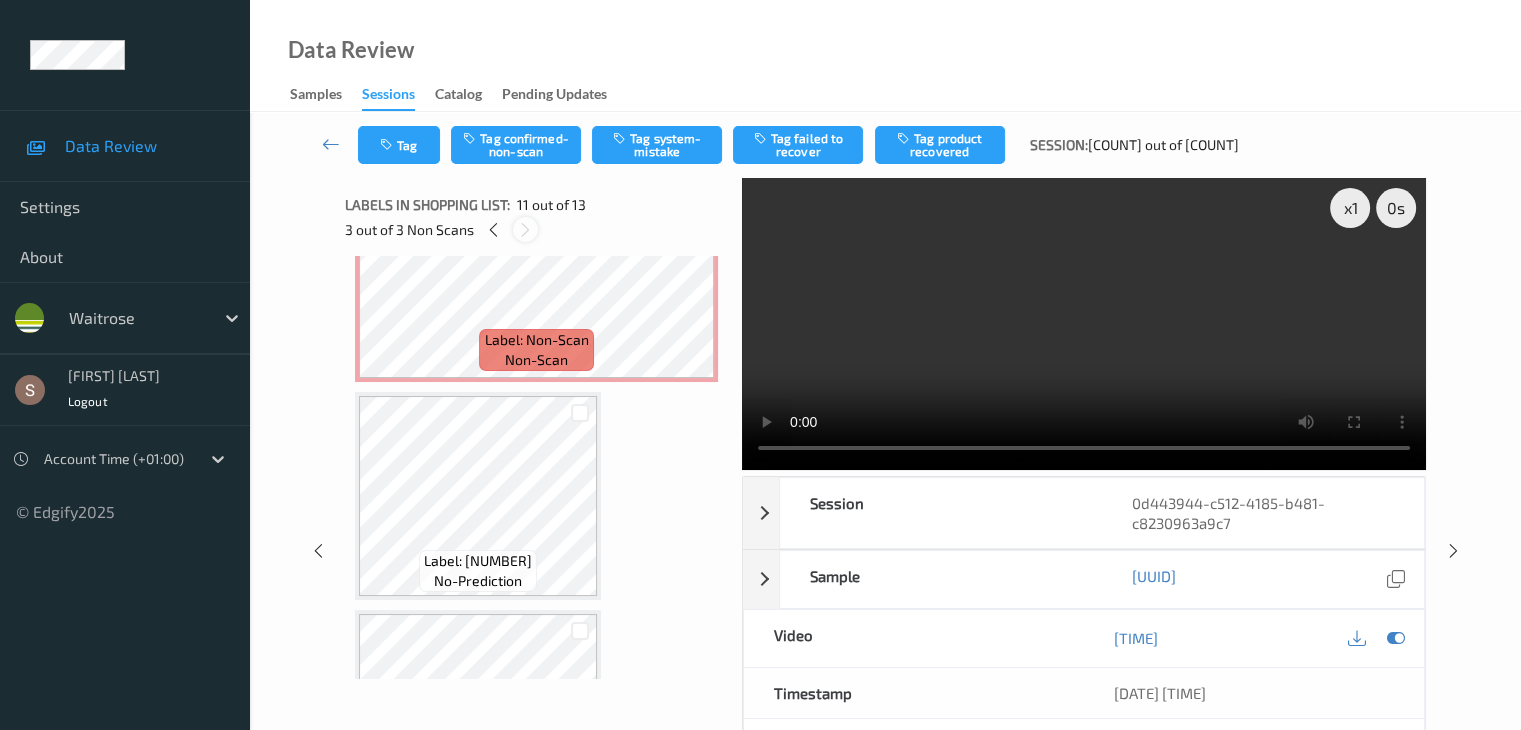 scroll, scrollTop: 1972, scrollLeft: 0, axis: vertical 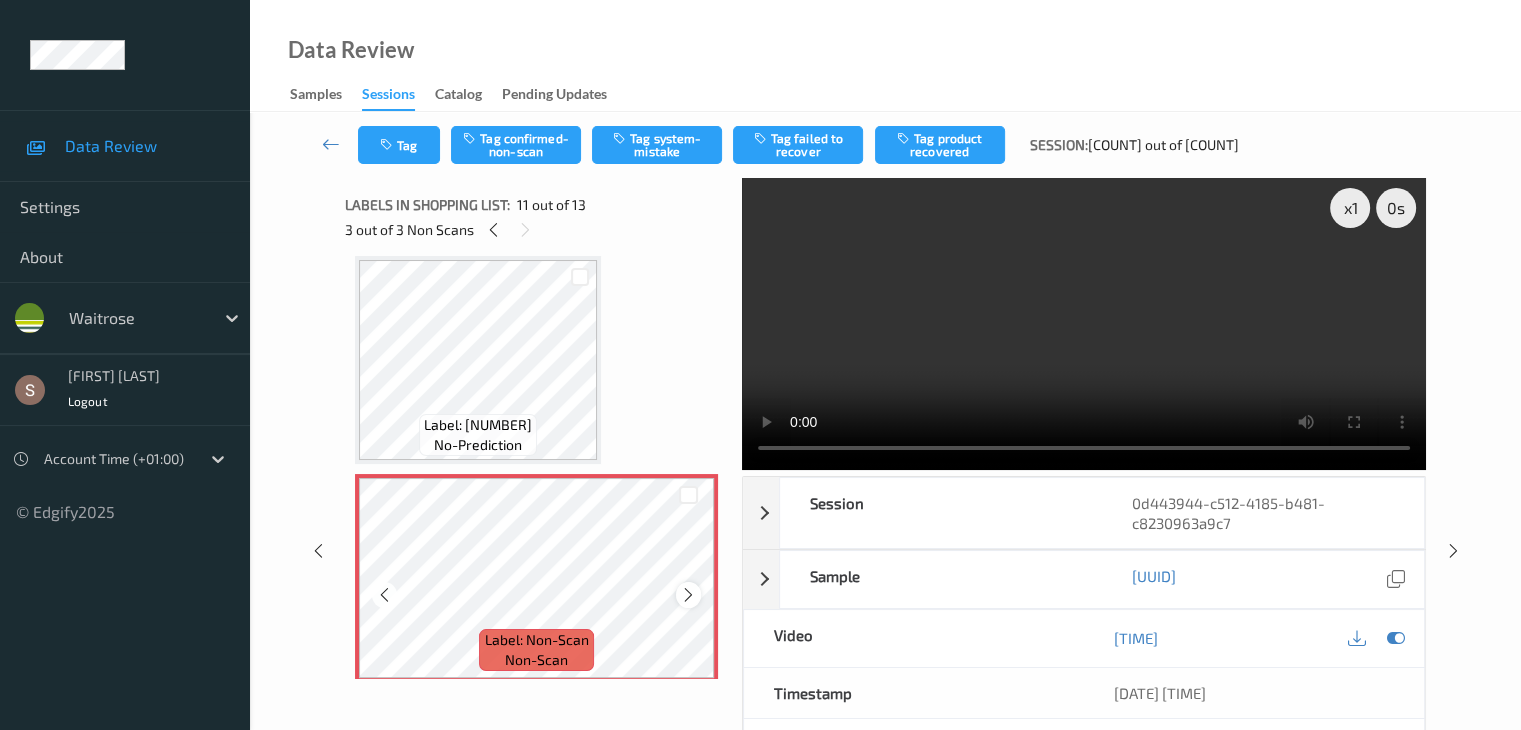 click at bounding box center (688, 595) 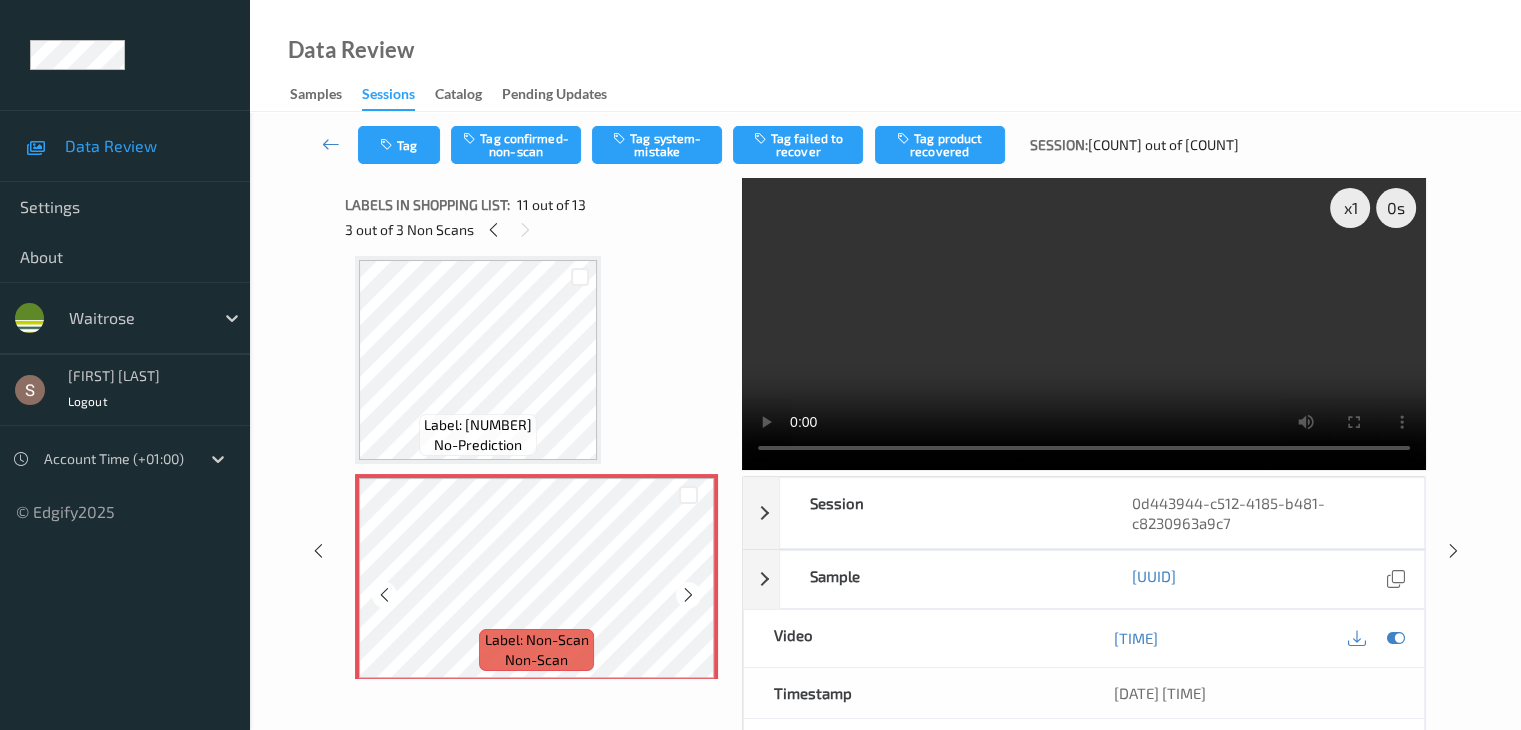 click at bounding box center (688, 595) 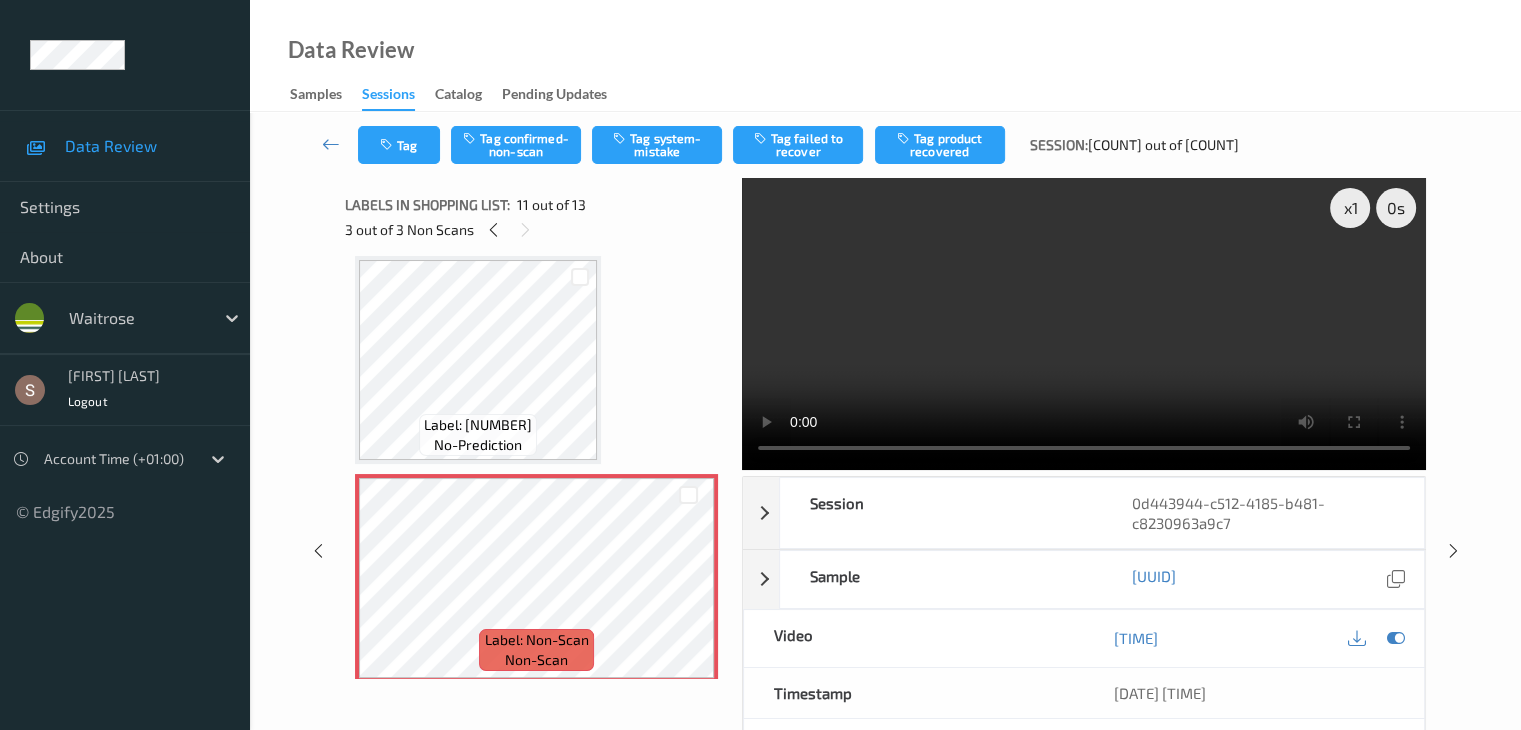 click at bounding box center (1084, 324) 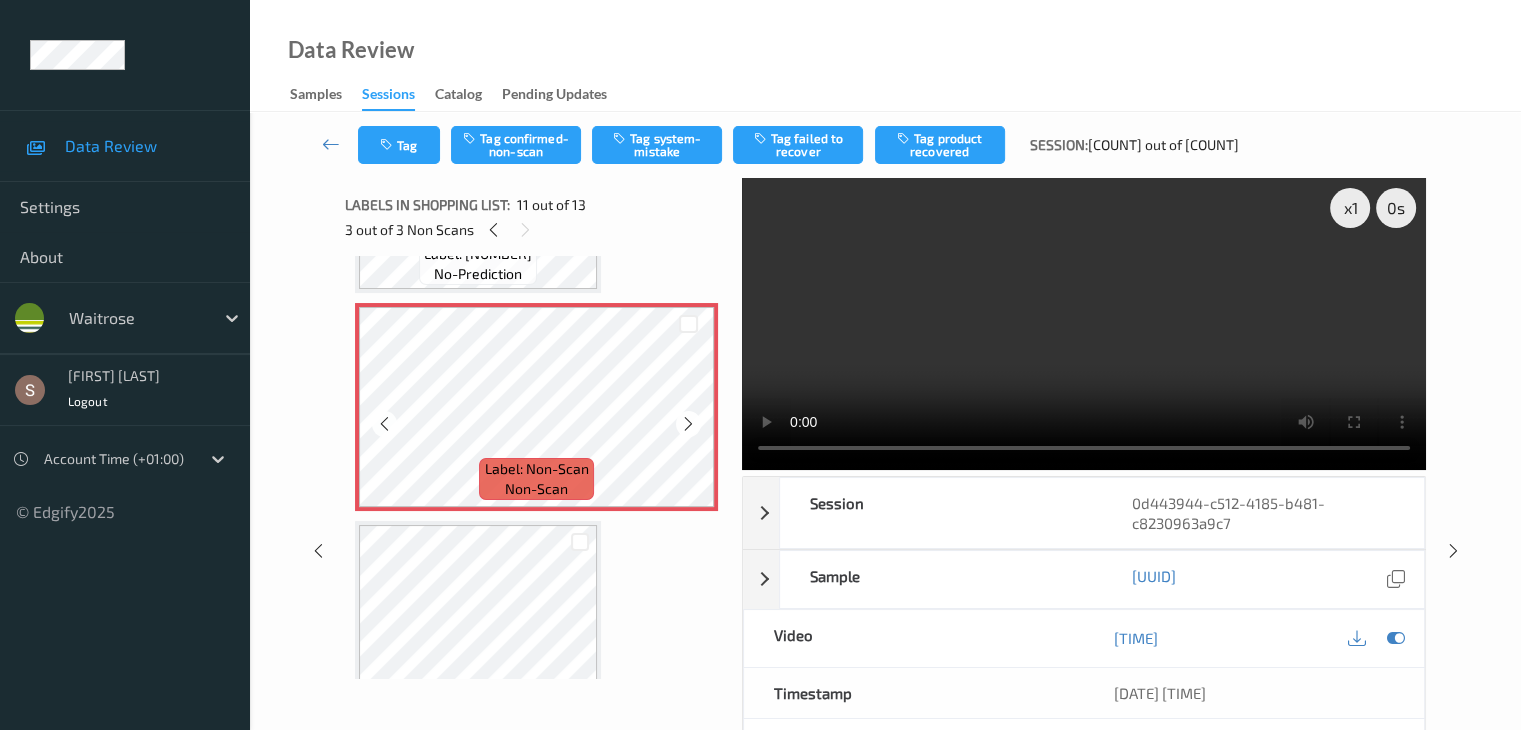 scroll, scrollTop: 2272, scrollLeft: 0, axis: vertical 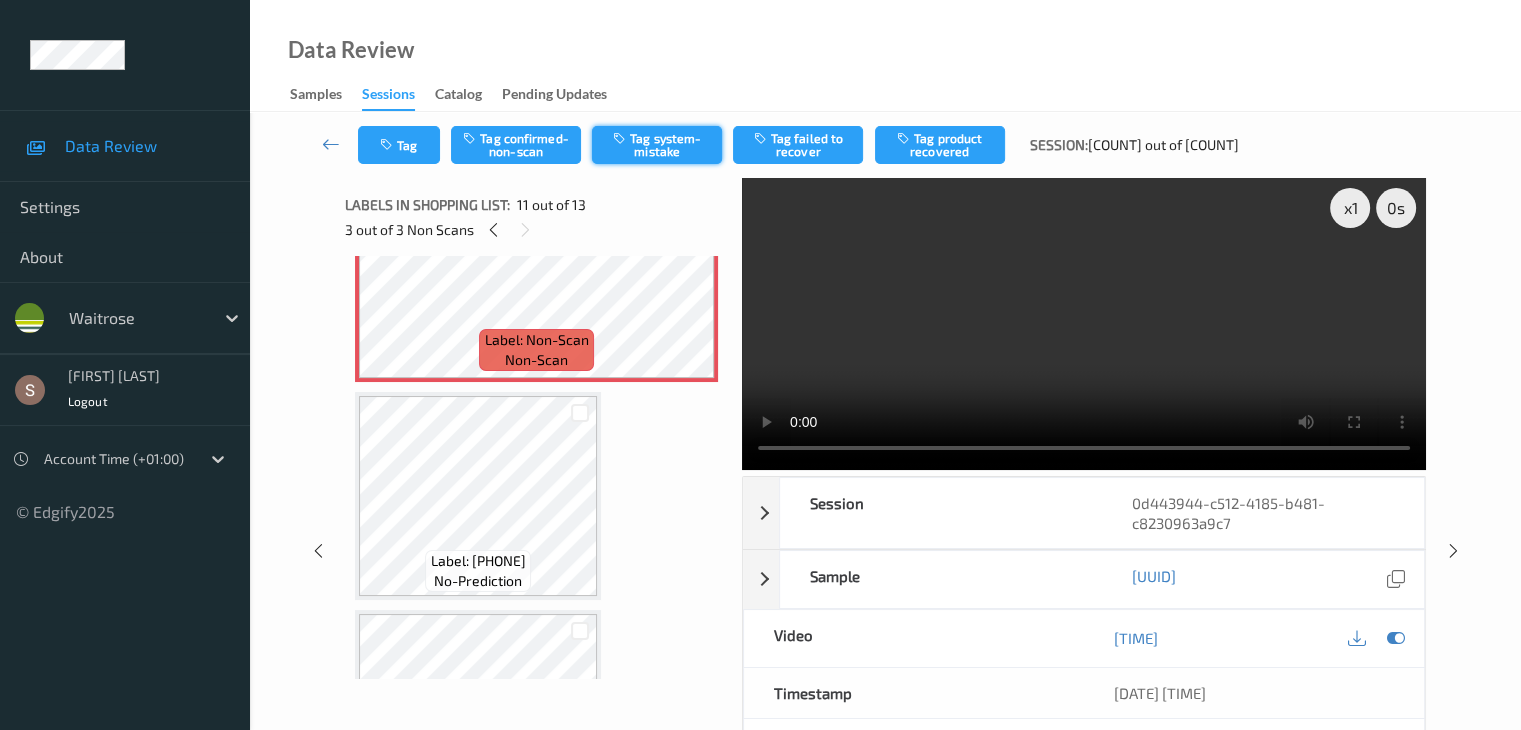 click on "Tag   system-mistake" at bounding box center [657, 145] 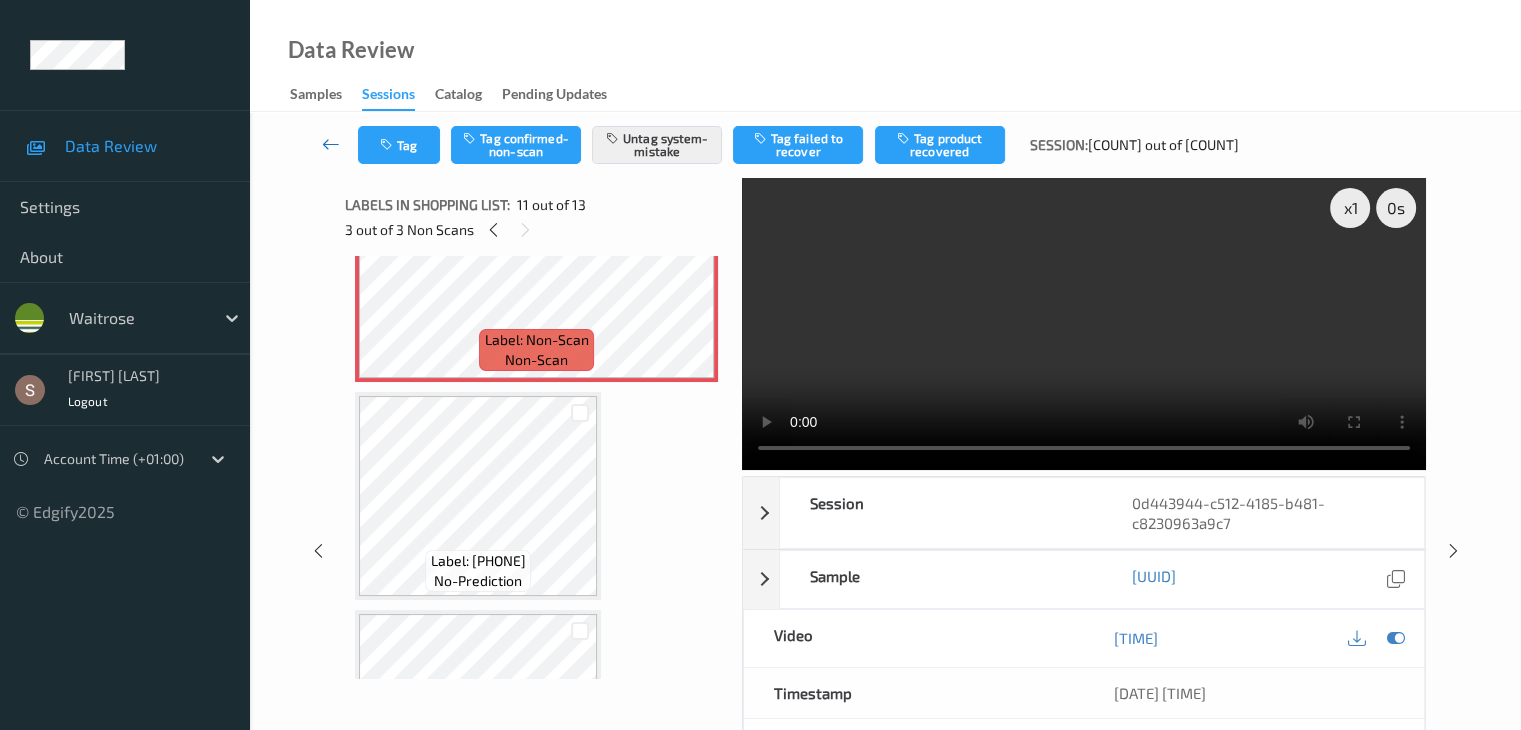 click at bounding box center (331, 144) 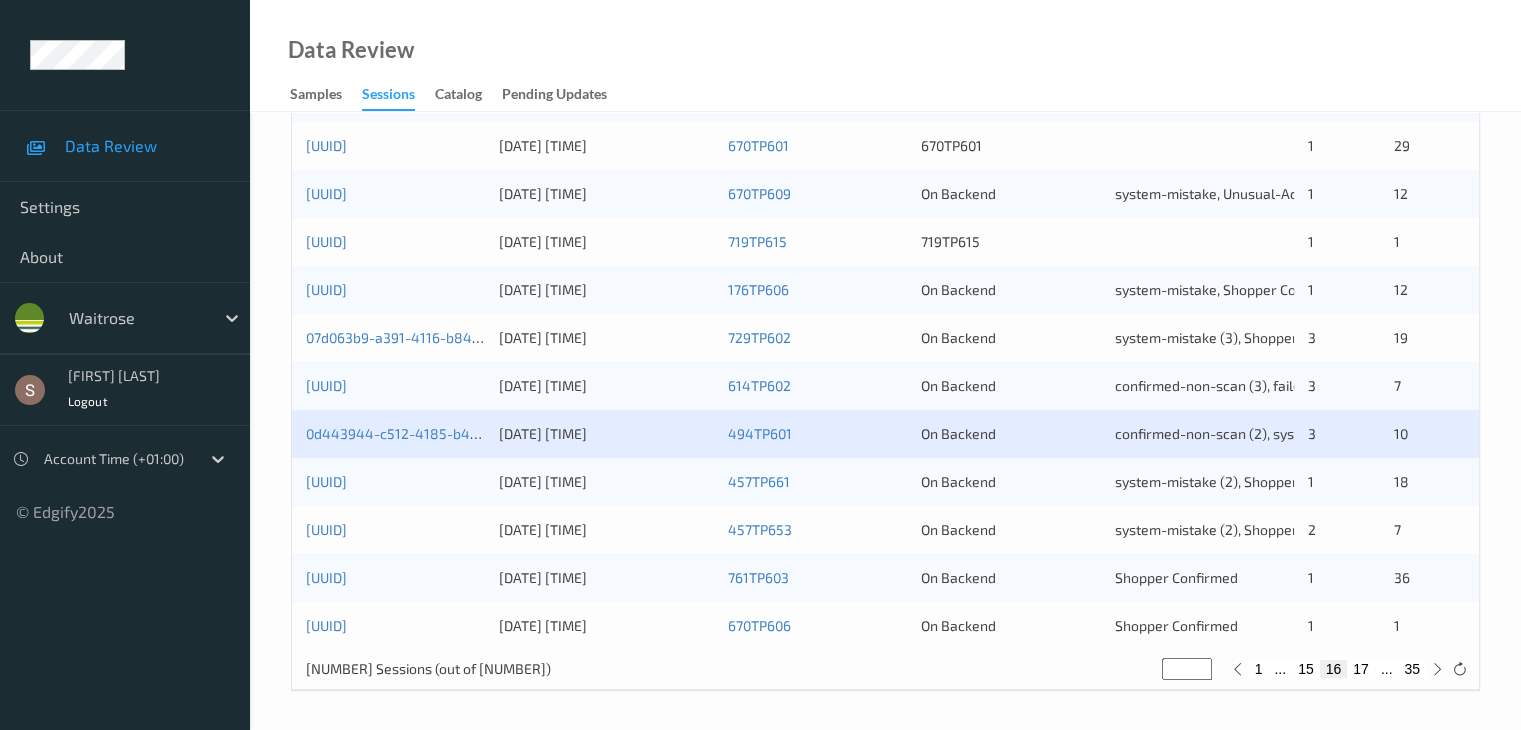 scroll, scrollTop: 932, scrollLeft: 0, axis: vertical 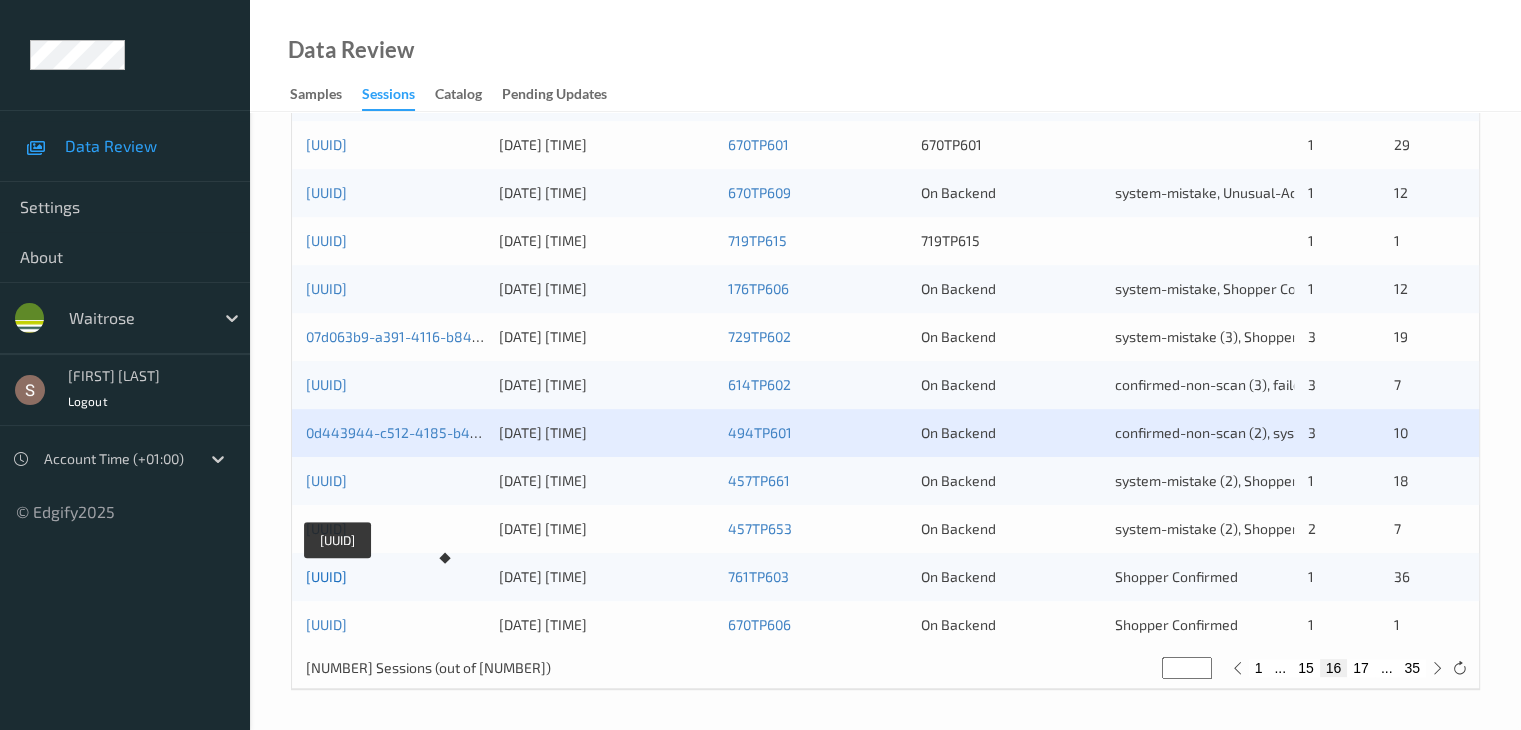 click on "981b7140-3b66-4383-9c48-d8a542d54720" at bounding box center [326, 576] 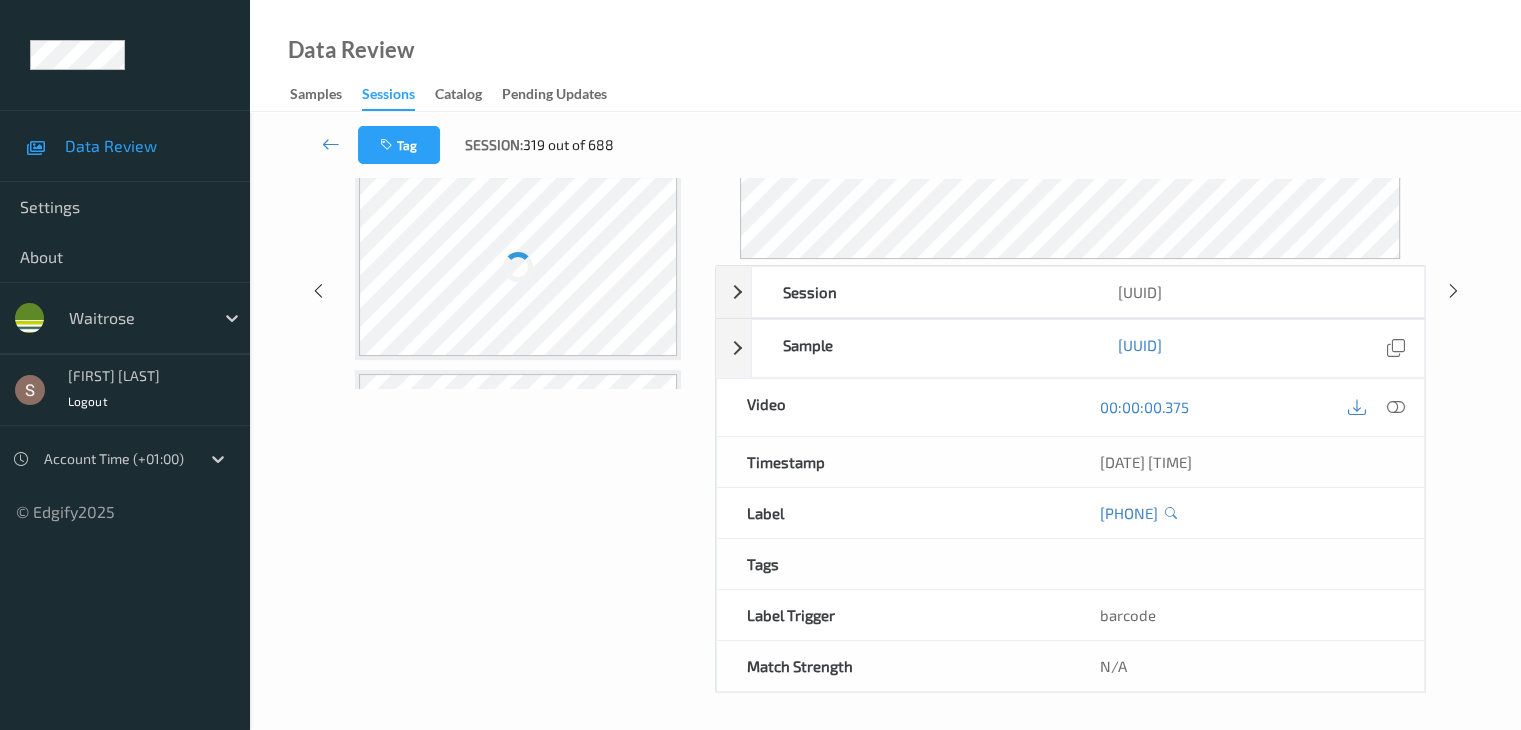scroll, scrollTop: 0, scrollLeft: 0, axis: both 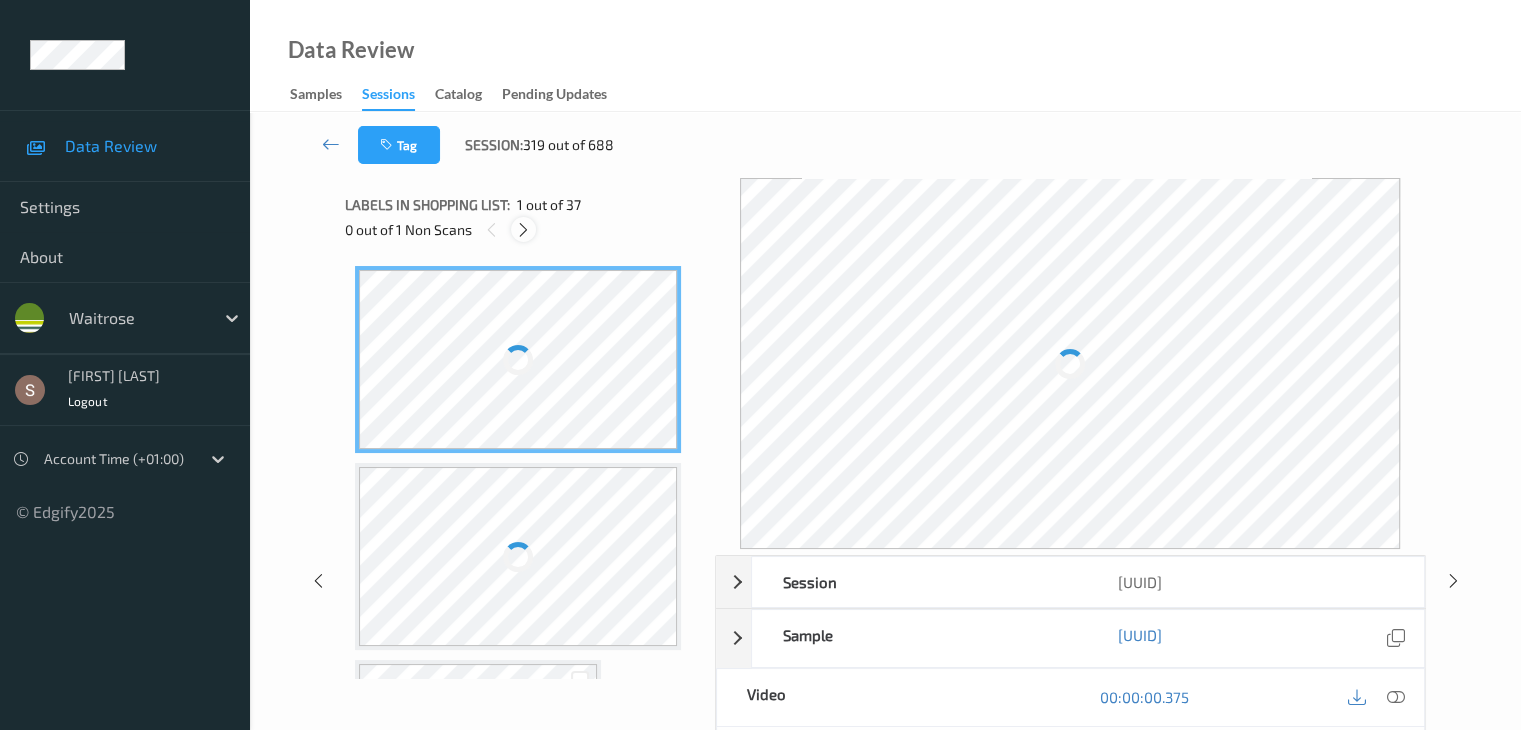 click at bounding box center [523, 230] 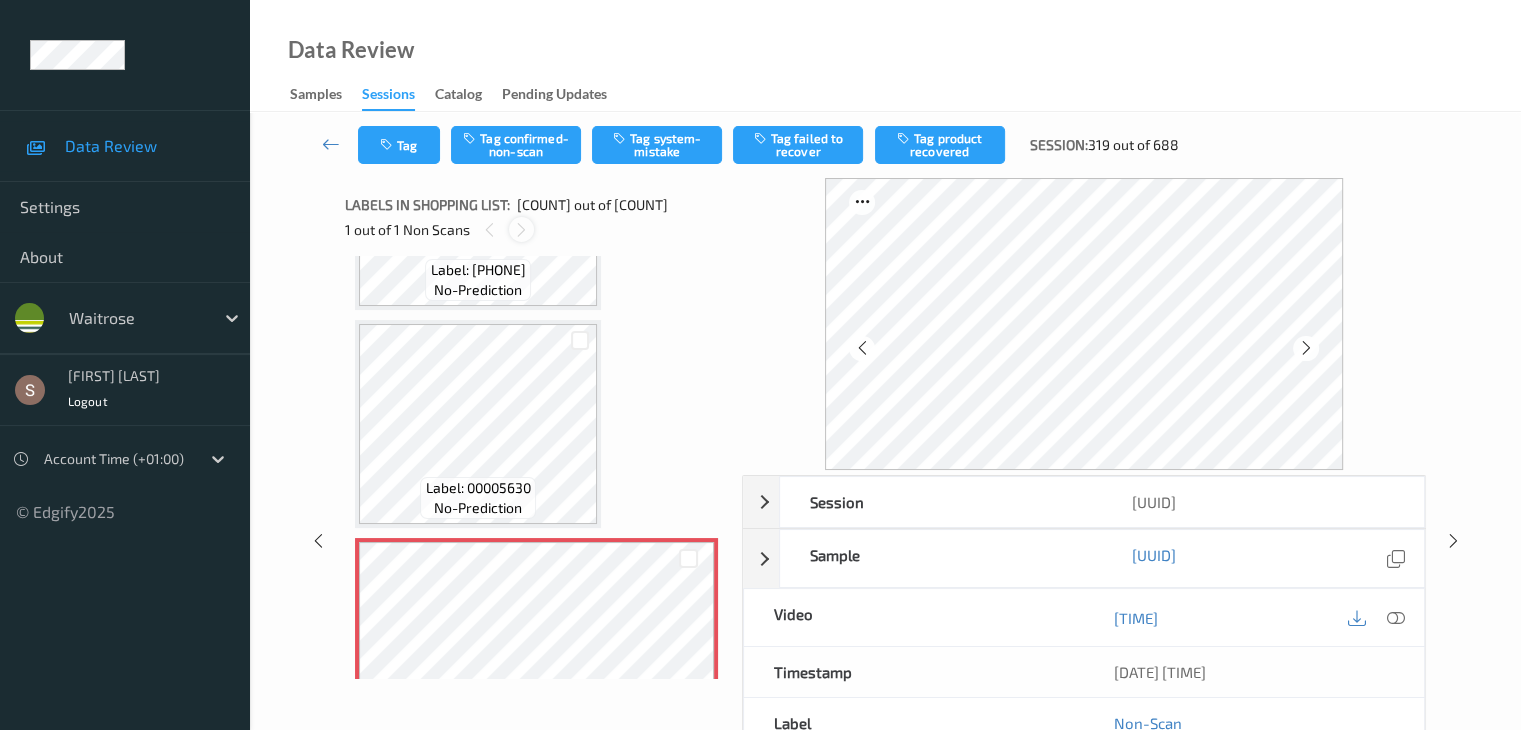 scroll, scrollTop: 5458, scrollLeft: 0, axis: vertical 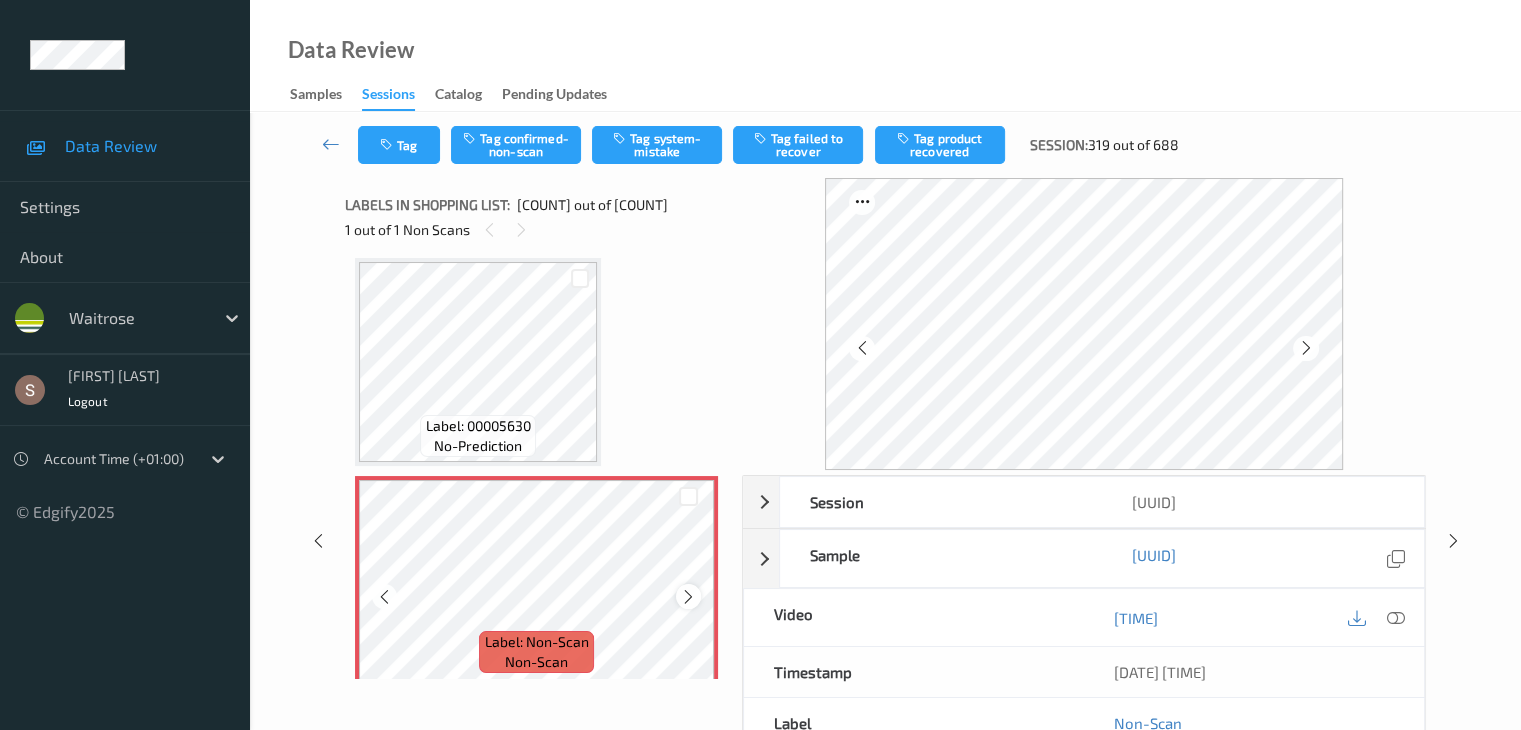click at bounding box center [688, 596] 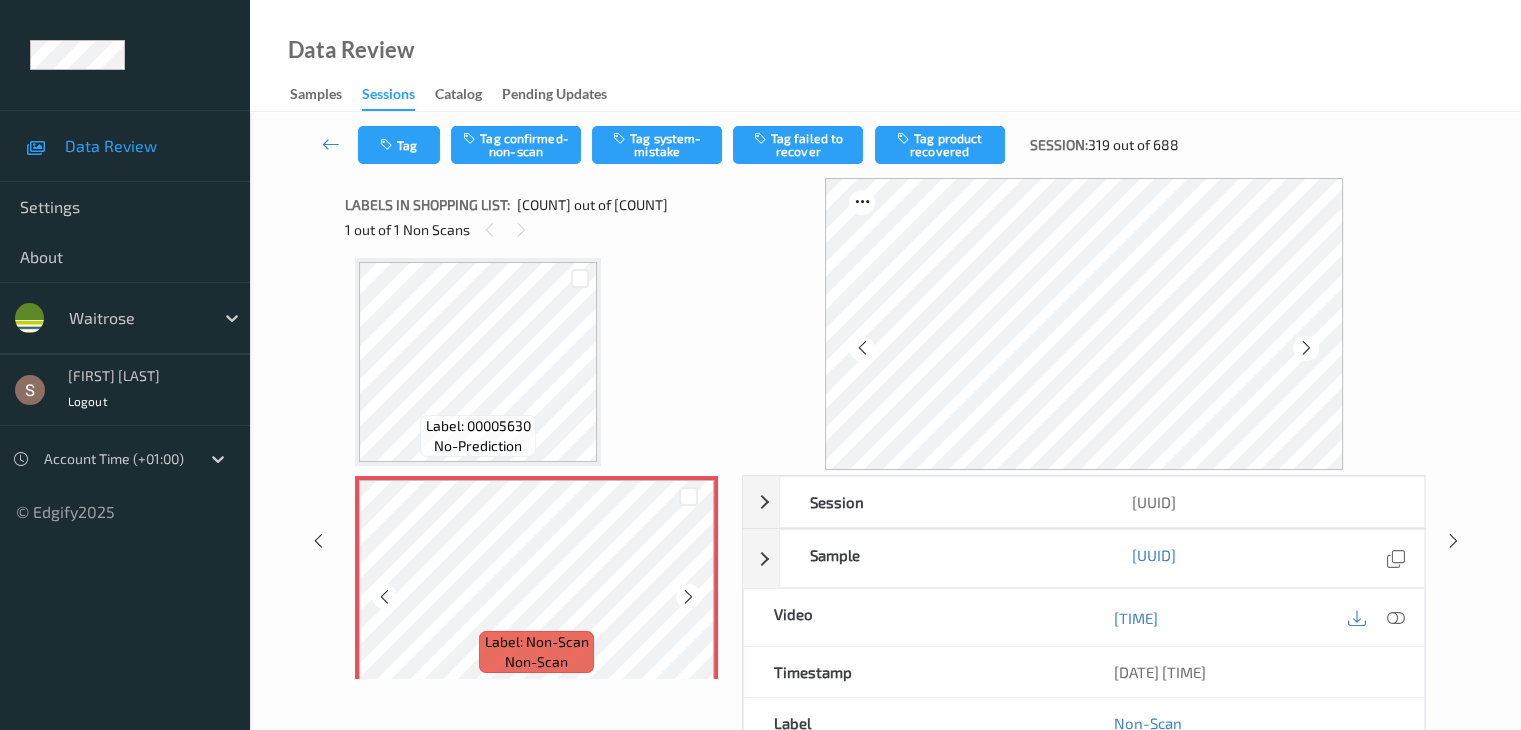click at bounding box center (688, 596) 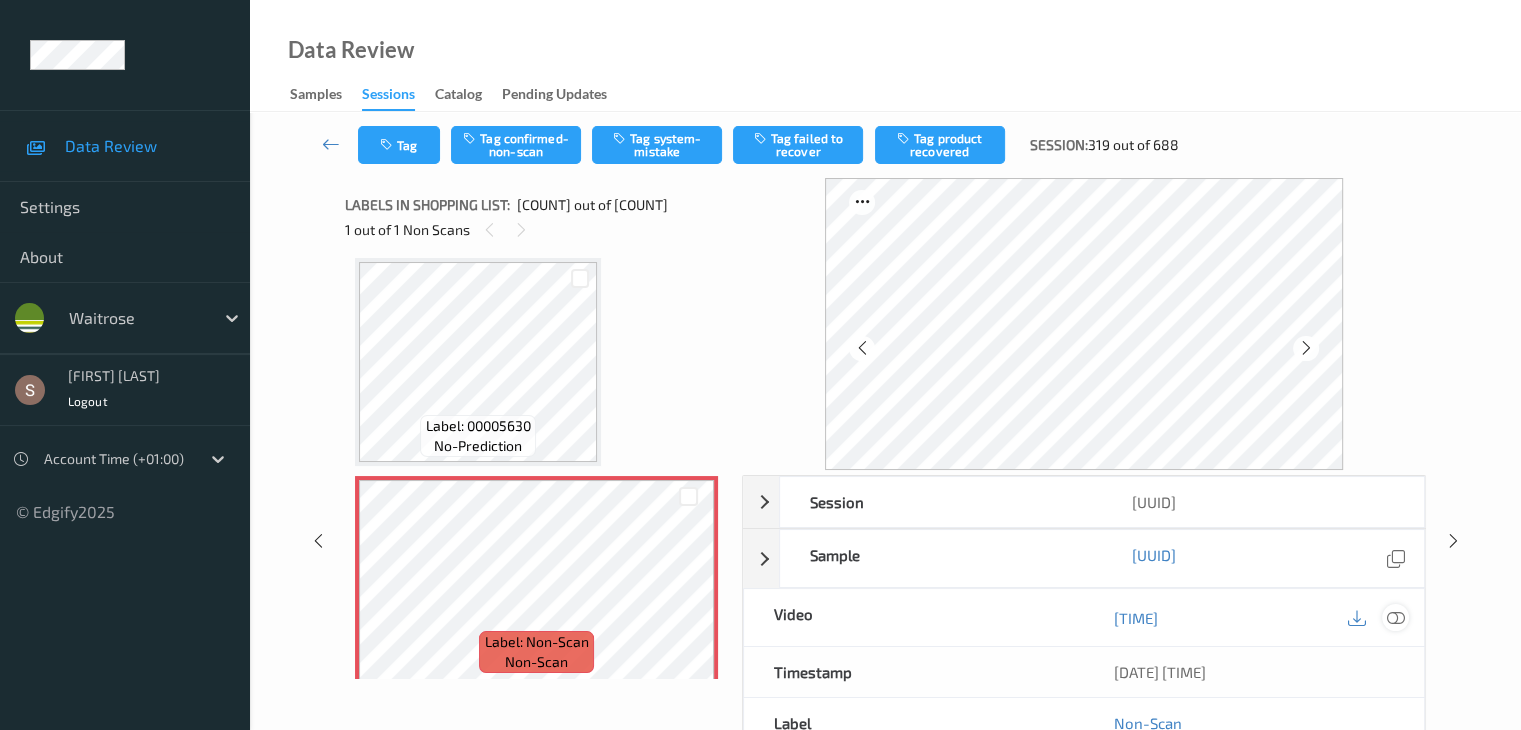 click at bounding box center [1395, 618] 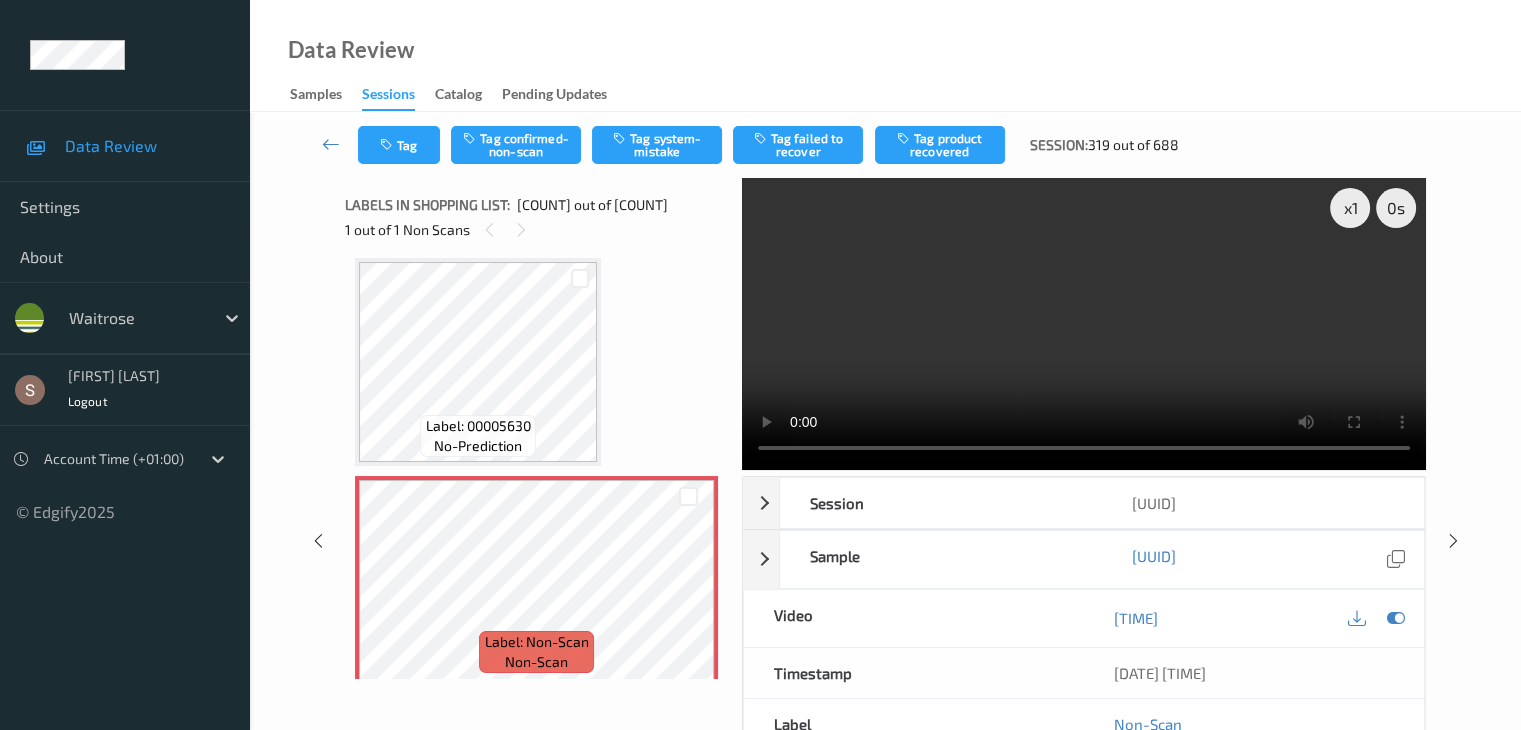 click at bounding box center (1084, 324) 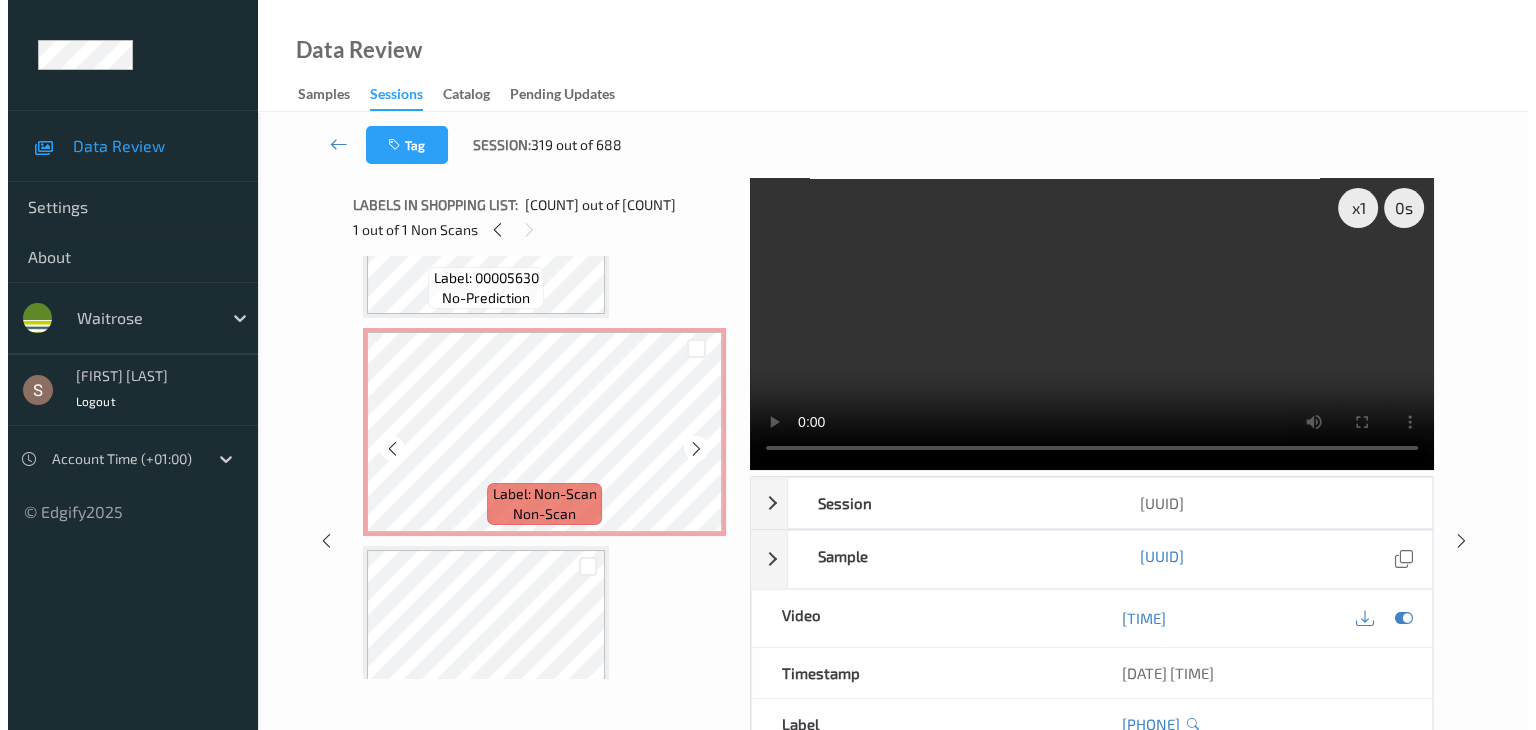 scroll, scrollTop: 5558, scrollLeft: 0, axis: vertical 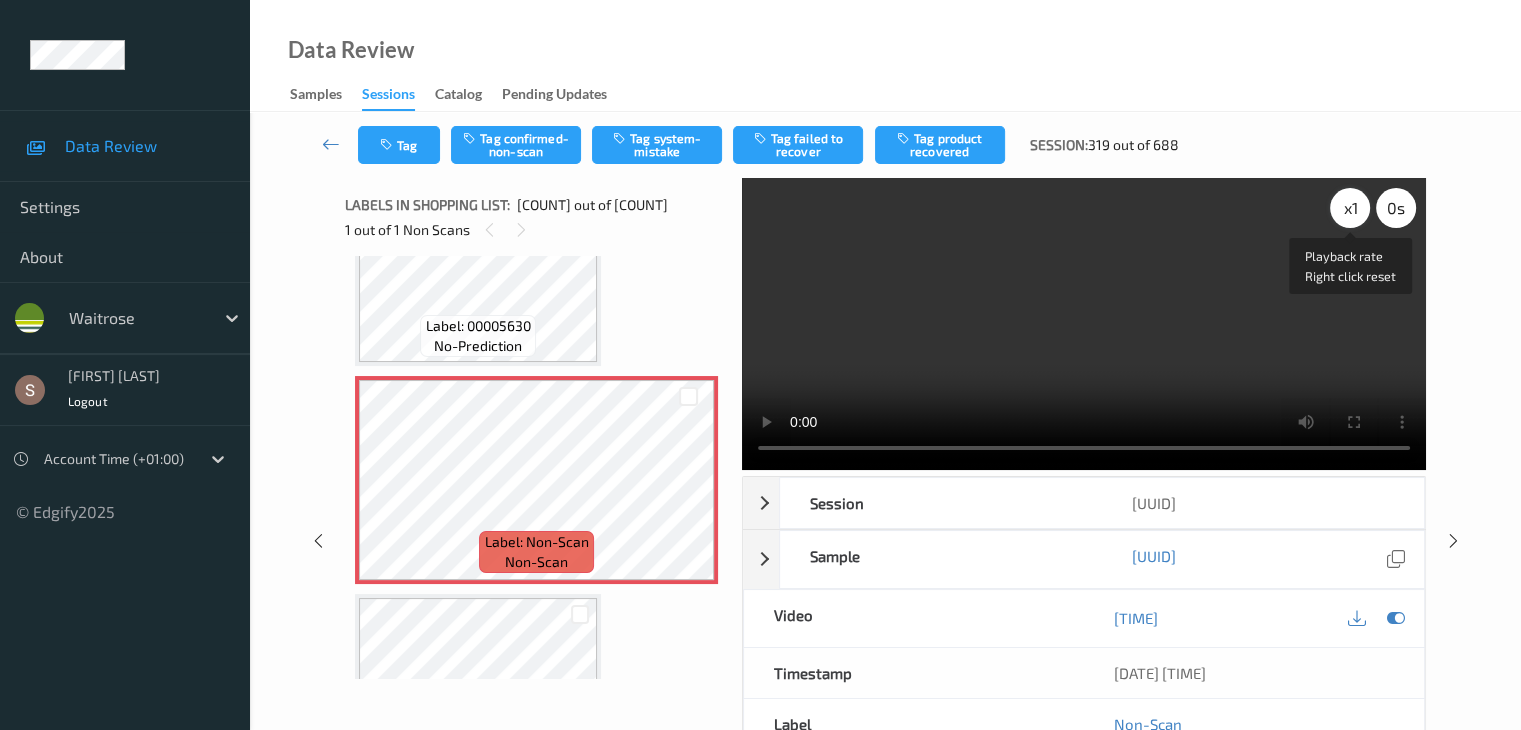 click on "x 1" at bounding box center (1350, 208) 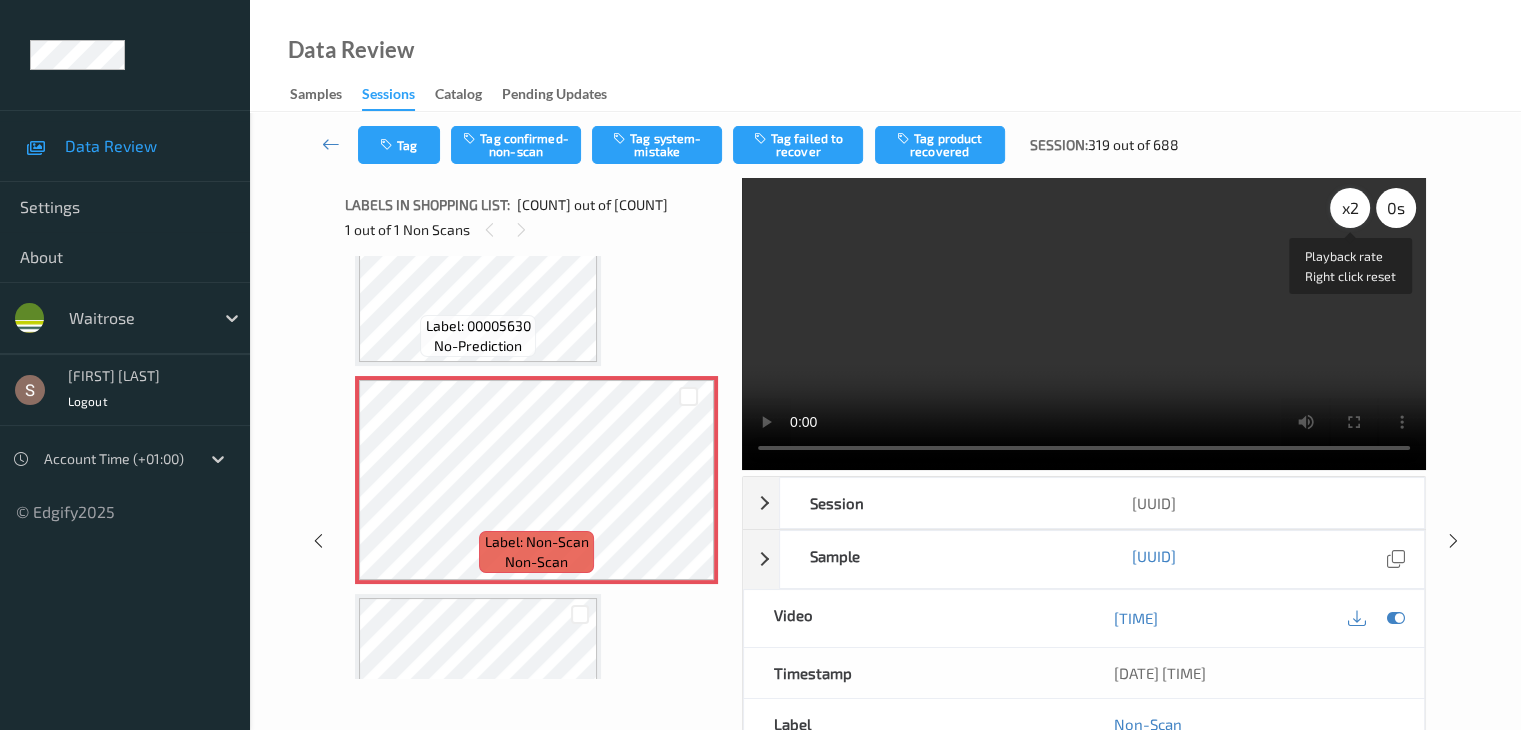 click on "x 2" at bounding box center (1350, 208) 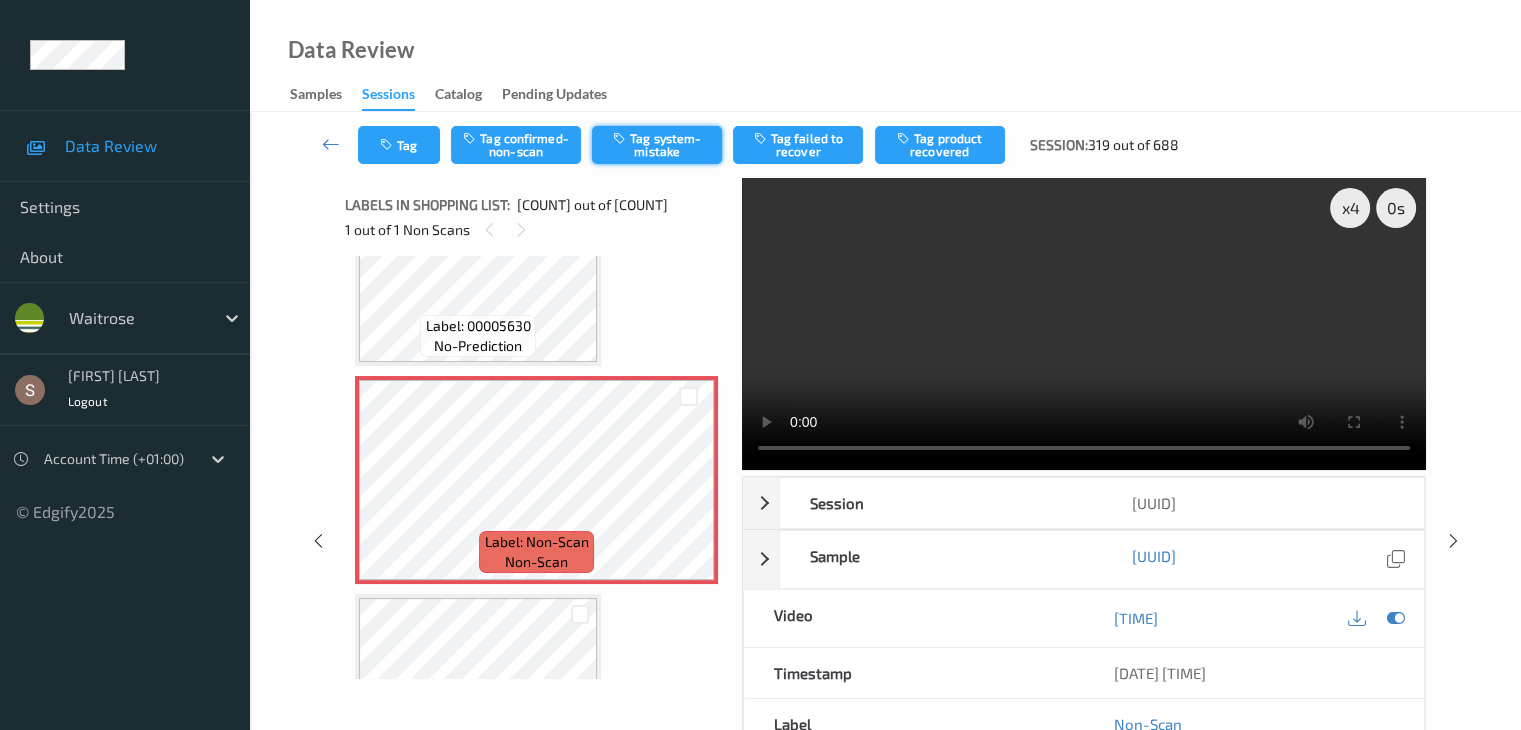click on "Tag   system-mistake" at bounding box center [657, 145] 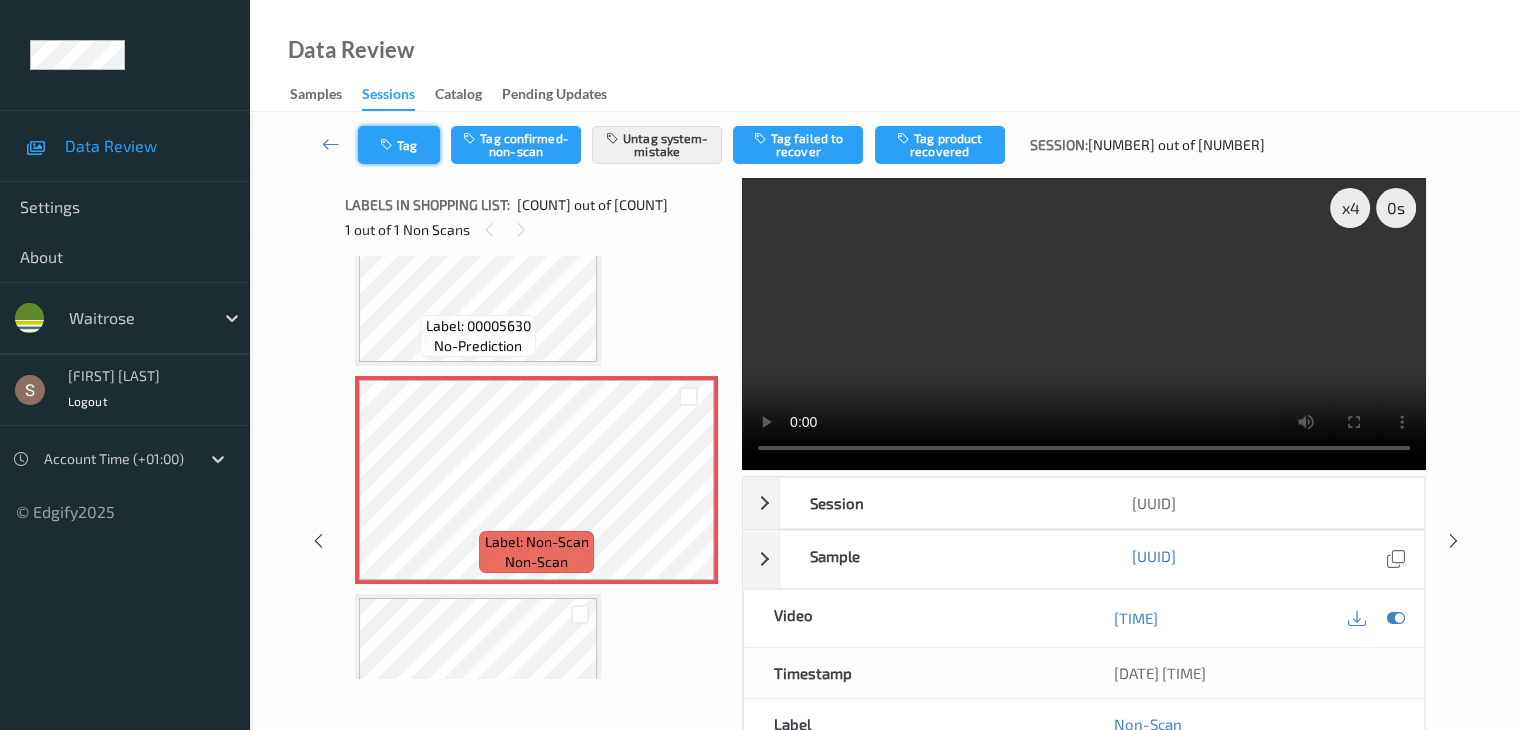 click on "Tag" at bounding box center [399, 145] 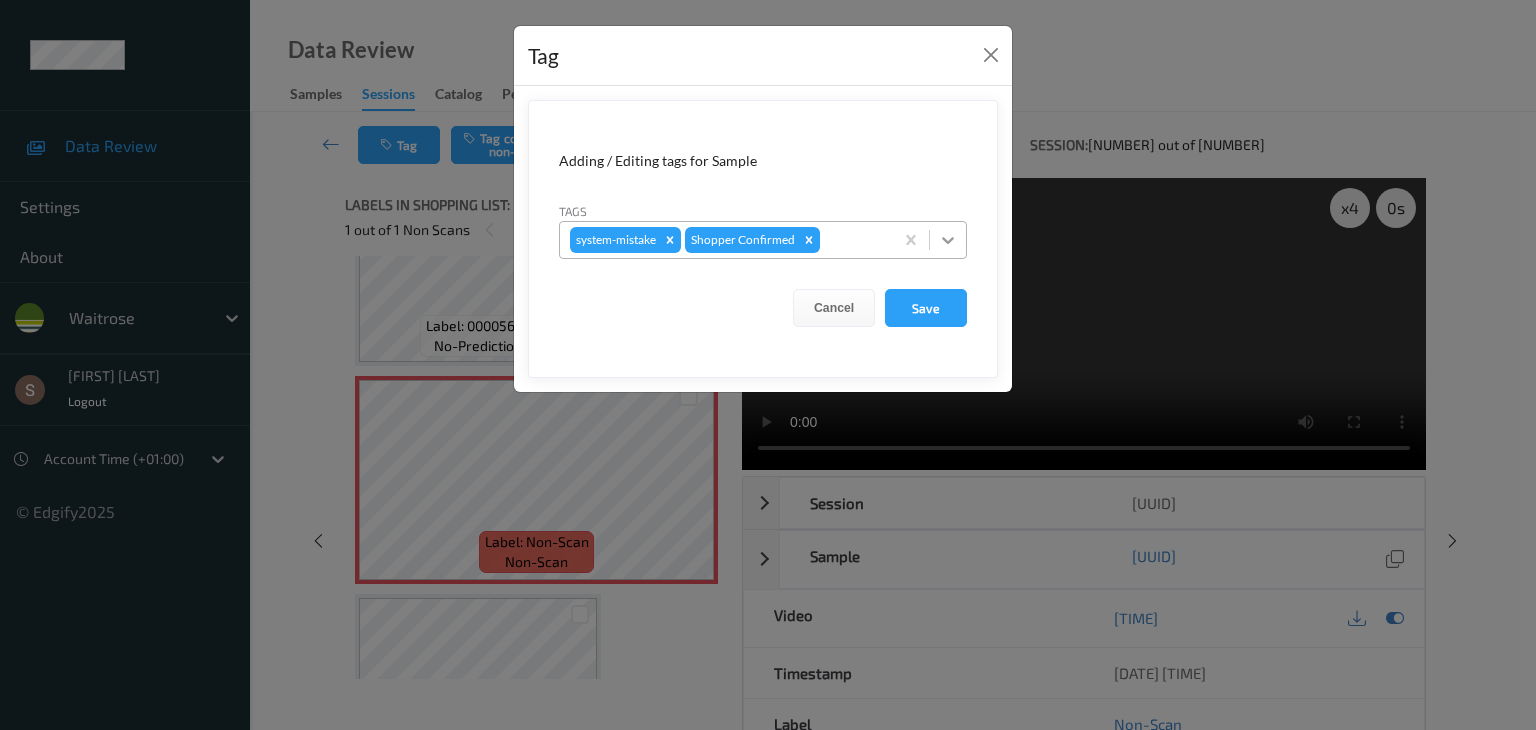 click 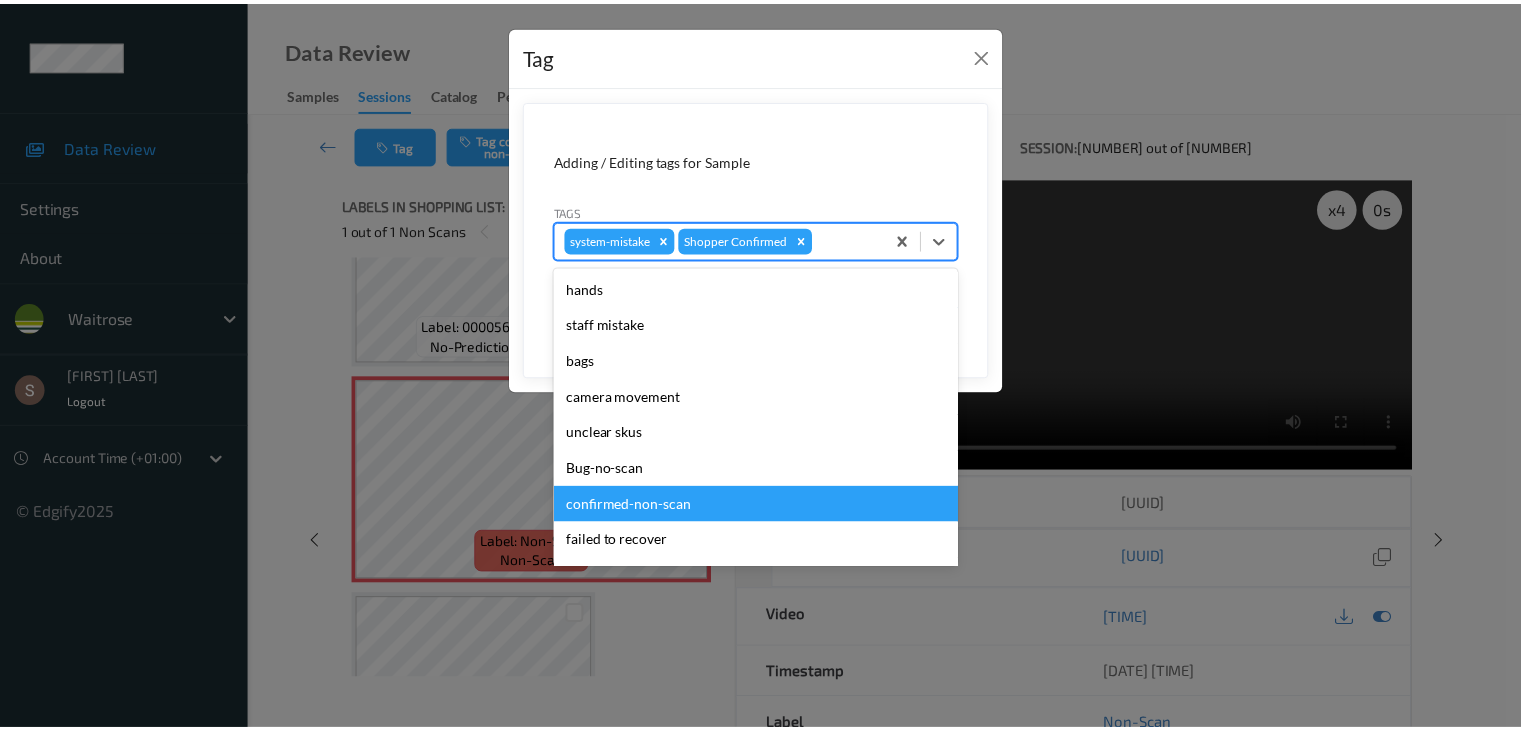 scroll, scrollTop: 320, scrollLeft: 0, axis: vertical 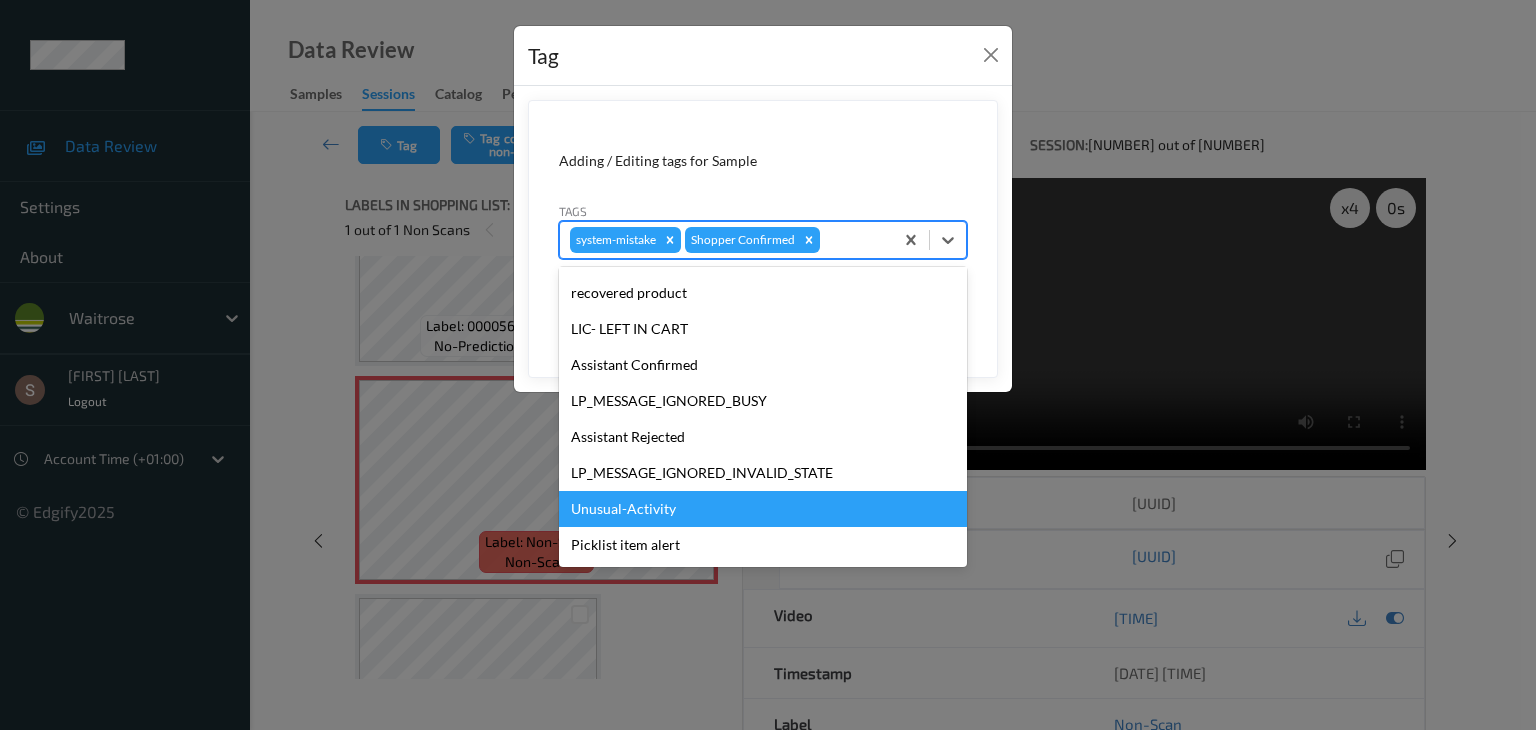 click on "Unusual-Activity" at bounding box center (763, 509) 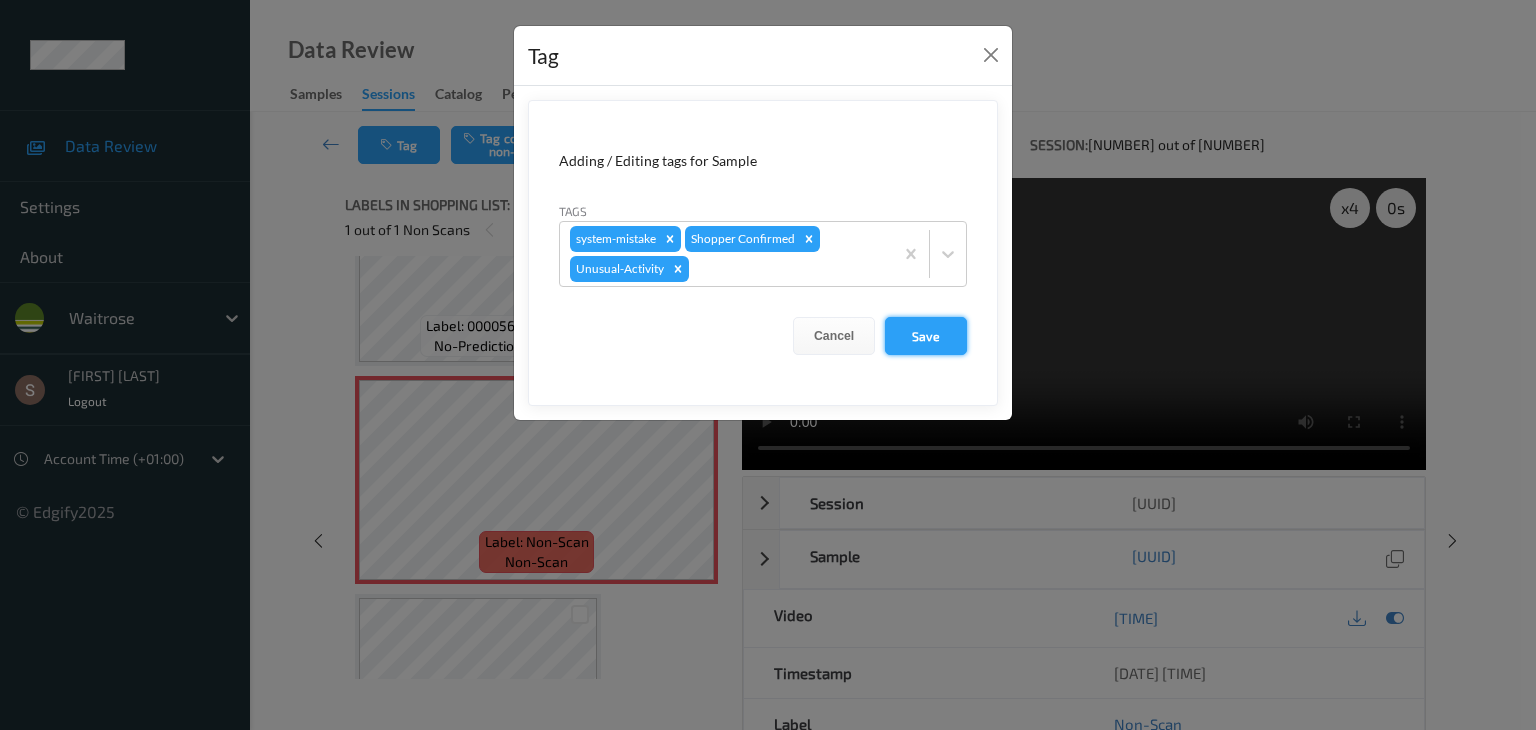 click on "Save" at bounding box center (926, 336) 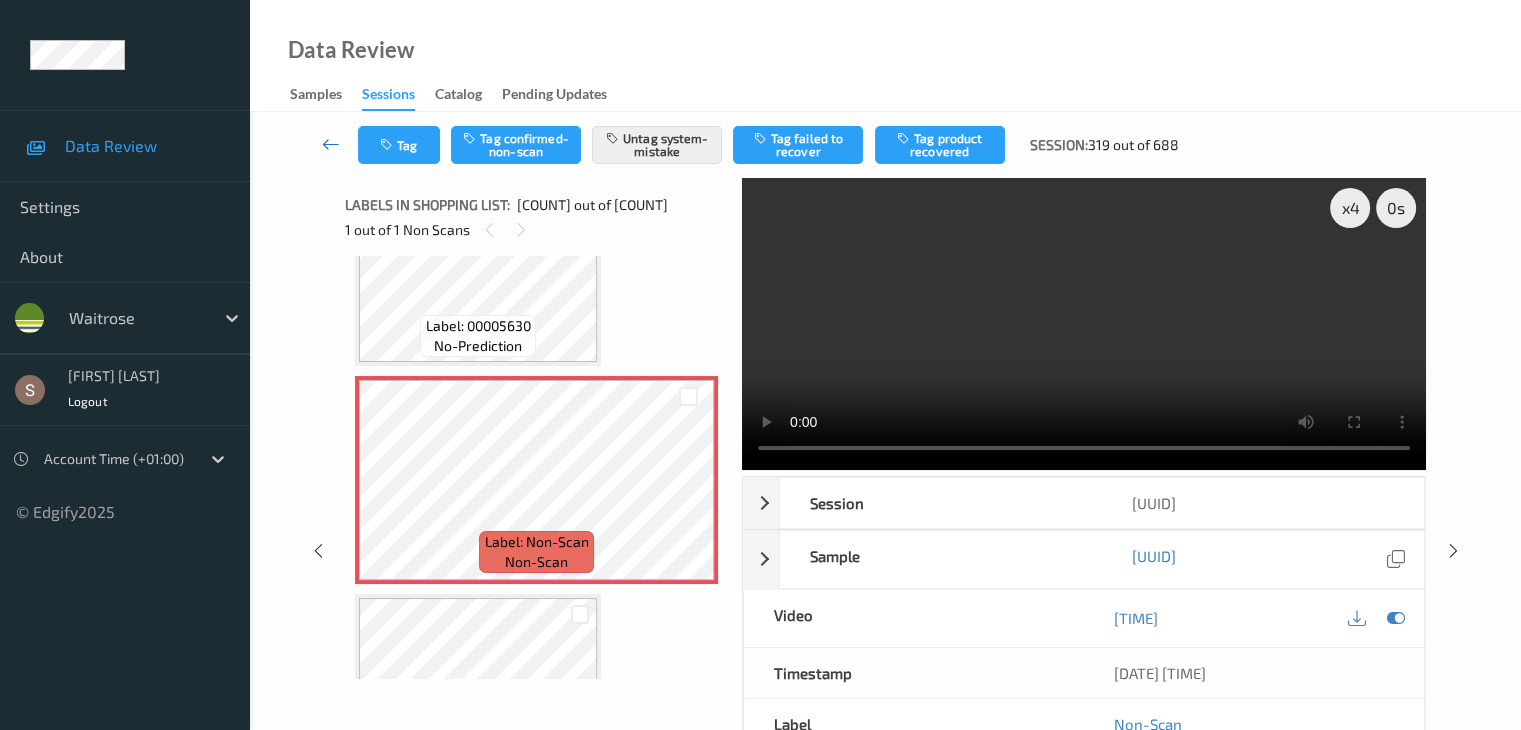 click at bounding box center (331, 144) 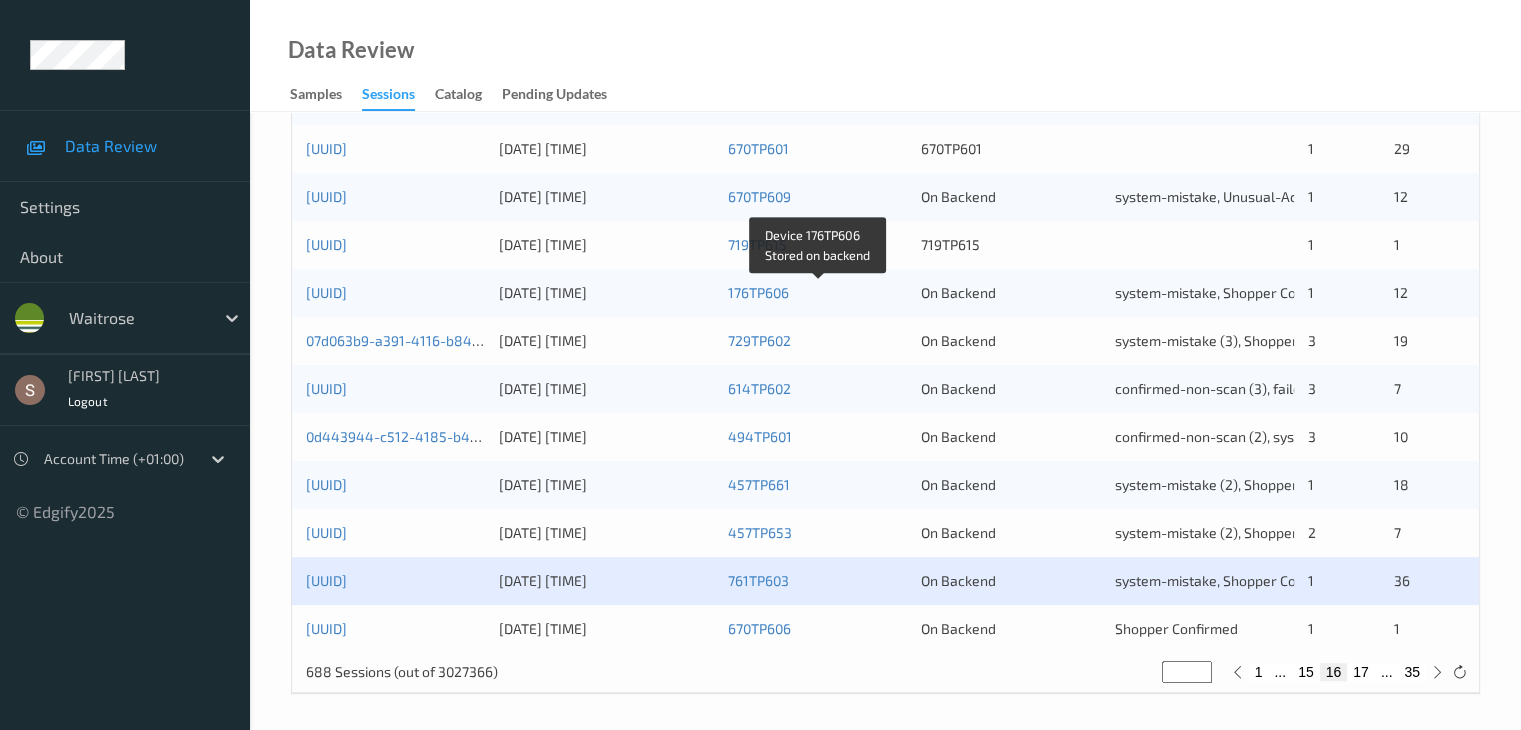 scroll, scrollTop: 932, scrollLeft: 0, axis: vertical 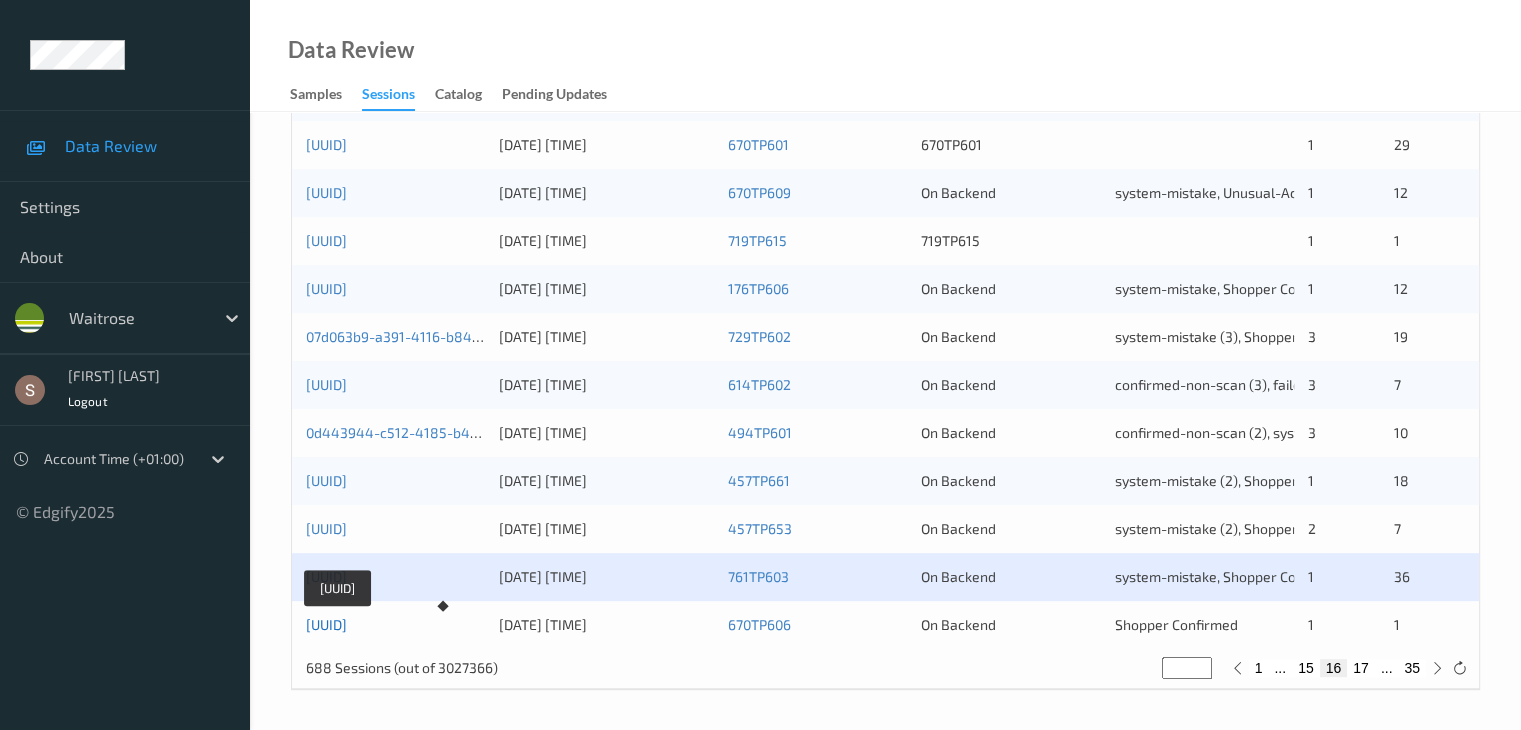 click on "c2a06b33-0d25-42d5-881e-39e217ed8a49" at bounding box center [326, 624] 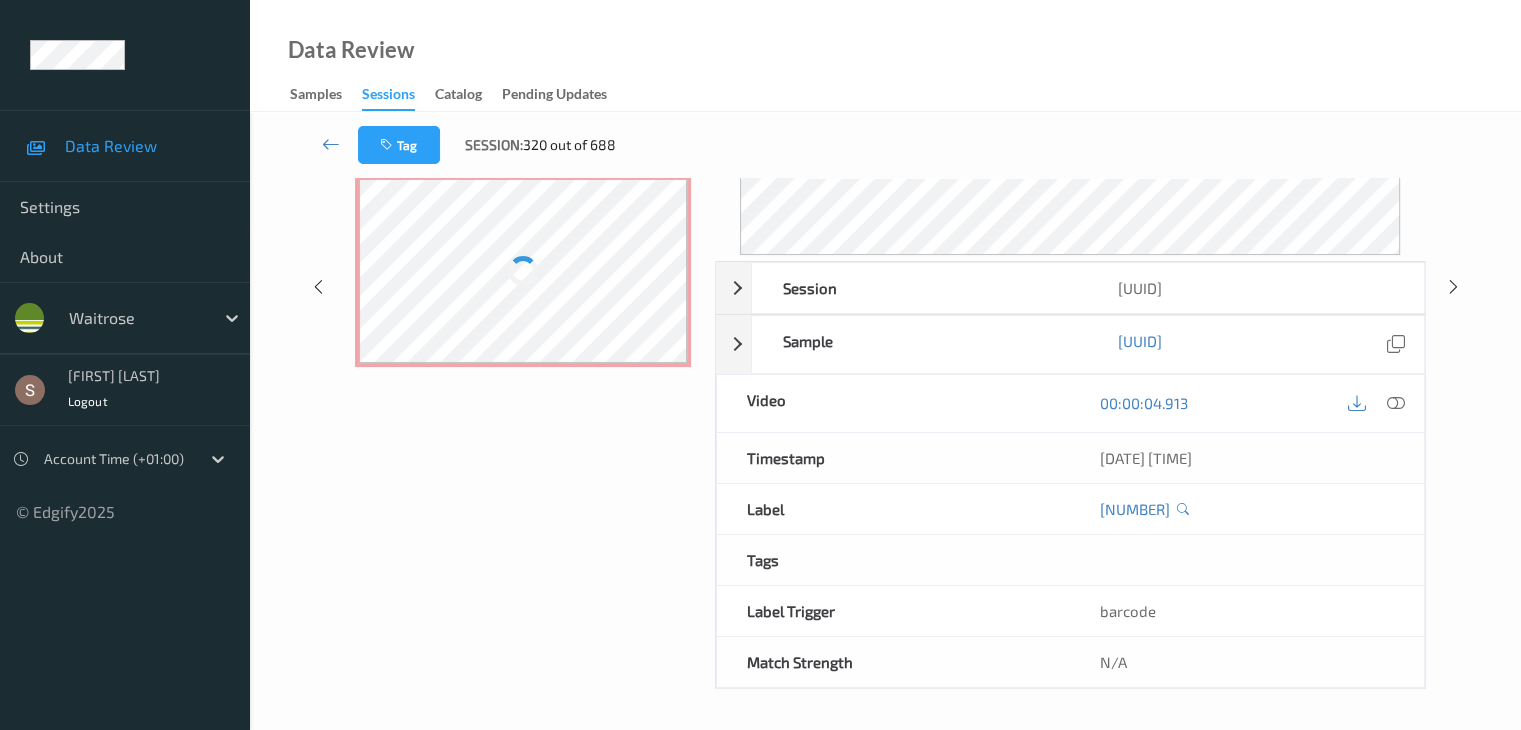 scroll, scrollTop: 0, scrollLeft: 0, axis: both 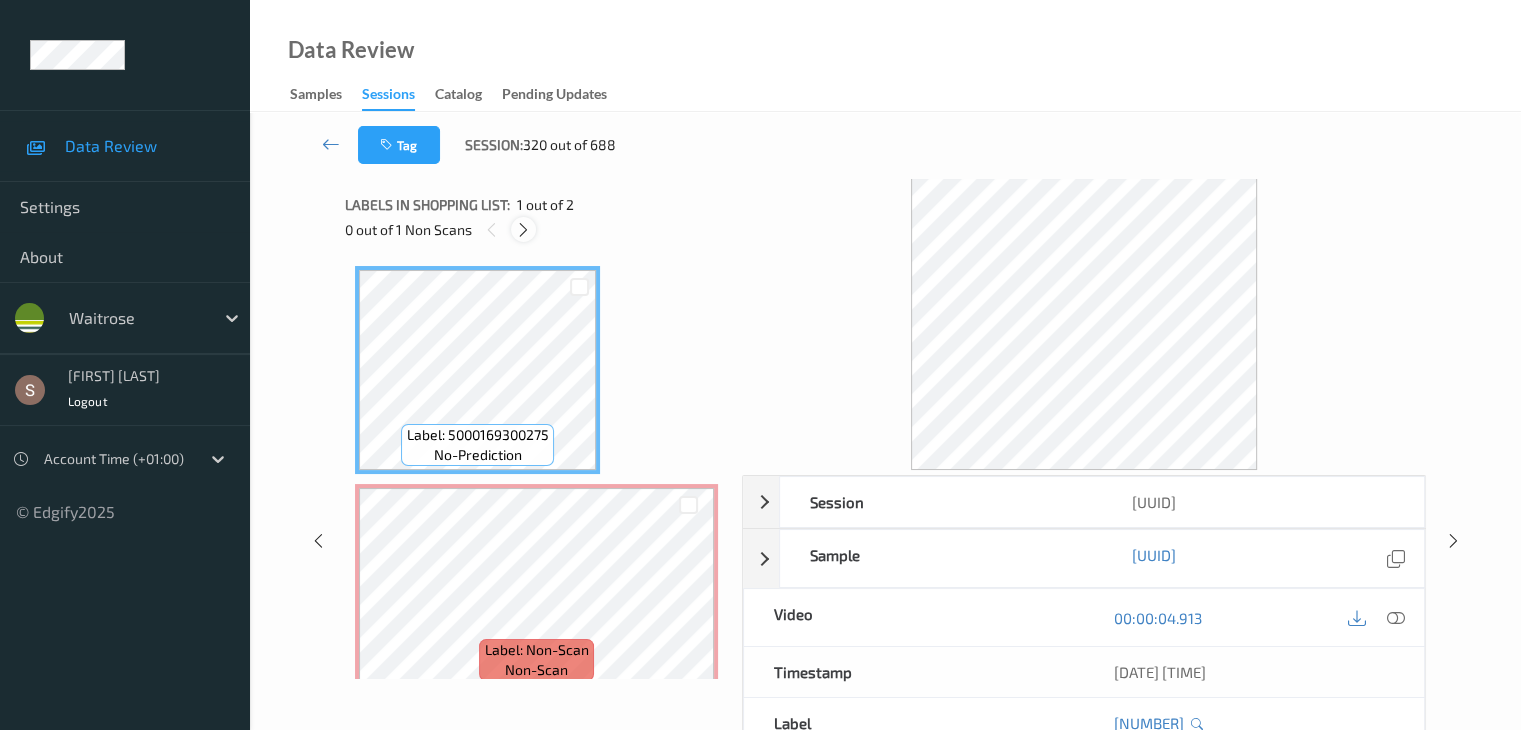 click at bounding box center (523, 230) 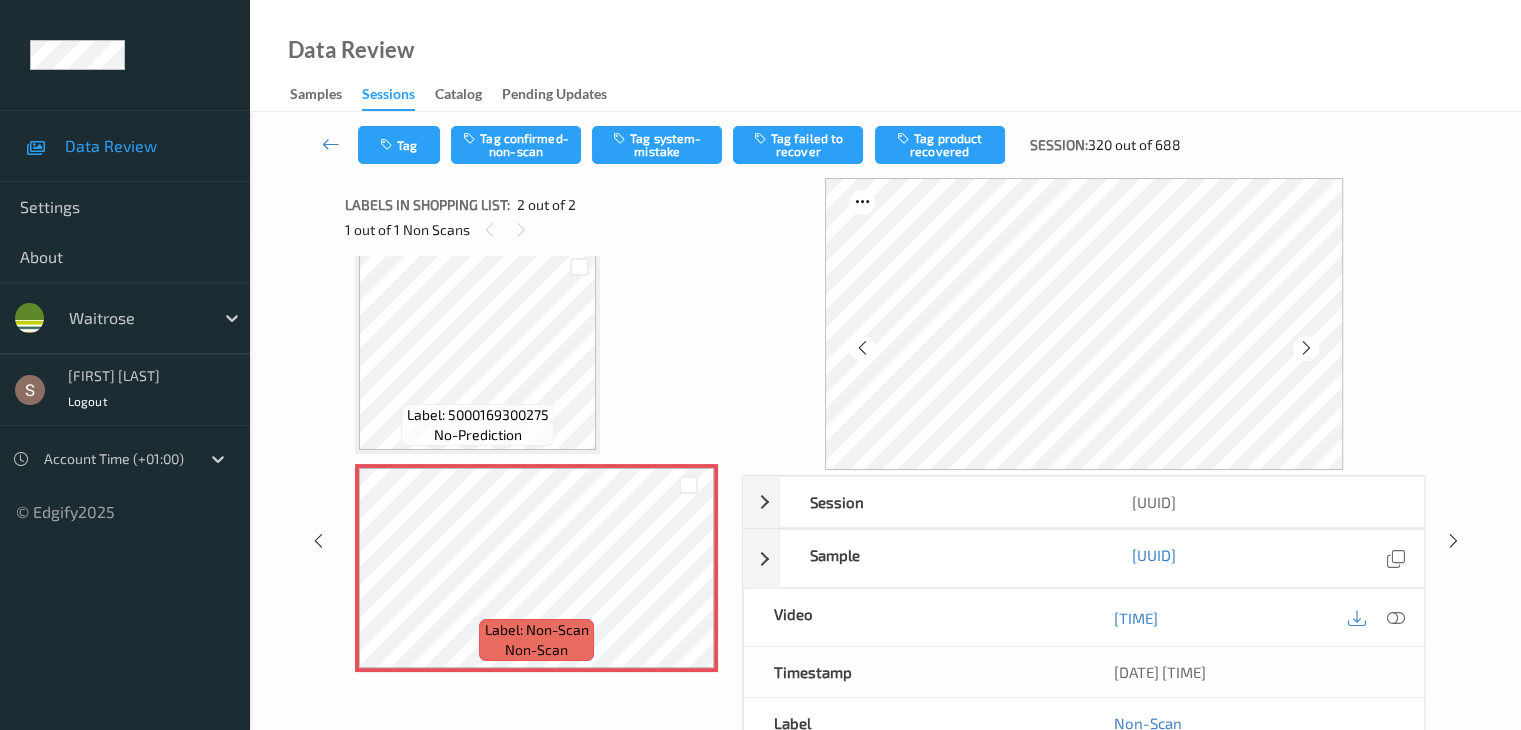 scroll, scrollTop: 23, scrollLeft: 0, axis: vertical 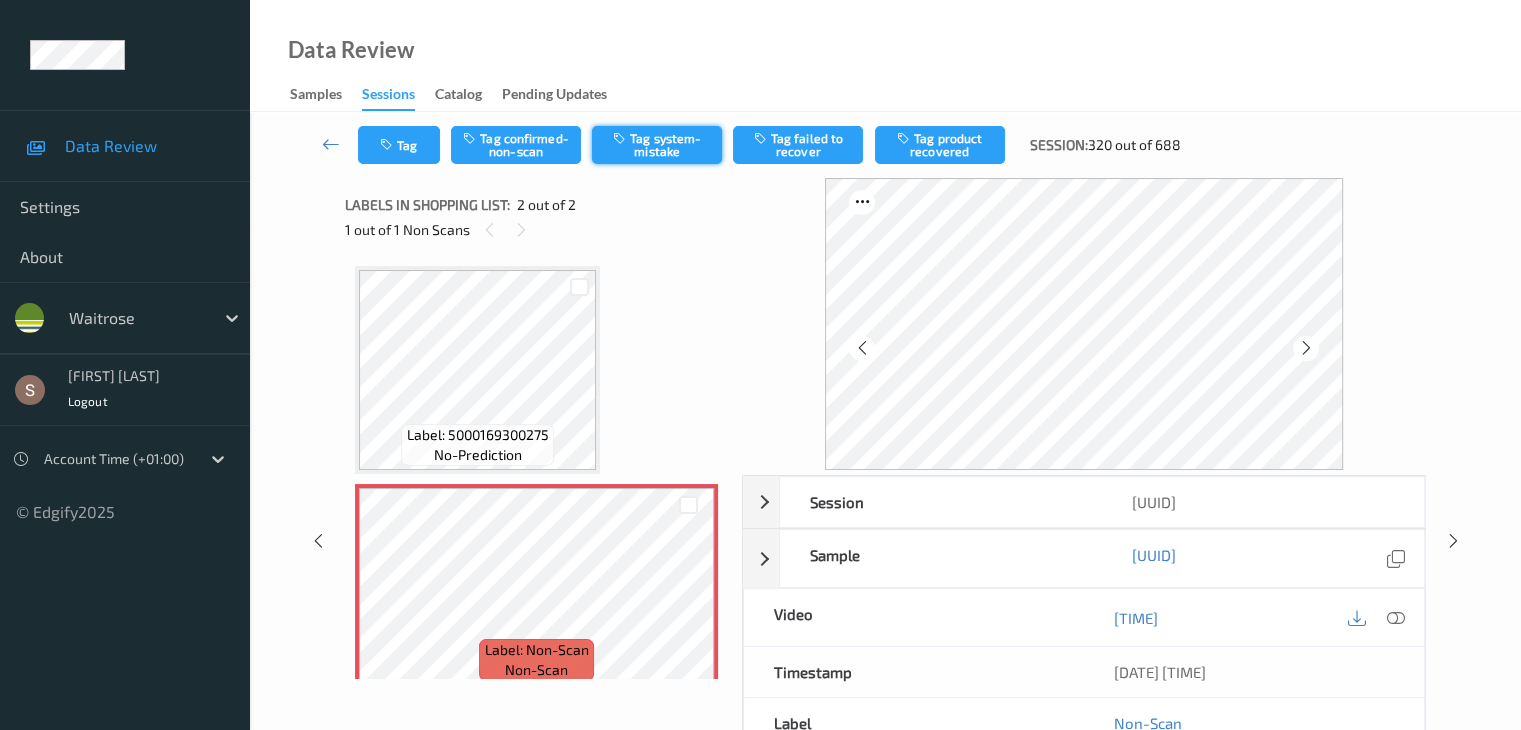 click on "Tag   system-mistake" at bounding box center [657, 145] 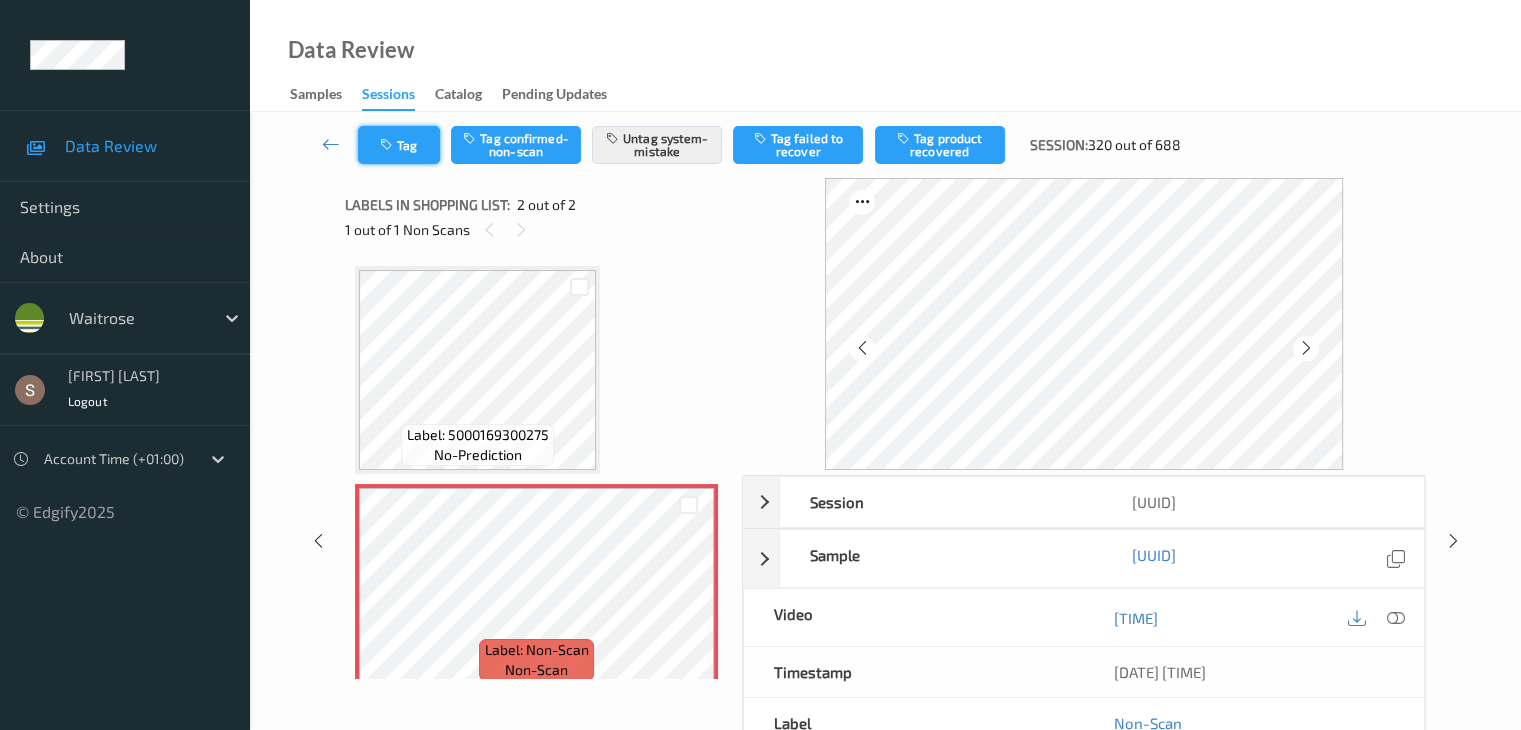 click at bounding box center [388, 145] 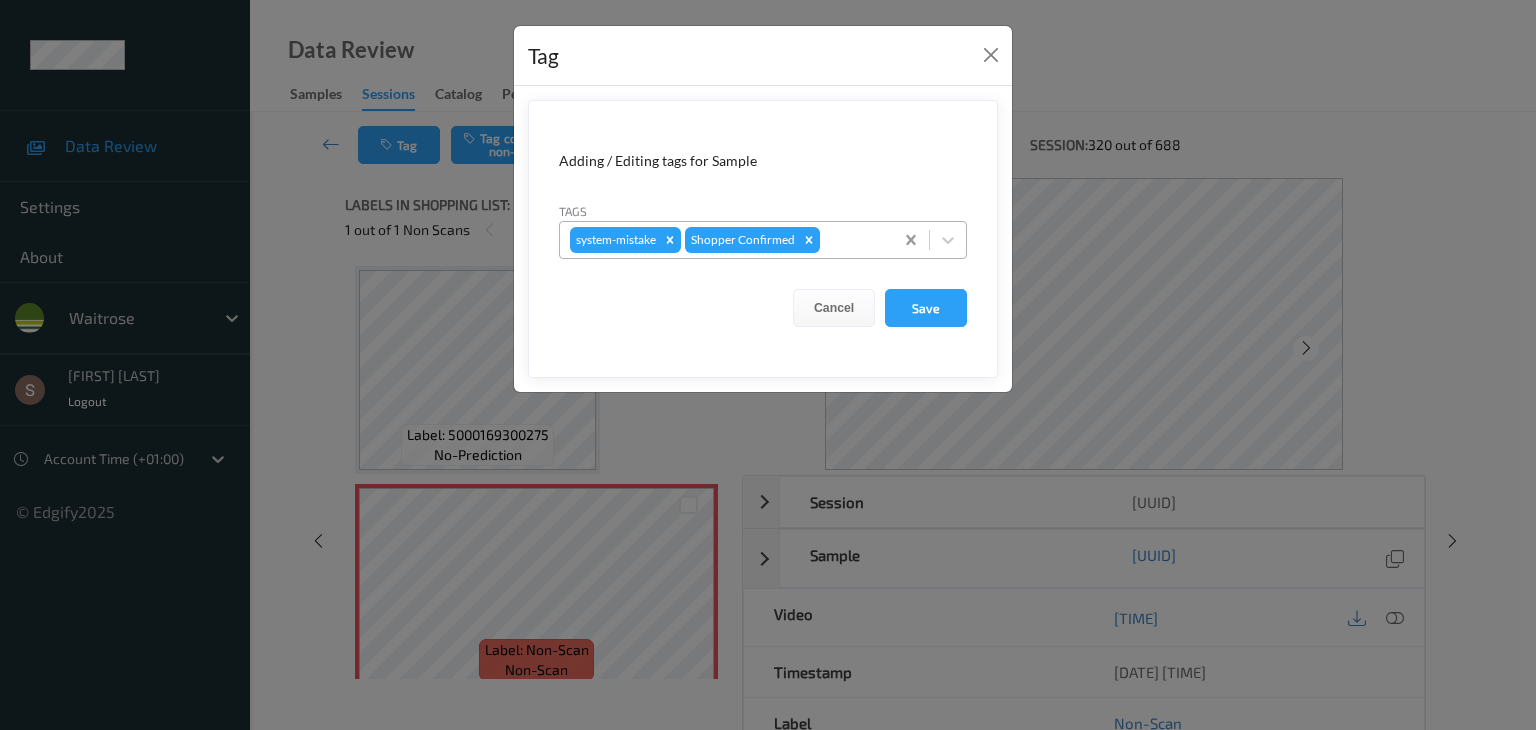 click at bounding box center [948, 240] 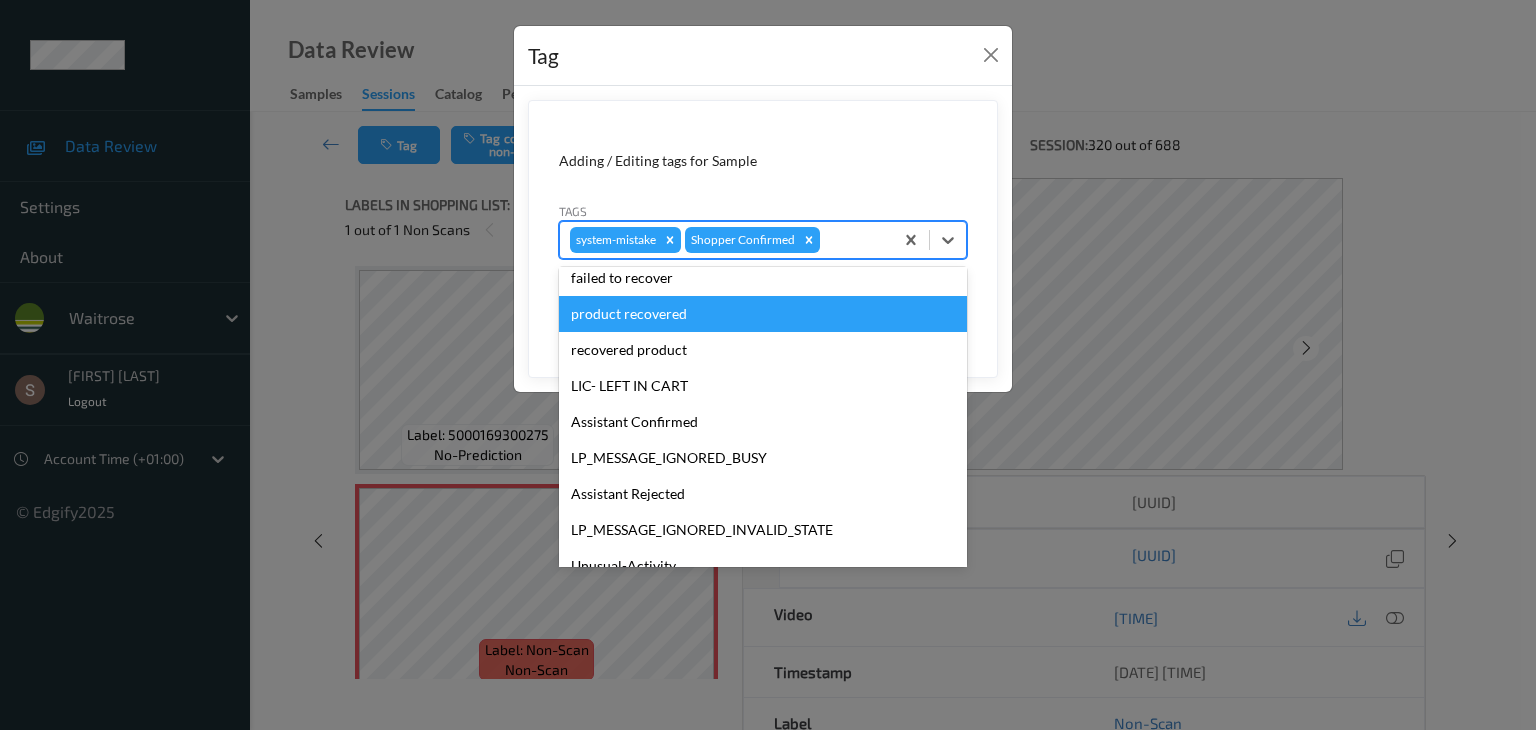 scroll, scrollTop: 320, scrollLeft: 0, axis: vertical 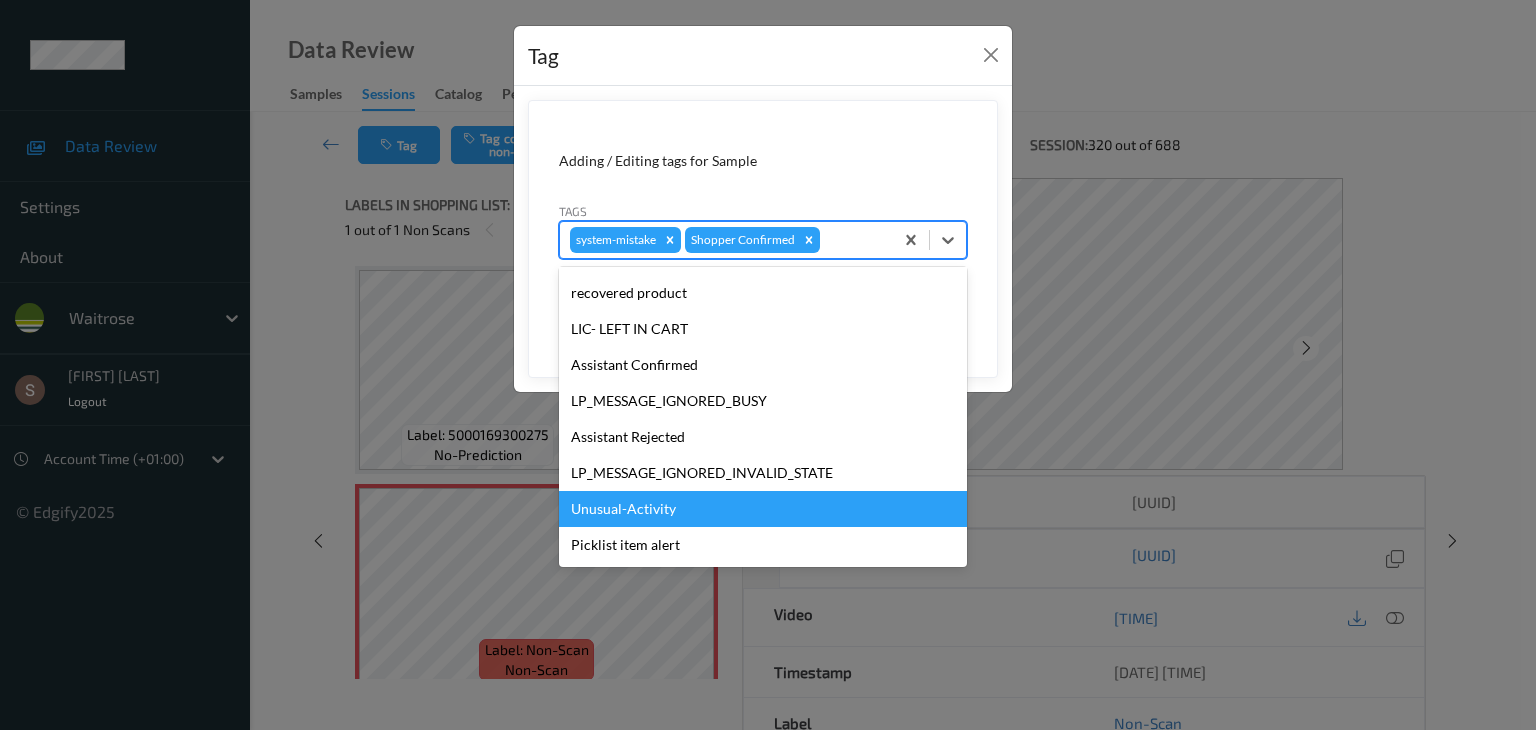 click on "Unusual-Activity" at bounding box center (763, 509) 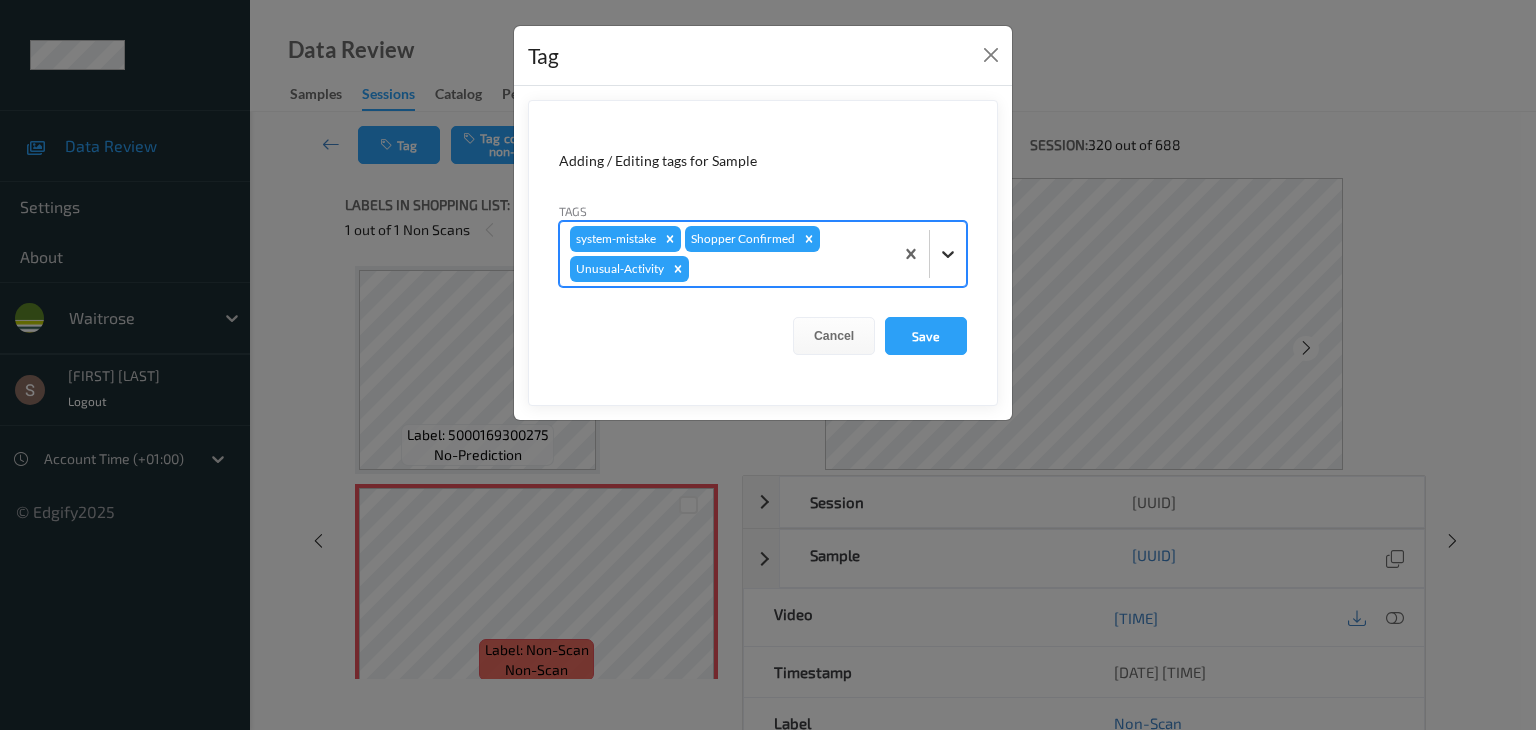 click at bounding box center (948, 254) 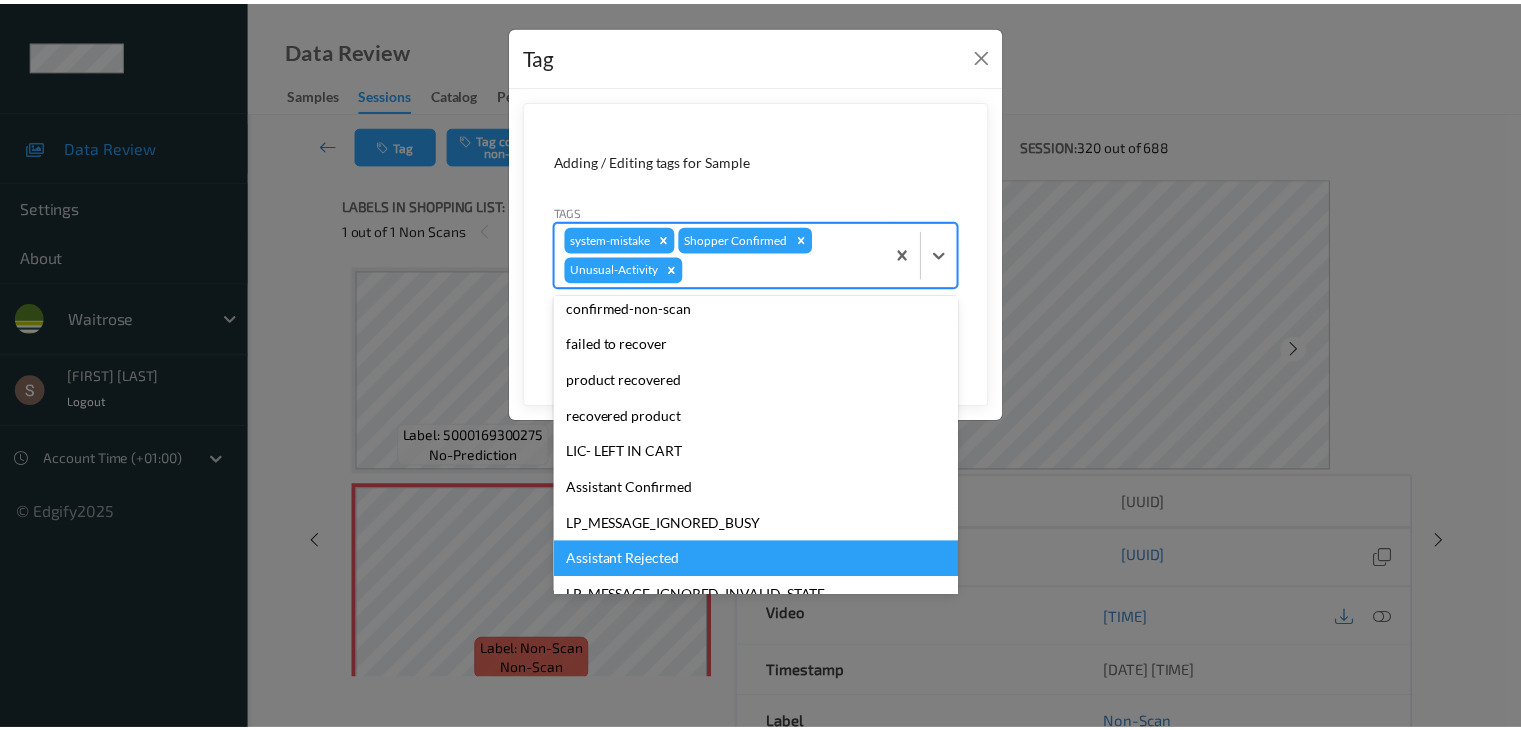 scroll, scrollTop: 284, scrollLeft: 0, axis: vertical 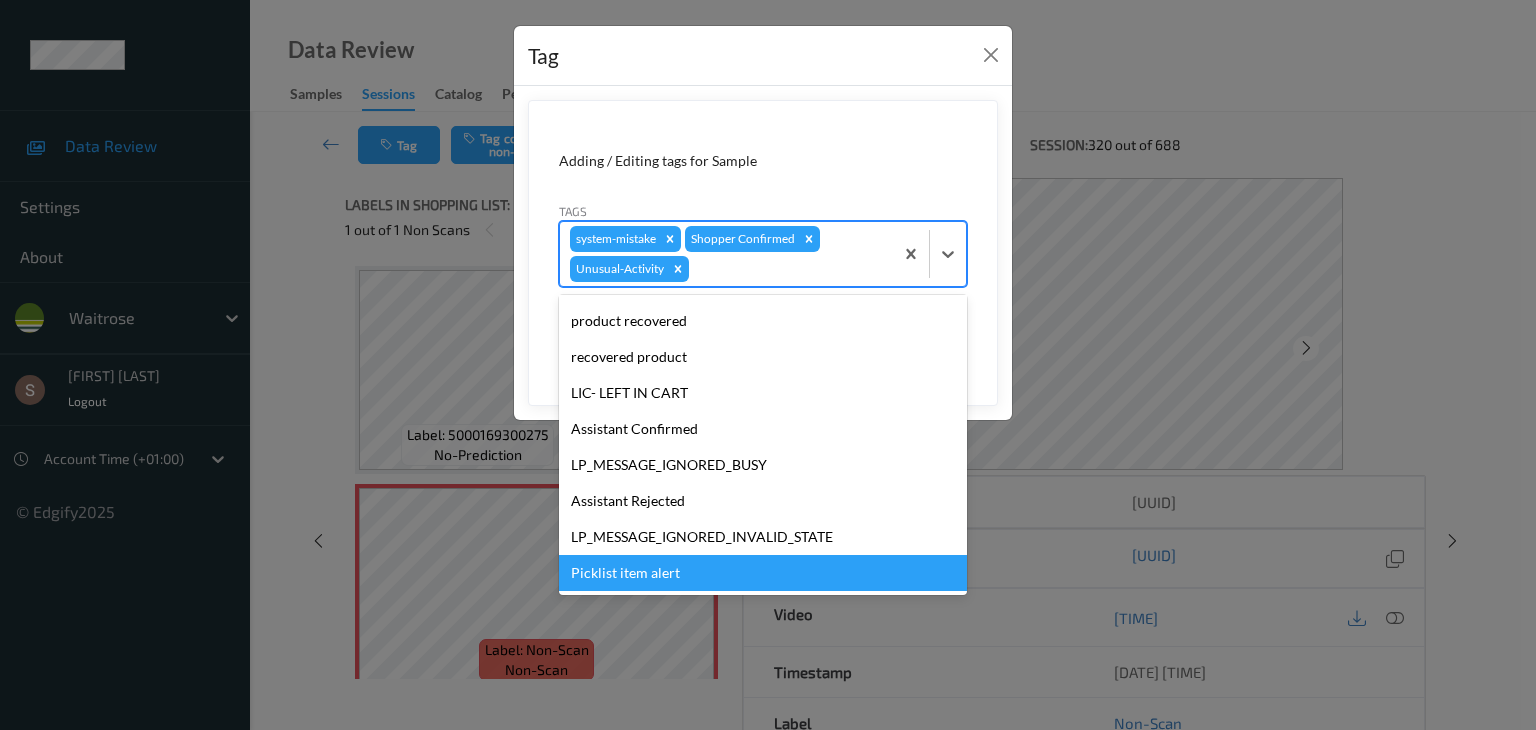 click on "Picklist item alert" at bounding box center (763, 573) 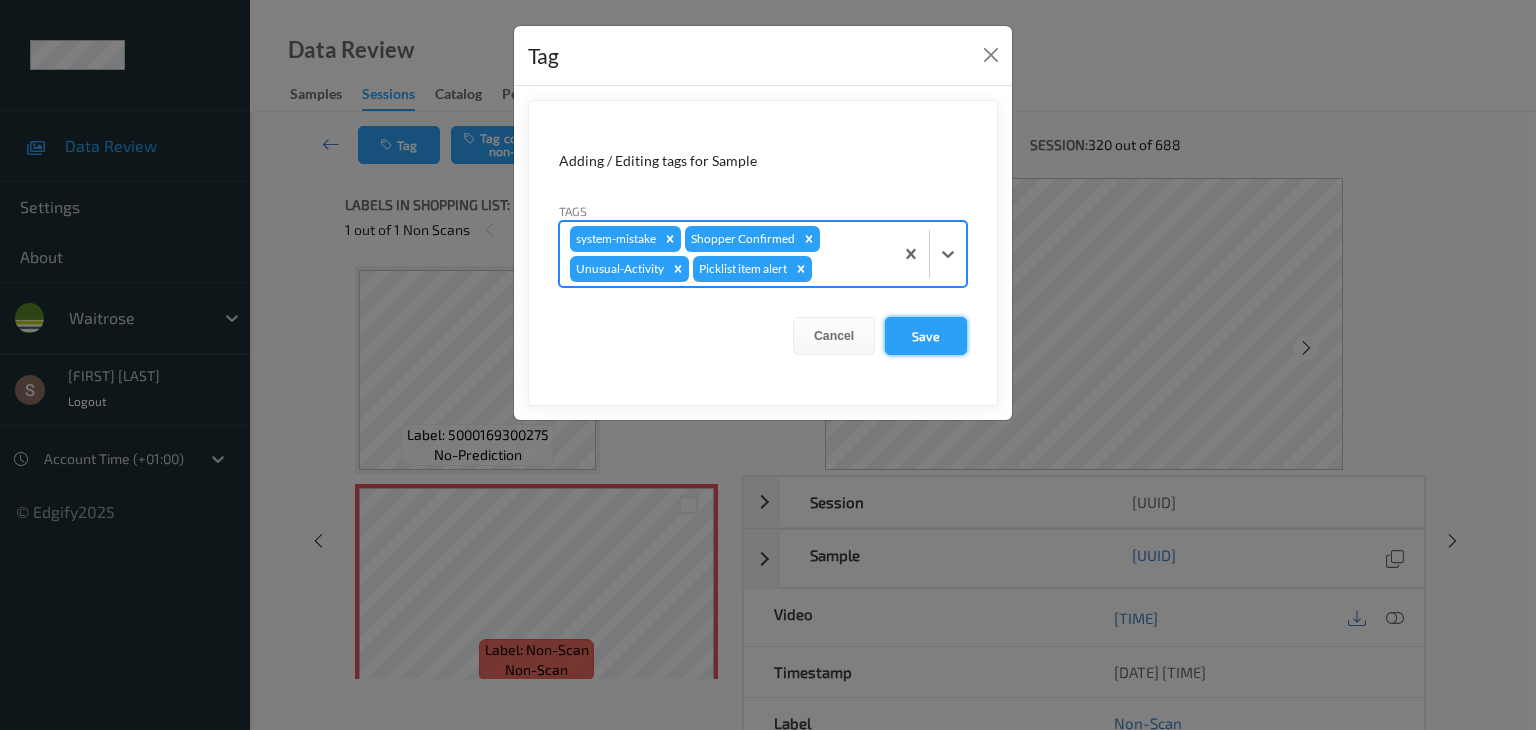 click on "Save" at bounding box center (926, 336) 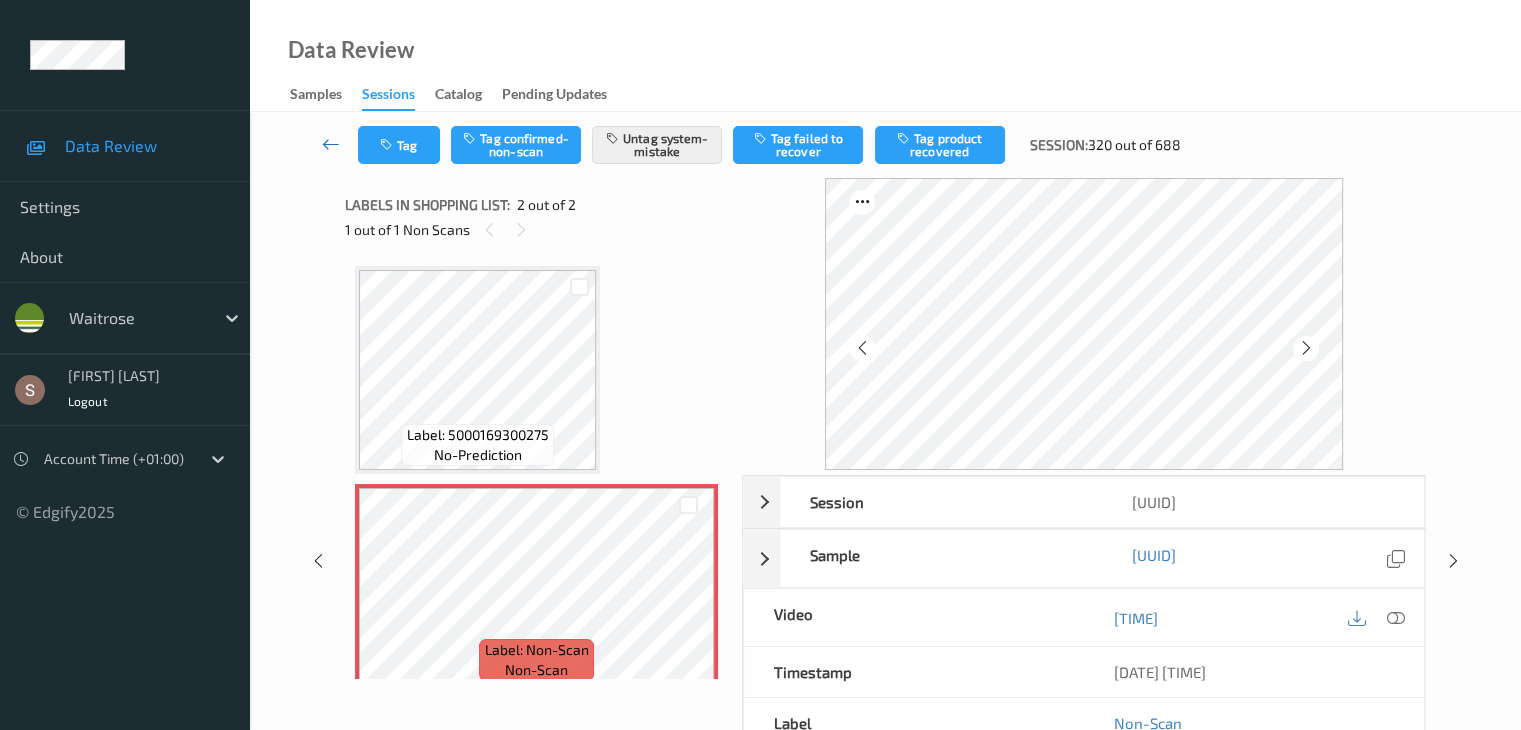 click at bounding box center [331, 144] 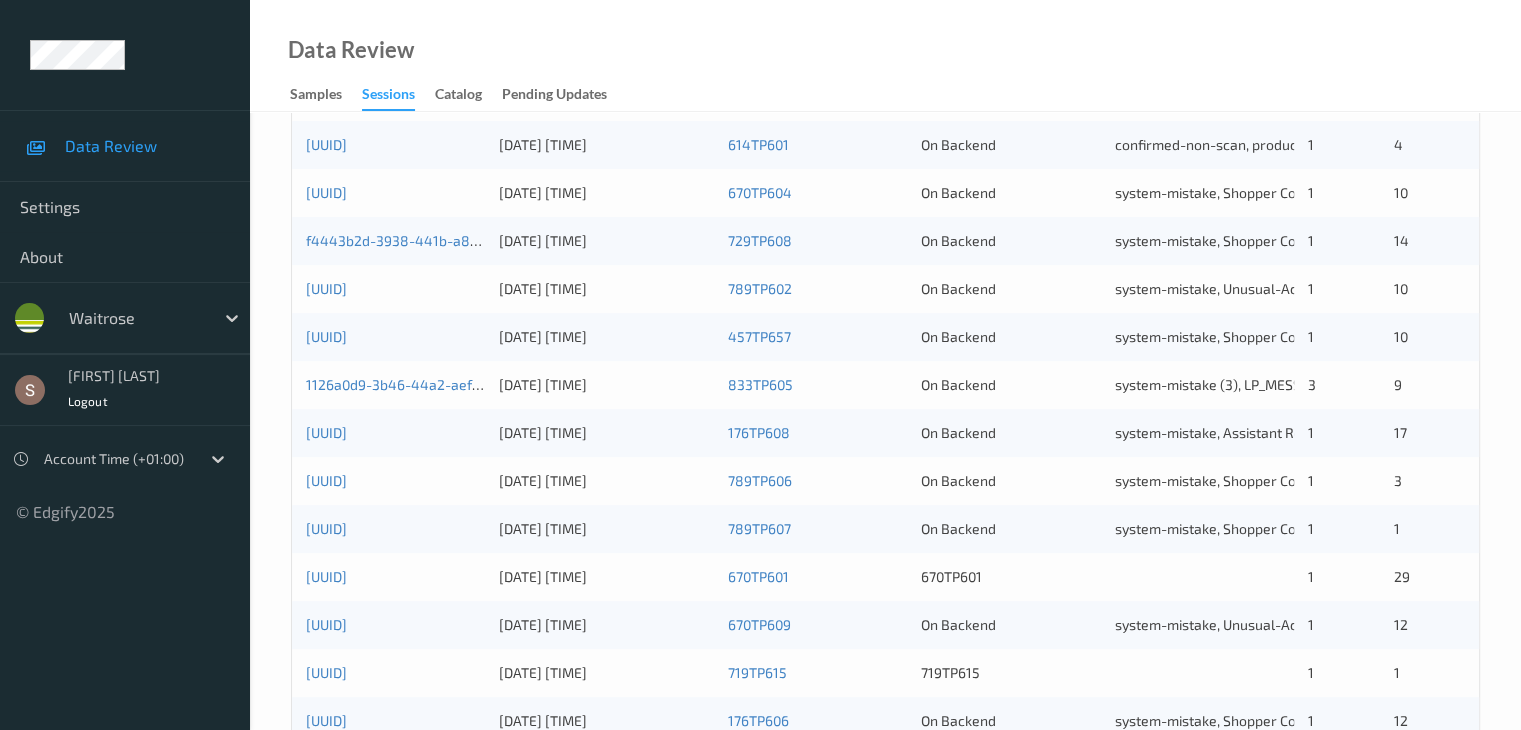 scroll, scrollTop: 932, scrollLeft: 0, axis: vertical 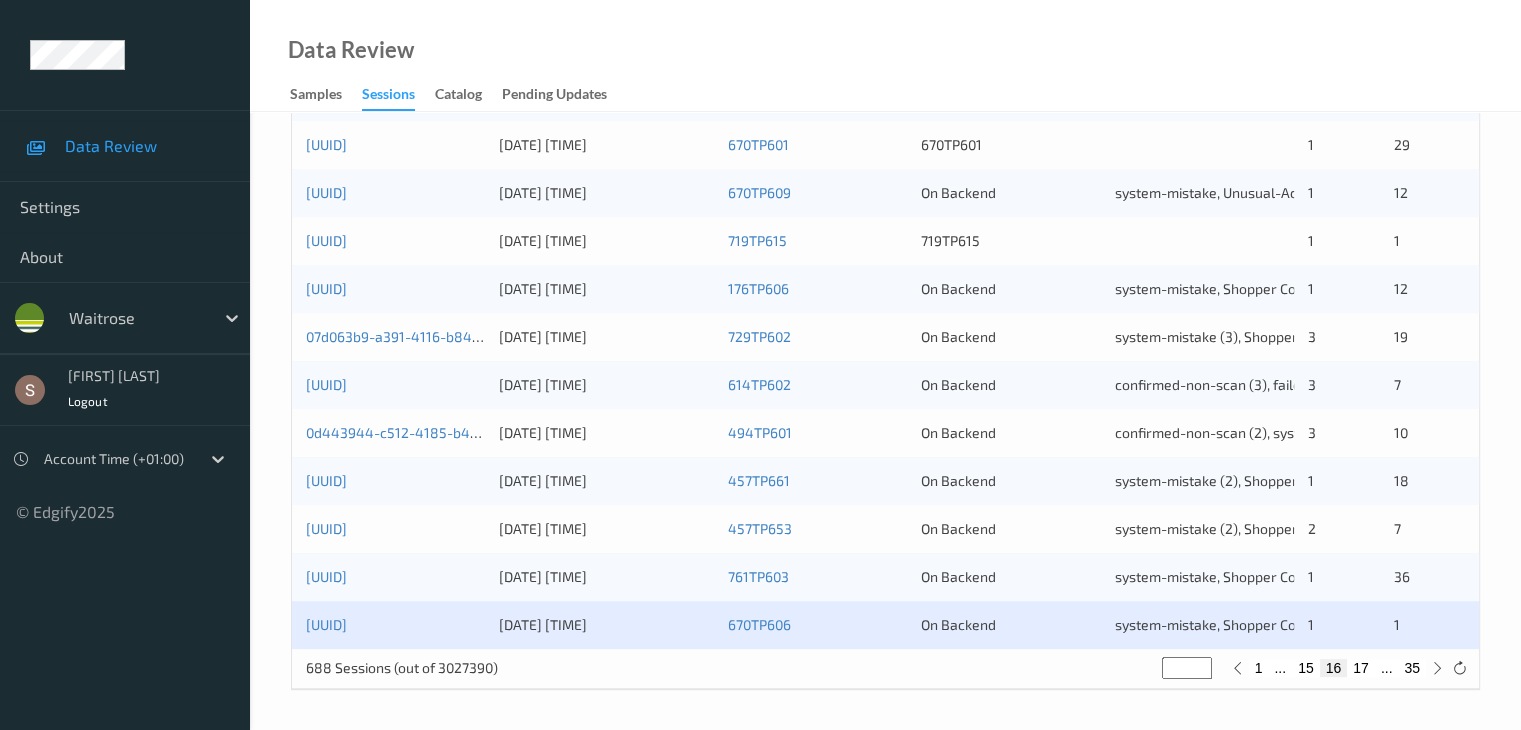 click on "17" at bounding box center [1361, 668] 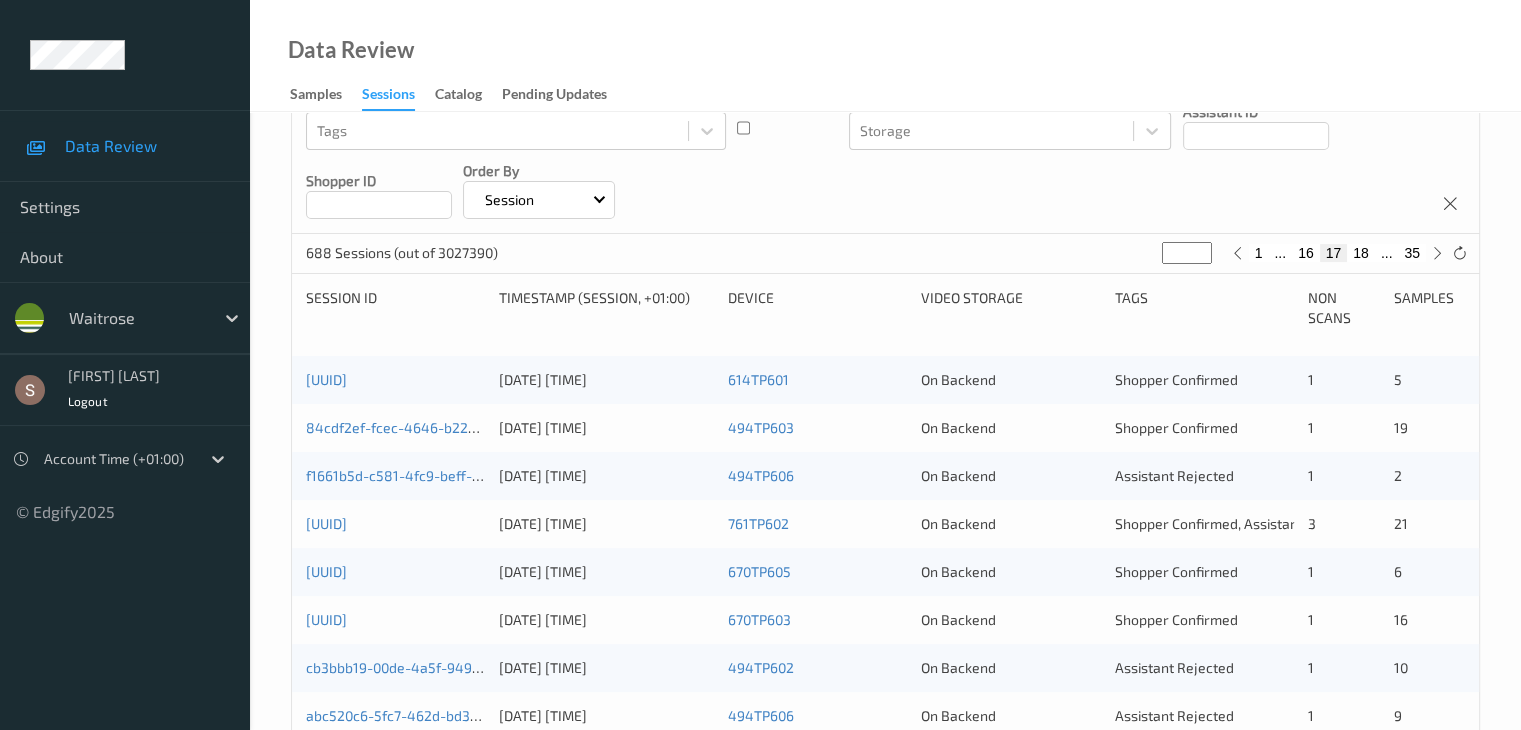 scroll, scrollTop: 232, scrollLeft: 0, axis: vertical 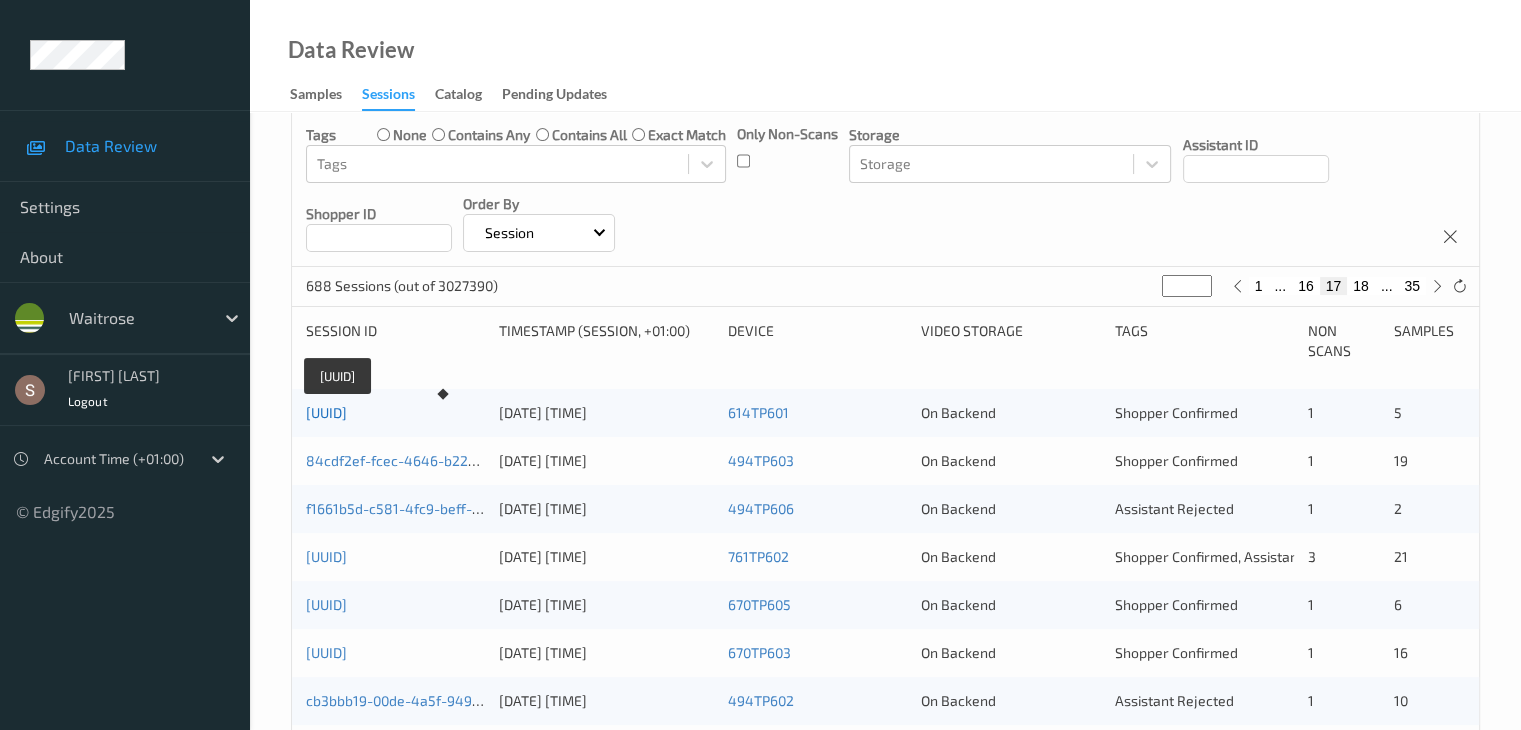 click on "ebc0465e-509f-43b7-adbe-e4b7632b4e55" at bounding box center [326, 412] 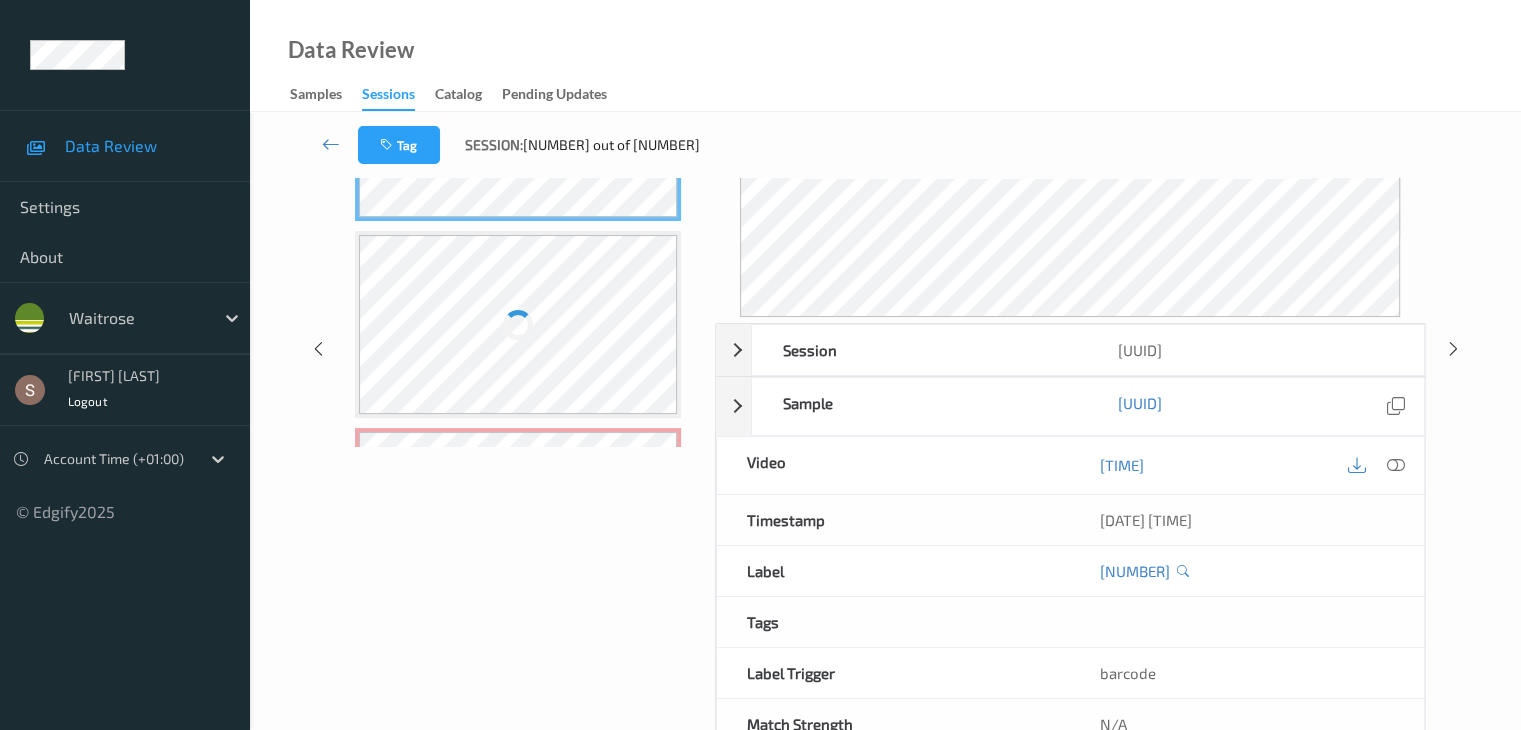 scroll, scrollTop: 0, scrollLeft: 0, axis: both 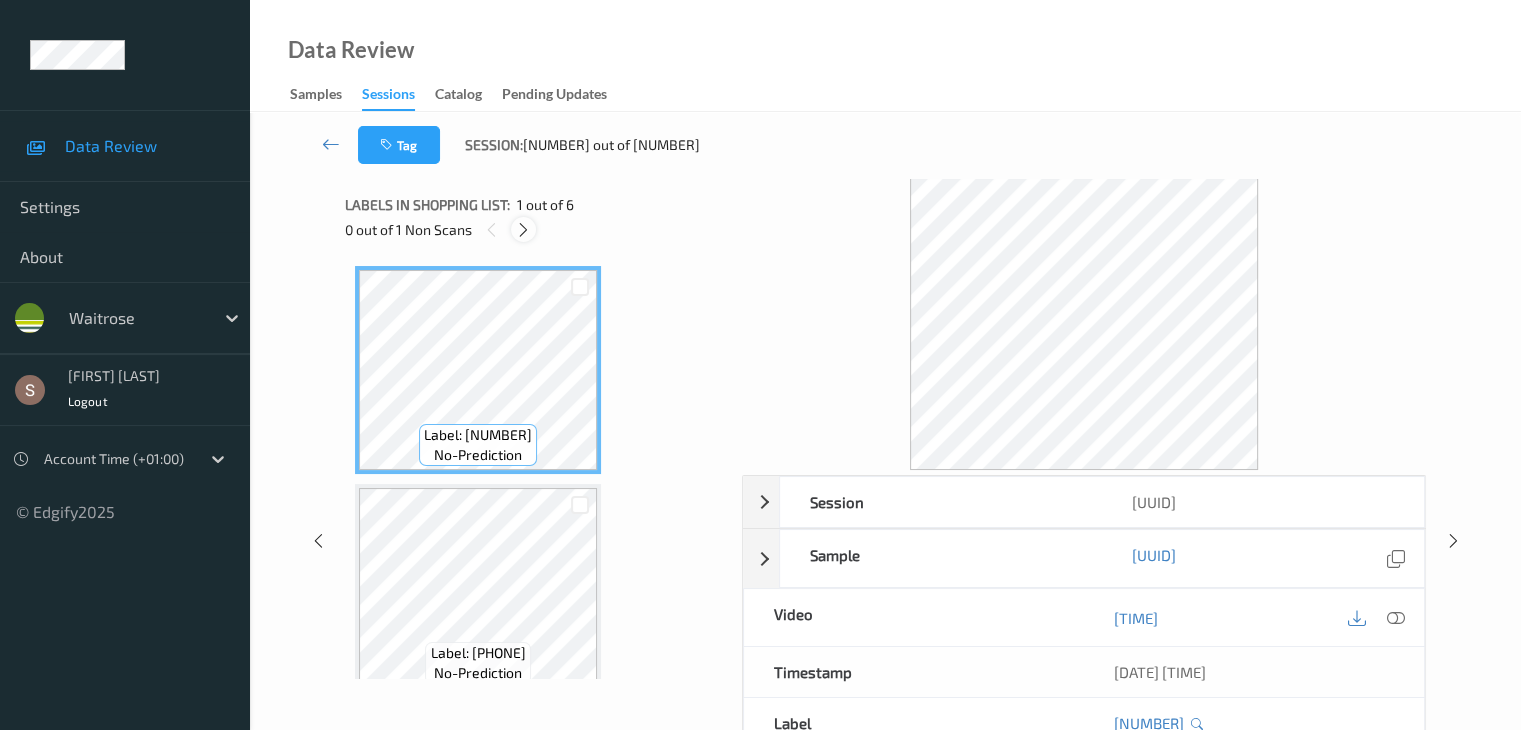 click at bounding box center (523, 230) 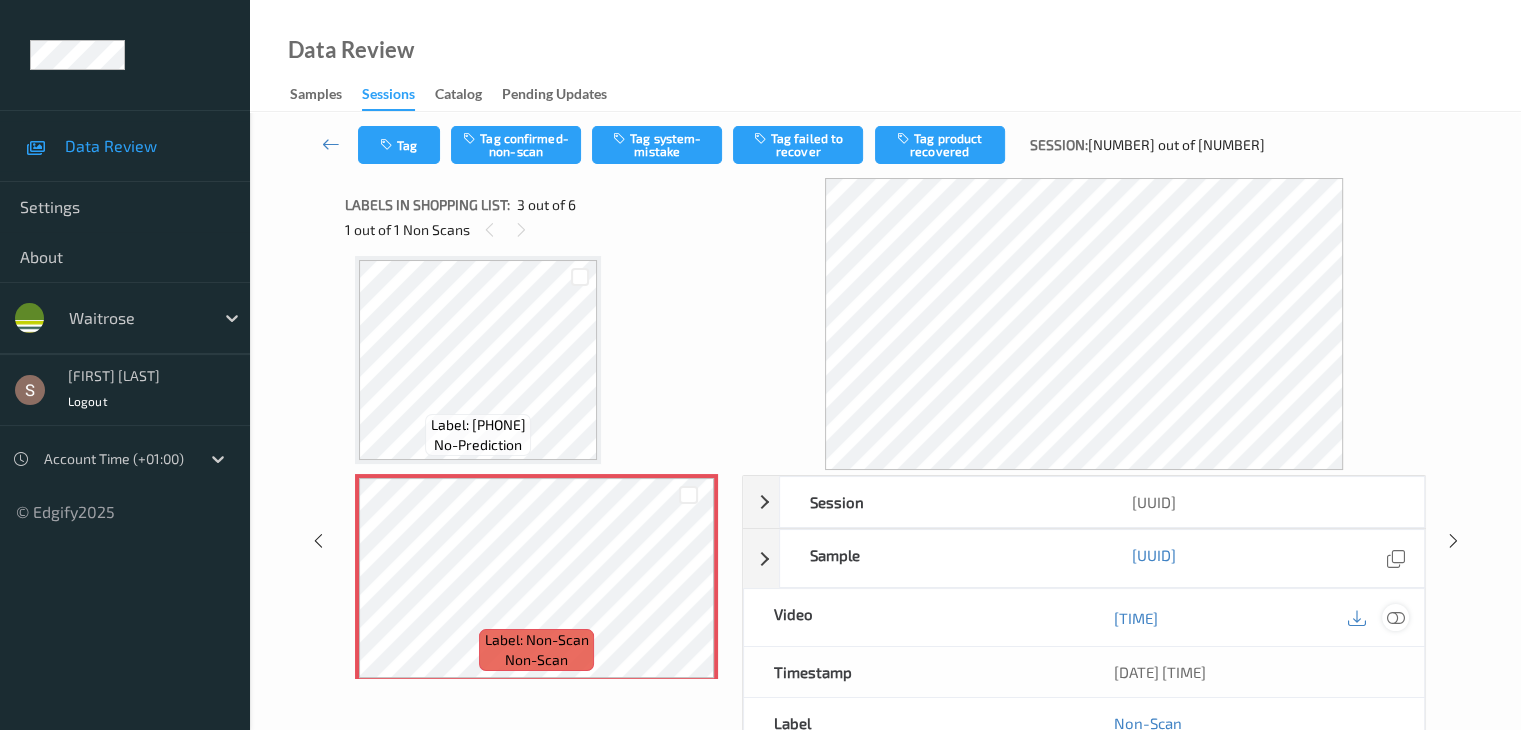 click at bounding box center [1395, 618] 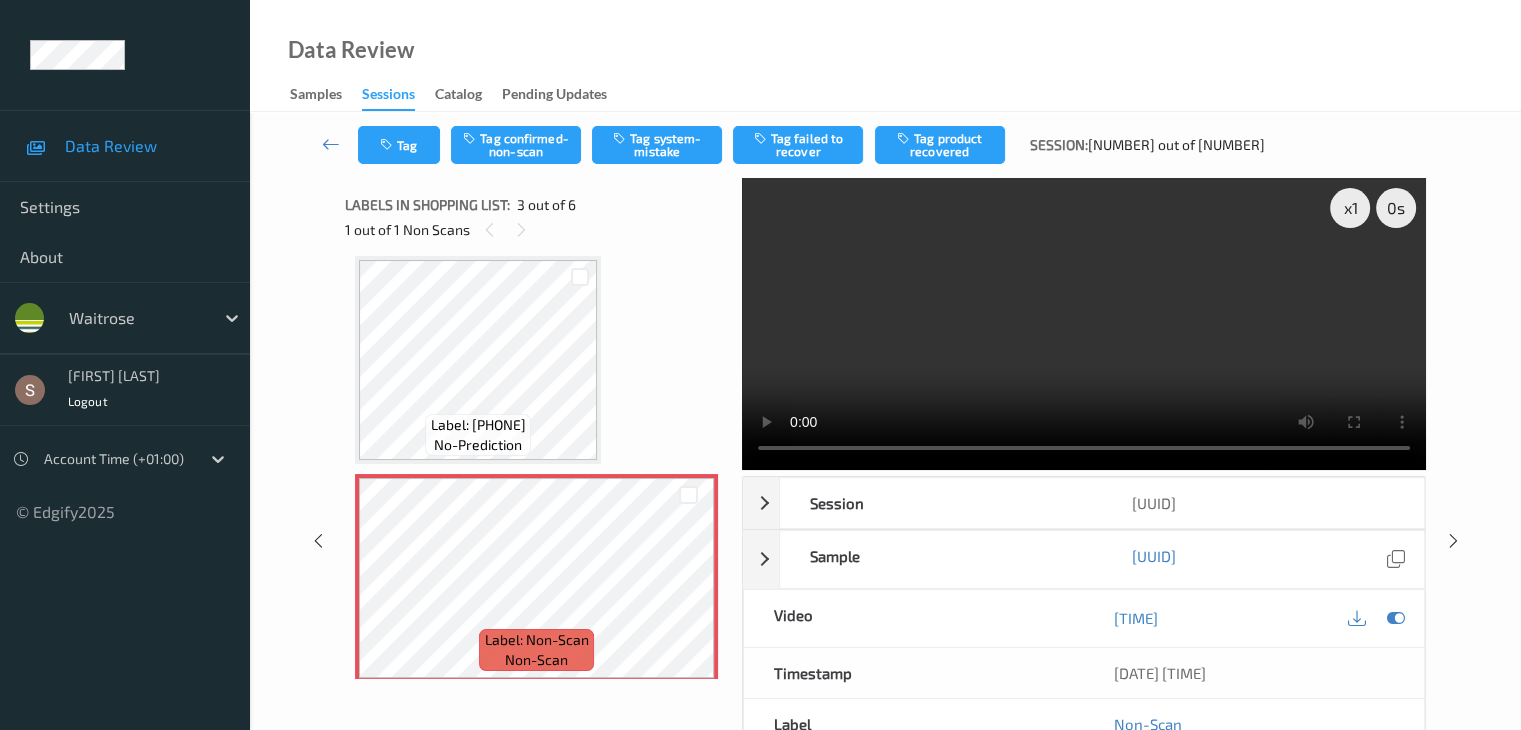 click at bounding box center [1084, 324] 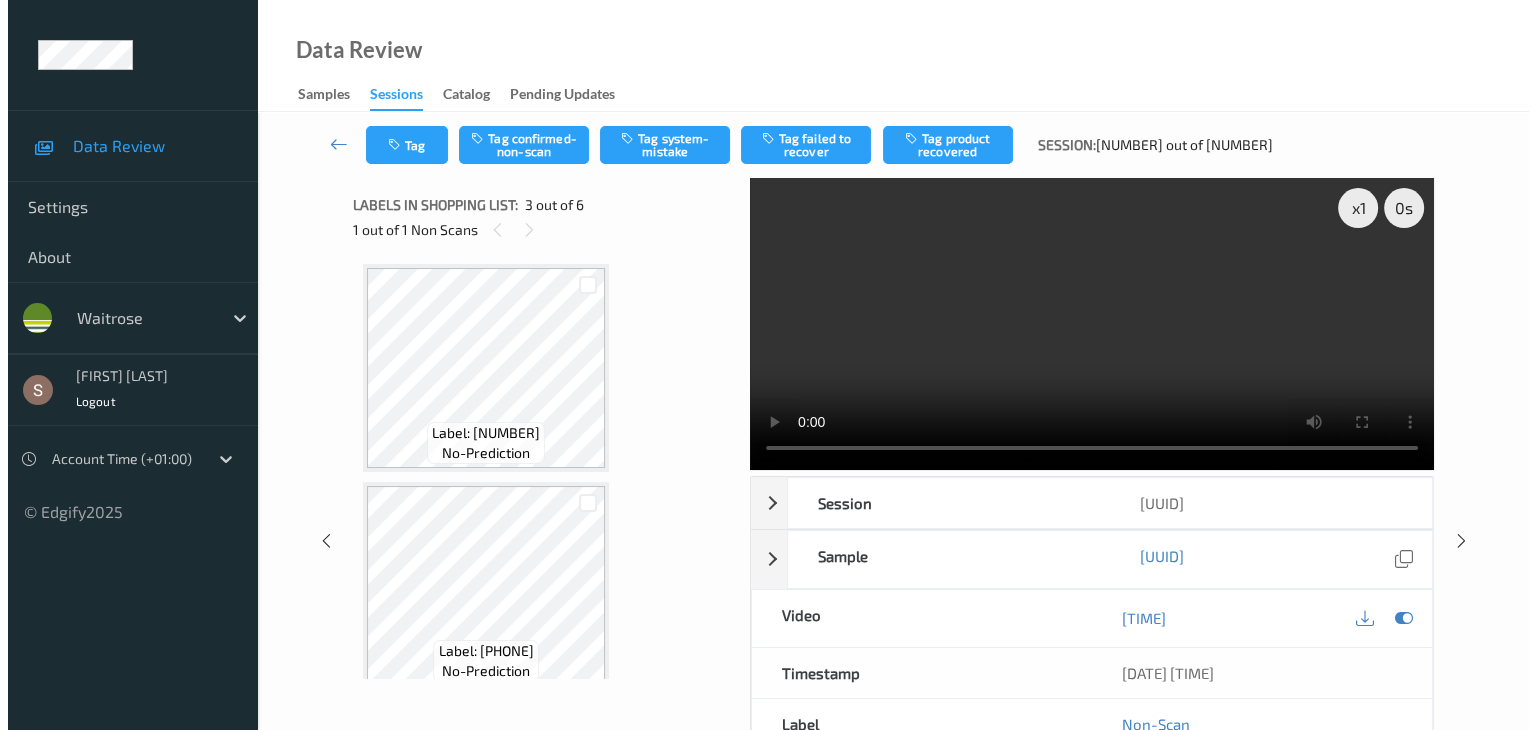 scroll, scrollTop: 0, scrollLeft: 0, axis: both 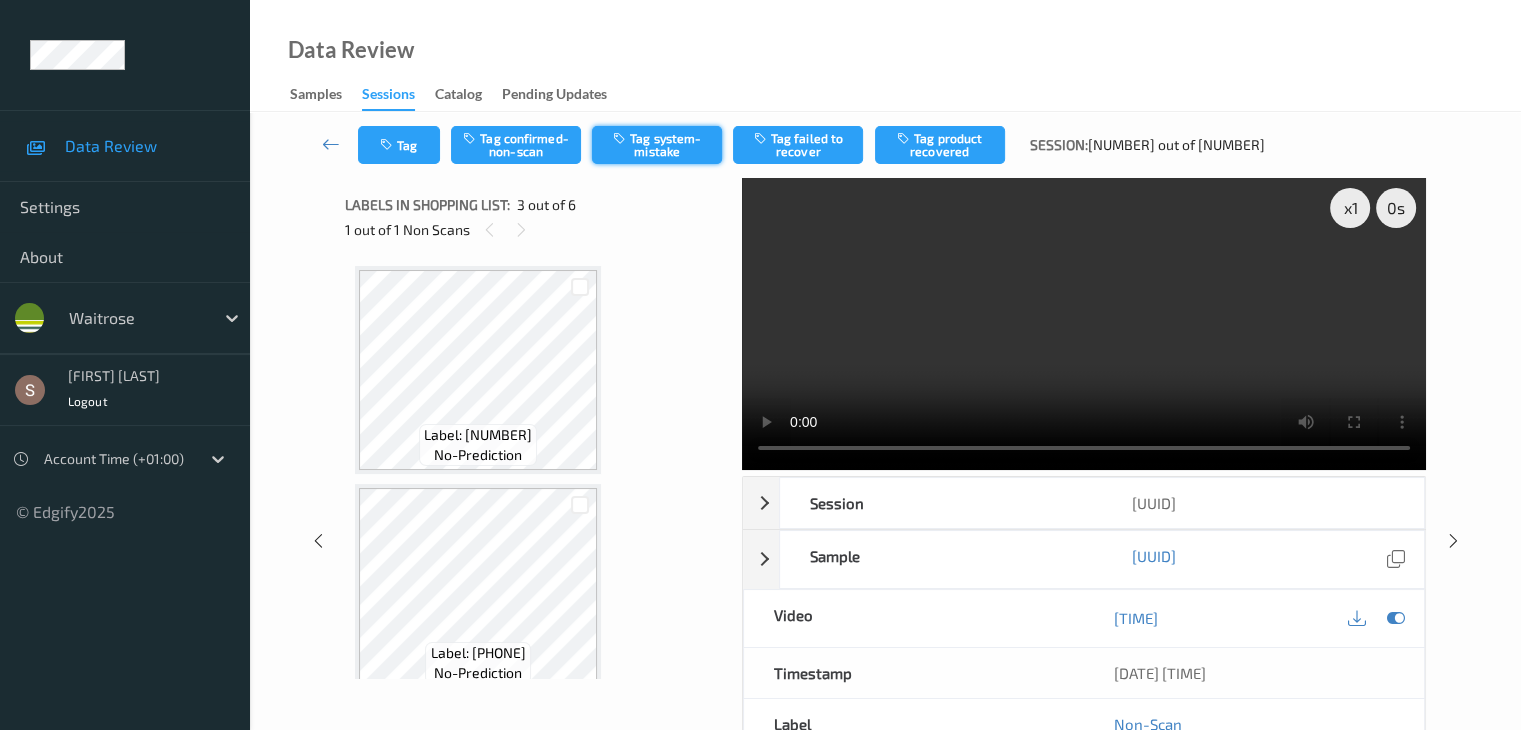 click on "Tag   system-mistake" at bounding box center (657, 145) 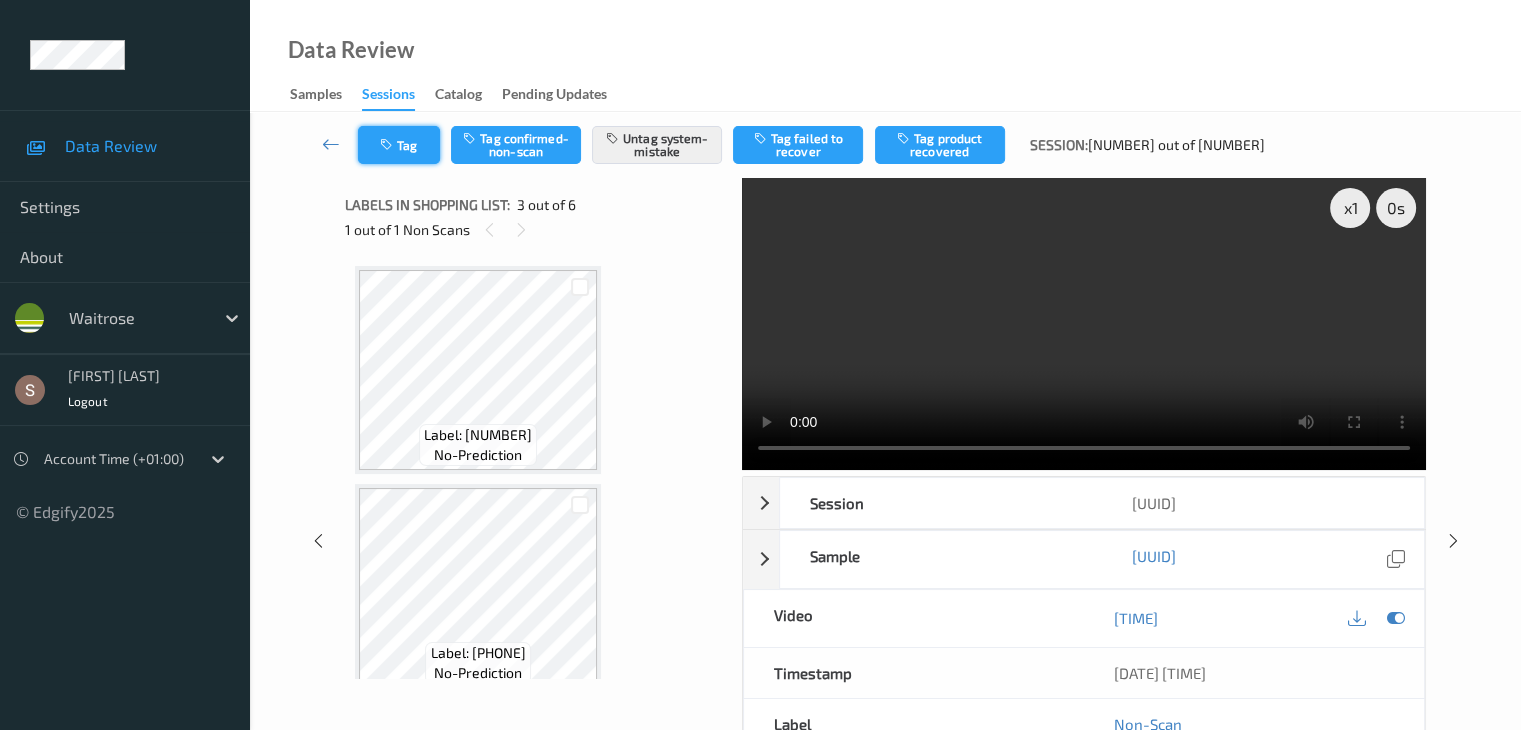 click on "Tag" at bounding box center (399, 145) 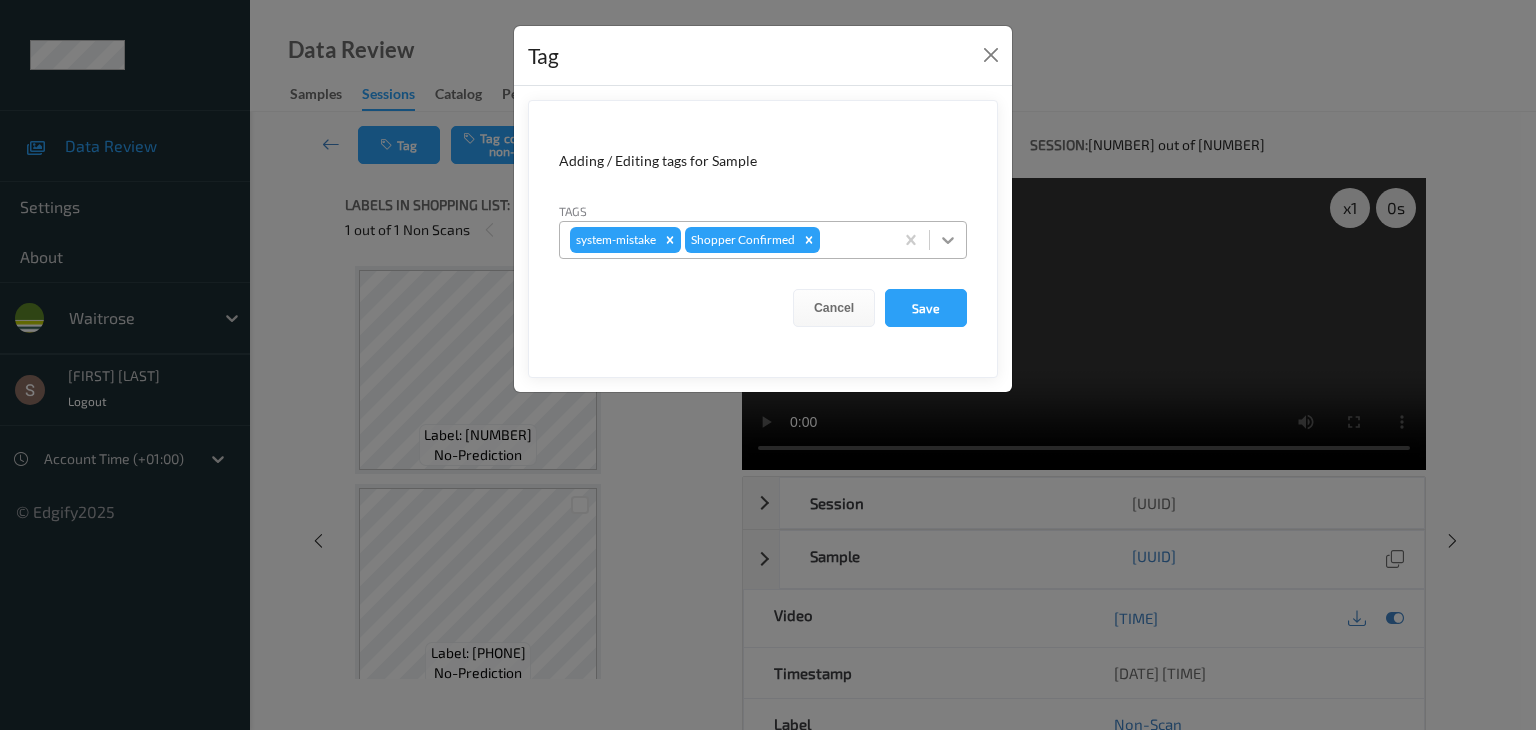 click at bounding box center (948, 240) 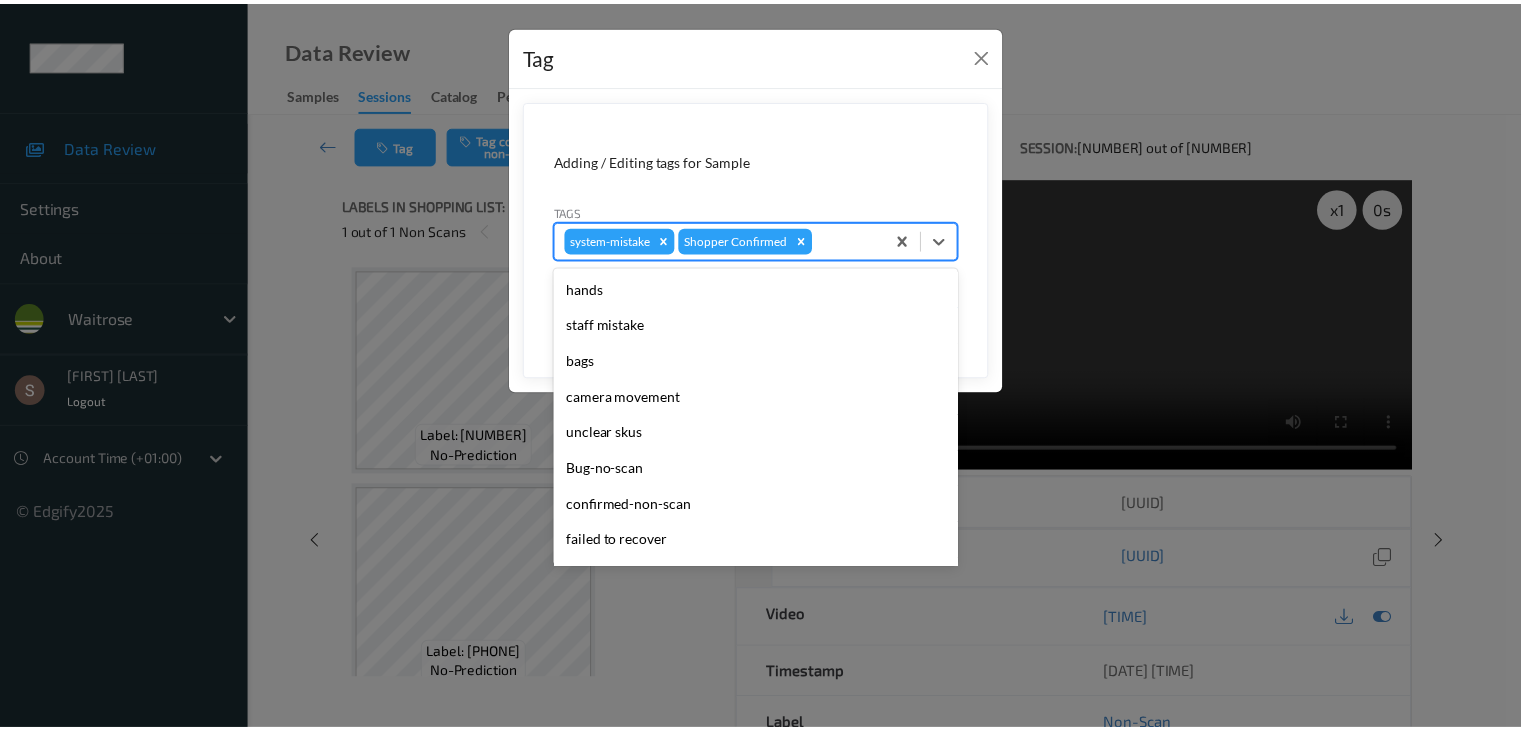 scroll, scrollTop: 320, scrollLeft: 0, axis: vertical 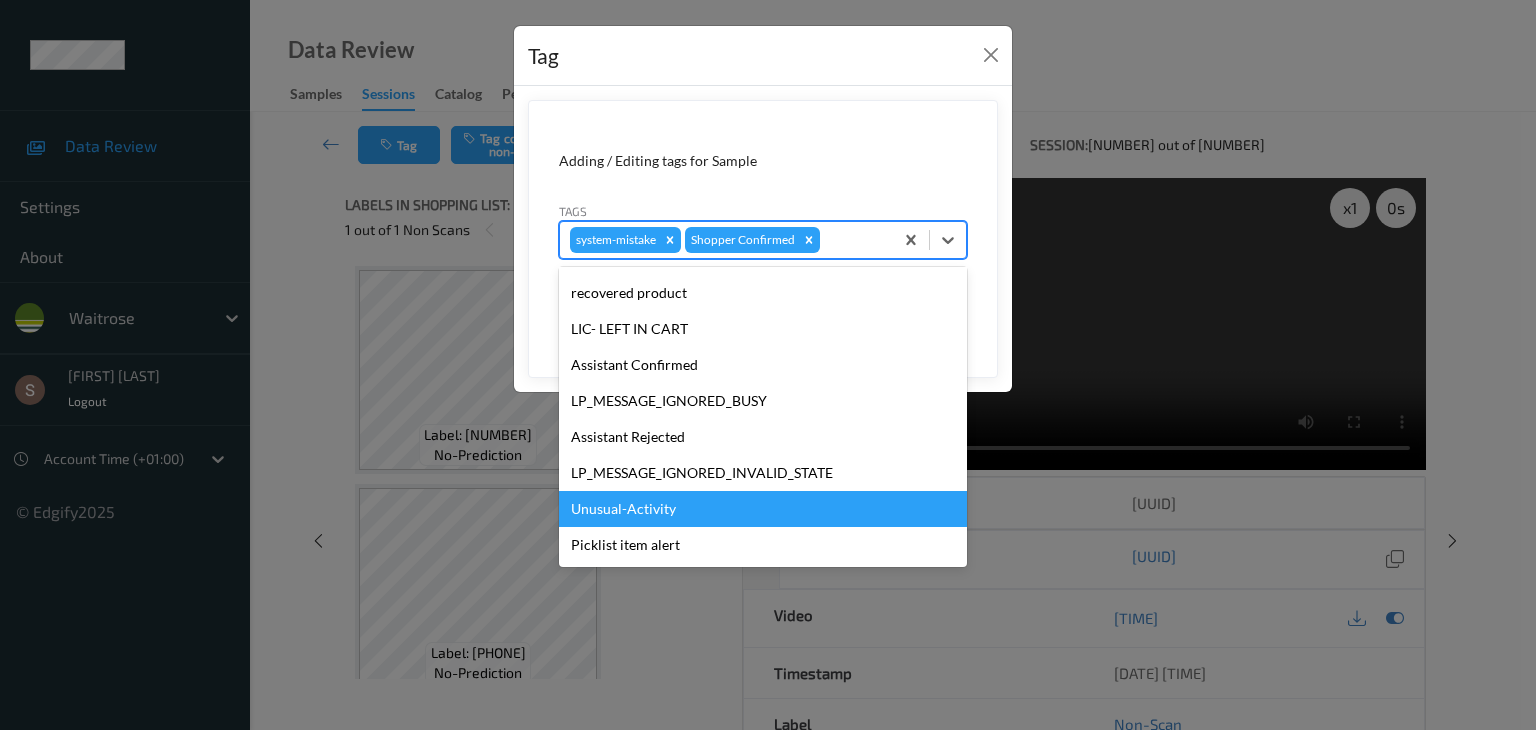 click on "Unusual-Activity" at bounding box center (763, 509) 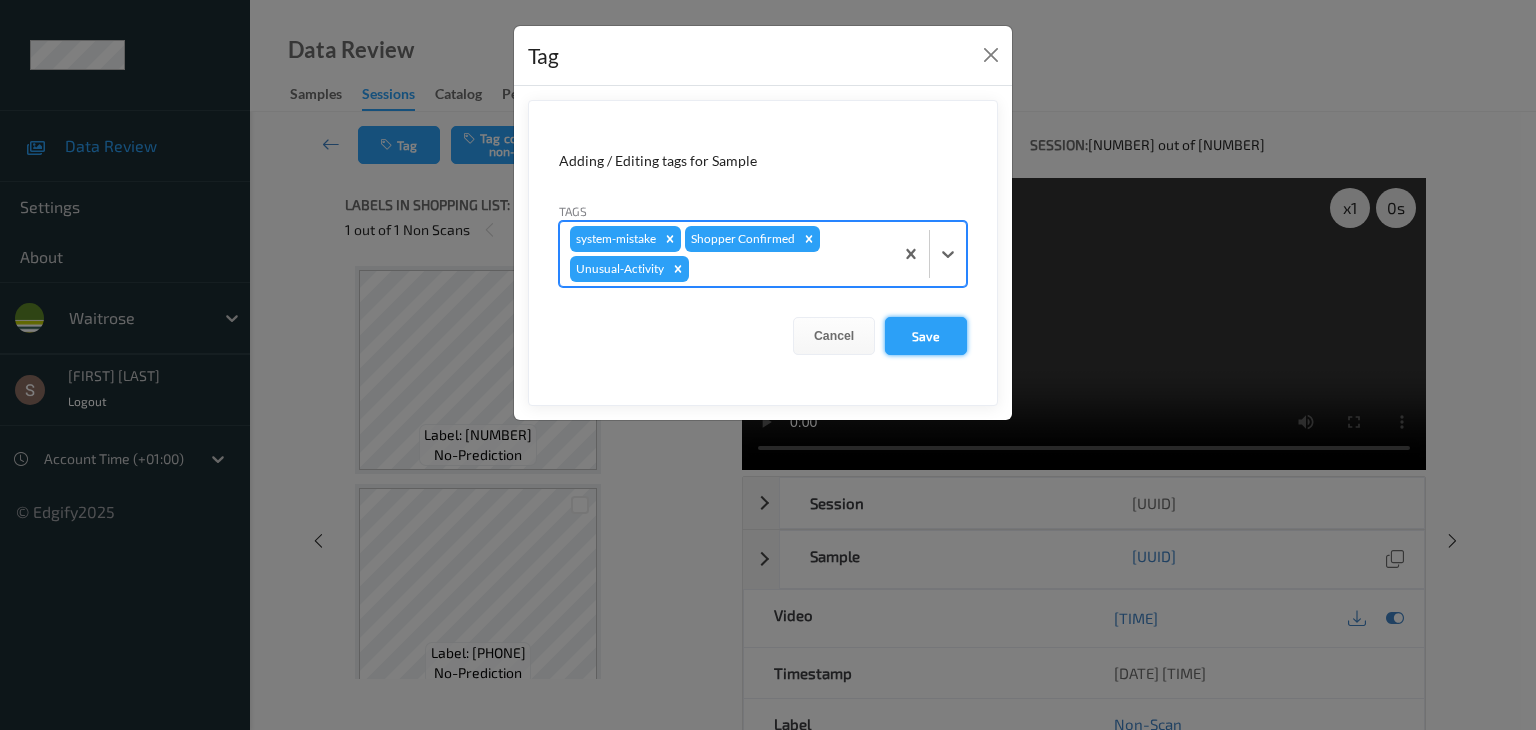 click on "Save" at bounding box center (926, 336) 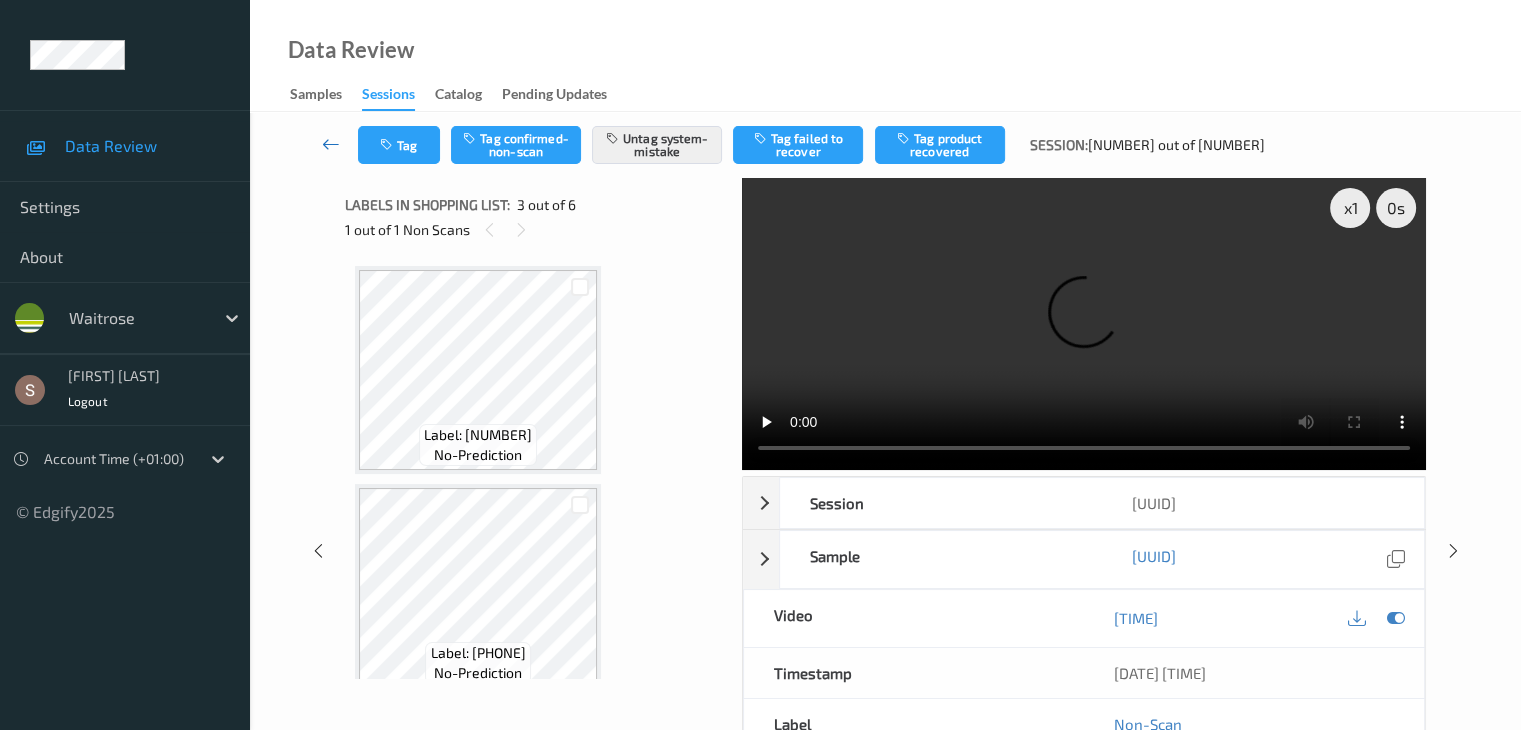 click at bounding box center [331, 144] 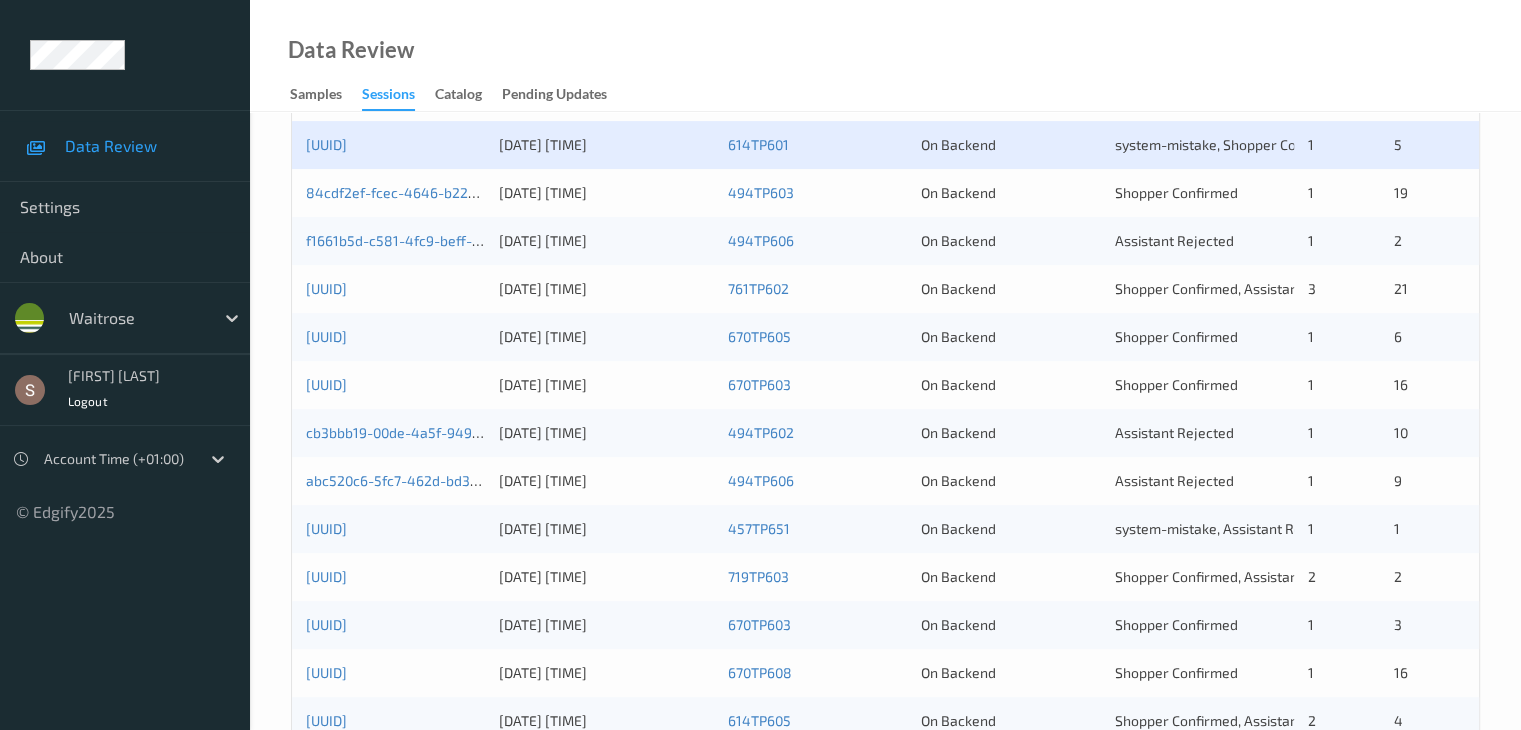 scroll, scrollTop: 400, scrollLeft: 0, axis: vertical 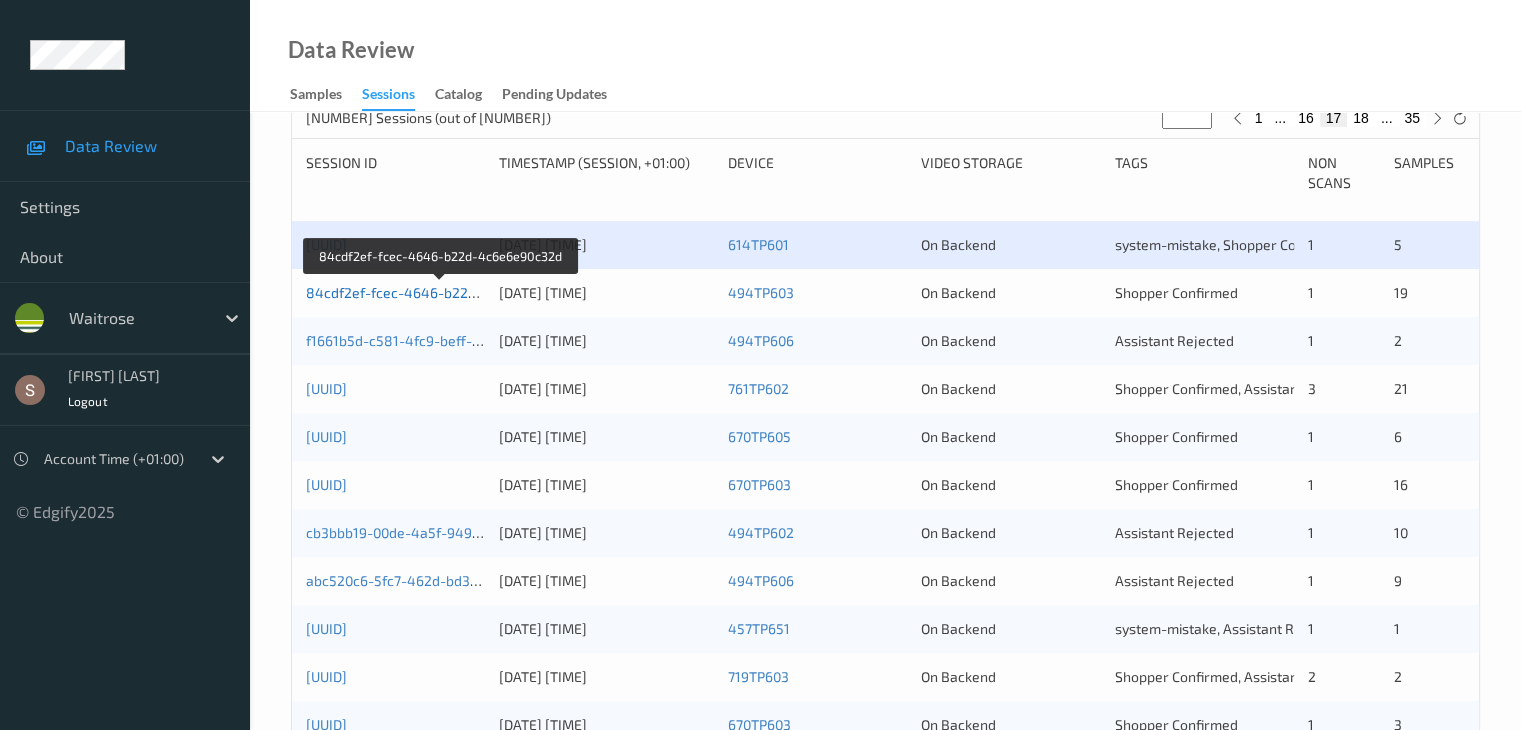 click on "84cdf2ef-fcec-4646-b22d-4c6e6e90c32d" at bounding box center (441, 292) 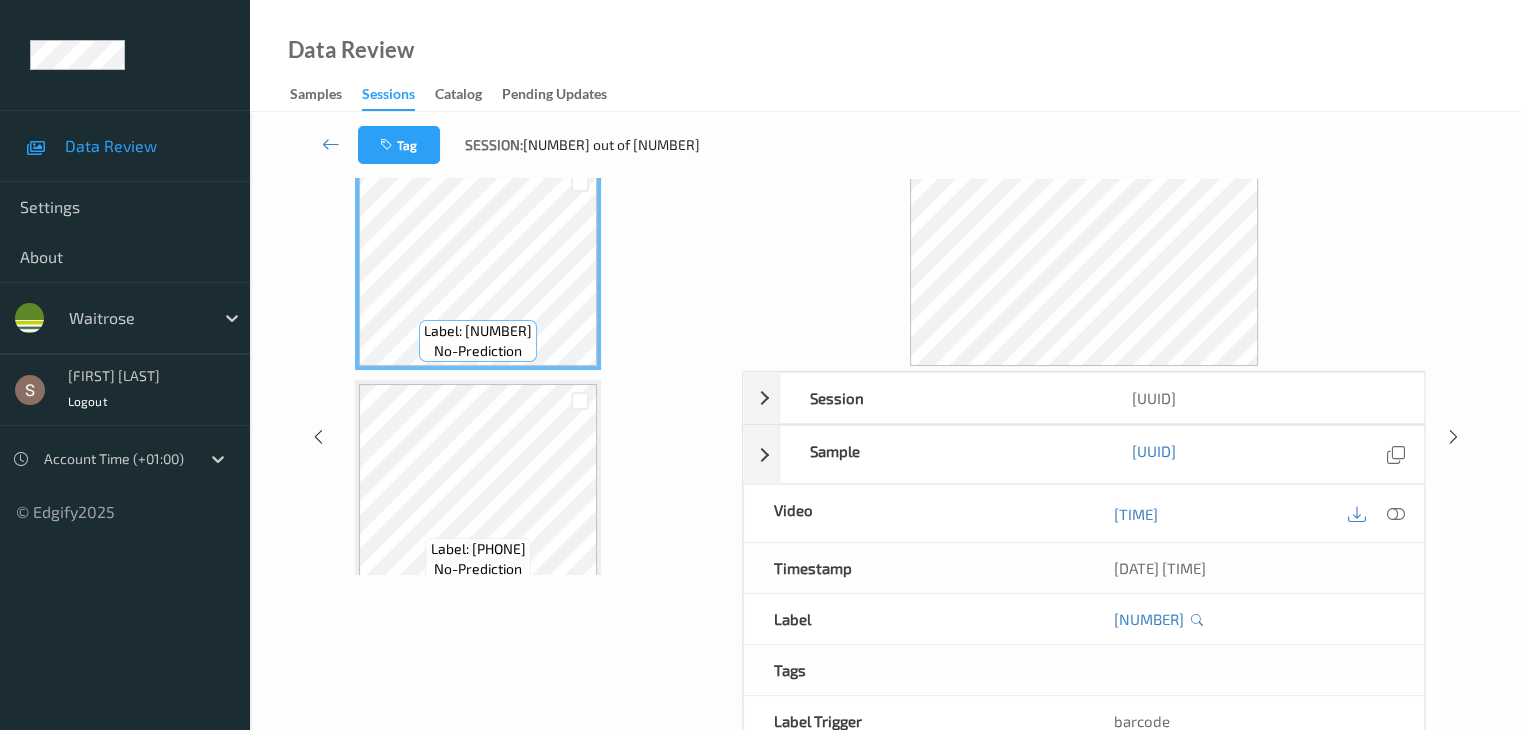 scroll, scrollTop: 0, scrollLeft: 0, axis: both 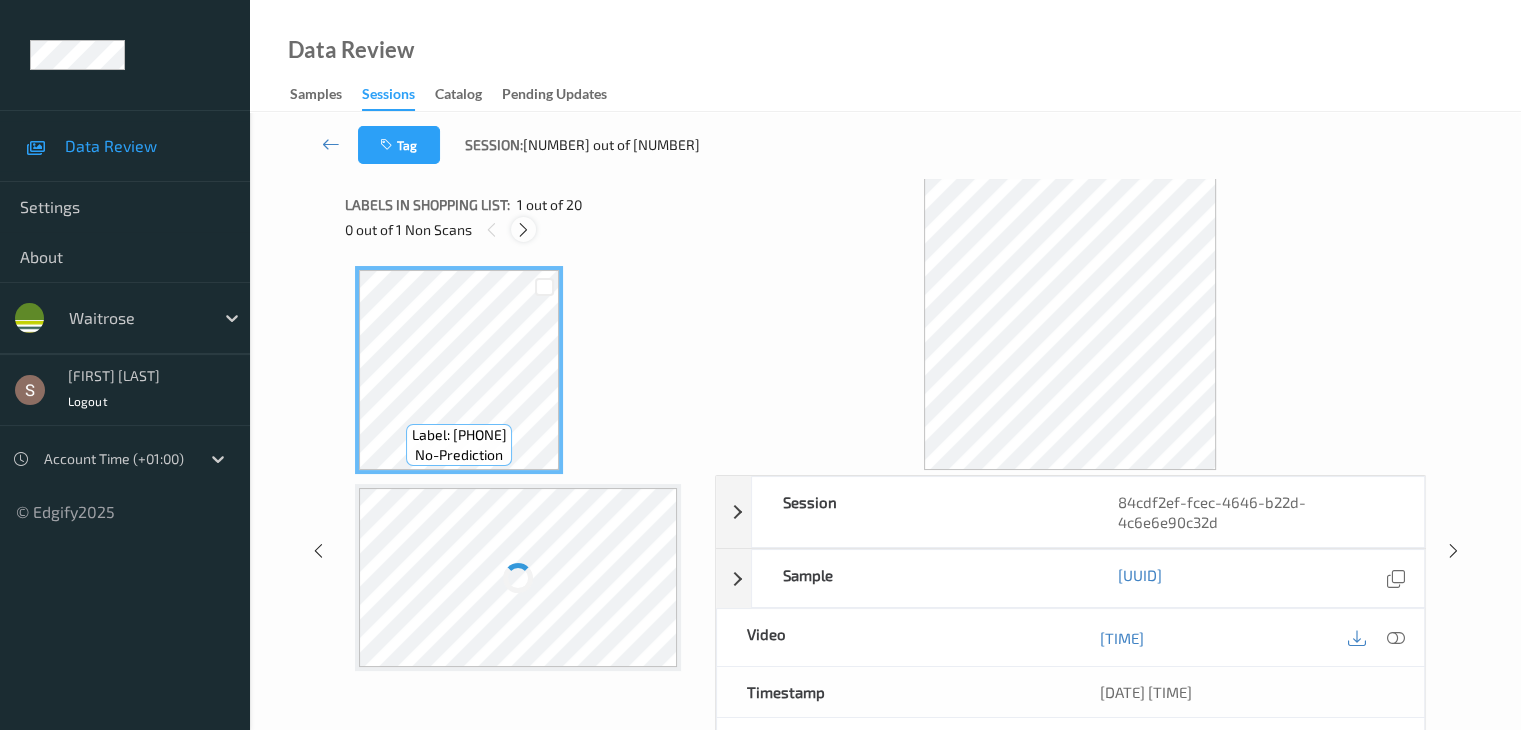 click at bounding box center (523, 230) 